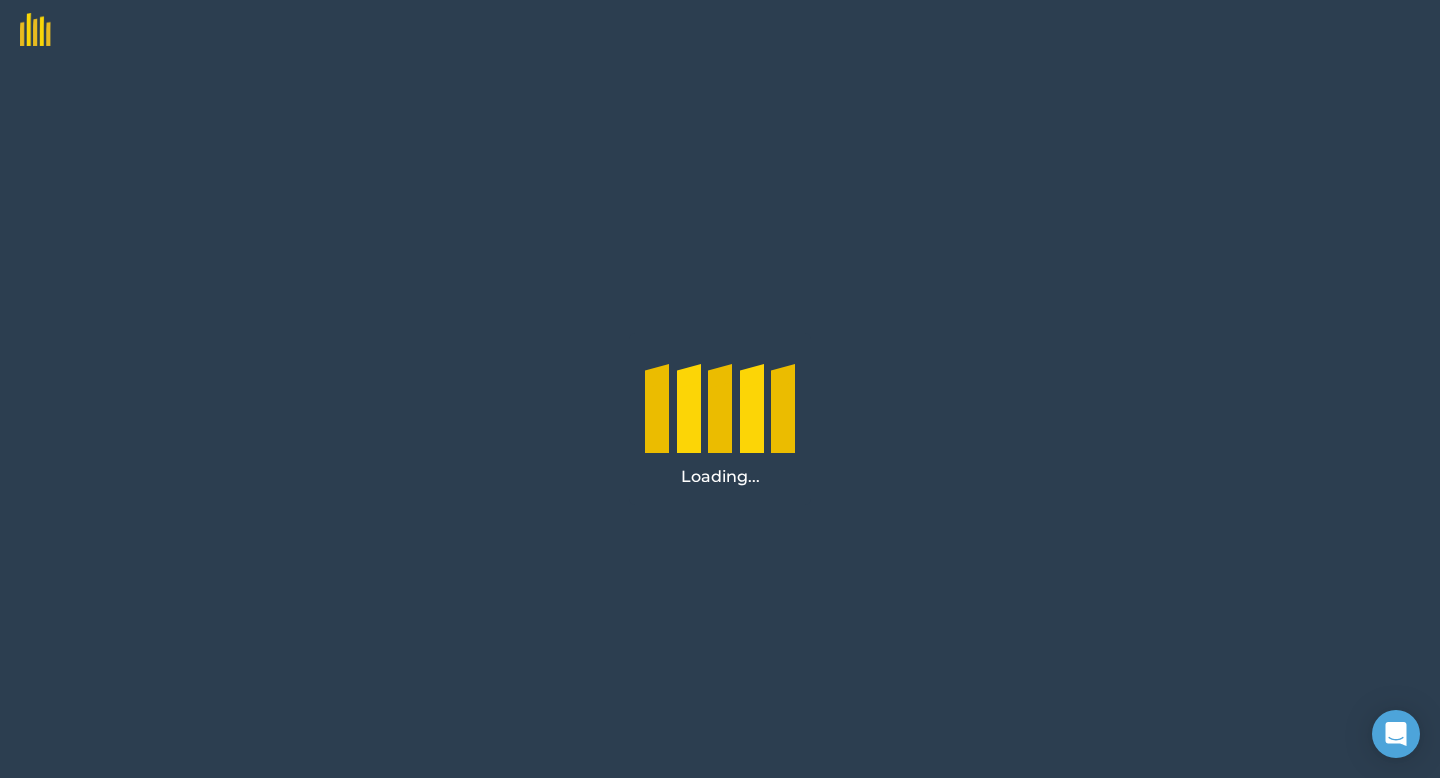 scroll, scrollTop: 0, scrollLeft: 0, axis: both 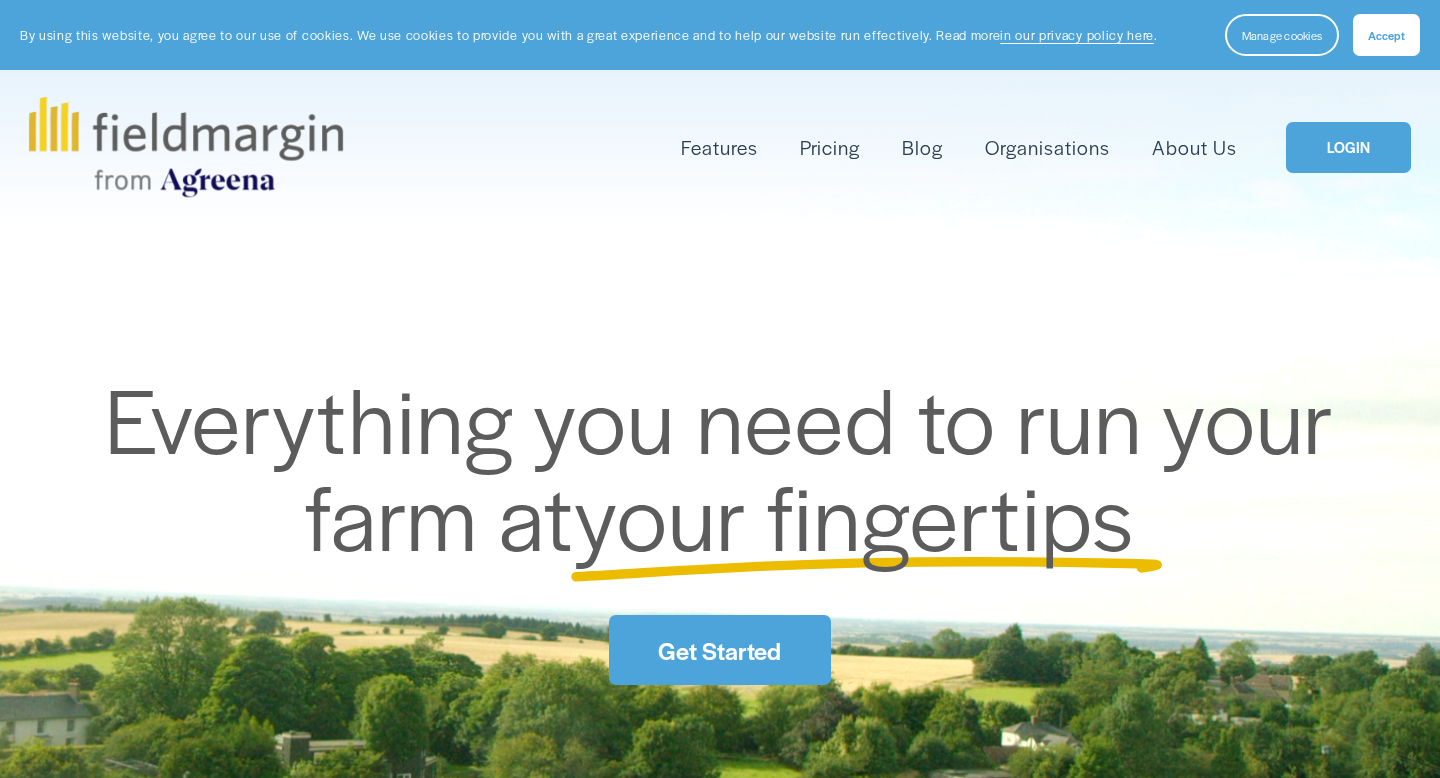 click on "LOGIN" at bounding box center (1348, 147) 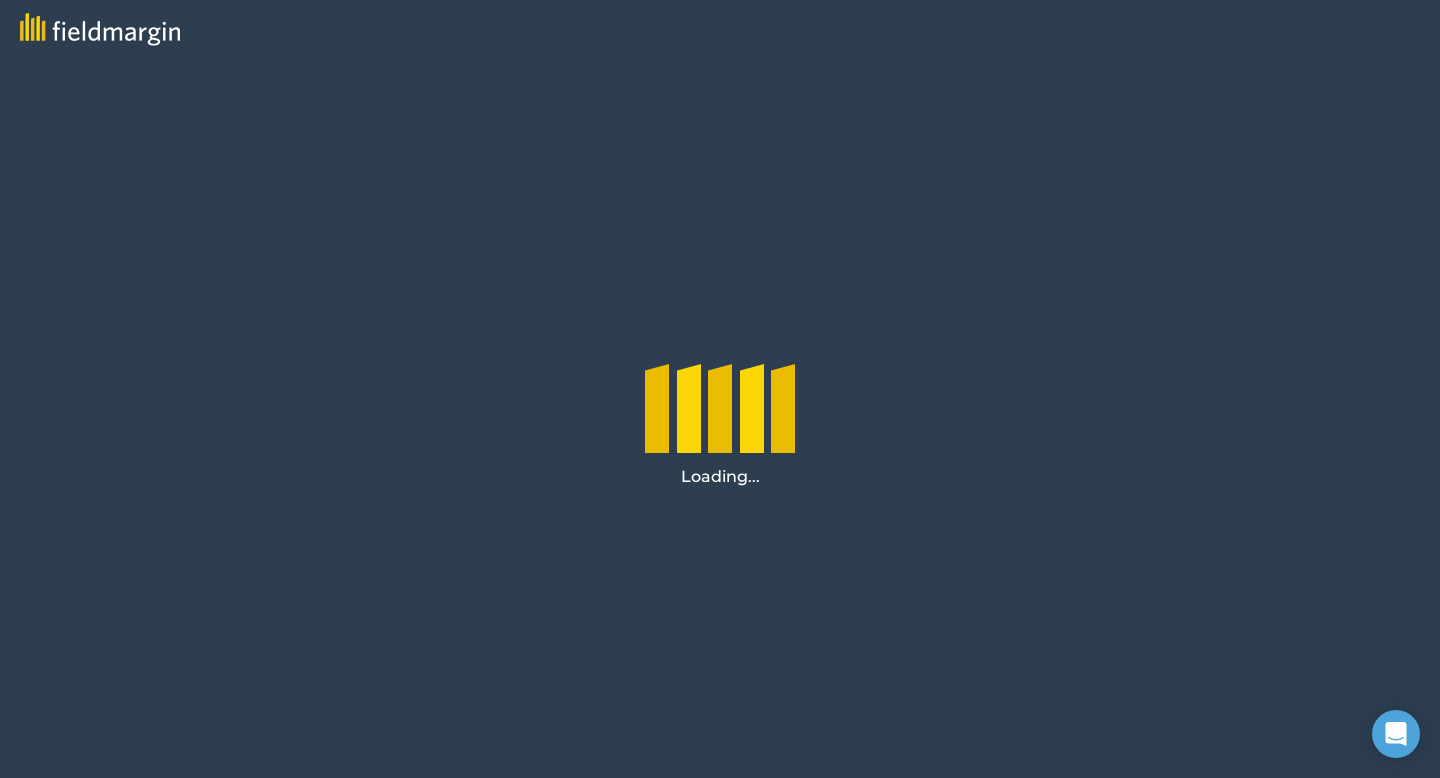 scroll, scrollTop: 0, scrollLeft: 0, axis: both 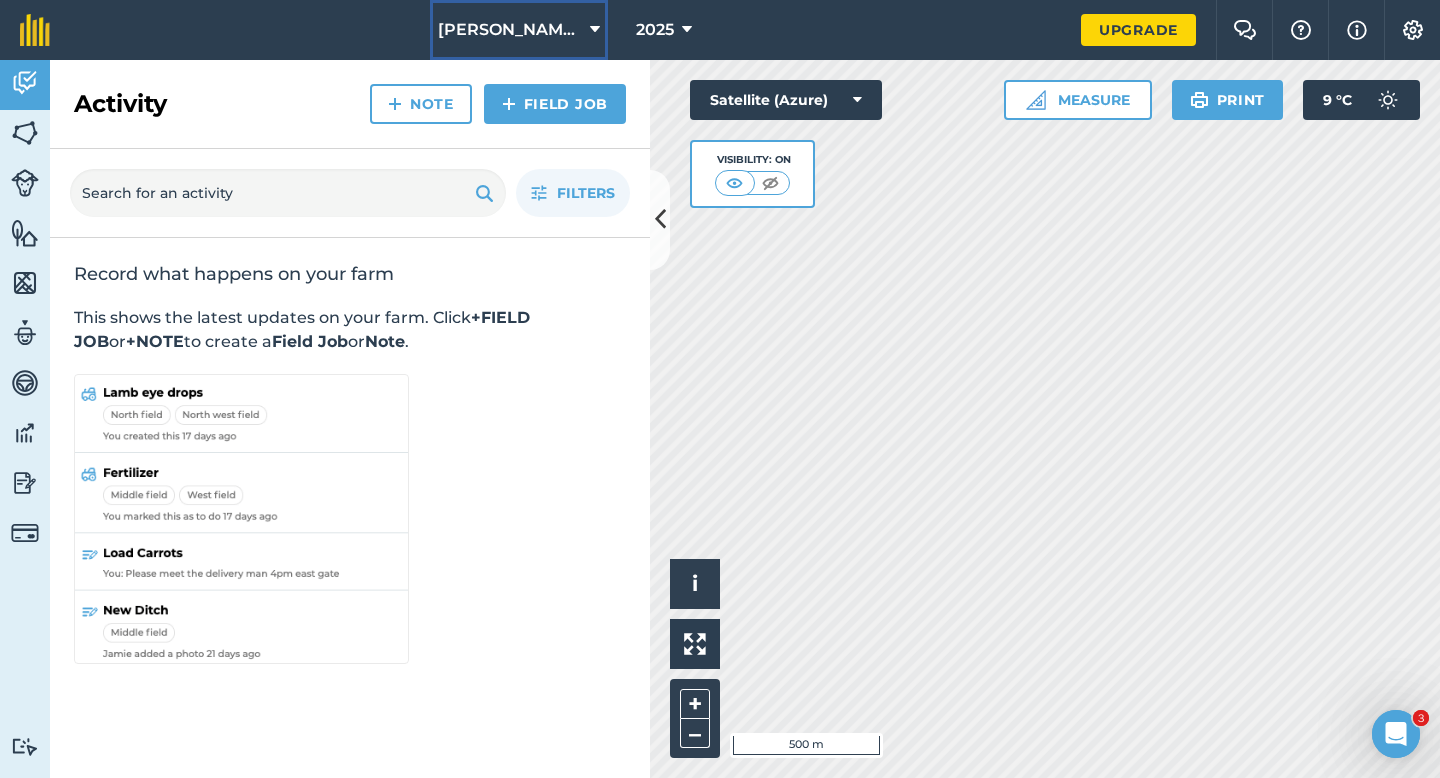 click on "[PERSON_NAME] & Sons" at bounding box center (519, 30) 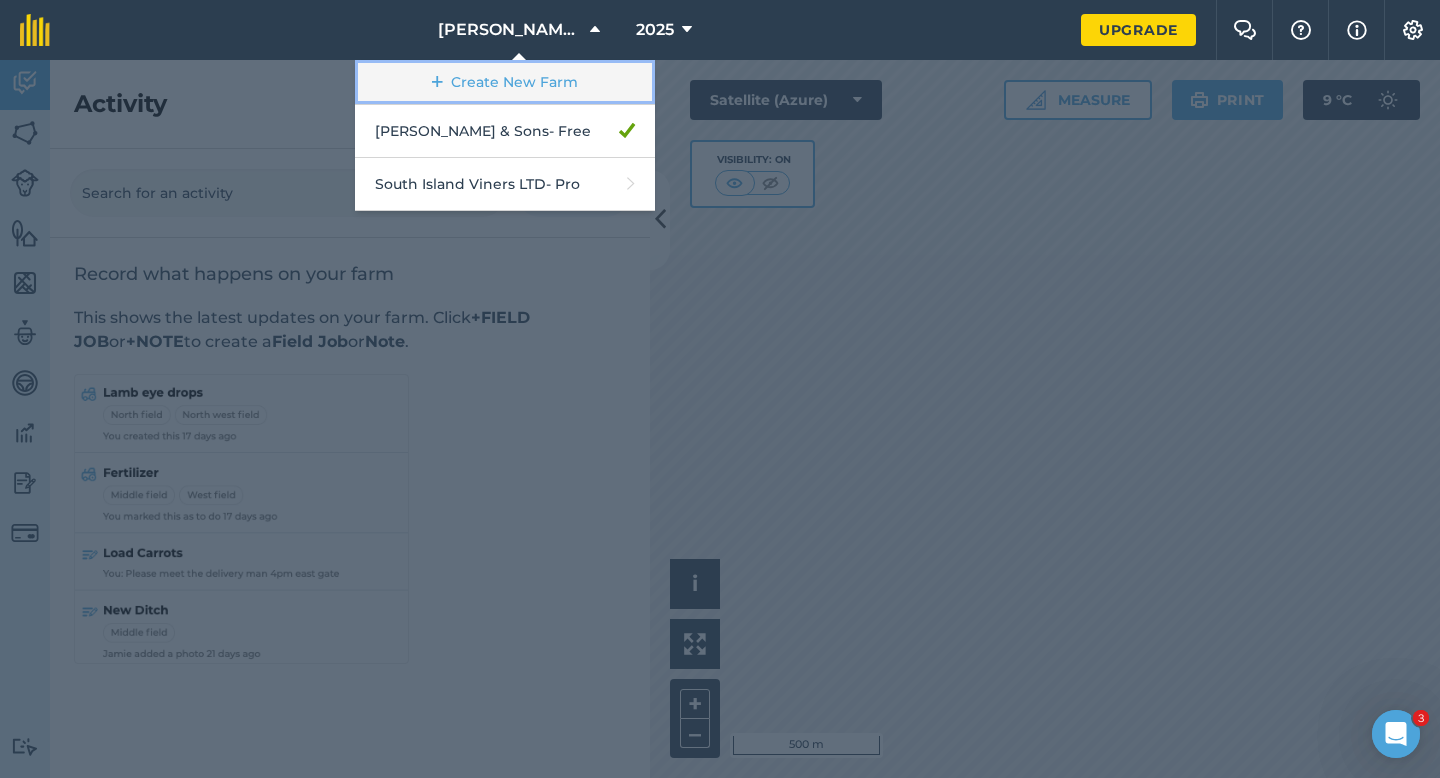 click on "Create New Farm" at bounding box center (505, 82) 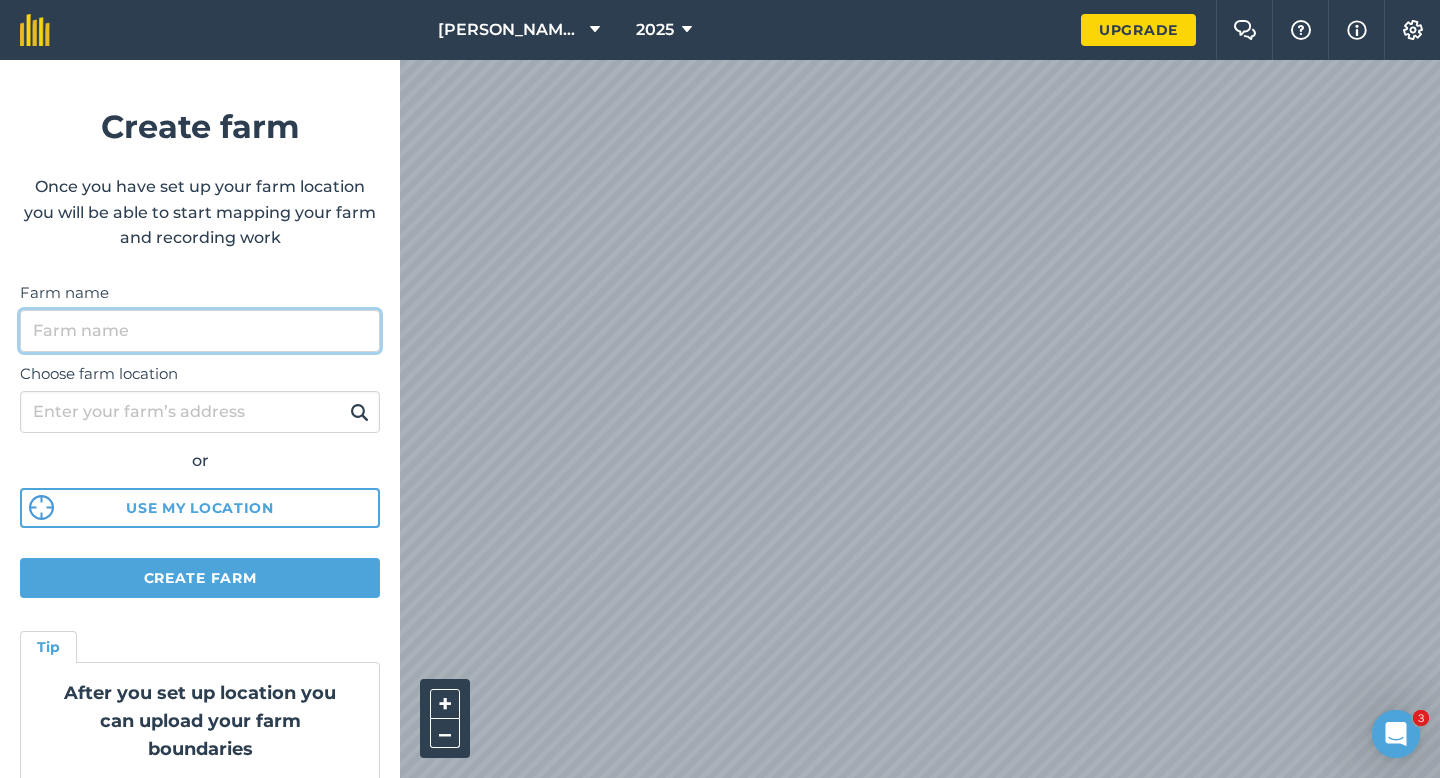 click on "Farm name" at bounding box center (200, 331) 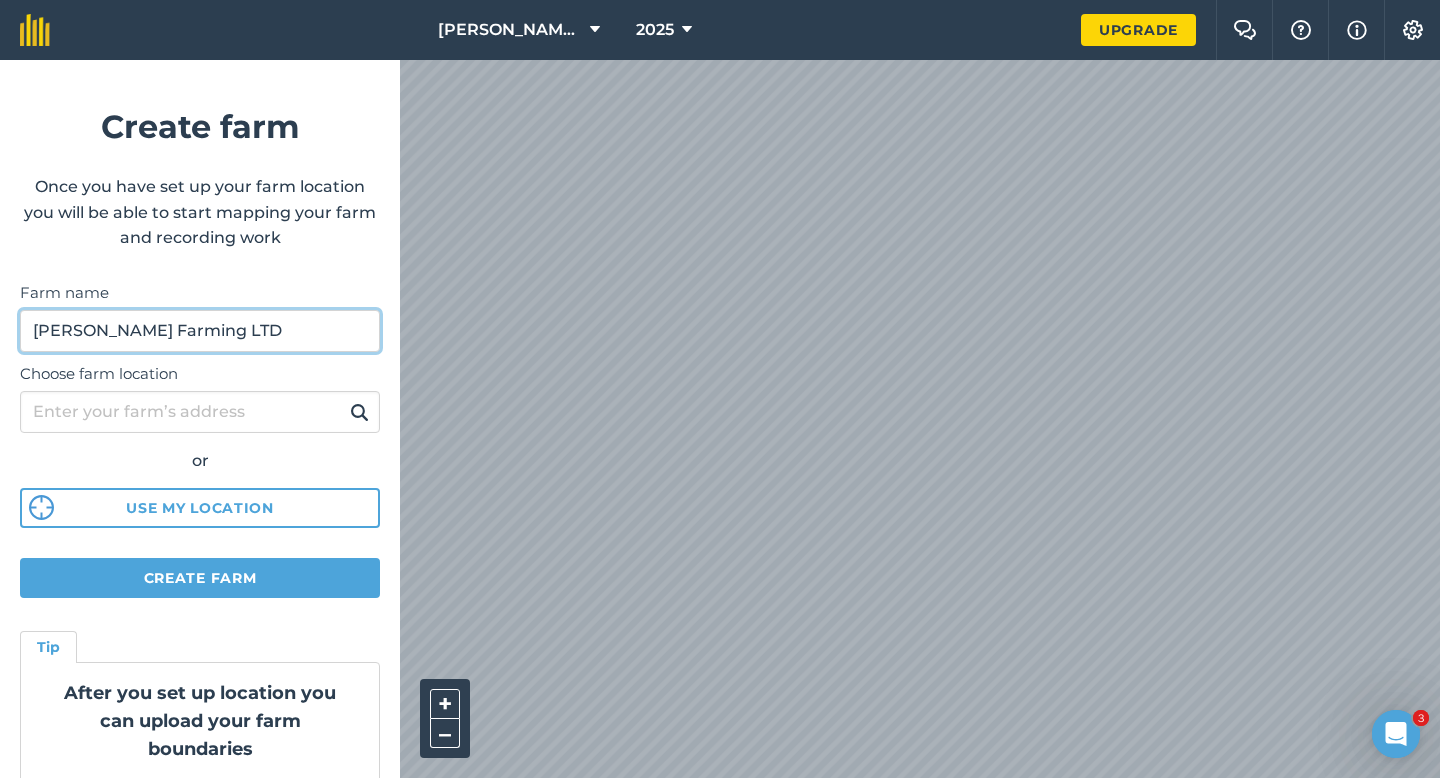 type on "[PERSON_NAME] Farming LTD" 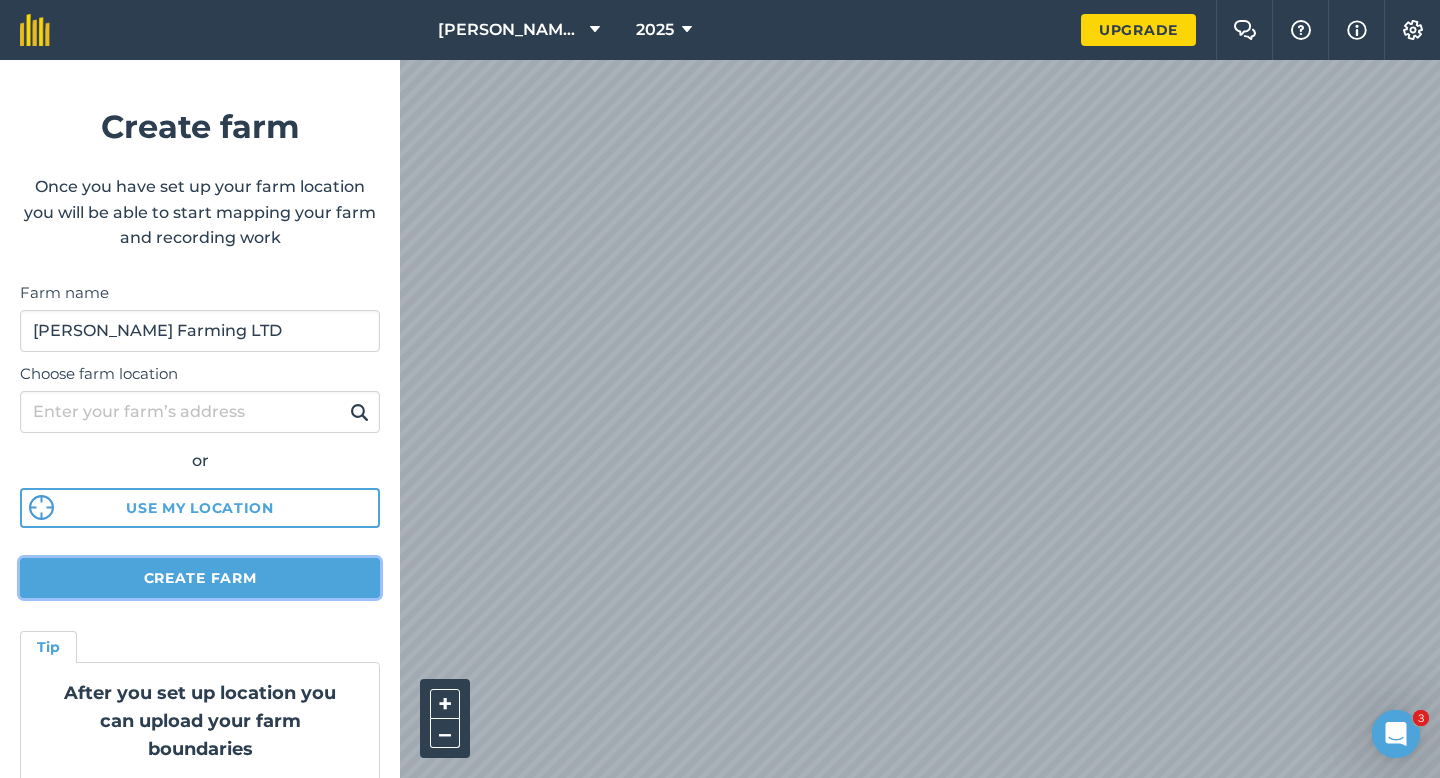 click on "Create farm" at bounding box center [200, 578] 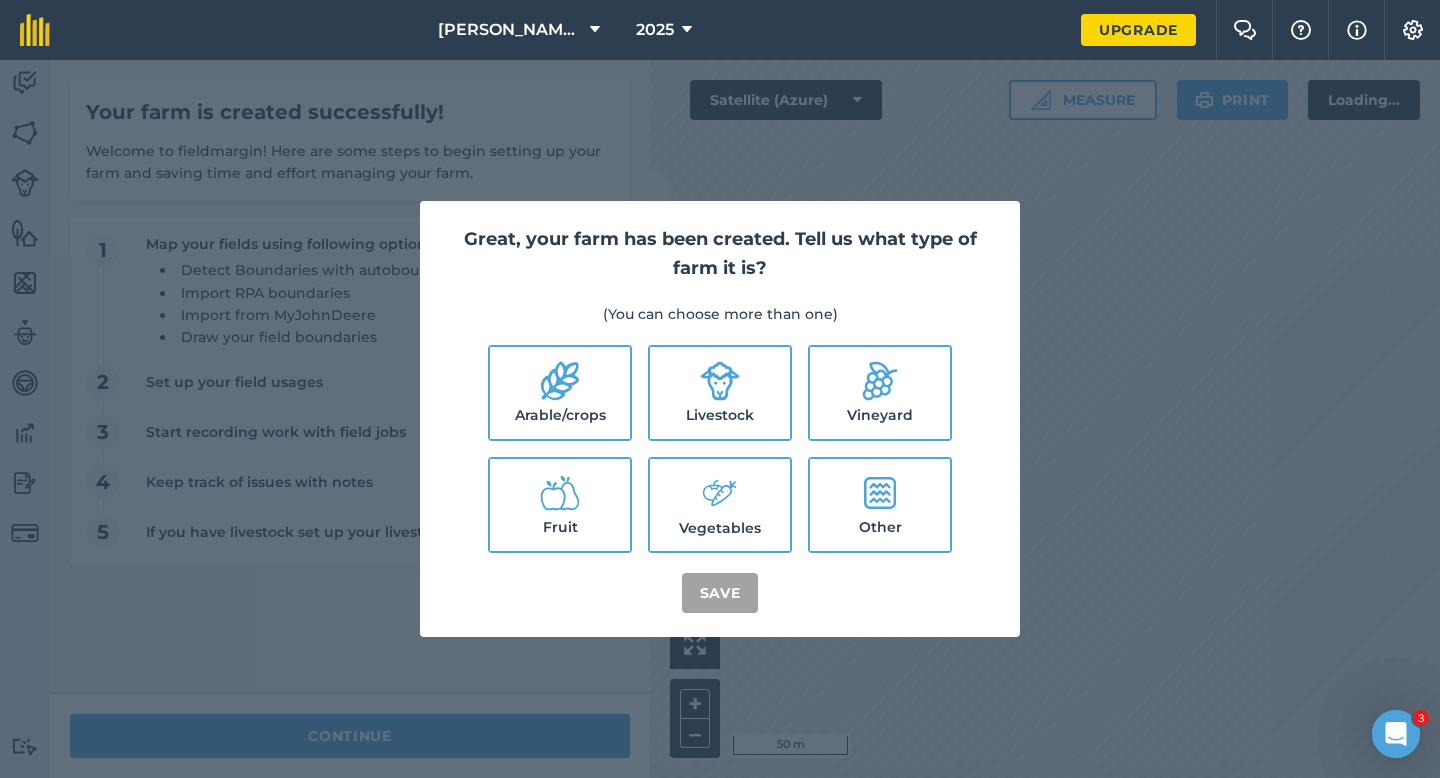 click on "(You can choose more than one)" at bounding box center (720, 314) 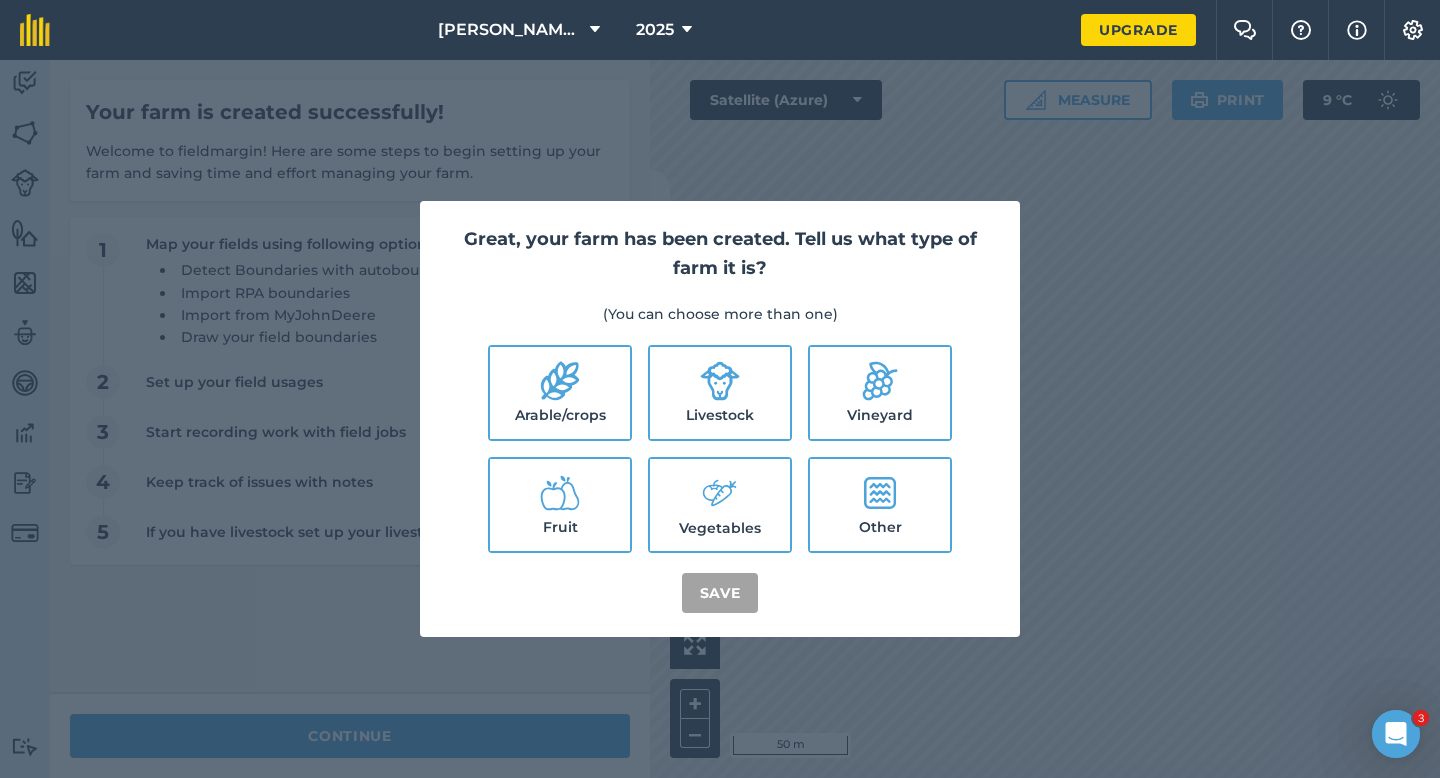click 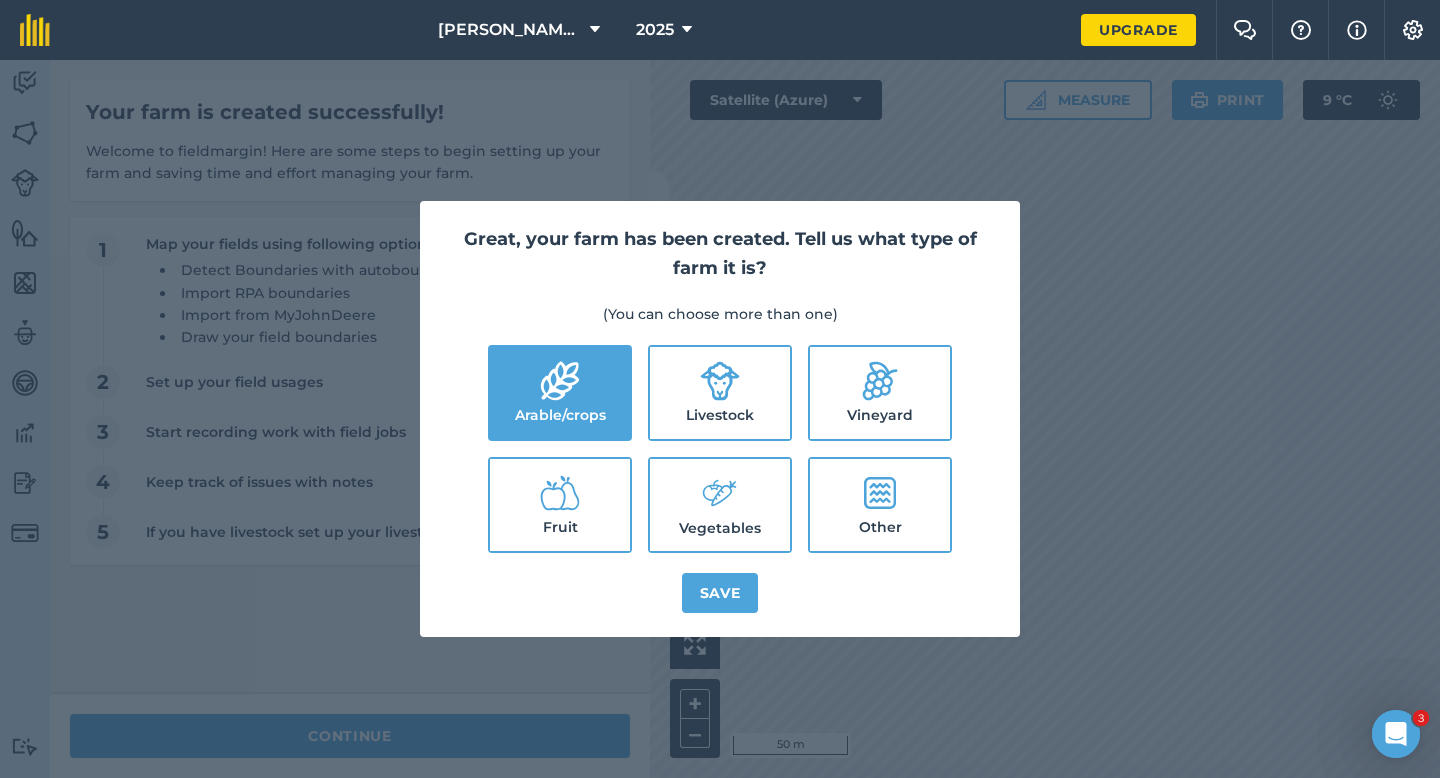 click 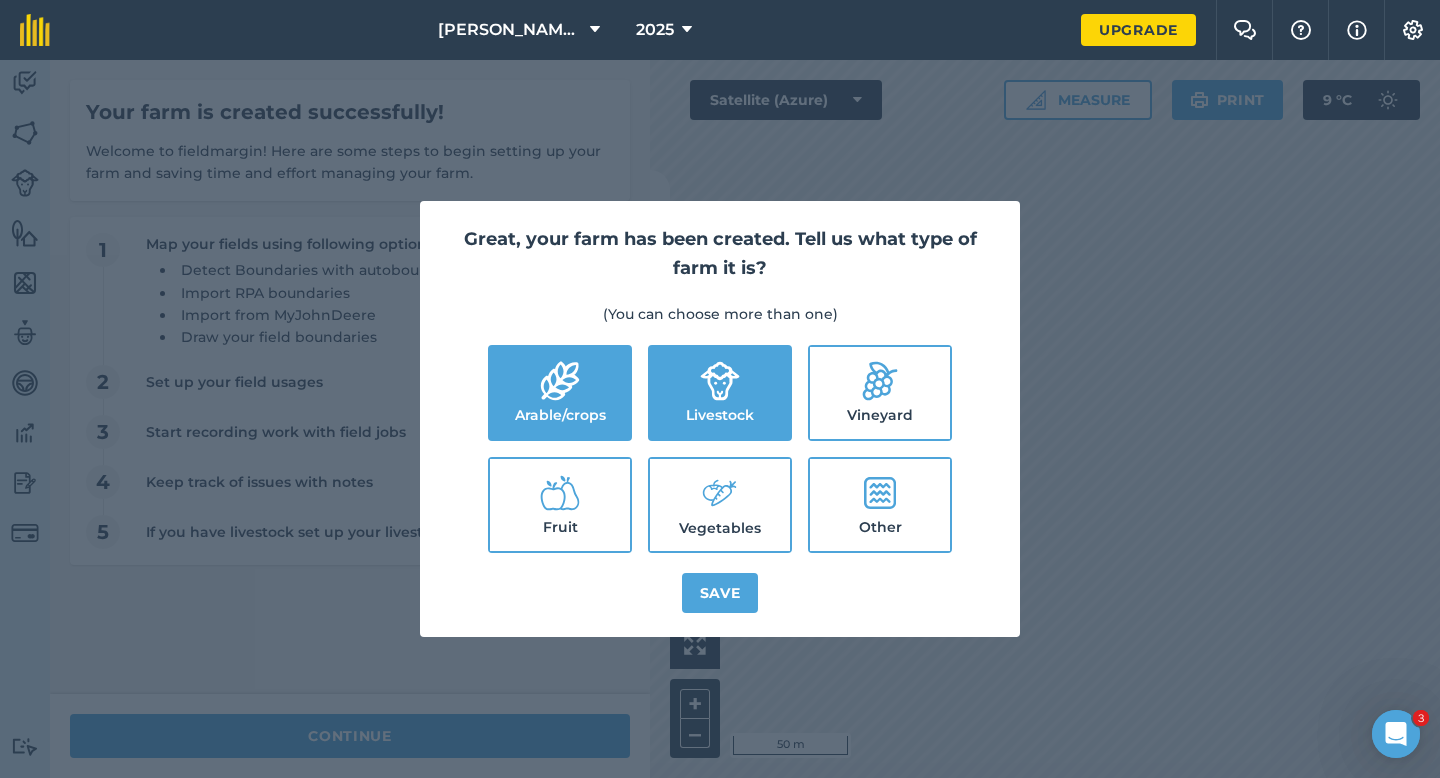 click 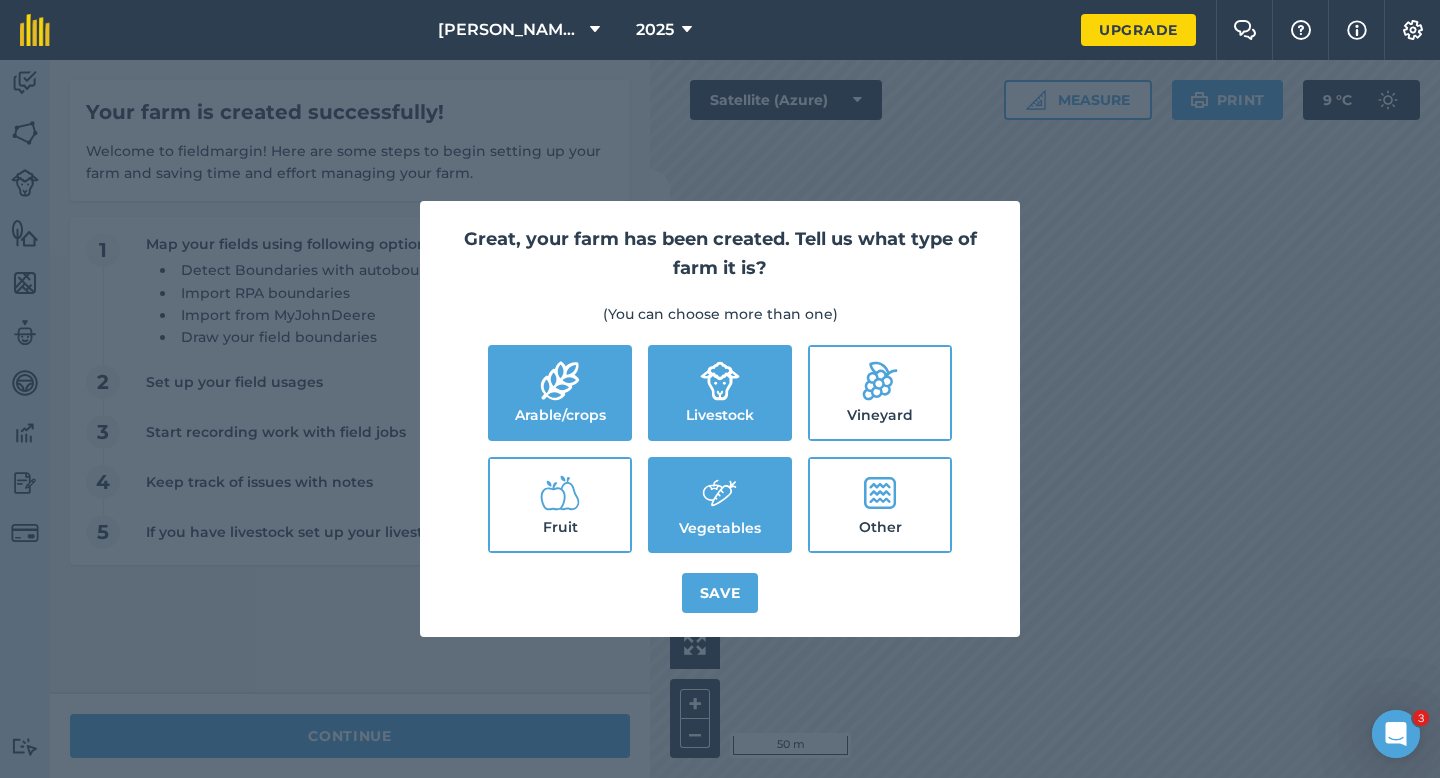 click on "Great, your farm has been created. Tell us what type of farm it is? (You can choose more than one) Arable/crops Livestock Vineyard Fruit Vegetables Other Save" at bounding box center (720, 419) 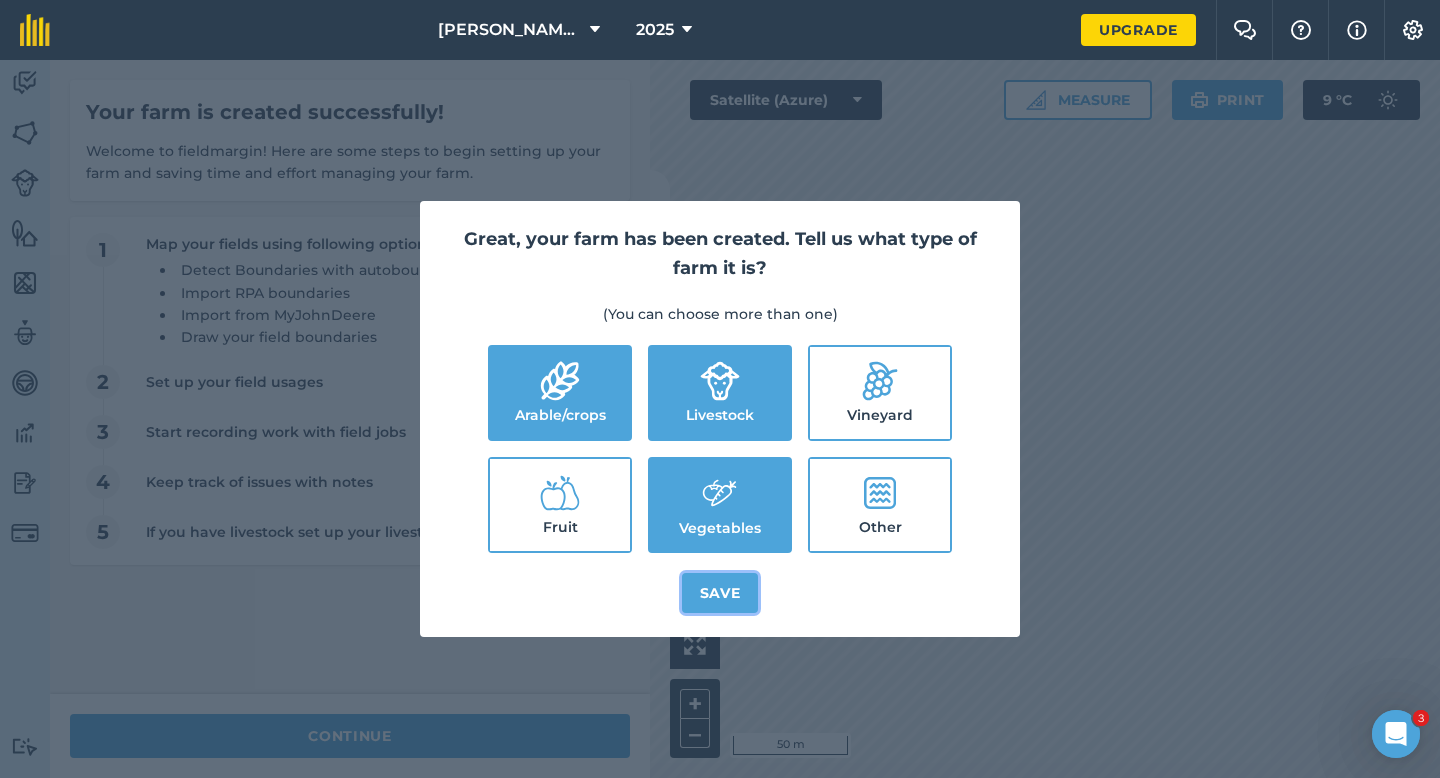 click on "Save" at bounding box center (720, 593) 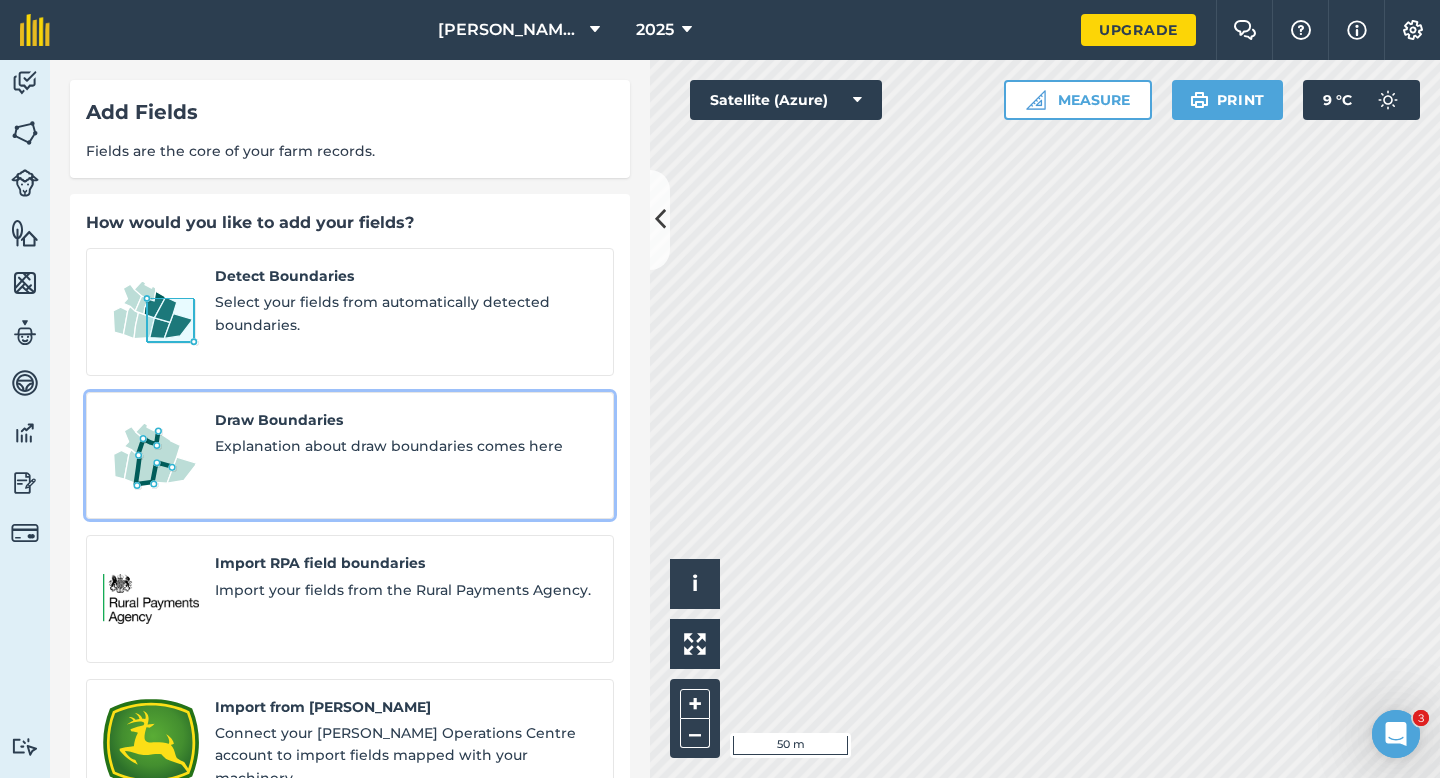 click on "Draw Boundaries Explanation about draw boundaries comes here" at bounding box center [406, 456] 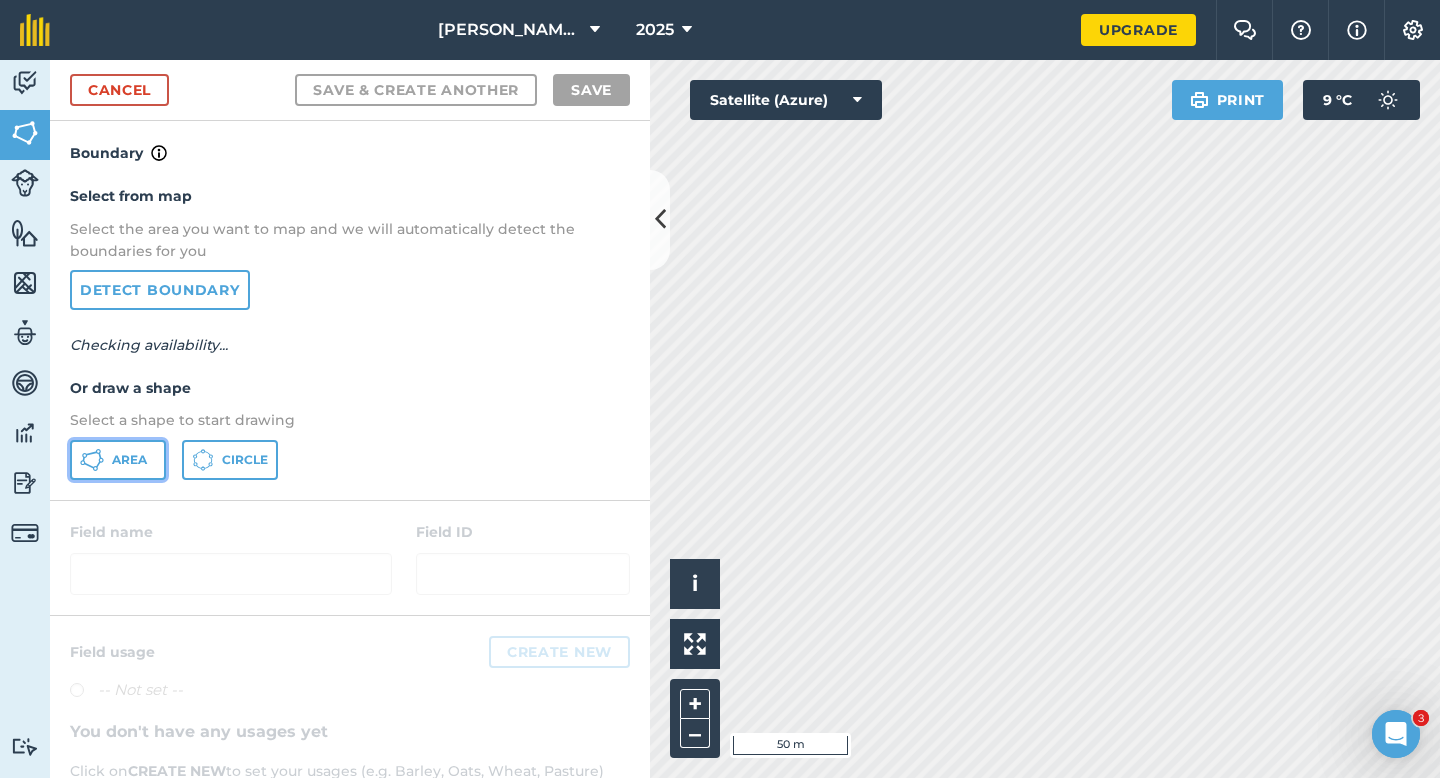 click on "Area" at bounding box center (118, 460) 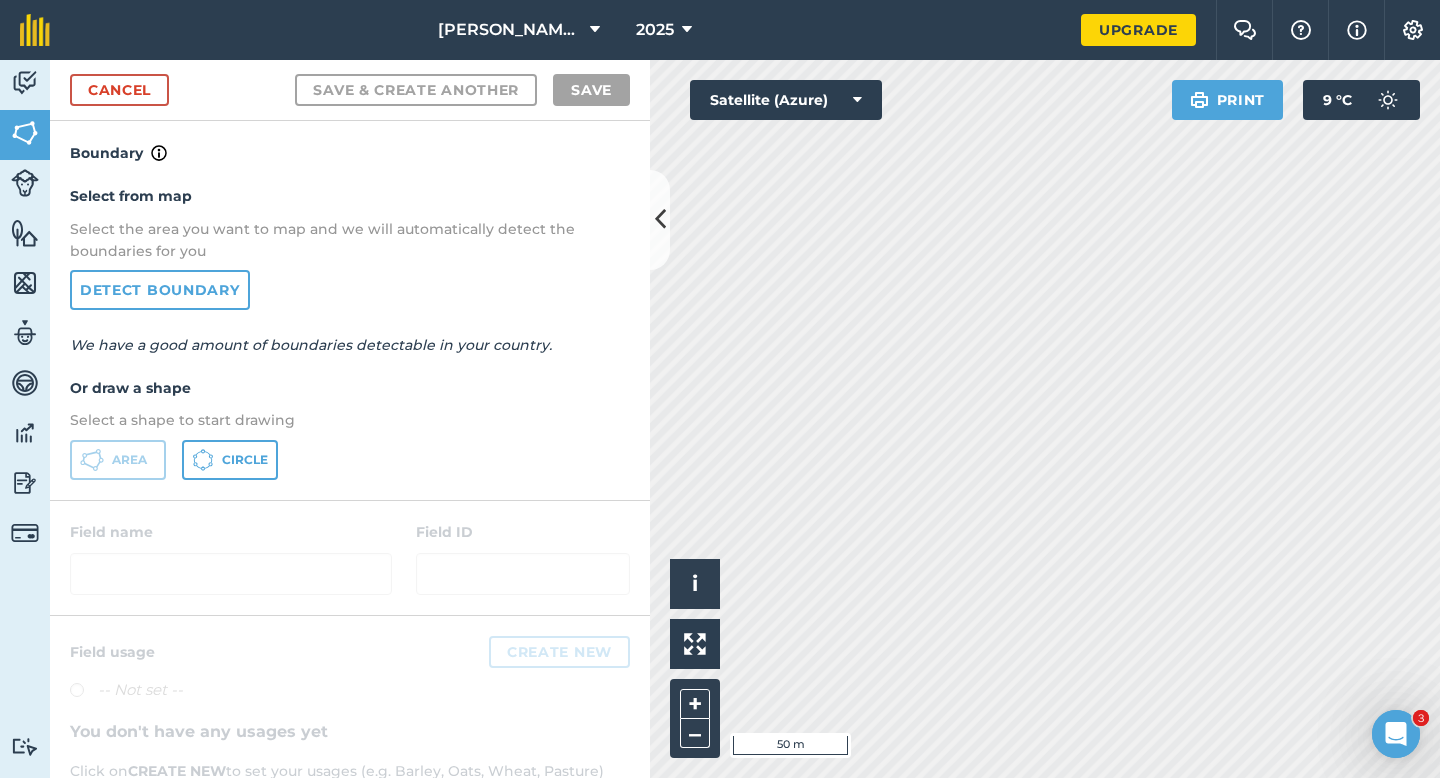 click on "Click to start drawing i © 2025 TomTom, Microsoft 50 m + – Satellite (Azure) Print 9   ° C" at bounding box center (1045, 419) 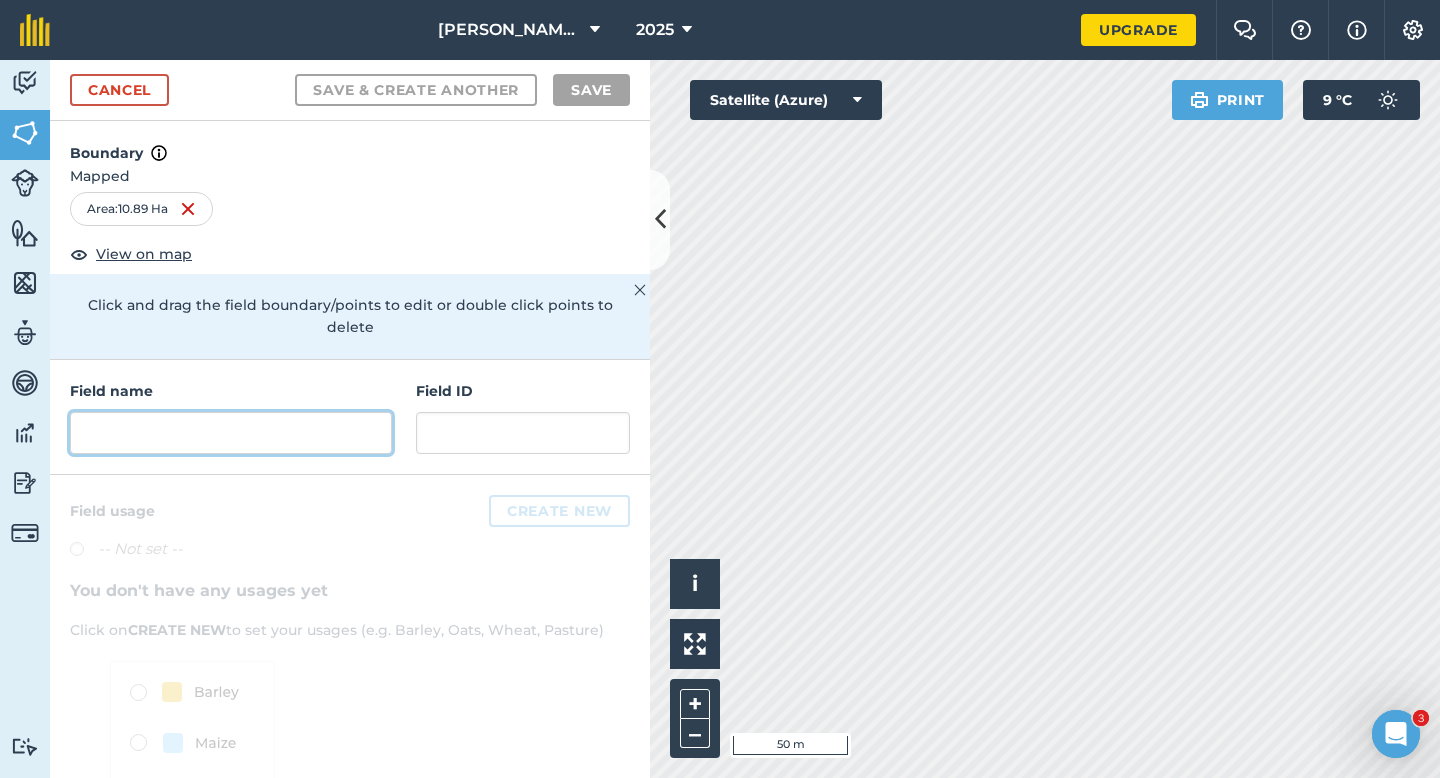click at bounding box center [231, 433] 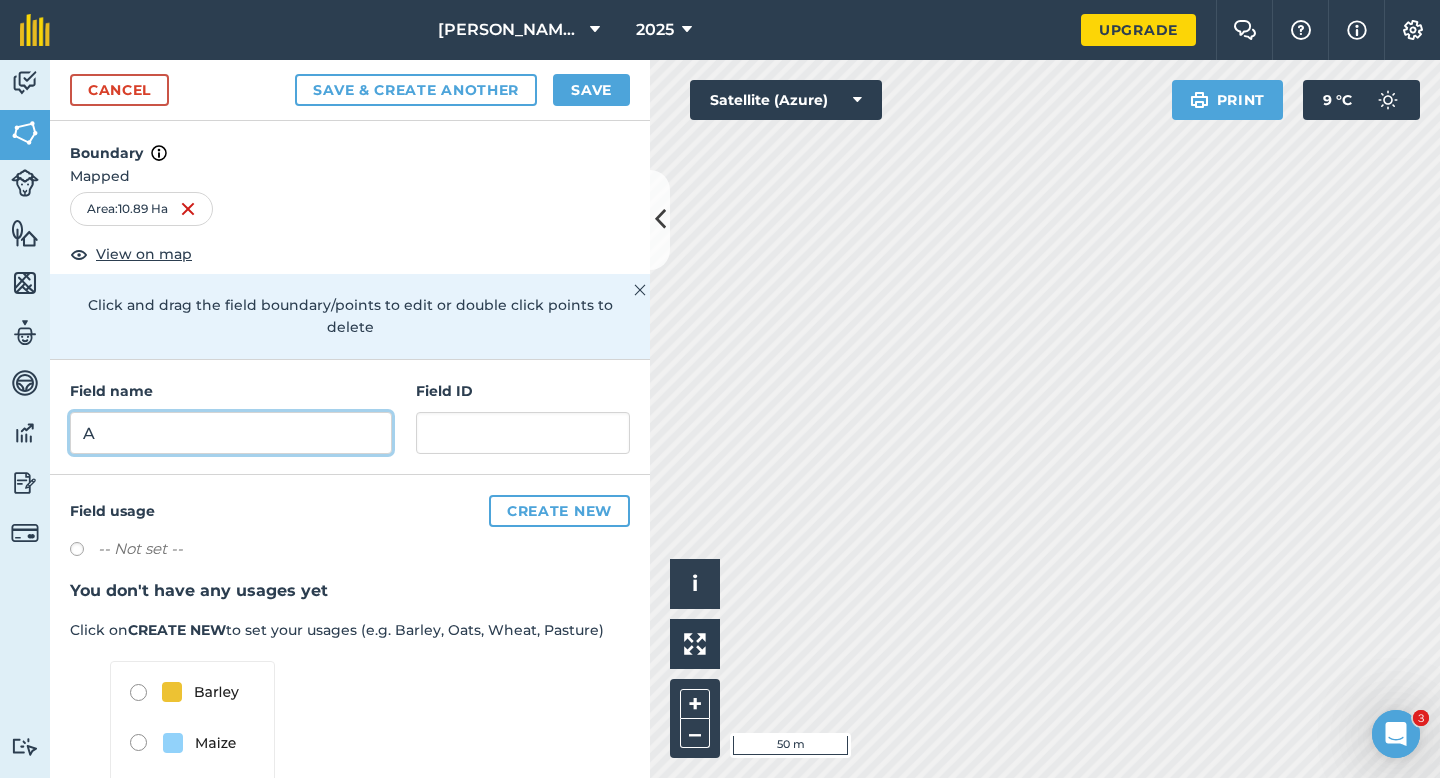 type on "A" 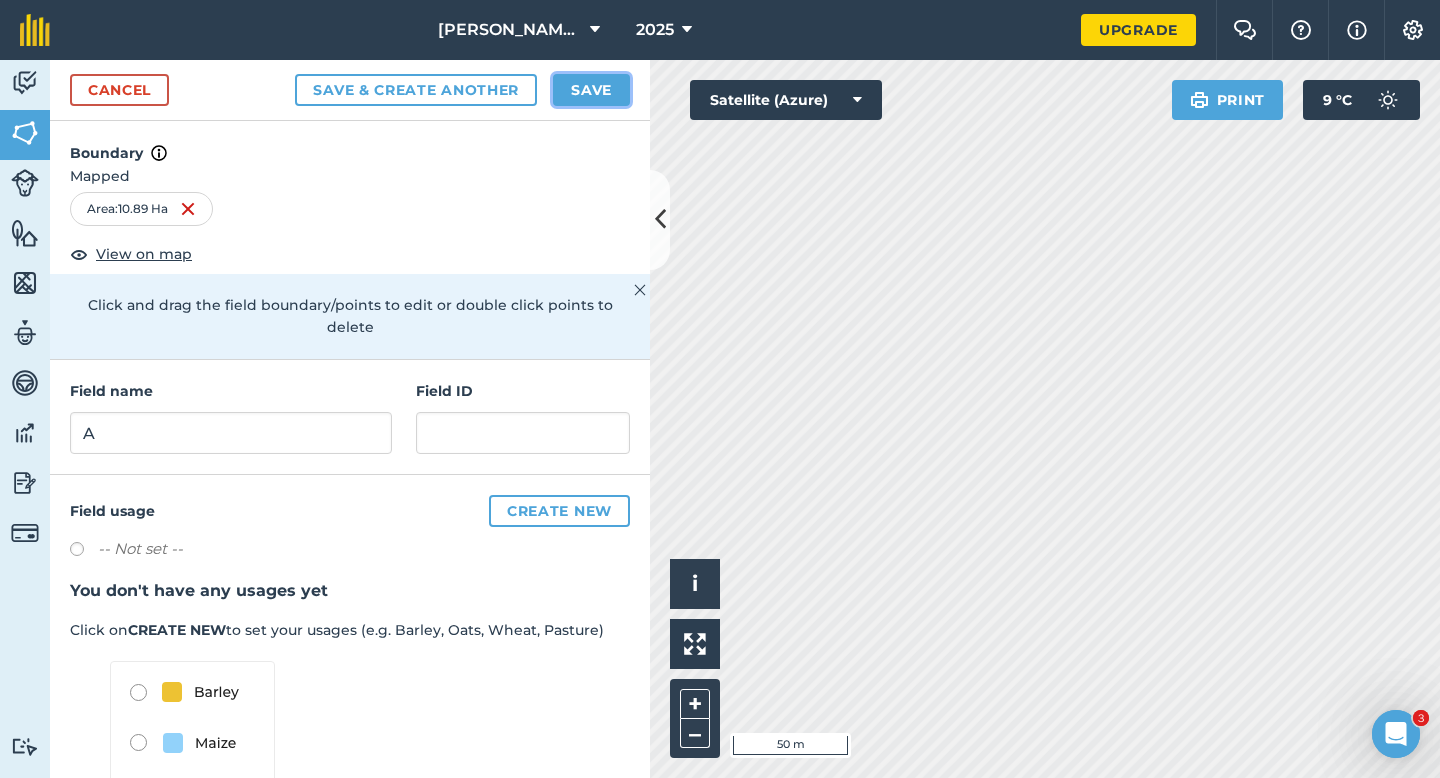 click on "Save" at bounding box center [591, 90] 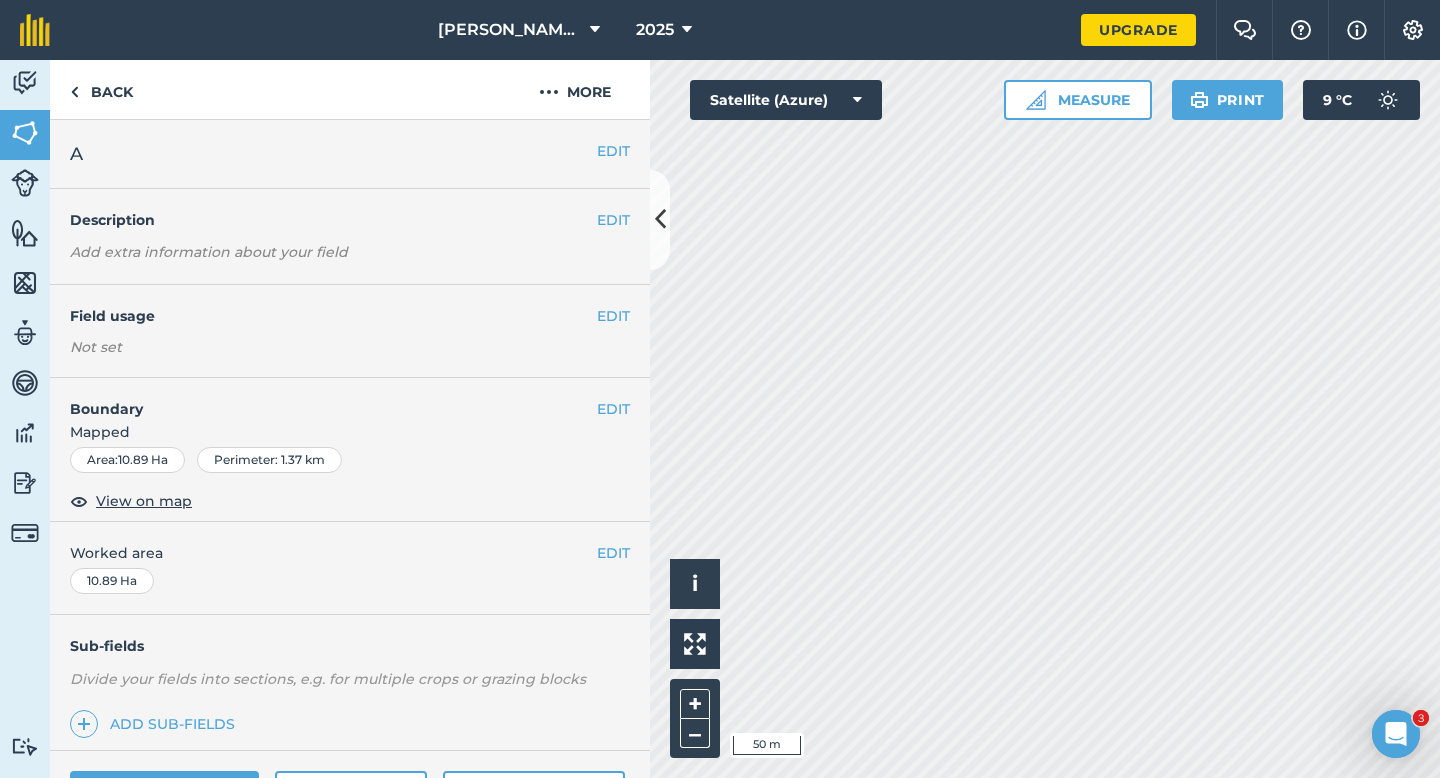 click on "EDIT Worked area 10.89   Ha" at bounding box center (350, 568) 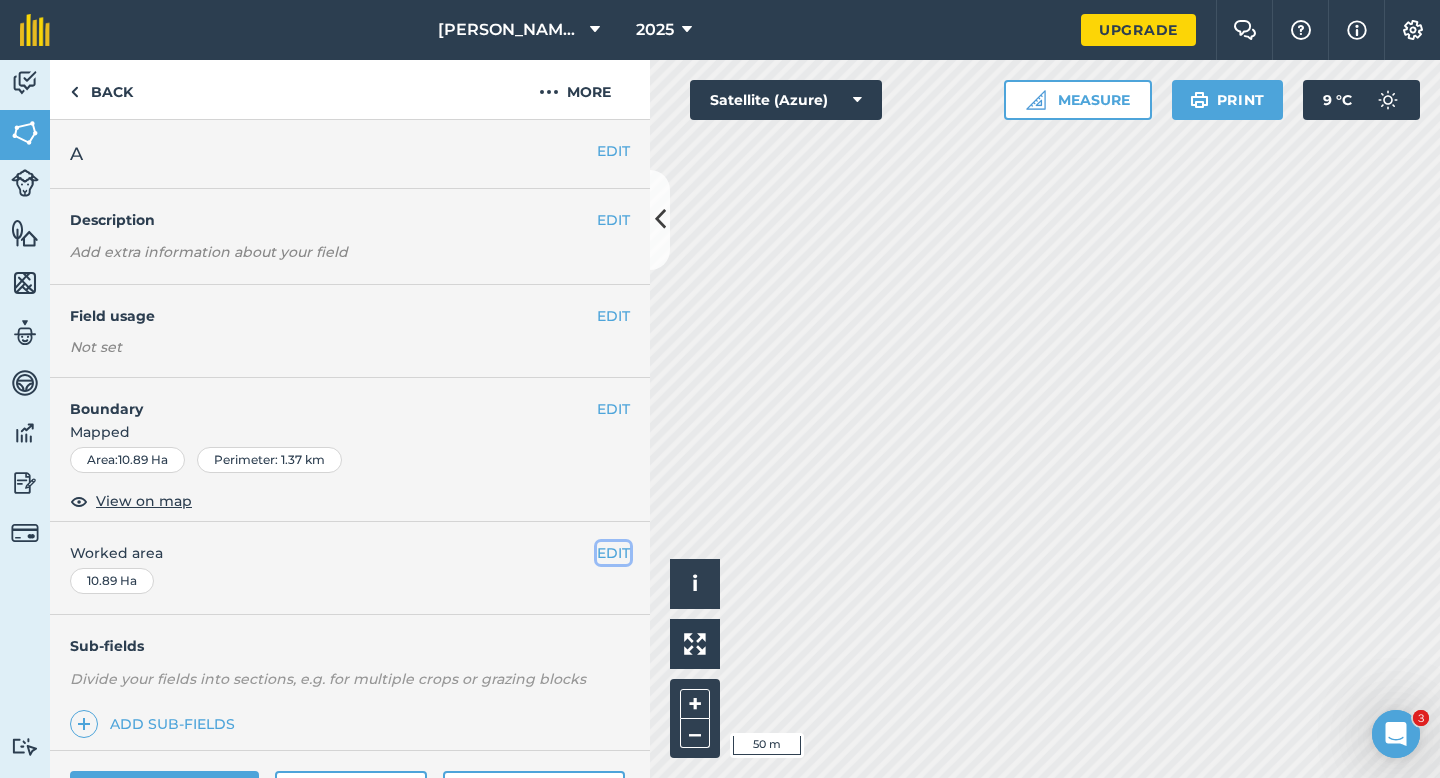 click on "EDIT" at bounding box center [613, 553] 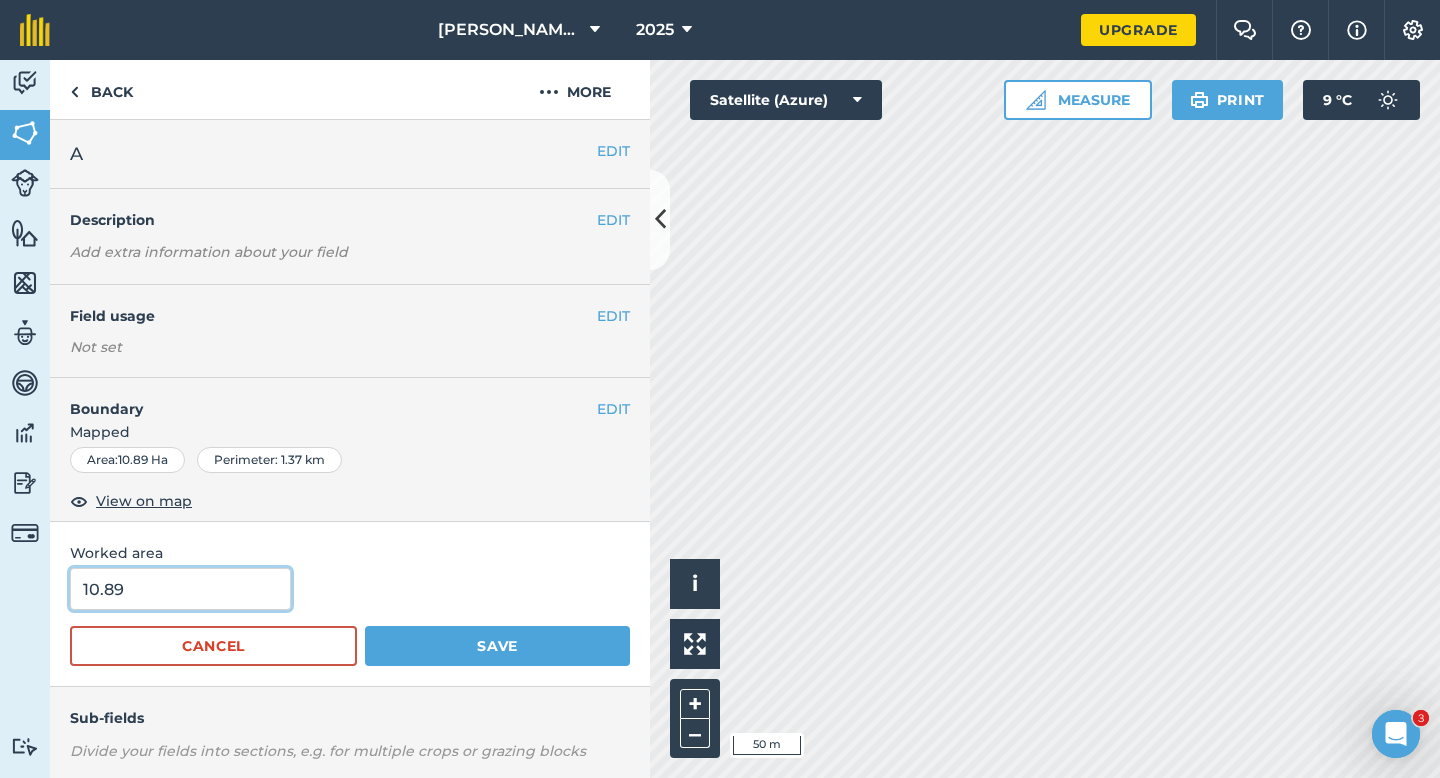 click on "10.89" at bounding box center [180, 589] 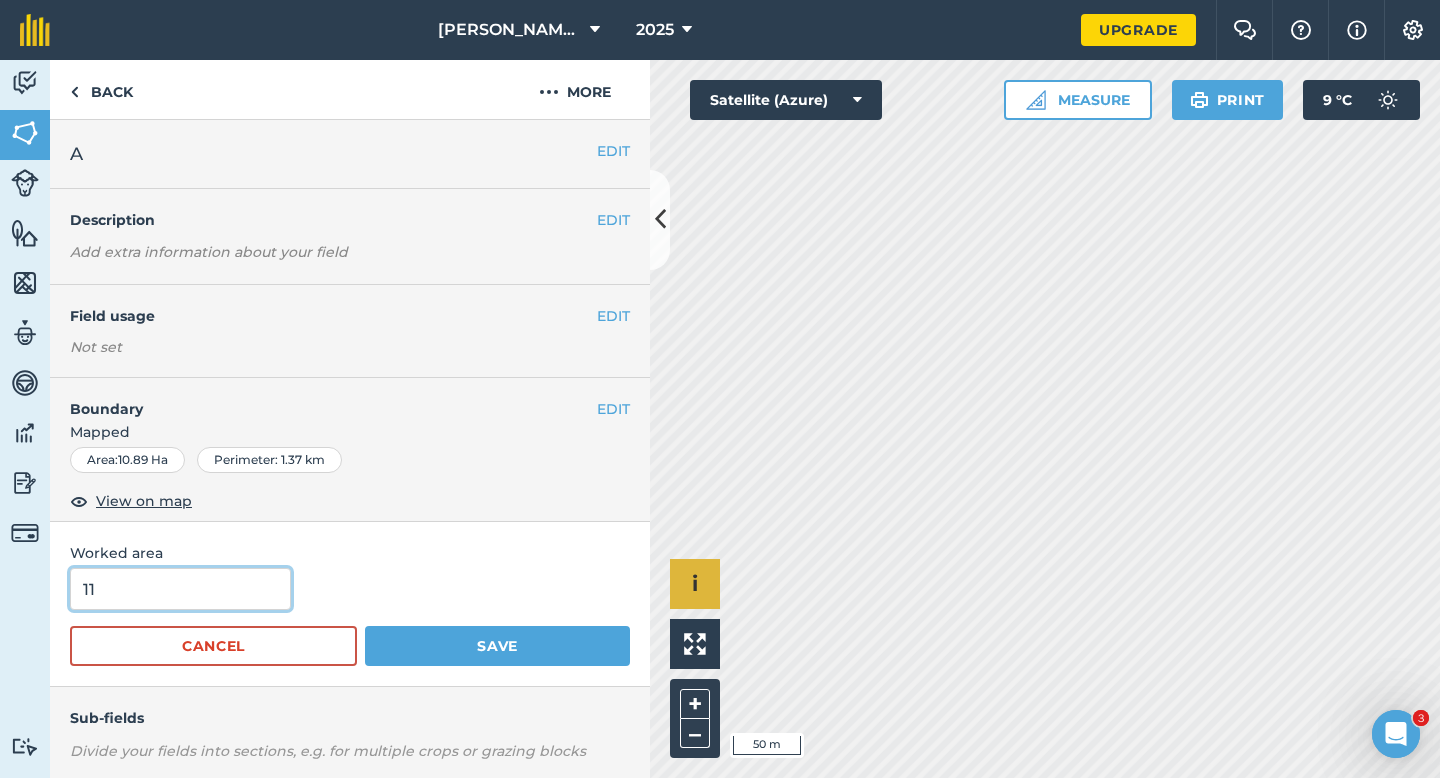 click on "Save" at bounding box center [497, 646] 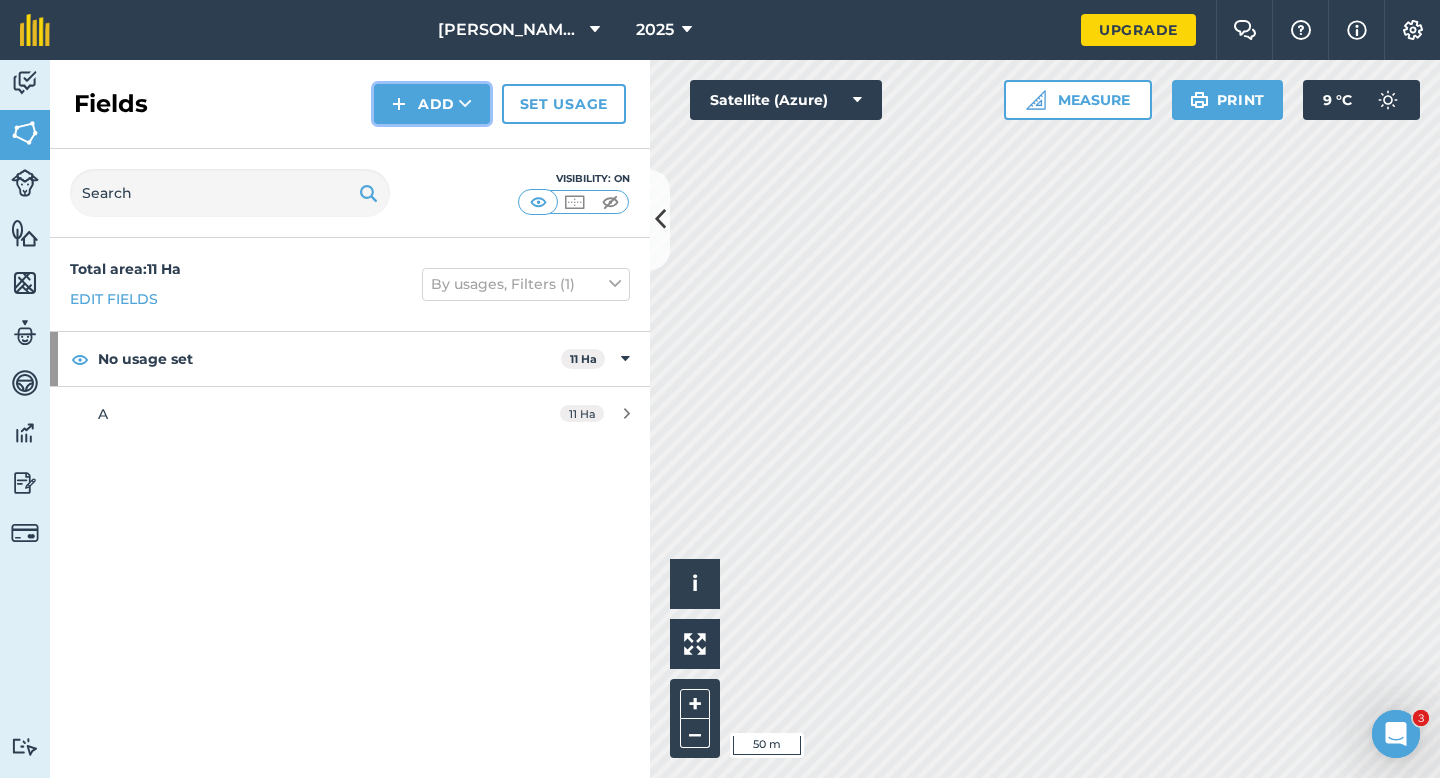 click on "Add" at bounding box center [432, 104] 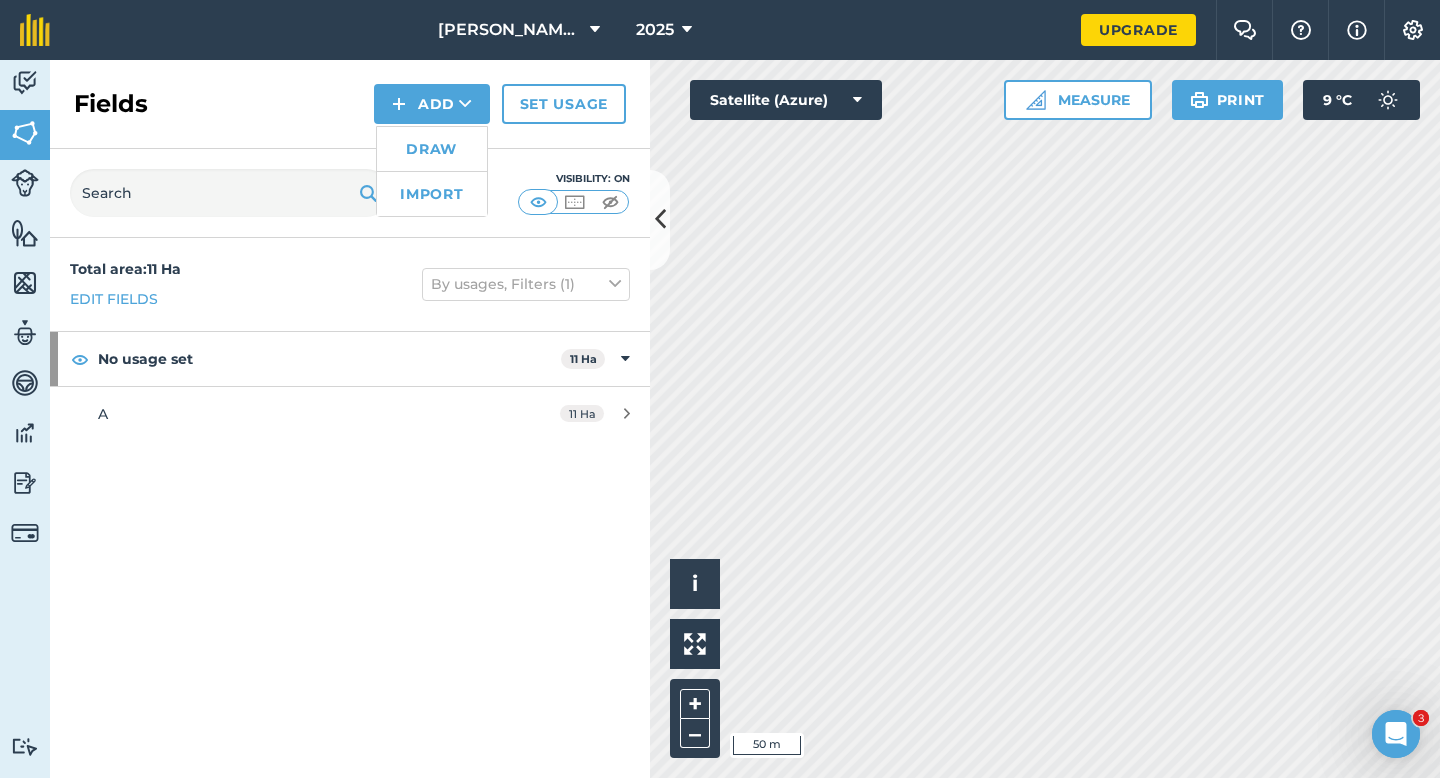 click on "Draw" at bounding box center (432, 149) 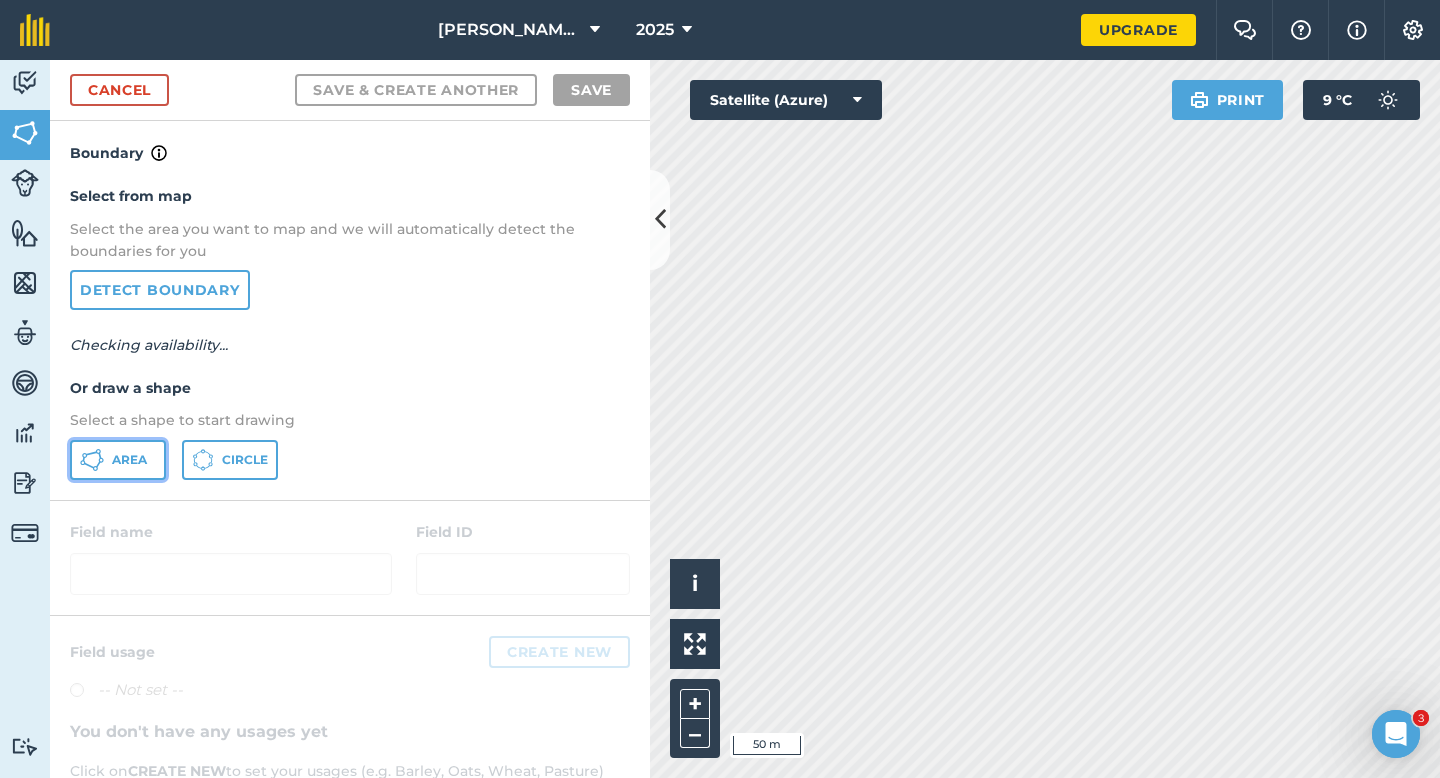 click on "Area" at bounding box center [118, 460] 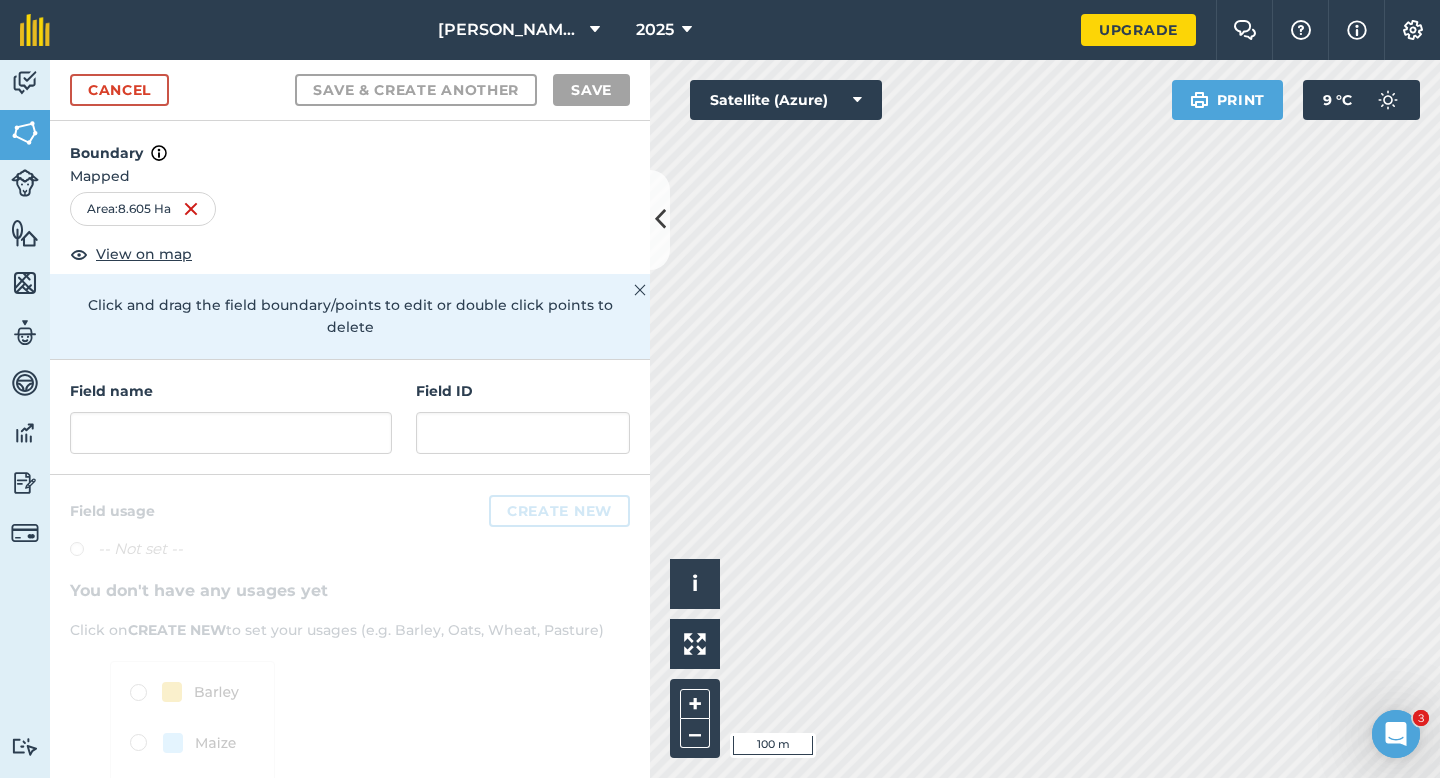 click on "Field name" at bounding box center (231, 391) 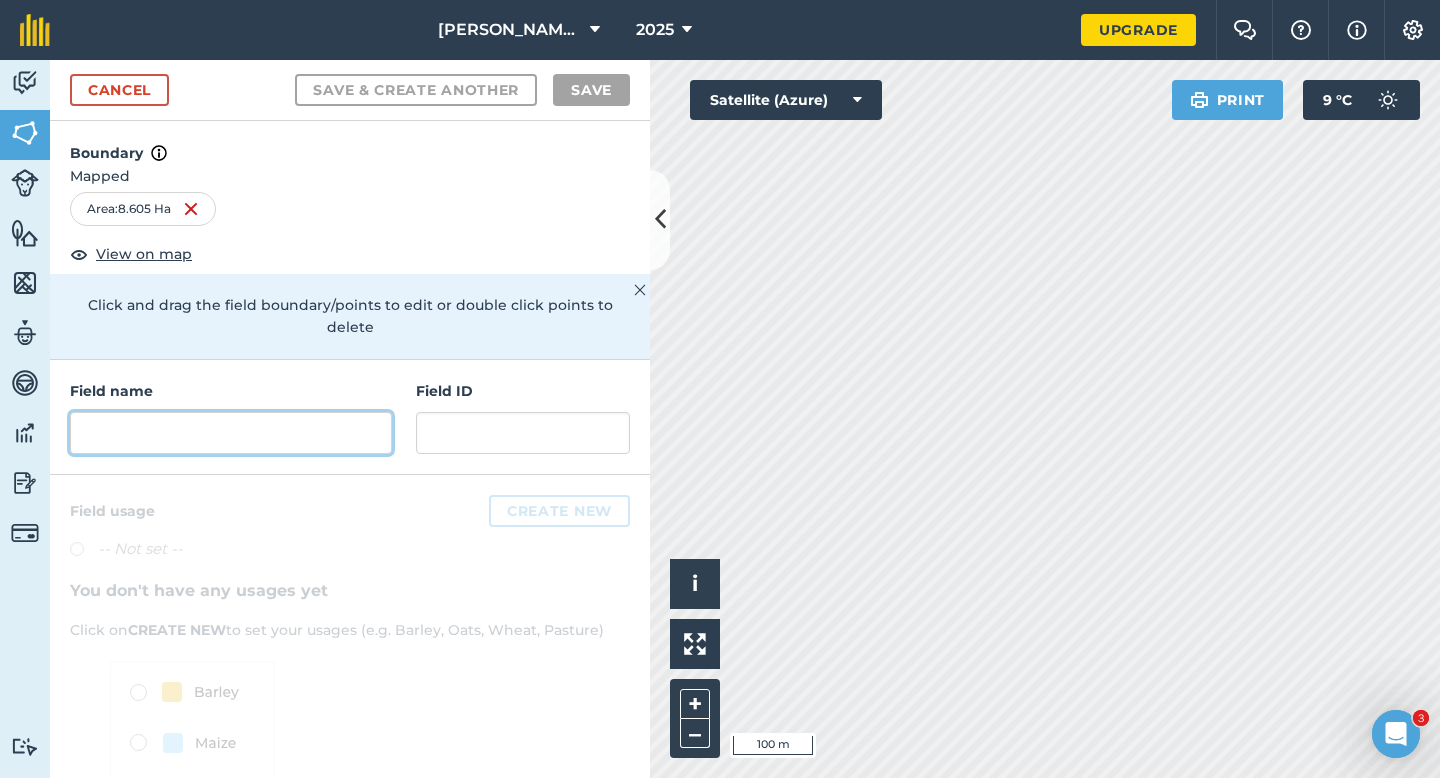 click at bounding box center [231, 433] 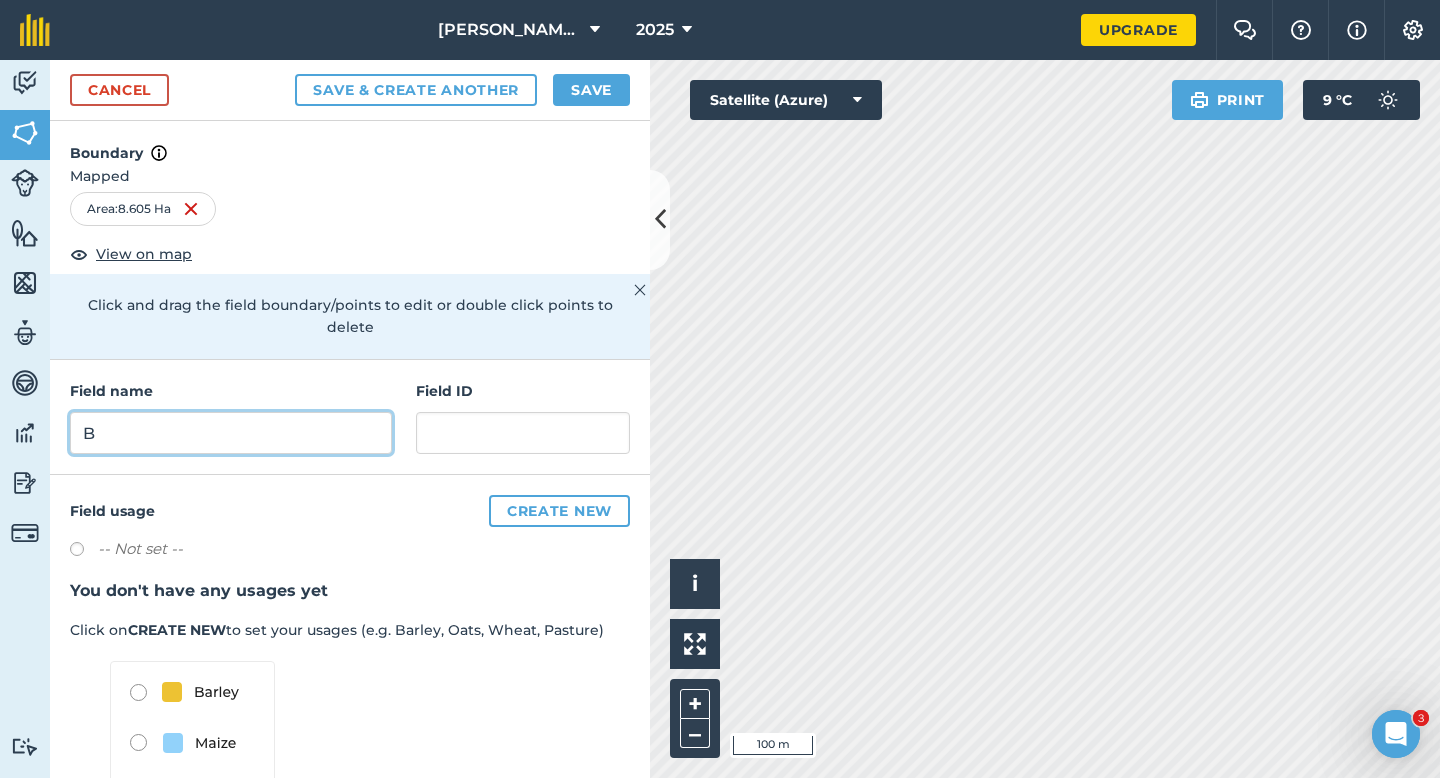 type on "B" 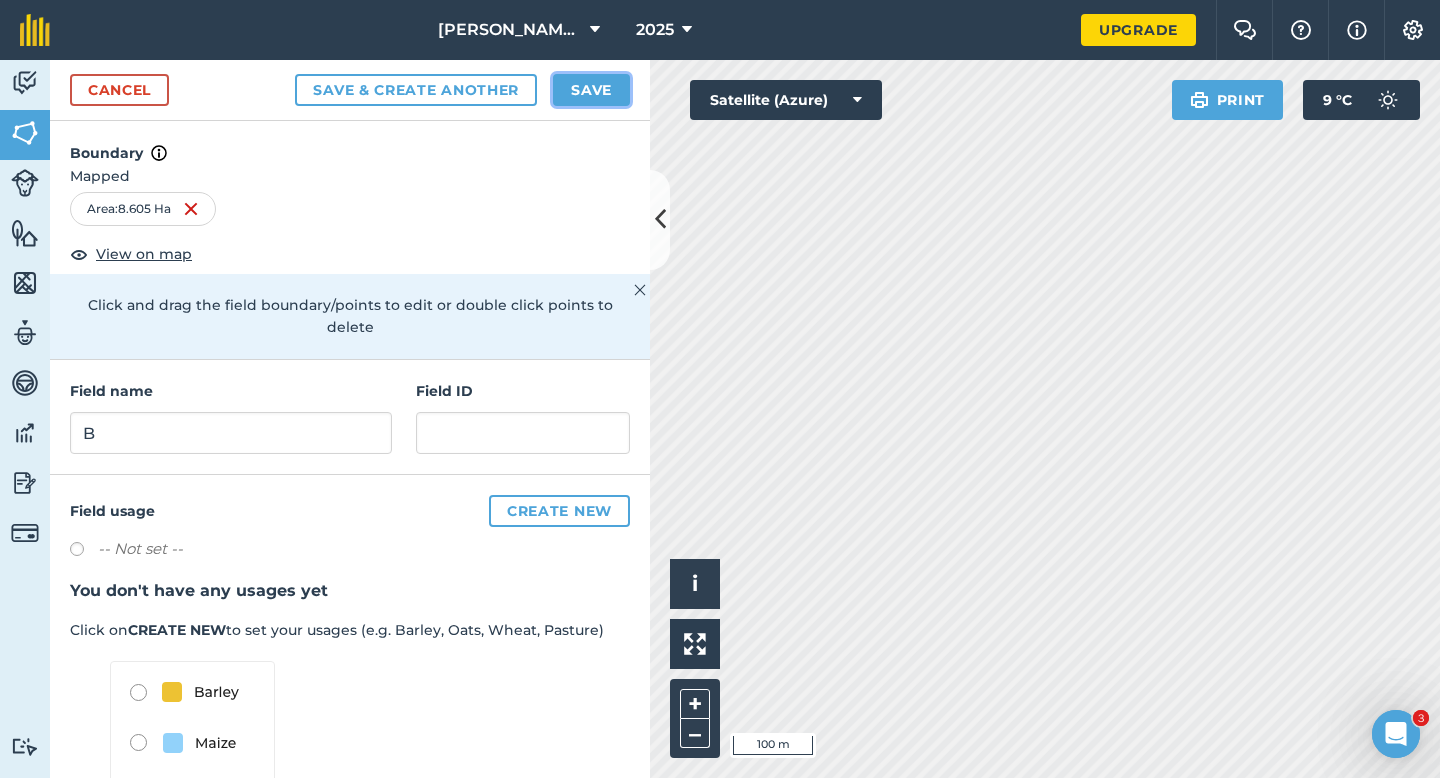 click on "Save" at bounding box center [591, 90] 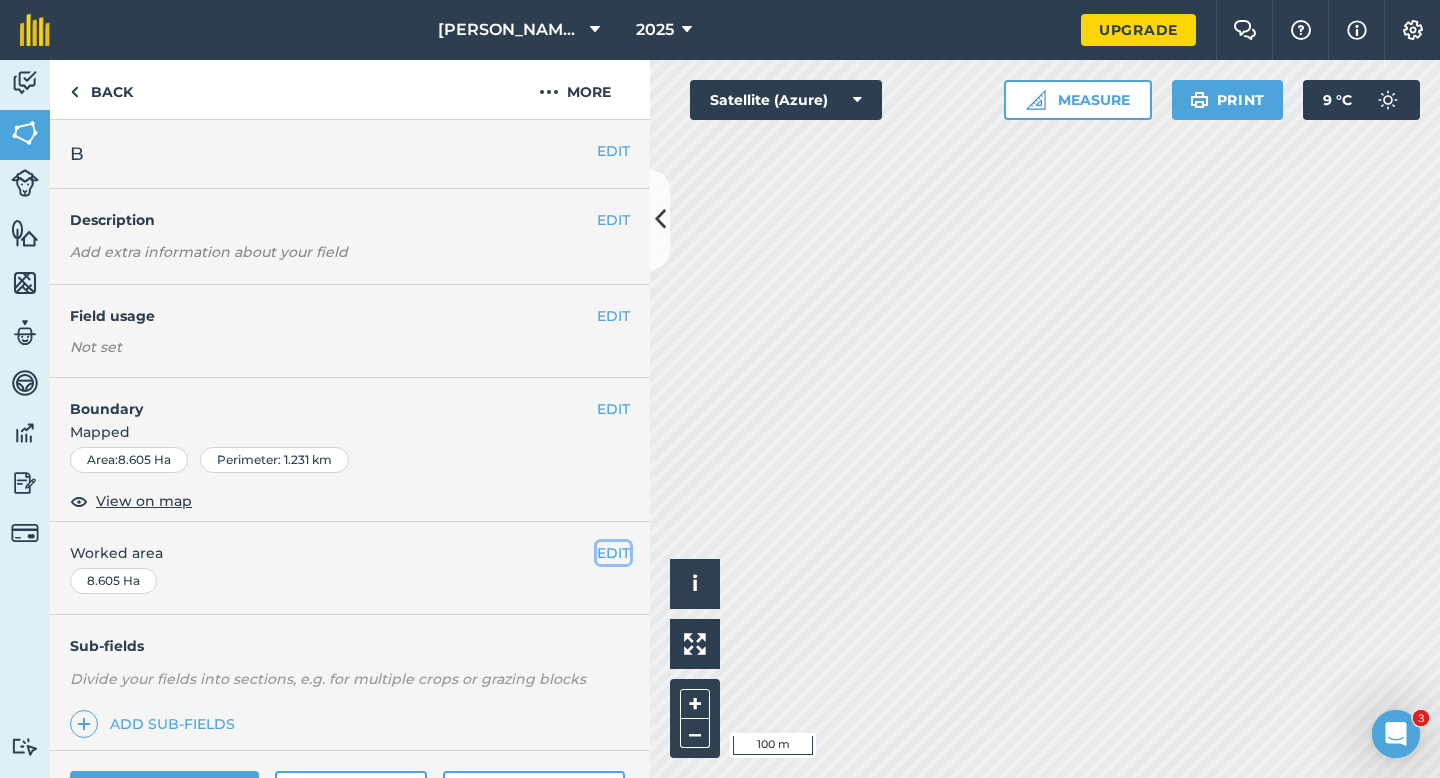 click on "EDIT" at bounding box center (613, 553) 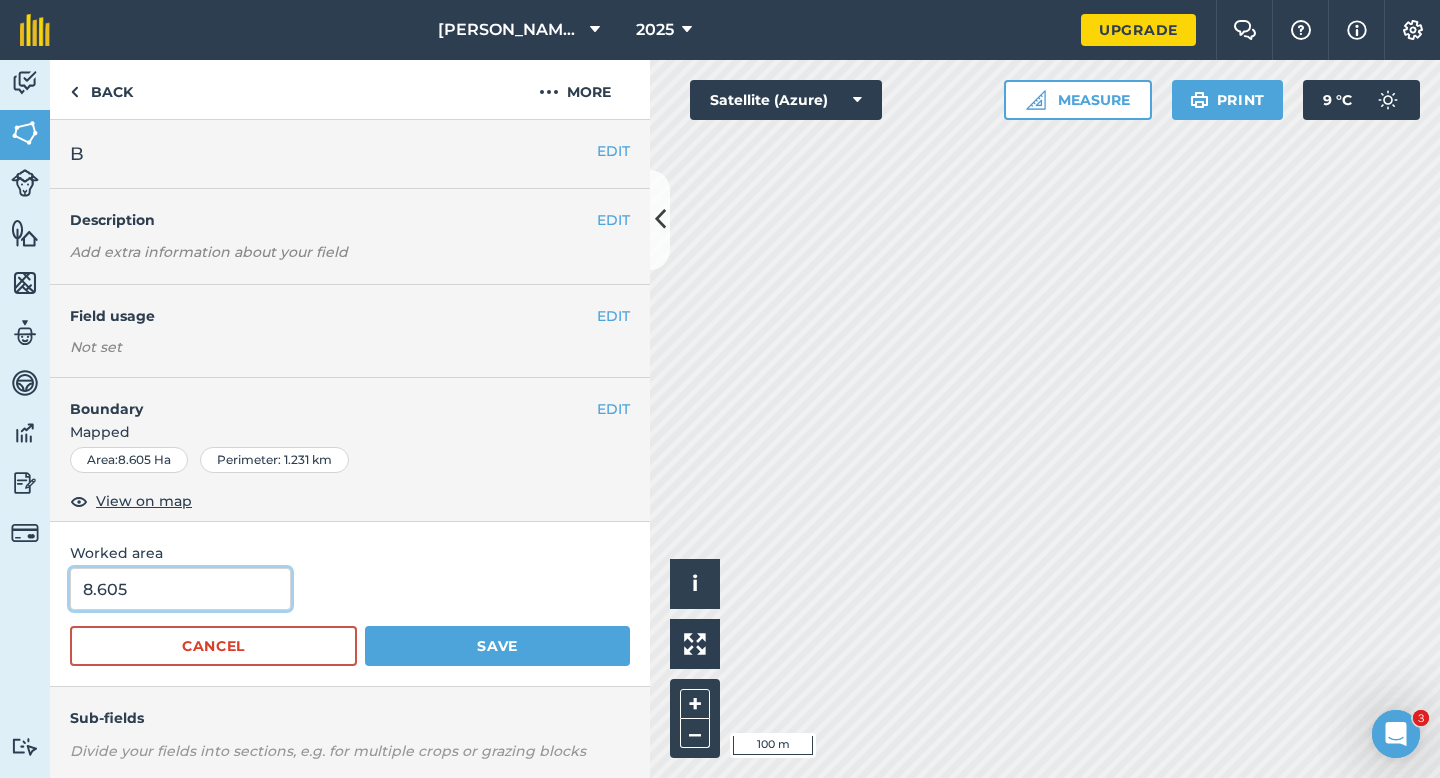 click on "8.605" at bounding box center [180, 589] 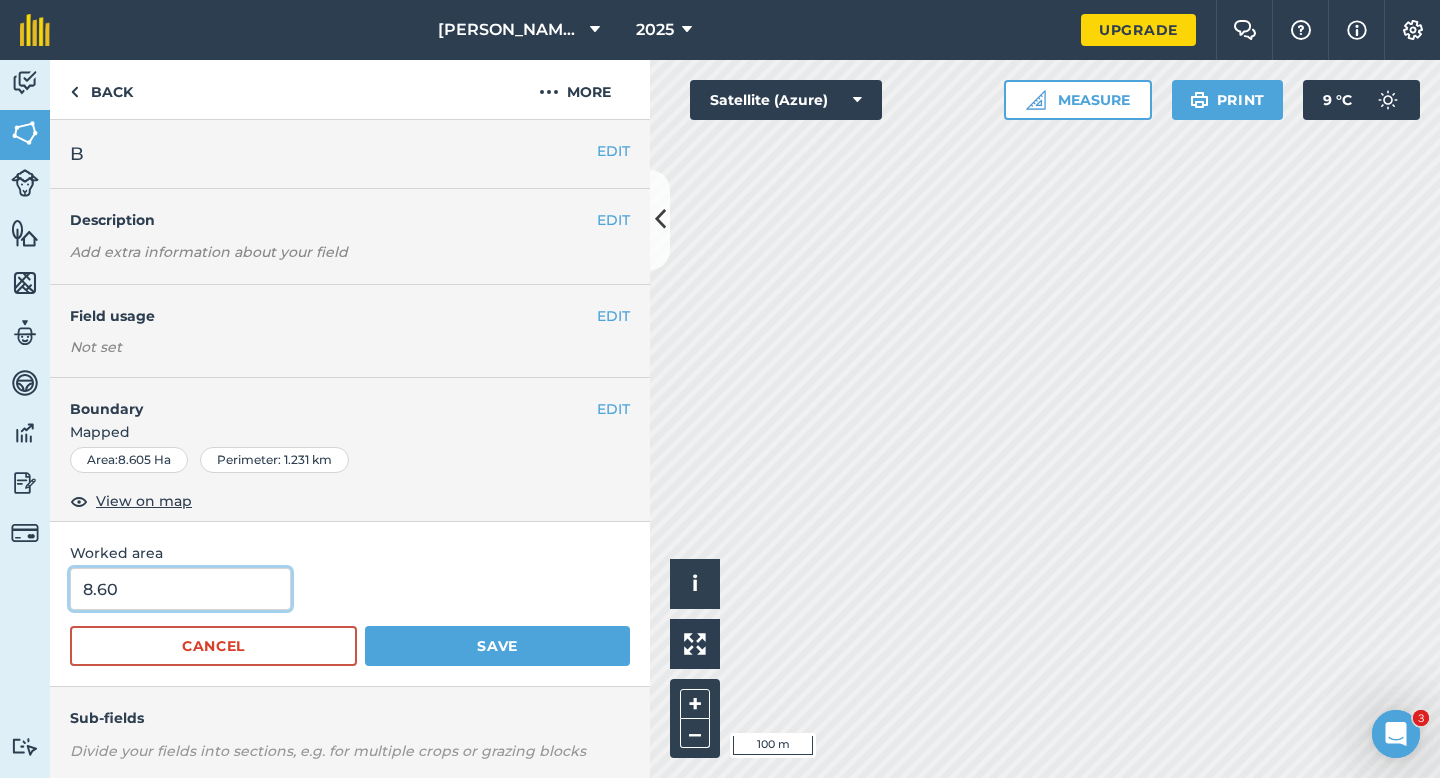 type on "8.6" 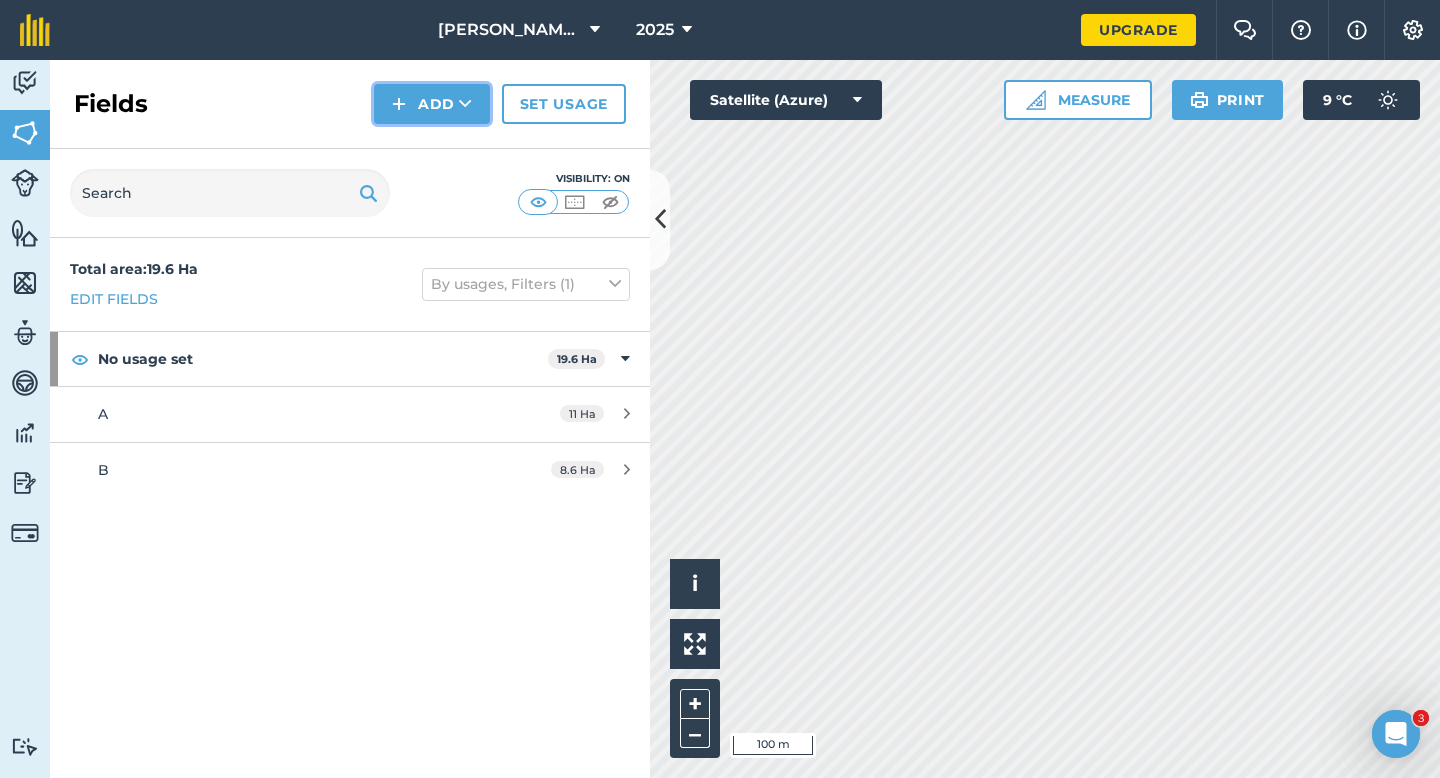 click on "Add" at bounding box center [432, 104] 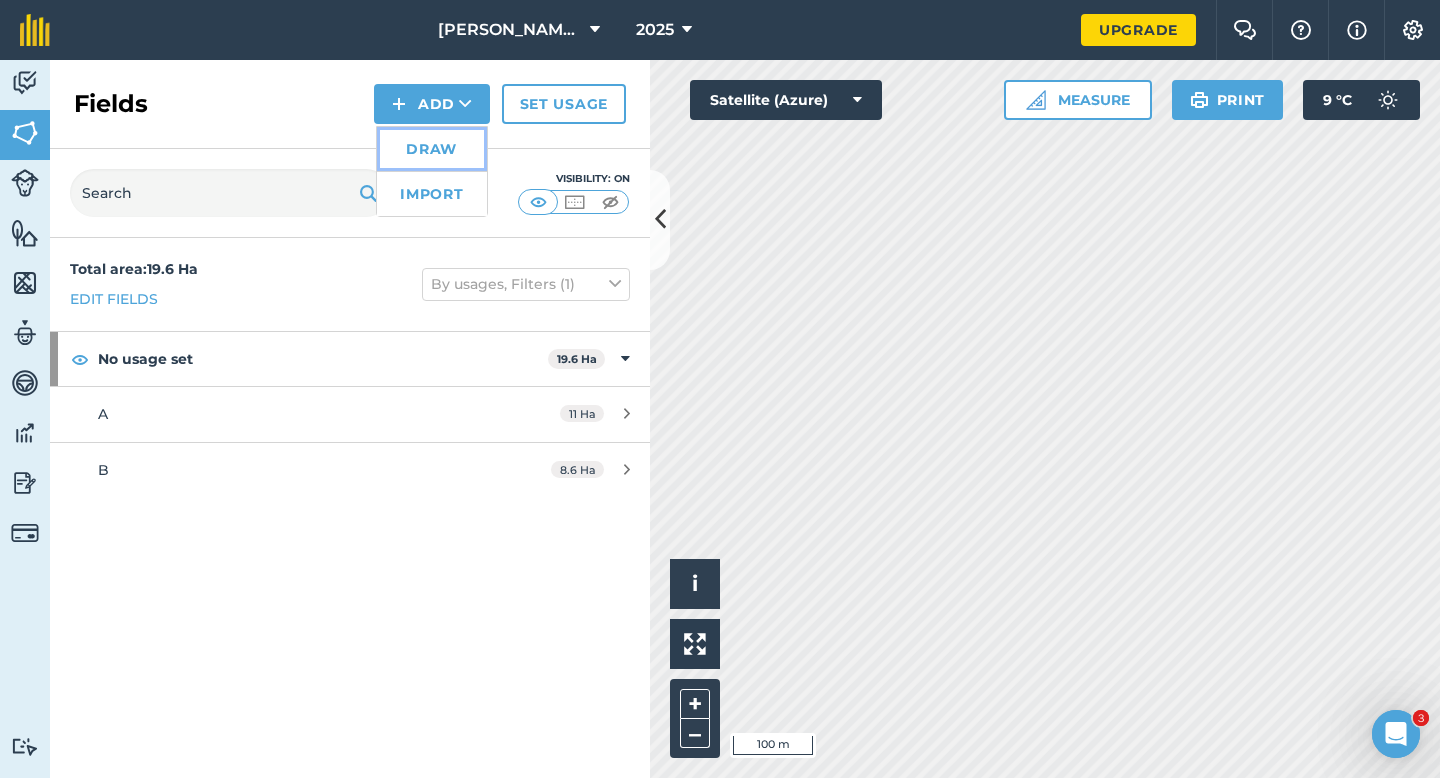 click on "Draw" at bounding box center [432, 149] 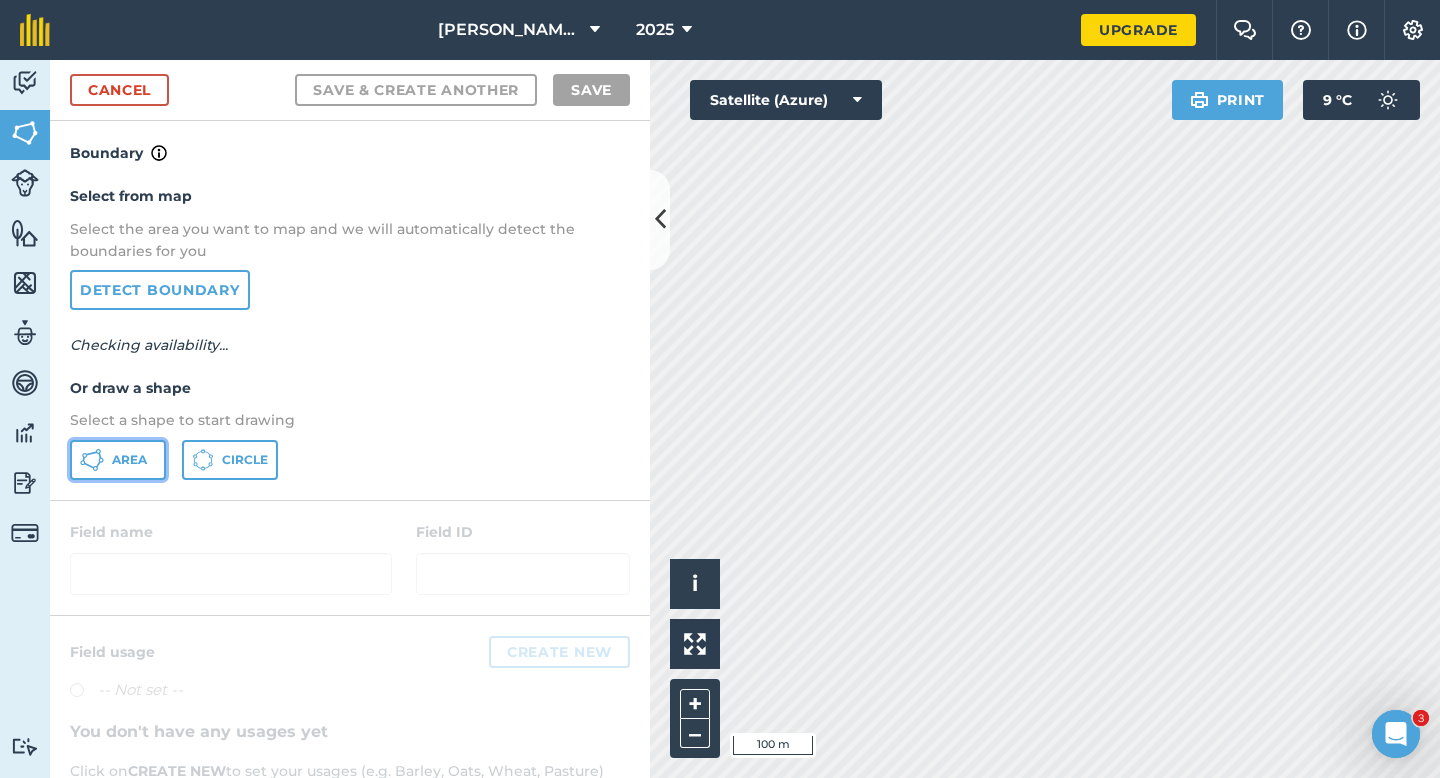 click on "Area" at bounding box center [118, 460] 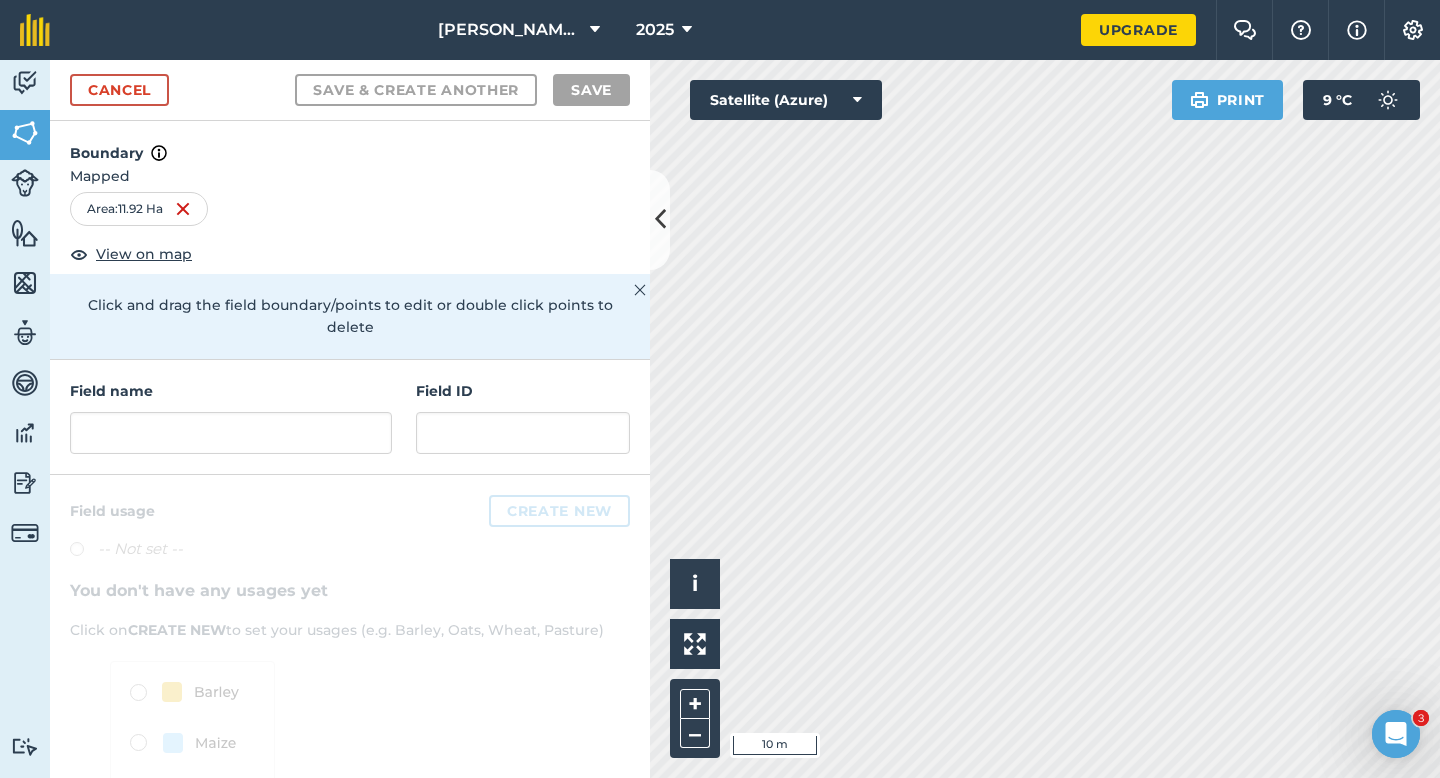 click on "Field name Field ID" at bounding box center (350, 417) 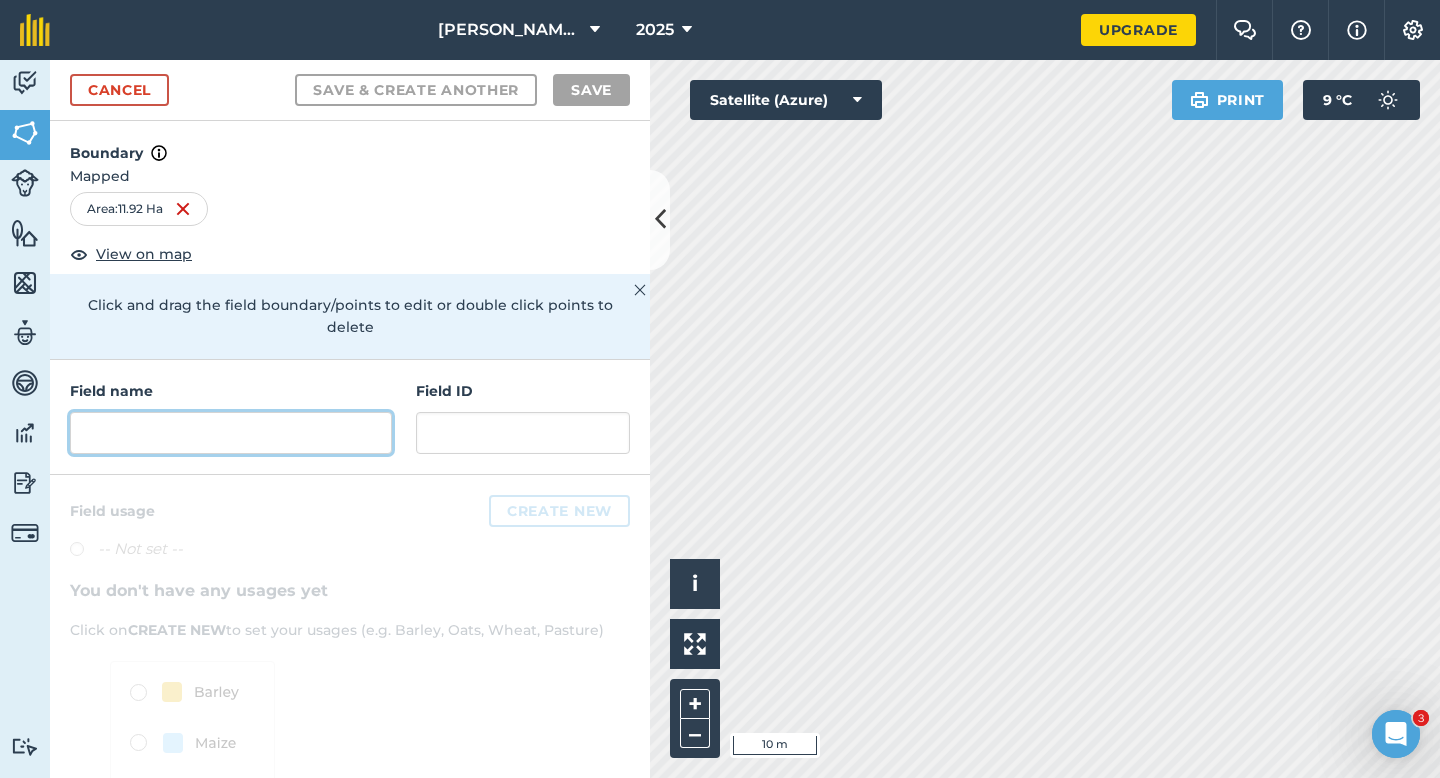 click at bounding box center [231, 433] 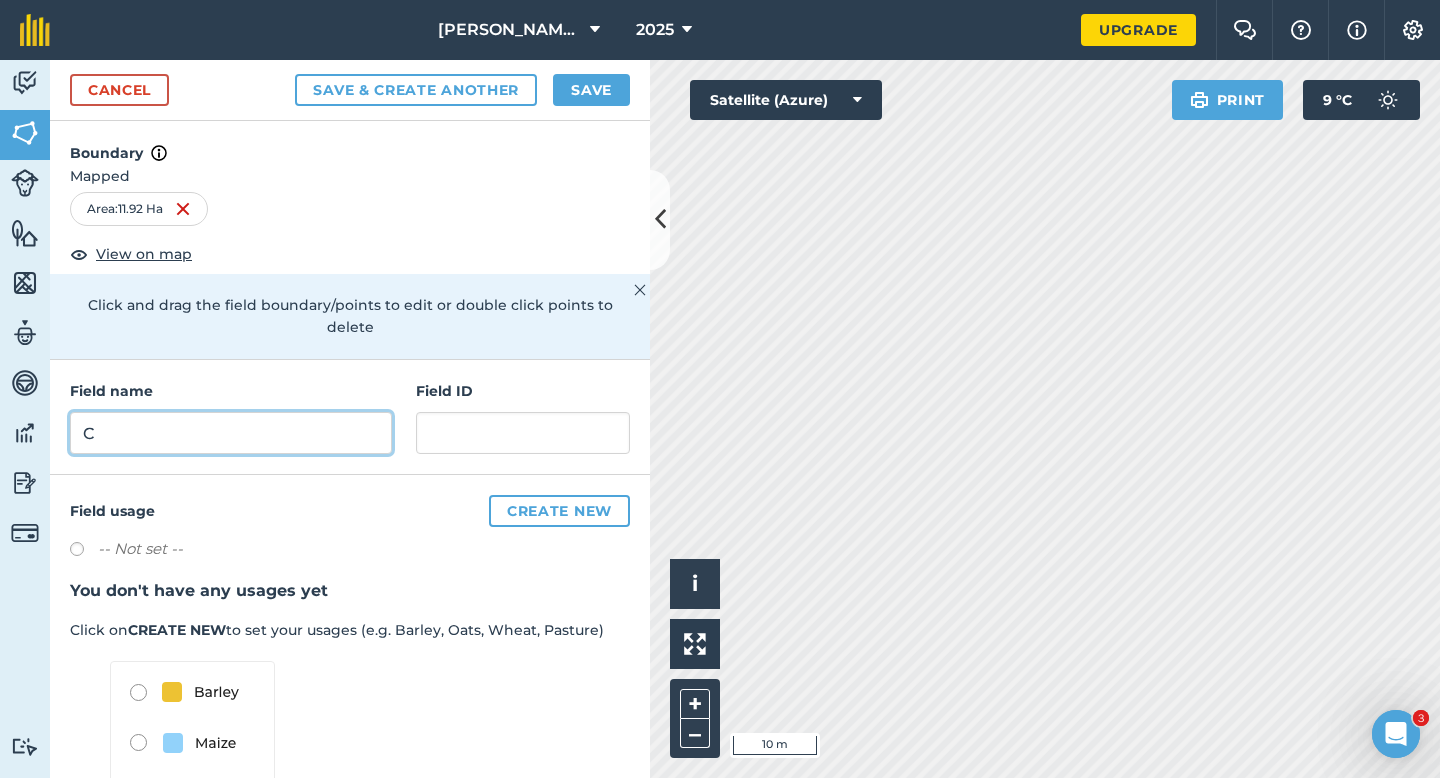 type on "C" 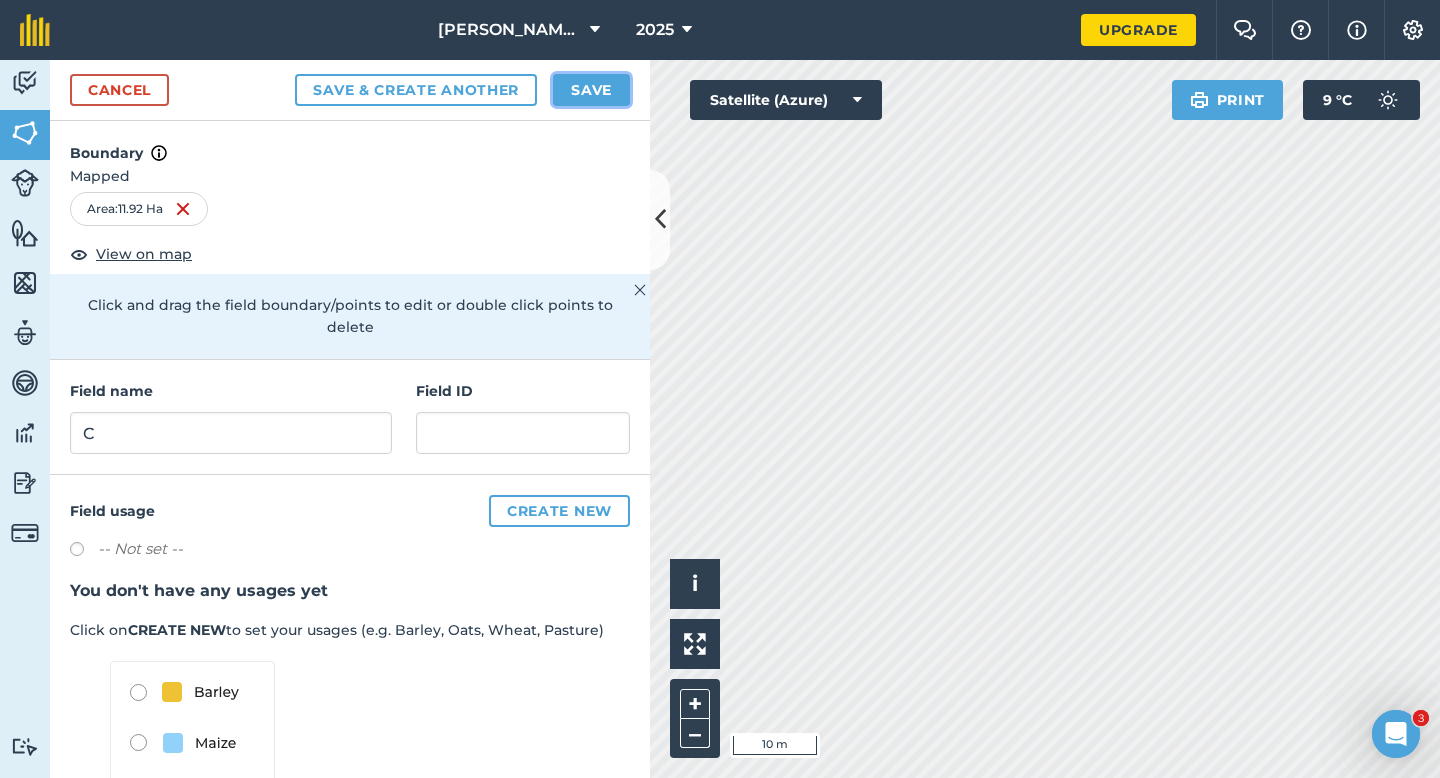 click on "Save" at bounding box center [591, 90] 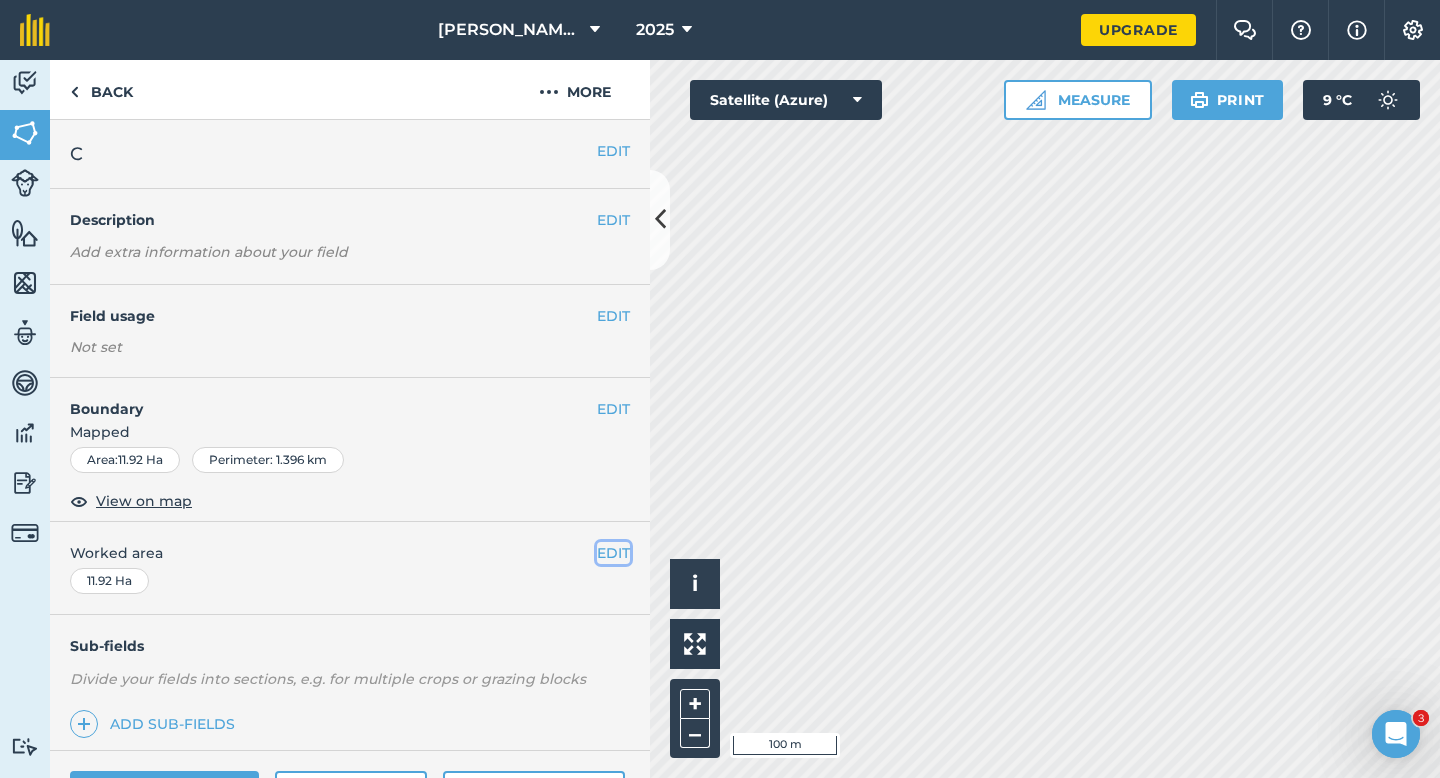 click on "EDIT" at bounding box center [613, 553] 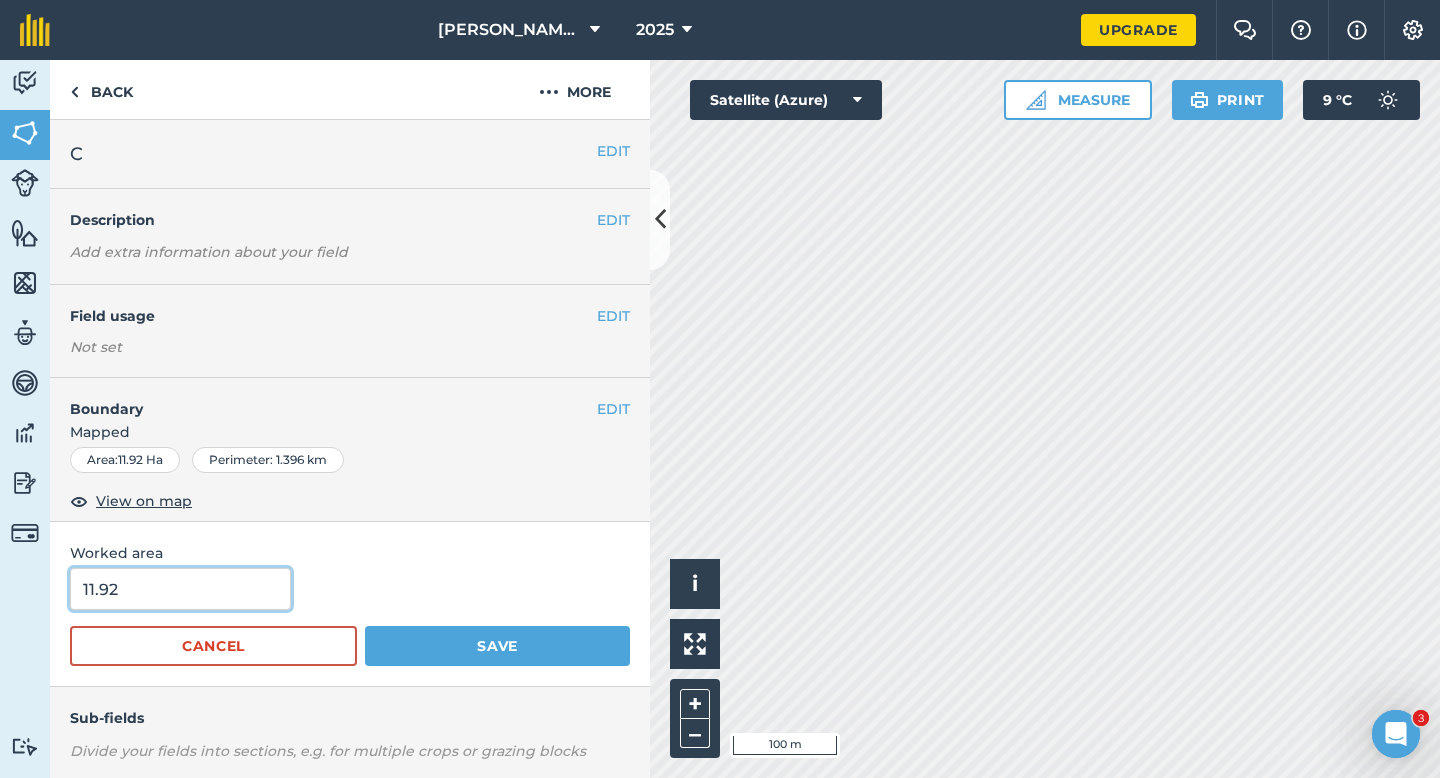 click on "11.92" at bounding box center (180, 589) 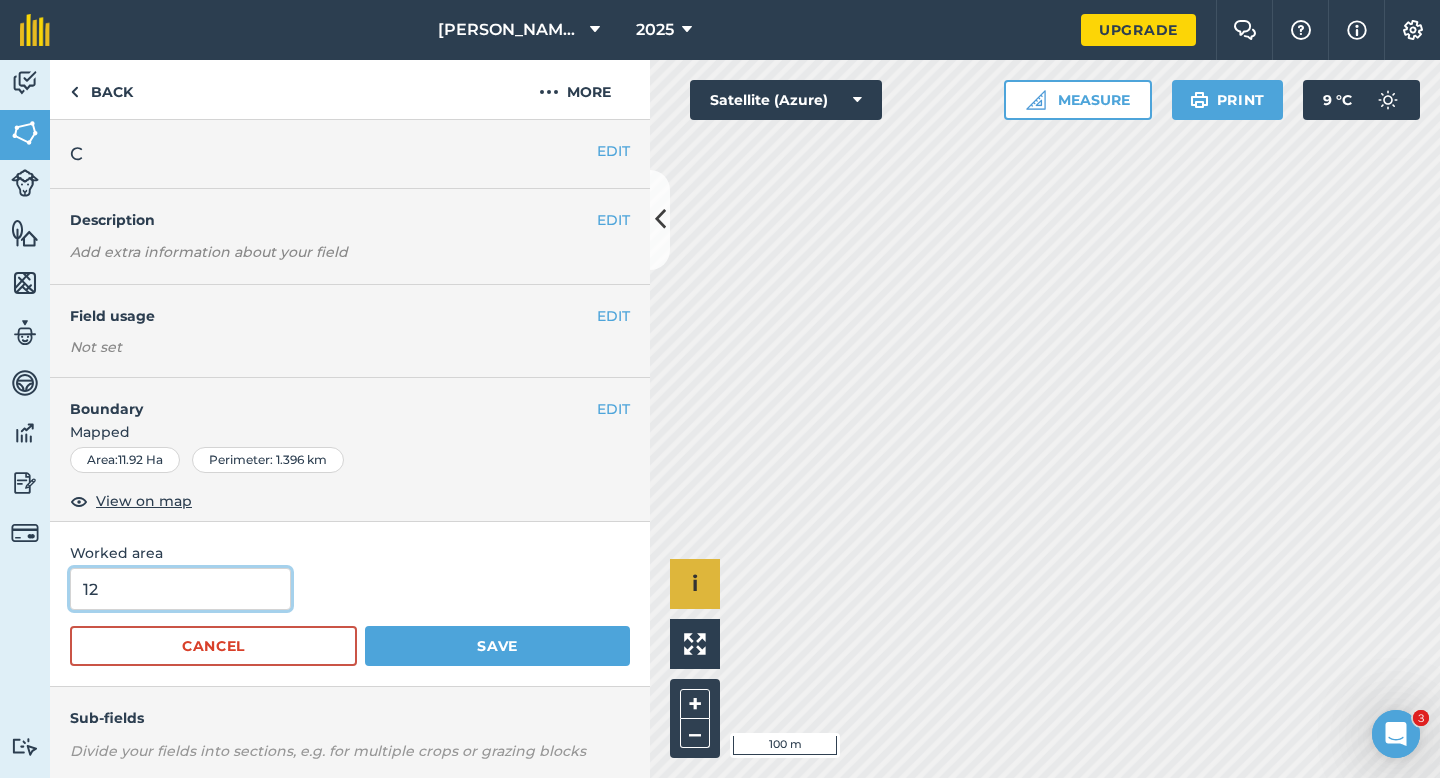 click on "Save" at bounding box center (497, 646) 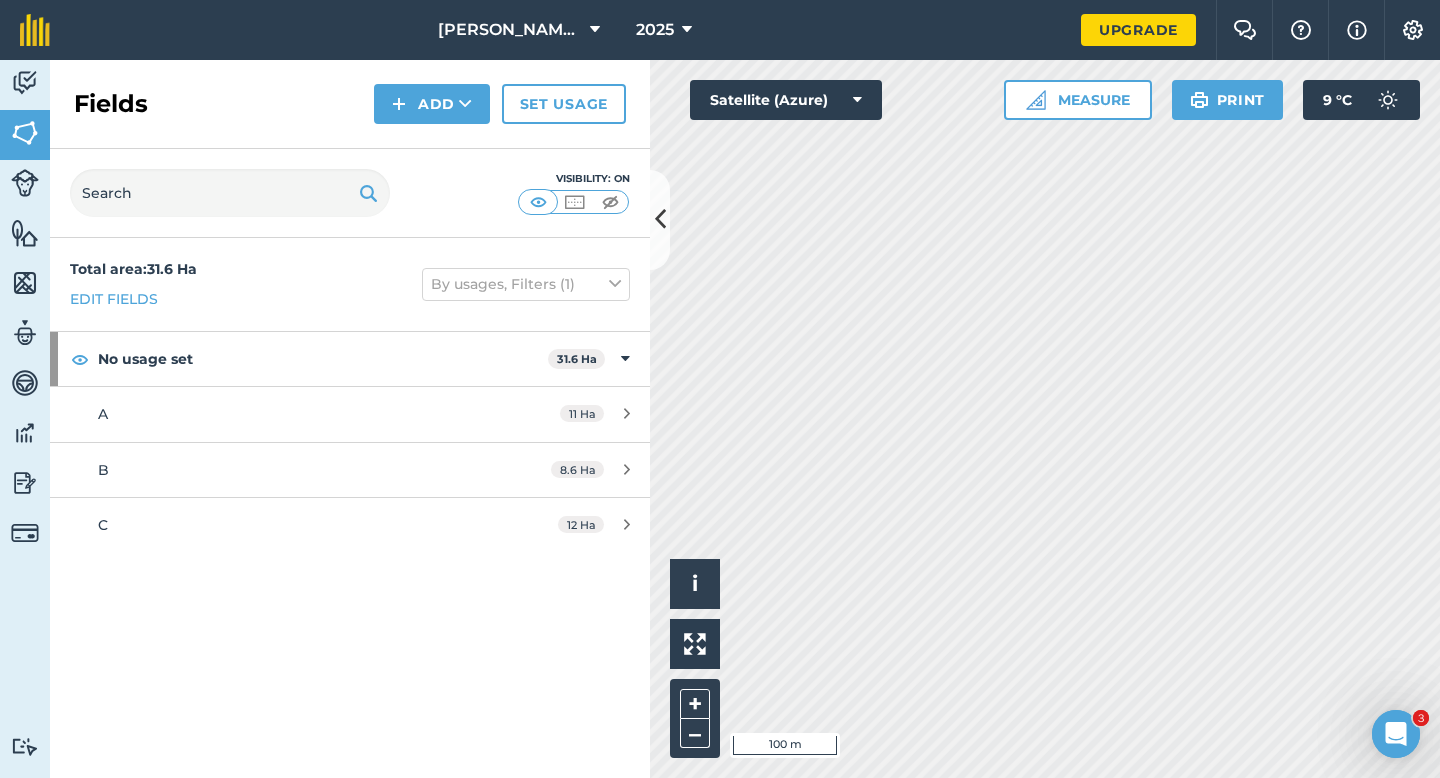 click on "Fields   Add   Set usage" at bounding box center [350, 104] 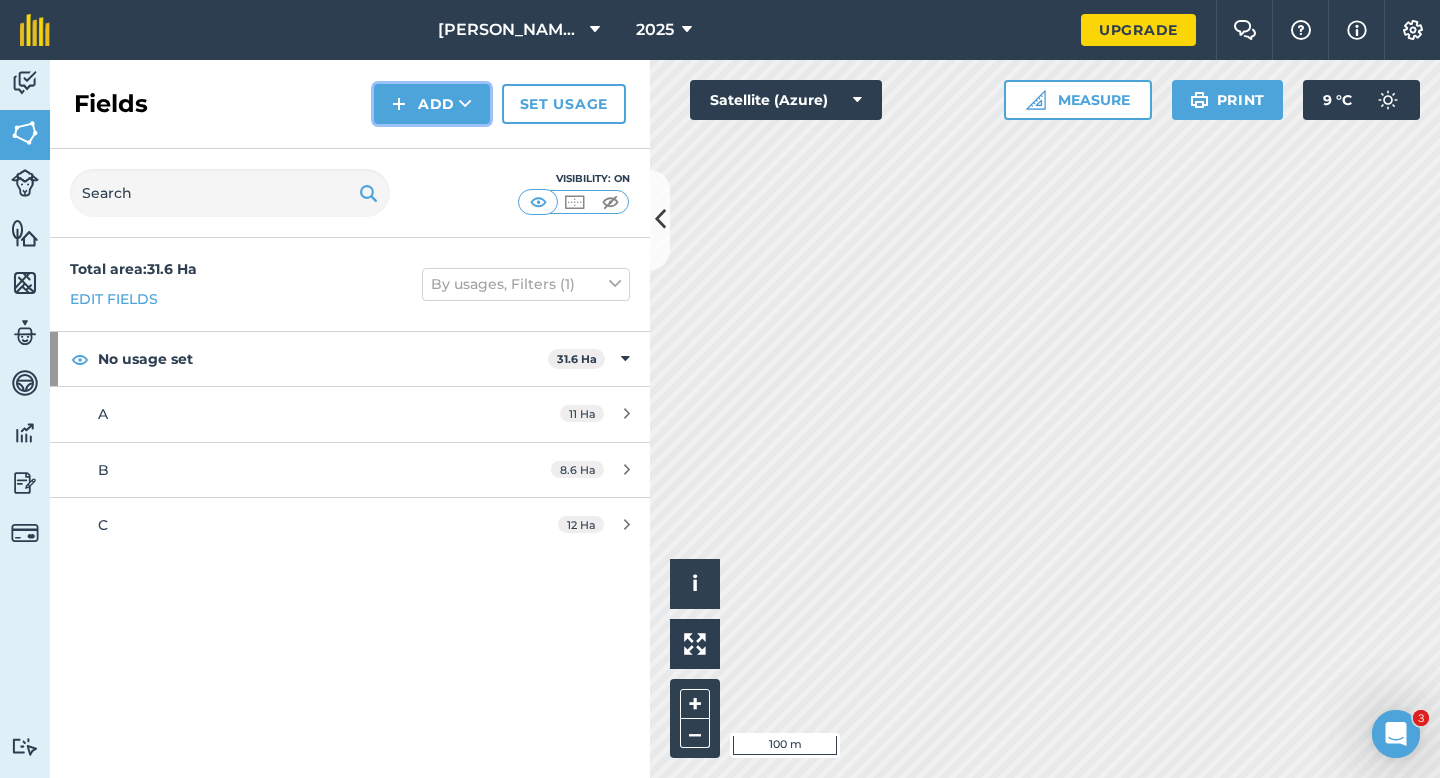 click on "Add" at bounding box center [432, 104] 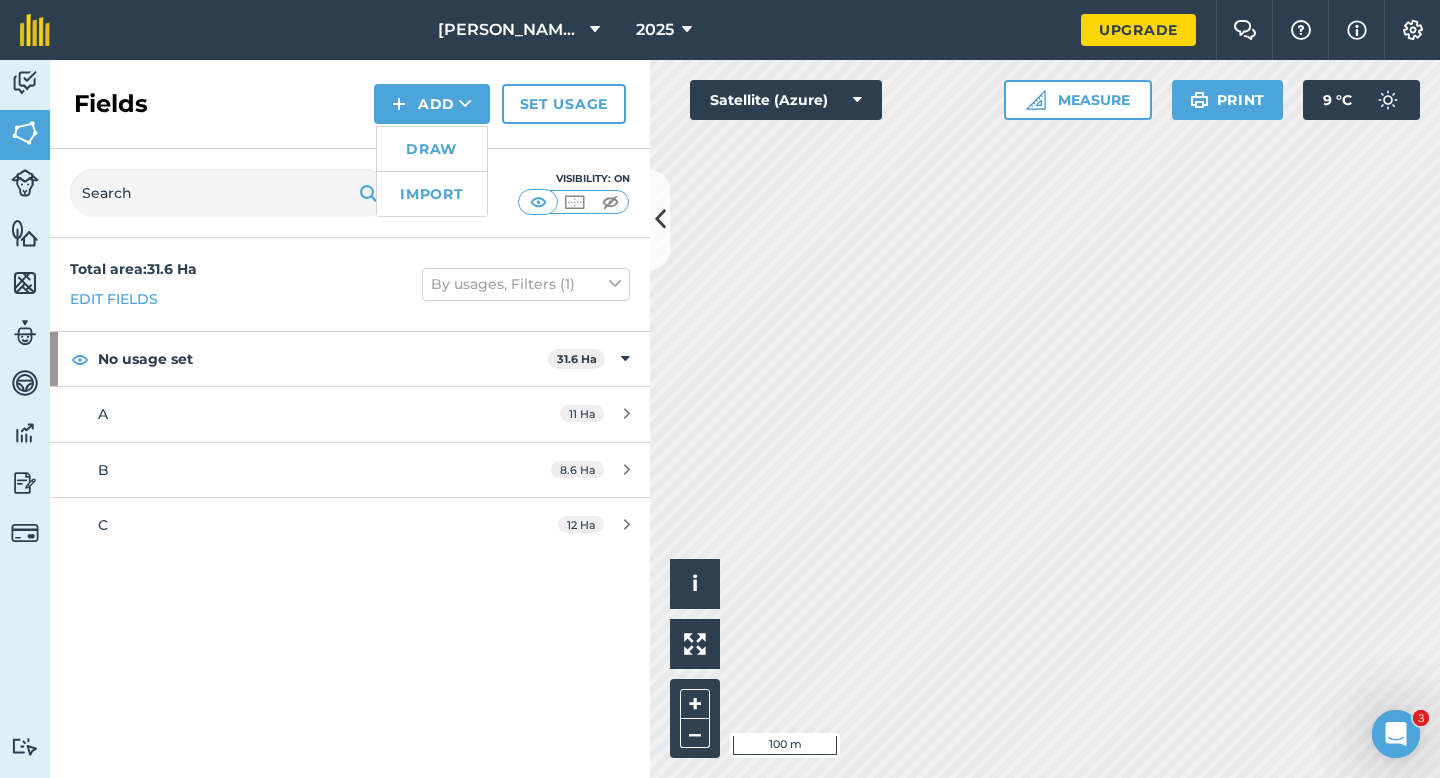 click on "Draw" at bounding box center (432, 149) 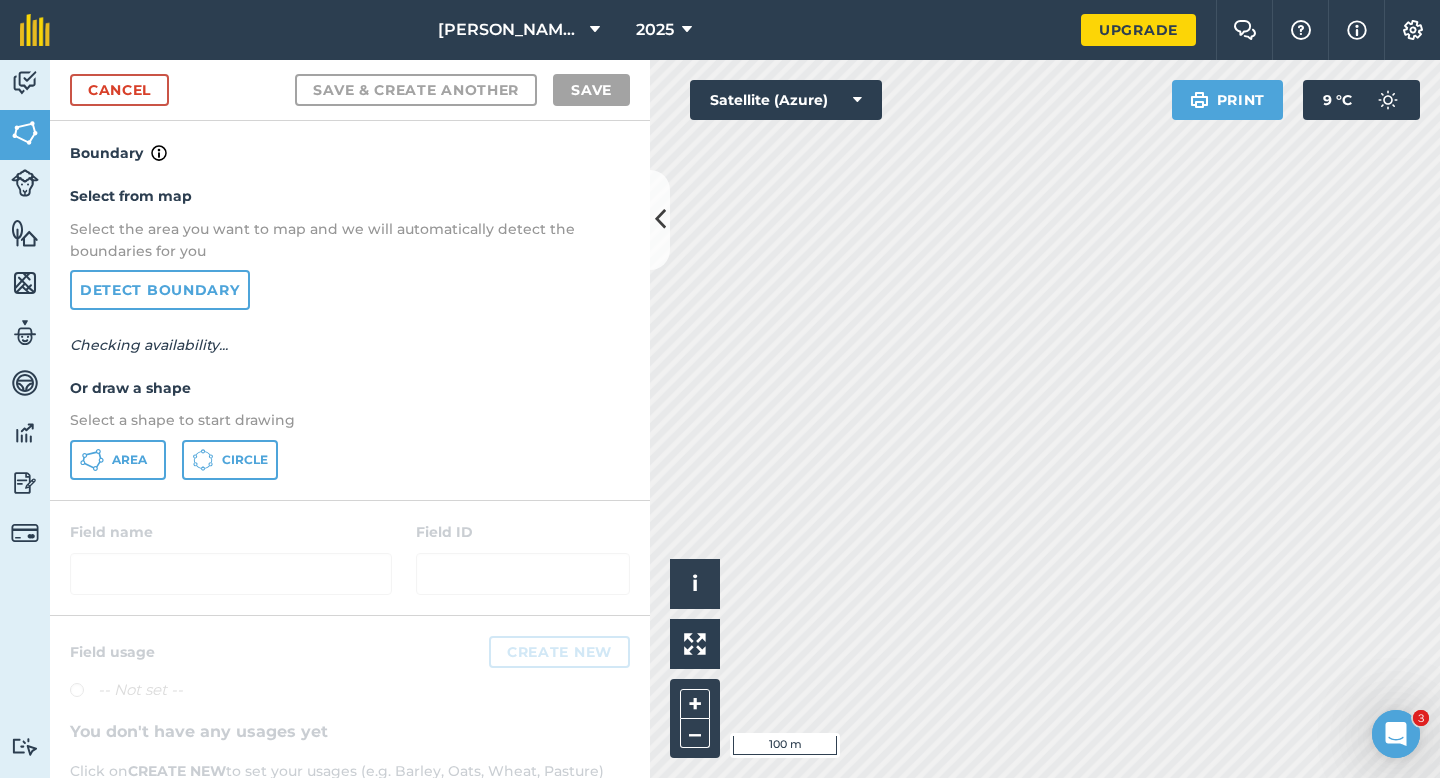 click on "Select from map Select the area you want to map and we will automatically detect the boundaries for you Detect boundary Checking availability... Or draw a shape Select a shape to start drawing Area Circle" at bounding box center (350, 332) 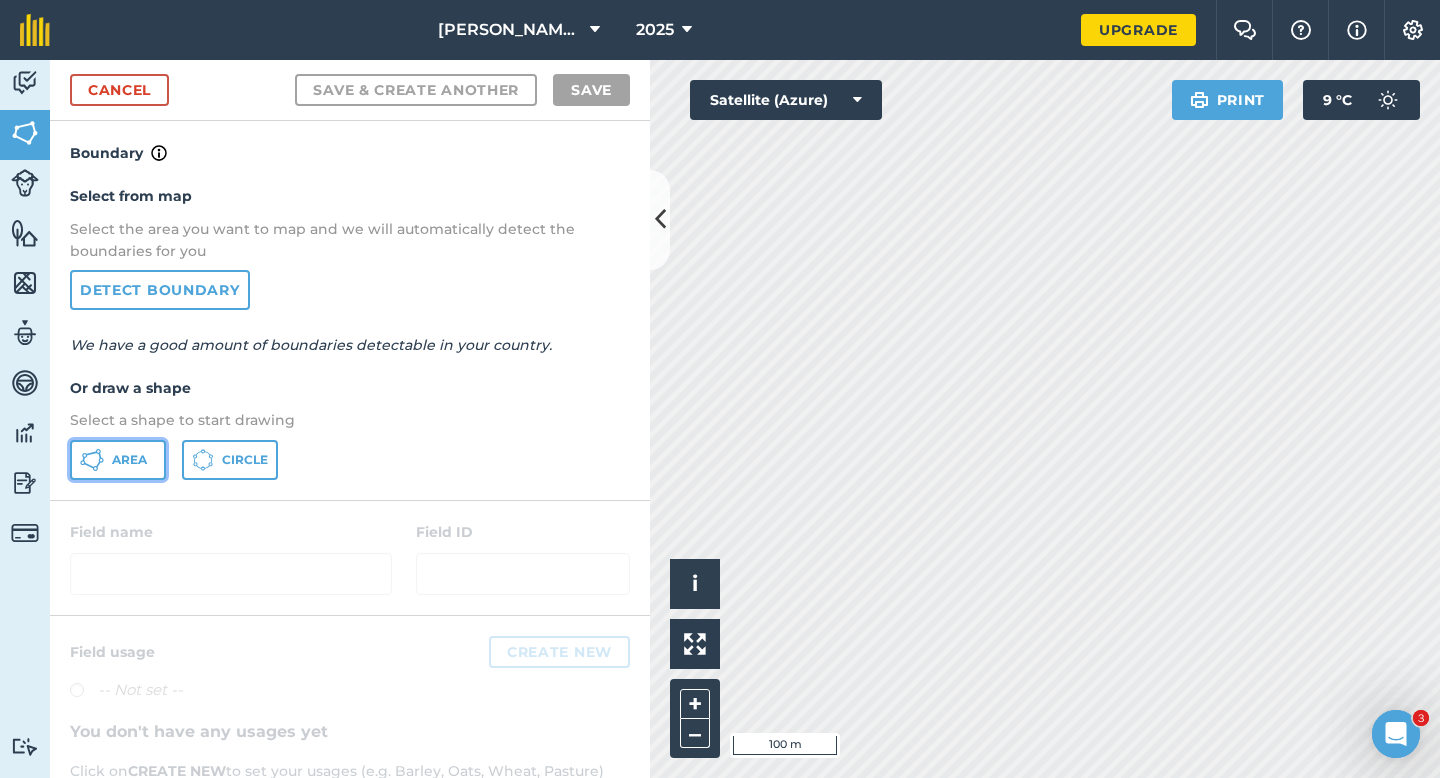 click on "Area" at bounding box center [118, 460] 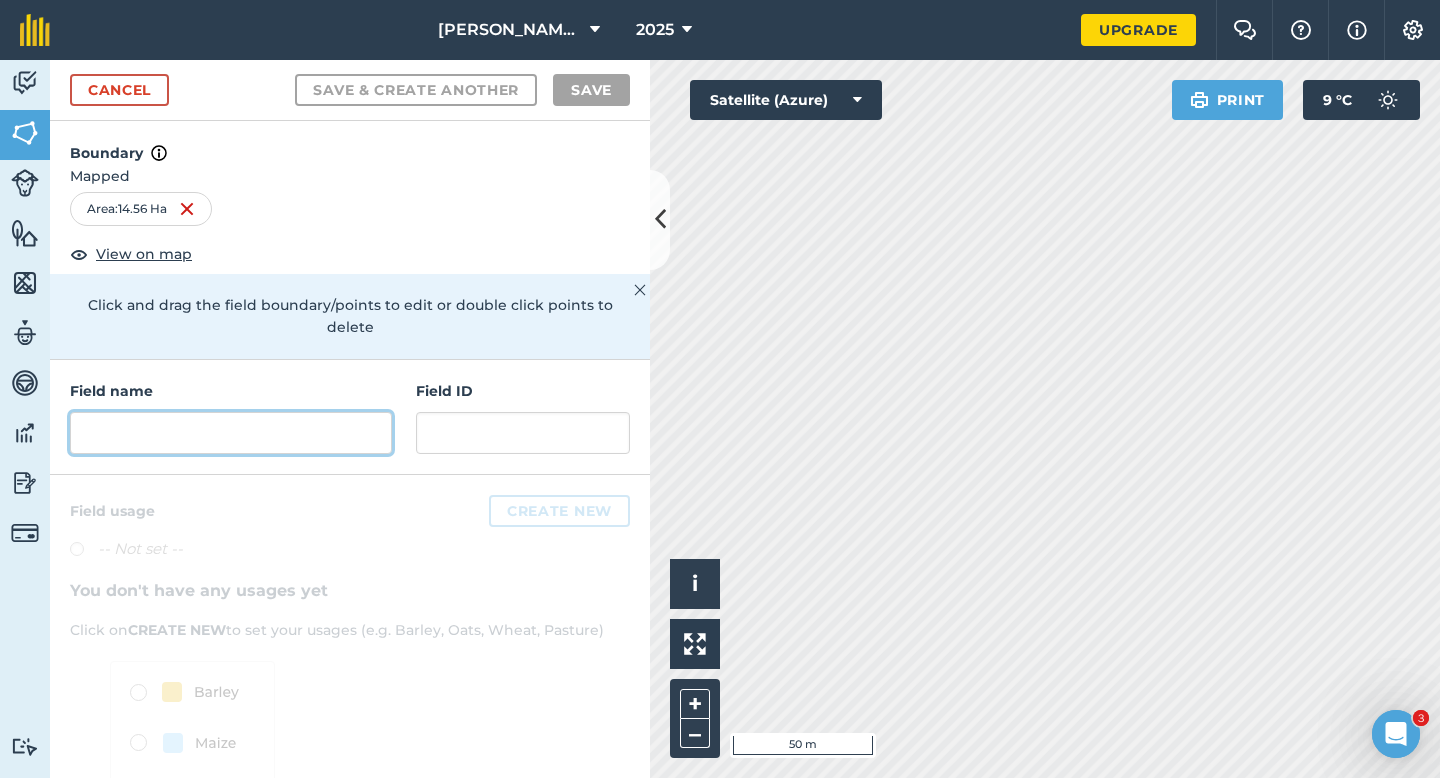 click at bounding box center [231, 433] 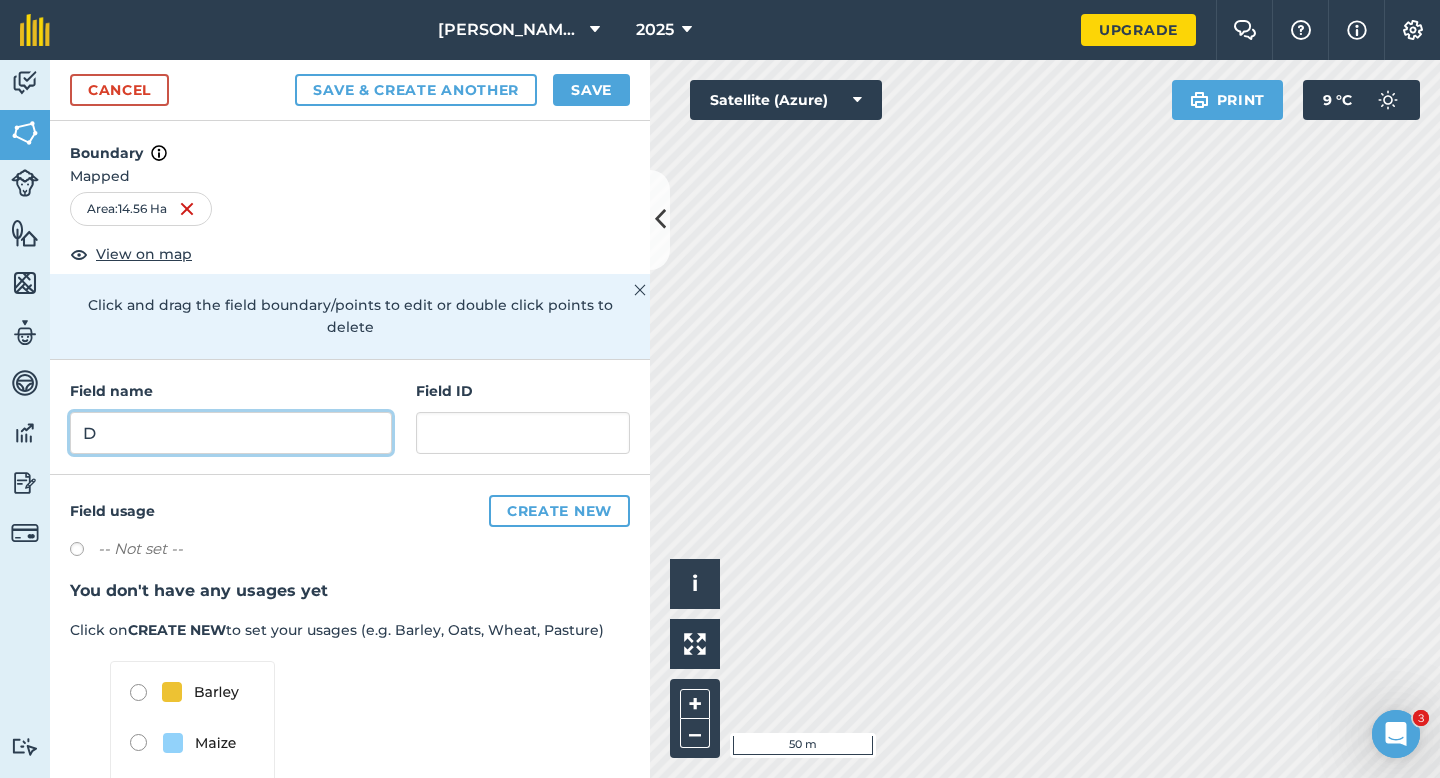 type on "D" 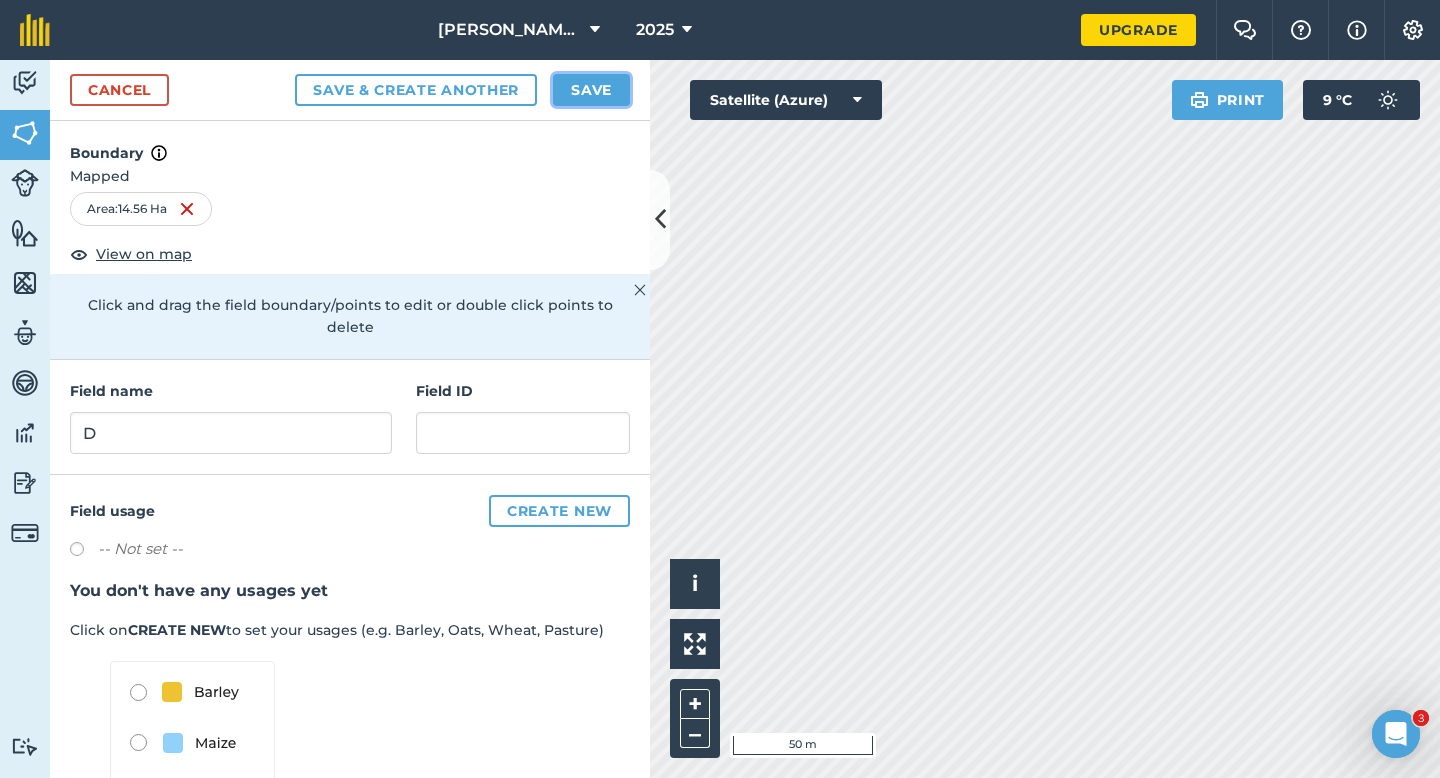 click on "Save" at bounding box center [591, 90] 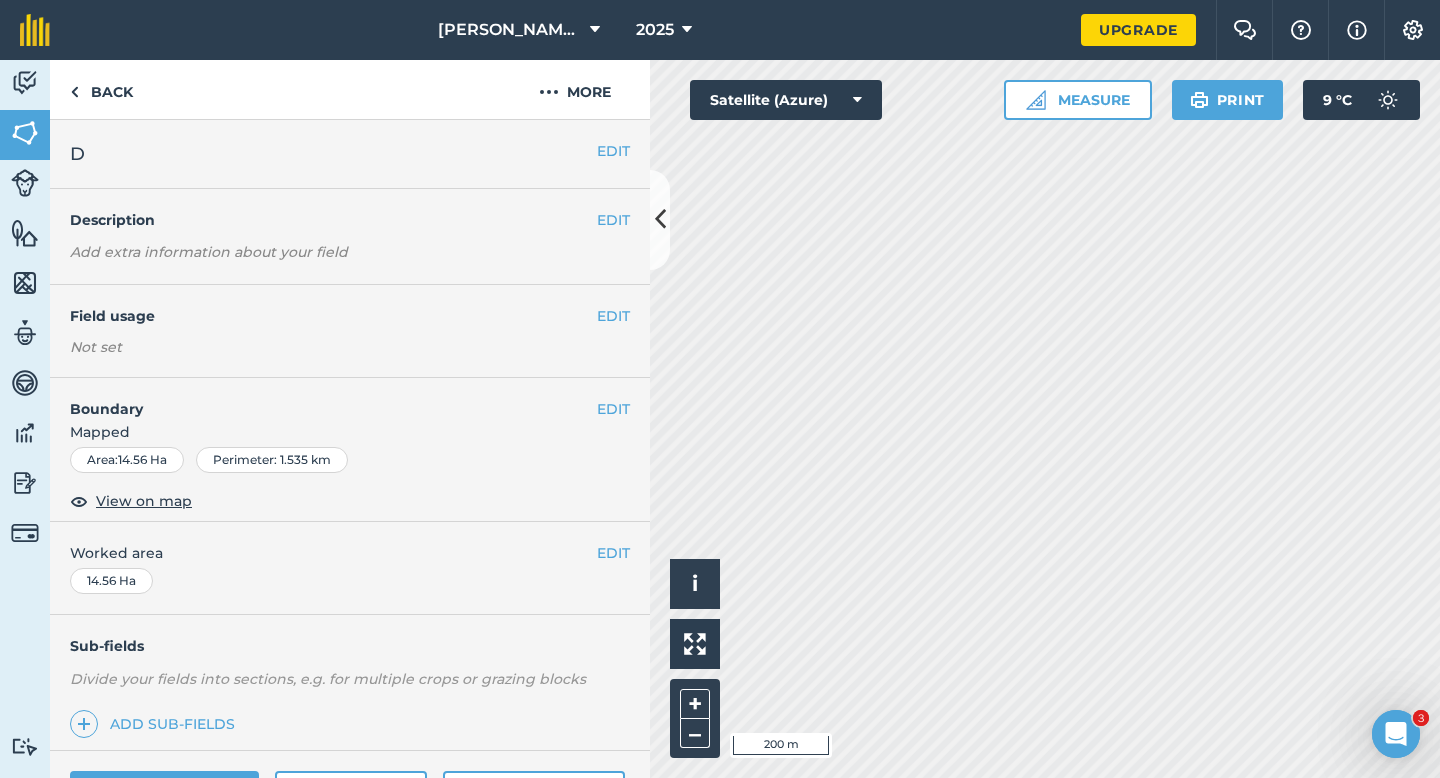 click on "EDIT Worked area 14.56   Ha" at bounding box center (350, 568) 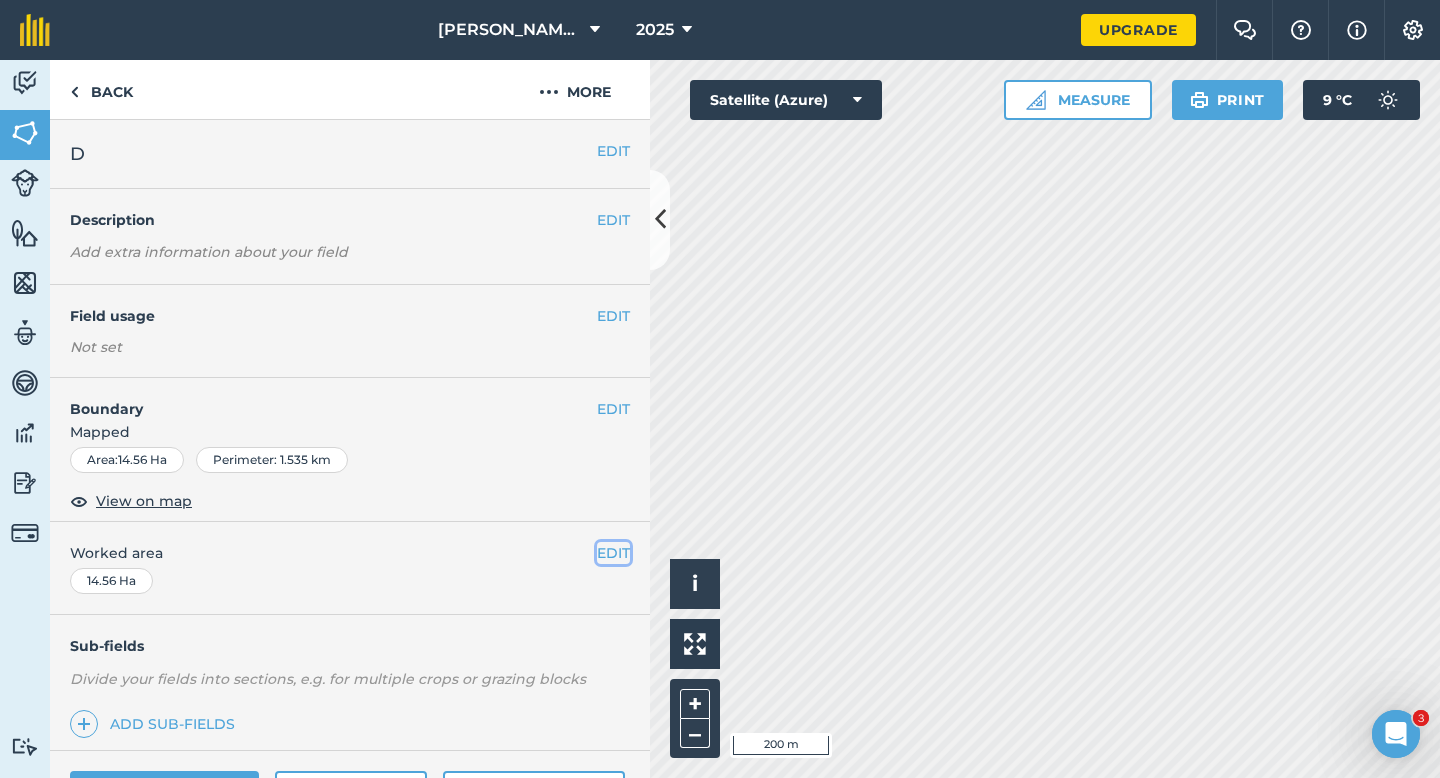 click on "EDIT" at bounding box center [613, 553] 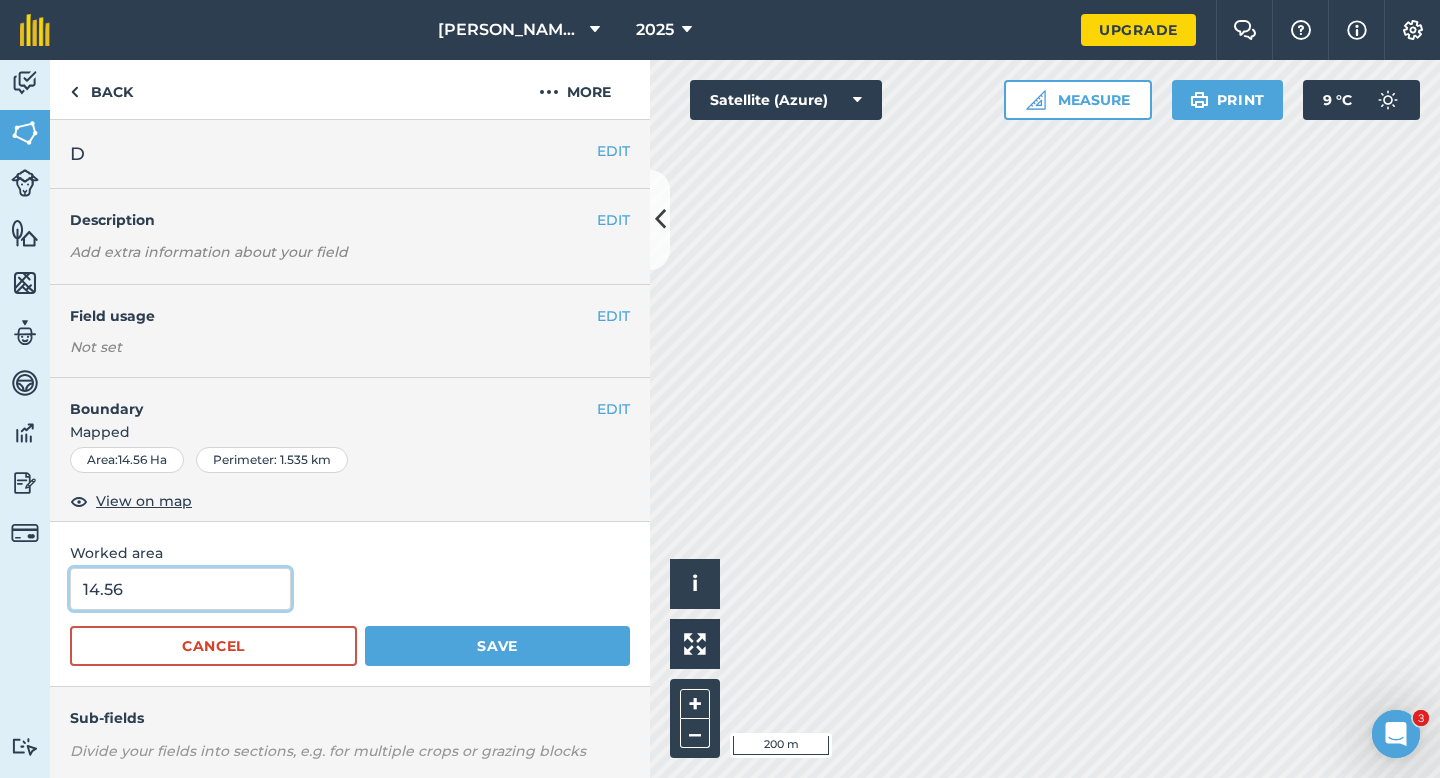 click on "14.56" at bounding box center [180, 589] 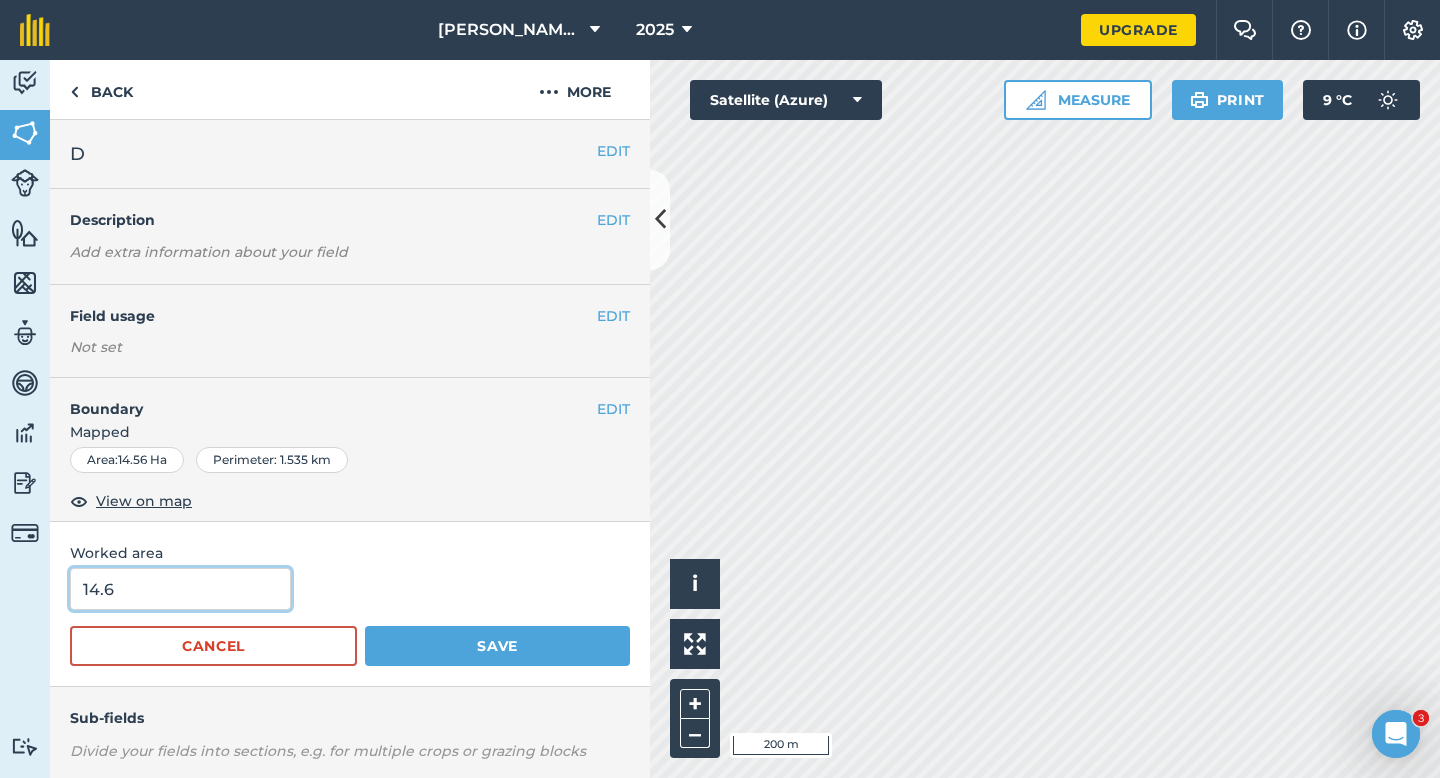 type on "14.6" 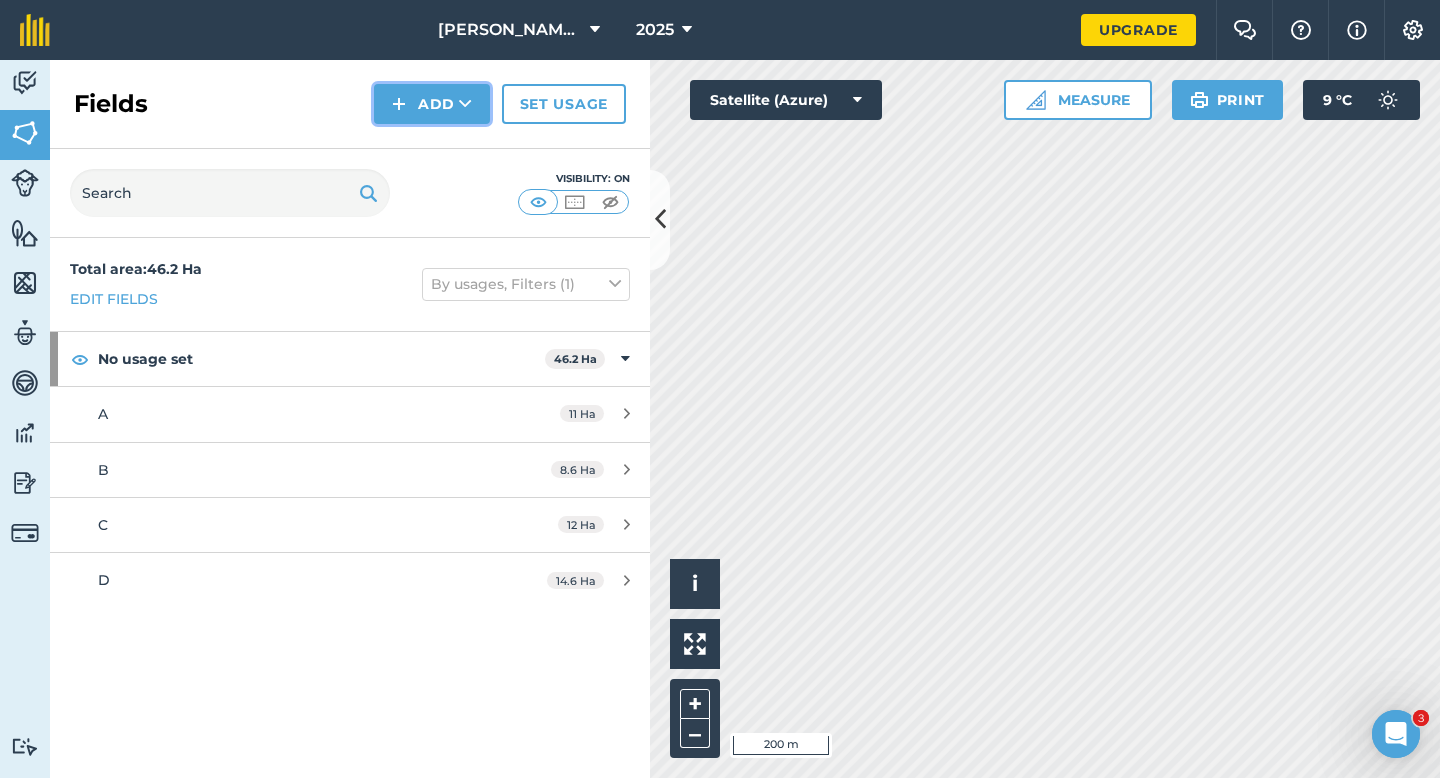 click at bounding box center (399, 104) 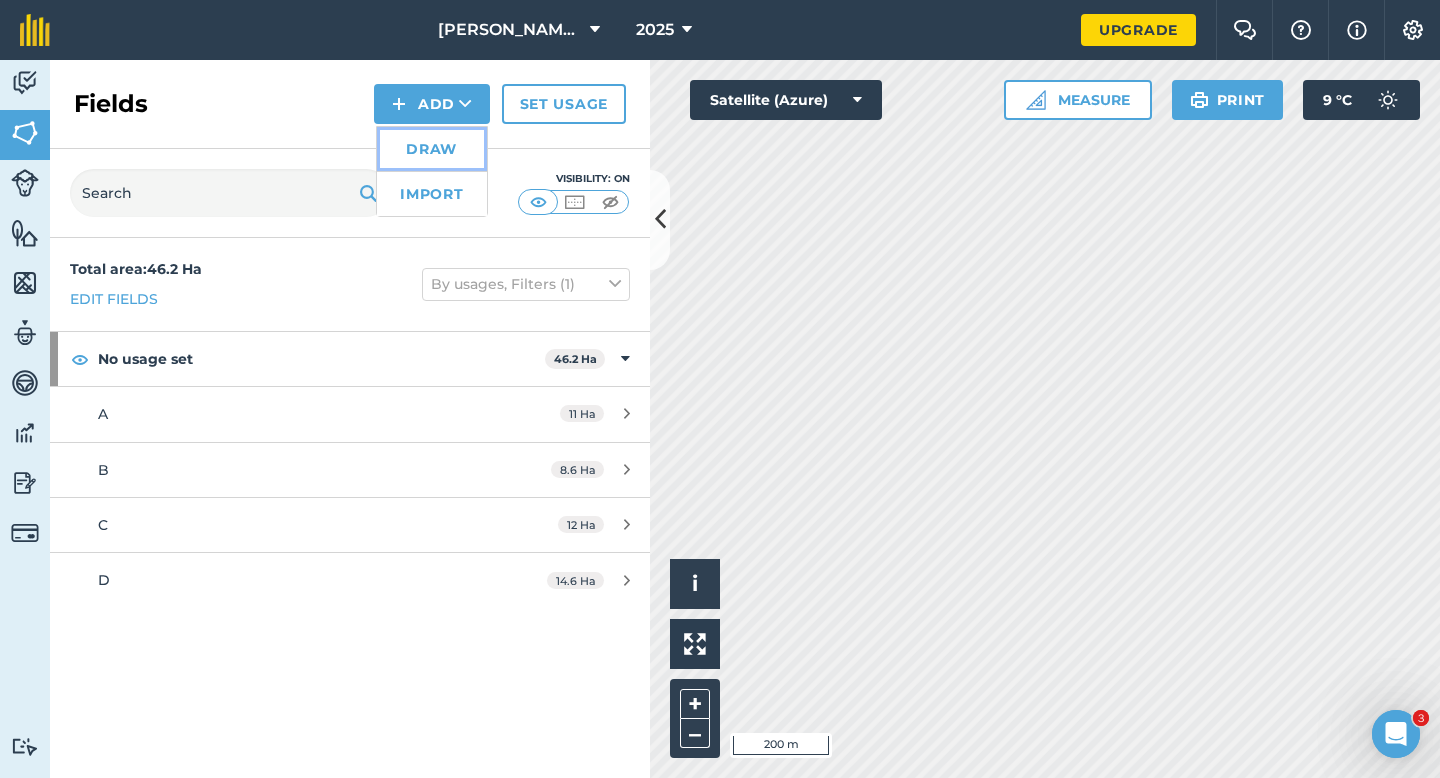 click on "Draw" at bounding box center (432, 149) 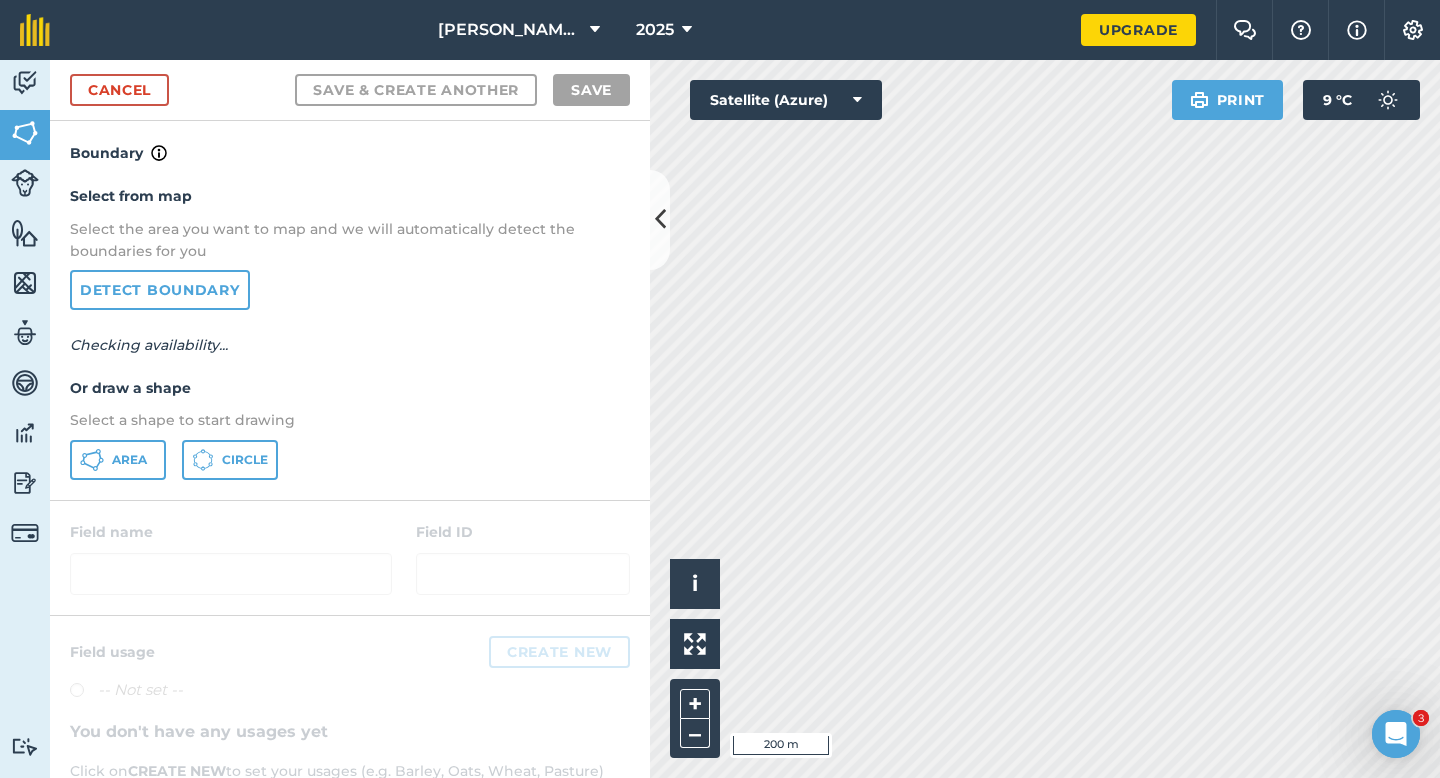 click on "Select from map Select the area you want to map and we will automatically detect the boundaries for you Detect boundary Checking availability... Or draw a shape Select a shape to start drawing Area Circle" at bounding box center [350, 332] 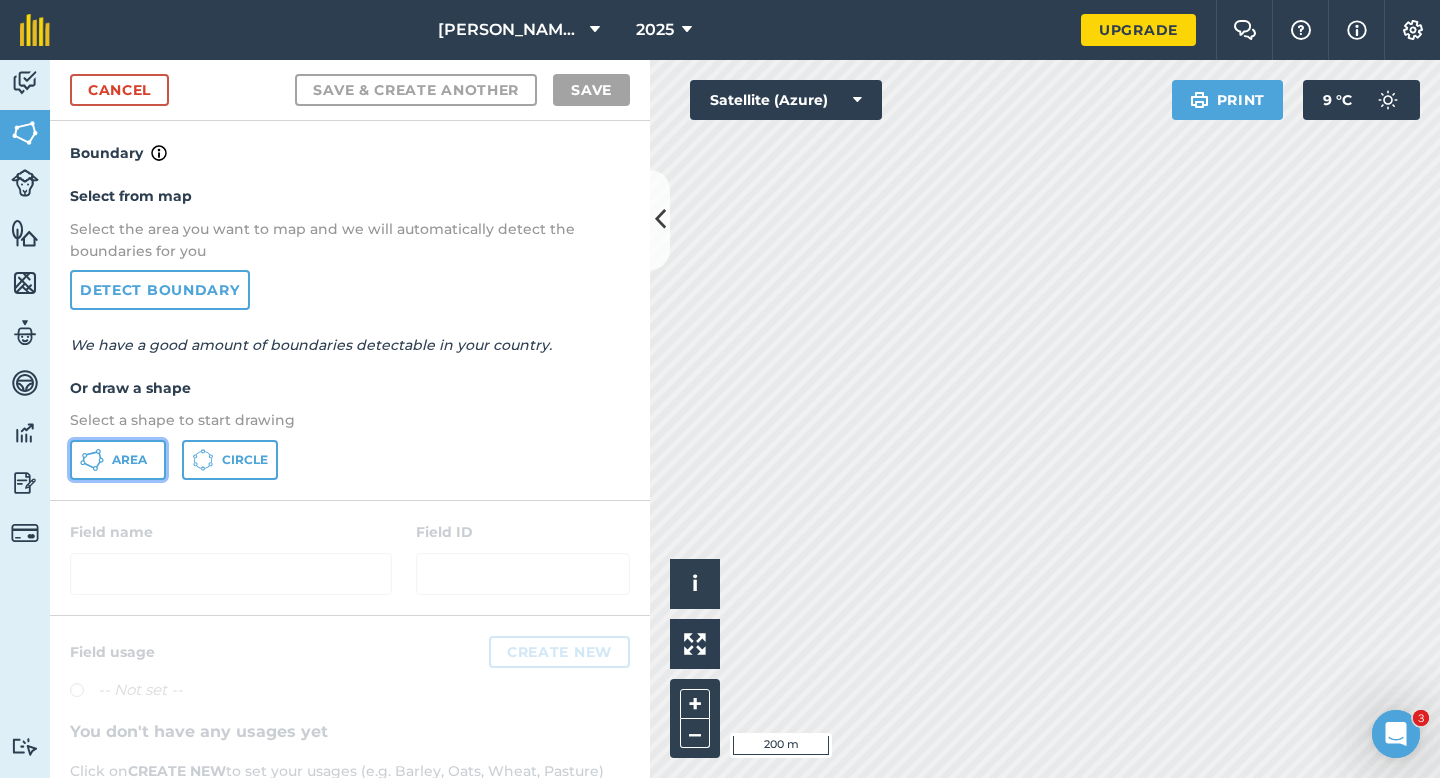 click on "Area" at bounding box center (129, 460) 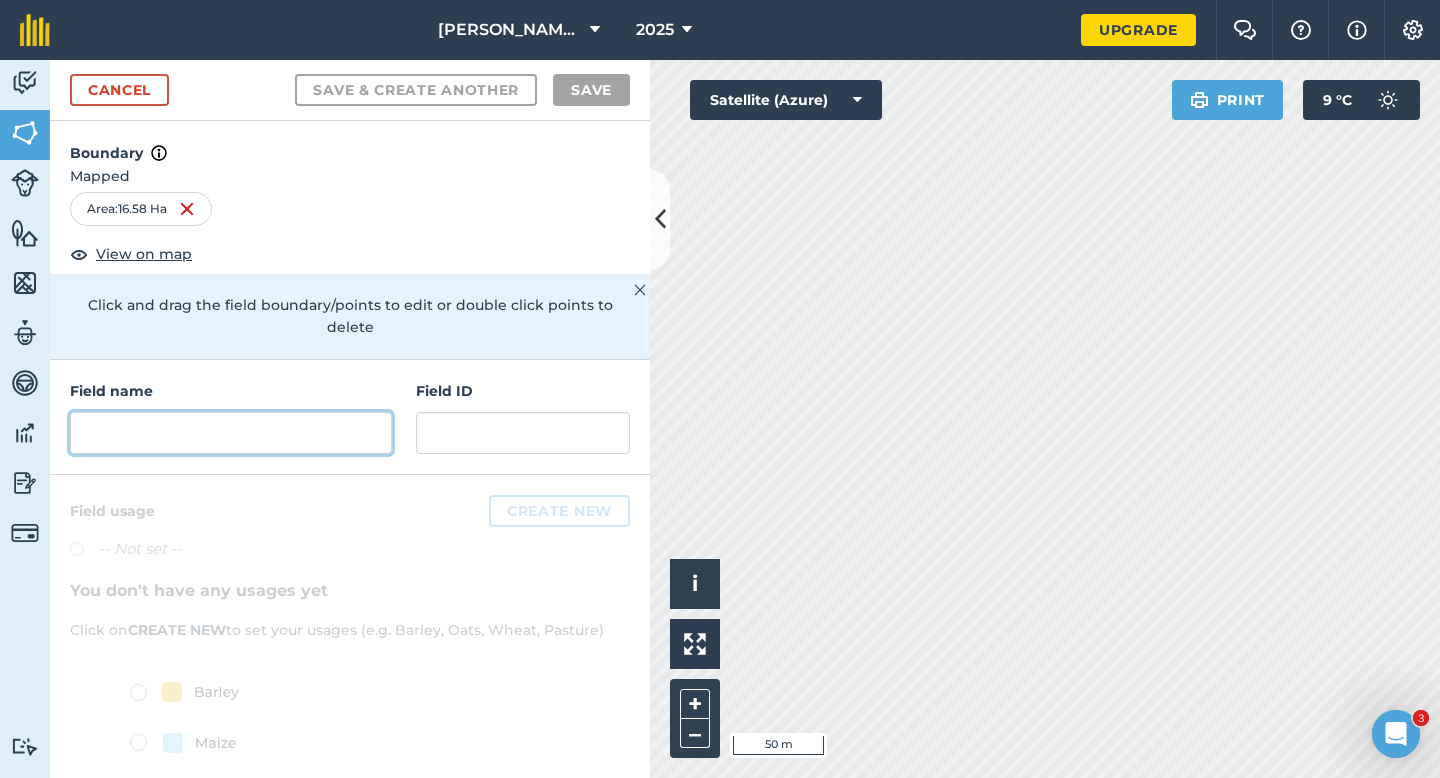 click at bounding box center (231, 433) 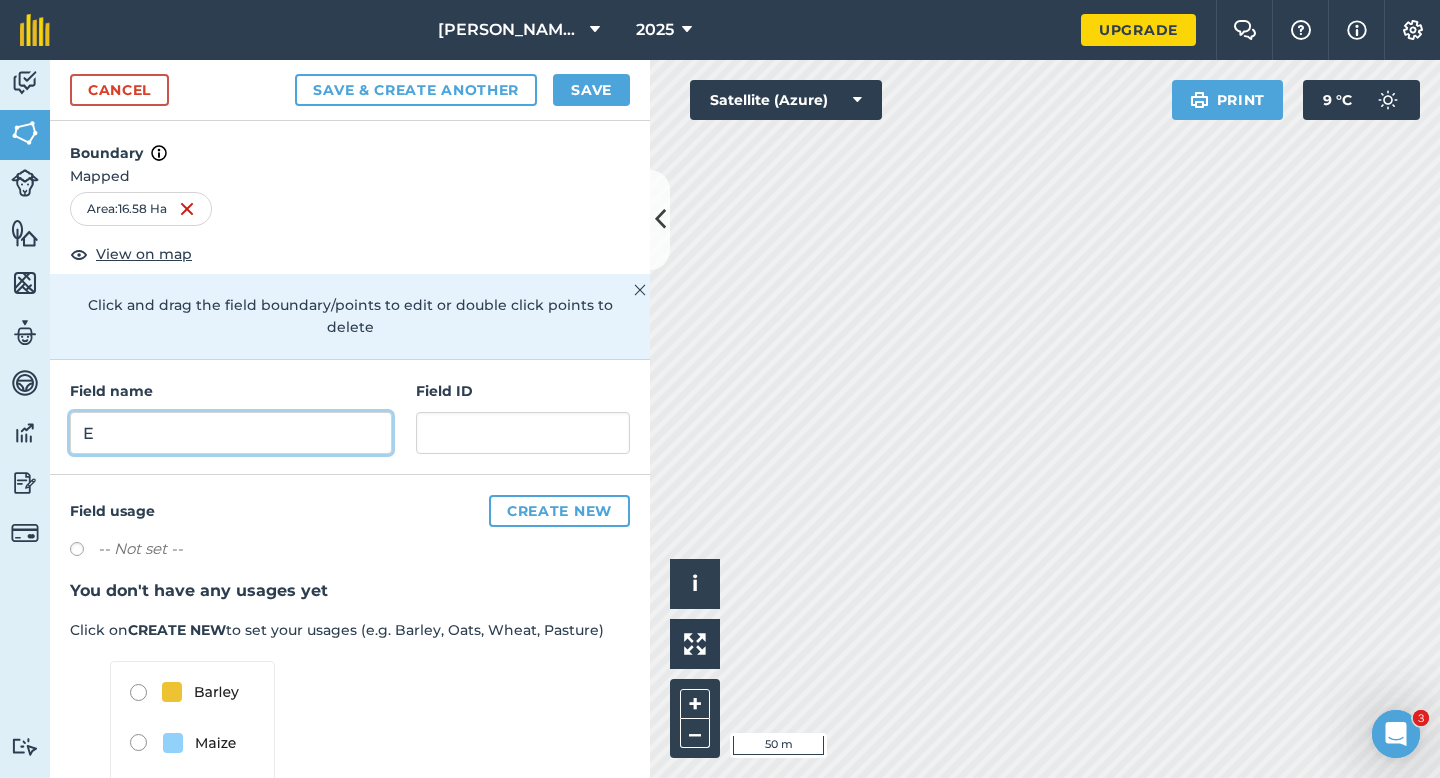type on "E" 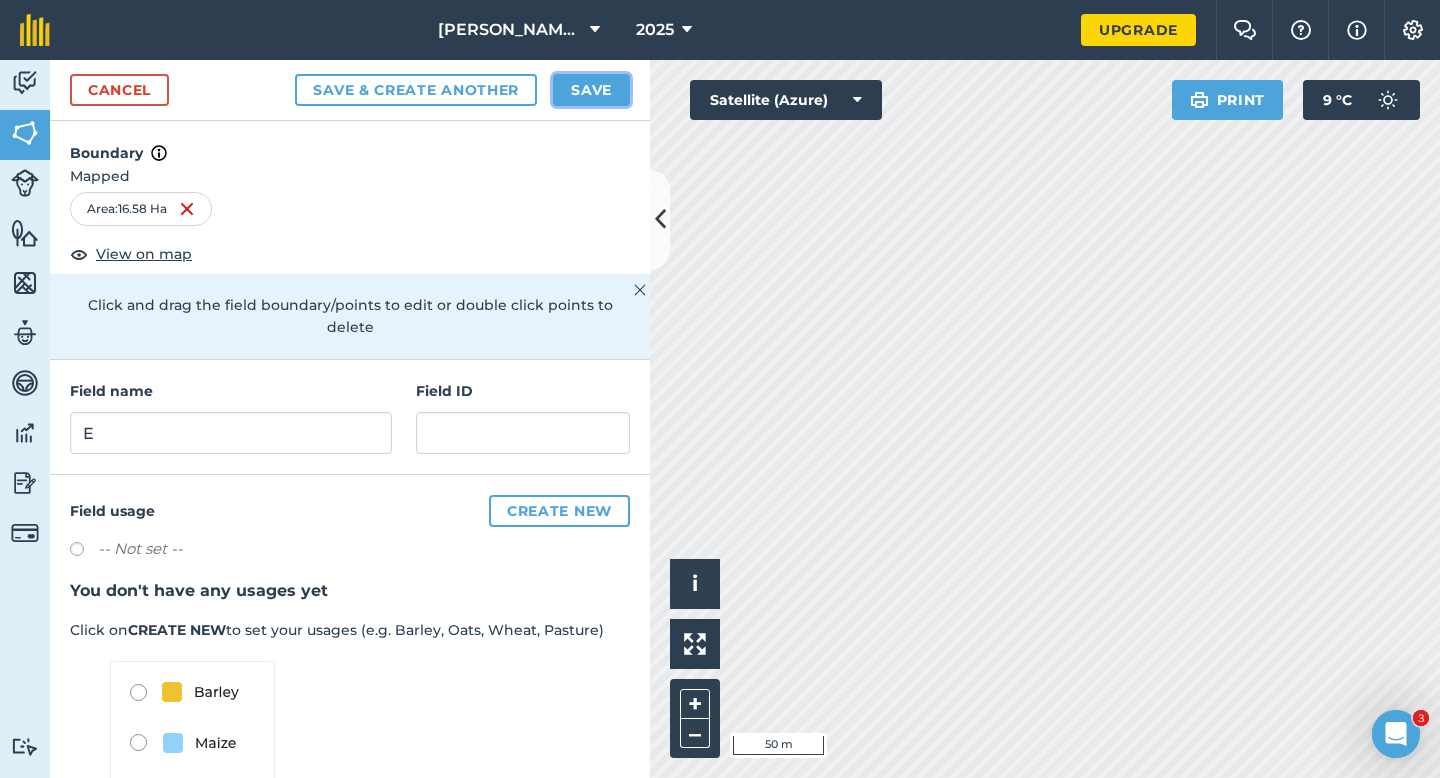 click on "Save" at bounding box center (591, 90) 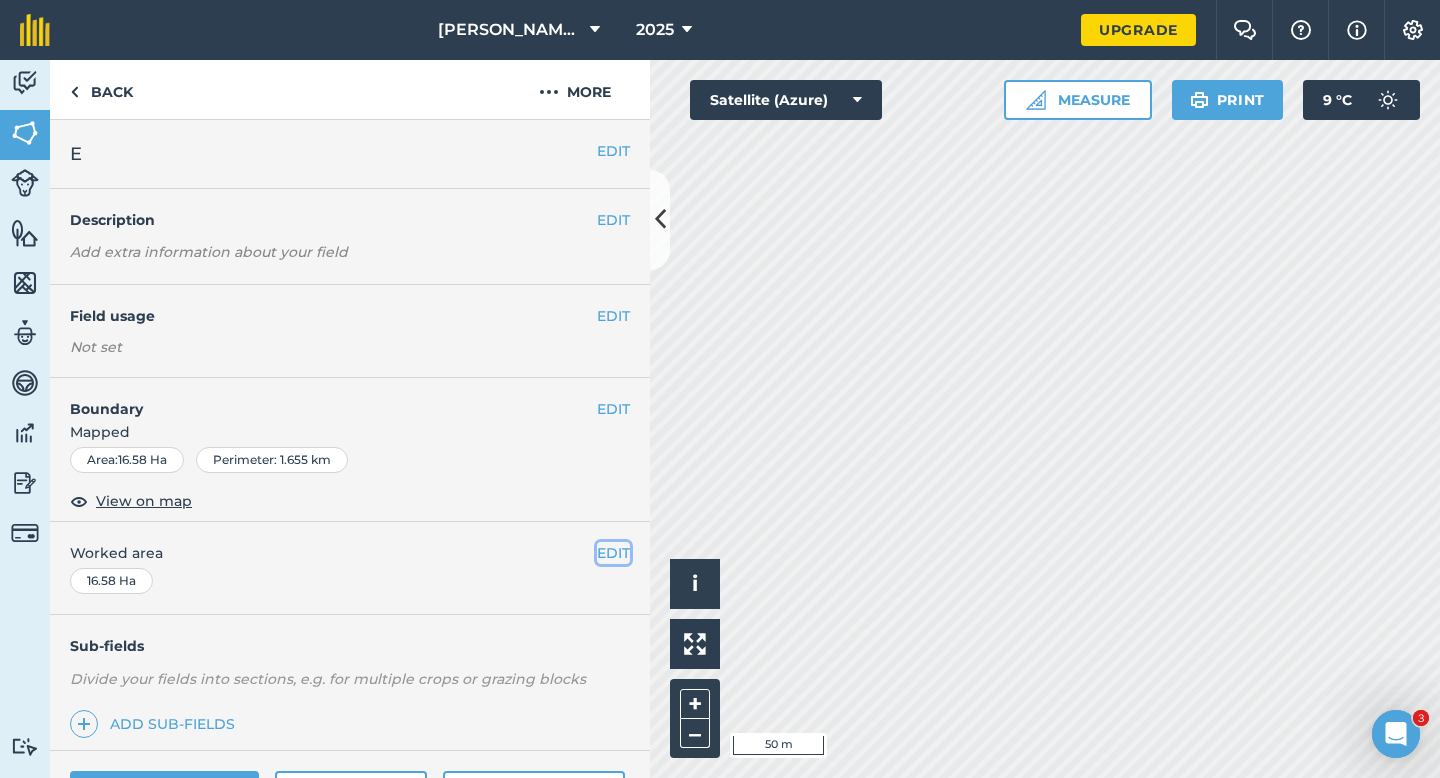 click on "EDIT" at bounding box center [613, 553] 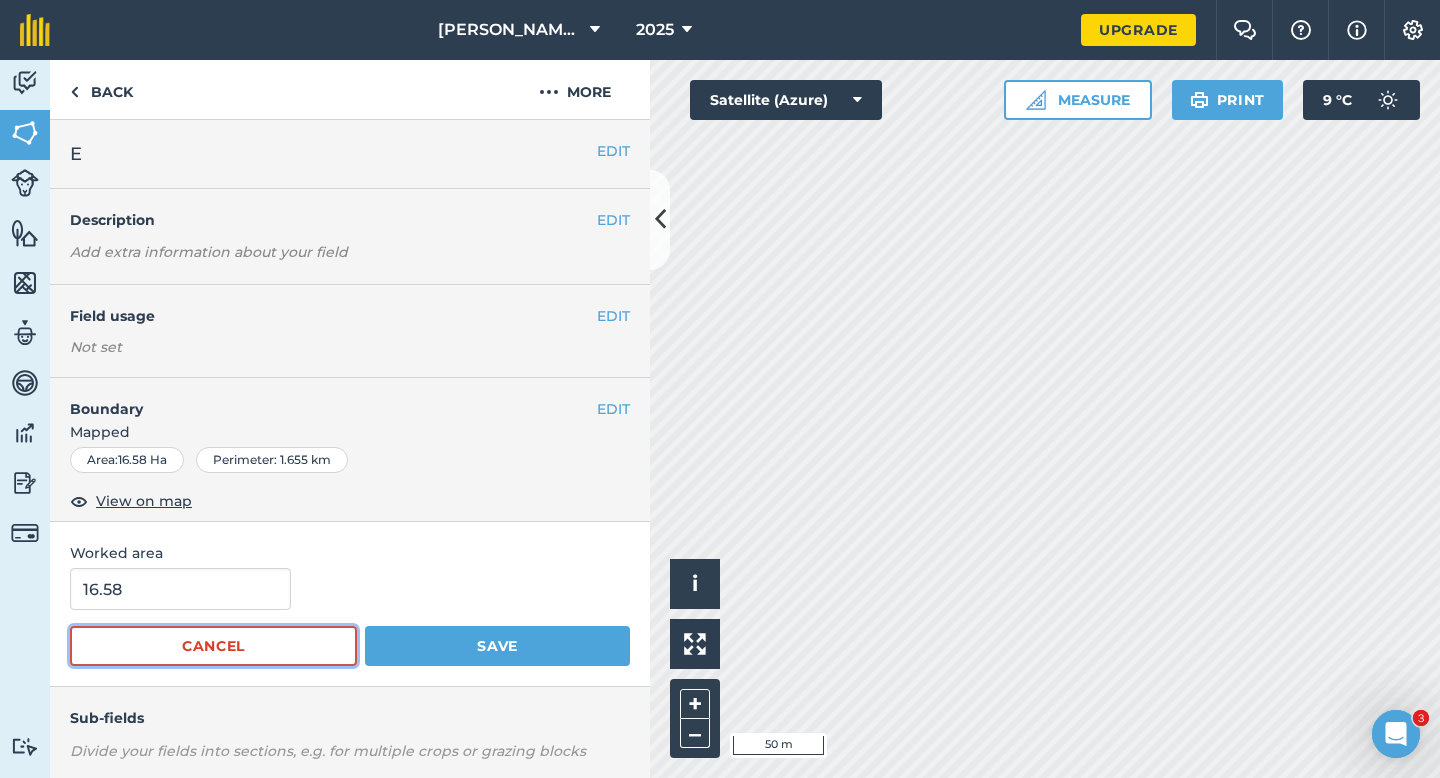 click on "Cancel" at bounding box center [213, 646] 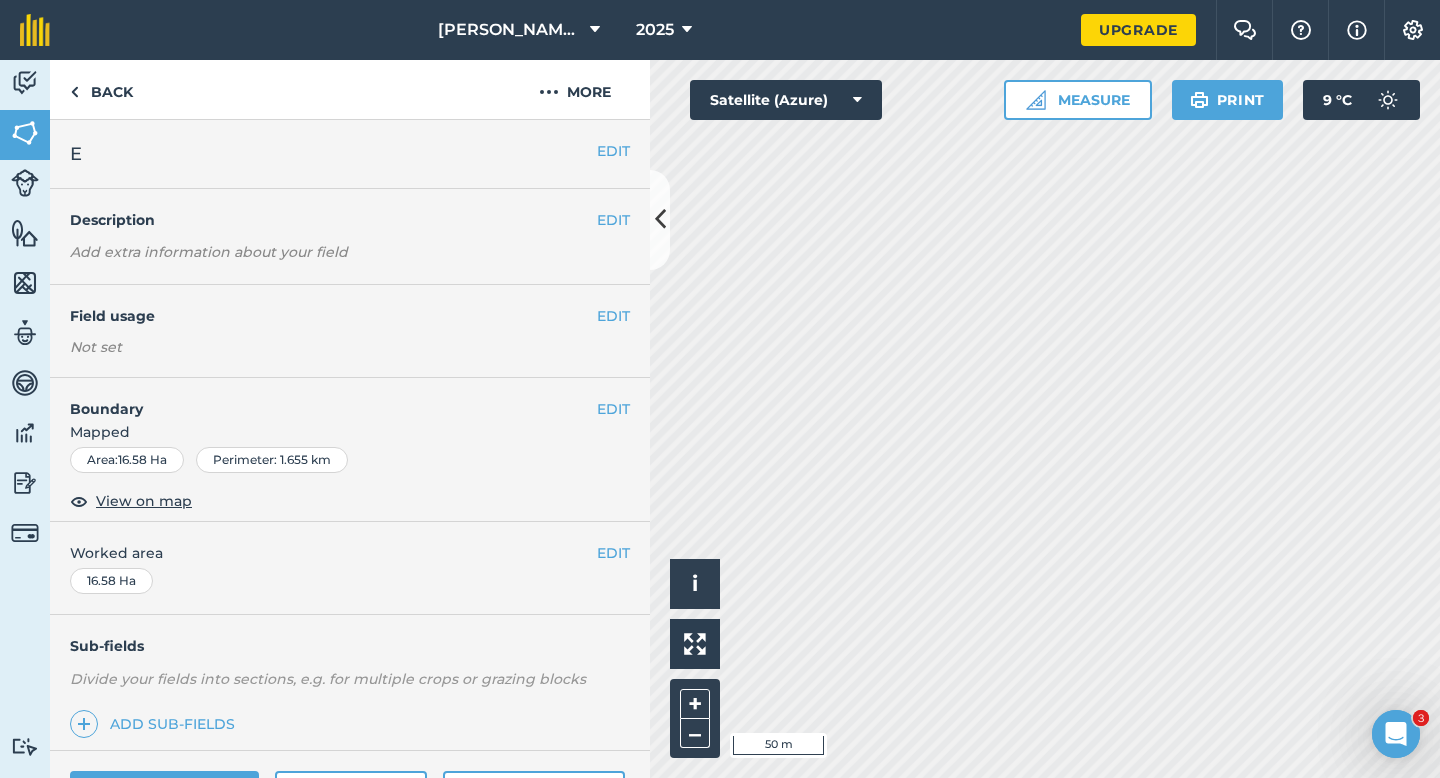 click on "EDIT Worked area 16.58   Ha" at bounding box center (350, 568) 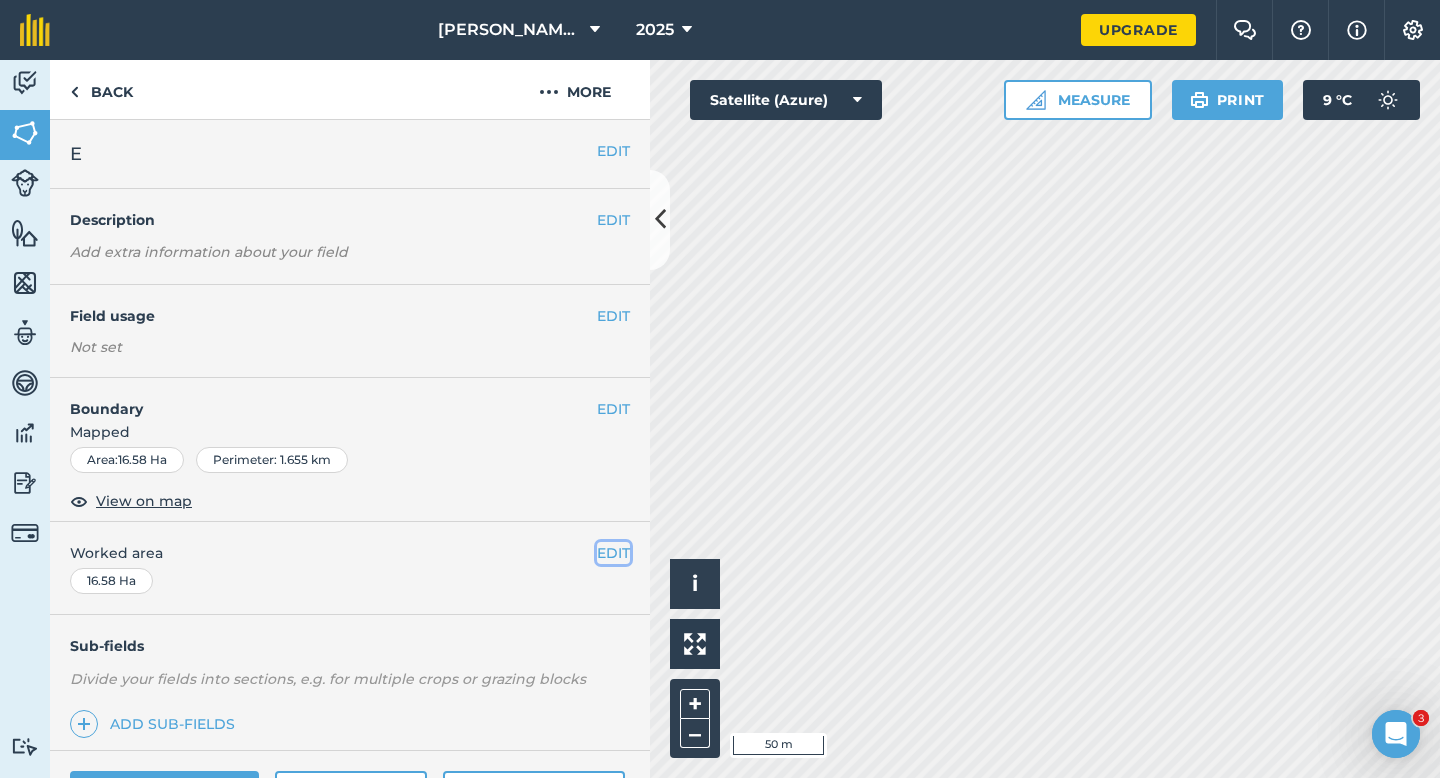 click on "EDIT" at bounding box center (613, 553) 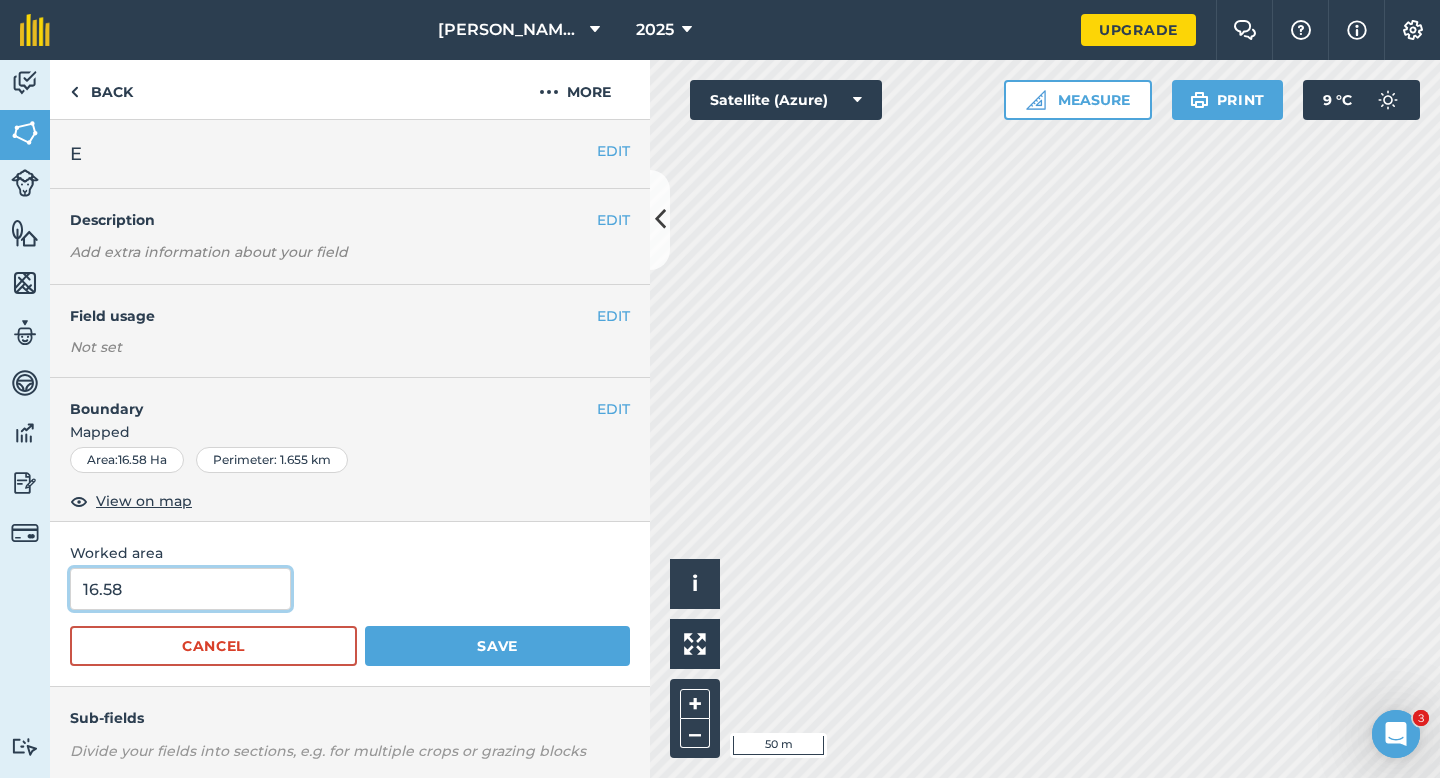 click on "16.58" at bounding box center (180, 589) 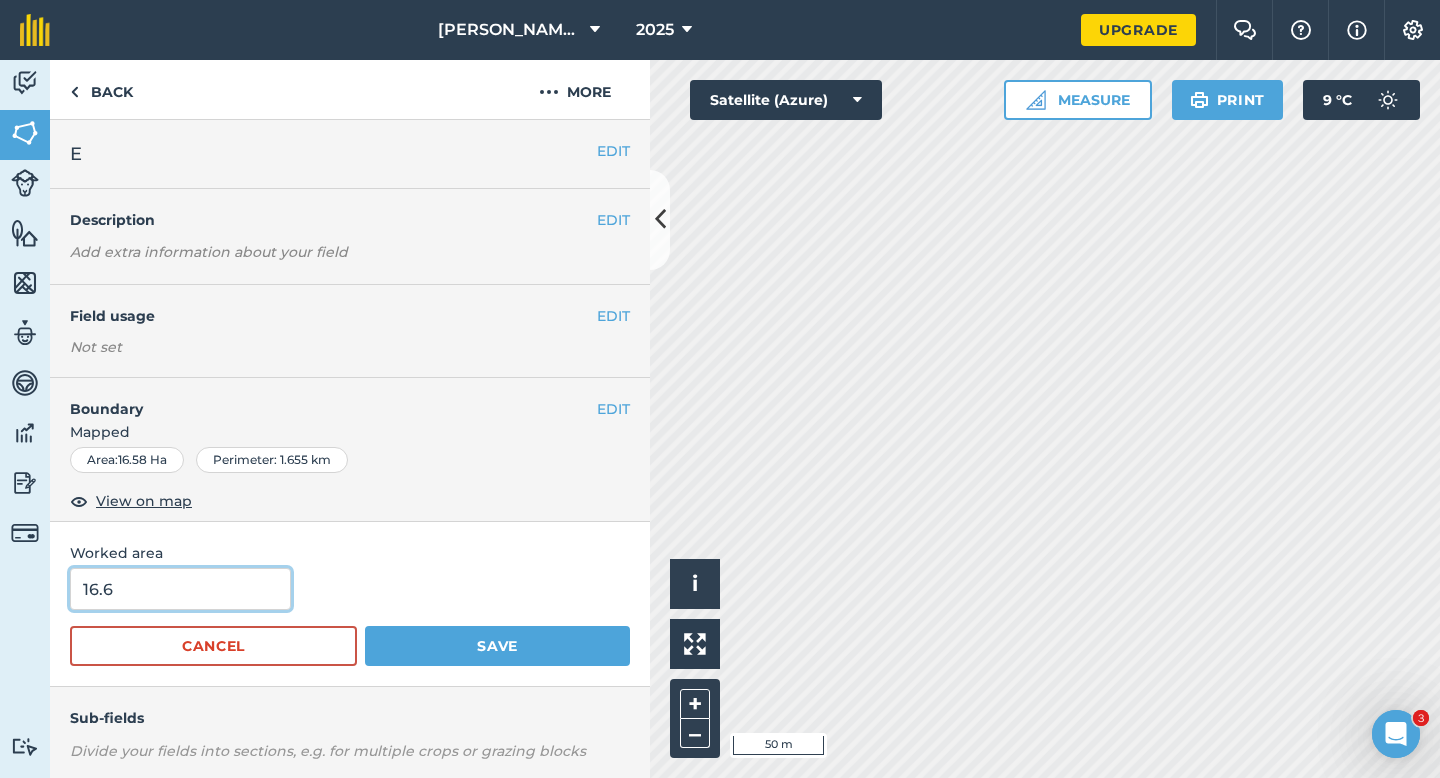 type on "16.6" 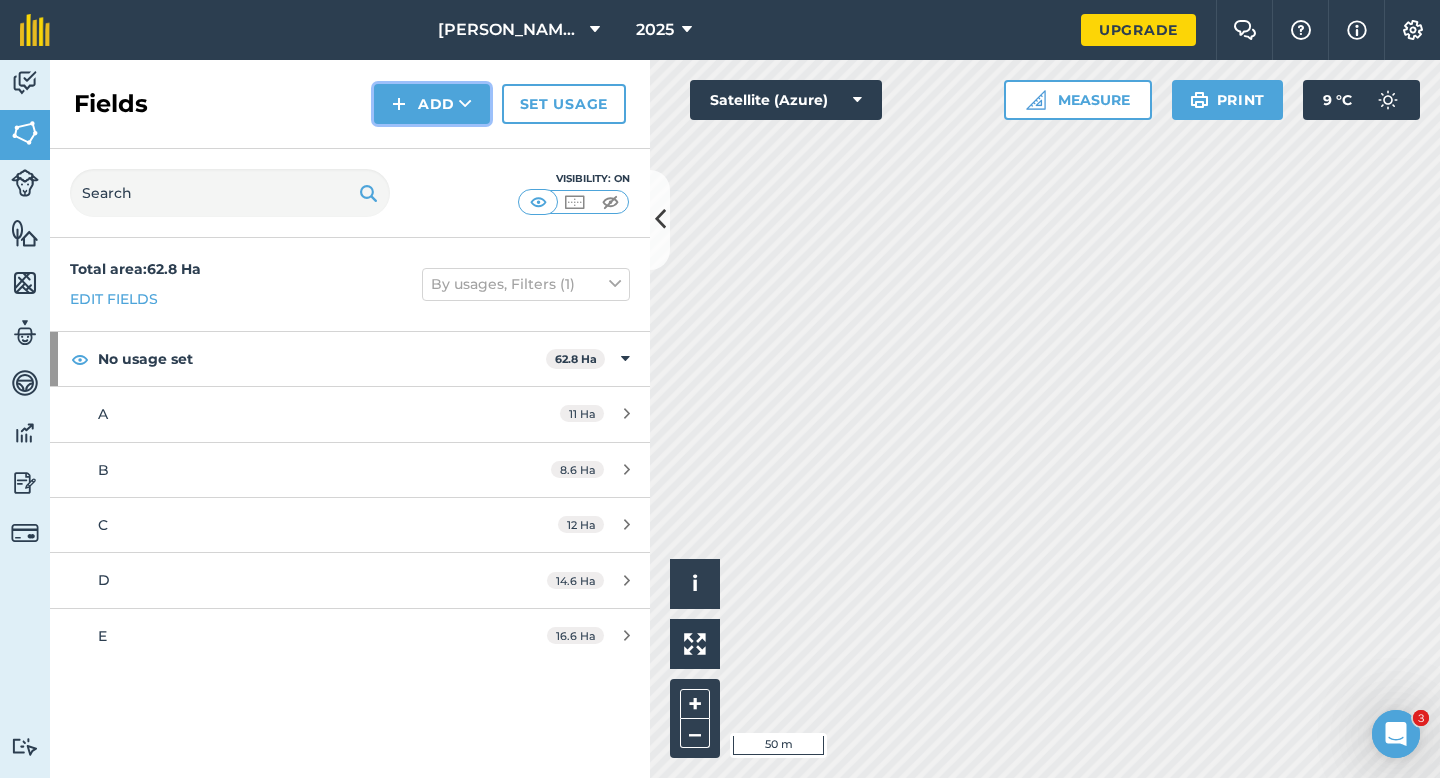 click on "Add" at bounding box center (432, 104) 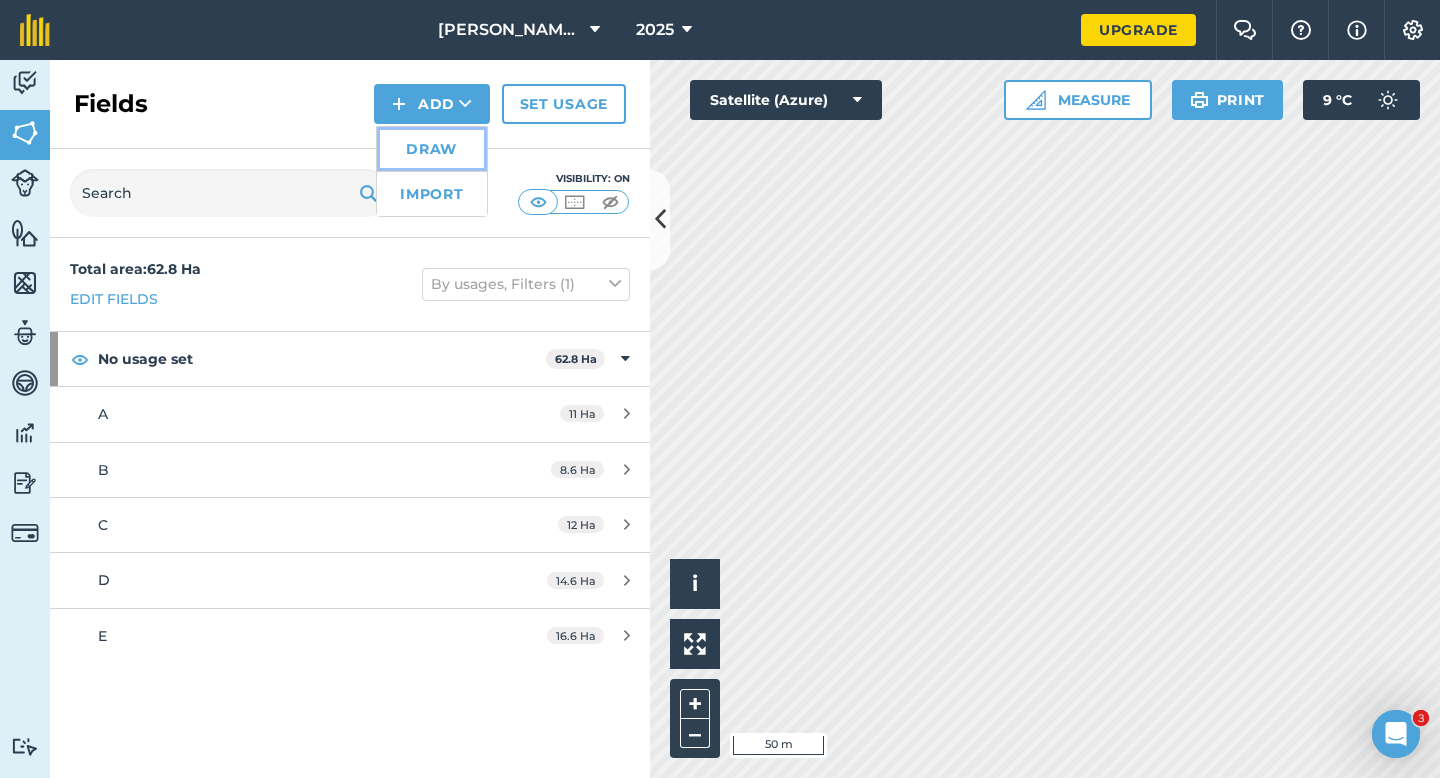 click on "Draw" at bounding box center [432, 149] 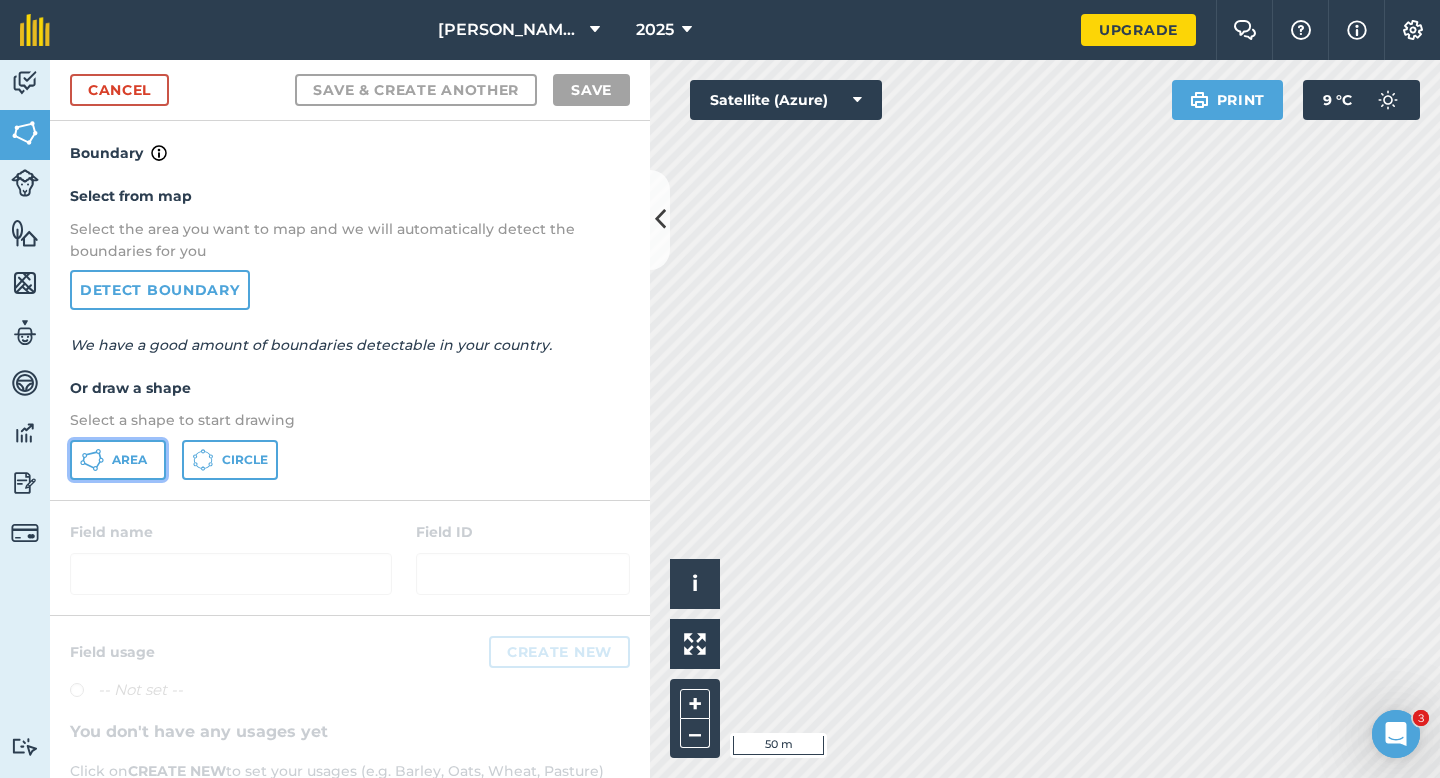 click on "Area" at bounding box center (118, 460) 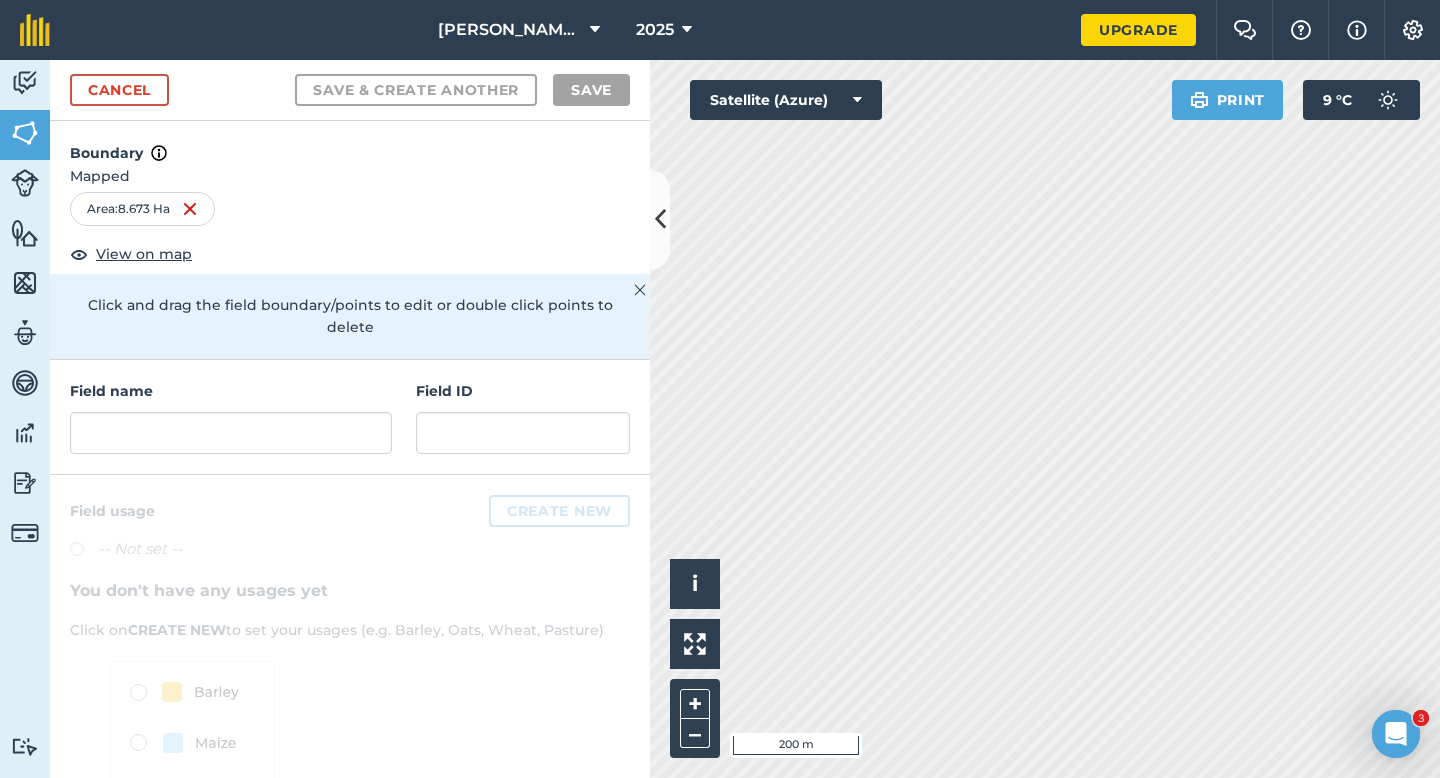 click on "Field name" at bounding box center [231, 417] 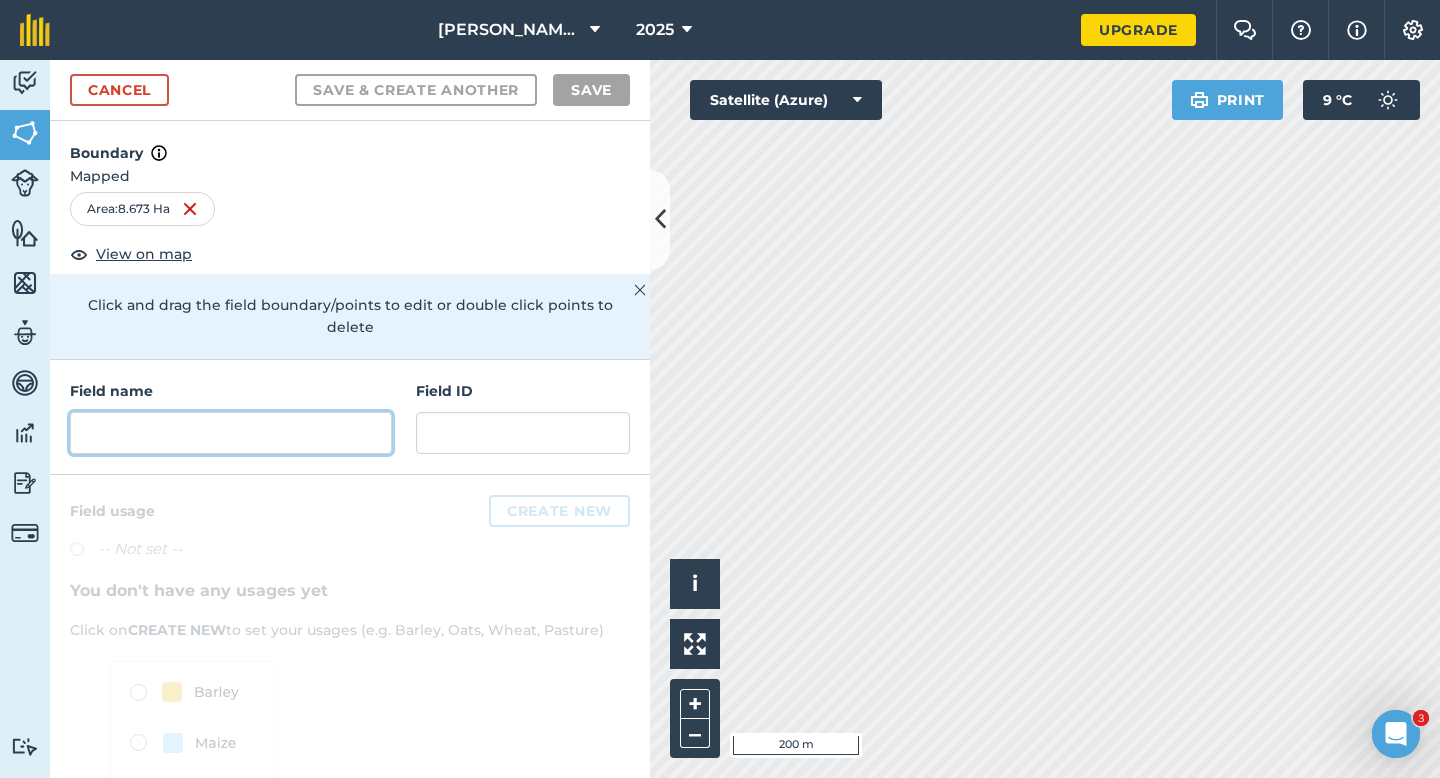 click at bounding box center [231, 433] 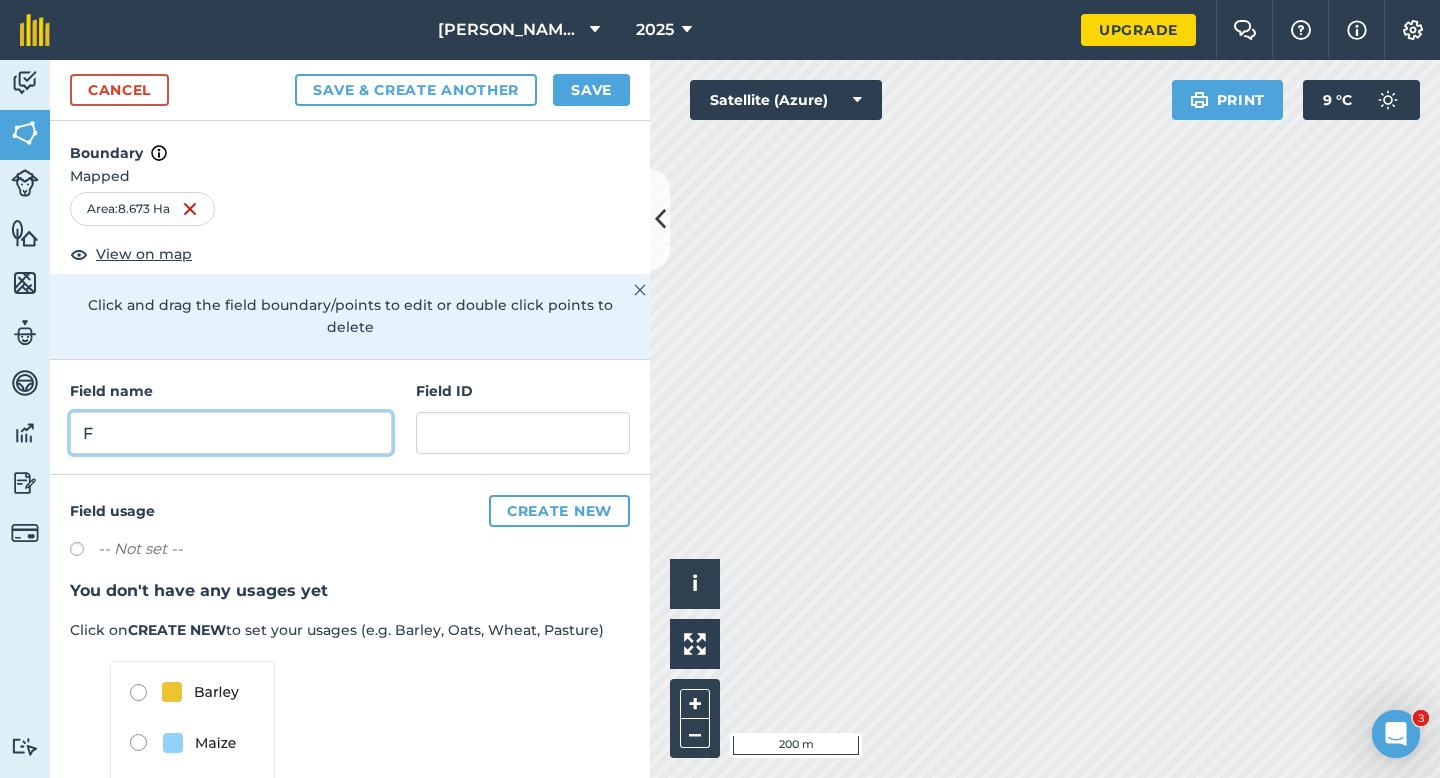type on "F" 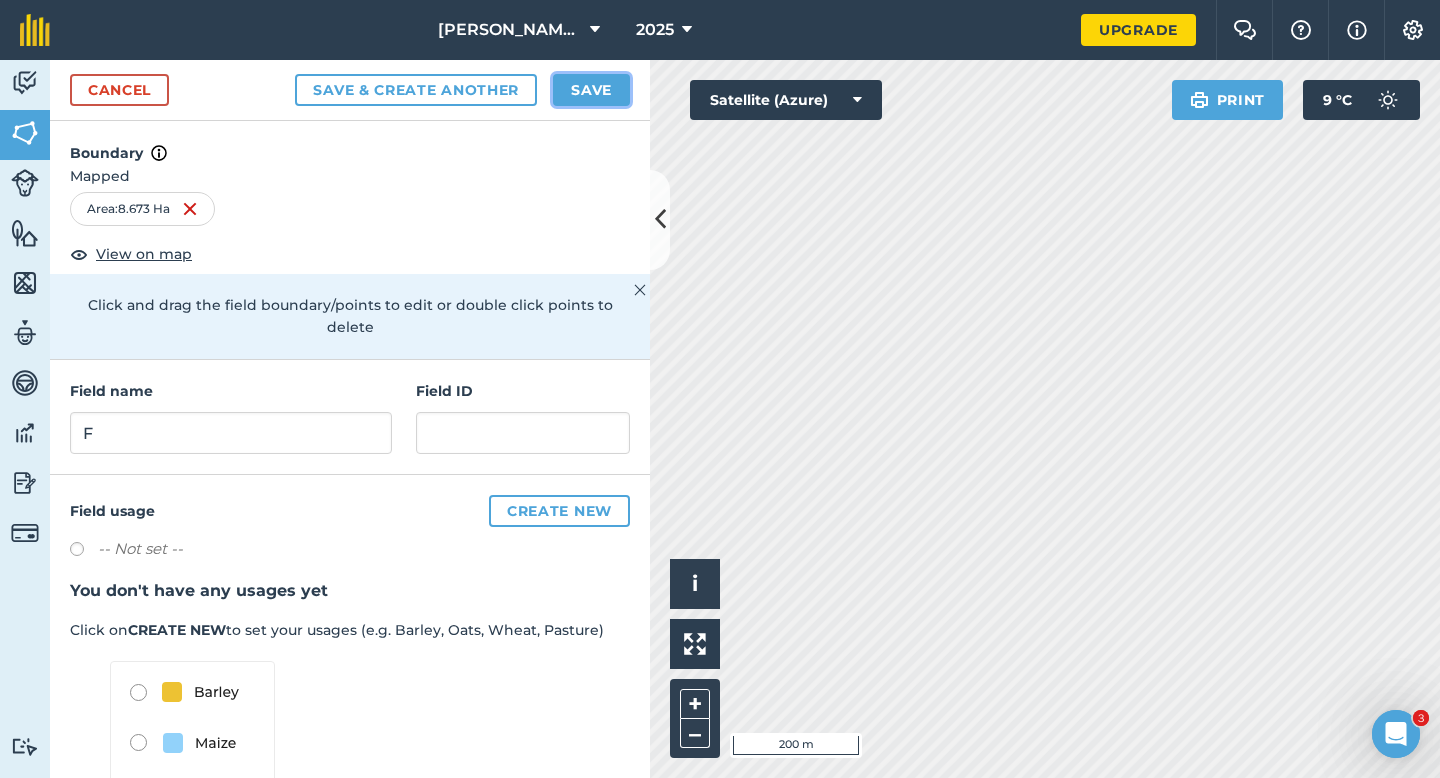 click on "Save" at bounding box center [591, 90] 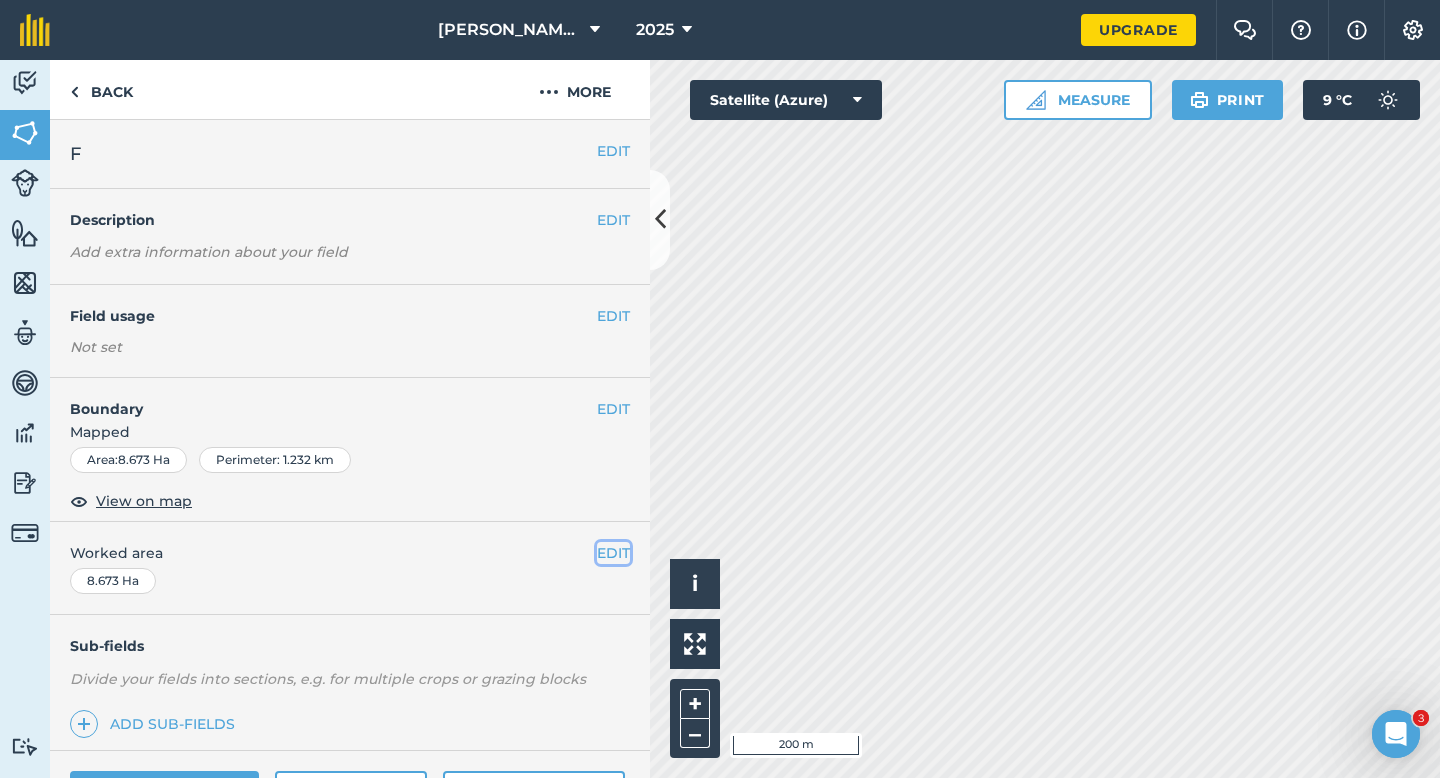 click on "EDIT" at bounding box center [613, 553] 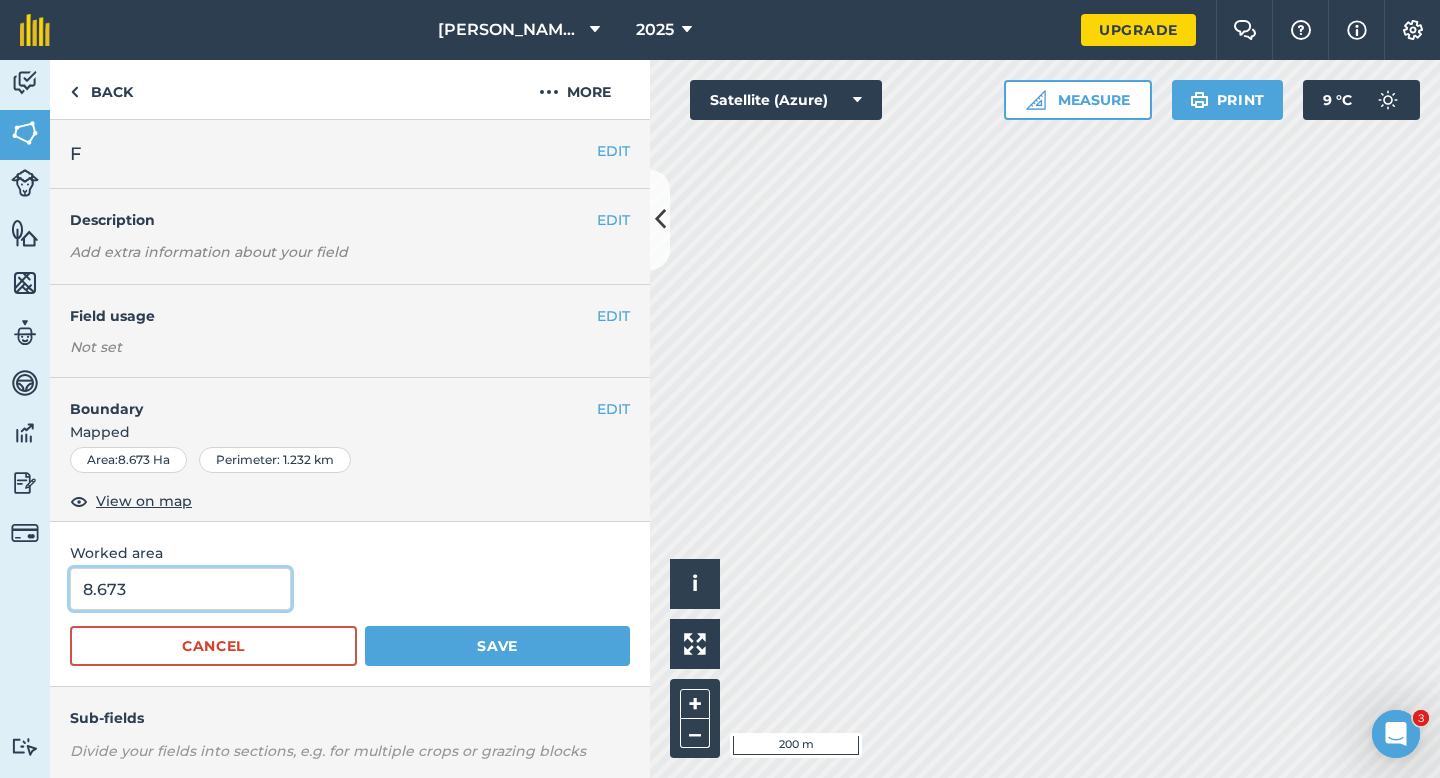 click on "8.673" at bounding box center [180, 589] 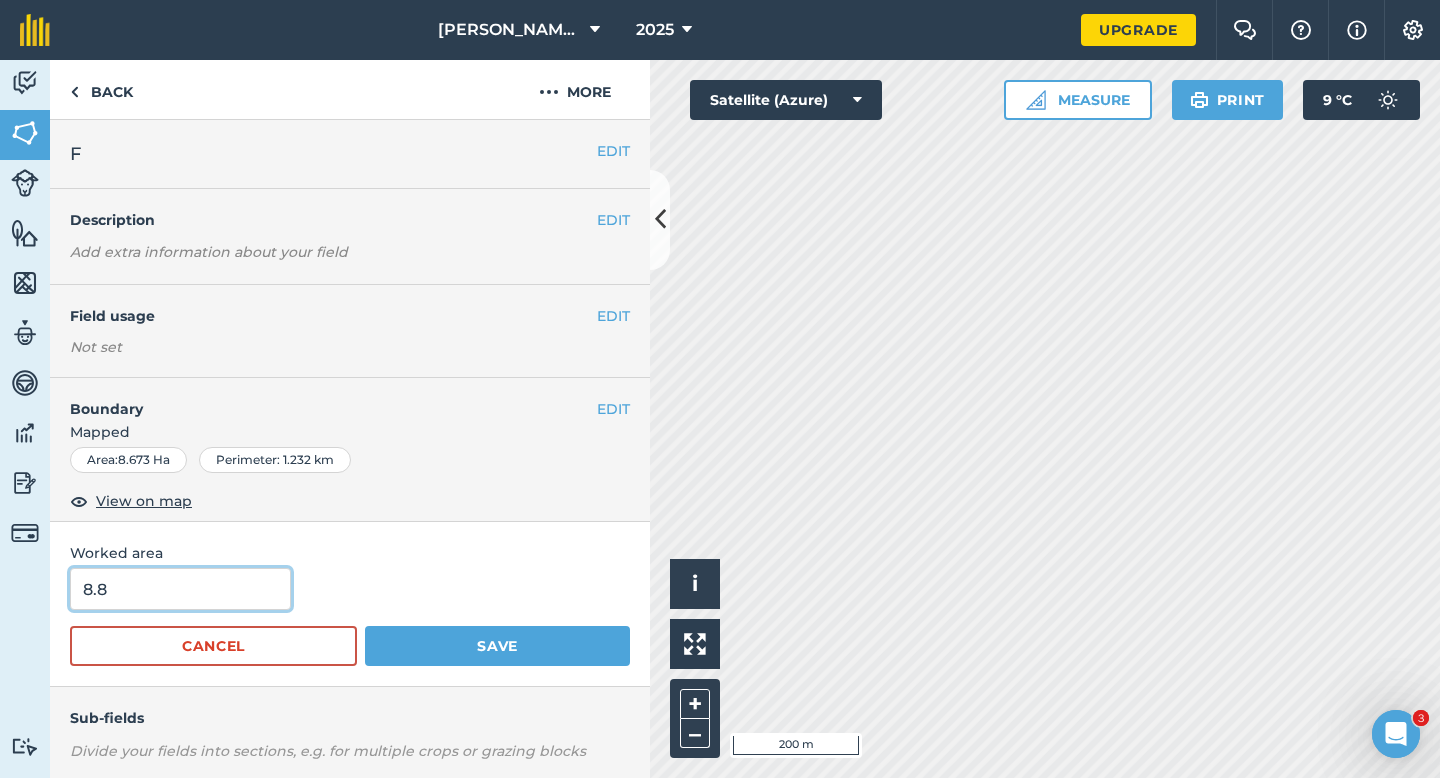 type on "8.8" 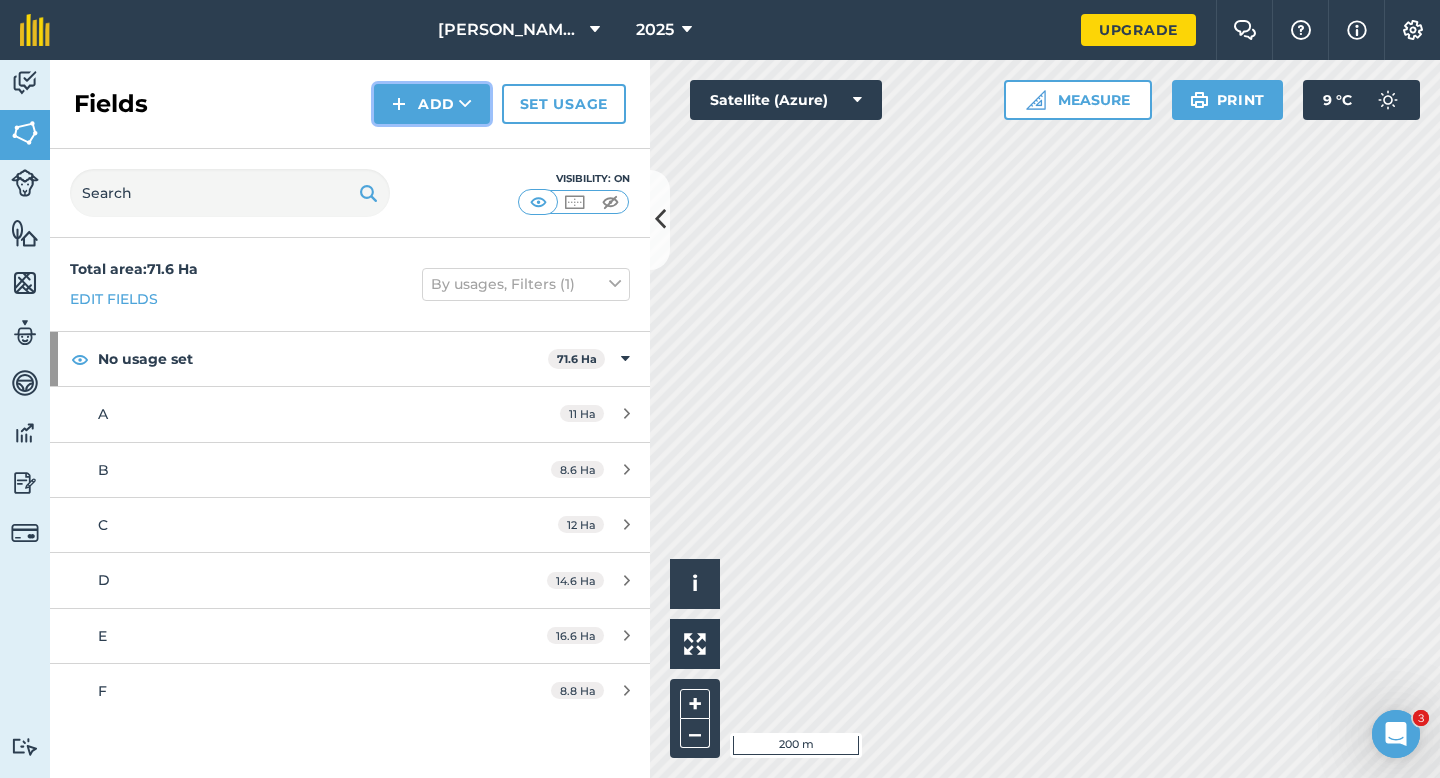 click on "Add" at bounding box center (432, 104) 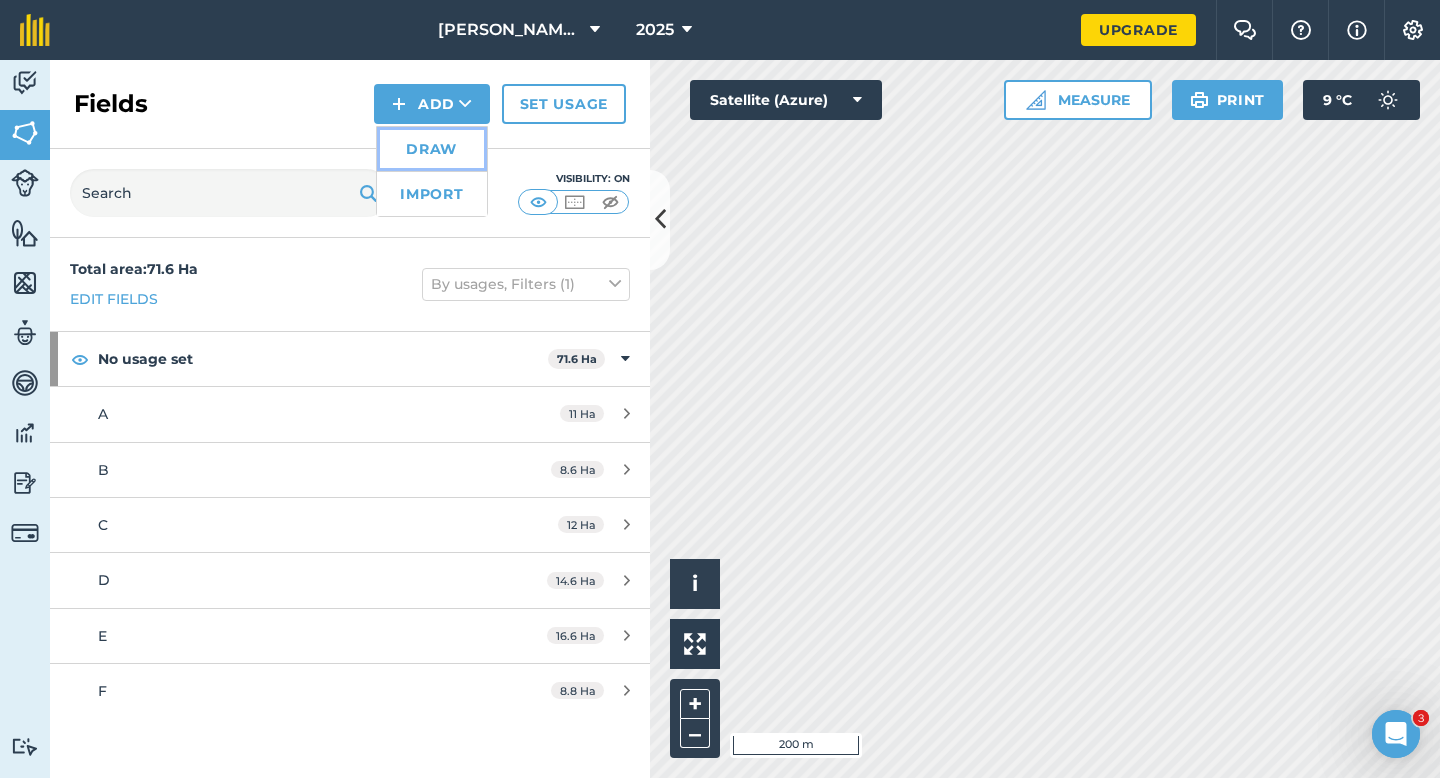 click on "Draw" at bounding box center (432, 149) 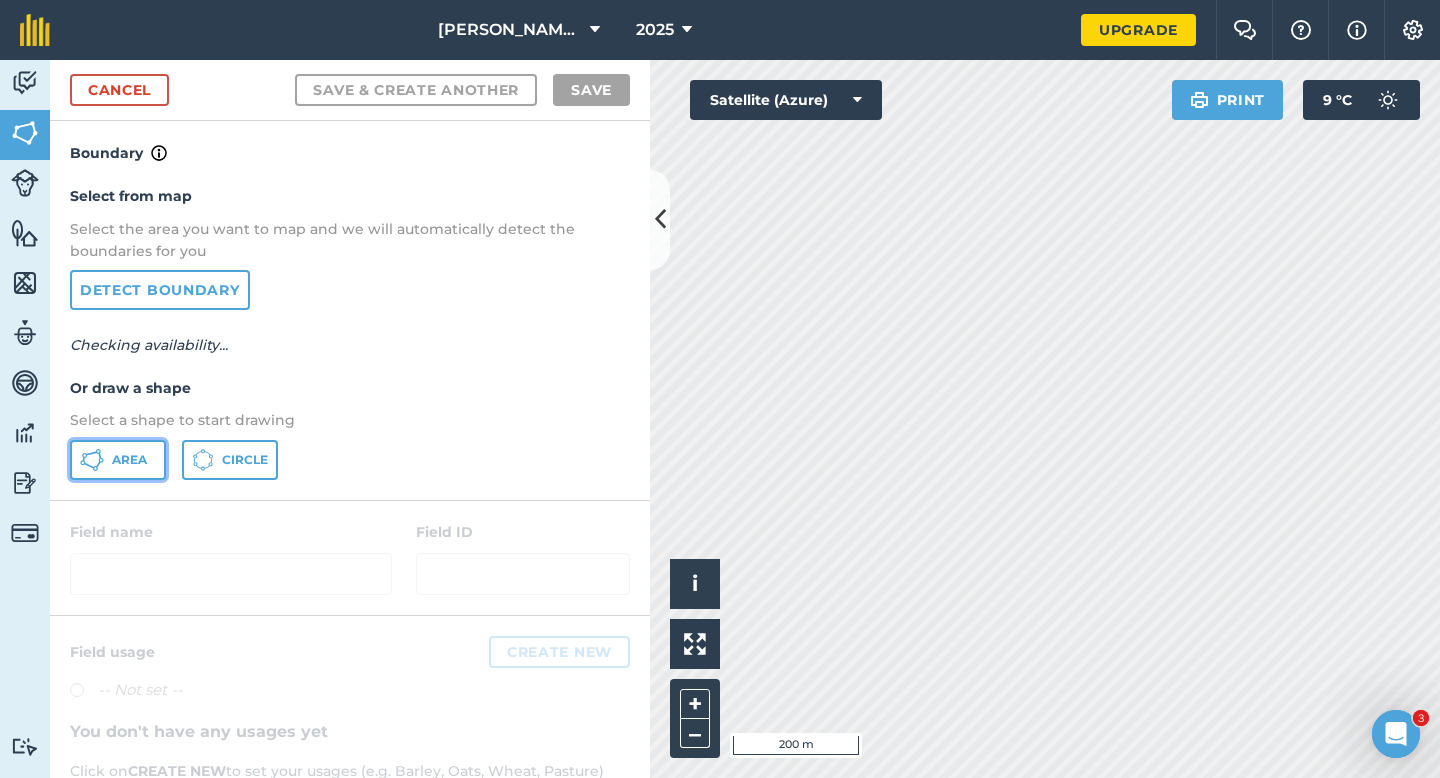 click on "Area" at bounding box center (118, 460) 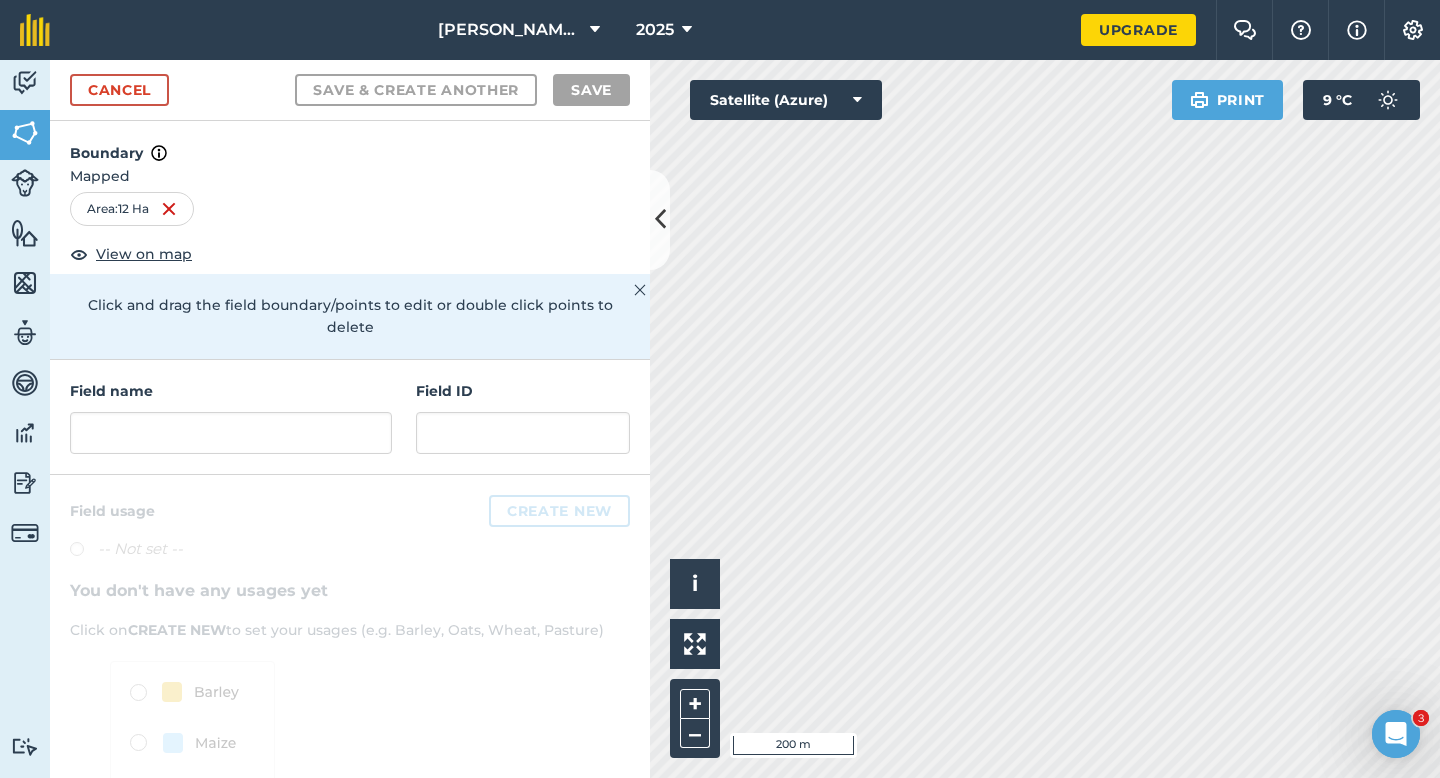 click on "Field name" at bounding box center [231, 417] 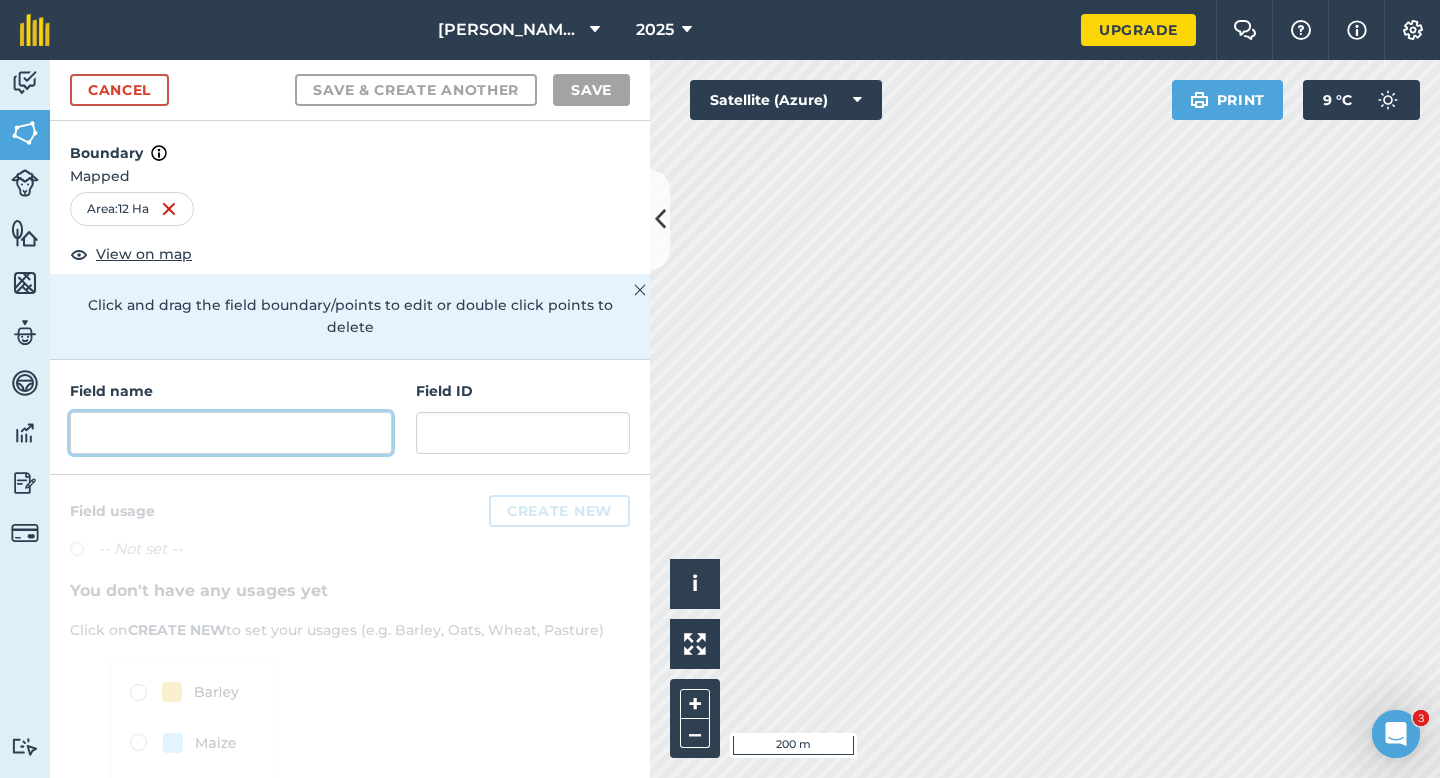 click at bounding box center (231, 433) 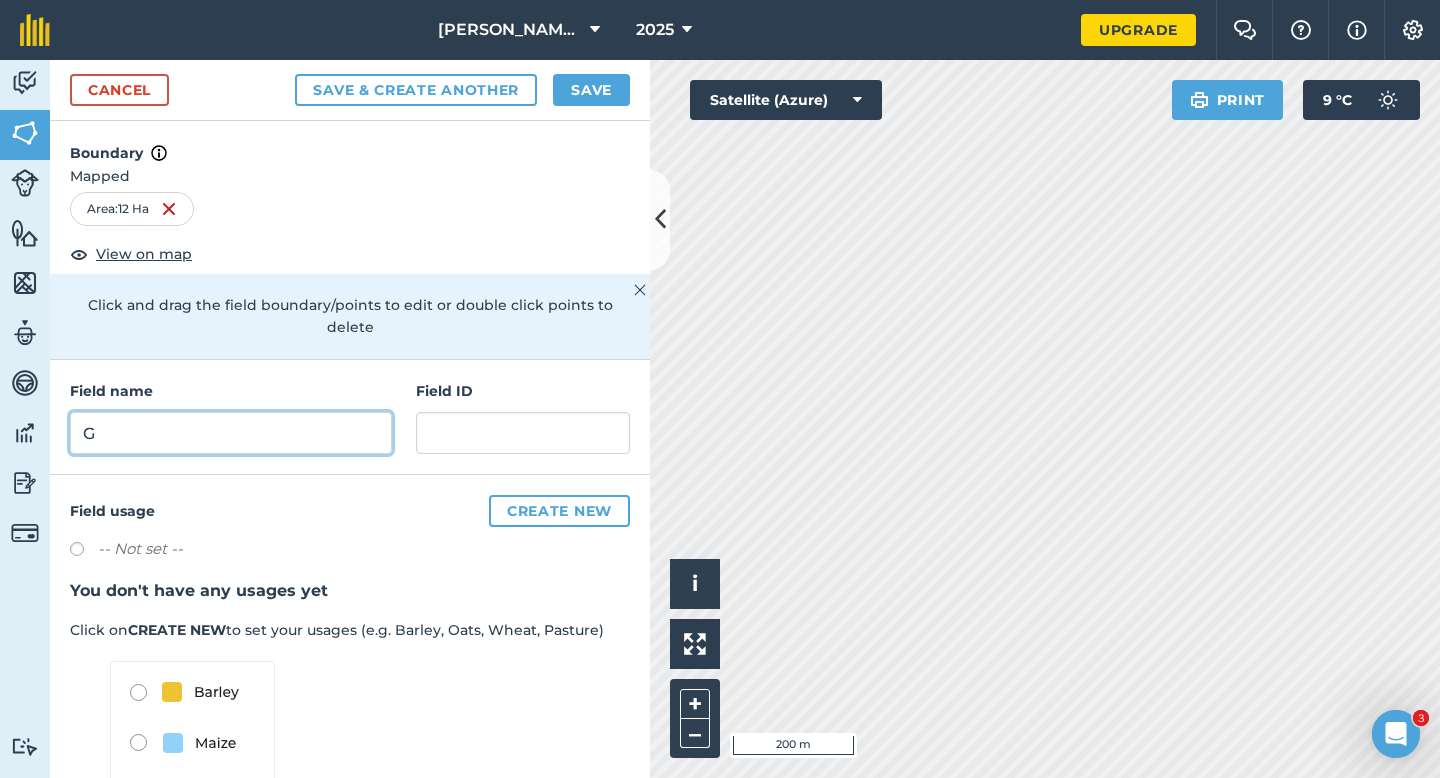 type on "G" 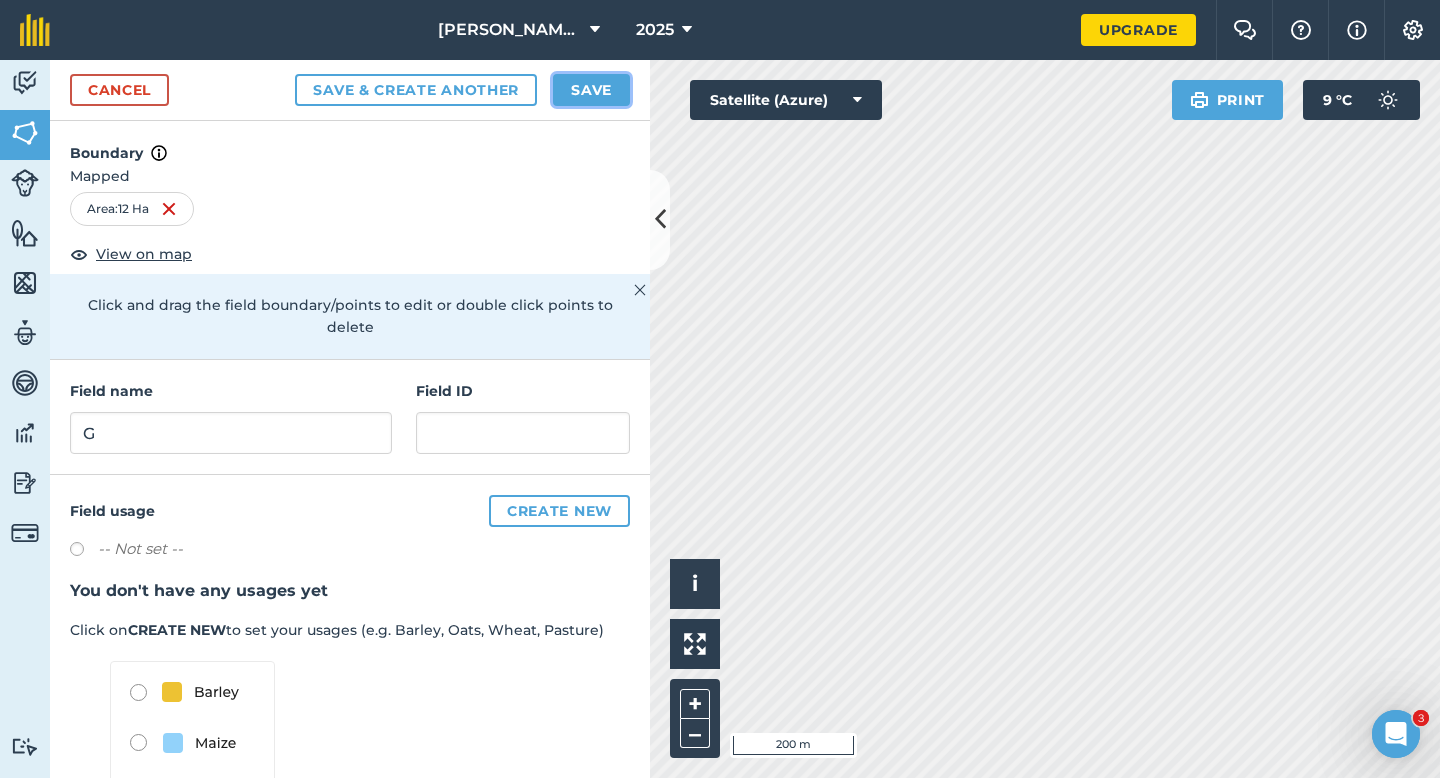 click on "Save" at bounding box center [591, 90] 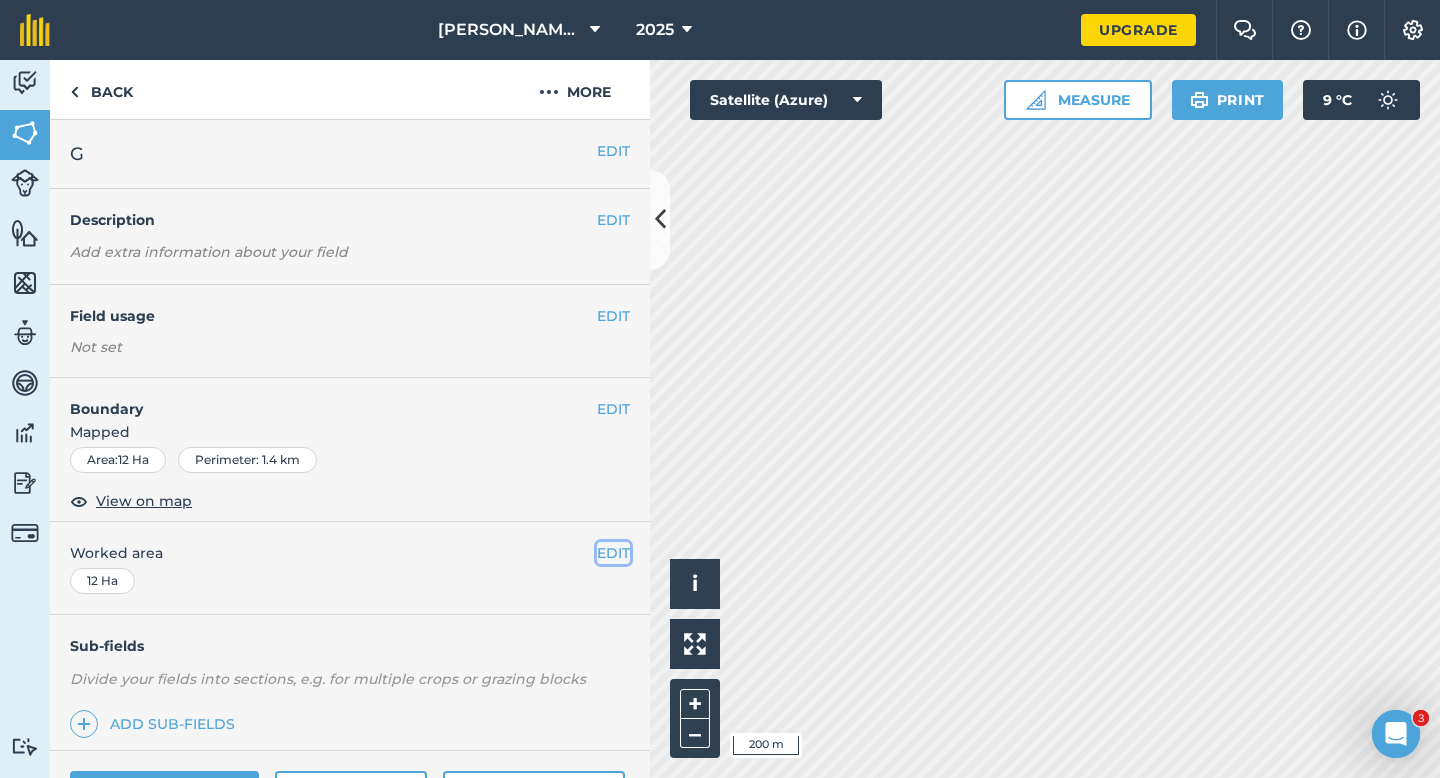 click on "EDIT" at bounding box center (613, 553) 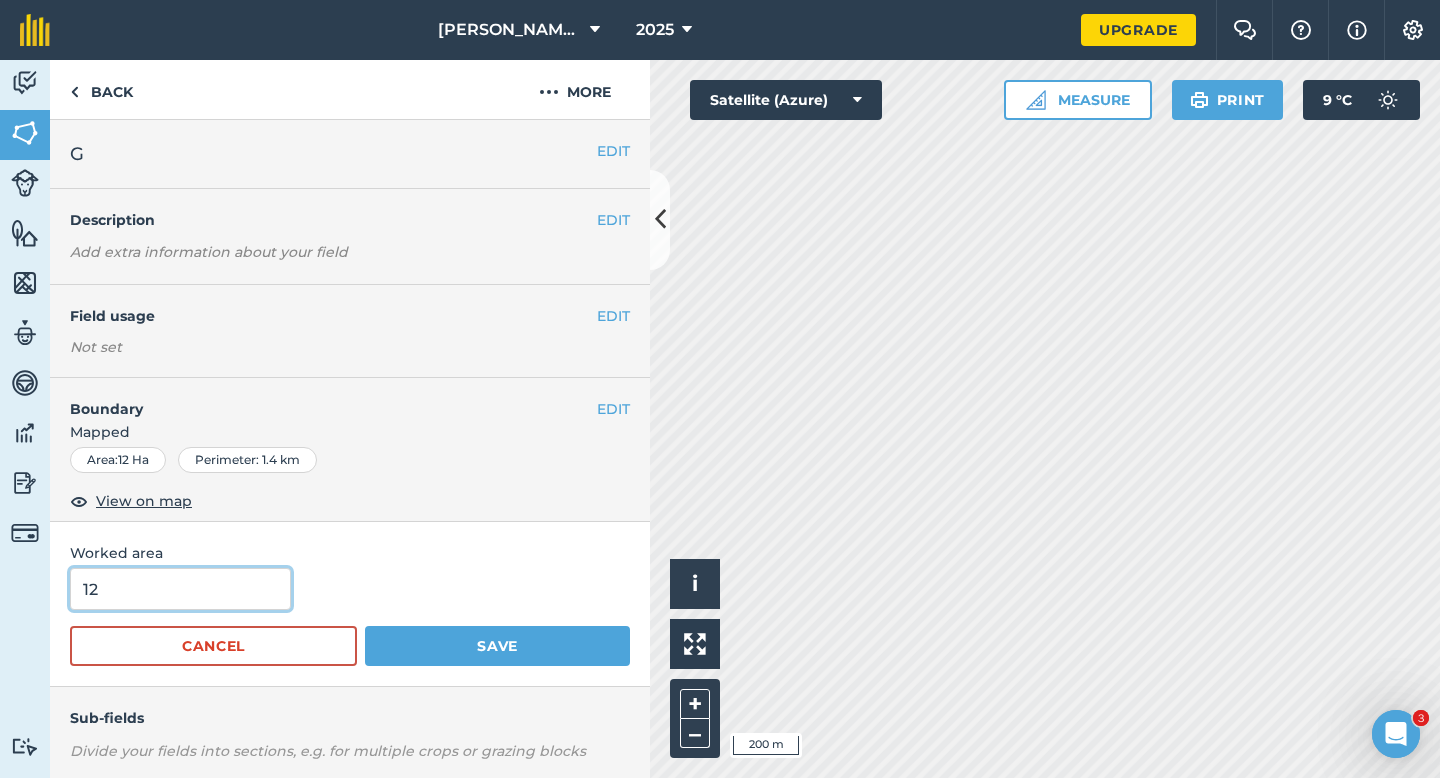 click on "12" at bounding box center (180, 589) 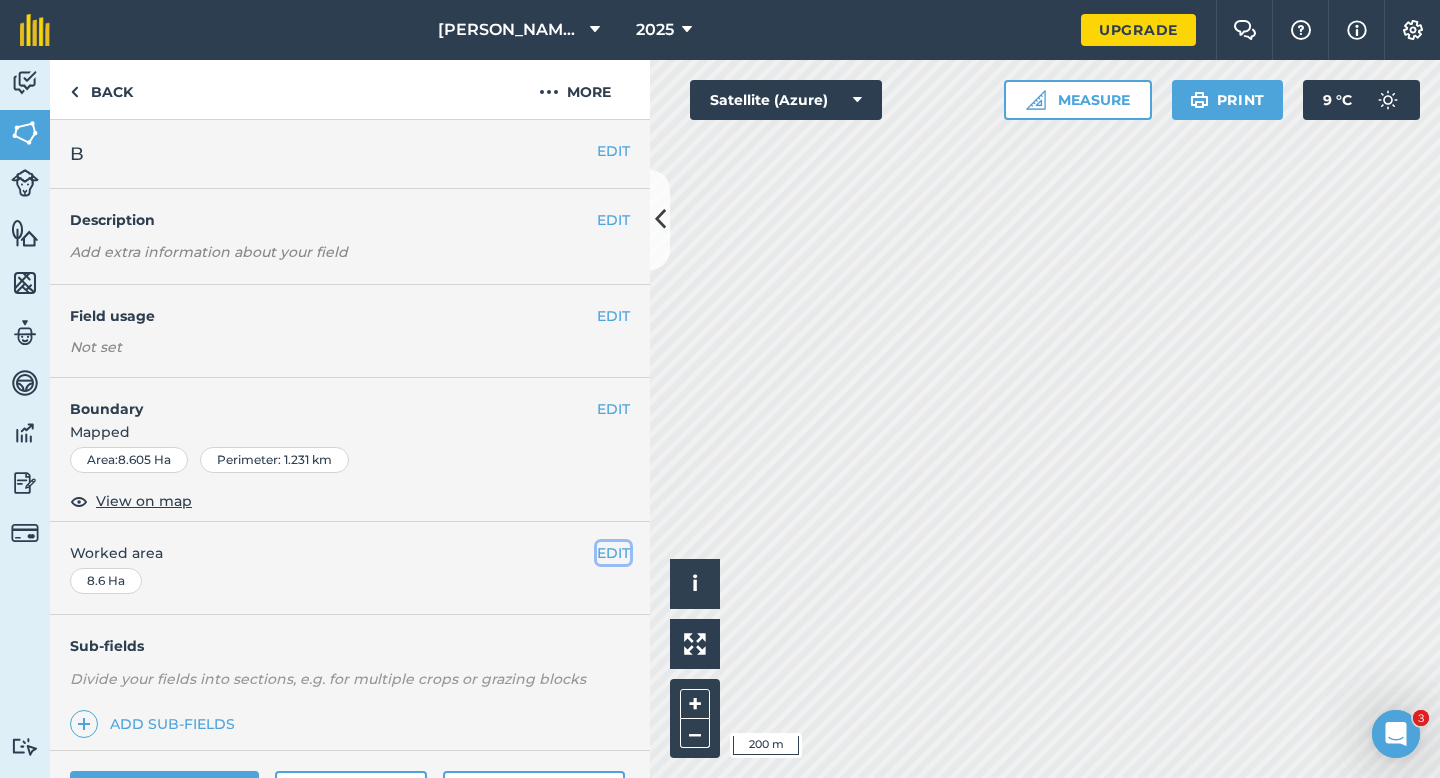 click on "EDIT" at bounding box center [613, 553] 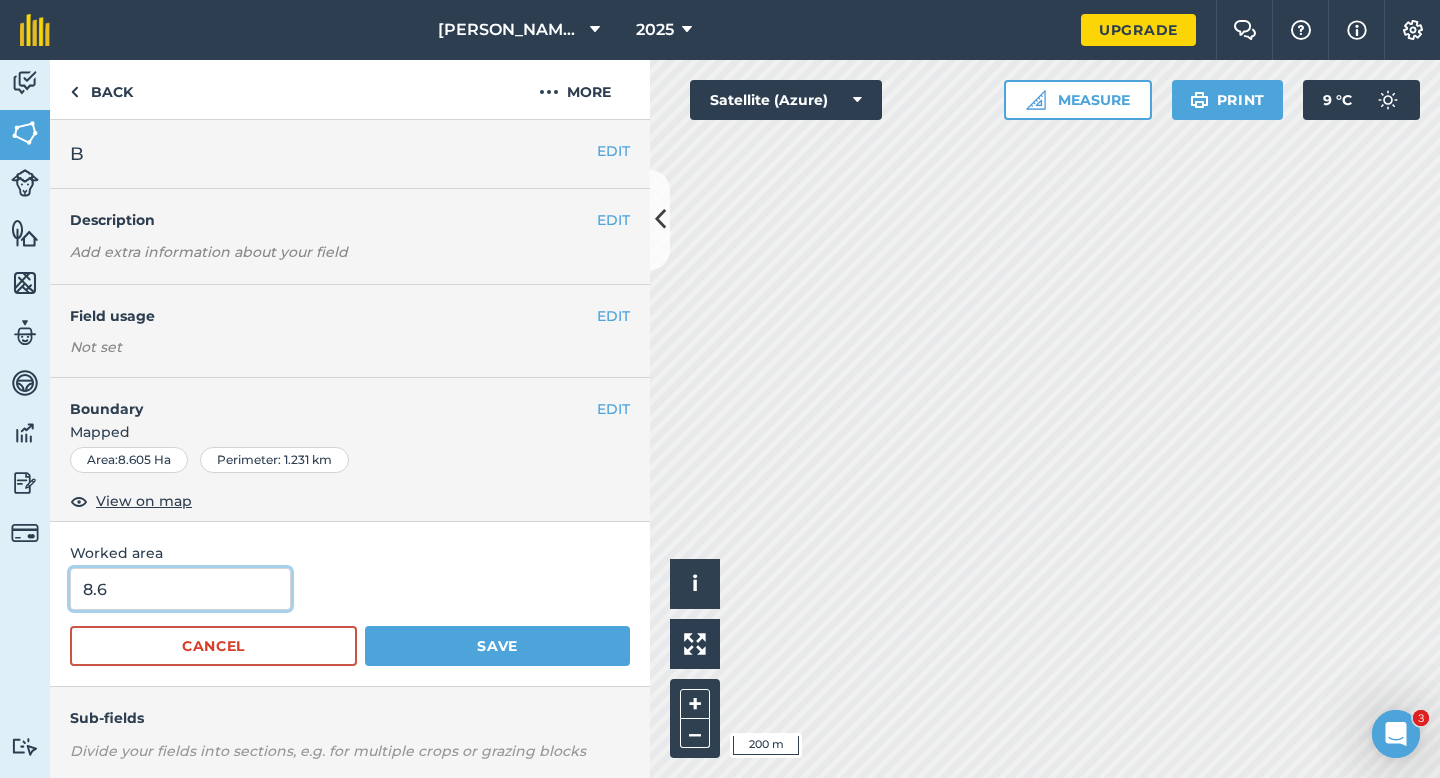 click on "8.6" at bounding box center [180, 589] 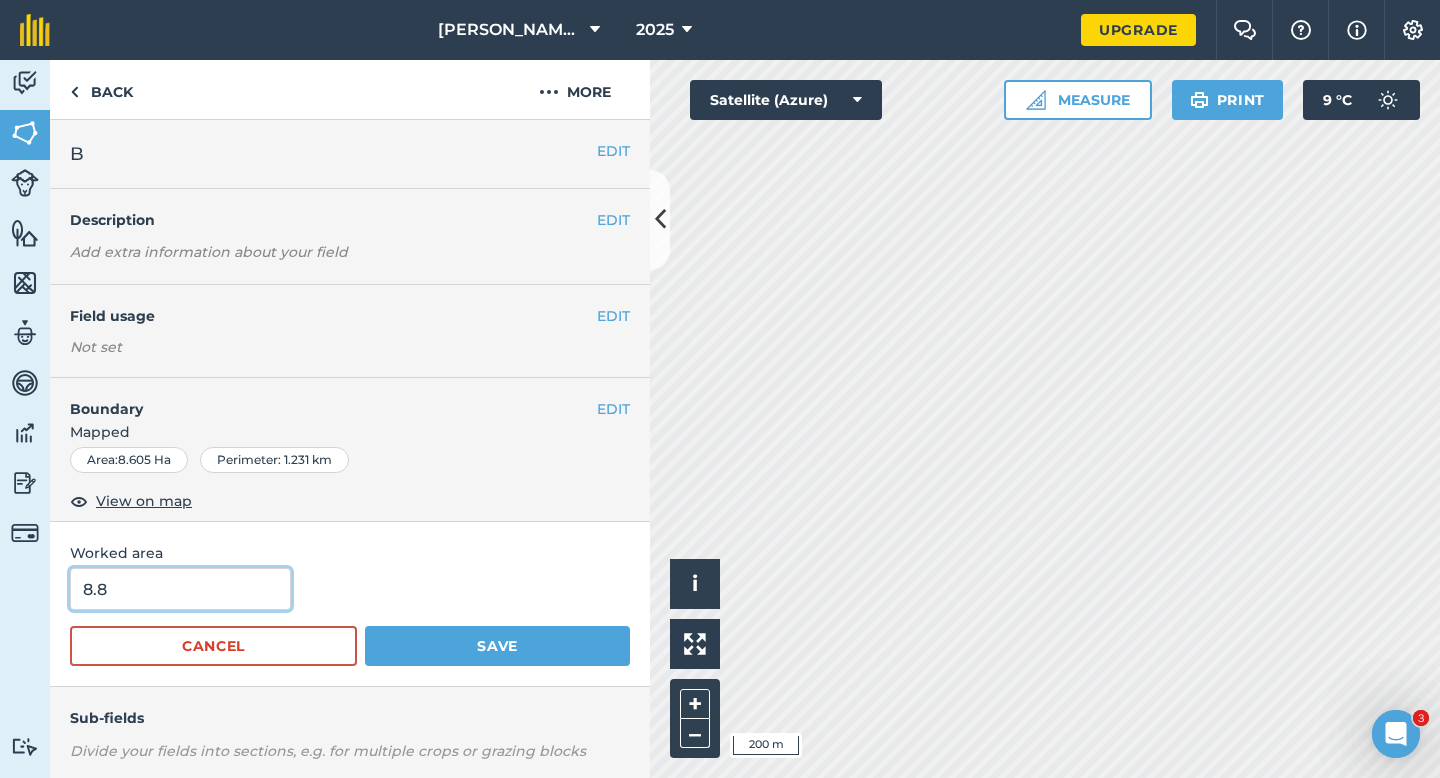 type on "8.8" 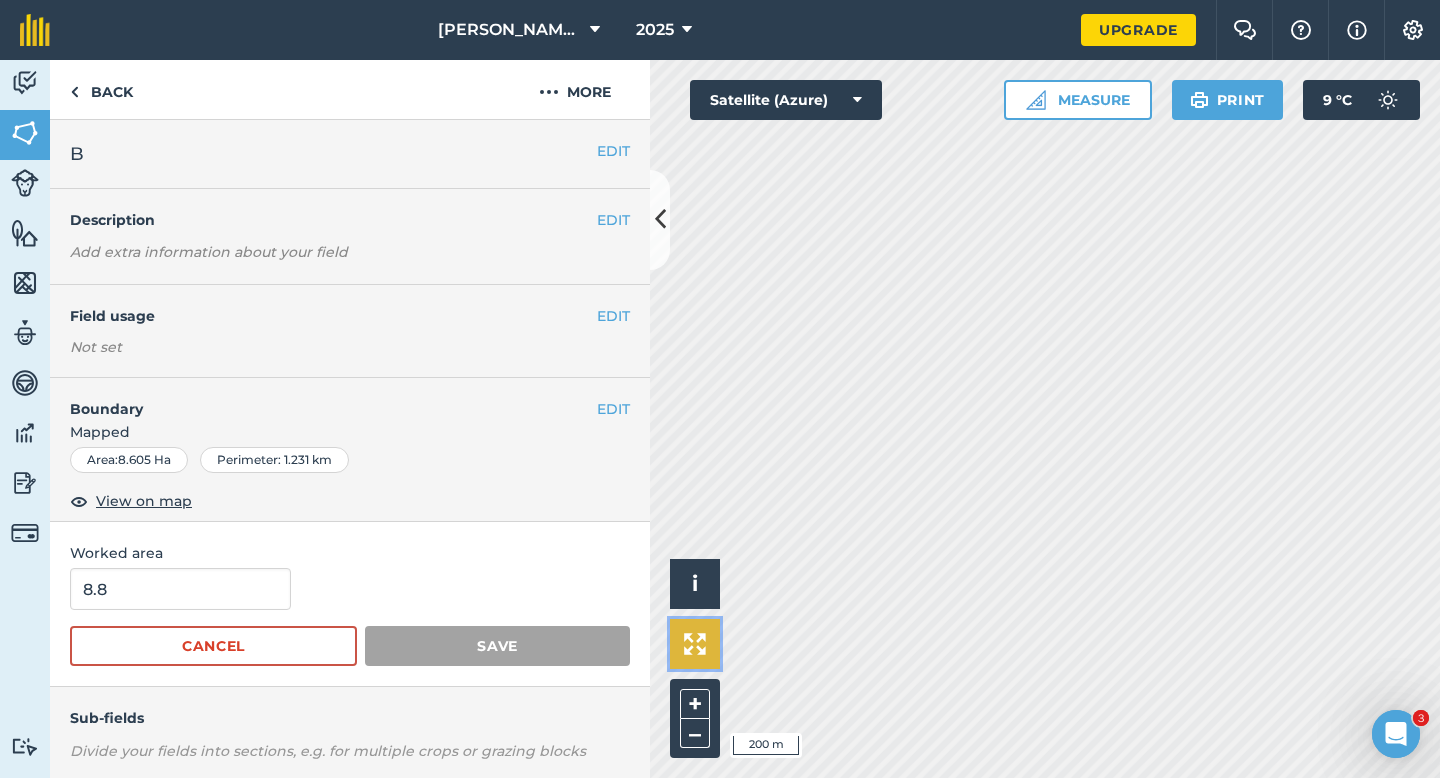 click at bounding box center [695, 644] 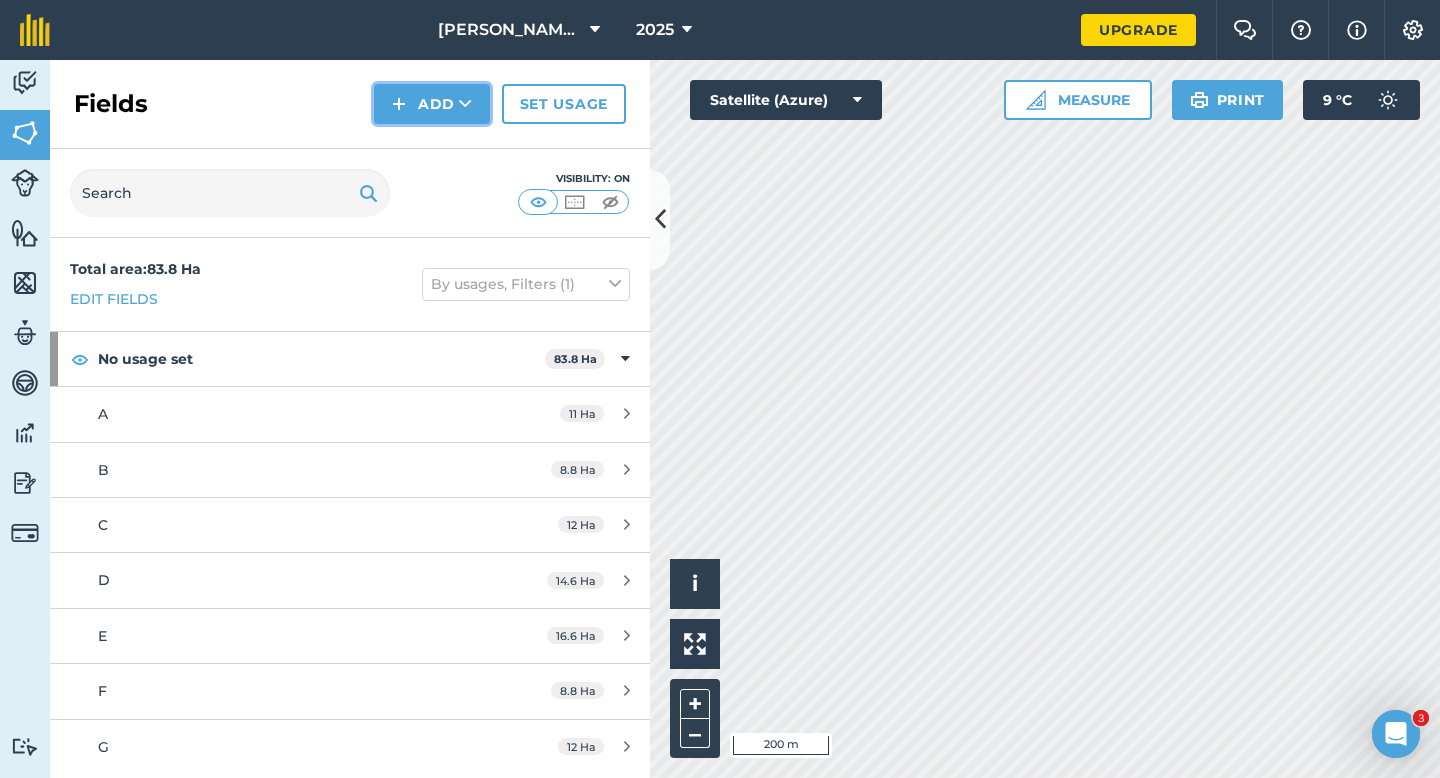 click on "Add" at bounding box center (432, 104) 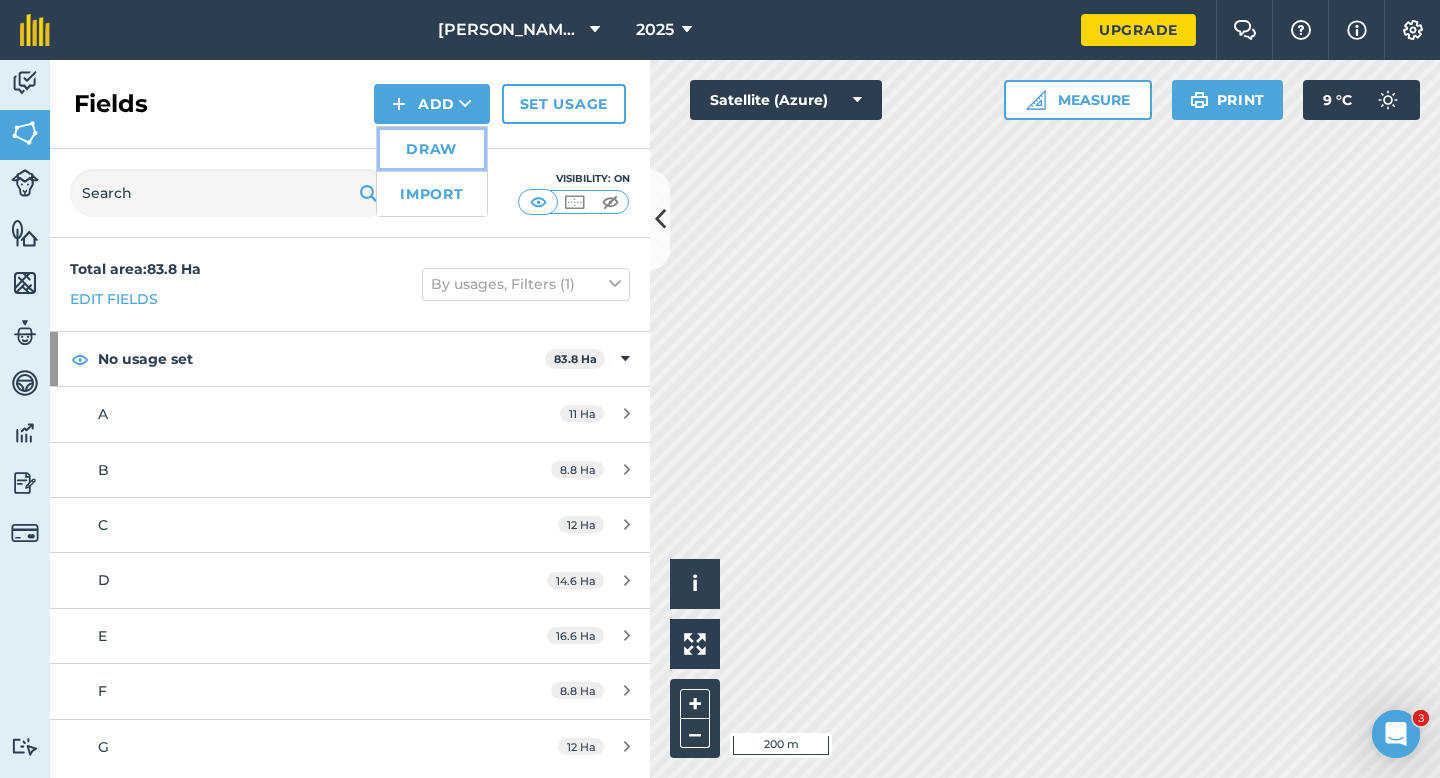 click on "Draw" at bounding box center (432, 149) 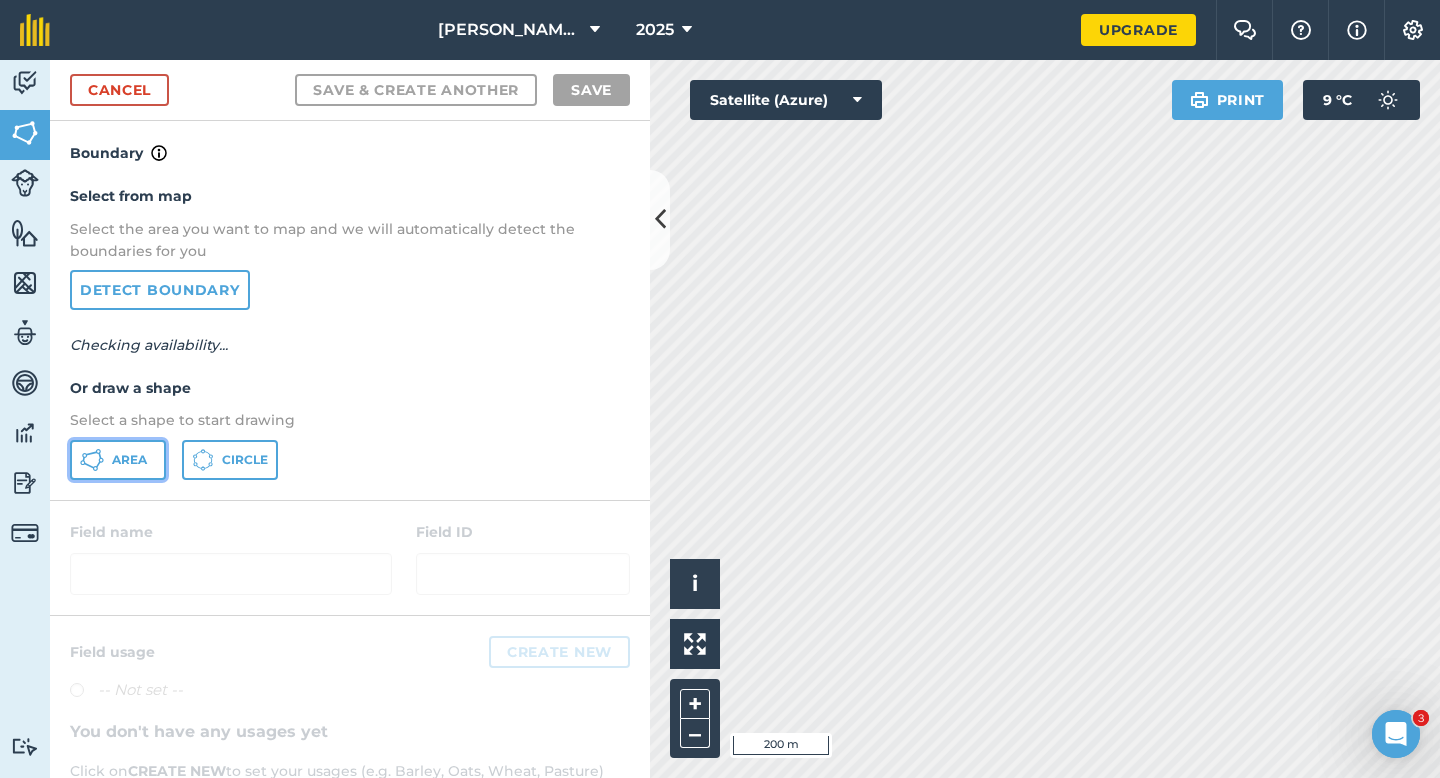 click on "Area" at bounding box center (129, 460) 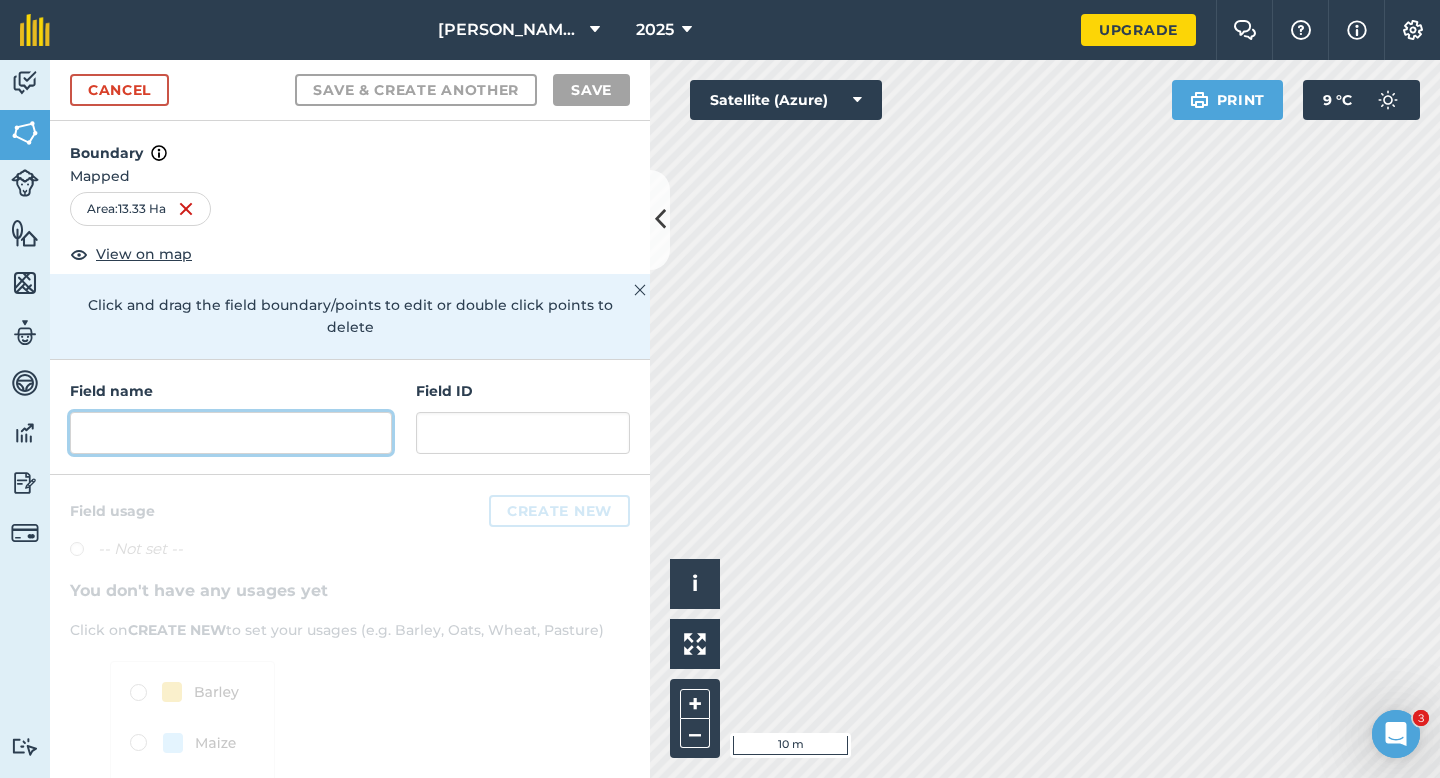click at bounding box center (231, 433) 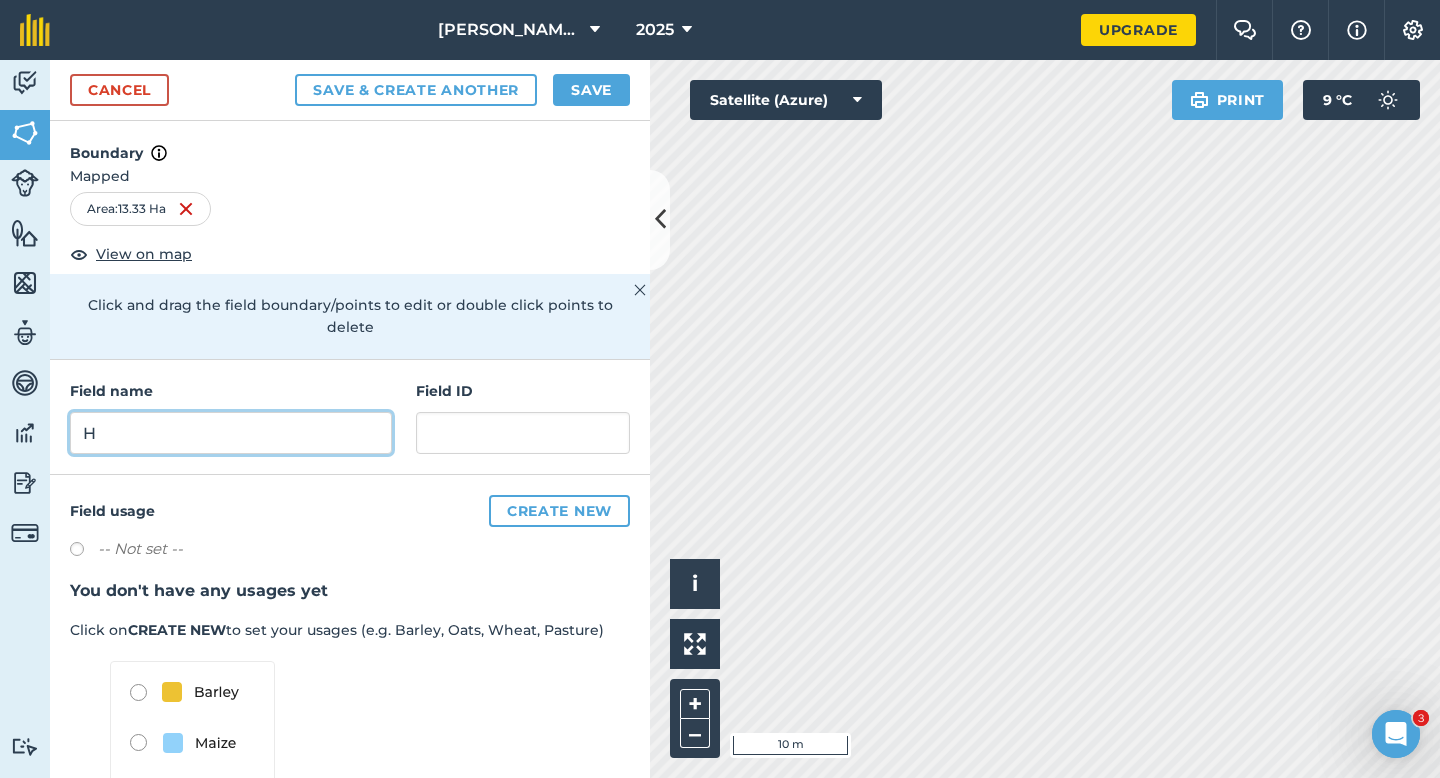 type on "H" 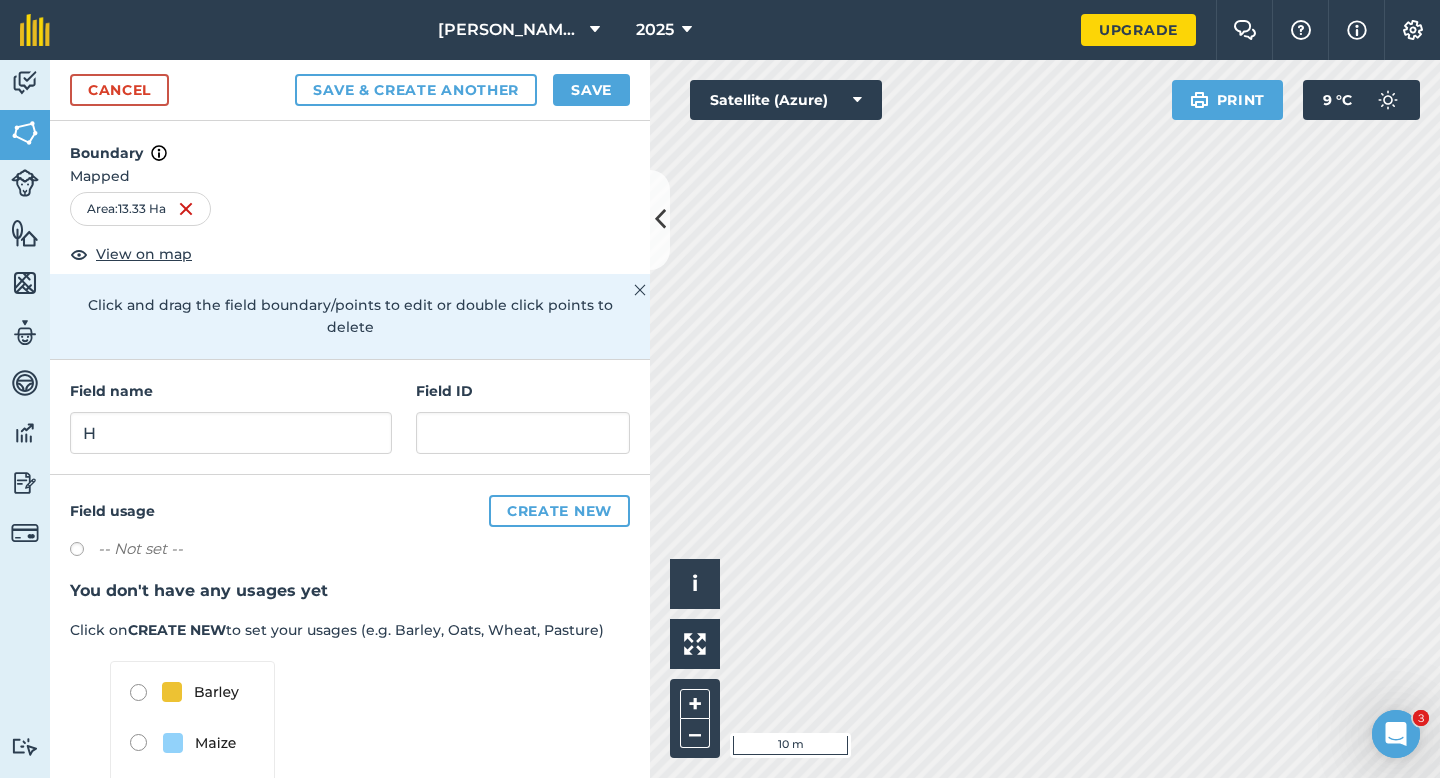 click on "Cancel Save & Create Another Save" at bounding box center [350, 90] 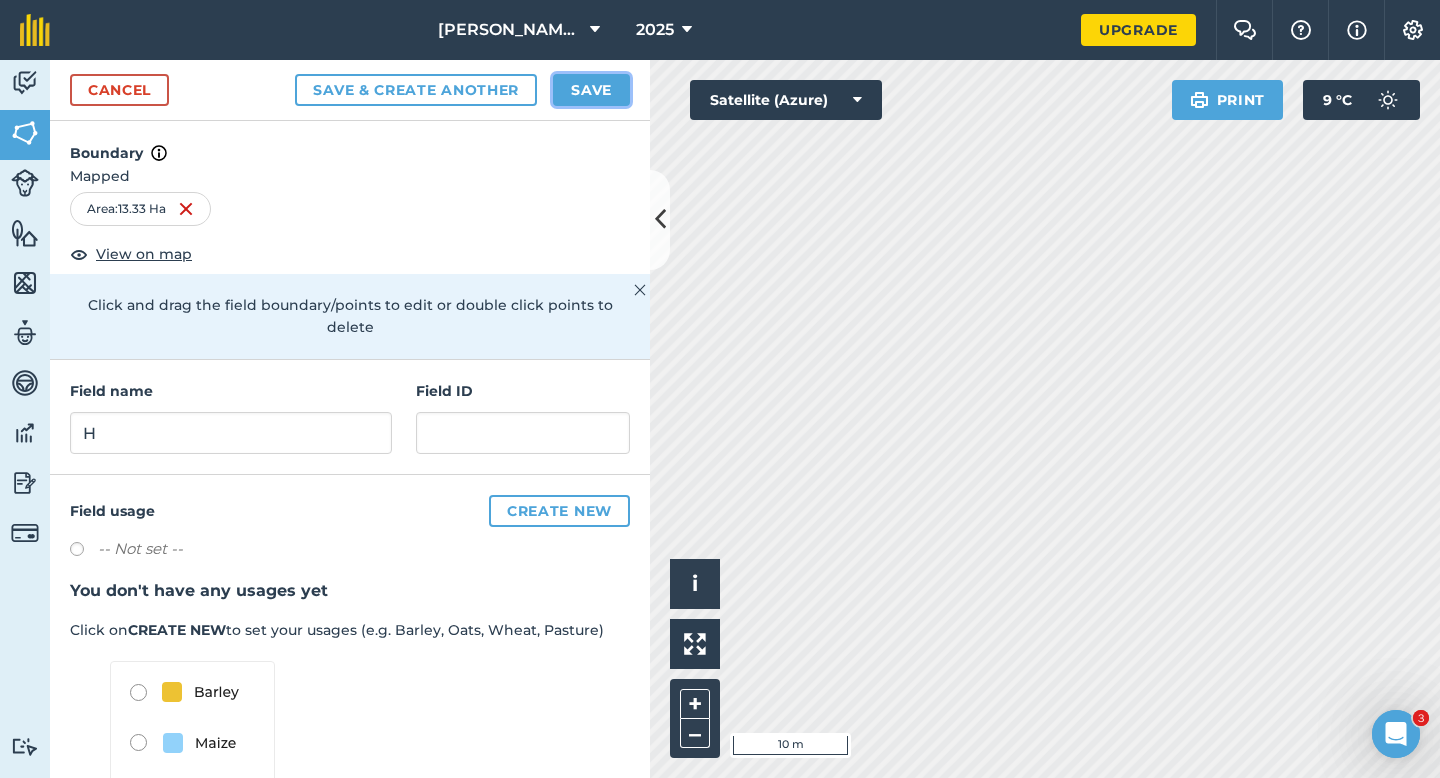 click on "Save" at bounding box center [591, 90] 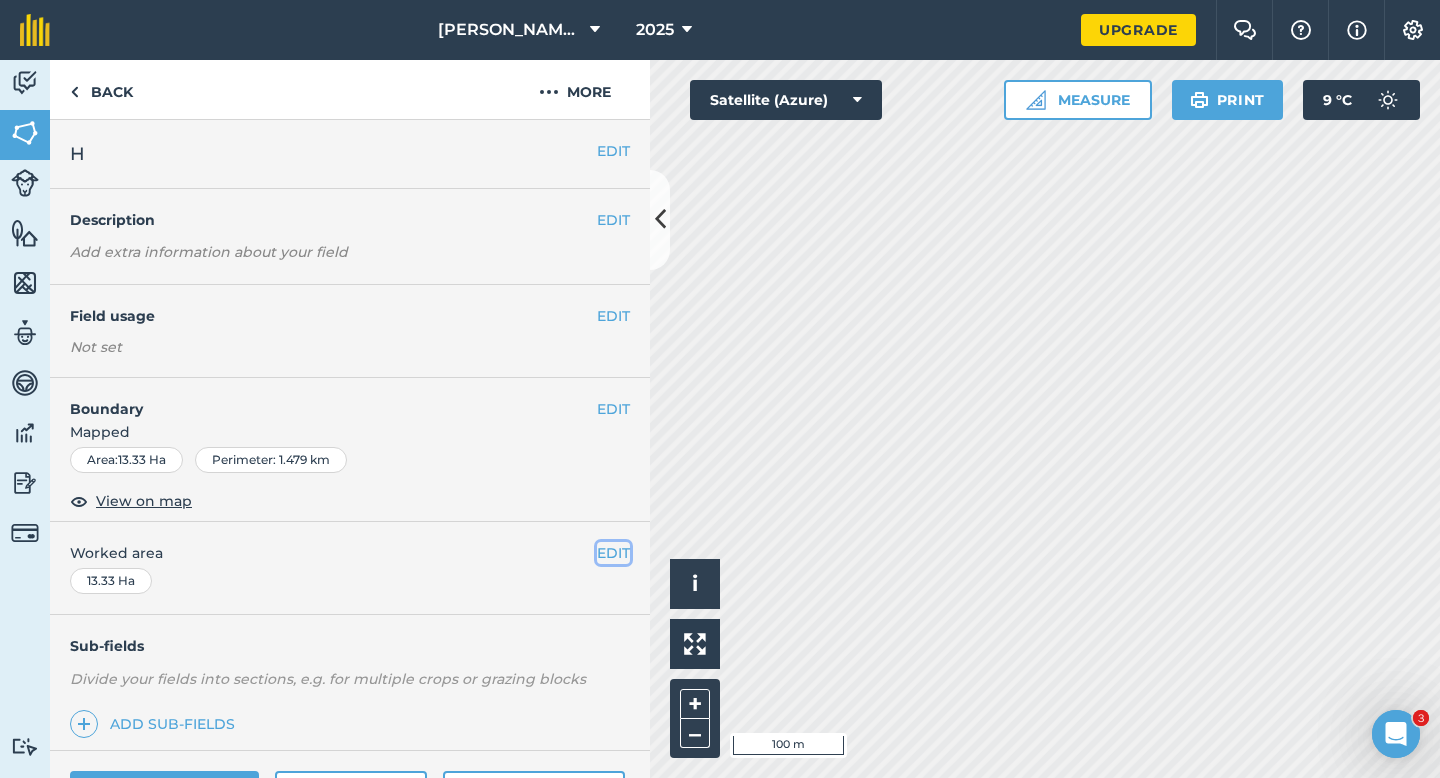 click on "EDIT" at bounding box center (613, 553) 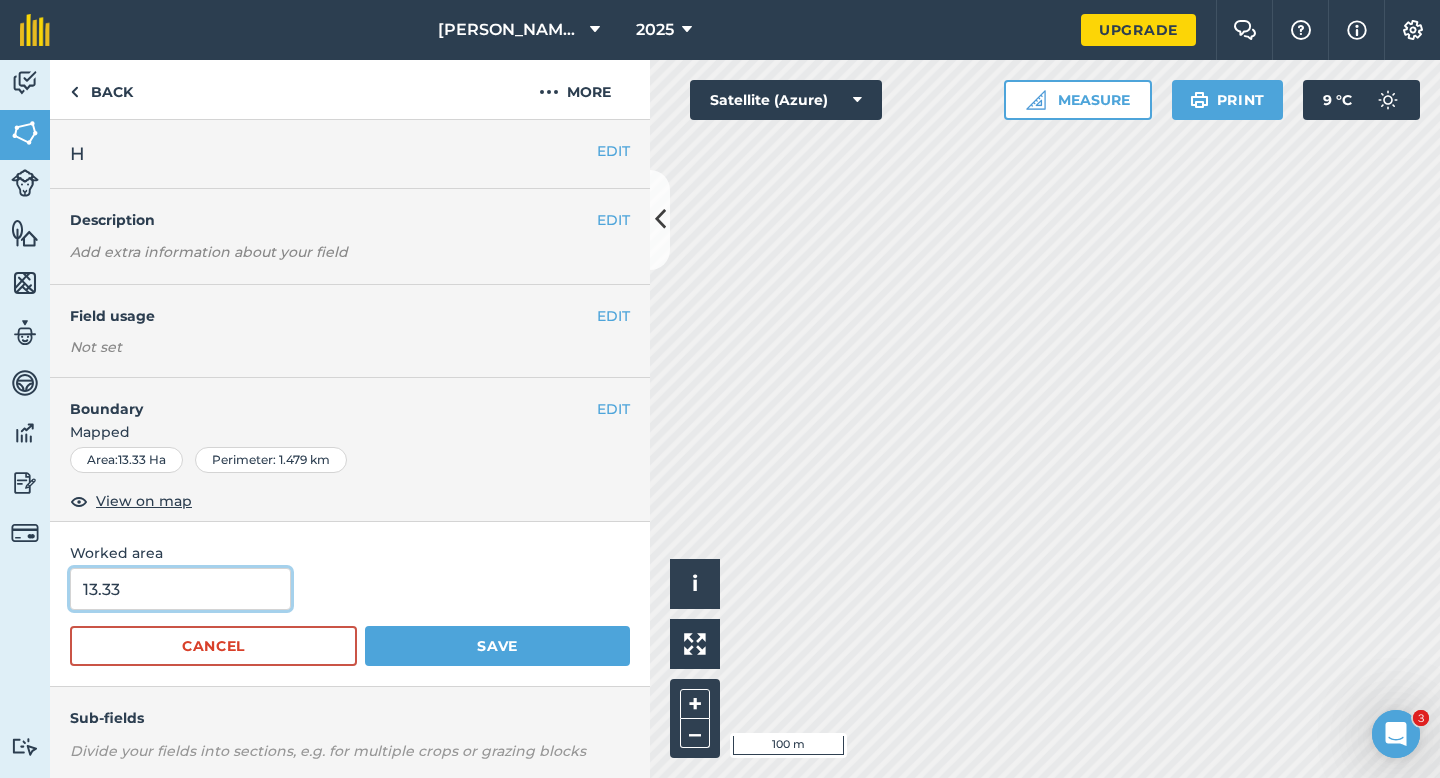 click on "13.33" at bounding box center [180, 589] 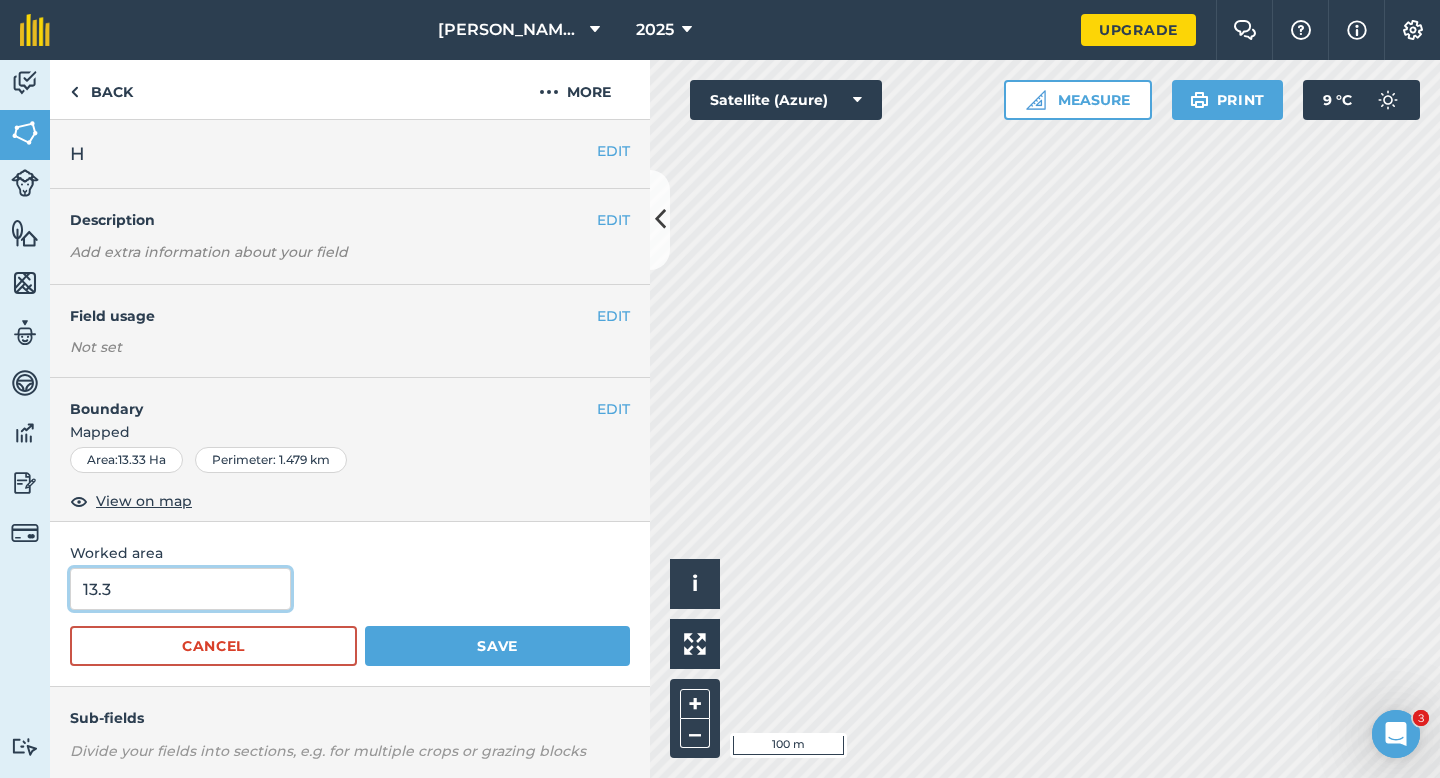 type on "13.3" 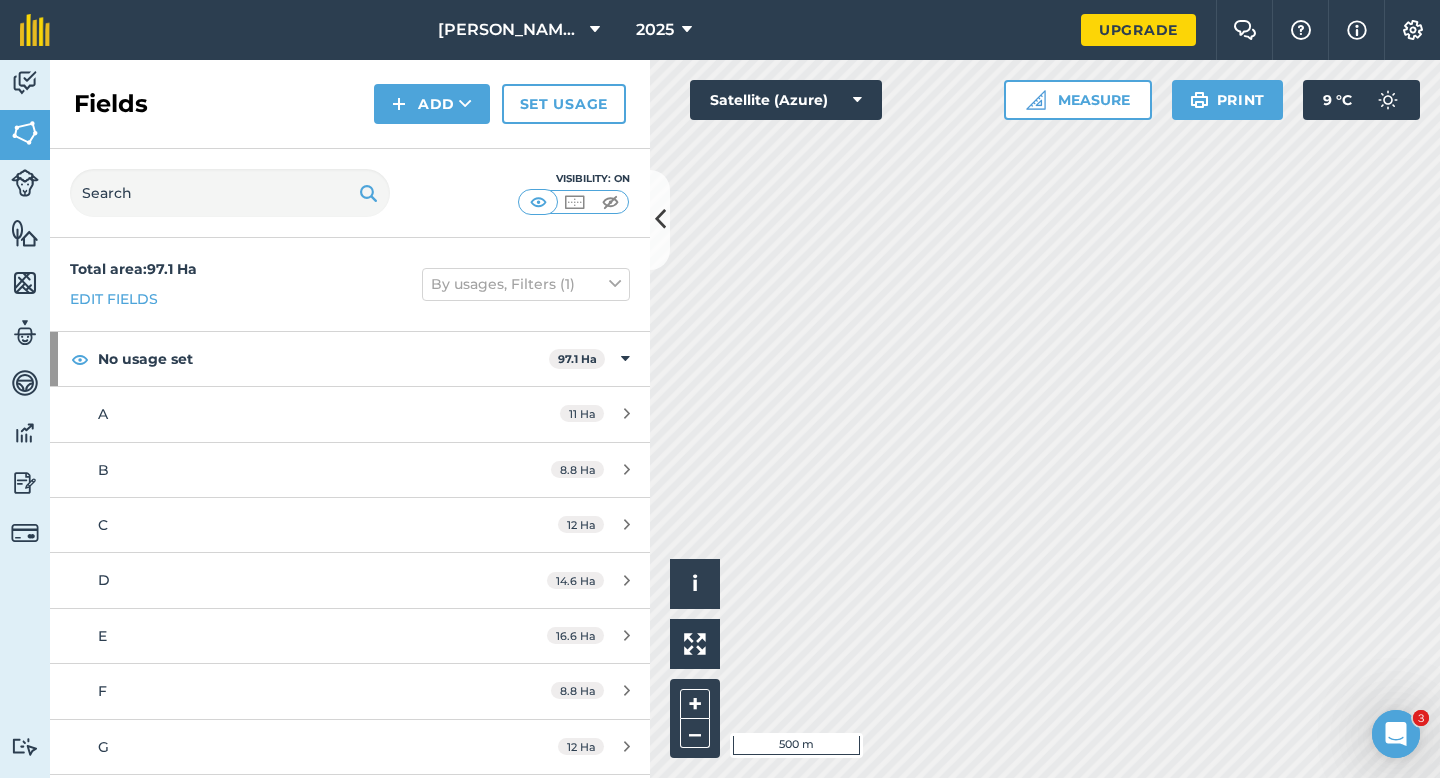 click on "Activity Fields Livestock Features Maps Team Vehicles Data Reporting Billing Tutorials Tutorials Fields   Add   Set usage Visibility: On Total area :  97.1   Ha Edit fields By usages, Filters (1) No usage set 97.1   Ha A 11   Ha B 8.8   Ha C 12   Ha D 14.6   Ha E 16.6   Ha F 8.8   Ha G 12   Ha H 13.3   Ha Click to start drawing i © 2025 TomTom, Microsoft 500 m + – Satellite (Azure) Measure Print 9   ° C" at bounding box center (720, 419) 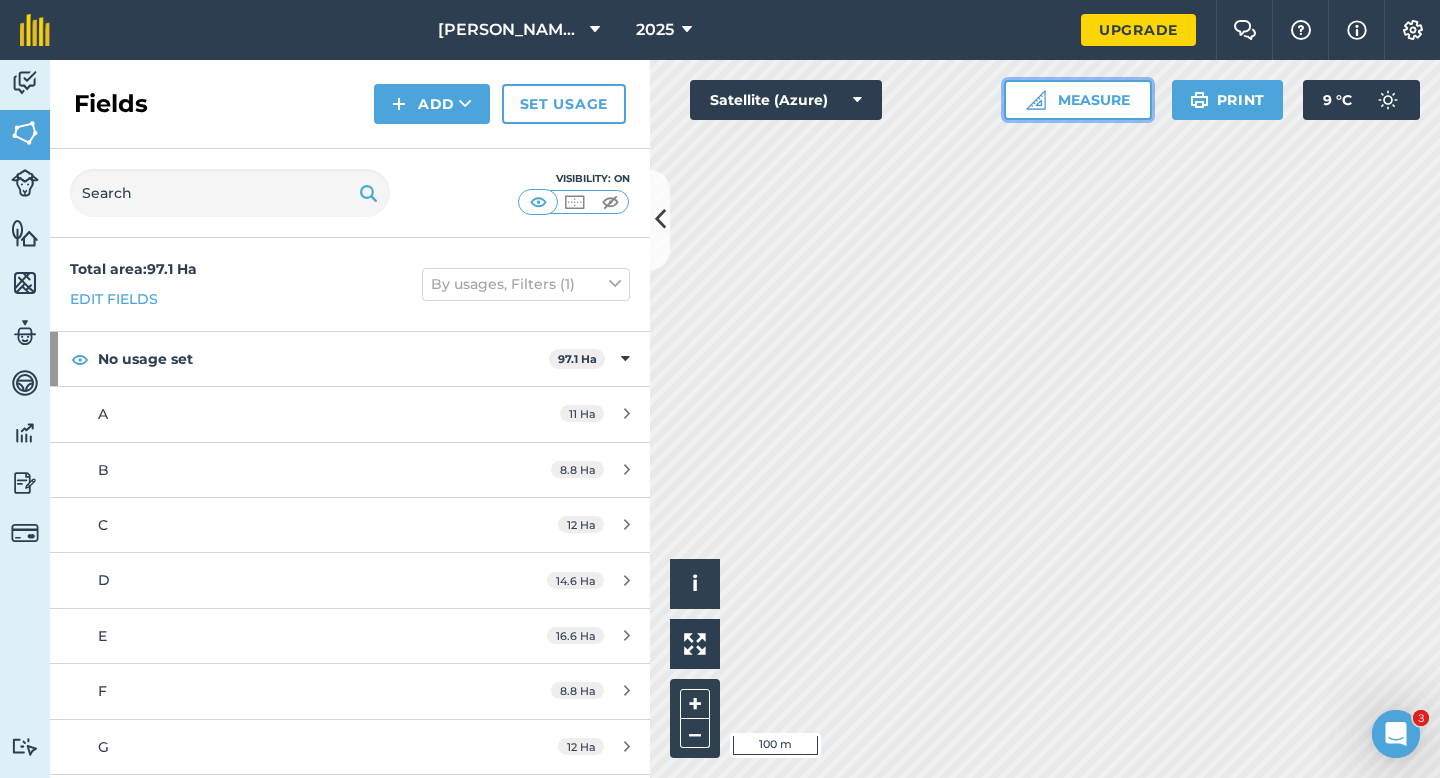 click on "Measure" at bounding box center [1078, 100] 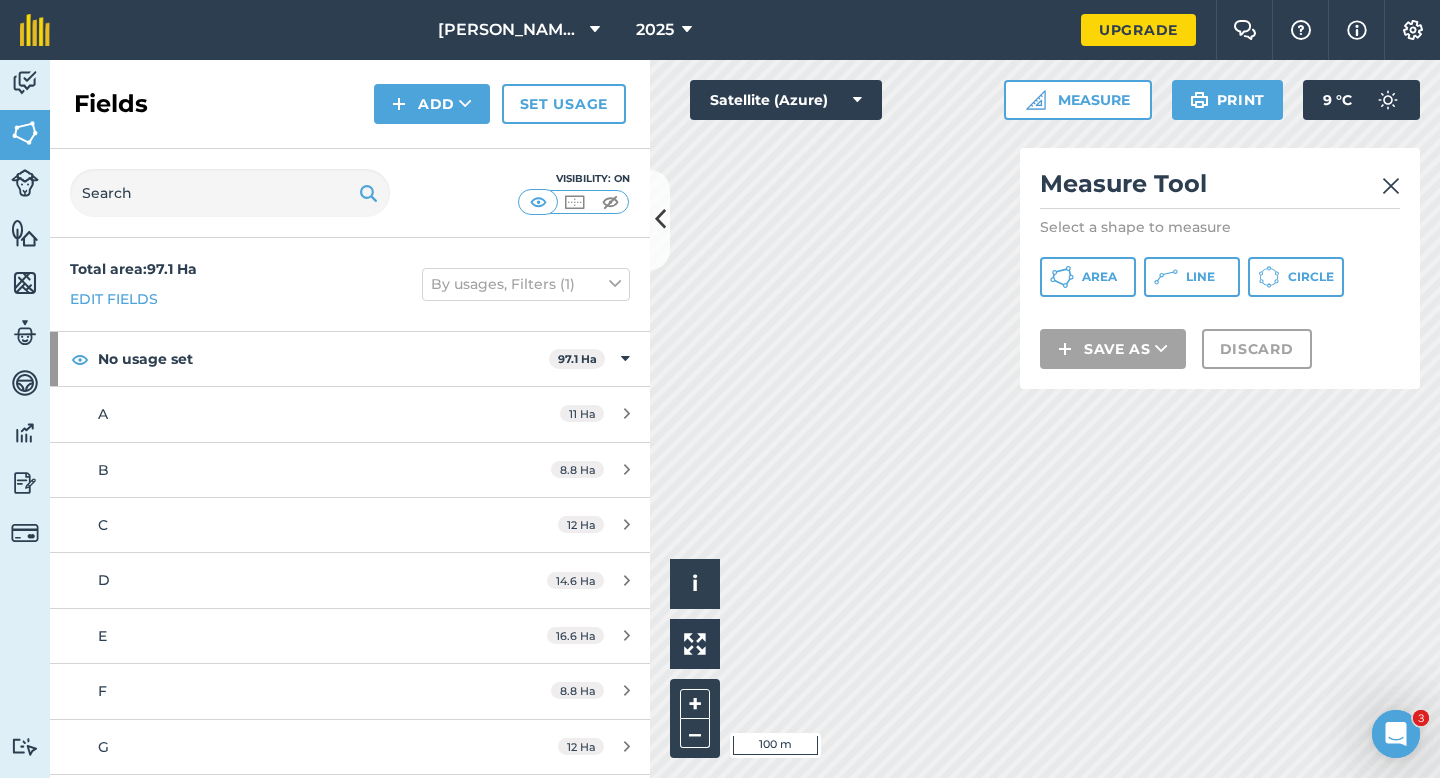 click at bounding box center (1220, 313) 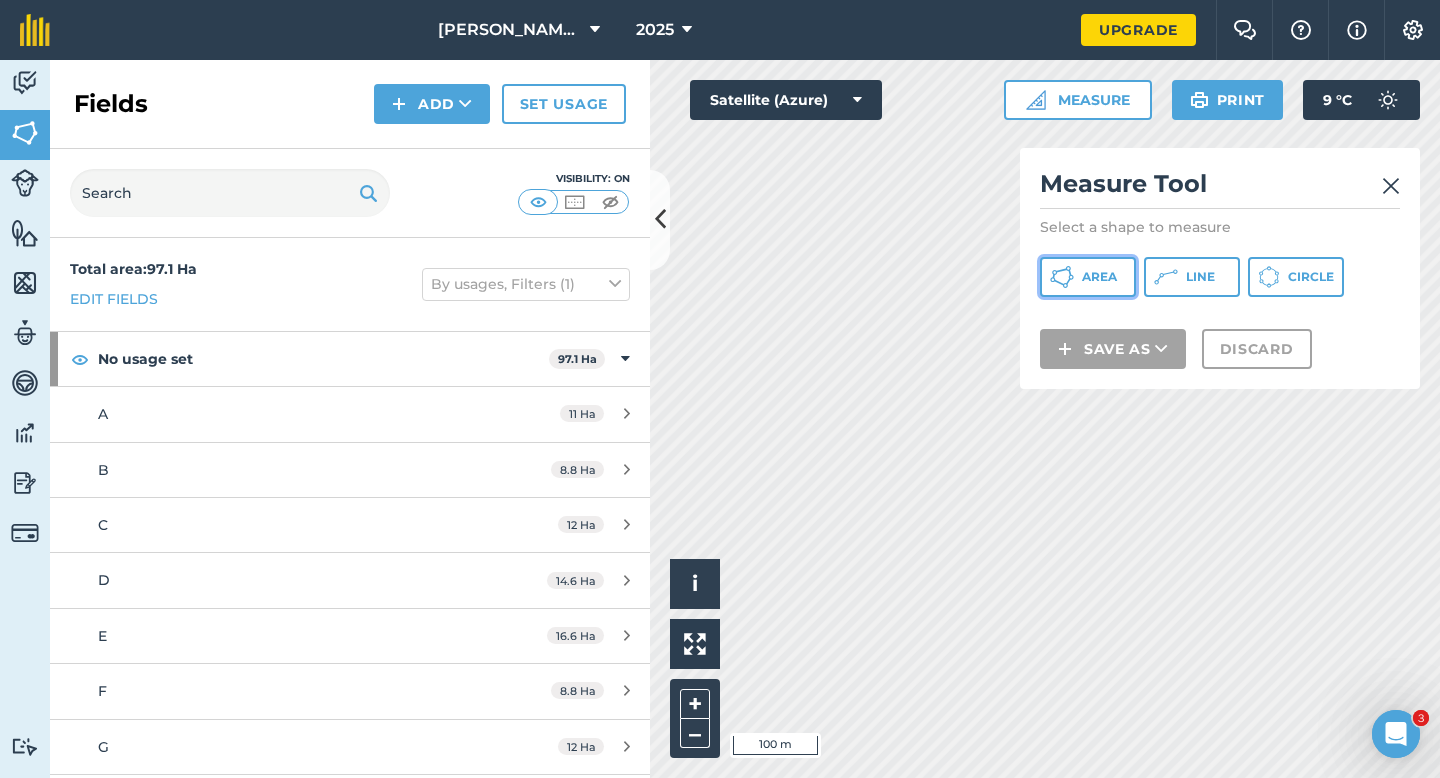 click on "Area" at bounding box center (1099, 277) 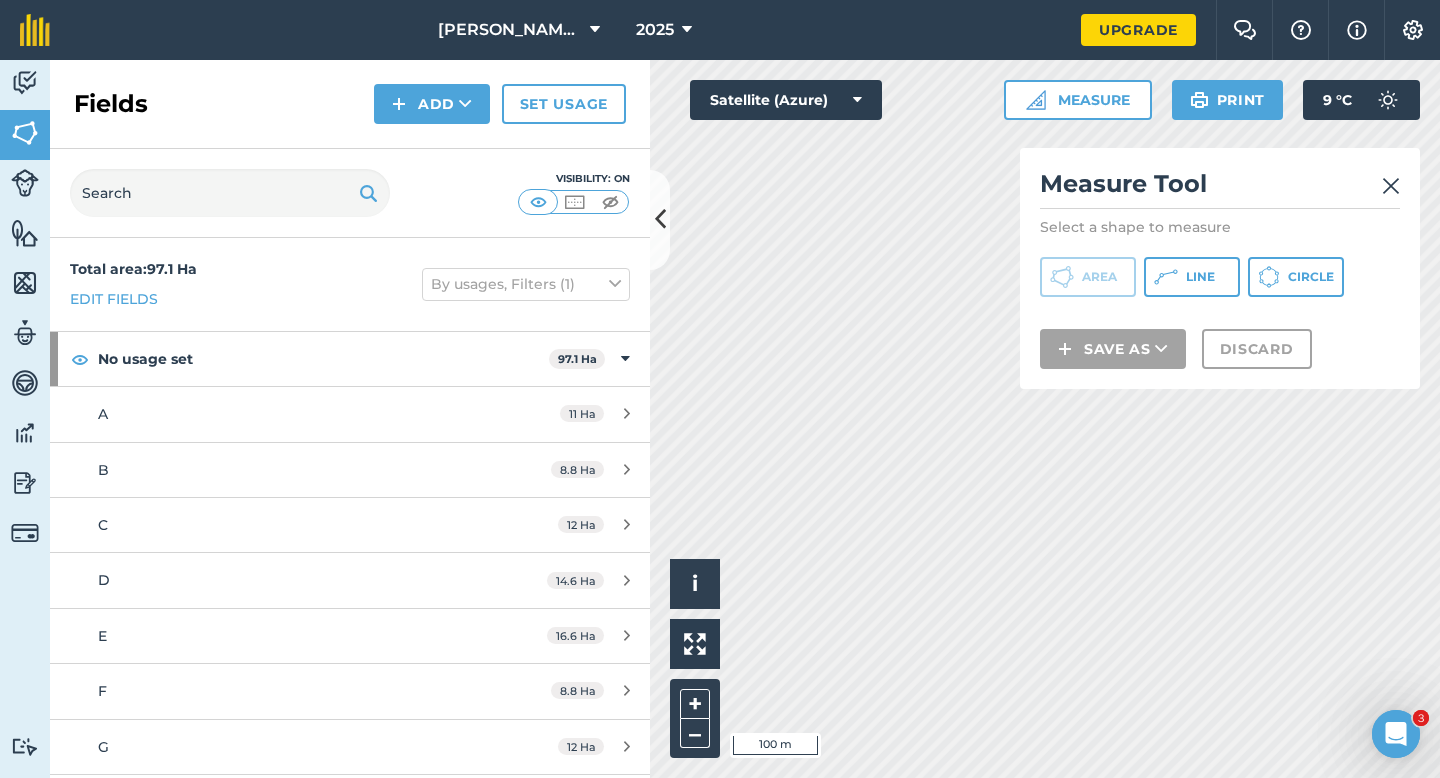 click on "Click to start drawing i © 2025 TomTom, Microsoft 100 m + – Satellite (Azure) Measure Measure Tool Select a shape to measure Area Line Circle   Save as   Discard Print 9   ° C" at bounding box center (1045, 419) 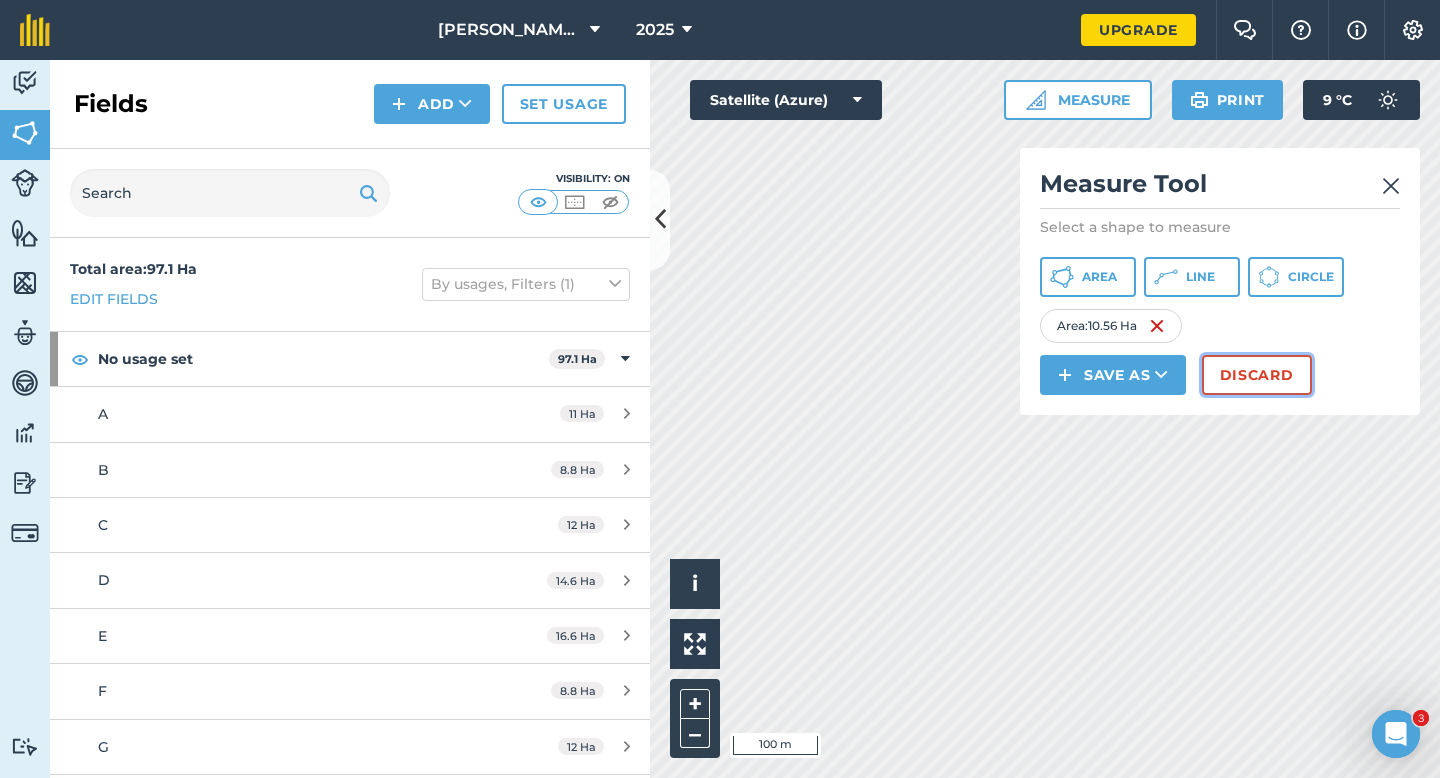 click on "Discard" at bounding box center (1257, 375) 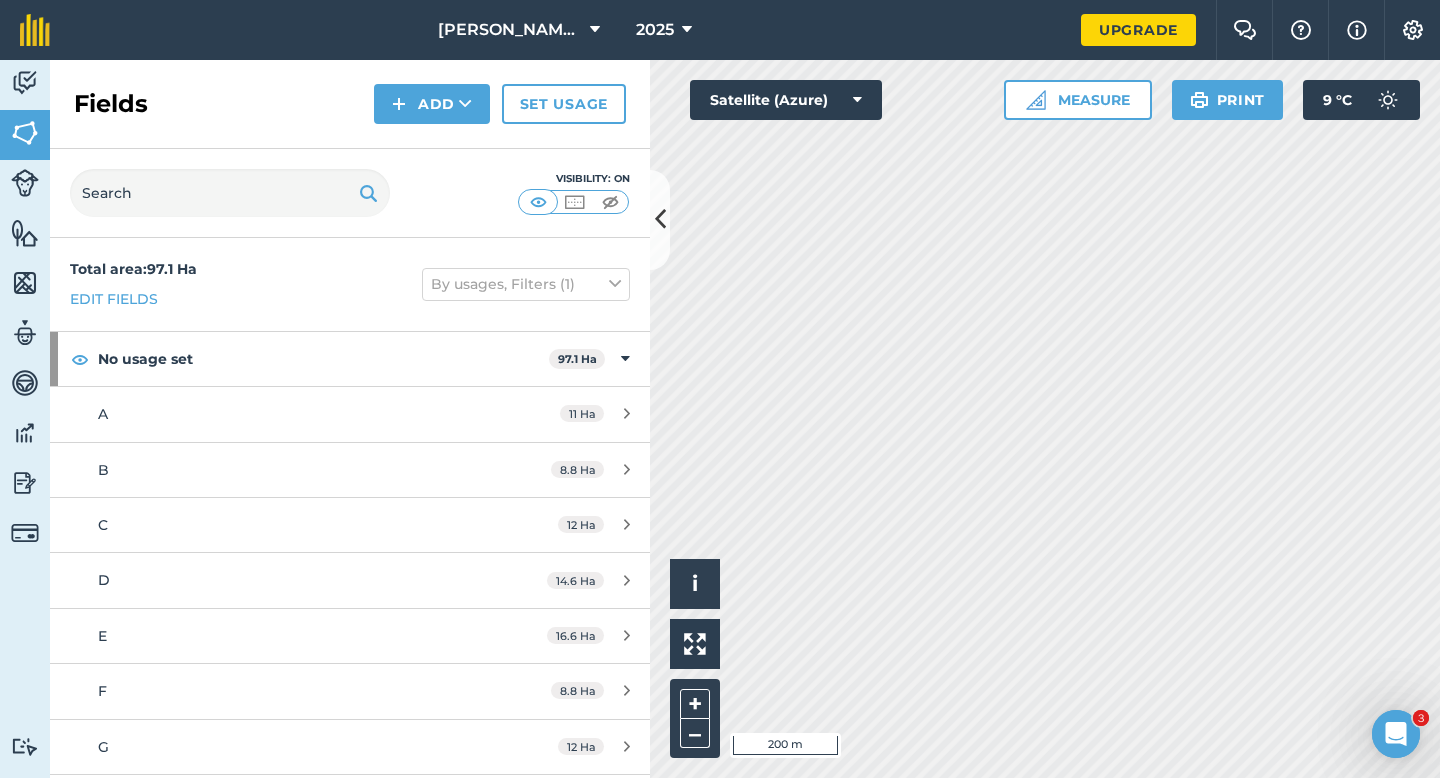 click on "Fields   Add   Set usage" at bounding box center (350, 104) 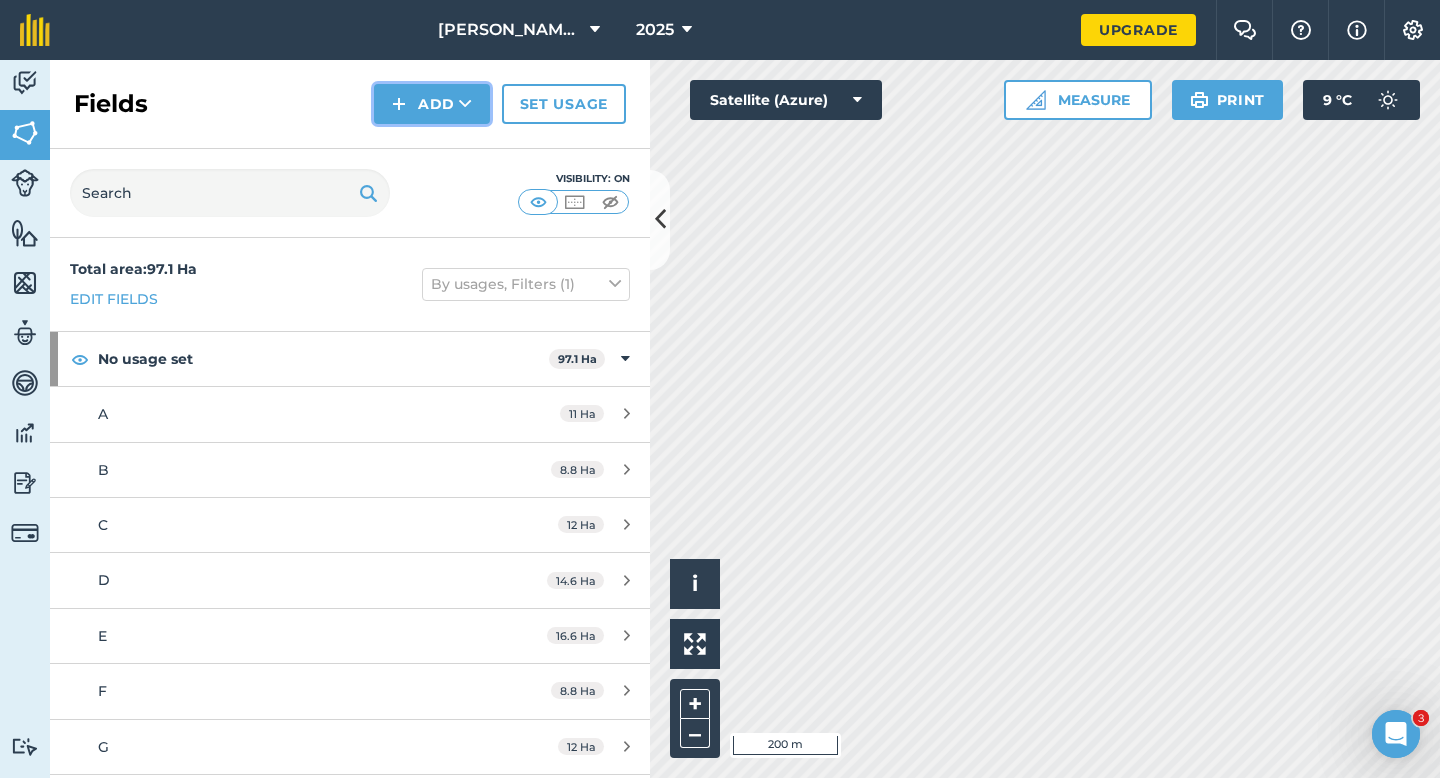 click on "Add" at bounding box center (432, 104) 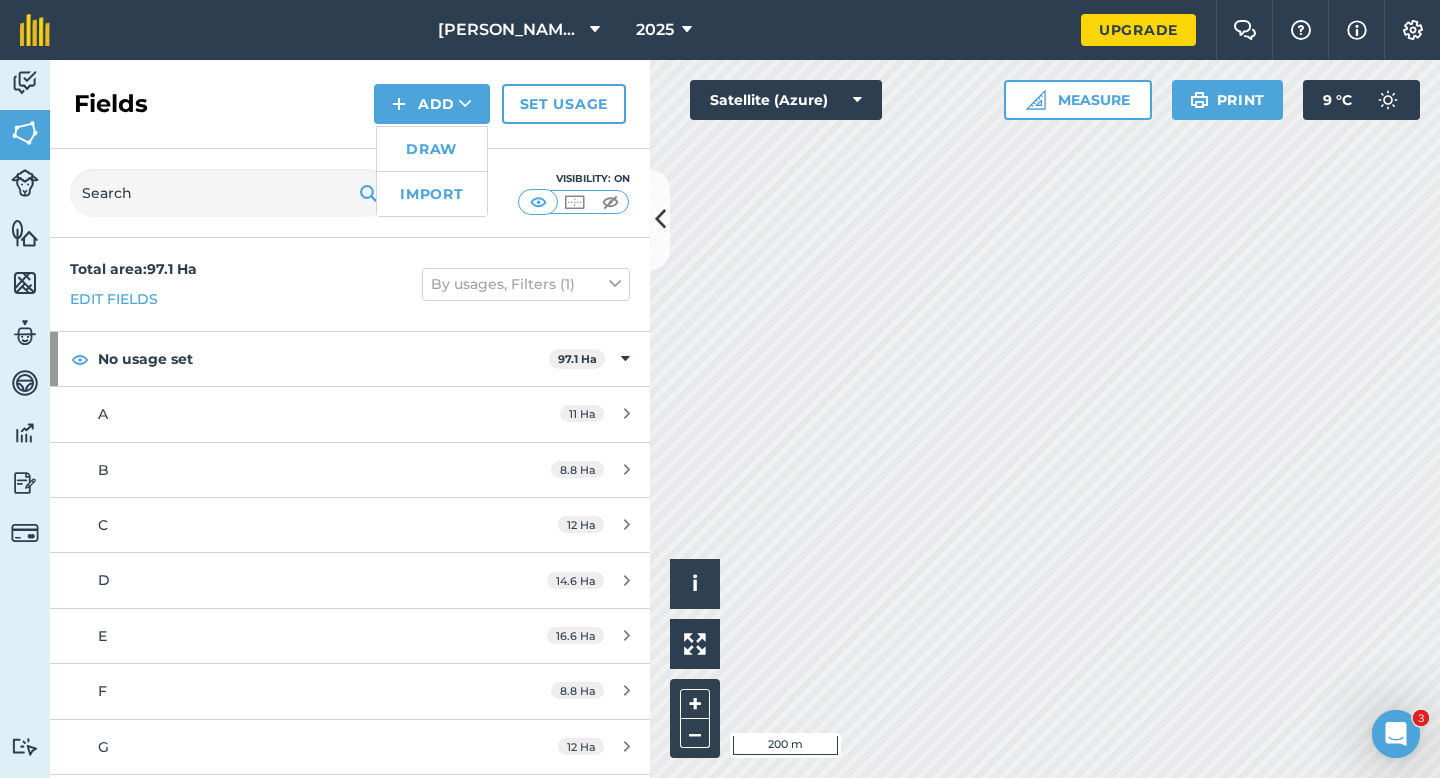 click on "Draw" at bounding box center [432, 149] 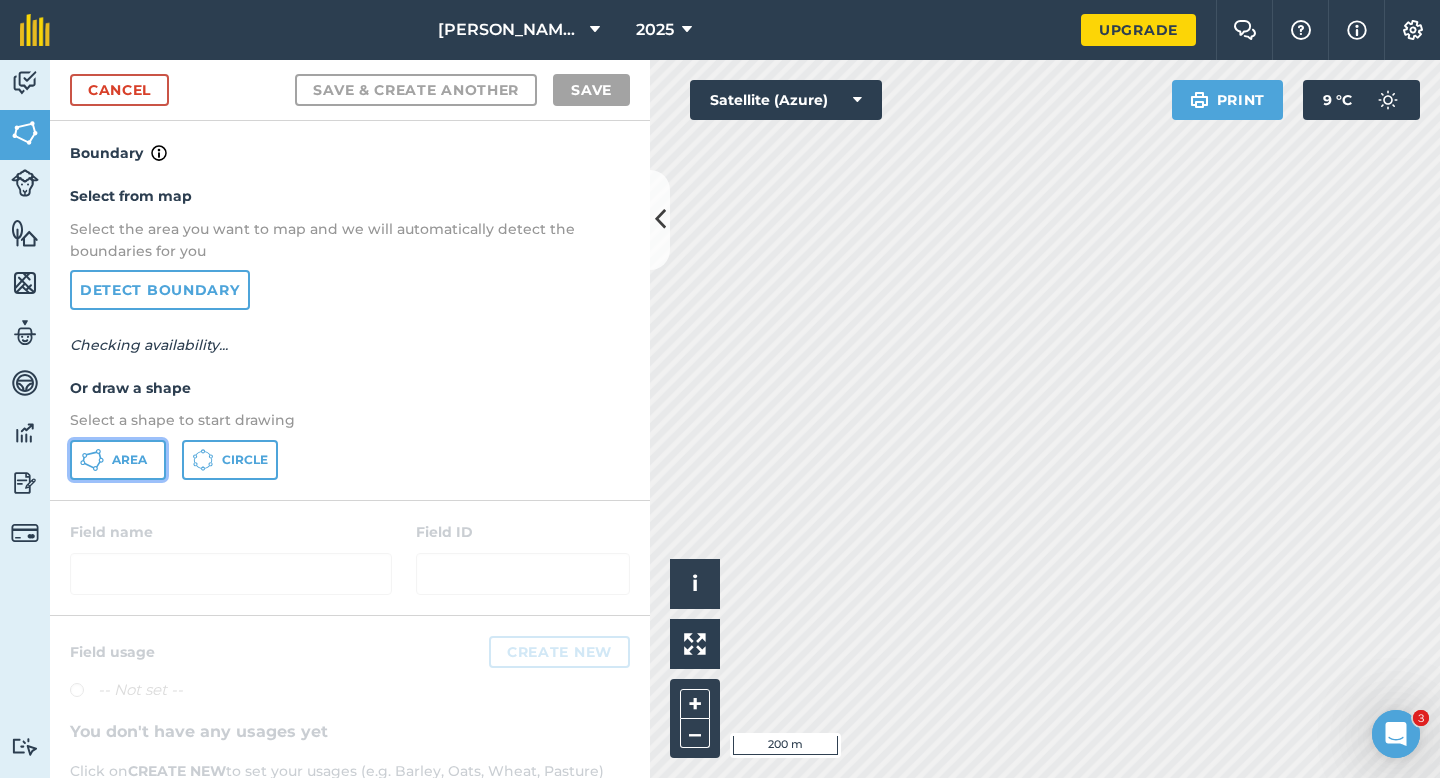 click on "Area" at bounding box center (118, 460) 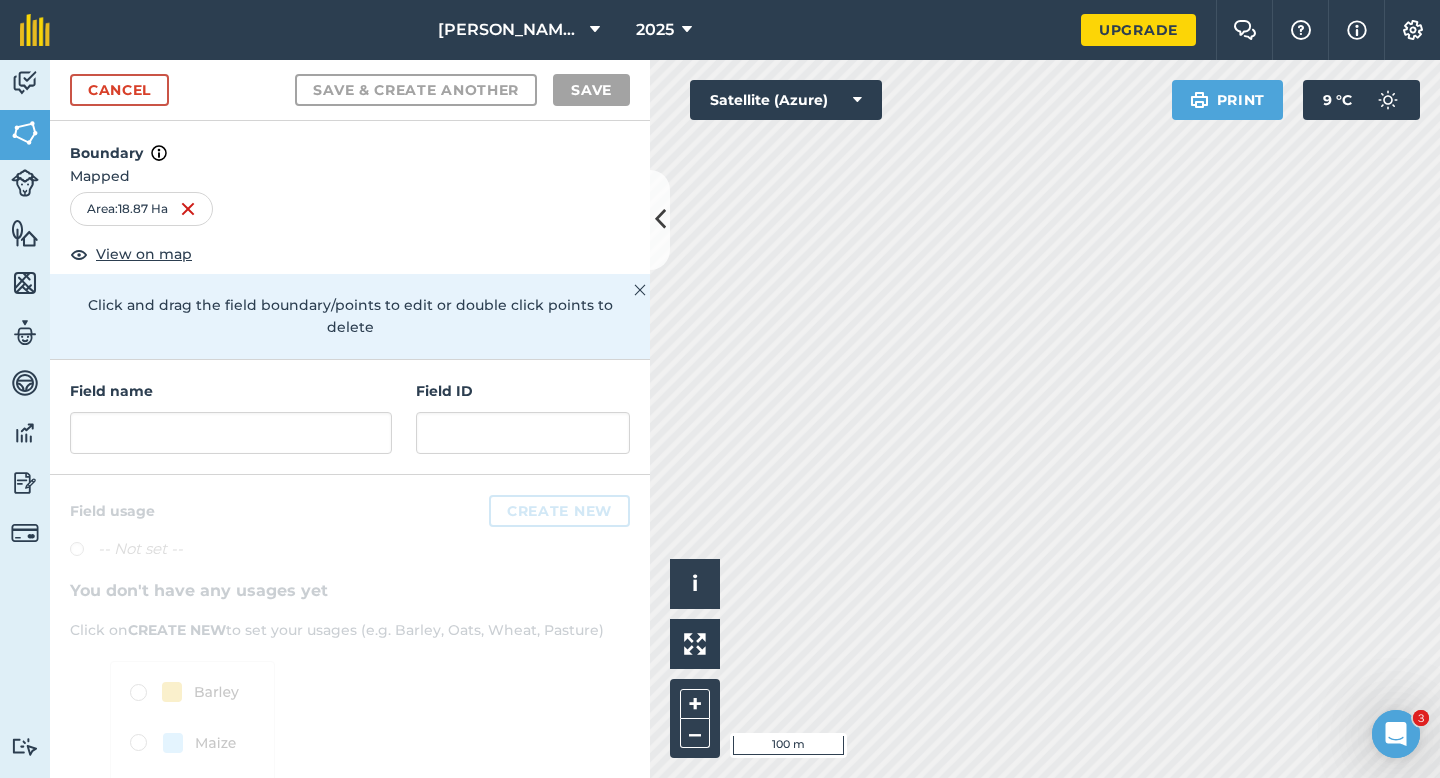 click on "Field name Field ID" at bounding box center (350, 417) 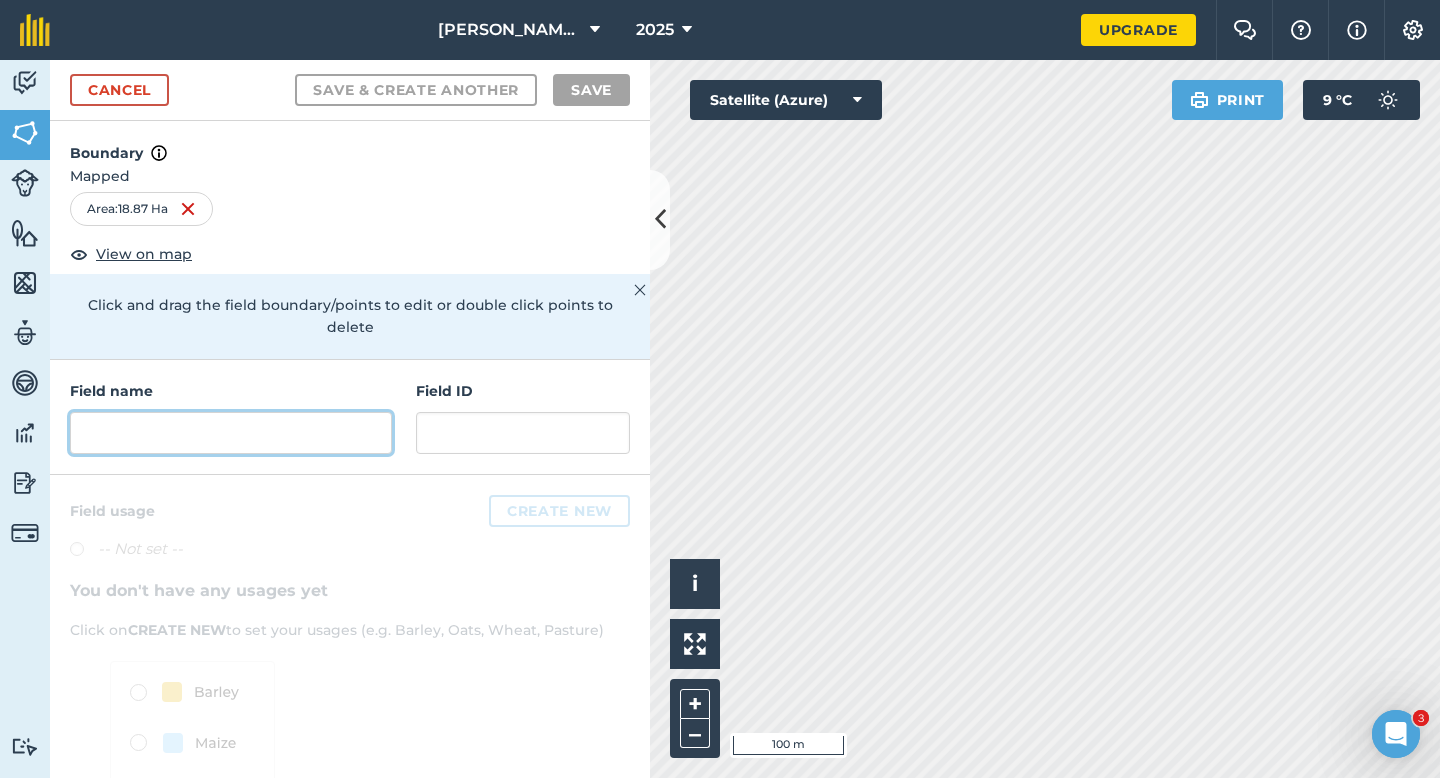 click at bounding box center [231, 433] 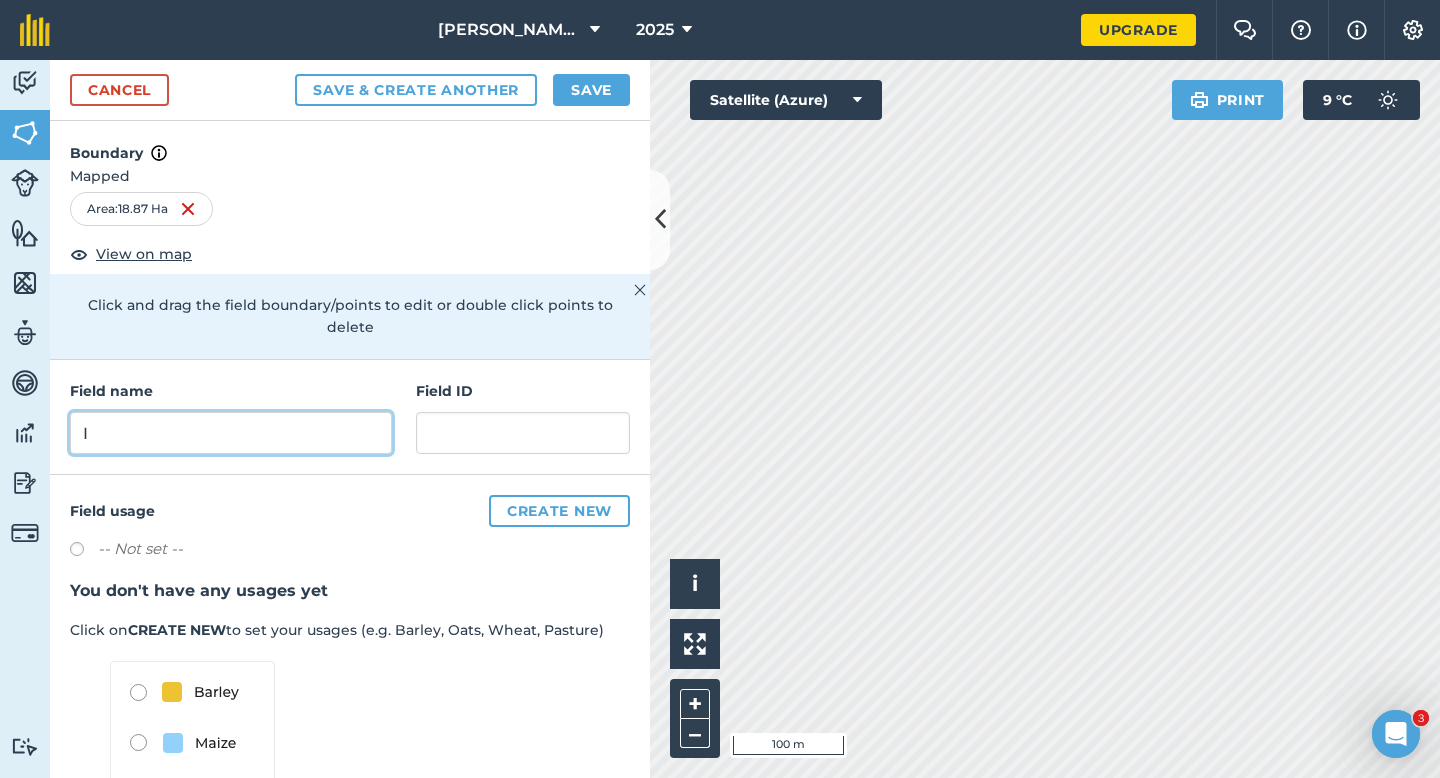 type on "I" 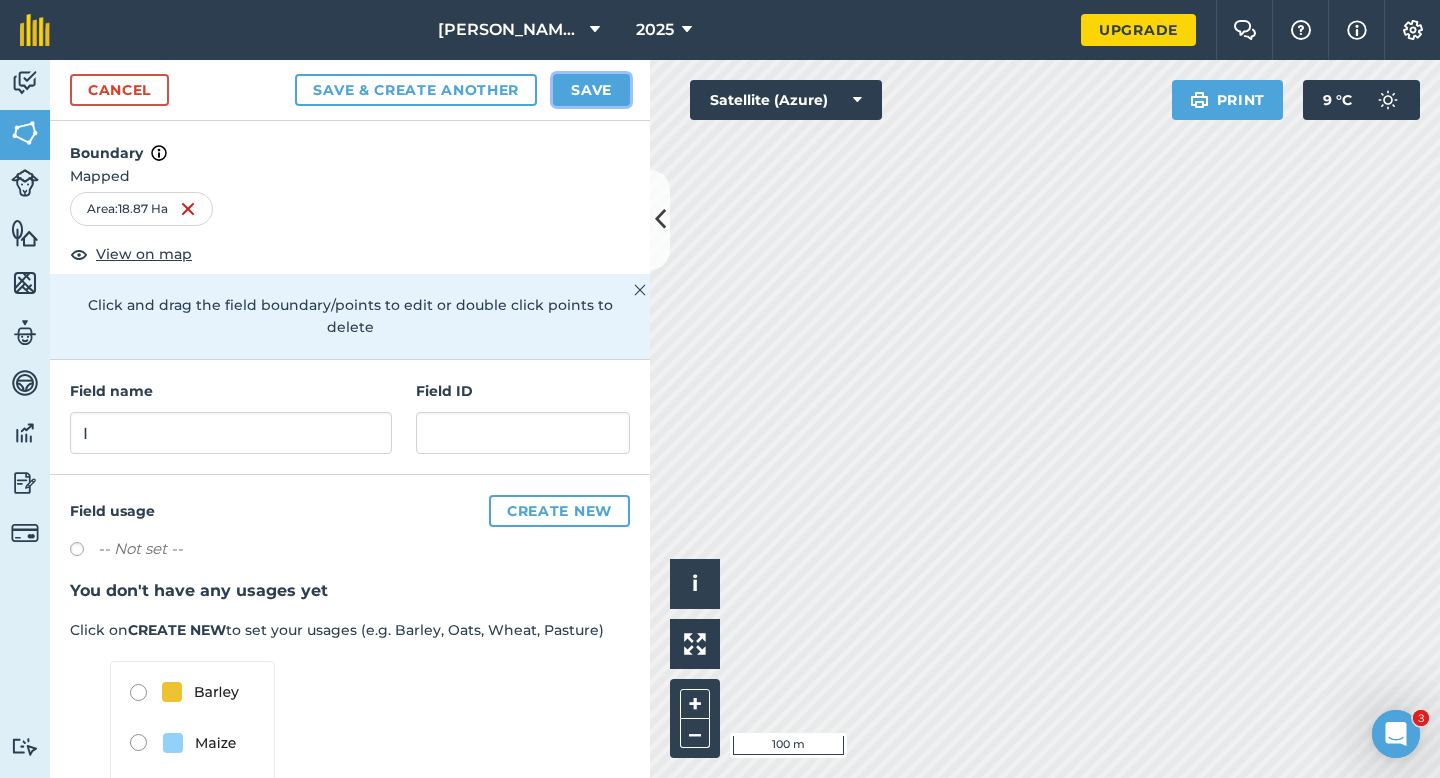 click on "Save" at bounding box center [591, 90] 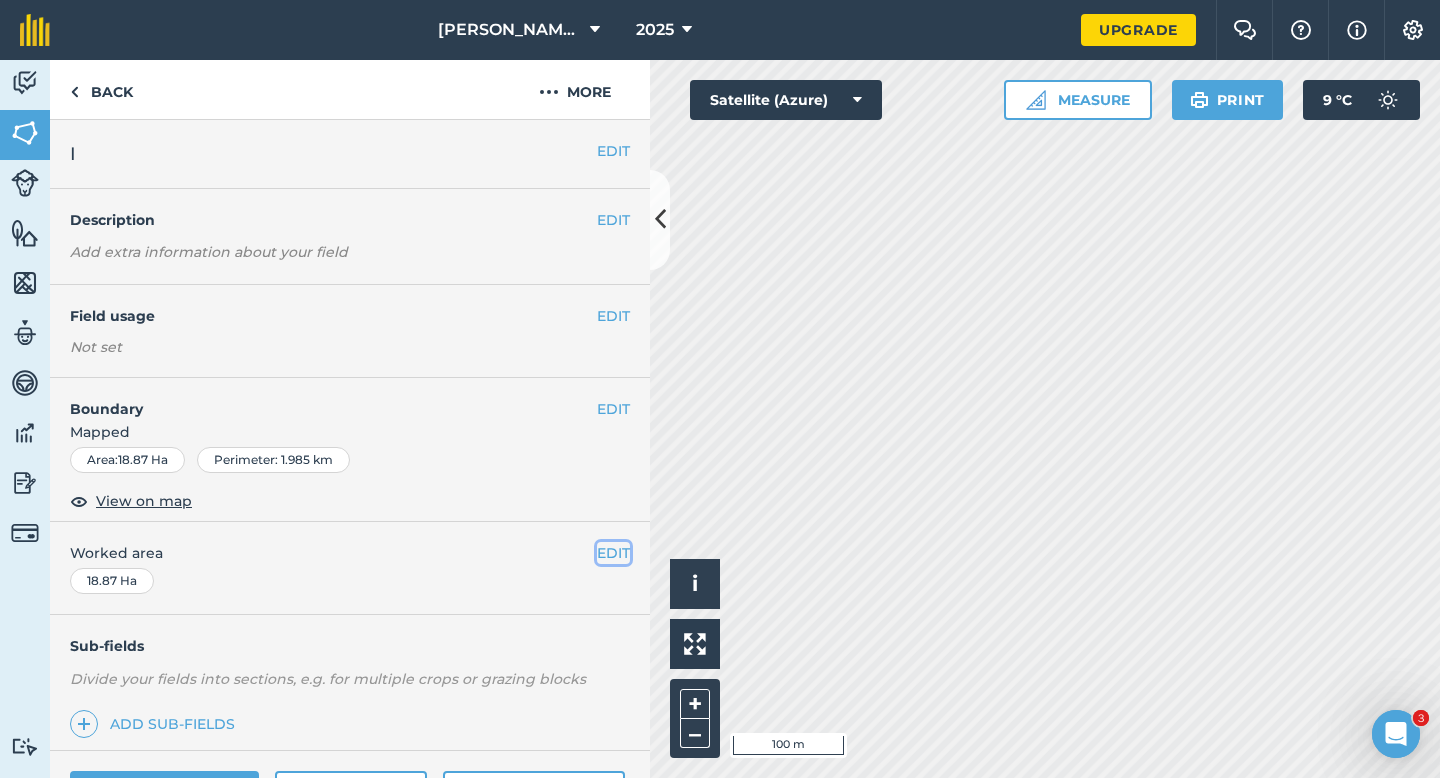 click on "EDIT" at bounding box center (613, 553) 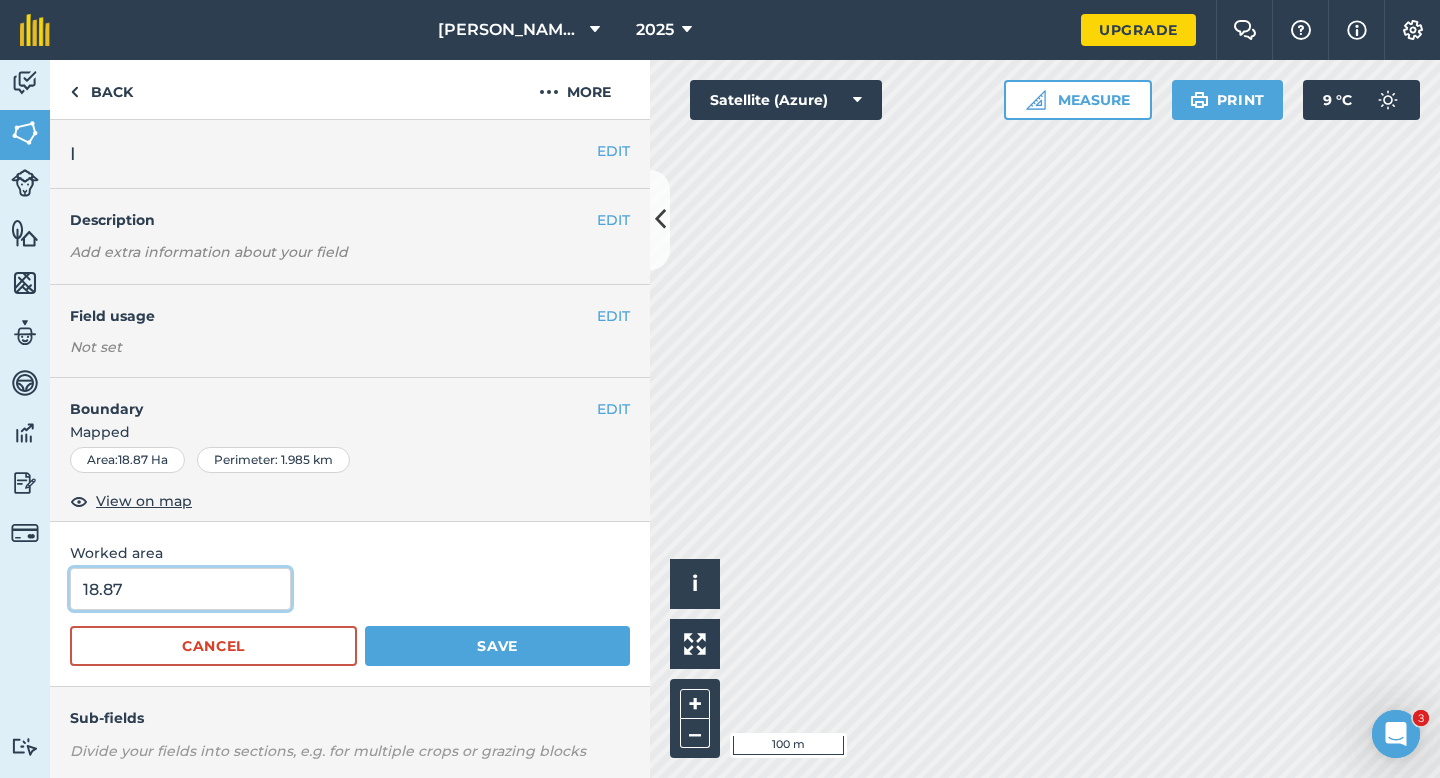 click on "18.87" at bounding box center (180, 589) 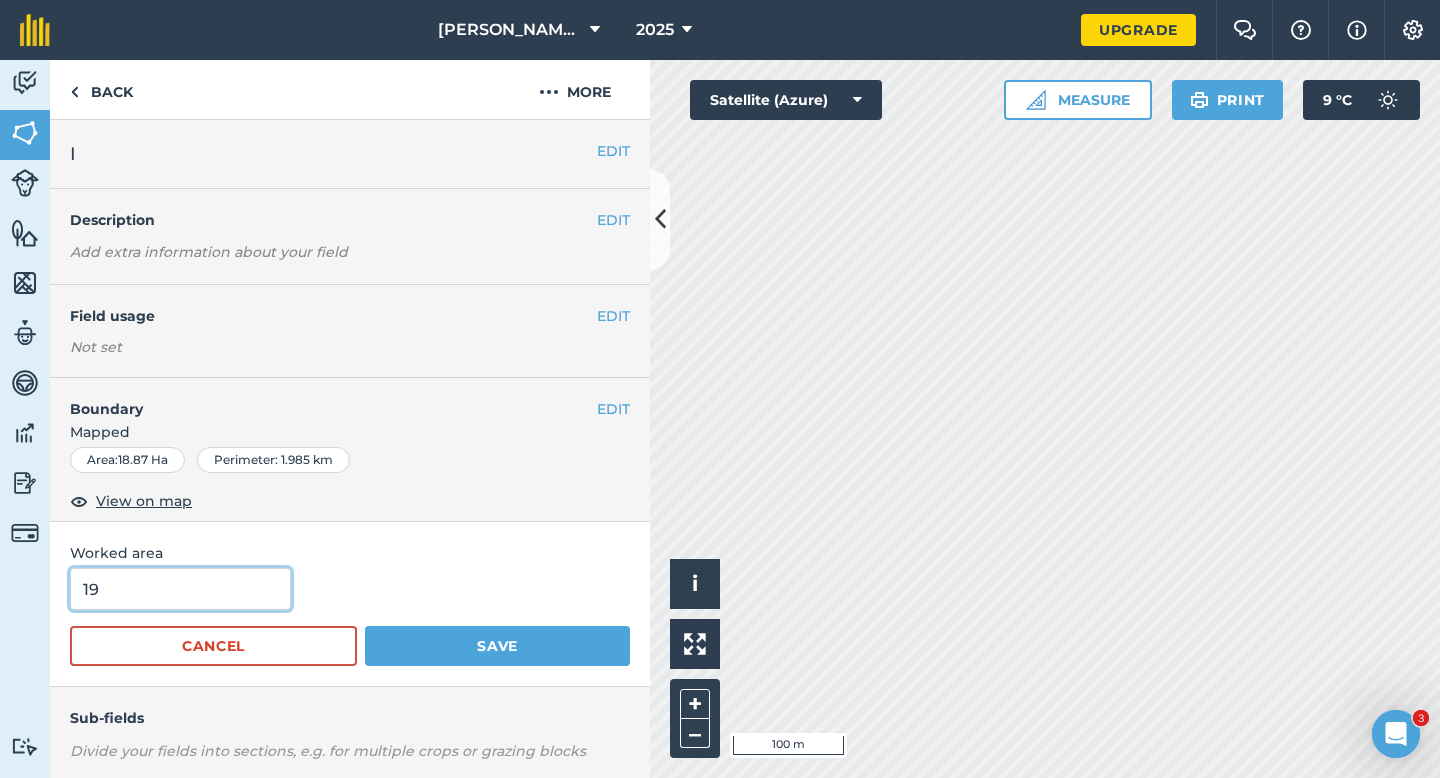 click on "Save" at bounding box center [497, 646] 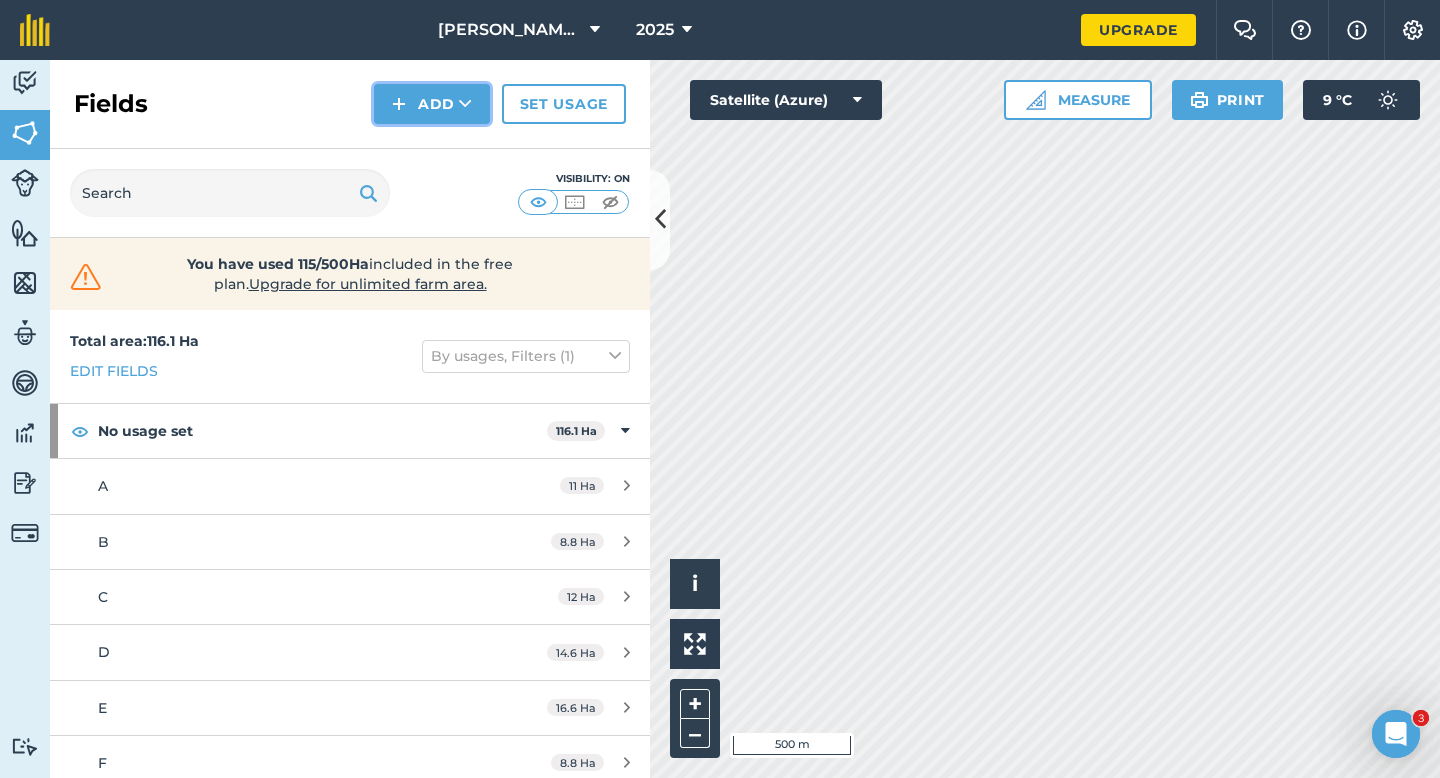 click on "Add" at bounding box center (432, 104) 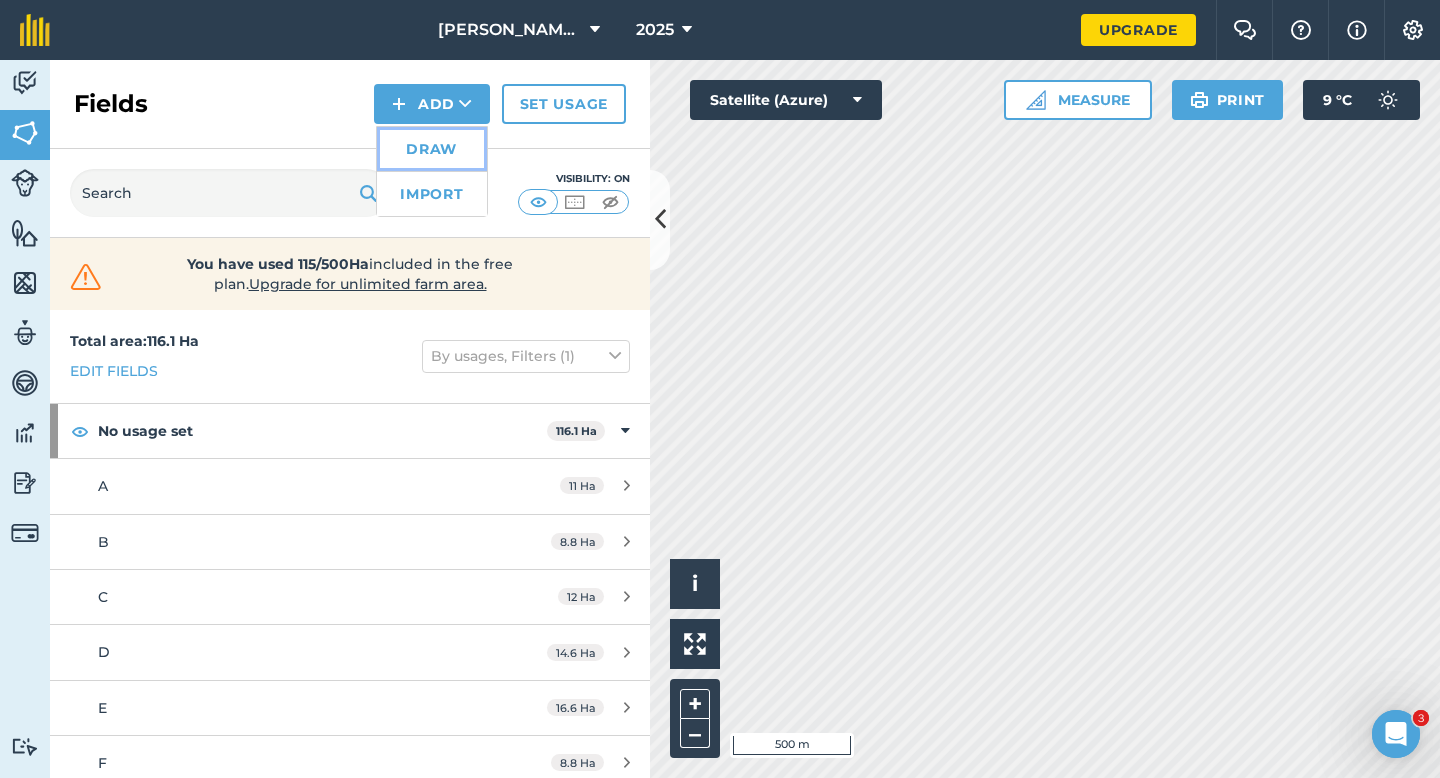 click on "Draw" at bounding box center [432, 149] 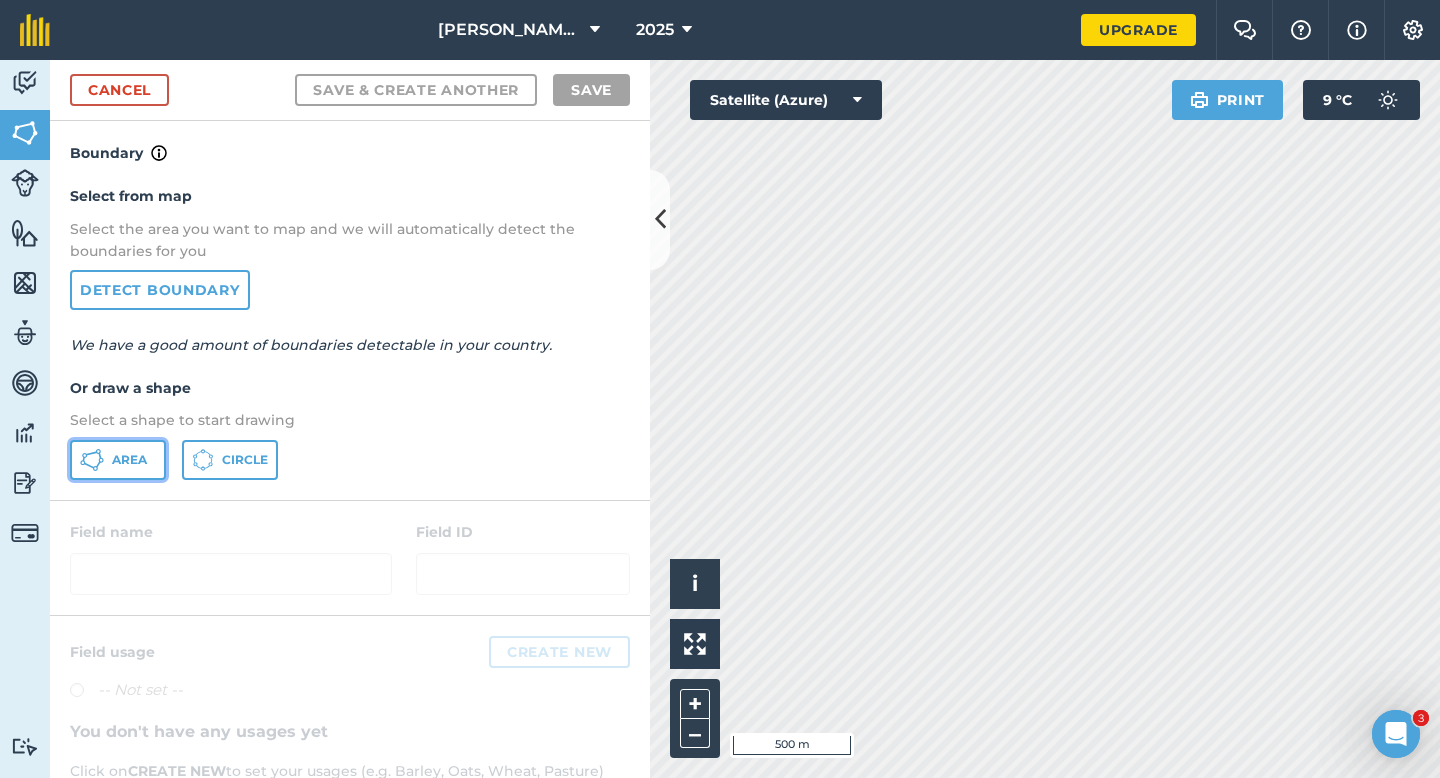 click on "Area" at bounding box center (118, 460) 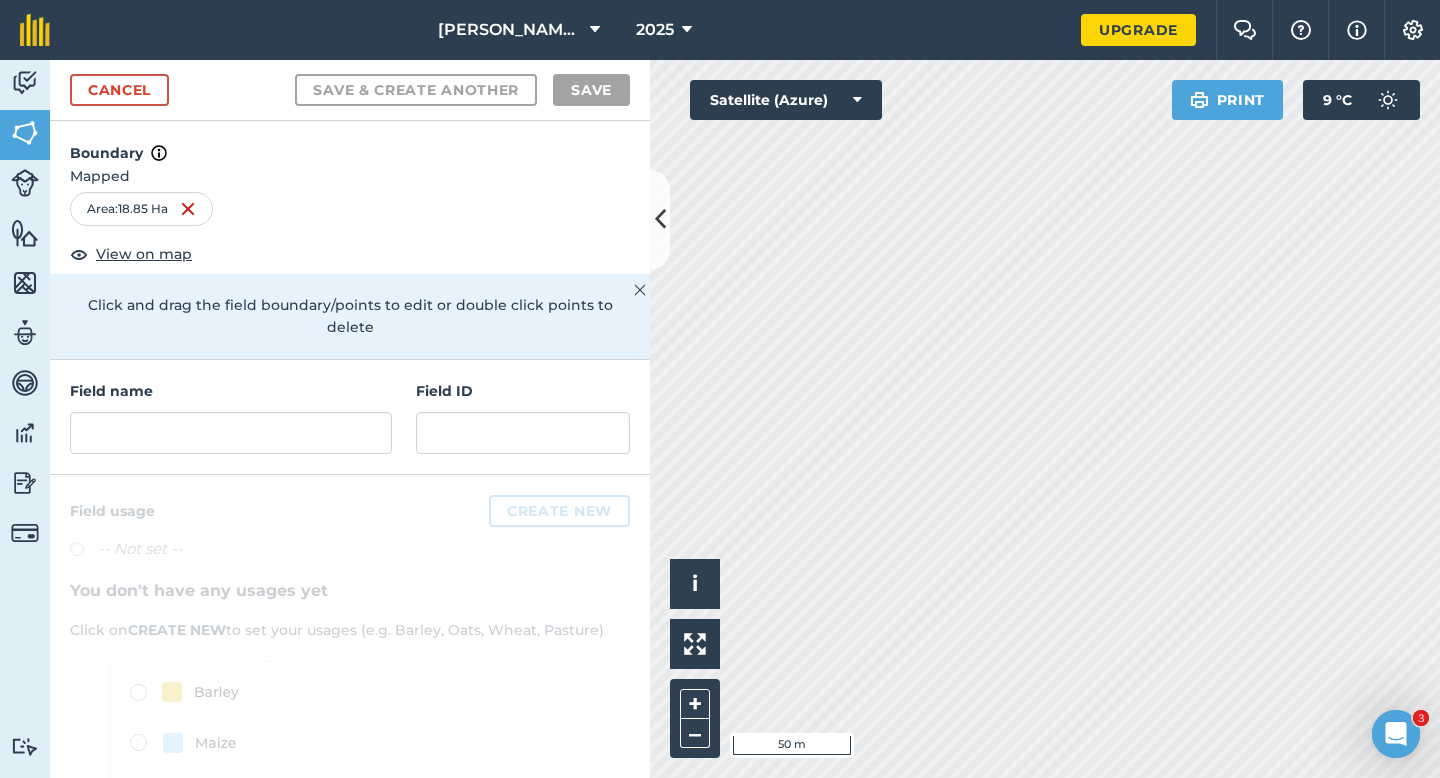 click on "Field name Field ID" at bounding box center [350, 417] 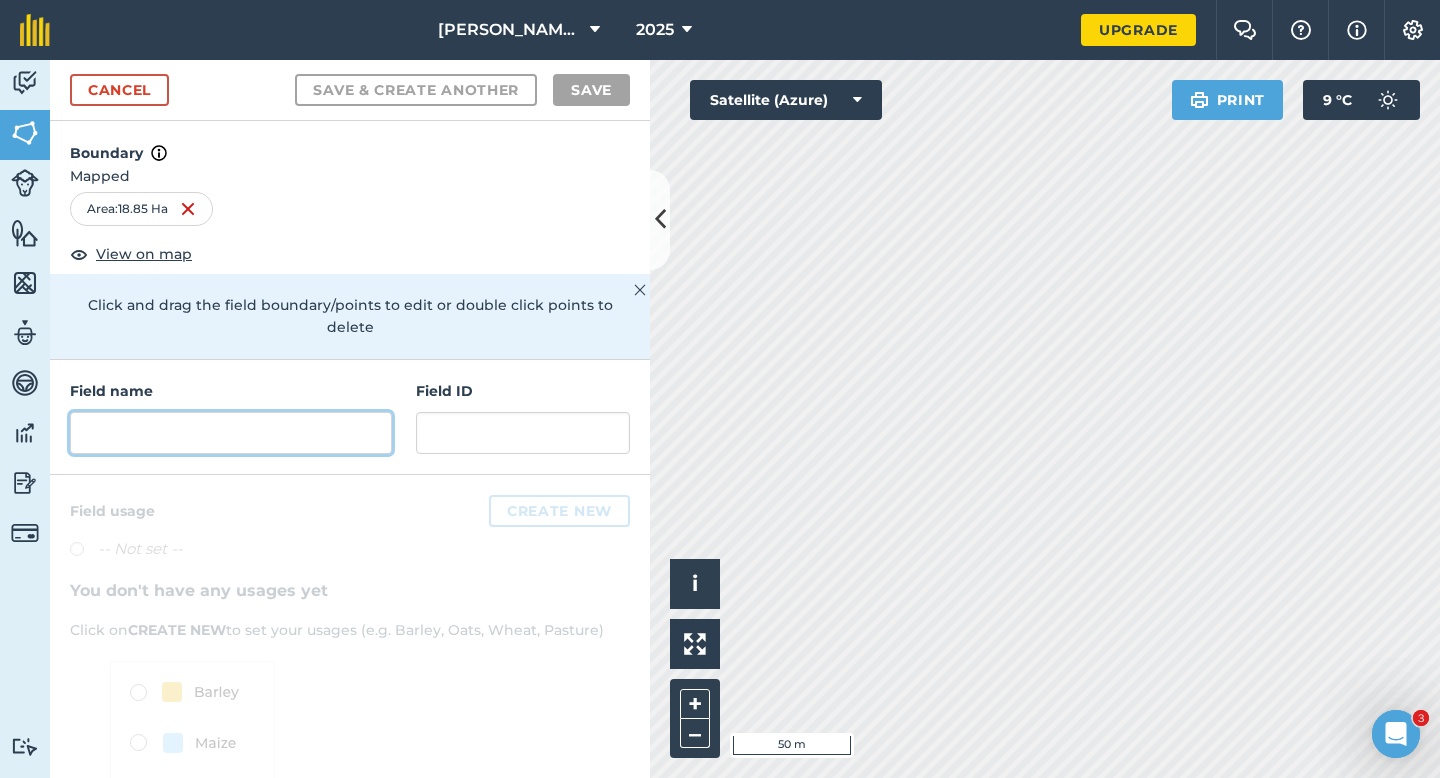 click at bounding box center (231, 433) 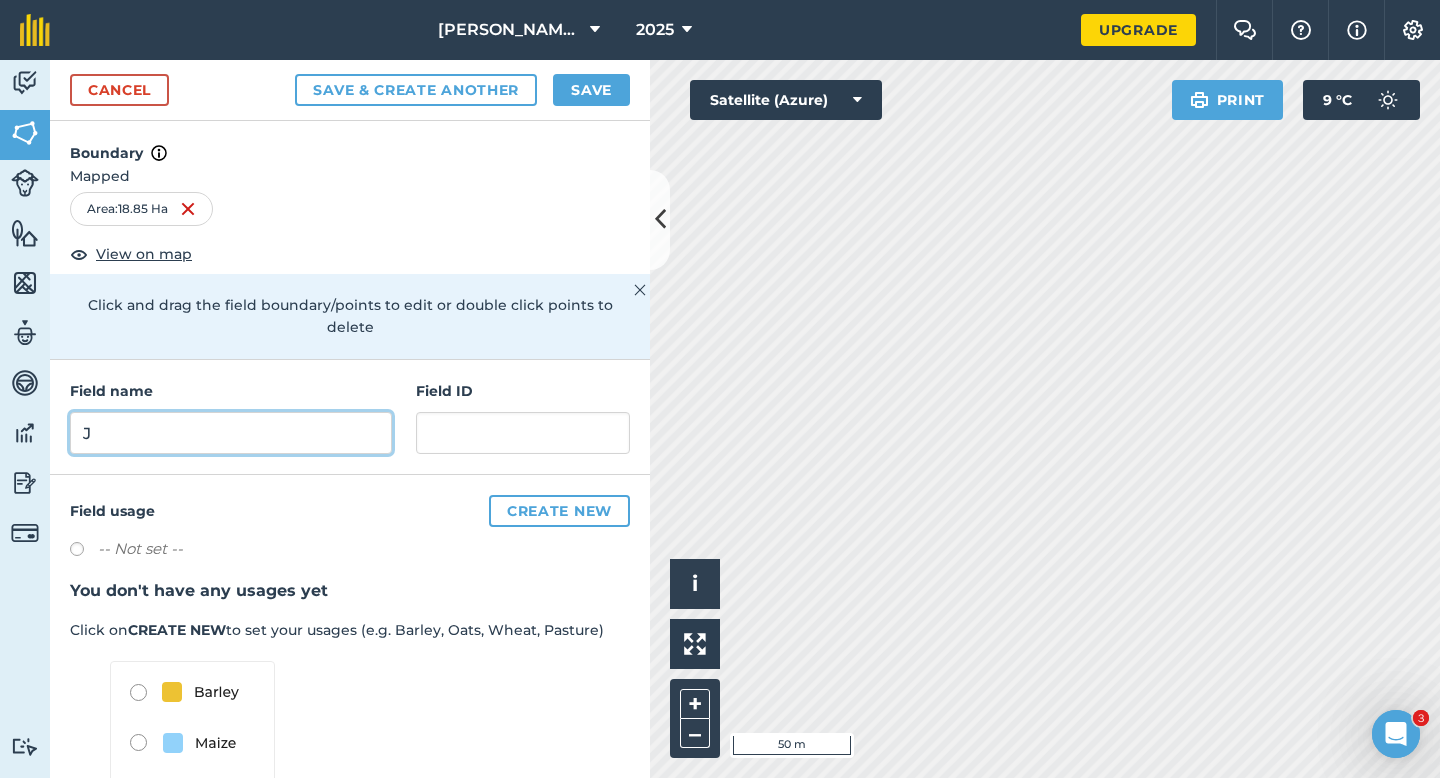 type on "J" 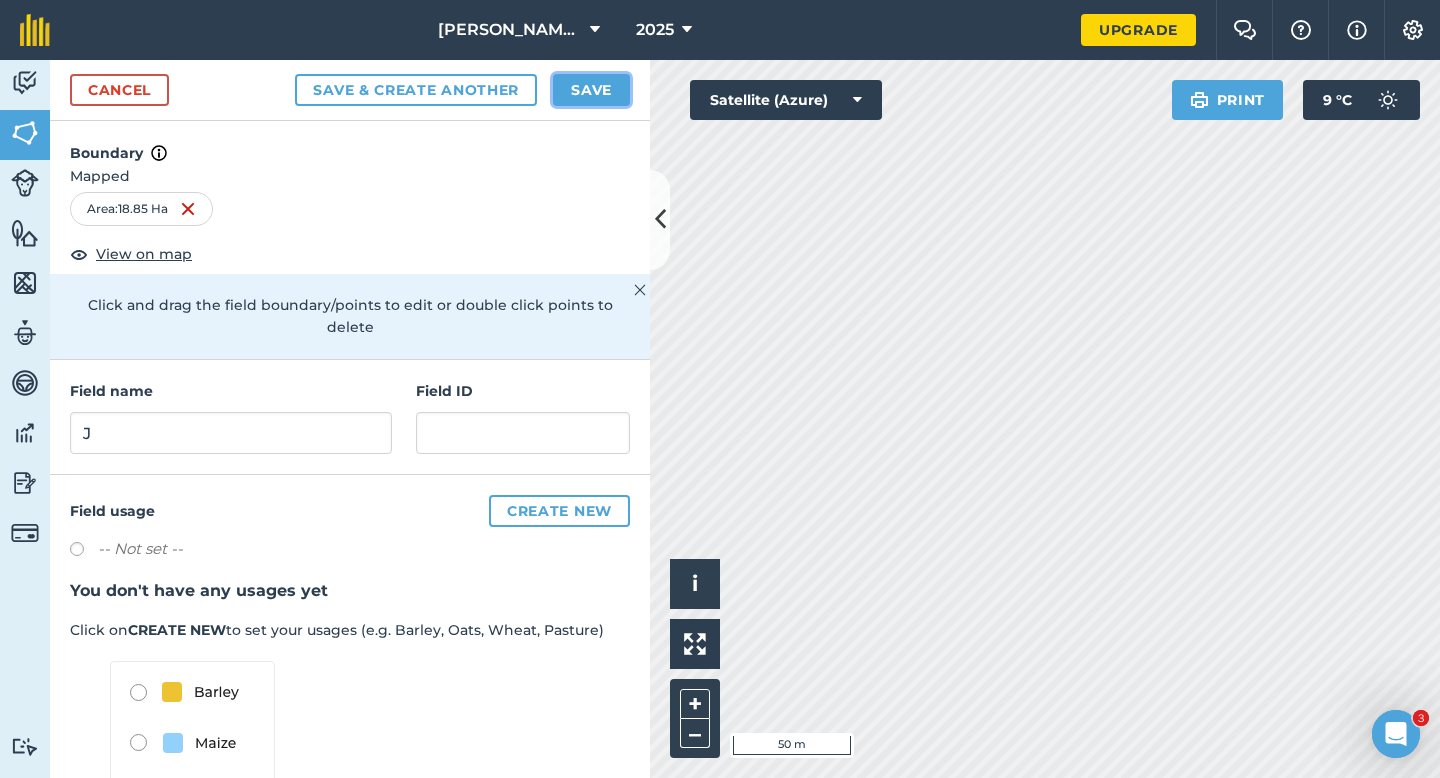 click on "Save" at bounding box center [591, 90] 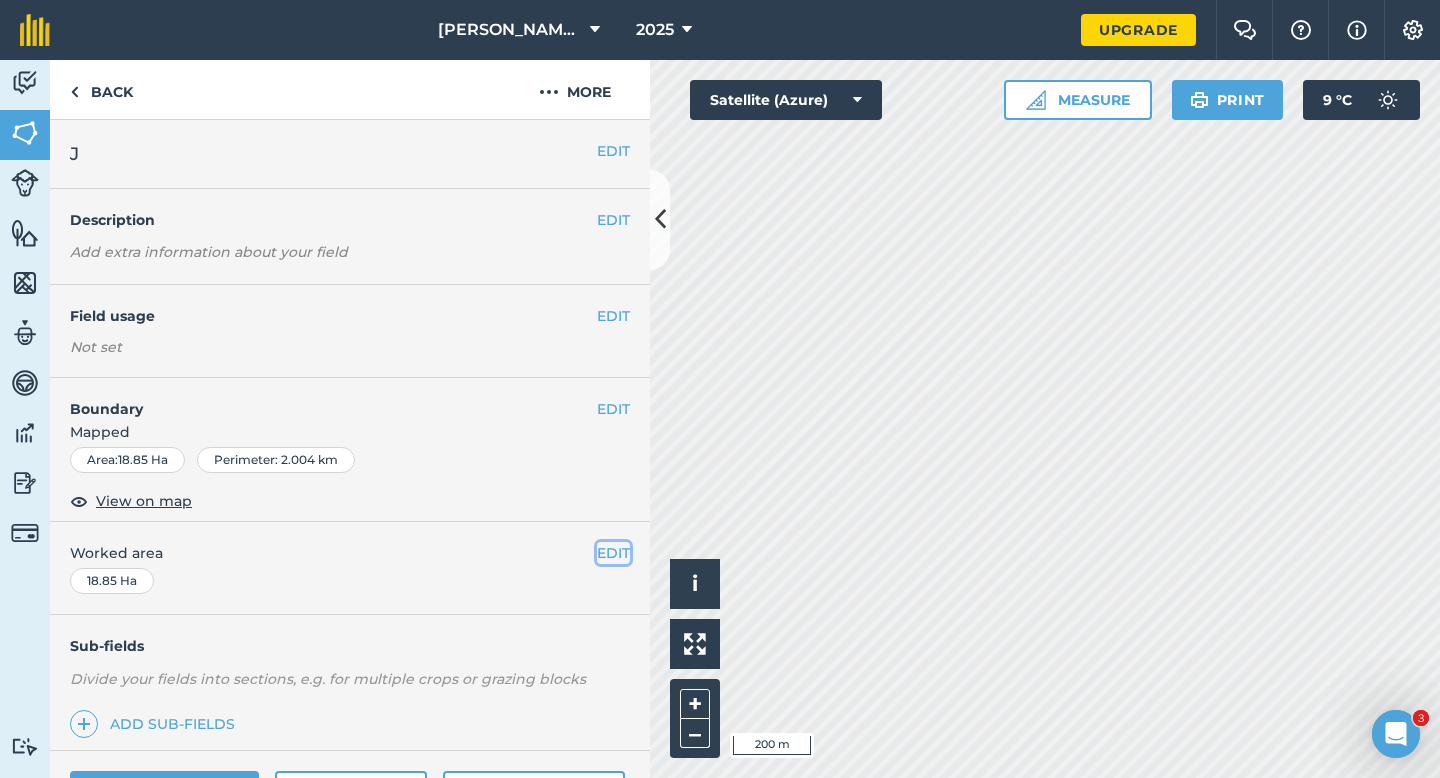 click on "EDIT" at bounding box center (613, 553) 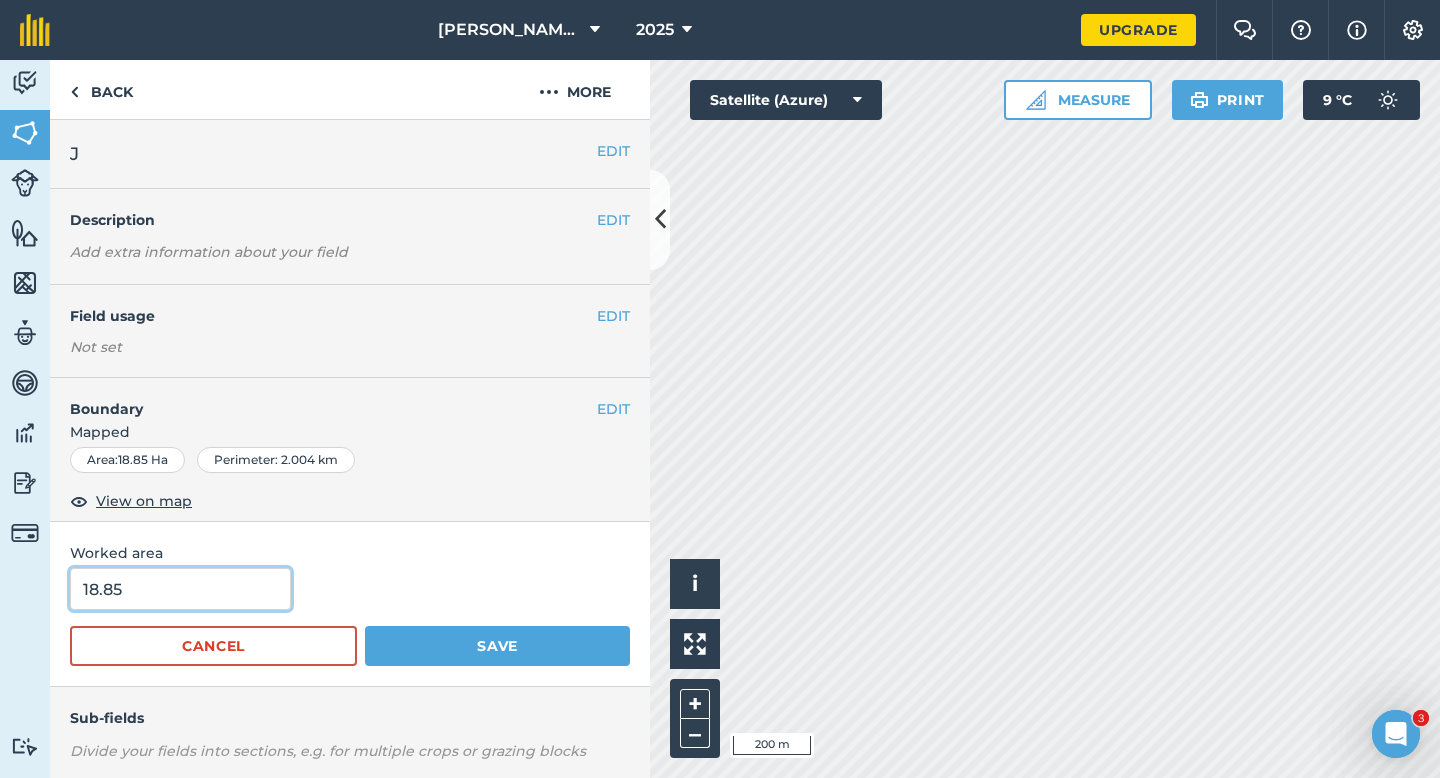 click on "18.85" at bounding box center (180, 589) 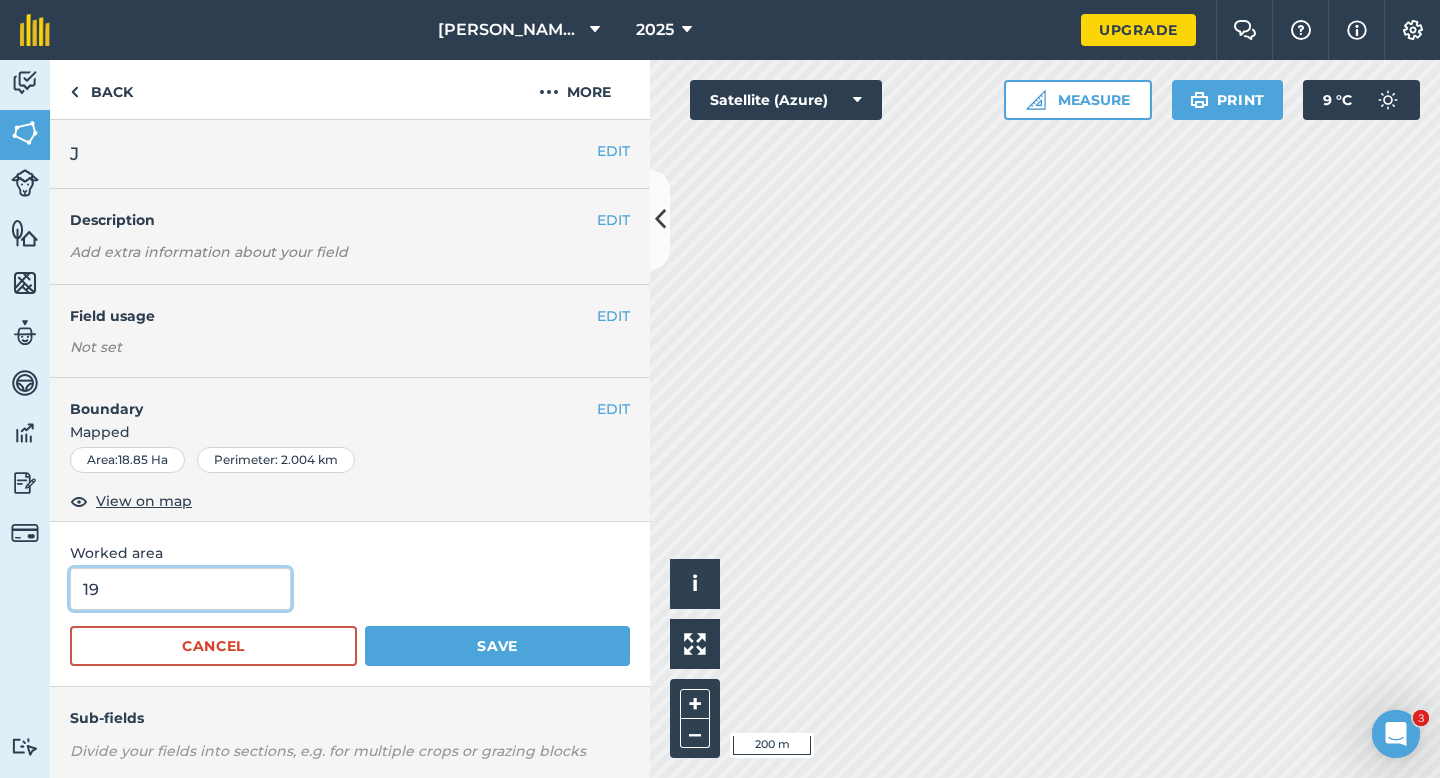 click on "Save" at bounding box center (497, 646) 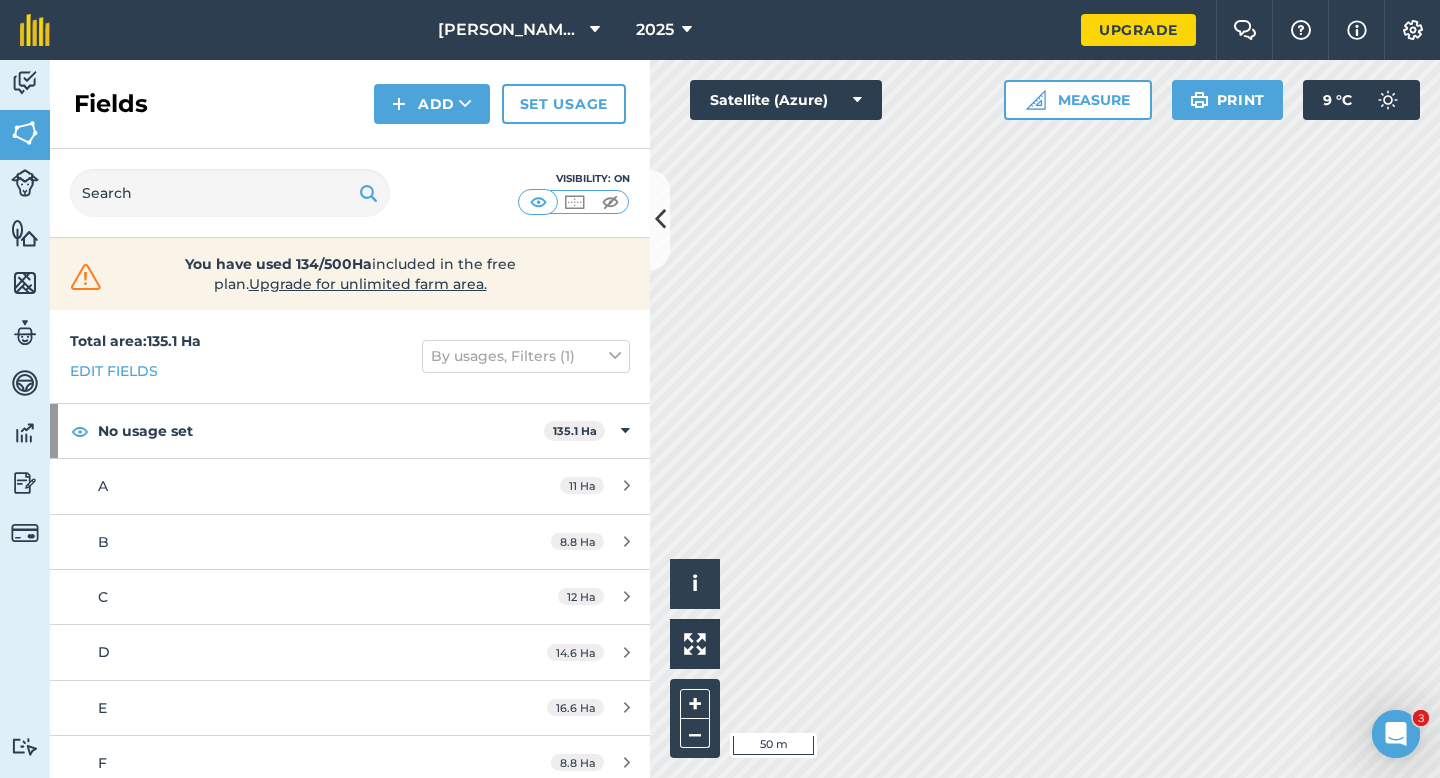 click on "Fields   Add   Set usage" at bounding box center [350, 104] 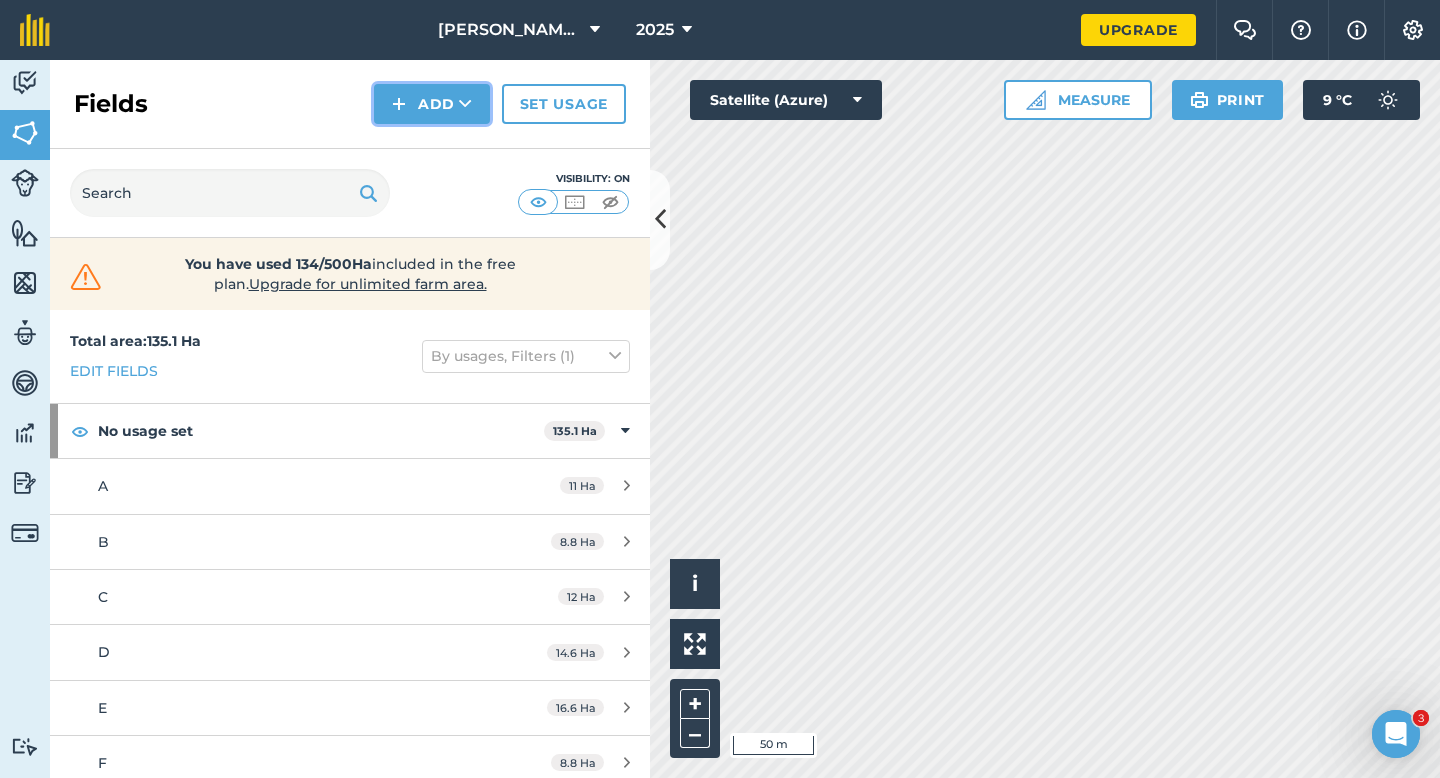 click on "Add" at bounding box center (432, 104) 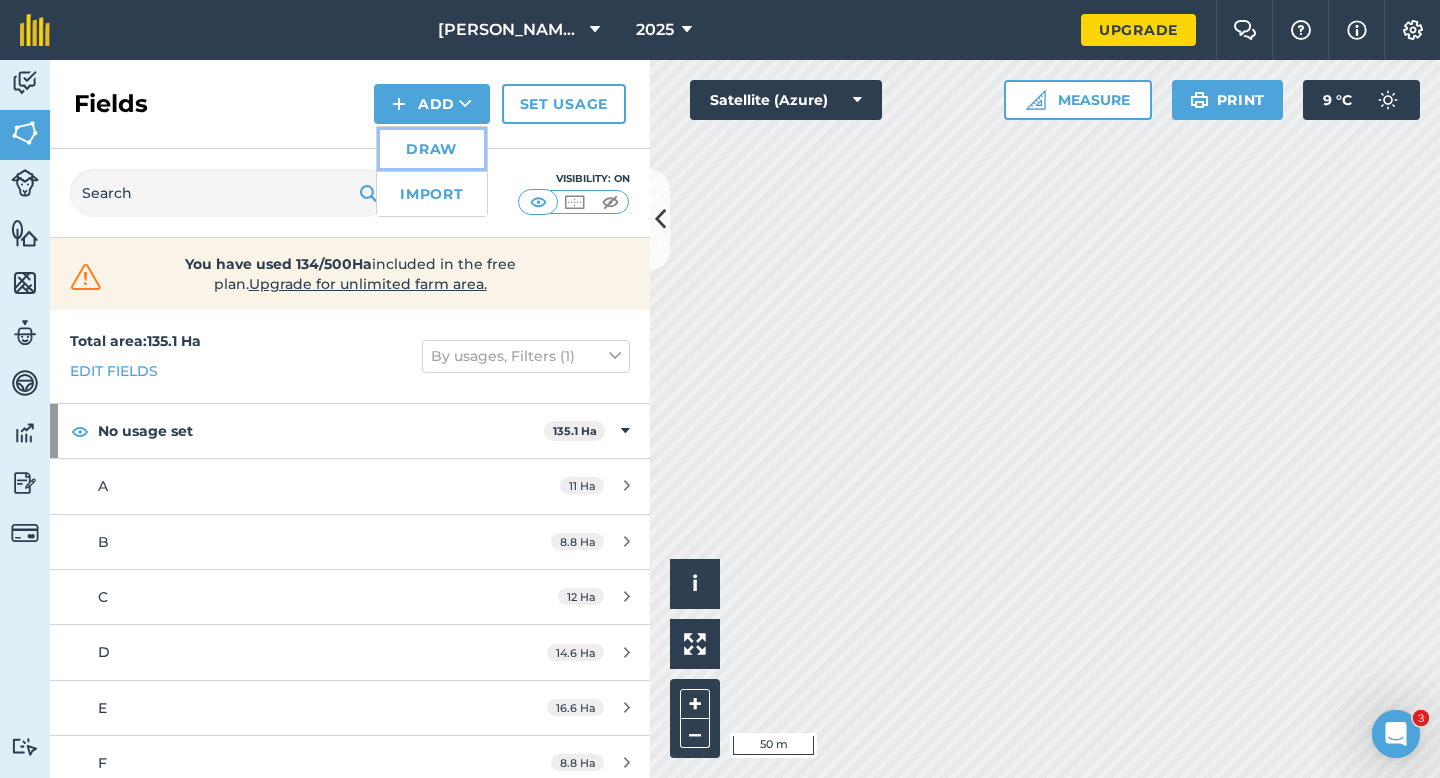 click on "Draw" at bounding box center (432, 149) 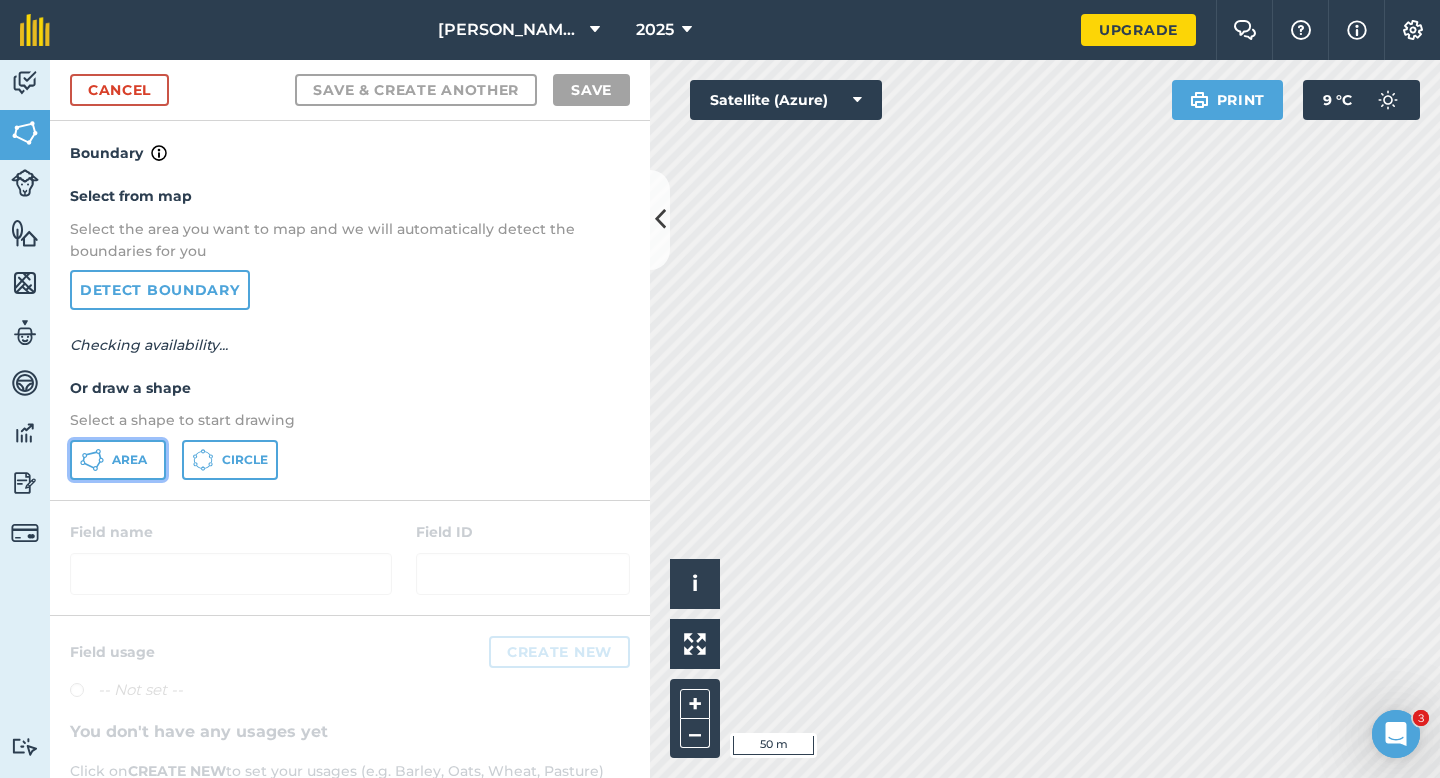 click on "Area" at bounding box center [118, 460] 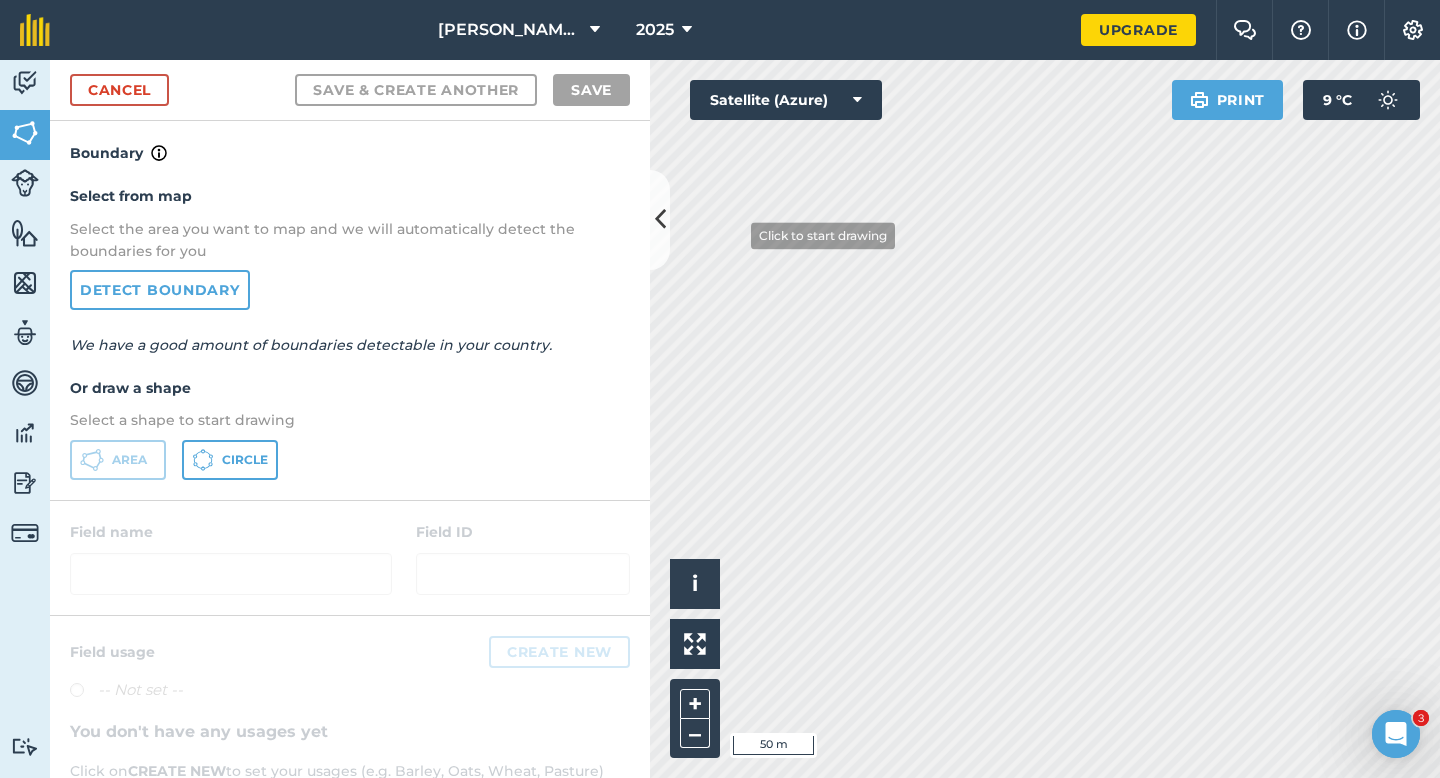 click on "Activity Fields Livestock Features Maps Team Vehicles Data Reporting Billing Tutorials Tutorials Cancel Save & Create Another Save Boundary   Select from map Select the area you want to map and we will automatically detect the boundaries for you Detect boundary We have a good amount of boundaries detectable in your country. Or draw a shape Select a shape to start drawing Area Circle Field name Field ID Field usage   Create new -- Not set -- You don't have any usages yet Click on  CREATE NEW  to set your usages (e.g. Barley, Oats, Wheat, Pasture) Click to start drawing i © 2025 TomTom, Microsoft 50 m + – Satellite (Azure) Print 9   ° C" at bounding box center [720, 419] 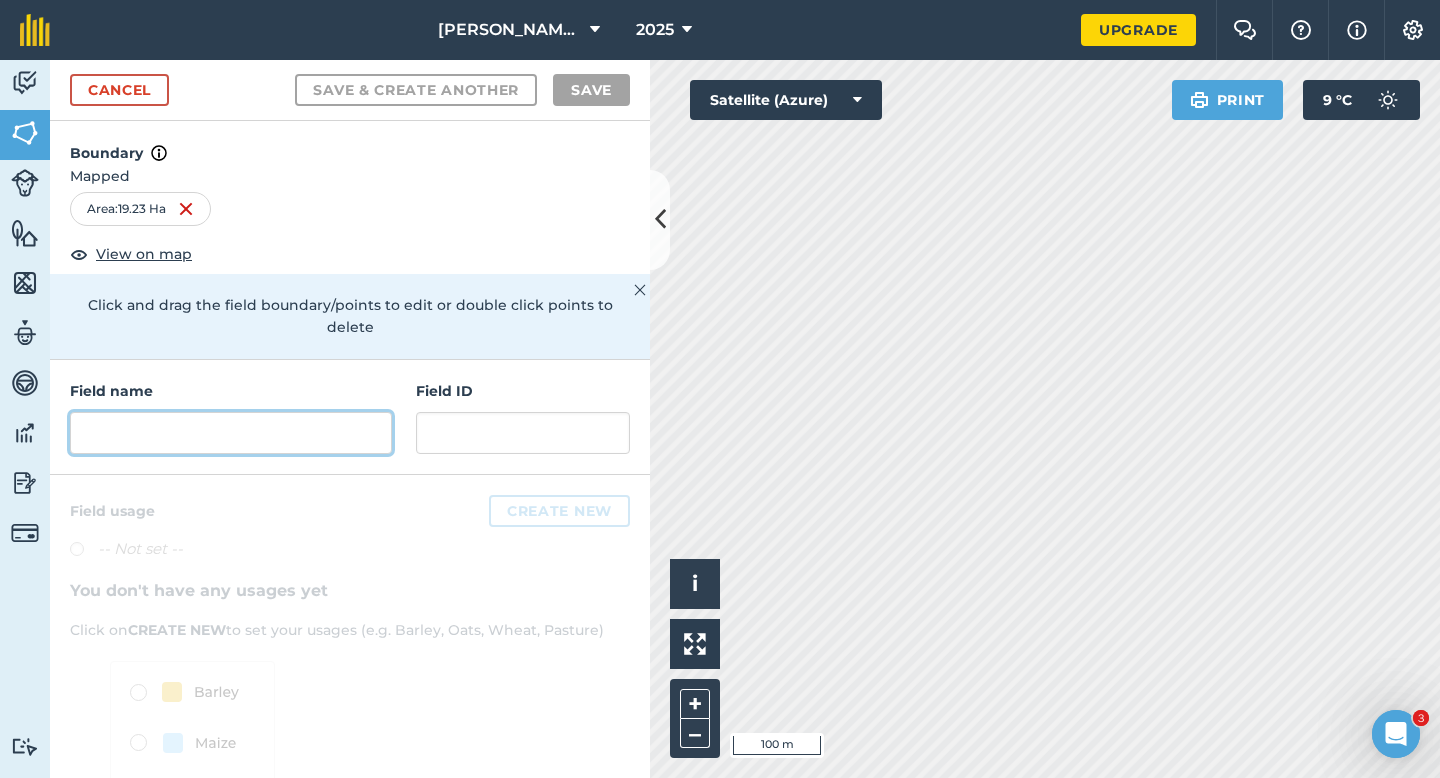 click at bounding box center [231, 433] 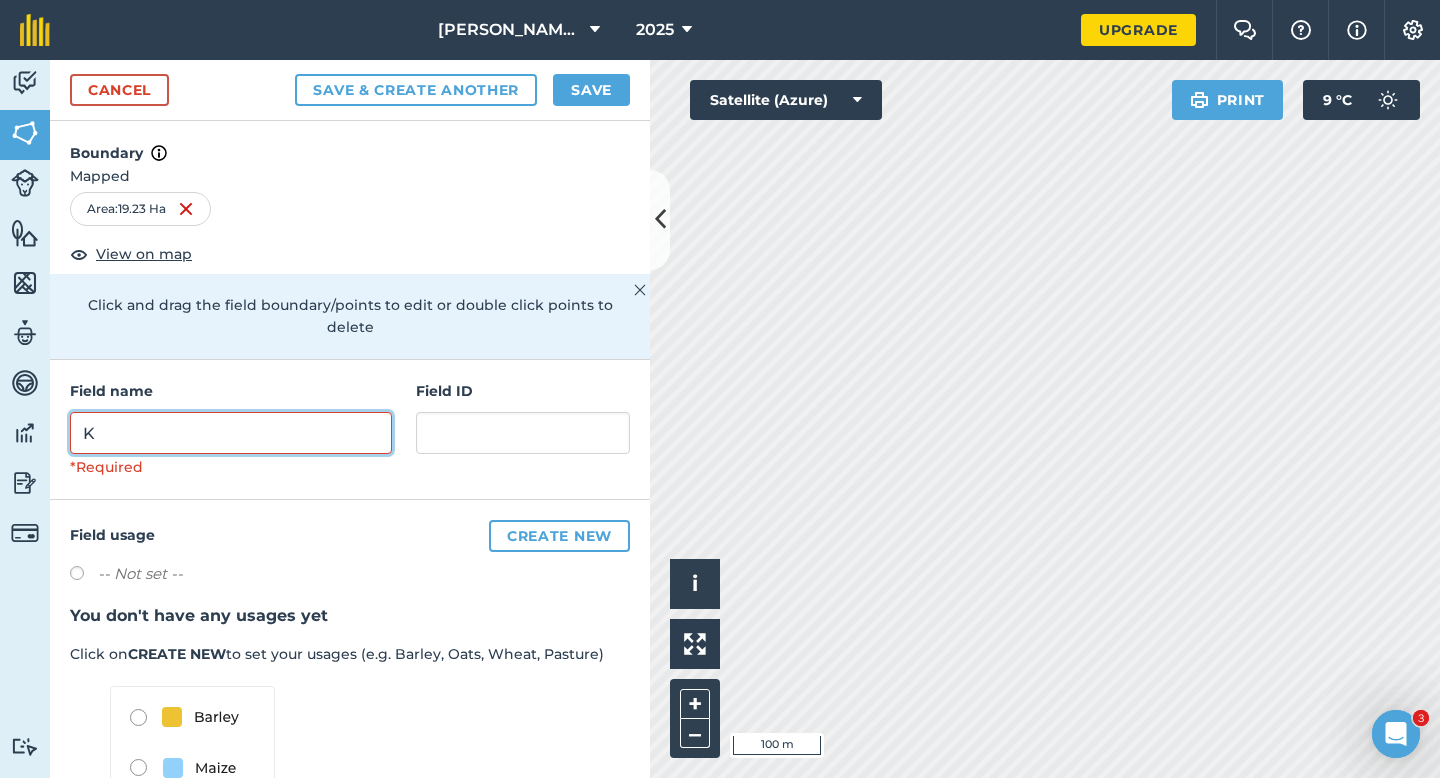type on "K" 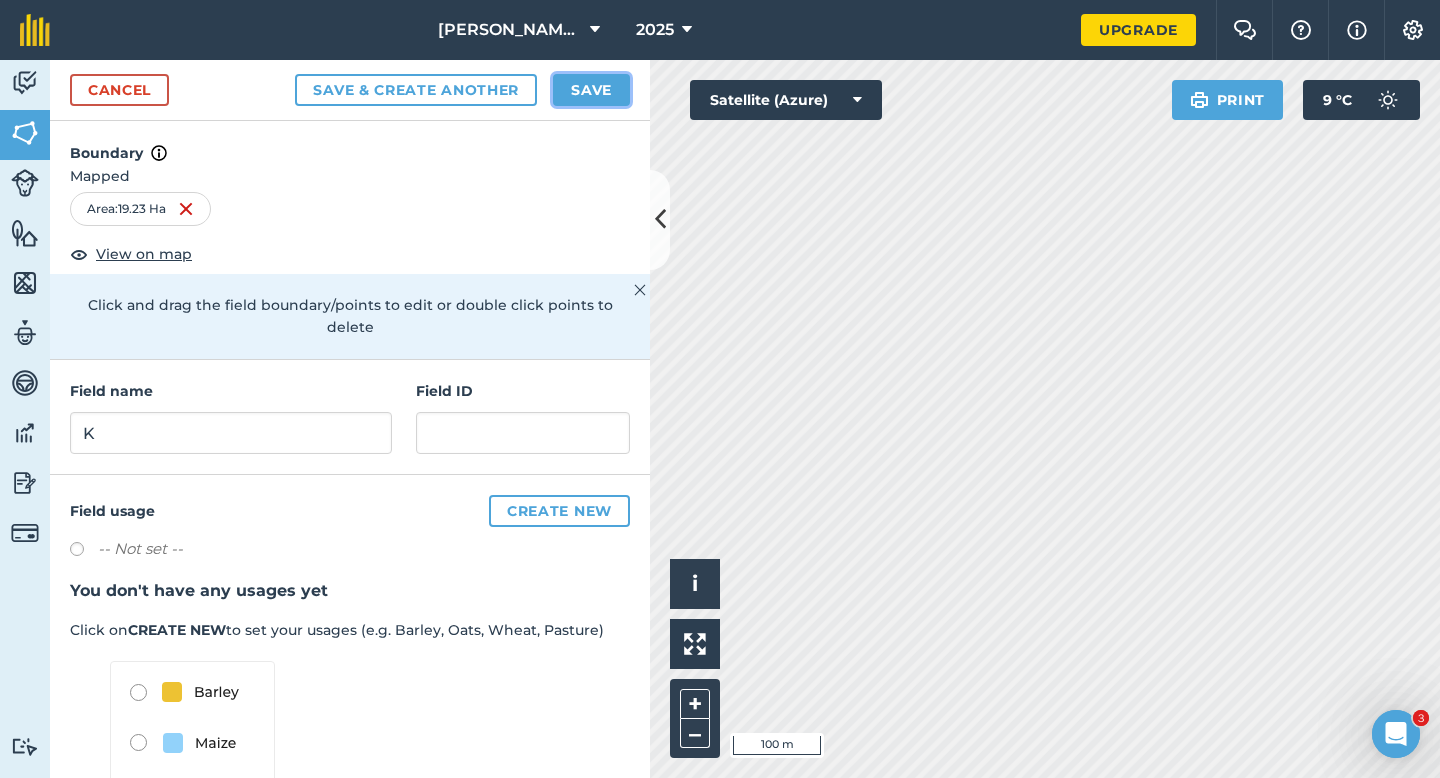 click on "Save" at bounding box center (591, 90) 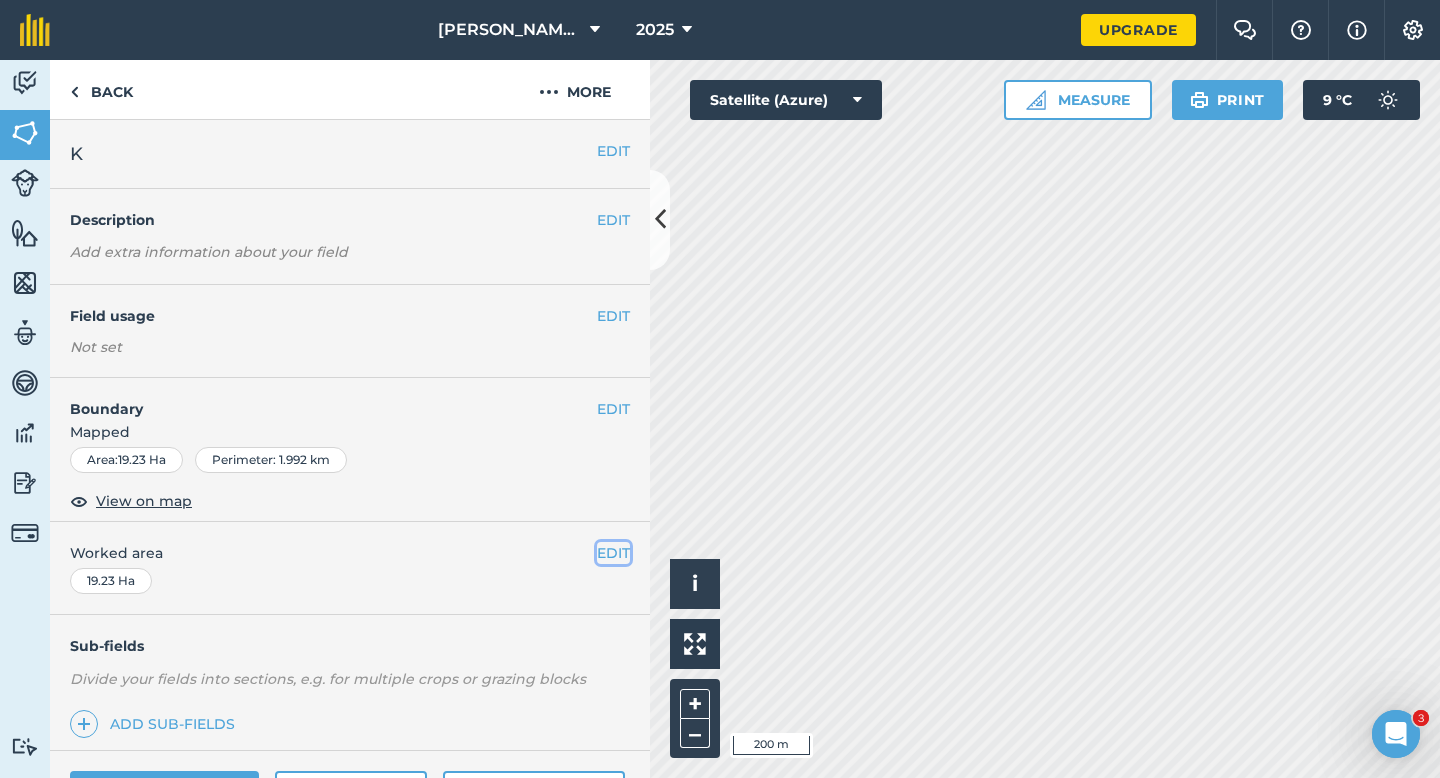 click on "EDIT" at bounding box center [613, 553] 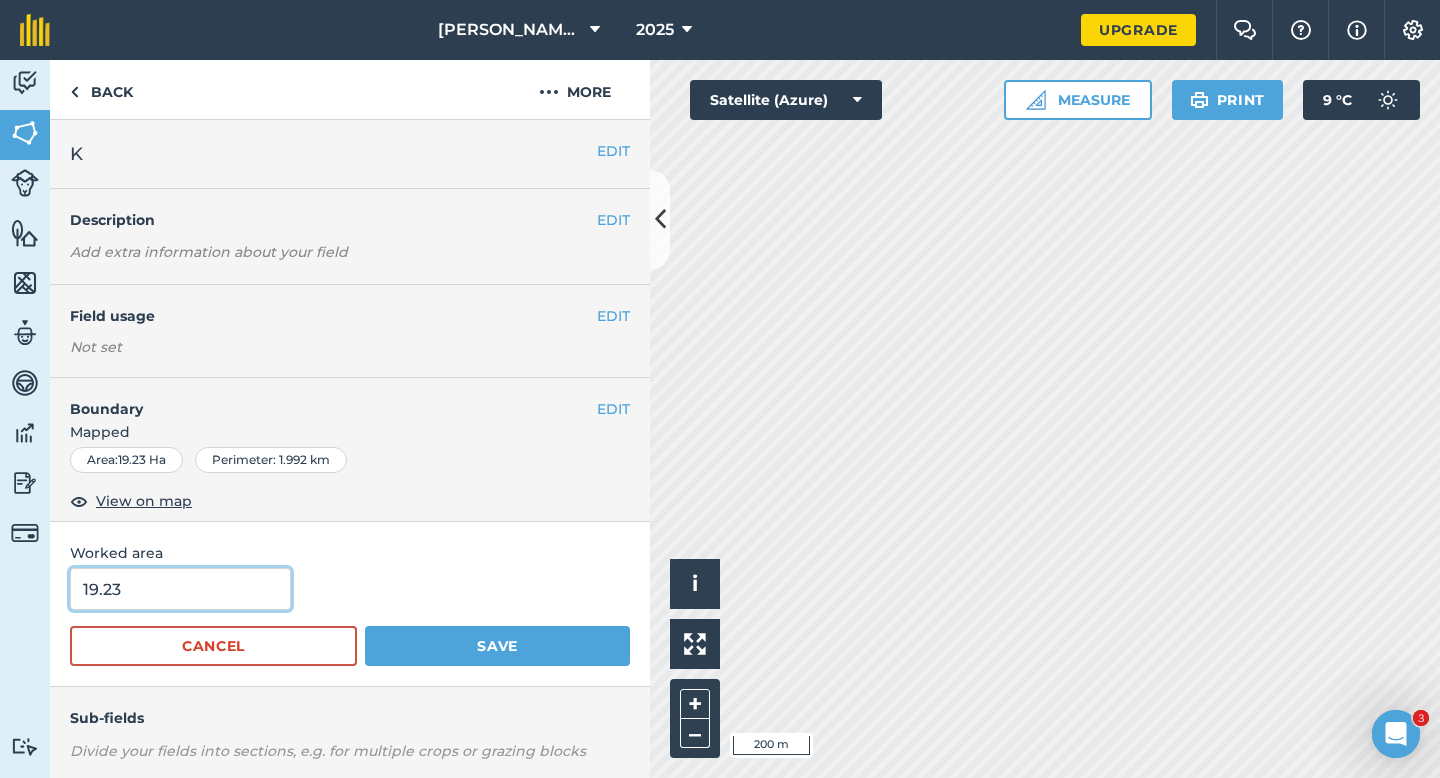 click on "19.23" at bounding box center [180, 589] 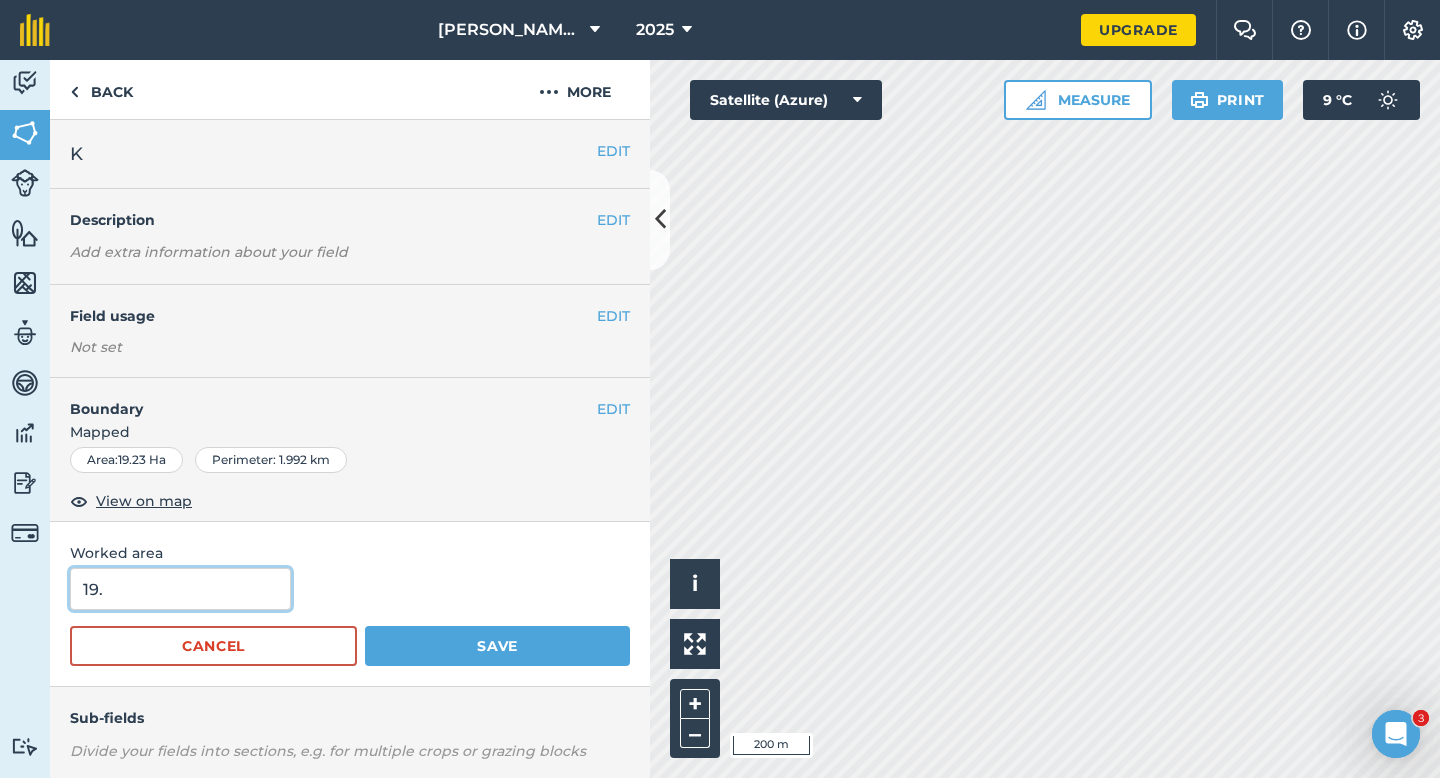 type on "19" 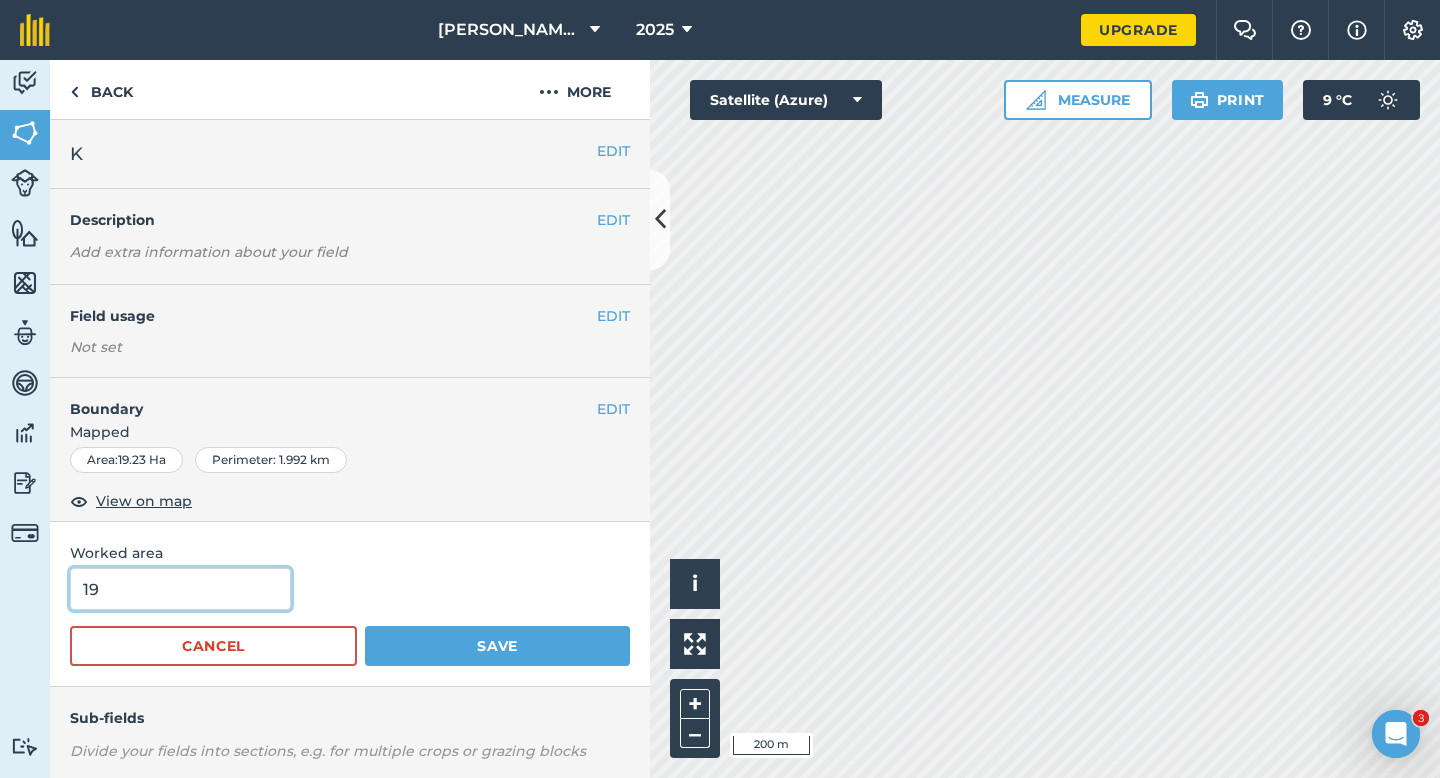 click on "Save" at bounding box center (497, 646) 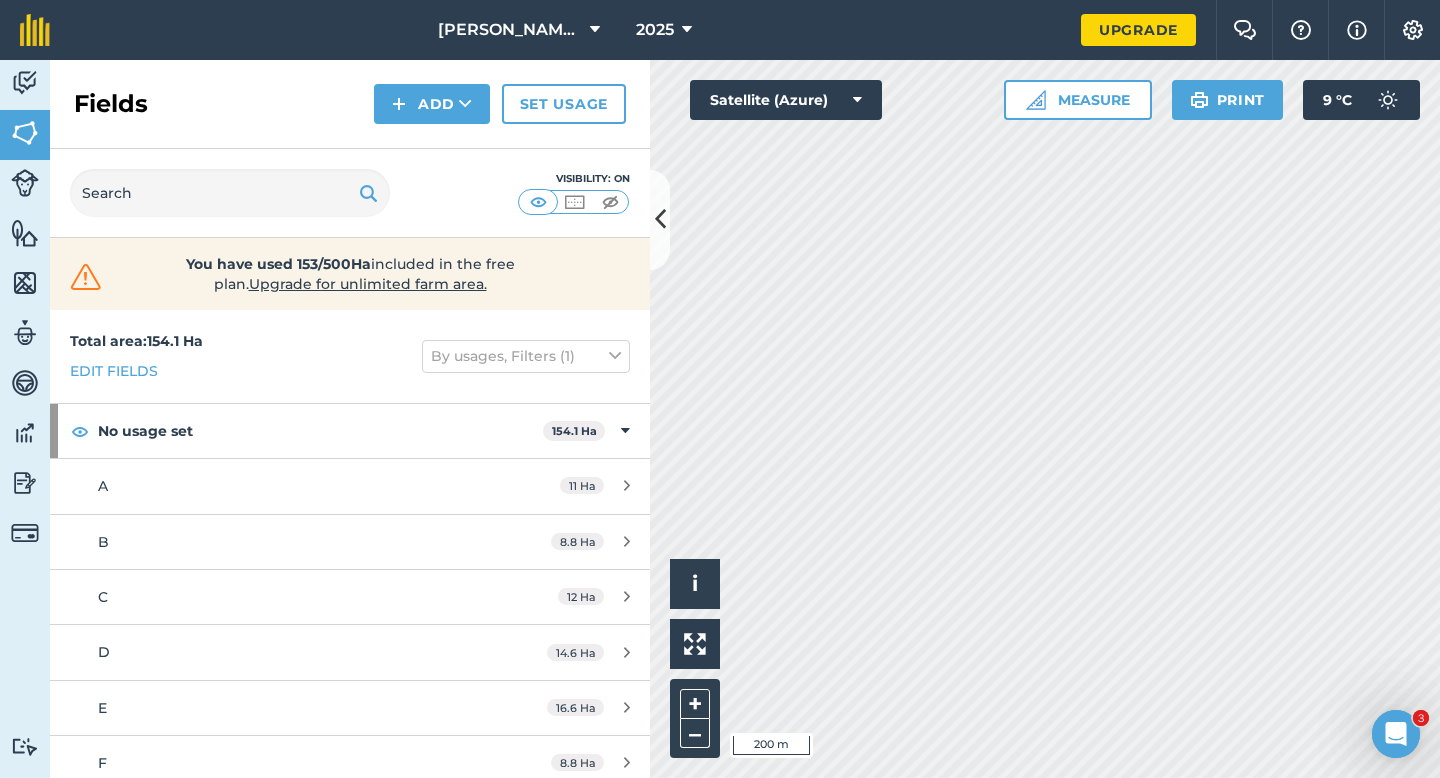 click on "Fields   Add   Set usage" at bounding box center [350, 104] 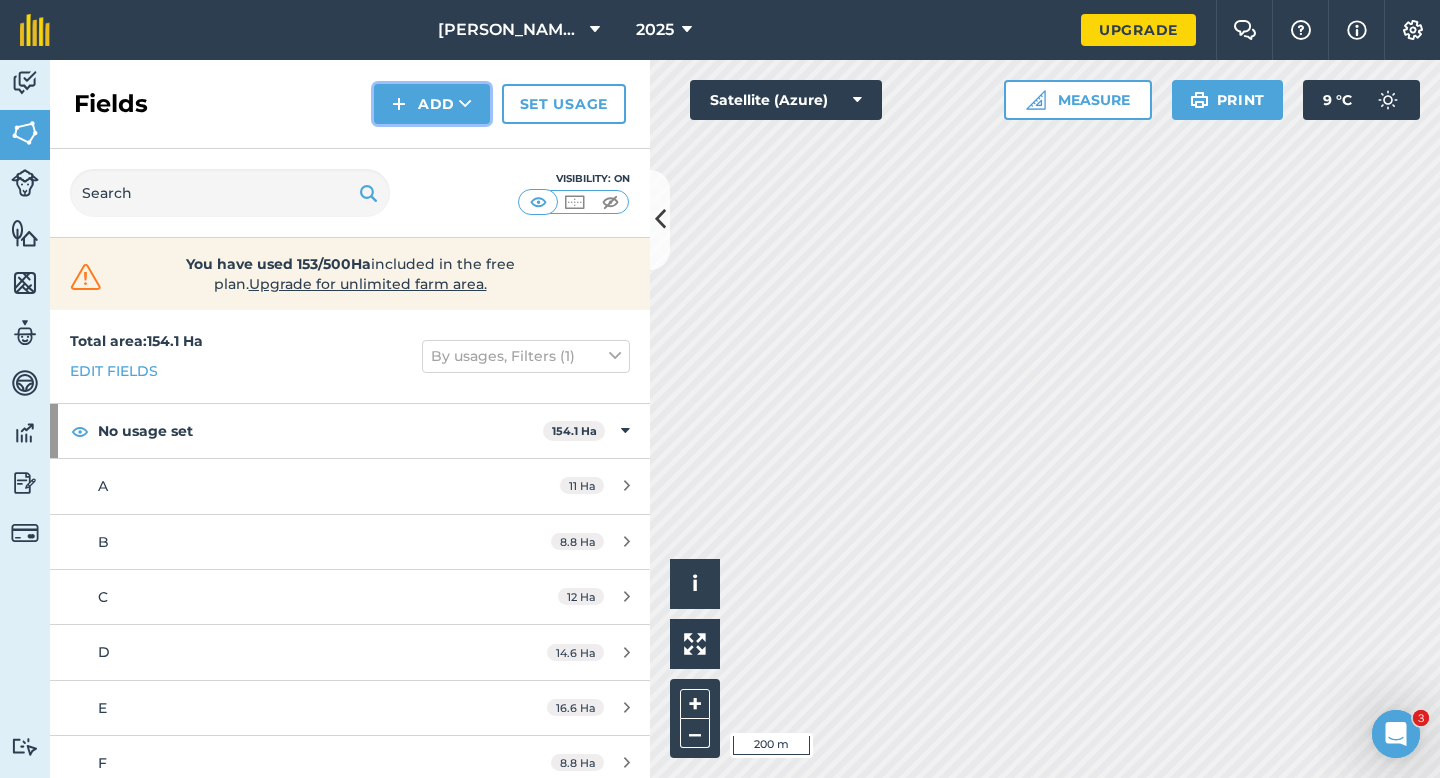 click at bounding box center [399, 104] 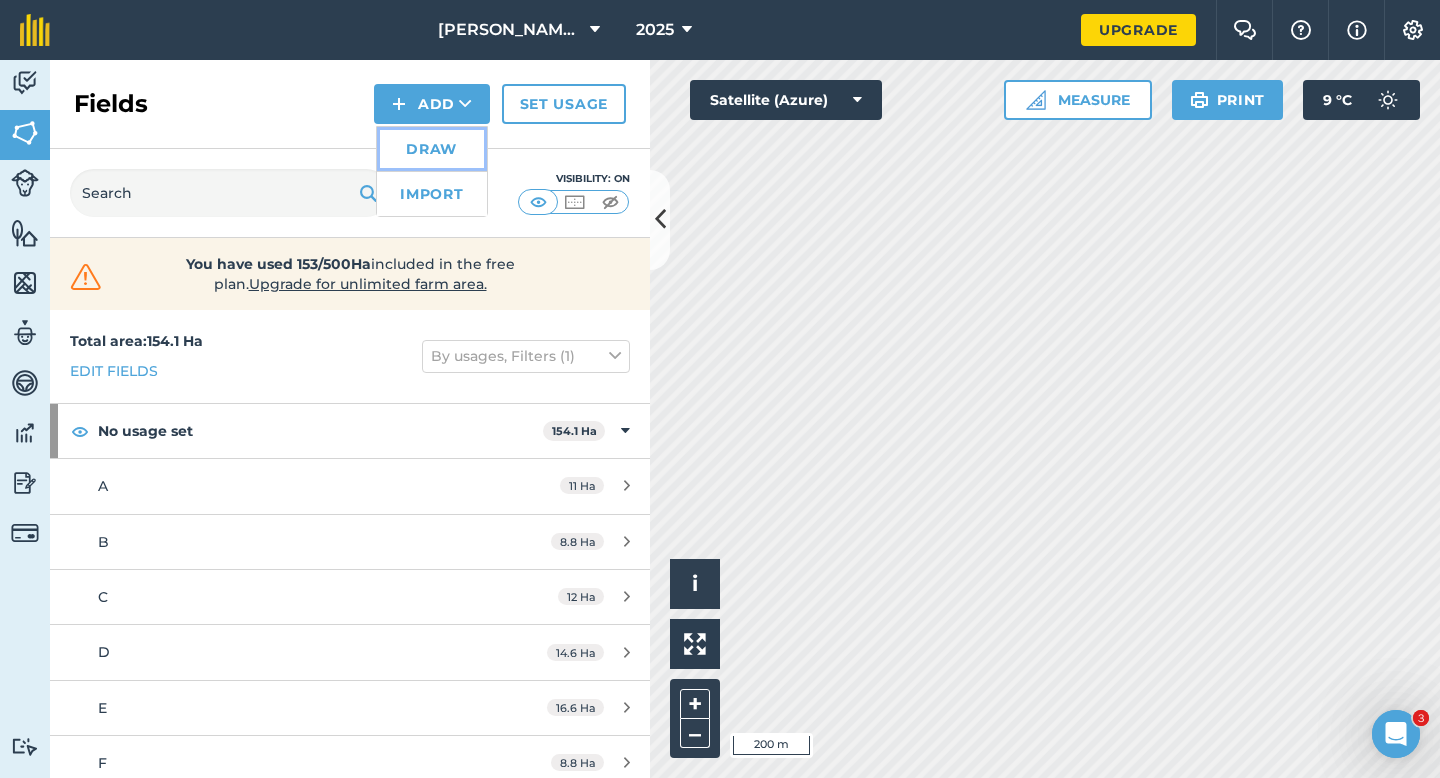 click on "Draw" at bounding box center [432, 149] 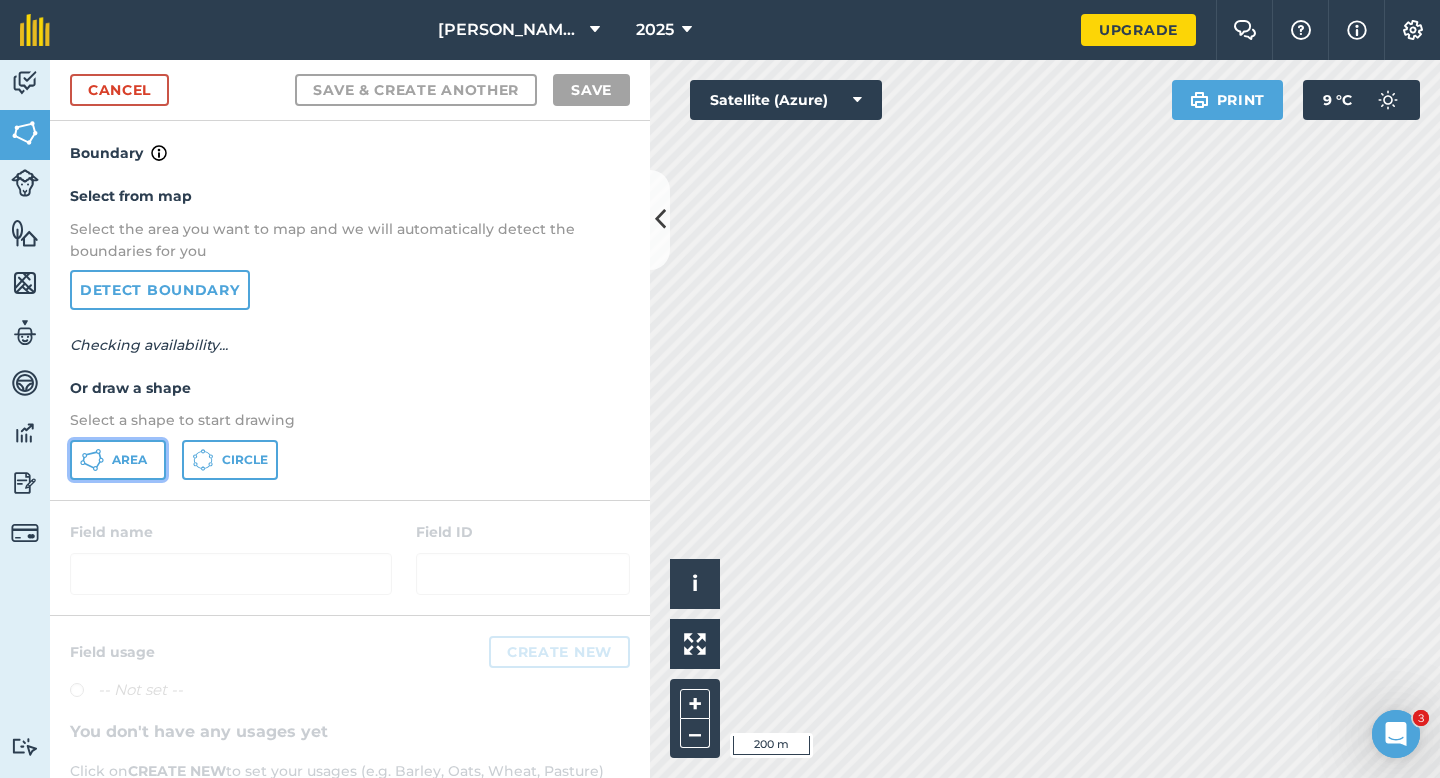click on "Area" at bounding box center (129, 460) 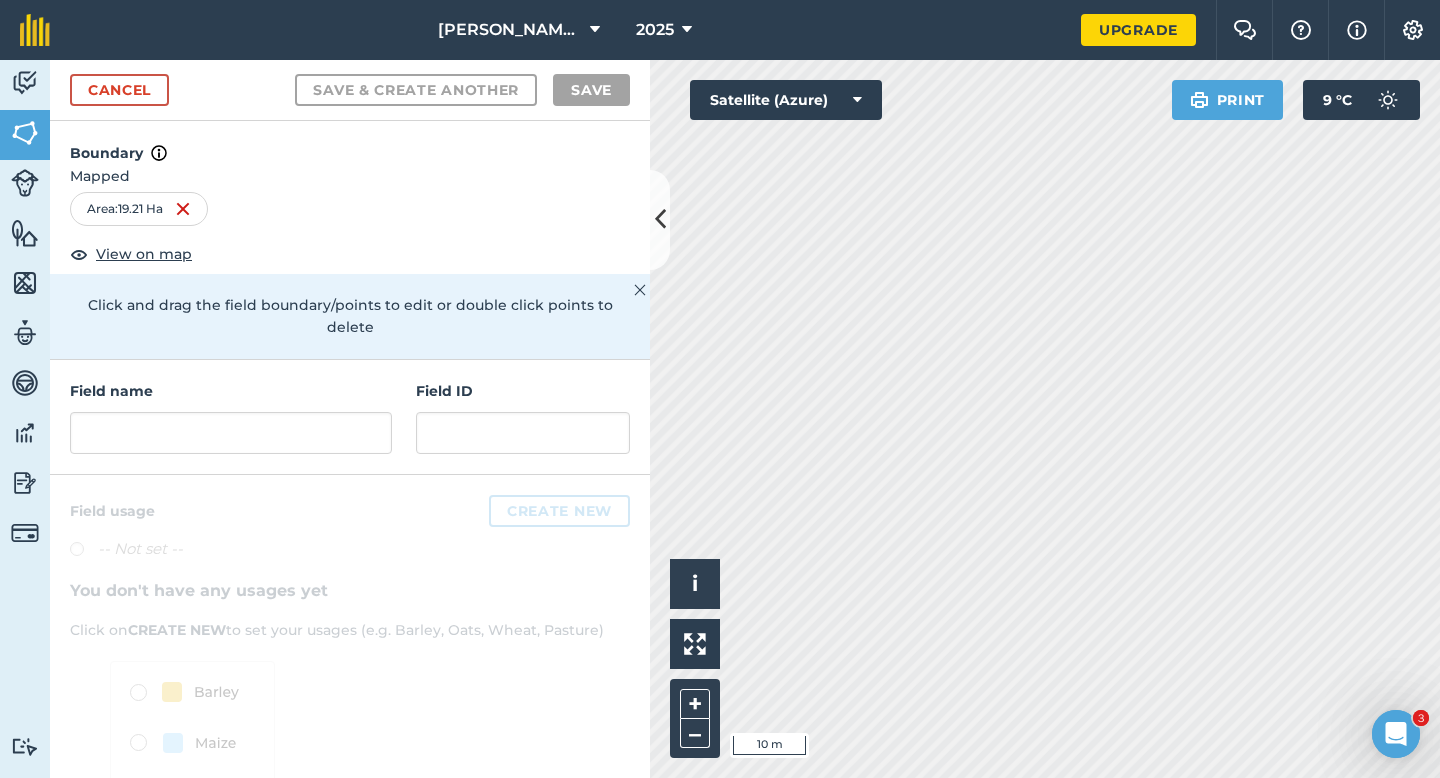 click on "Field name Field ID" at bounding box center (350, 417) 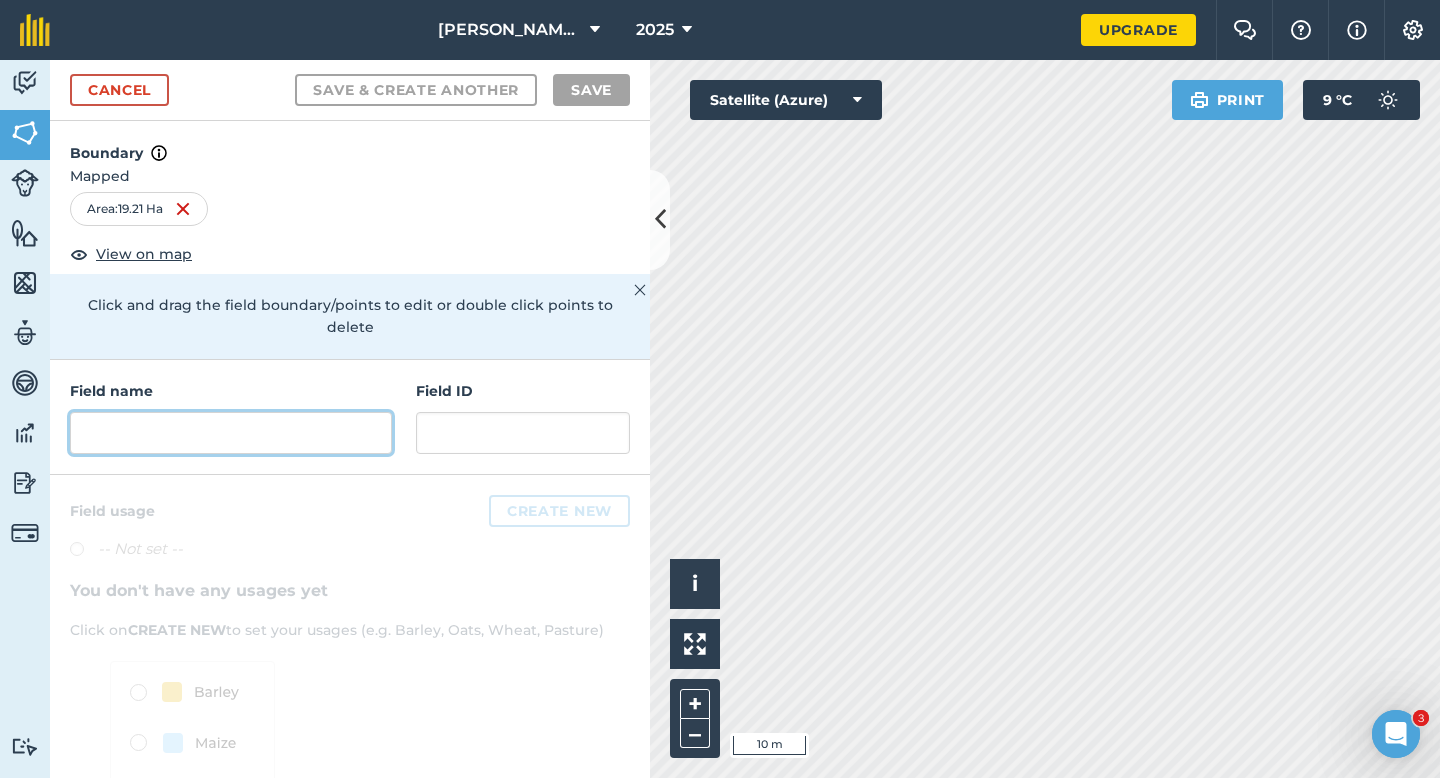 click at bounding box center [231, 433] 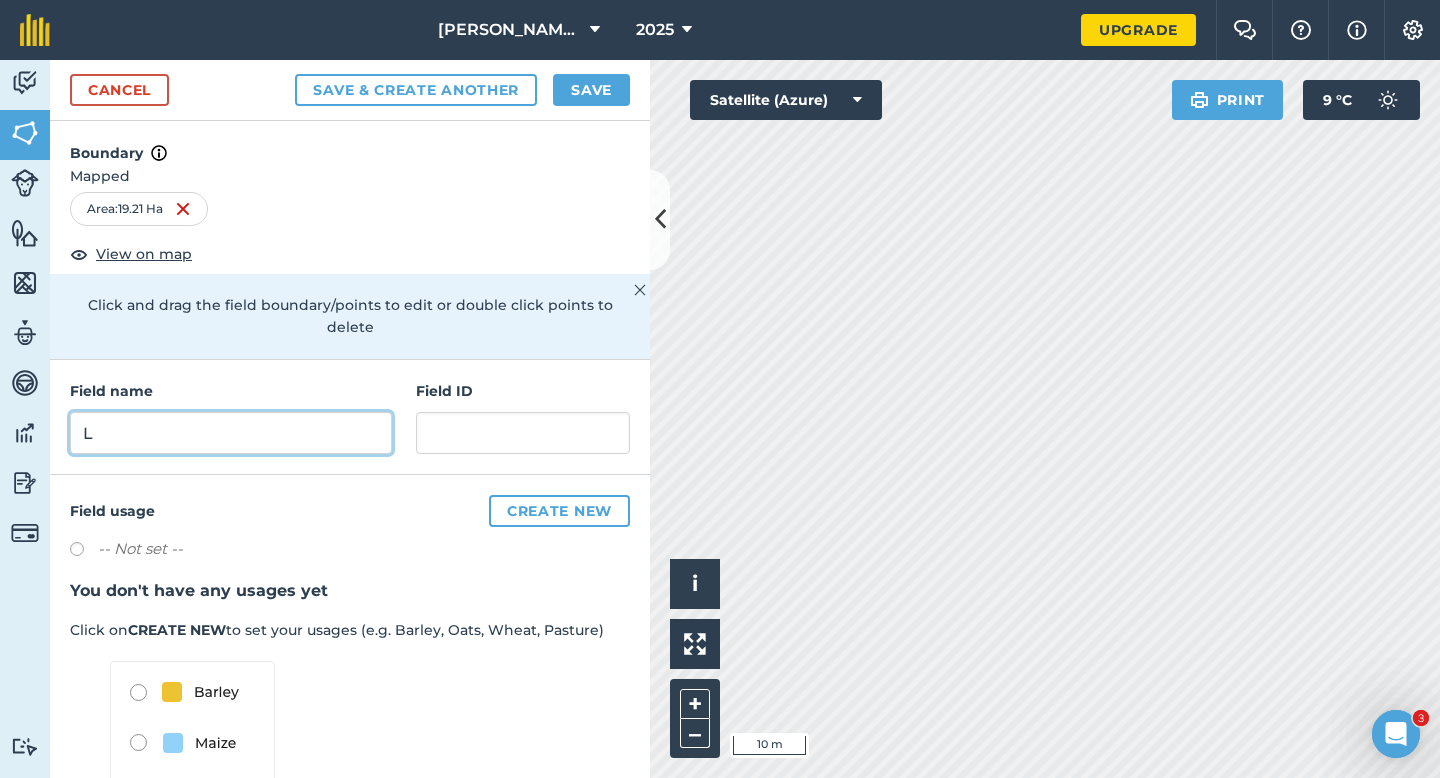 type on "L" 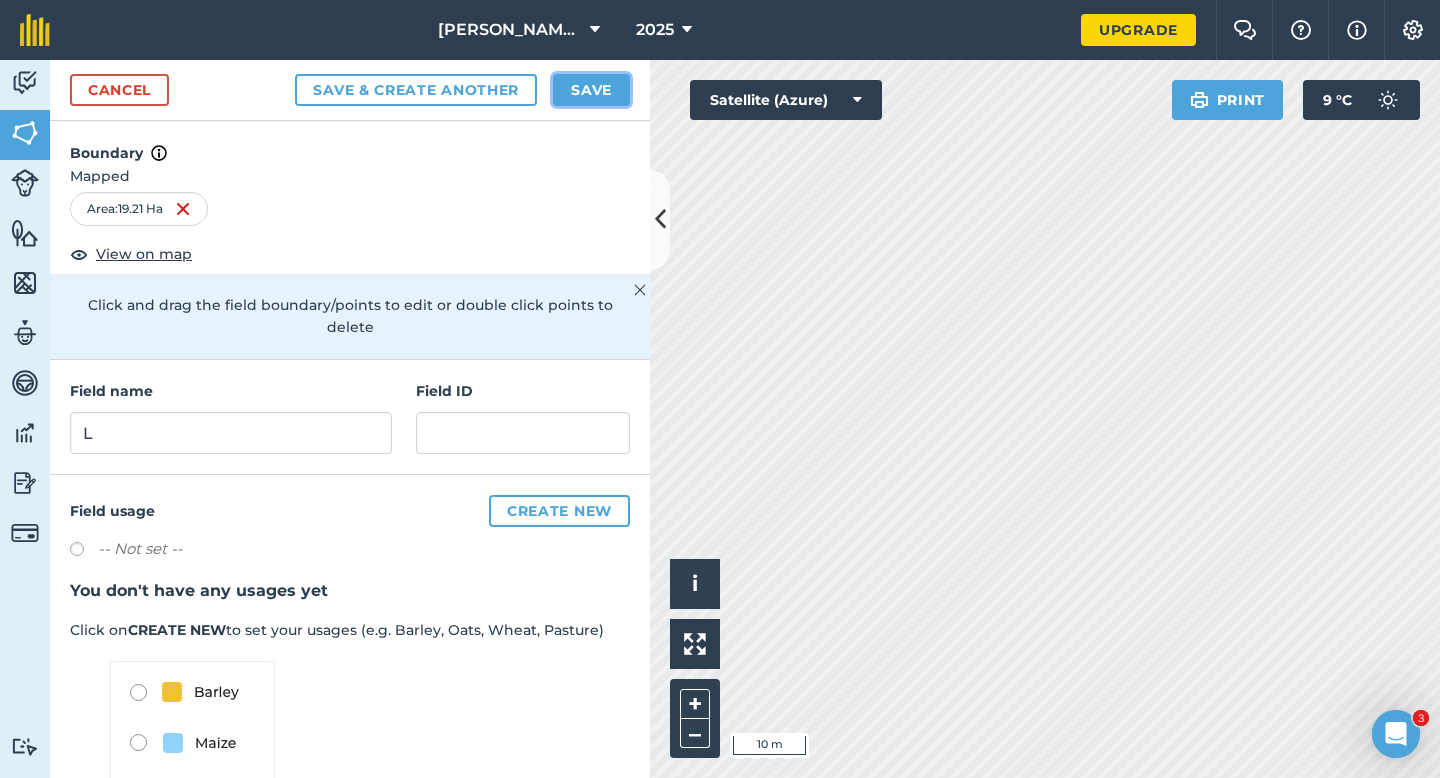 click on "Save" at bounding box center (591, 90) 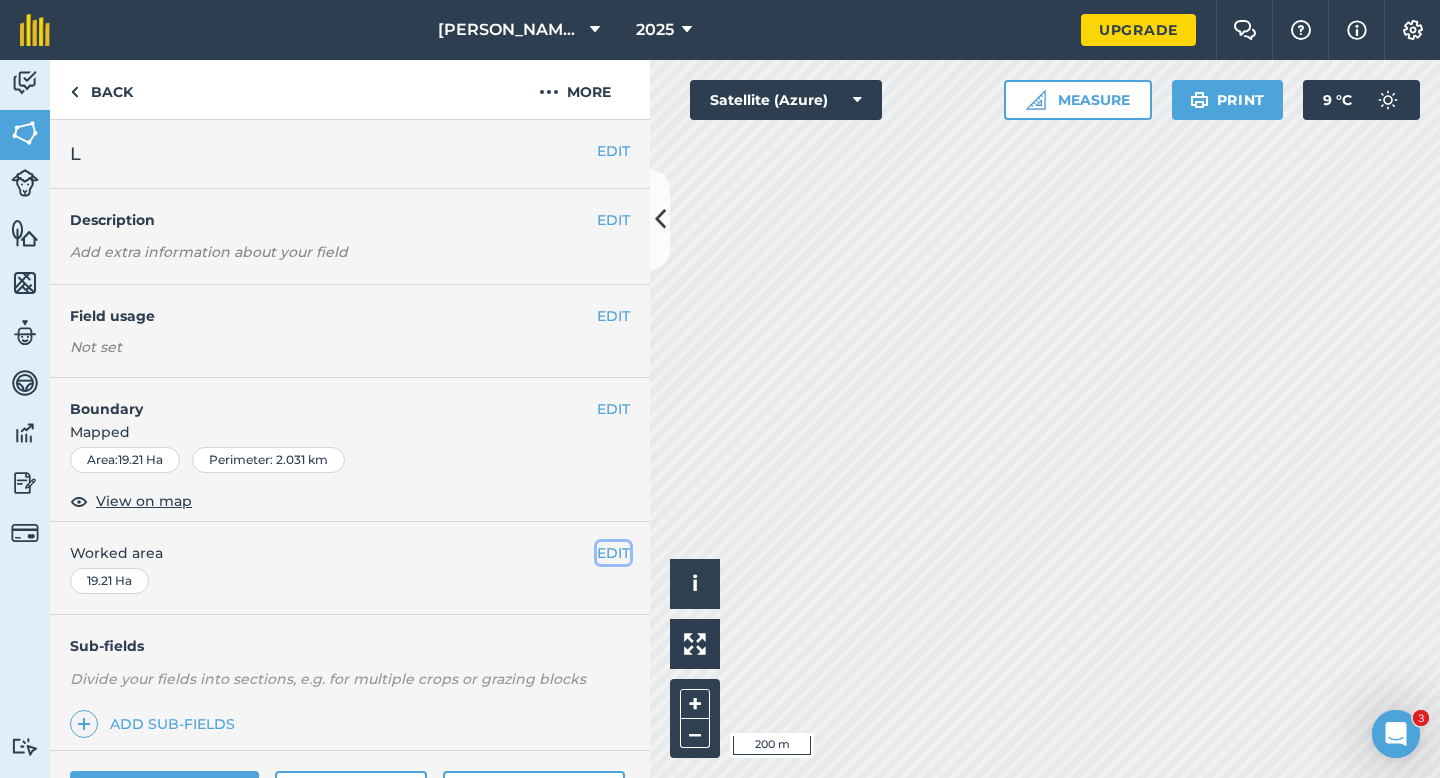 click on "EDIT" at bounding box center (613, 553) 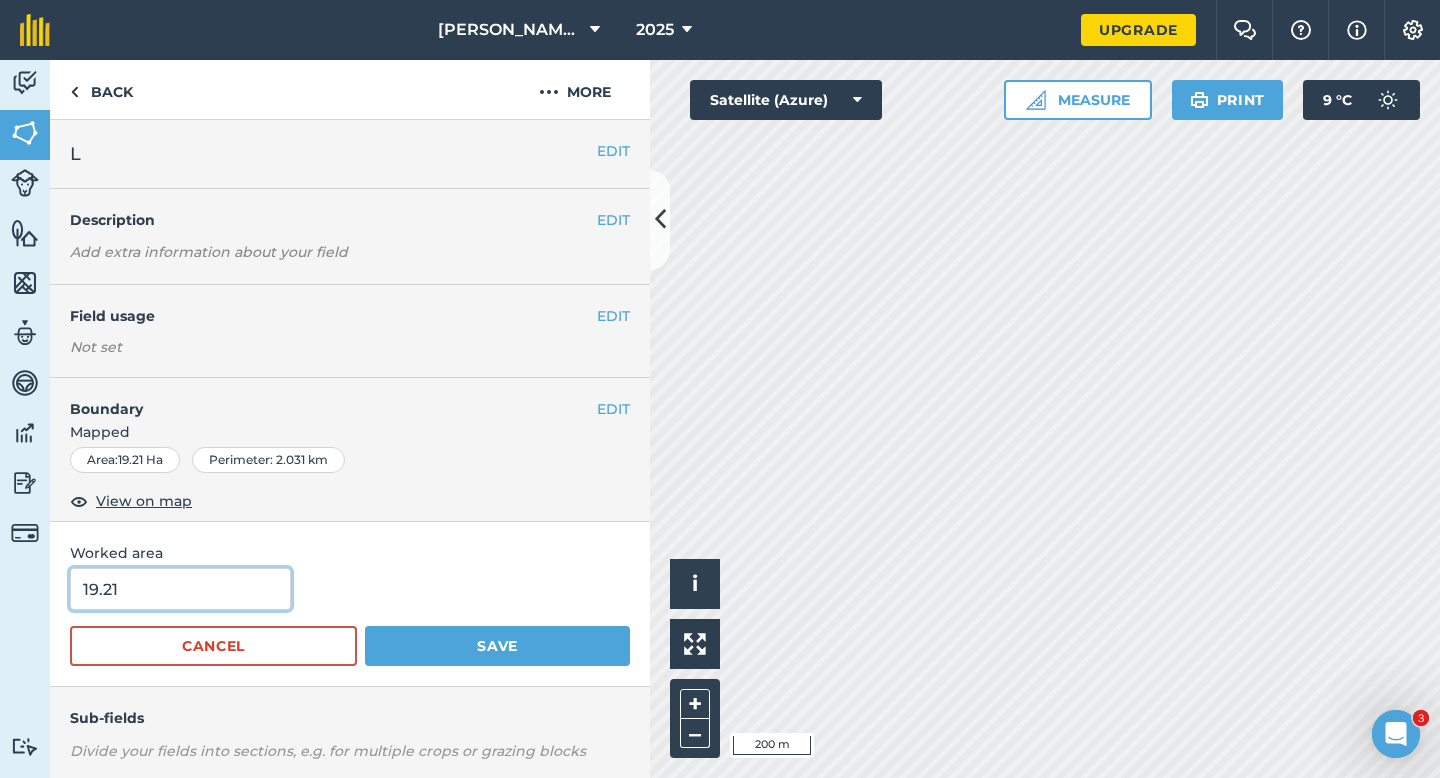 click on "19.21" at bounding box center (180, 589) 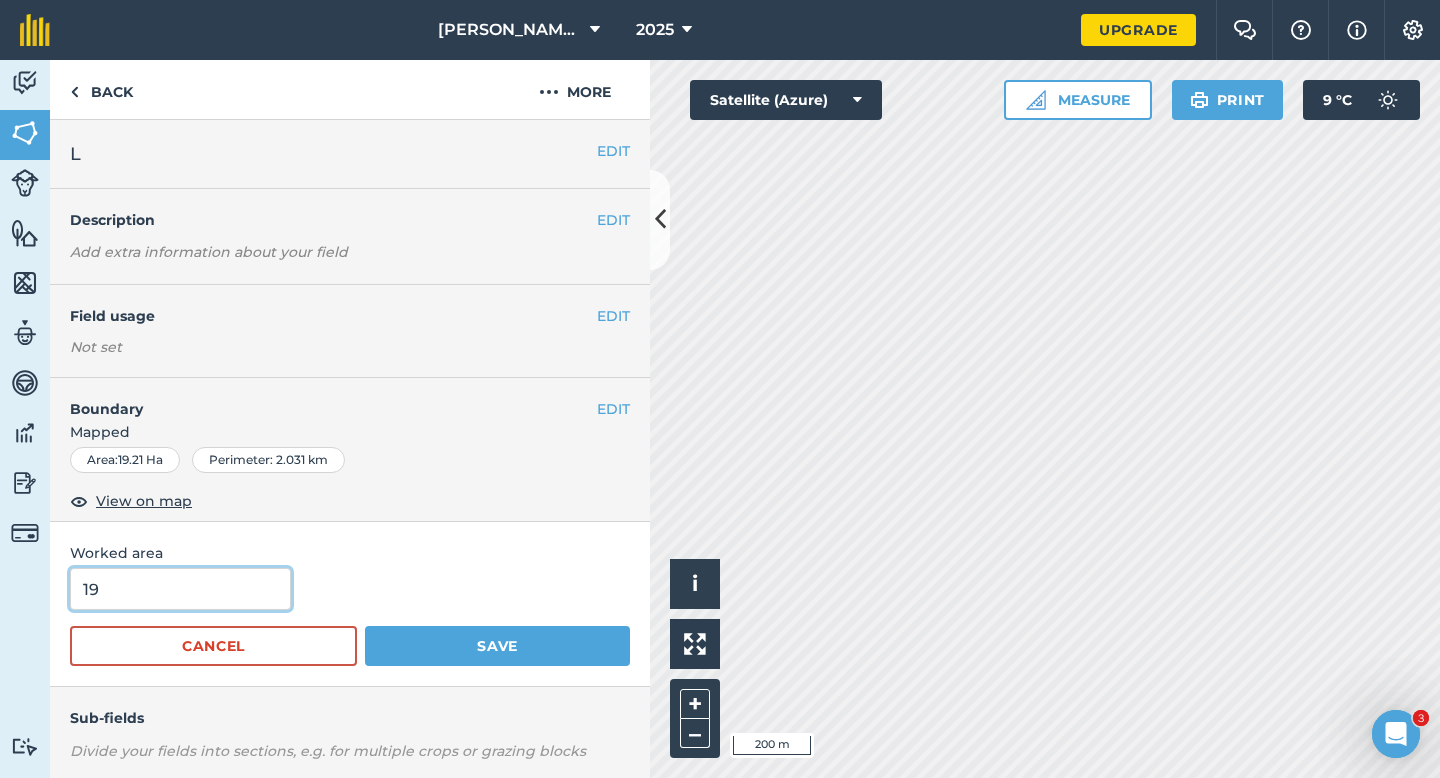 click on "Save" at bounding box center (497, 646) 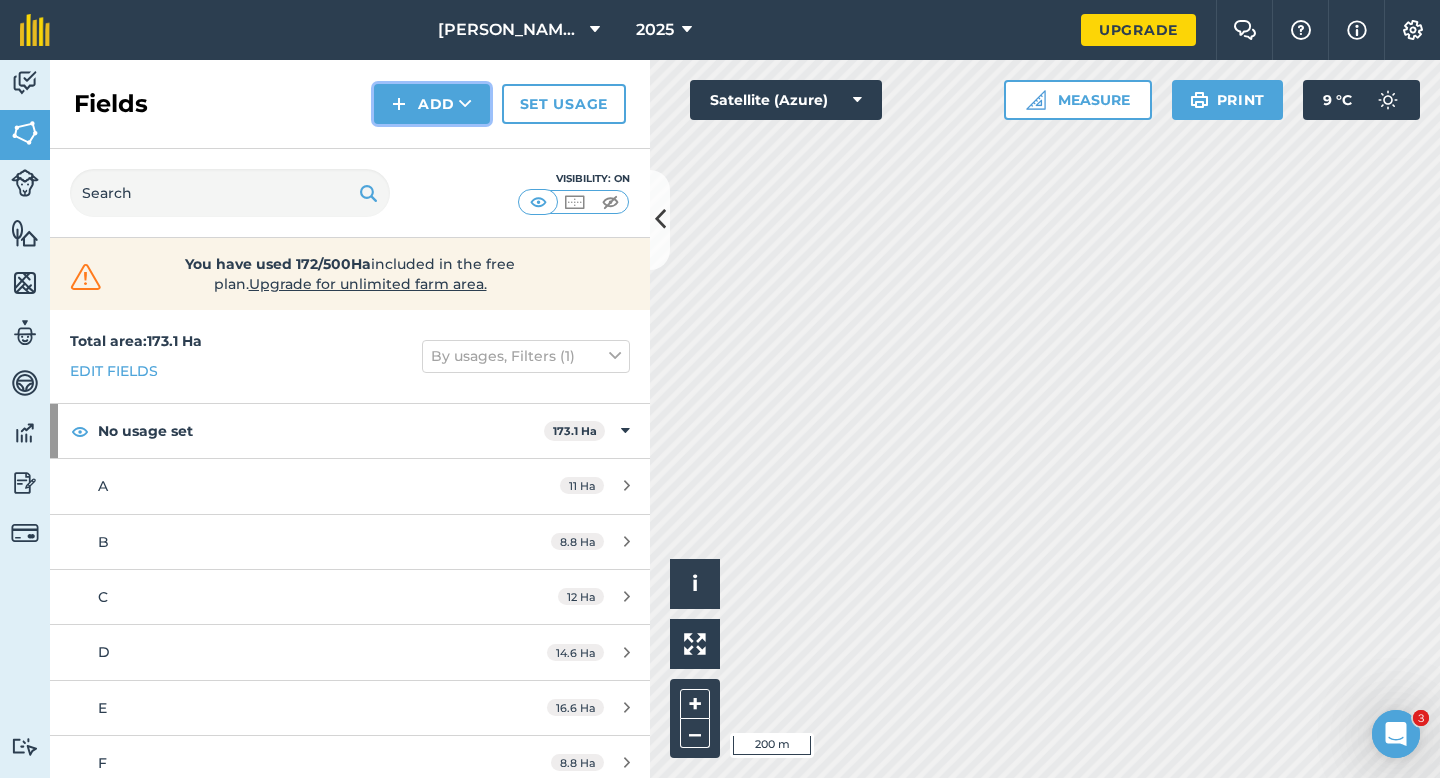 click at bounding box center (399, 104) 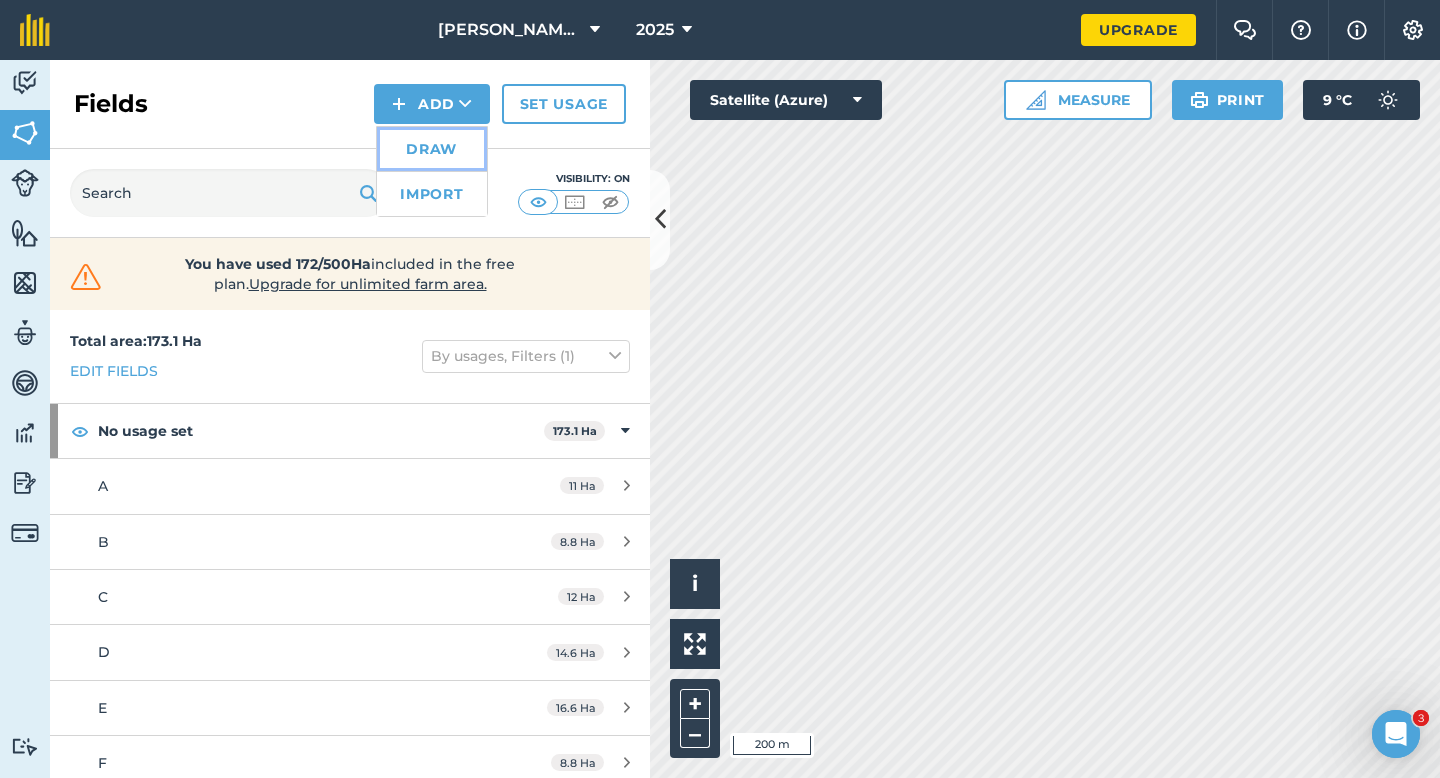 click on "Draw" at bounding box center (432, 149) 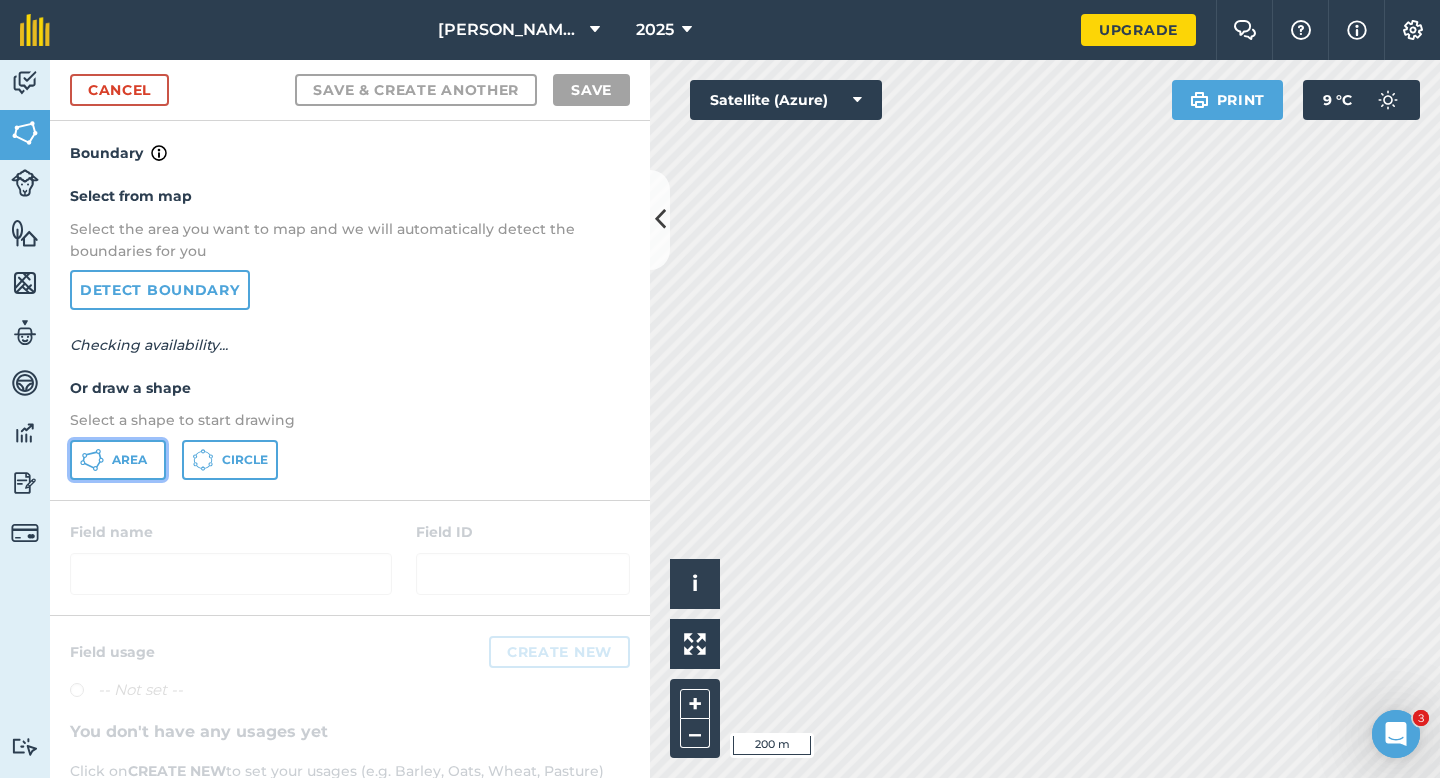 click on "Area" at bounding box center (118, 460) 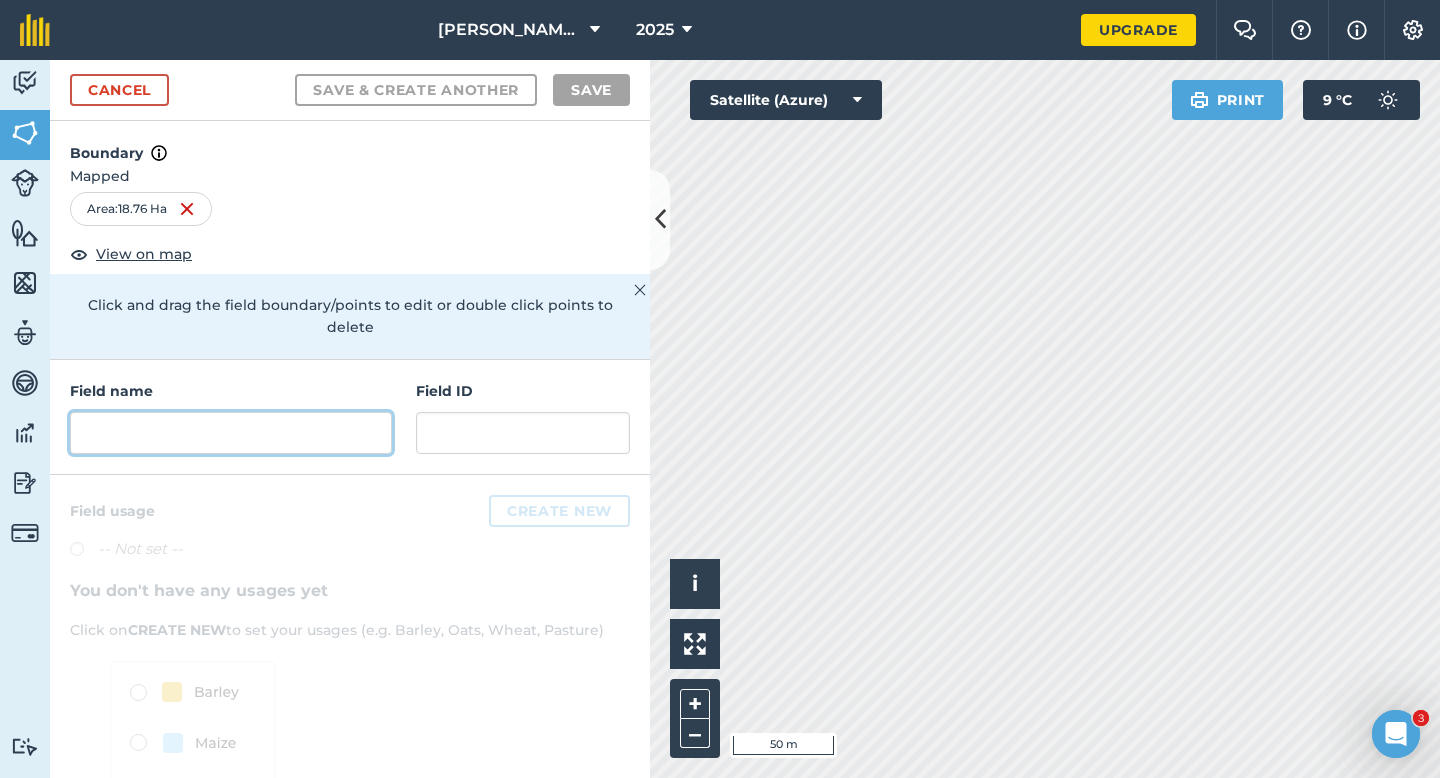 click at bounding box center (231, 433) 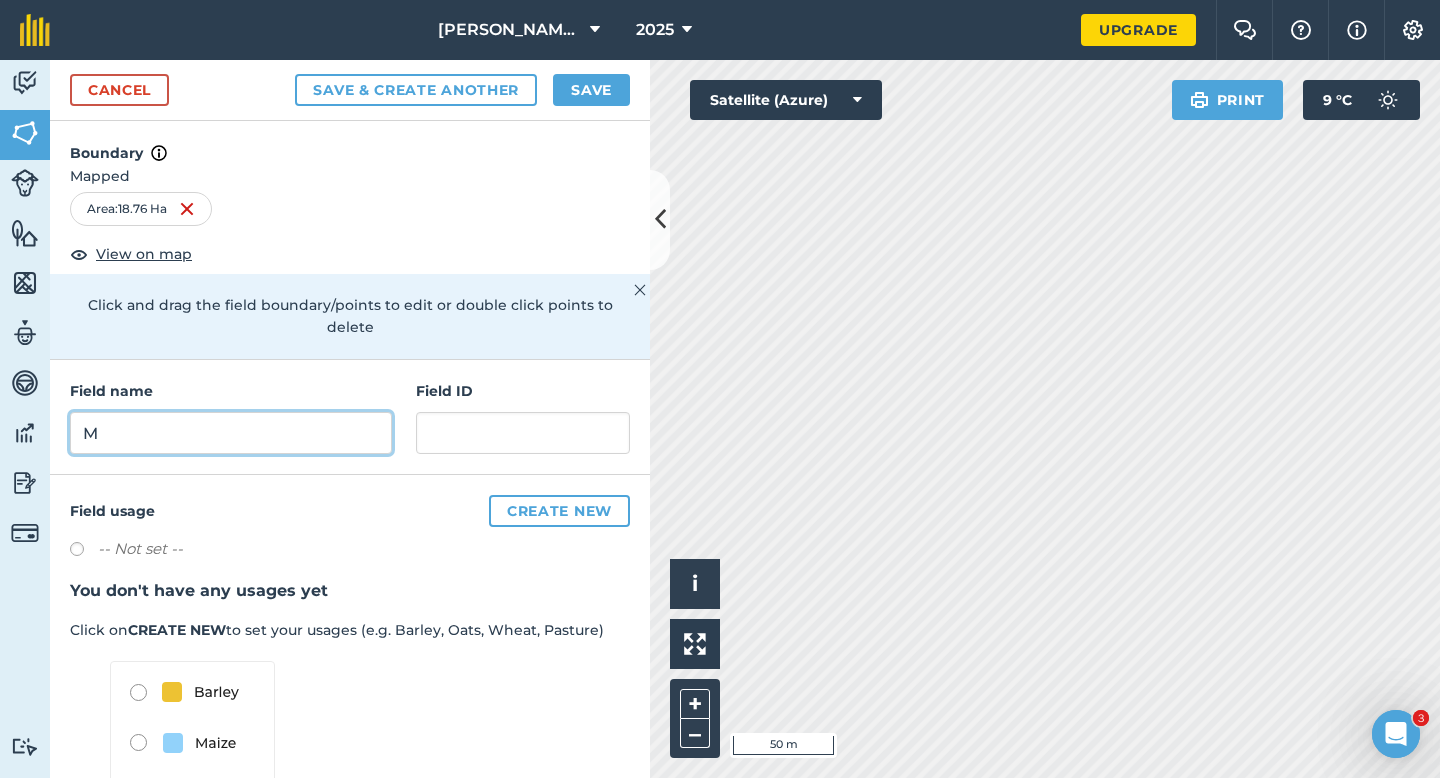 type on "M" 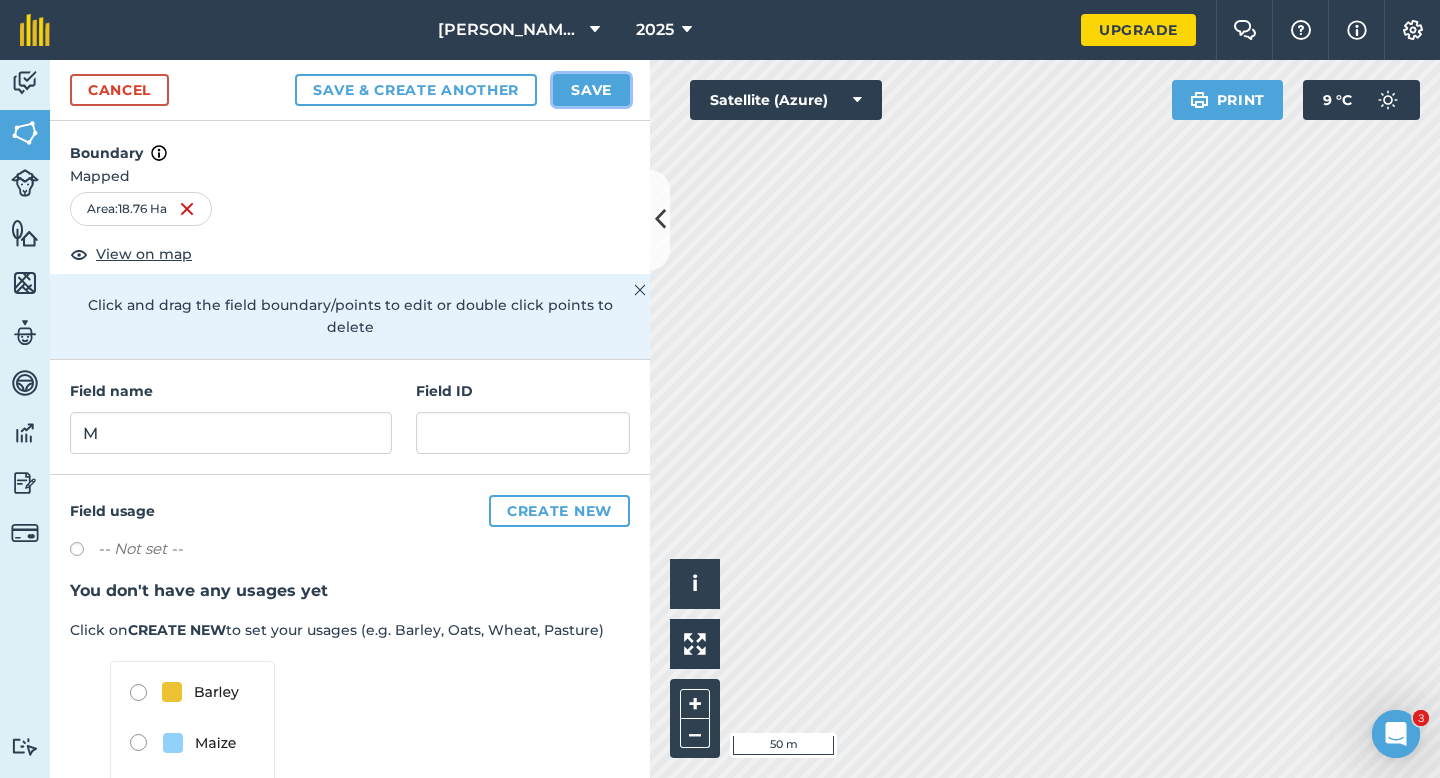 click on "Save" at bounding box center (591, 90) 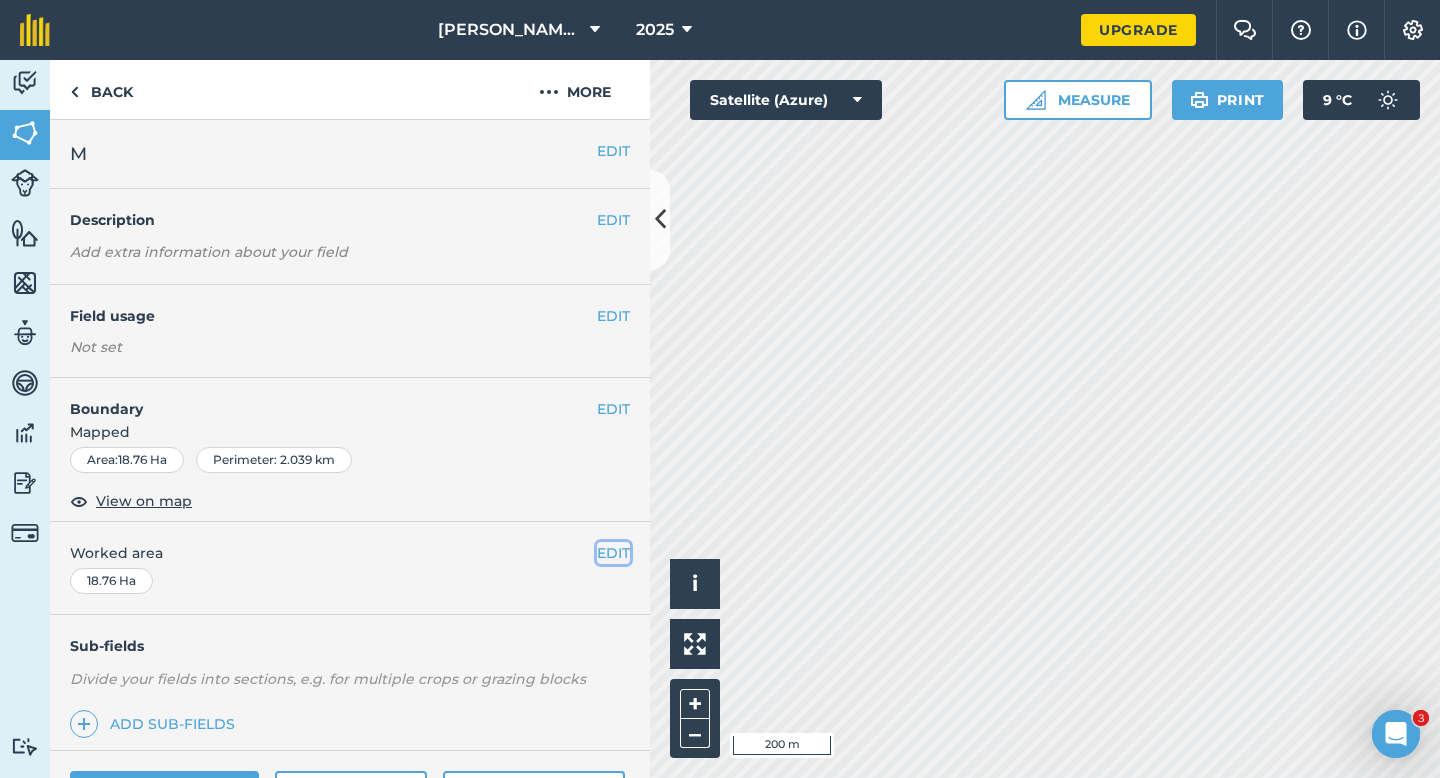 click on "EDIT" at bounding box center (613, 553) 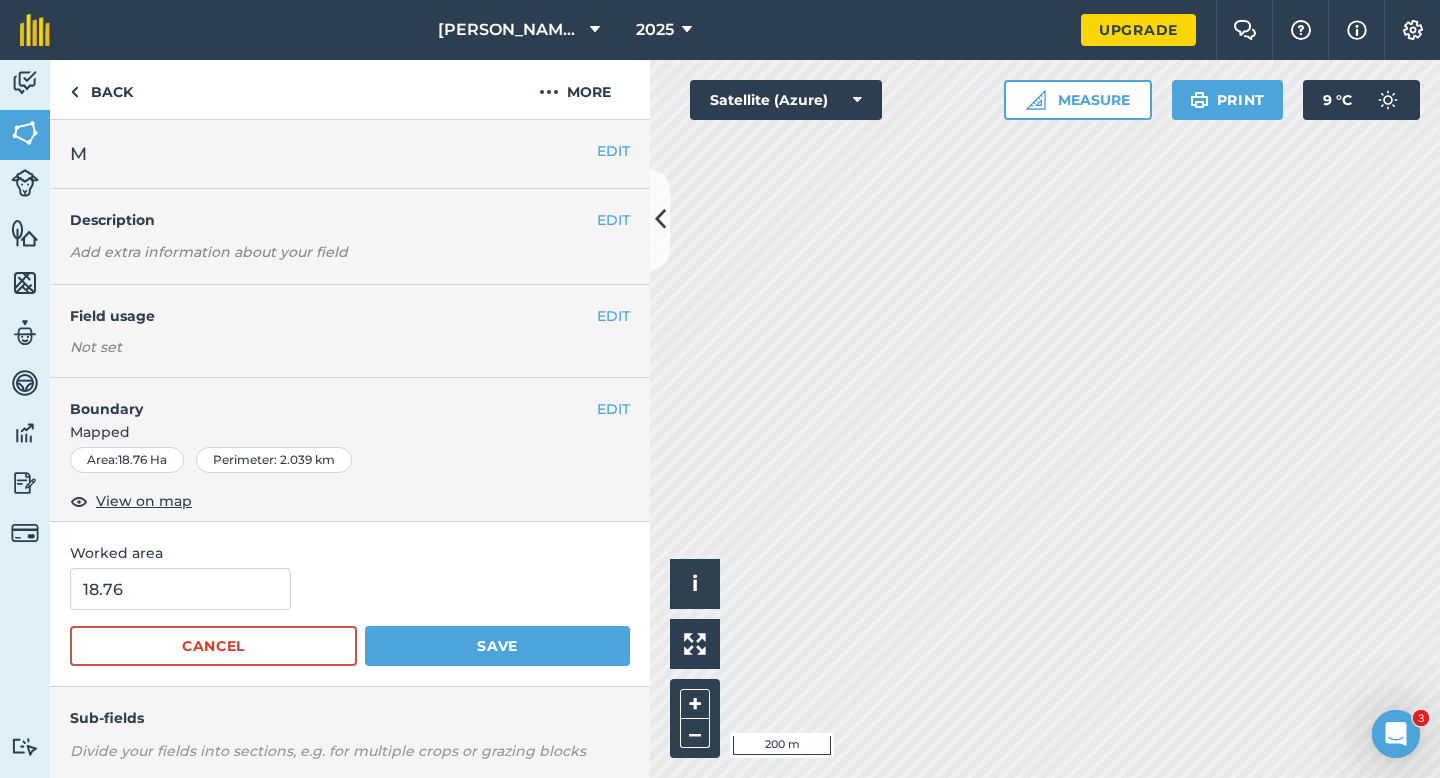 click on "18.76" at bounding box center (350, 589) 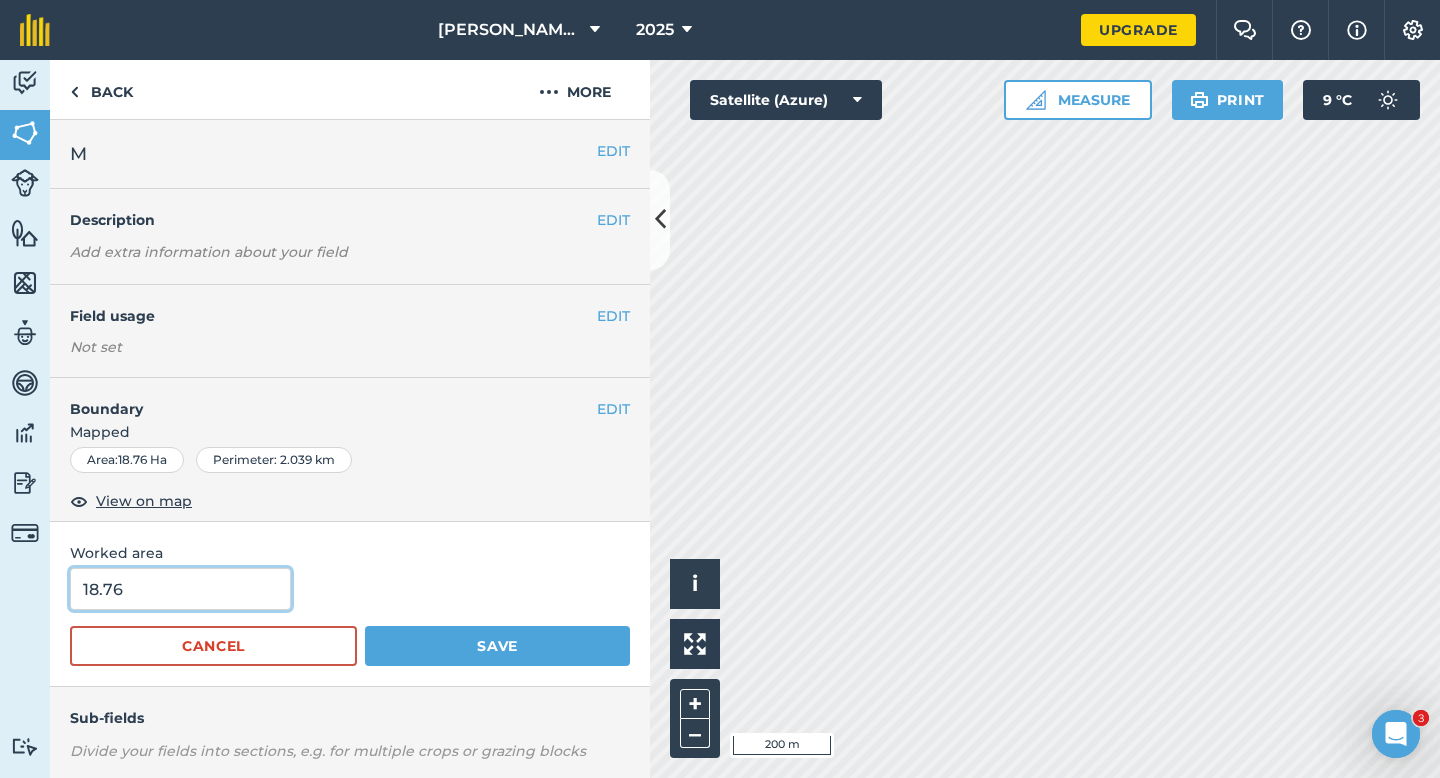 type on "19" 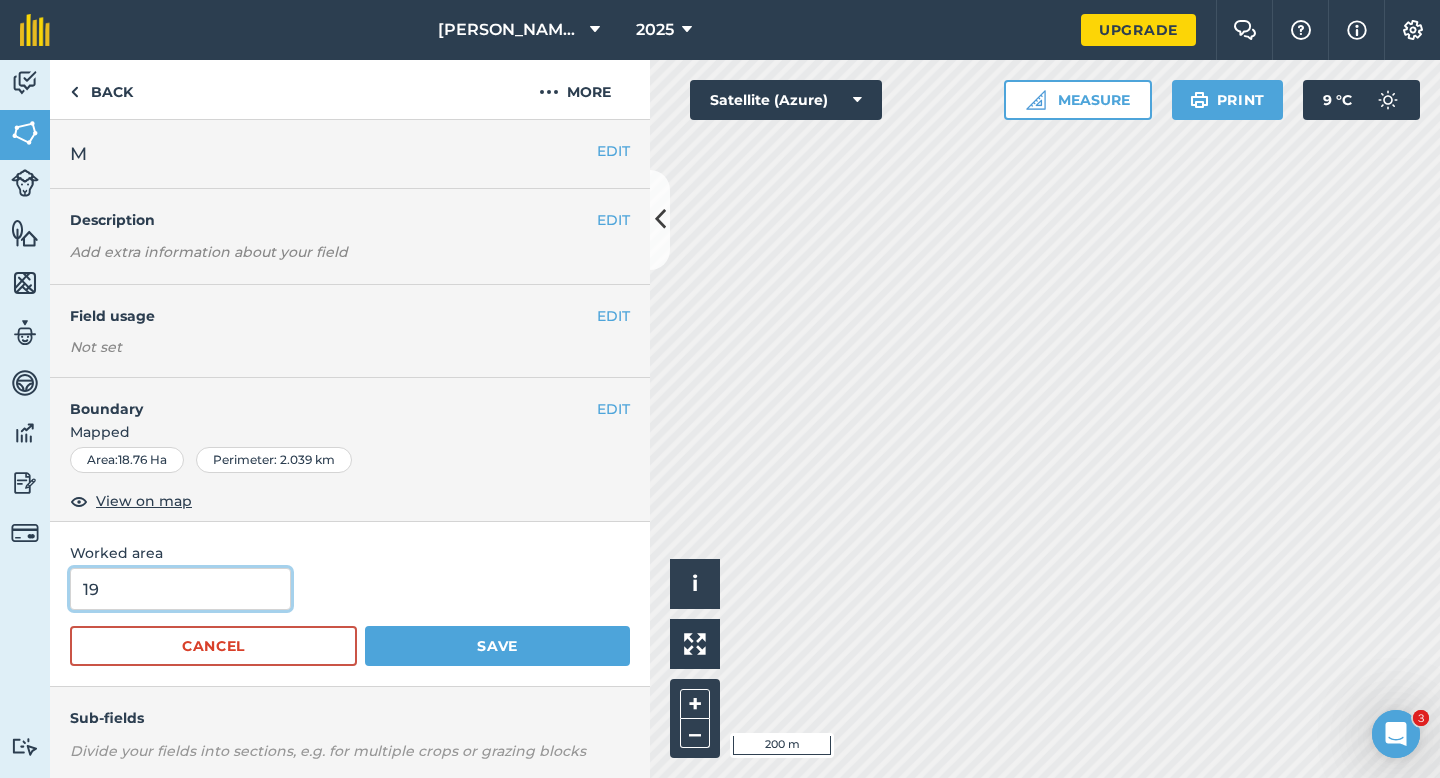 click on "19" at bounding box center [180, 589] 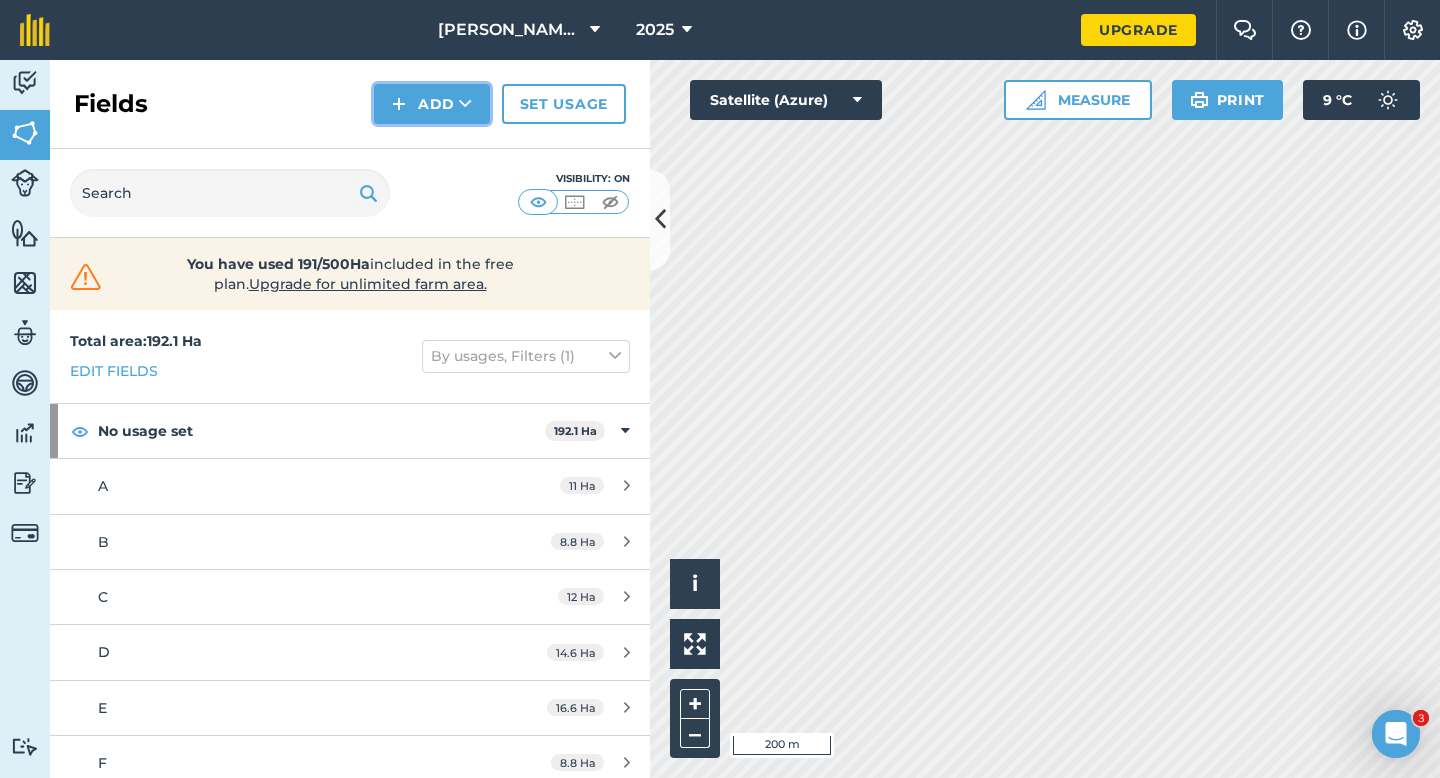 click at bounding box center (399, 104) 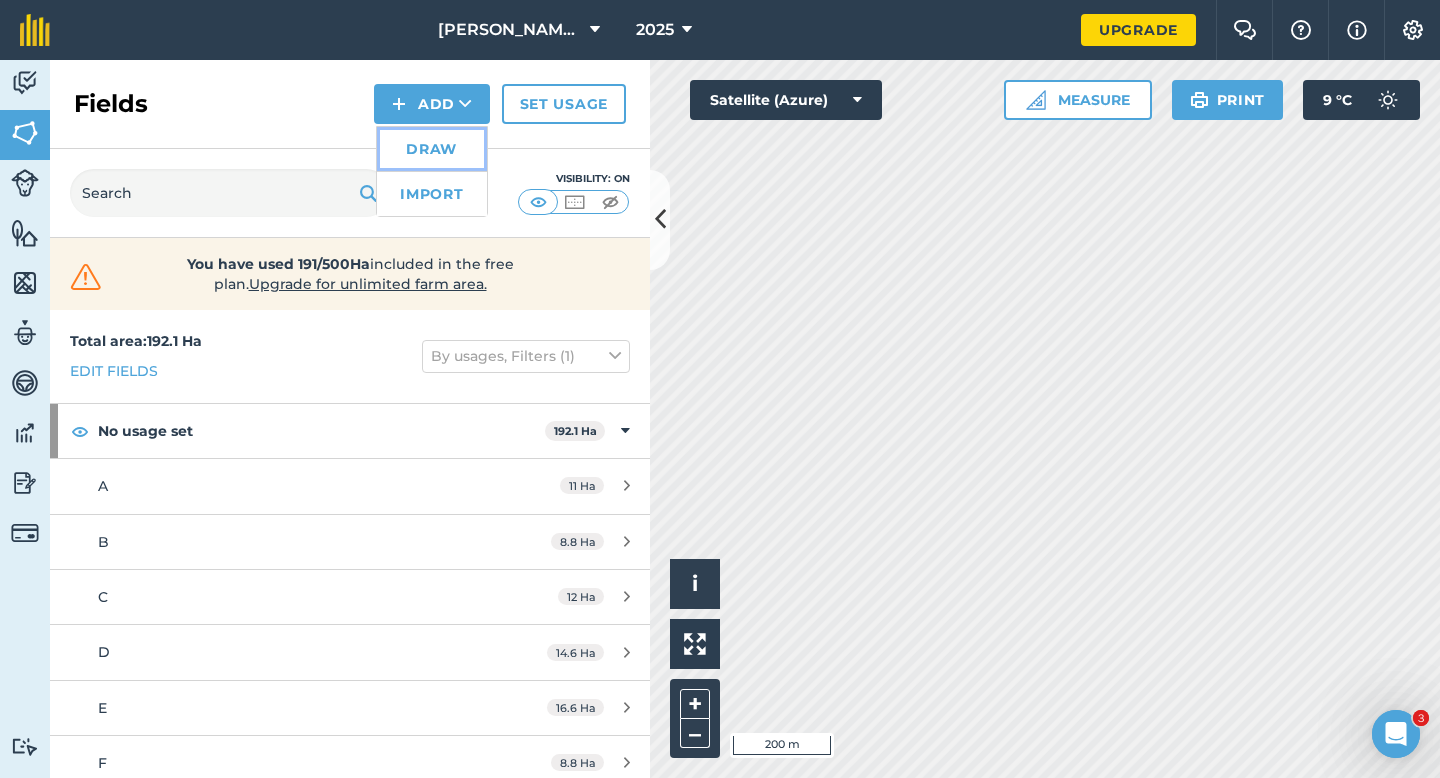click on "Draw" at bounding box center [432, 149] 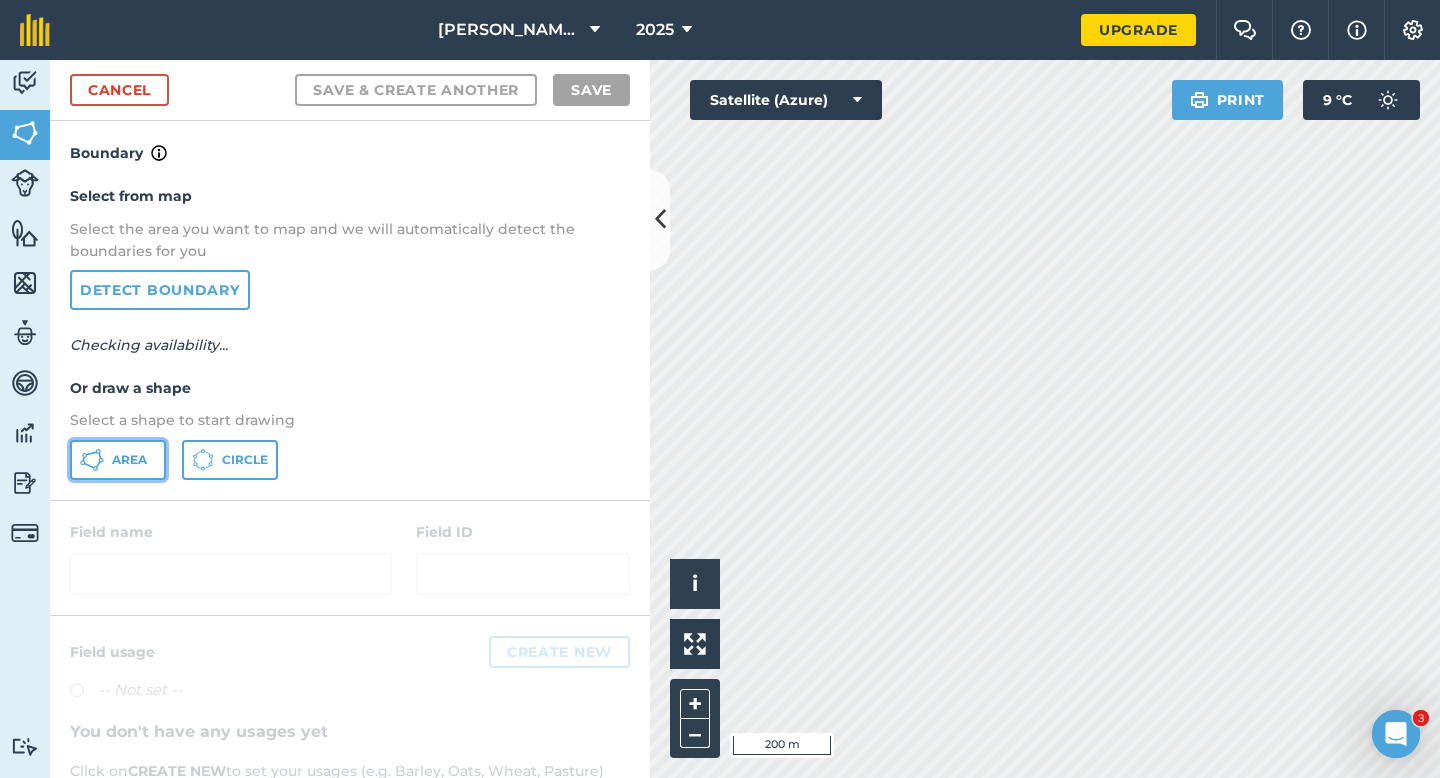 click on "Area" at bounding box center (118, 460) 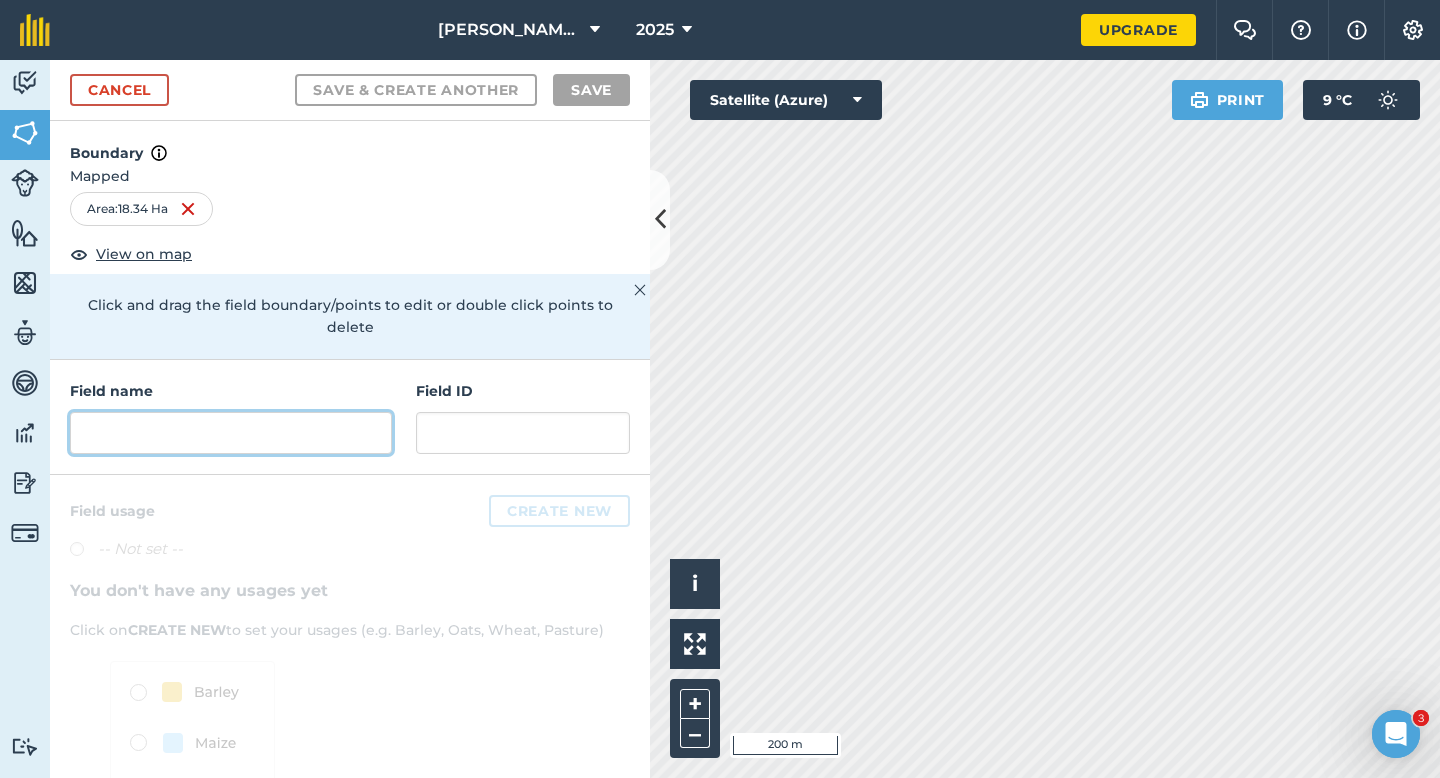 click at bounding box center [231, 433] 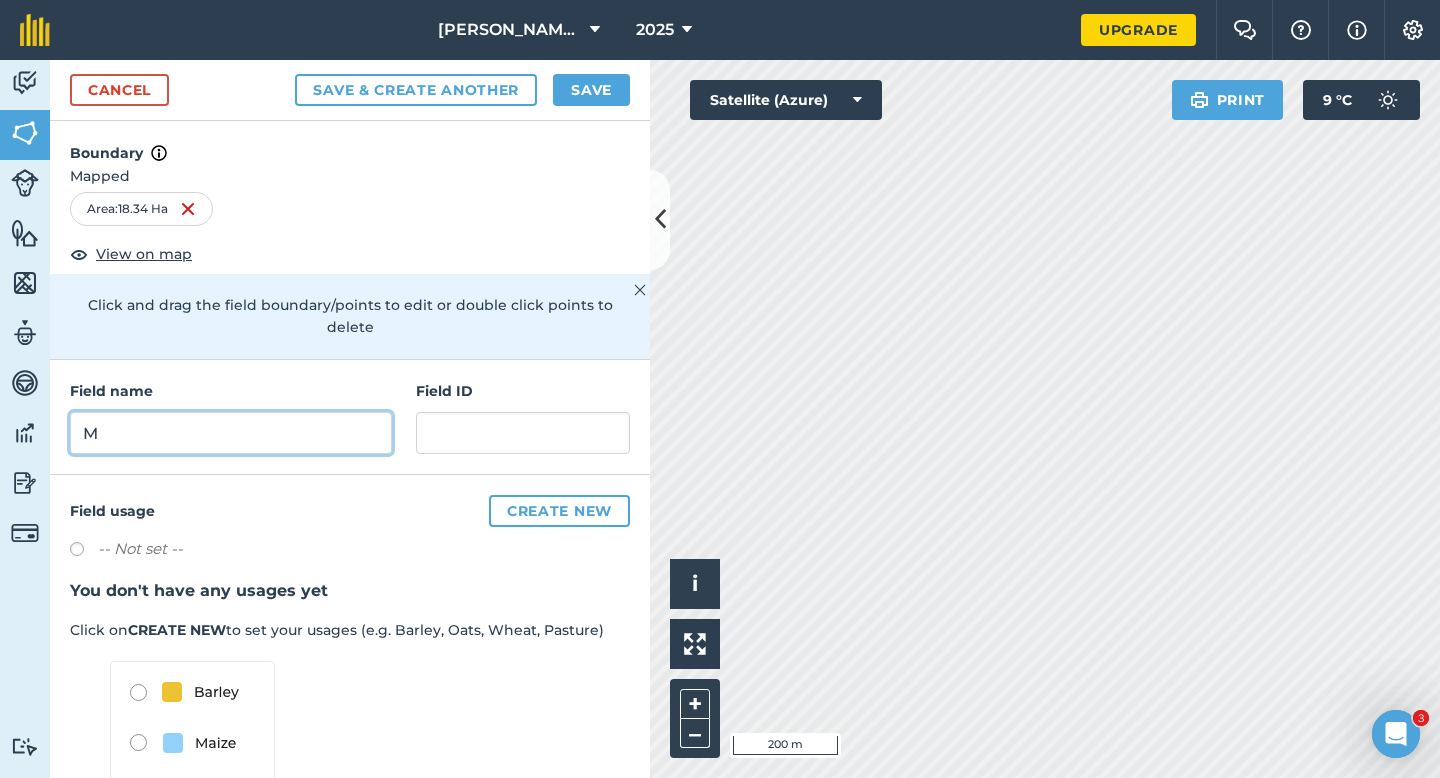 type on "M" 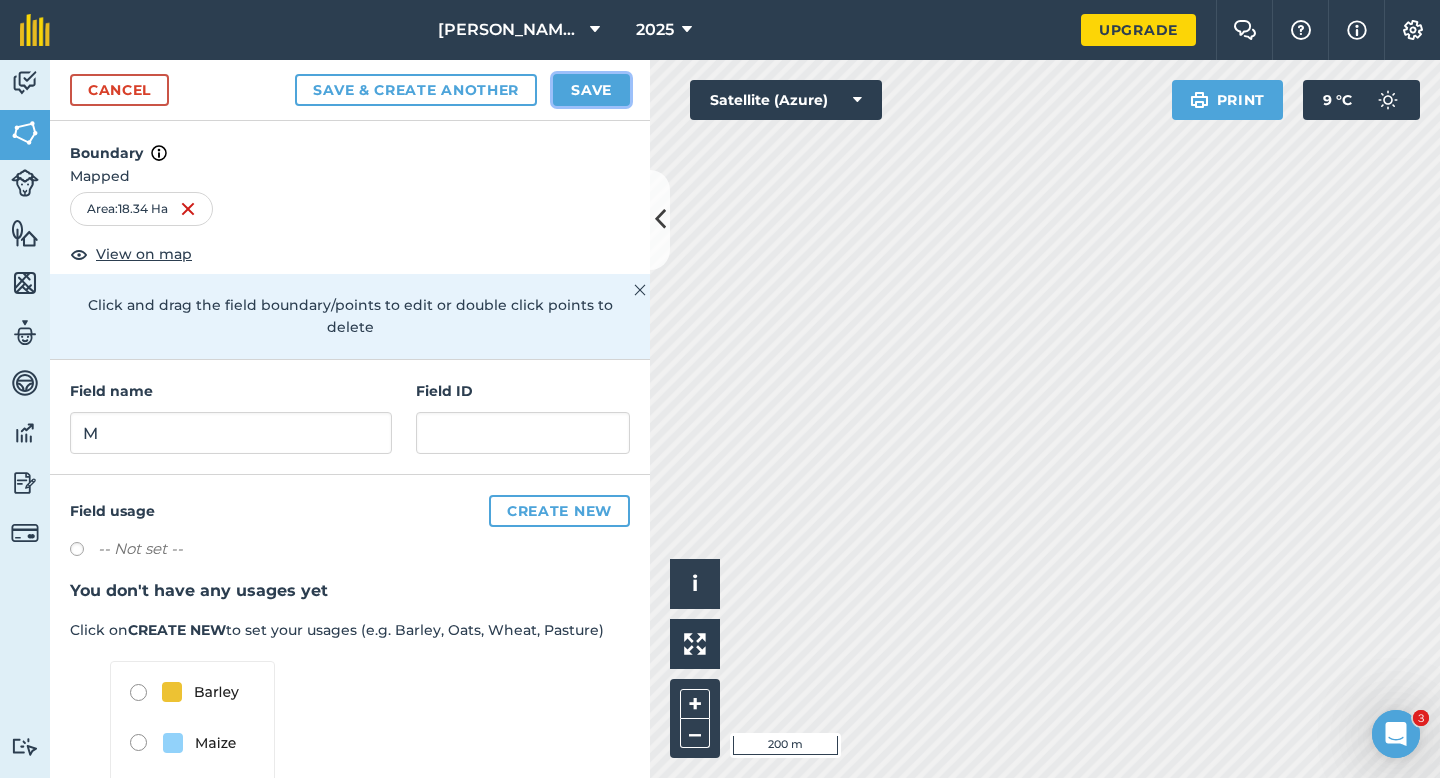 click on "Save" at bounding box center [591, 90] 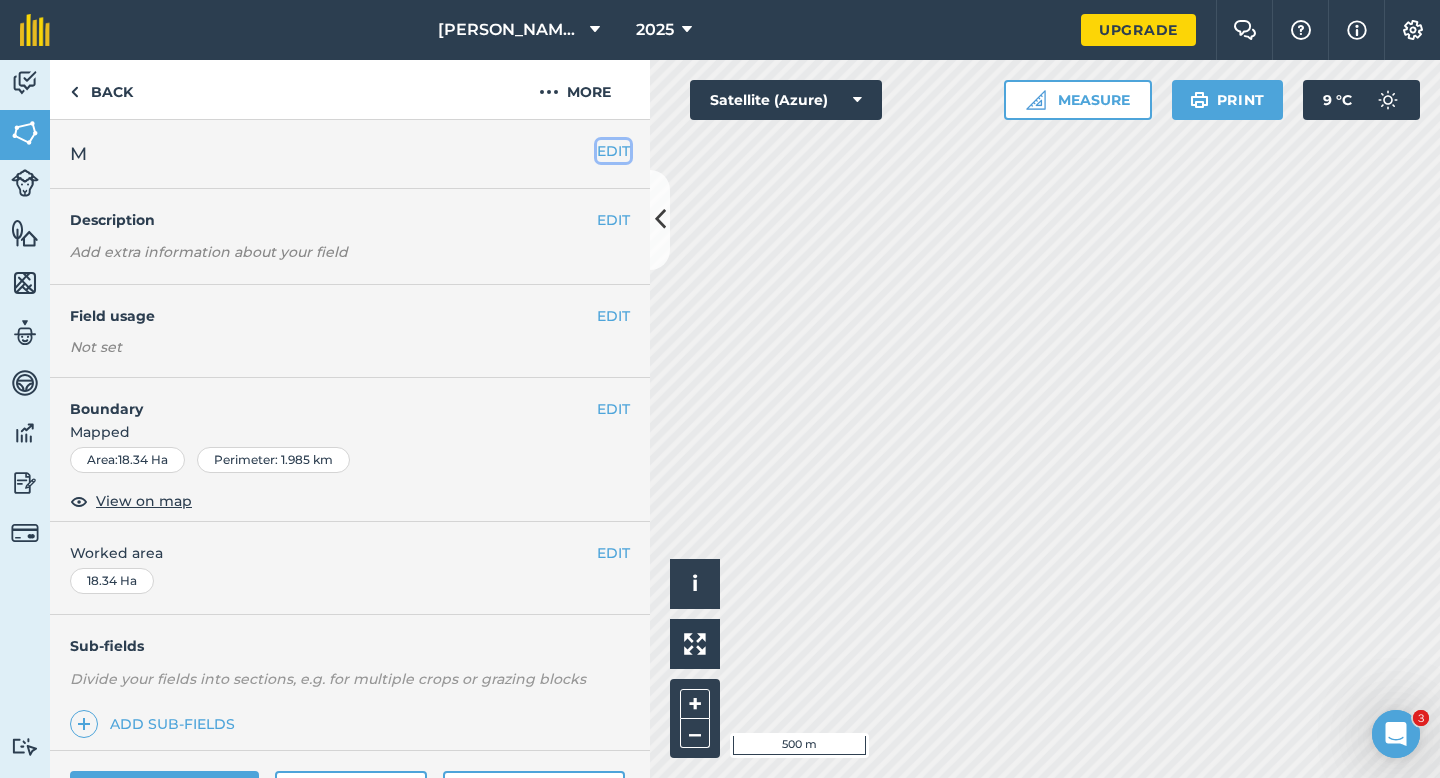 click on "EDIT" at bounding box center [613, 151] 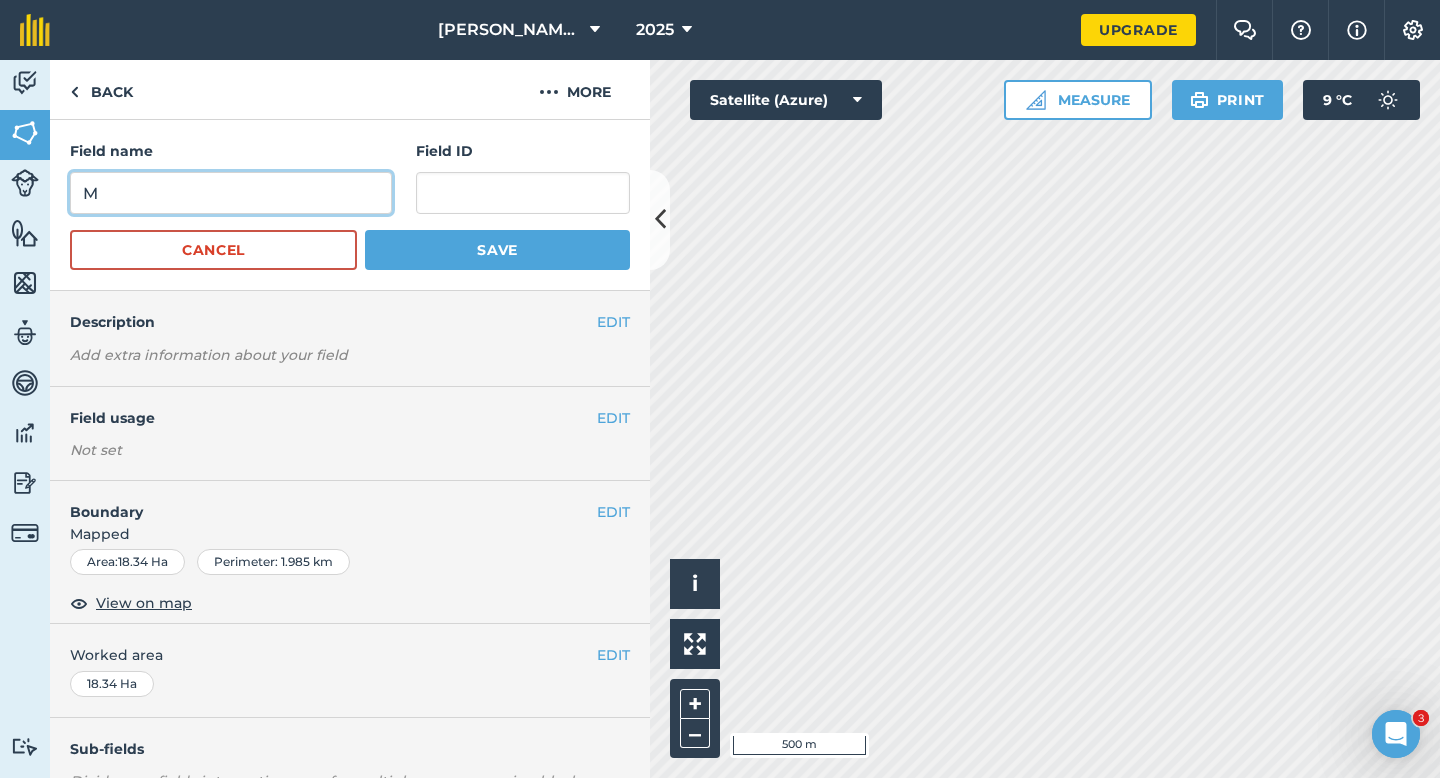 click on "M" at bounding box center [231, 193] 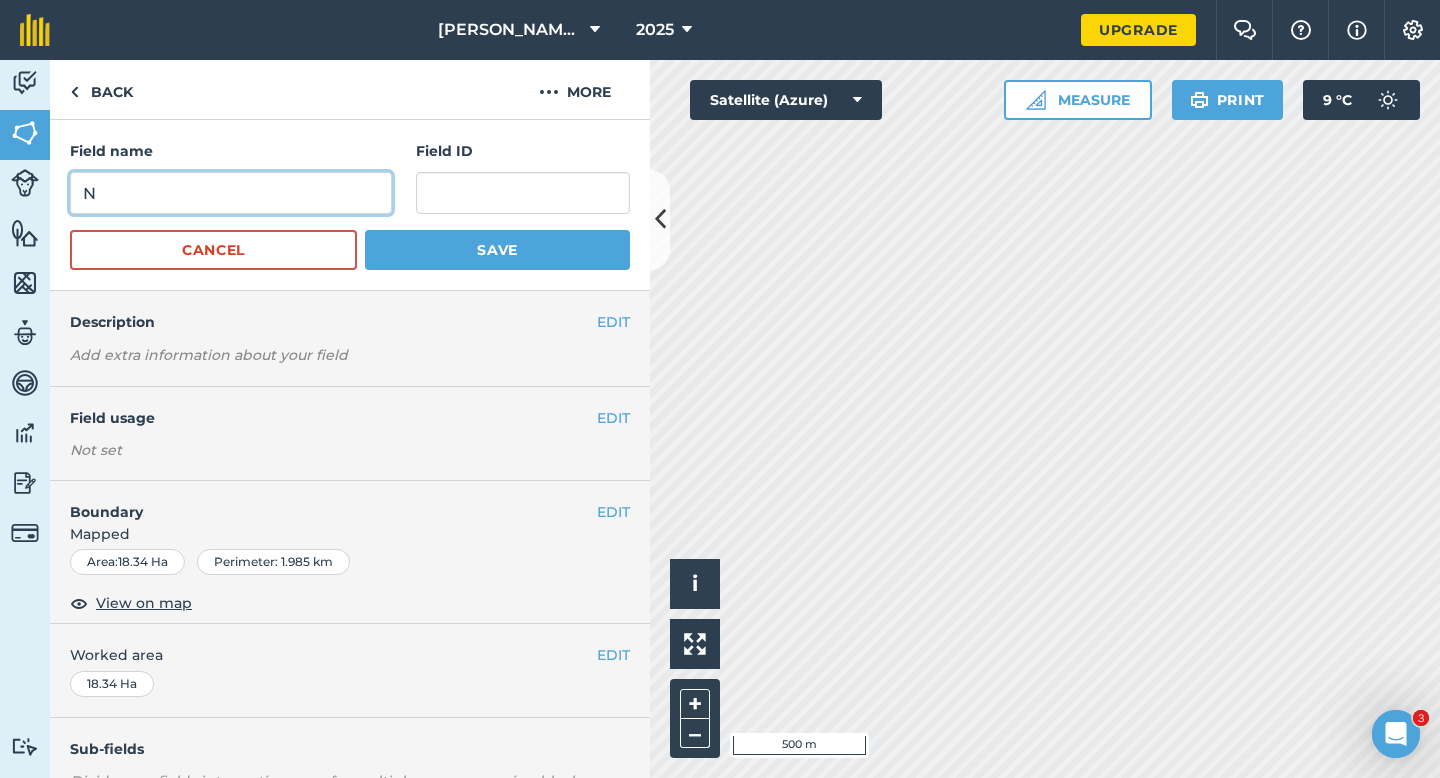 type on "N" 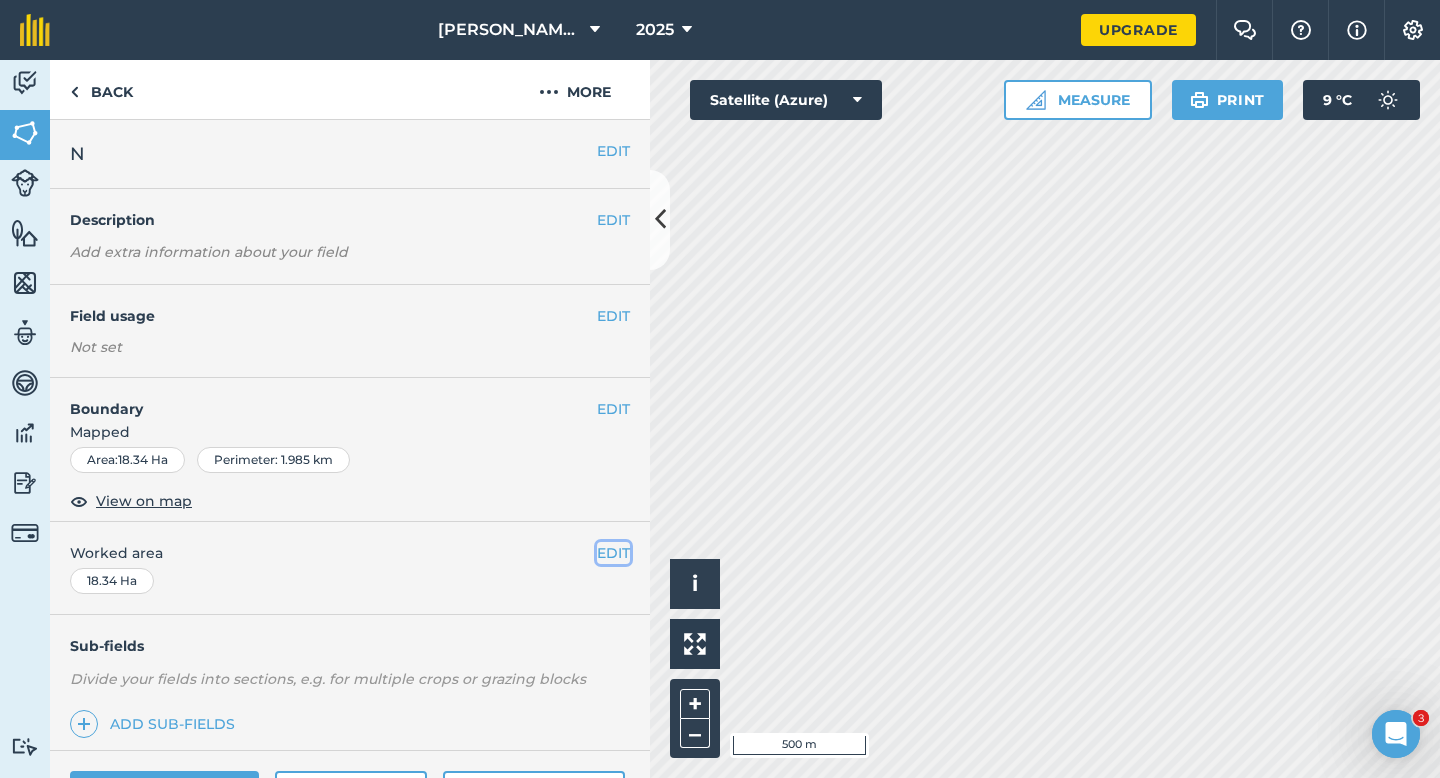 click on "EDIT" at bounding box center (613, 553) 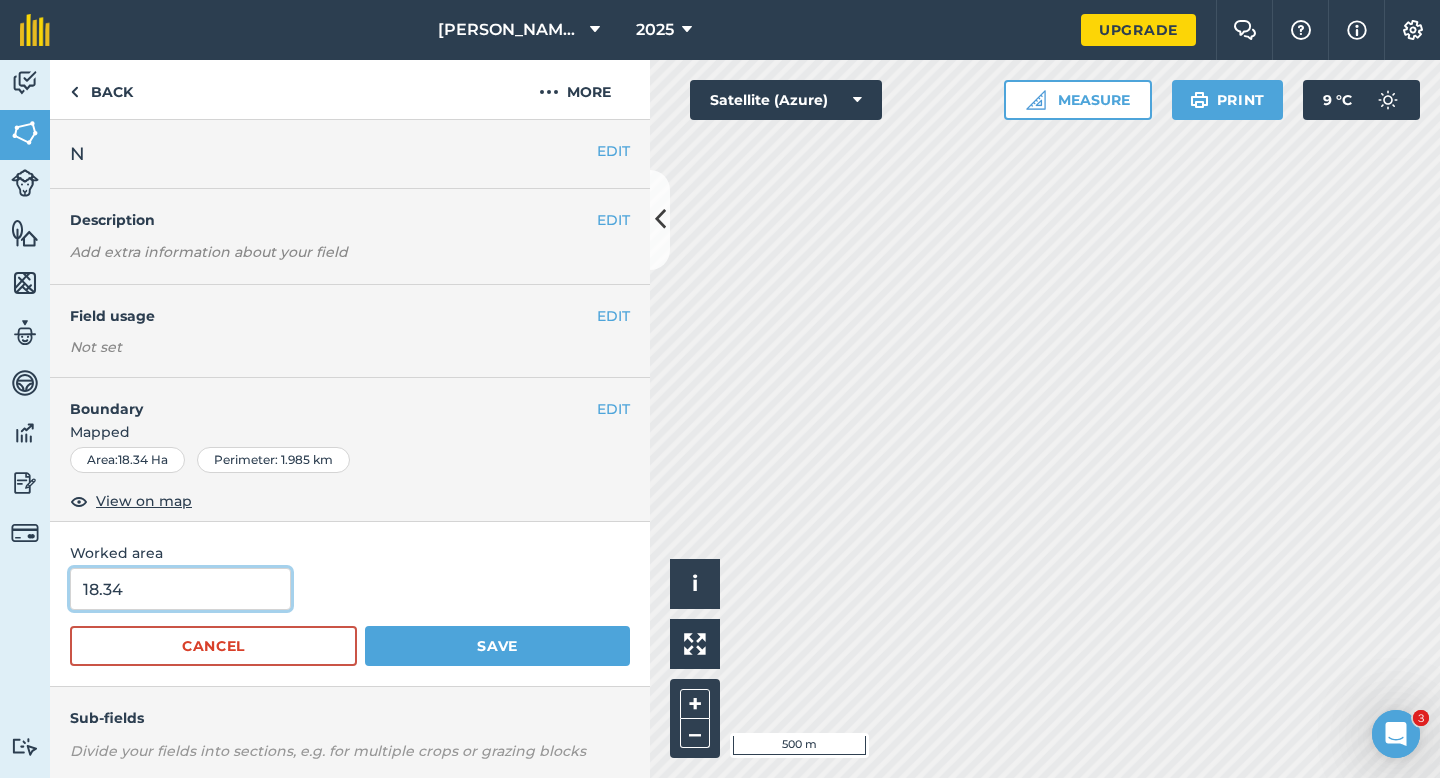 click on "18.34" at bounding box center (180, 589) 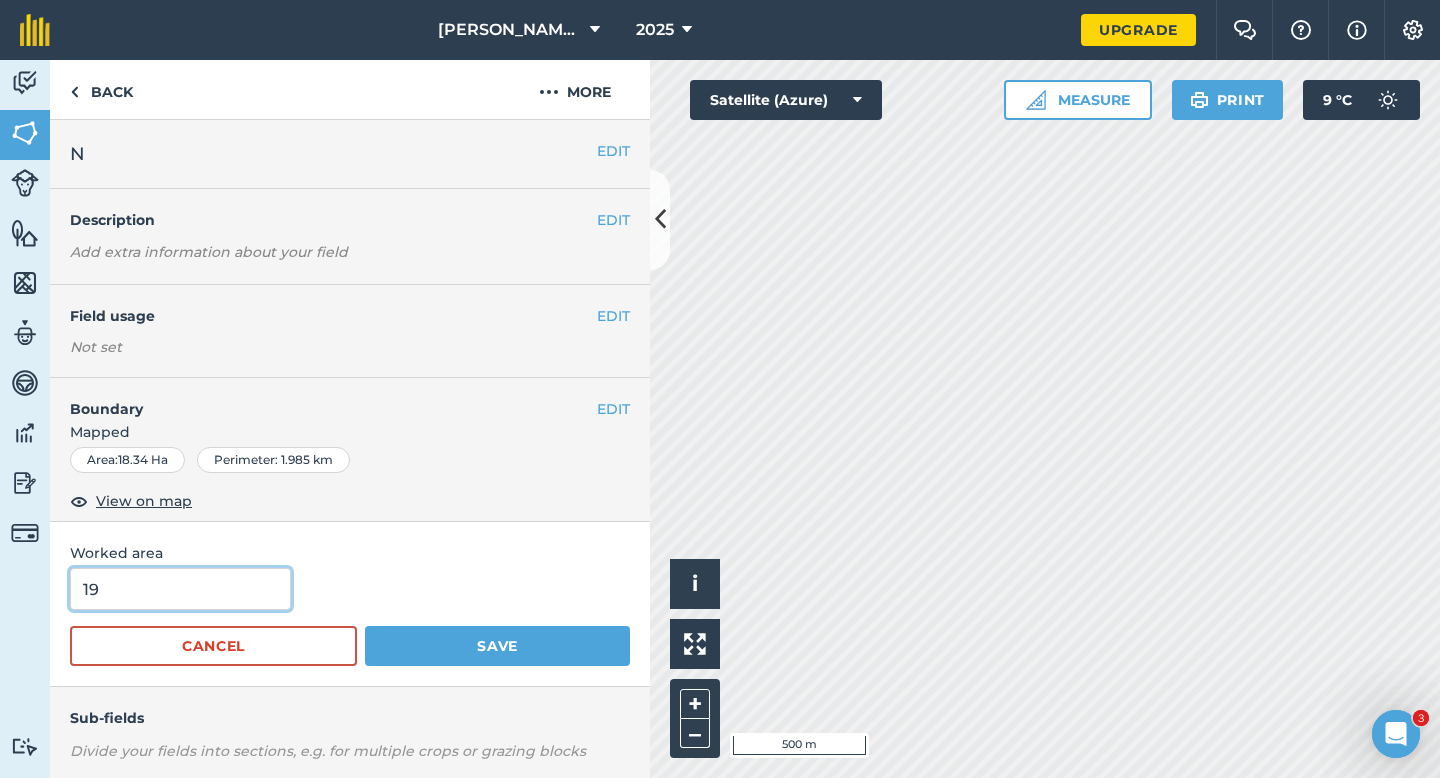 click on "Save" at bounding box center [497, 646] 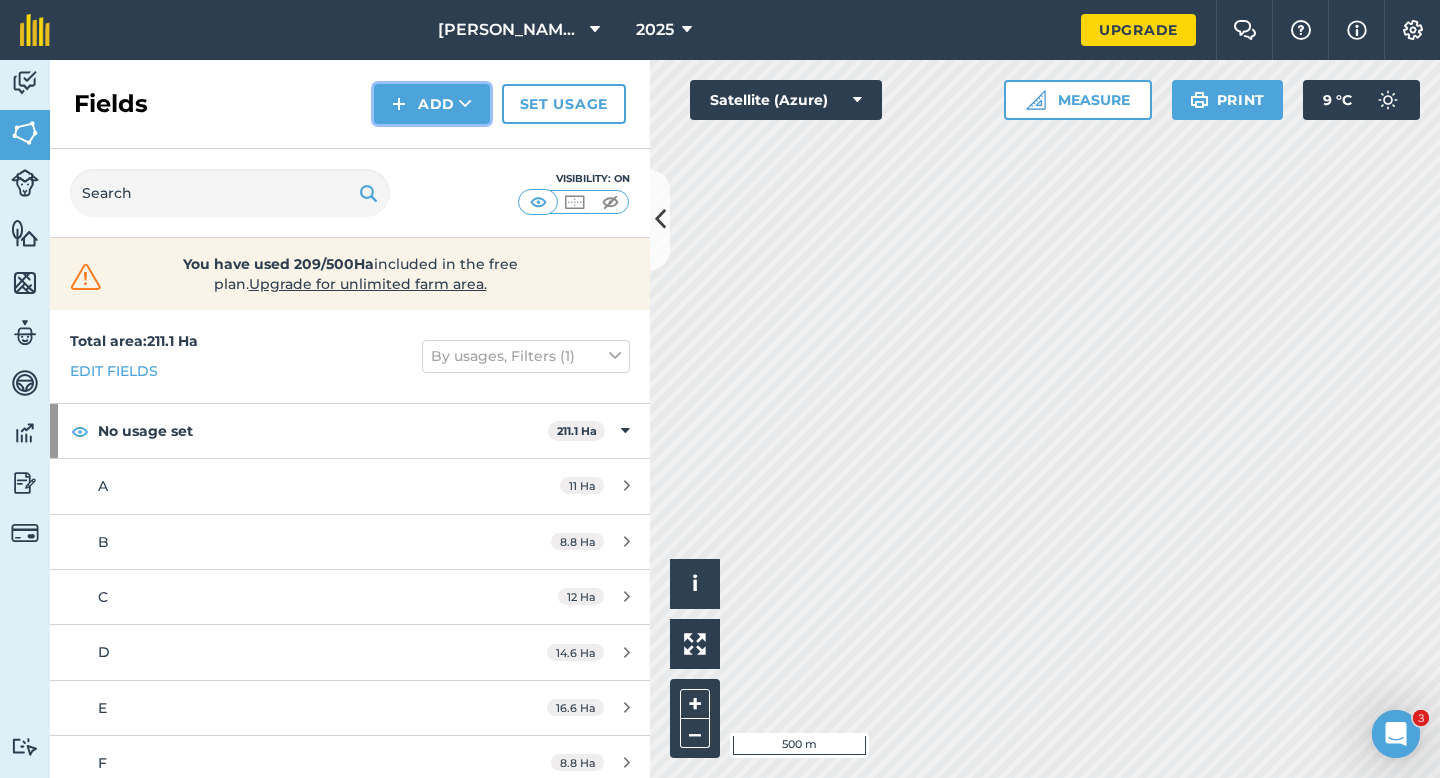 click at bounding box center [399, 104] 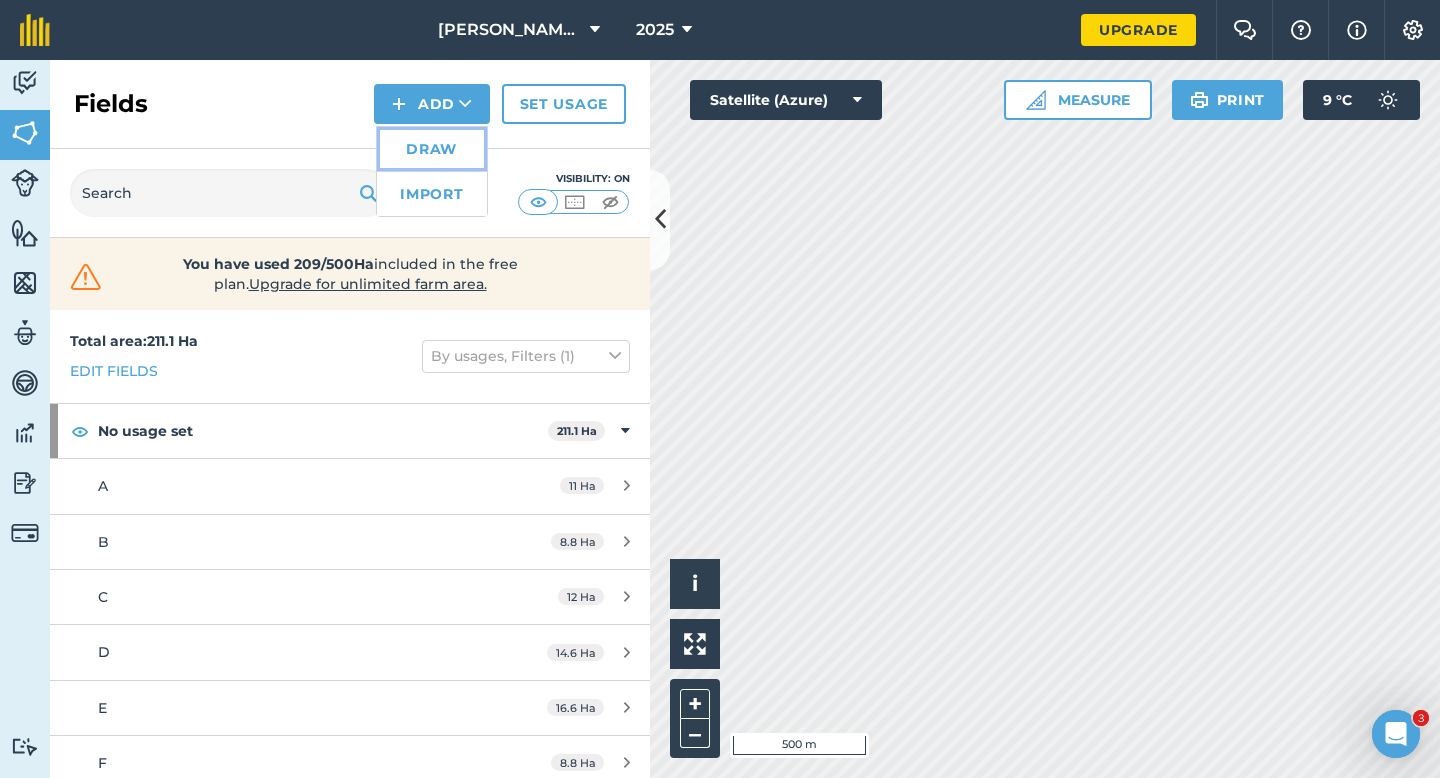 click on "Draw" at bounding box center [432, 149] 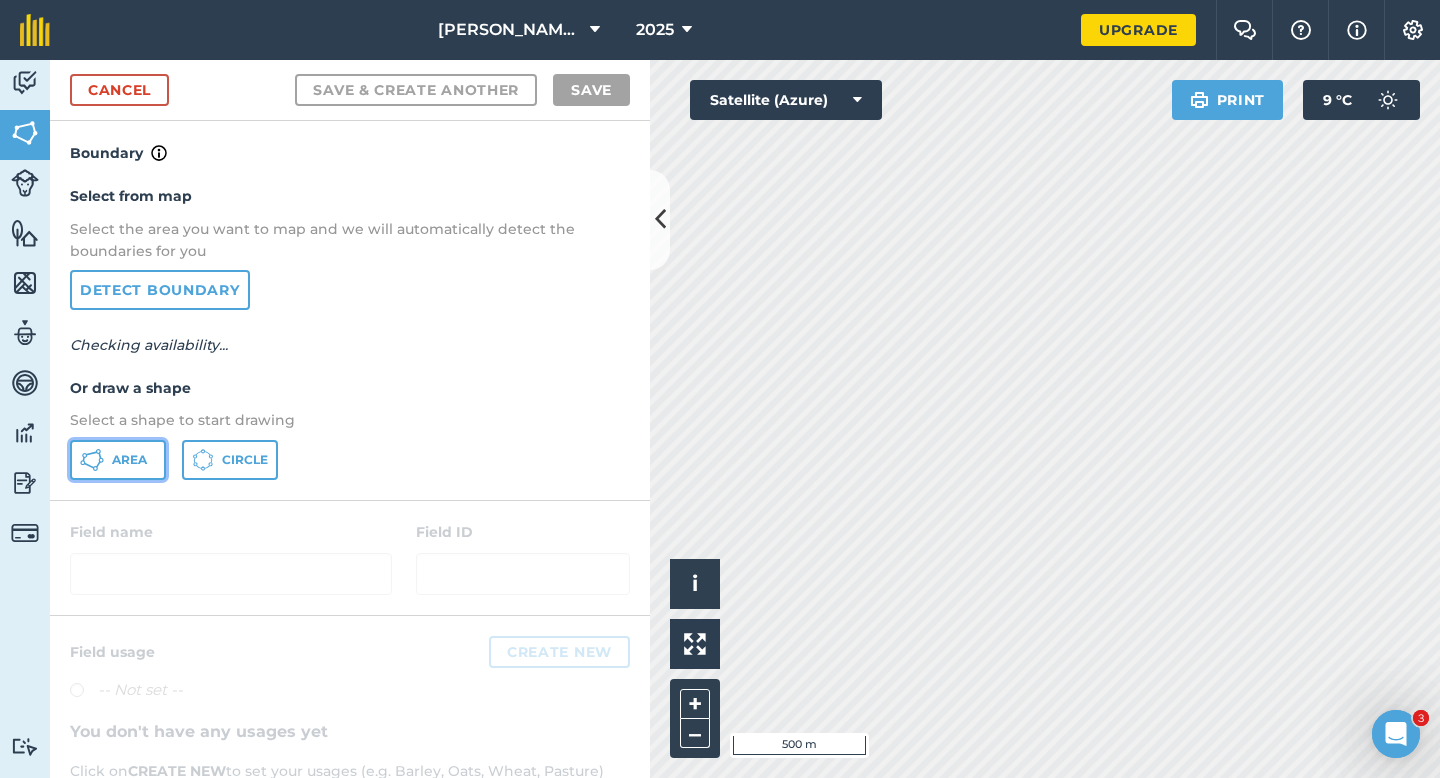click on "Area" at bounding box center (129, 460) 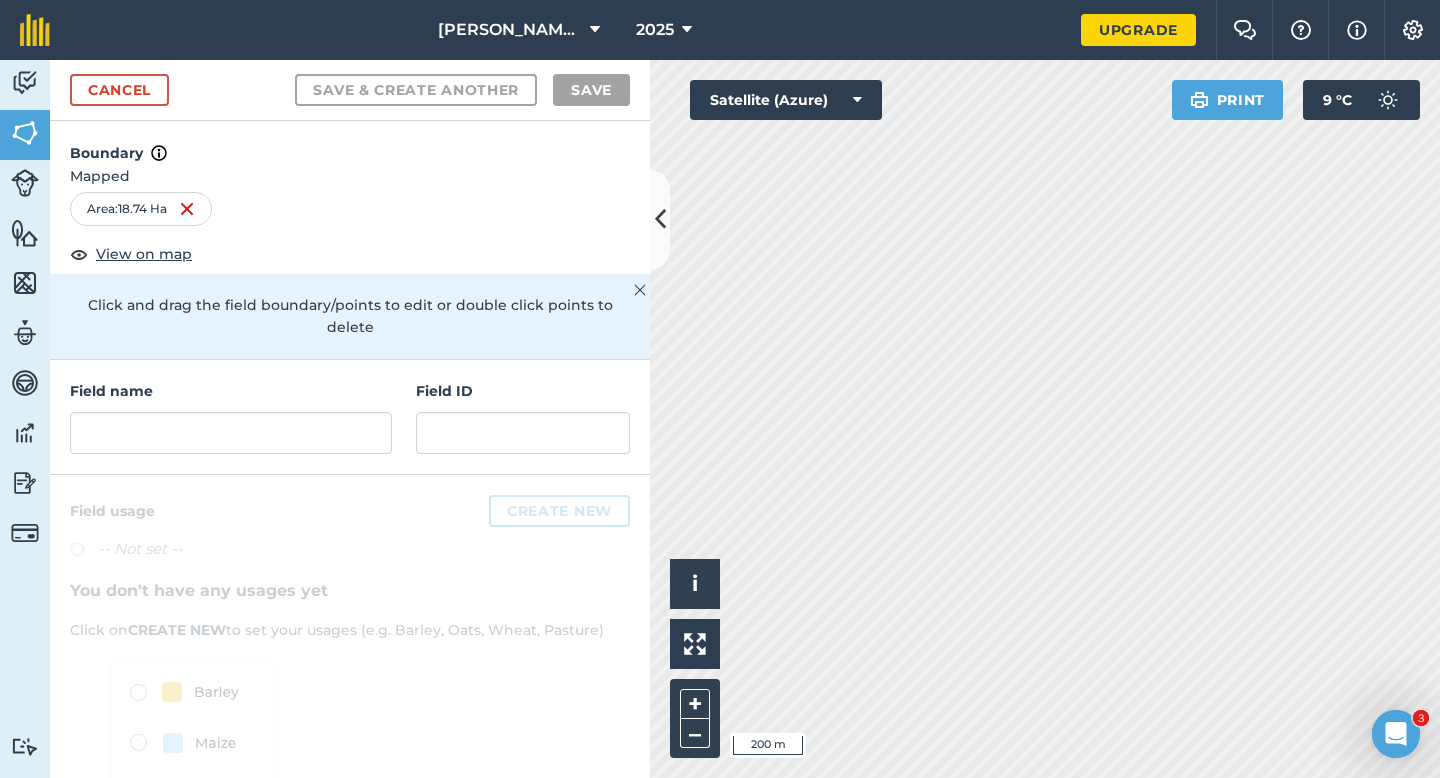 click on "Field name" at bounding box center (231, 391) 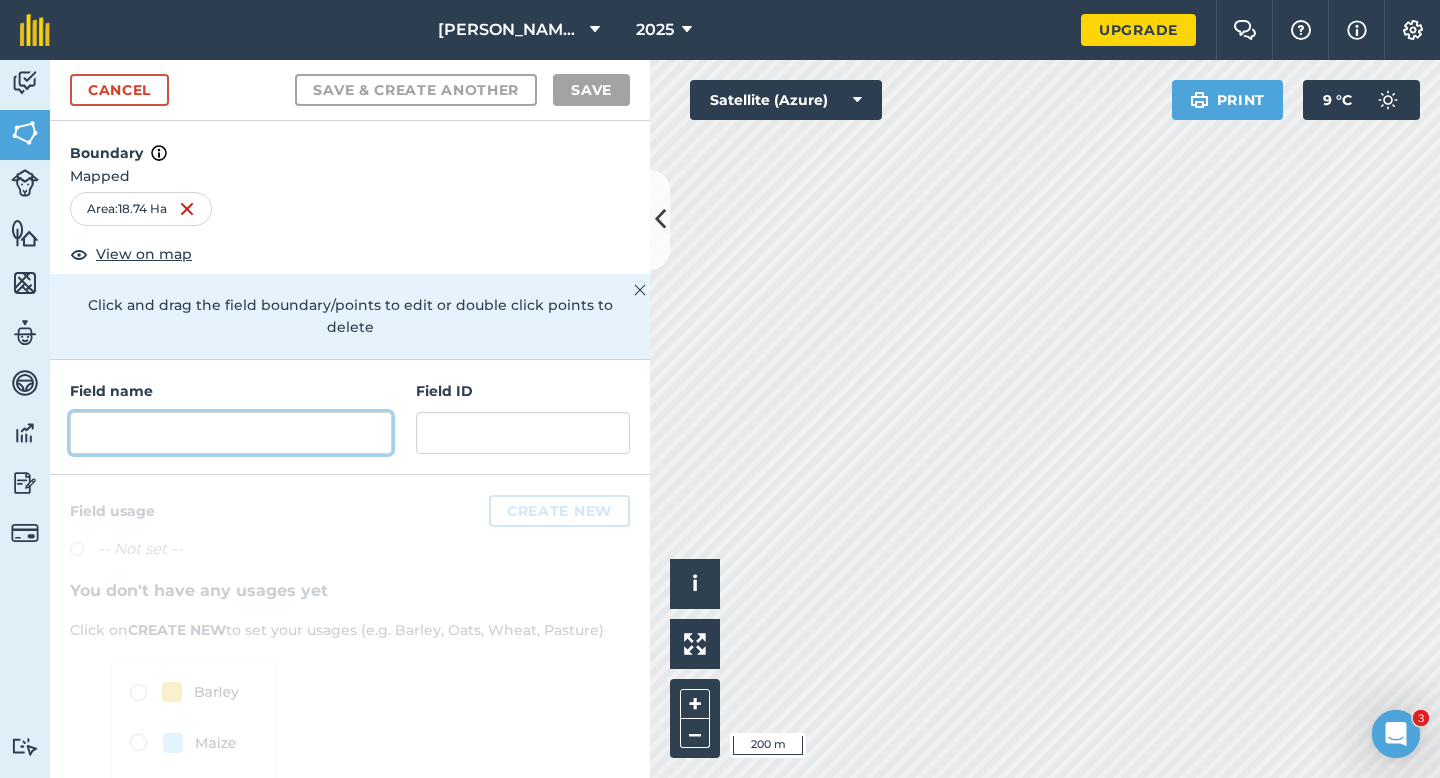 drag, startPoint x: 368, startPoint y: 404, endPoint x: 396, endPoint y: 357, distance: 54.708317 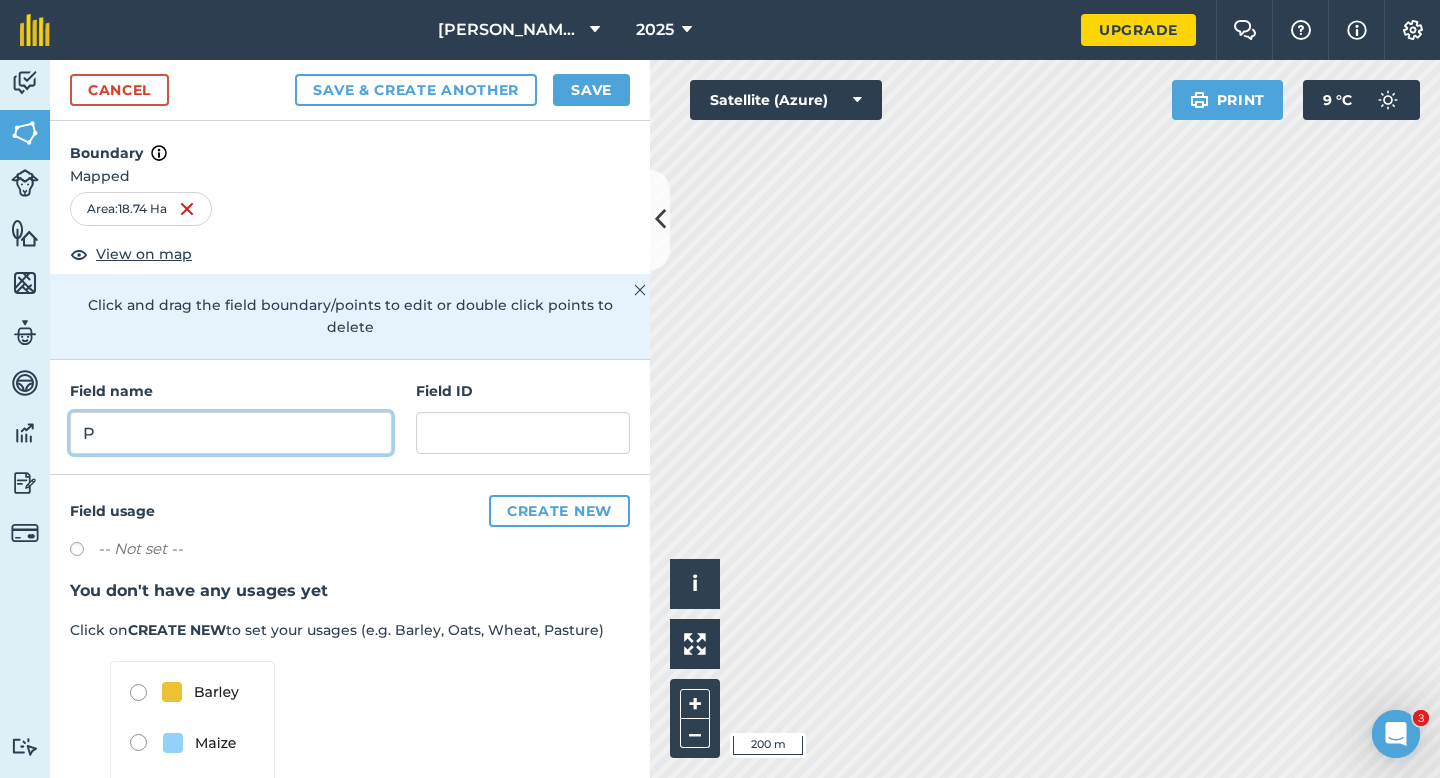 type on "P" 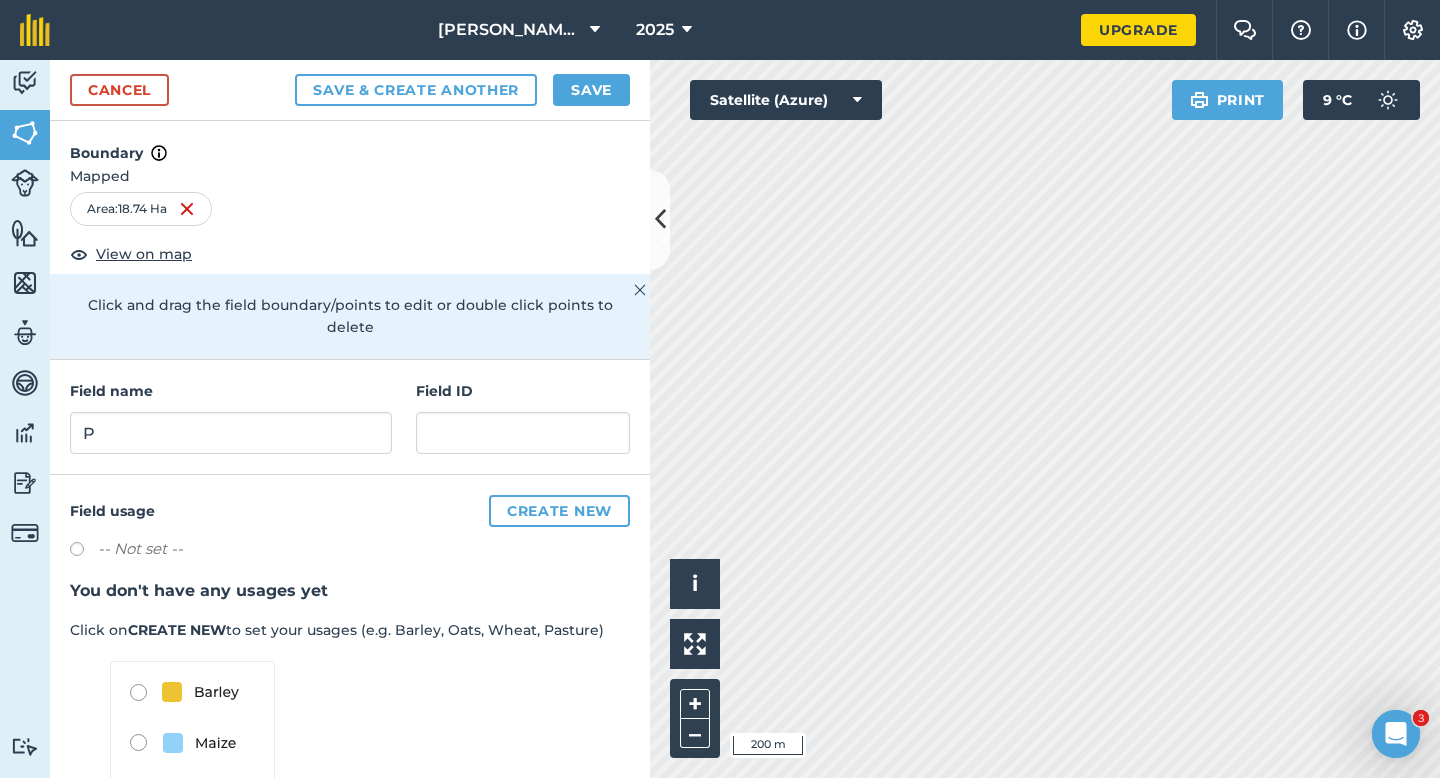 click on "Cancel Save & Create Another Save" at bounding box center [350, 90] 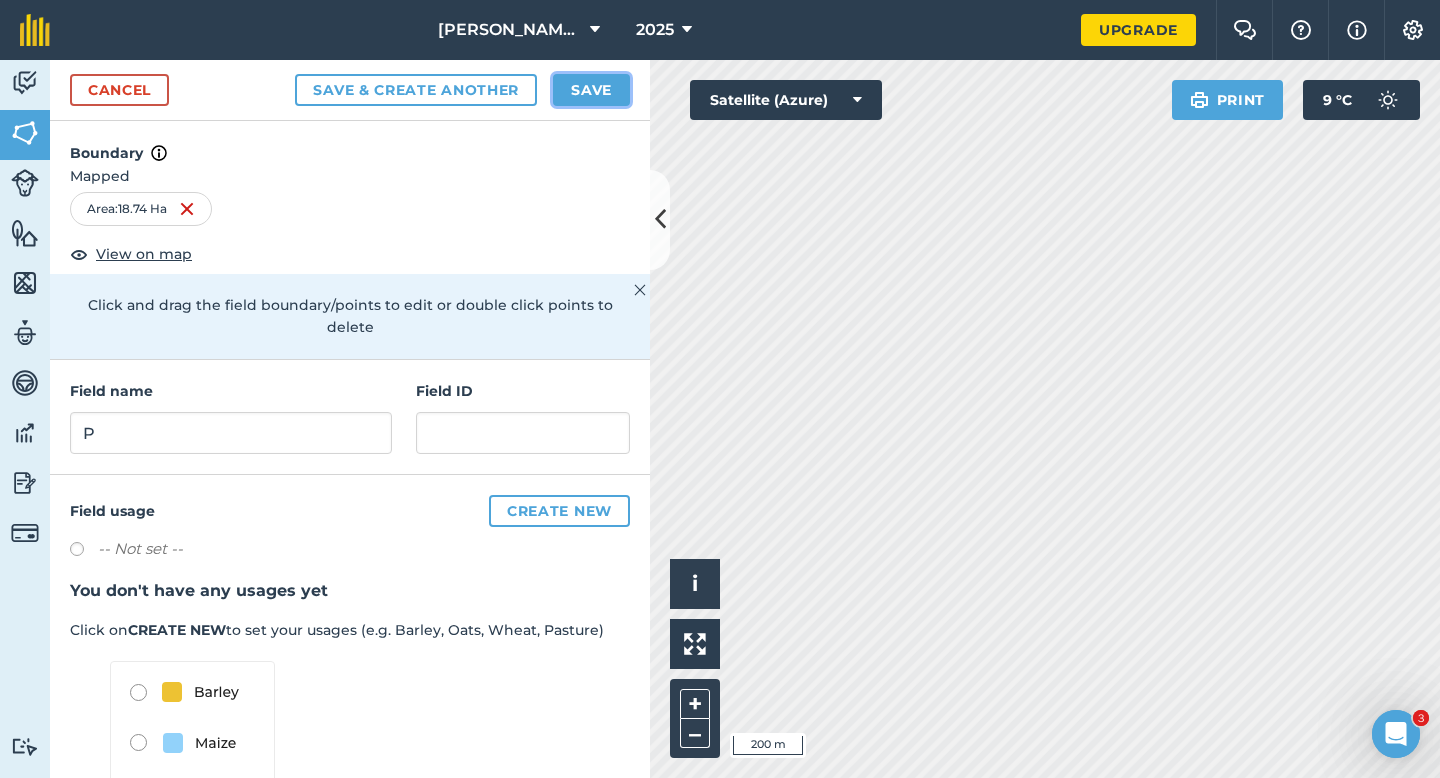 click on "Save" at bounding box center (591, 90) 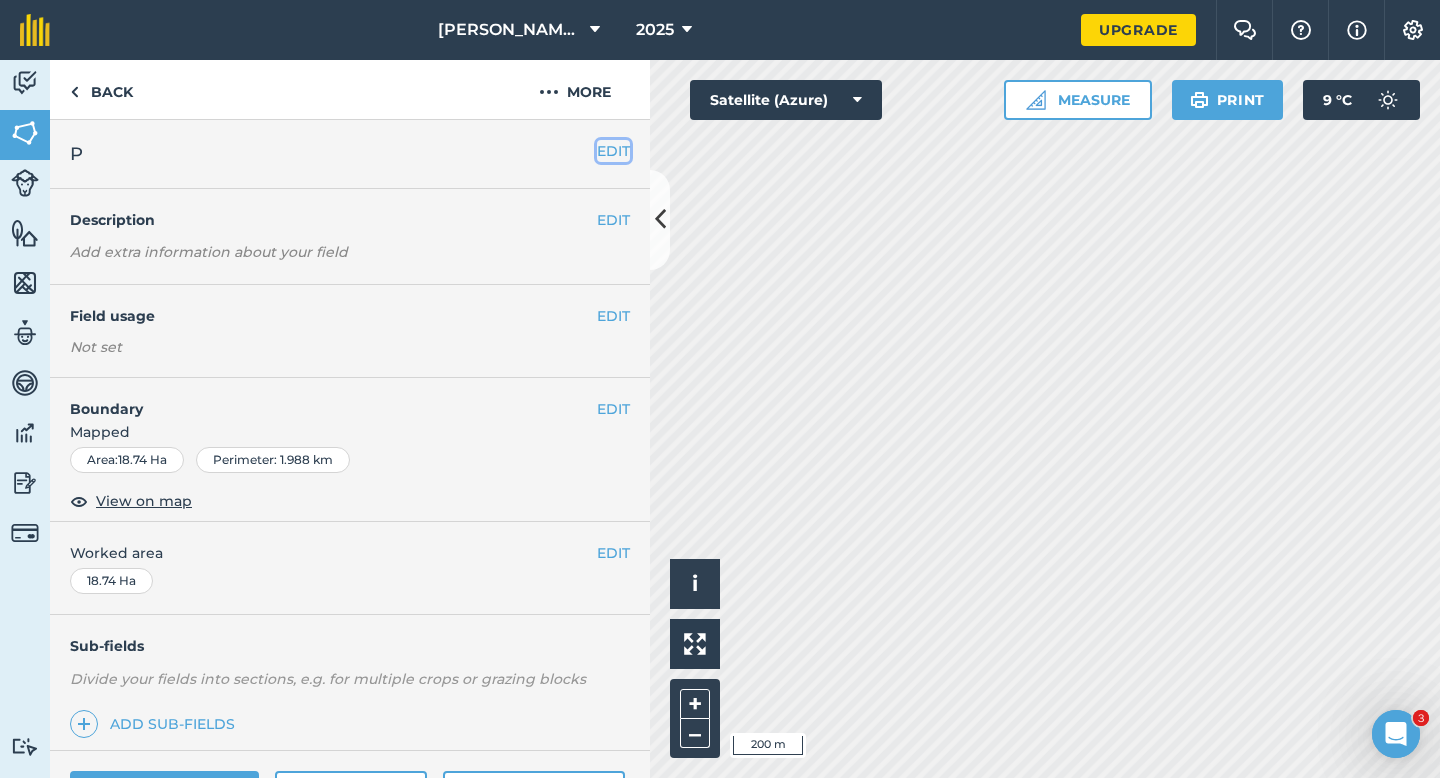 click on "EDIT" at bounding box center [613, 151] 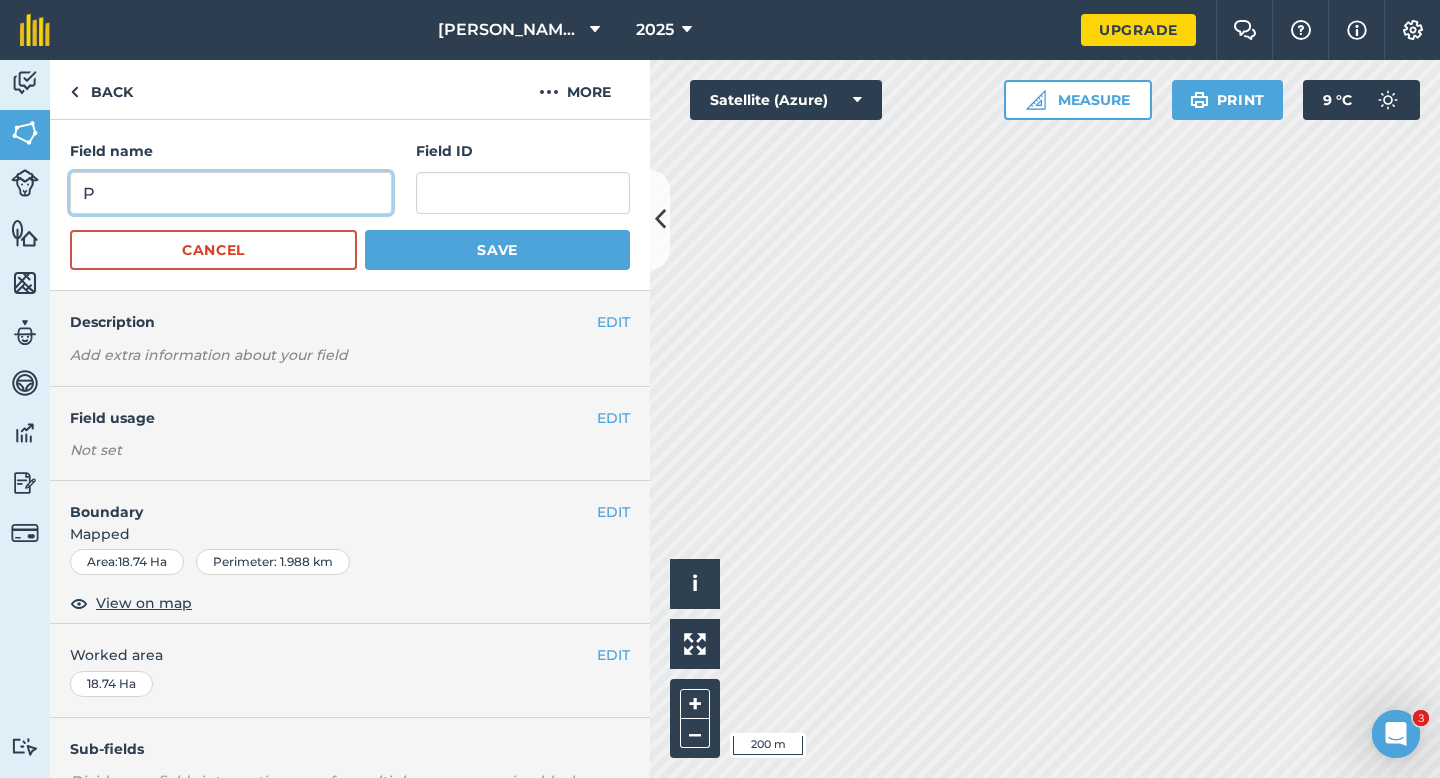 click on "P" at bounding box center [231, 193] 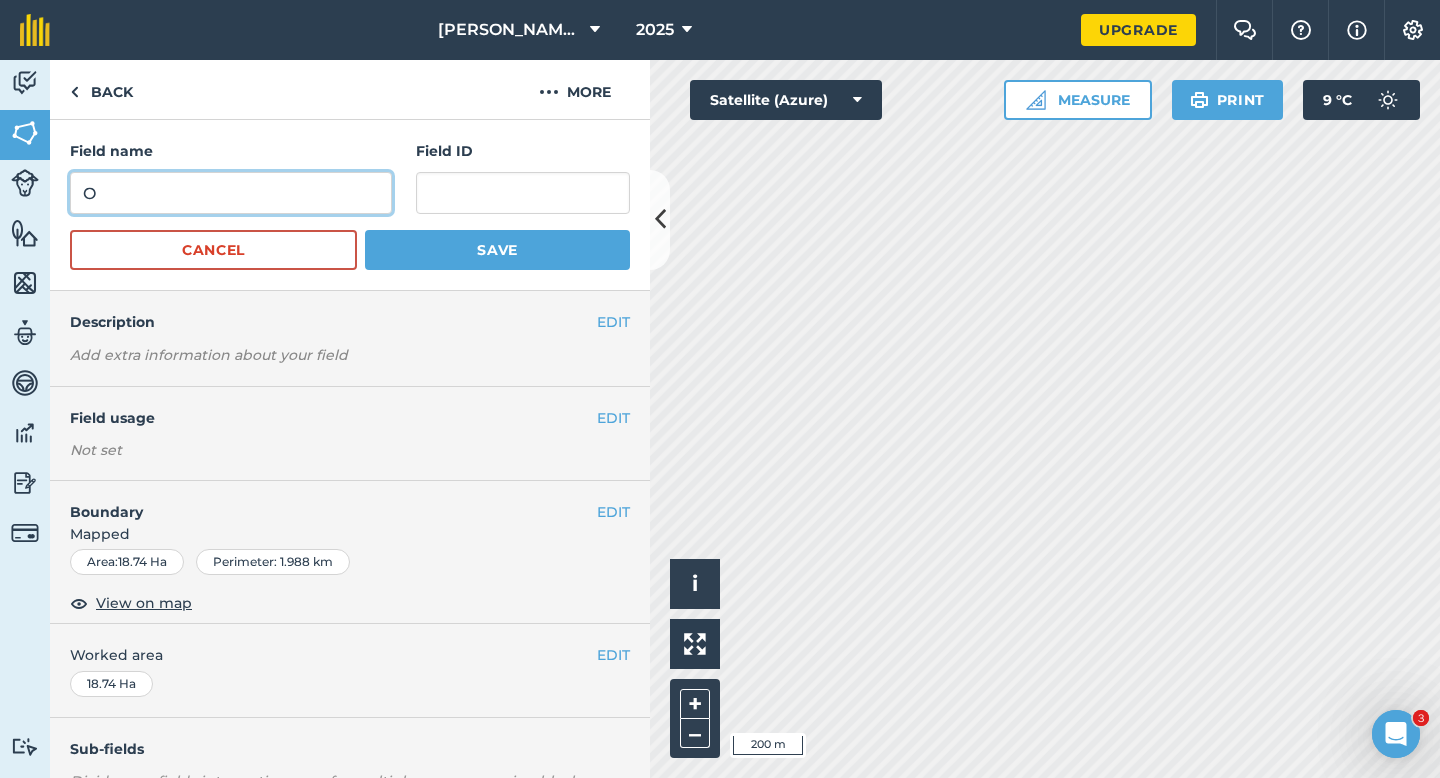 type on "O" 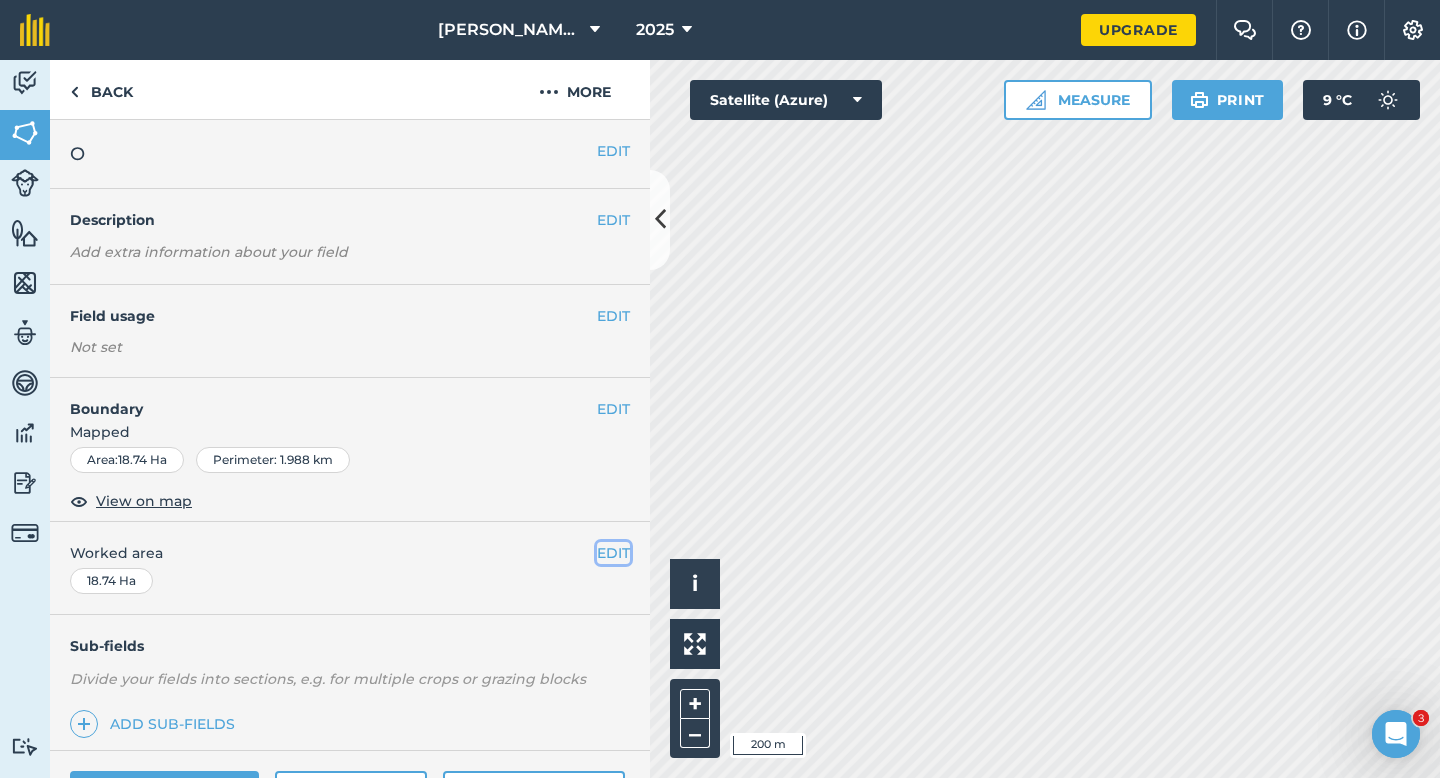 click on "EDIT" at bounding box center [613, 553] 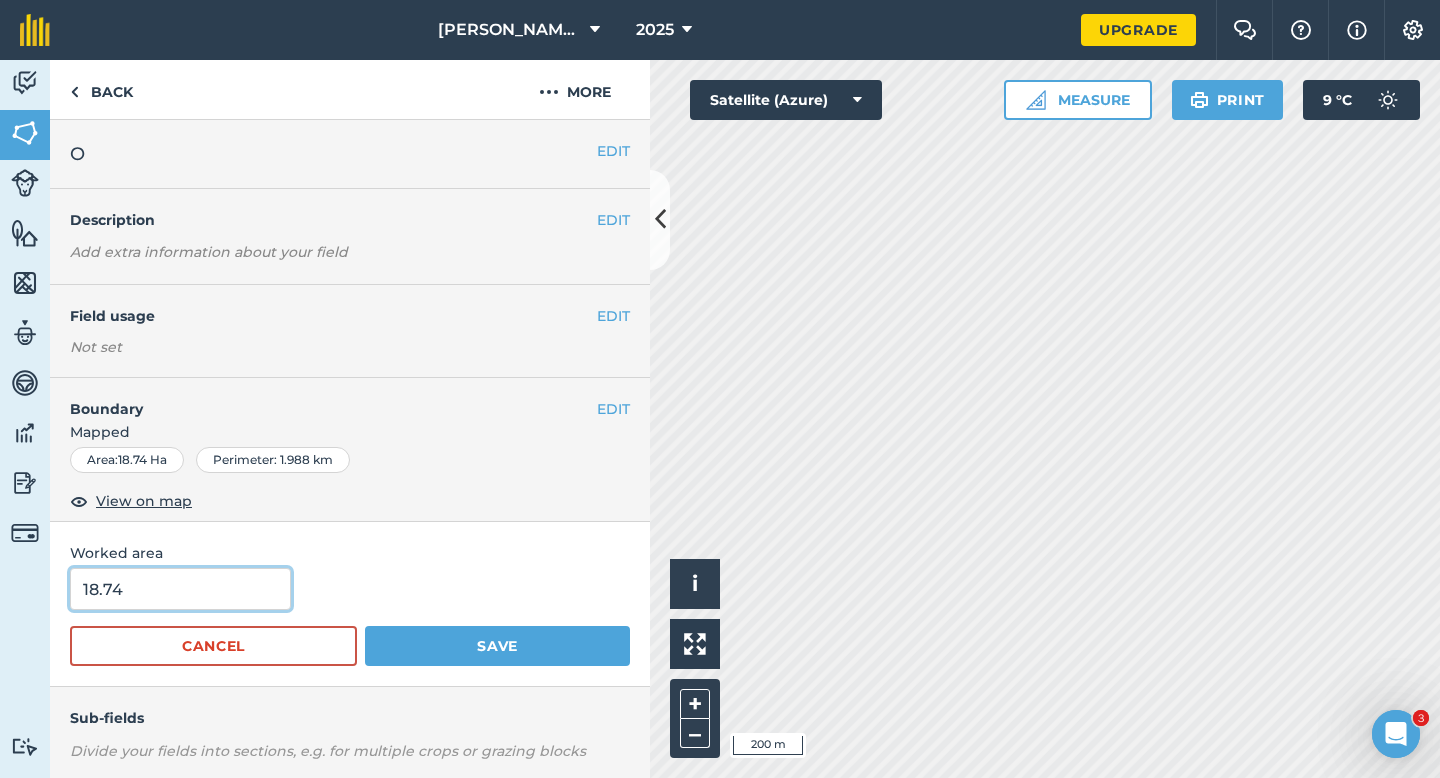 click on "18.74" at bounding box center [180, 589] 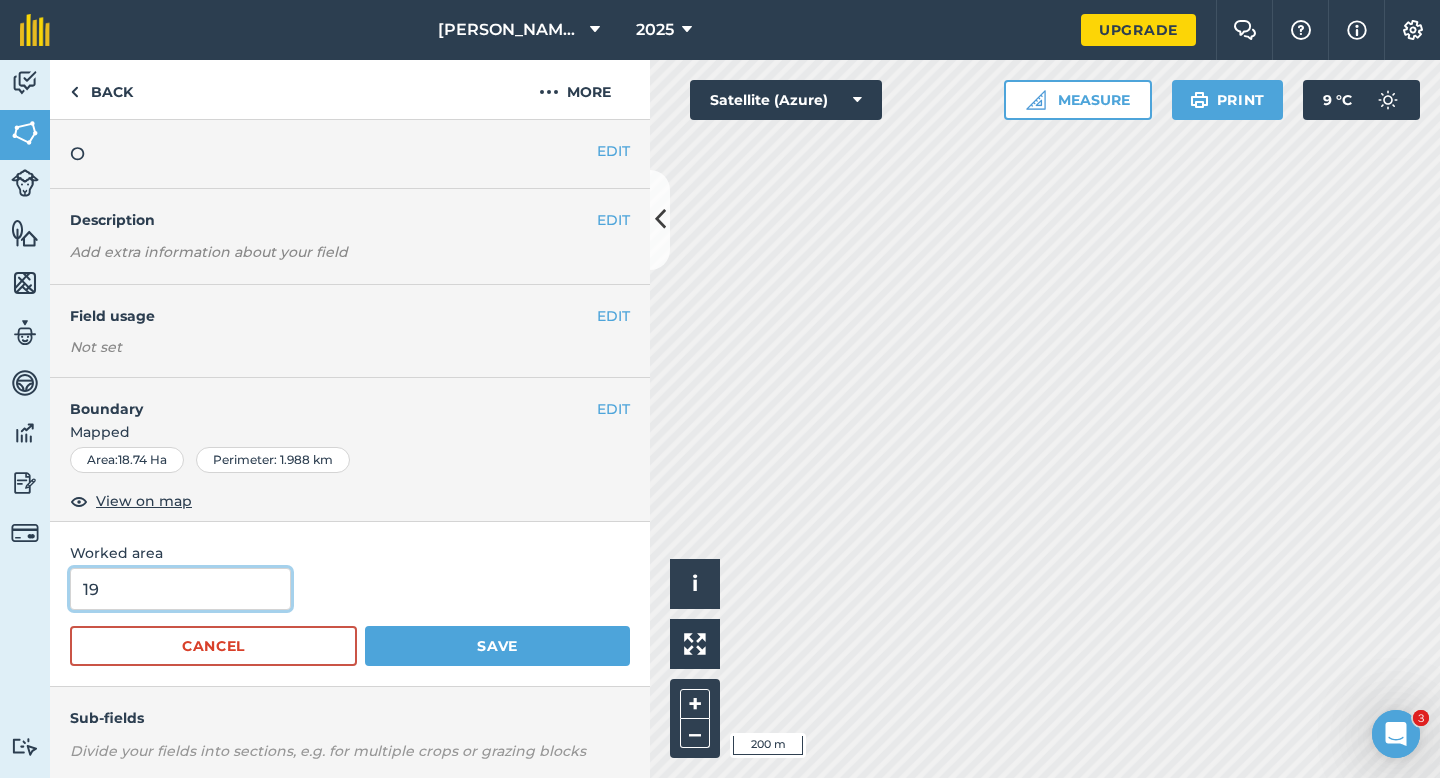 click on "Save" at bounding box center [497, 646] 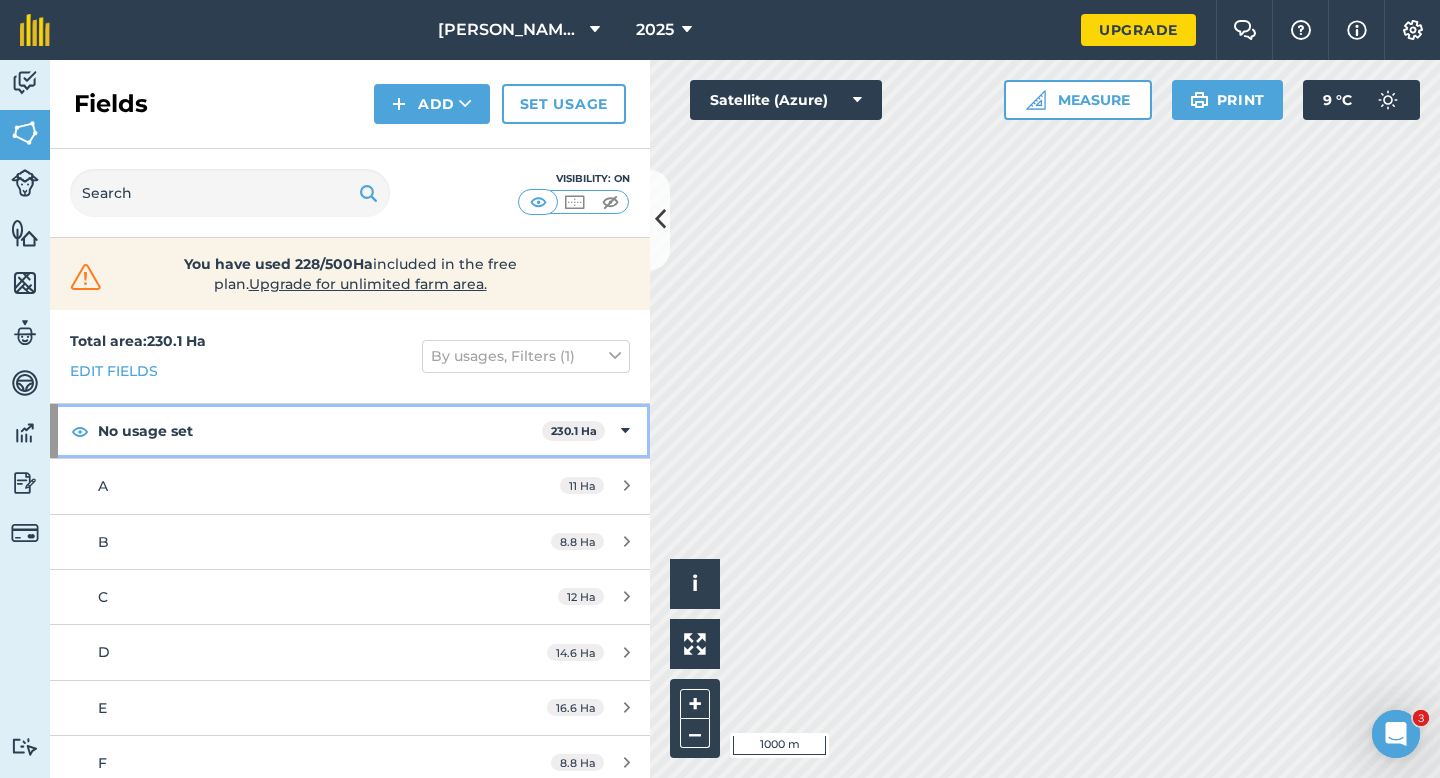 click on "No usage set 230.1   Ha" at bounding box center [350, 431] 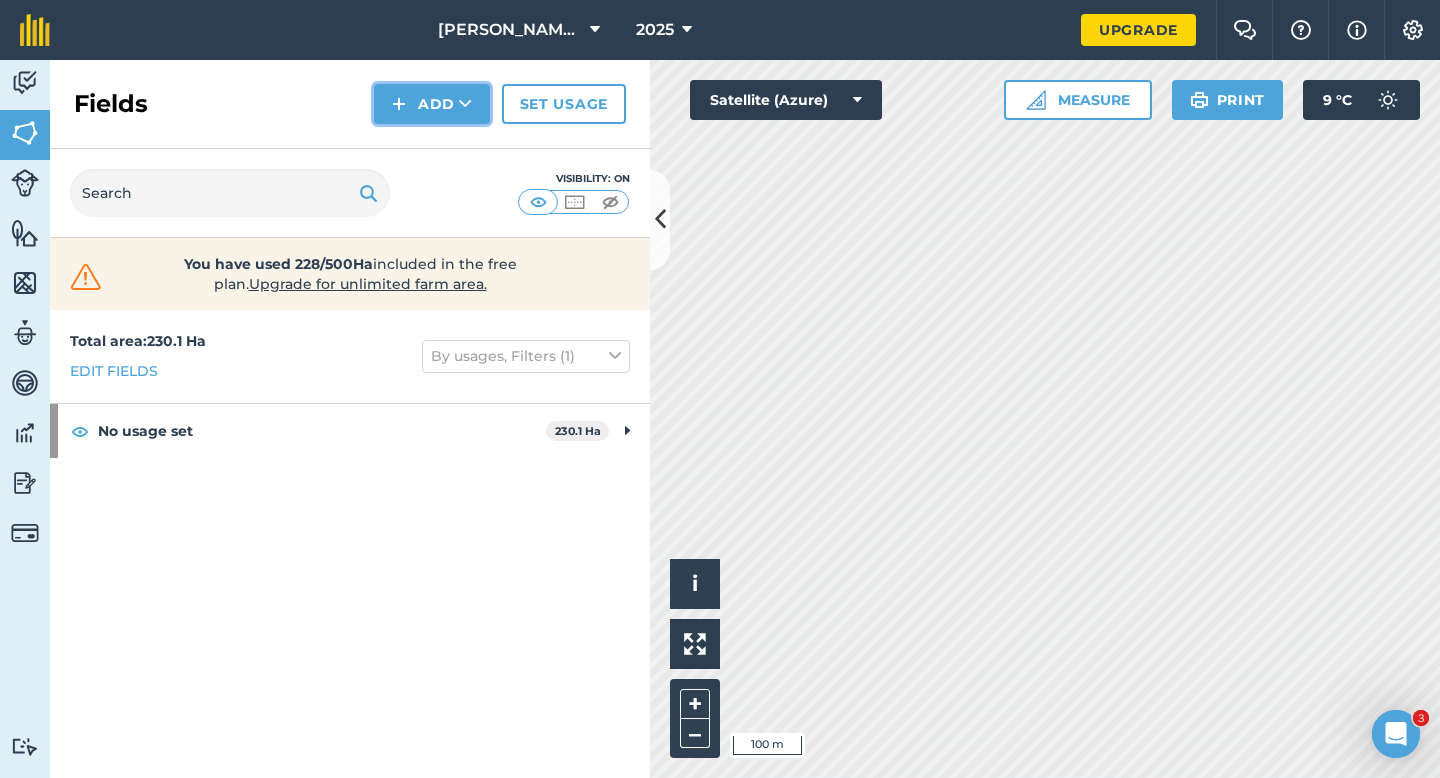 click on "Add" at bounding box center [432, 104] 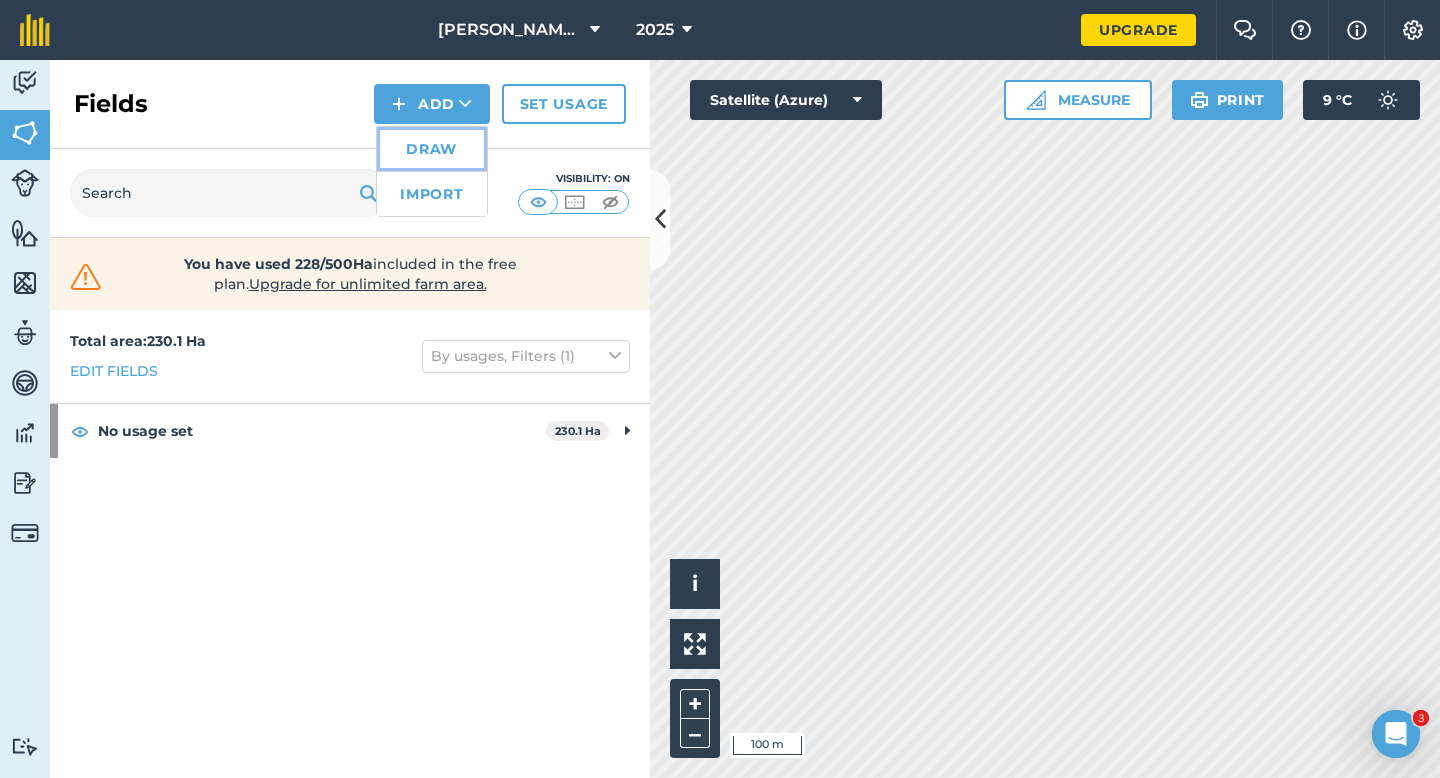 click on "Draw" at bounding box center (432, 149) 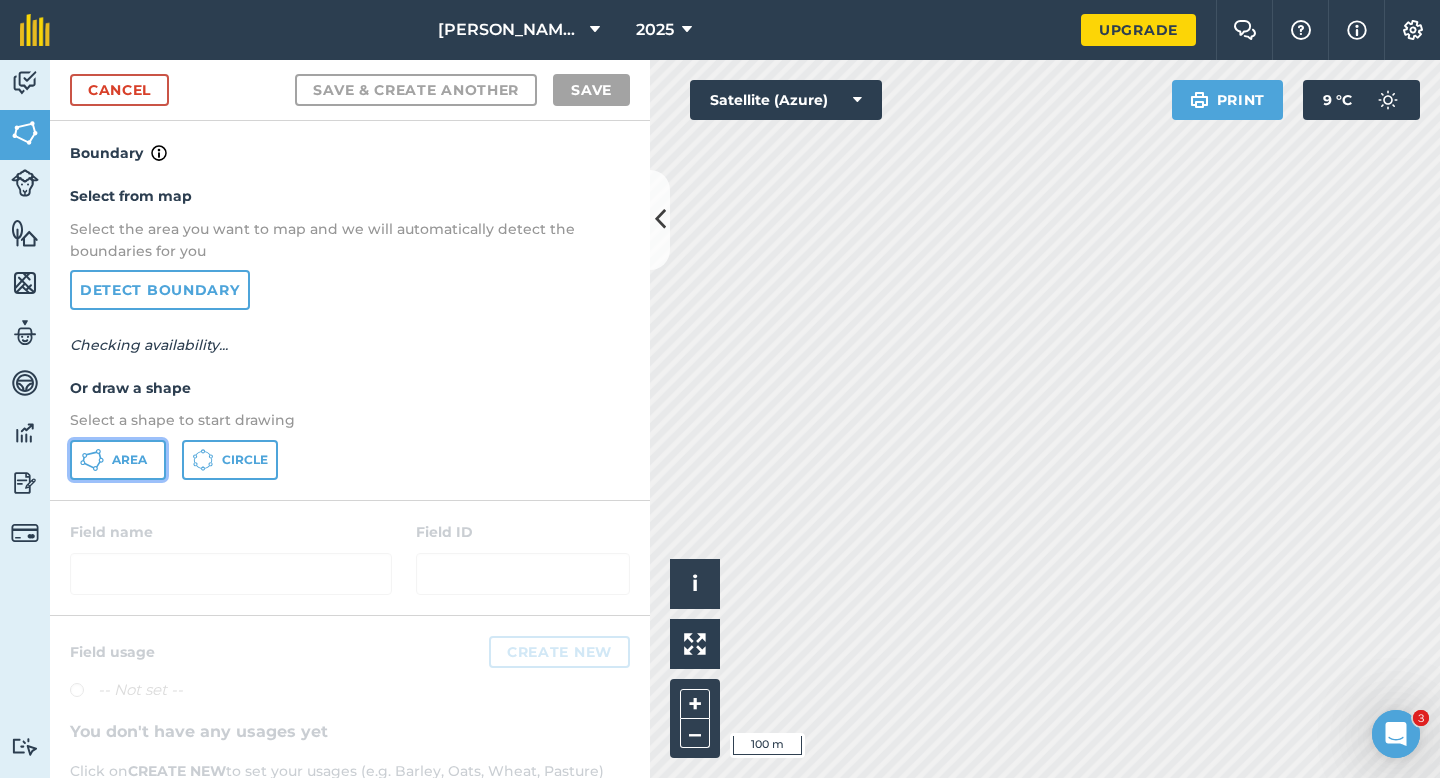 click on "Area" at bounding box center (129, 460) 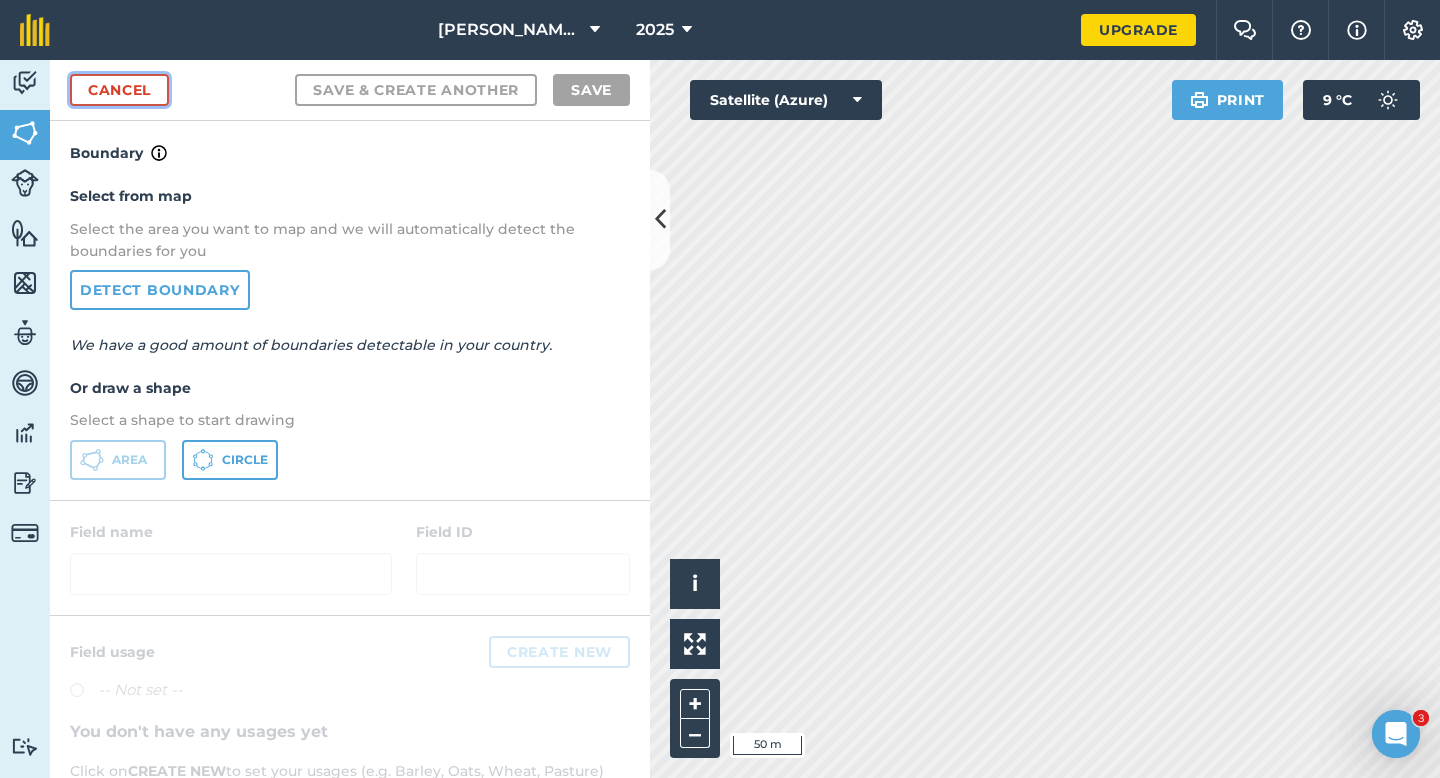 click on "Cancel" at bounding box center [119, 90] 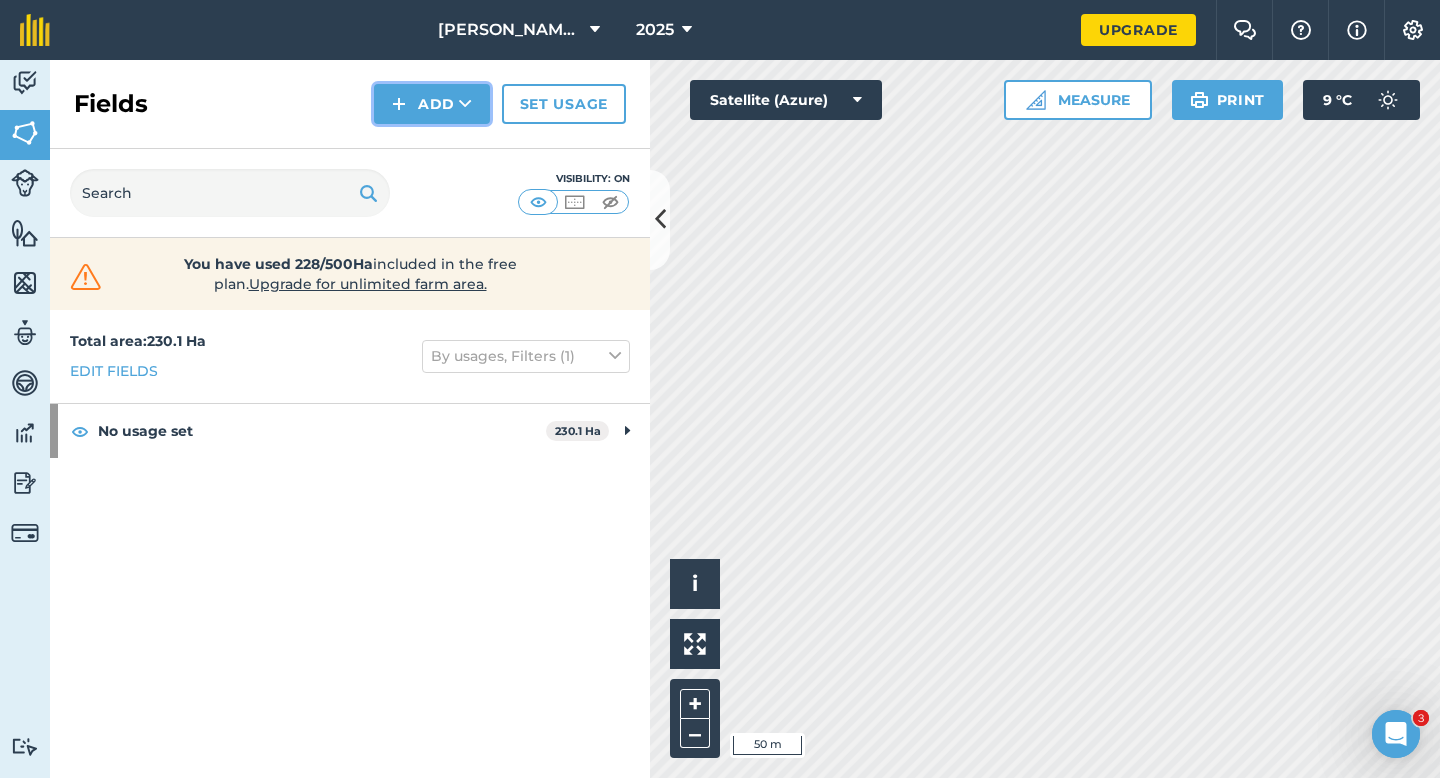 click on "Add" at bounding box center (432, 104) 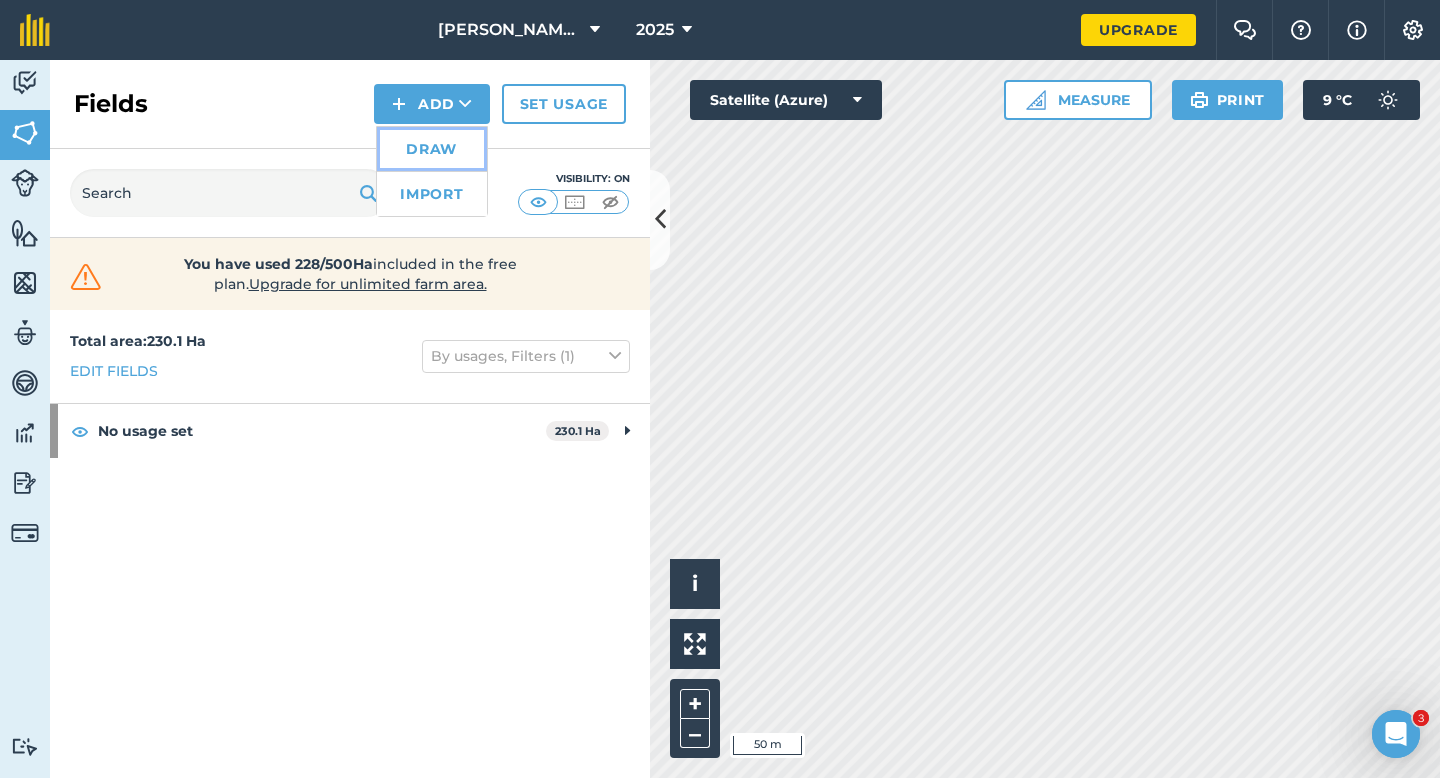 click on "Draw" at bounding box center (432, 149) 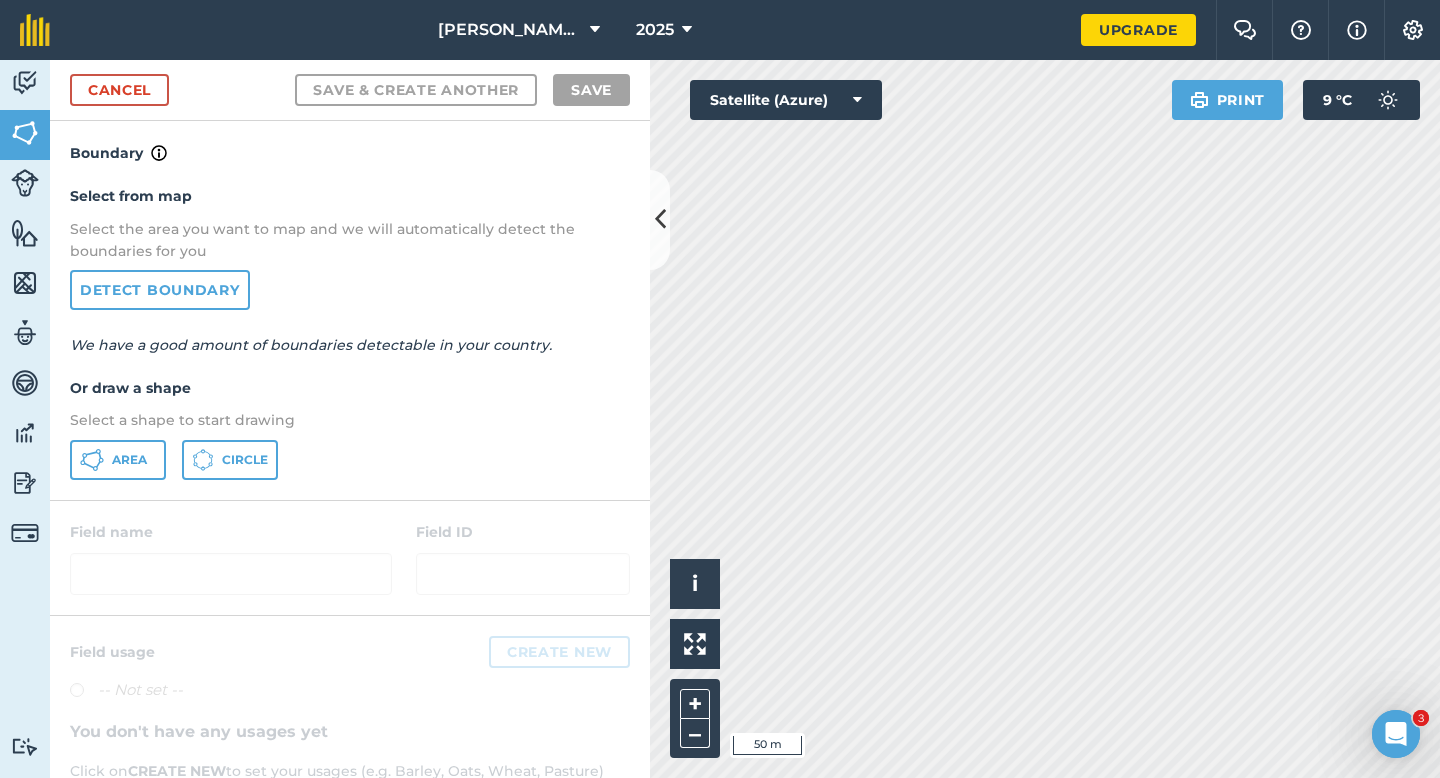 click on "Select from map Select the area you want to map and we will automatically detect the boundaries for you Detect boundary We have a good amount of boundaries detectable in your country. Or draw a shape Select a shape to start drawing Area Circle" at bounding box center (350, 332) 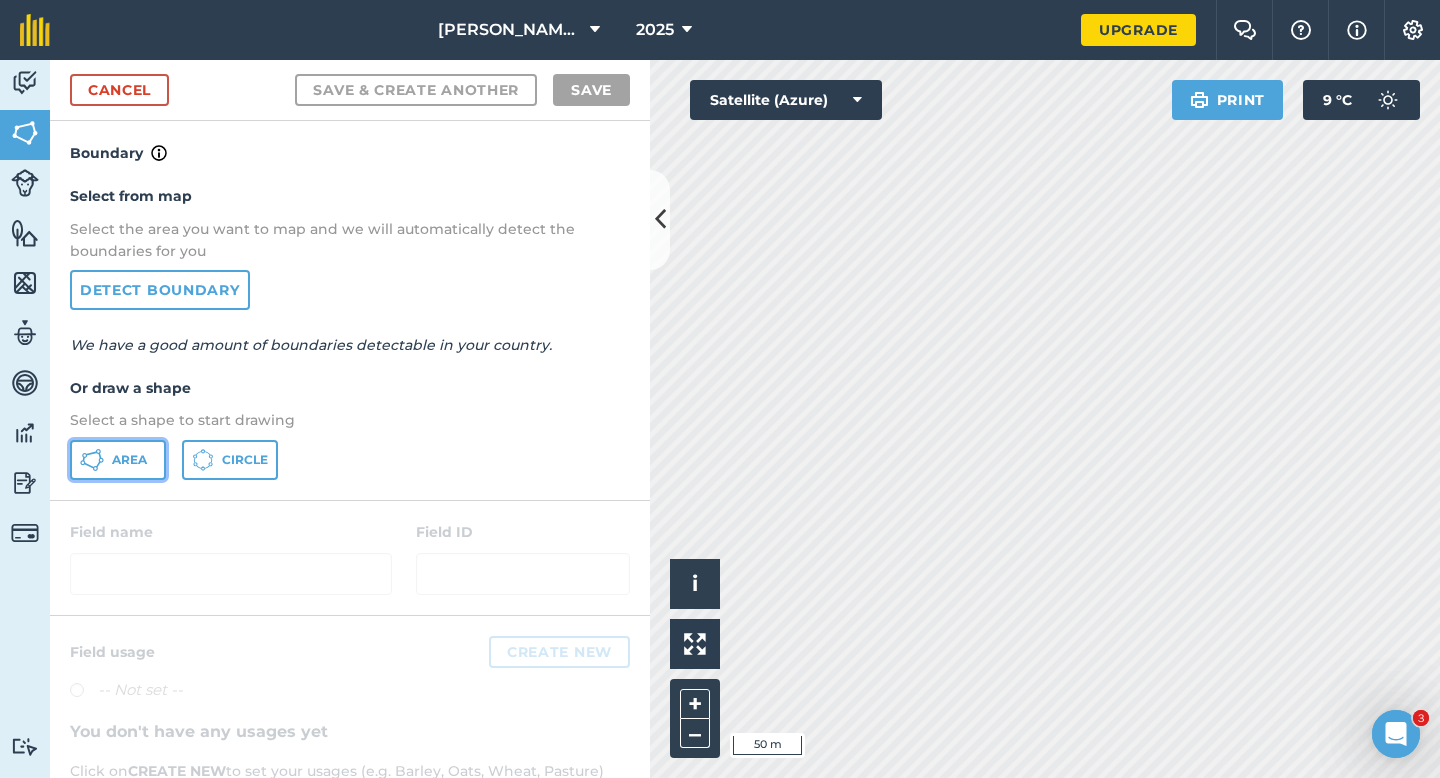 click on "Area" at bounding box center [118, 460] 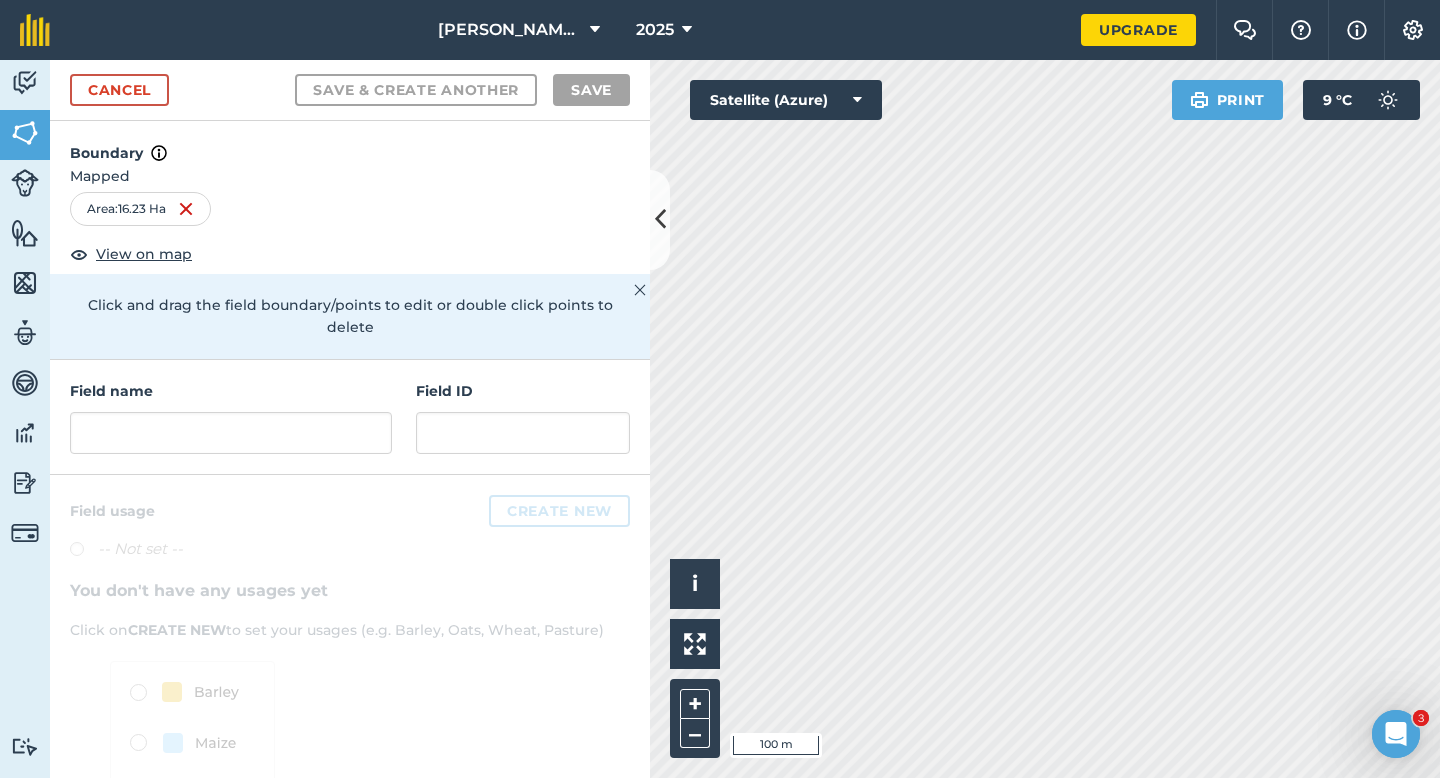 click on "Field name" at bounding box center [231, 391] 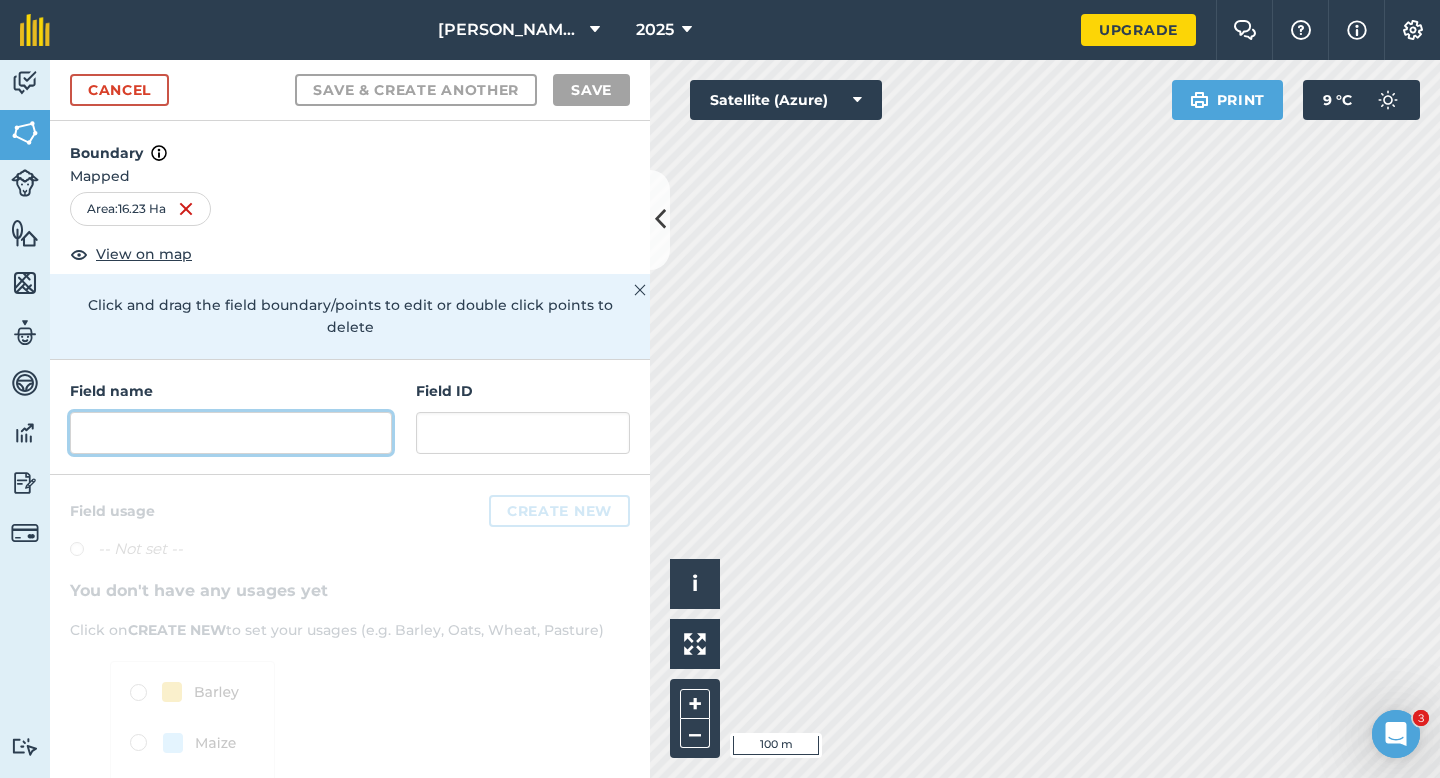 click at bounding box center (231, 433) 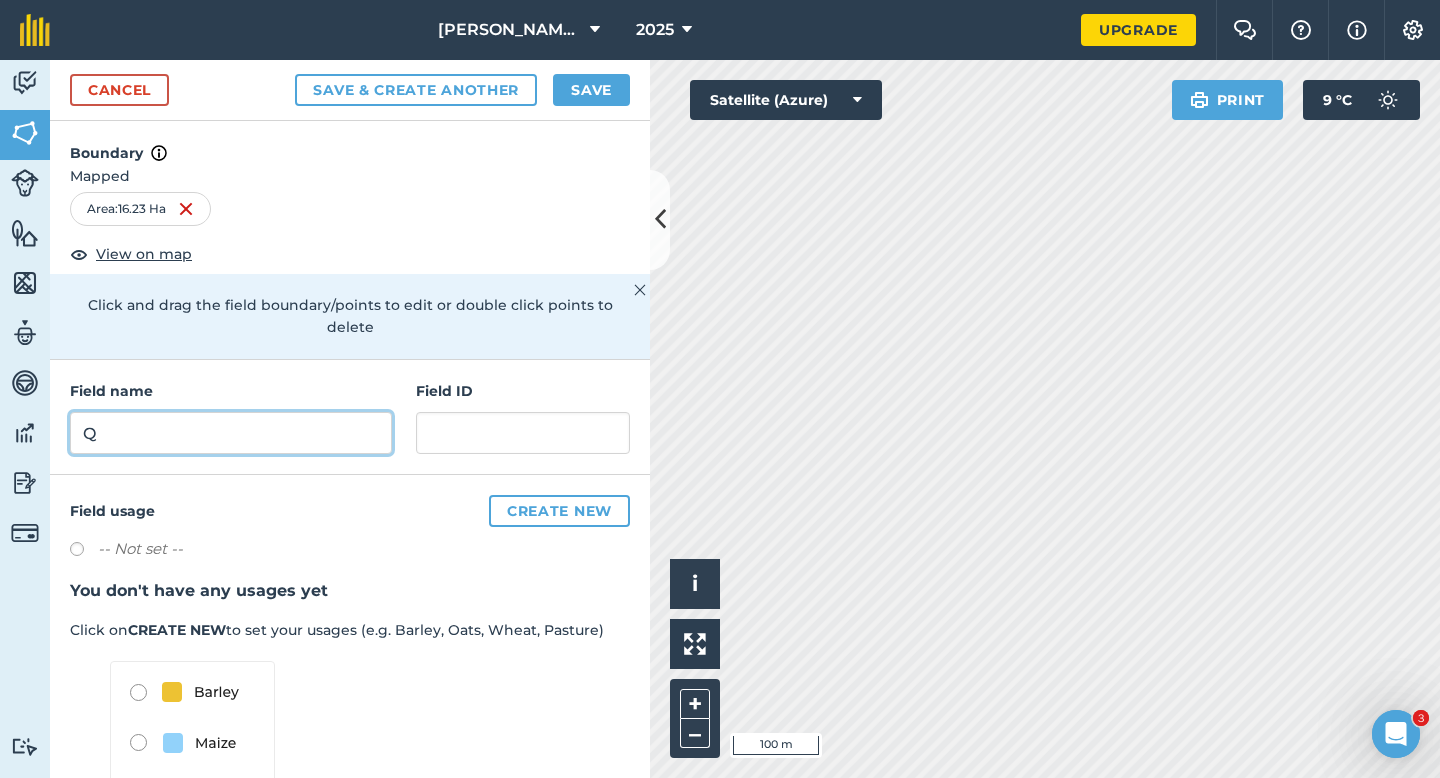 type on "Q" 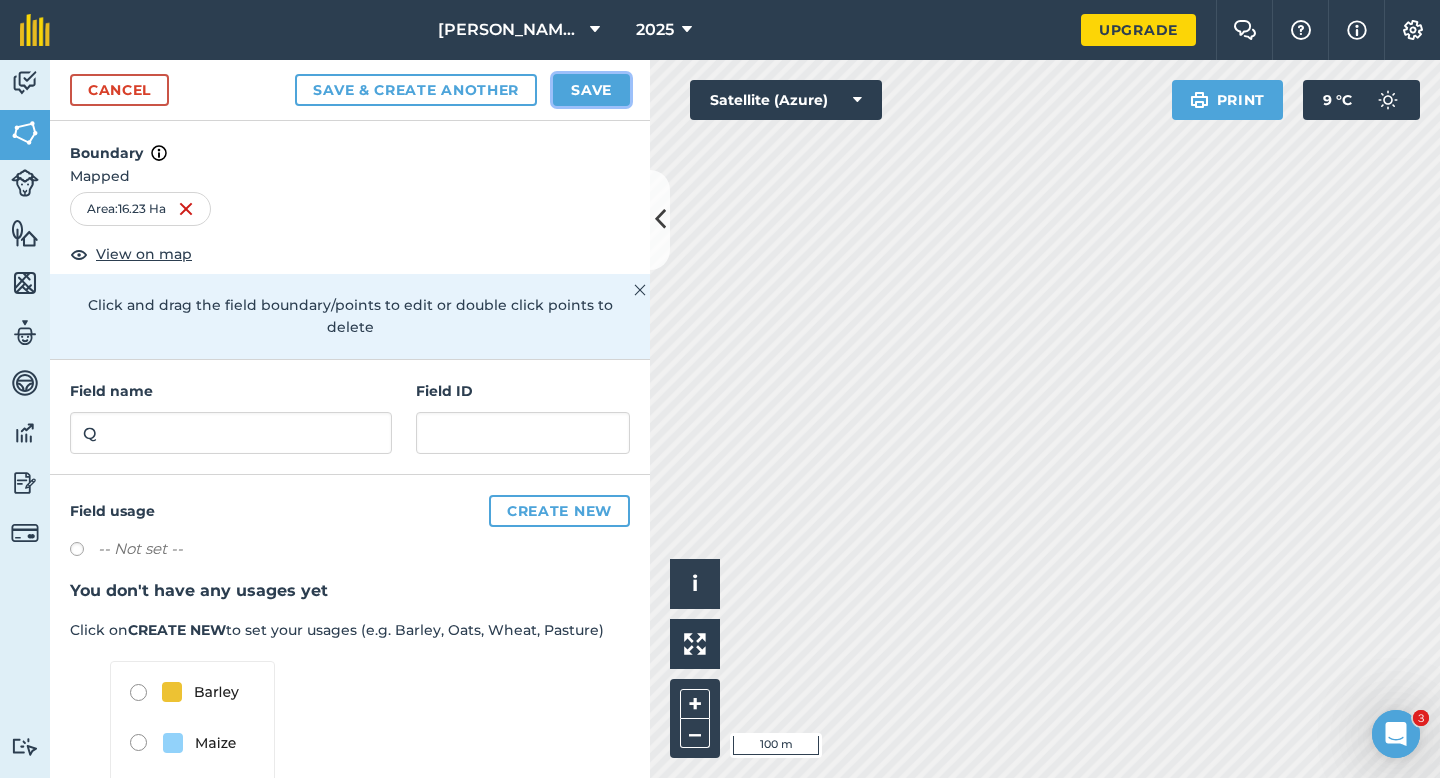 click on "Save" at bounding box center [591, 90] 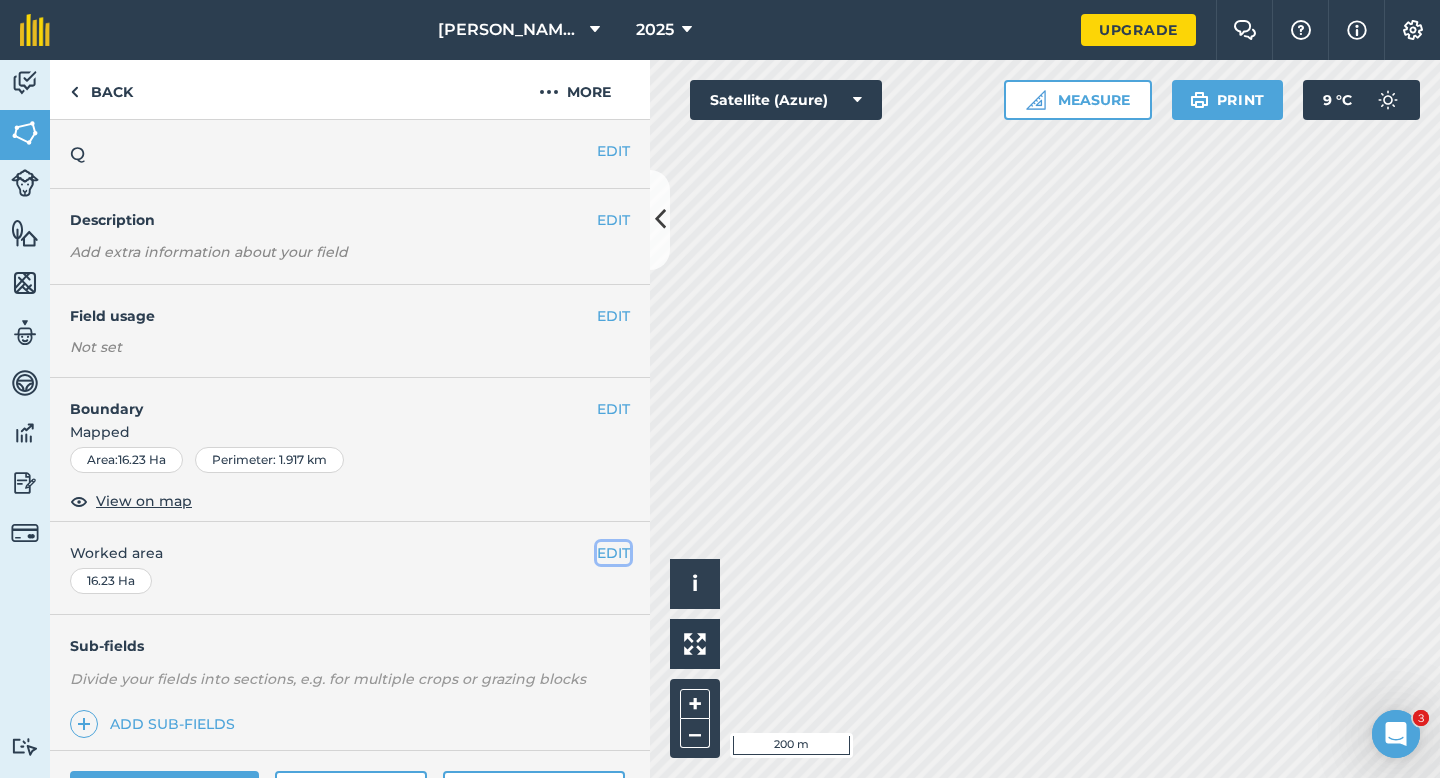 click on "EDIT" at bounding box center (613, 553) 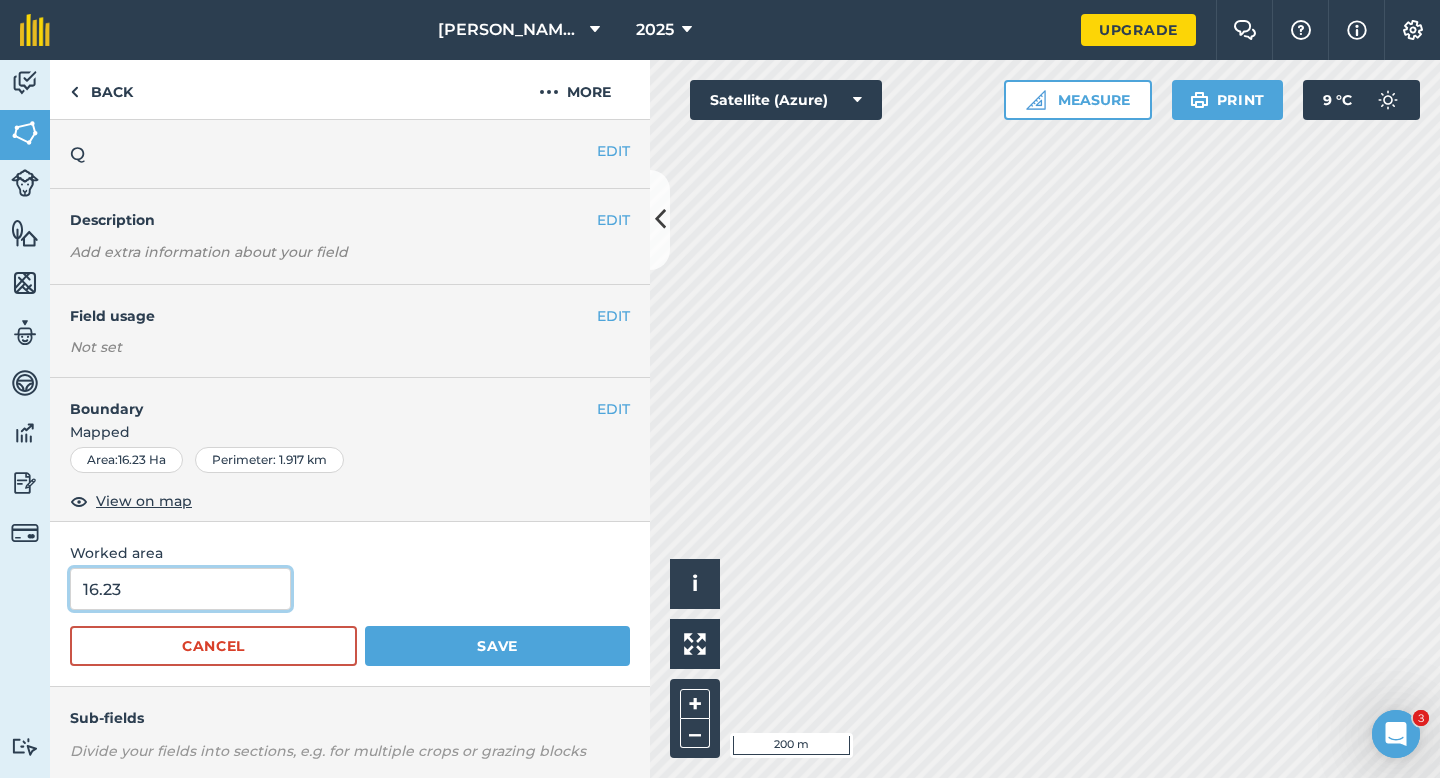 click on "16.23" at bounding box center (180, 589) 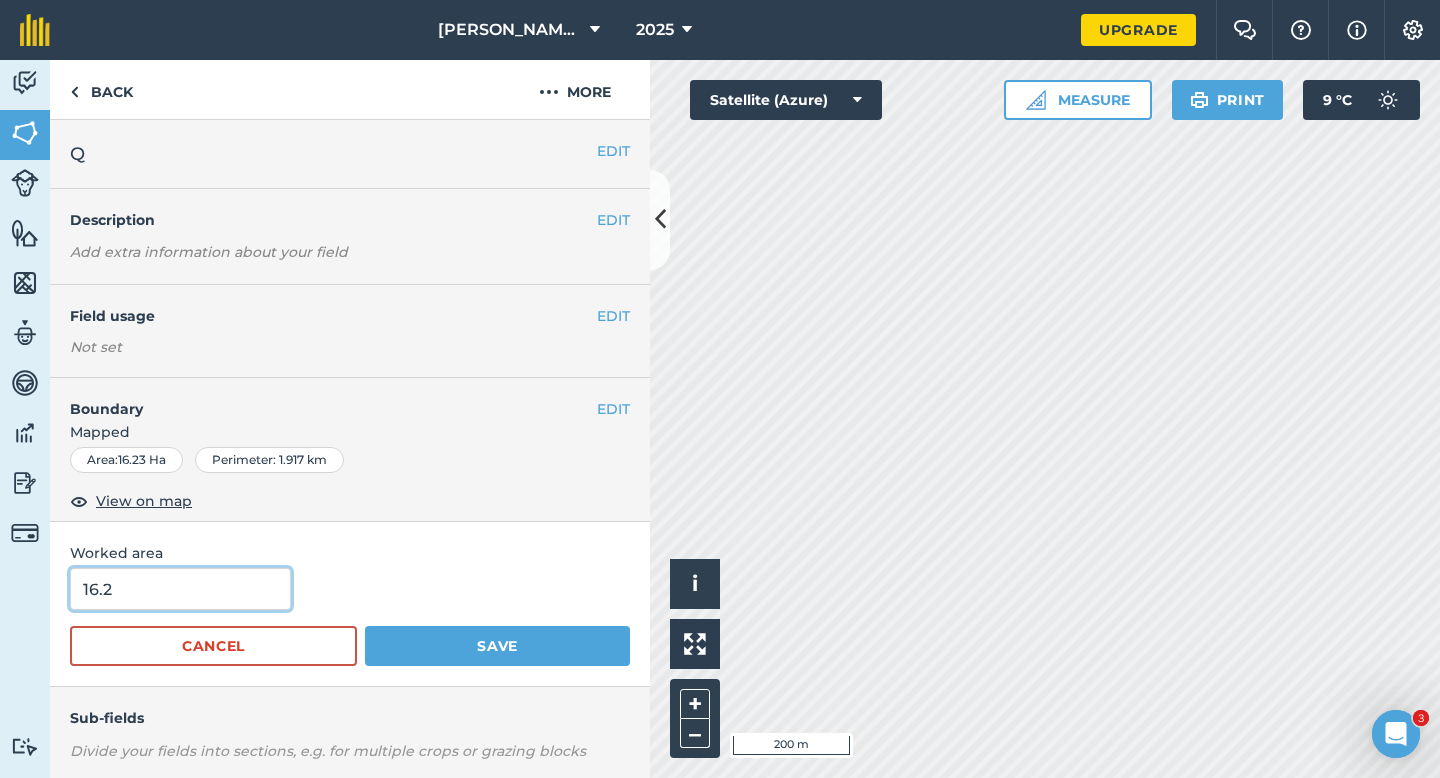 type on "16.2" 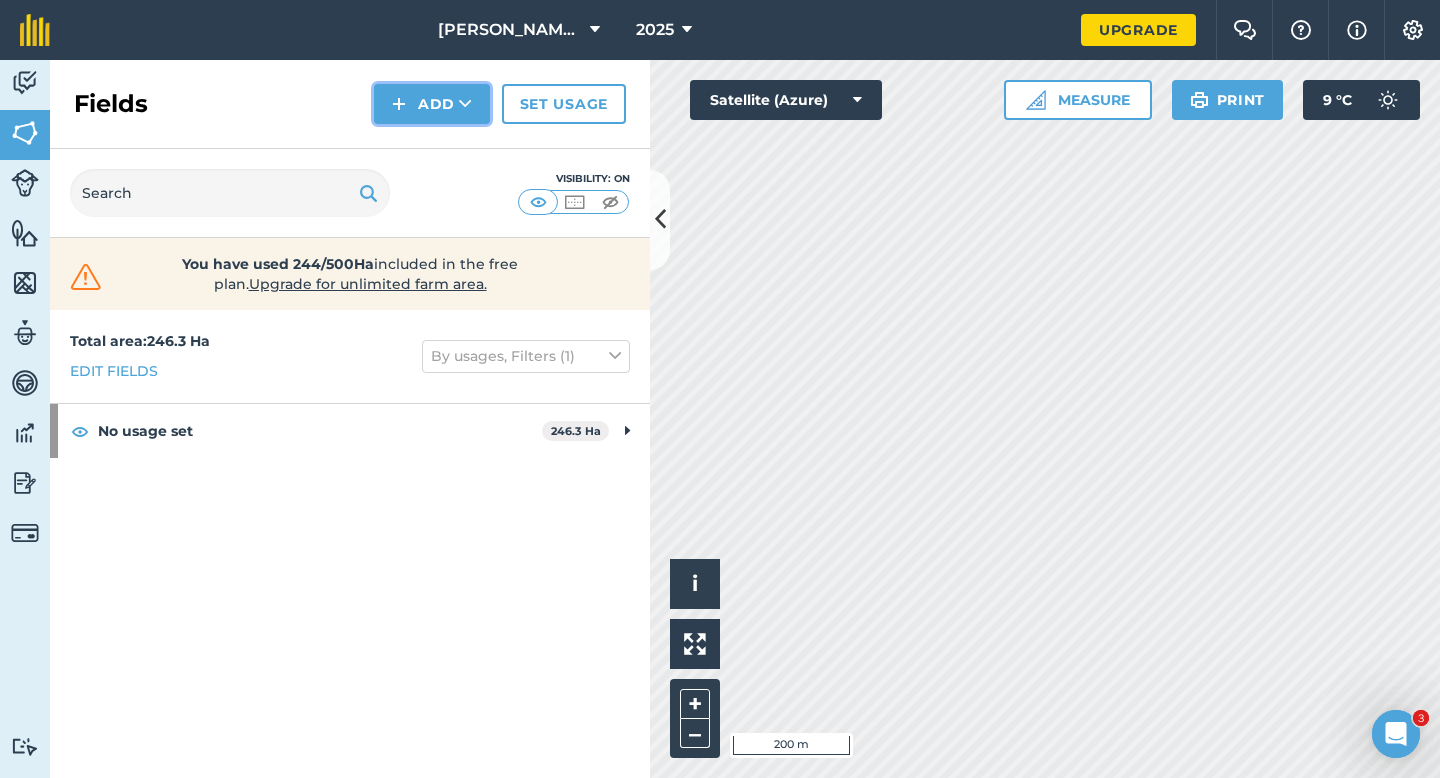 click on "Add" at bounding box center [432, 104] 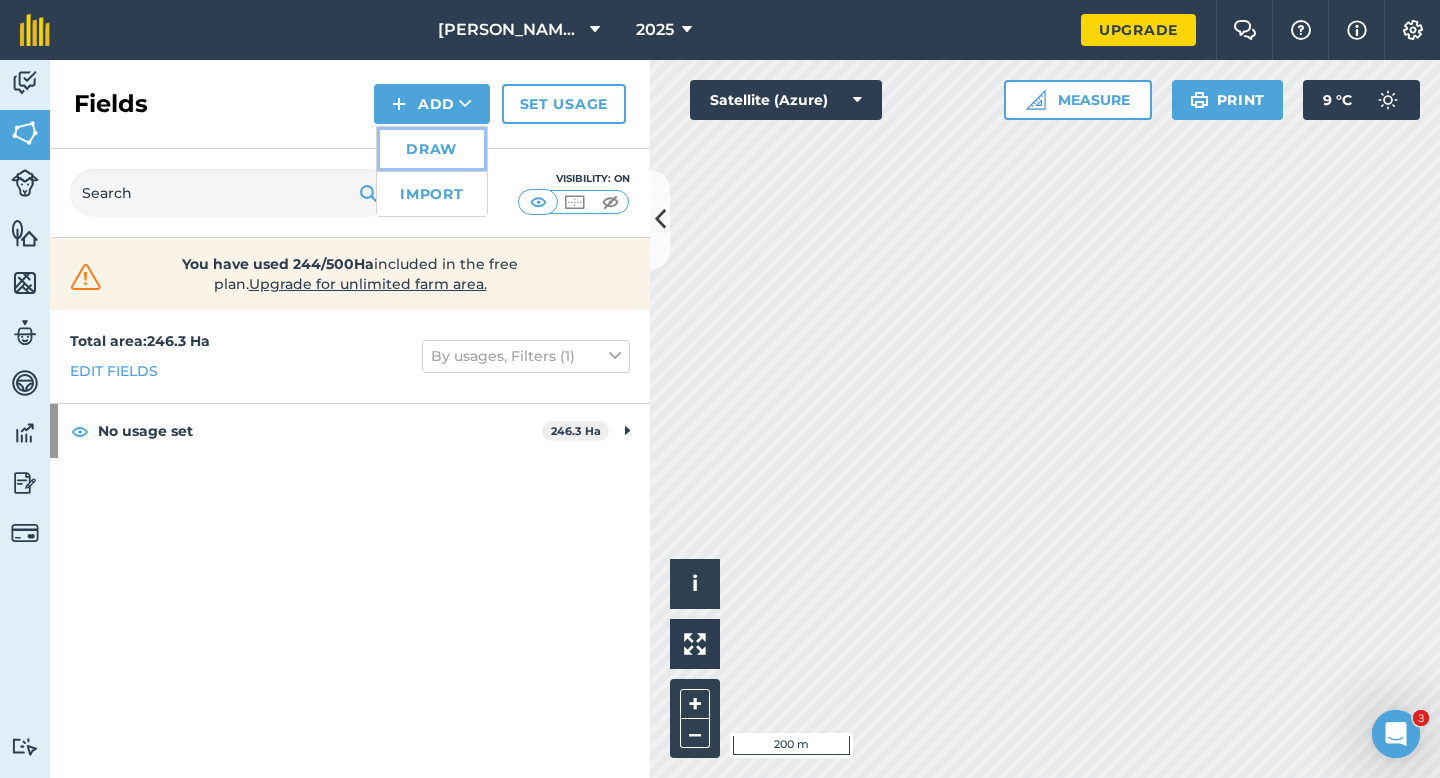 click on "Draw" at bounding box center (432, 149) 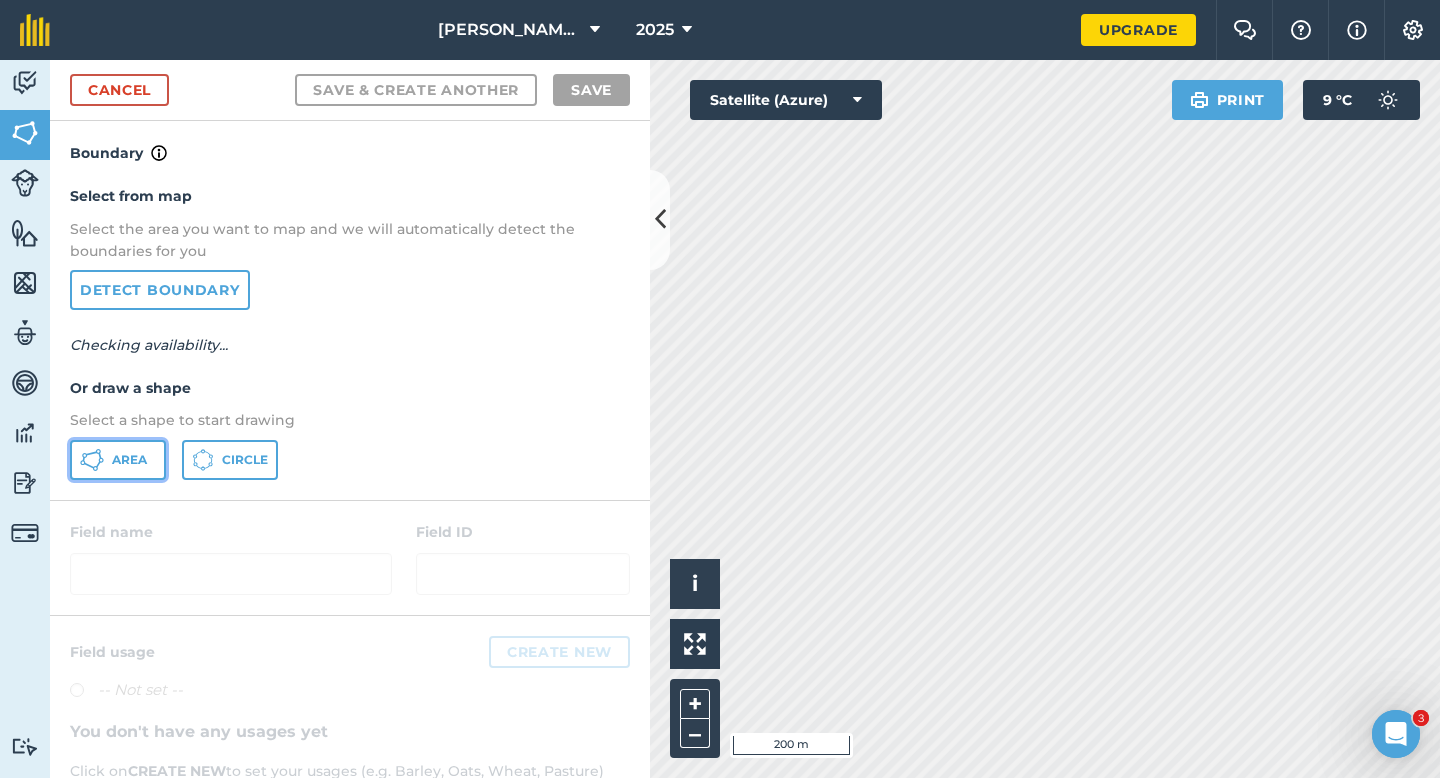 click on "Area" at bounding box center [118, 460] 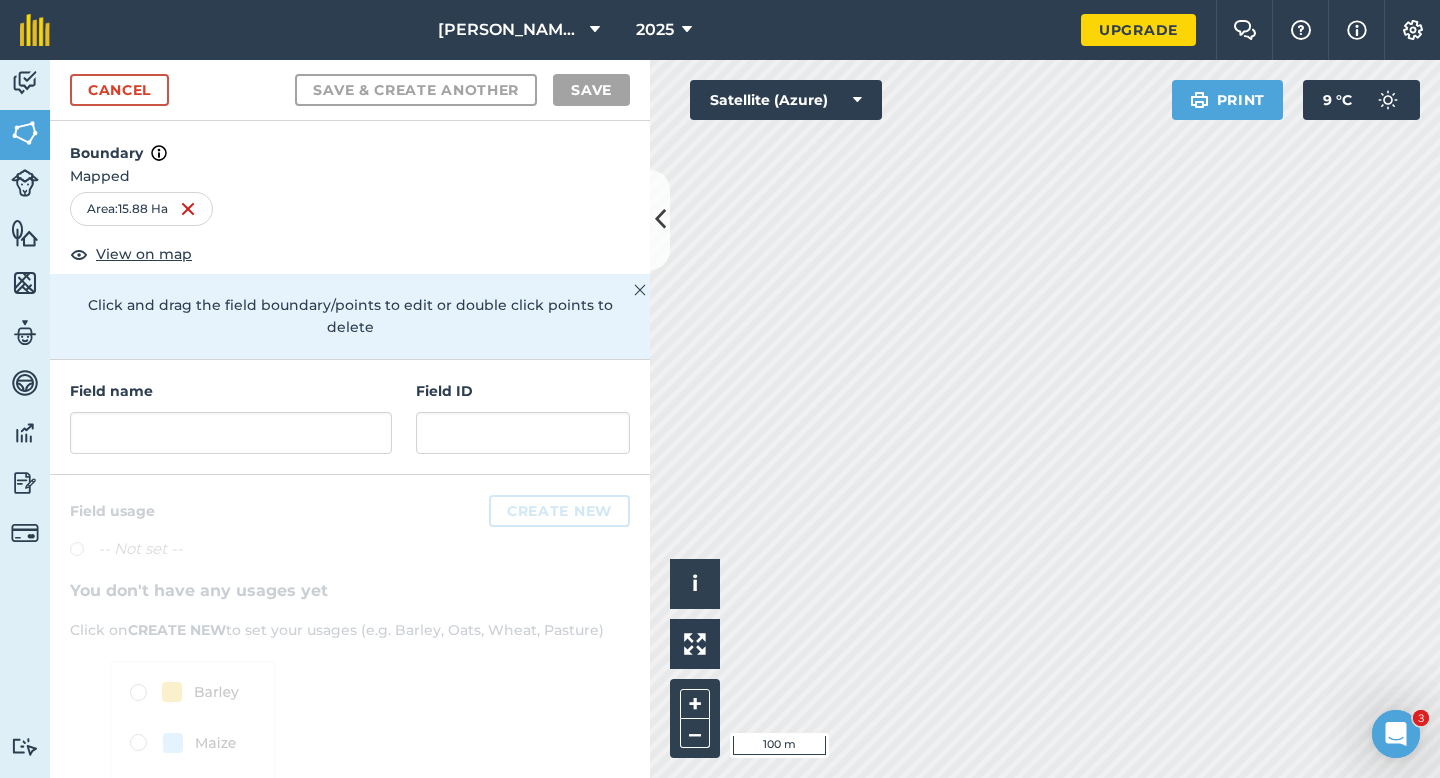 click on "Field name Field ID" at bounding box center (350, 417) 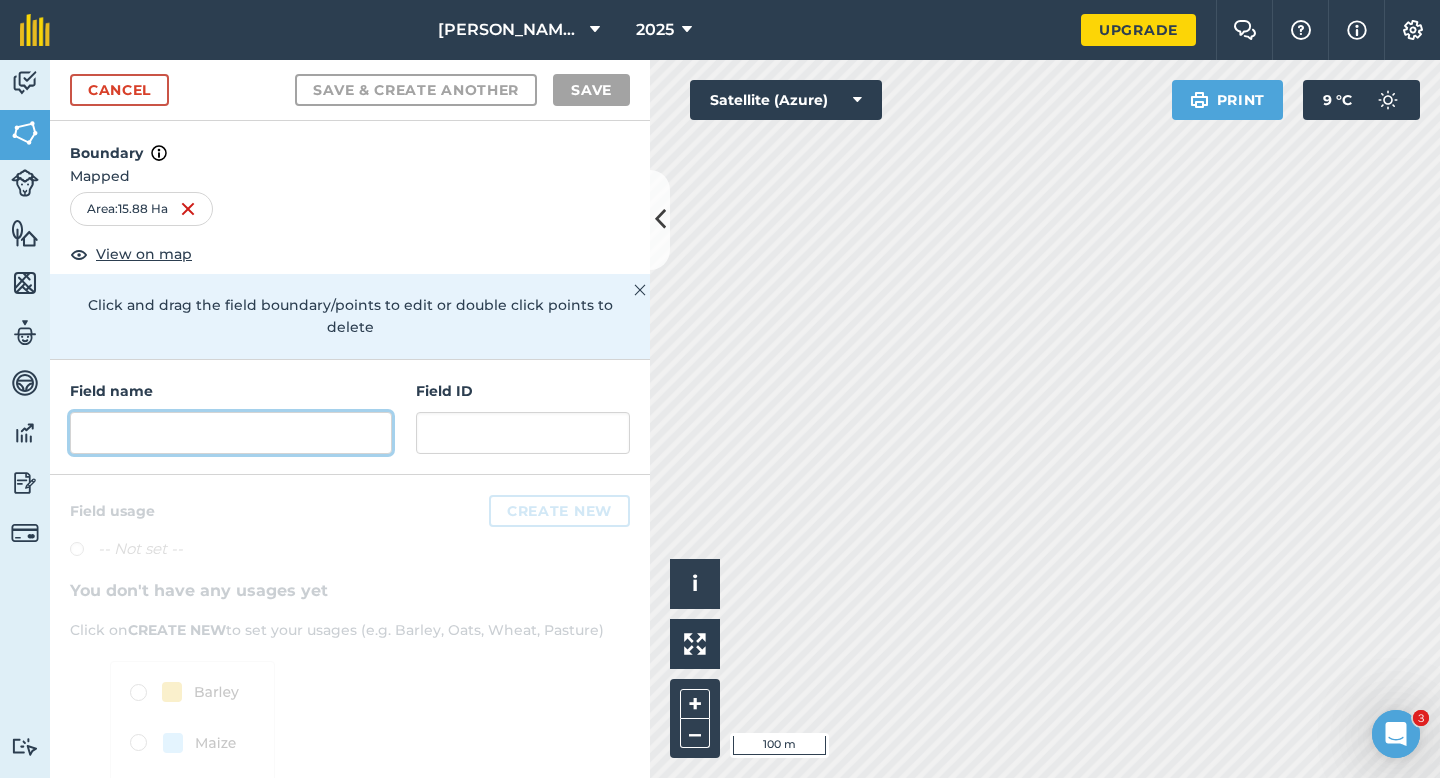 click at bounding box center (231, 433) 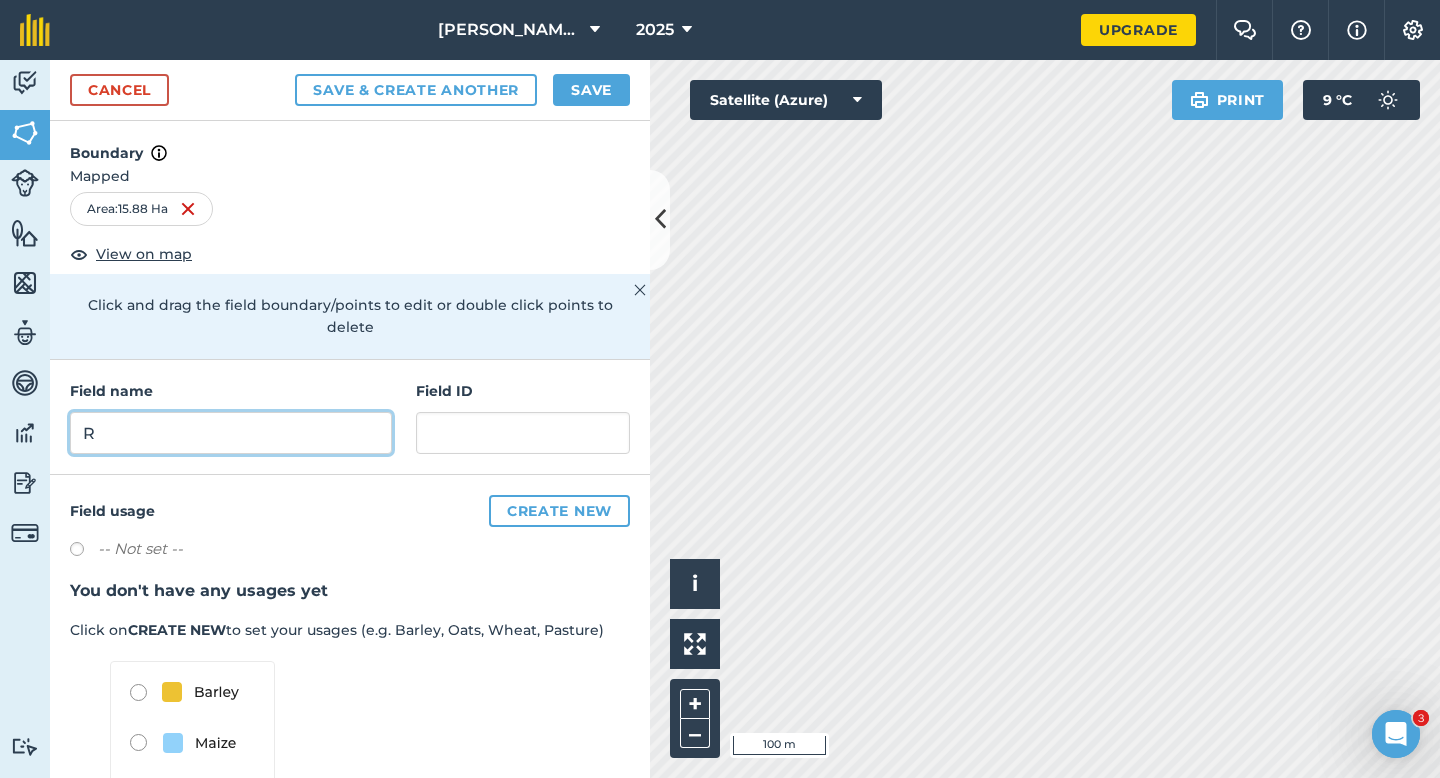 type on "R" 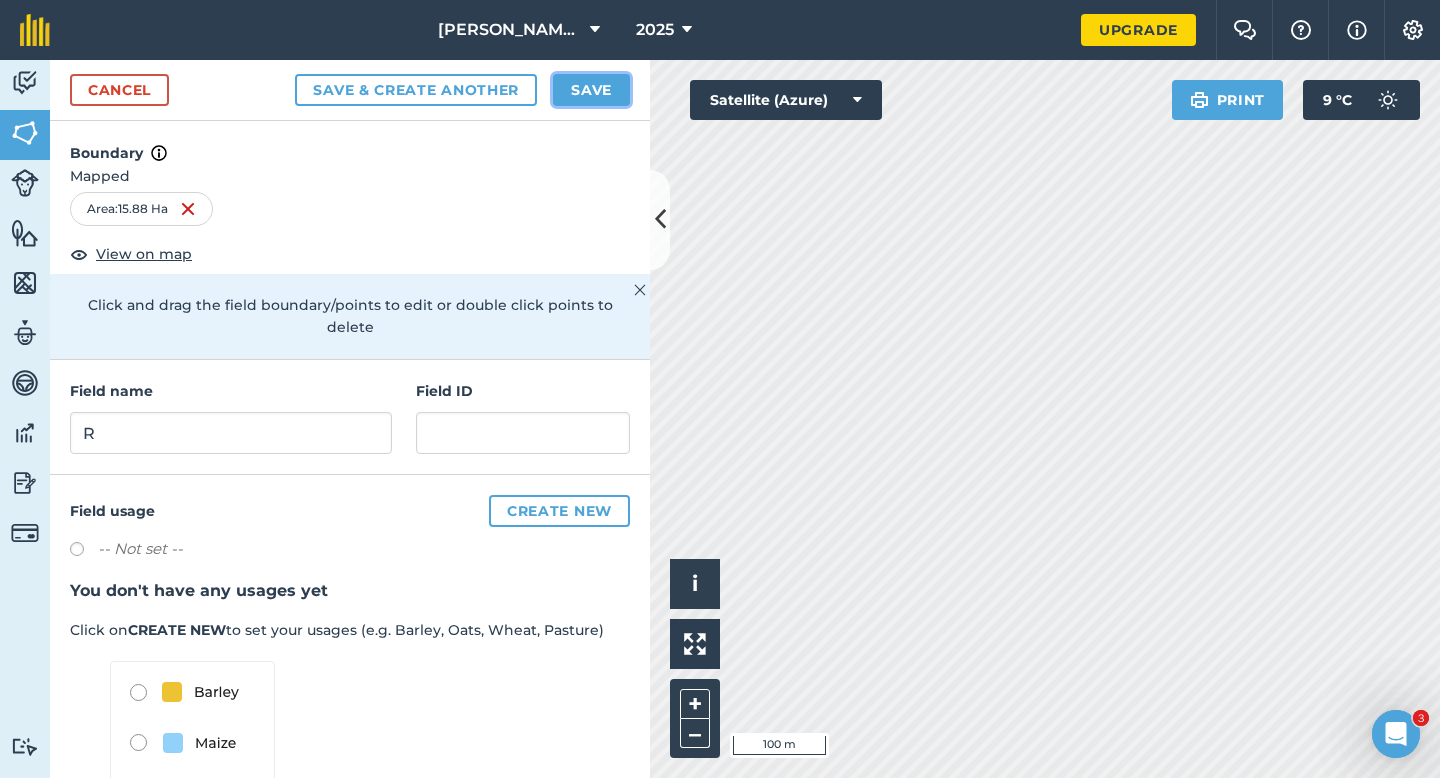 click on "Save" at bounding box center (591, 90) 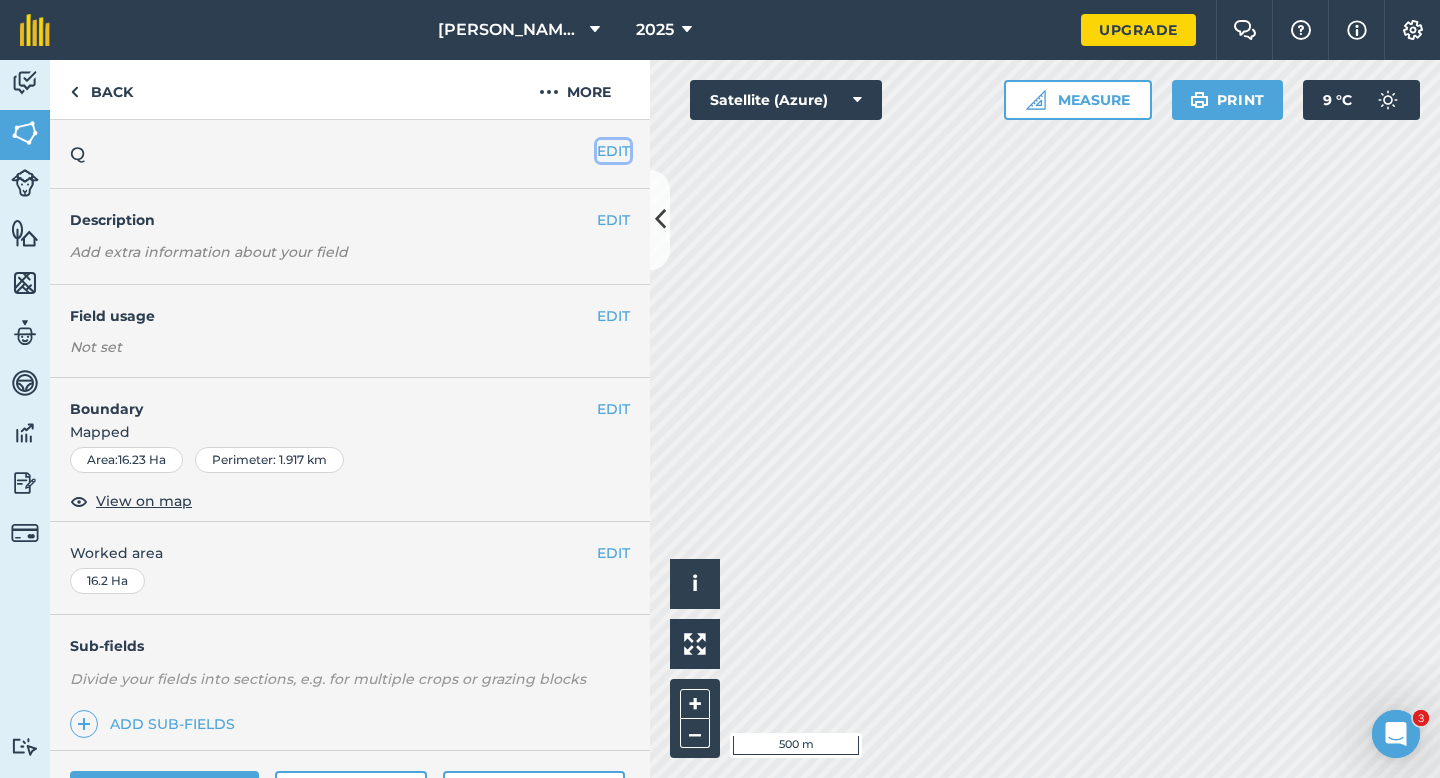 click on "EDIT" at bounding box center [613, 151] 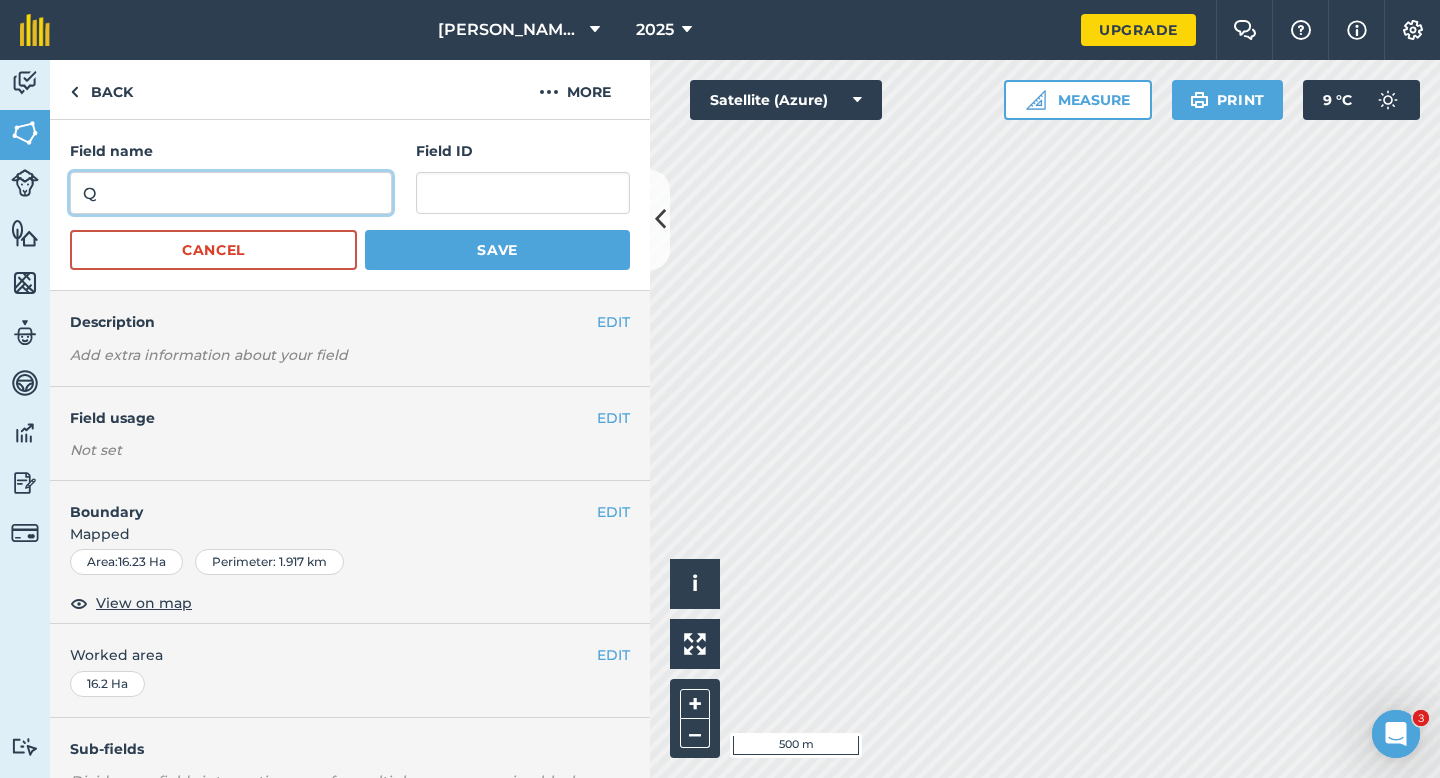 click on "Q" at bounding box center [231, 193] 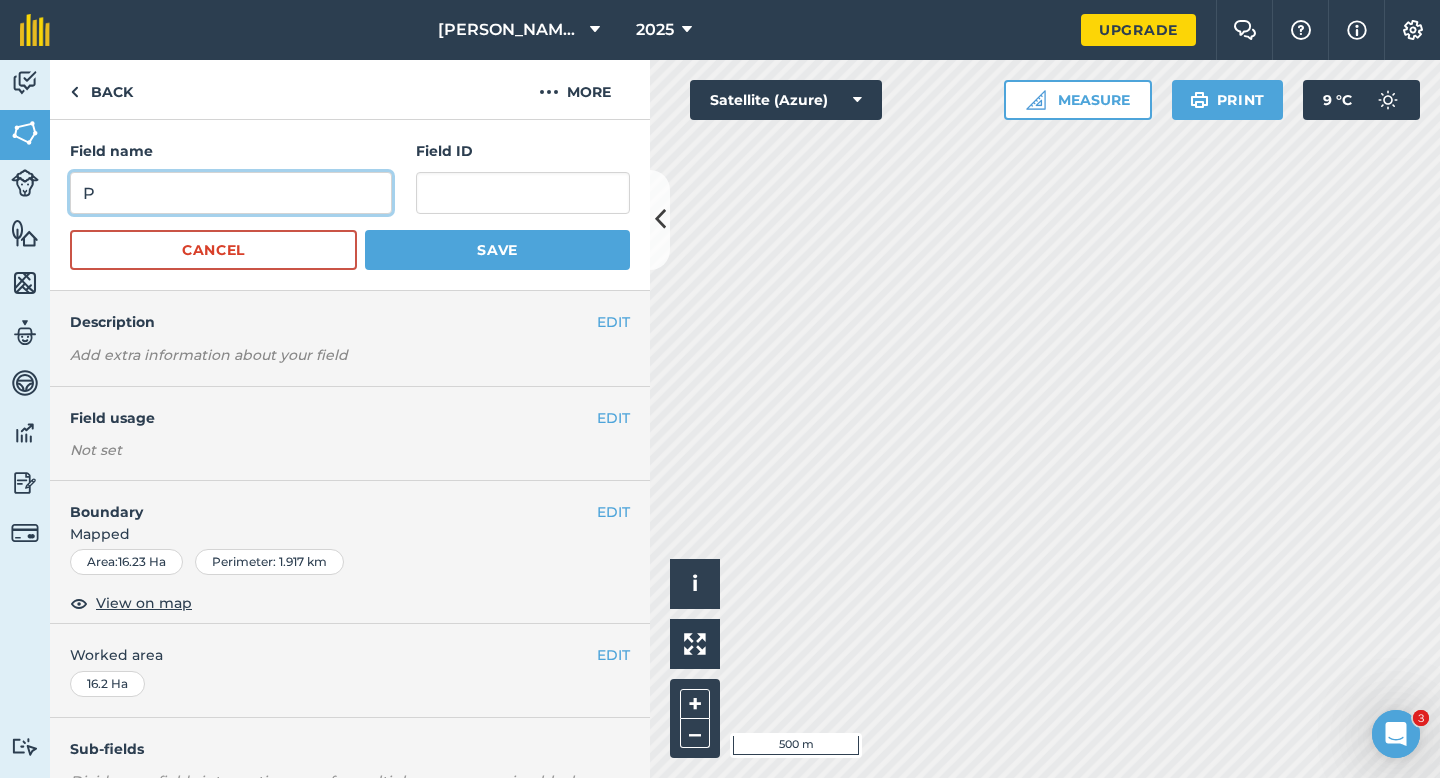 type on "P" 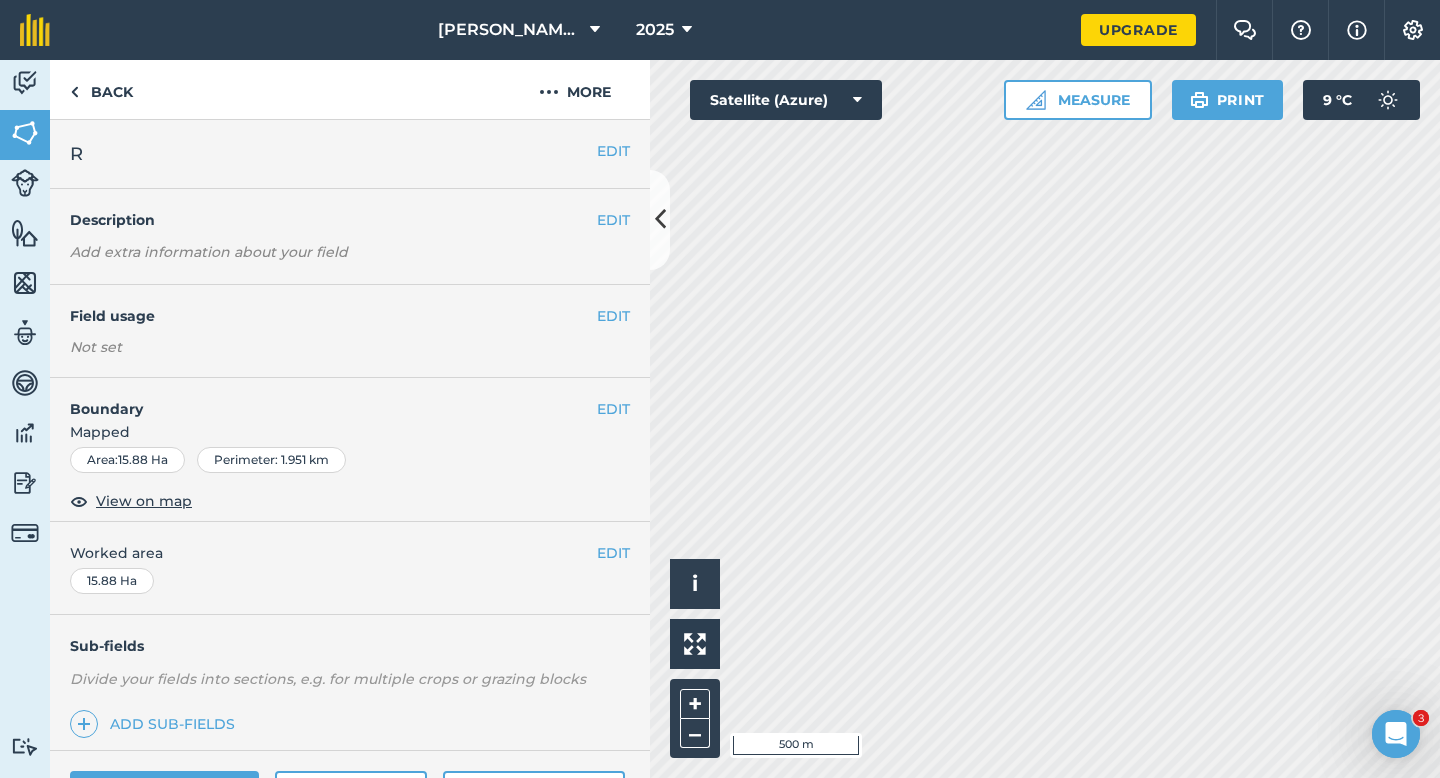 click on "EDIT R" at bounding box center (350, 154) 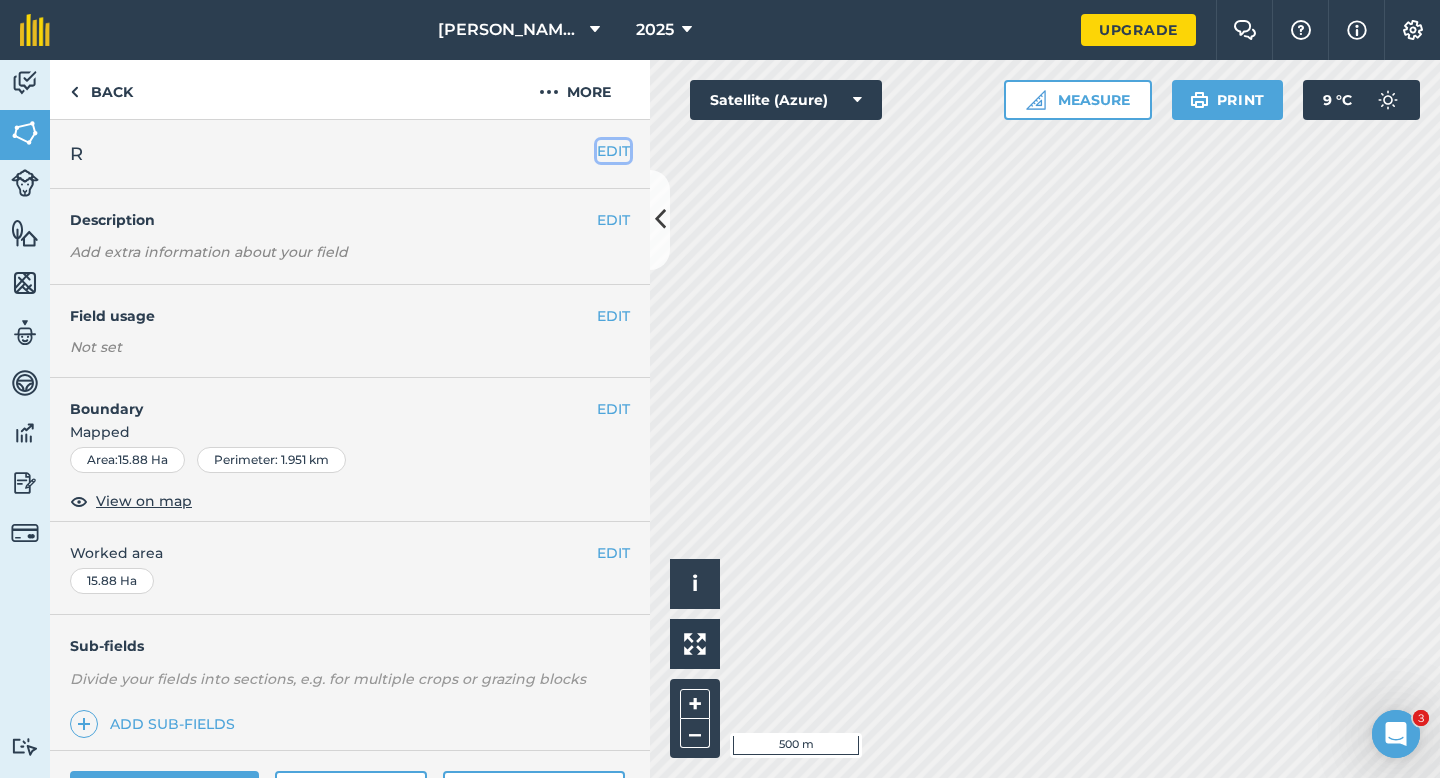 click on "EDIT" at bounding box center (613, 151) 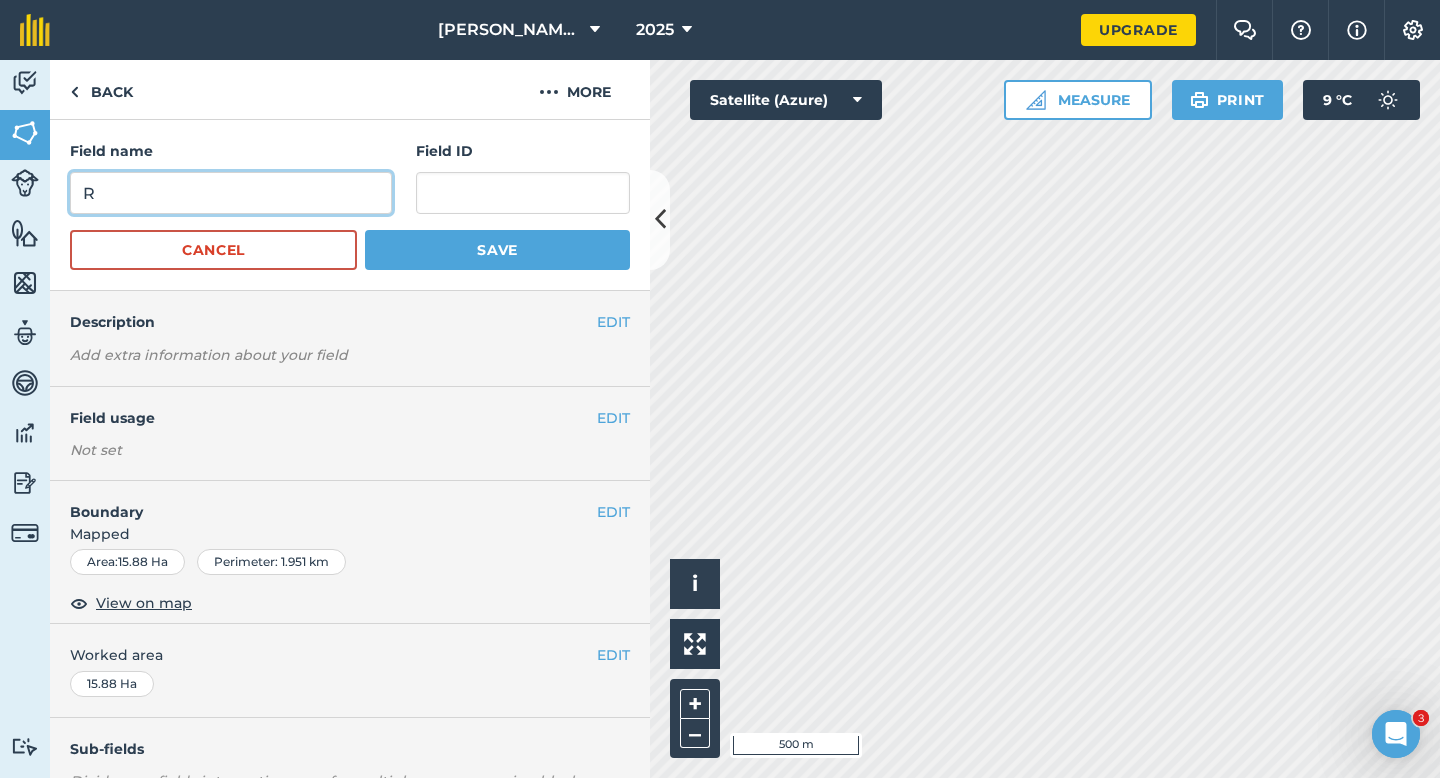 click on "R" at bounding box center [231, 193] 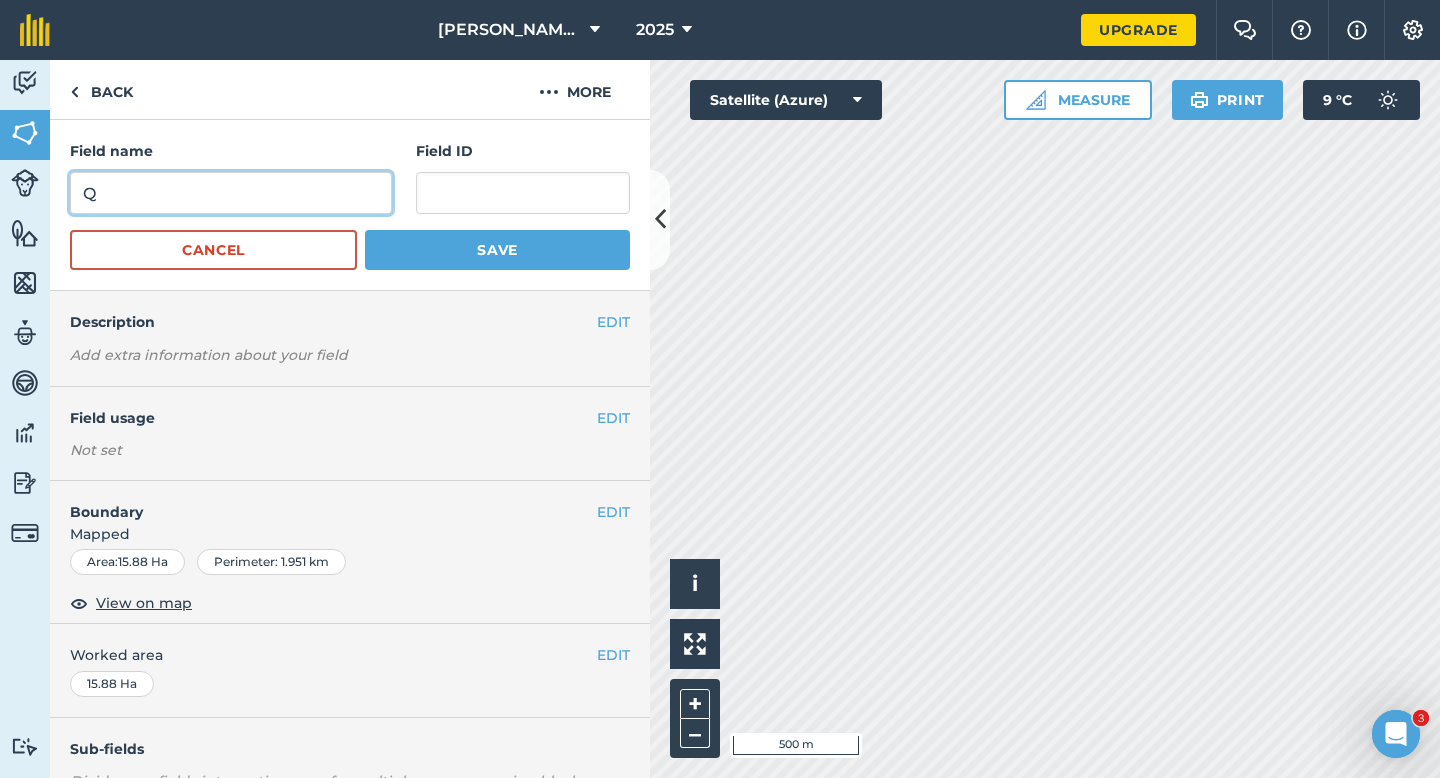 type on "Q" 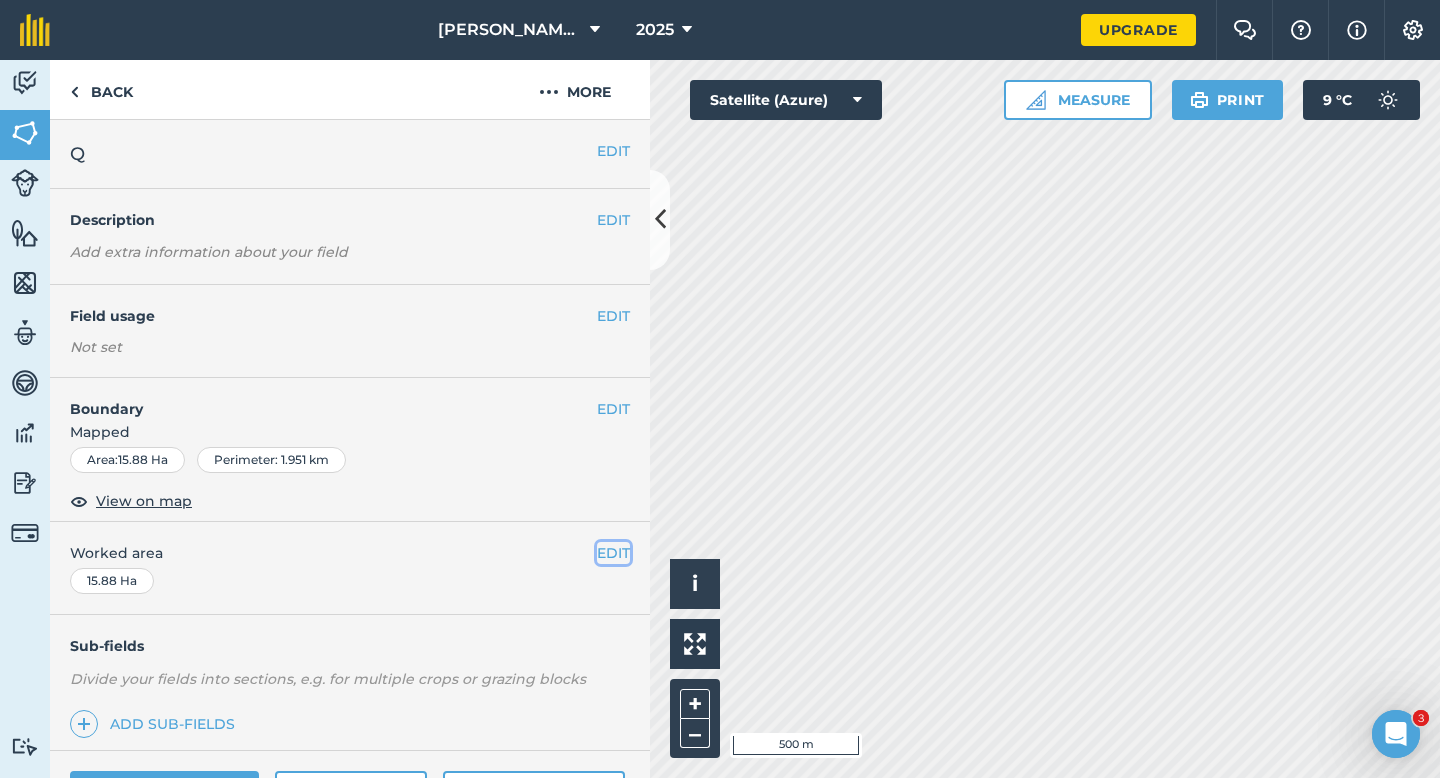 click on "EDIT" at bounding box center [613, 553] 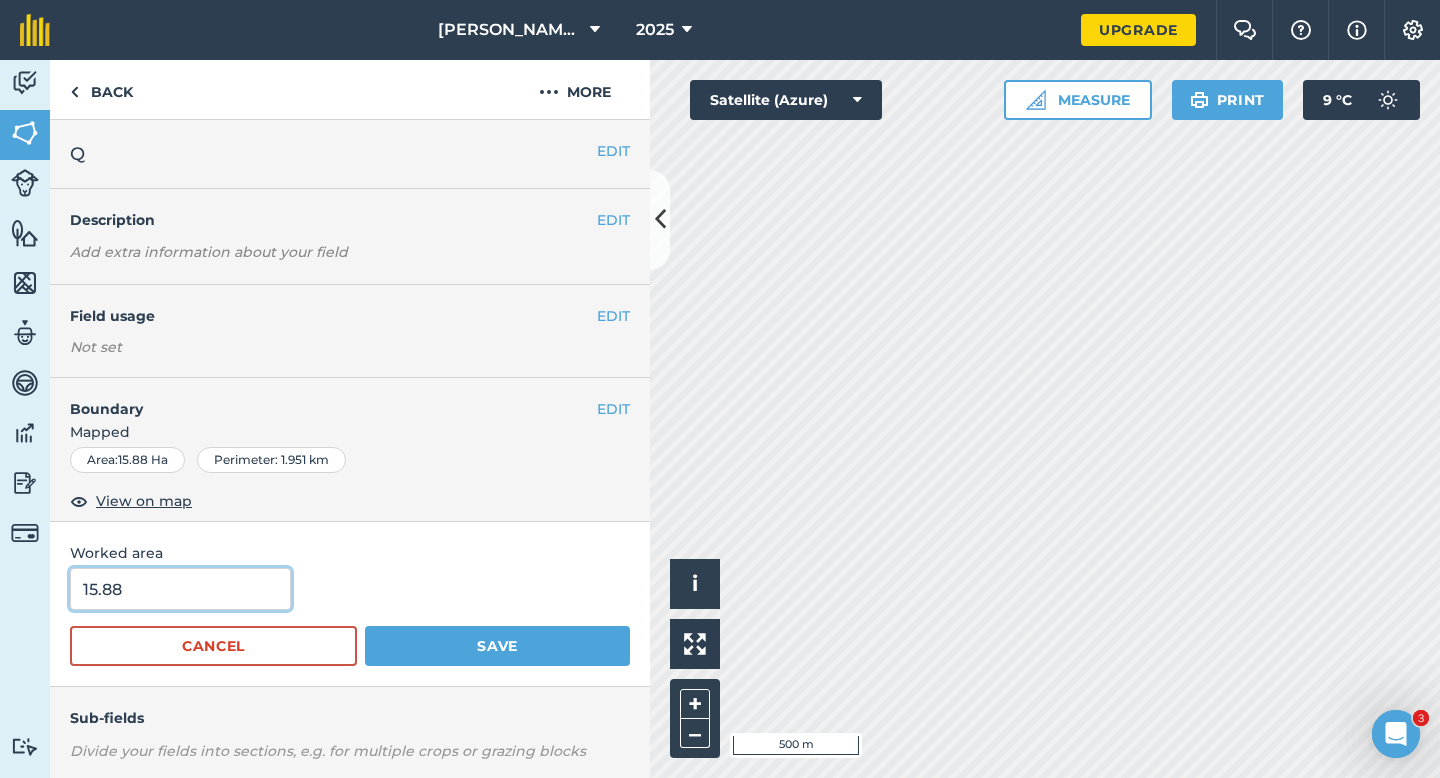 click on "15.88" at bounding box center [180, 589] 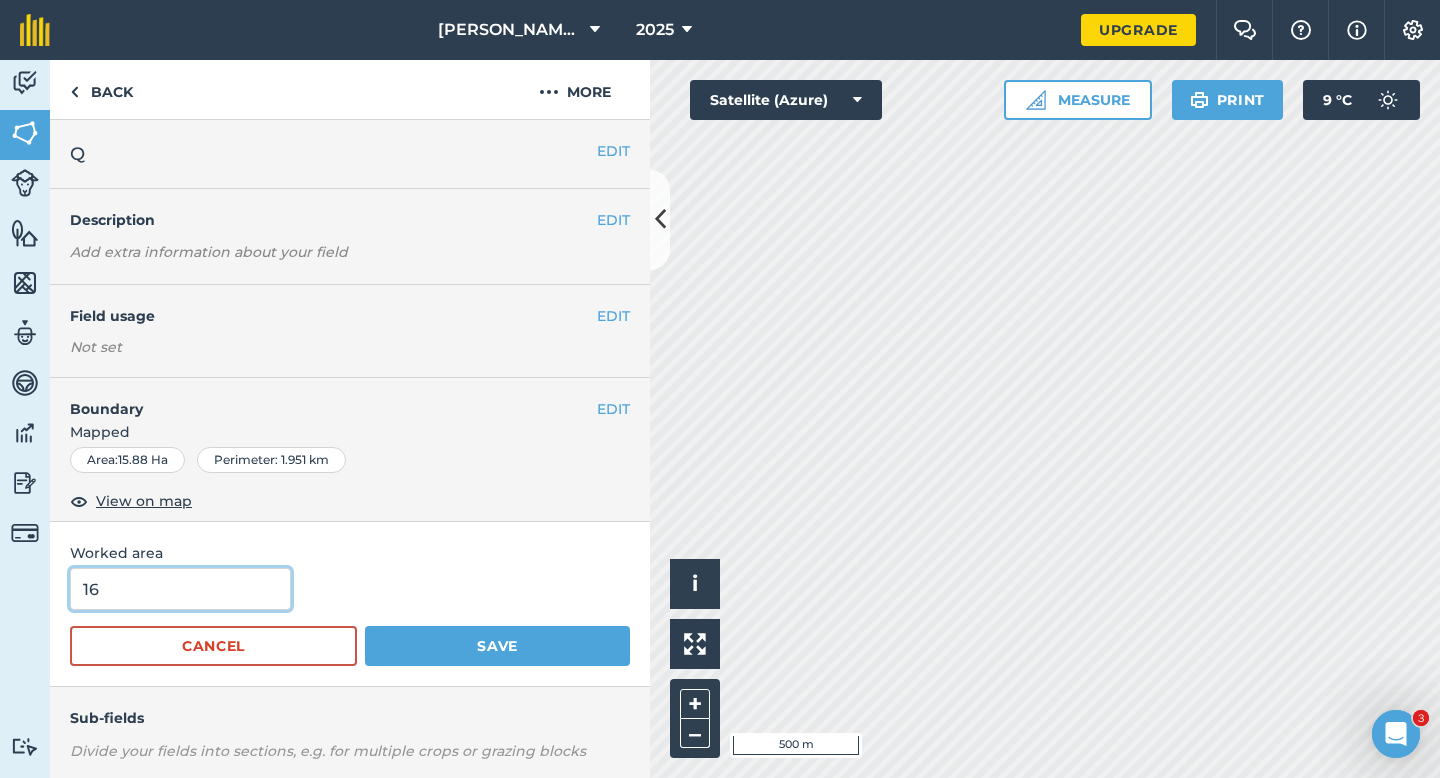 click on "Save" at bounding box center [497, 646] 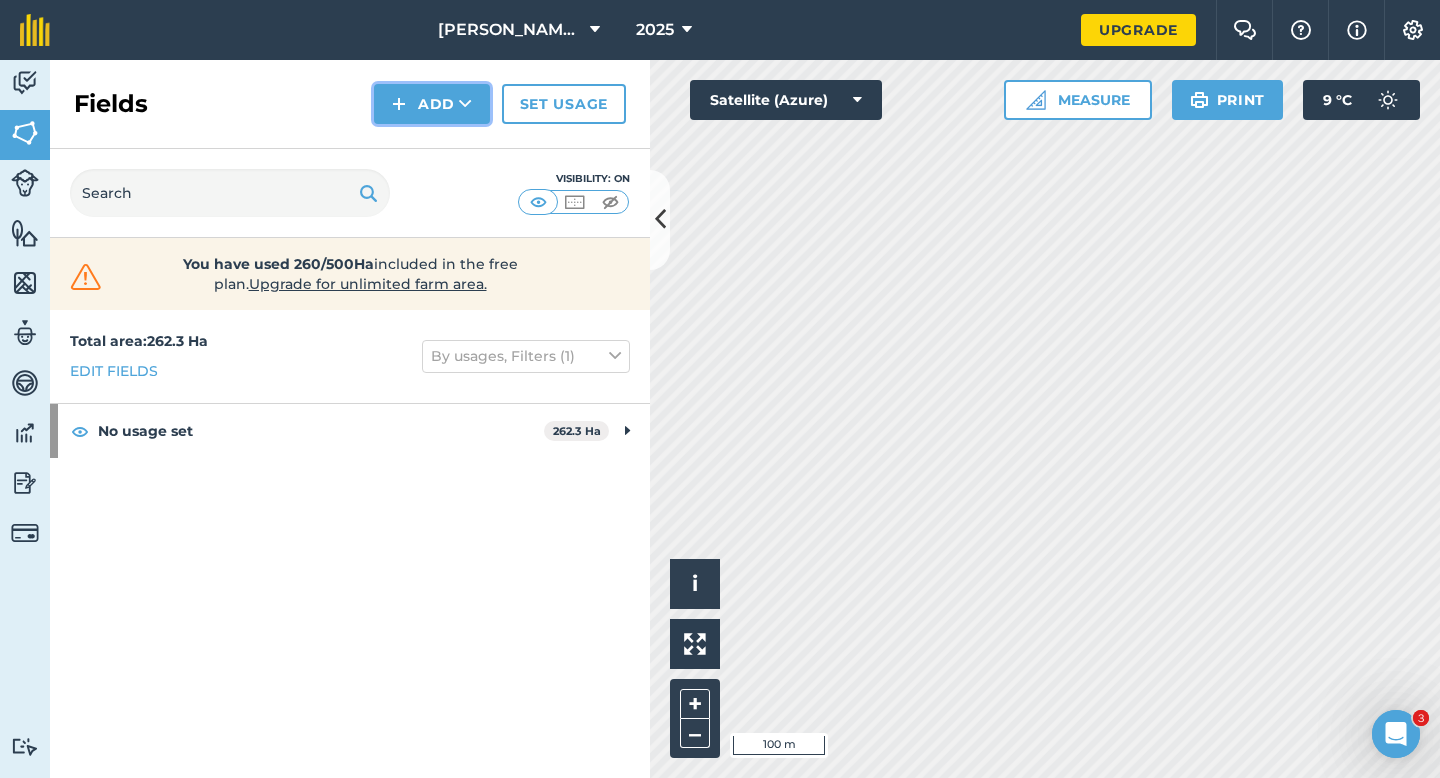 click on "Add" at bounding box center [432, 104] 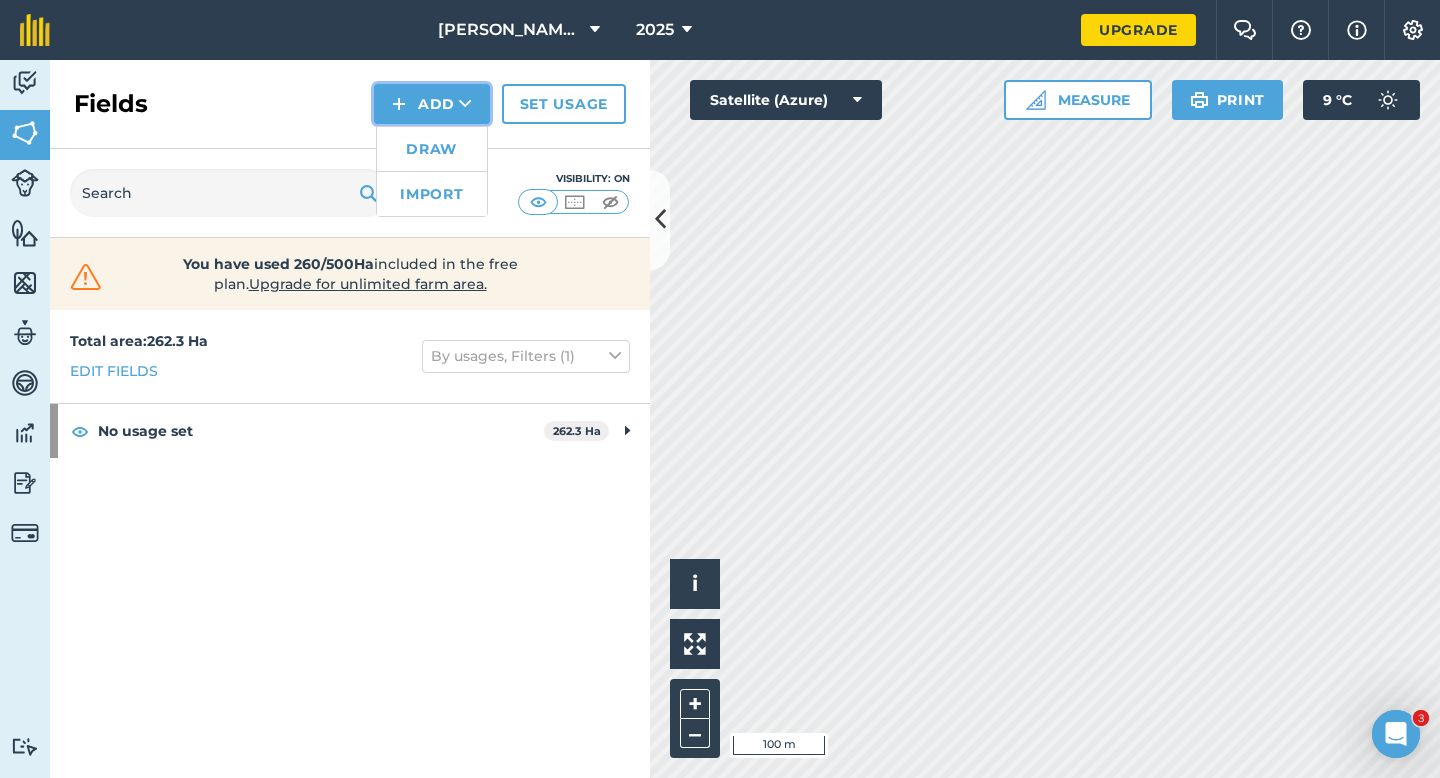 click on "Draw Import" at bounding box center (432, 171) 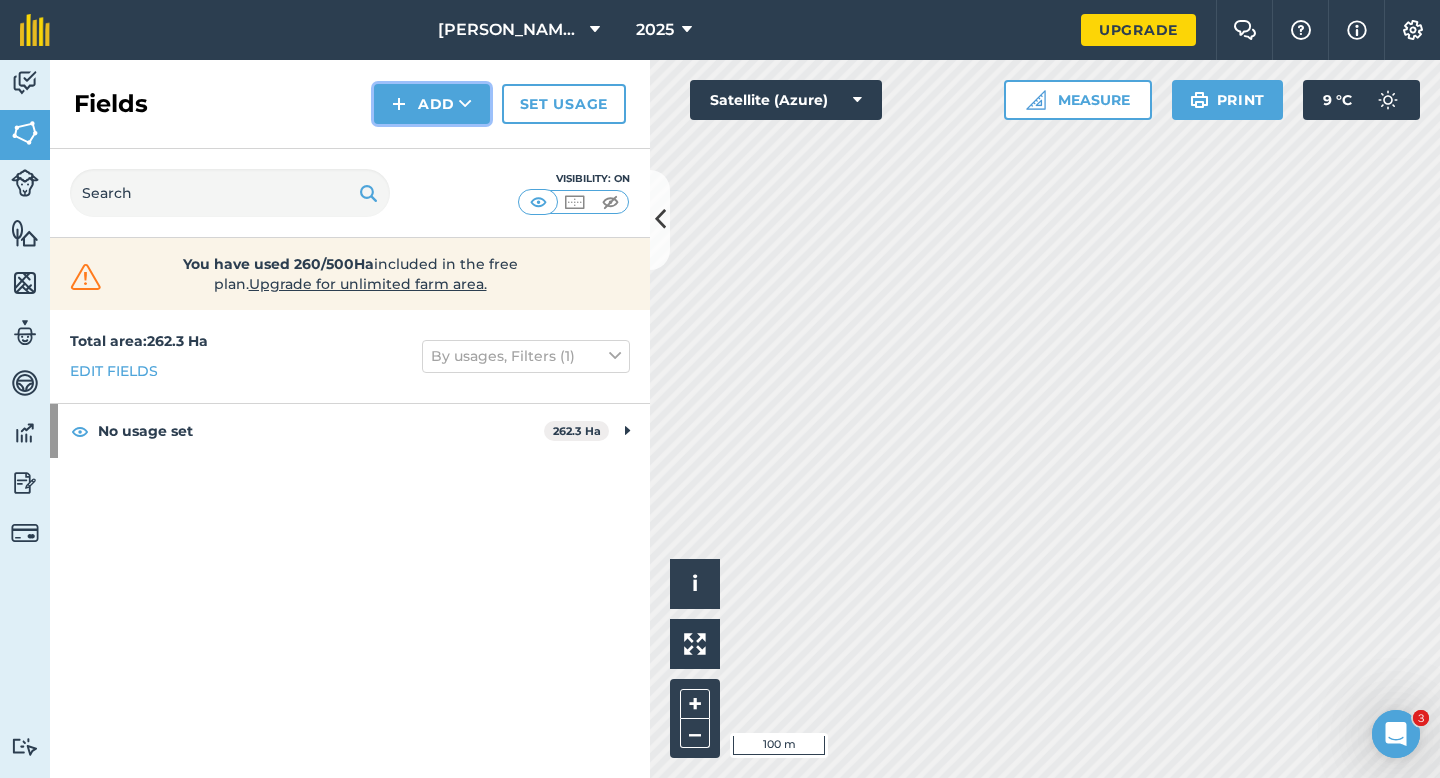 click on "Add" at bounding box center [432, 104] 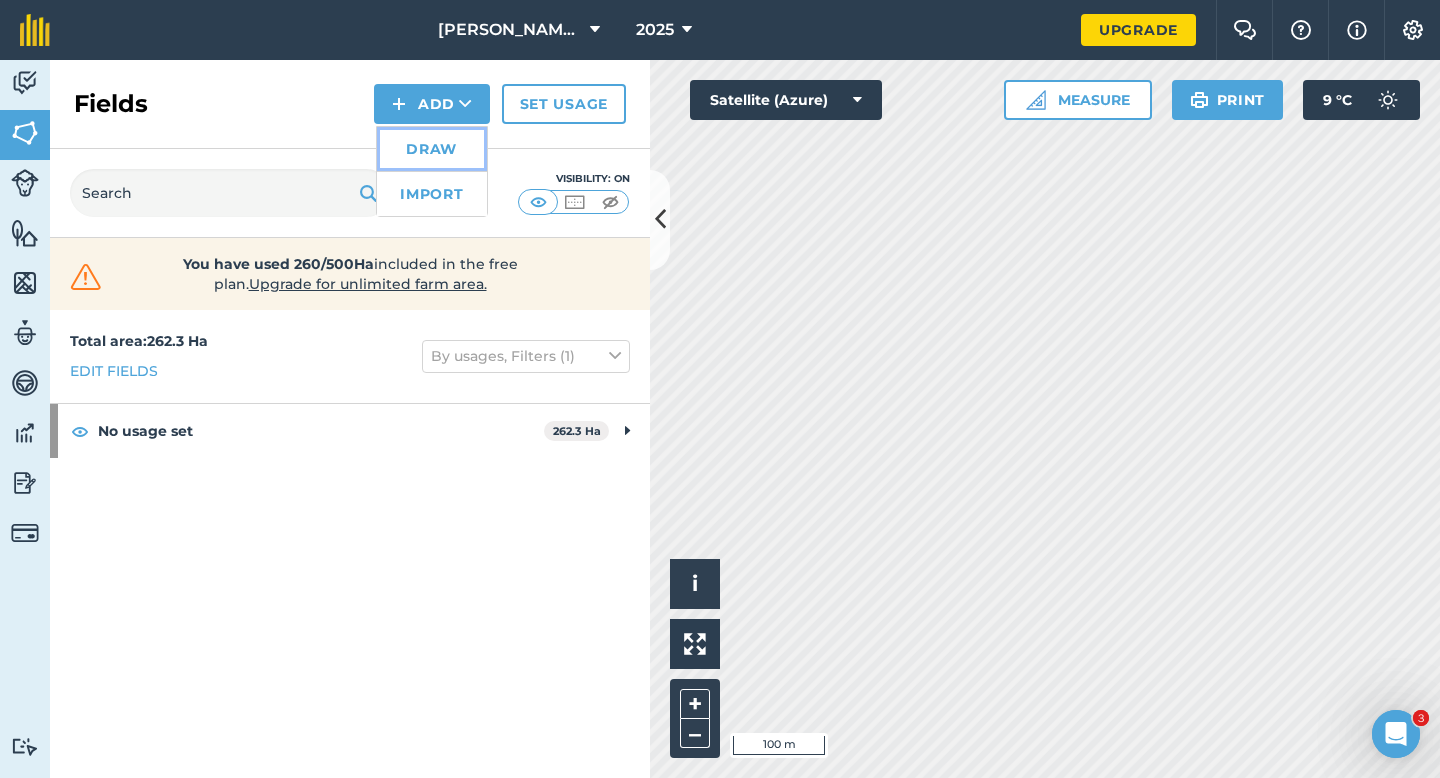 click on "Draw" at bounding box center [432, 149] 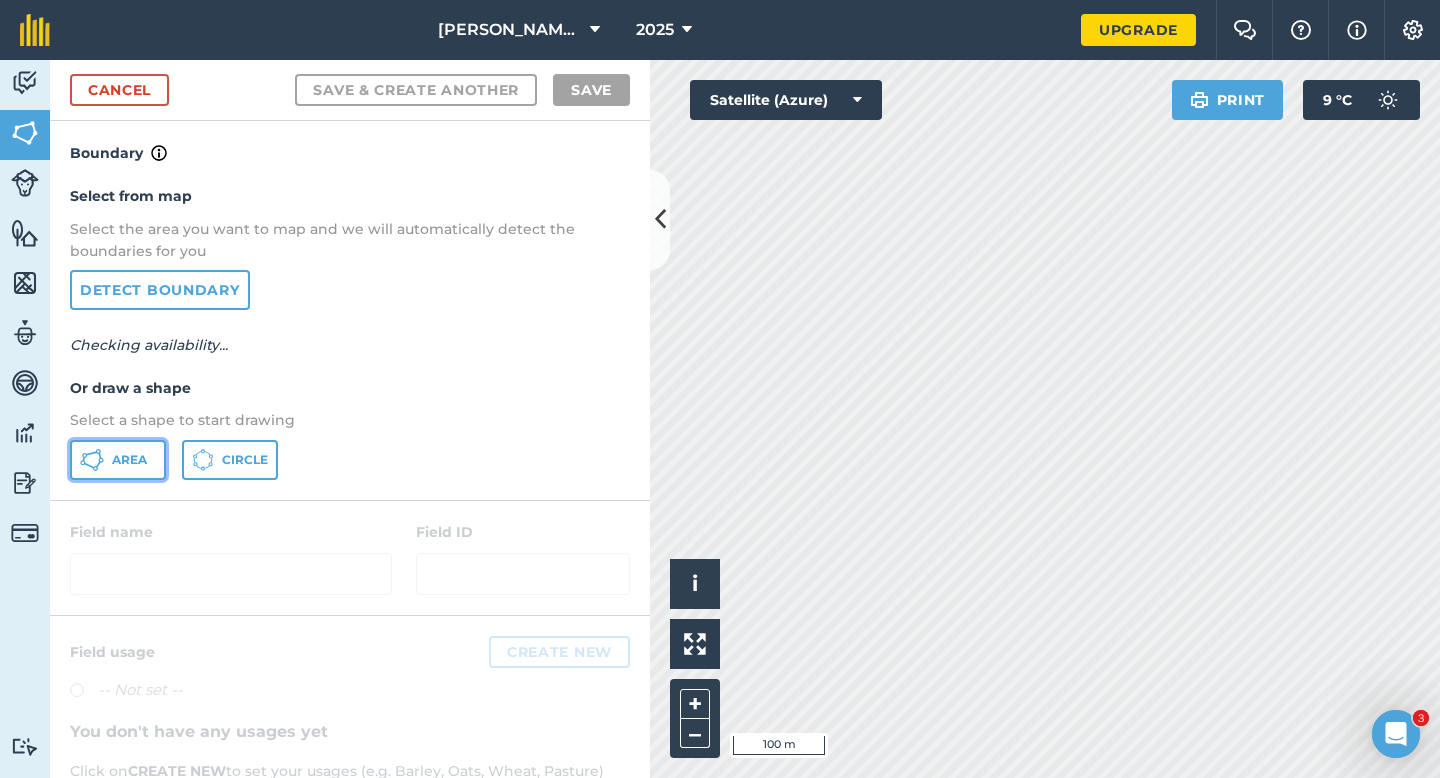 click on "Area" at bounding box center [118, 460] 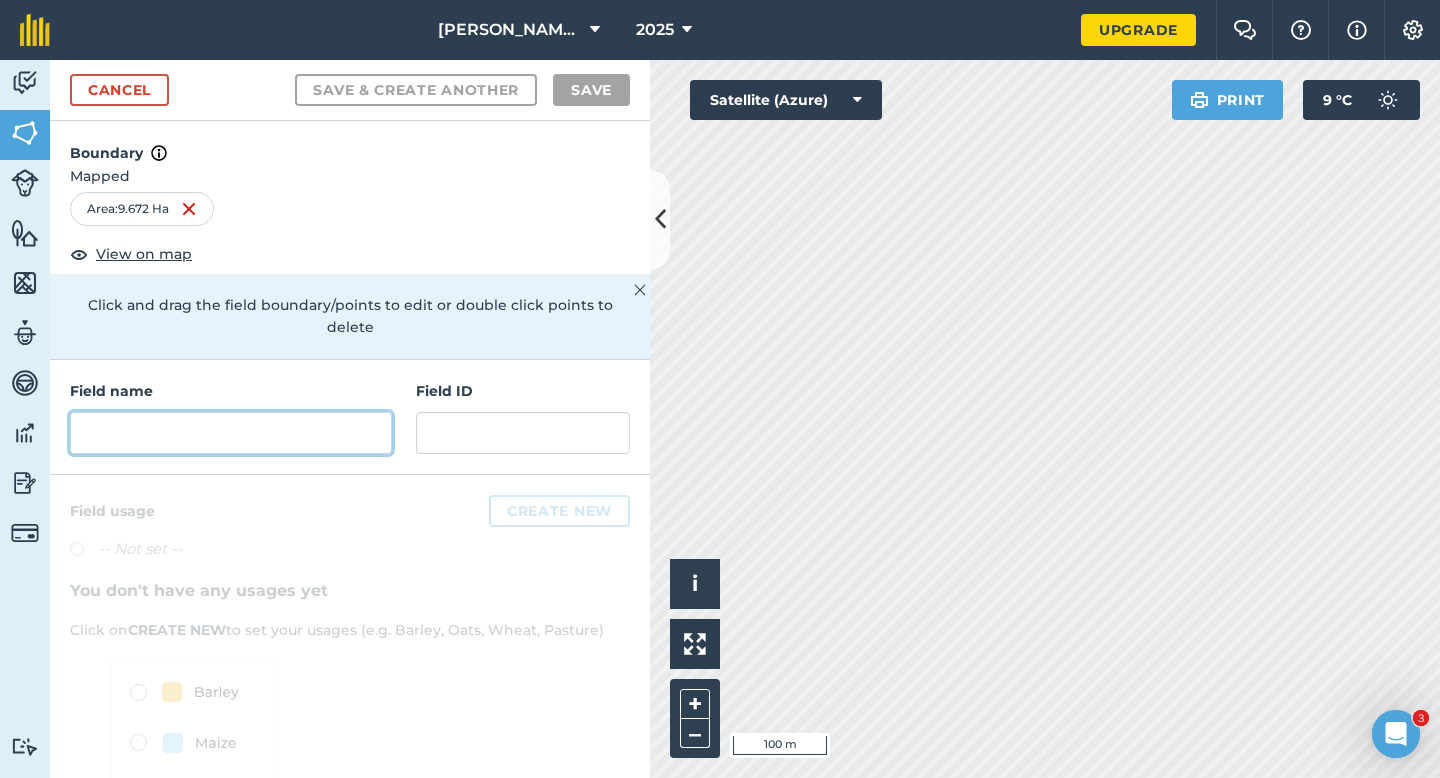click at bounding box center [231, 433] 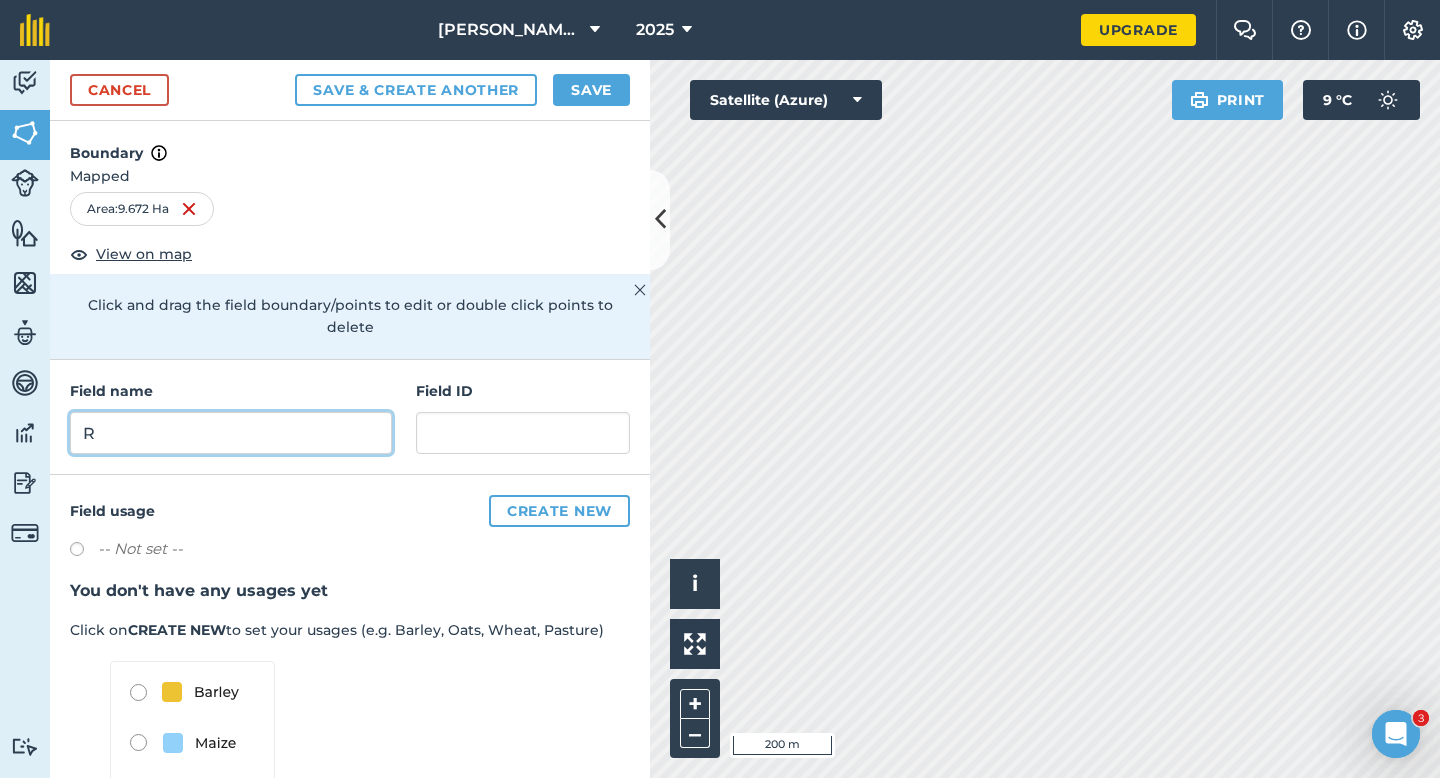 type on "R" 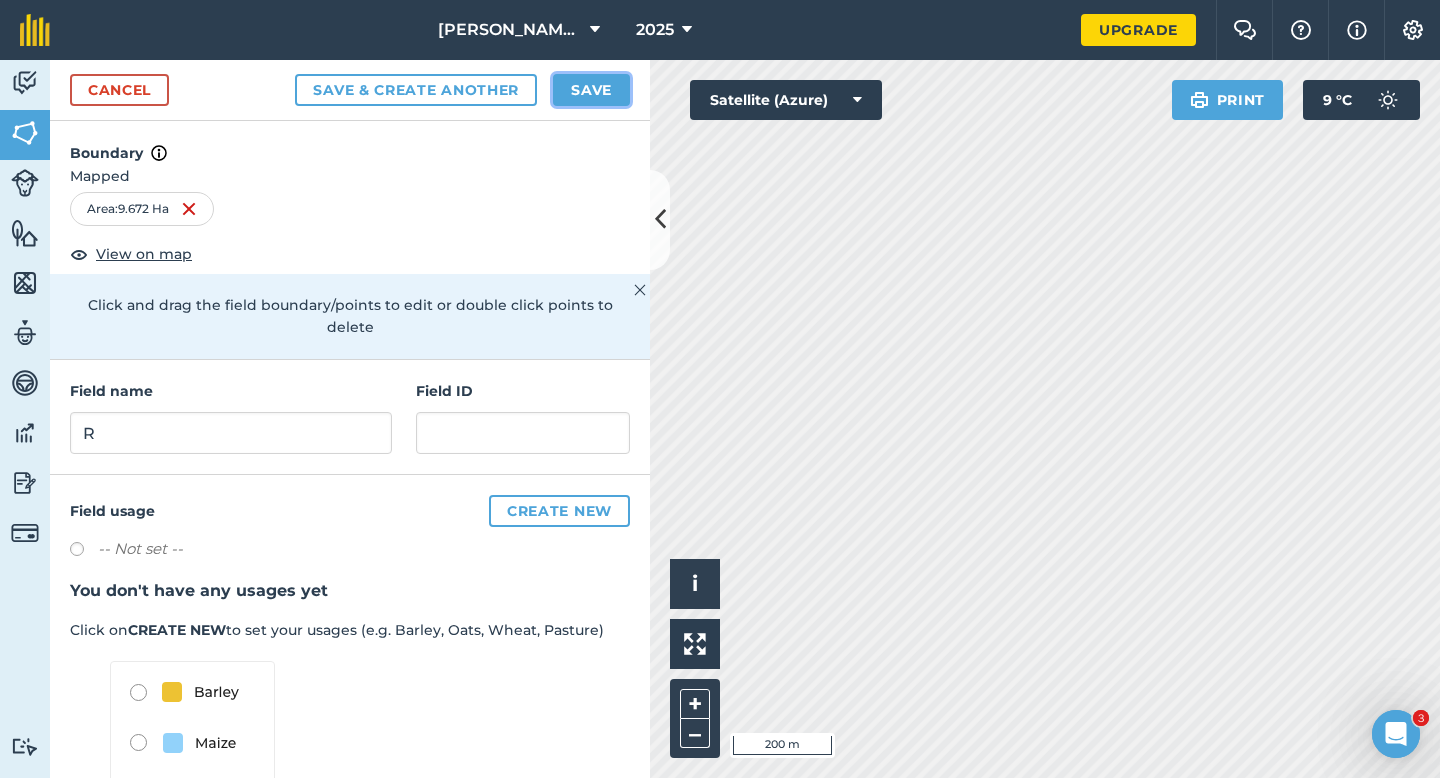 click on "Save" at bounding box center [591, 90] 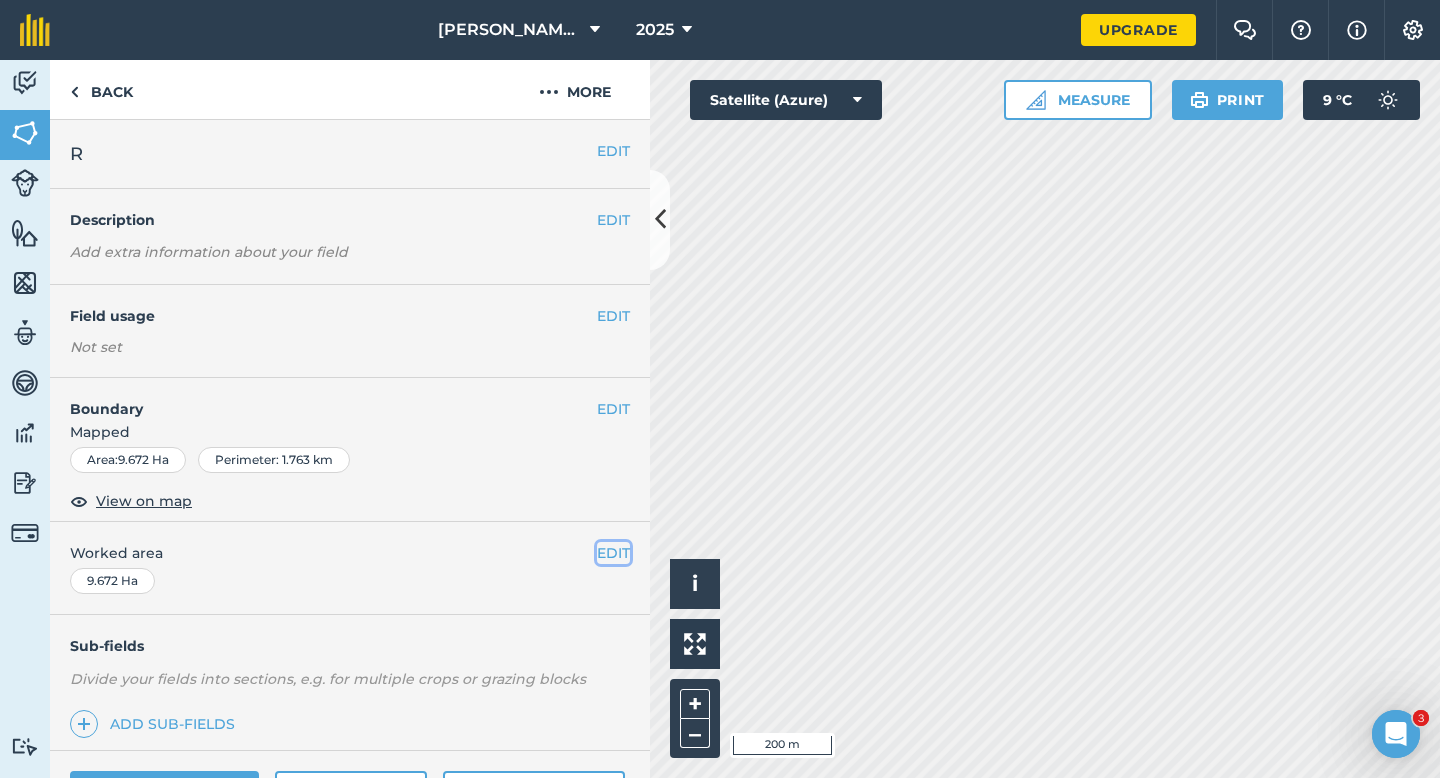 click on "EDIT" at bounding box center (613, 553) 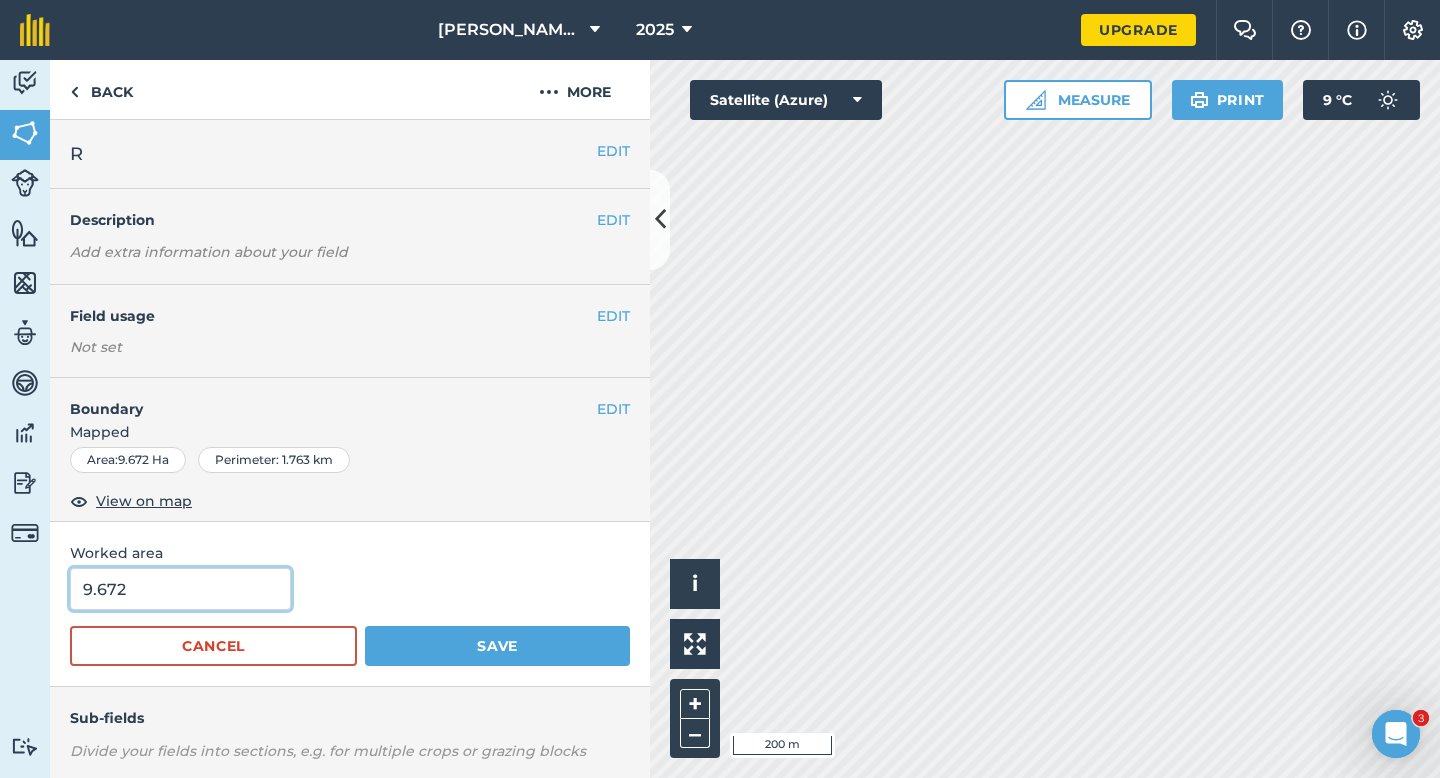 click on "9.672" at bounding box center [180, 589] 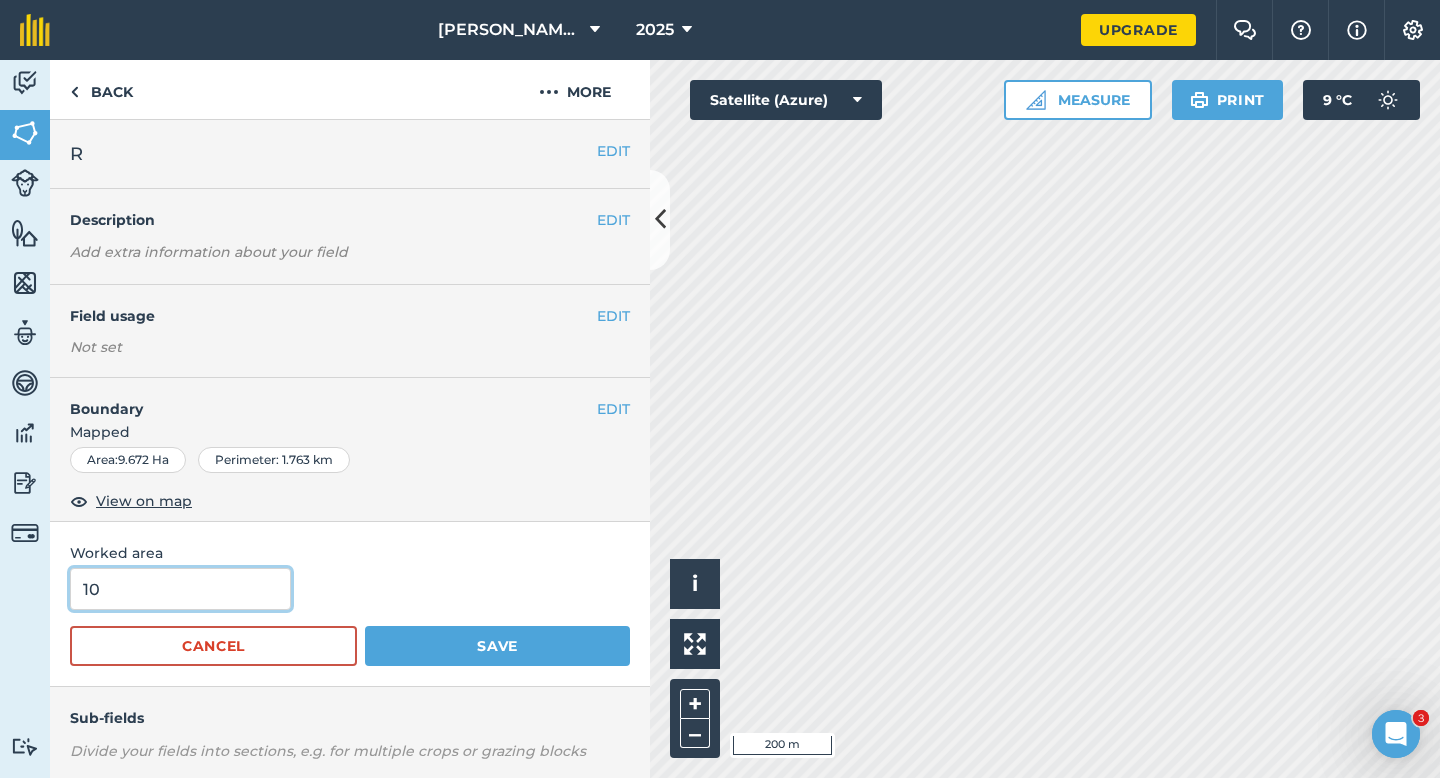 click on "Save" at bounding box center (497, 646) 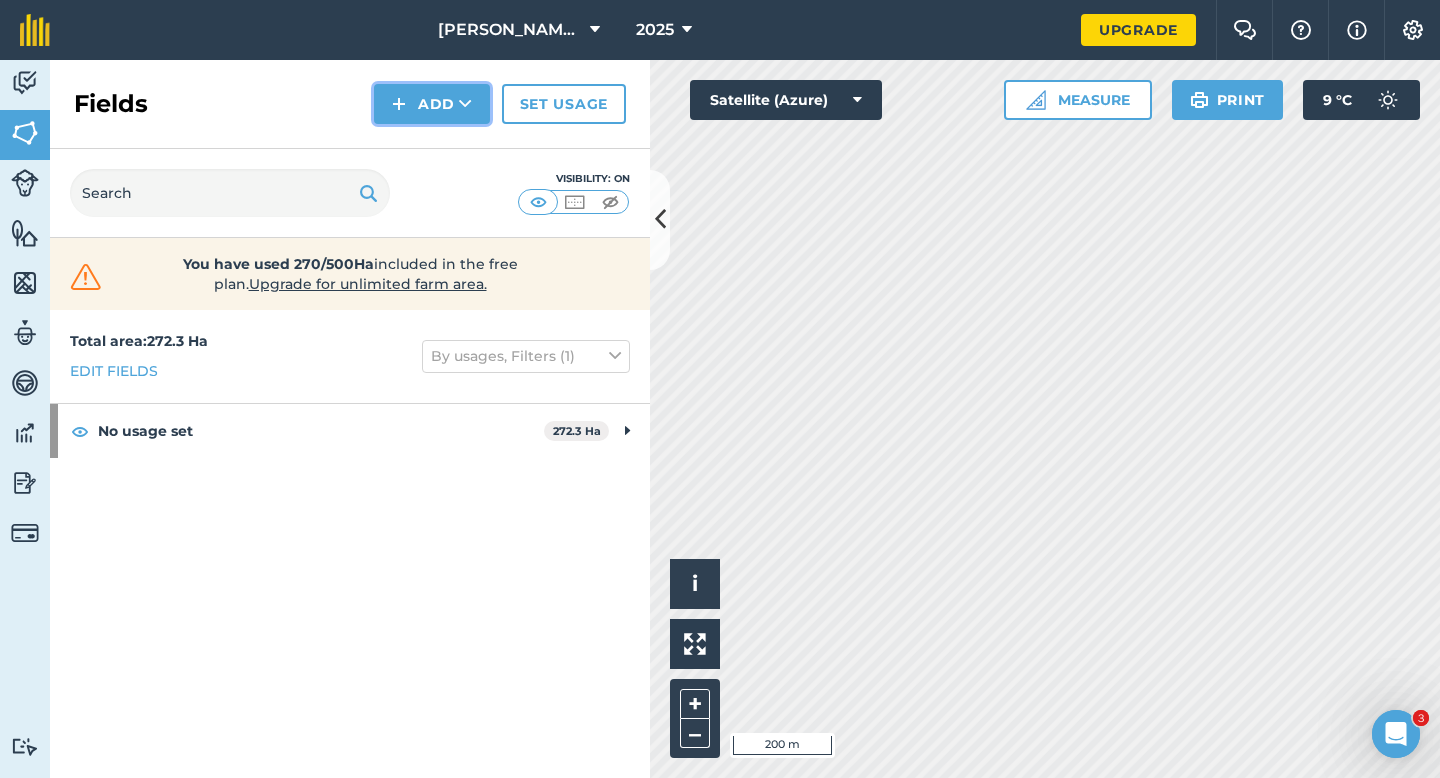 click on "Add" at bounding box center [432, 104] 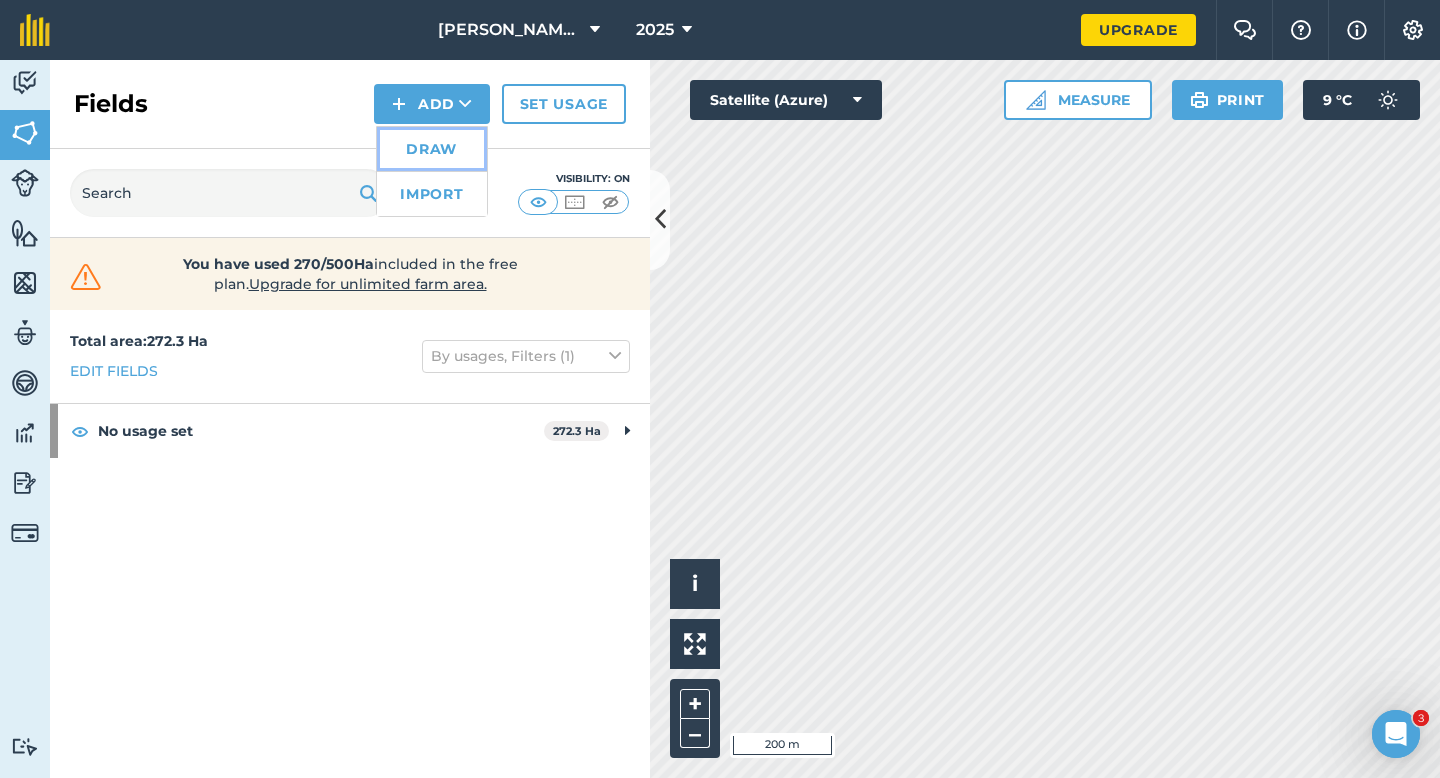 click on "Draw" at bounding box center (432, 149) 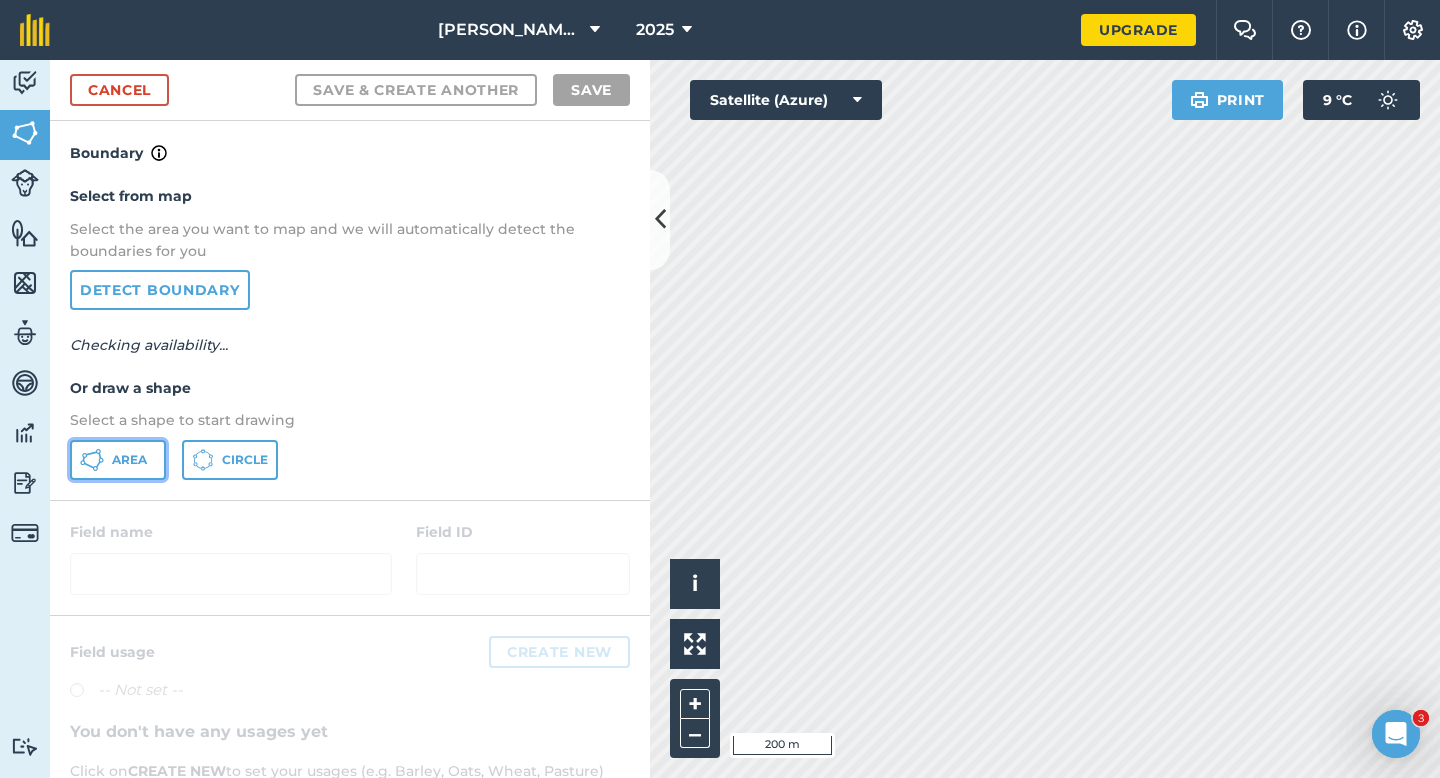 click on "Area" at bounding box center [118, 460] 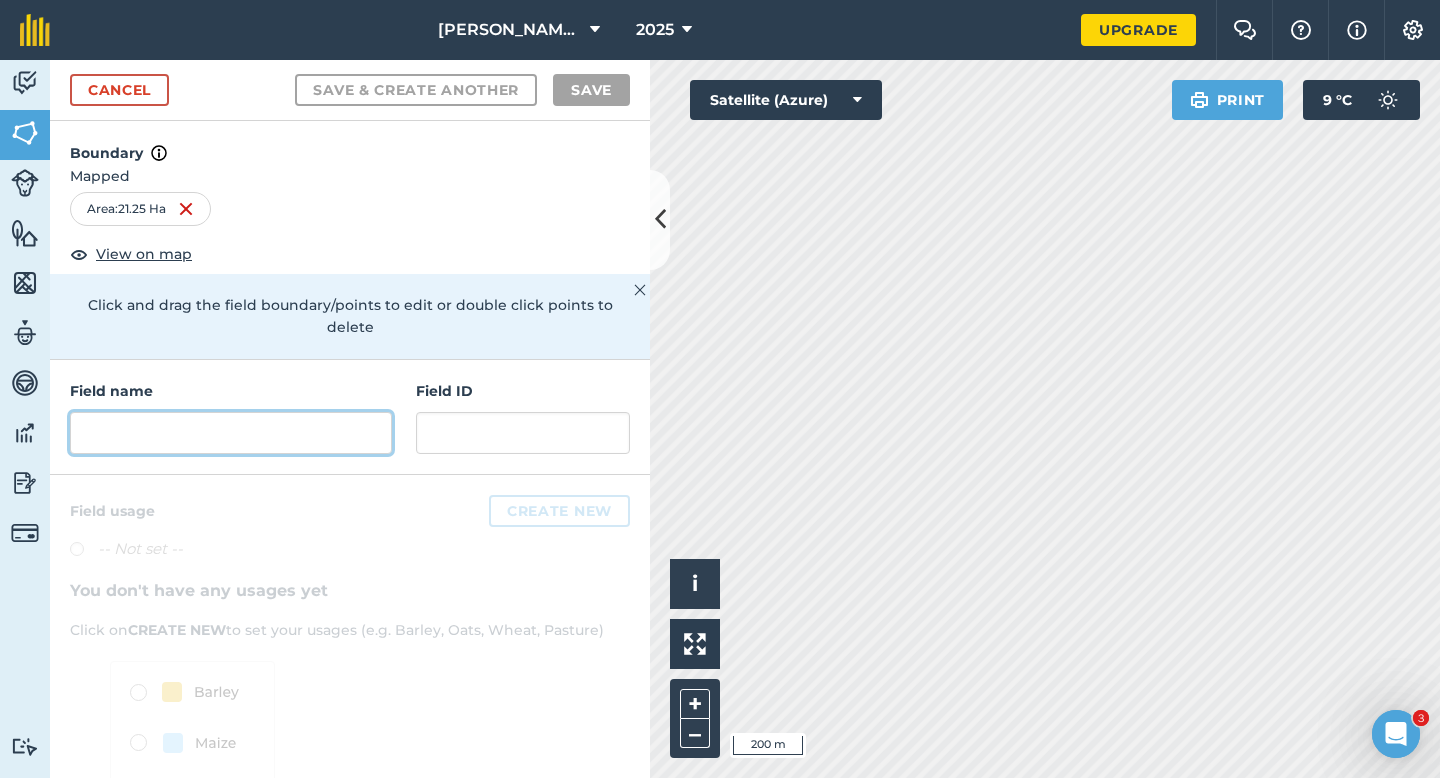 click at bounding box center (231, 433) 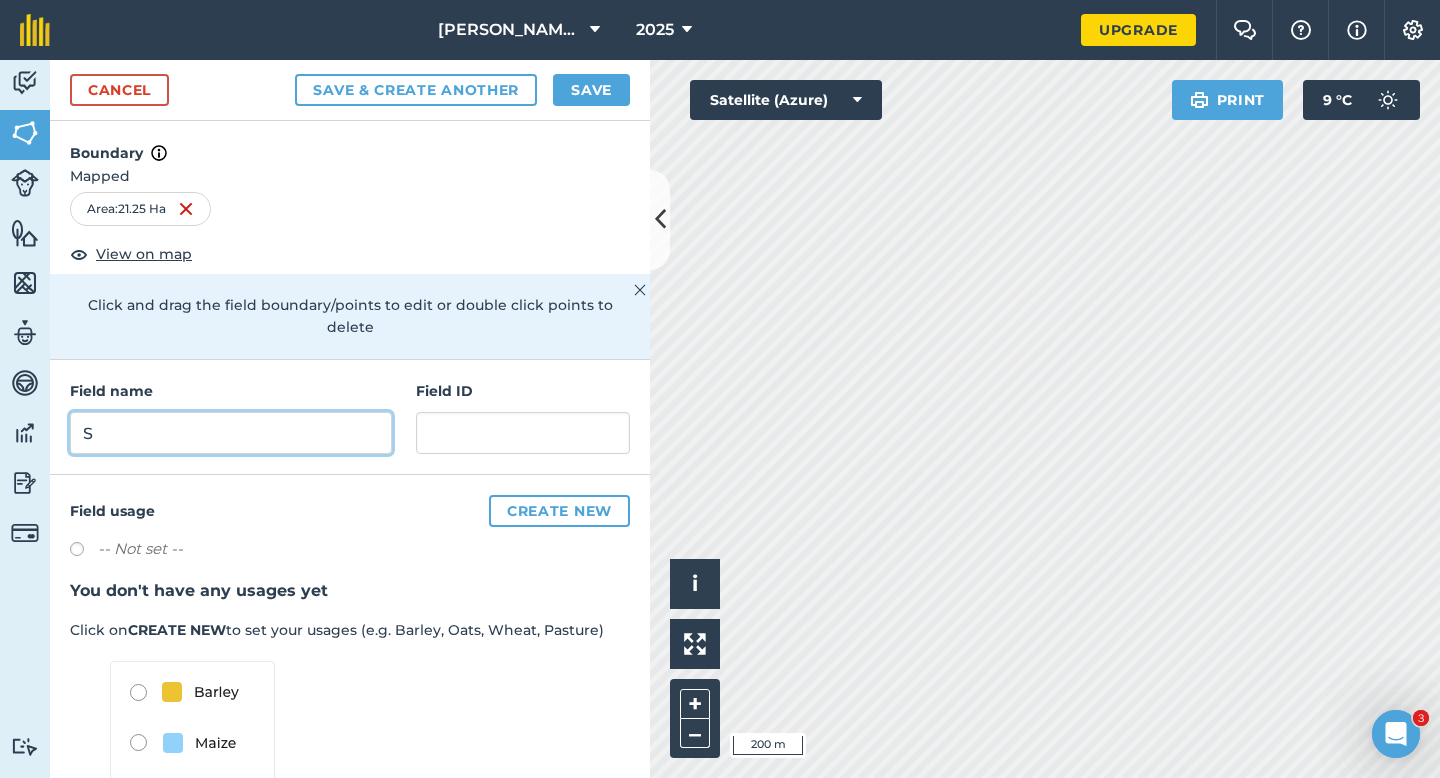 type on "S" 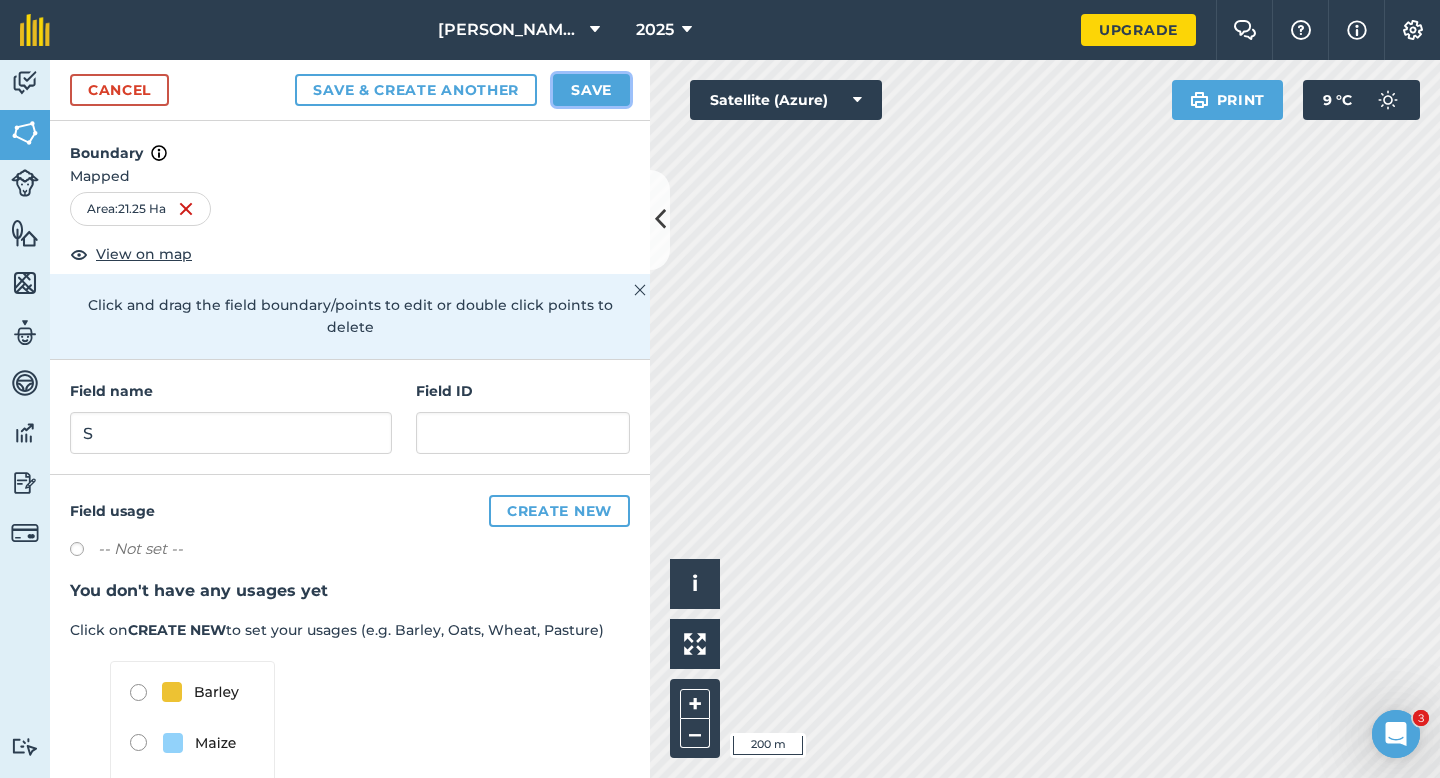 click on "Save" at bounding box center (591, 90) 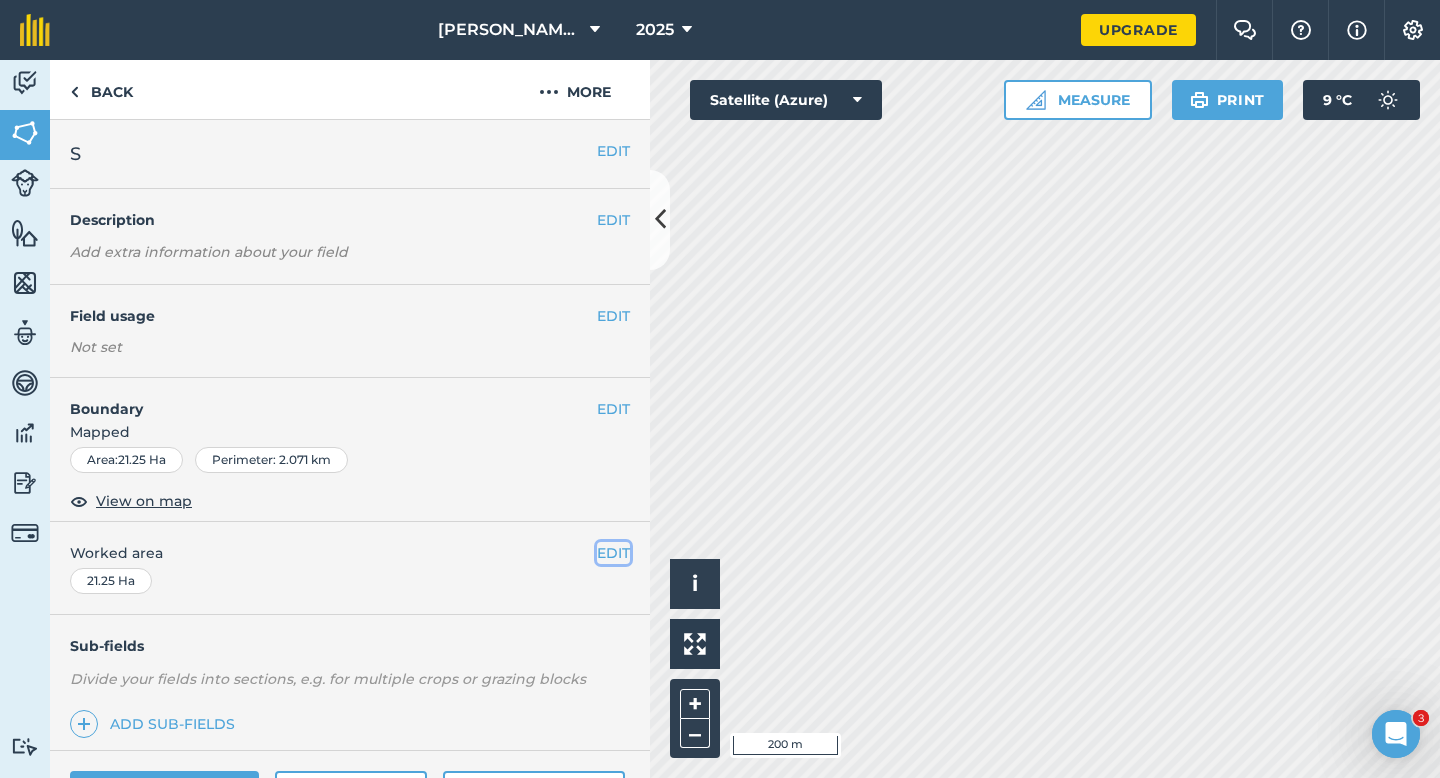 click on "EDIT" at bounding box center [613, 553] 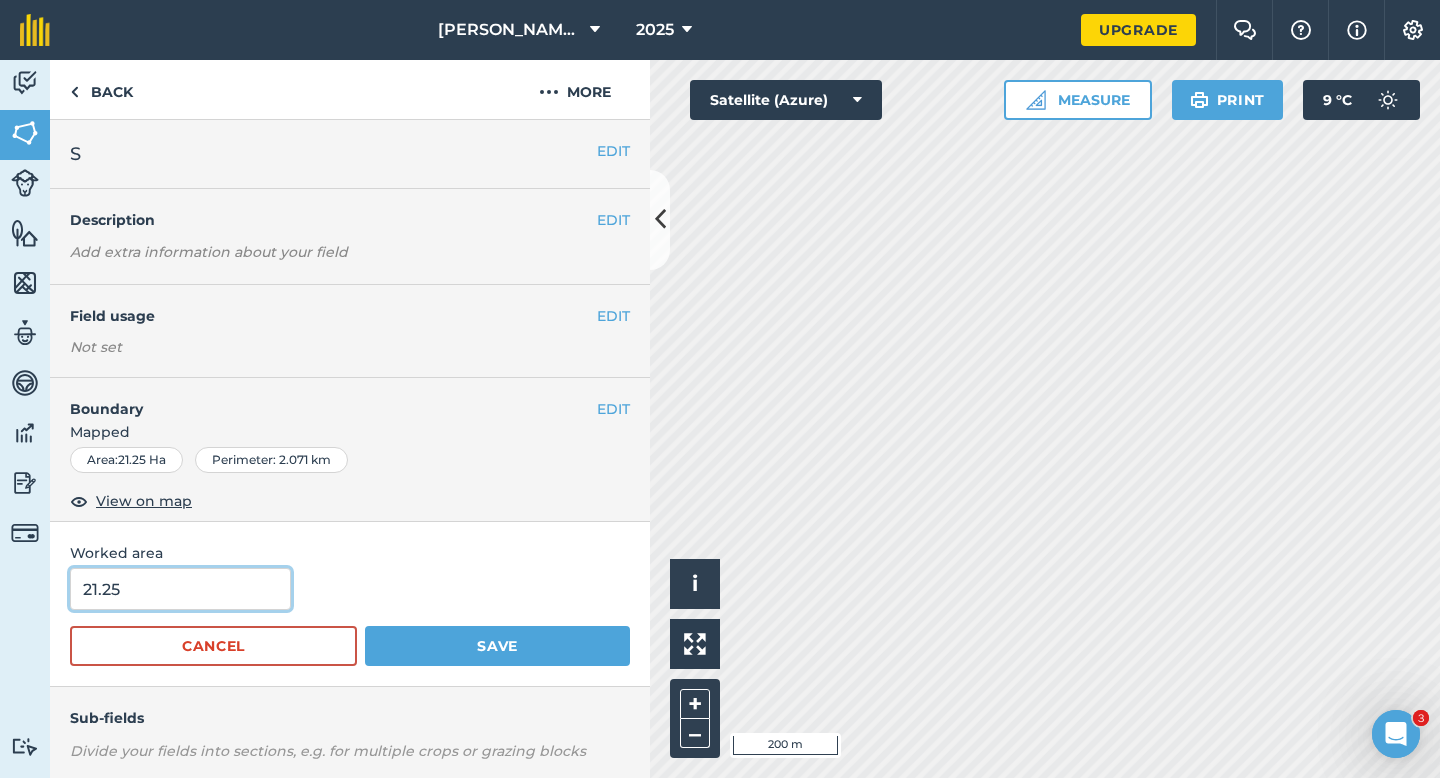 click on "21.25" at bounding box center (180, 589) 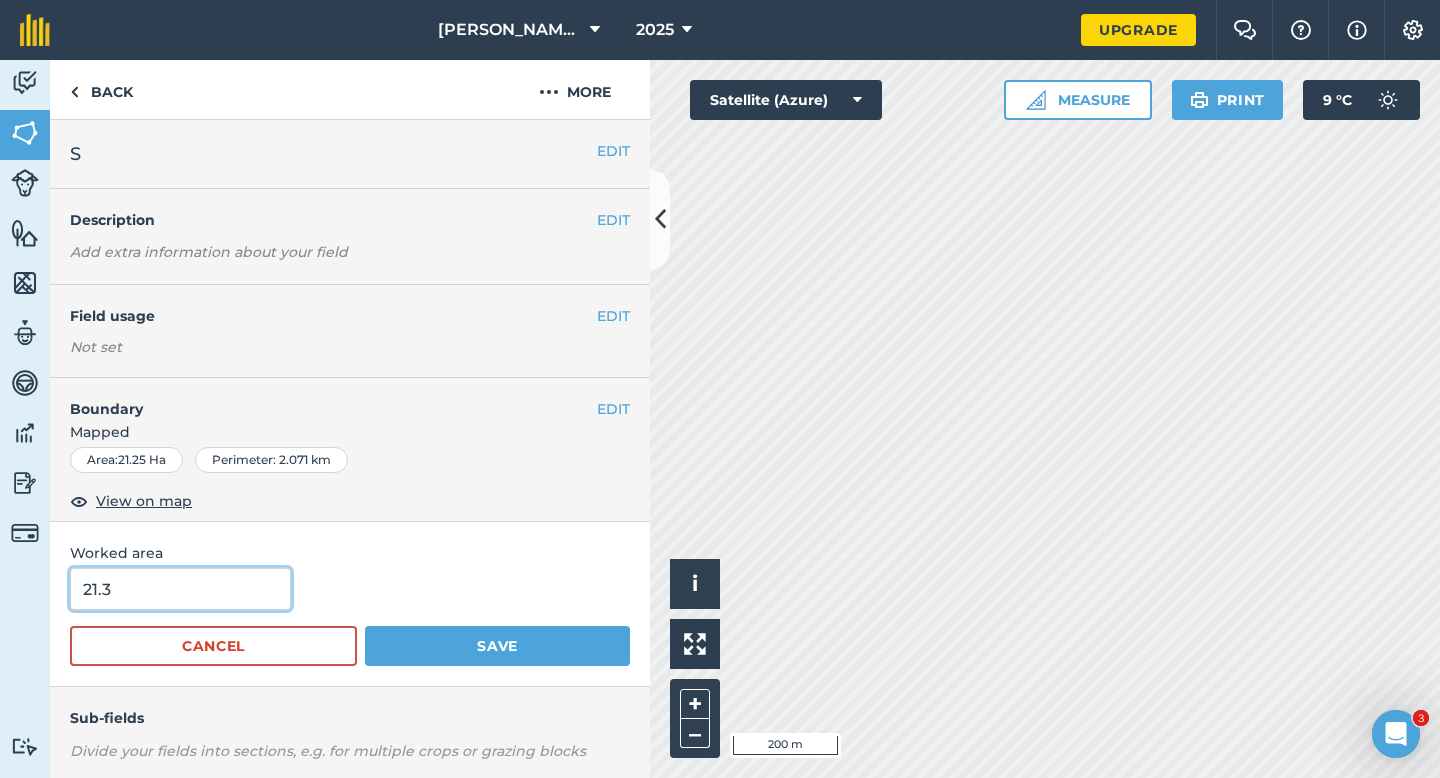 type on "21.3" 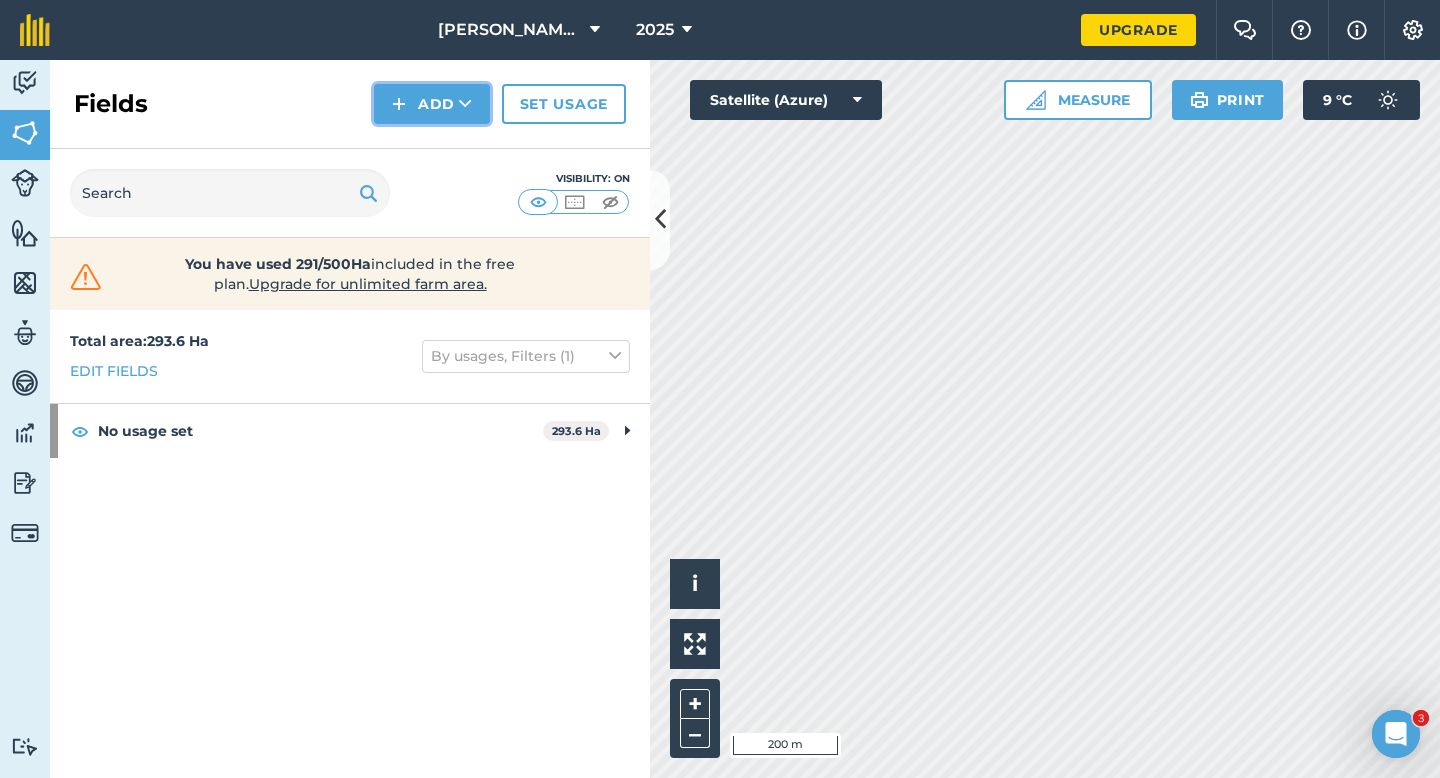 click on "Add" at bounding box center (432, 104) 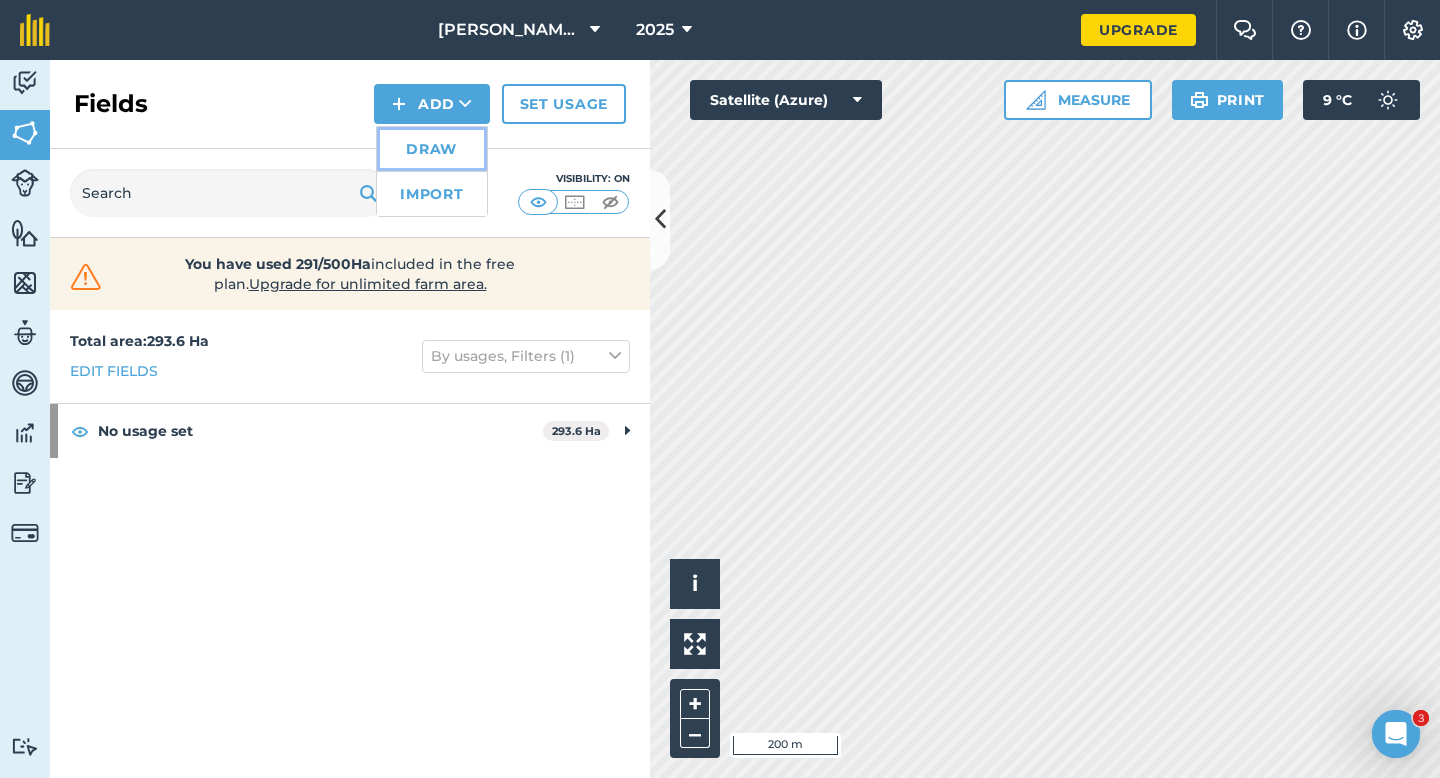 click on "Draw" at bounding box center [432, 149] 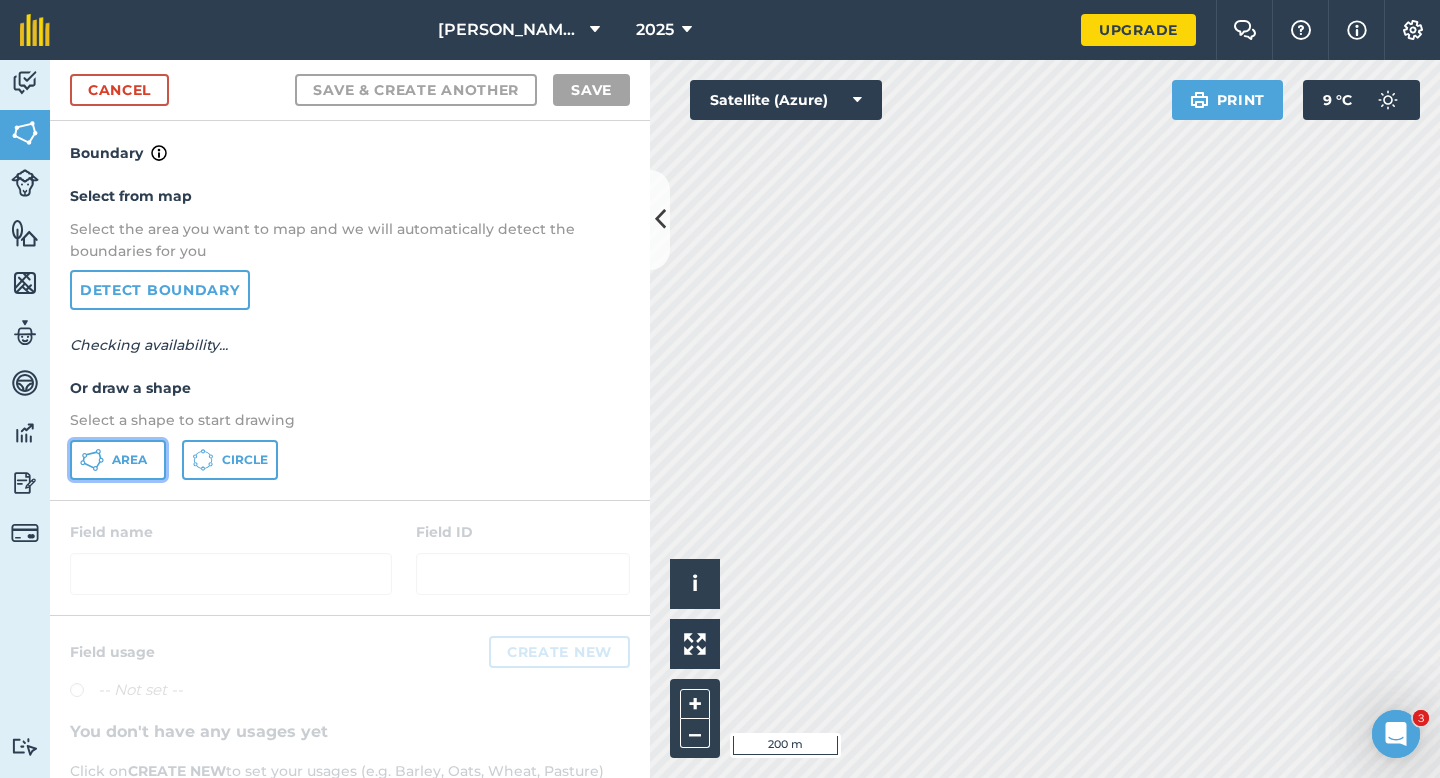 click on "Area" at bounding box center (129, 460) 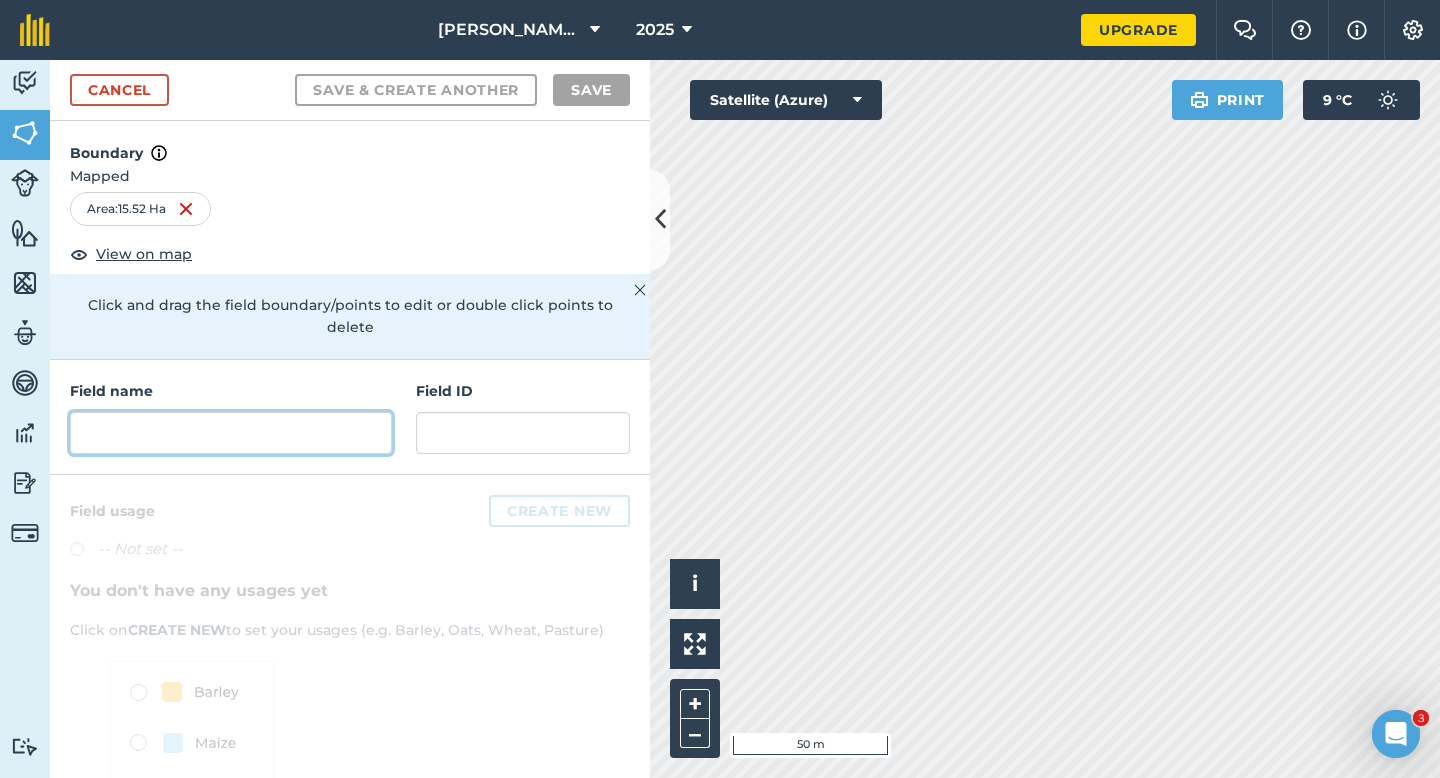 click at bounding box center [231, 433] 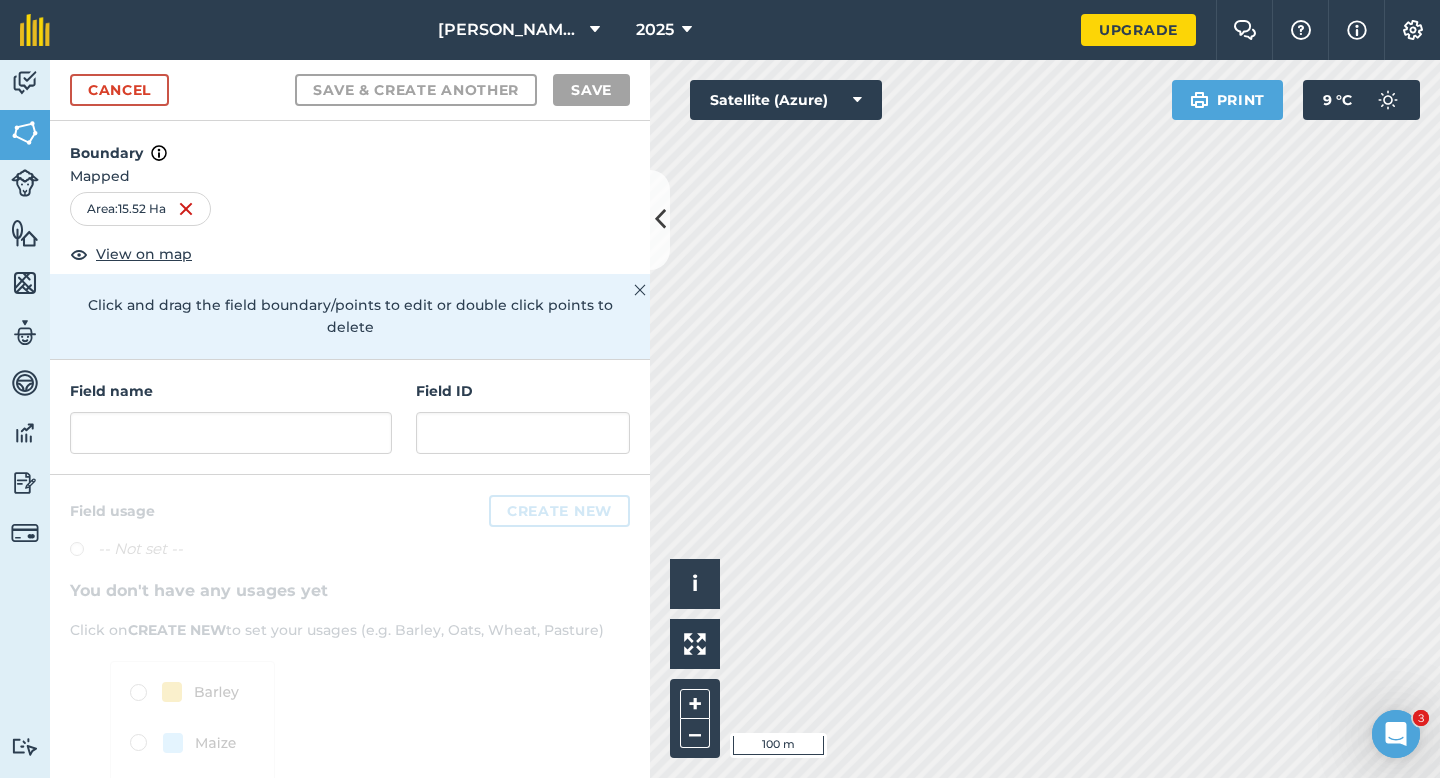 click on "Field name" at bounding box center [231, 417] 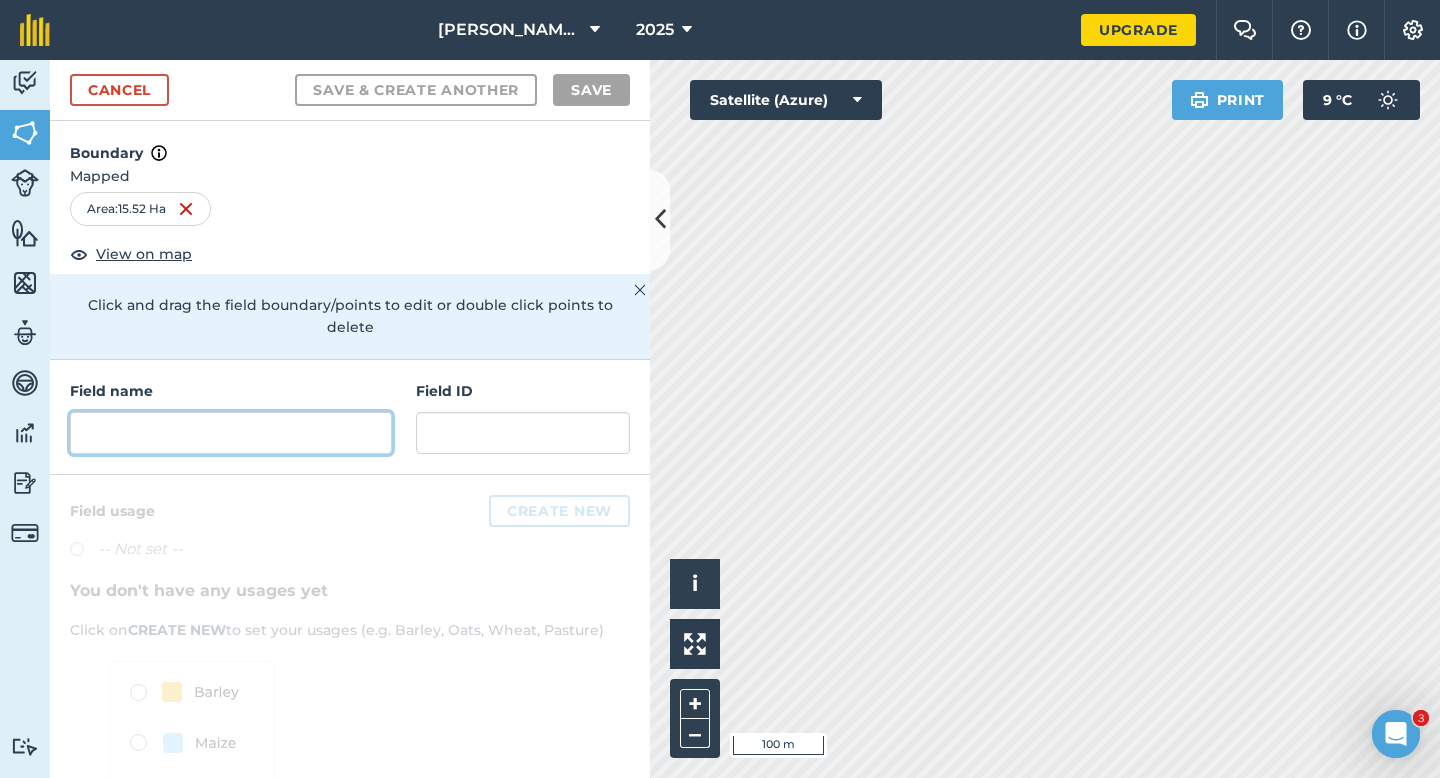 click at bounding box center [231, 433] 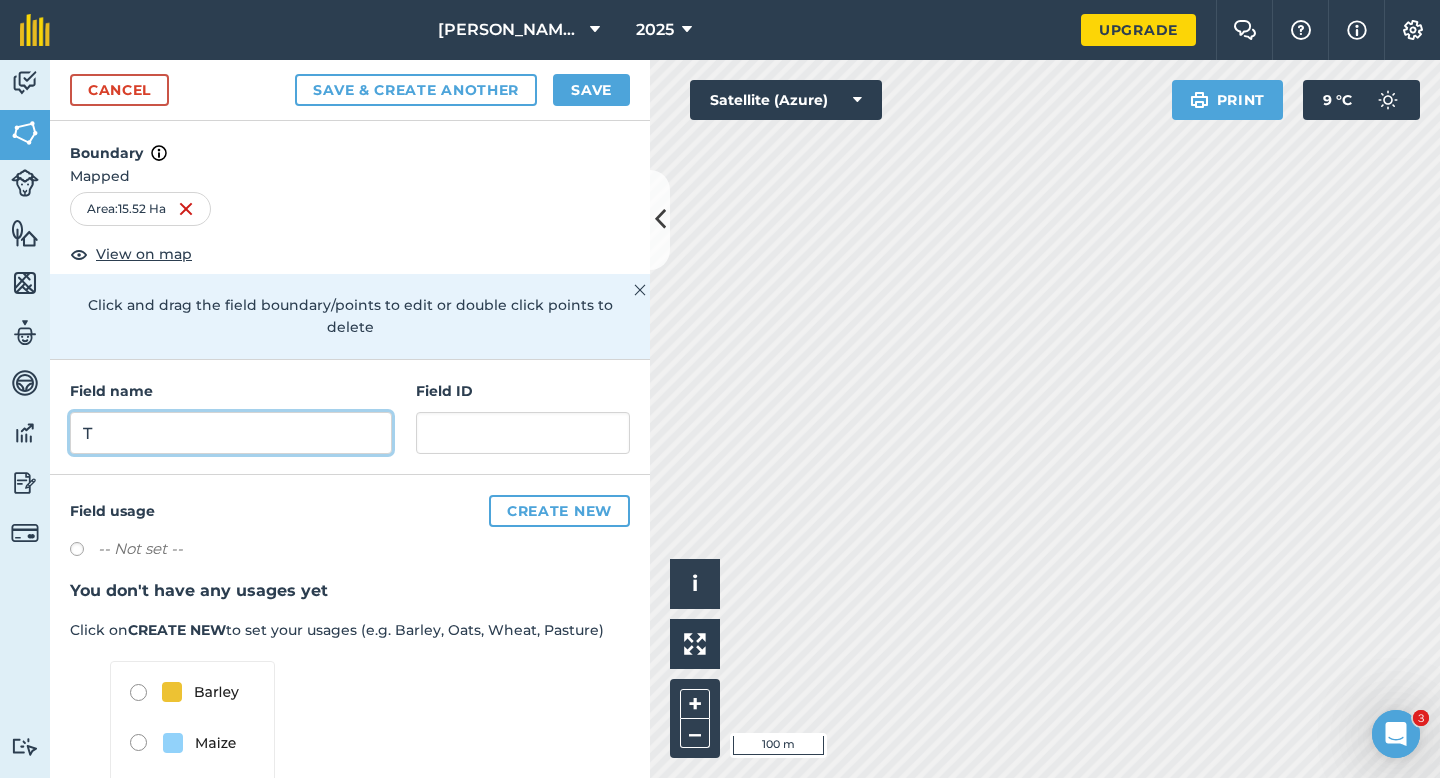 type on "T" 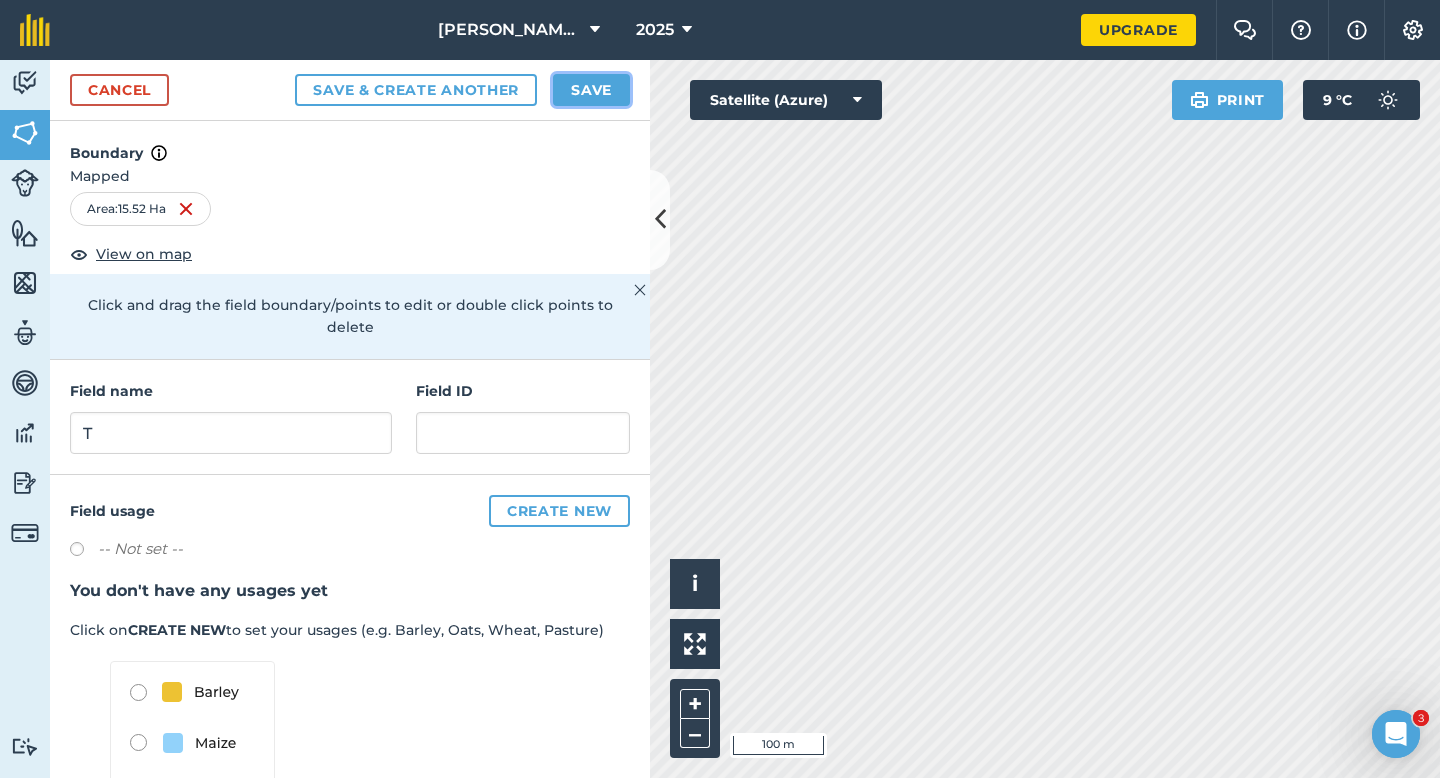 click on "Save" at bounding box center (591, 90) 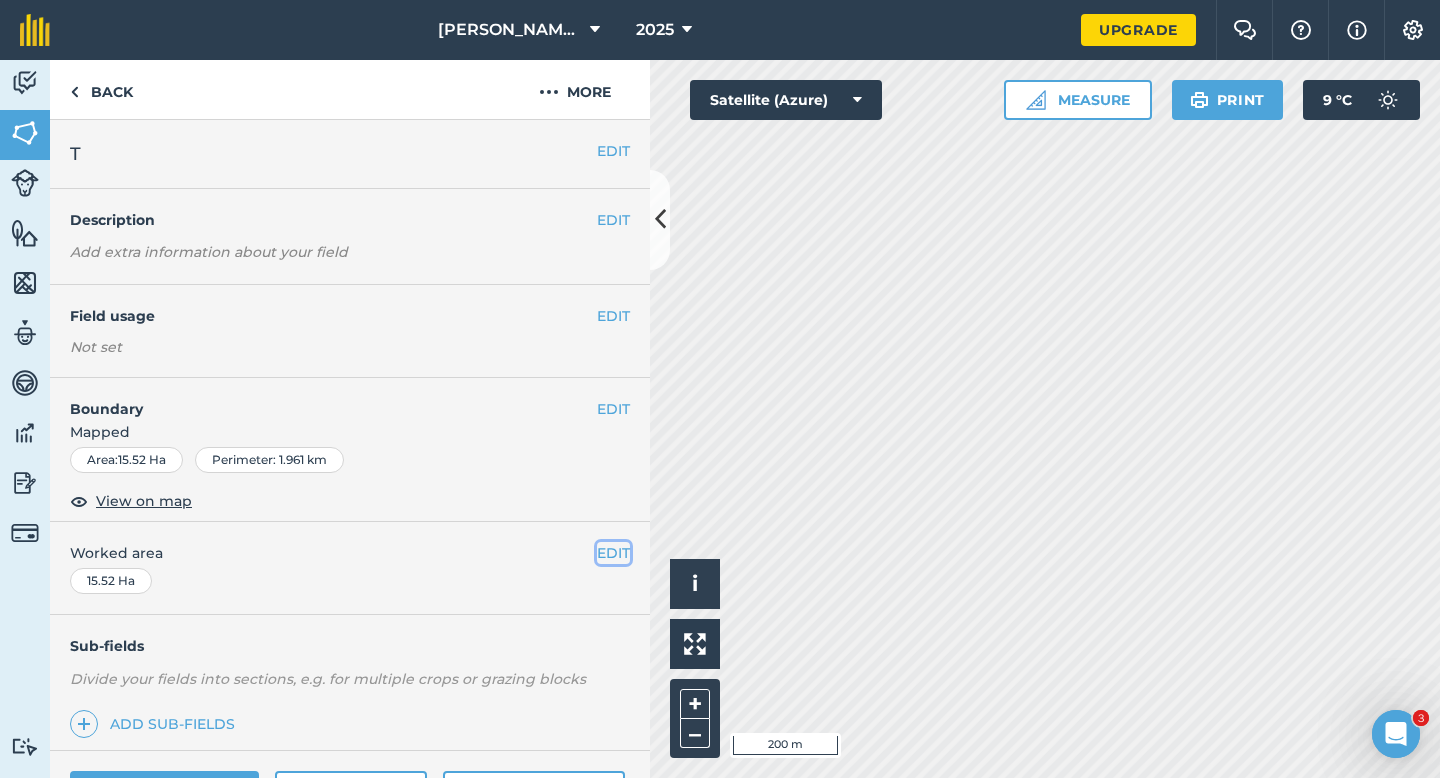 click on "EDIT" at bounding box center (613, 553) 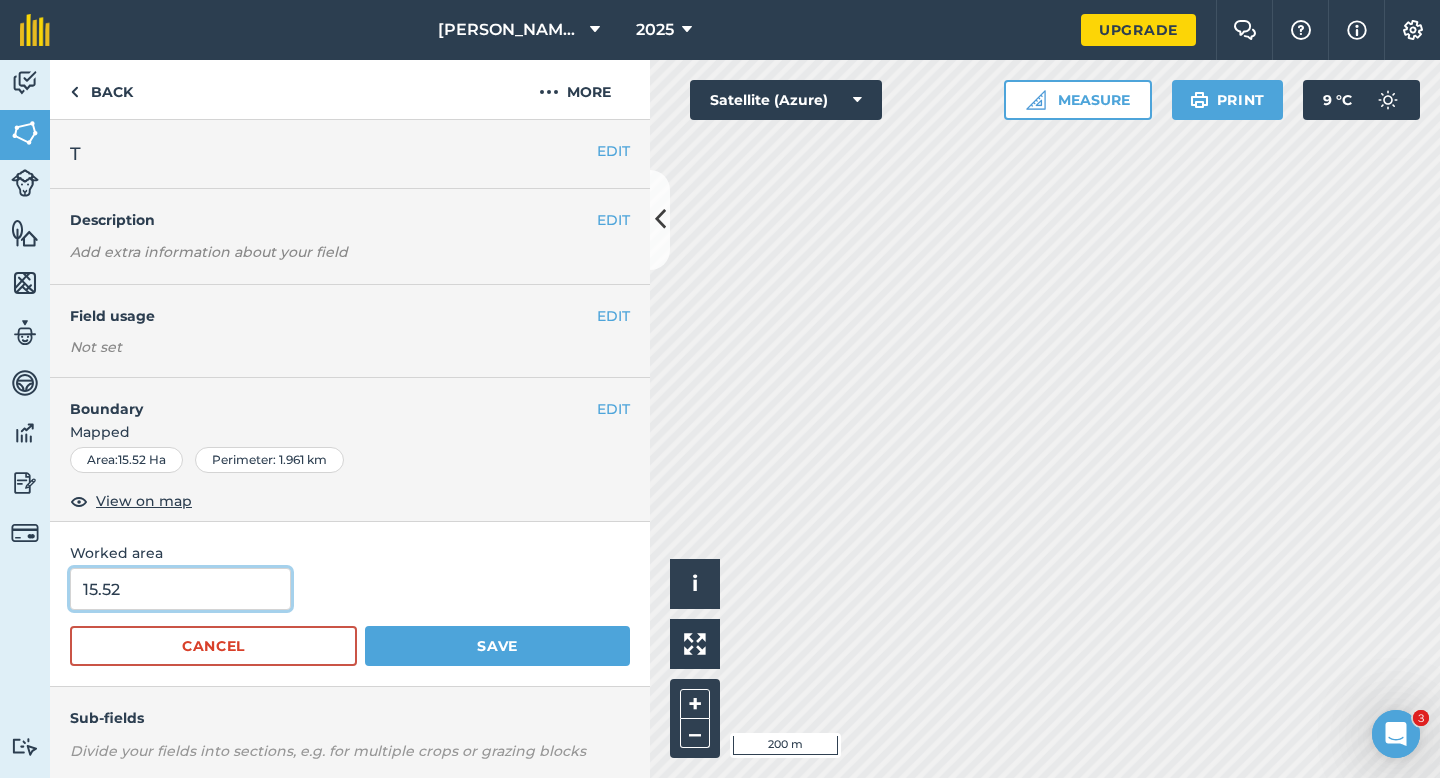 click on "15.52" at bounding box center [180, 589] 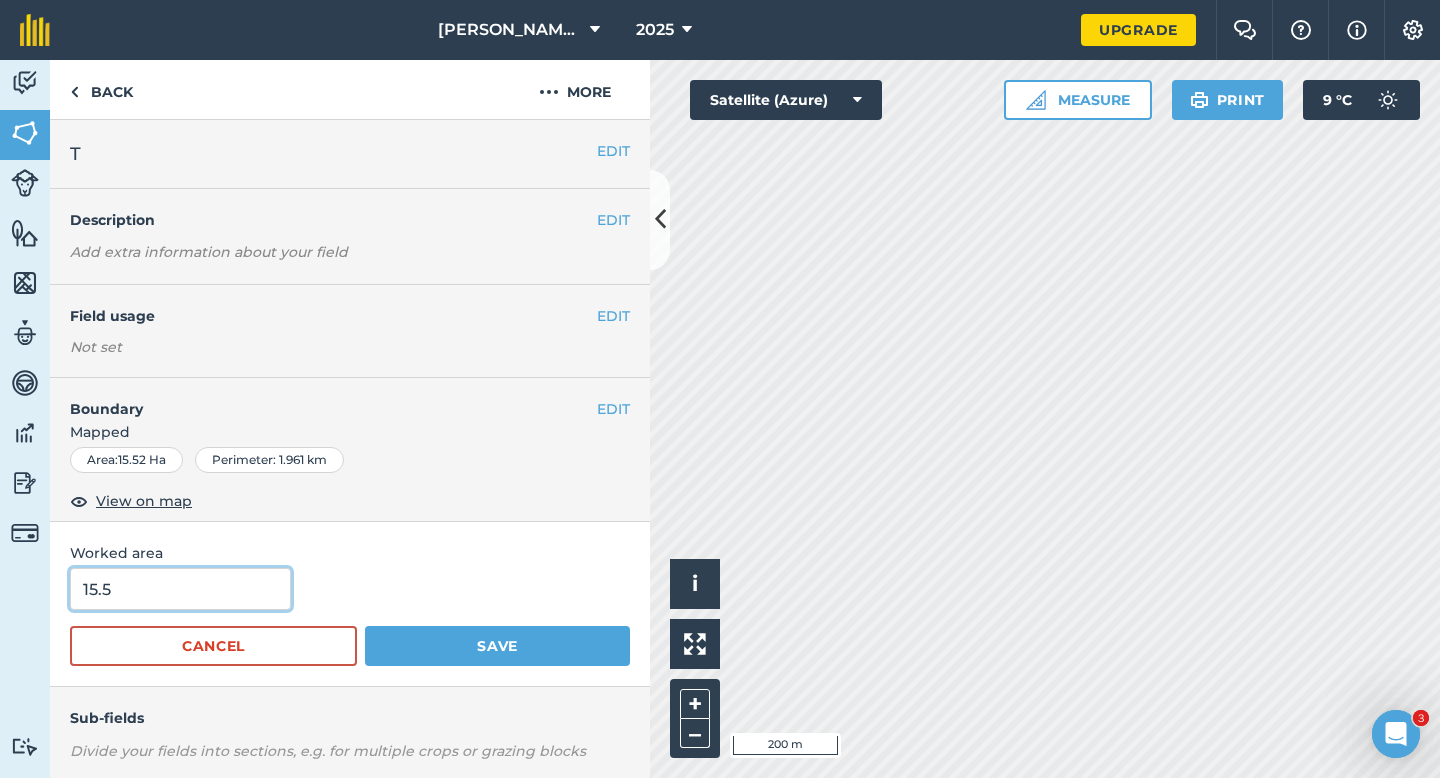 type on "15.5" 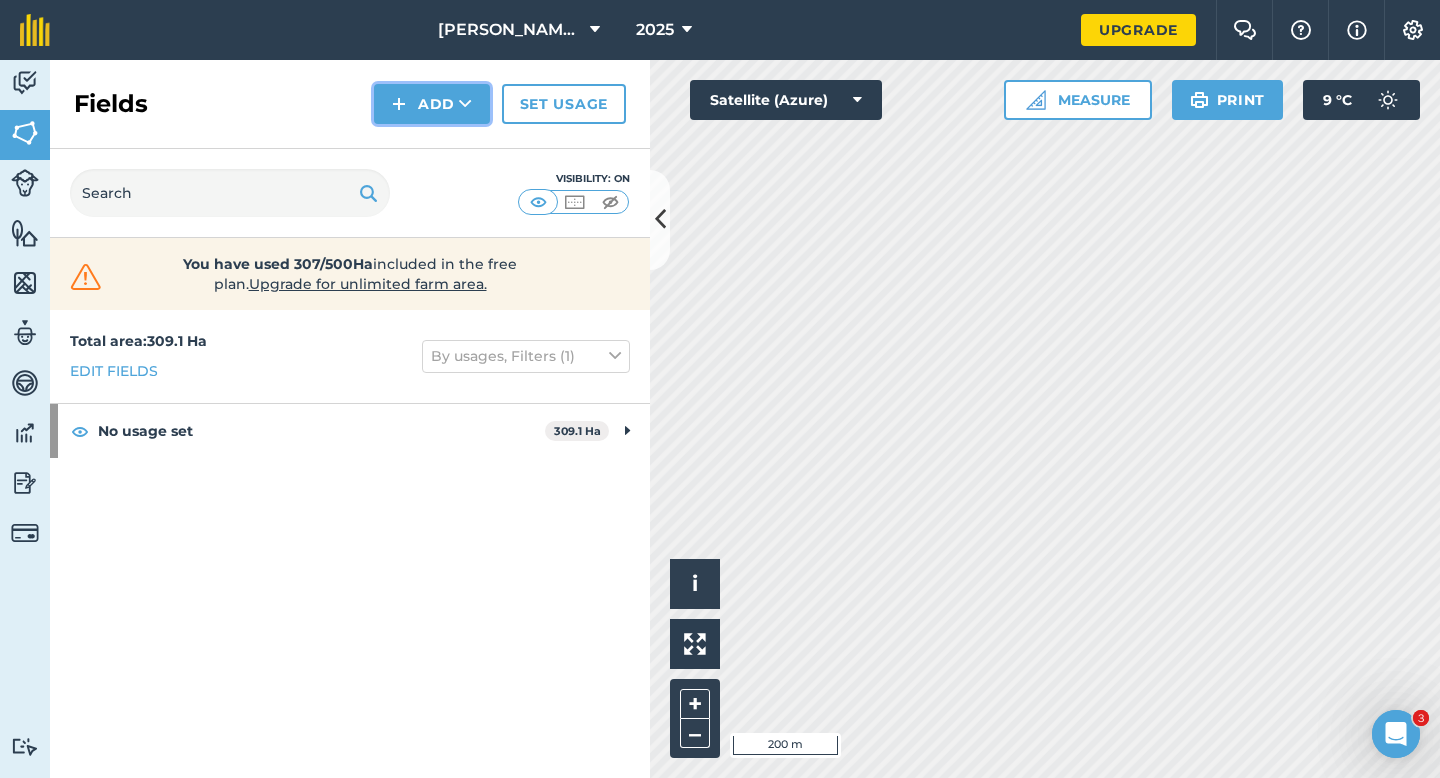 click on "Add" at bounding box center (432, 104) 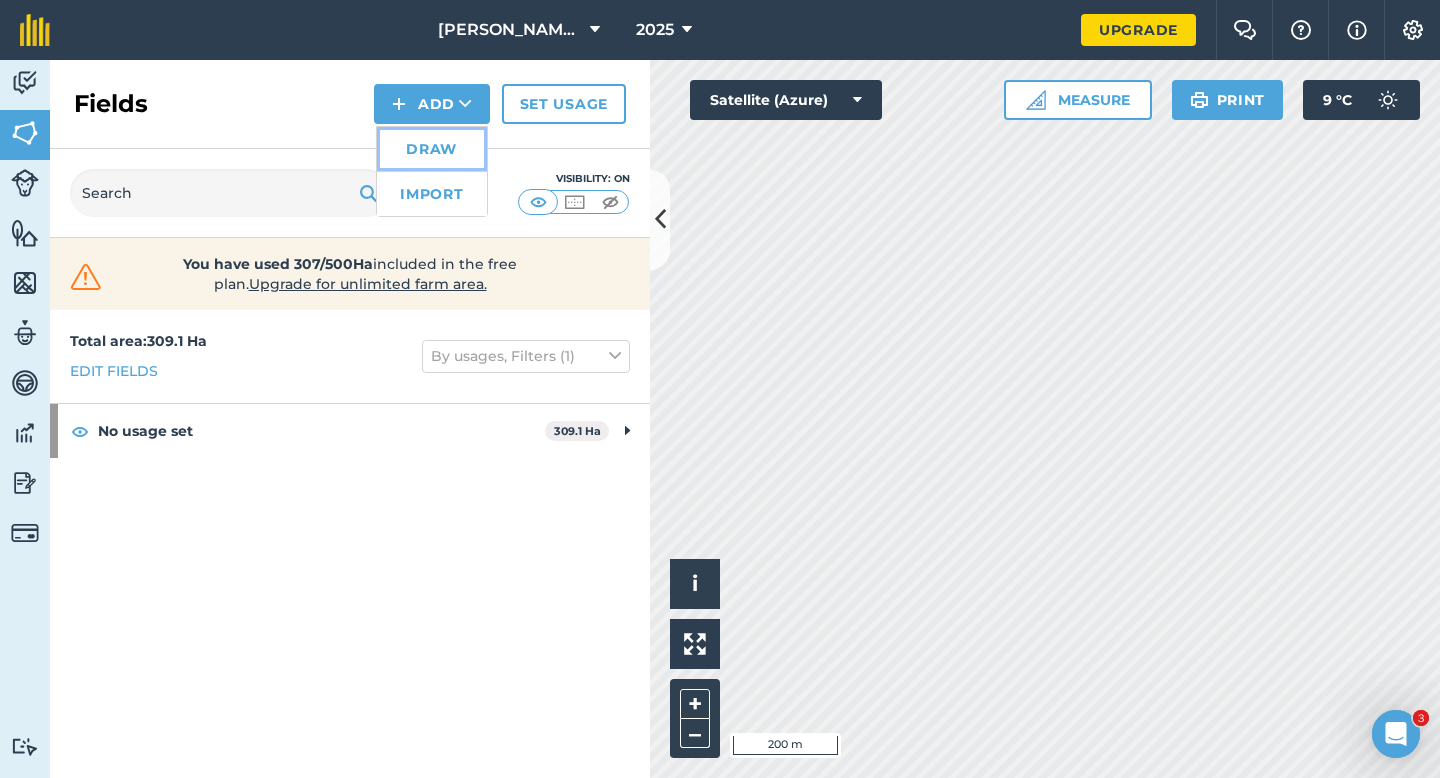 click on "Draw" at bounding box center [432, 149] 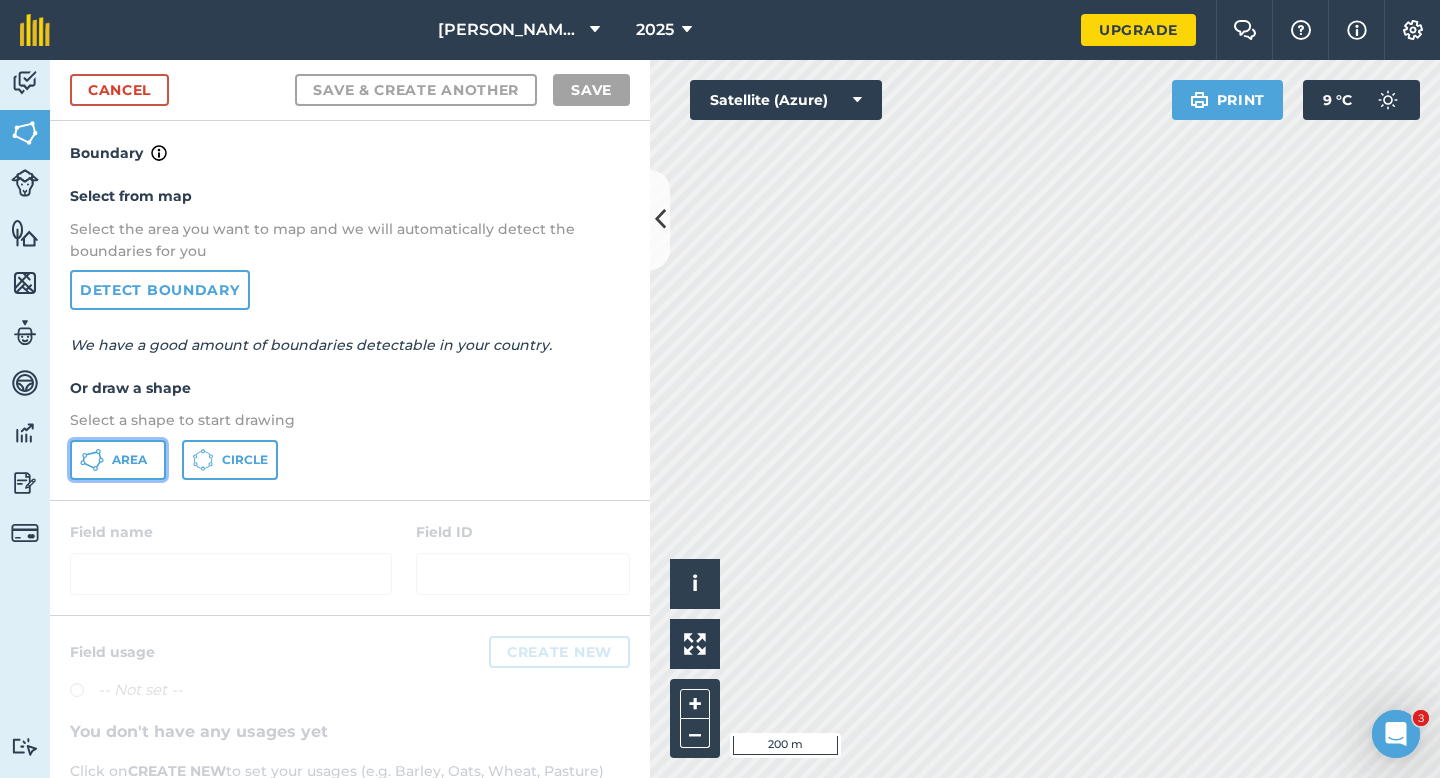click on "Area" at bounding box center (118, 460) 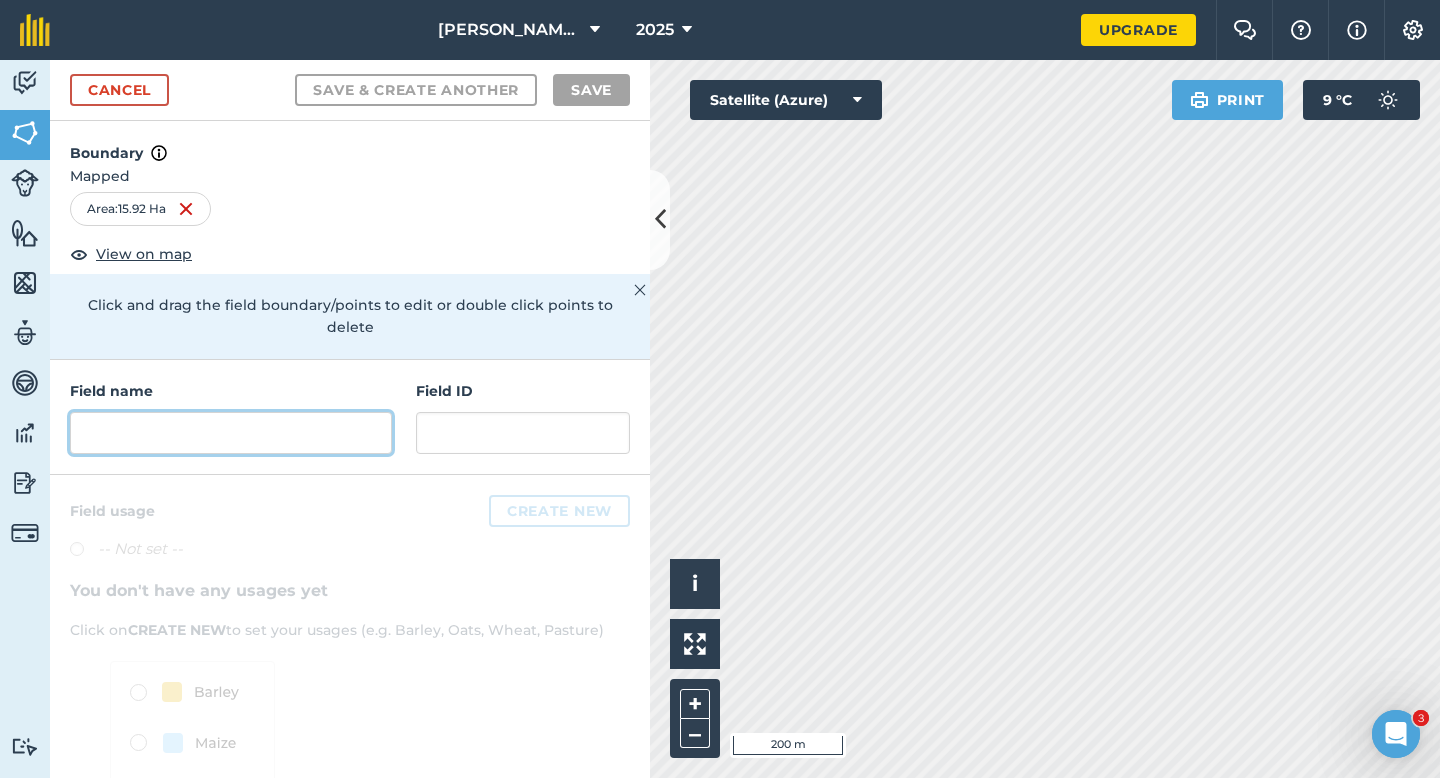 click at bounding box center (231, 433) 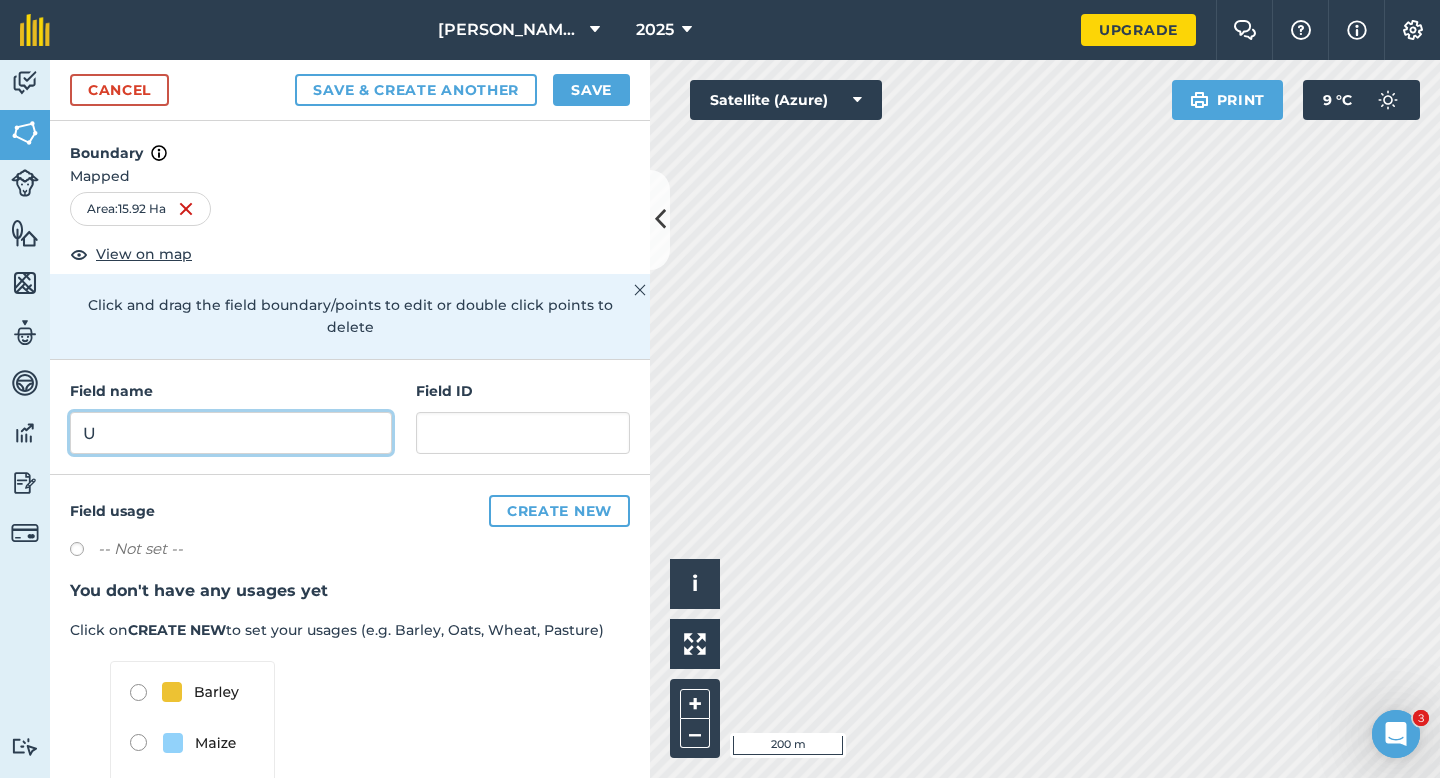 type on "U" 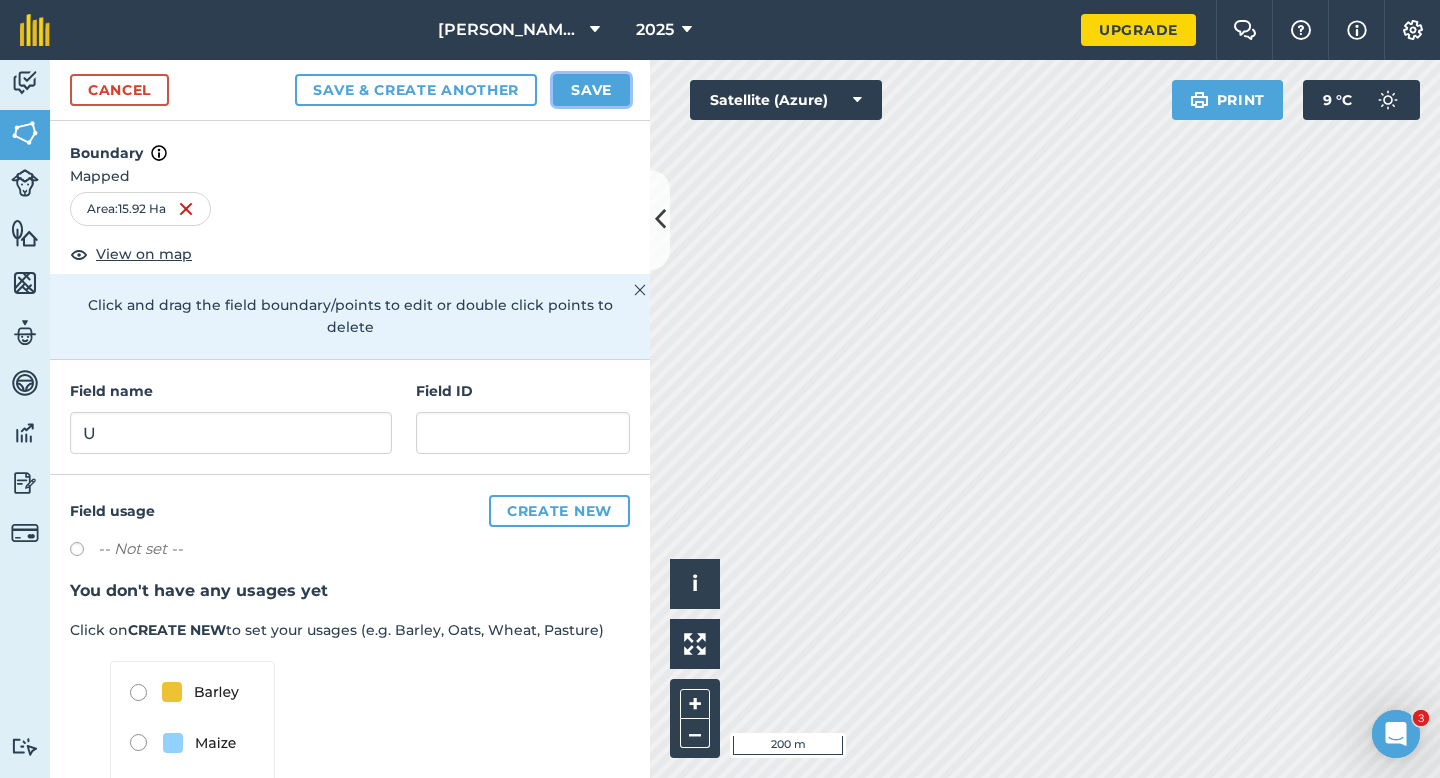 click on "Save" at bounding box center [591, 90] 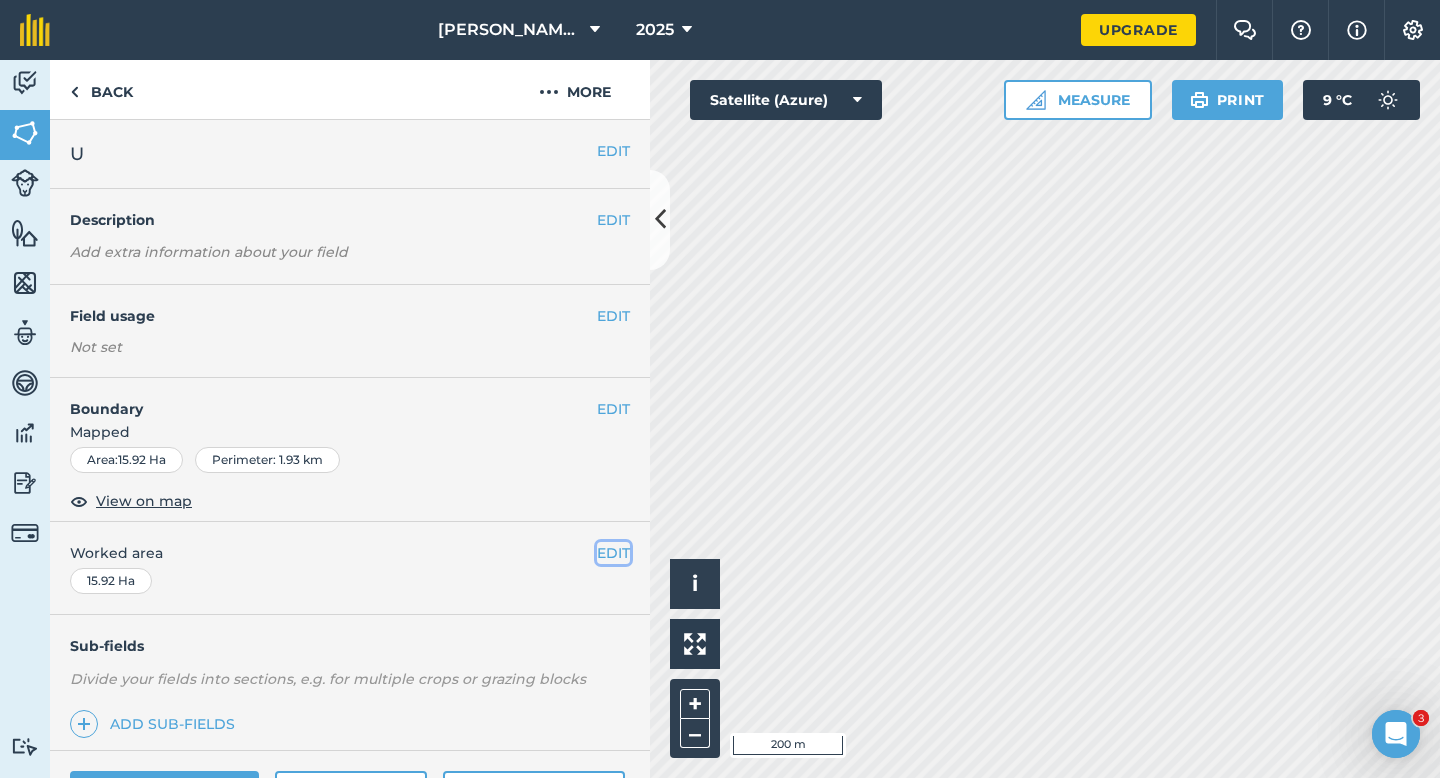click on "EDIT" at bounding box center (613, 553) 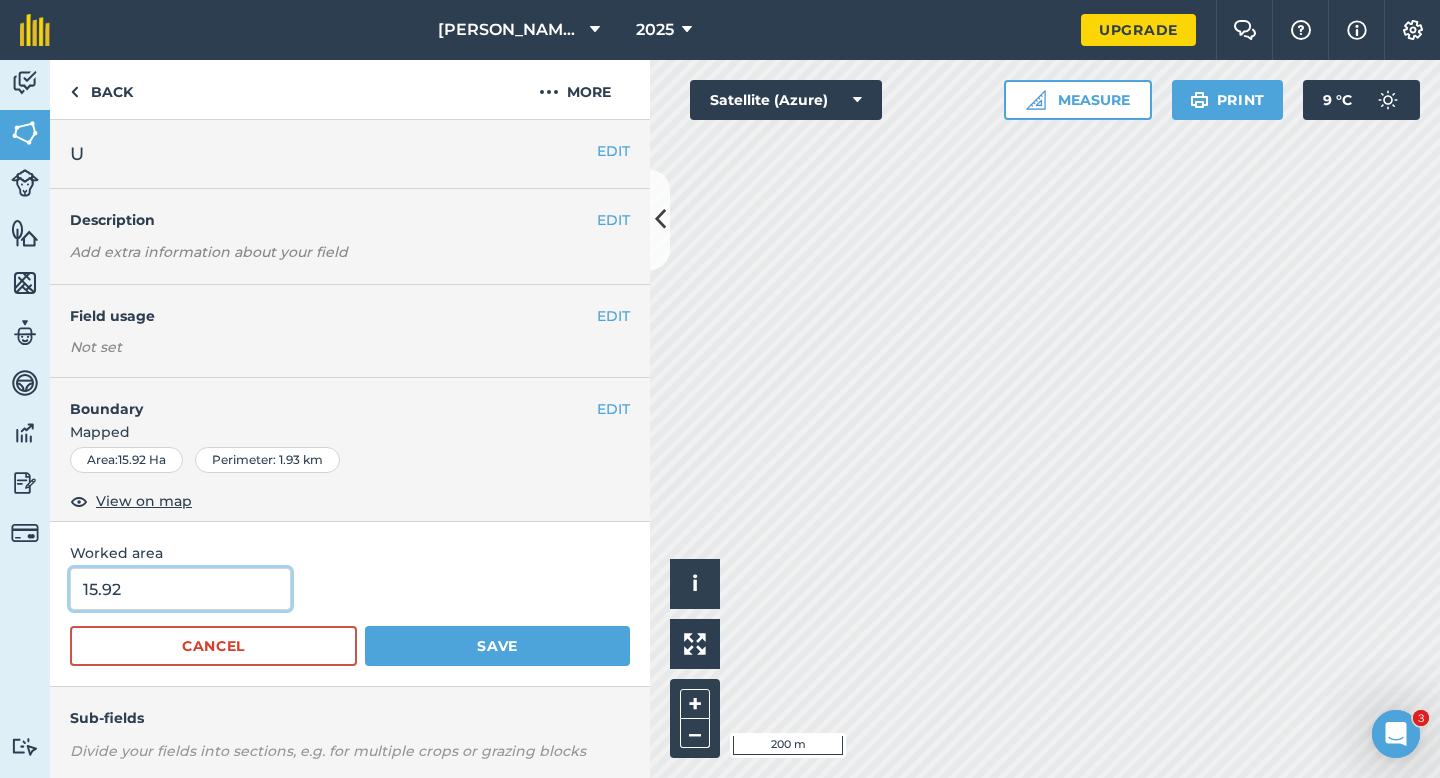click on "15.92" at bounding box center (180, 589) 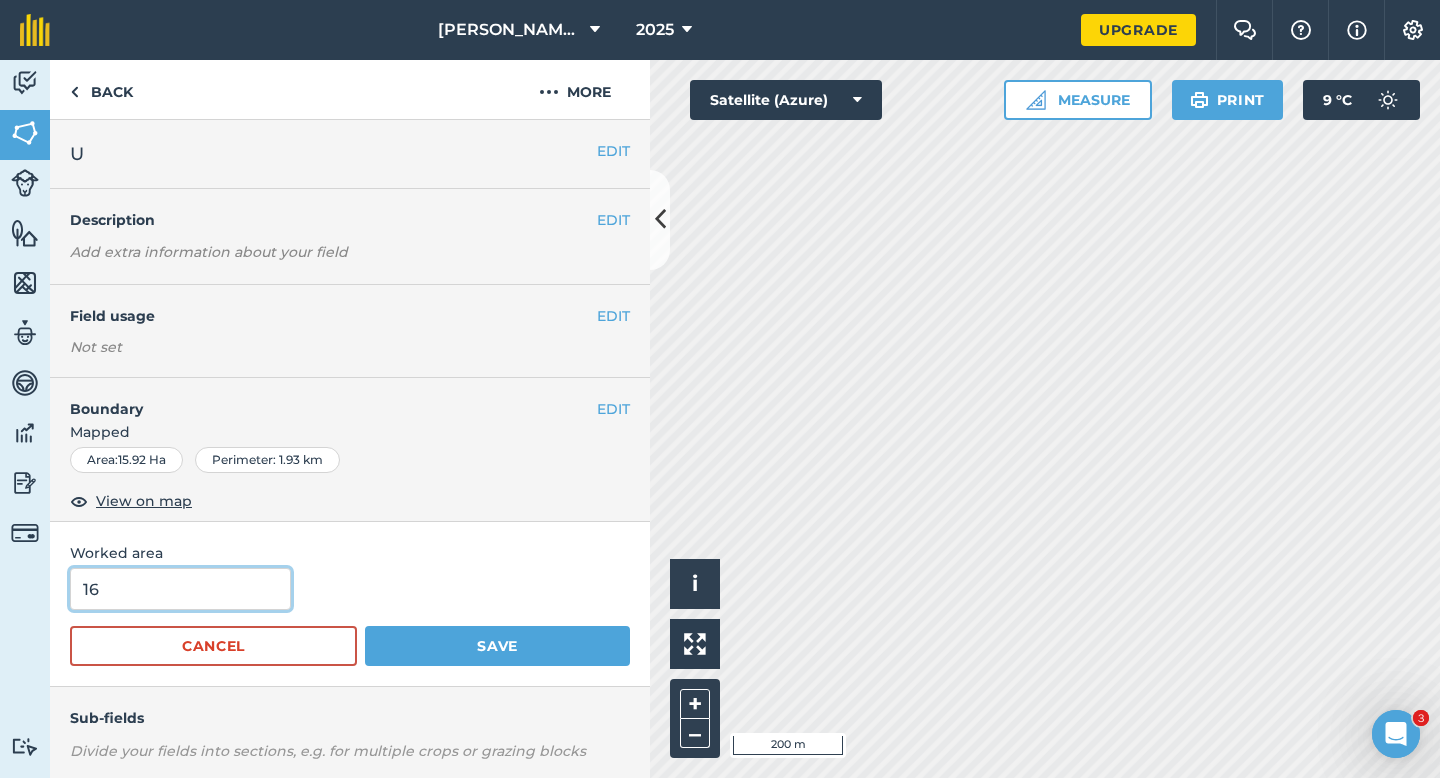 click on "Save" at bounding box center [497, 646] 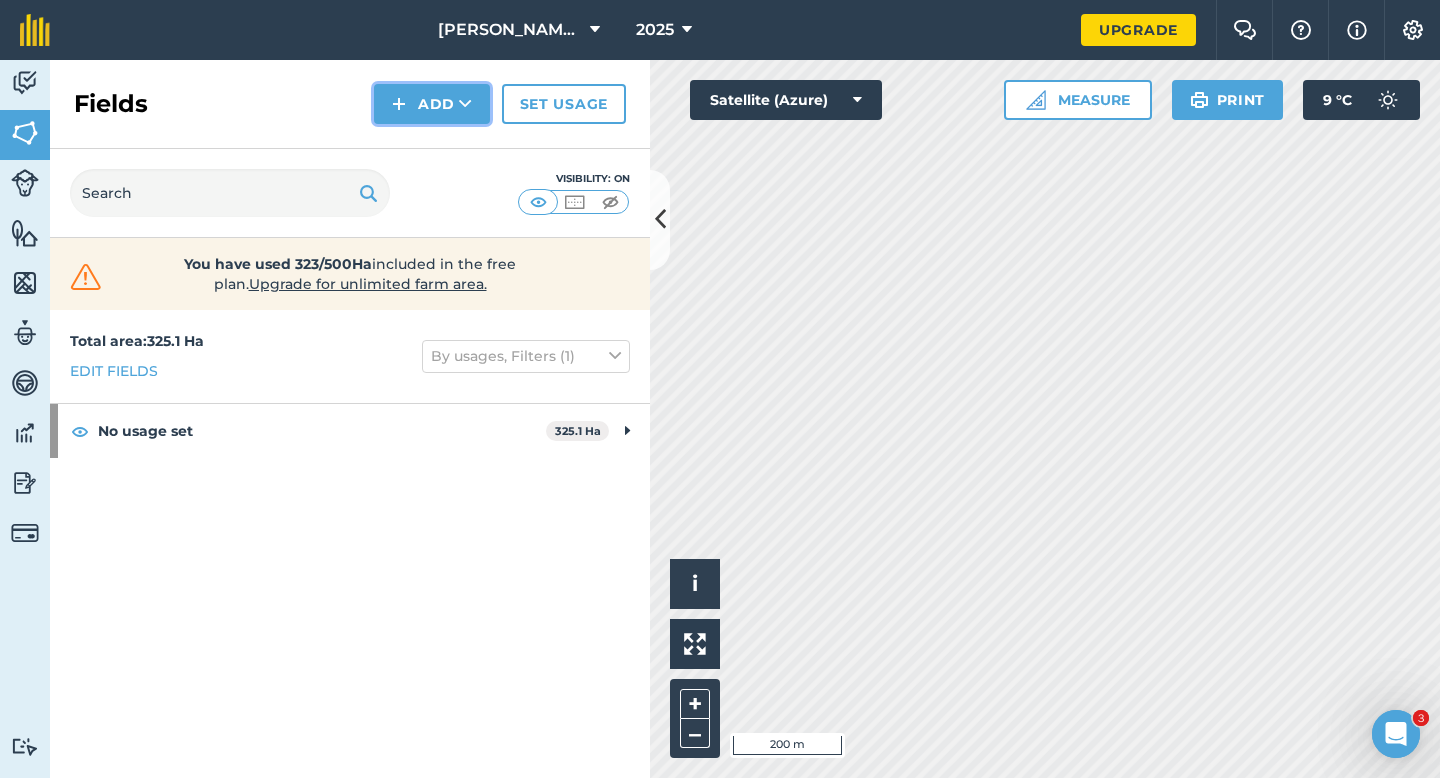 click at bounding box center [465, 104] 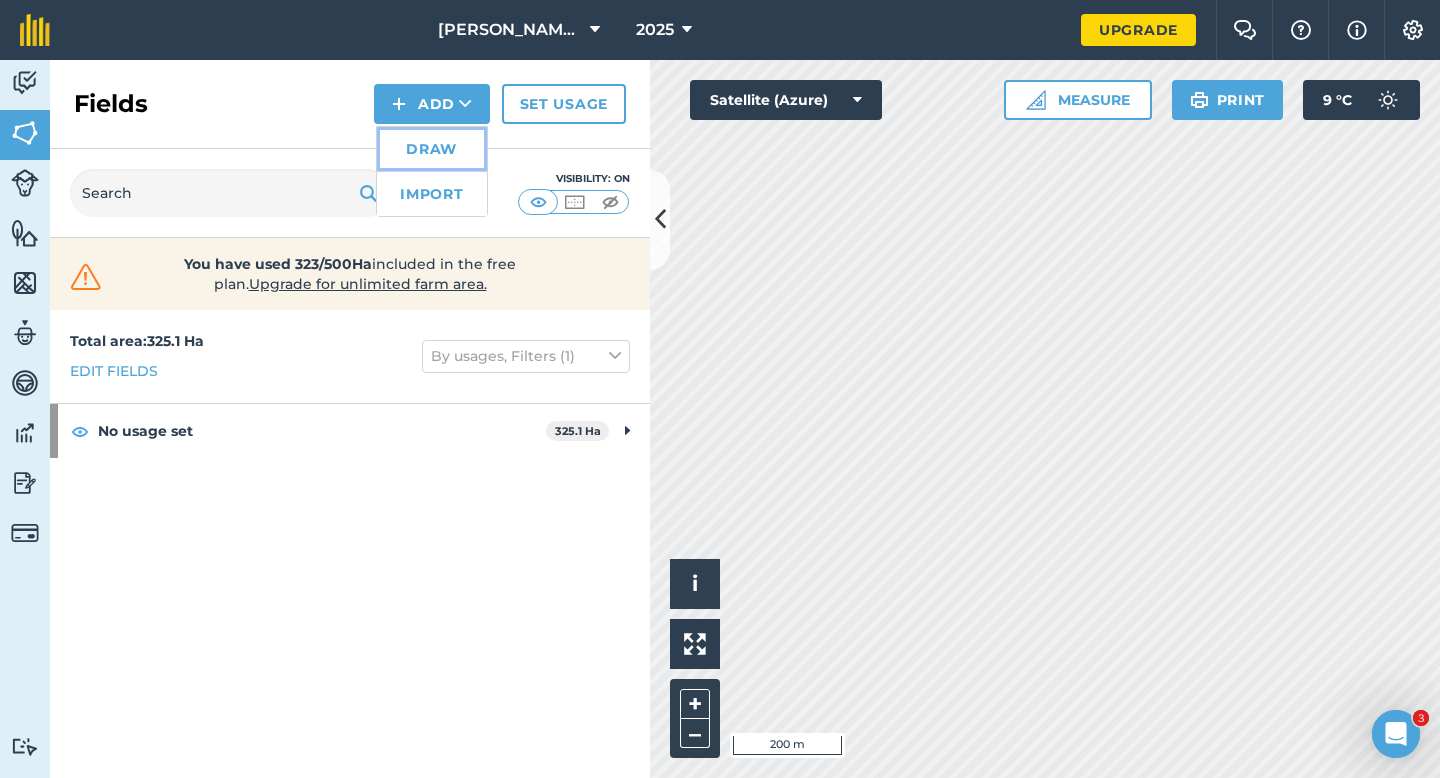 click on "Draw" at bounding box center (432, 149) 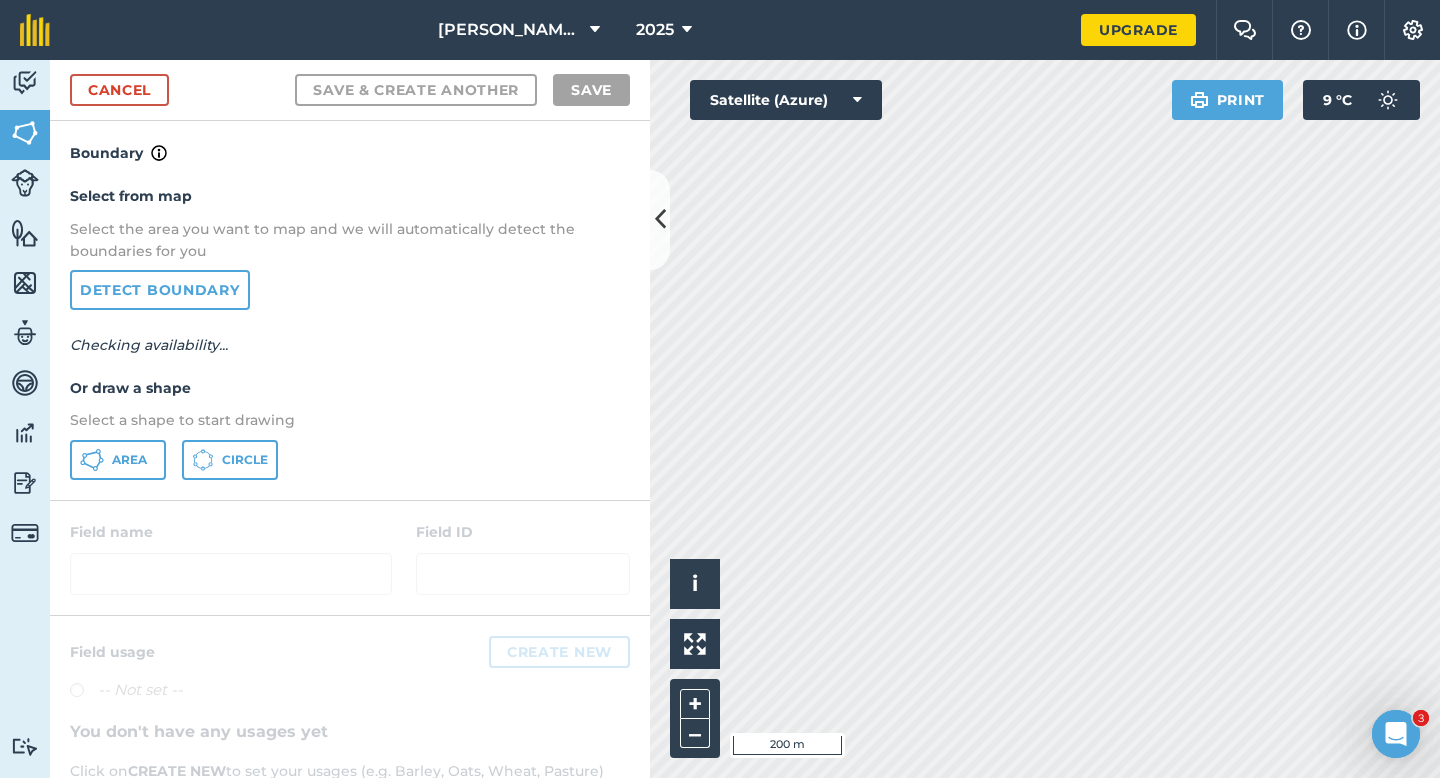click on "Area Circle" at bounding box center (350, 460) 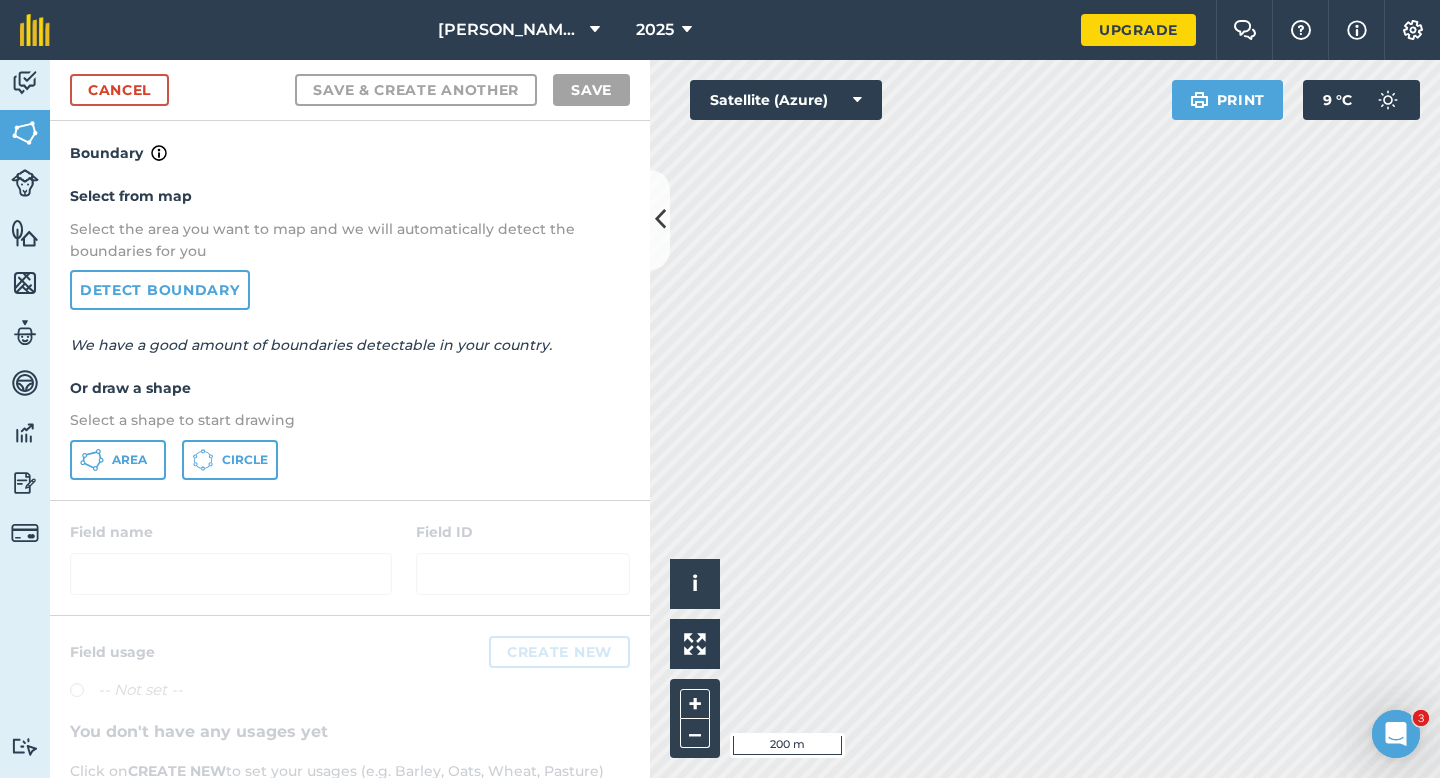 click on "Area Circle" at bounding box center [350, 460] 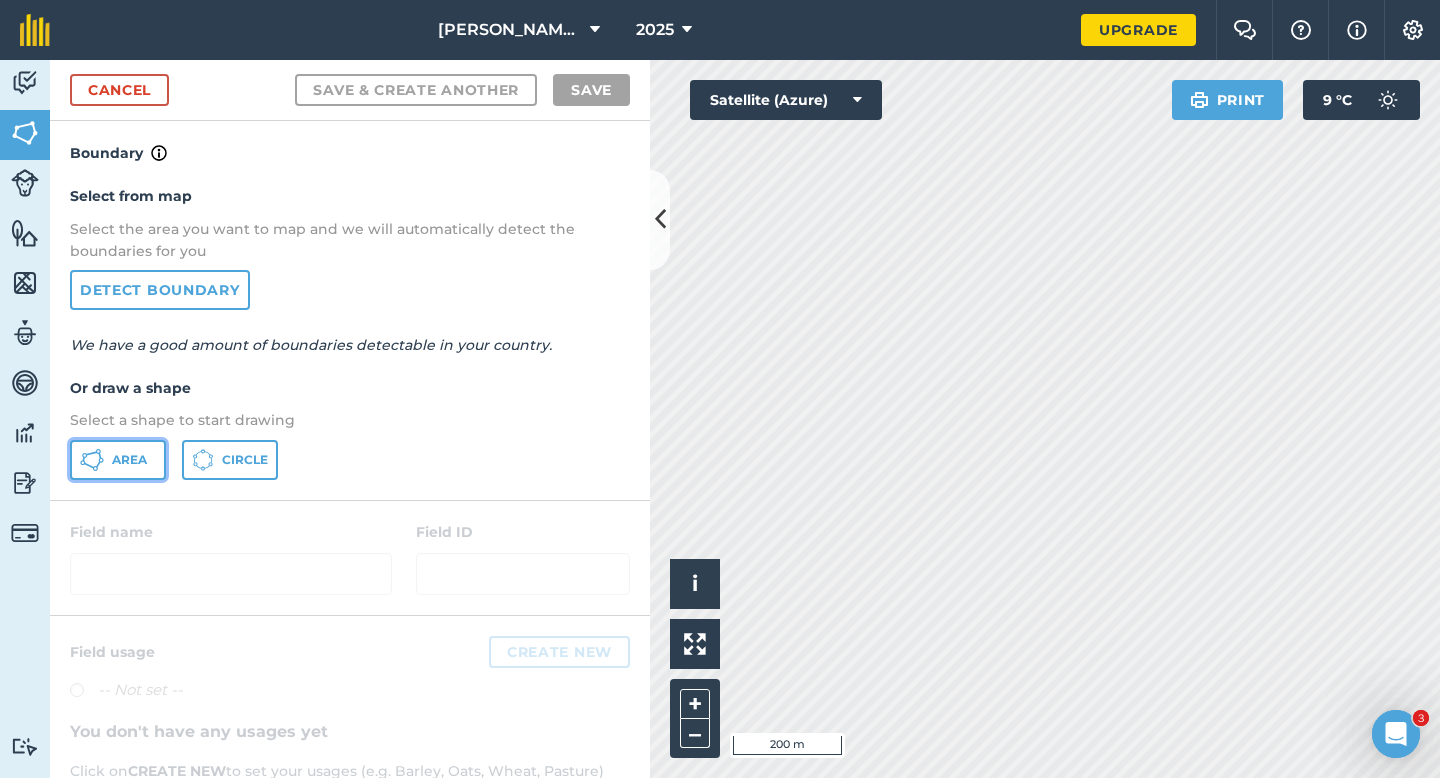 click on "Area" at bounding box center (118, 460) 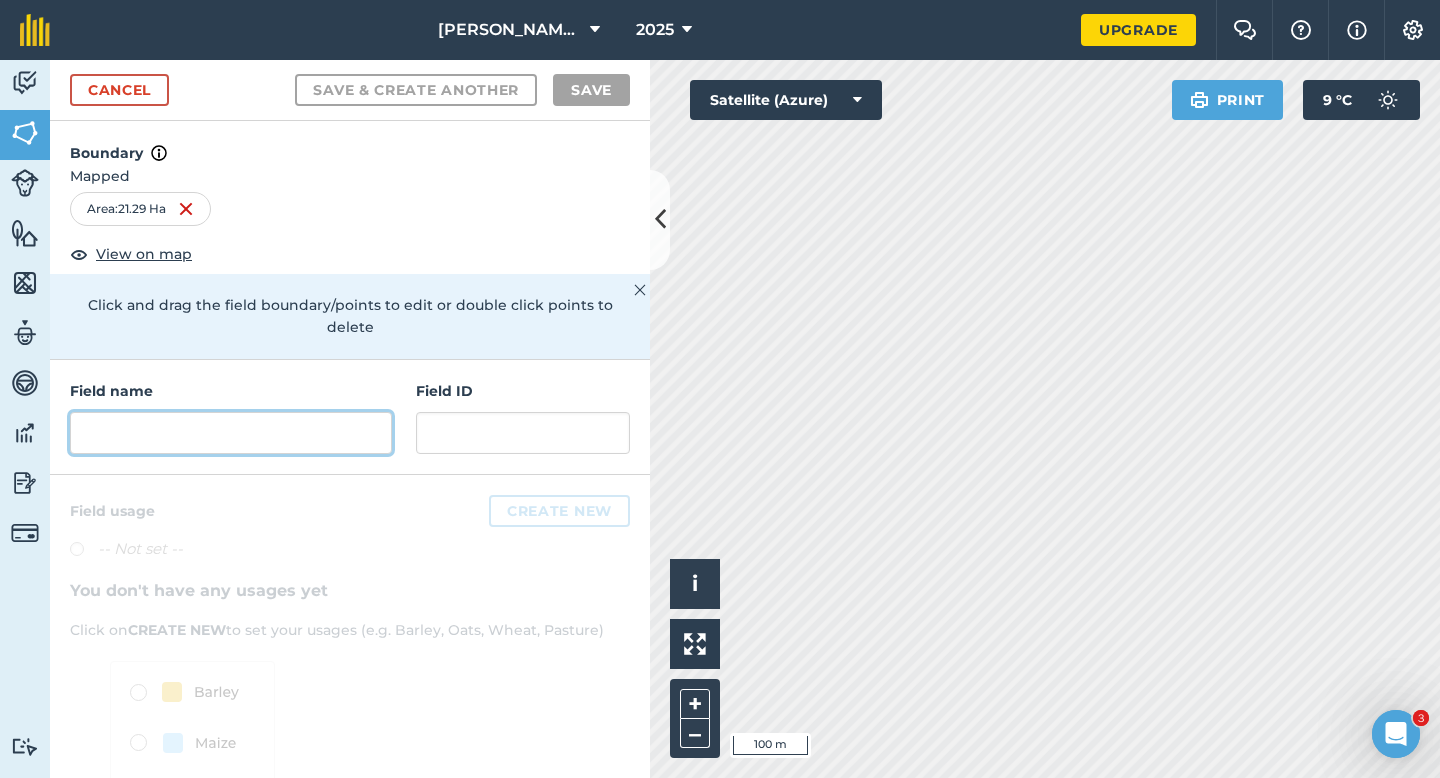 click at bounding box center (231, 433) 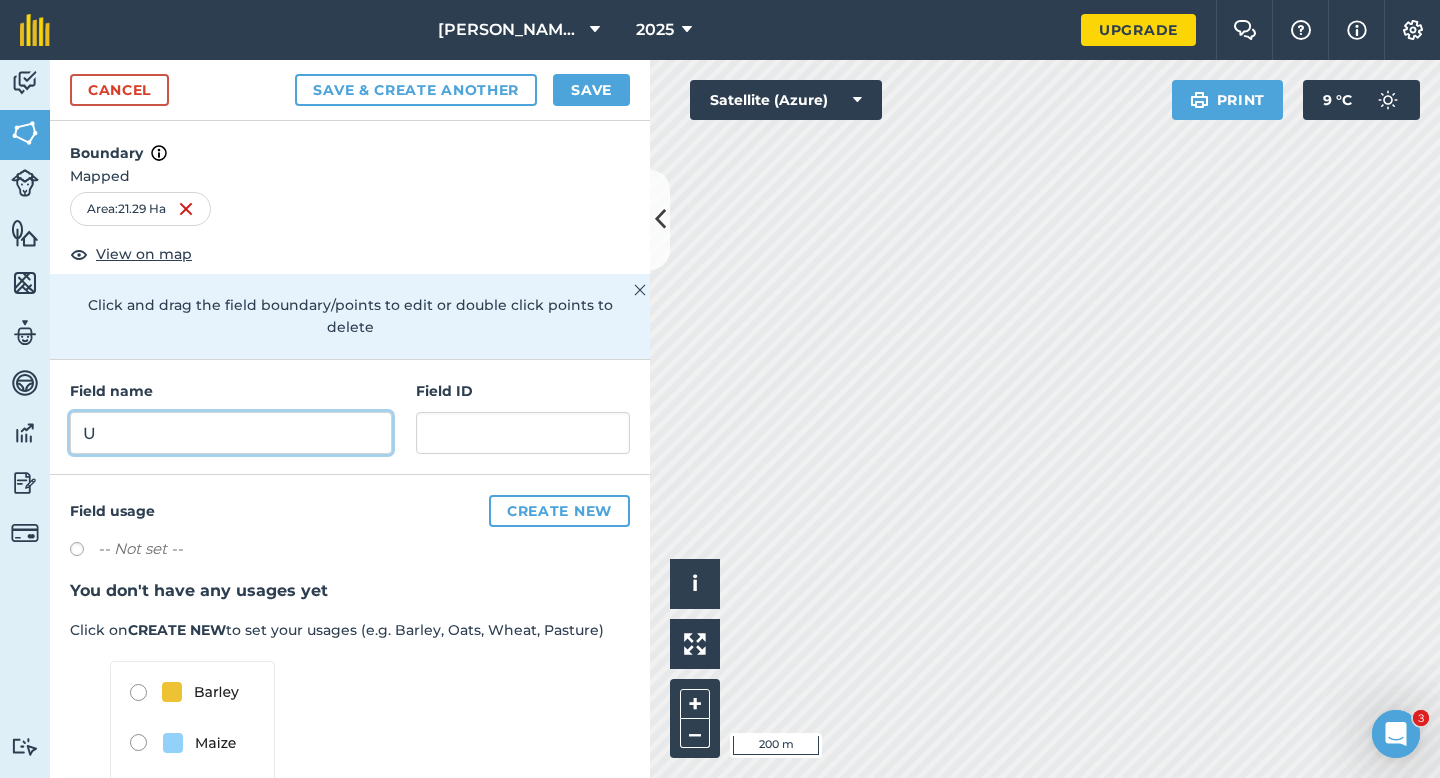 click on "U" at bounding box center (231, 433) 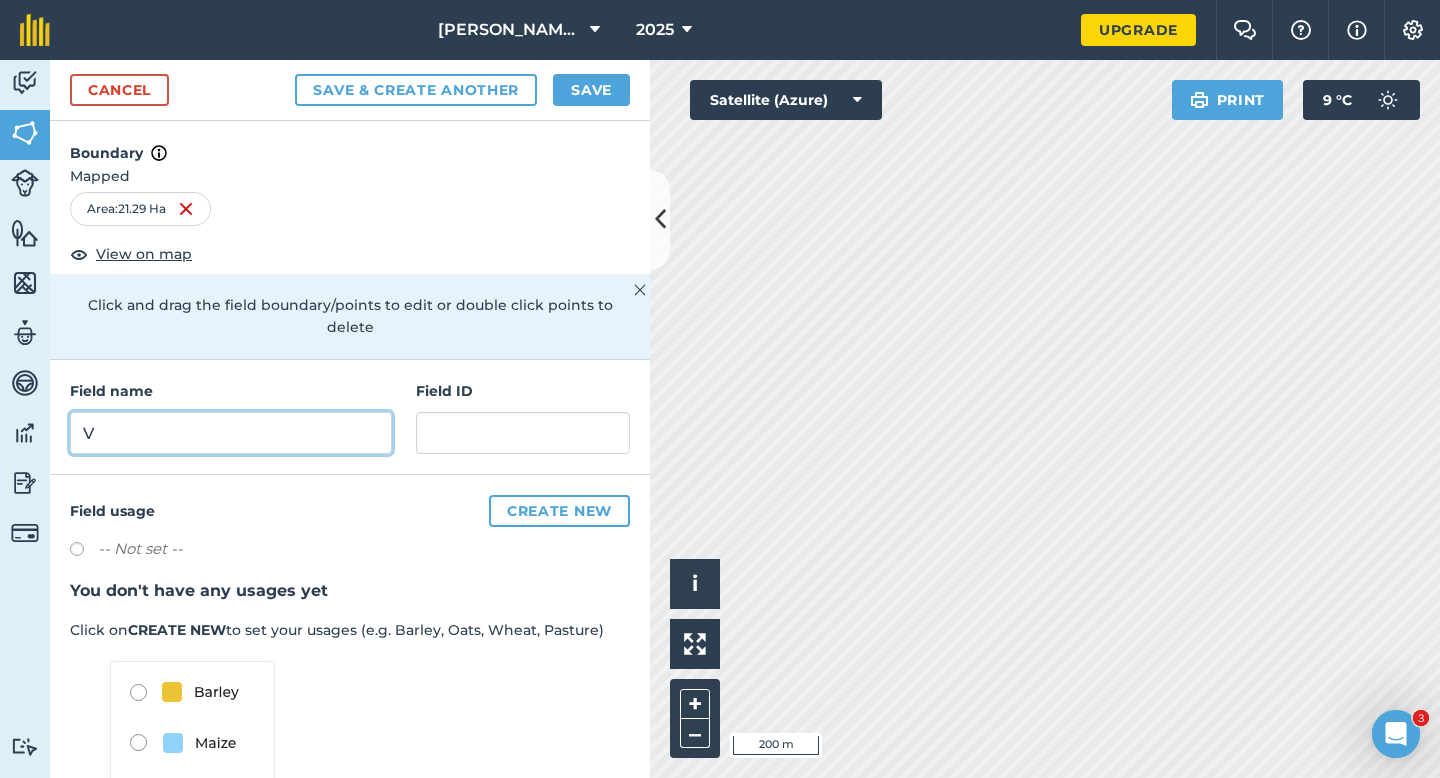 type on "V" 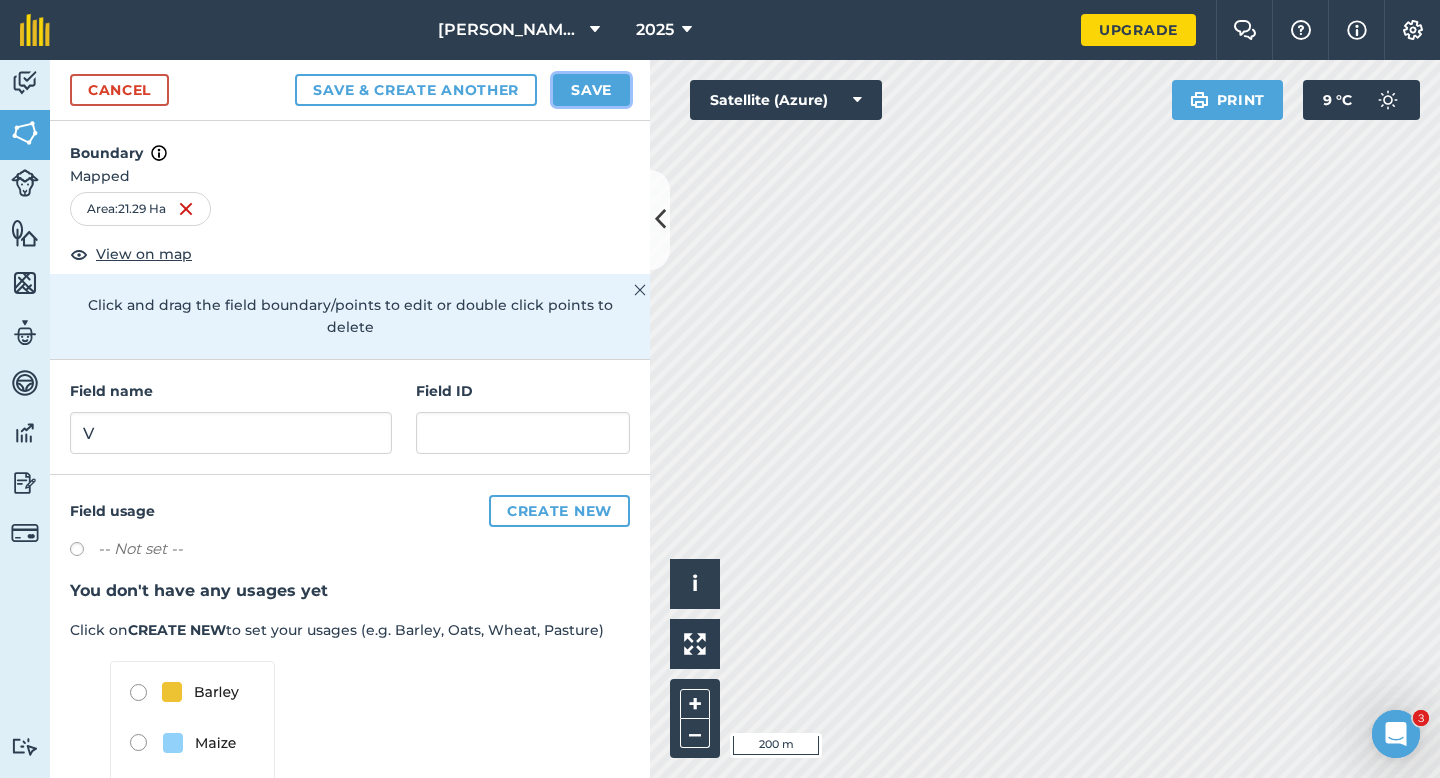 click on "Save" at bounding box center (591, 90) 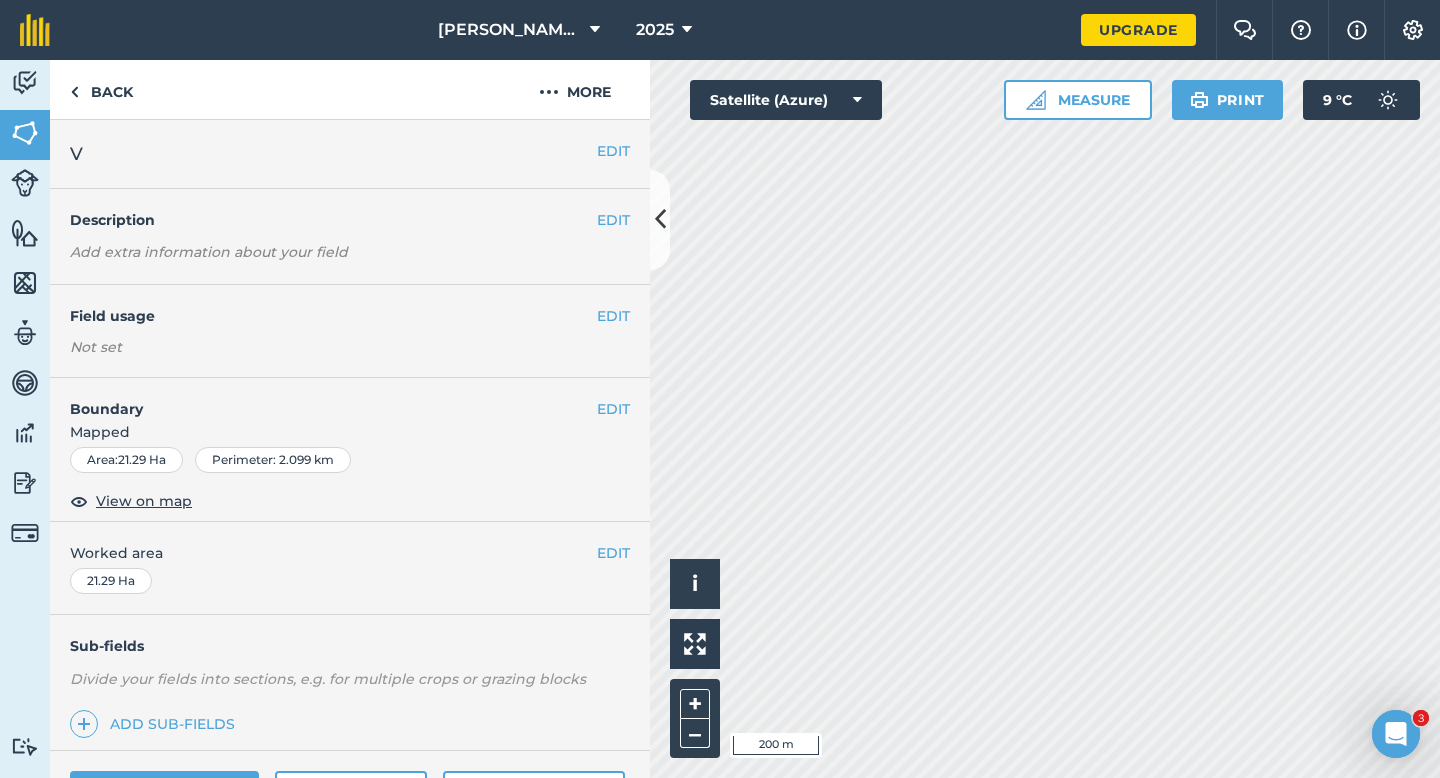 click on "EDIT Worked area 21.29   Ha" at bounding box center [350, 568] 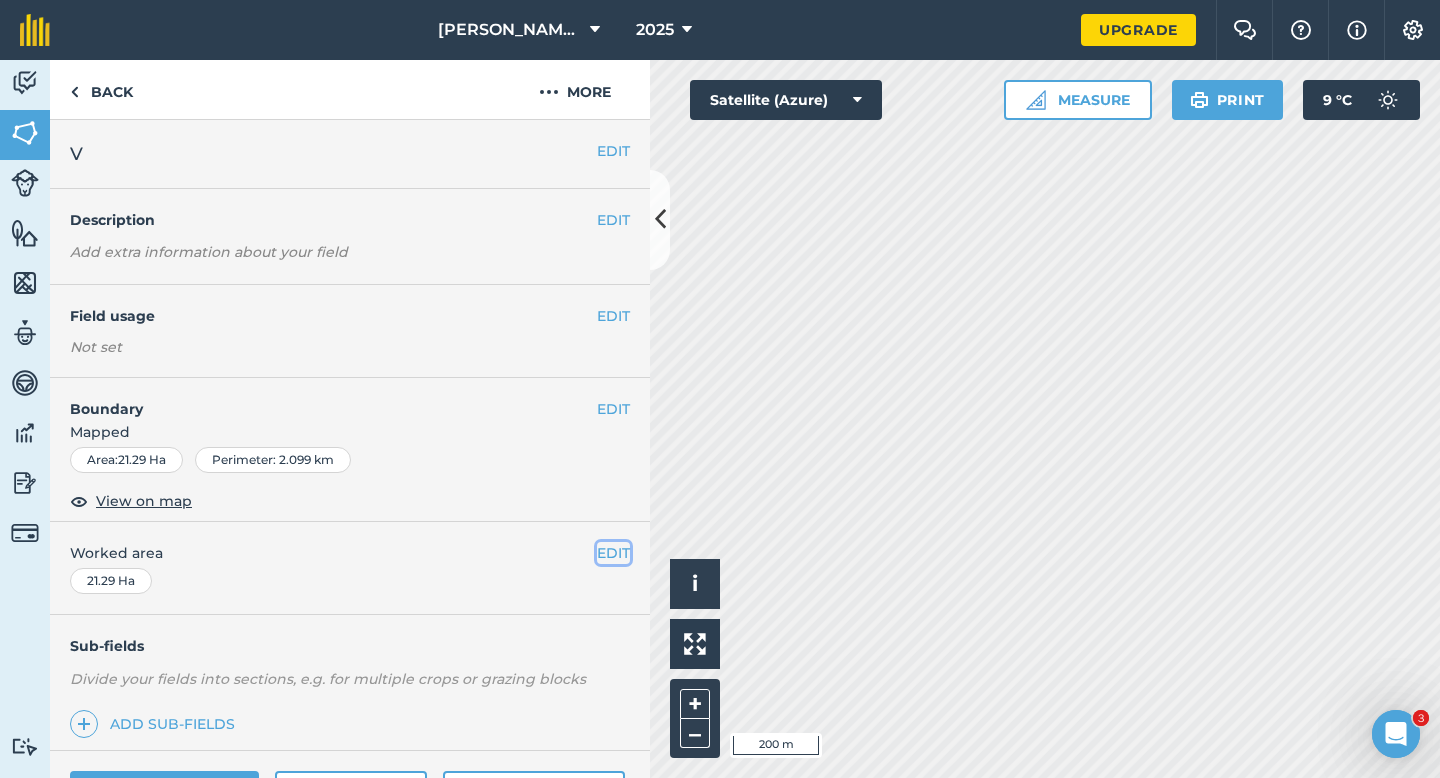 click on "EDIT" at bounding box center (613, 553) 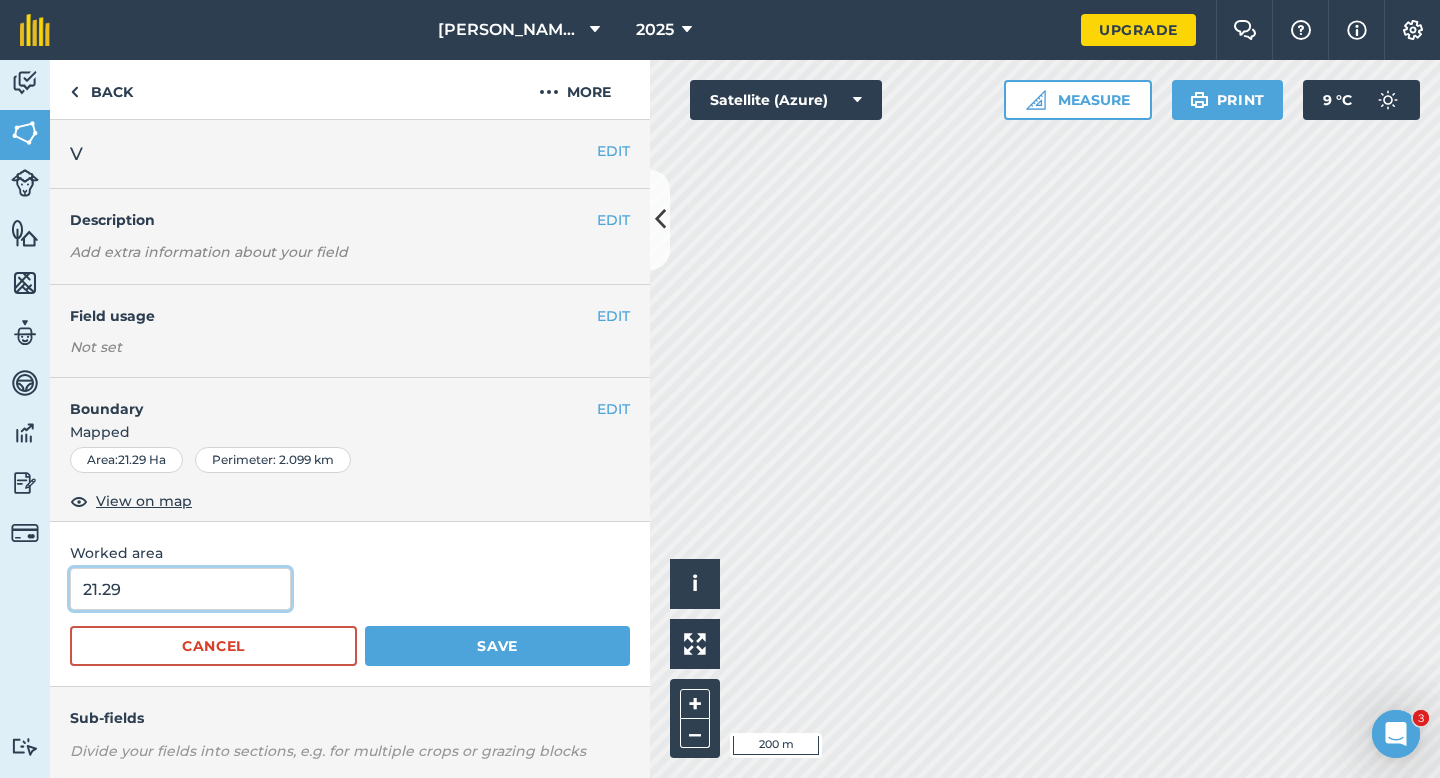 click on "21.29" at bounding box center [180, 589] 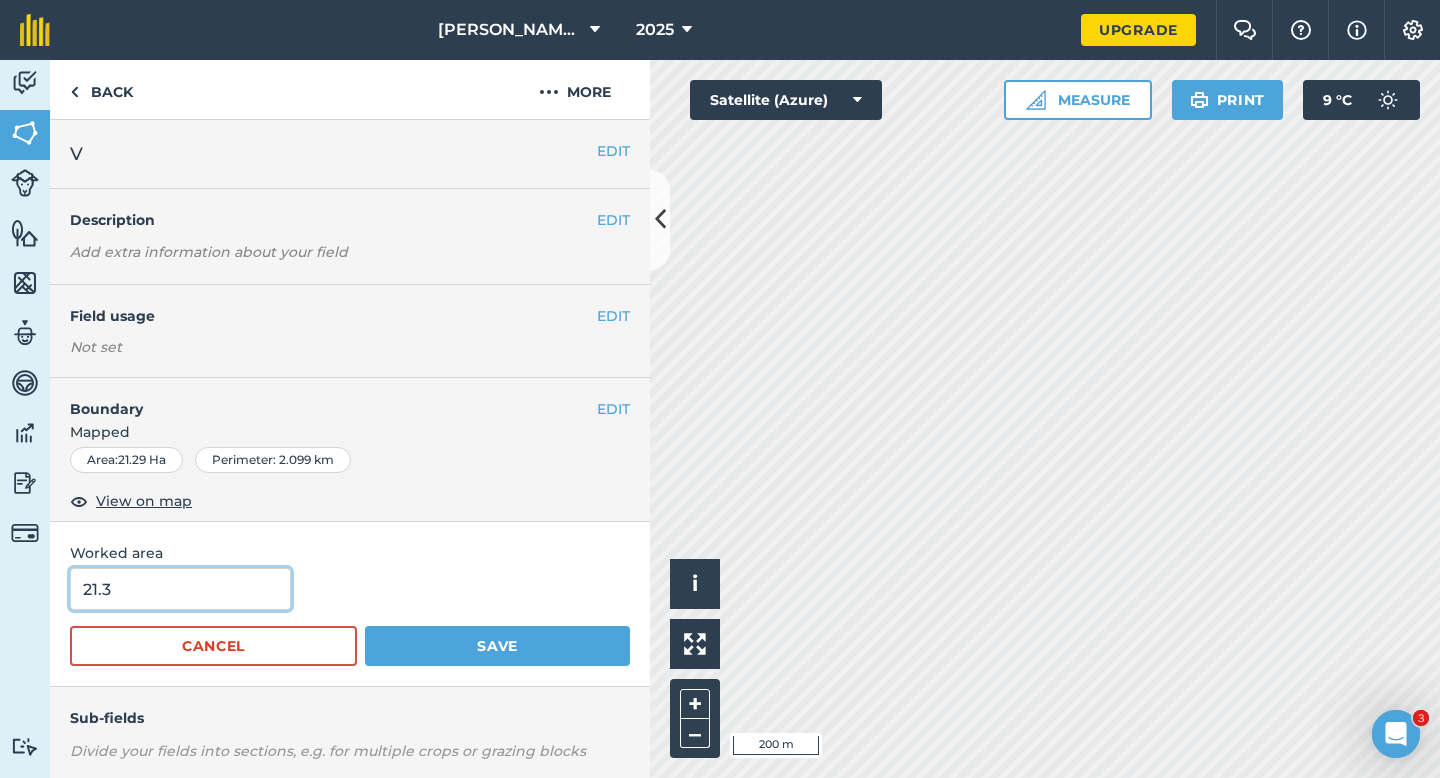 type on "21.3" 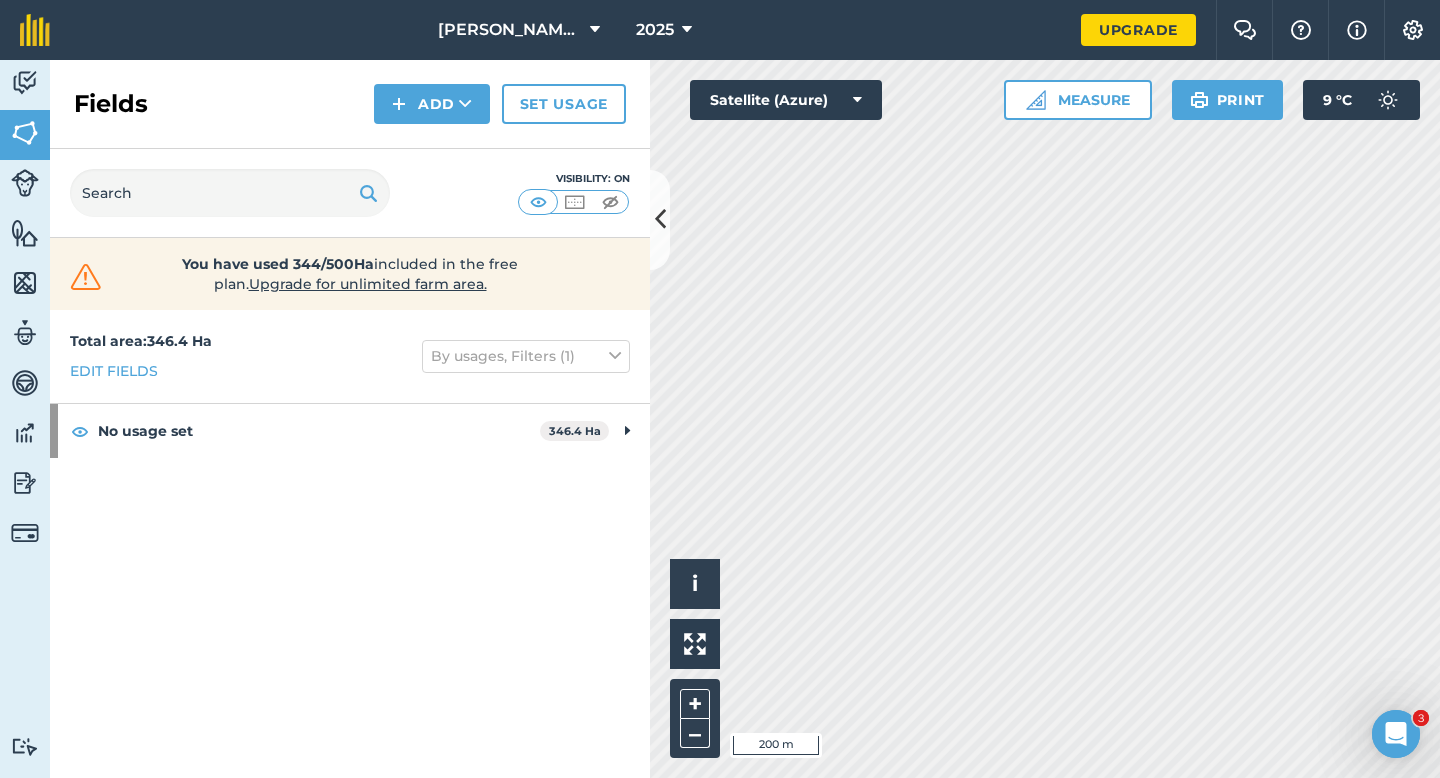 click on "Fields   Add   Set usage" at bounding box center [350, 104] 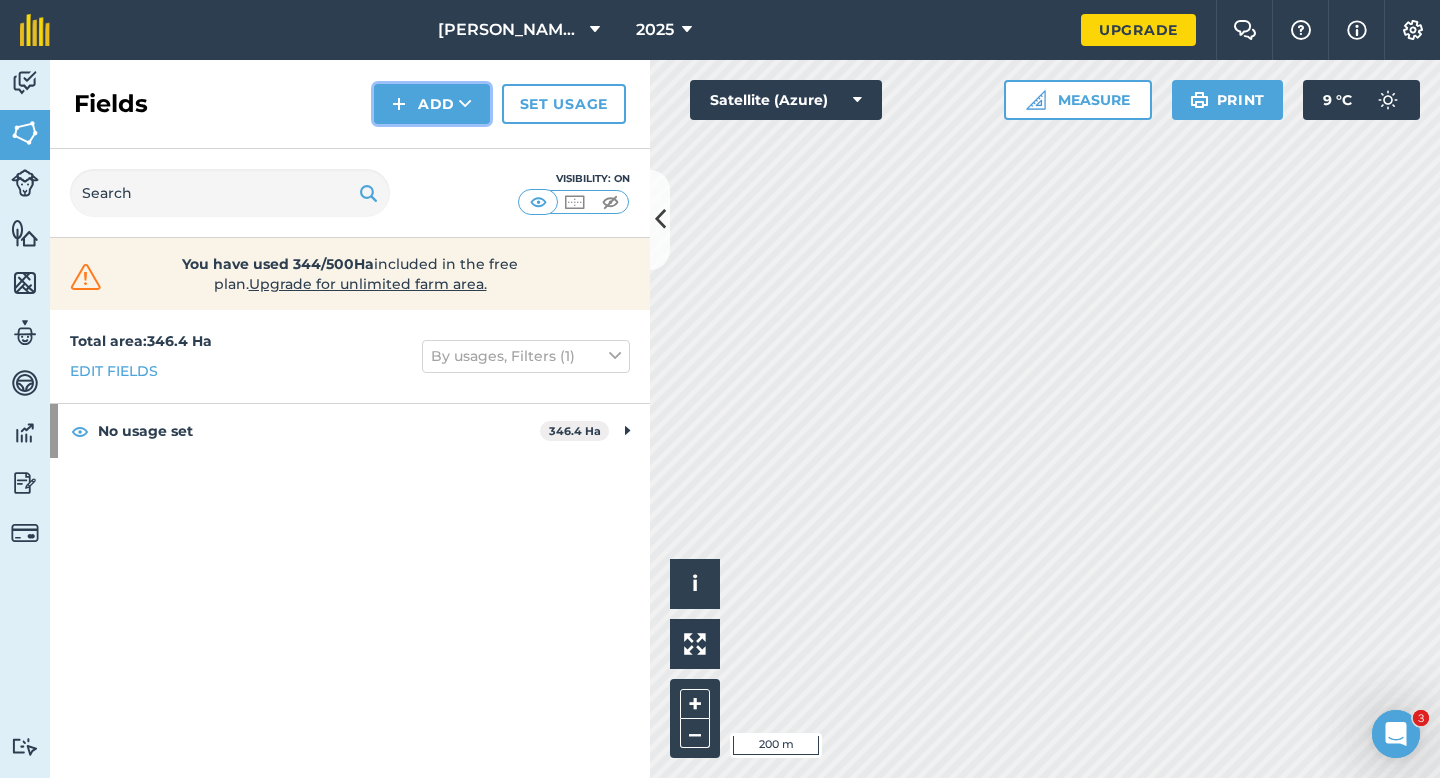 click on "Add" at bounding box center [432, 104] 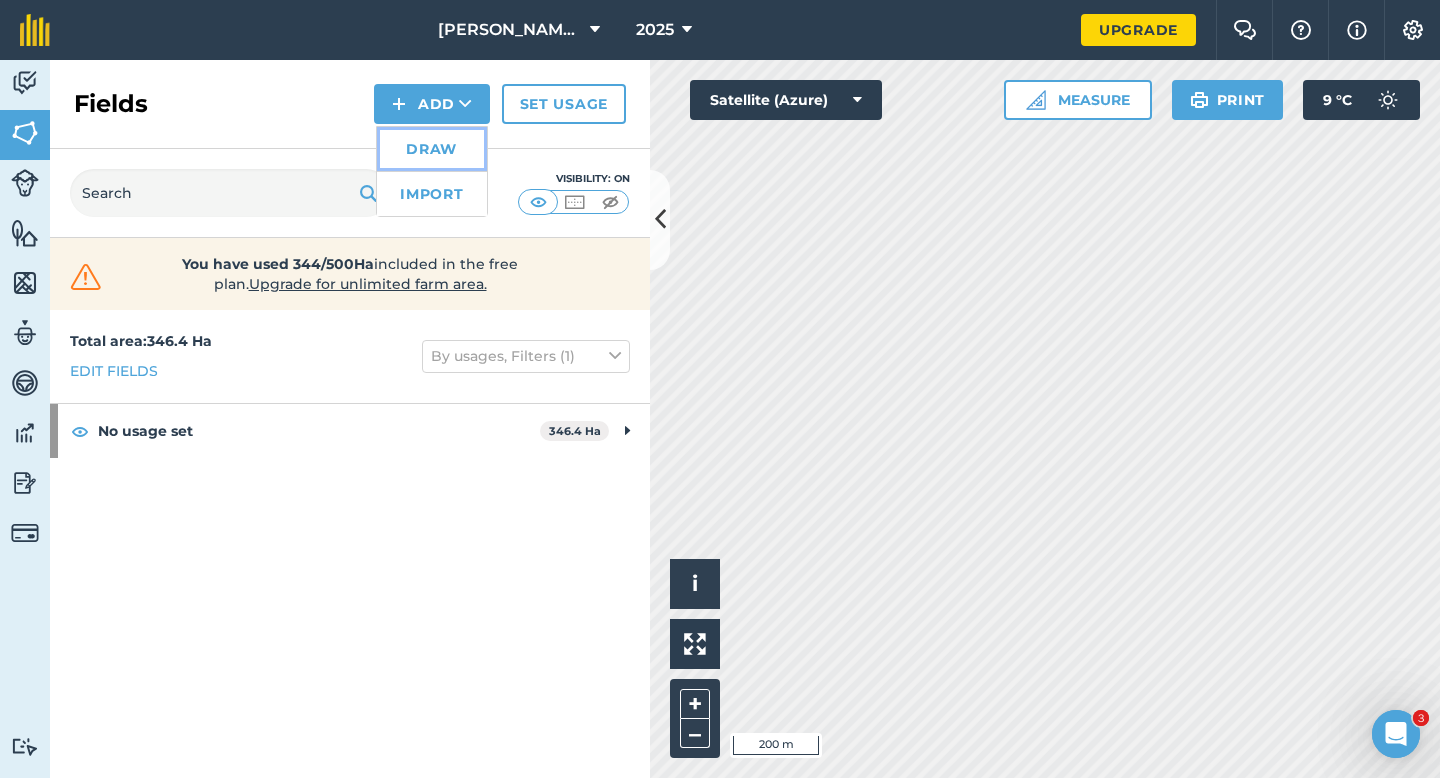 click on "Draw" at bounding box center (432, 149) 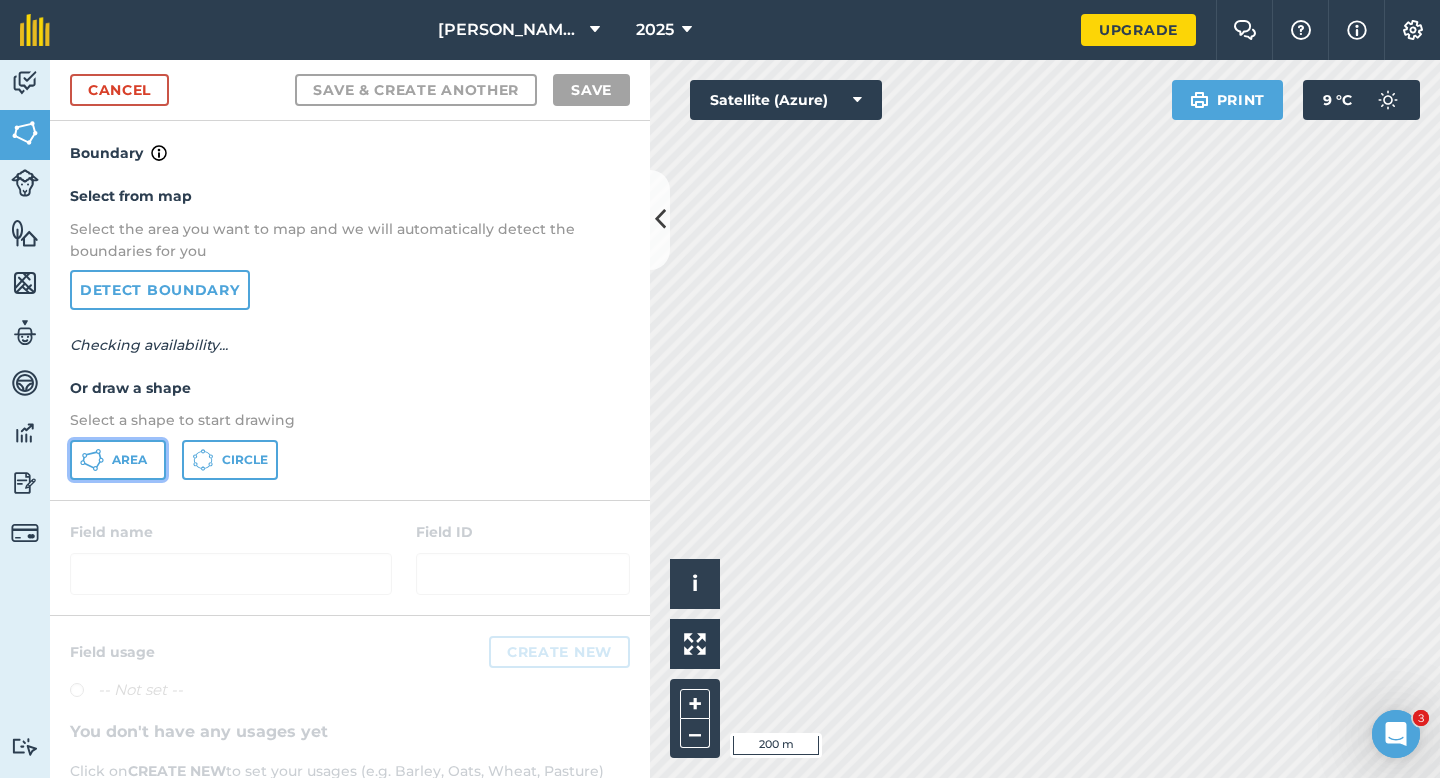 click on "Area" at bounding box center (118, 460) 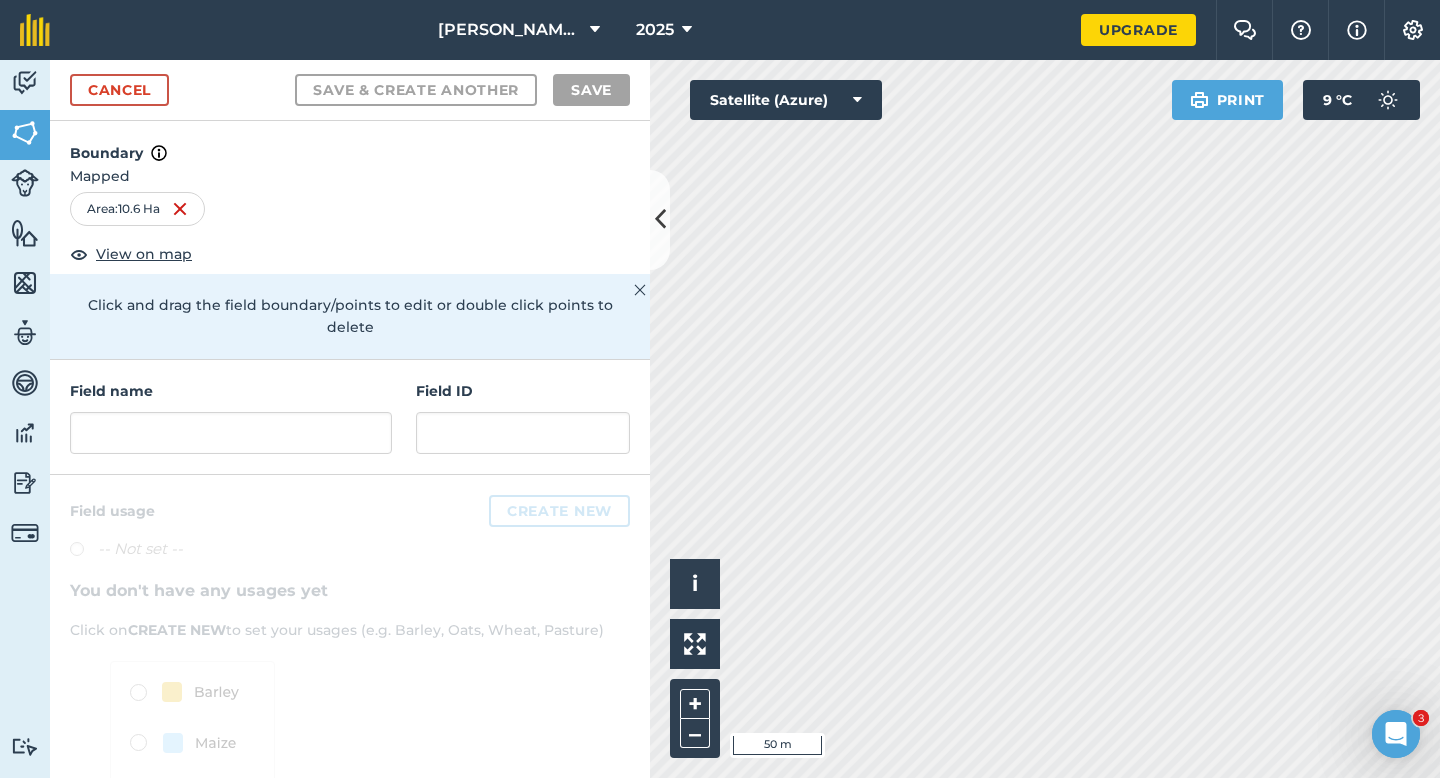 click on "Field name Field ID" at bounding box center (350, 417) 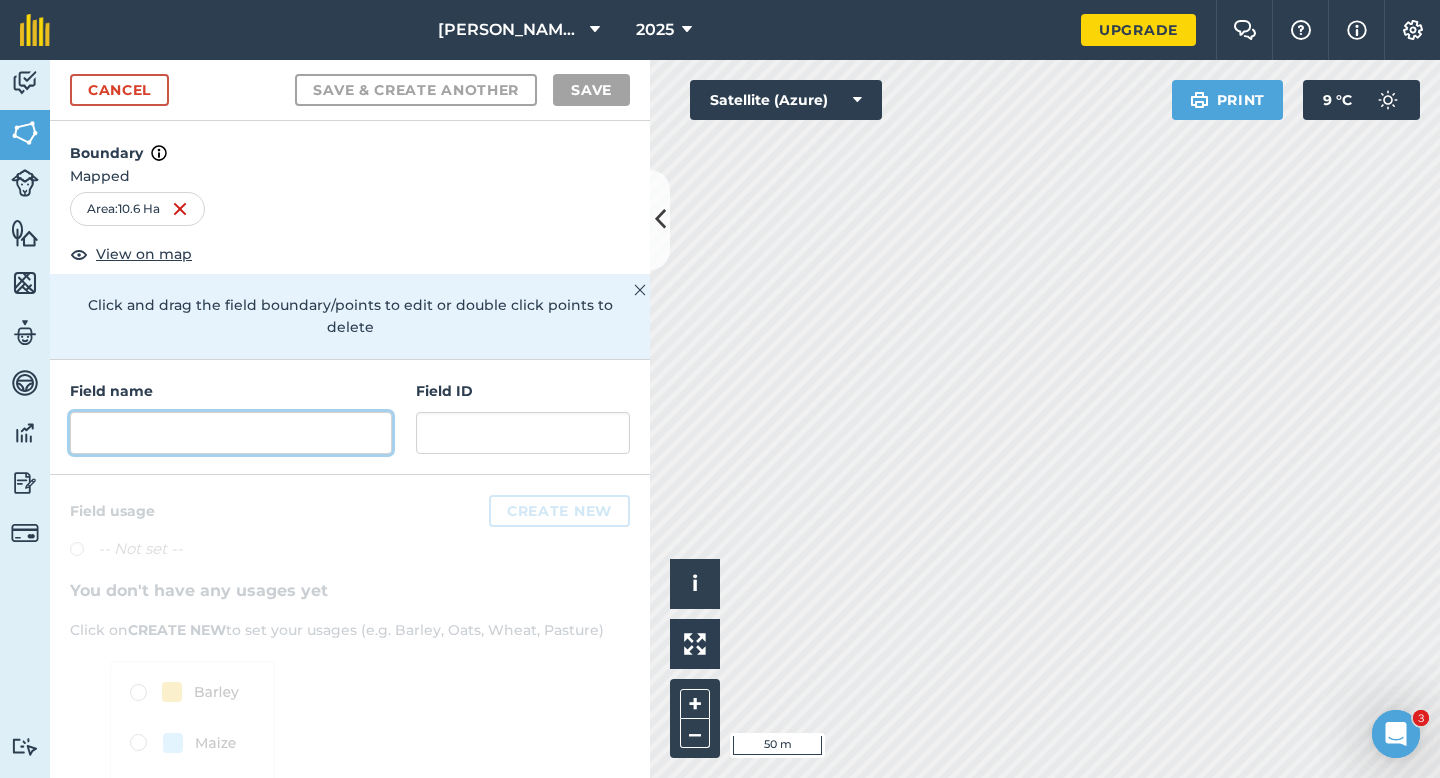 click at bounding box center [231, 433] 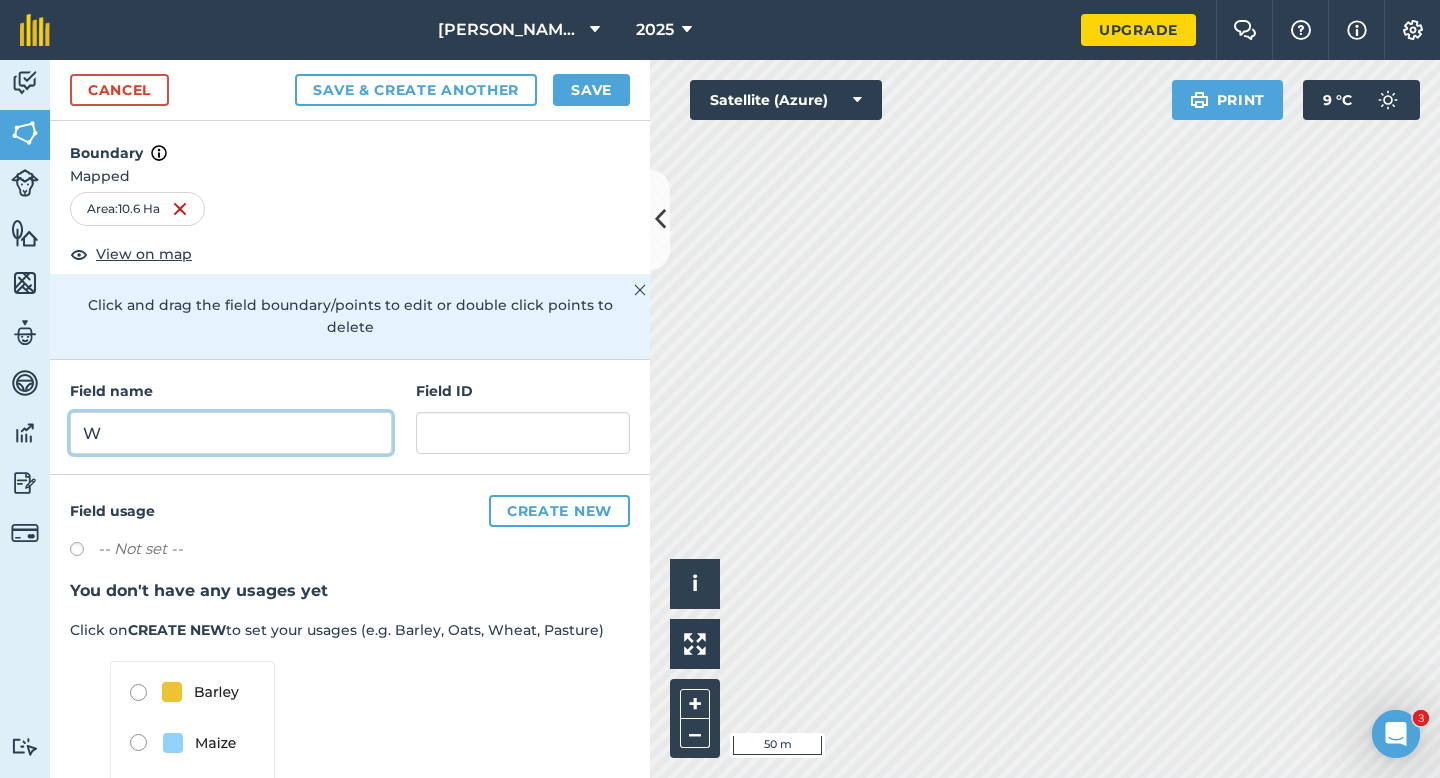 type on "W" 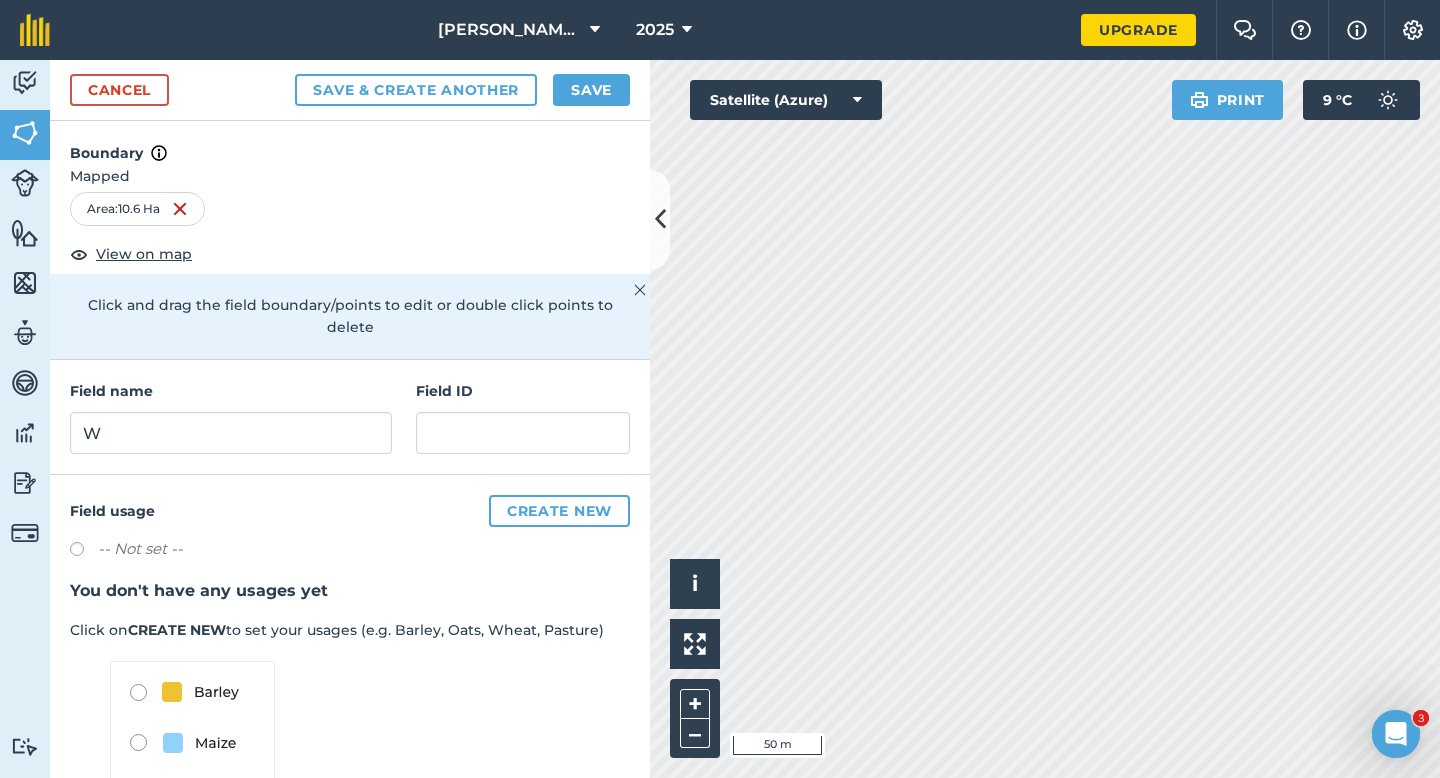 click on "Save & Create Another Save" at bounding box center (462, 90) 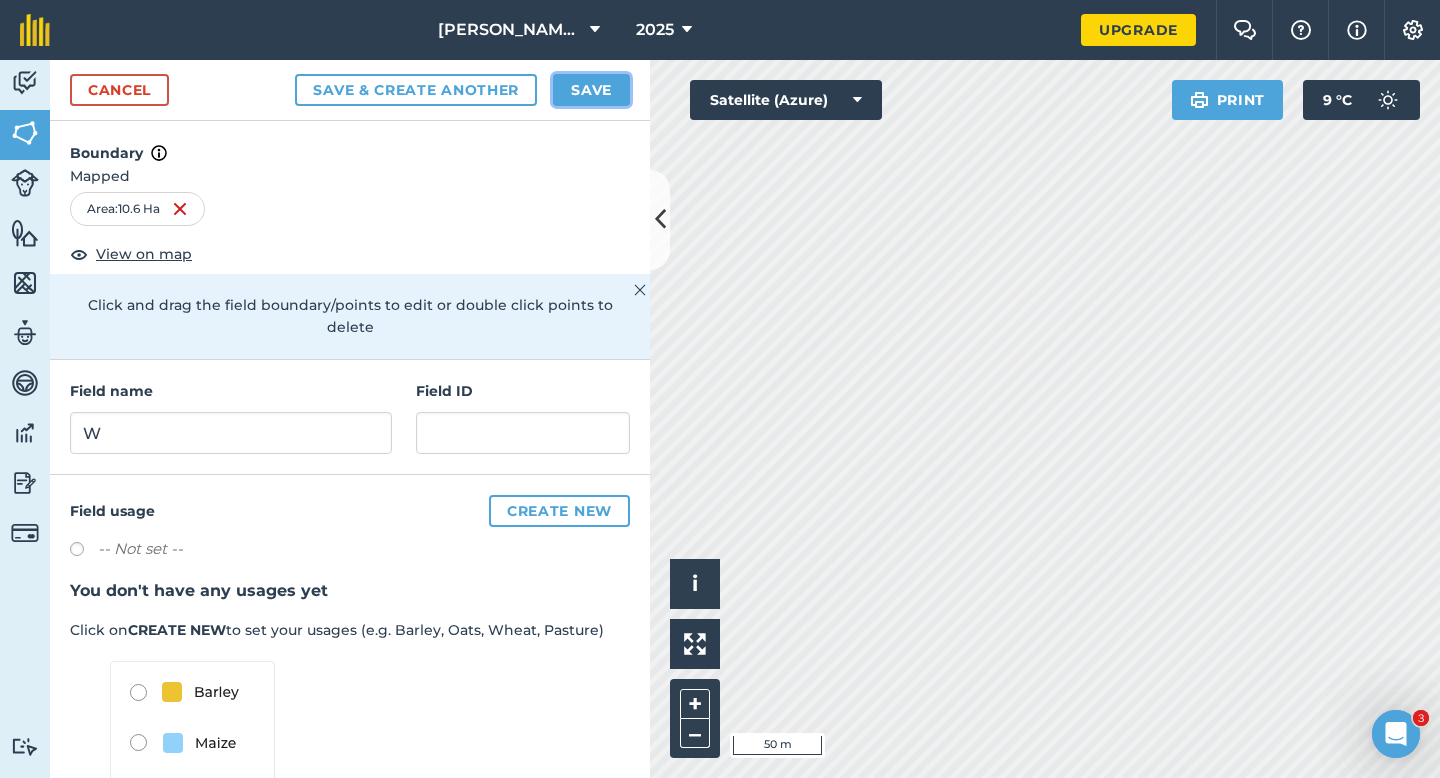 click on "Save" at bounding box center (591, 90) 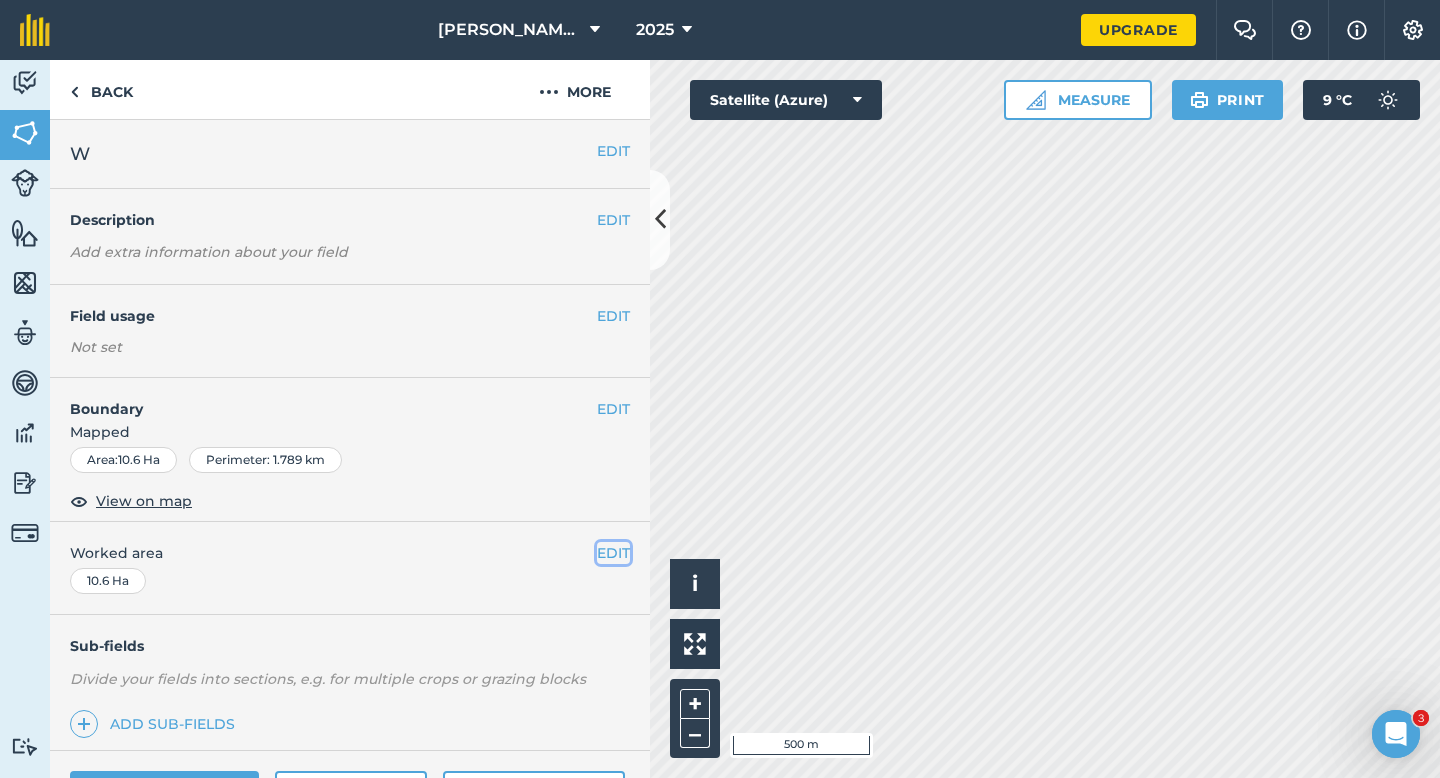click on "EDIT" at bounding box center (613, 553) 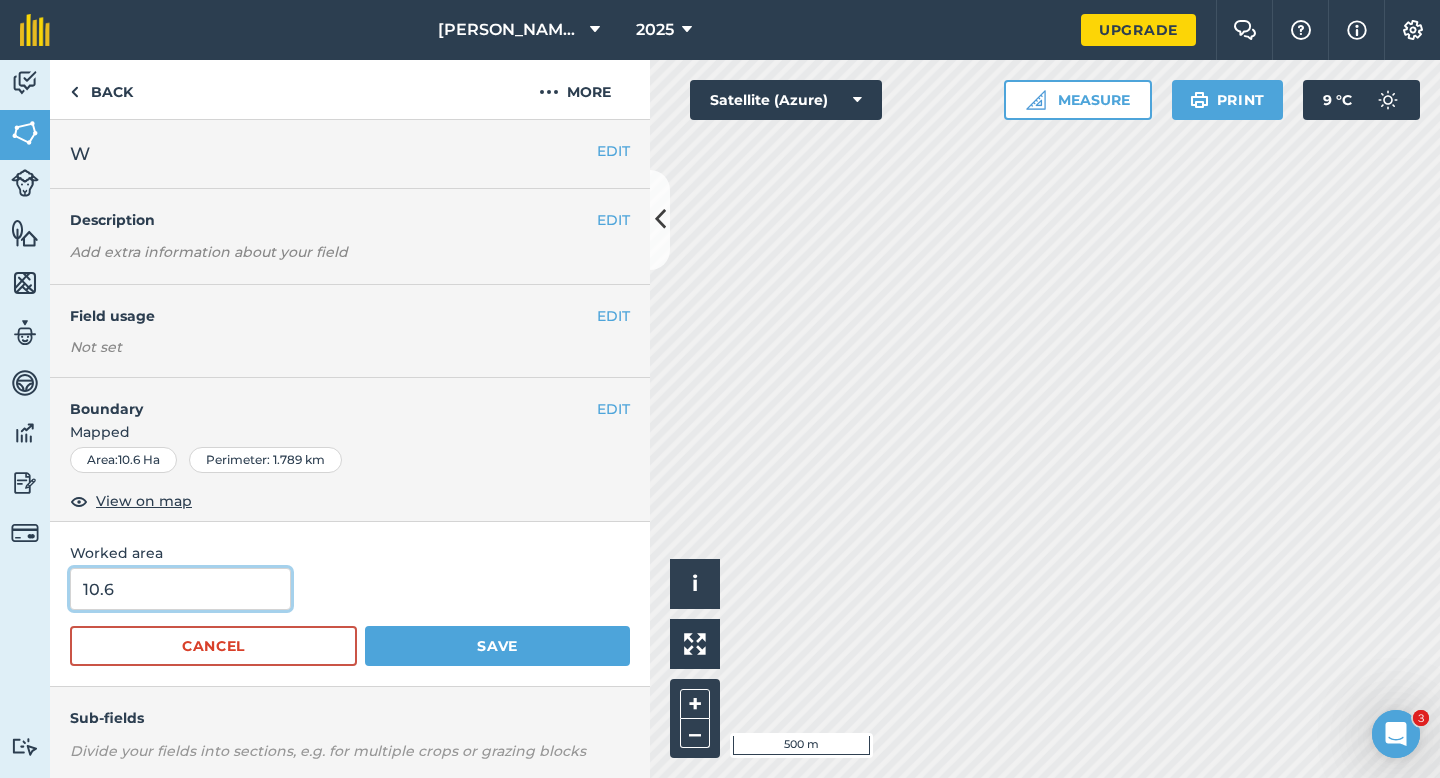 click on "10.6" at bounding box center (180, 589) 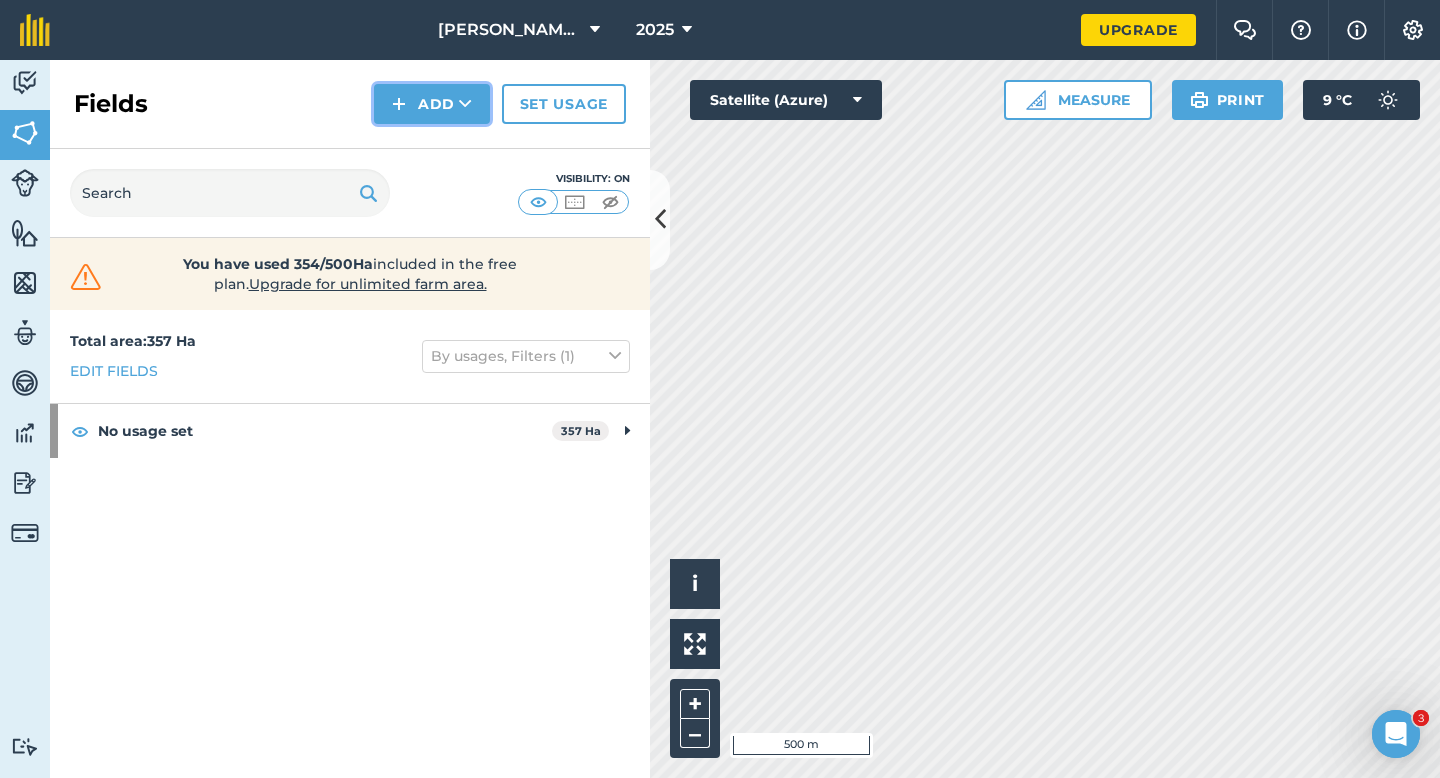 click on "Add" at bounding box center (432, 104) 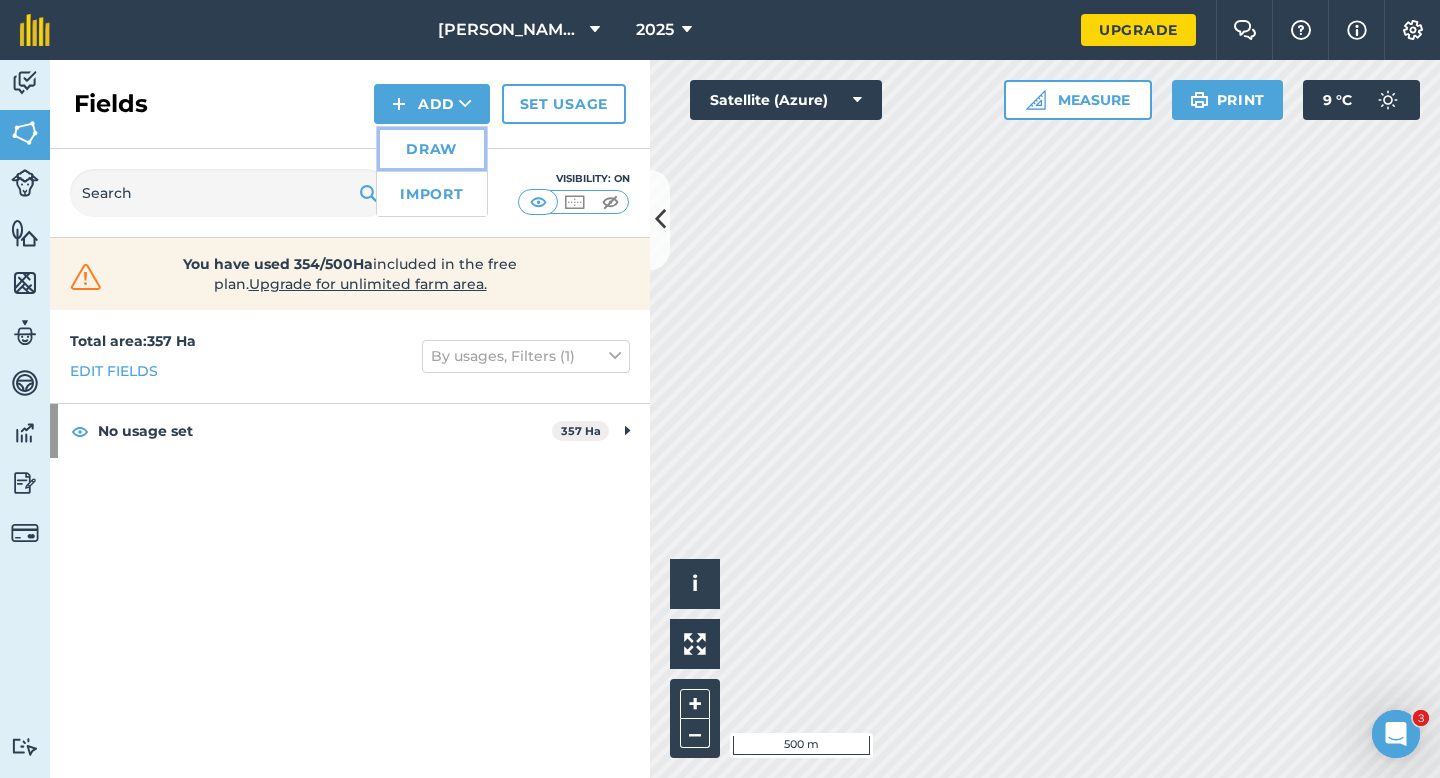 click on "Draw" at bounding box center [432, 149] 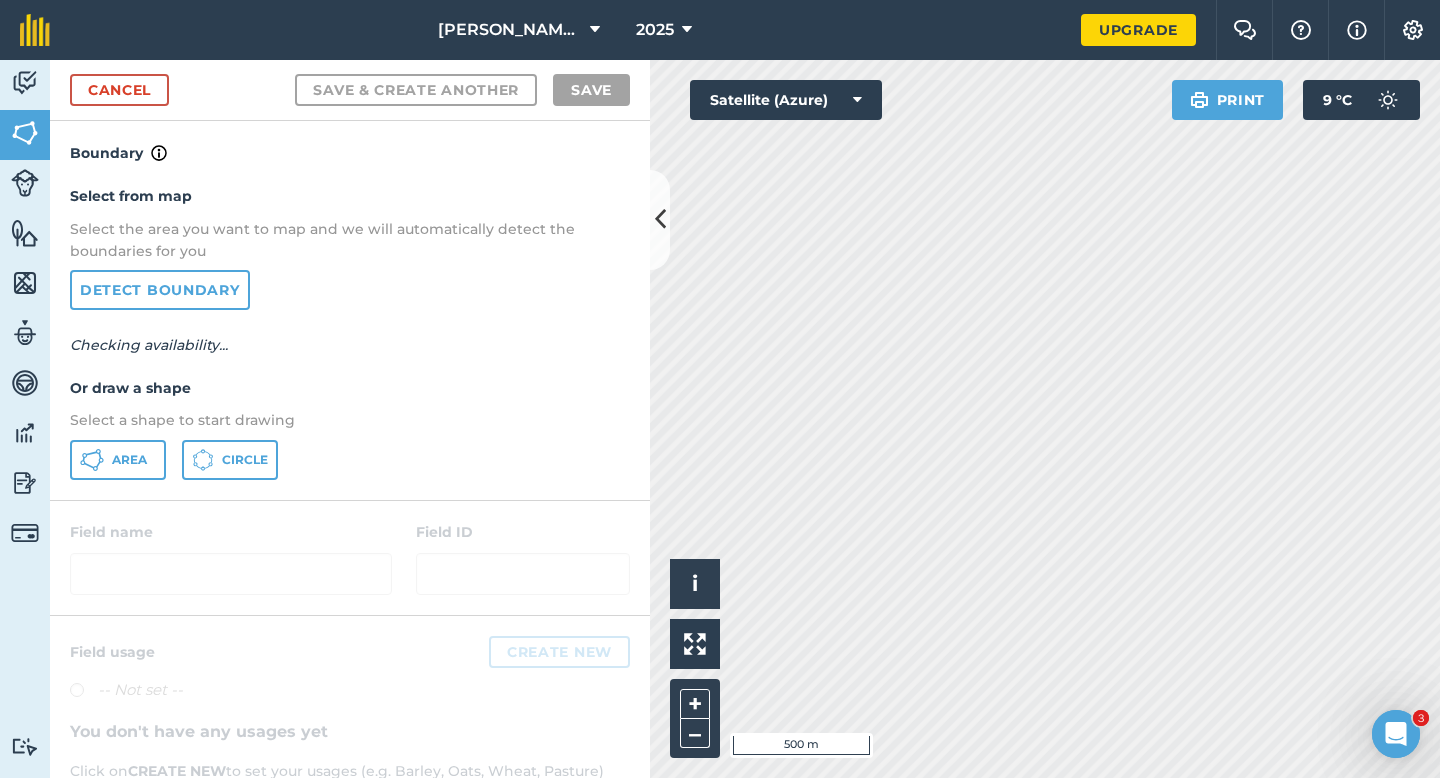 click on "Select from map Select the area you want to map and we will automatically detect the boundaries for you Detect boundary Checking availability... Or draw a shape Select a shape to start drawing Area Circle" at bounding box center (350, 332) 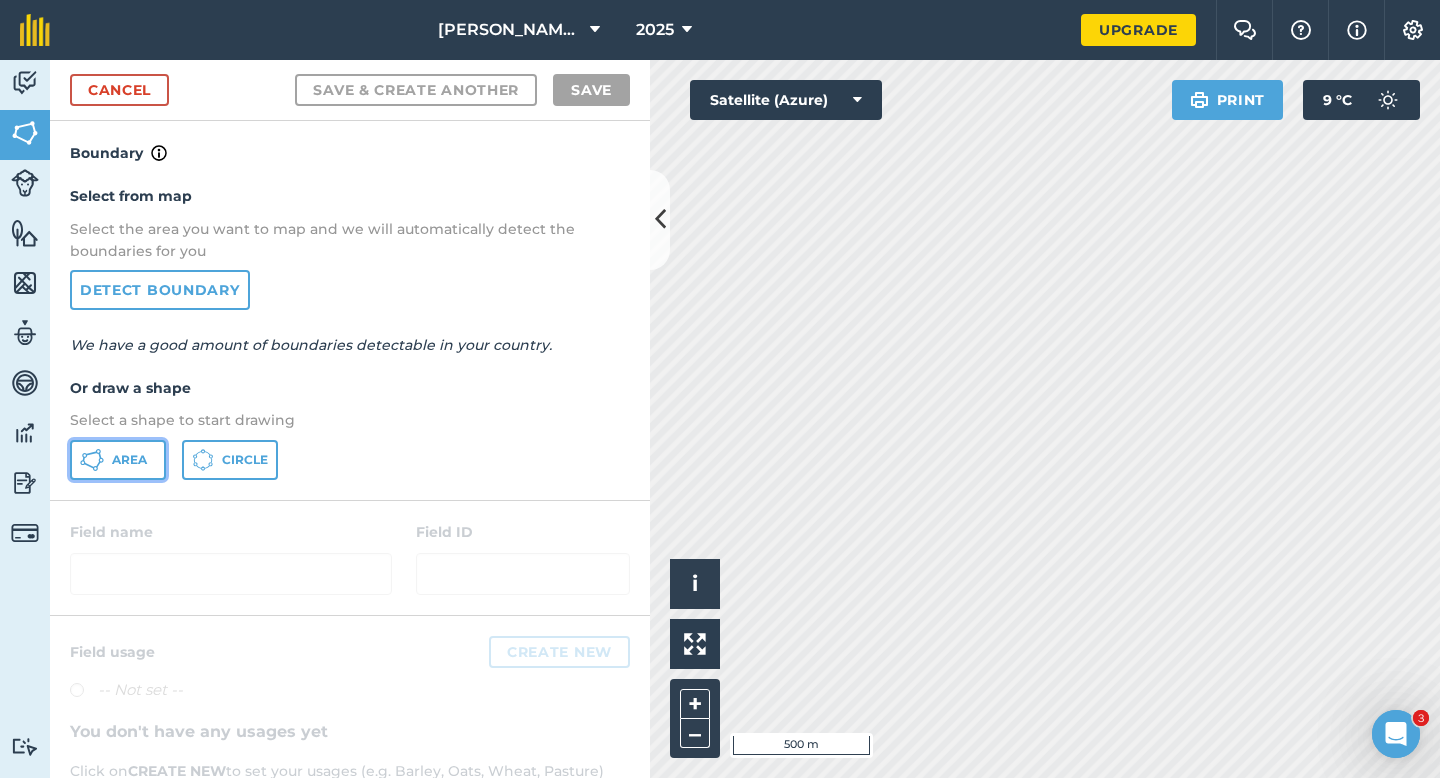 click on "Area" at bounding box center [129, 460] 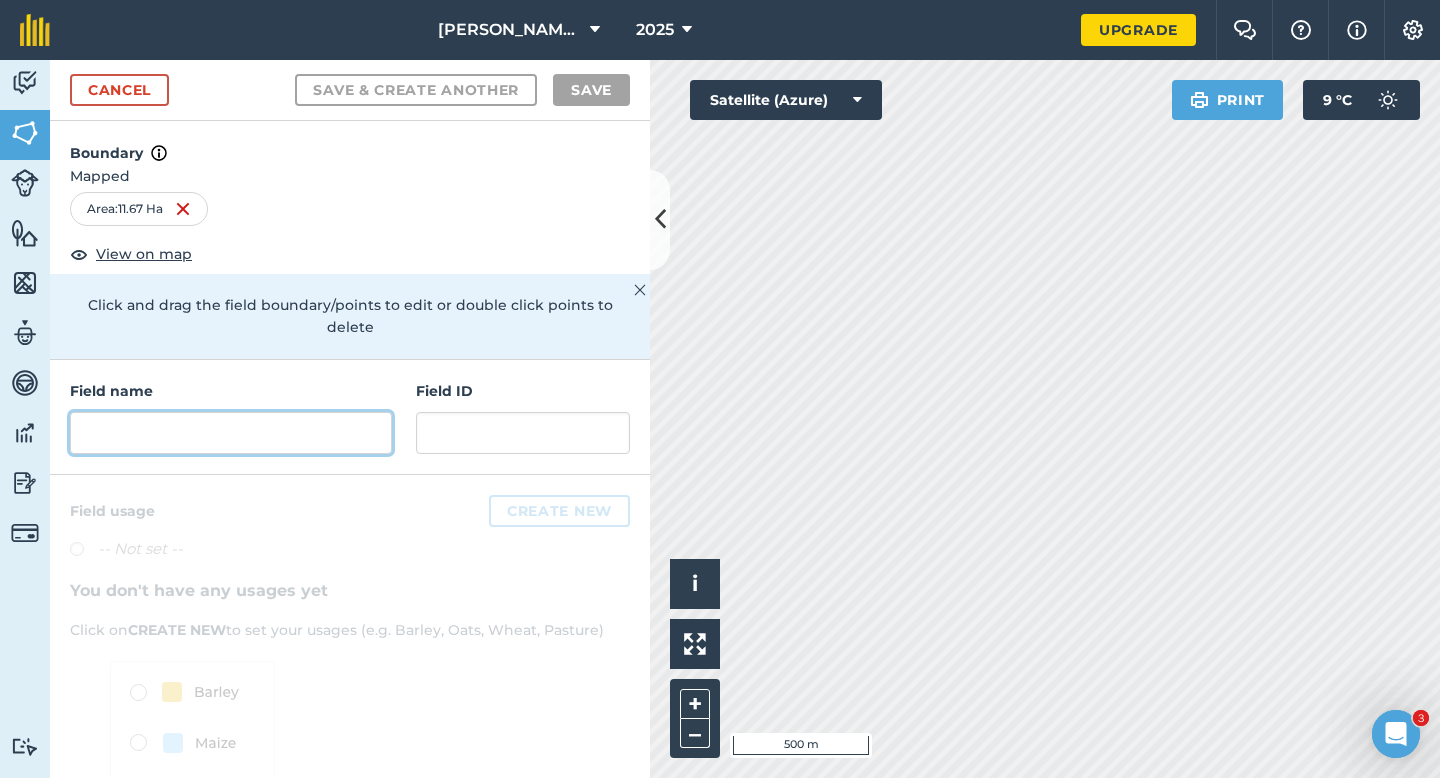 click at bounding box center [231, 433] 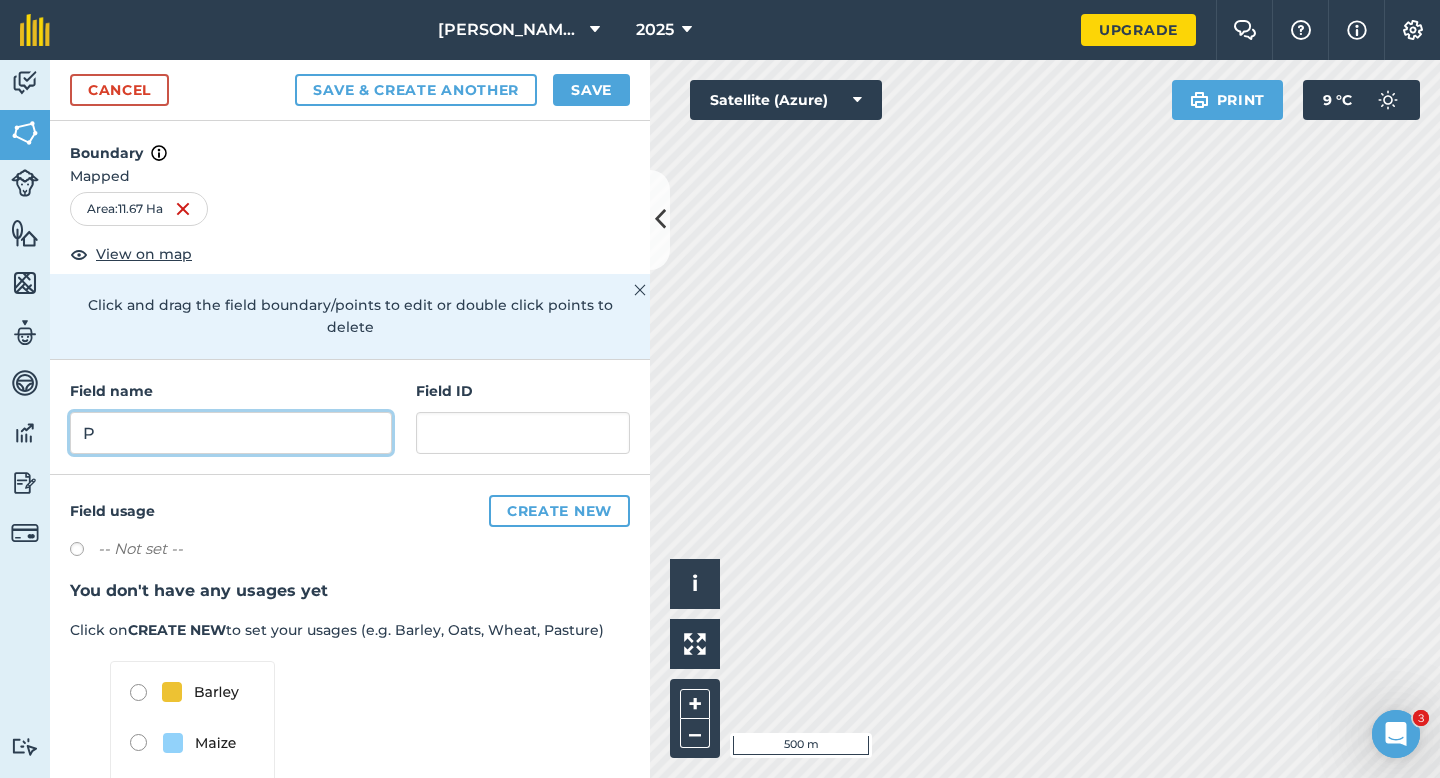 type on "P" 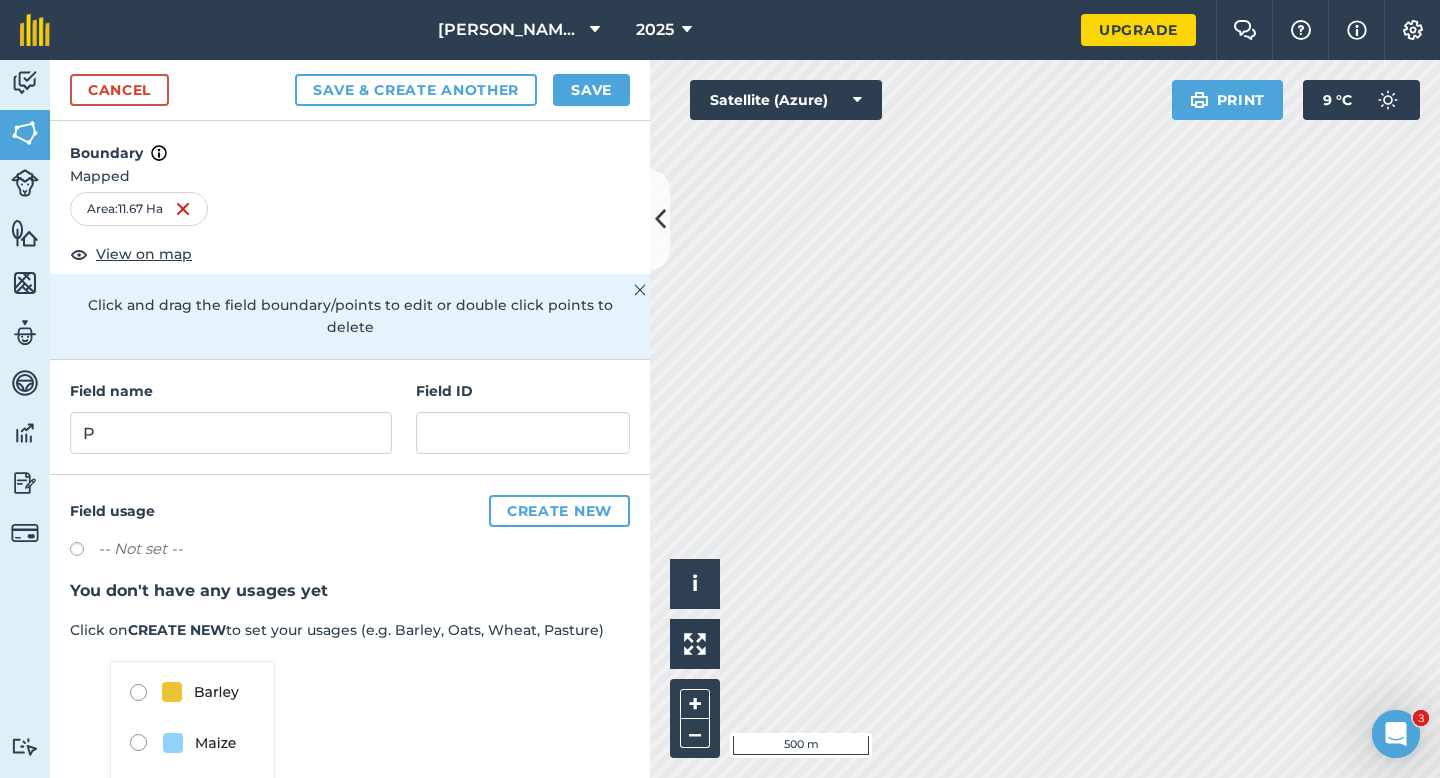 click on "Cancel Save & Create Another Save" at bounding box center [350, 90] 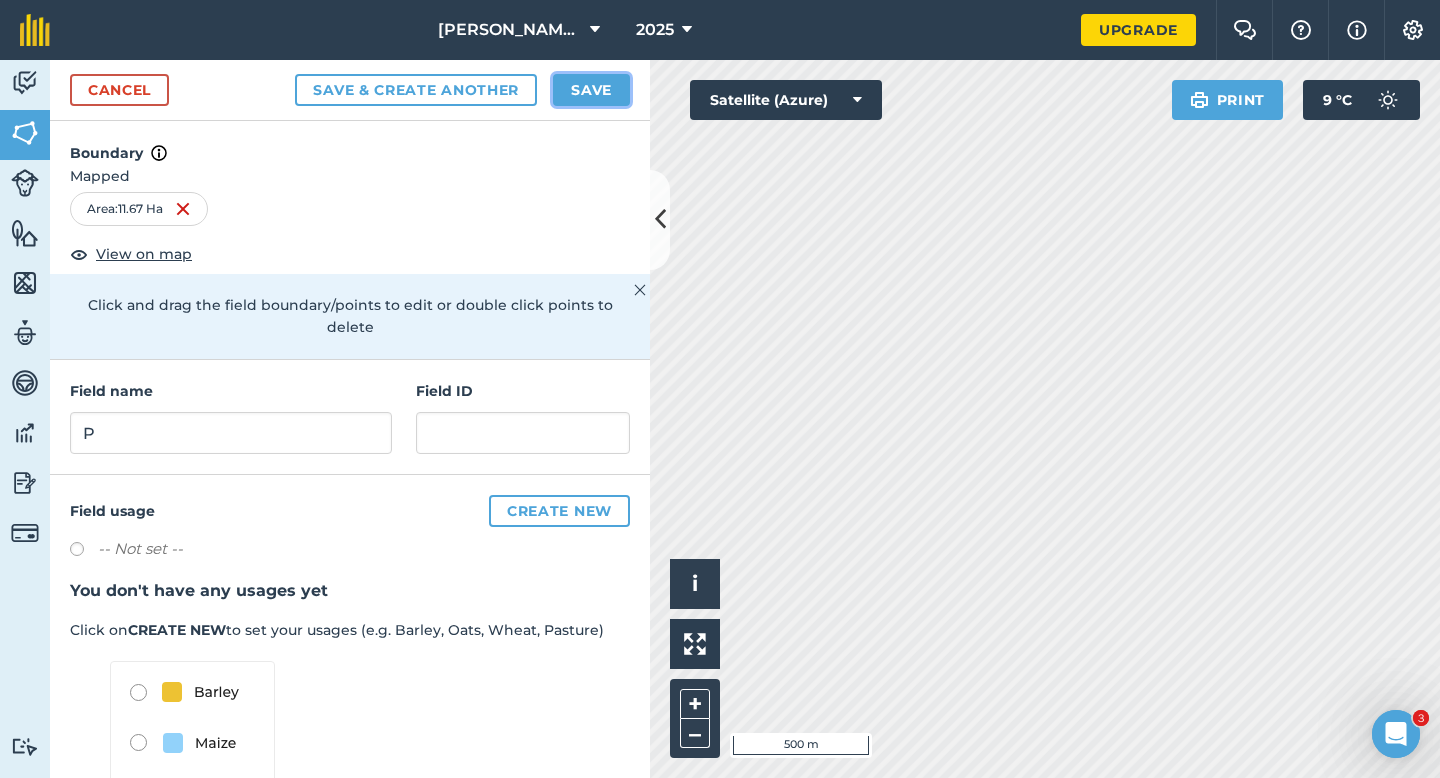 click on "Save" at bounding box center (591, 90) 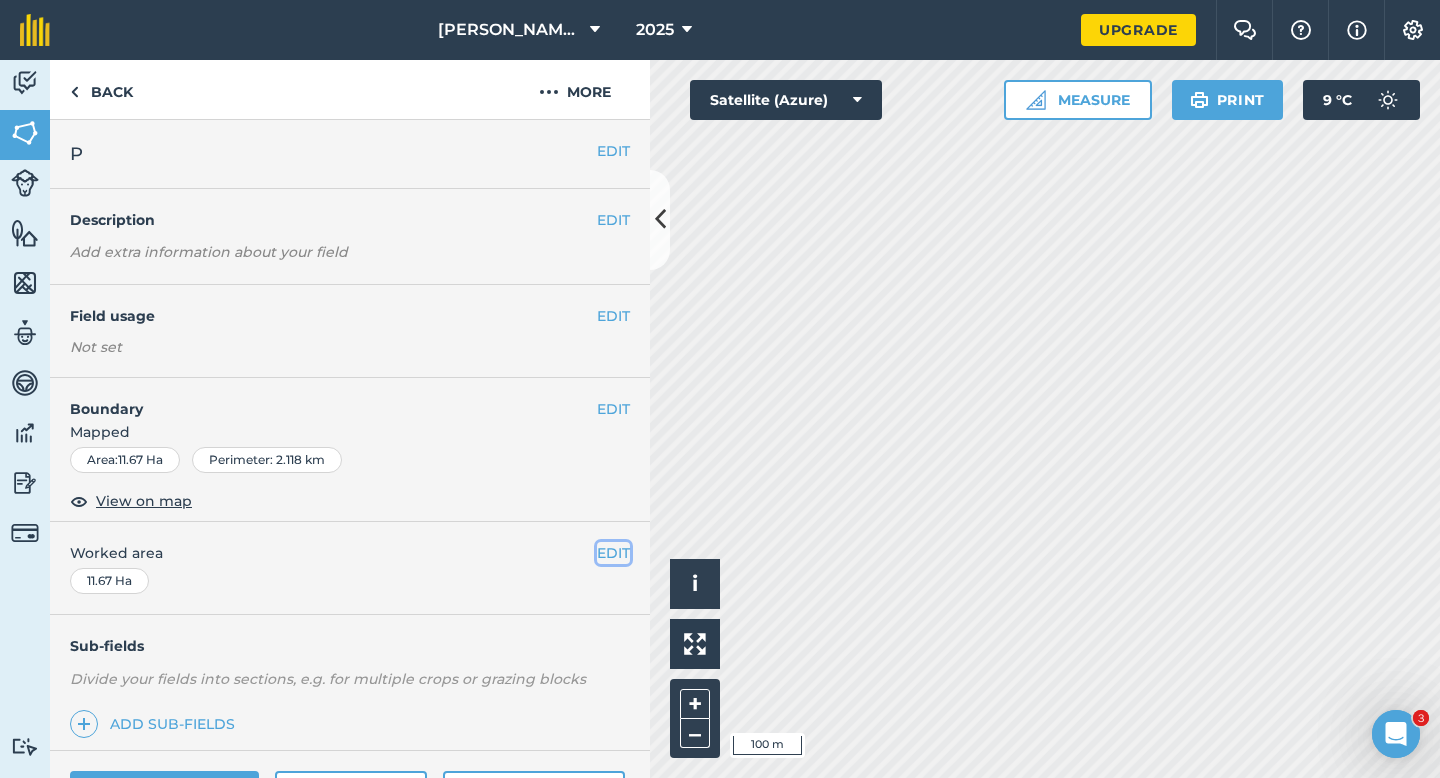 click on "EDIT" at bounding box center [613, 553] 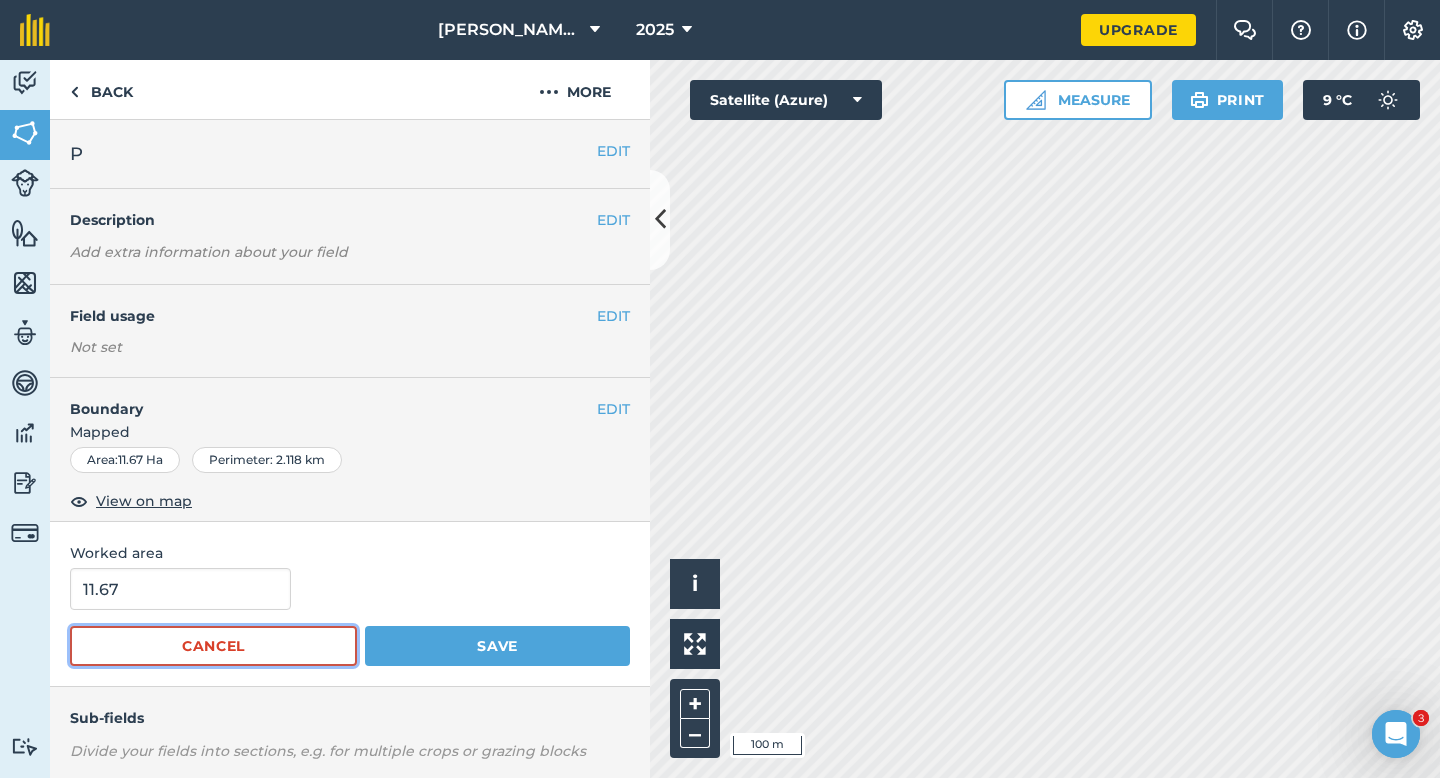 click on "Cancel" at bounding box center (213, 646) 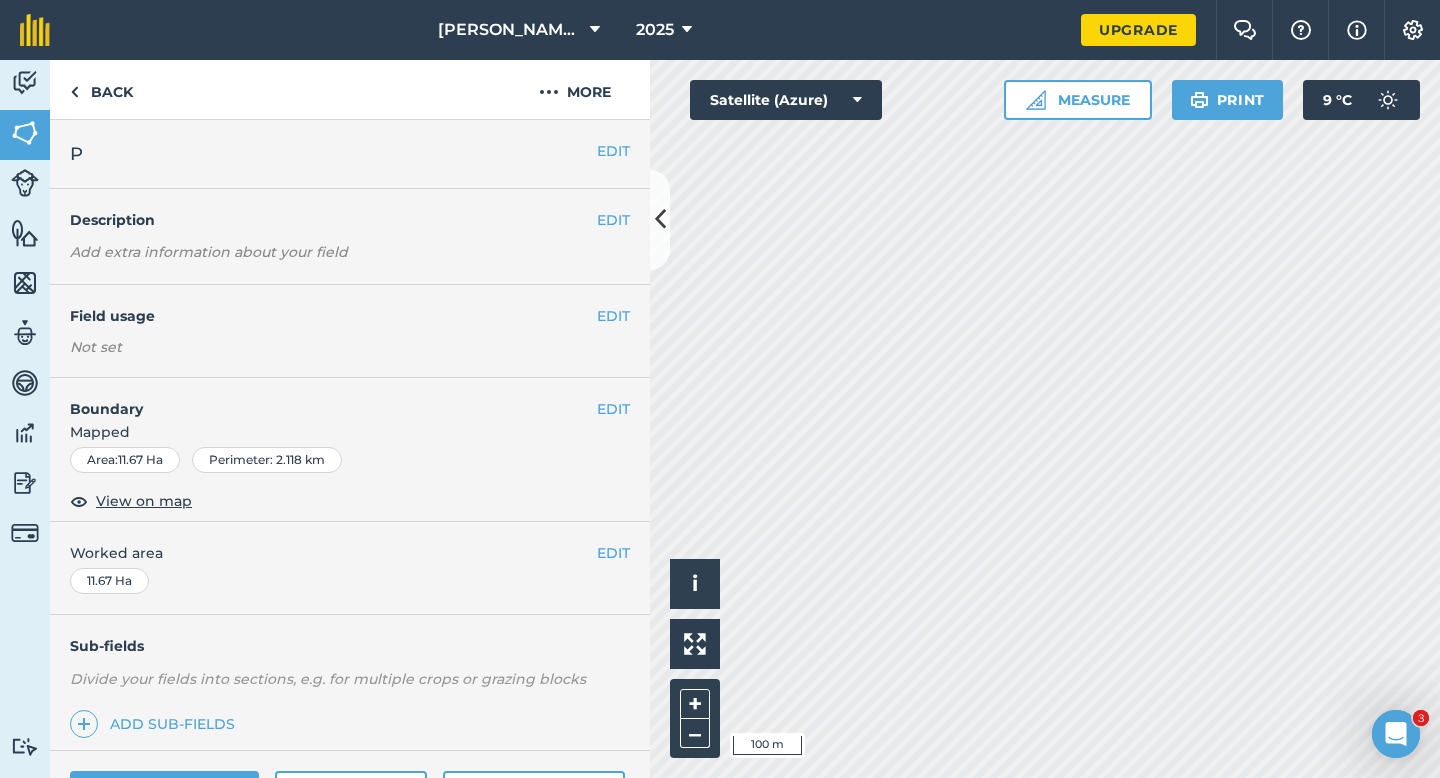 click on "EDIT Worked area 11.67   Ha" at bounding box center (350, 568) 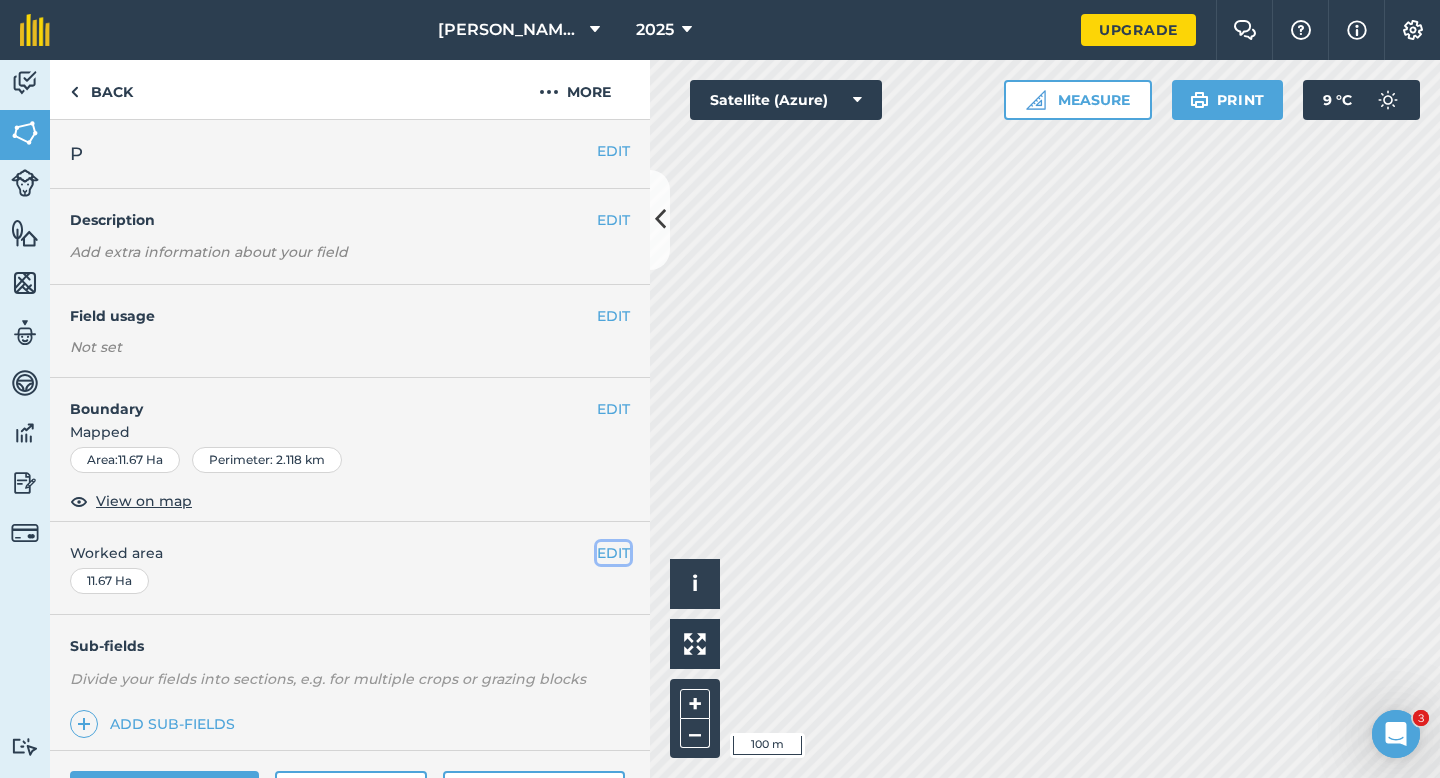 click on "EDIT" at bounding box center [613, 553] 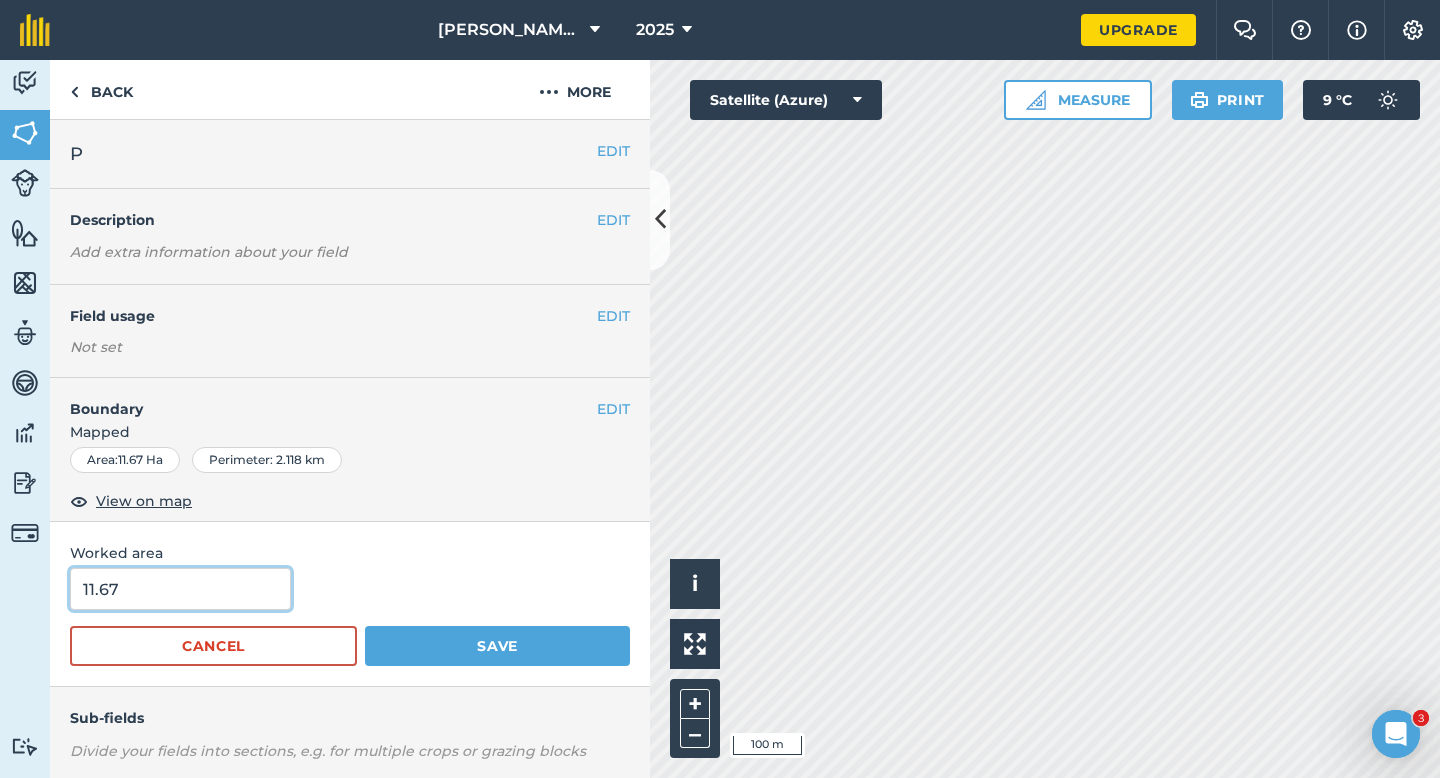 click on "11.67" at bounding box center [180, 589] 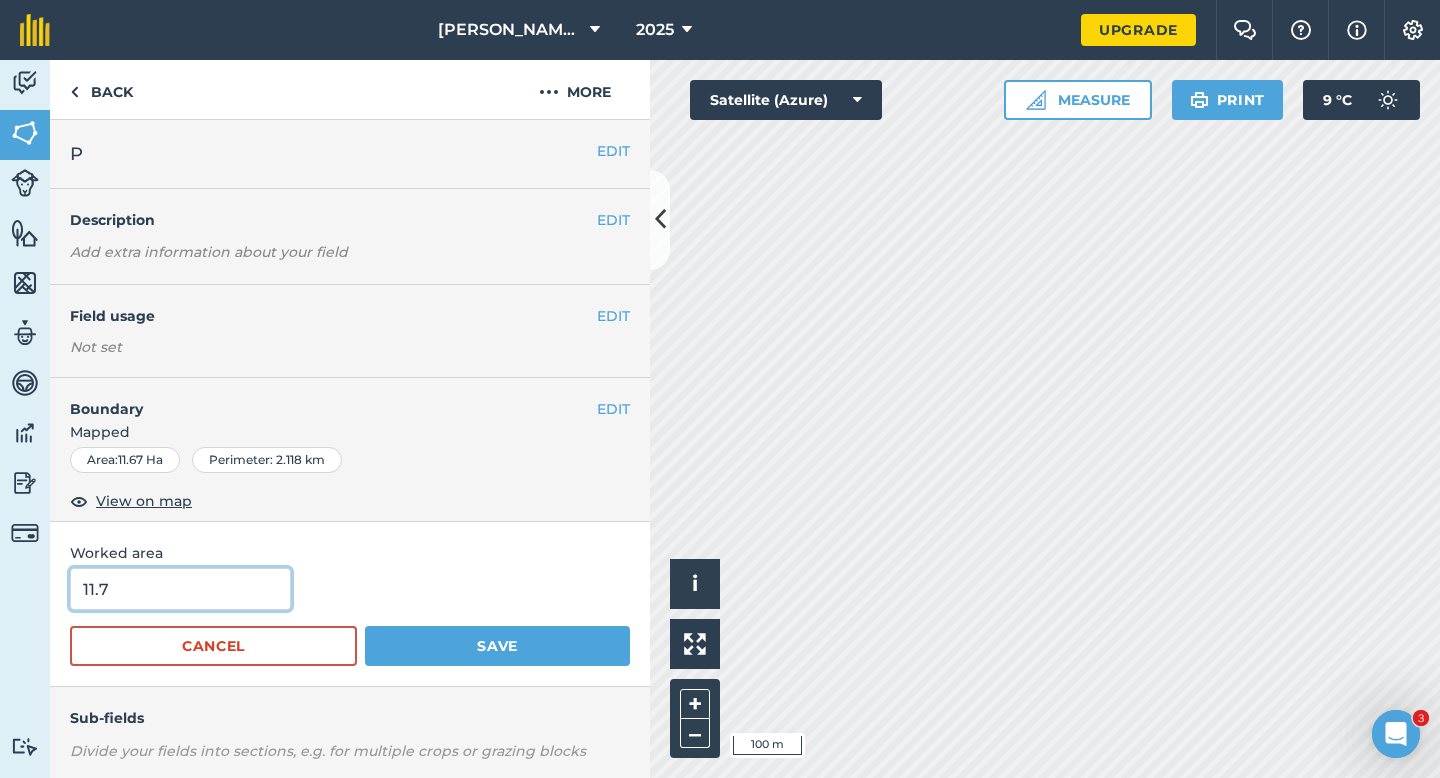 type on "11.7" 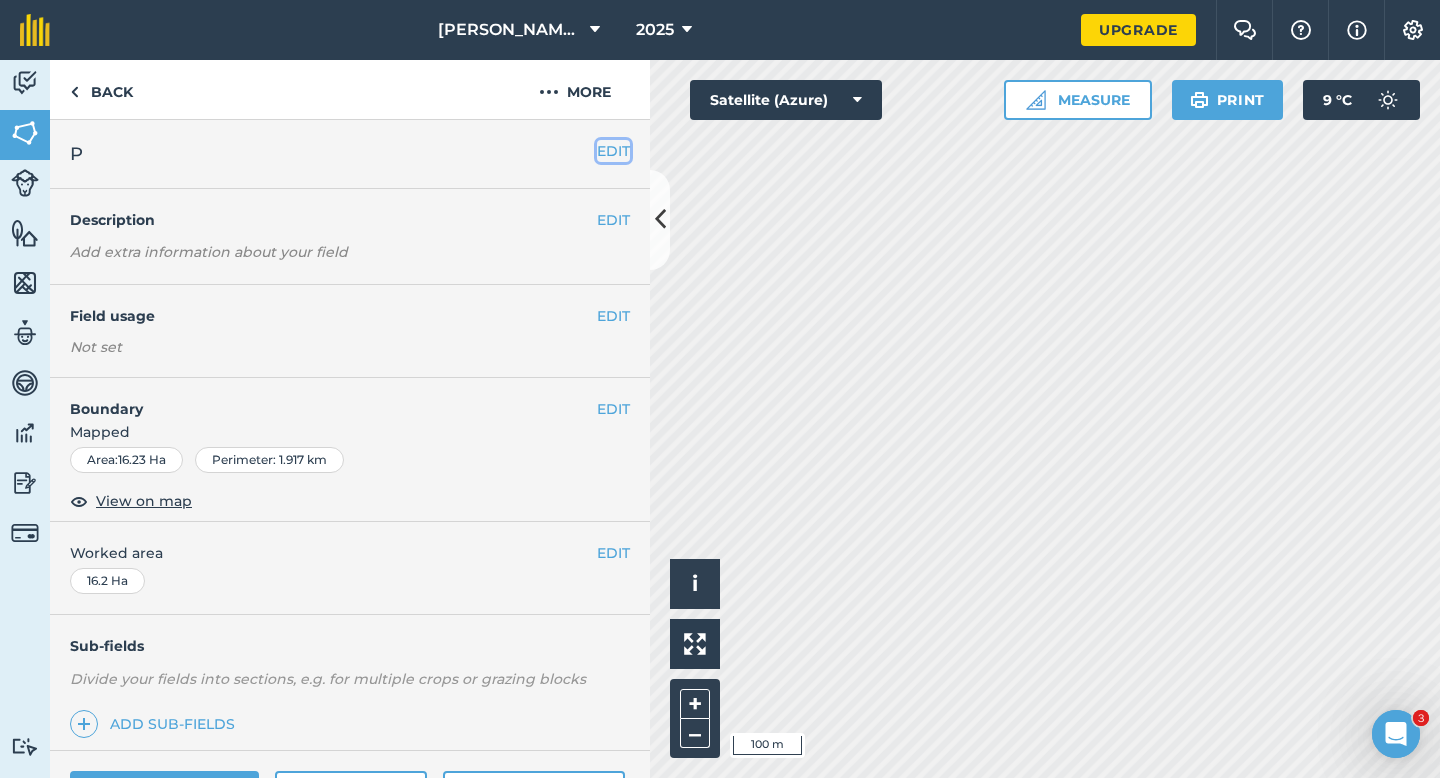 click on "EDIT" at bounding box center [613, 151] 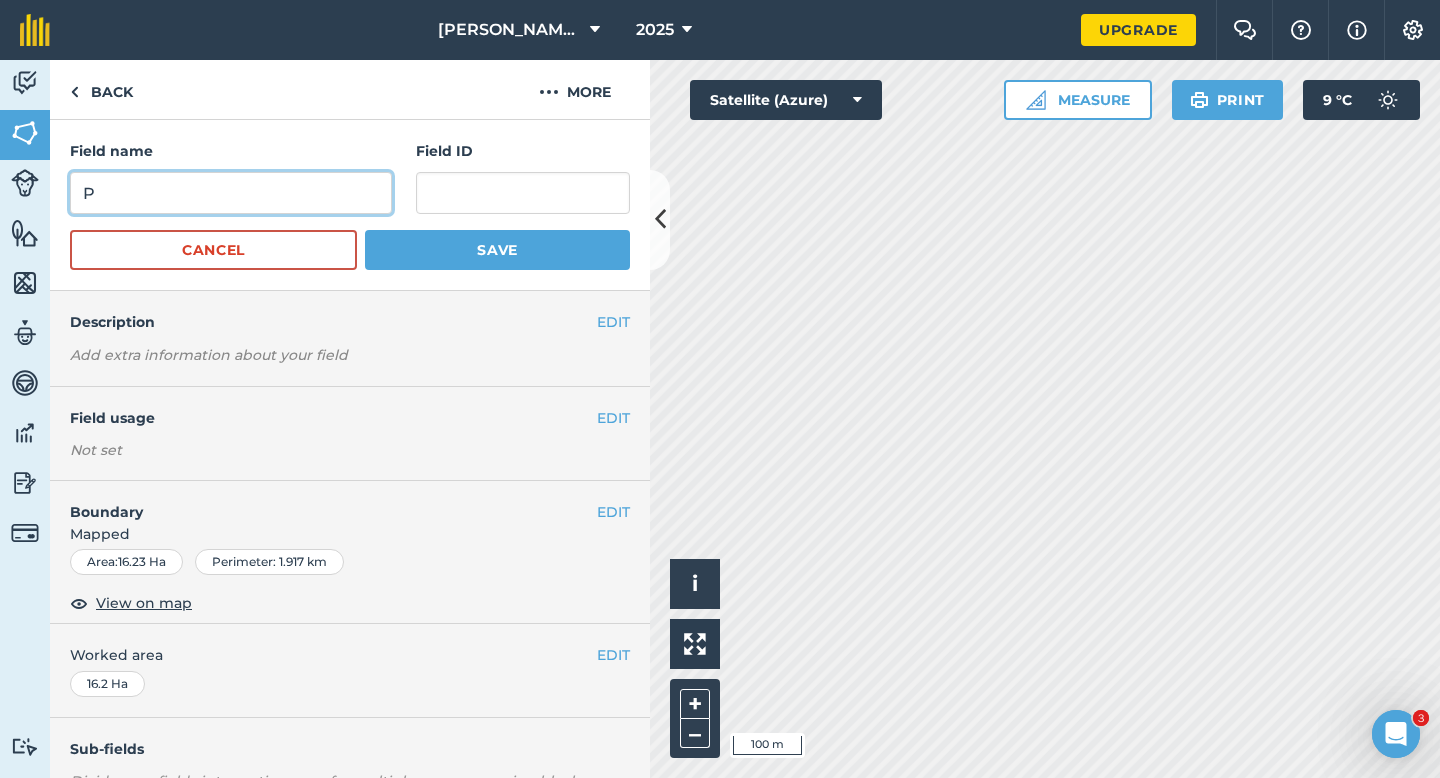 click on "P" at bounding box center [231, 193] 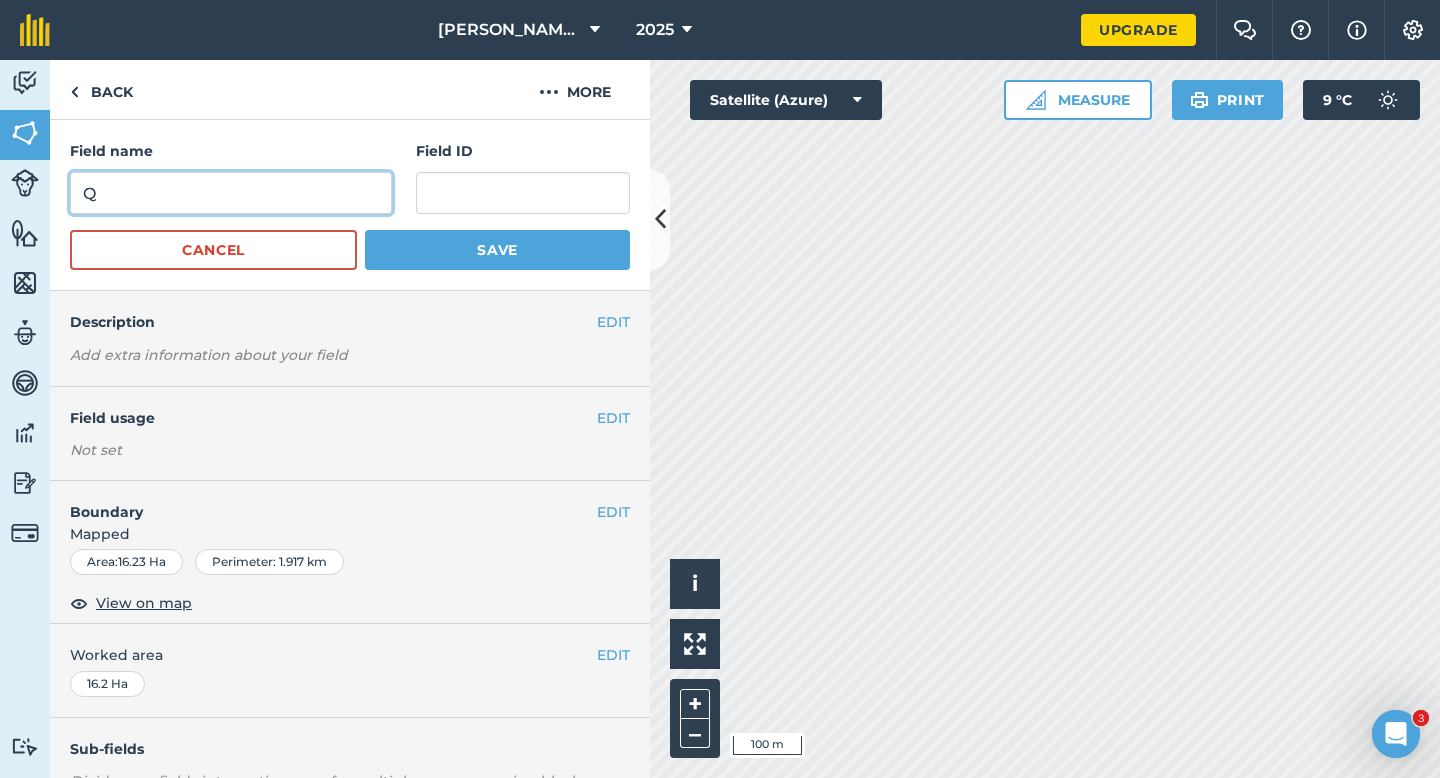 type on "Q" 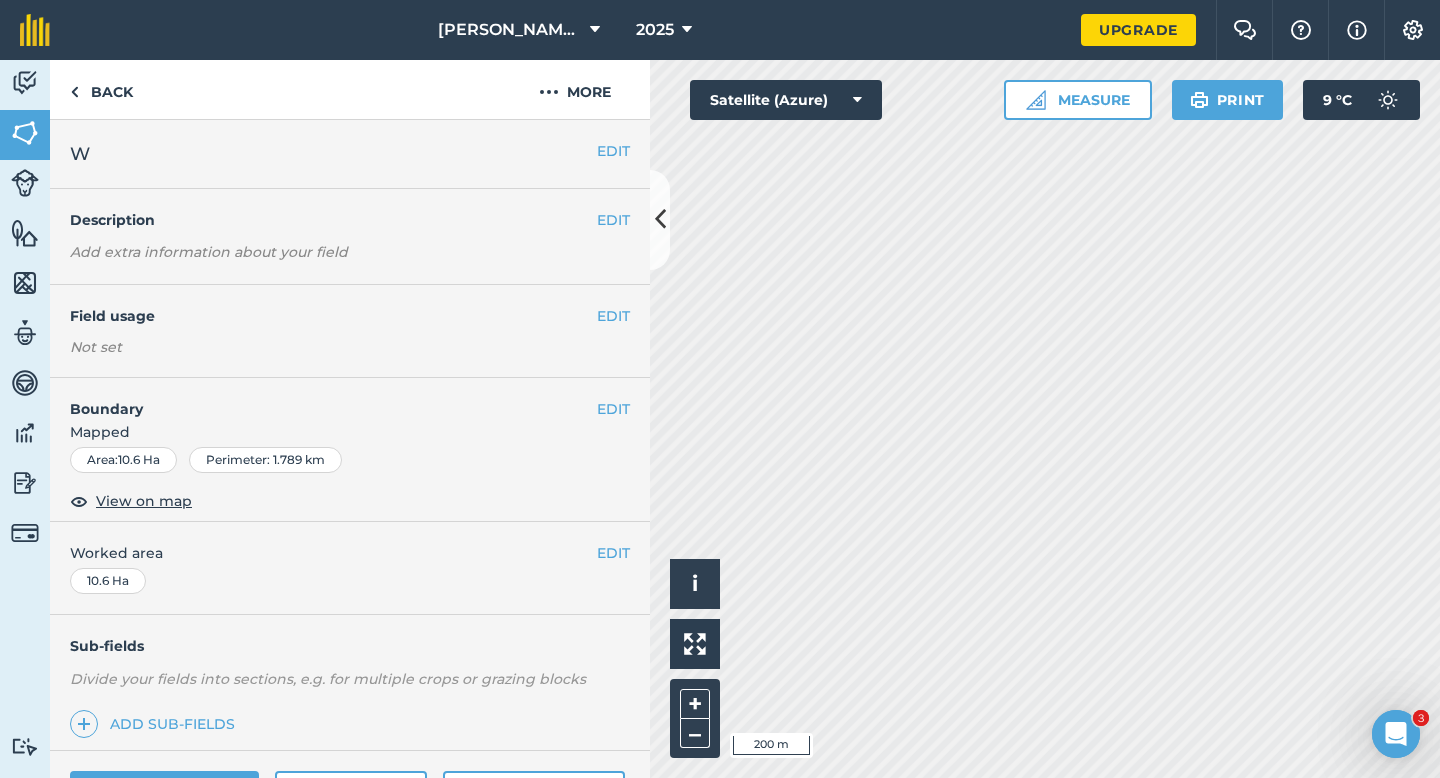 click on "EDIT W" at bounding box center (350, 154) 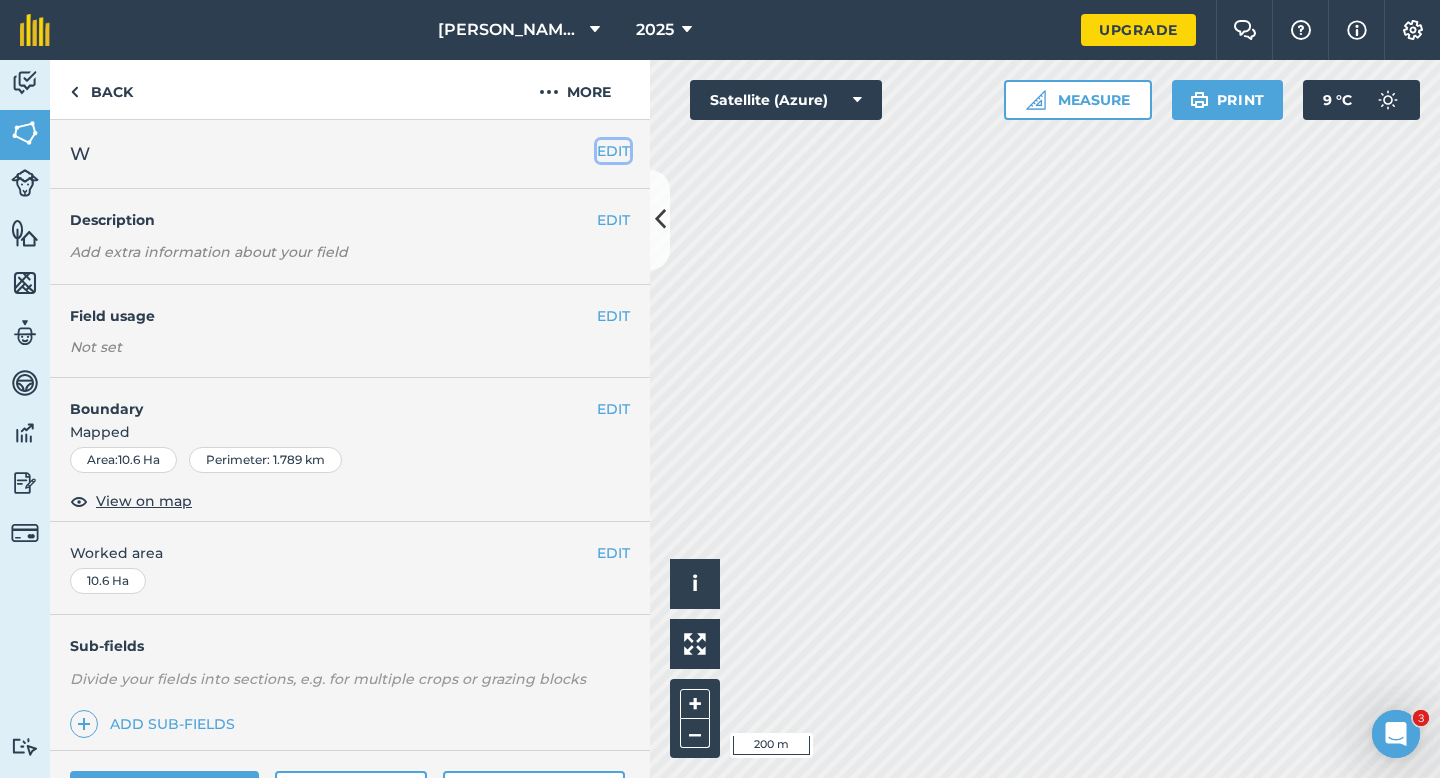 click on "EDIT" at bounding box center (613, 151) 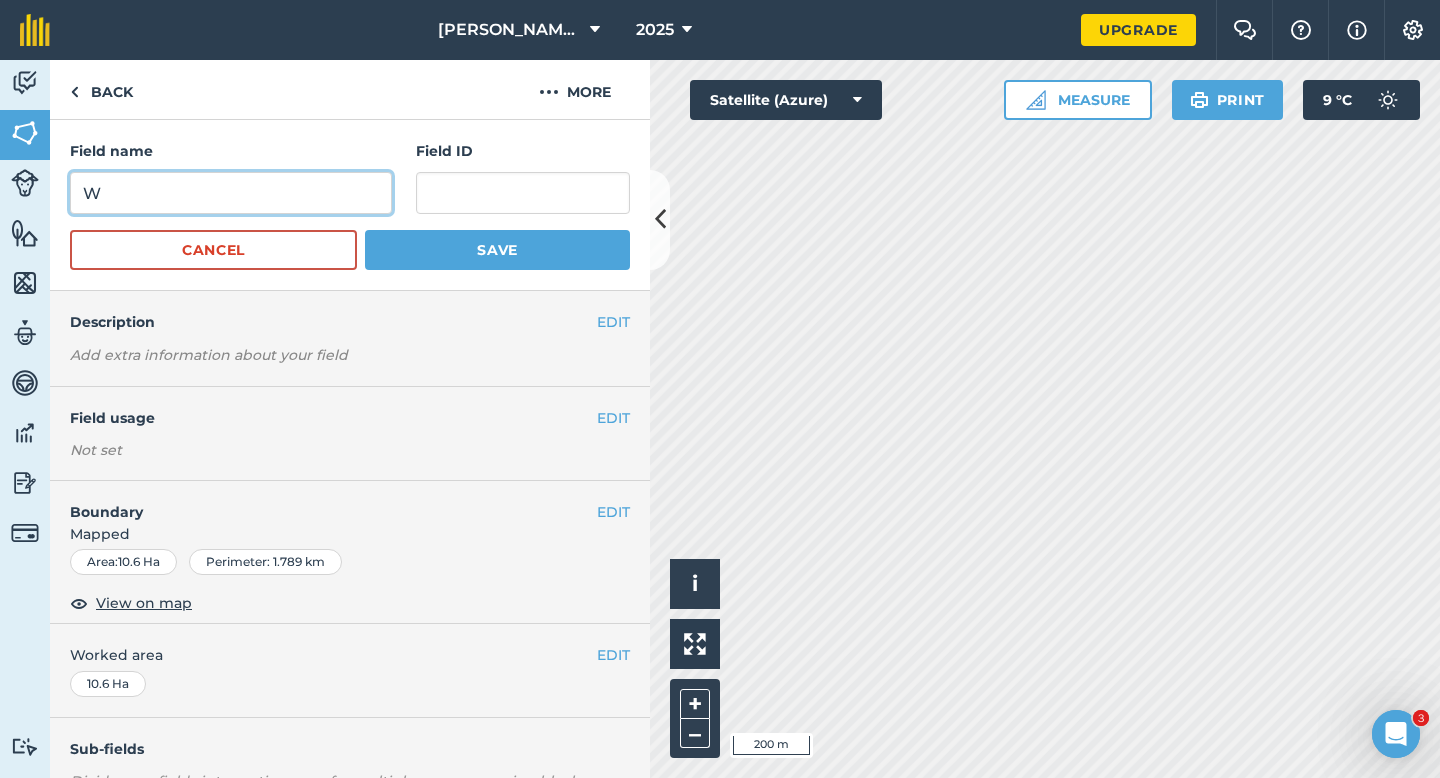 click on "W" at bounding box center (231, 193) 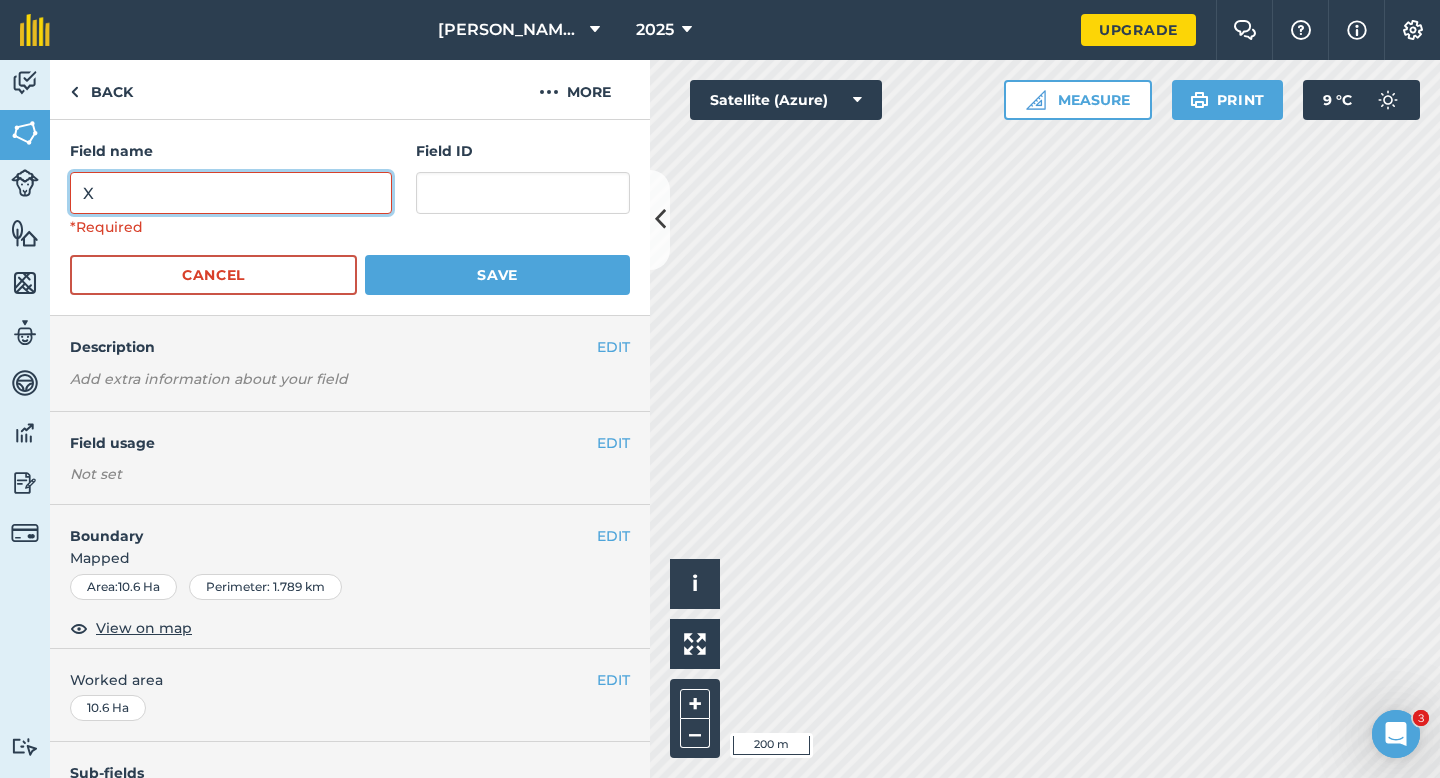 type on "X" 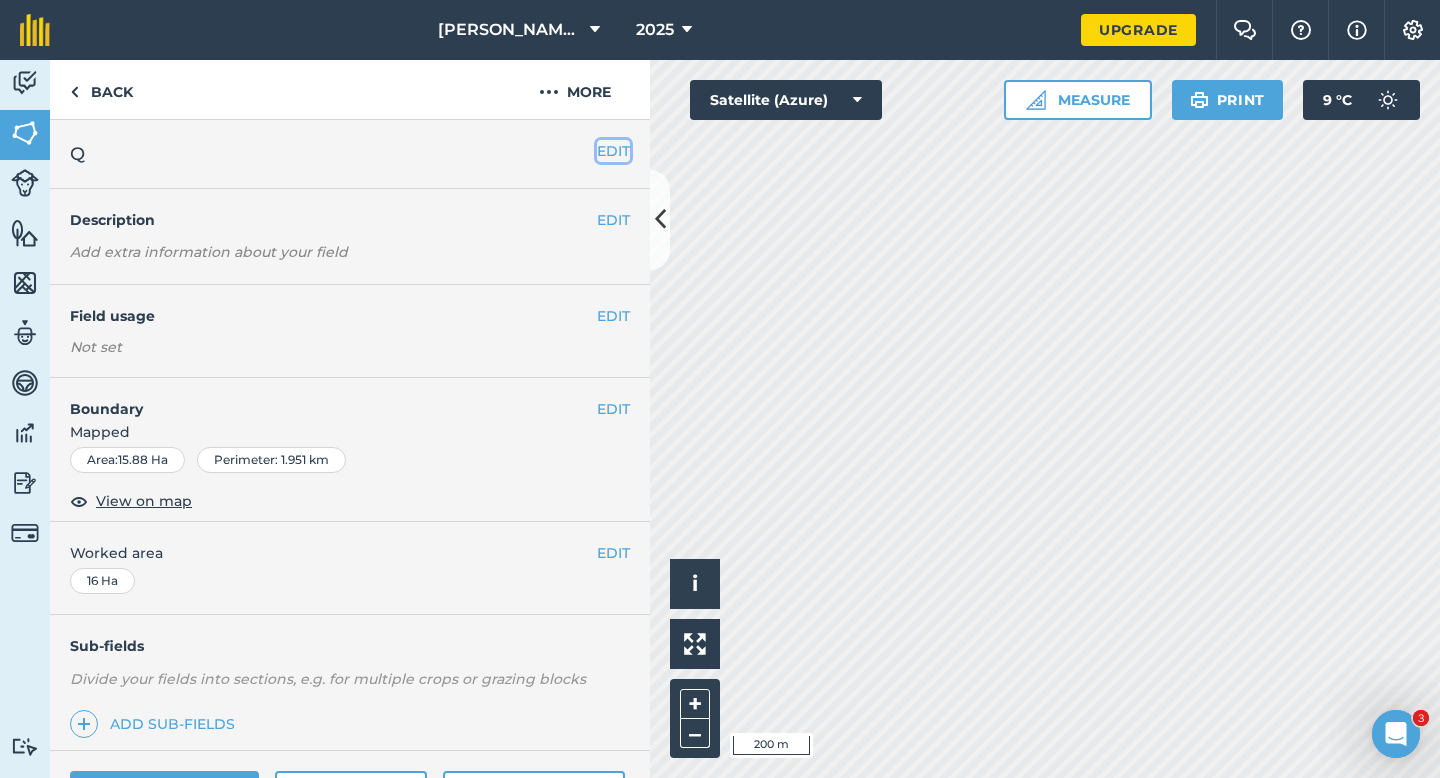 click on "EDIT" at bounding box center [613, 151] 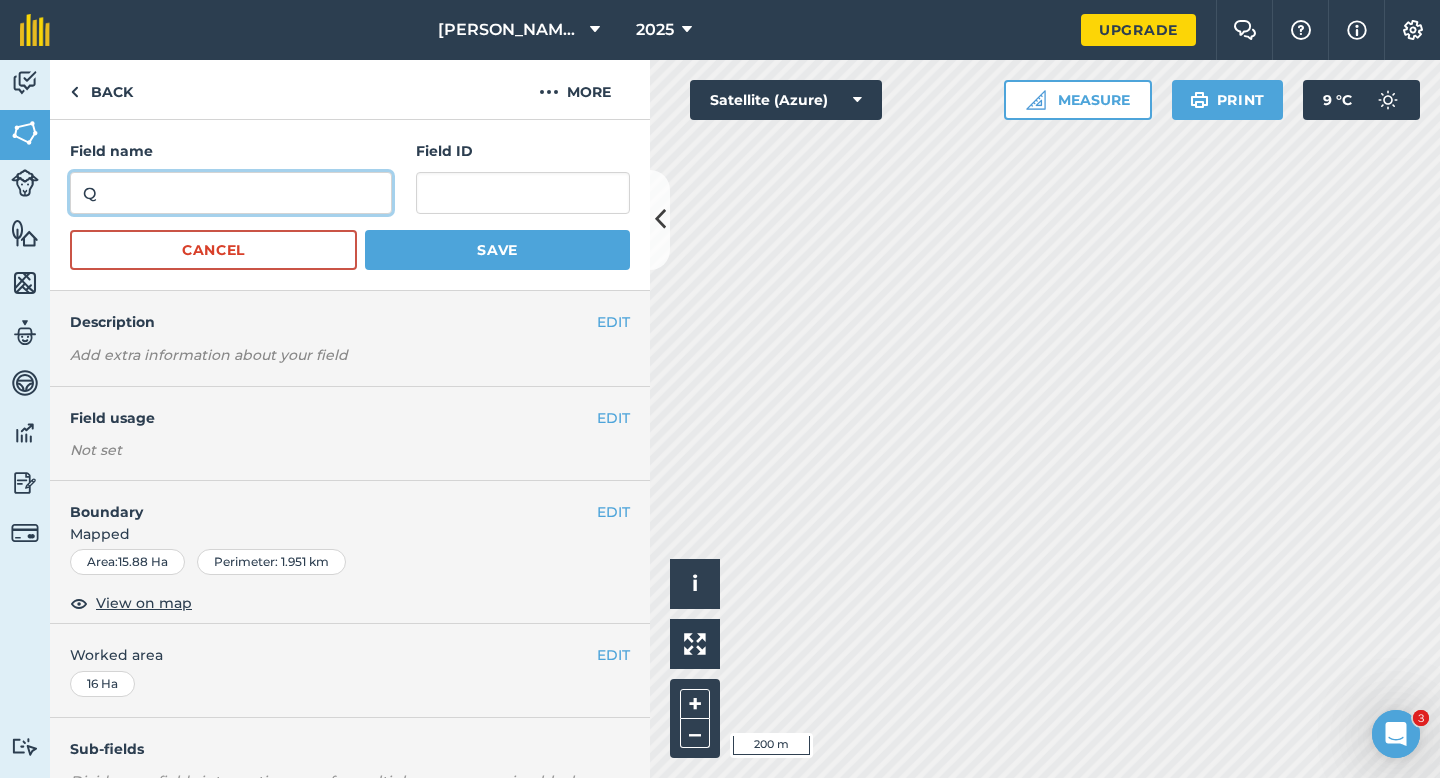 click on "Q" at bounding box center (231, 193) 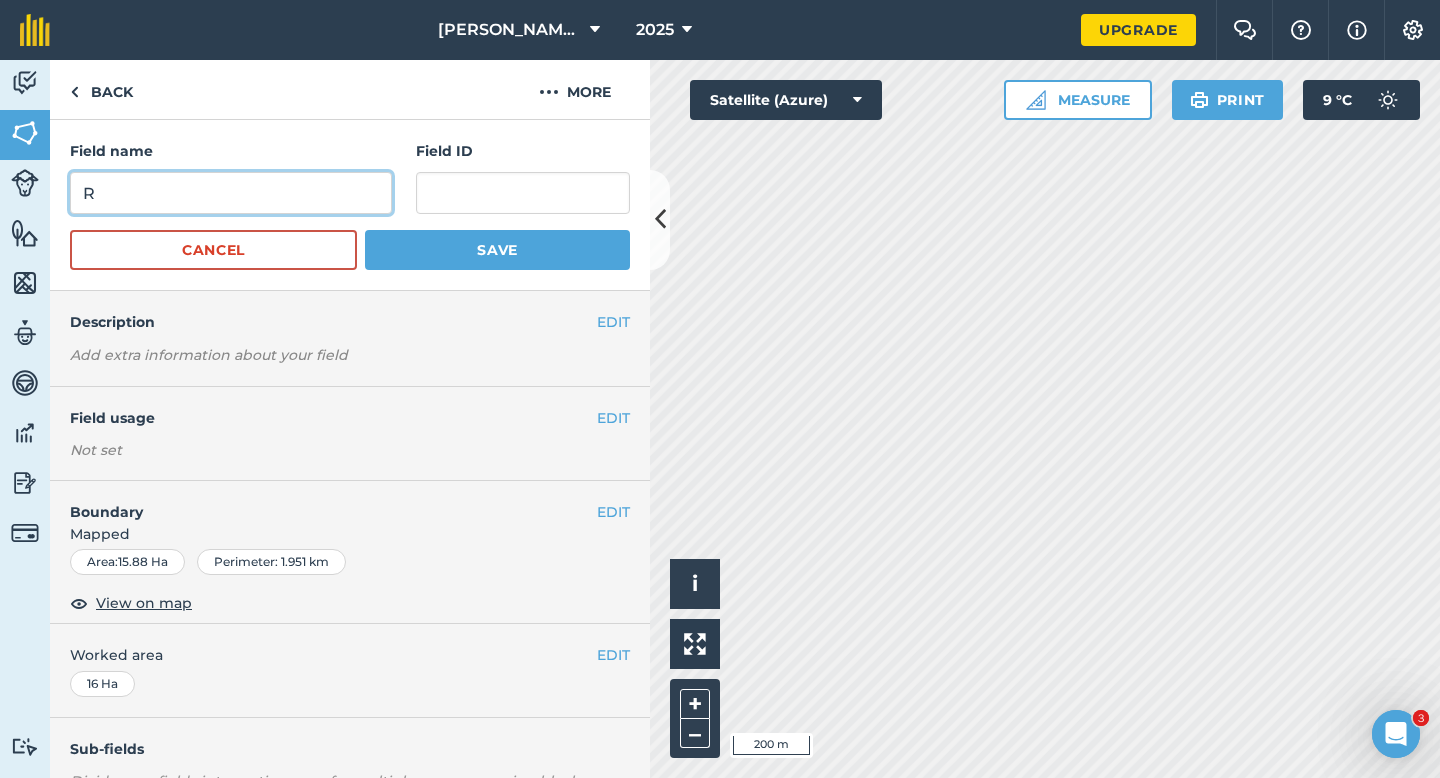 type on "R" 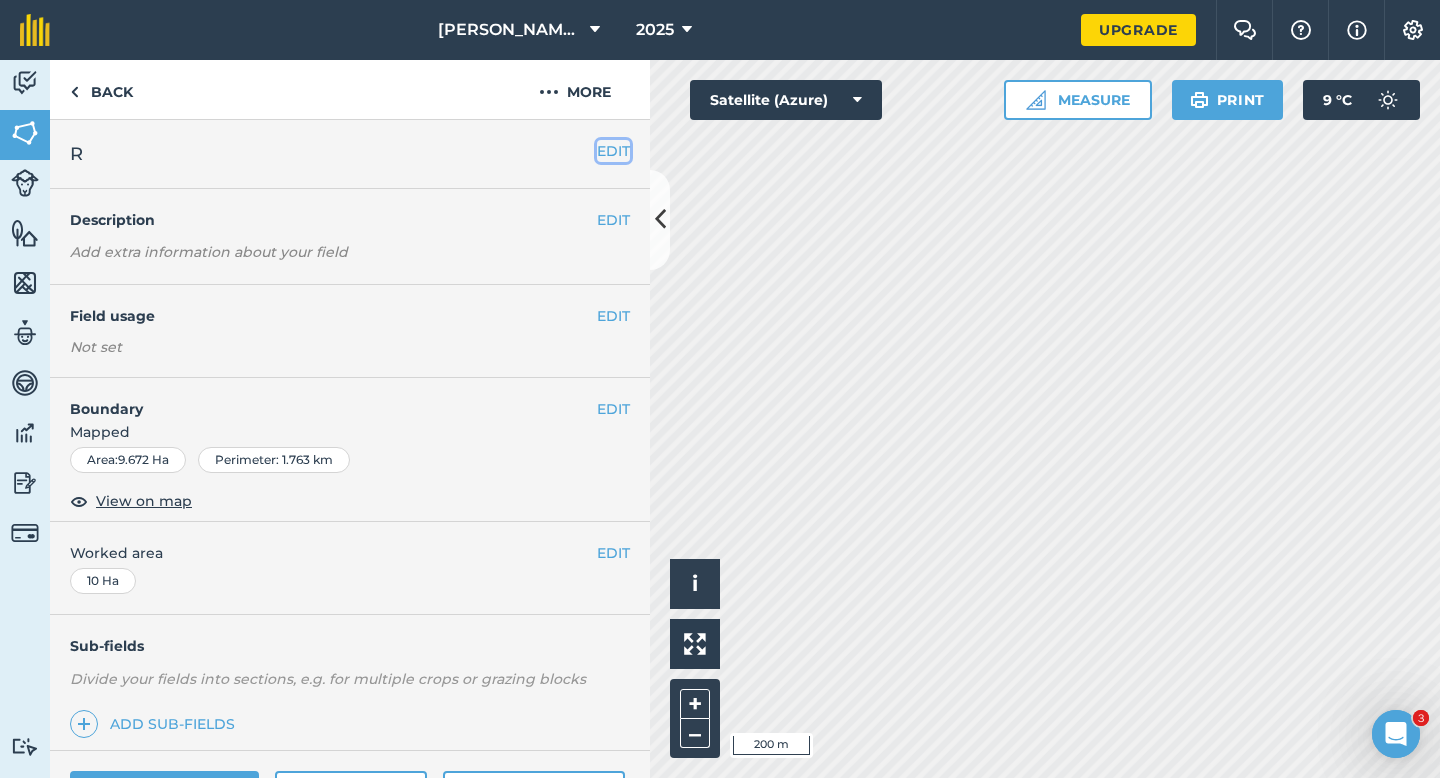click on "EDIT" at bounding box center (613, 151) 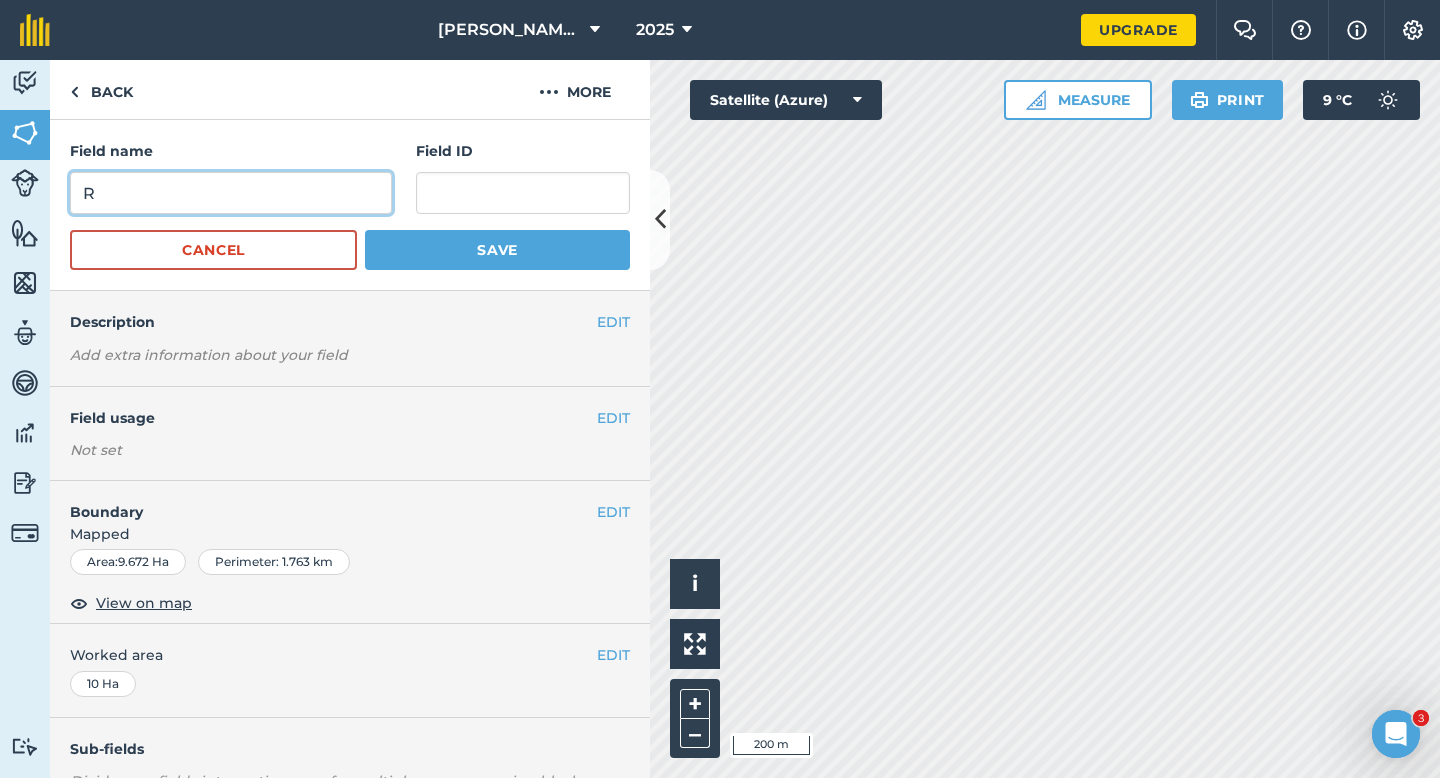 click on "R" at bounding box center (231, 193) 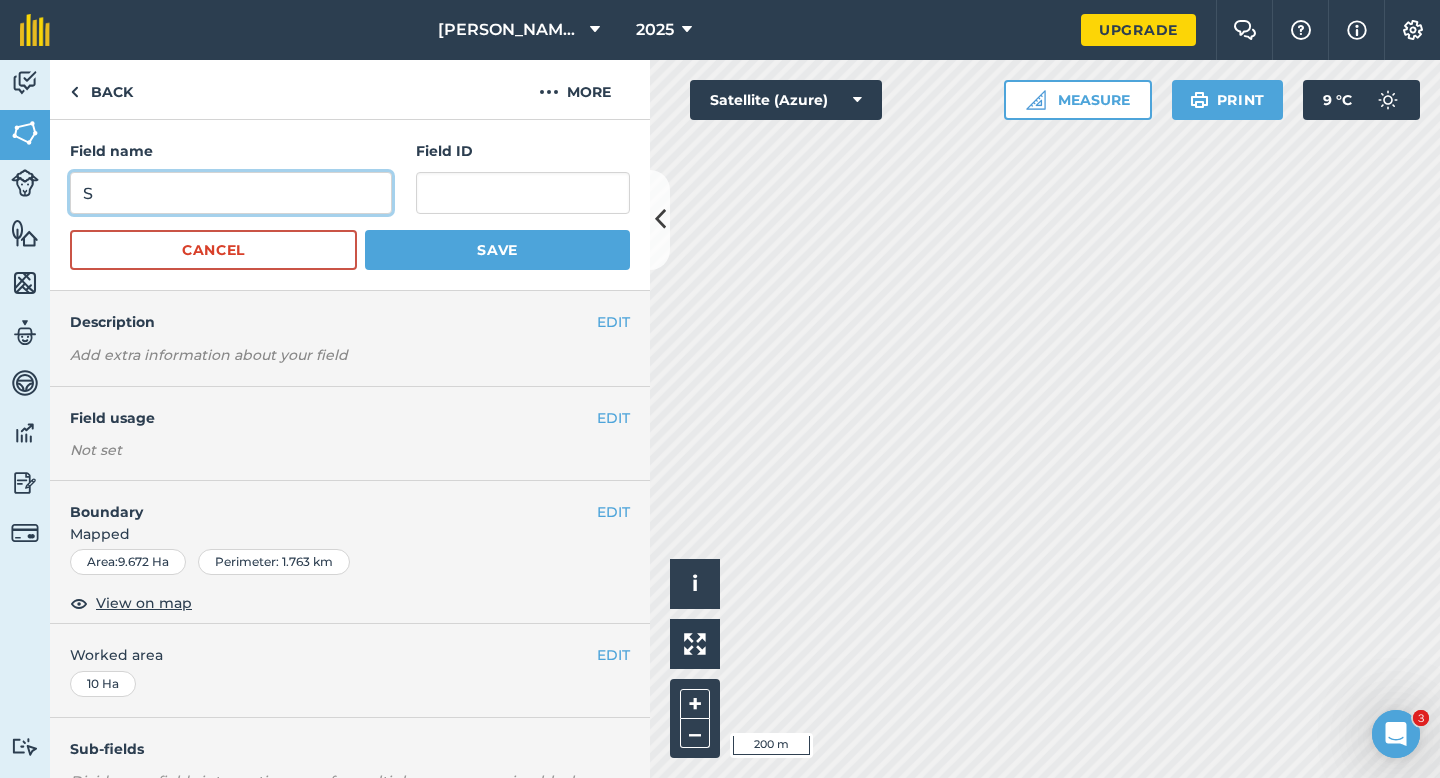 type on "S" 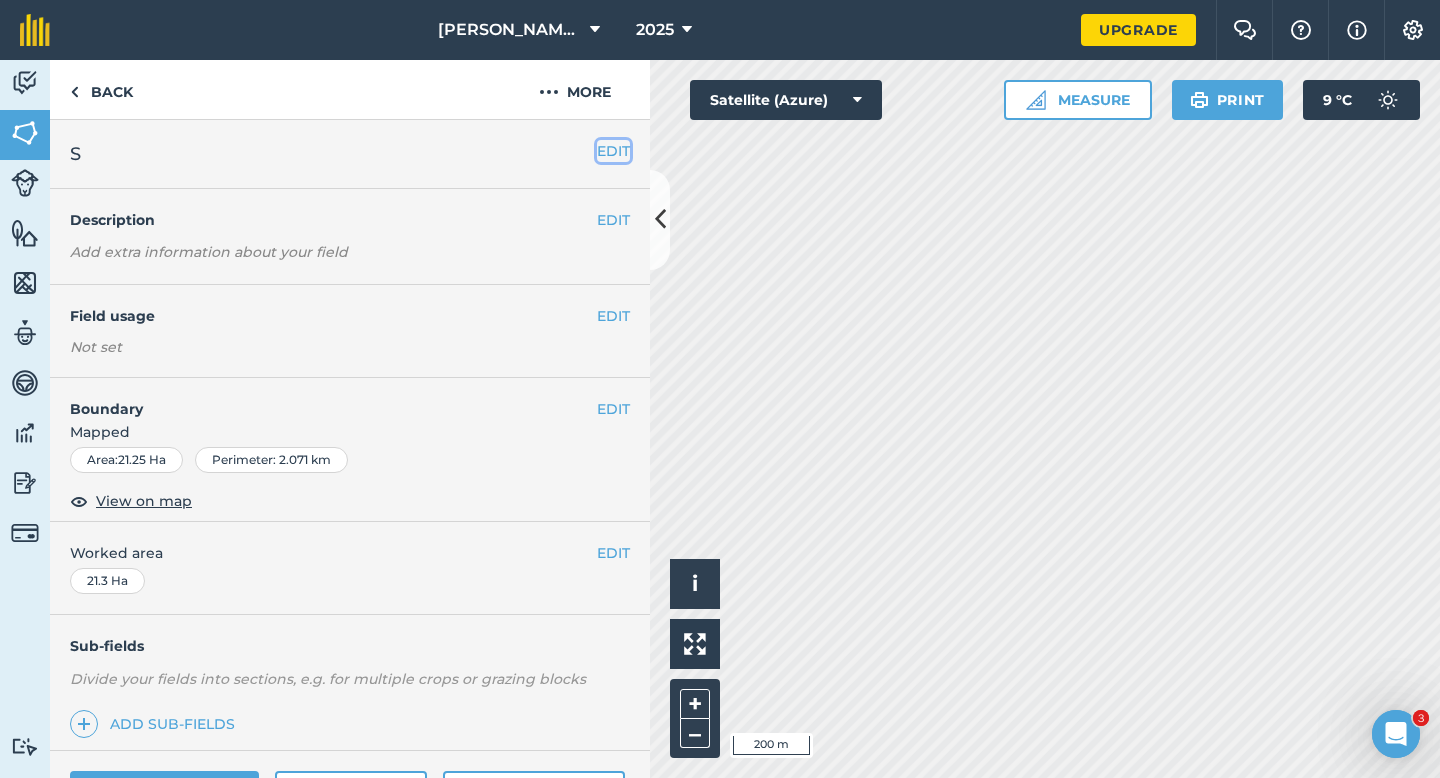 click on "EDIT" at bounding box center (613, 151) 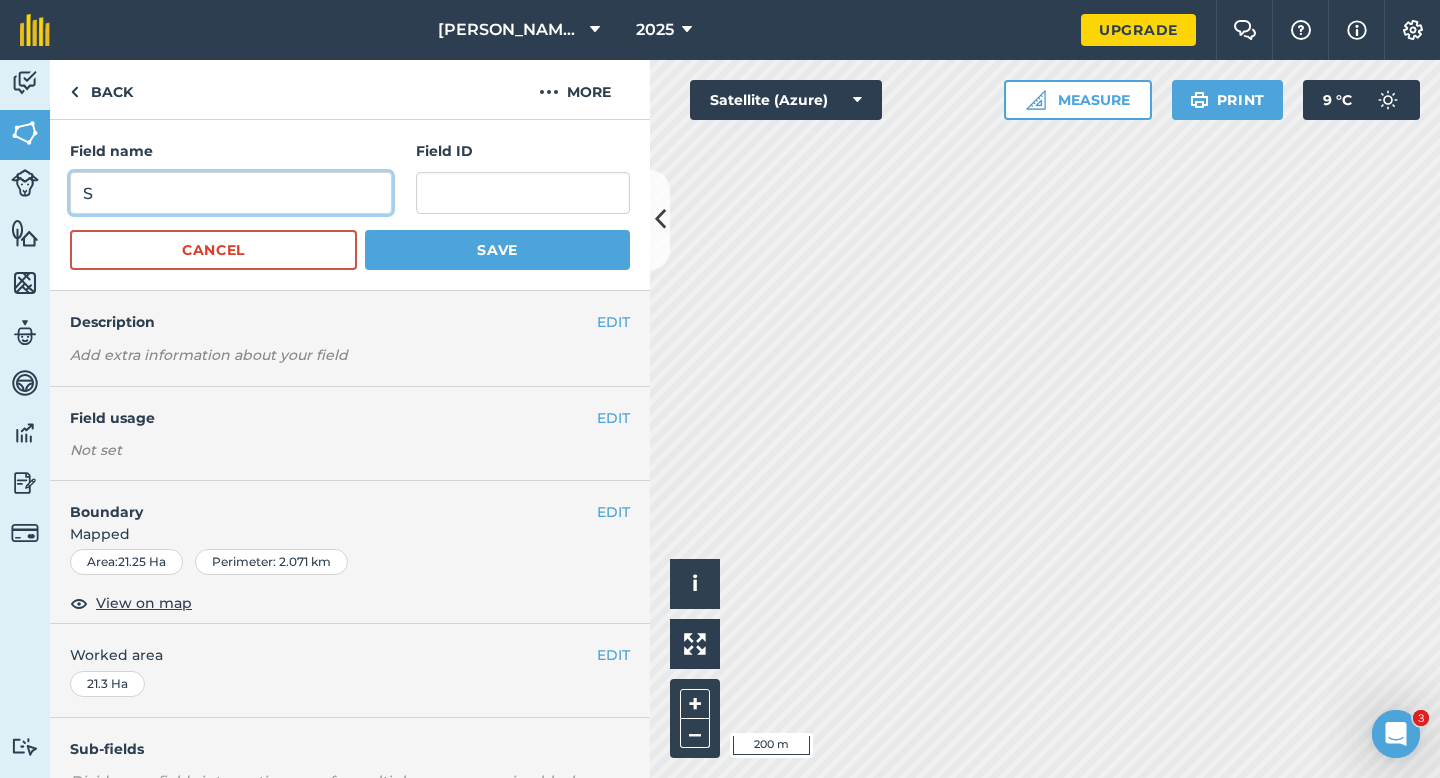 click on "S" at bounding box center (231, 193) 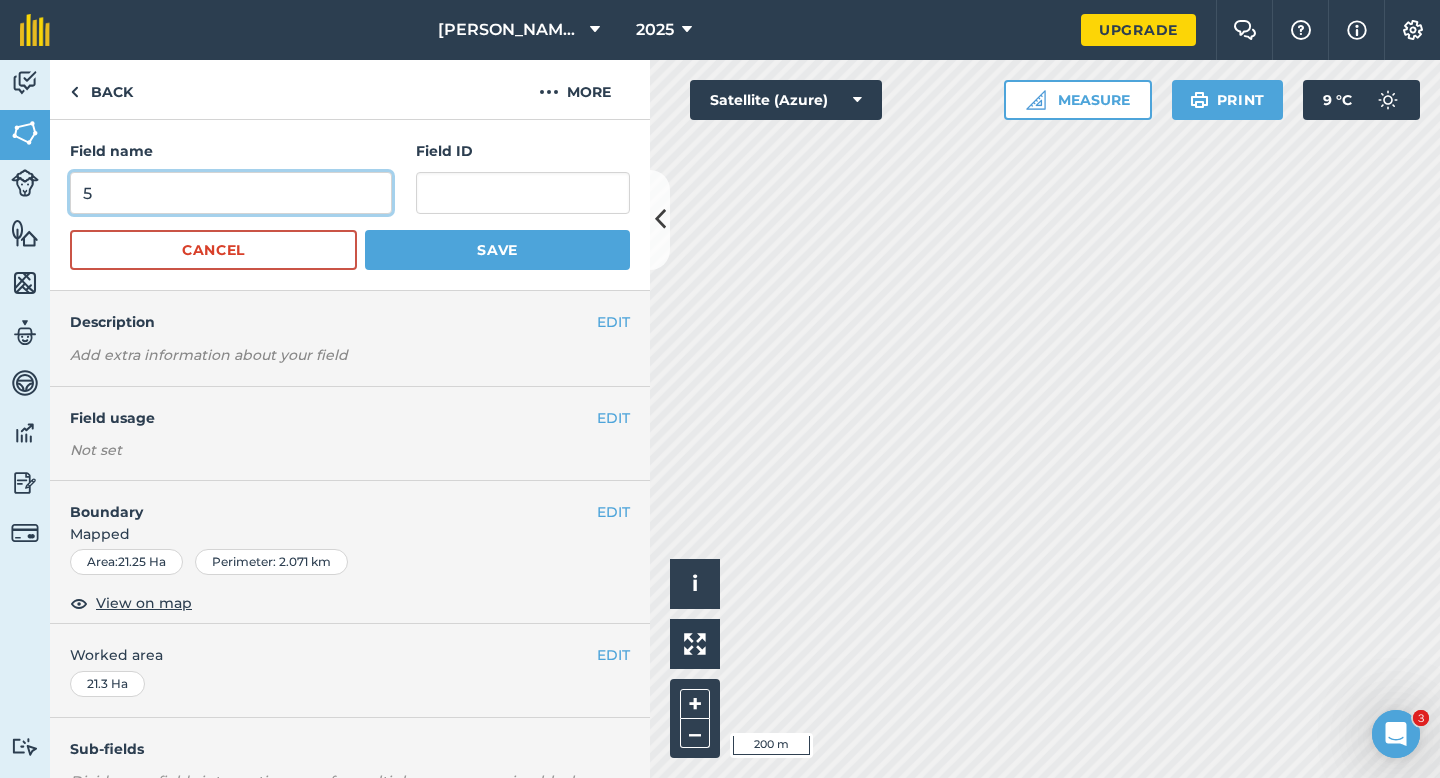 type on "5" 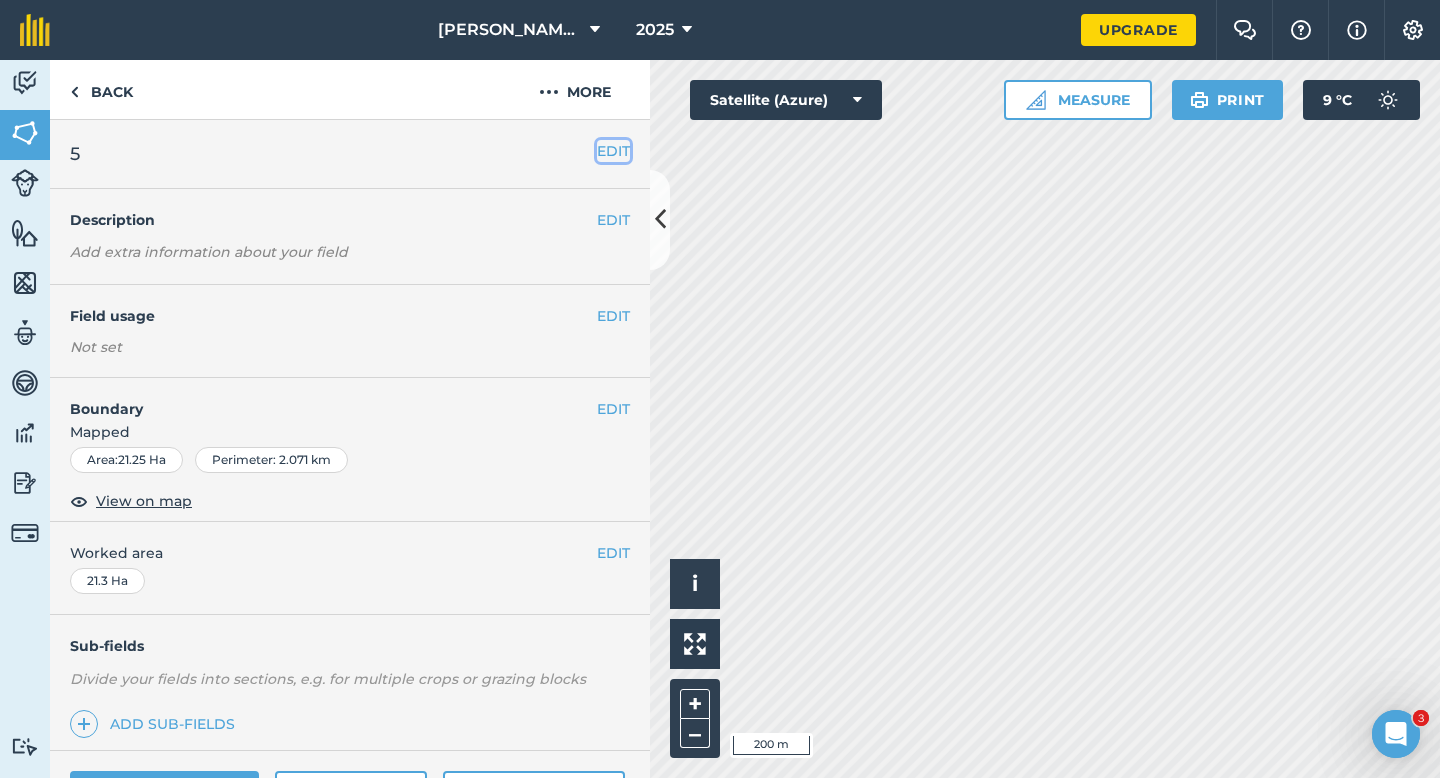 click on "EDIT" at bounding box center [613, 151] 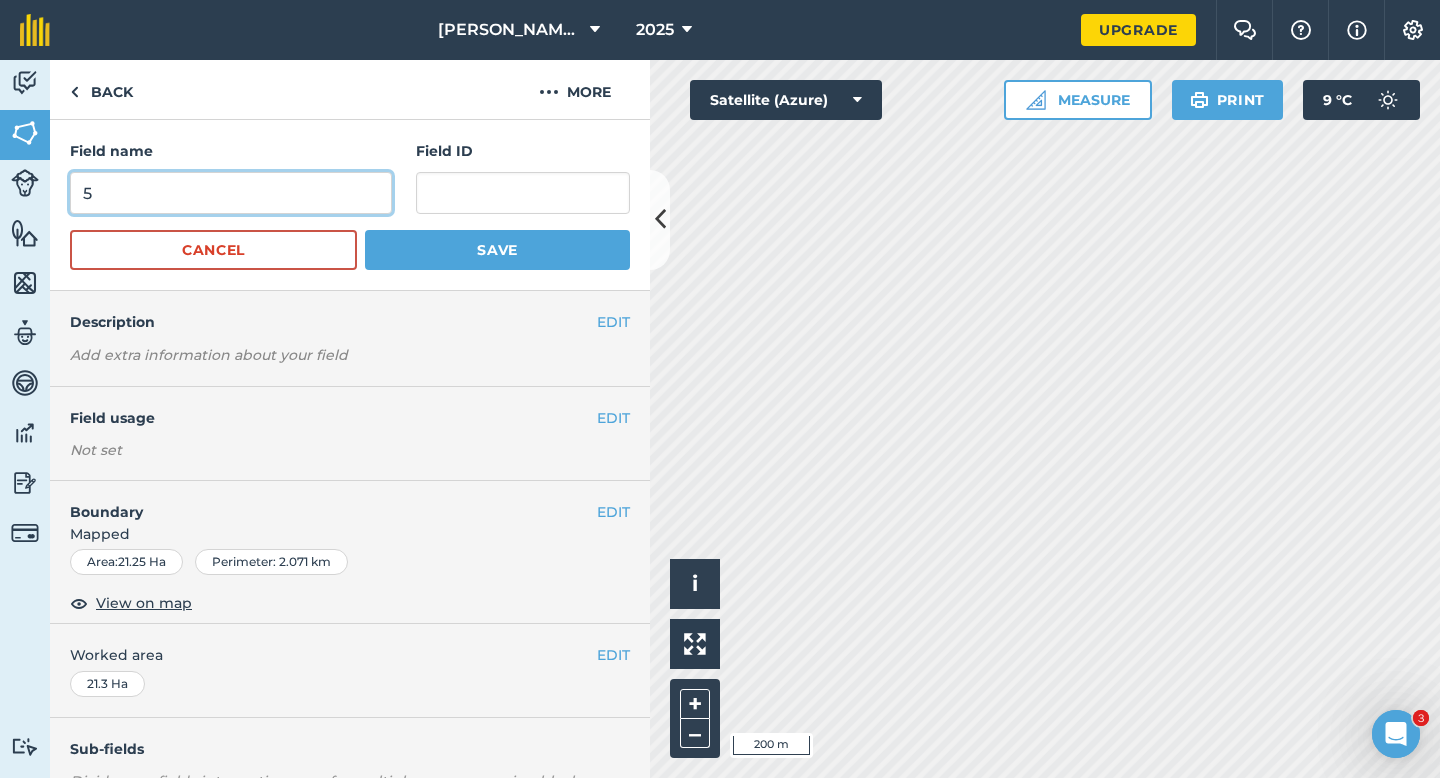 click on "5" at bounding box center [231, 193] 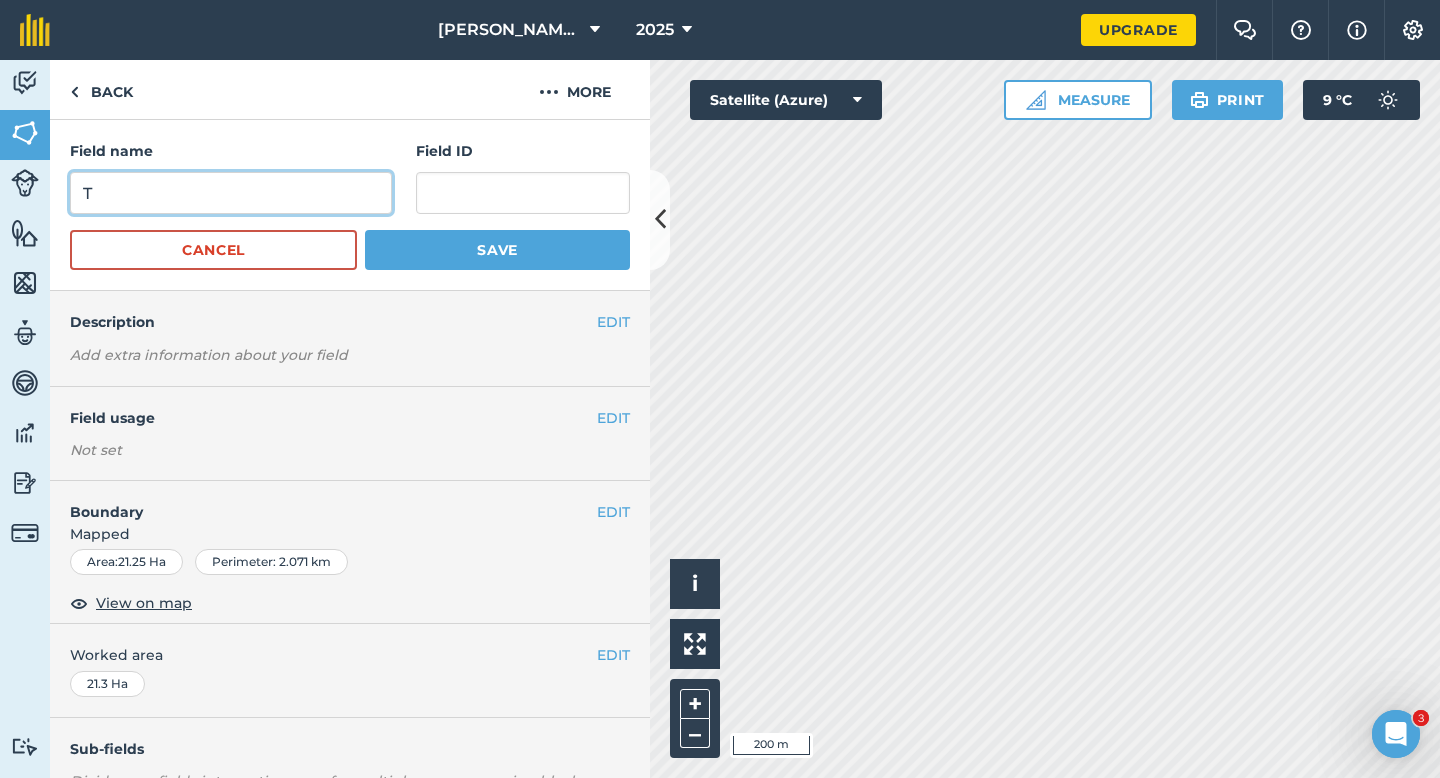 type on "T" 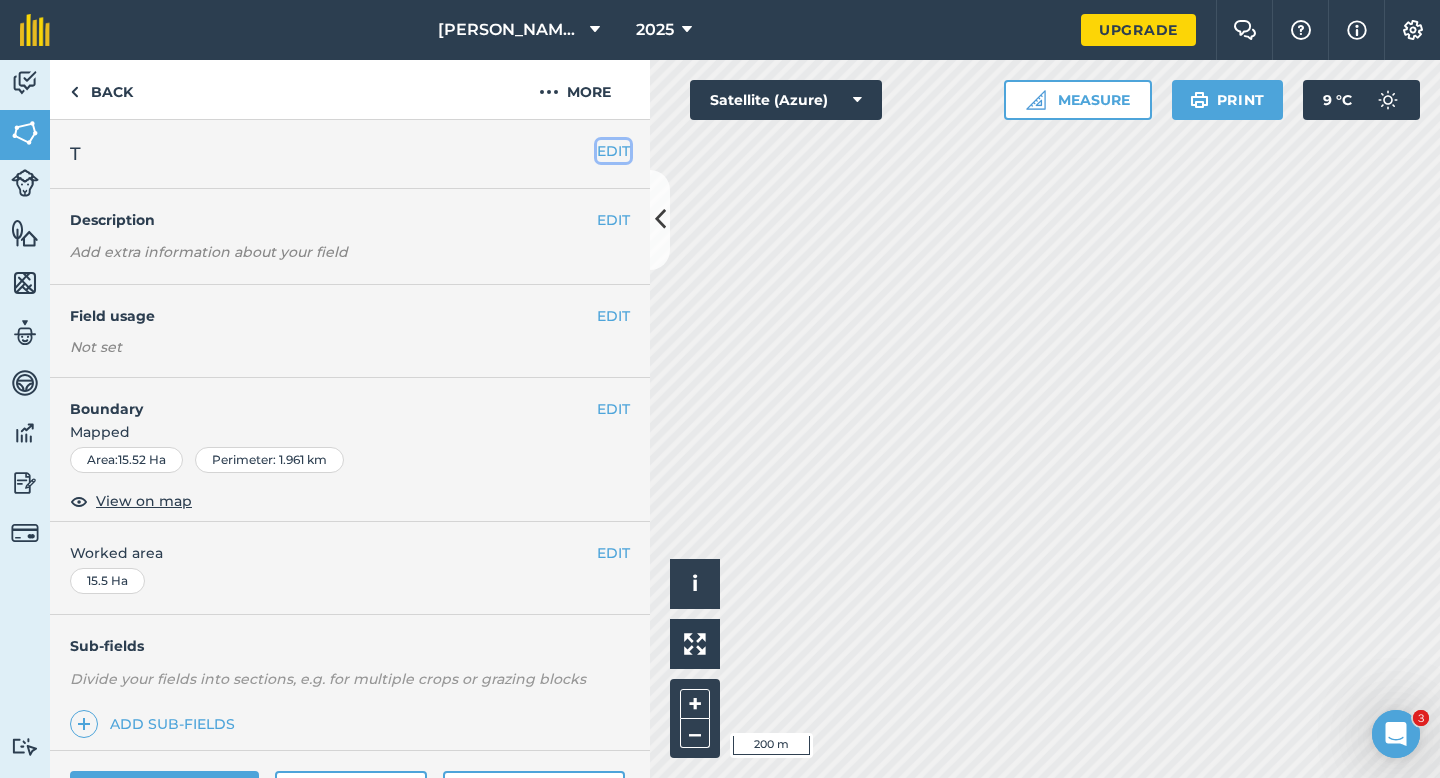 click on "EDIT" at bounding box center (613, 151) 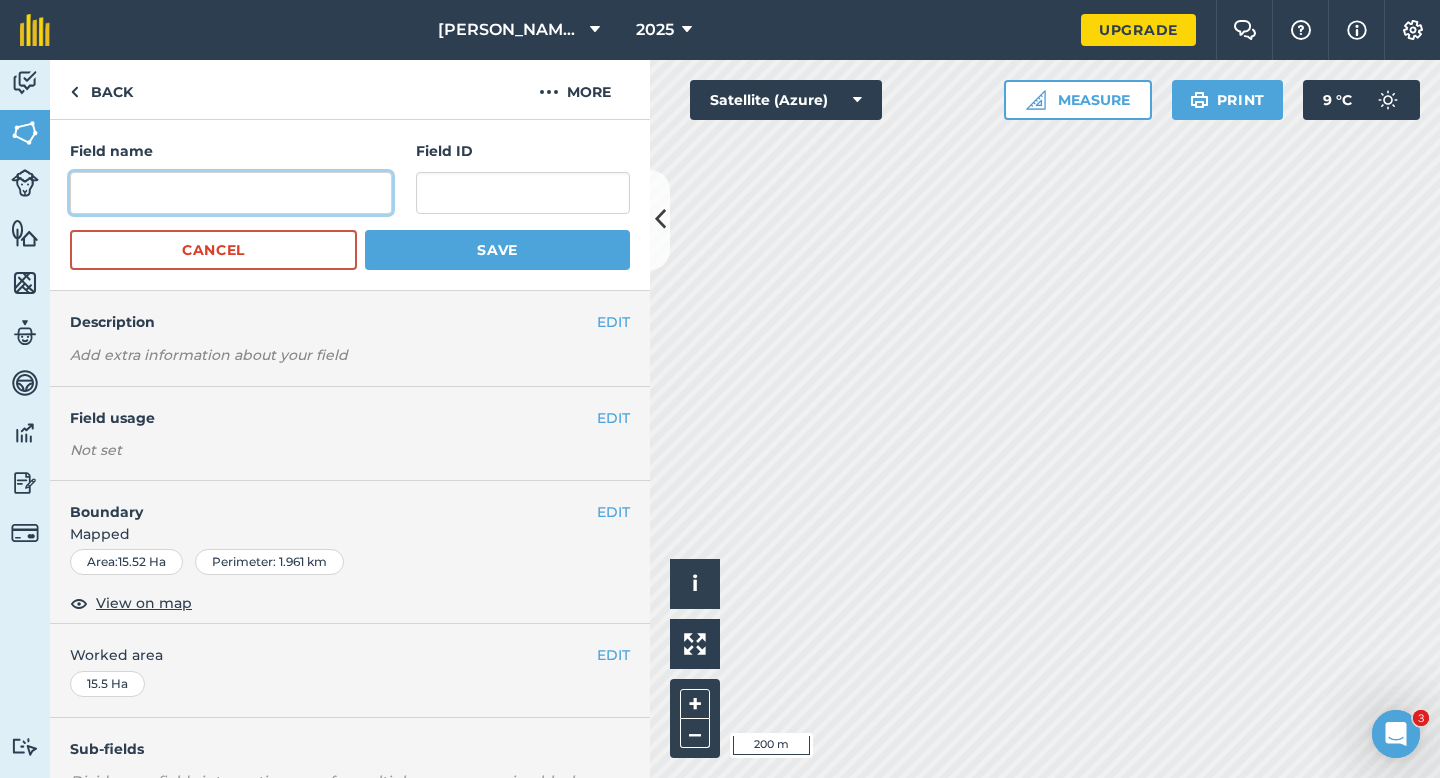 click at bounding box center [231, 193] 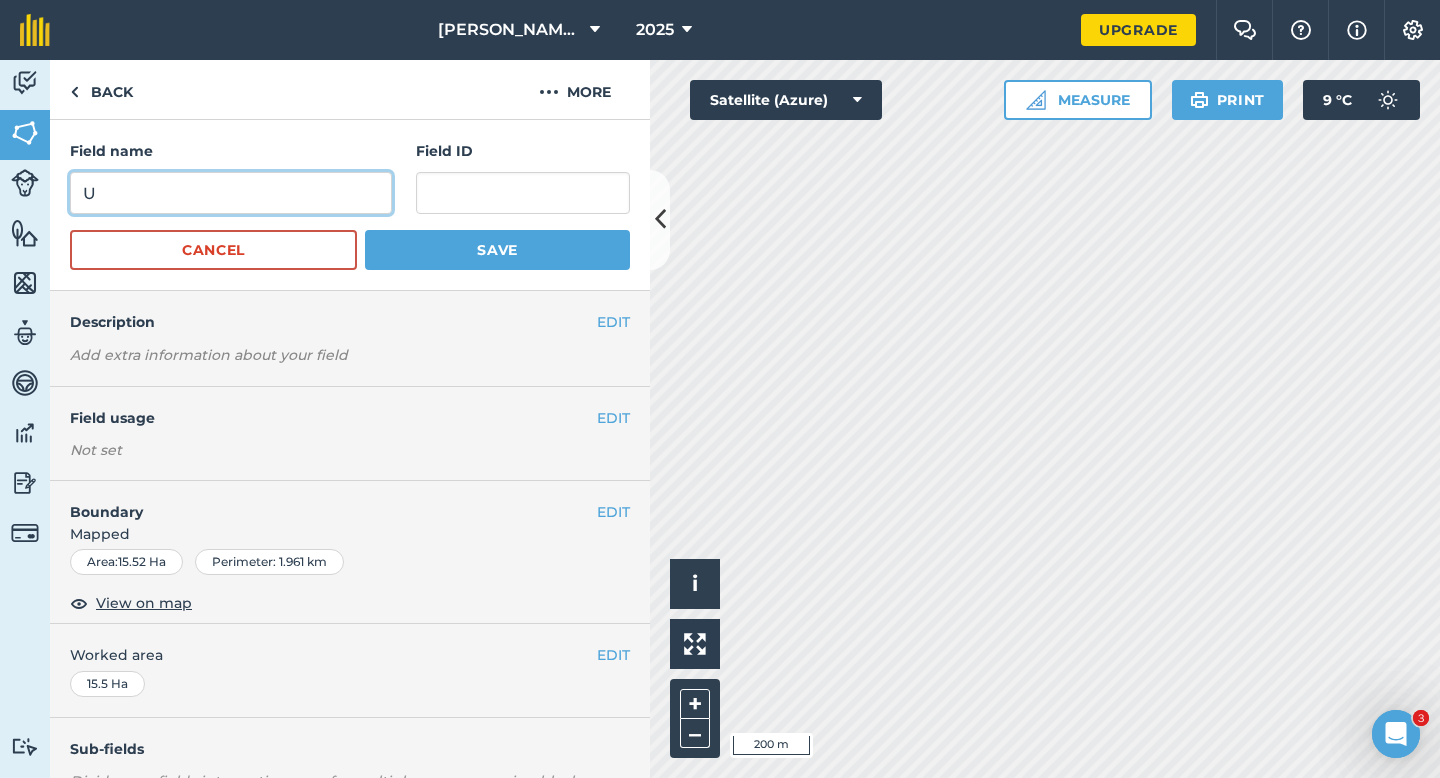 type on "U" 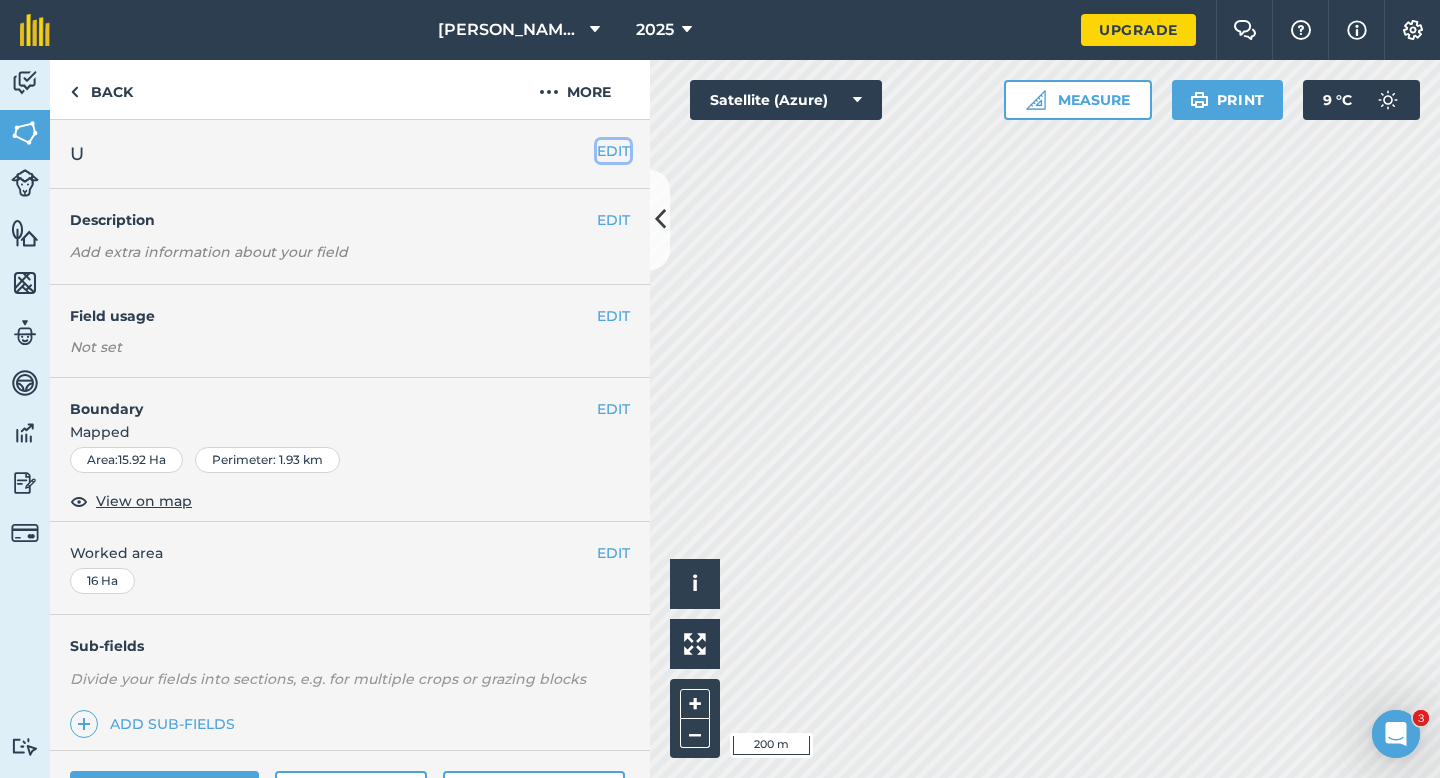 click on "EDIT" at bounding box center [613, 151] 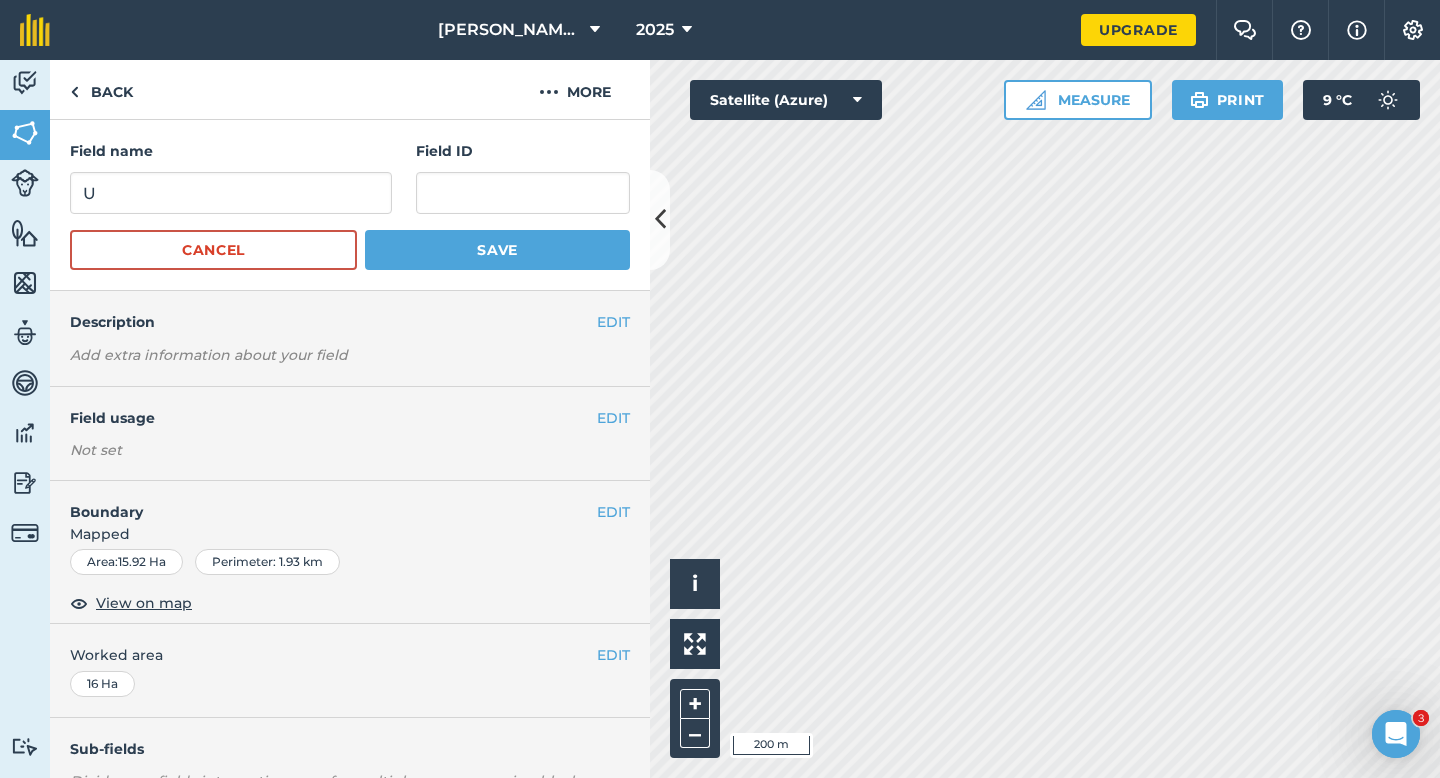 click on "Field name U Field ID Cancel Save" at bounding box center (350, 205) 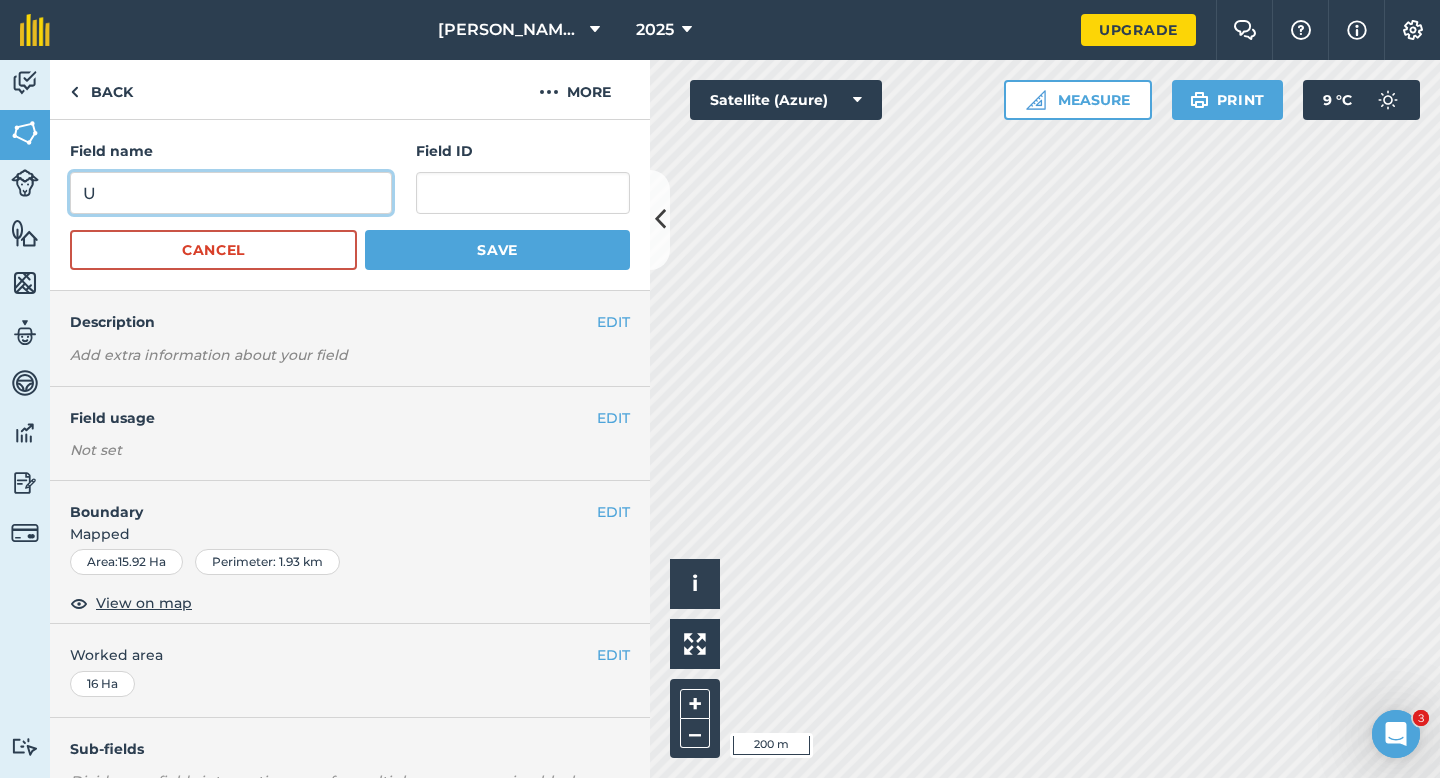 click on "U" at bounding box center [231, 193] 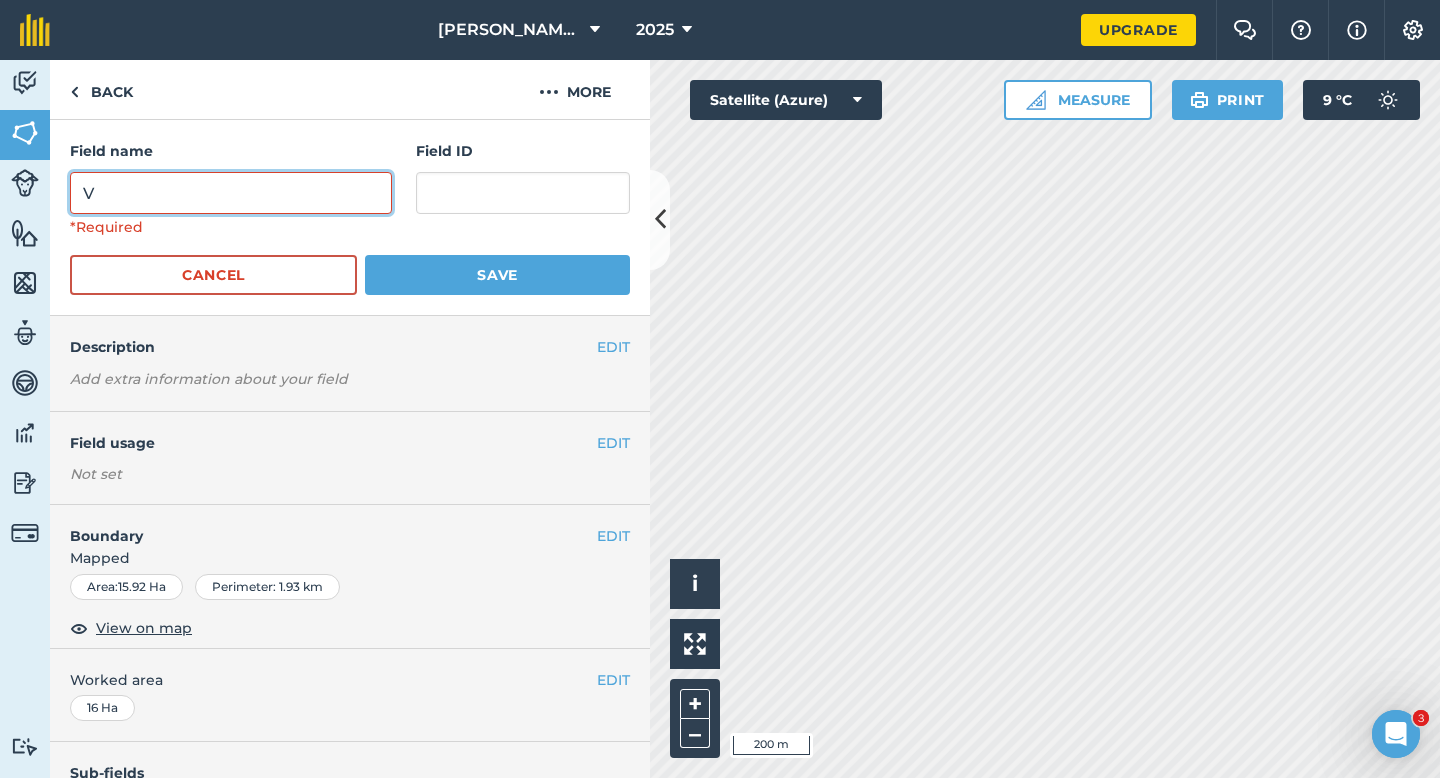 type on "V" 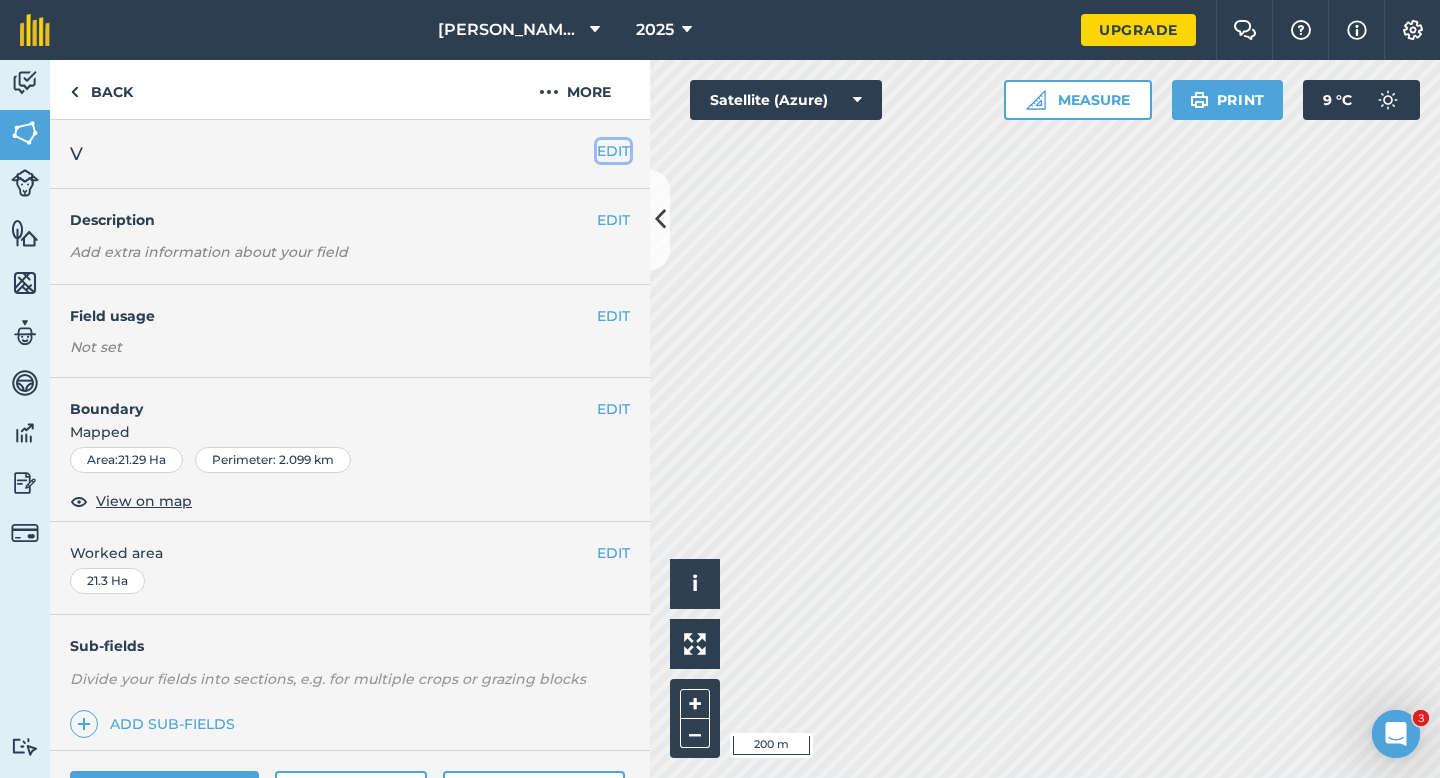 click on "EDIT" at bounding box center (613, 151) 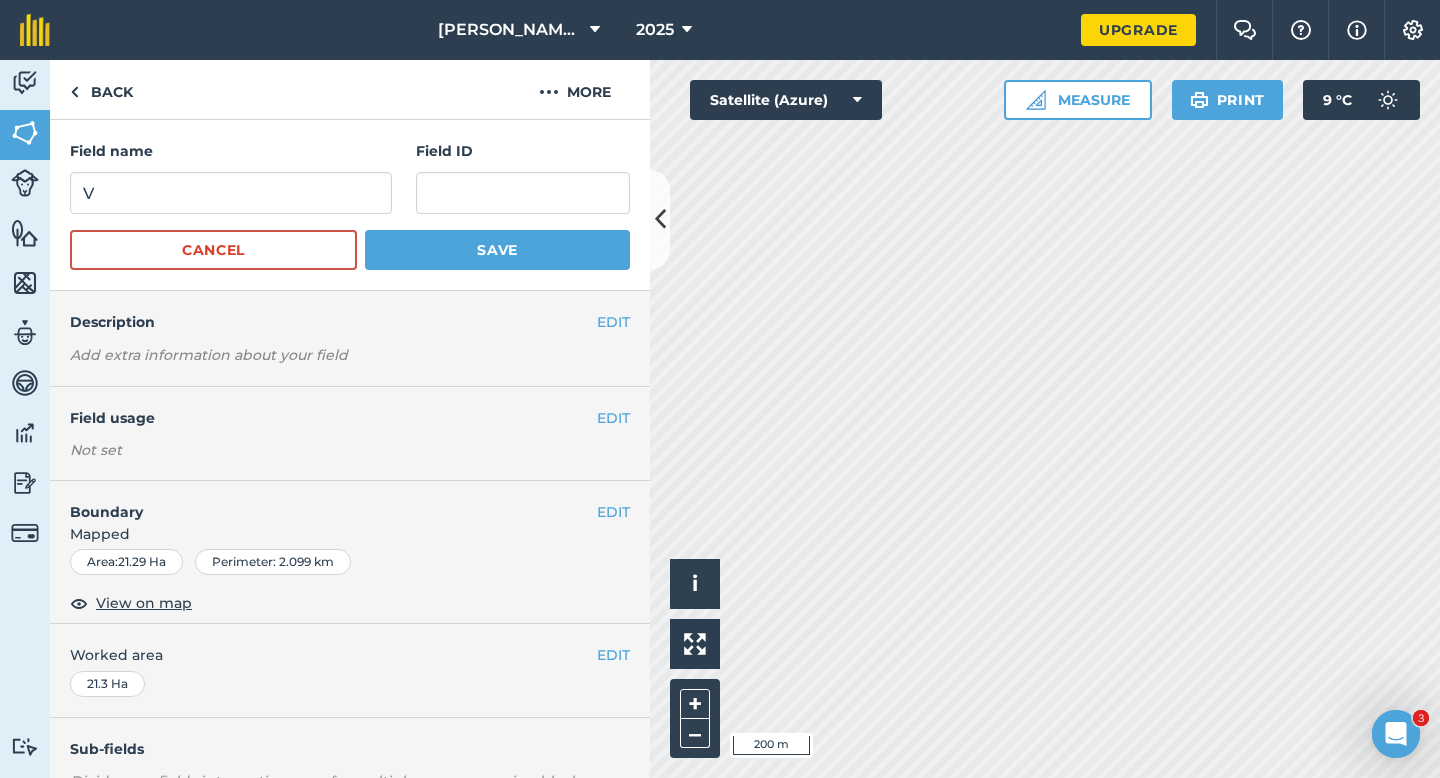 click on "Field name V Field ID Cancel Save" at bounding box center [350, 205] 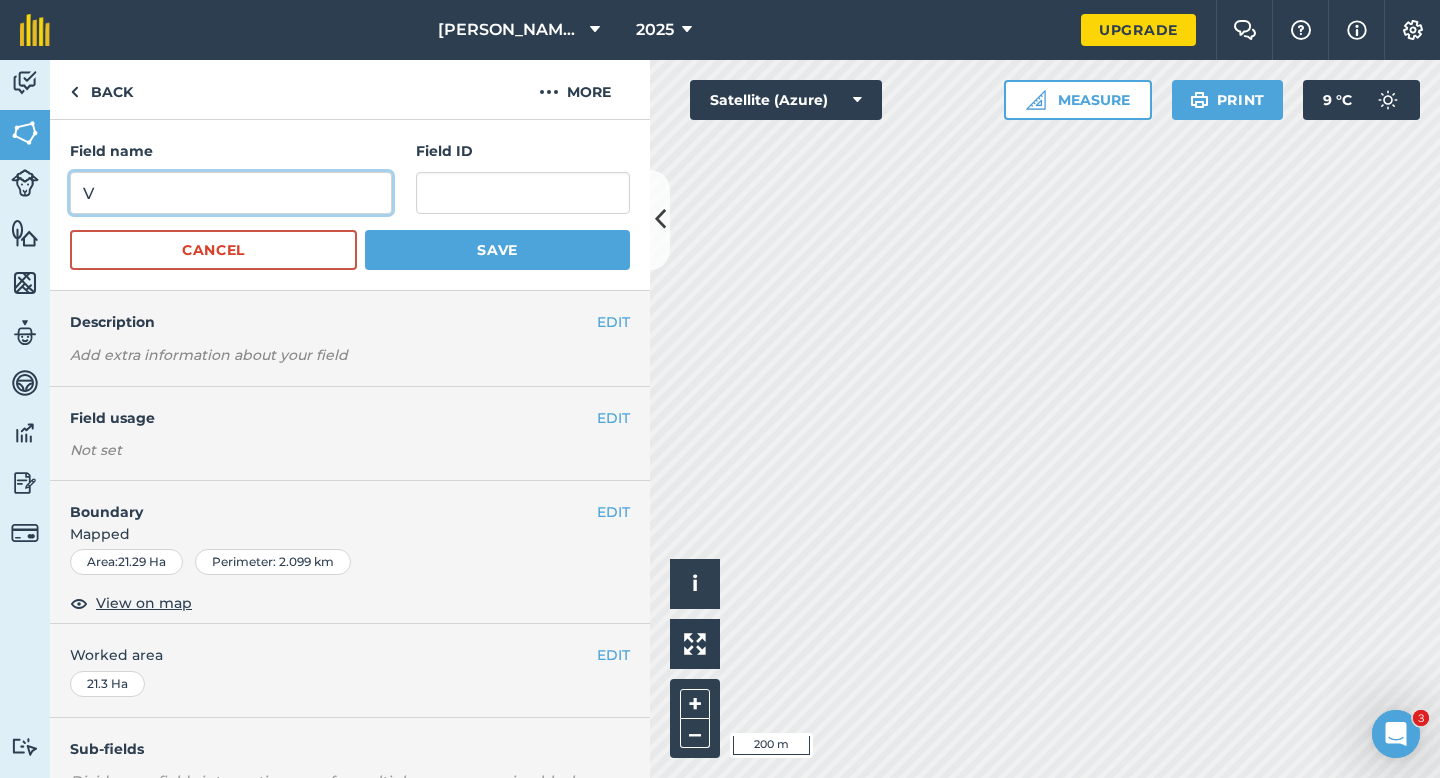 click on "V" at bounding box center (231, 193) 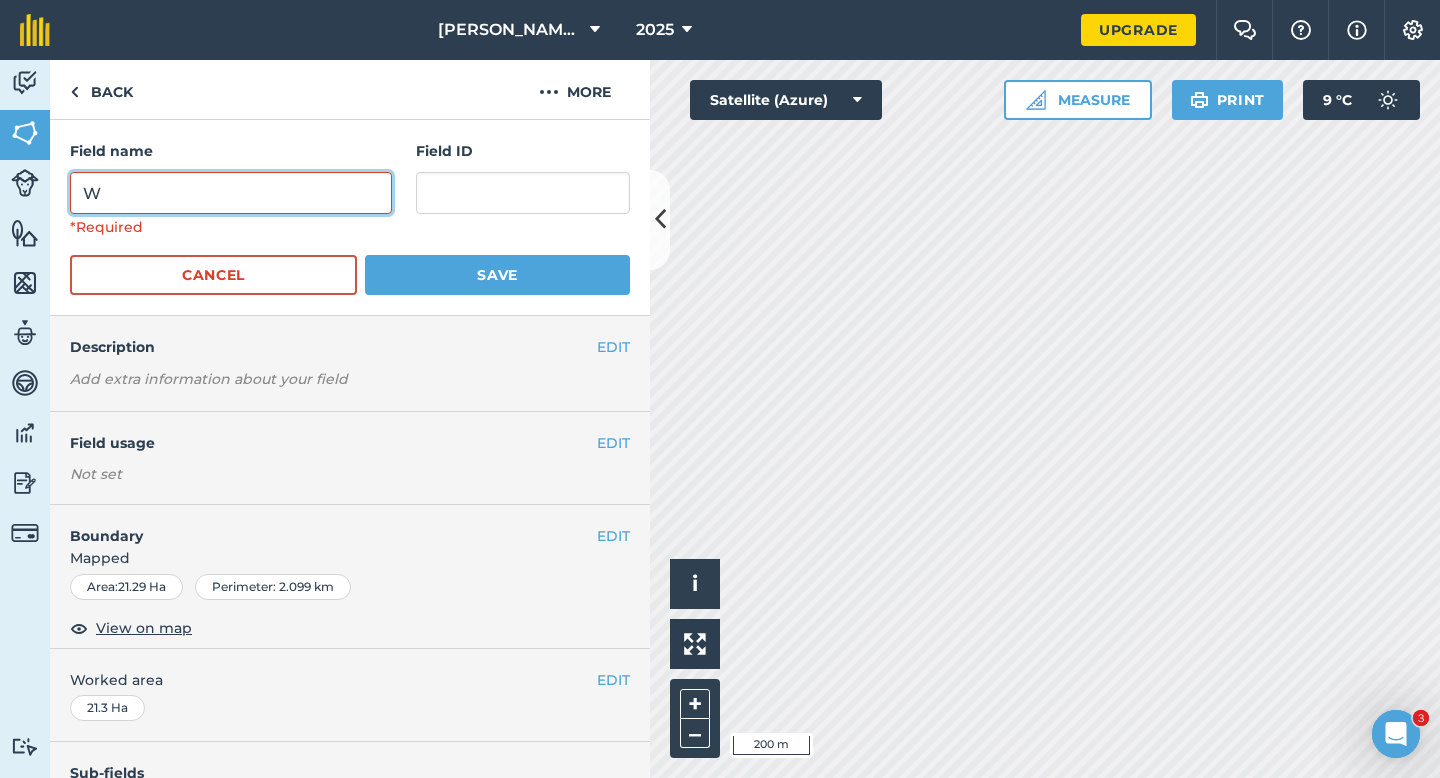 type on "W" 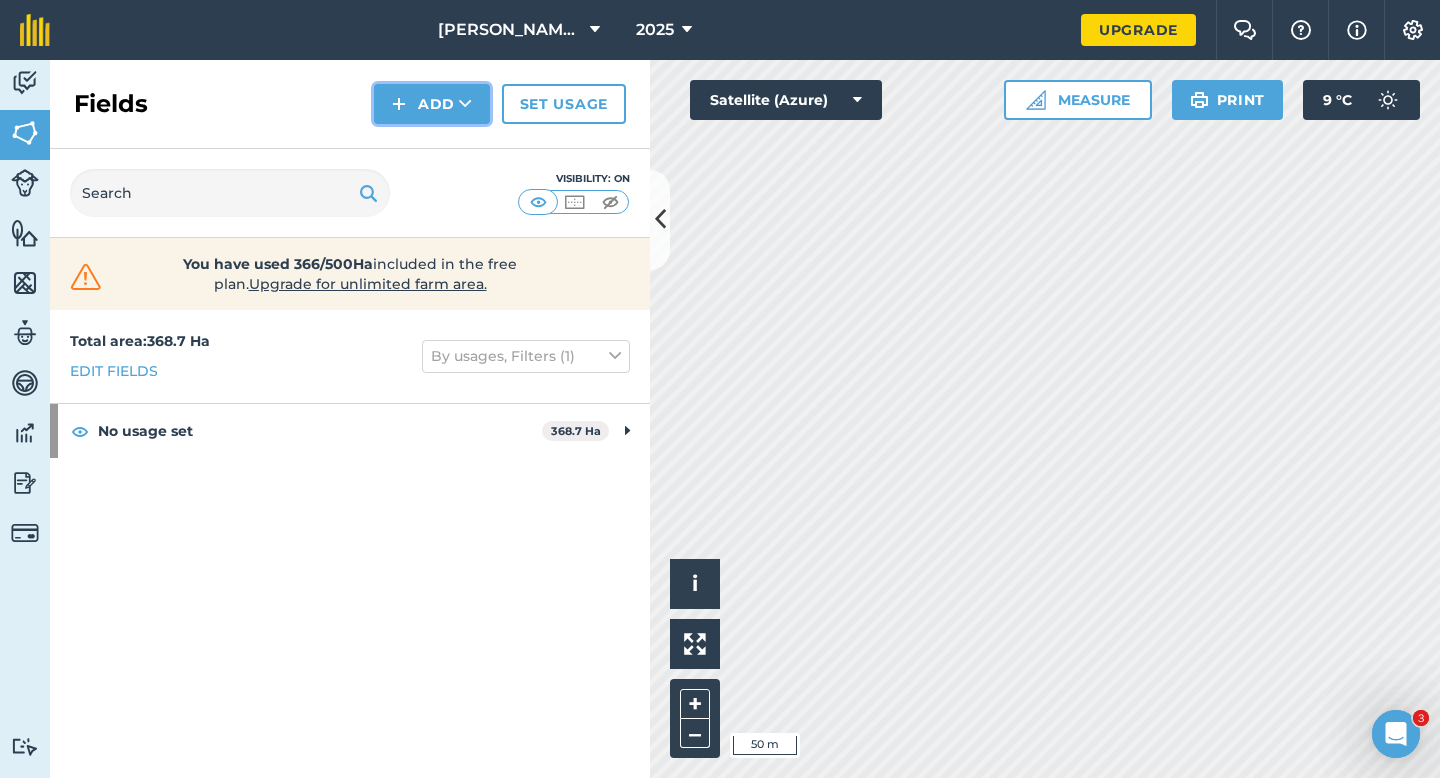 click on "Add" at bounding box center [432, 104] 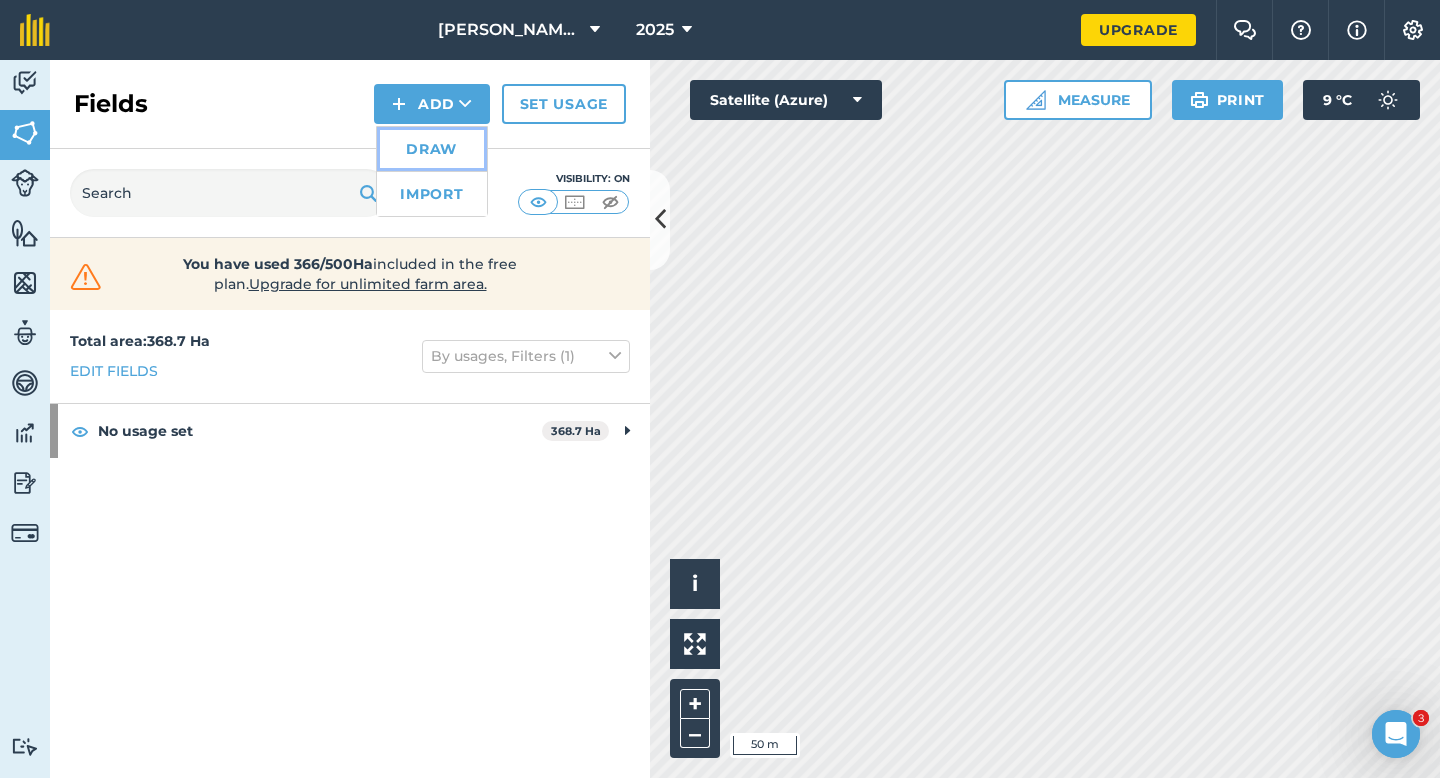 click on "Draw" at bounding box center [432, 149] 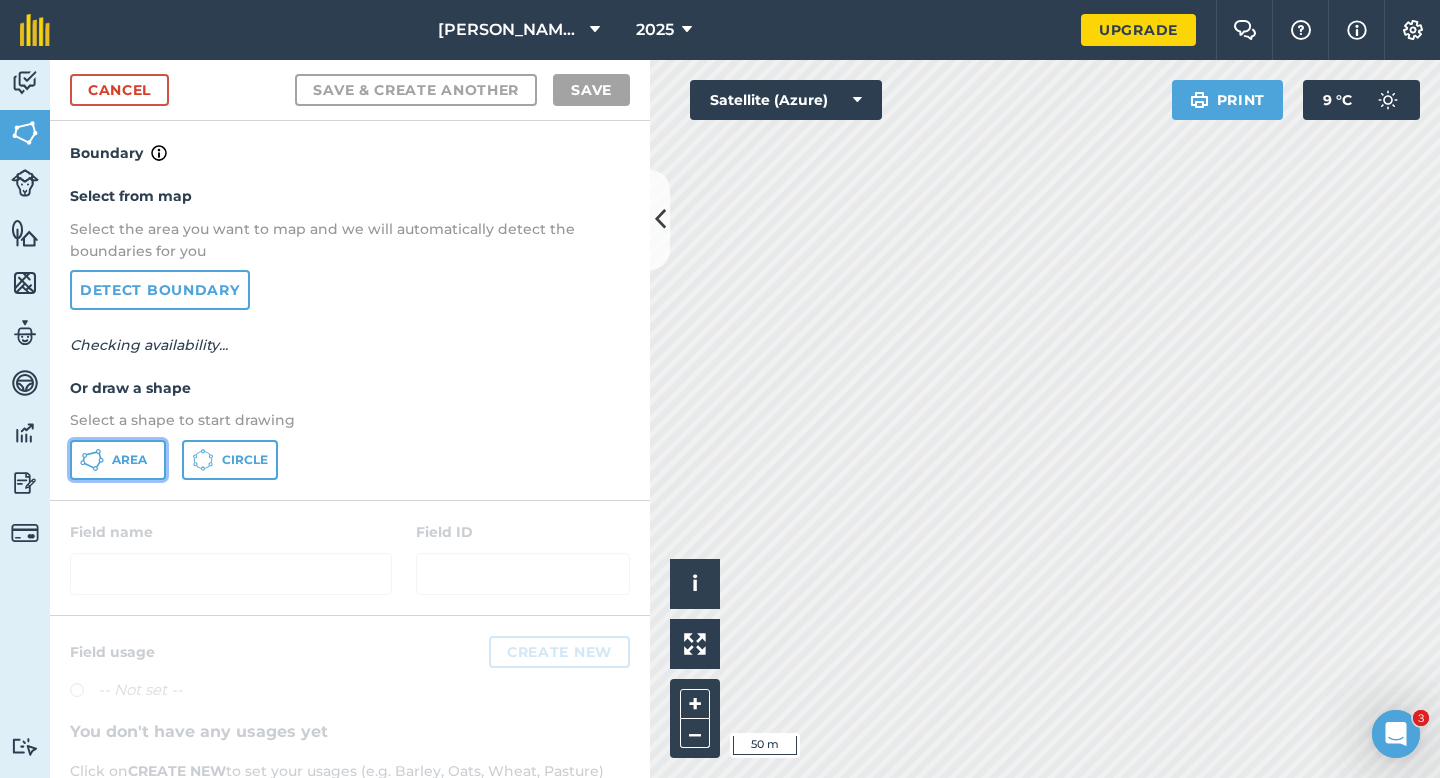 click on "Area" at bounding box center (118, 460) 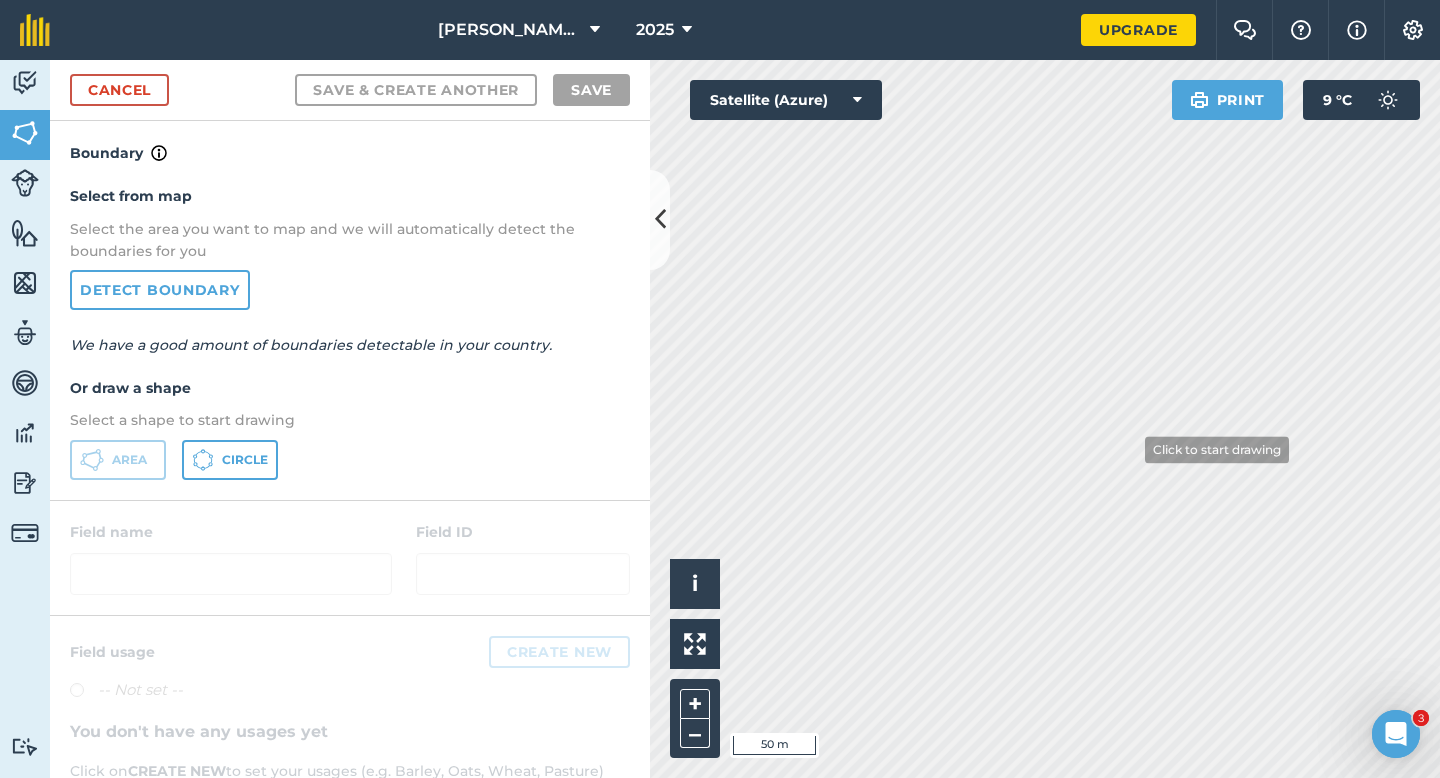 click on "Click to start drawing i © 2025 TomTom, Microsoft 50 m + – Satellite (Azure) Print 9   ° C" at bounding box center [1045, 419] 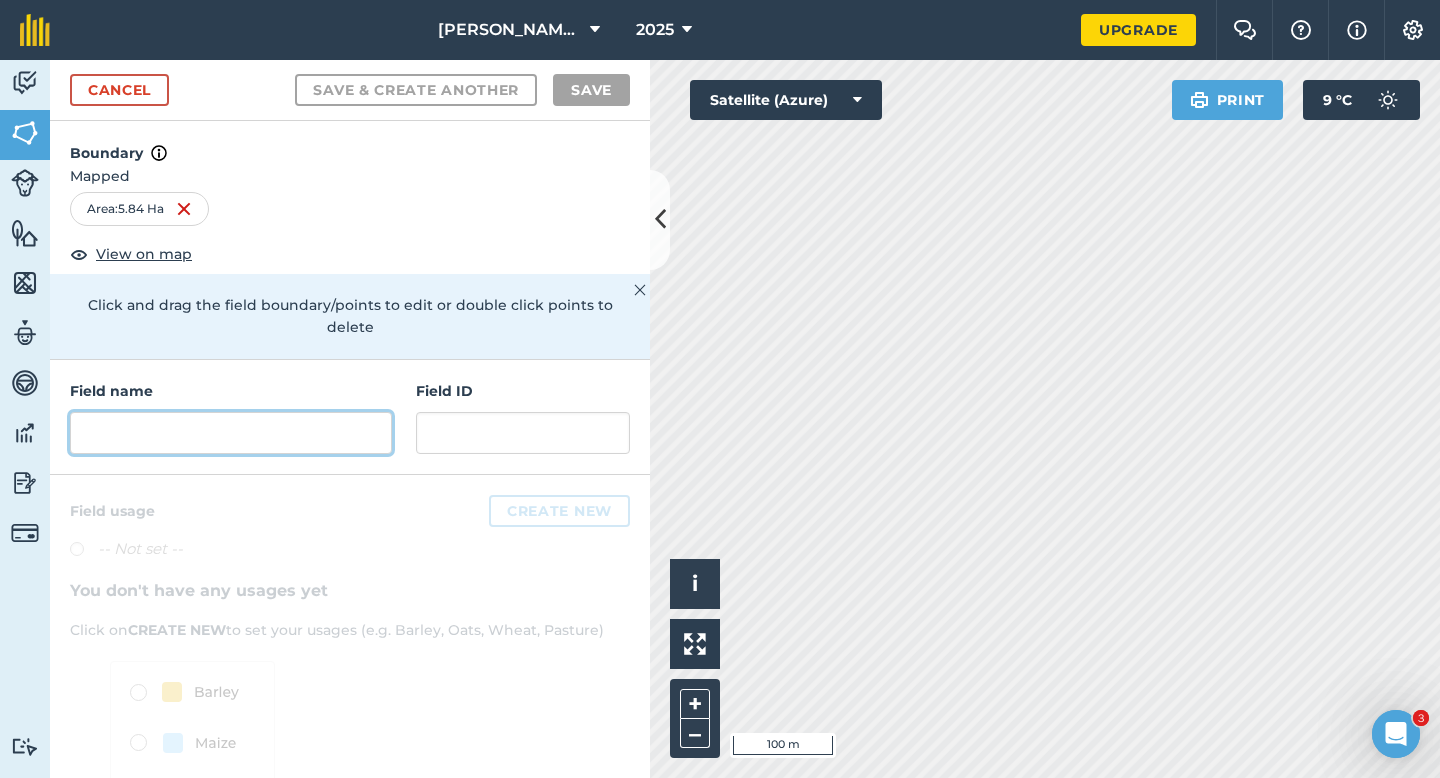 click at bounding box center [231, 433] 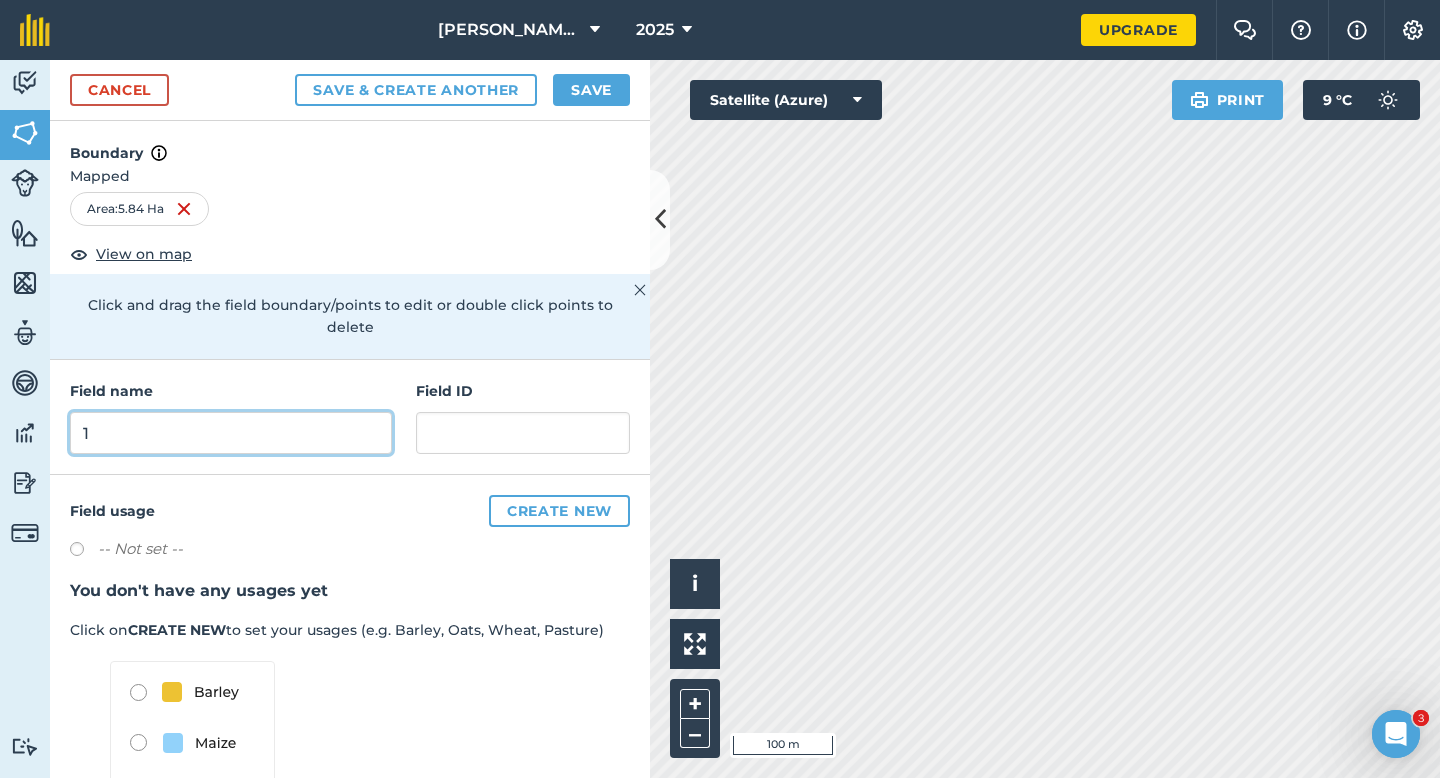 type on "1" 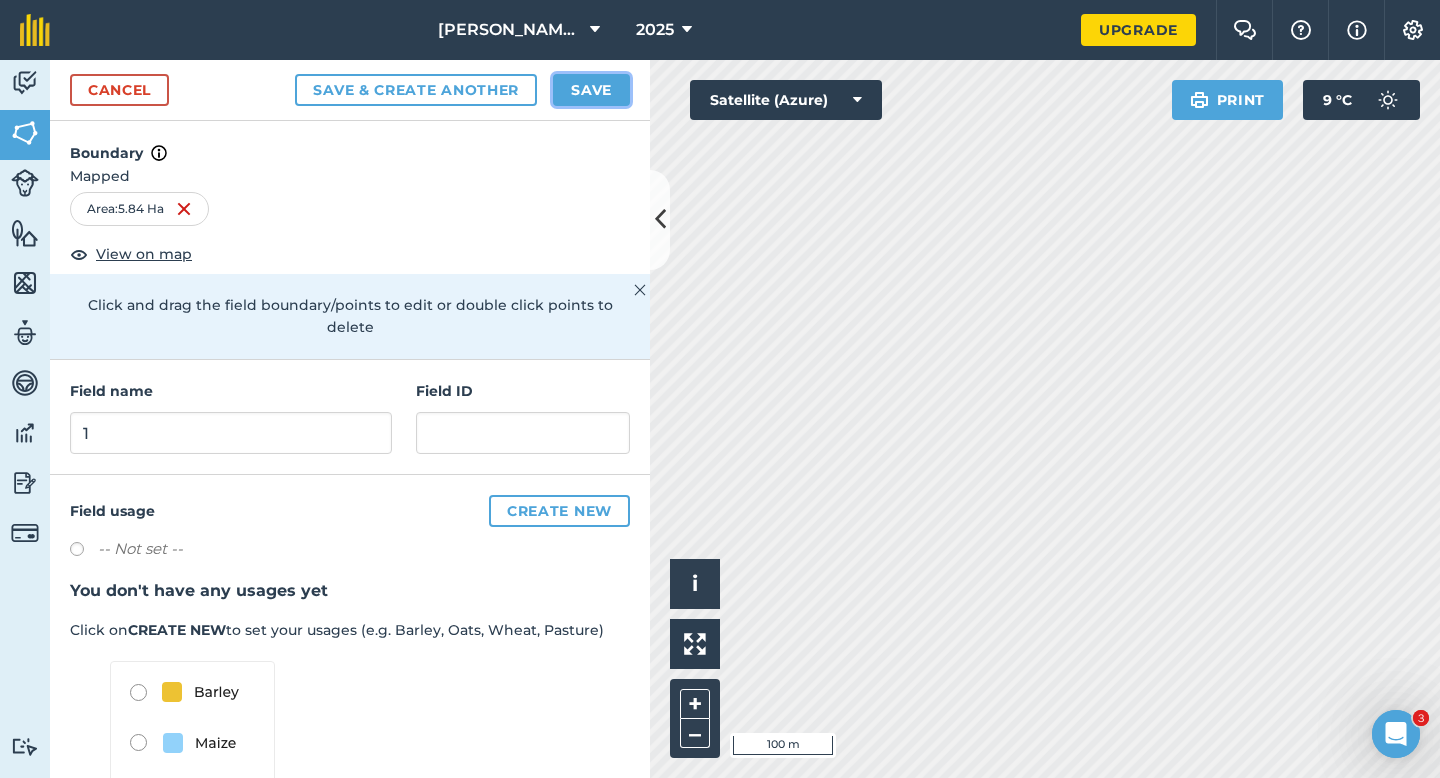 click on "Save" at bounding box center (591, 90) 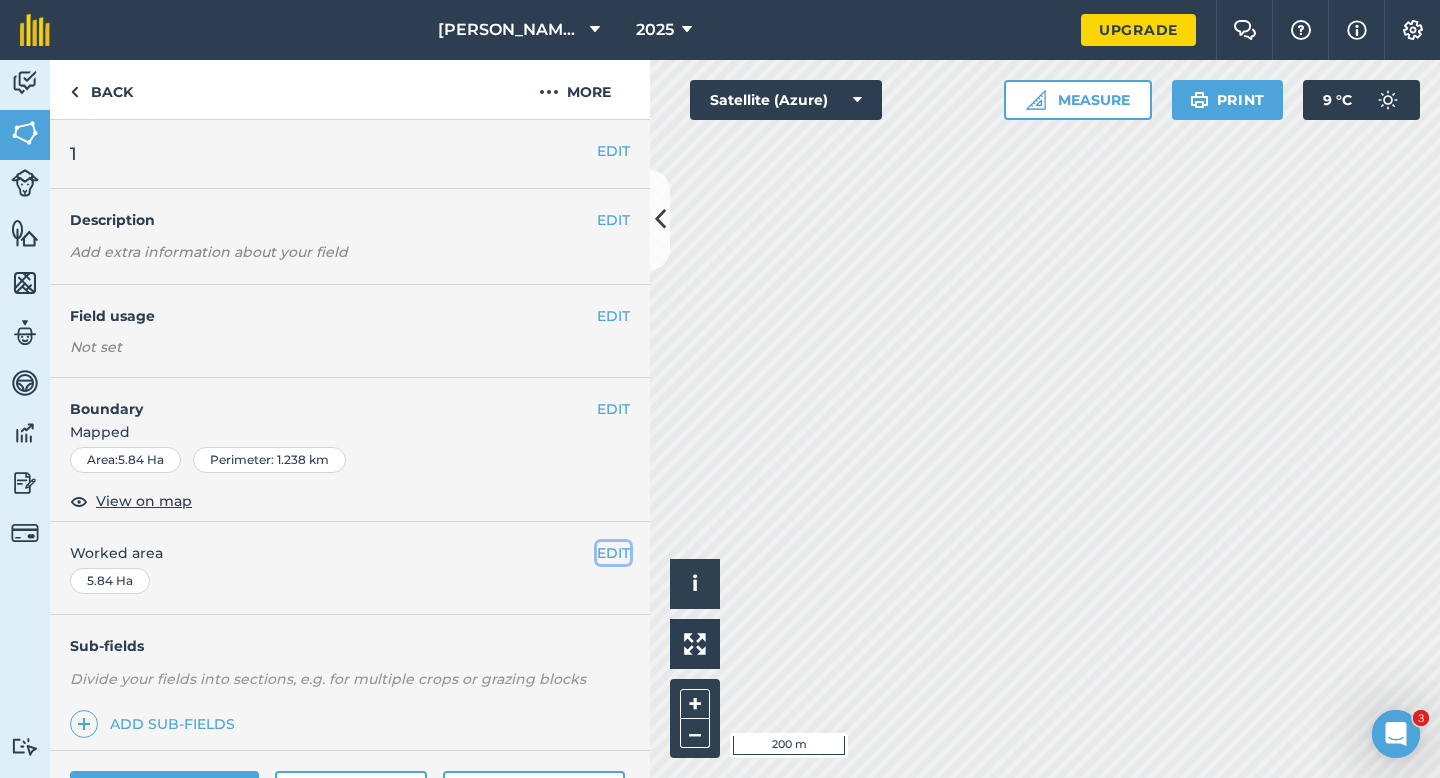 click on "EDIT" at bounding box center [613, 553] 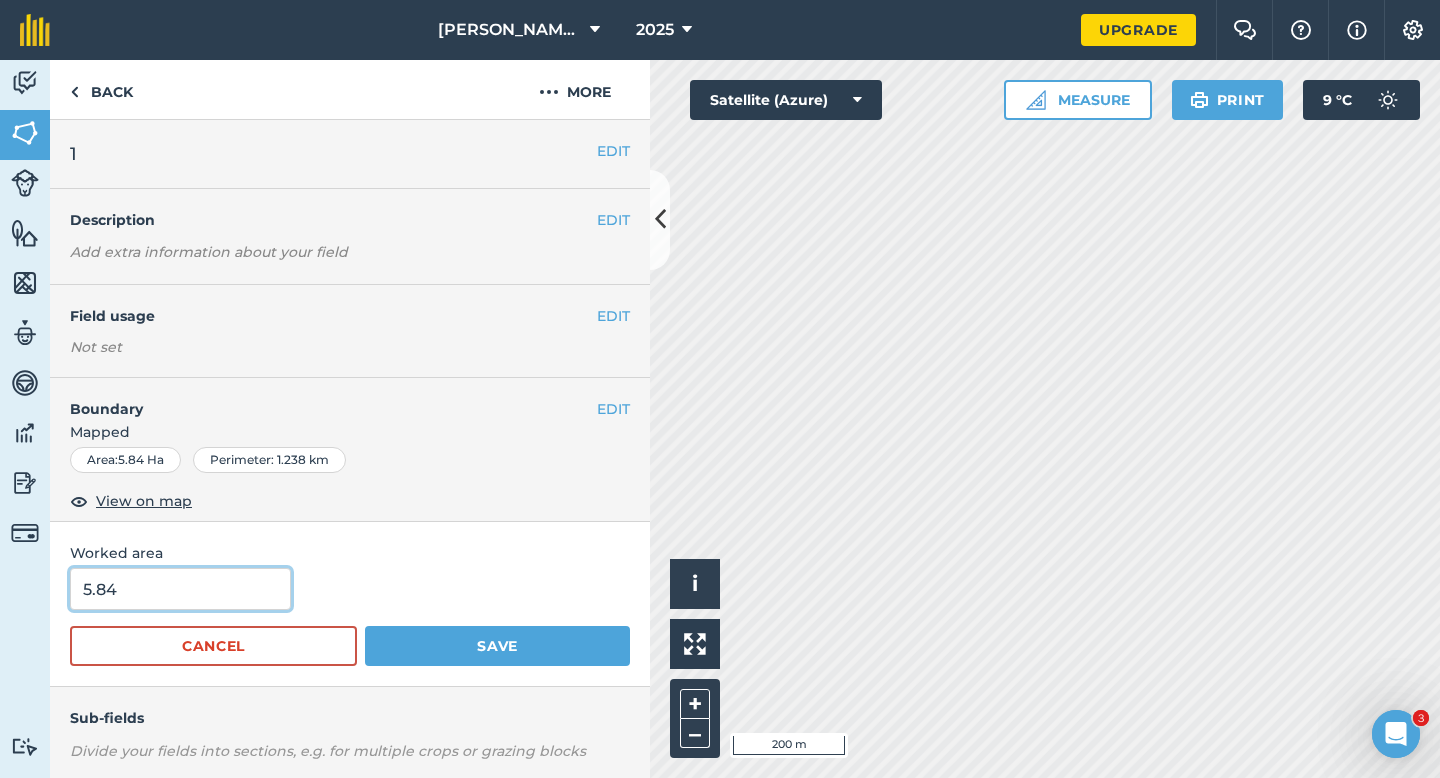 click on "5.84" at bounding box center (180, 589) 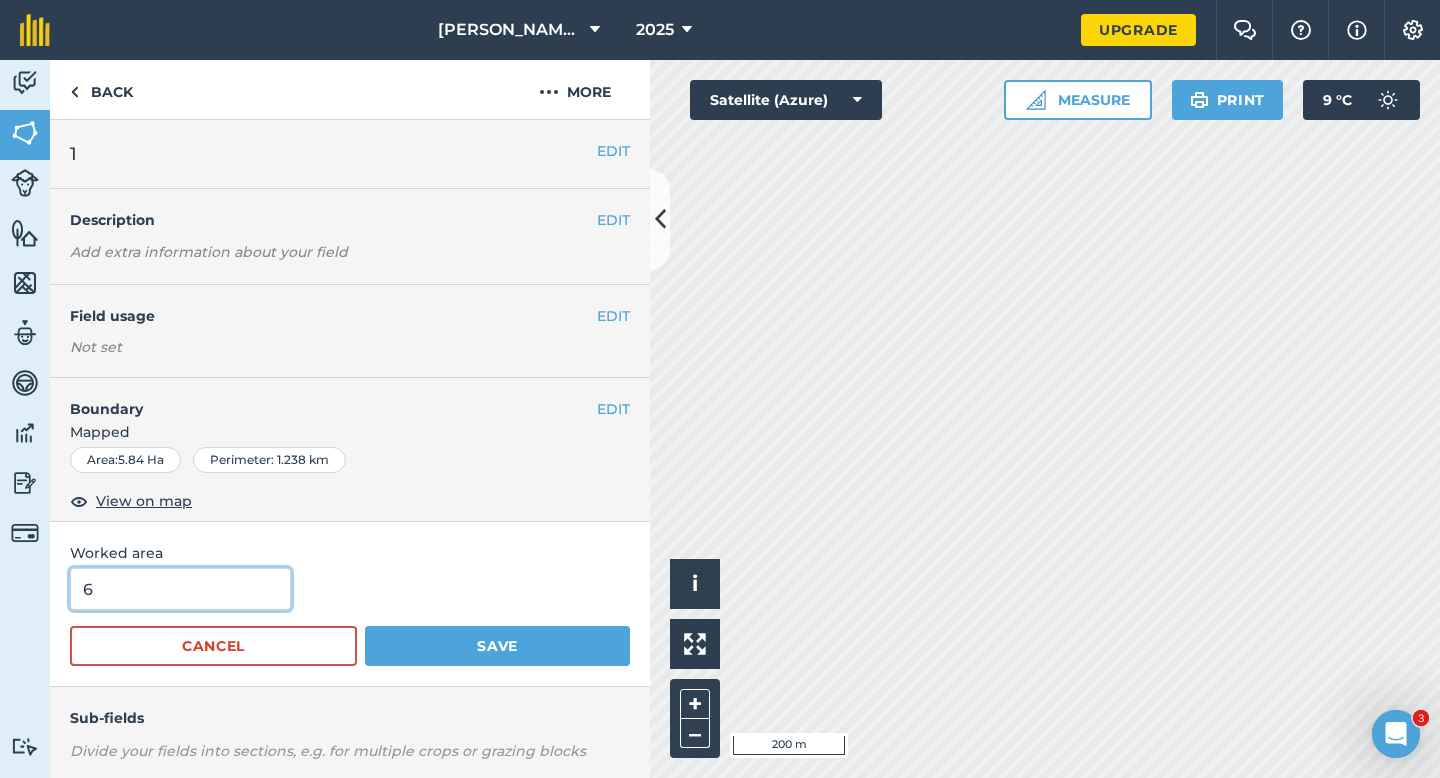 click on "Save" at bounding box center (497, 646) 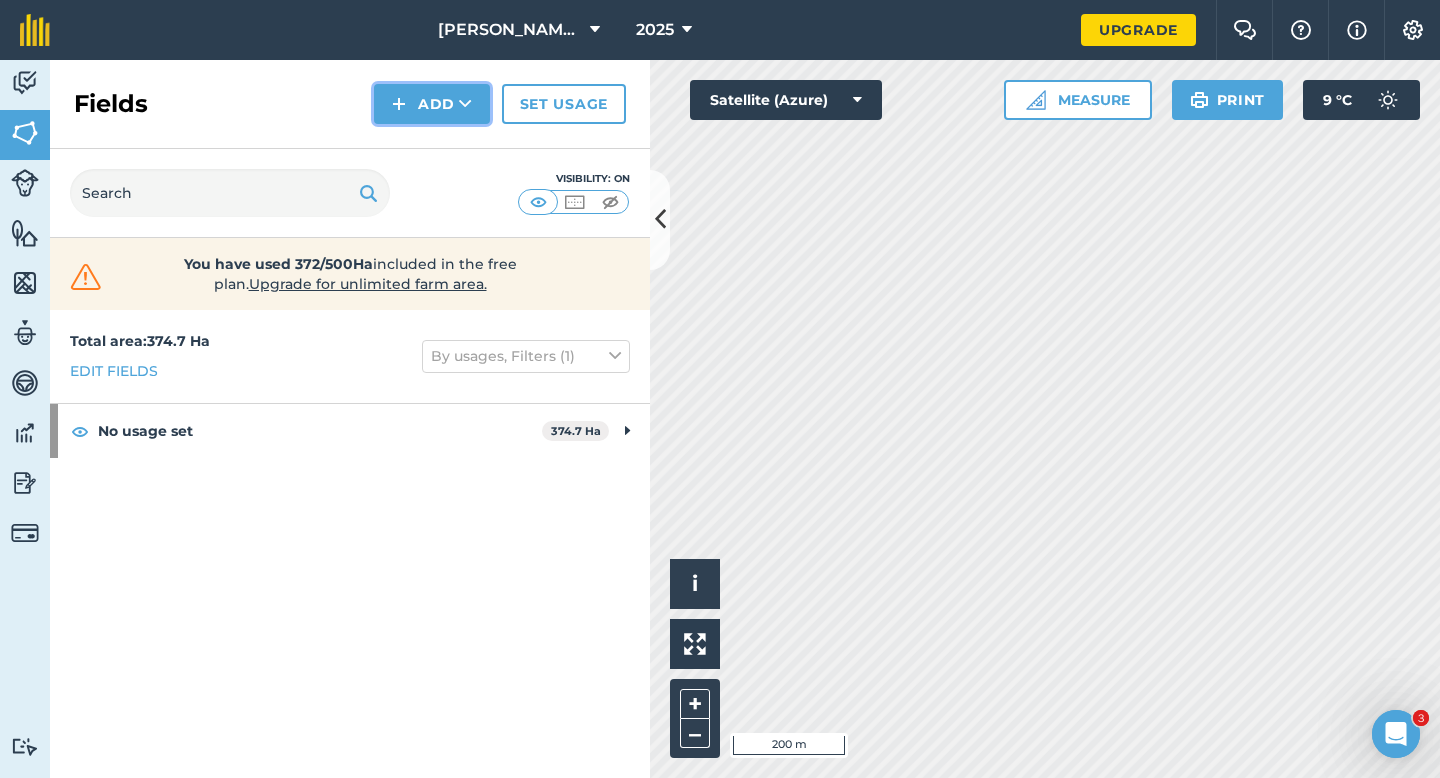 click on "Add" at bounding box center [432, 104] 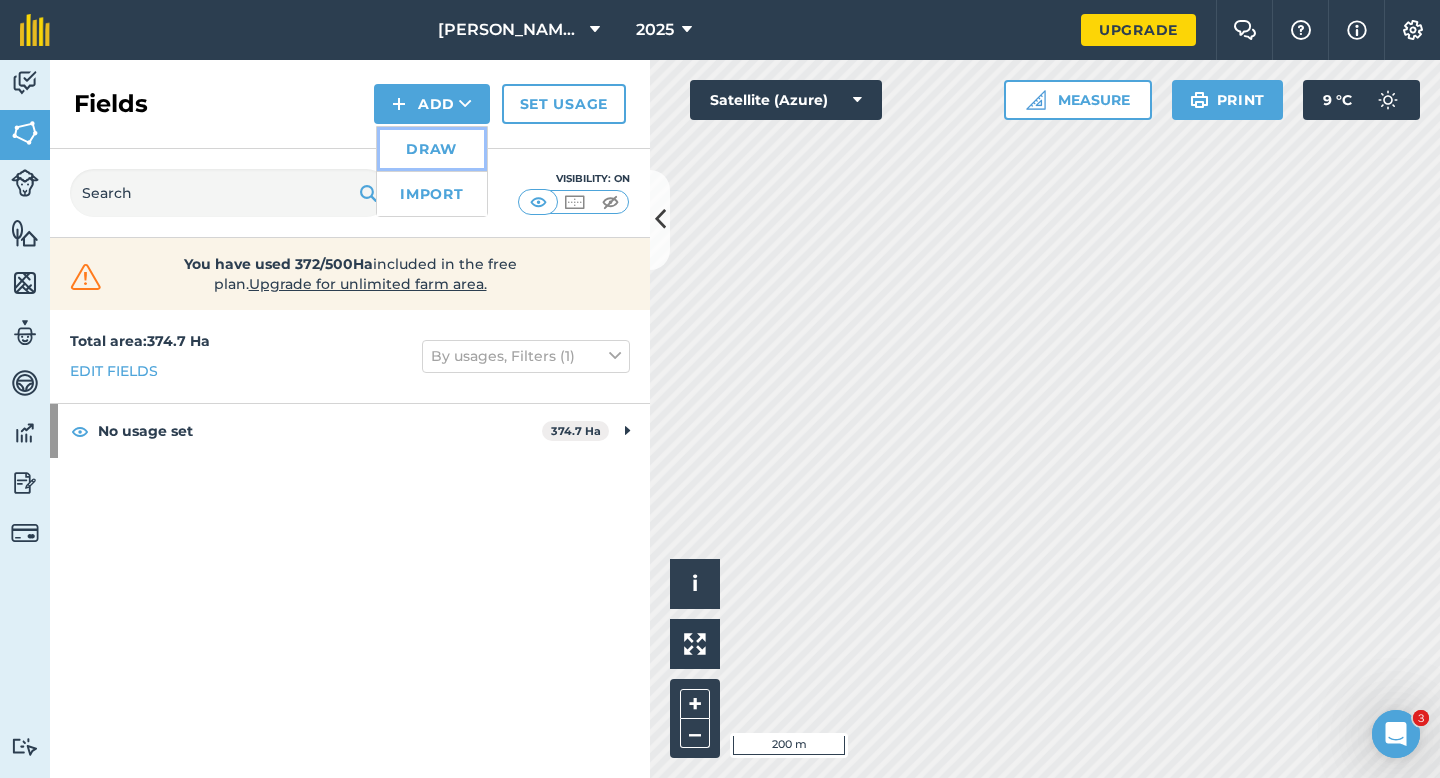 click on "Draw" at bounding box center [432, 149] 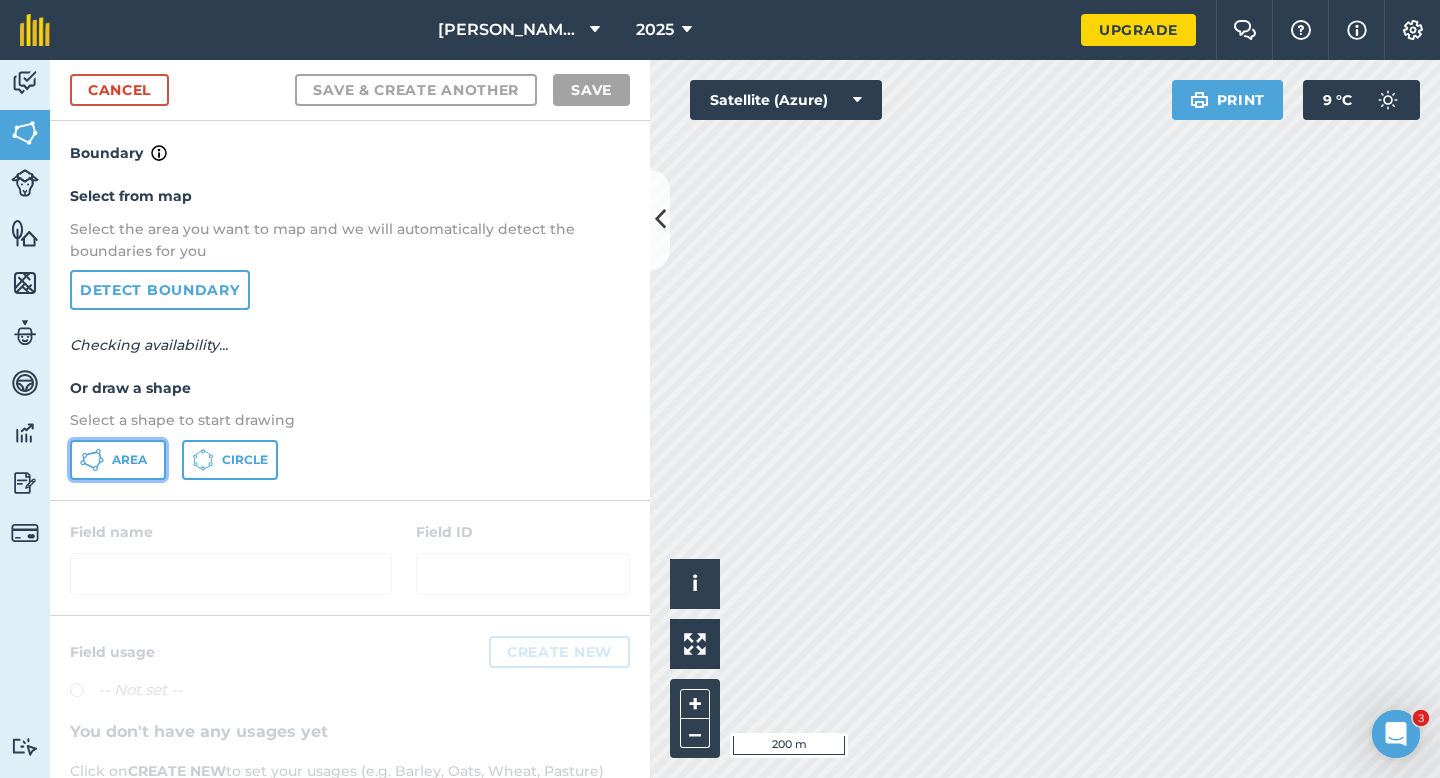 click on "Area" at bounding box center (118, 460) 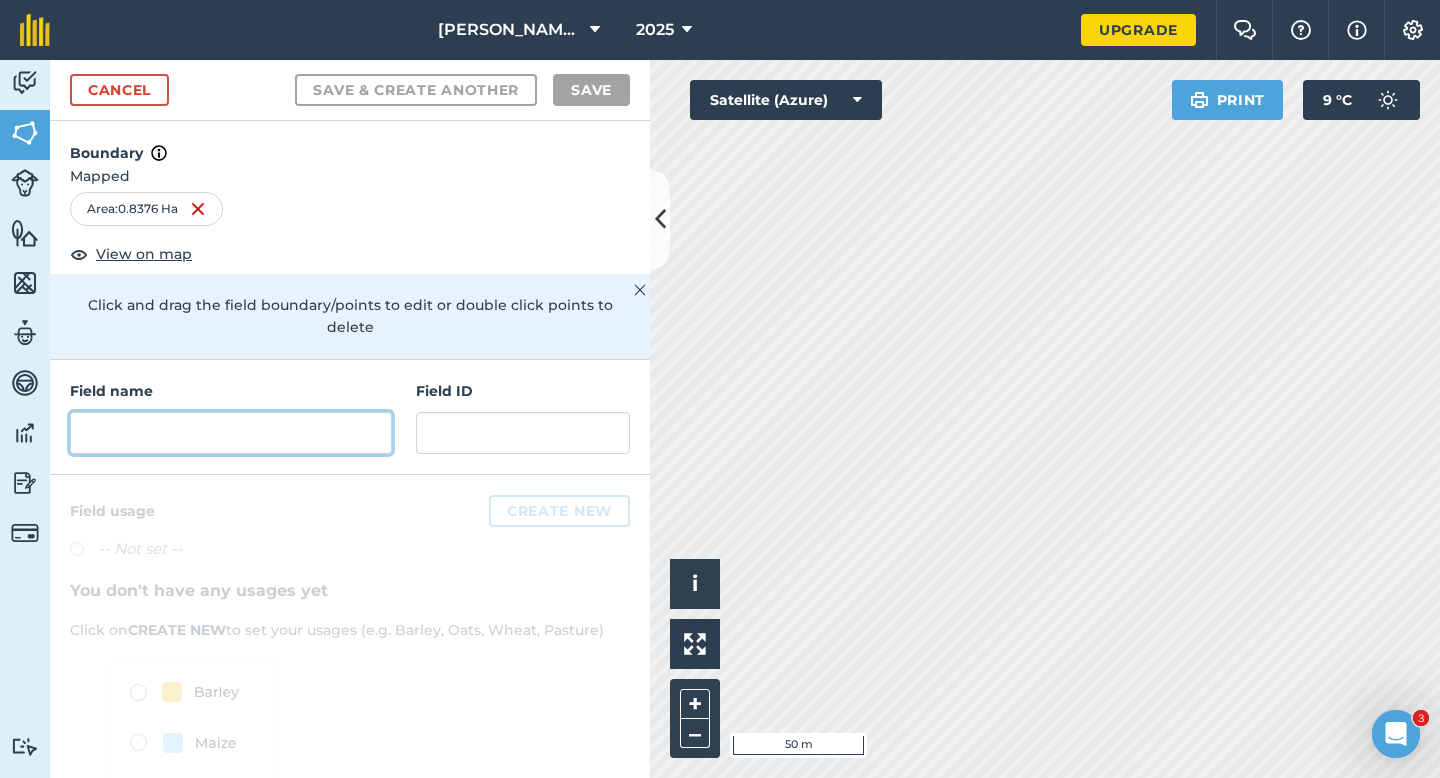 click at bounding box center [231, 433] 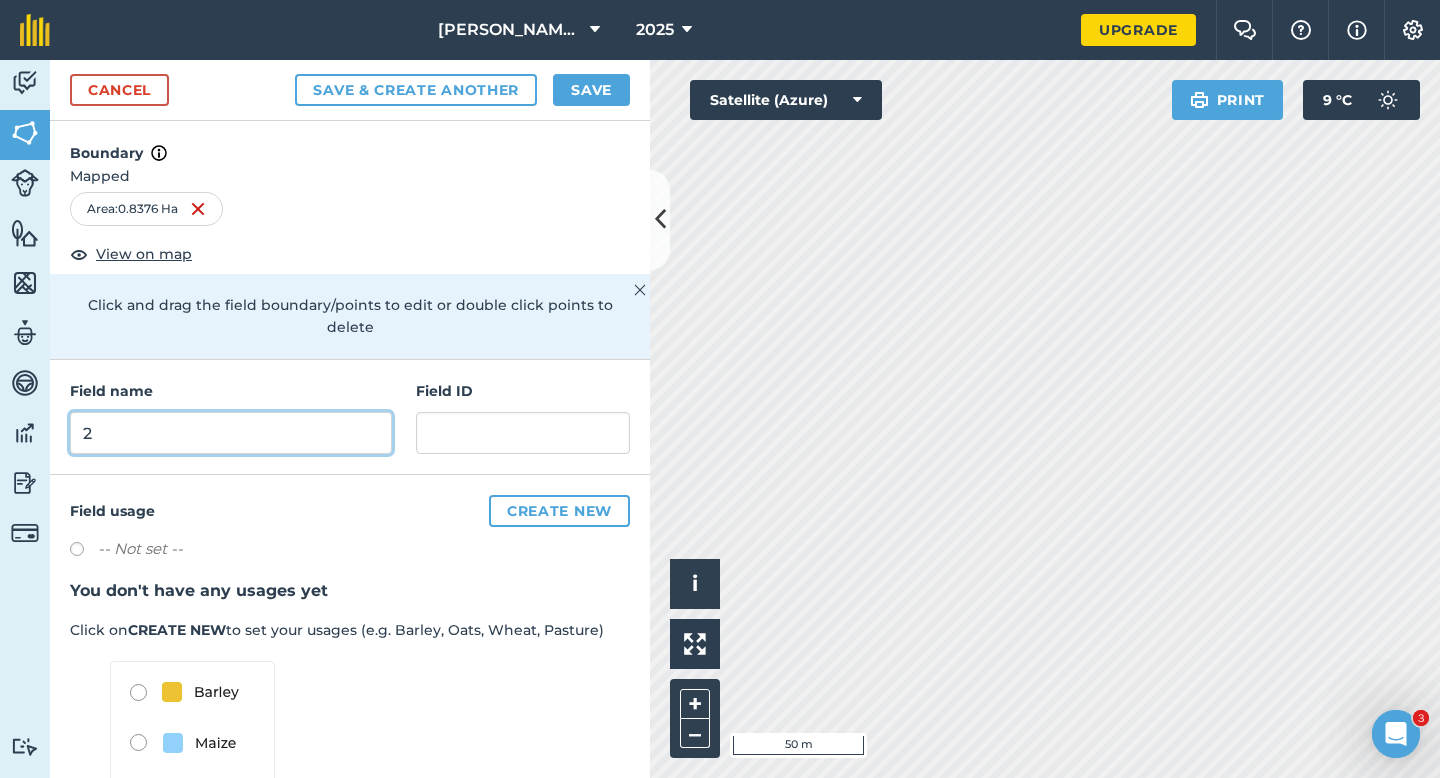 type on "2" 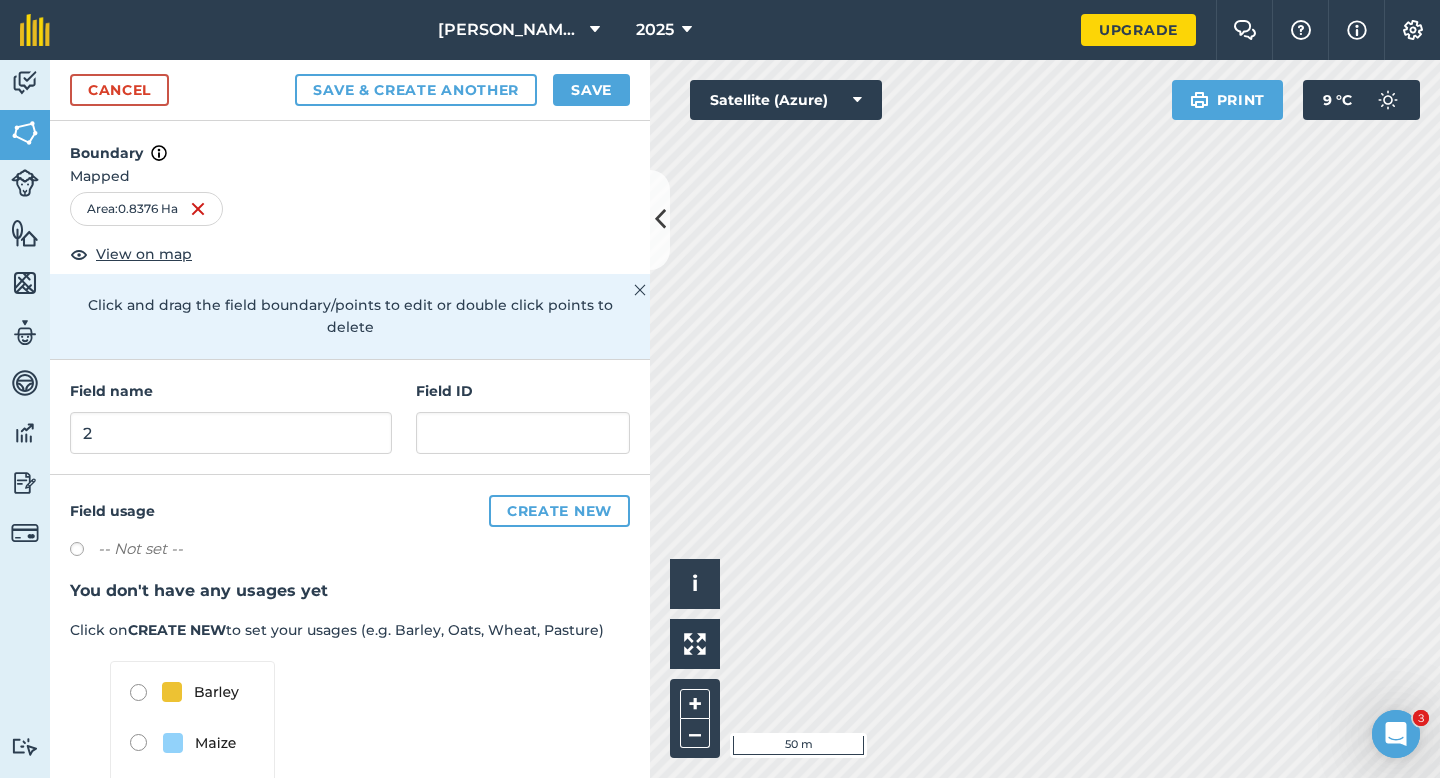 click on "2025" at bounding box center (664, 30) 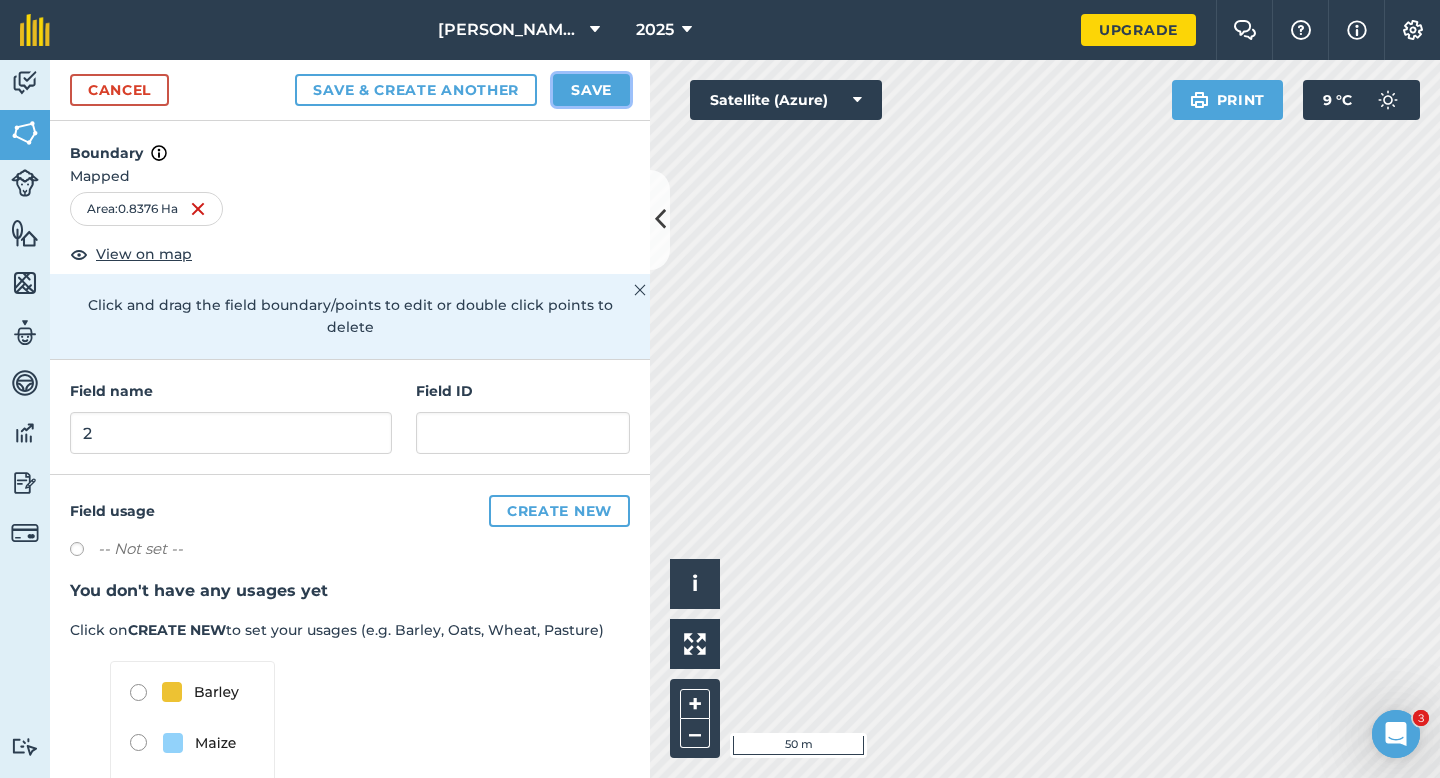 click on "Save" at bounding box center (591, 90) 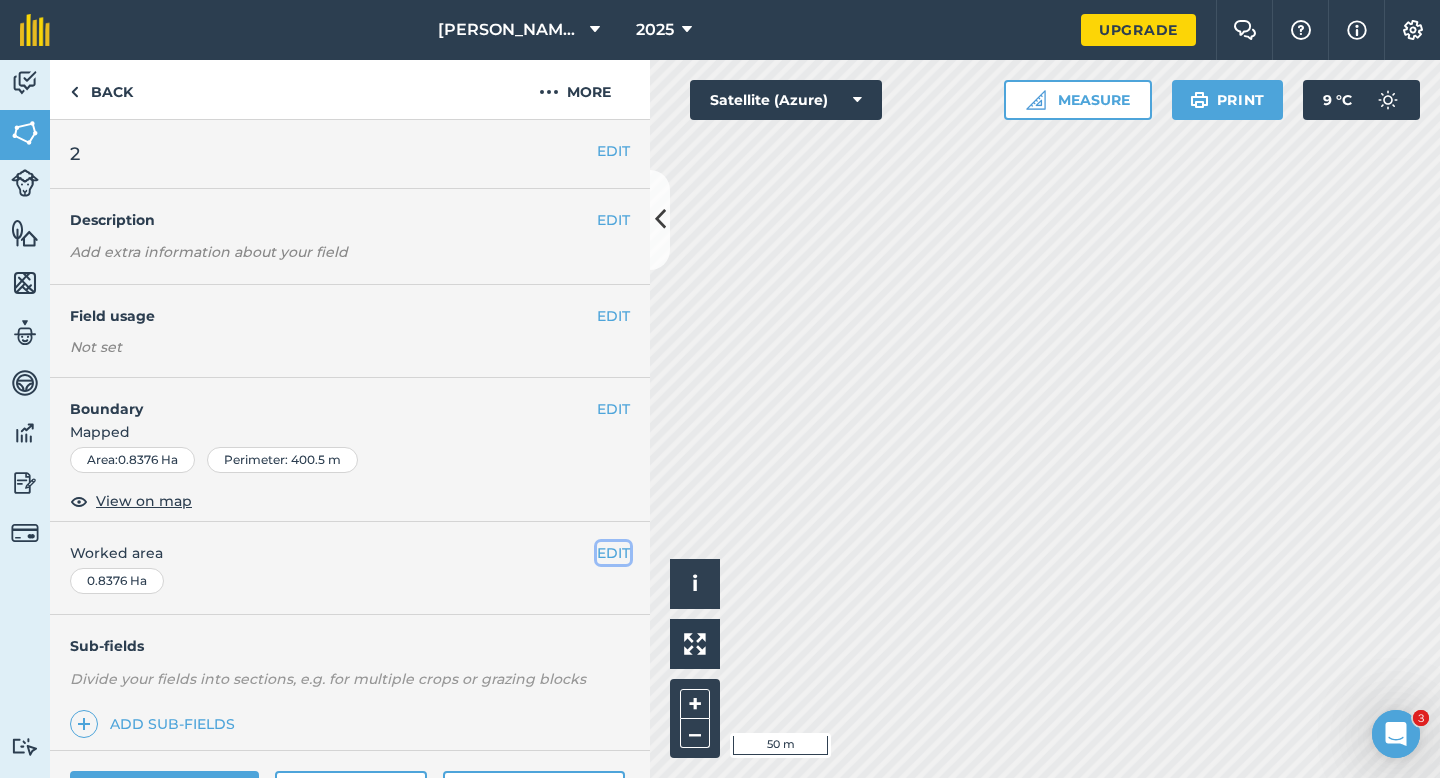 click on "EDIT" at bounding box center (613, 553) 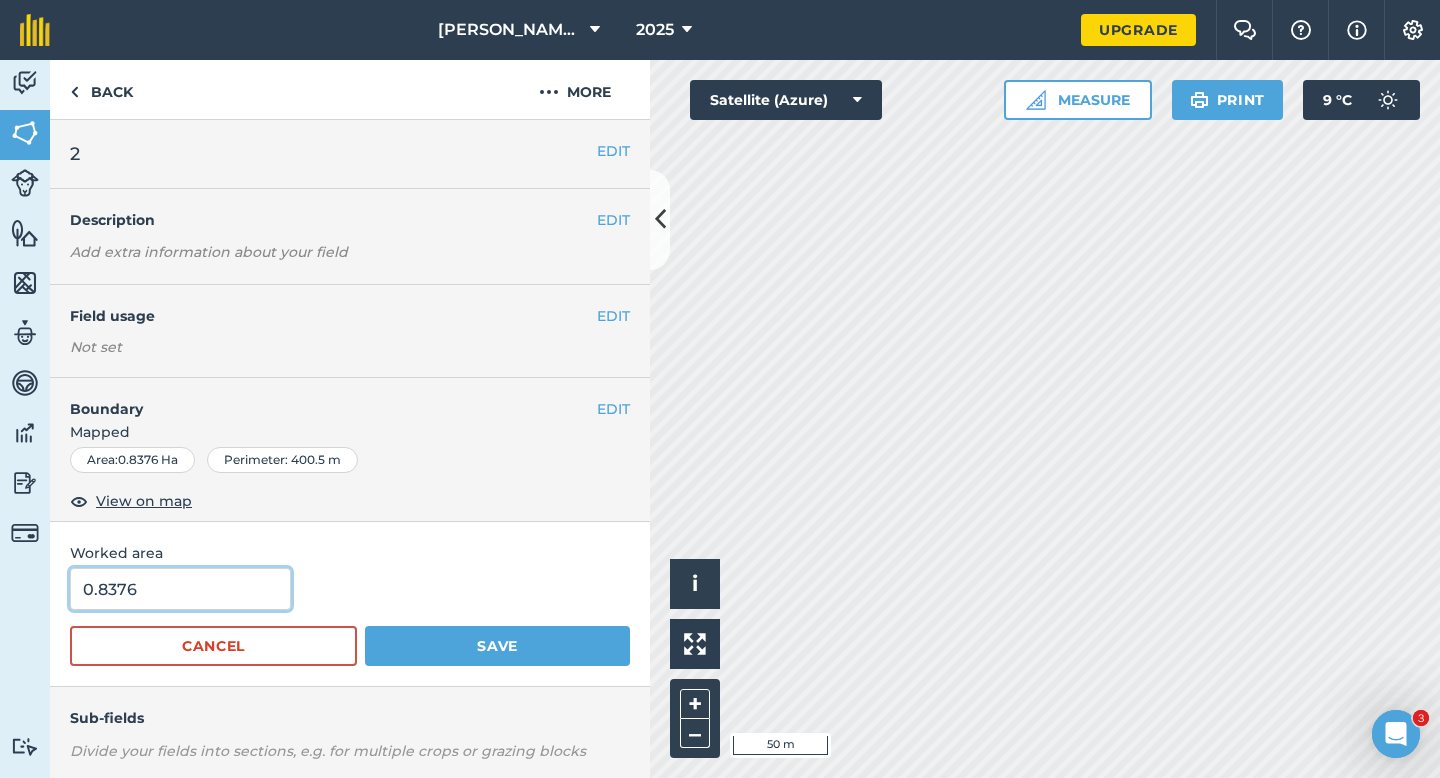 click on "0.8376" at bounding box center (180, 589) 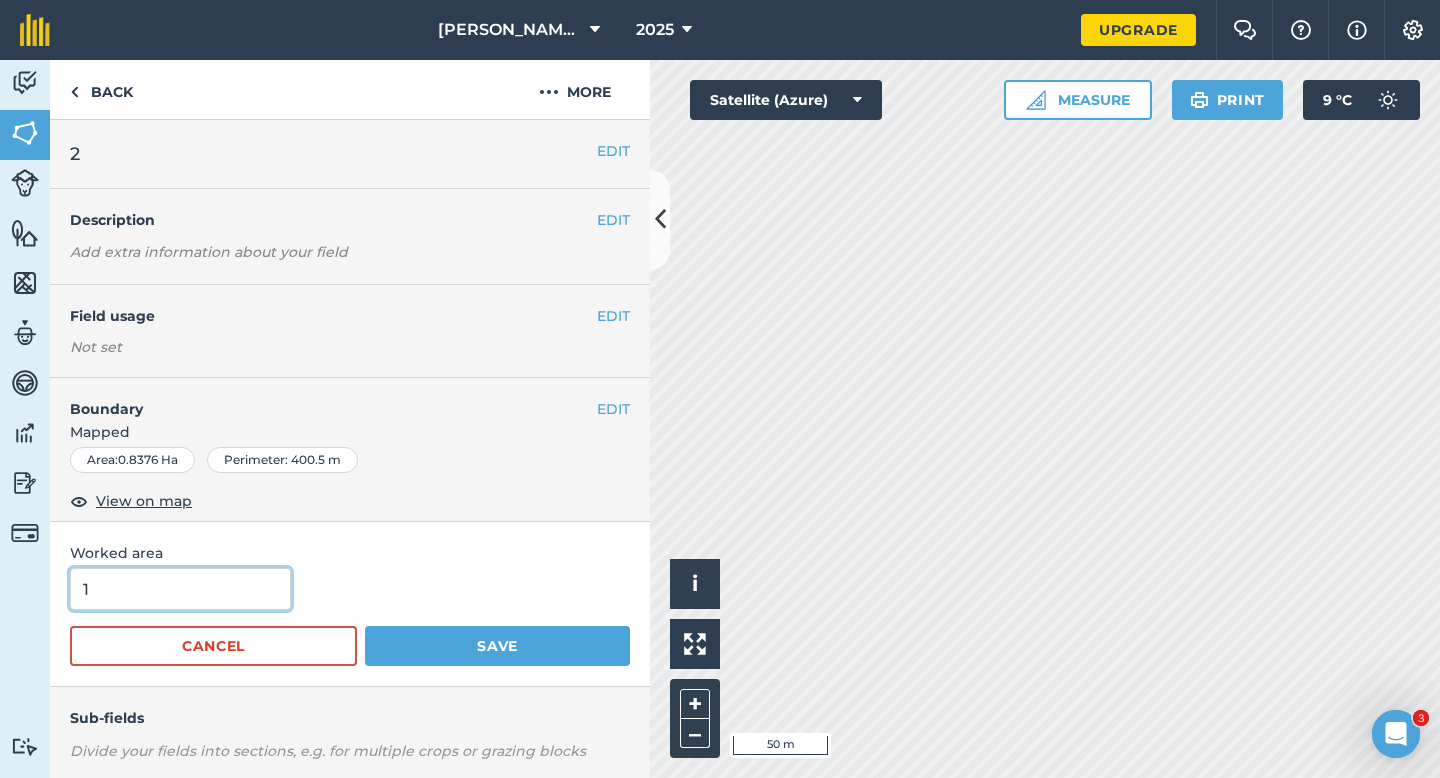 click on "Save" at bounding box center (497, 646) 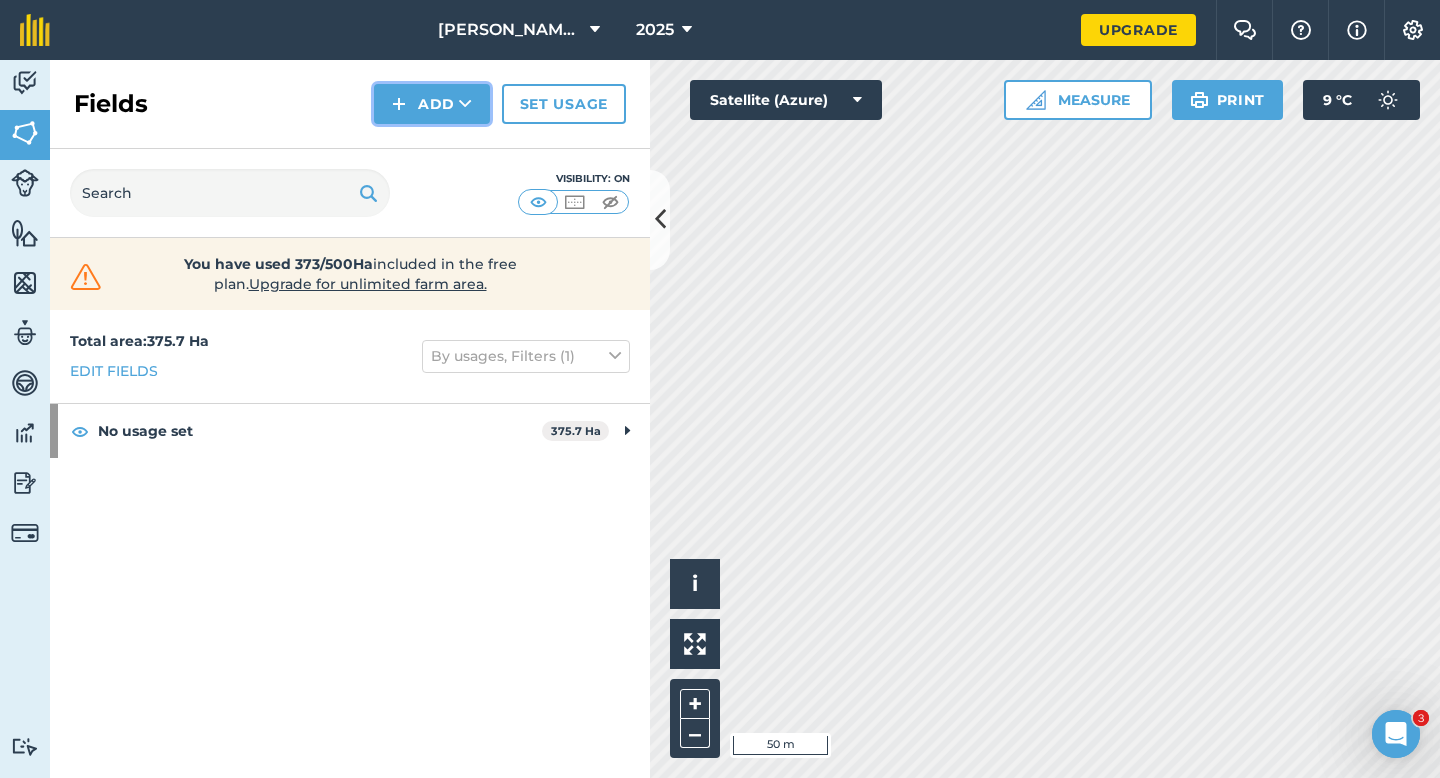 click on "Add" at bounding box center (432, 104) 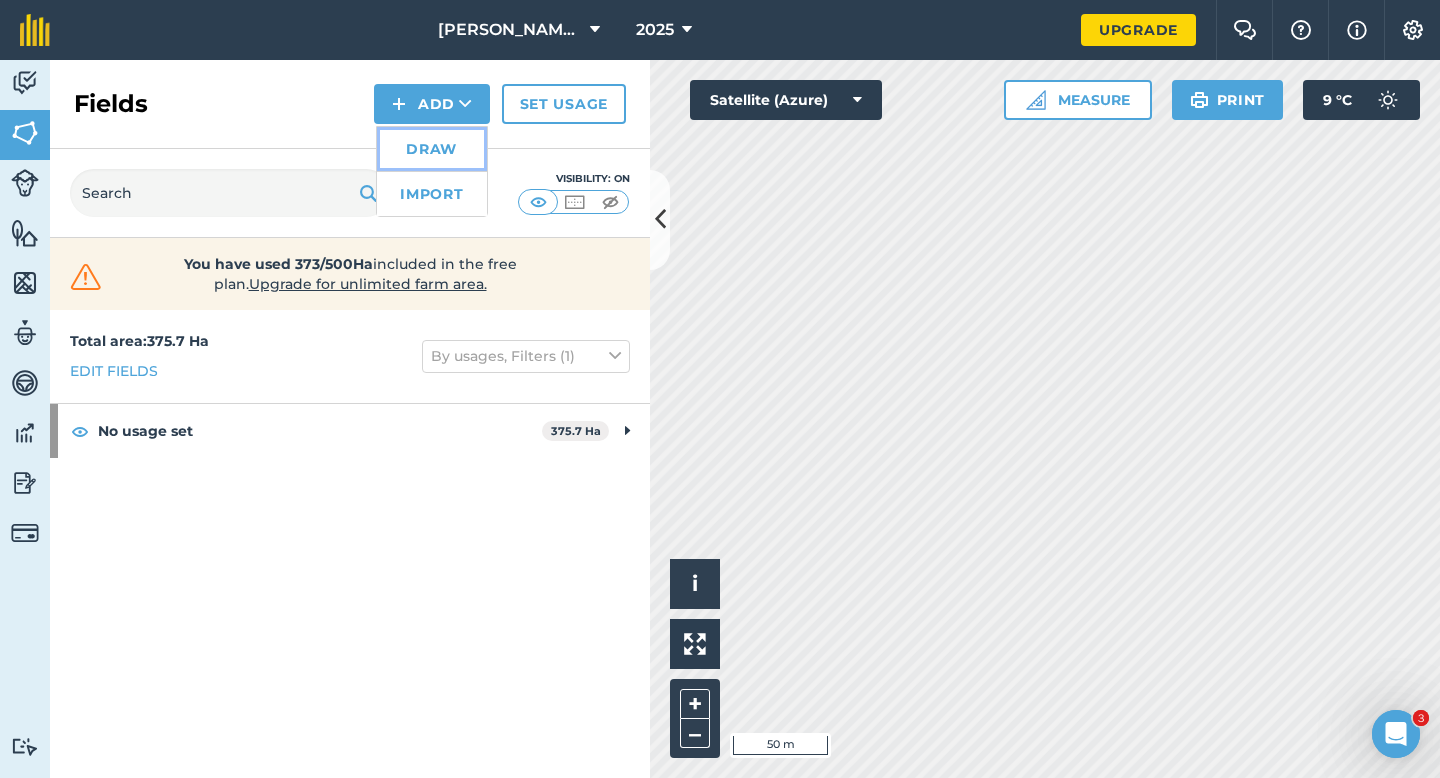 click on "Draw" at bounding box center (432, 149) 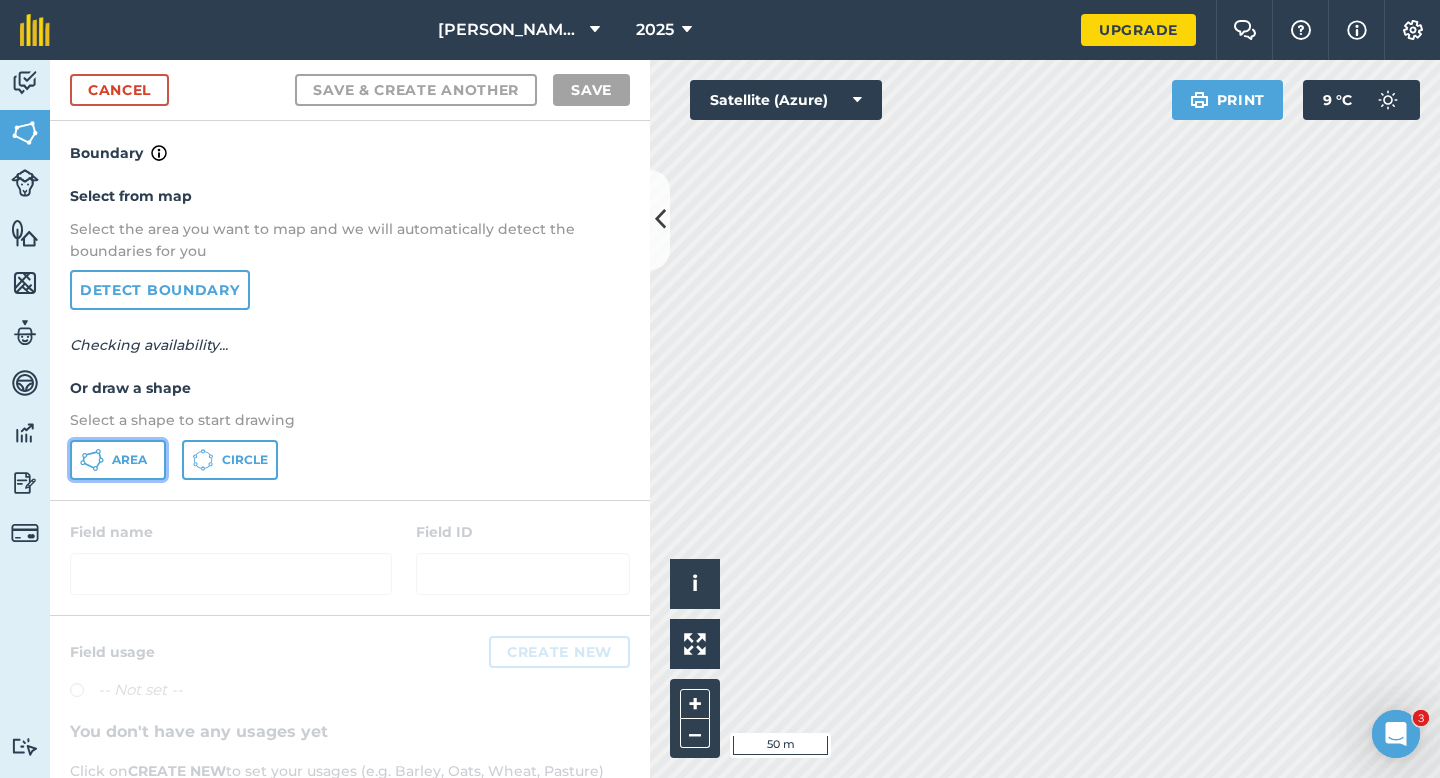 click on "Area" at bounding box center [118, 460] 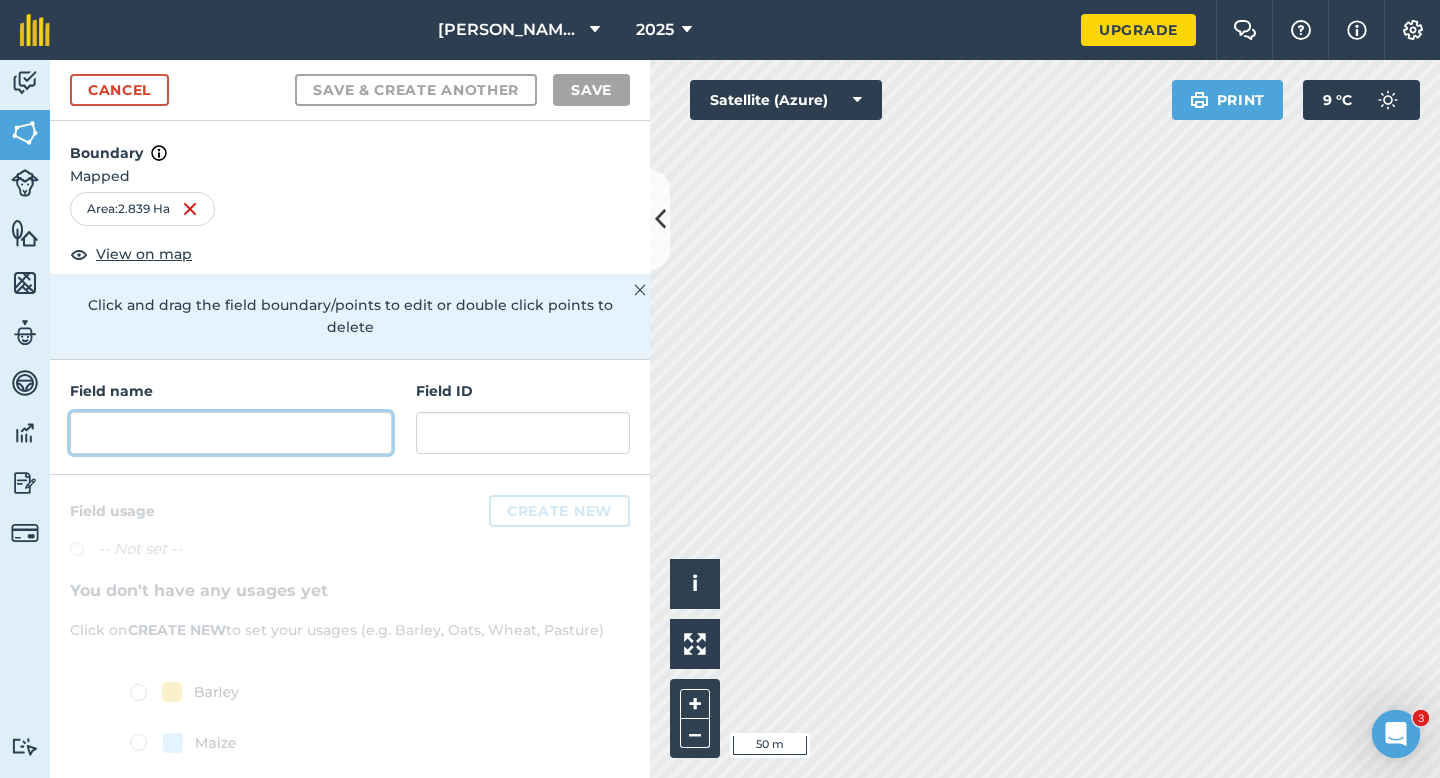 click at bounding box center (231, 433) 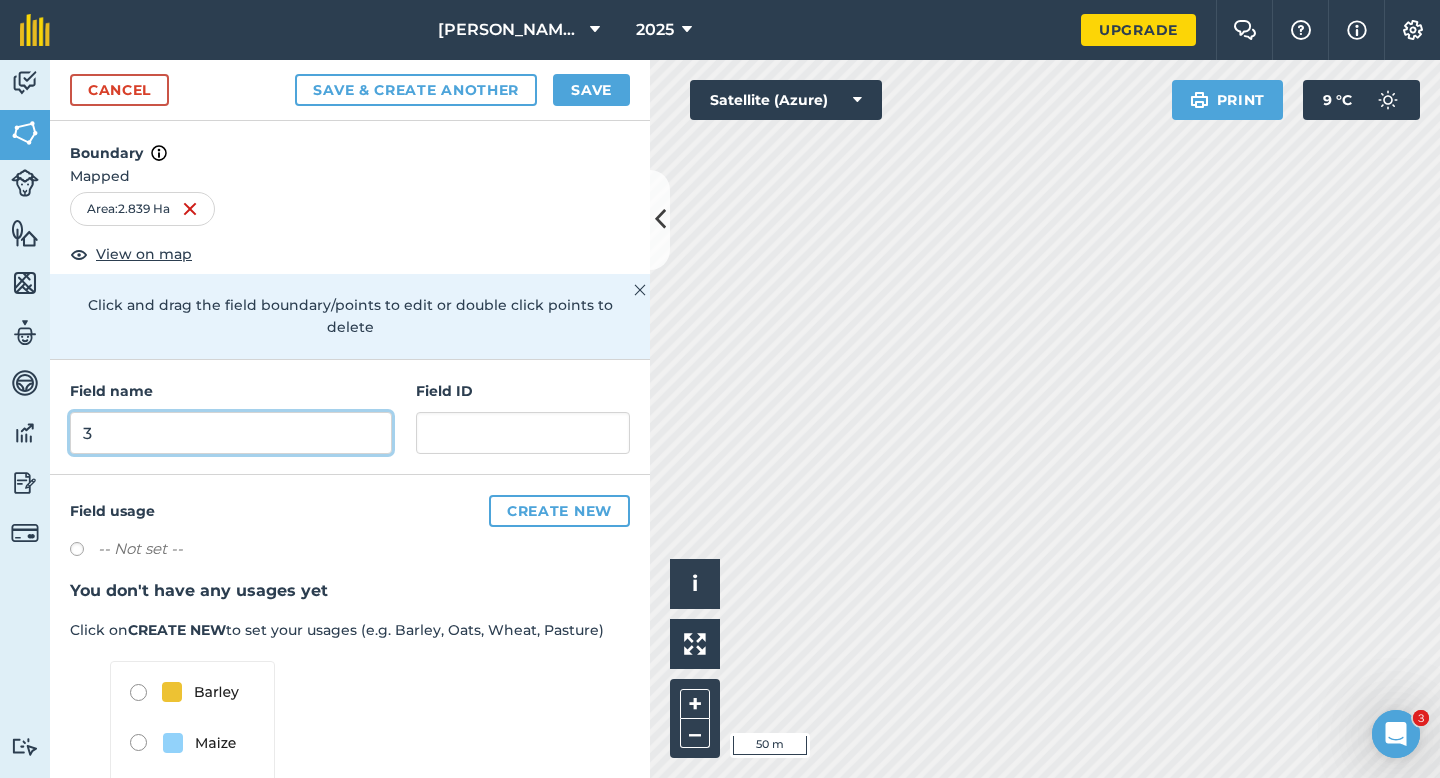 type on "3" 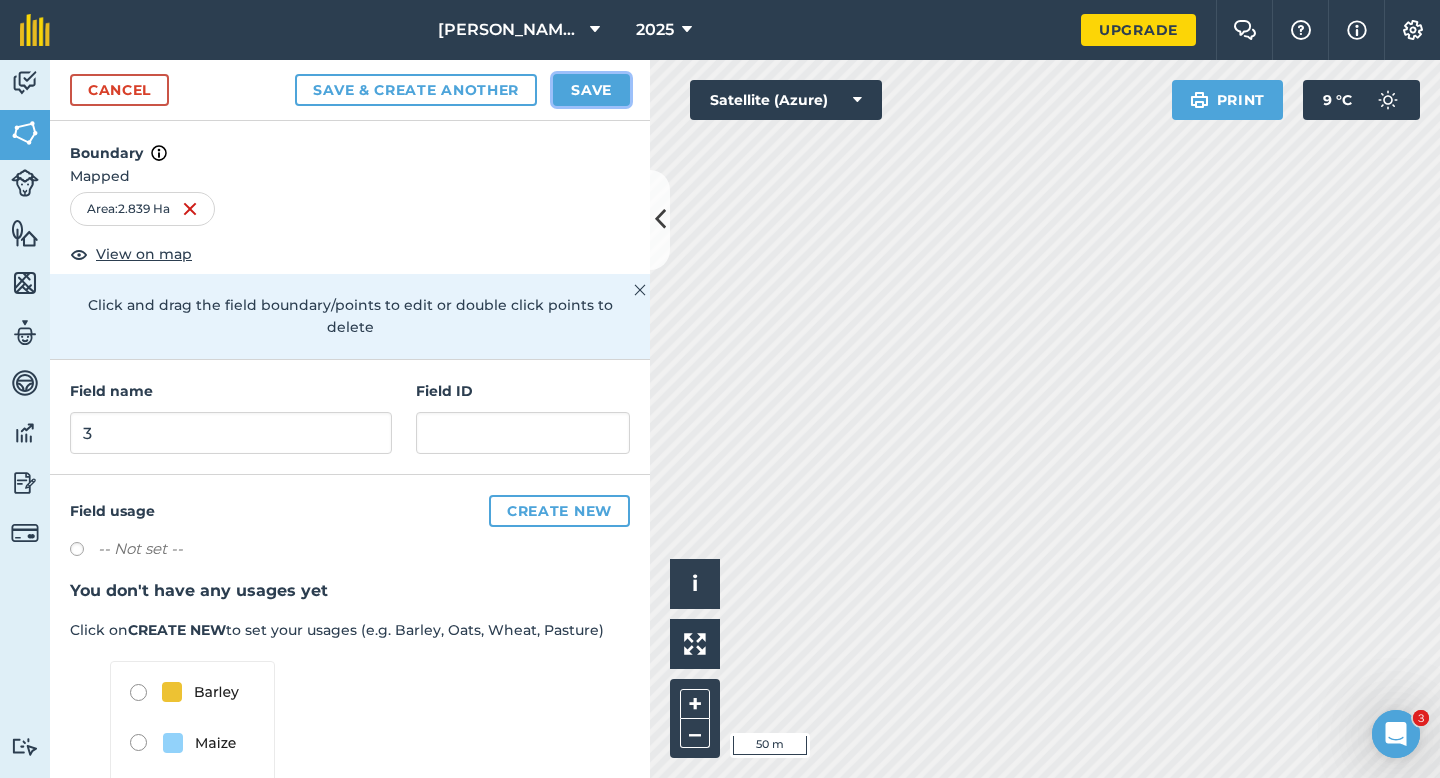 click on "Save" at bounding box center [591, 90] 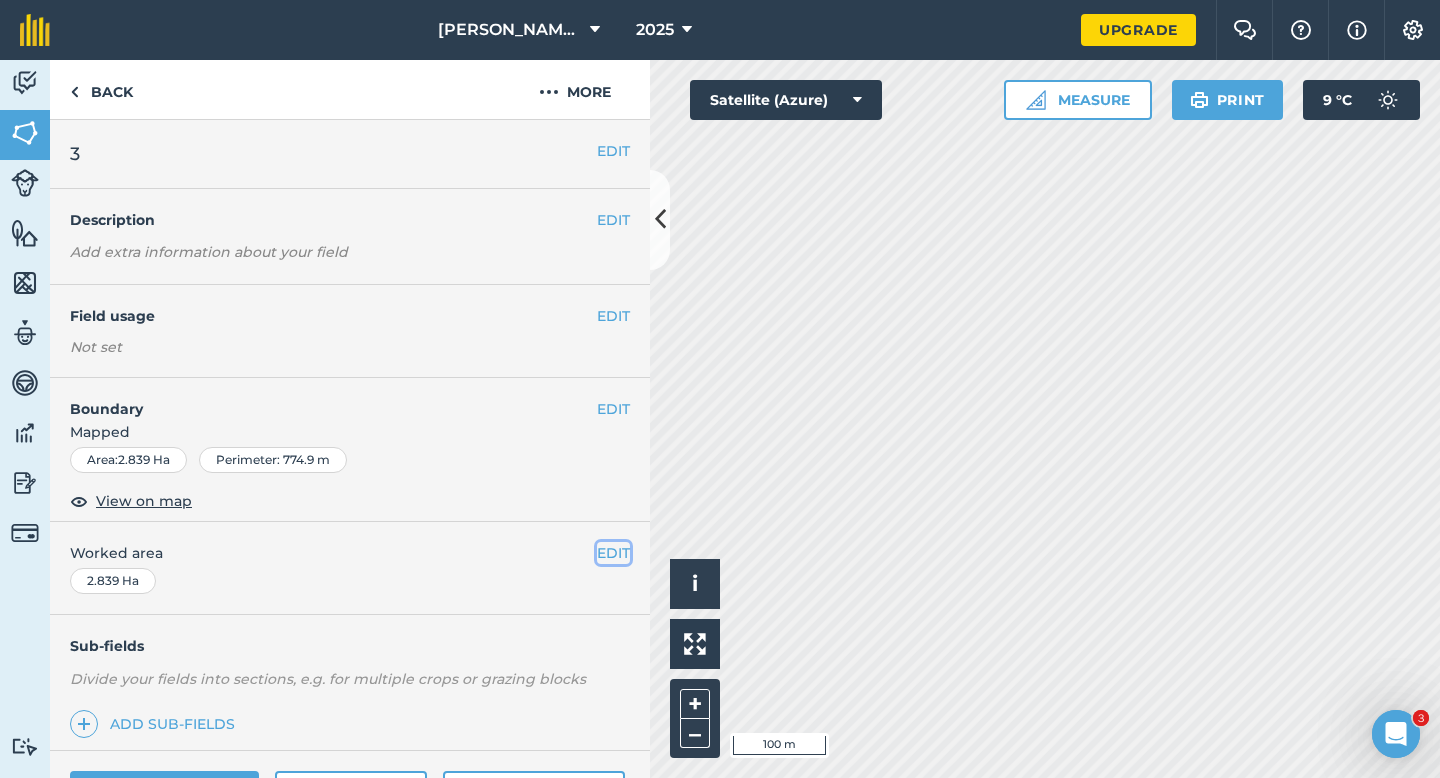 click on "EDIT" at bounding box center [613, 553] 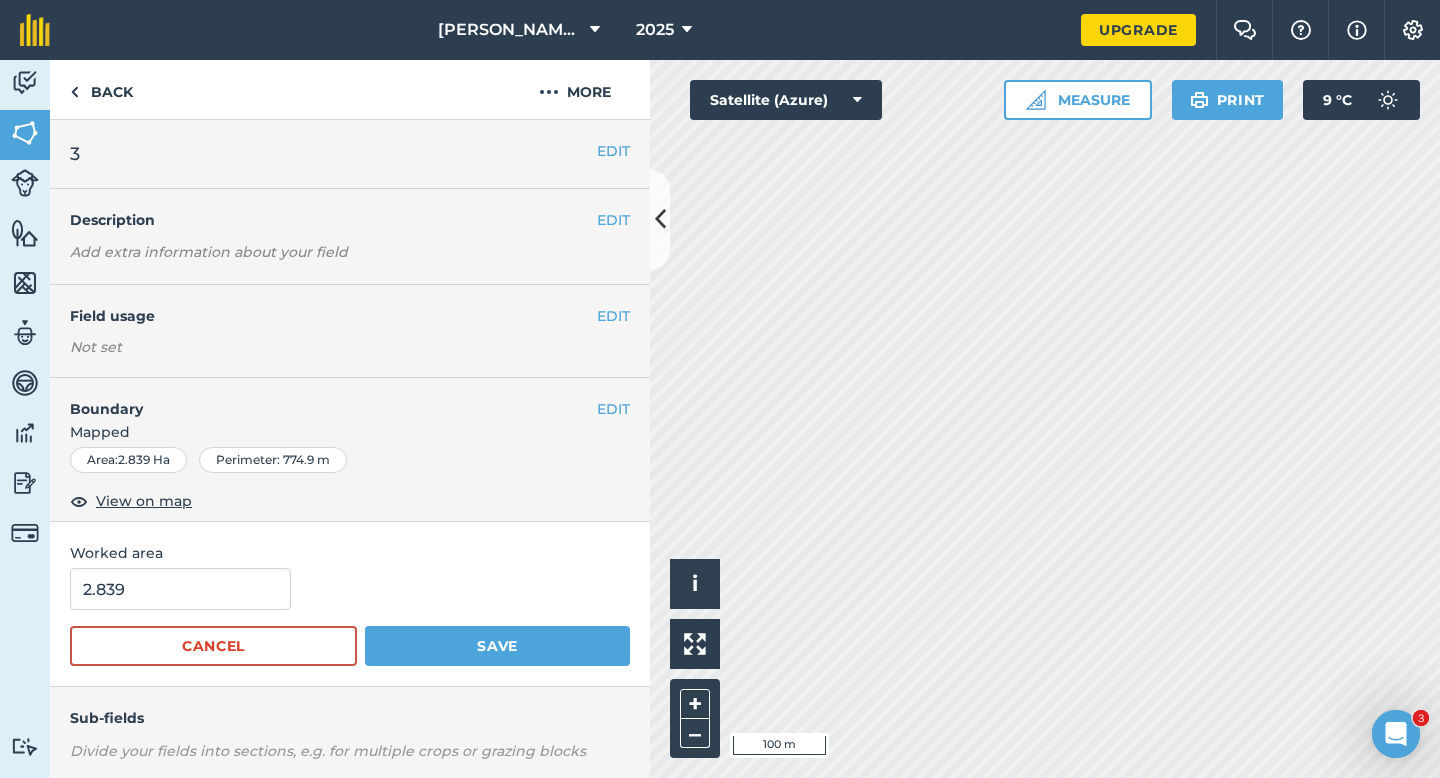 click on "Worked area 2.839 Cancel Save" at bounding box center (350, 604) 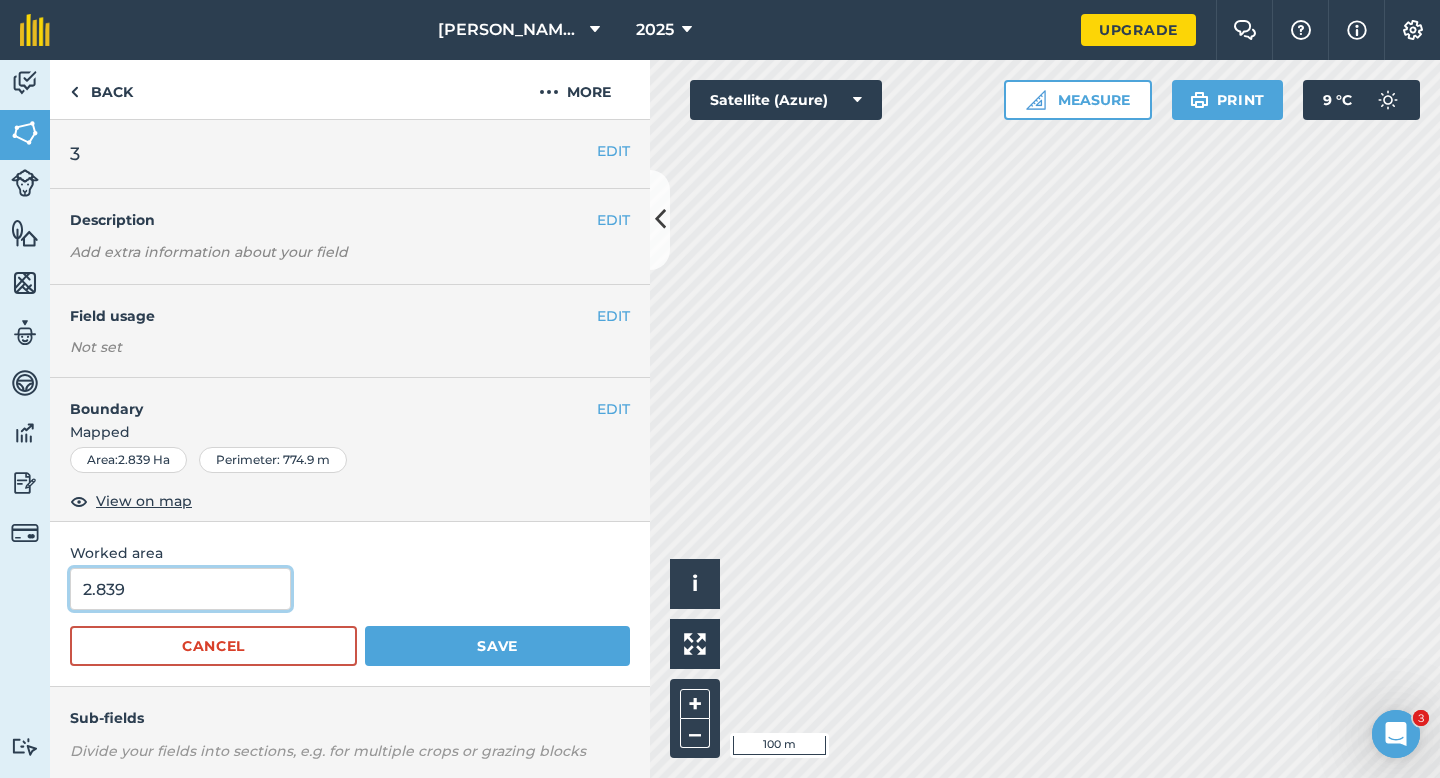 click on "2.839" at bounding box center (180, 589) 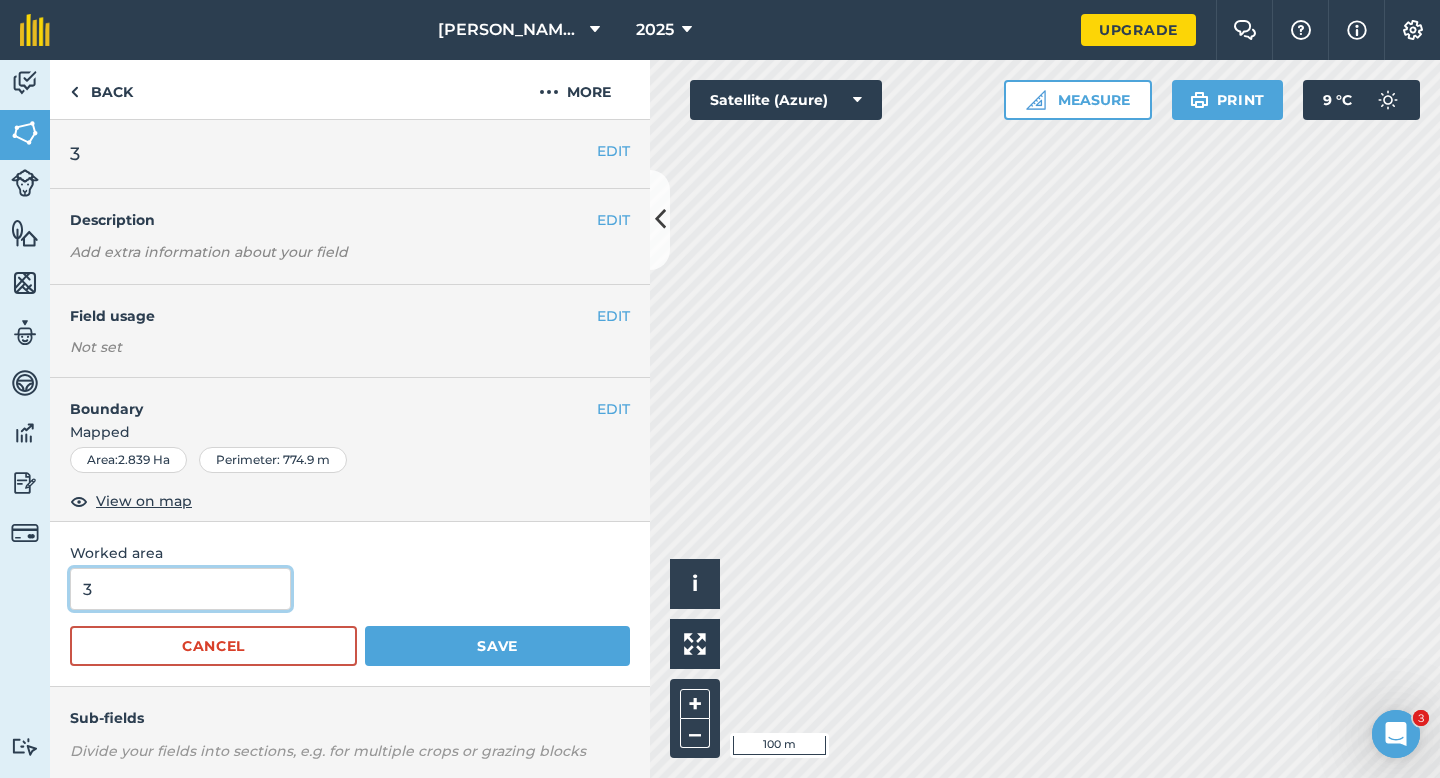 click on "Save" at bounding box center (497, 646) 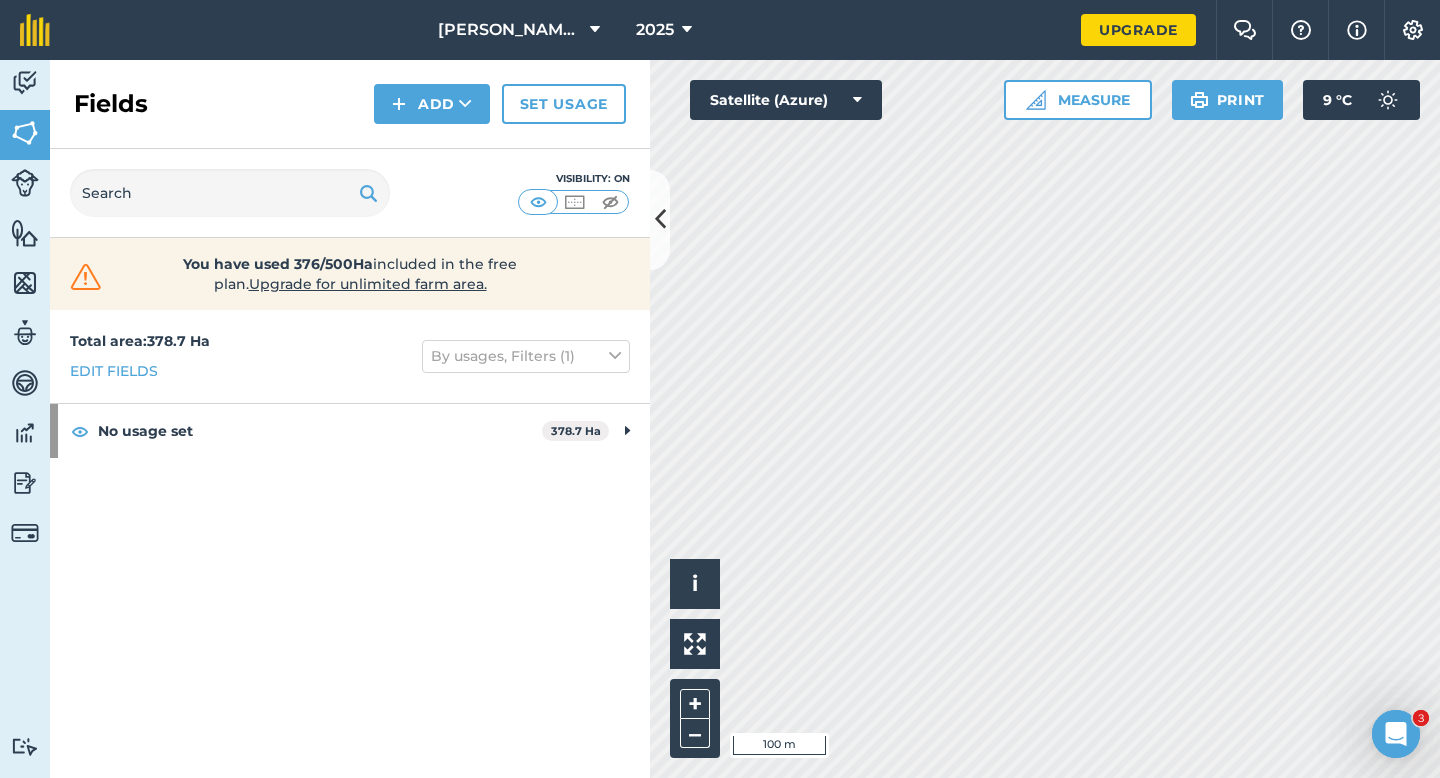 click on "Fields   Add   Set usage" at bounding box center [350, 104] 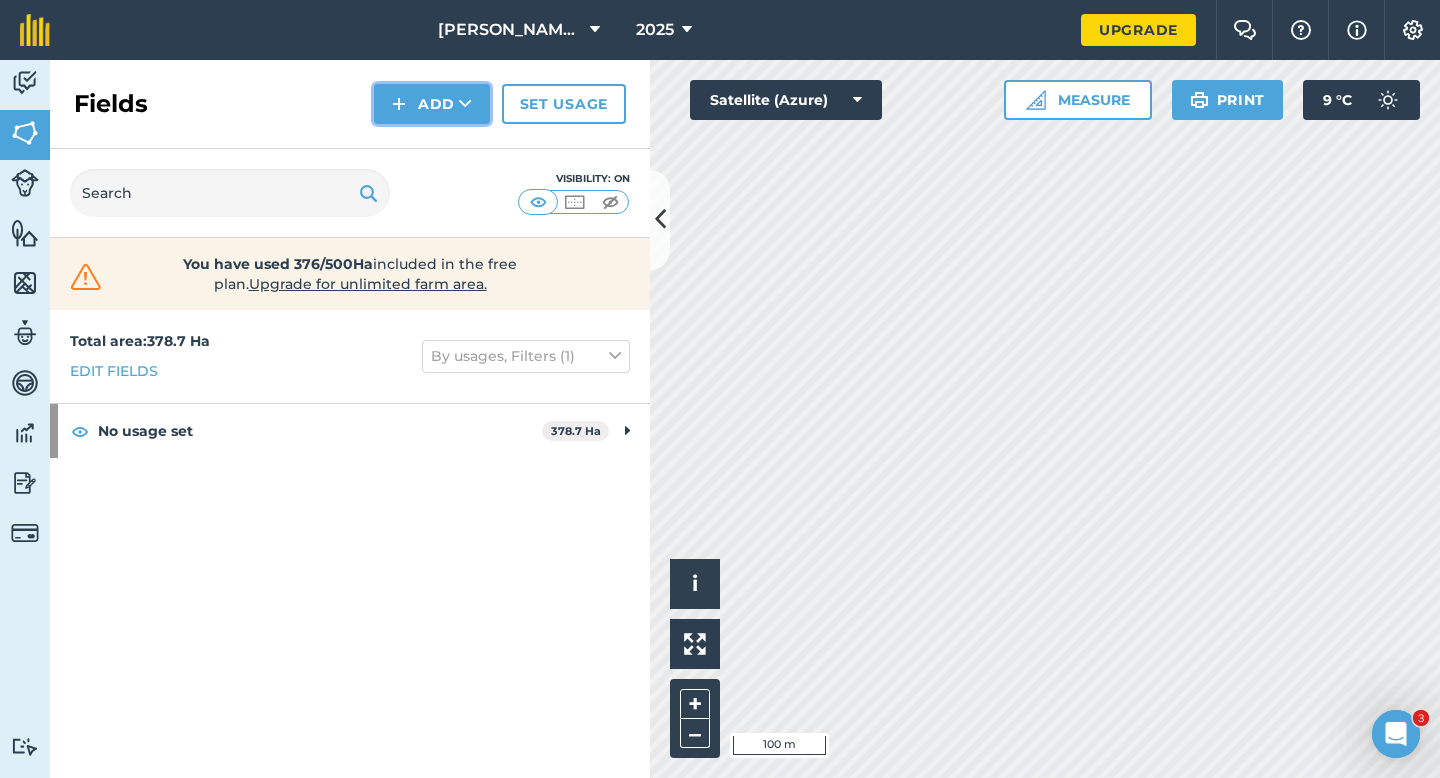 click on "Add" at bounding box center [432, 104] 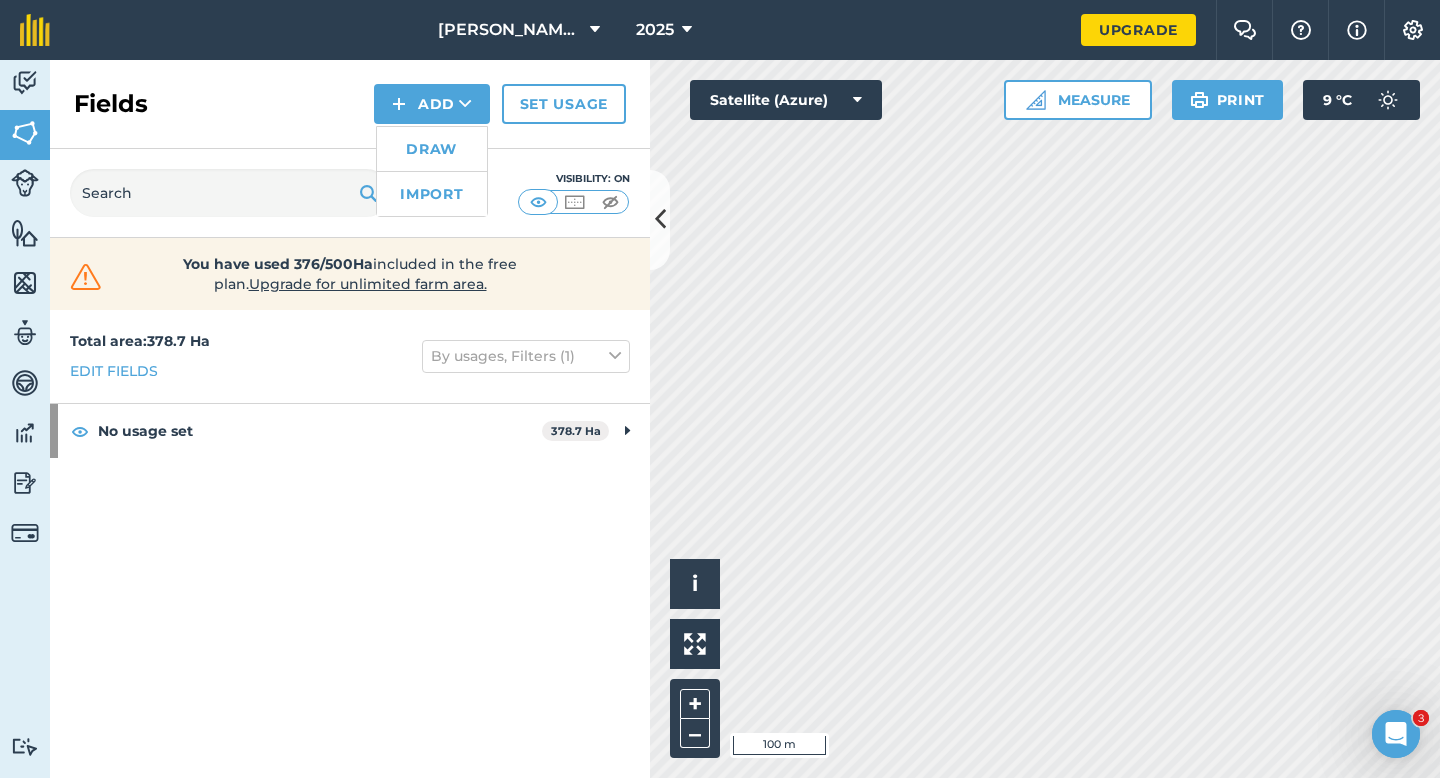 click on "Draw" at bounding box center [432, 149] 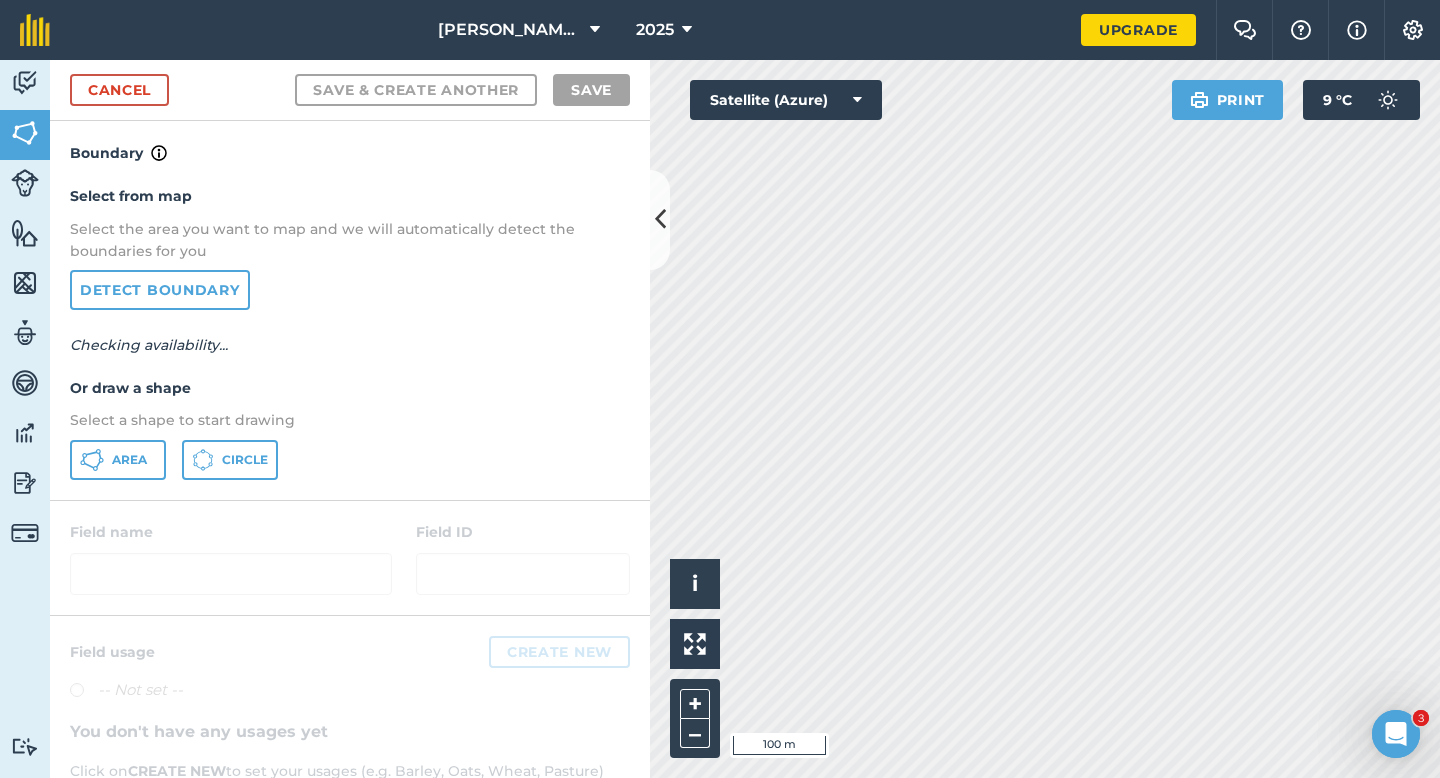 click on "Select from map Select the area you want to map and we will automatically detect the boundaries for you Detect boundary Checking availability... Or draw a shape Select a shape to start drawing Area Circle" at bounding box center [350, 332] 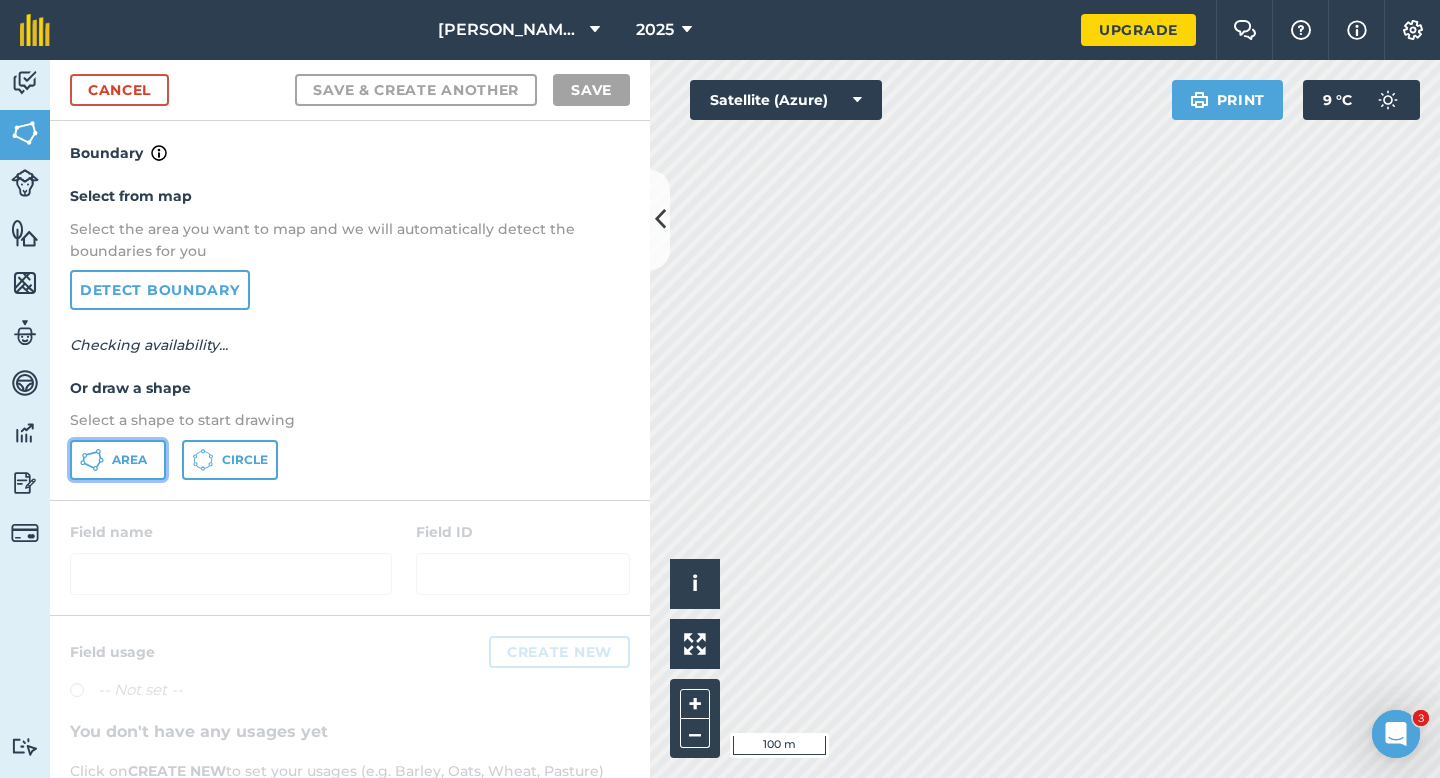 click on "Area" at bounding box center [118, 460] 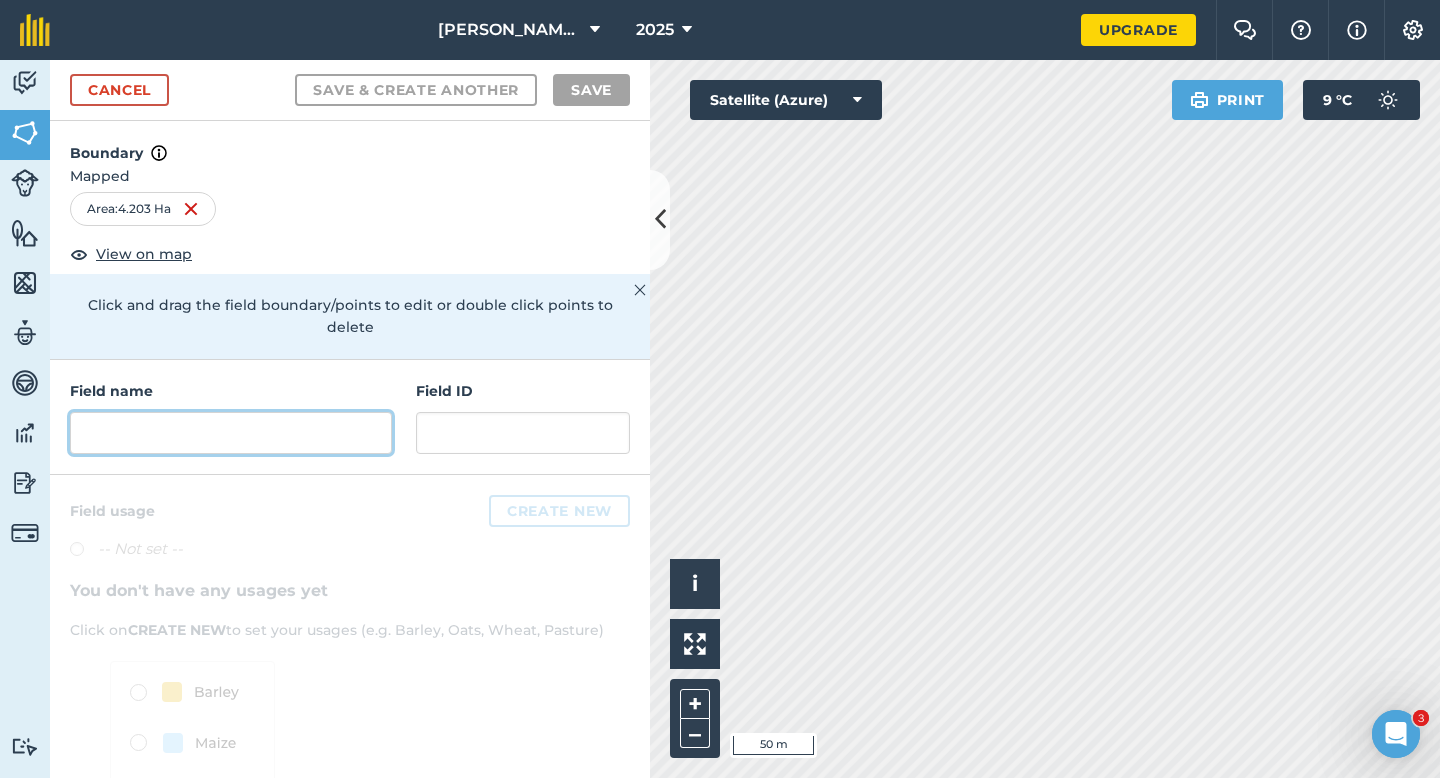 click at bounding box center (231, 433) 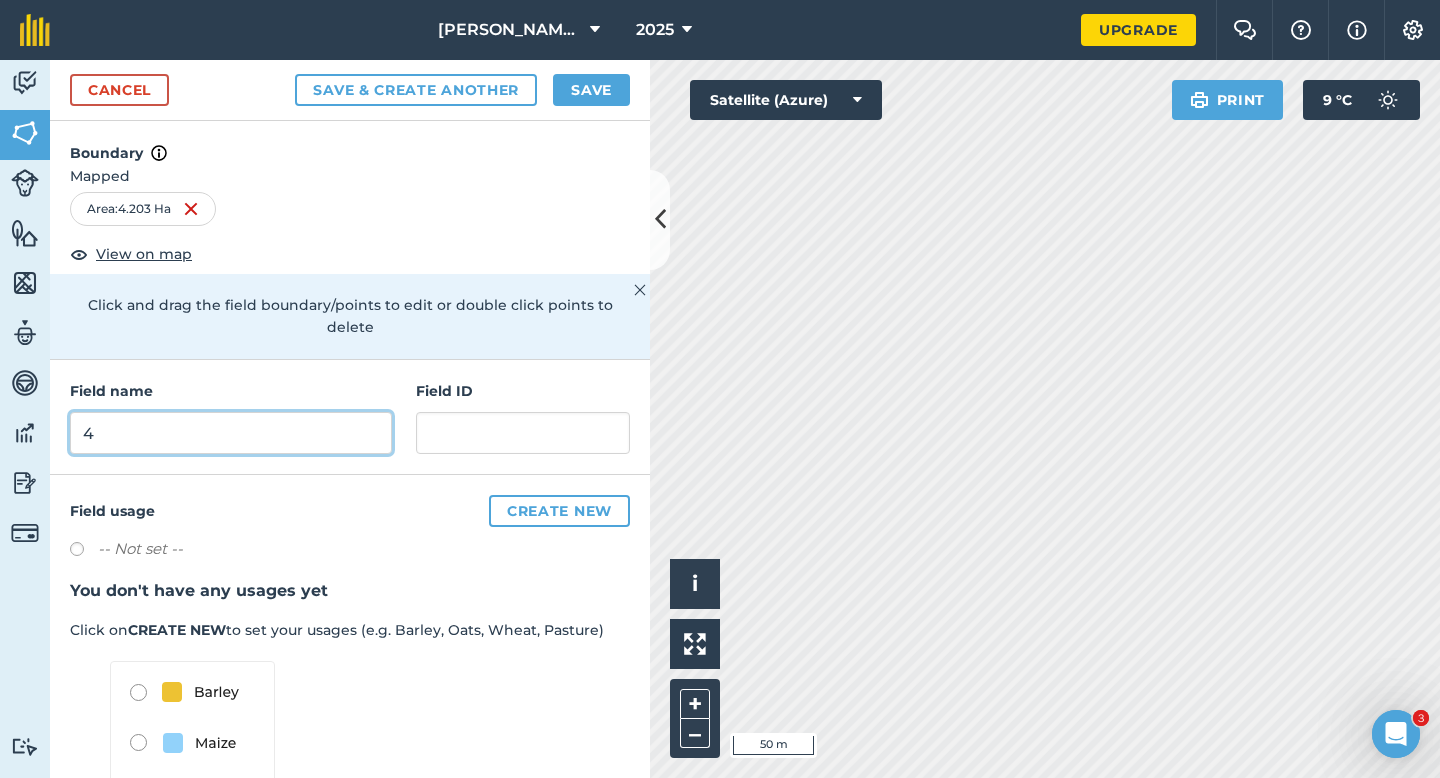 type on "4" 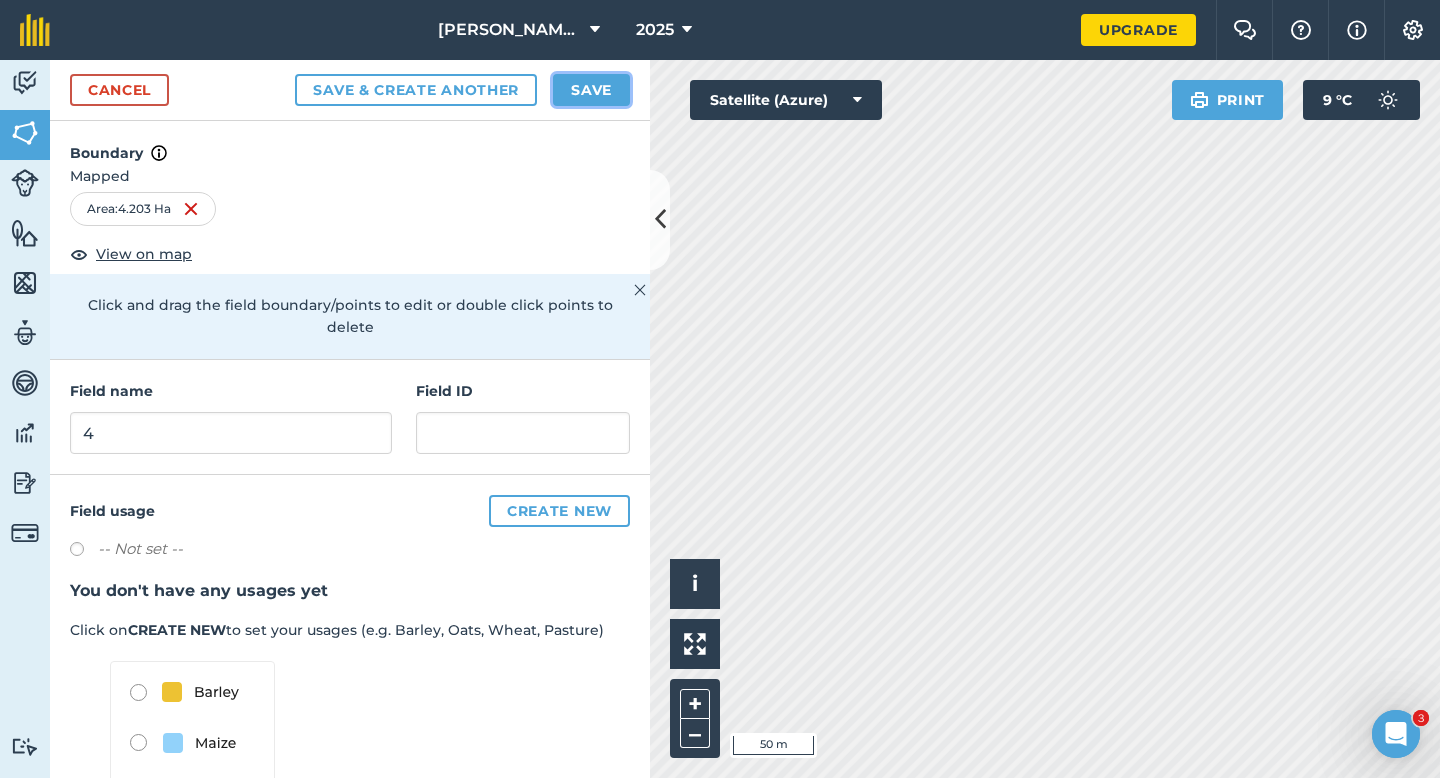 click on "Save" at bounding box center (591, 90) 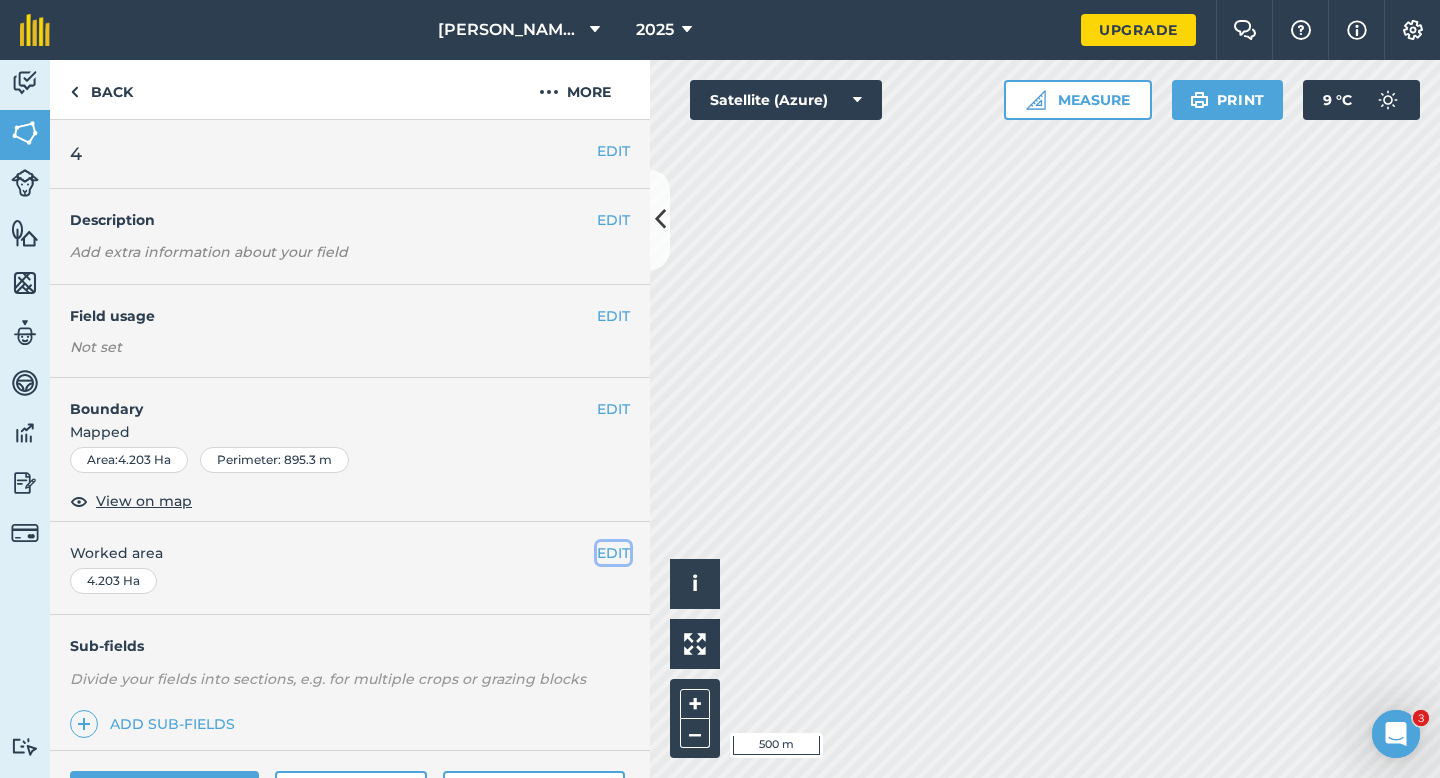click on "EDIT" at bounding box center [613, 553] 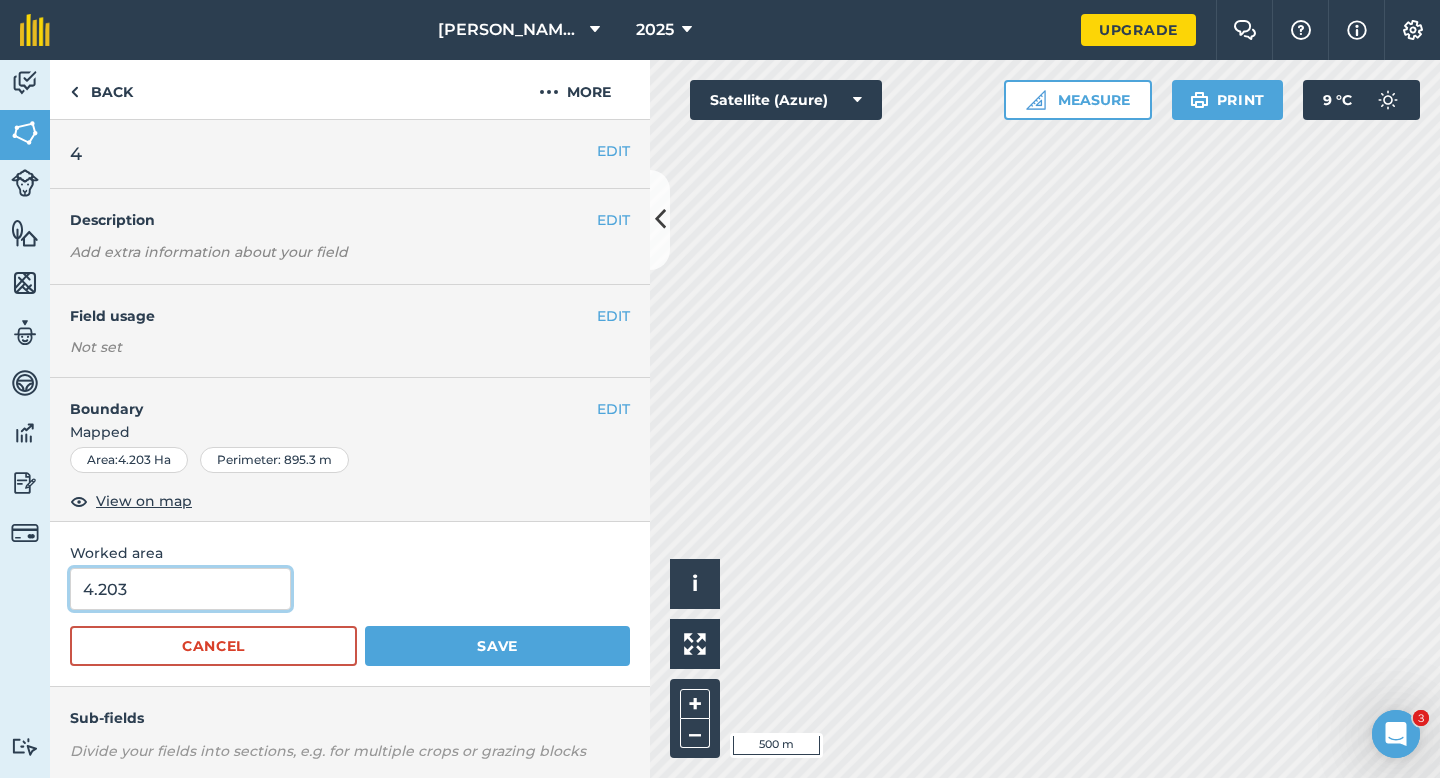click on "4.203" at bounding box center (180, 589) 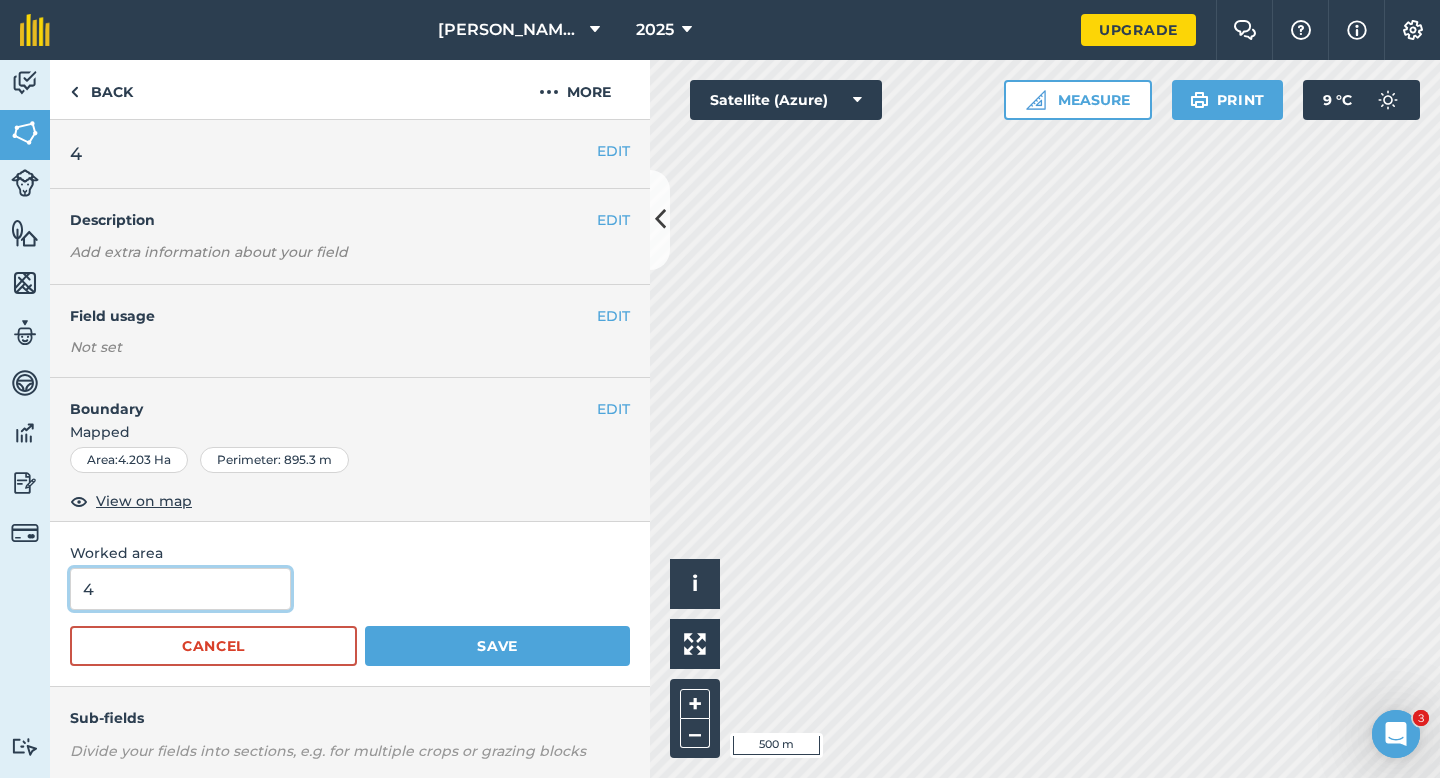 click on "Save" at bounding box center [497, 646] 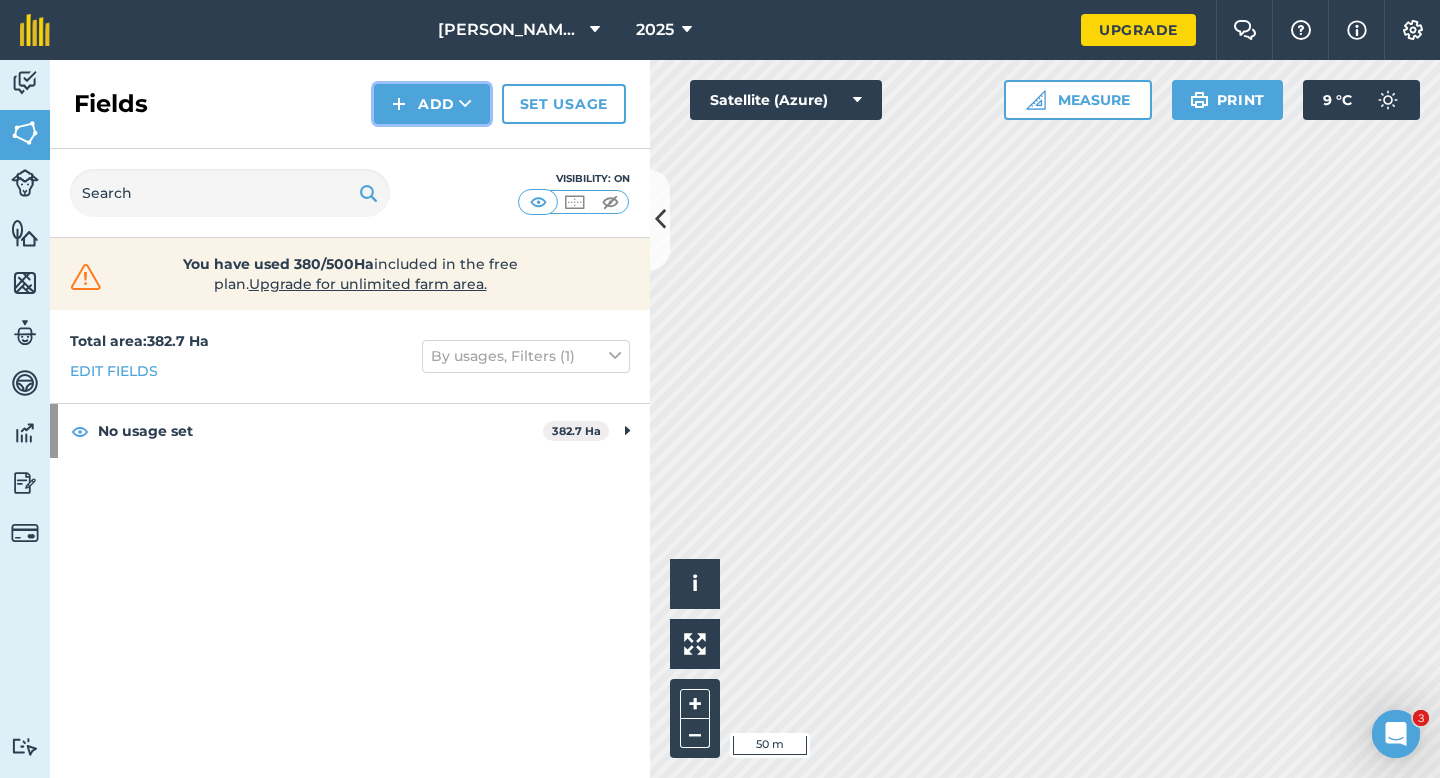click on "Add" at bounding box center [432, 104] 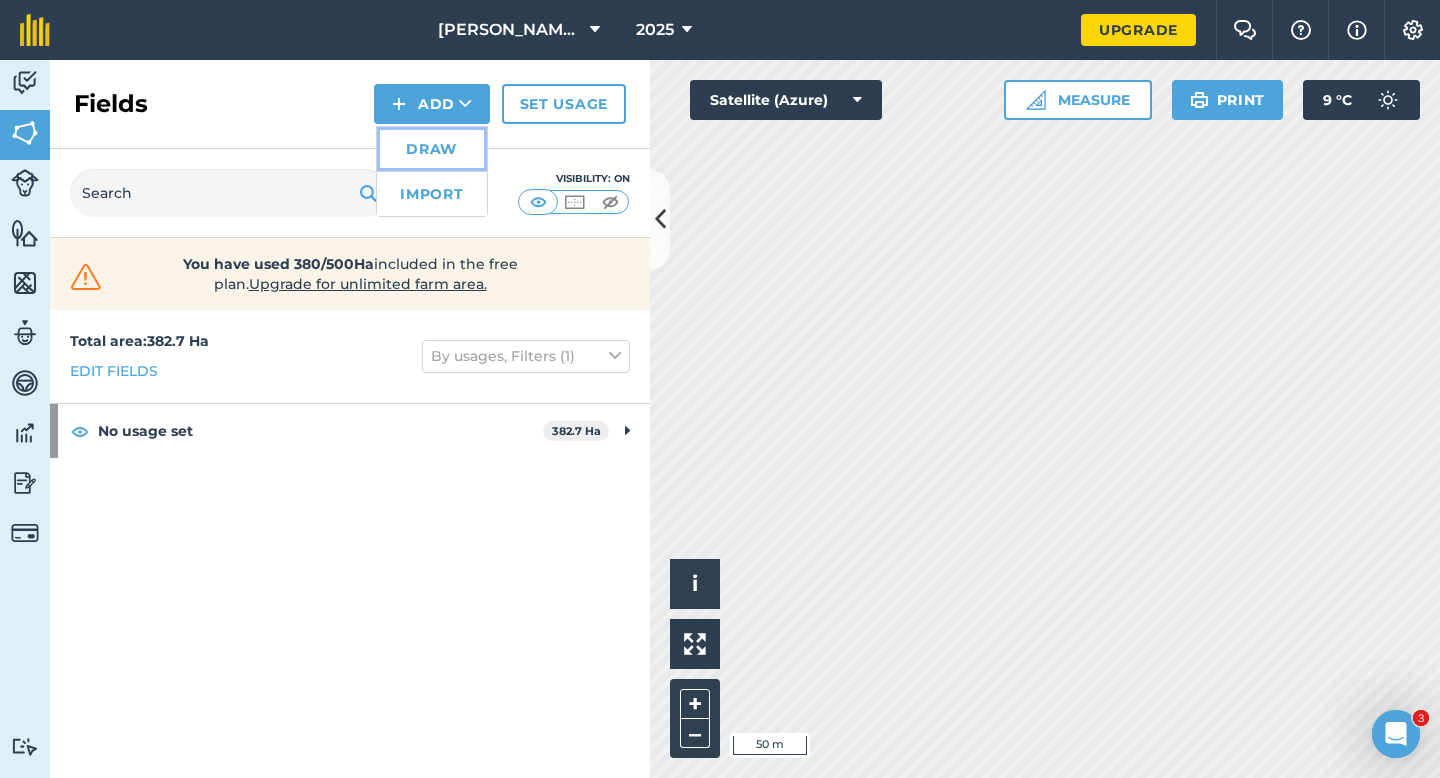 click on "Draw" at bounding box center (432, 149) 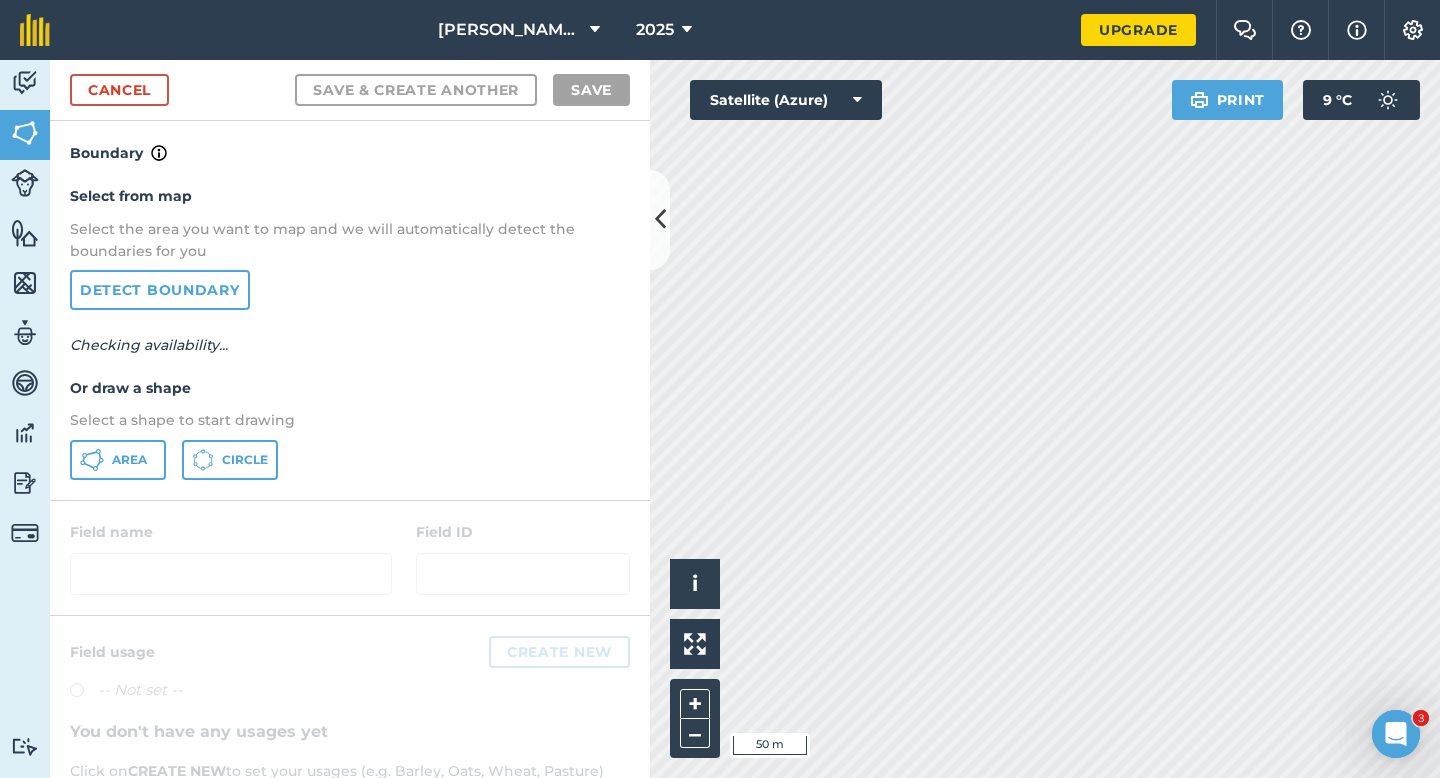 click on "Select from map Select the area you want to map and we will automatically detect the boundaries for you Detect boundary Checking availability... Or draw a shape Select a shape to start drawing Area Circle" at bounding box center [350, 332] 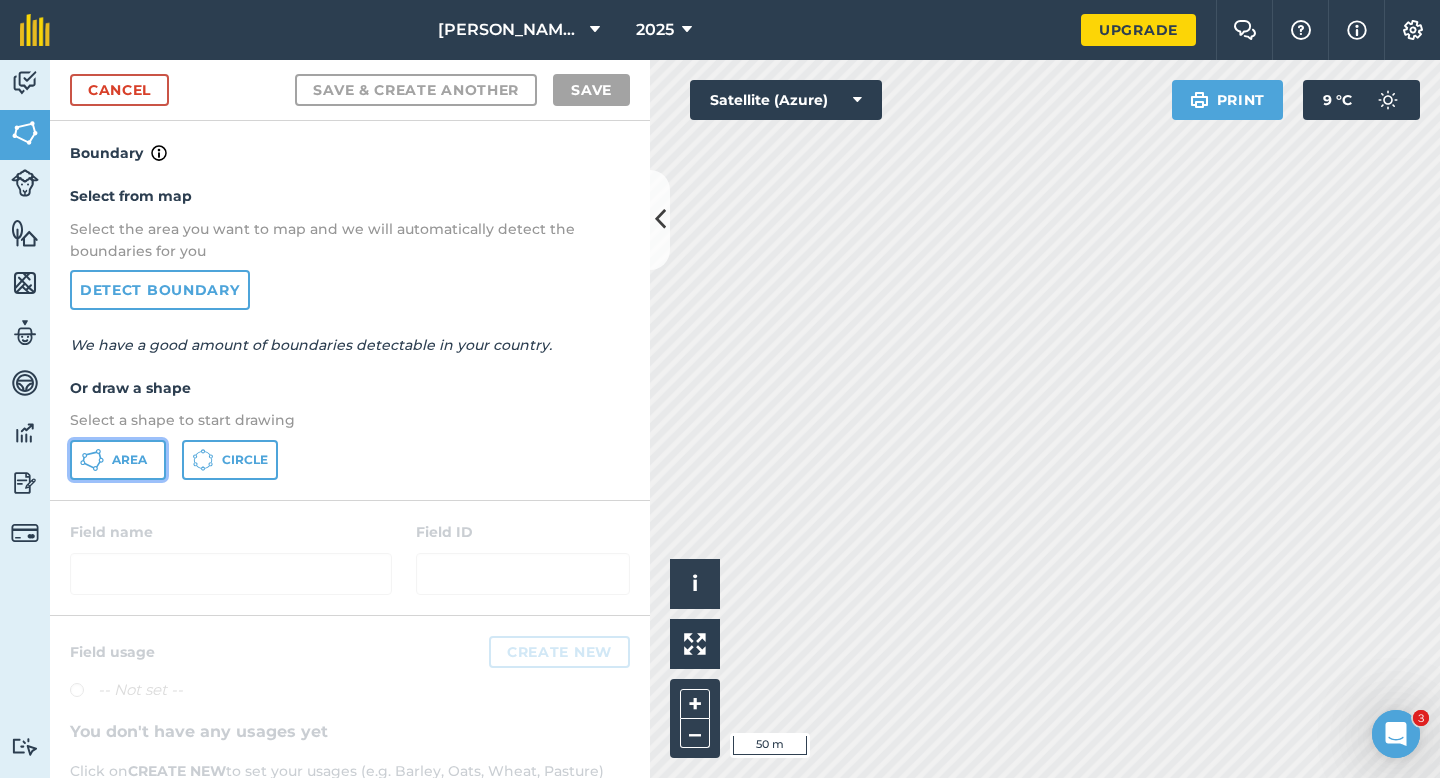 click on "Area" at bounding box center [118, 460] 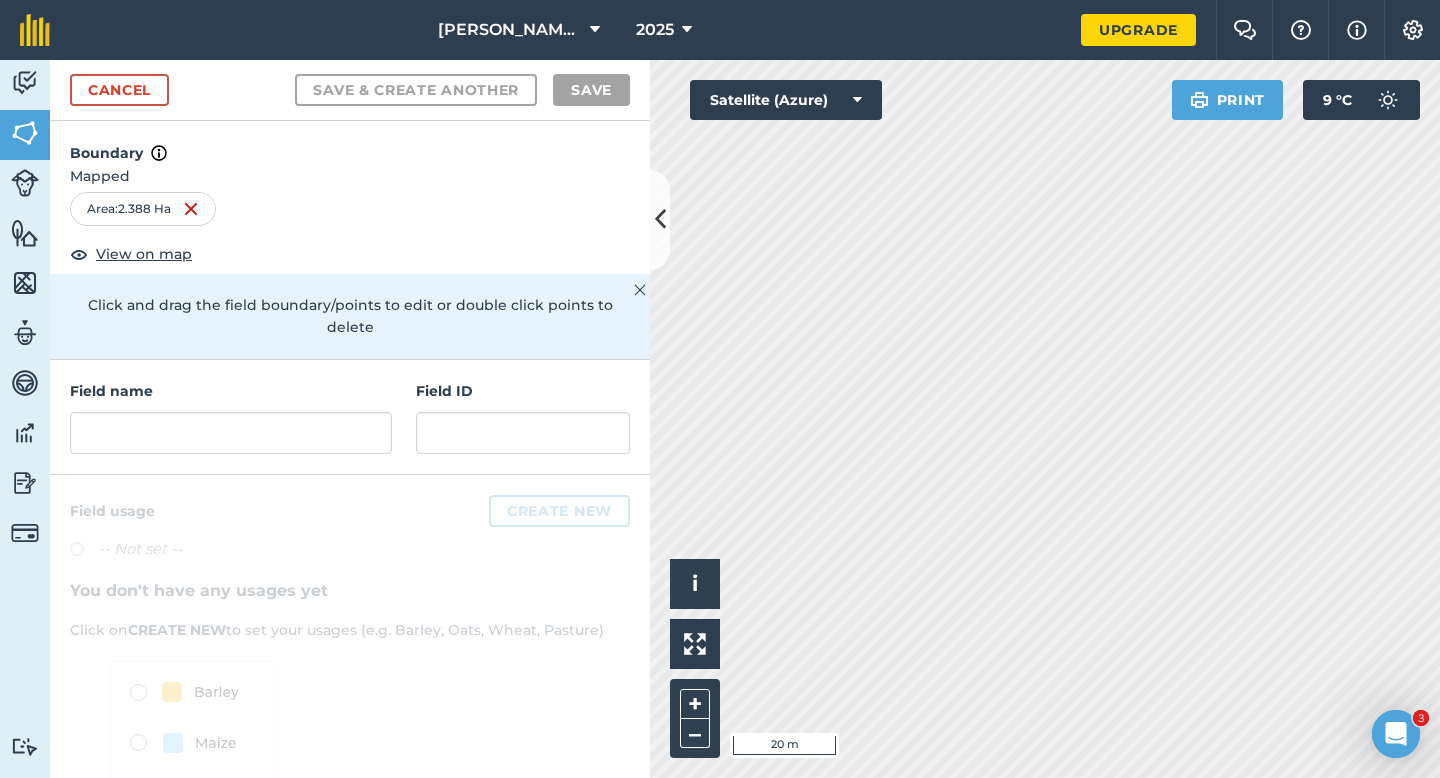 click on "Field name" at bounding box center (231, 391) 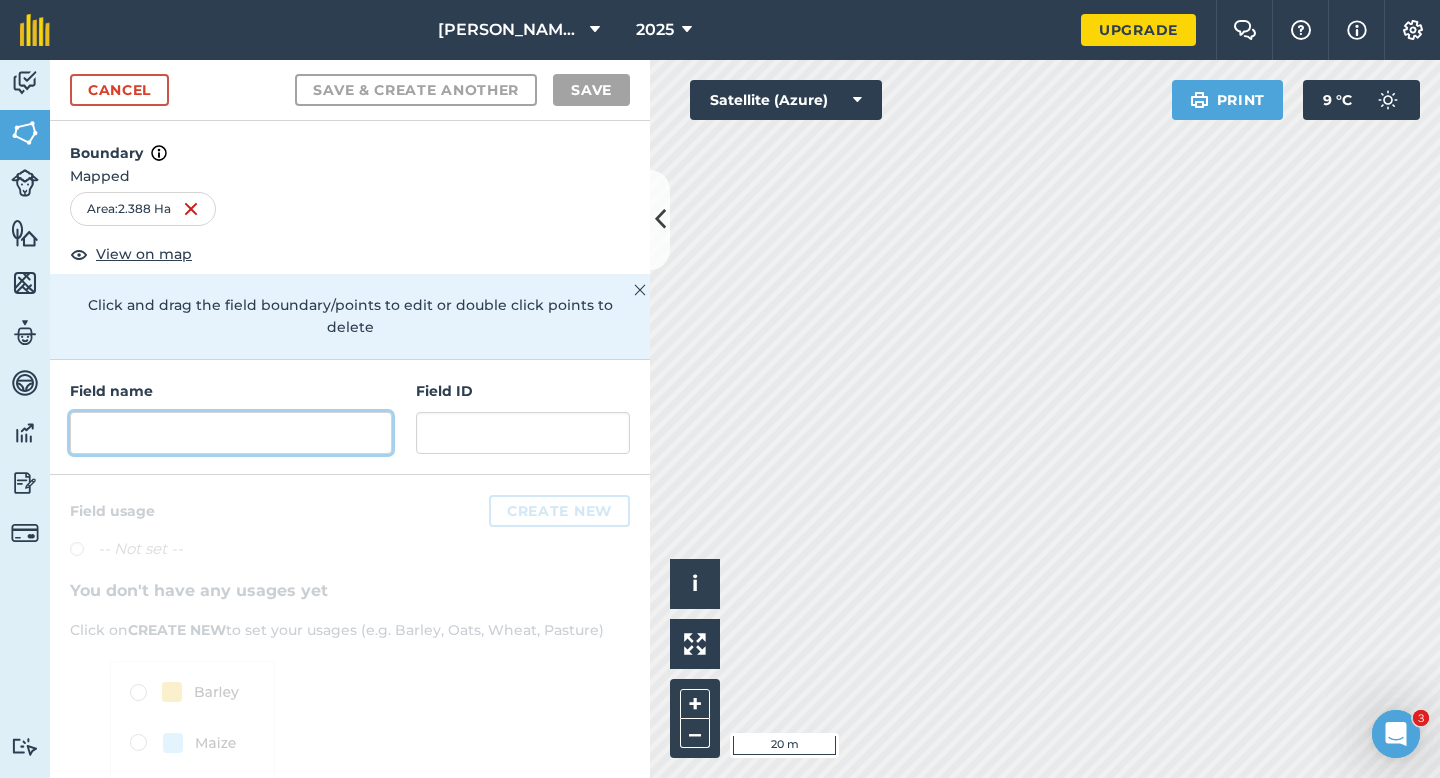 click at bounding box center [231, 433] 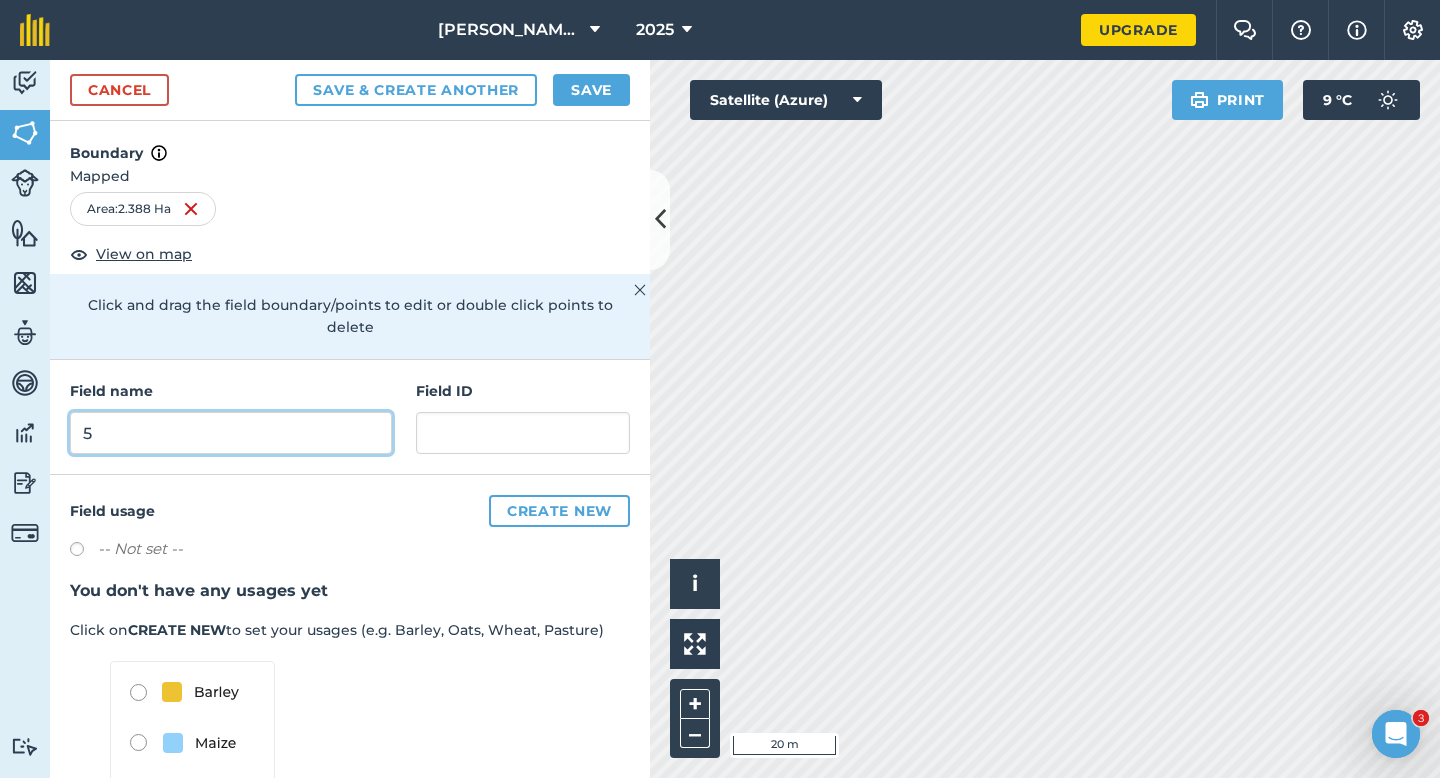 type on "5" 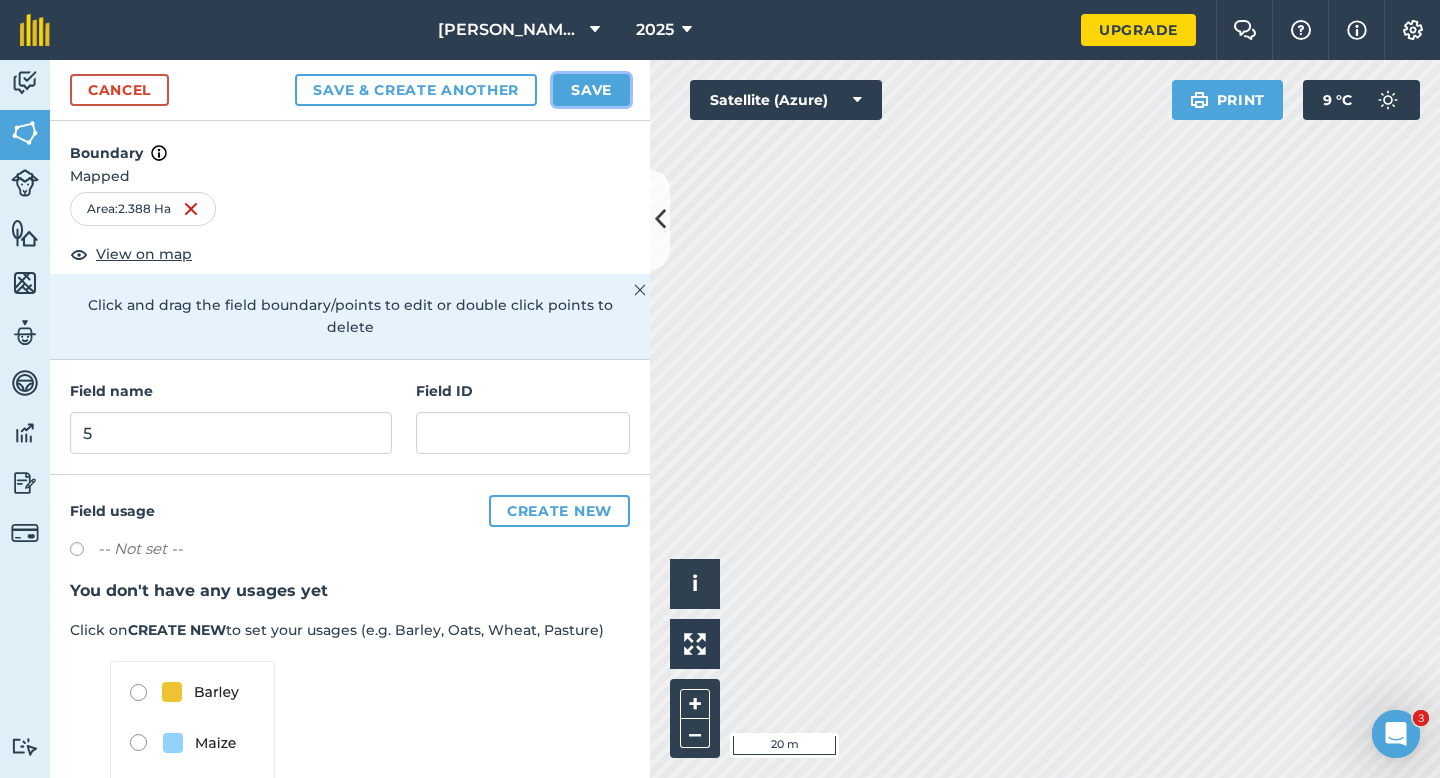 click on "Save" at bounding box center [591, 90] 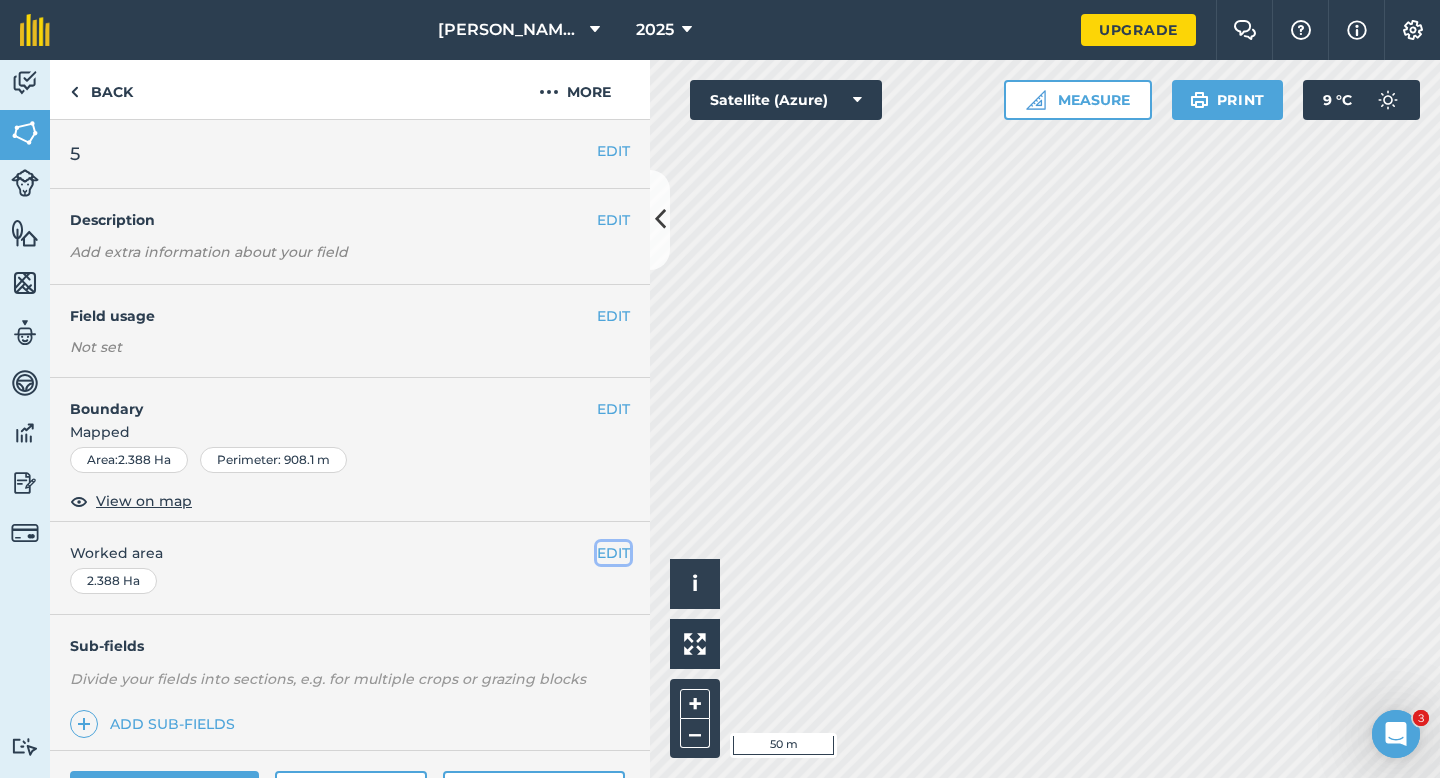 click on "EDIT" at bounding box center (613, 553) 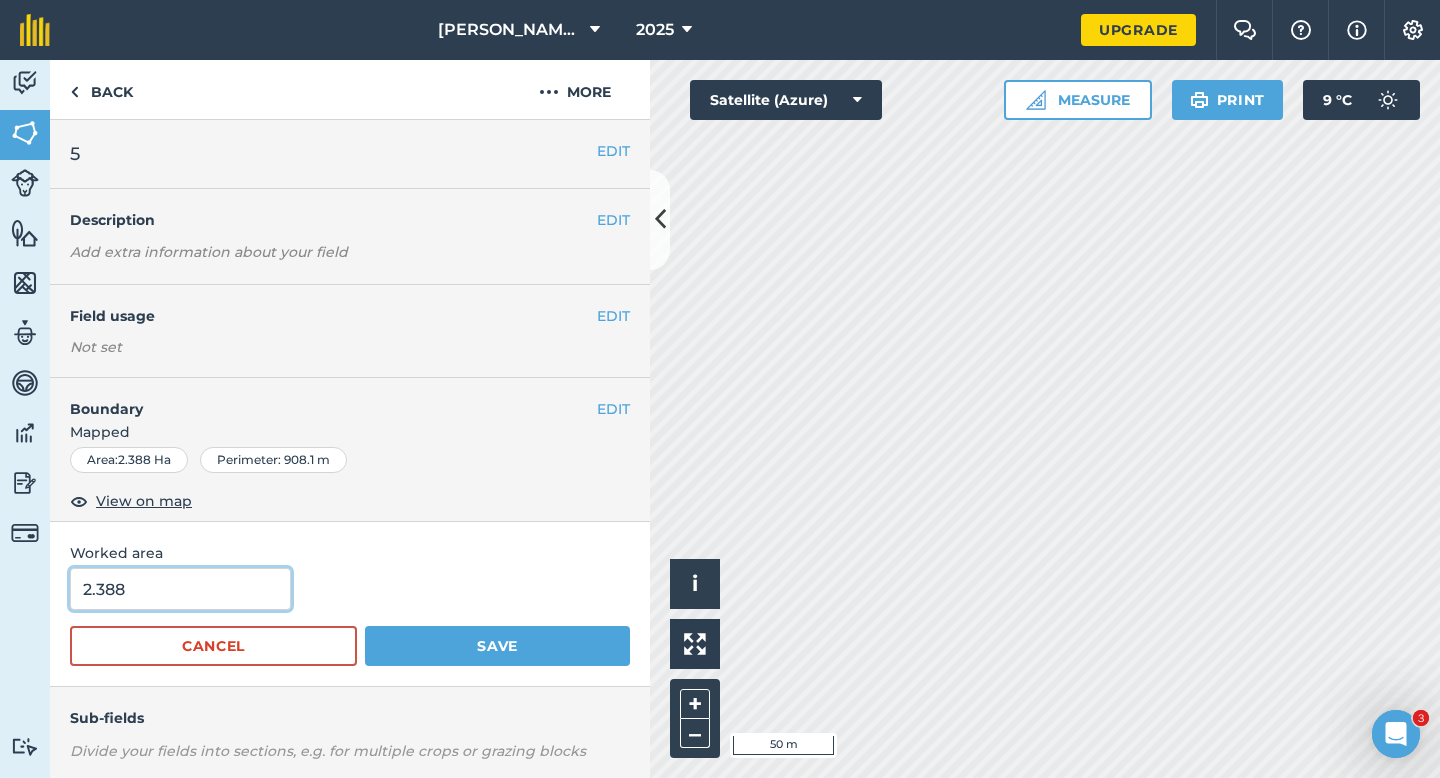click on "2.388" at bounding box center (180, 589) 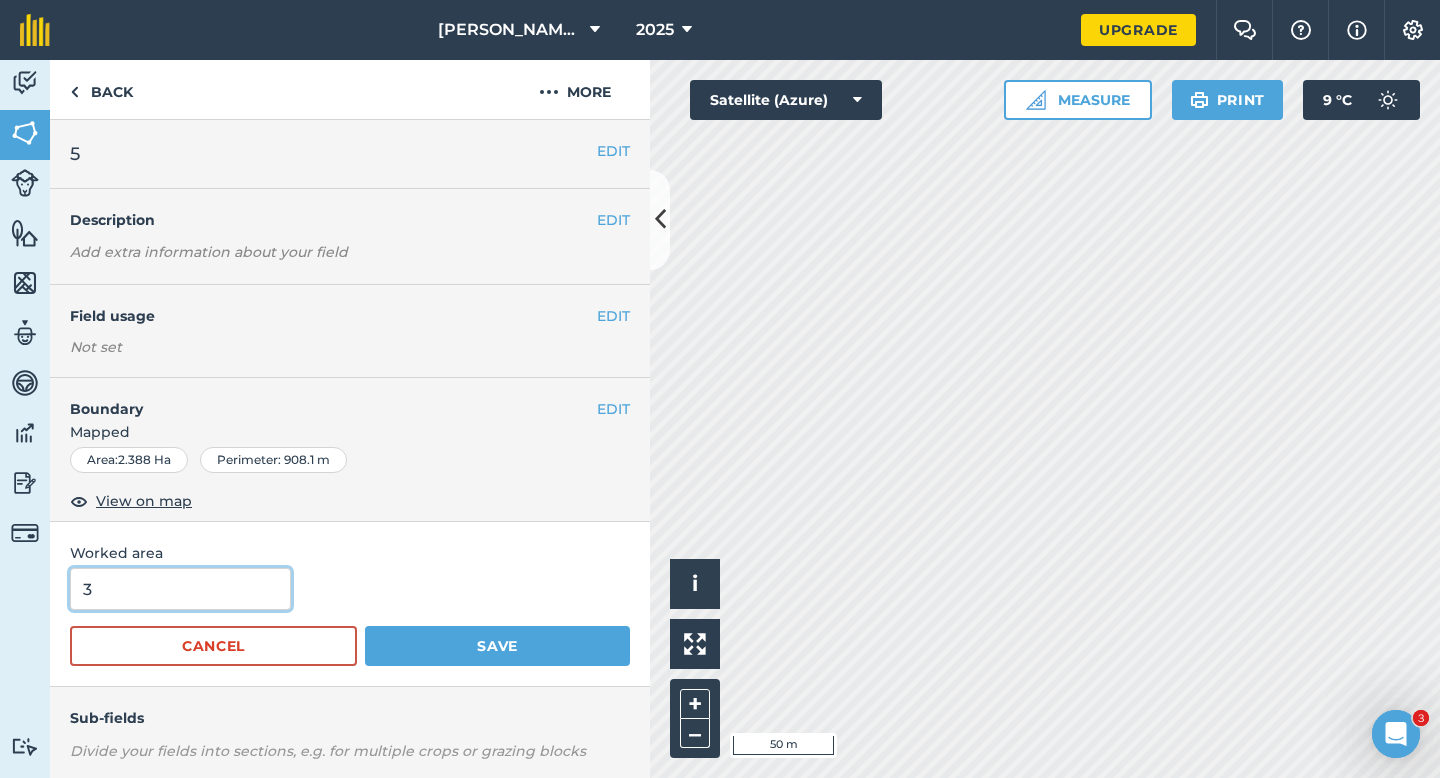 click on "Save" at bounding box center [497, 646] 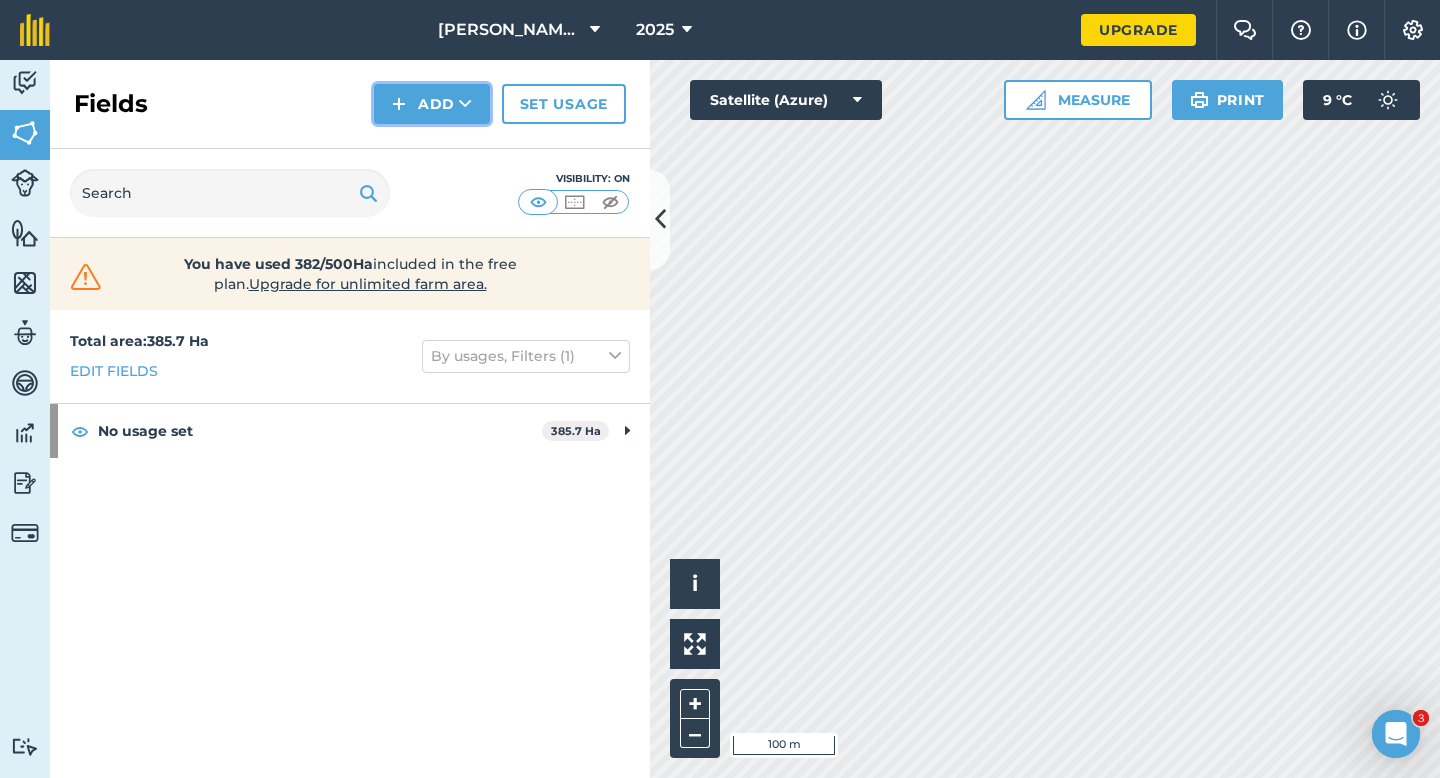 click at bounding box center (399, 104) 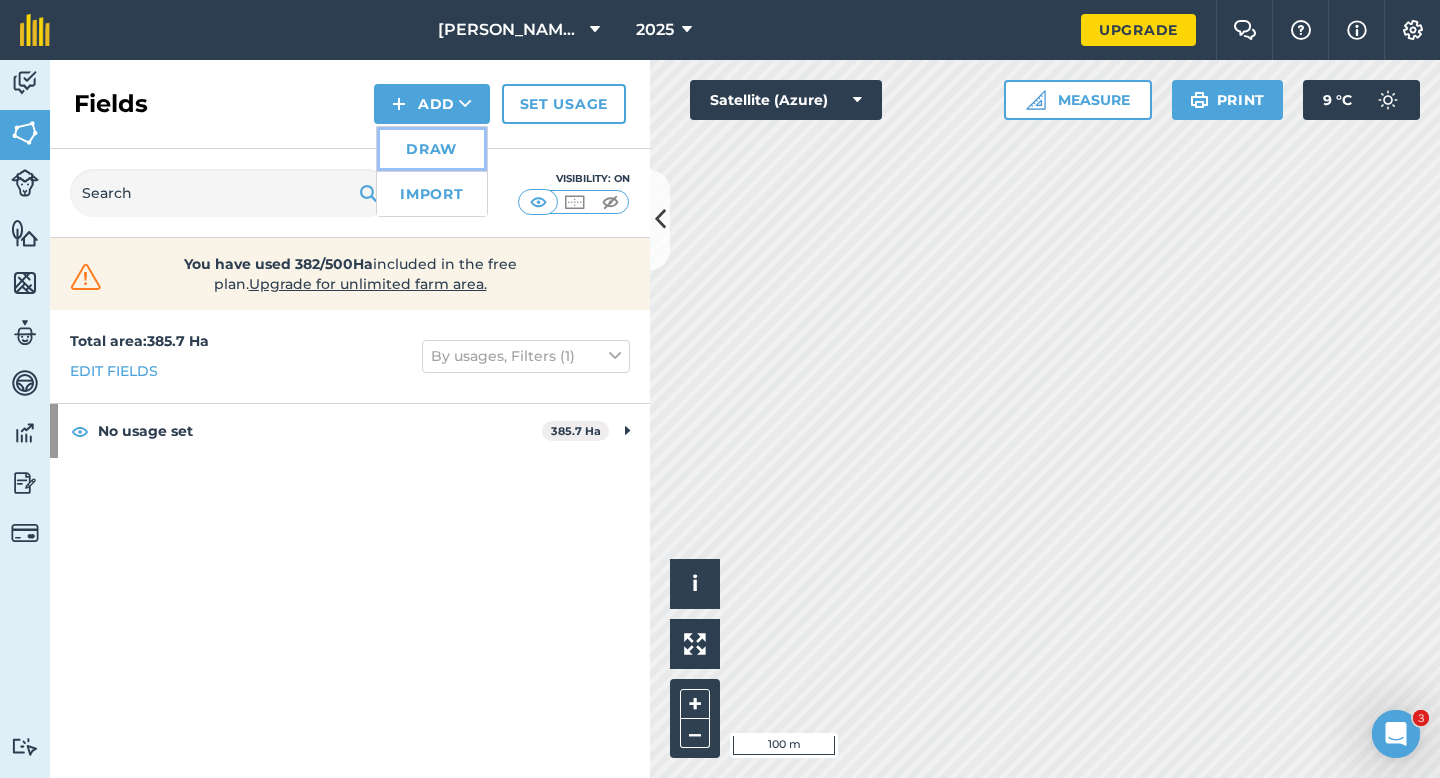 click on "Draw" at bounding box center (432, 149) 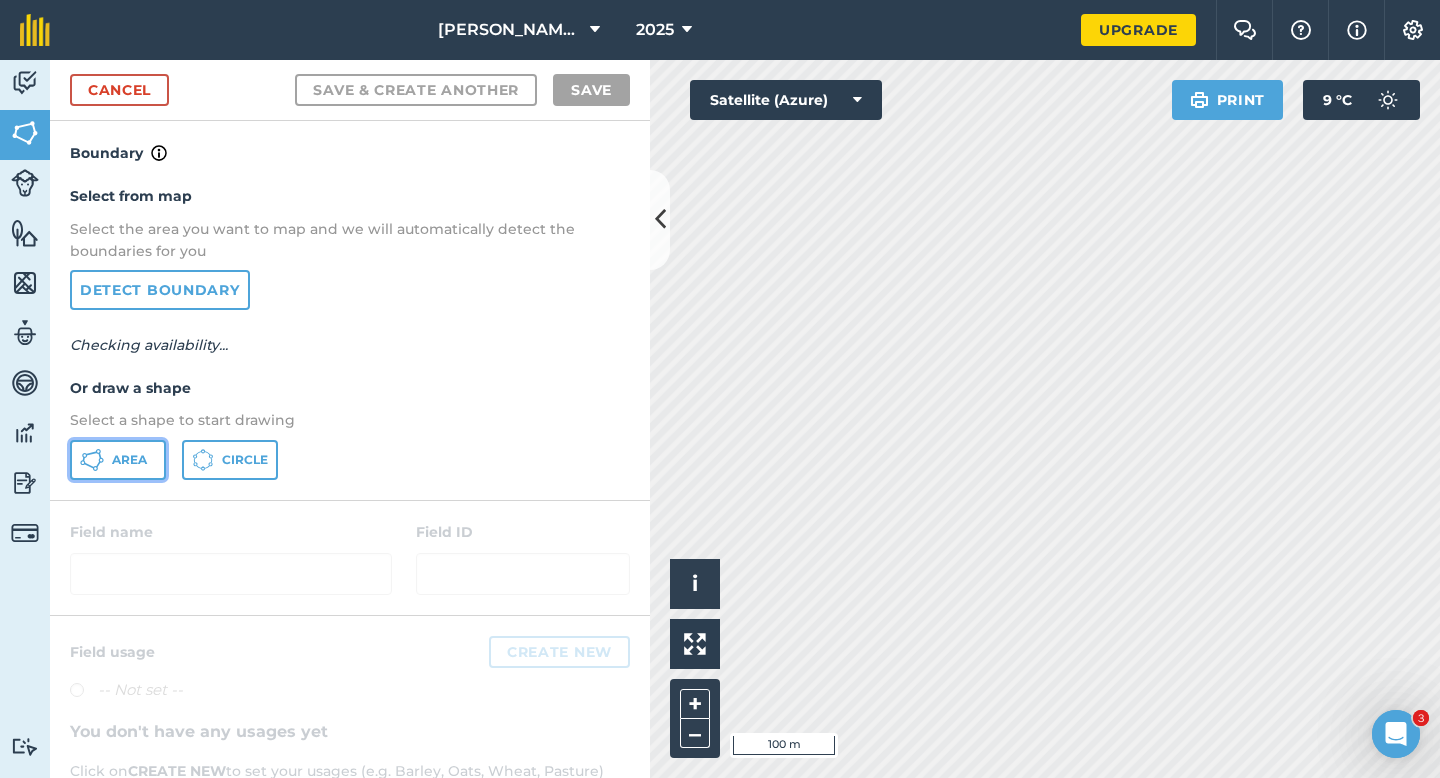 click on "Area" at bounding box center (129, 460) 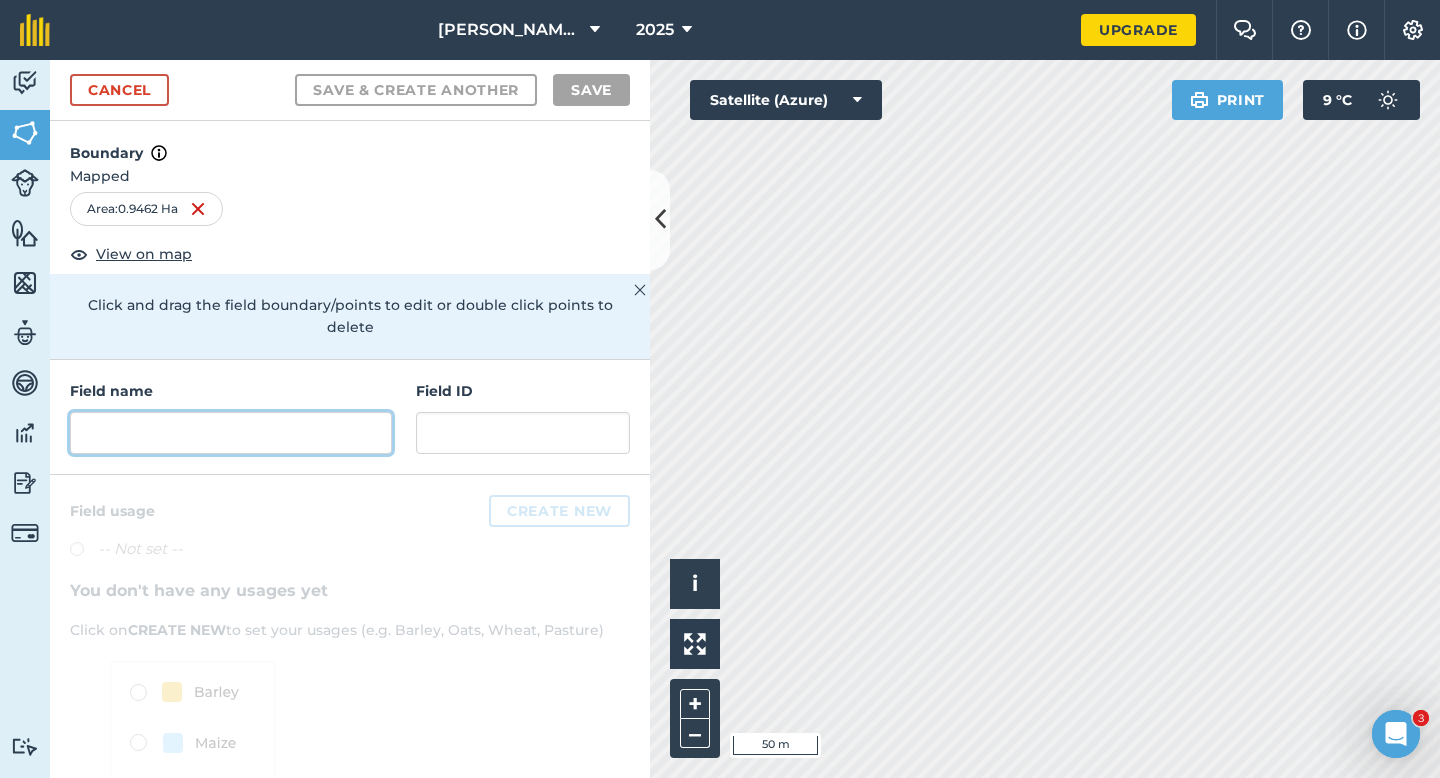 click at bounding box center [231, 433] 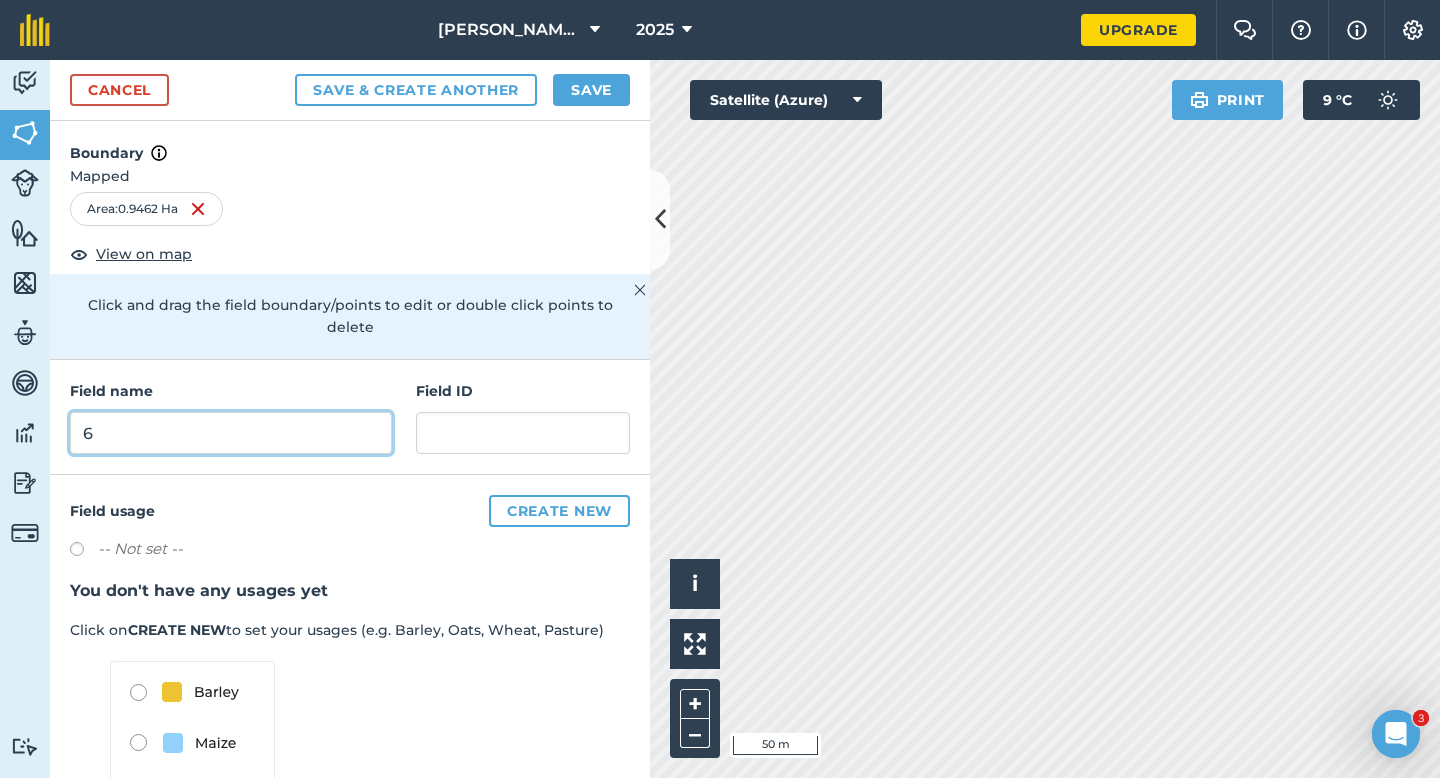 type on "6" 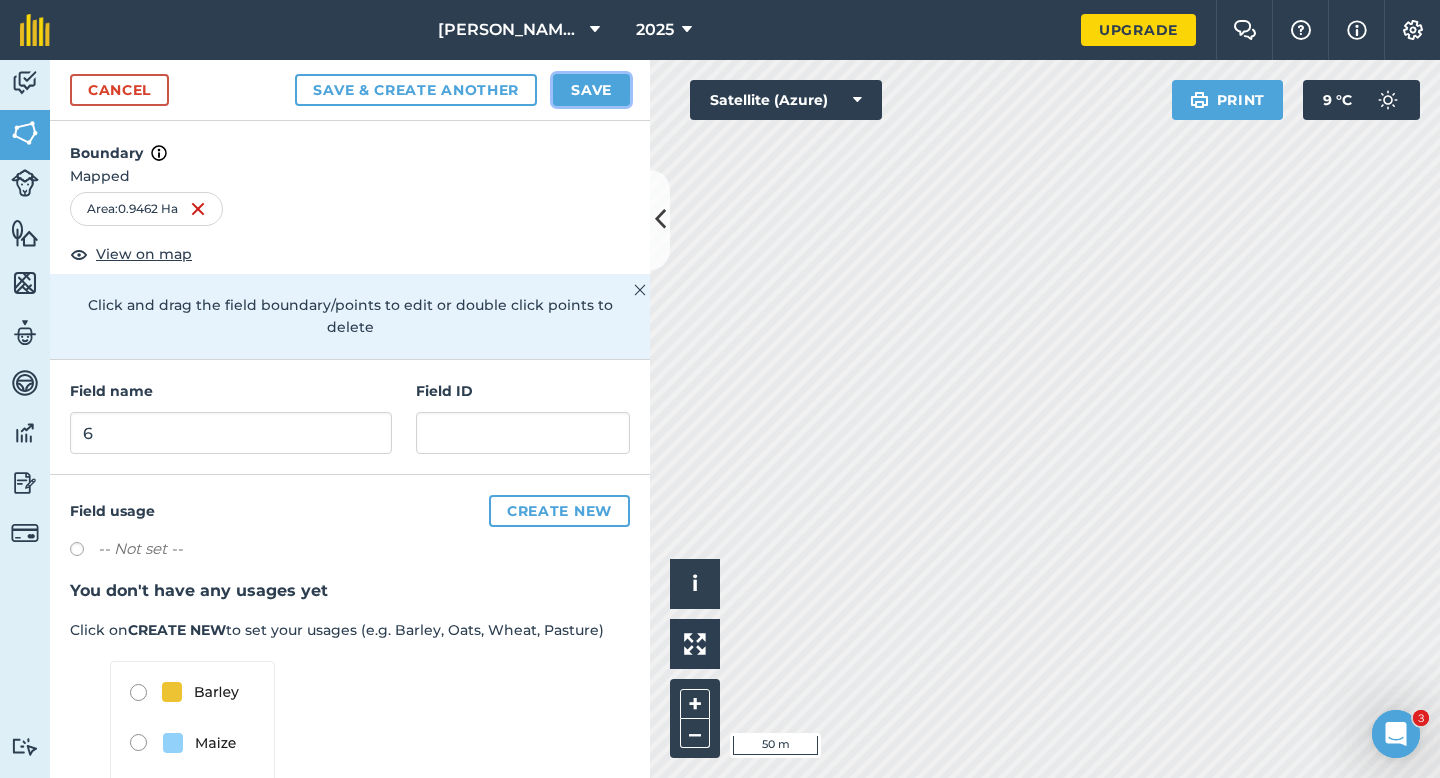click on "Save" at bounding box center (591, 90) 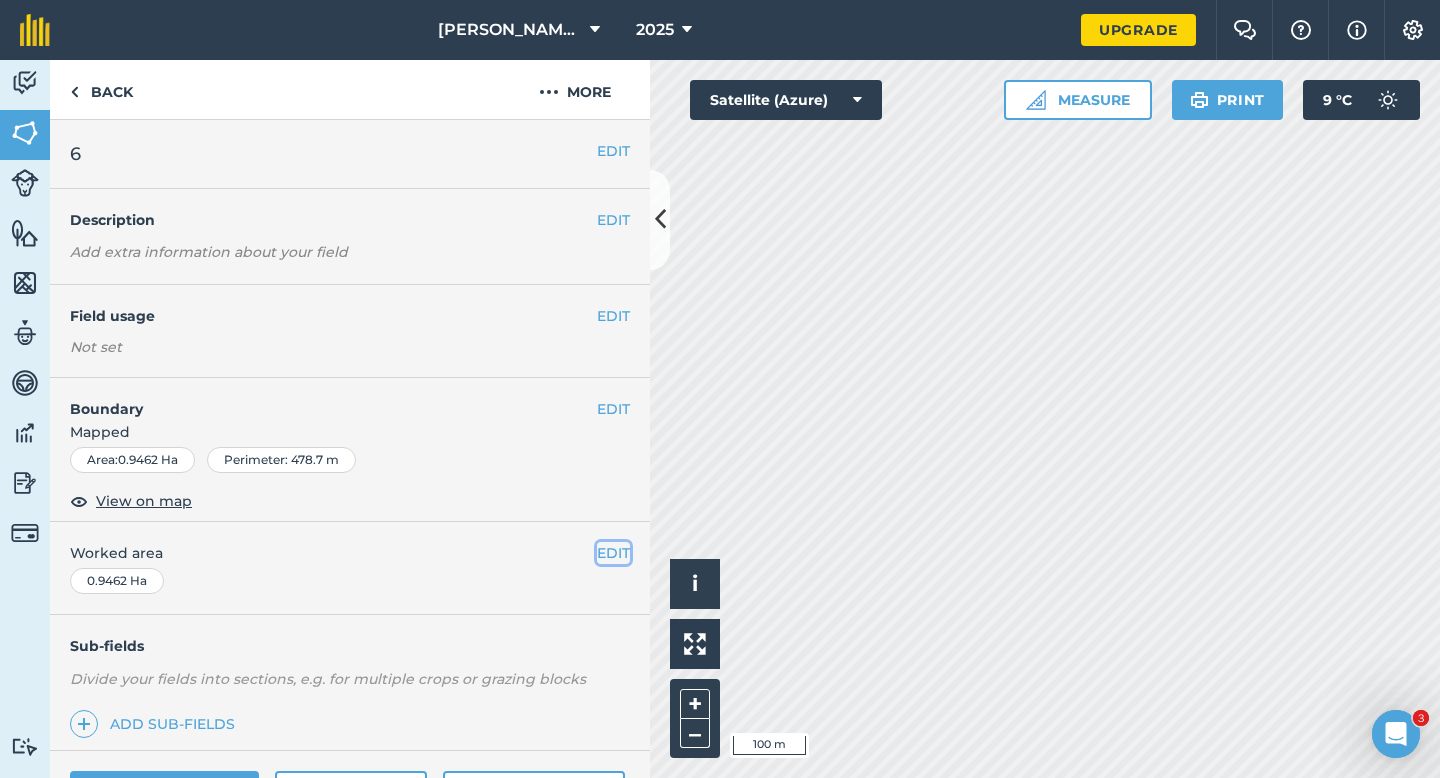 click on "EDIT" at bounding box center (613, 553) 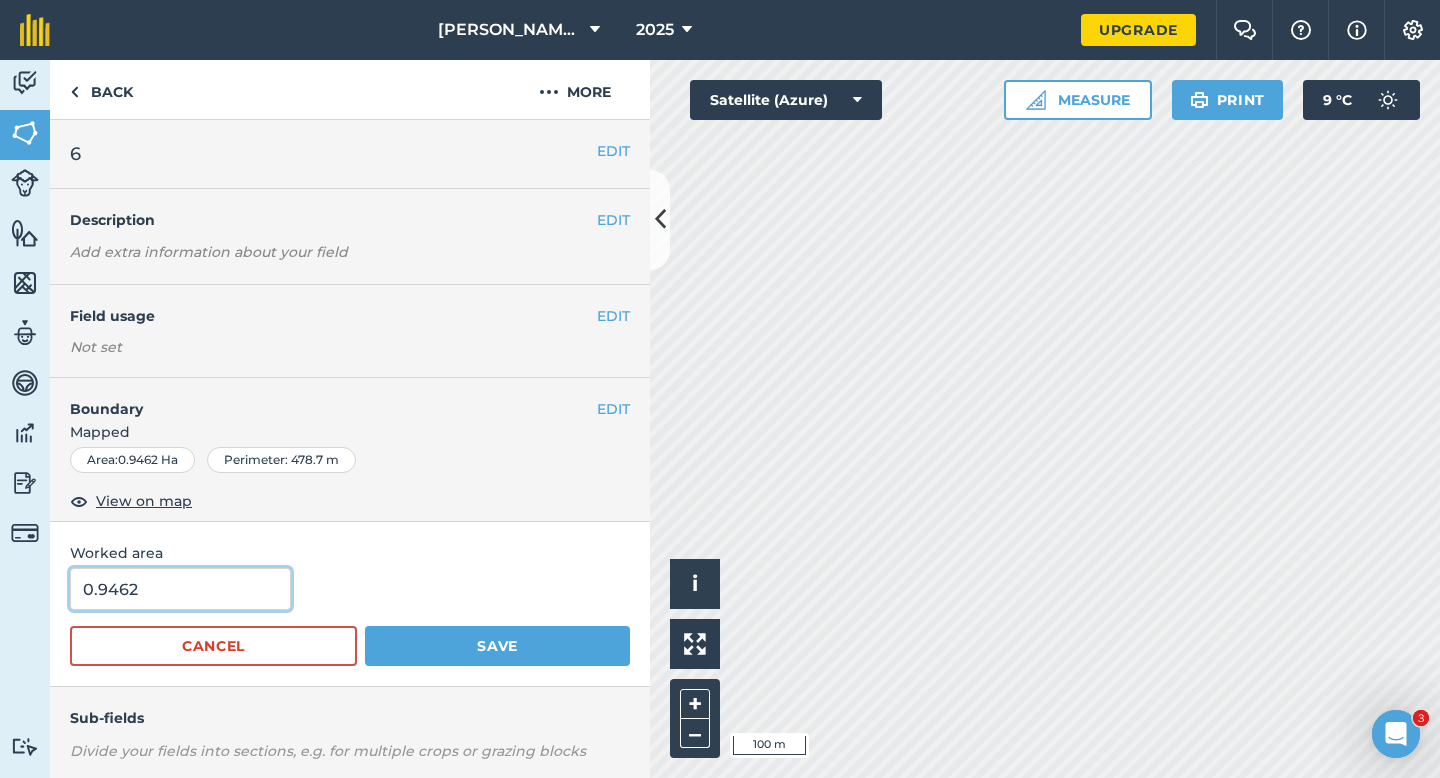 click on "0.9462" at bounding box center [180, 589] 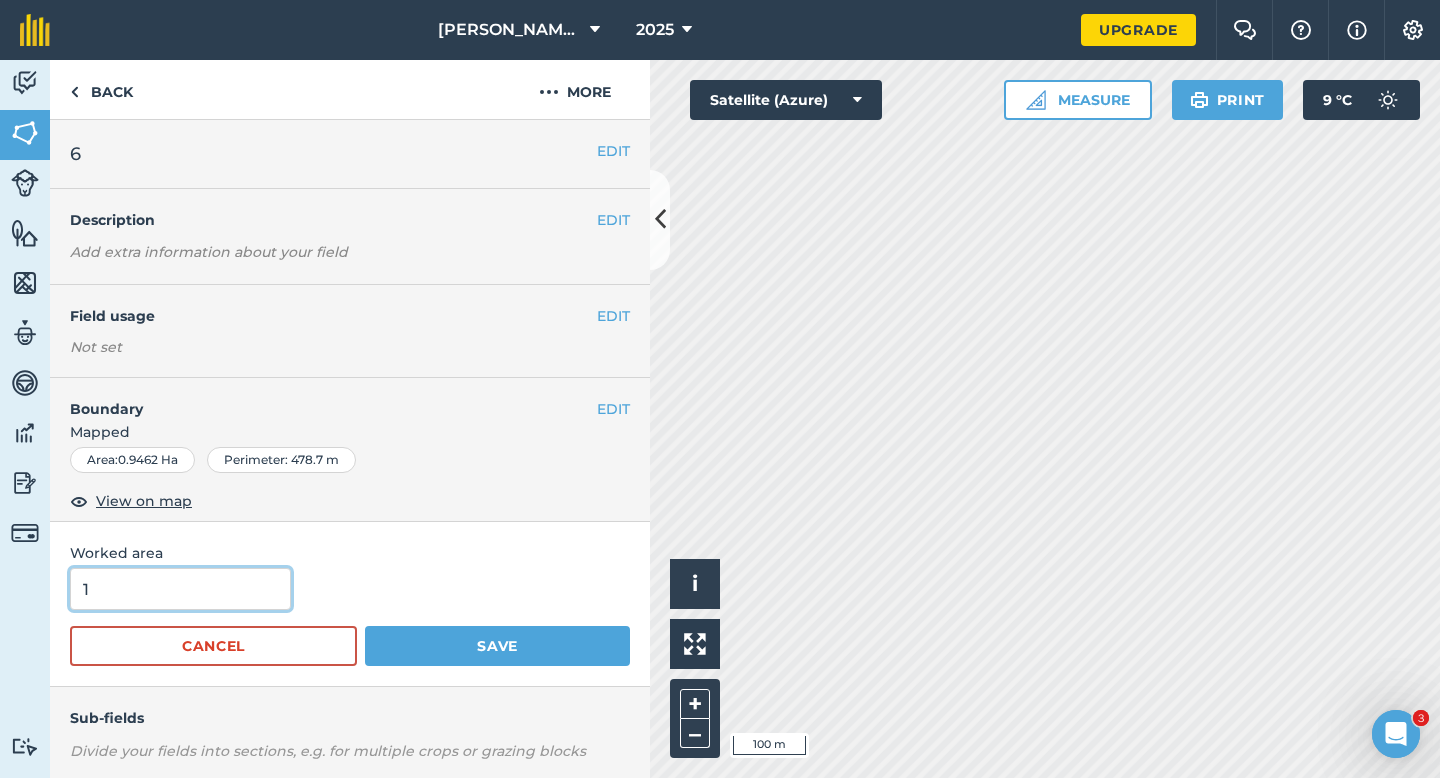 click on "Save" at bounding box center (497, 646) 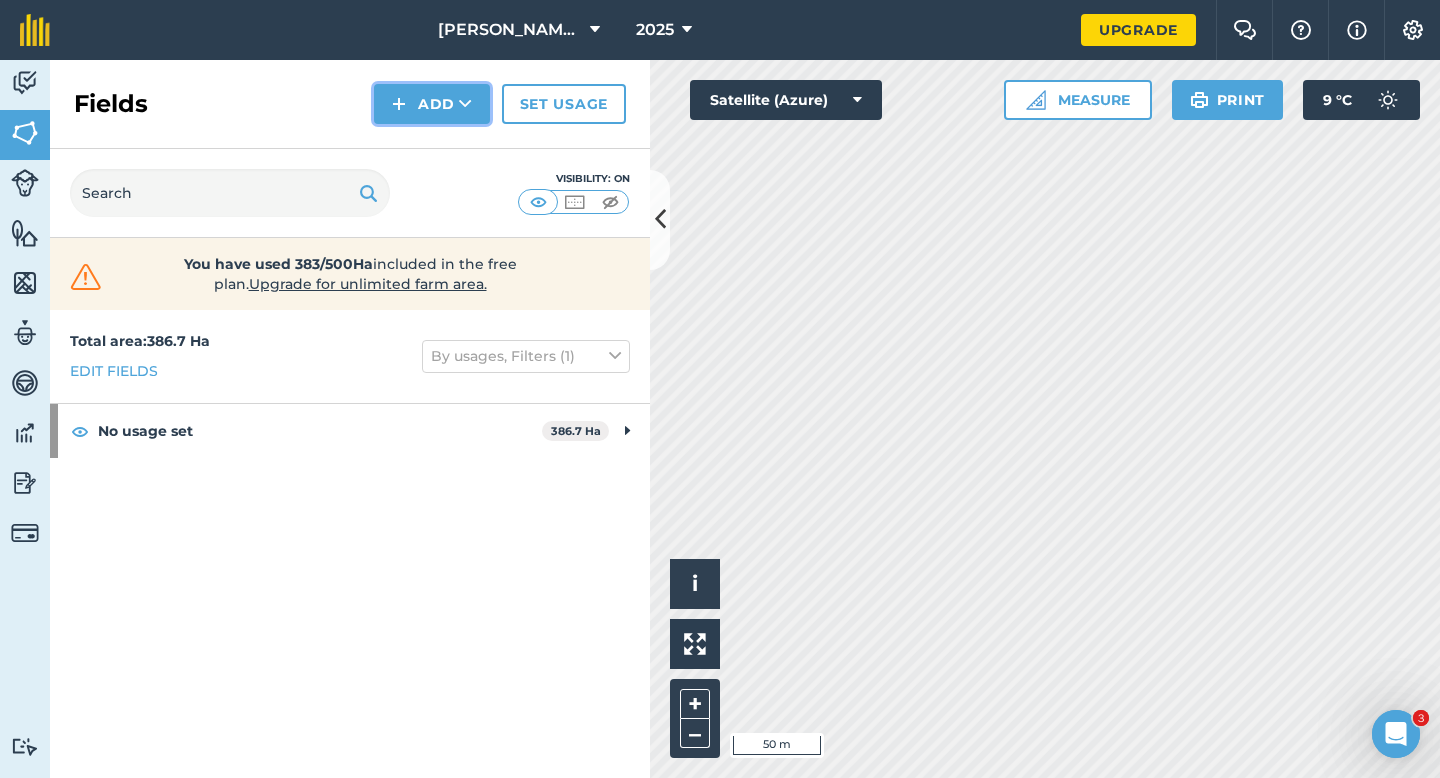 click on "Add" at bounding box center (432, 104) 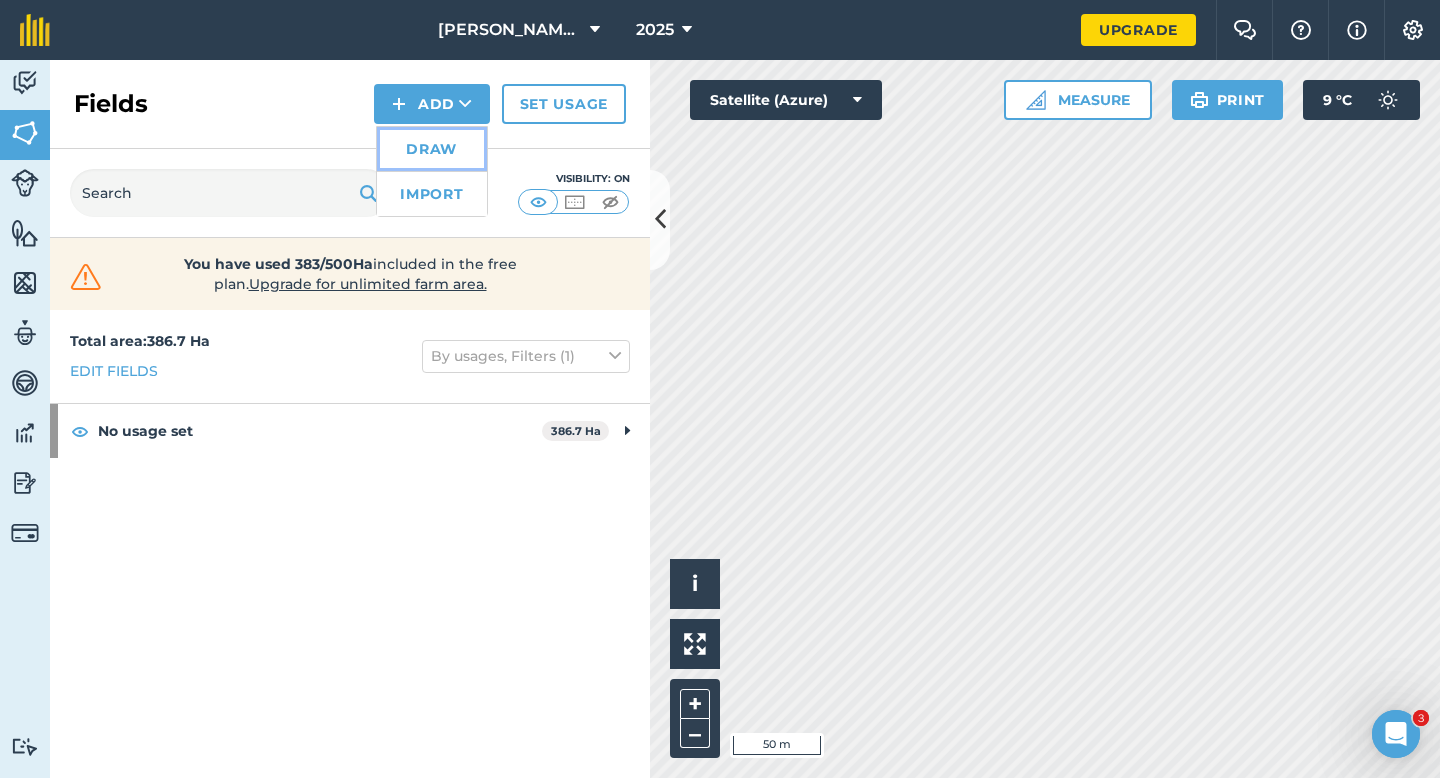 click on "Draw" at bounding box center [432, 149] 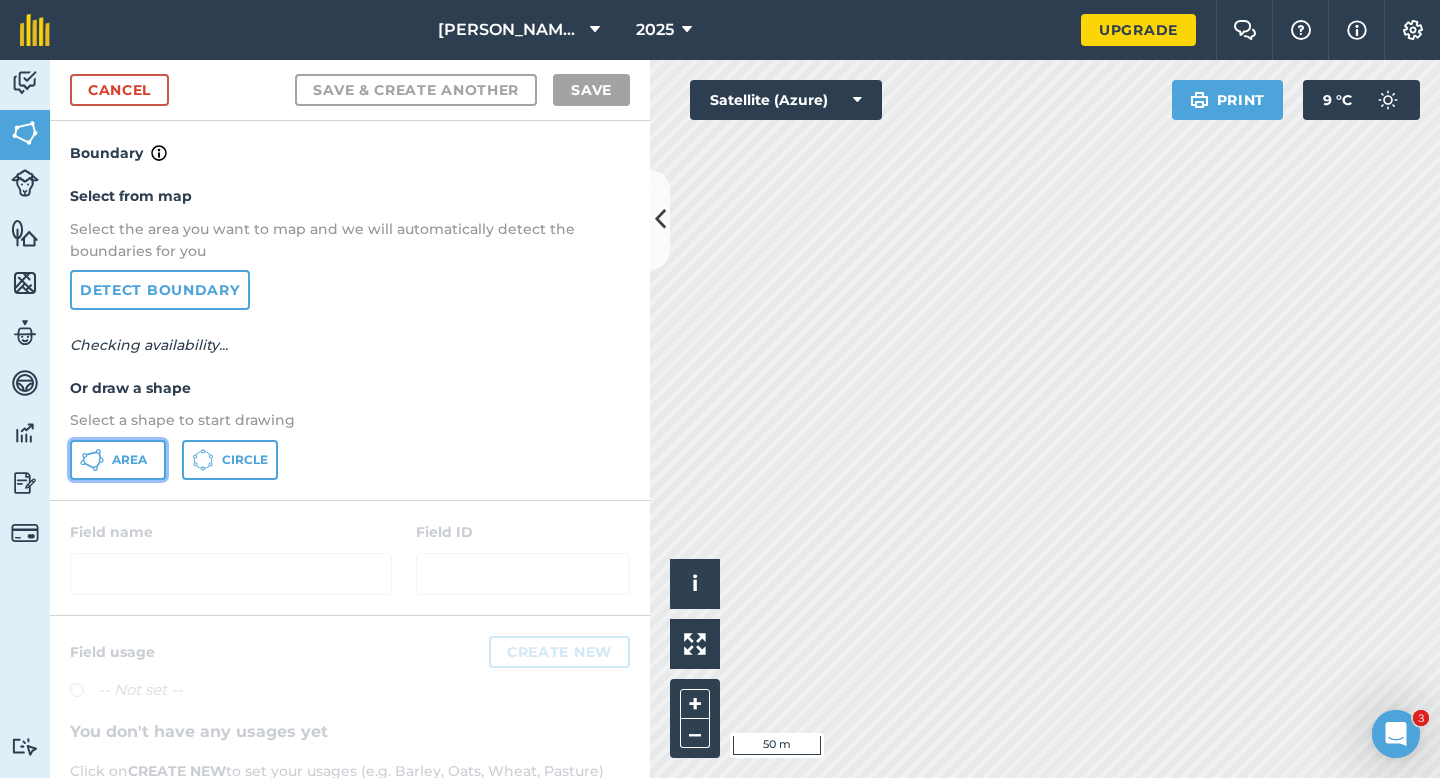 click on "Area" at bounding box center [118, 460] 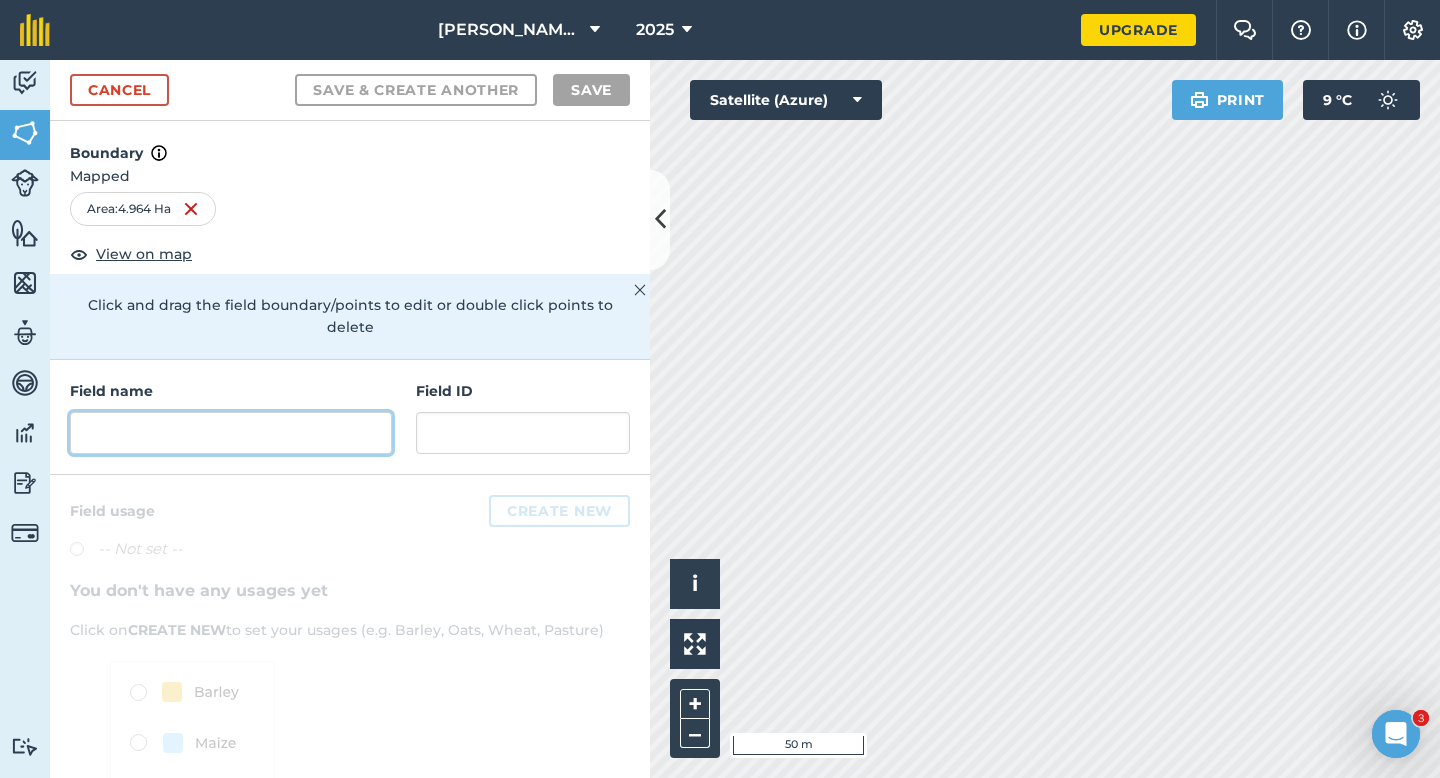 click at bounding box center [231, 433] 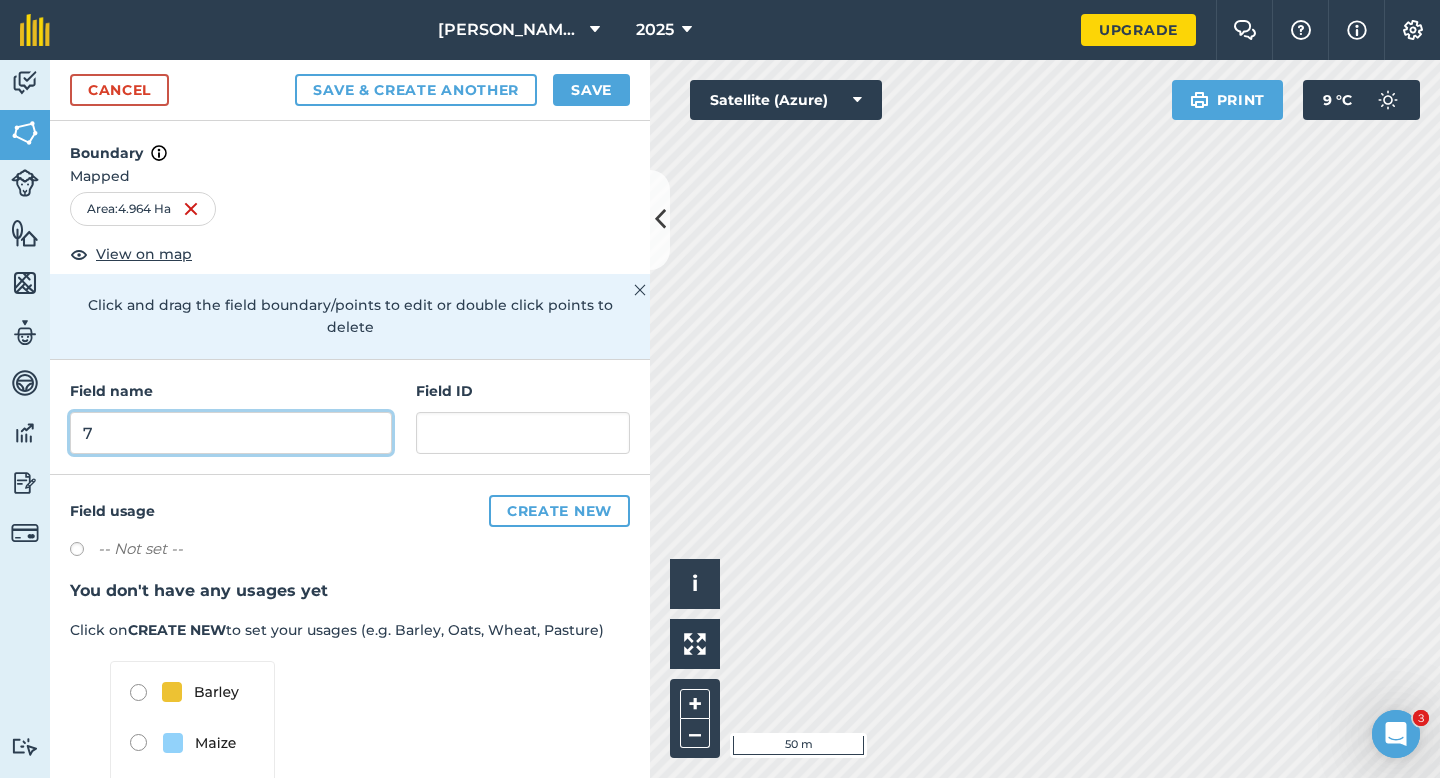 type on "7" 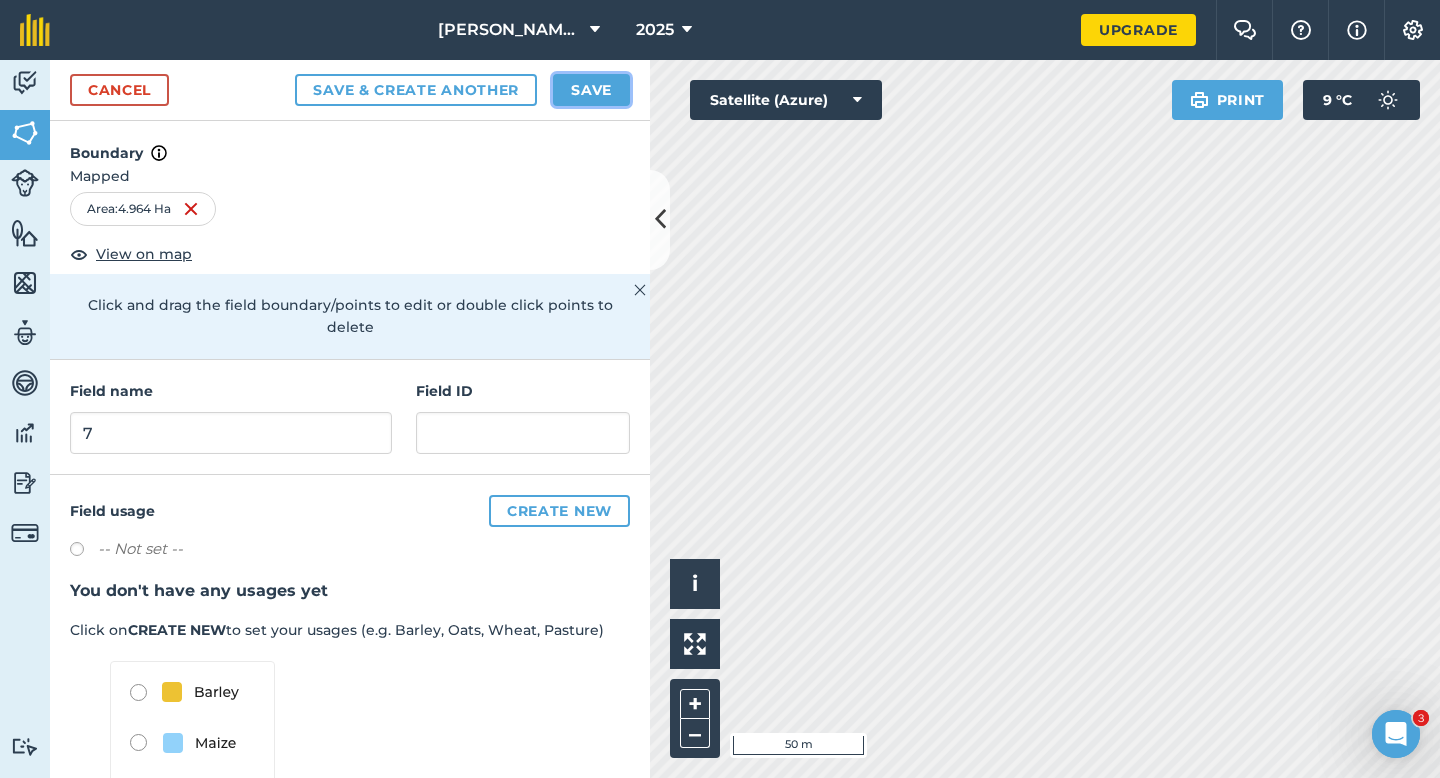 click on "Save" at bounding box center (591, 90) 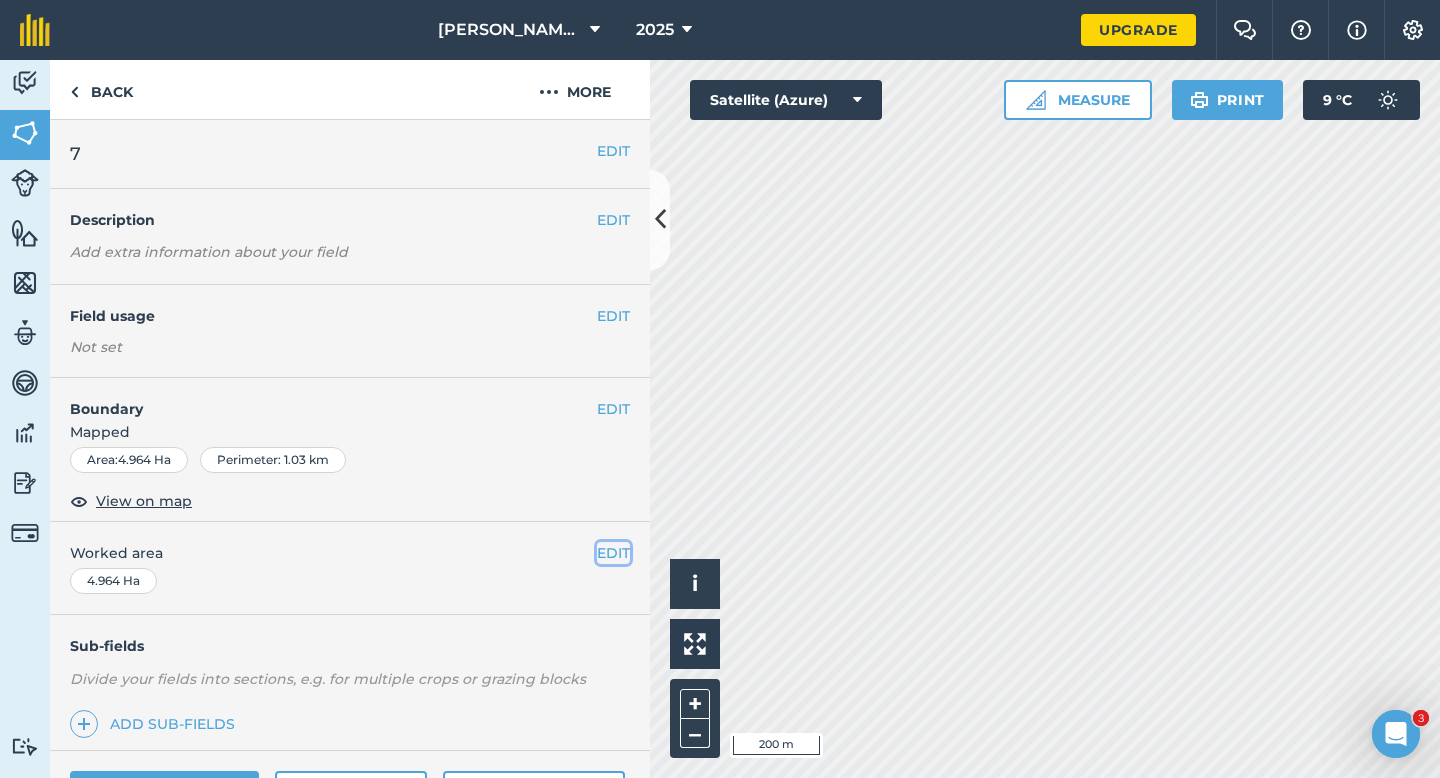 click on "EDIT" at bounding box center [613, 553] 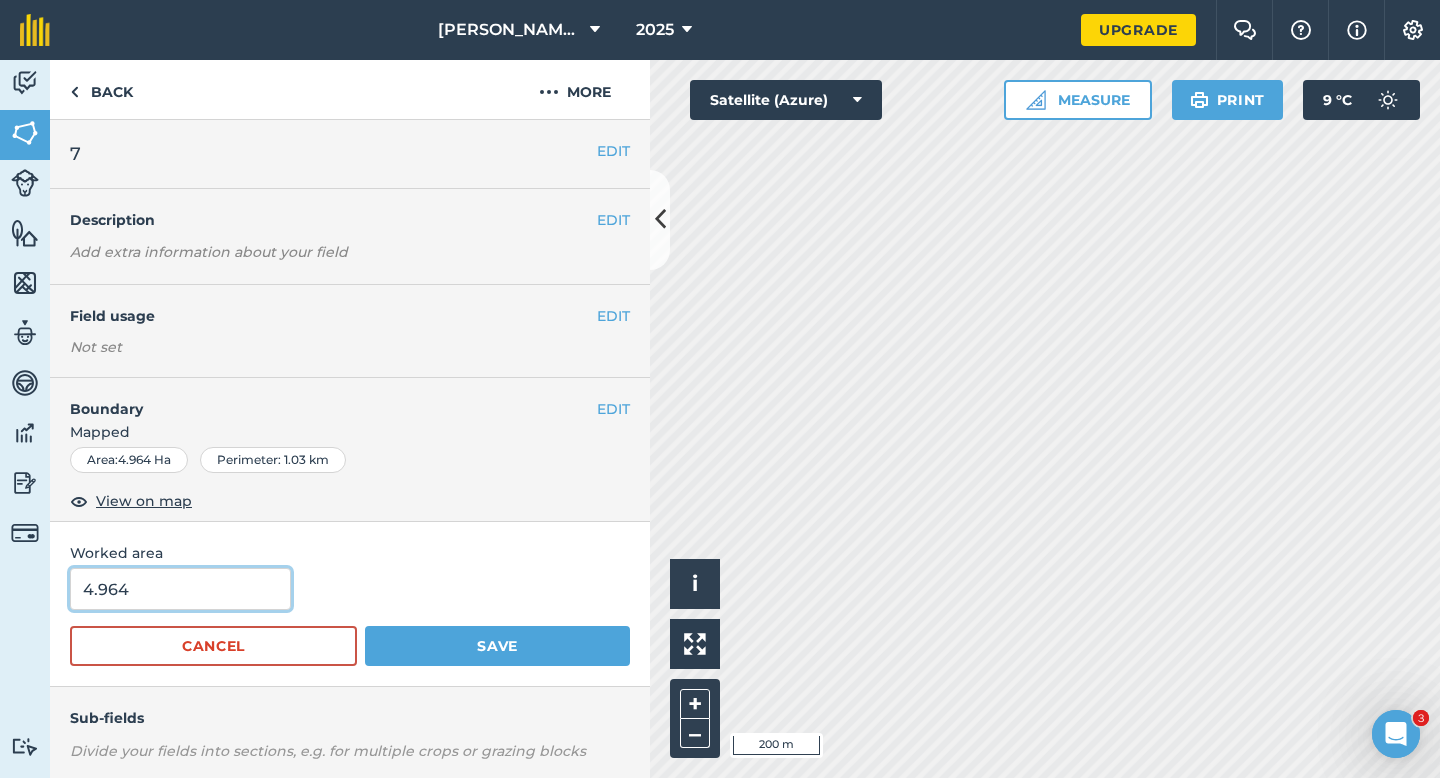 click on "4.964" at bounding box center (180, 589) 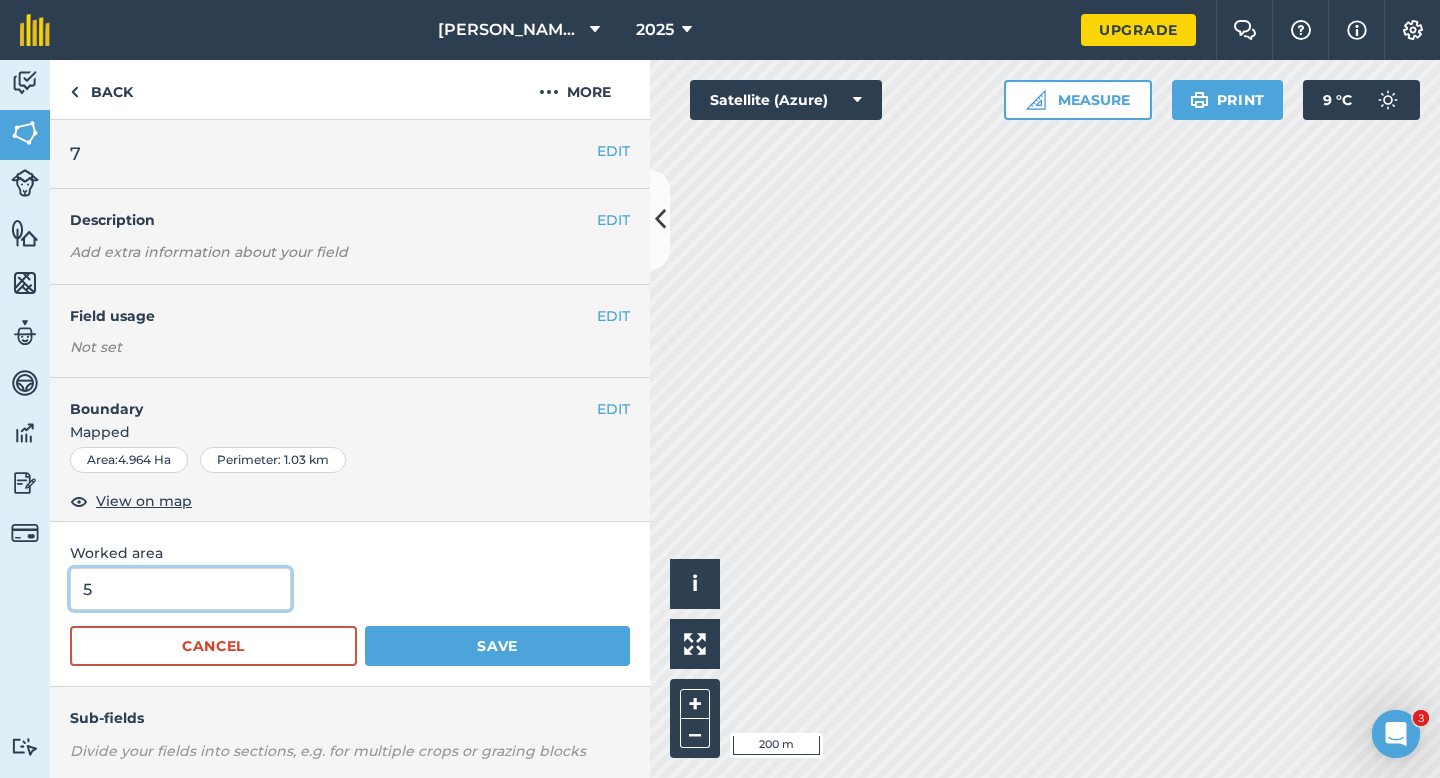 click on "Save" at bounding box center (497, 646) 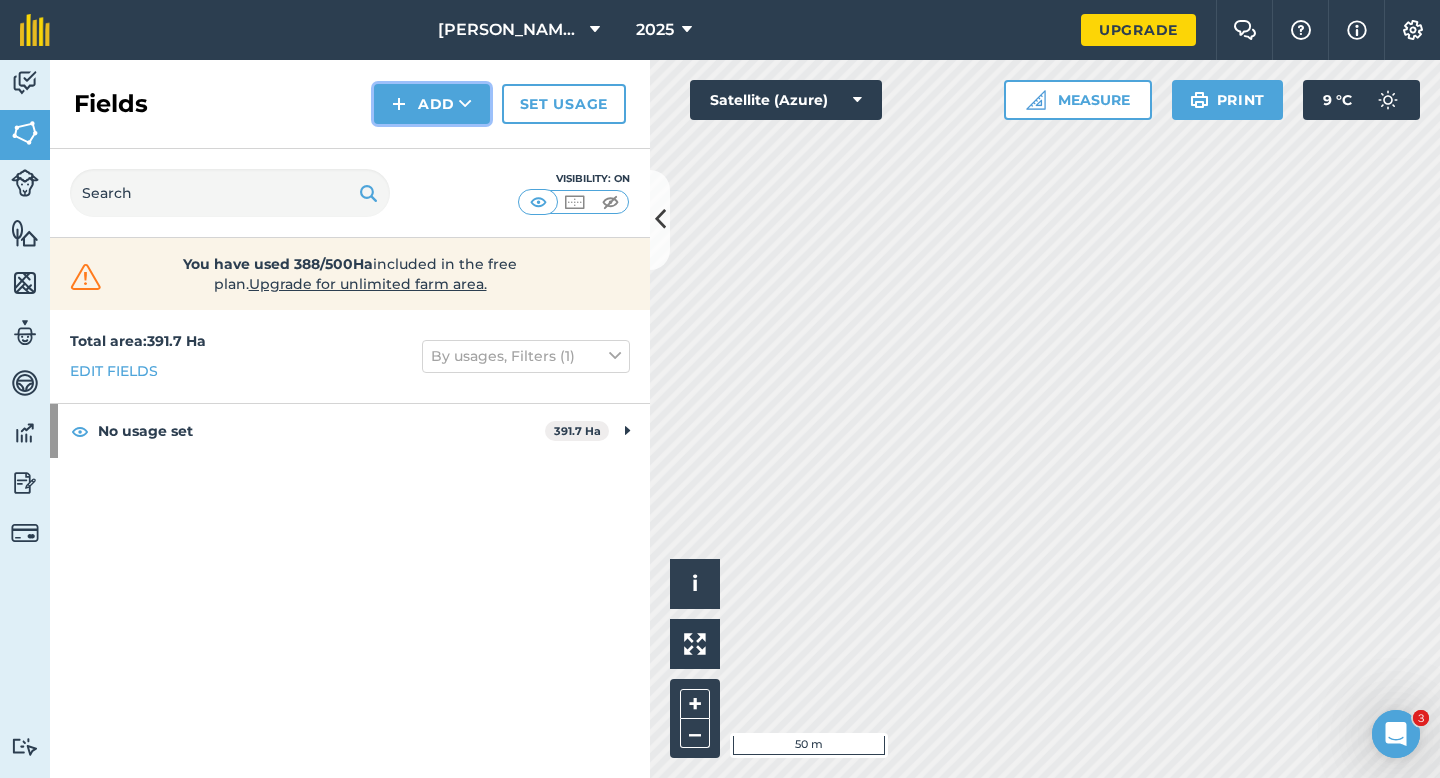 click on "Add" at bounding box center [432, 104] 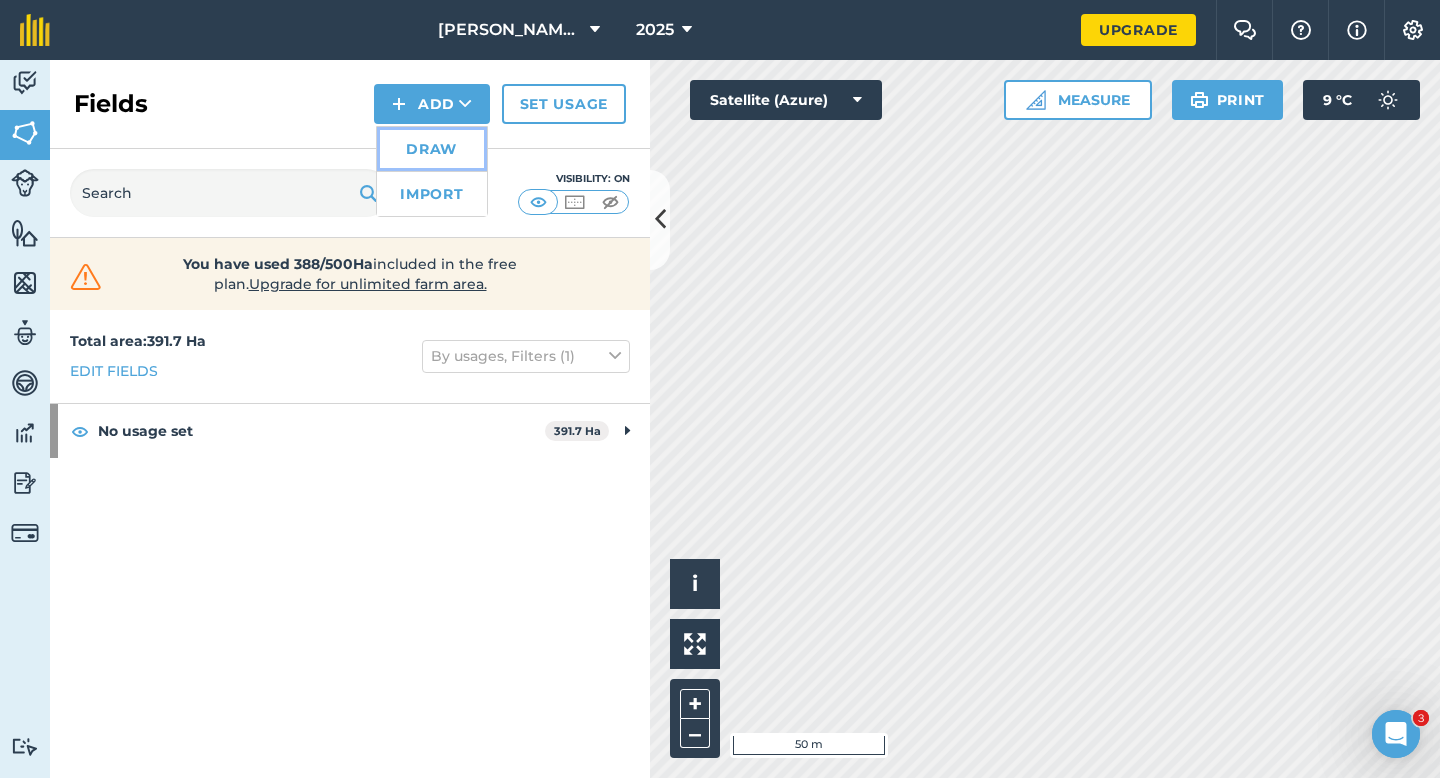 click on "Draw" at bounding box center (432, 149) 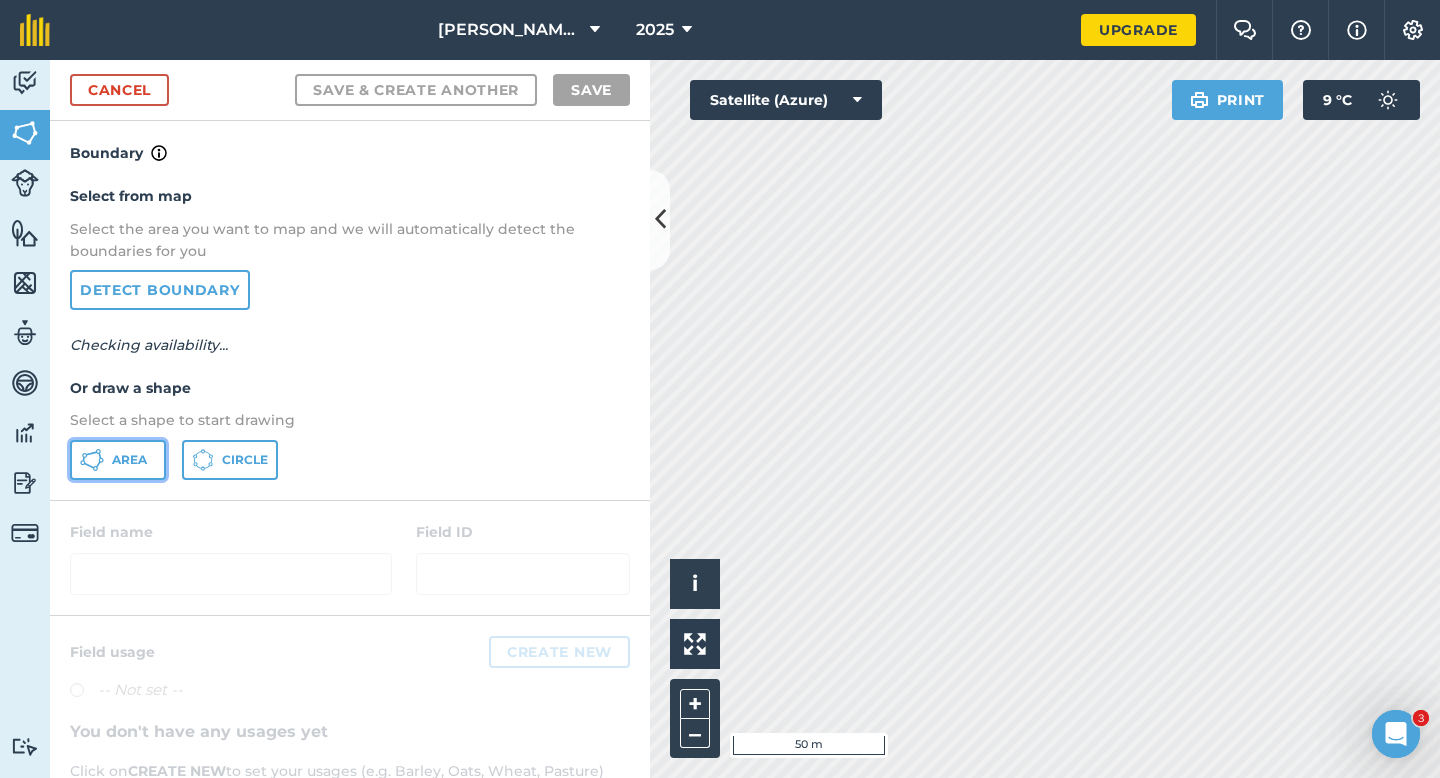 click on "Area" at bounding box center (118, 460) 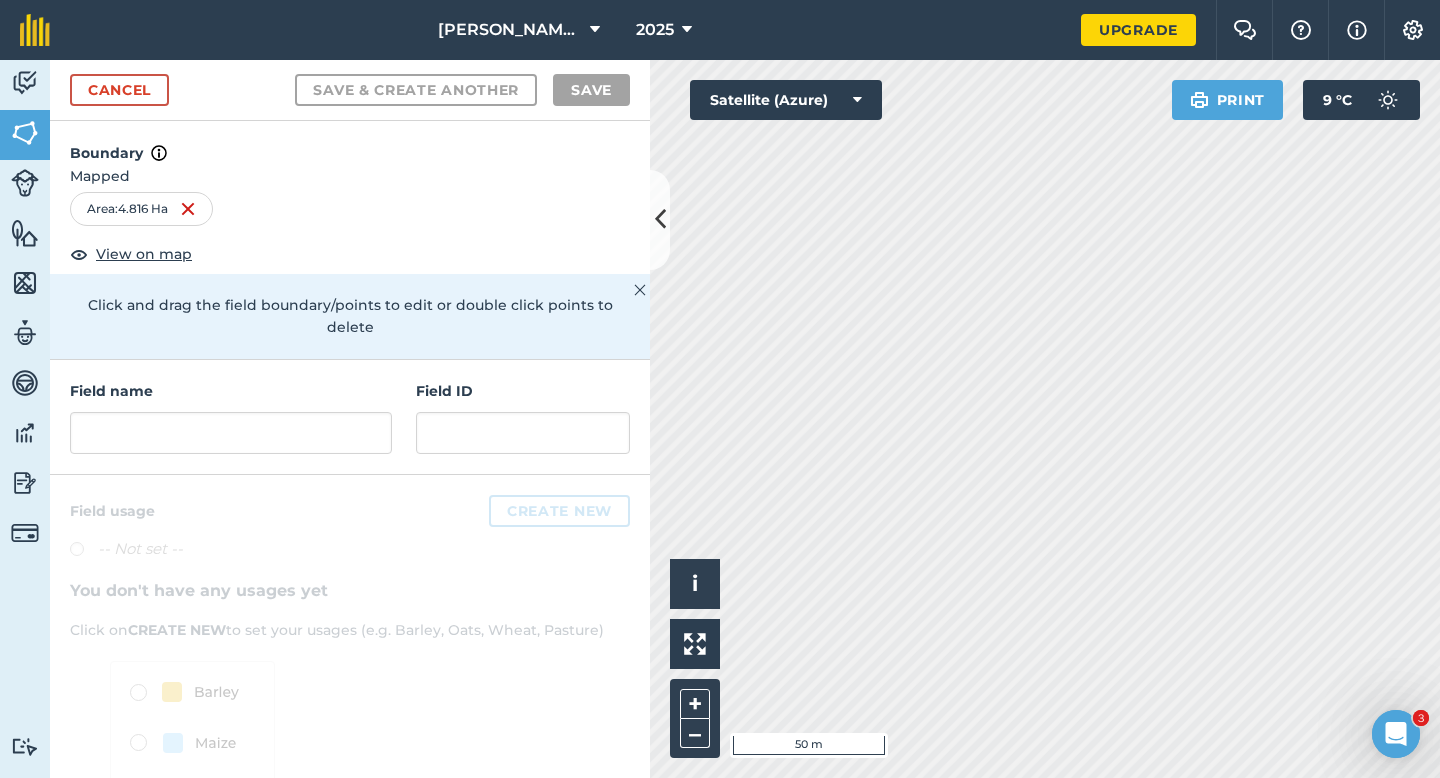 click on "Field name" at bounding box center [231, 417] 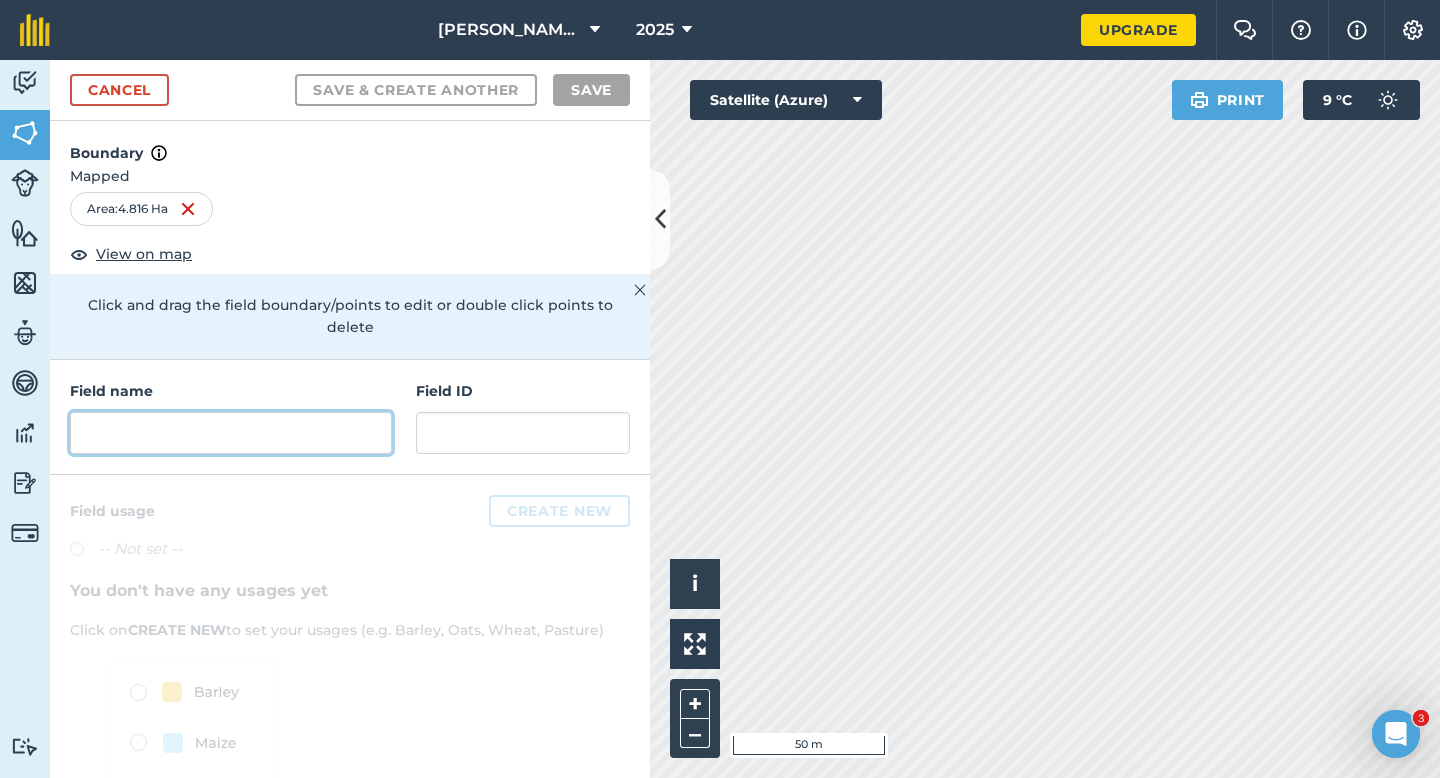 click at bounding box center [231, 433] 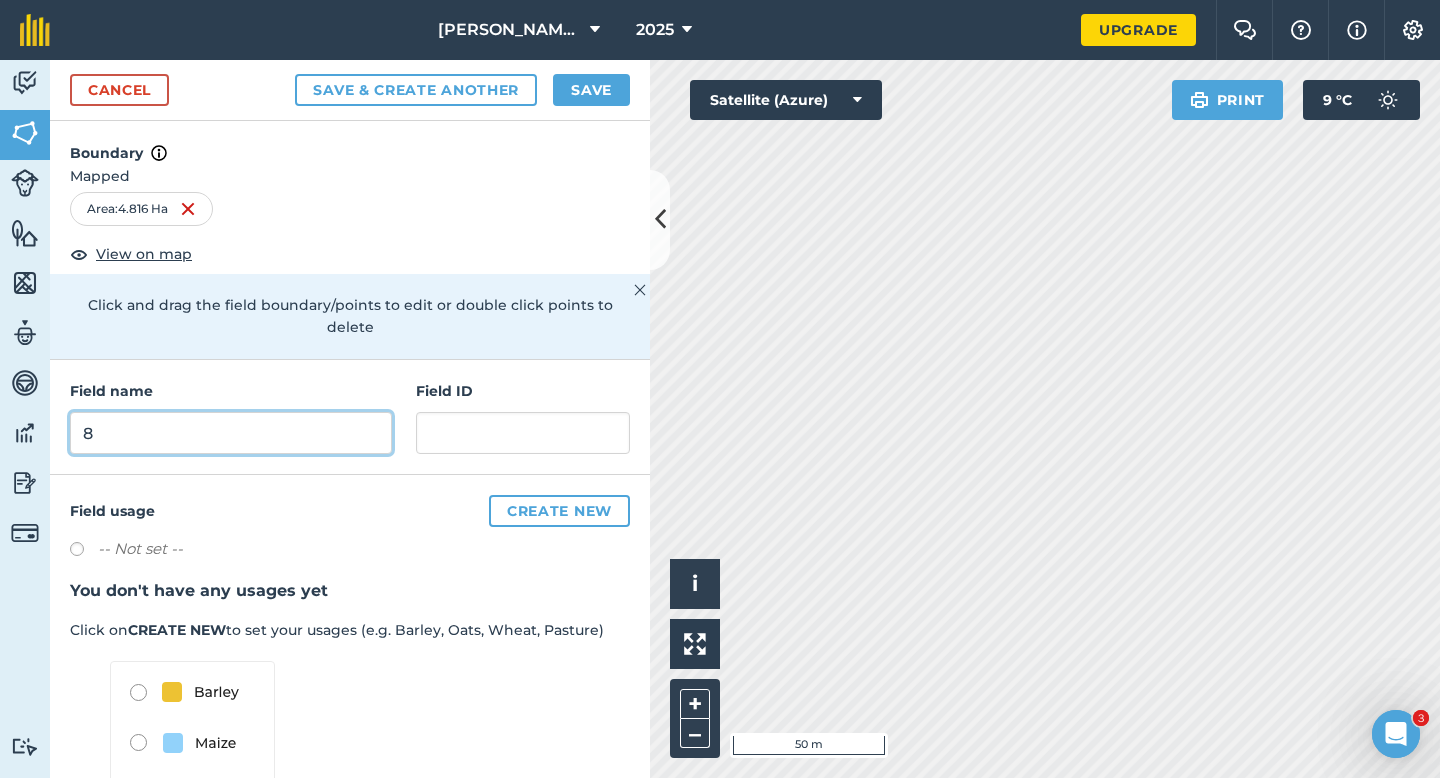 type on "8" 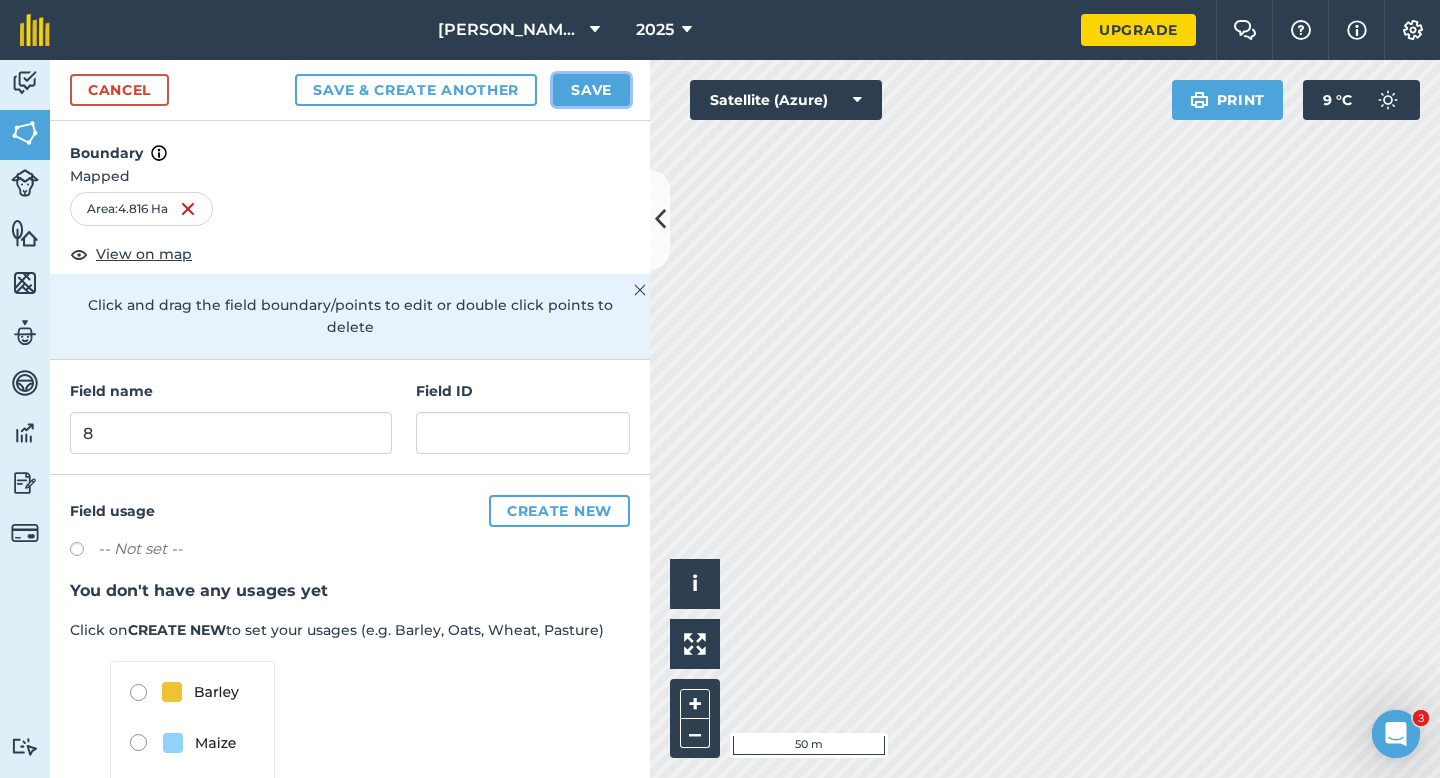 click on "Save" at bounding box center (591, 90) 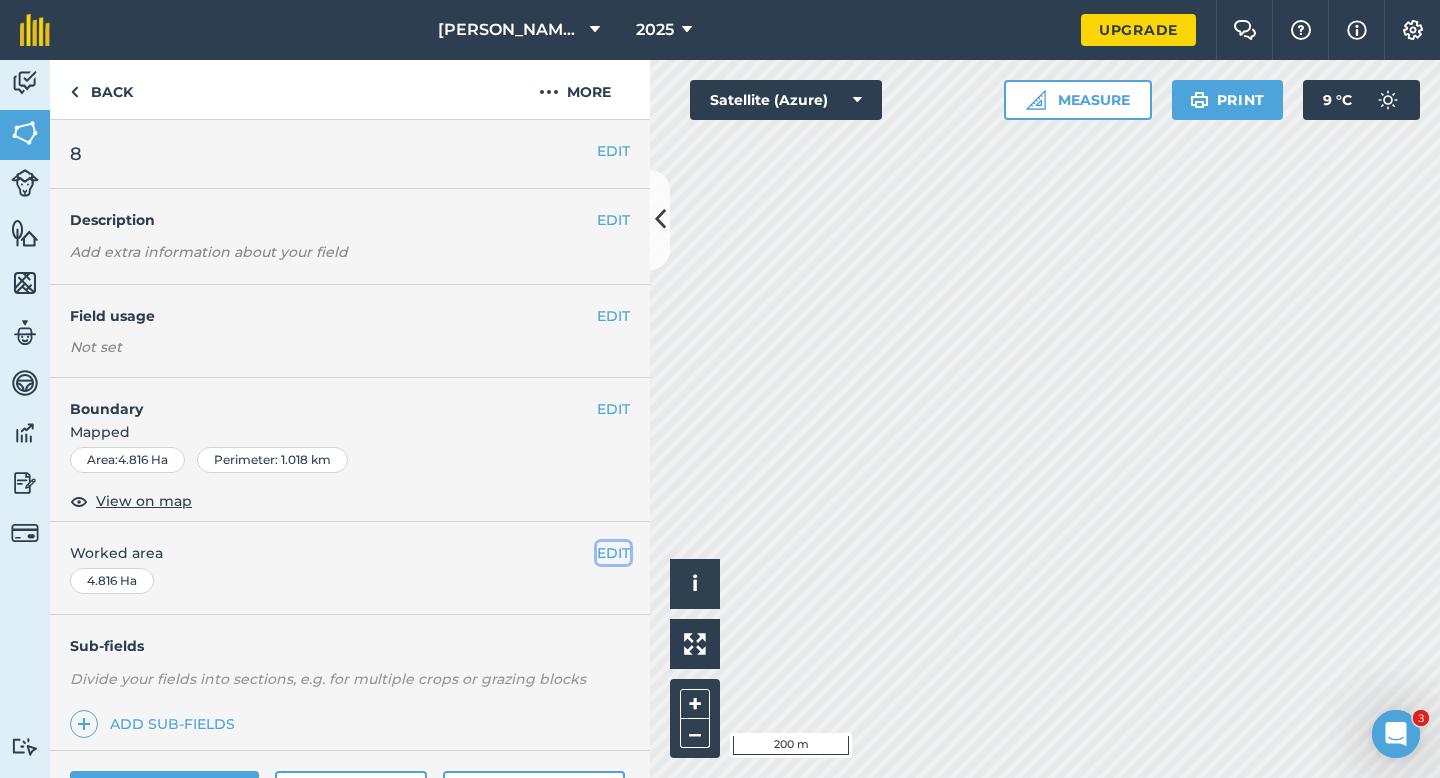 click on "EDIT" at bounding box center [613, 553] 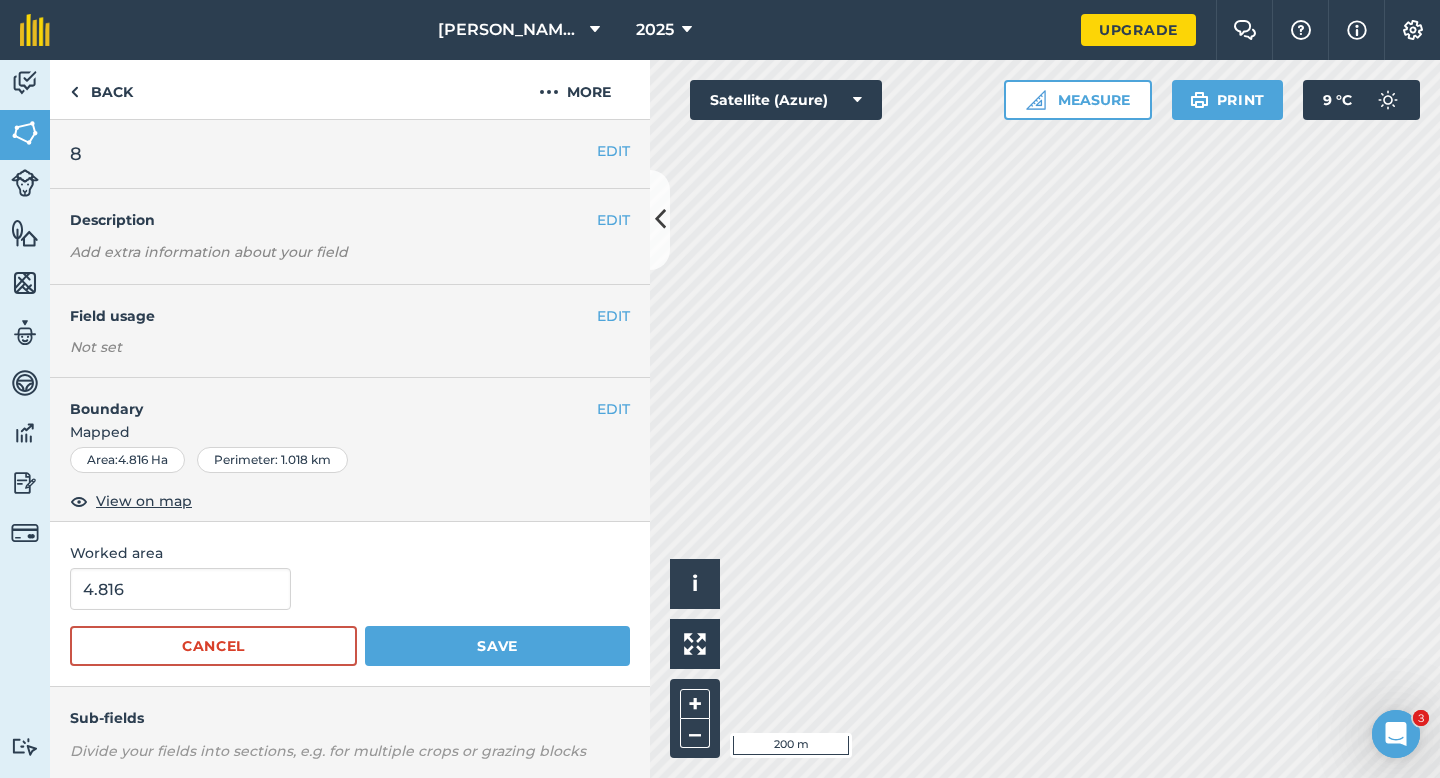 click on "4.816 Cancel Save" at bounding box center [350, 617] 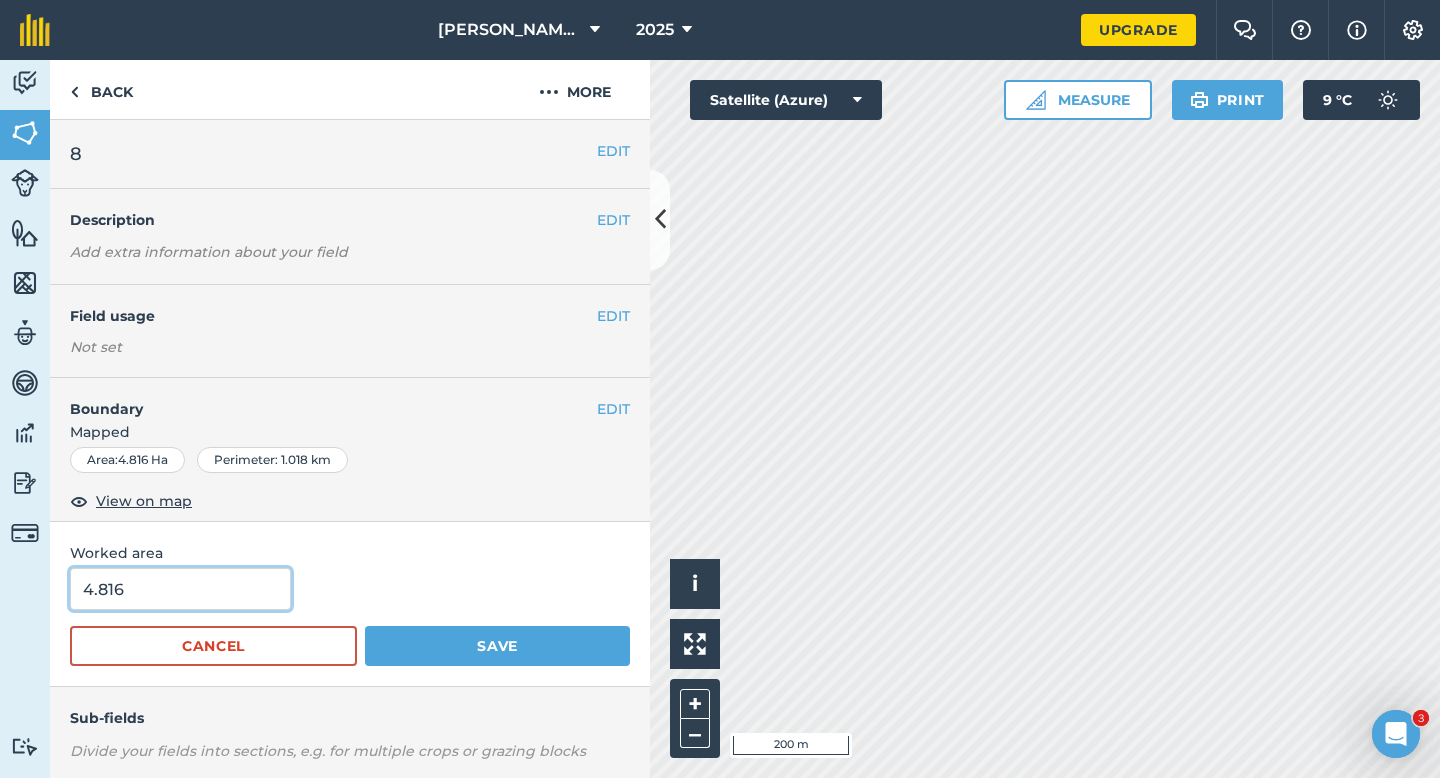type on "5" 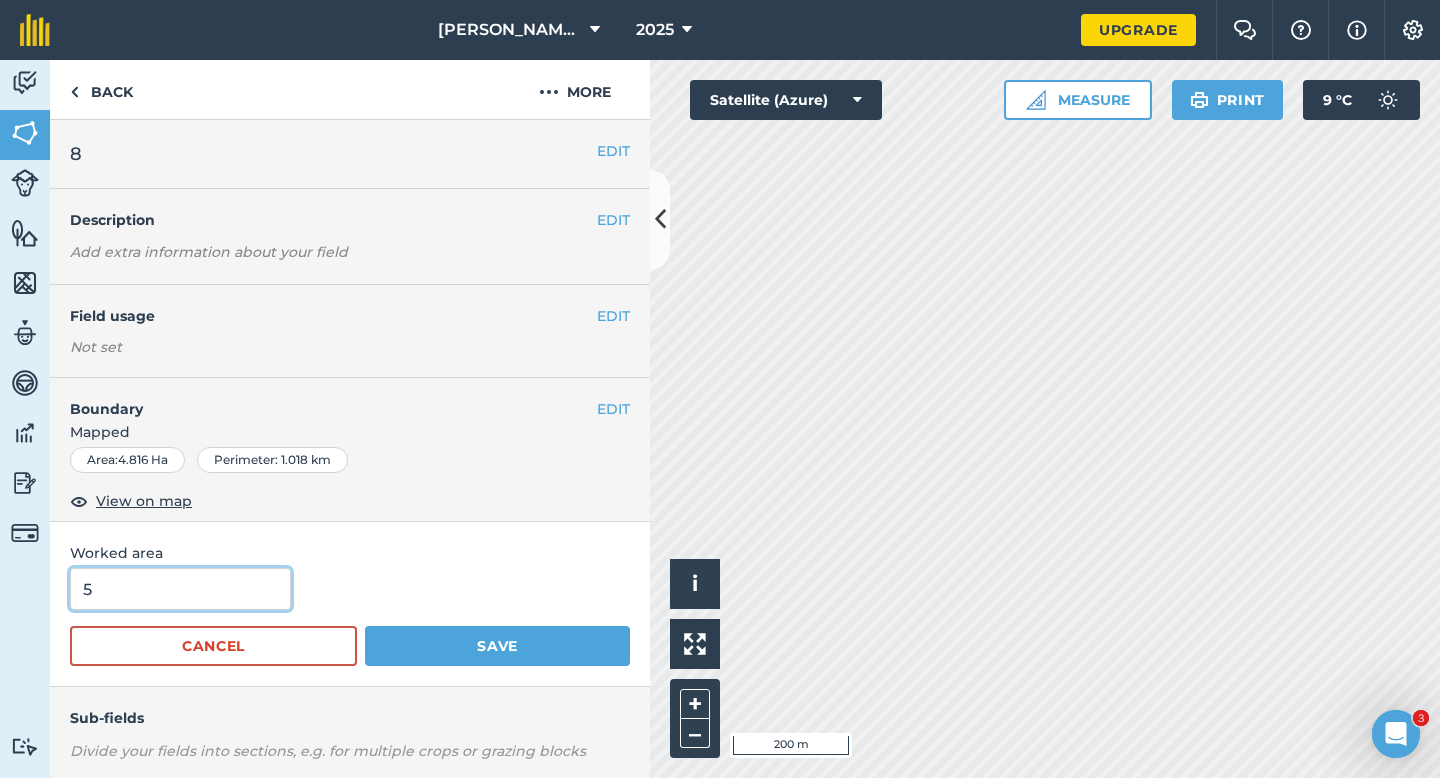 click on "5" at bounding box center [180, 589] 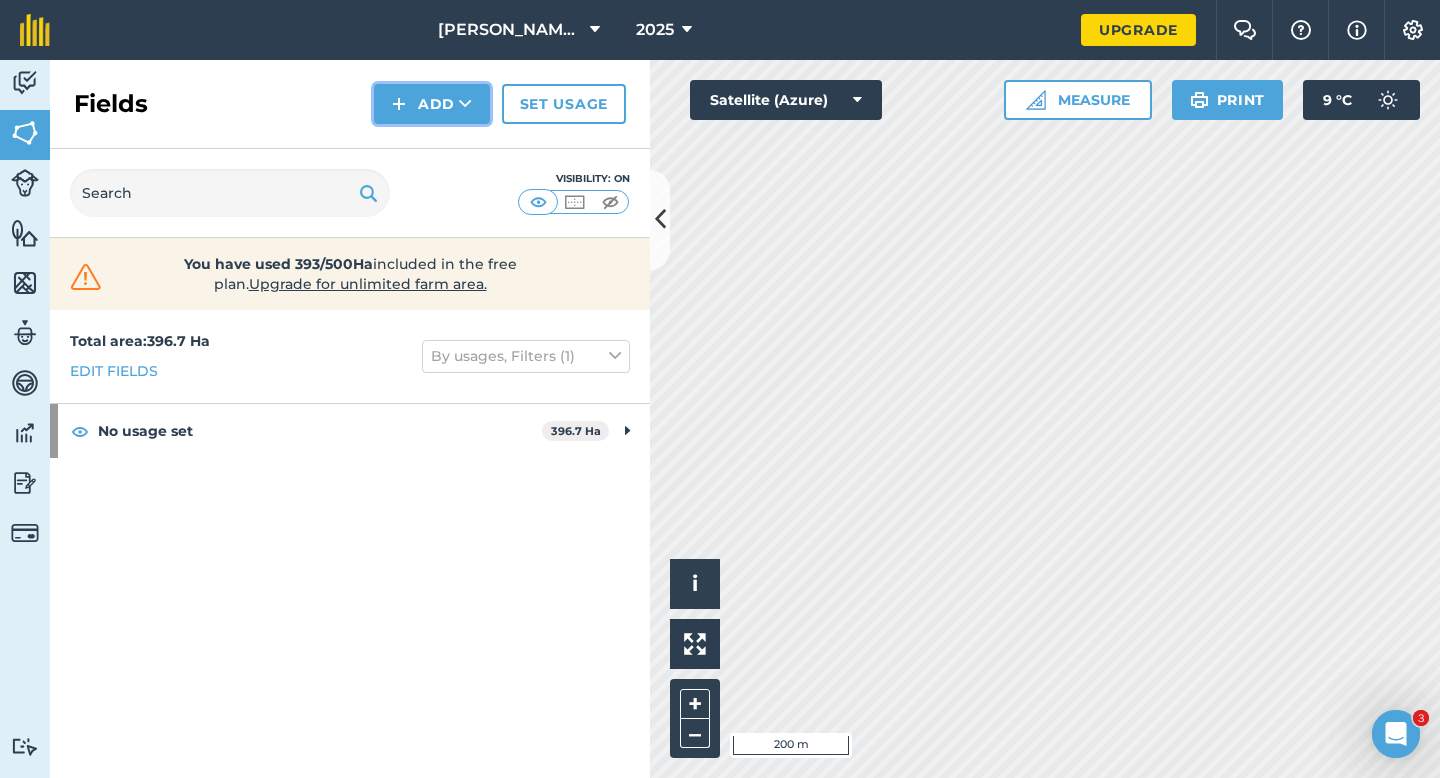 click on "Add" at bounding box center [432, 104] 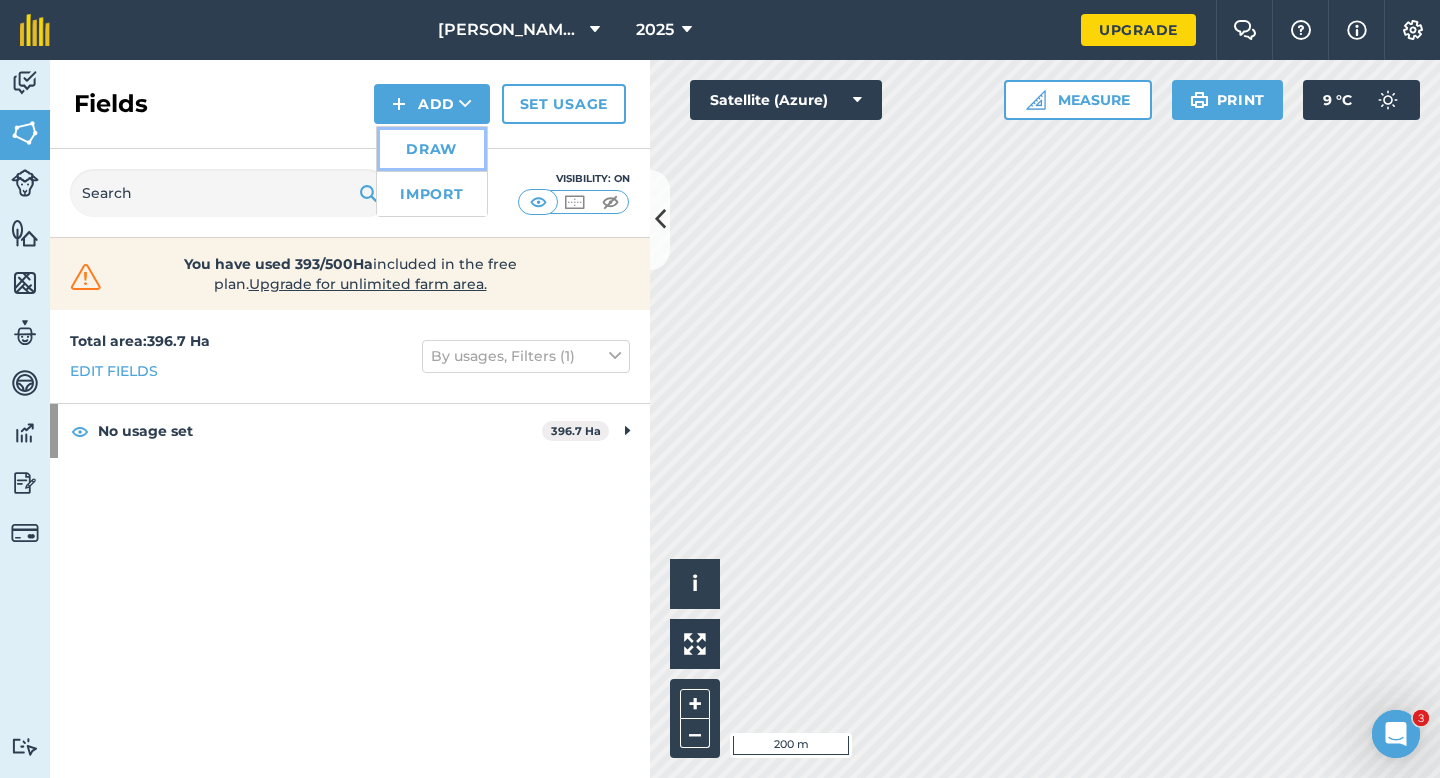 click on "Draw" at bounding box center (432, 149) 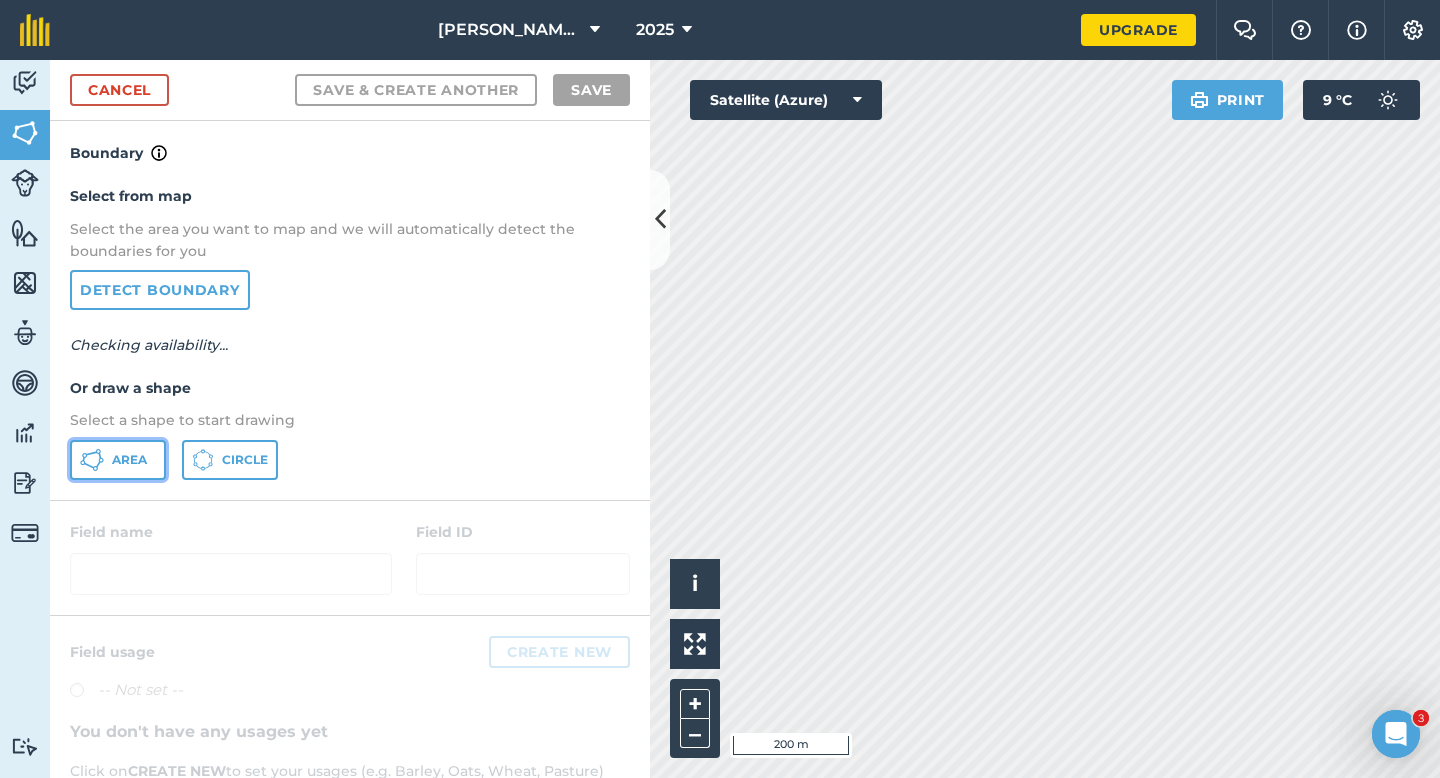click on "Area" at bounding box center (129, 460) 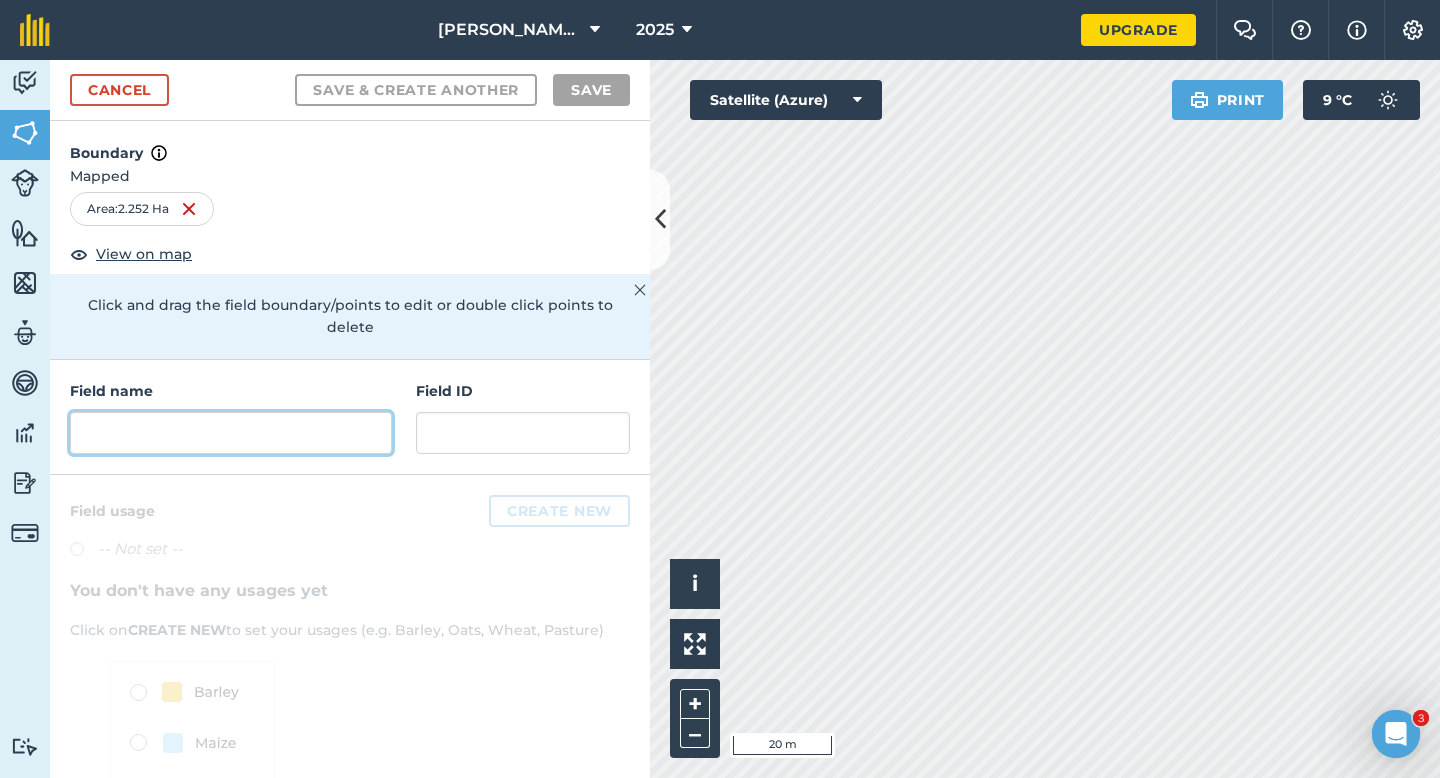 click at bounding box center (231, 433) 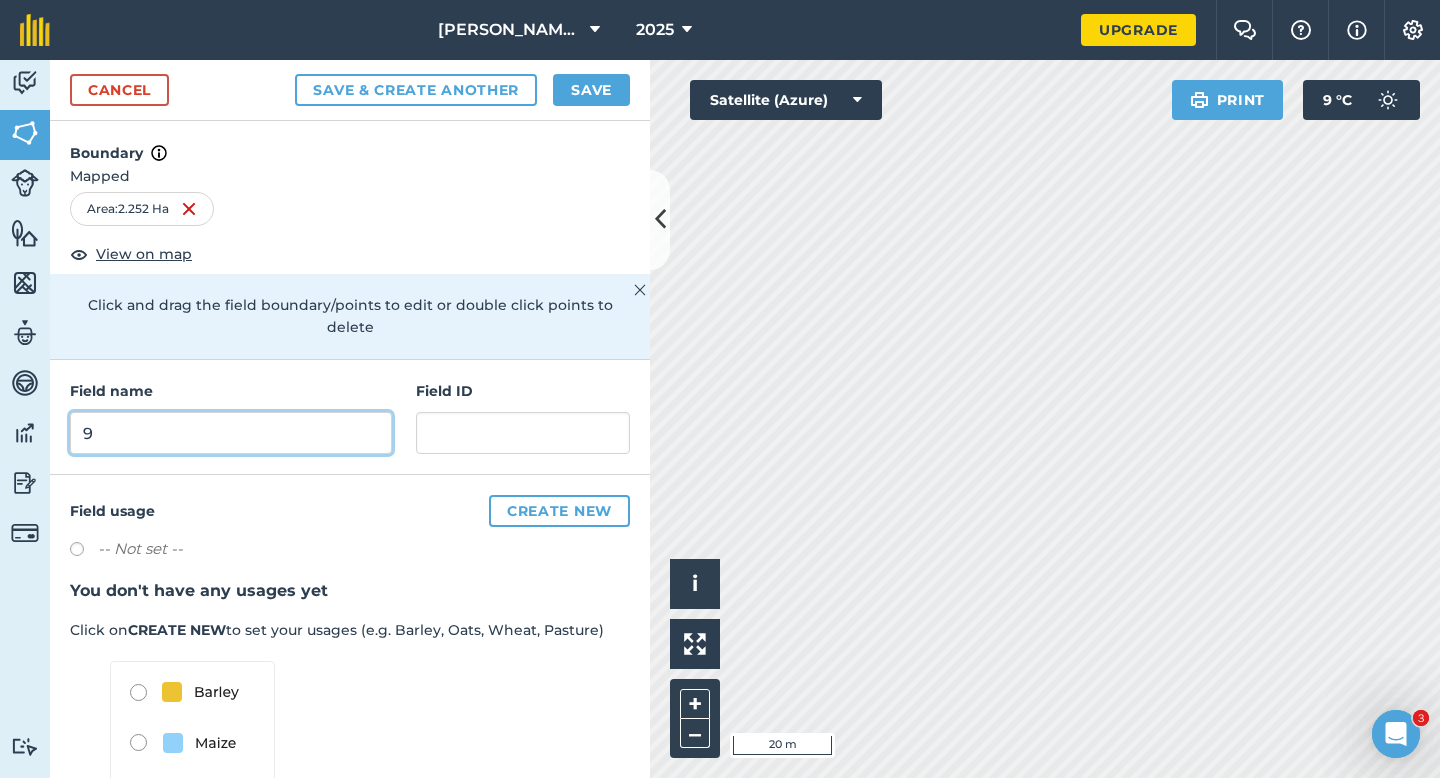 type on "9" 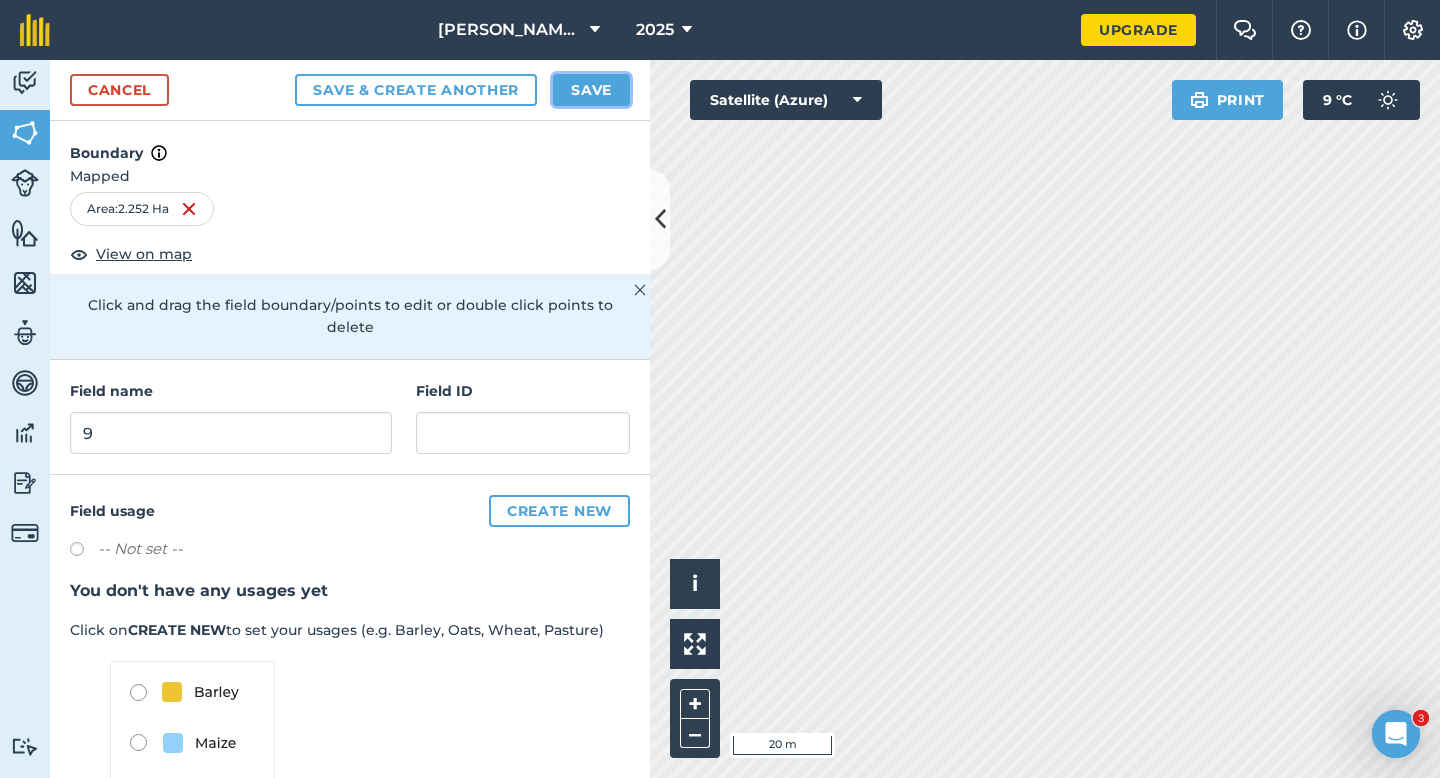 click on "Save" at bounding box center (591, 90) 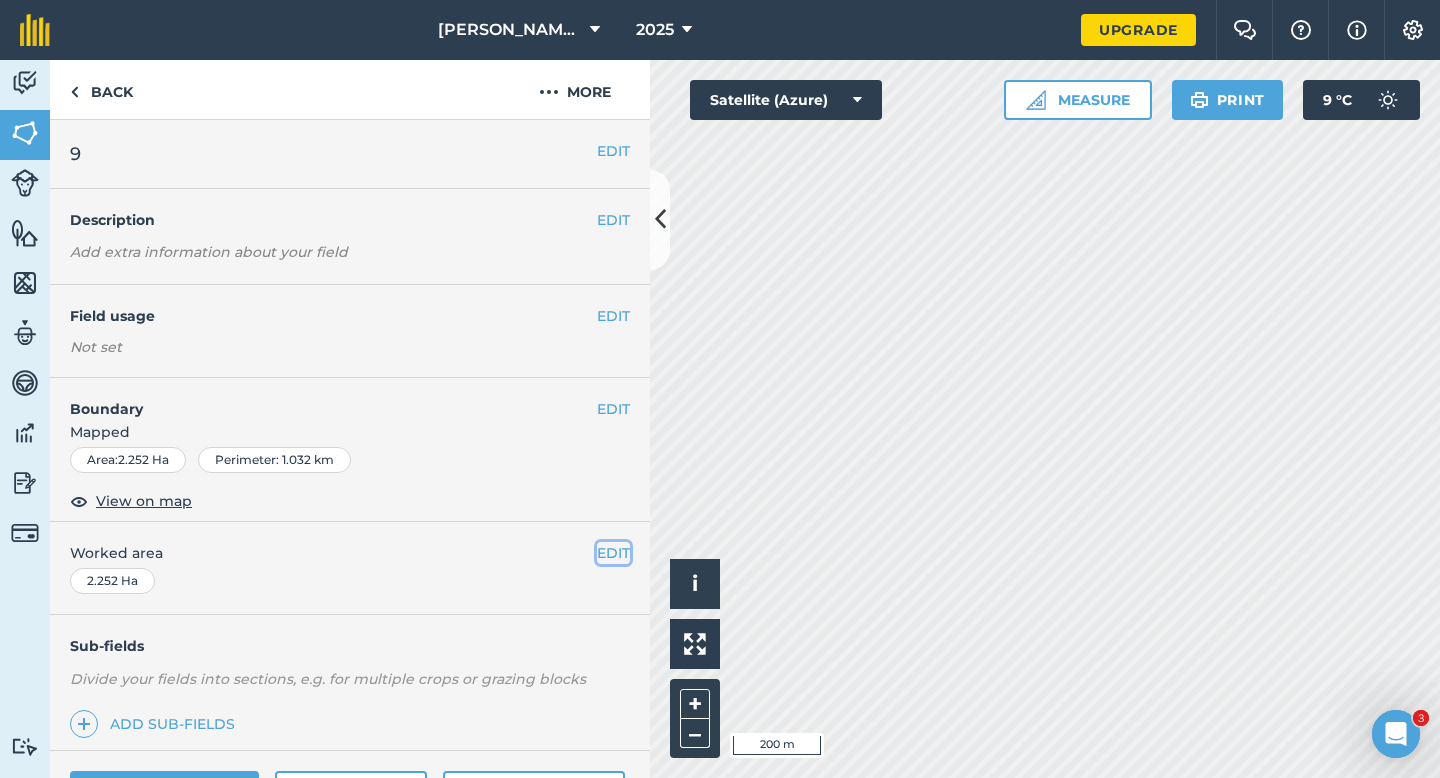 click on "EDIT" at bounding box center (613, 553) 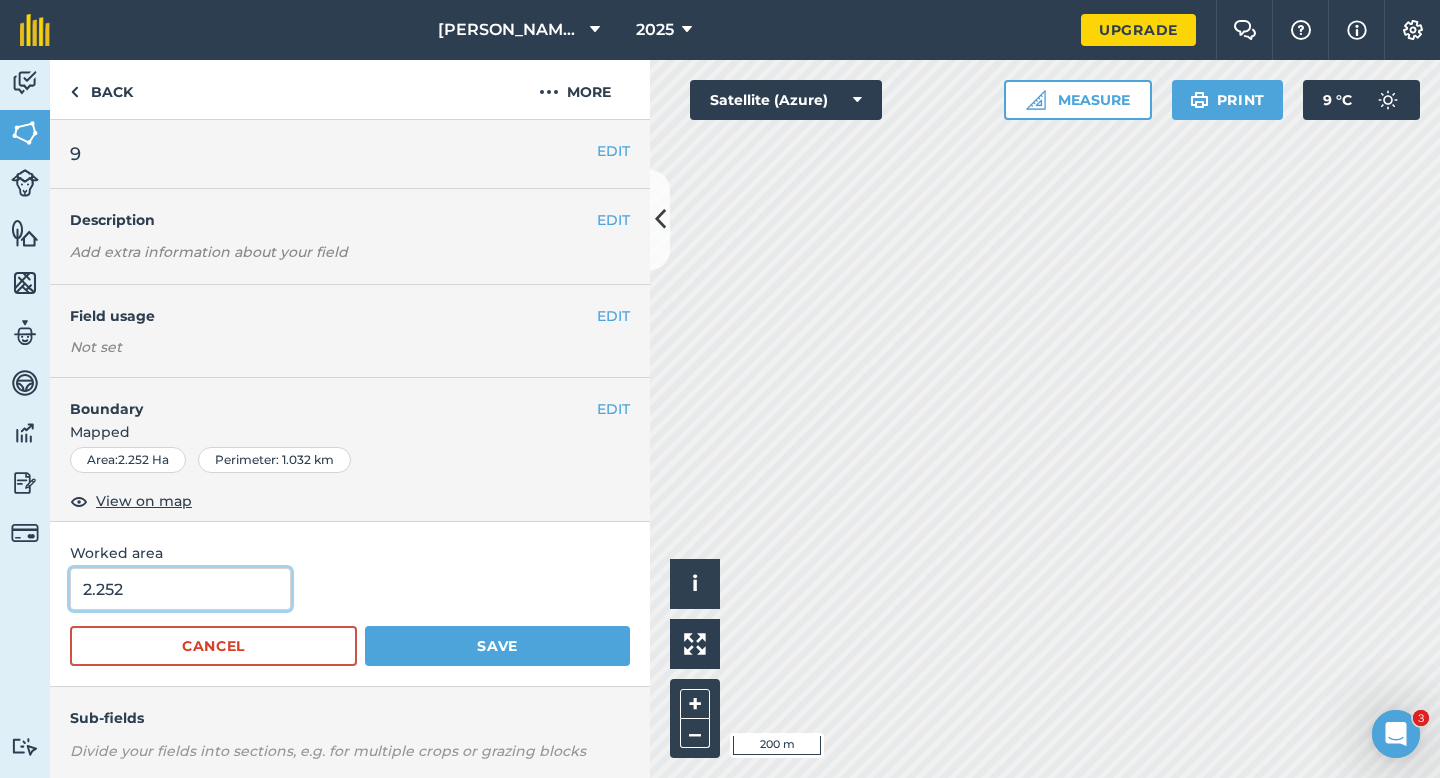 click on "2.252" at bounding box center (180, 589) 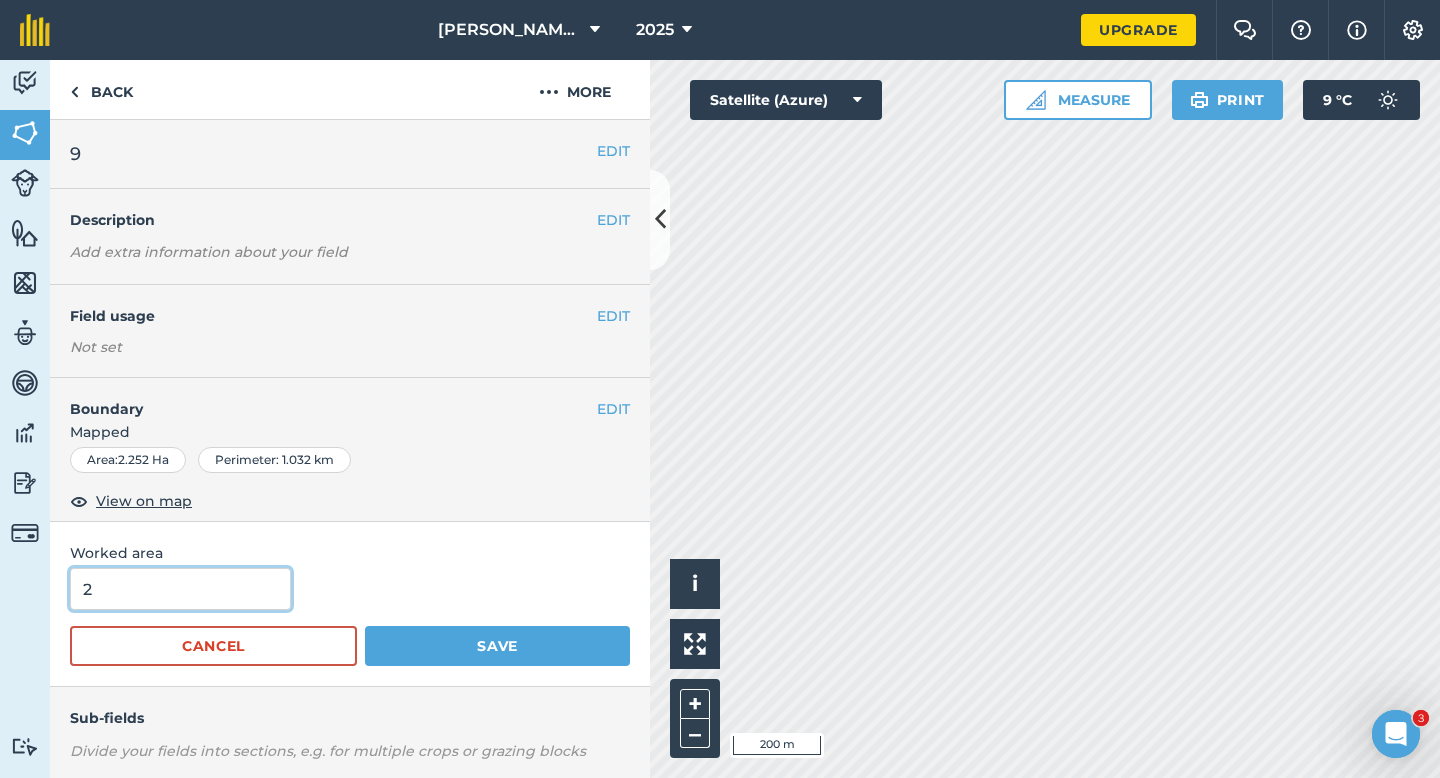 click on "Save" at bounding box center [497, 646] 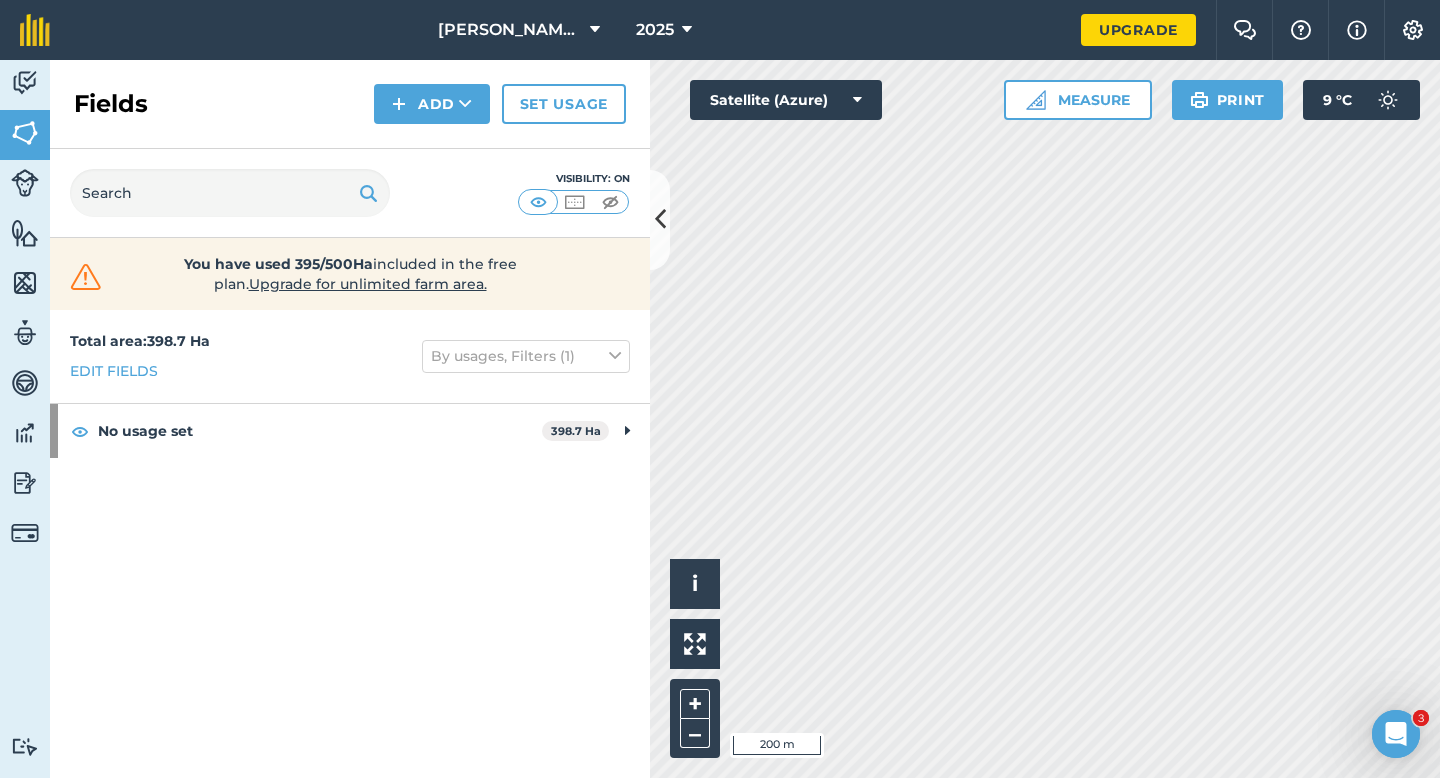 click on "Fields   Add   Set usage" at bounding box center (350, 104) 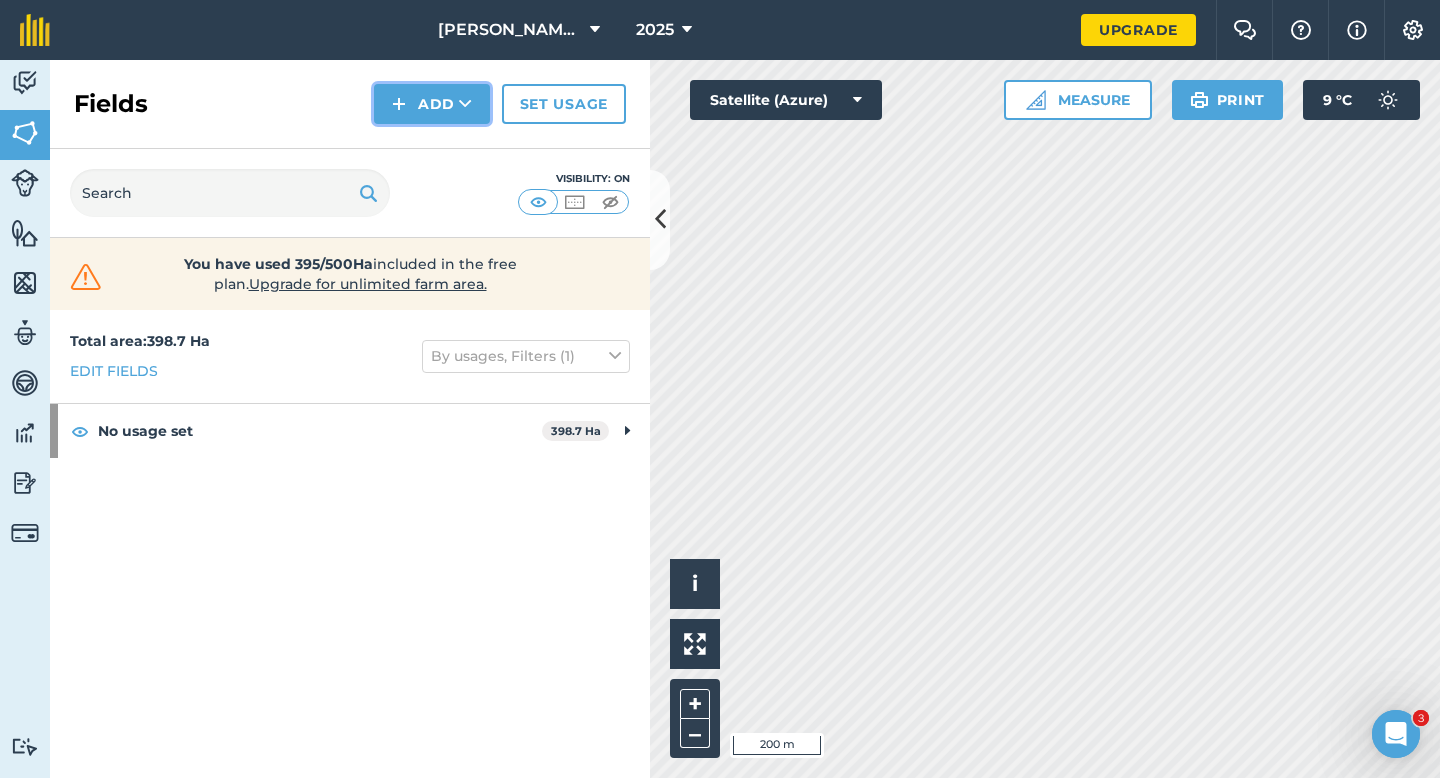 click on "Add" at bounding box center [432, 104] 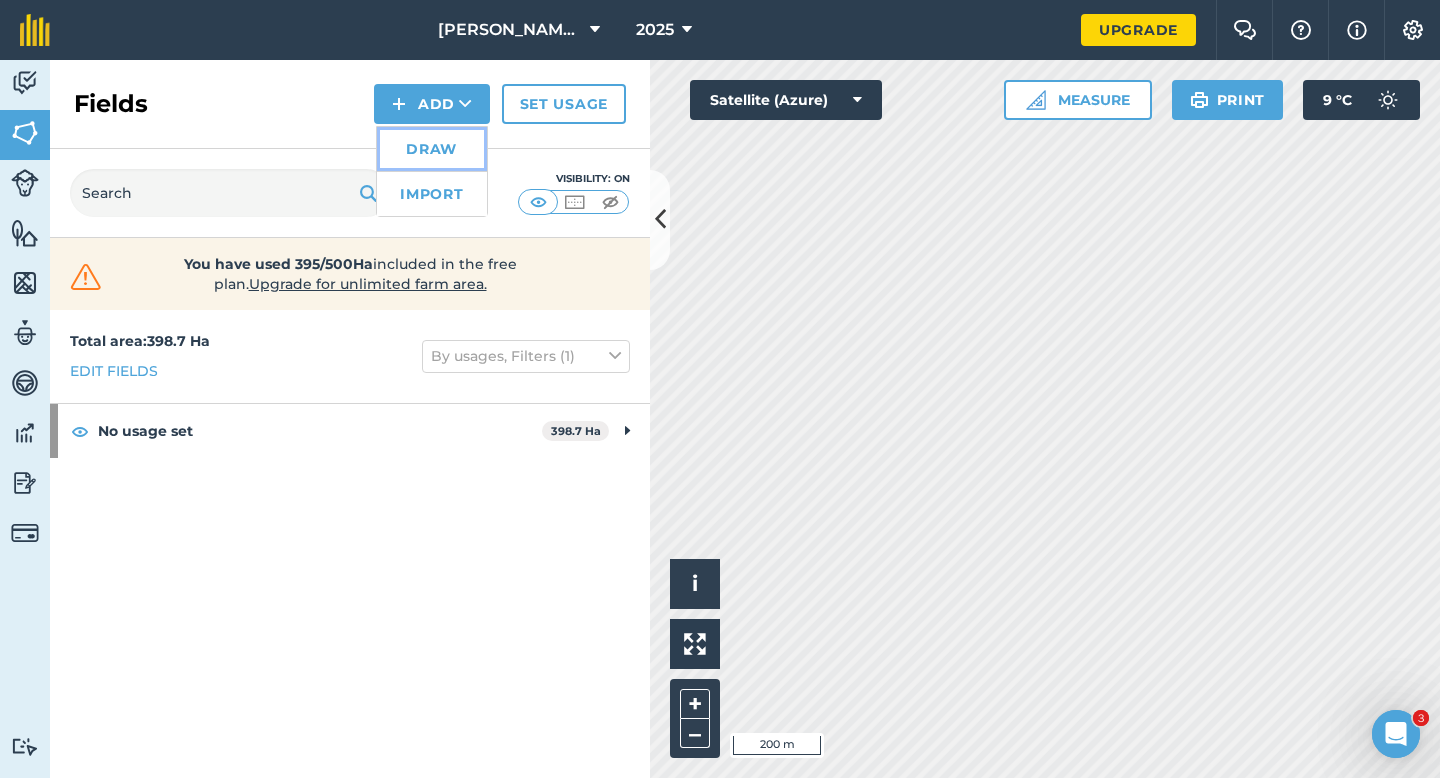 click on "Draw" at bounding box center (432, 149) 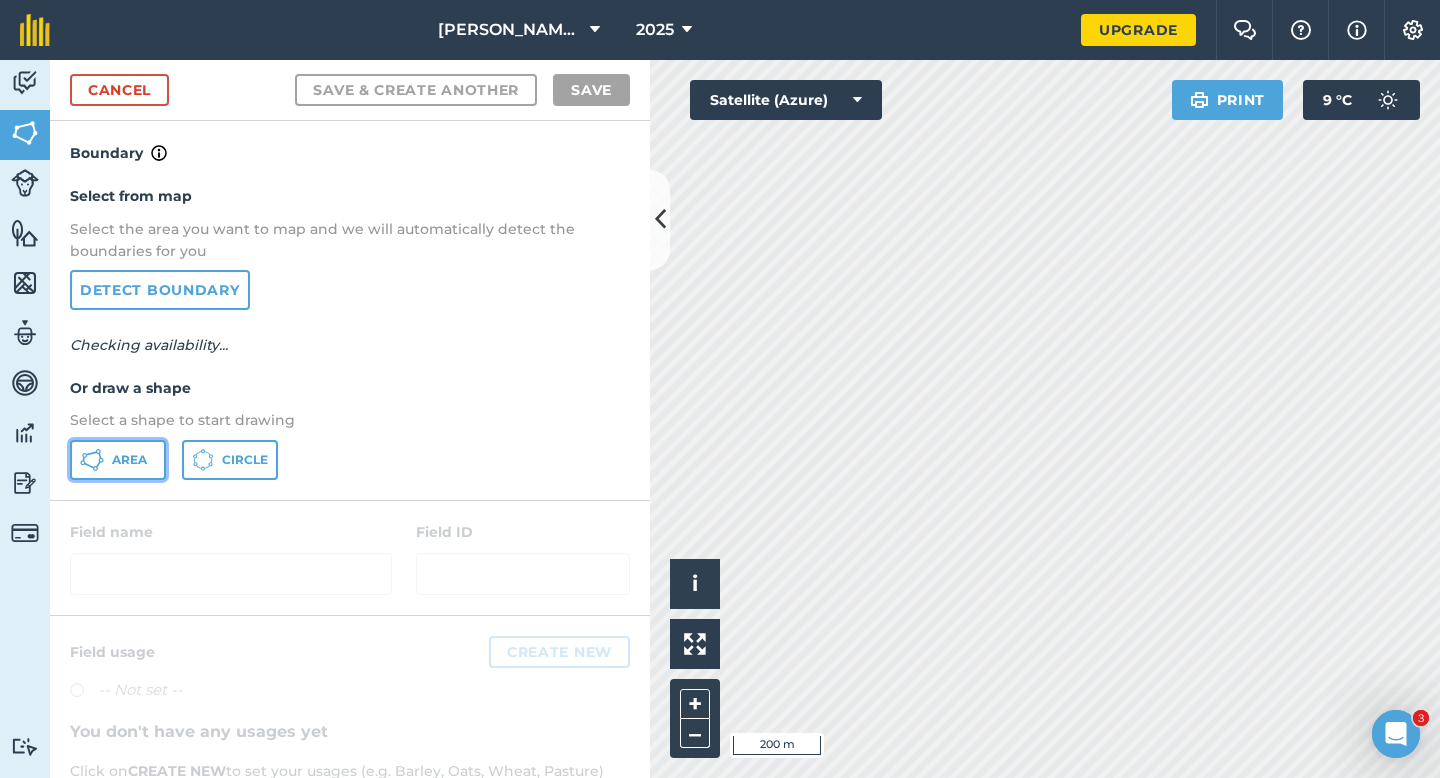 click on "Area" at bounding box center (129, 460) 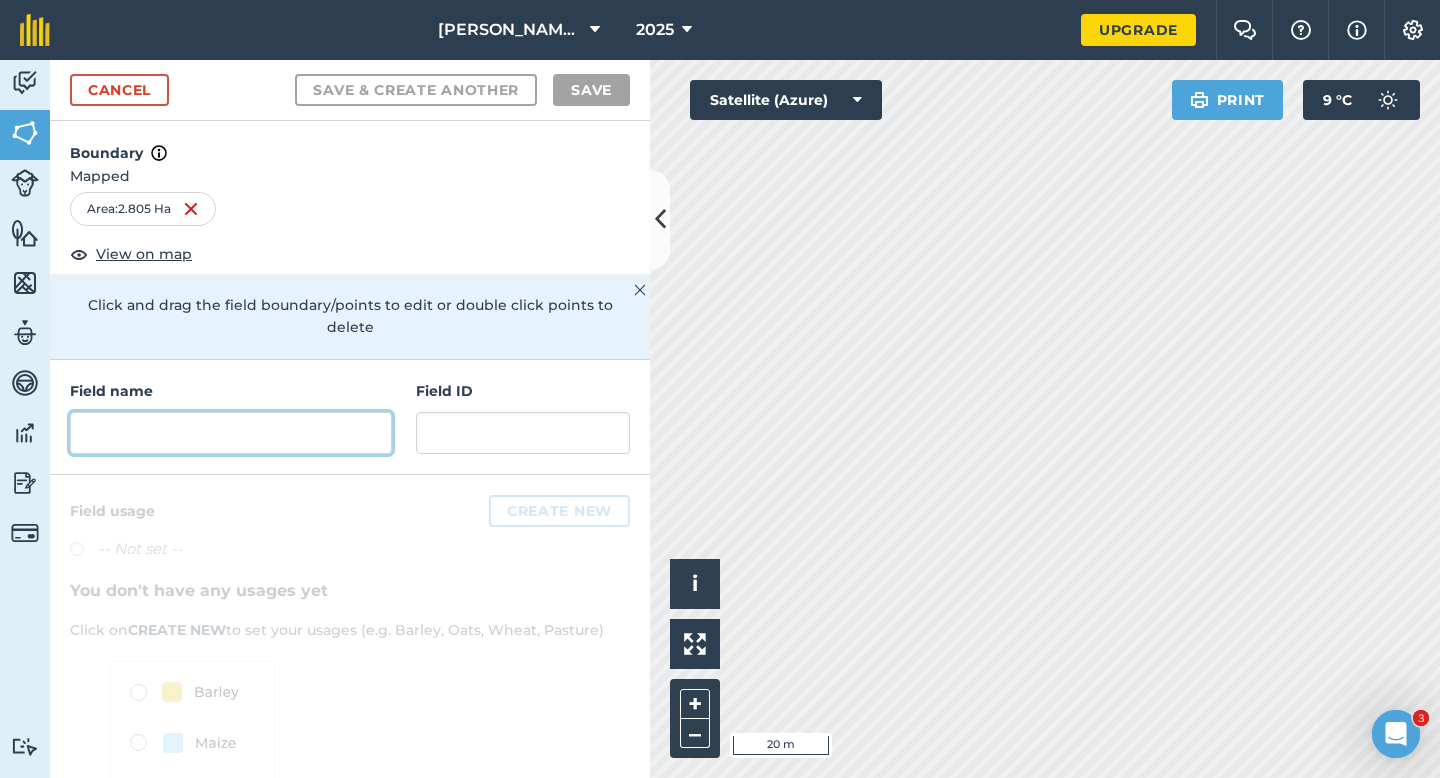 click at bounding box center [231, 433] 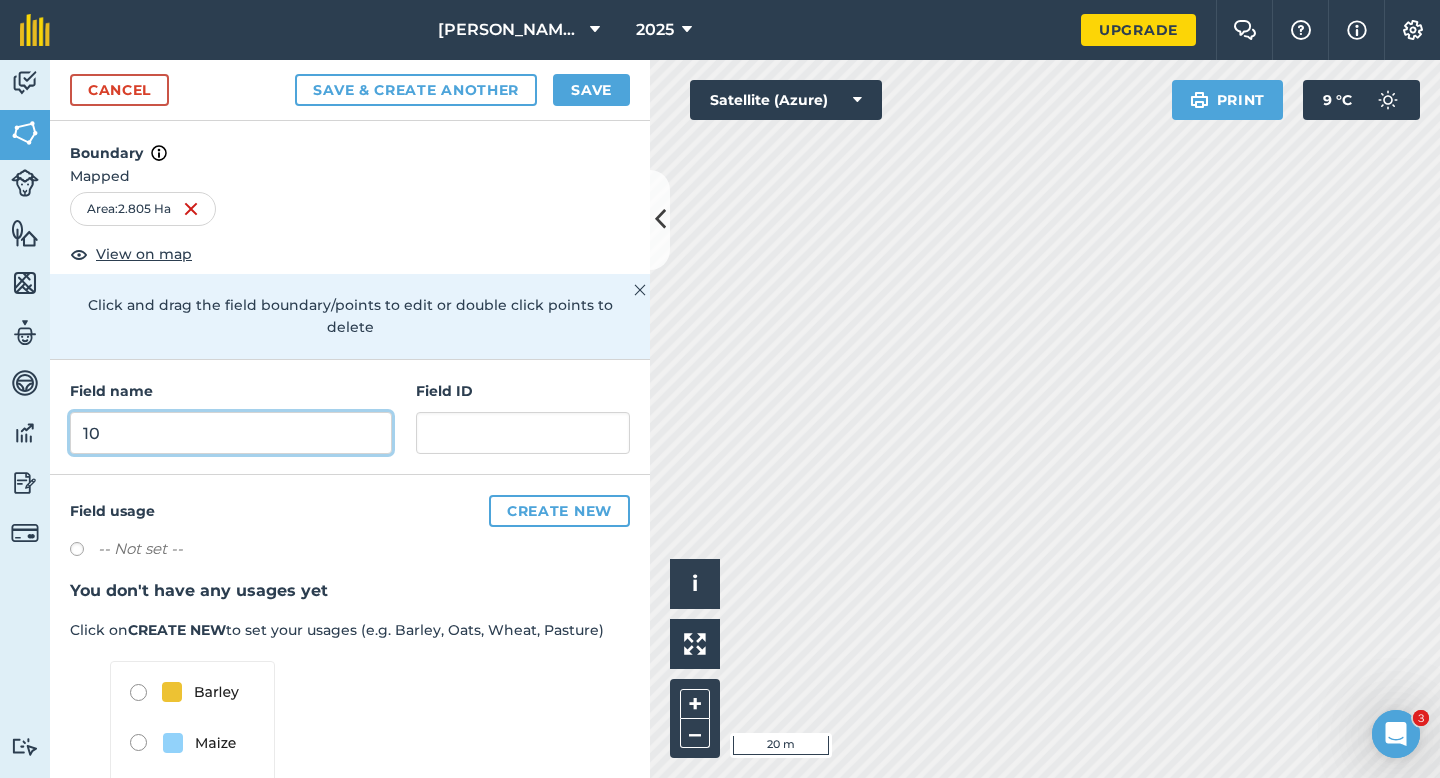 type on "10" 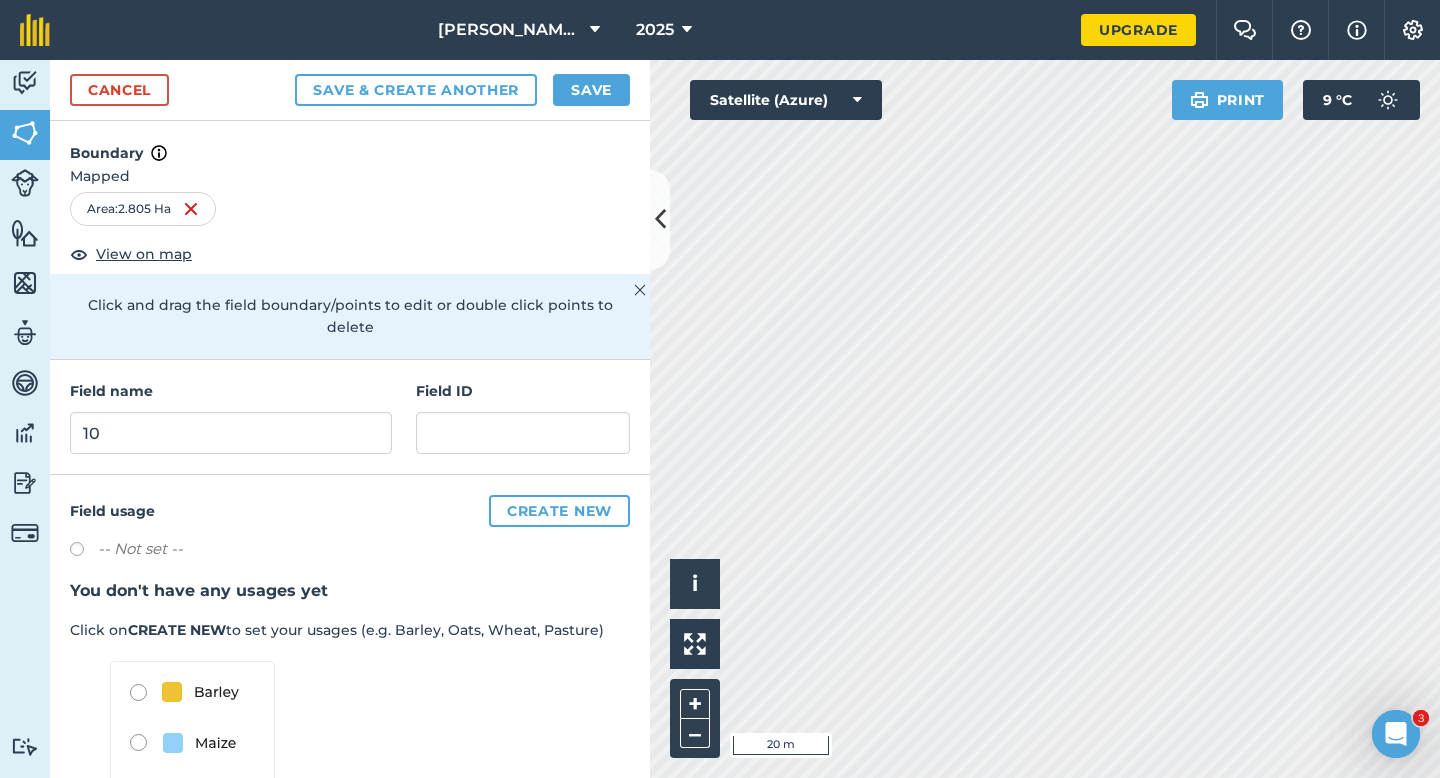 click on "Cancel Save & Create Another Save" at bounding box center [350, 90] 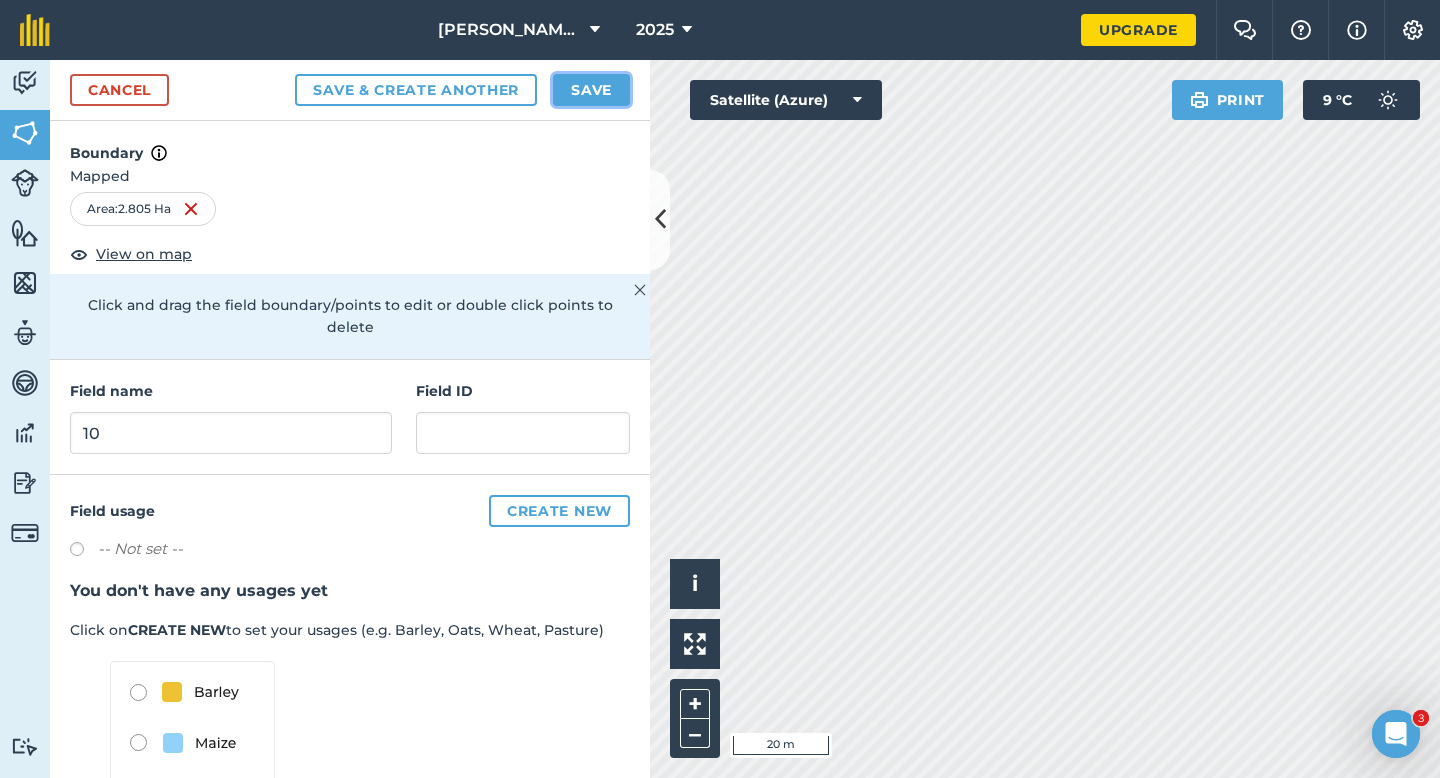 click on "Save" at bounding box center [591, 90] 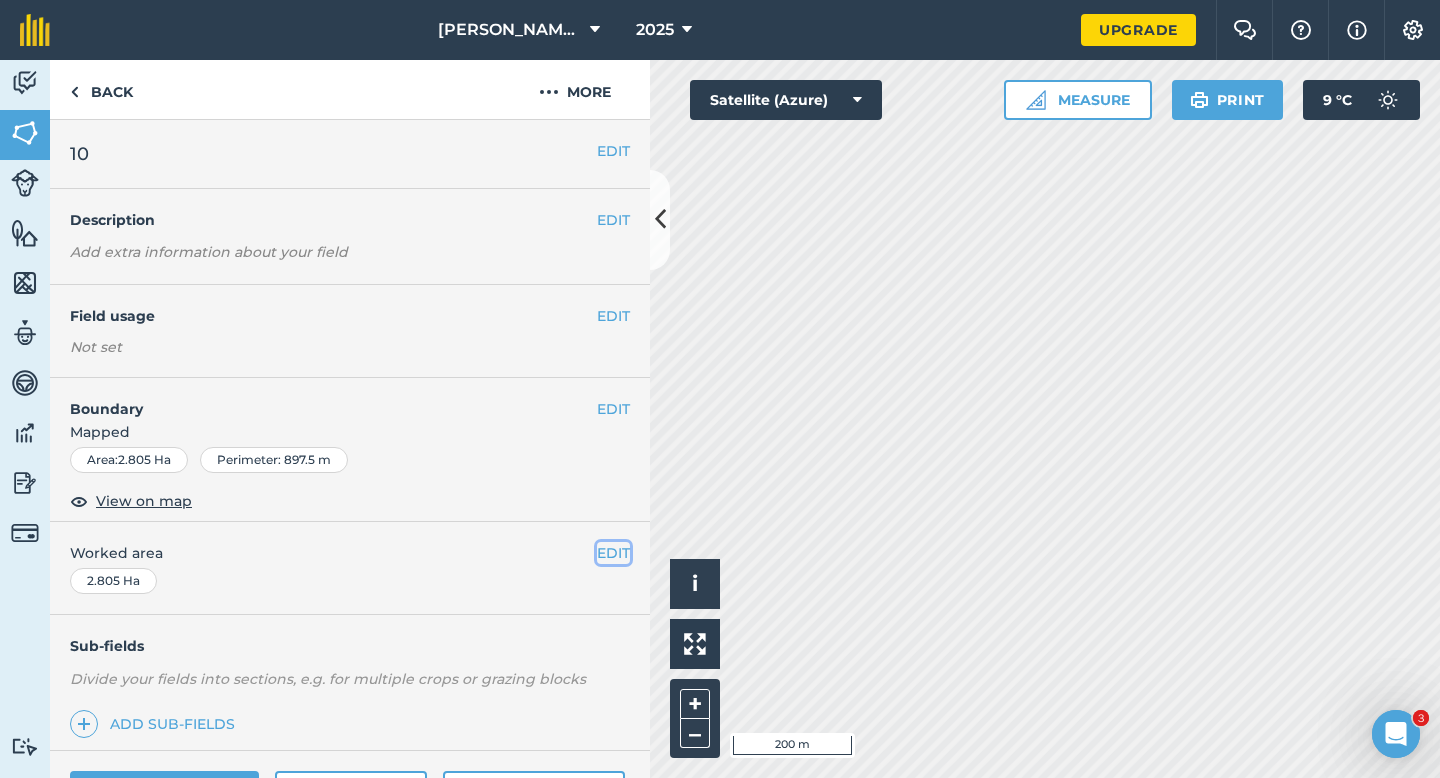 click on "EDIT" at bounding box center [613, 553] 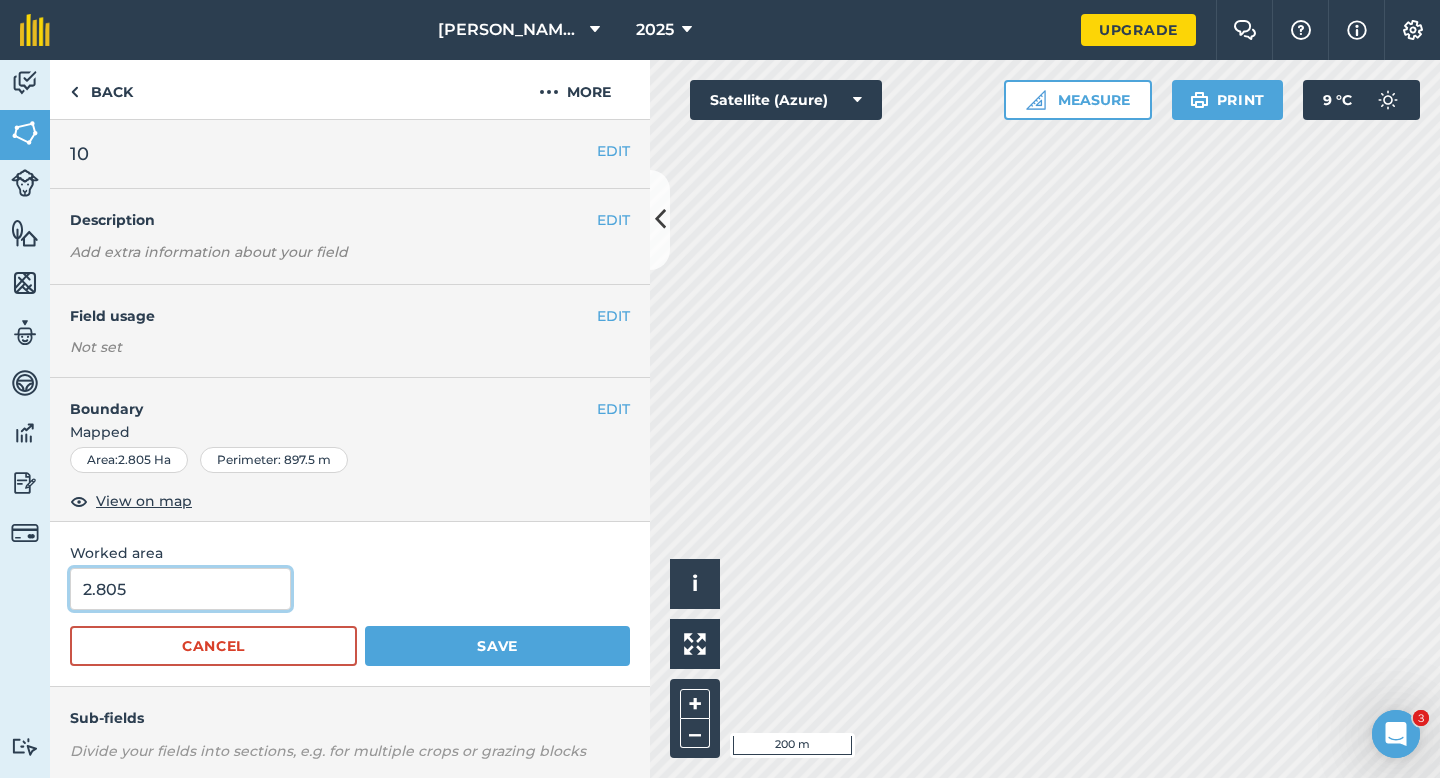 click on "2.805" at bounding box center (180, 589) 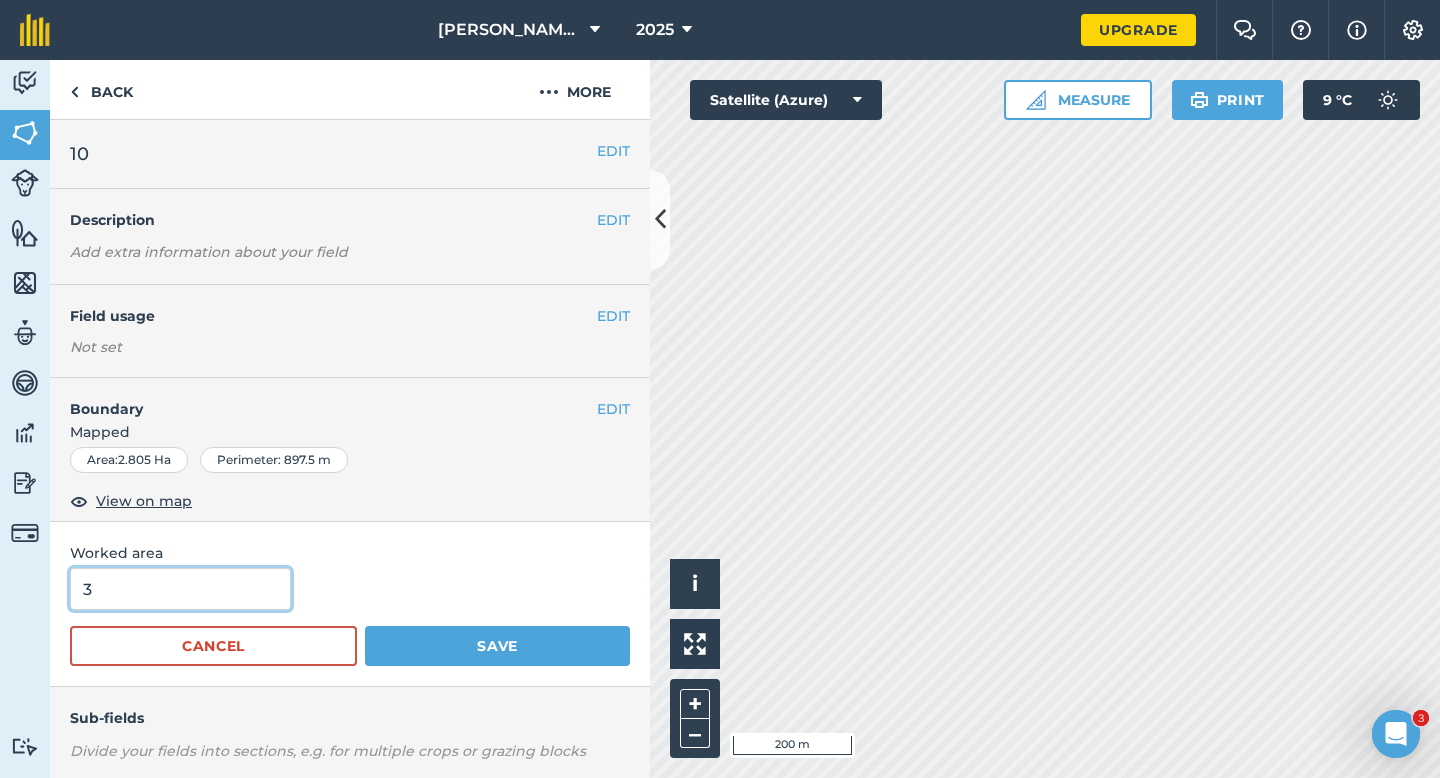 click on "Save" at bounding box center (497, 646) 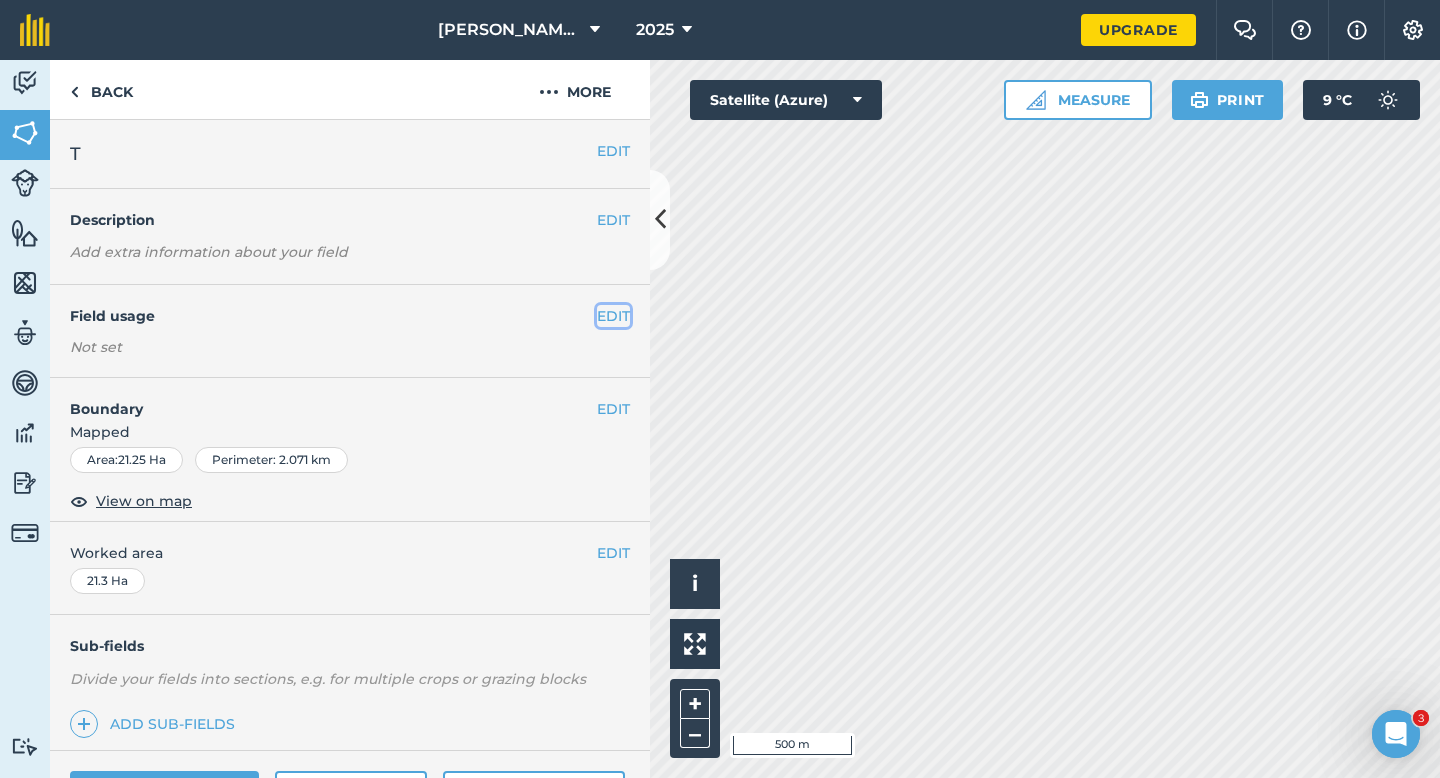 click on "EDIT" at bounding box center (613, 316) 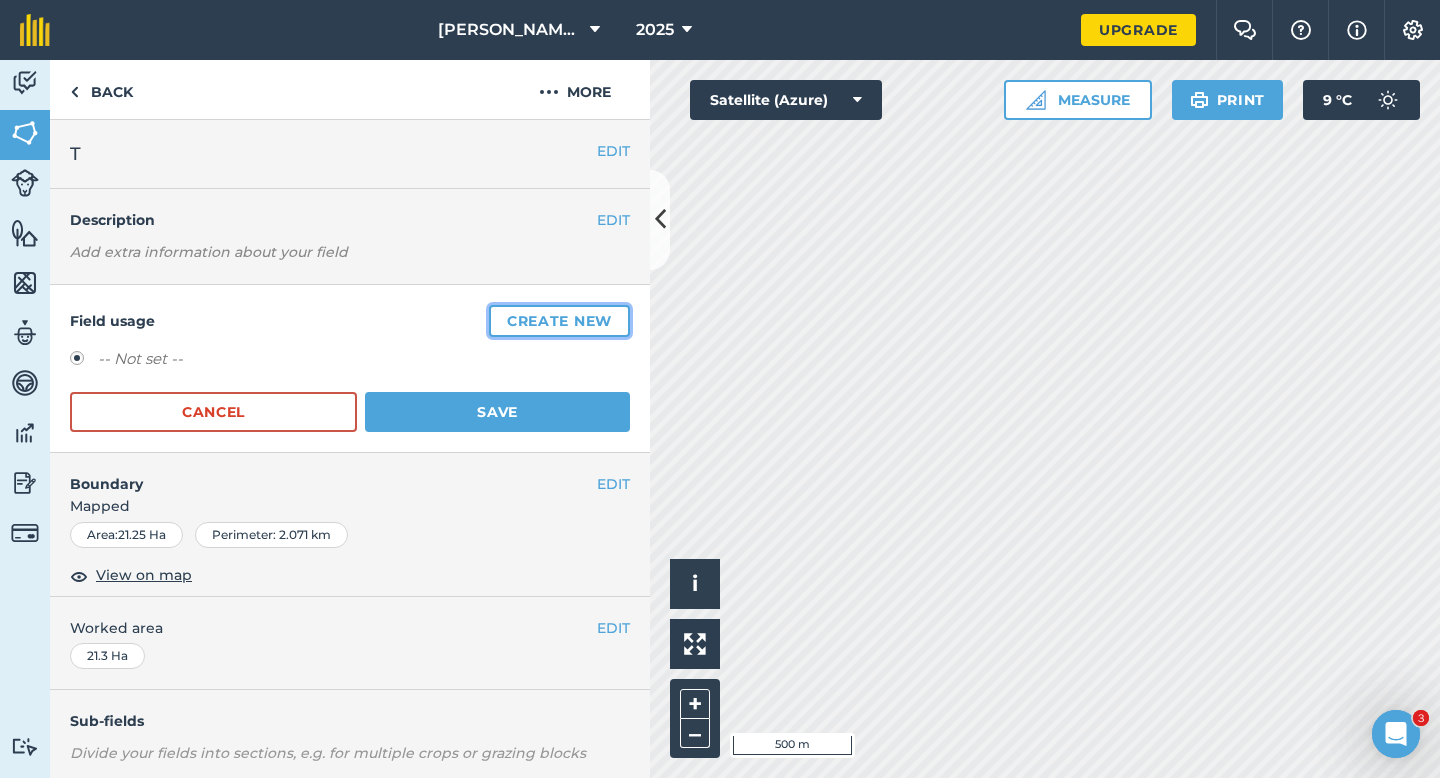 click on "Create new" at bounding box center (559, 321) 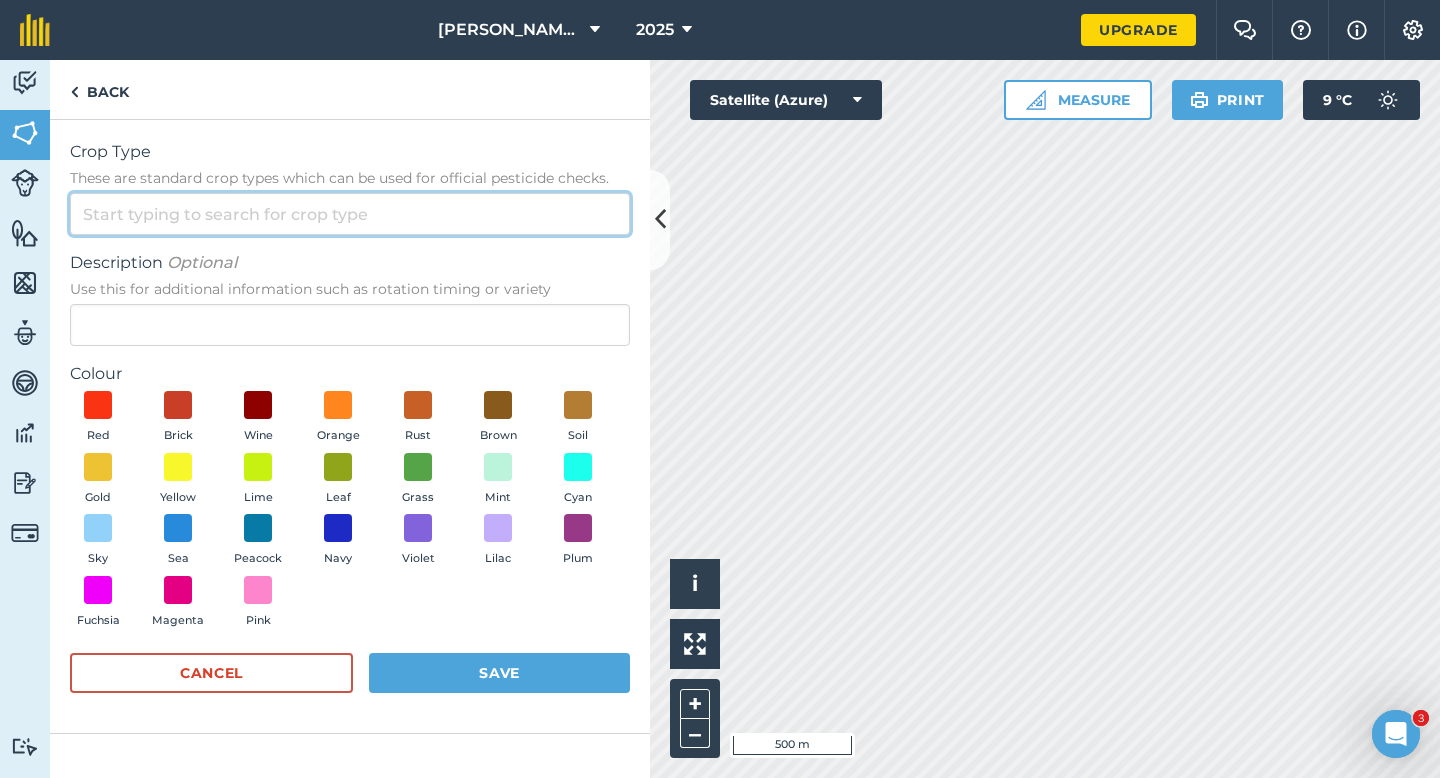 click on "Crop Type These are standard crop types which can be used for official pesticide checks." at bounding box center [350, 214] 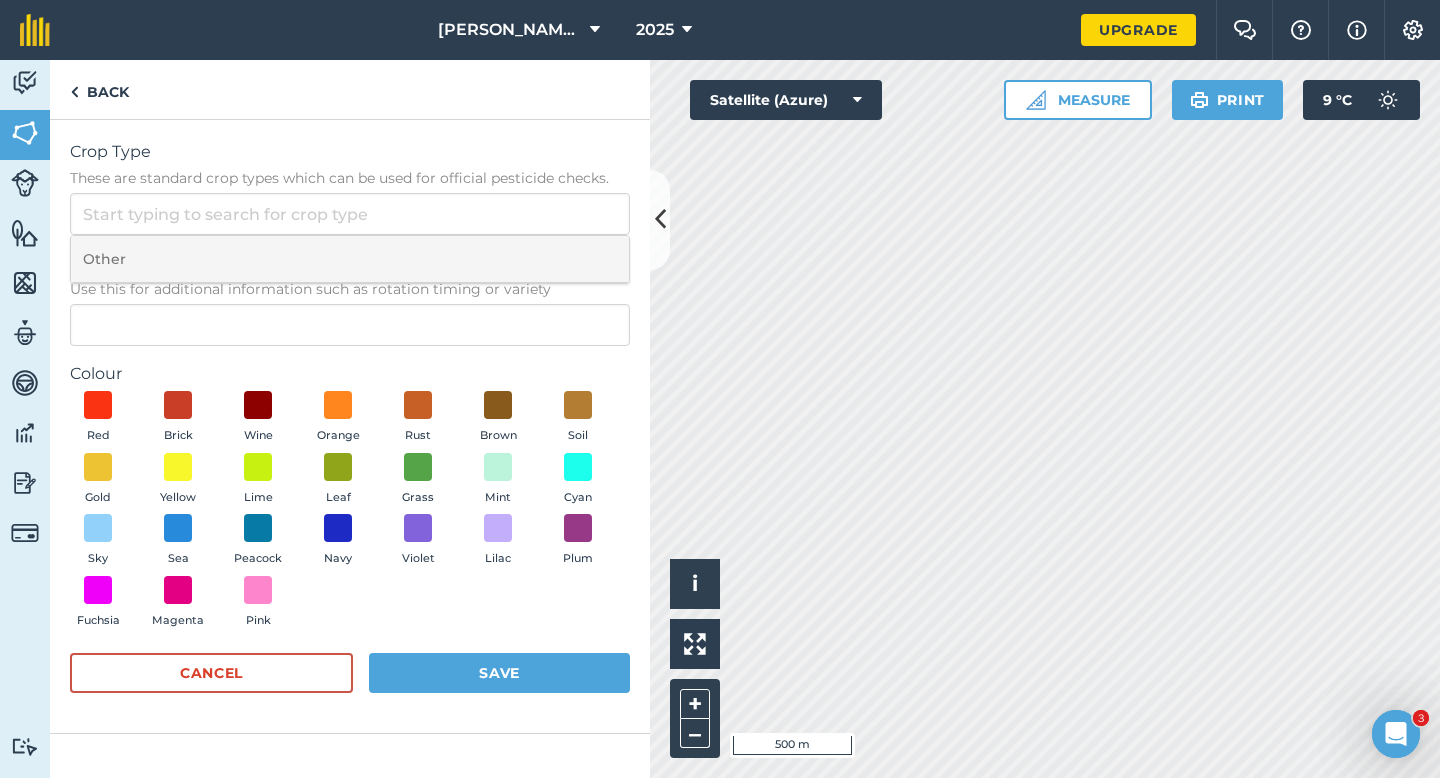 click on "Other" at bounding box center (350, 259) 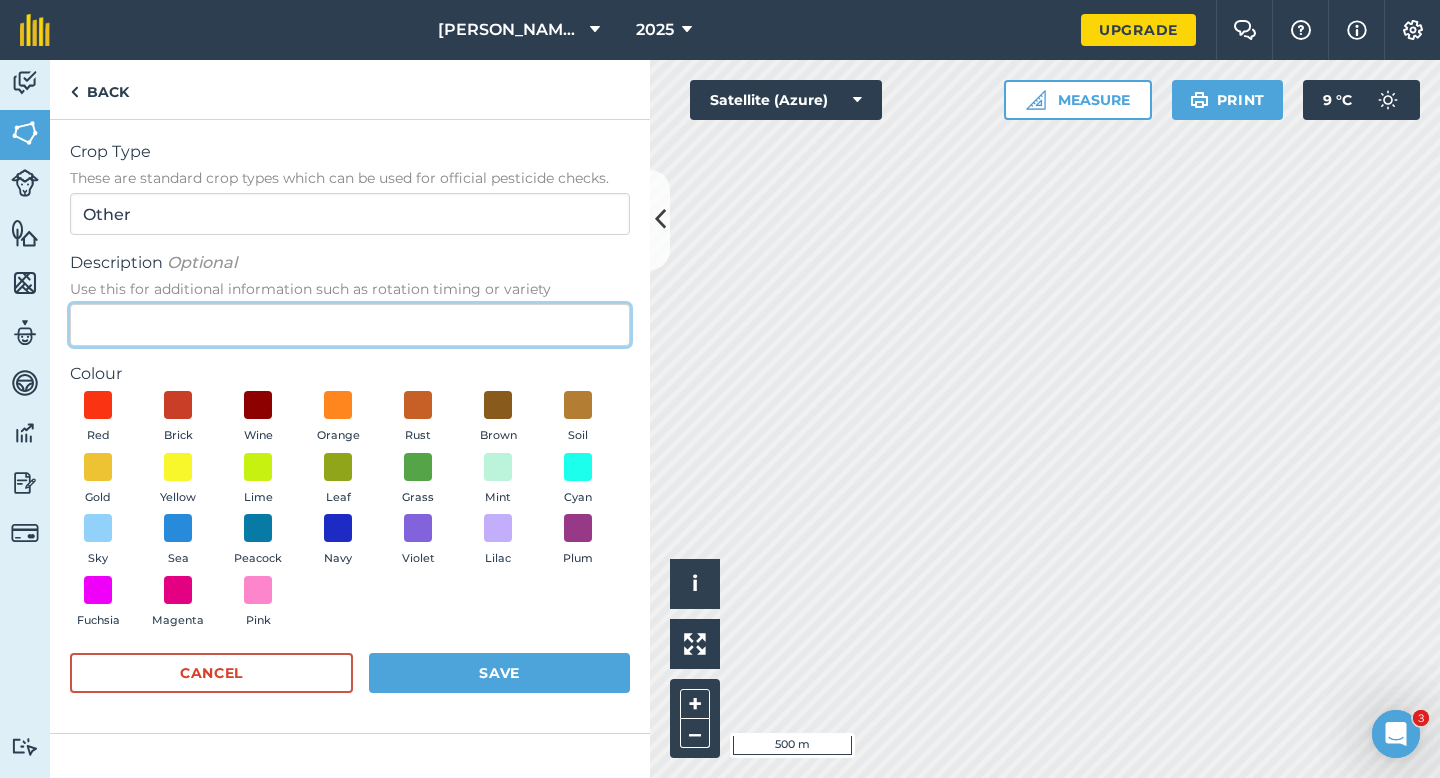click on "Description   Optional Use this for additional information such as rotation timing or variety" at bounding box center (350, 325) 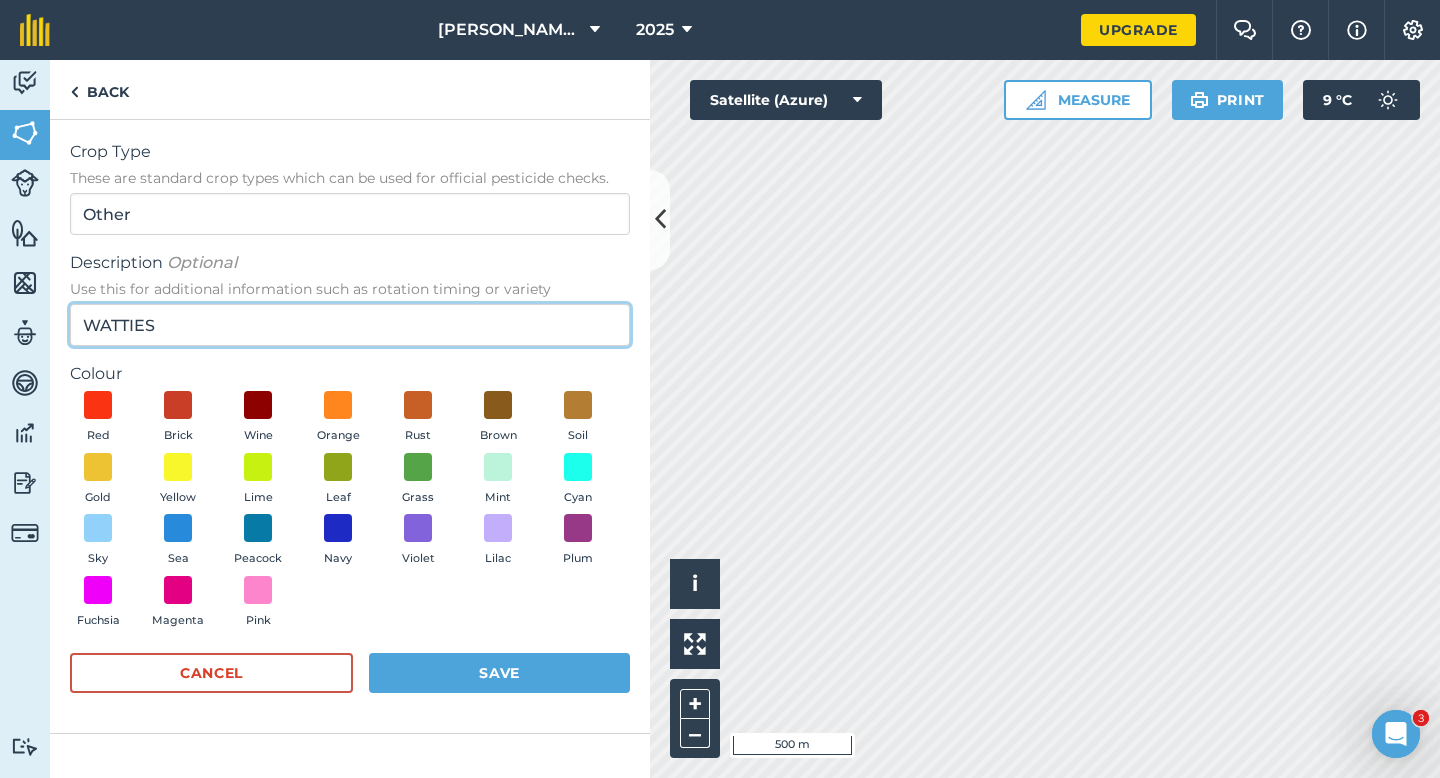 drag, startPoint x: 170, startPoint y: 329, endPoint x: 102, endPoint y: 329, distance: 68 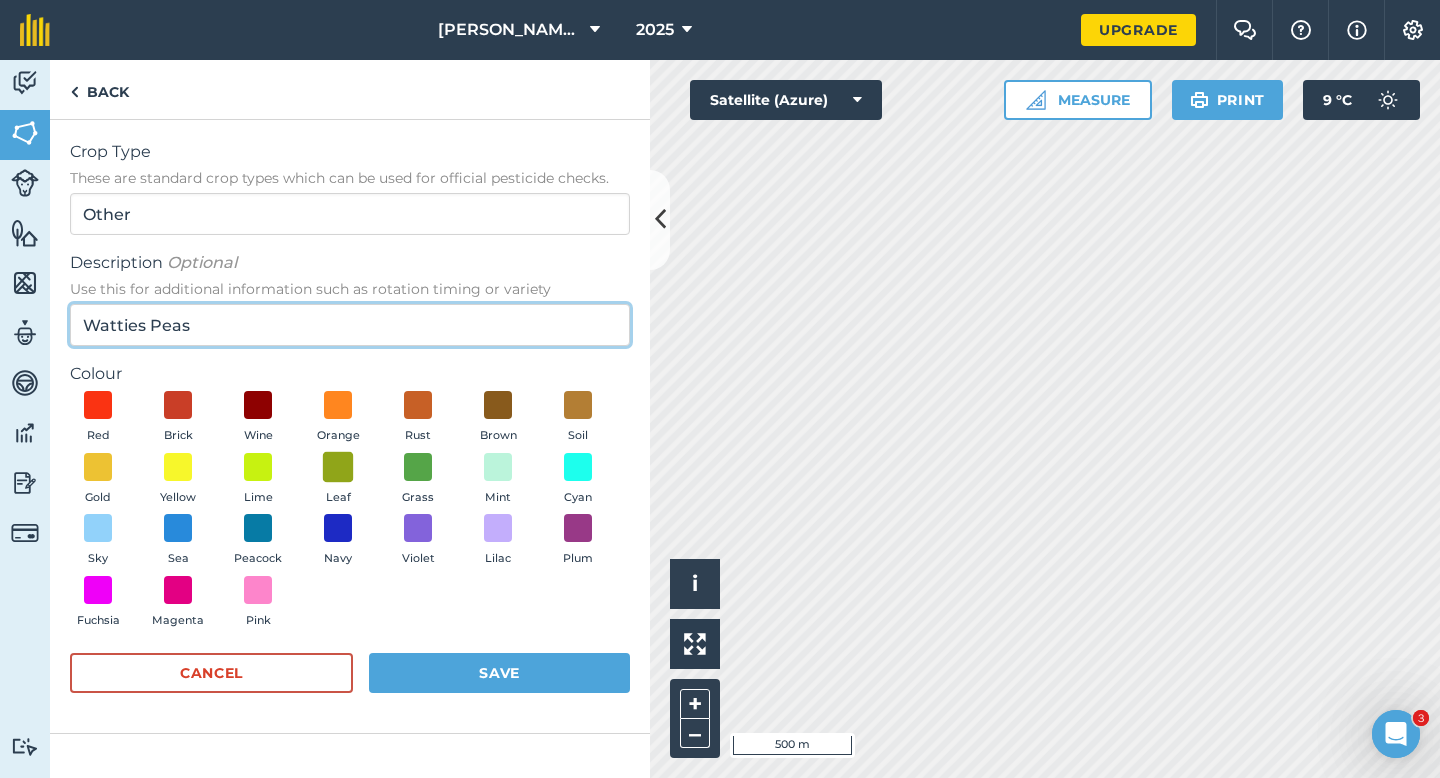 type on "Watties Peas" 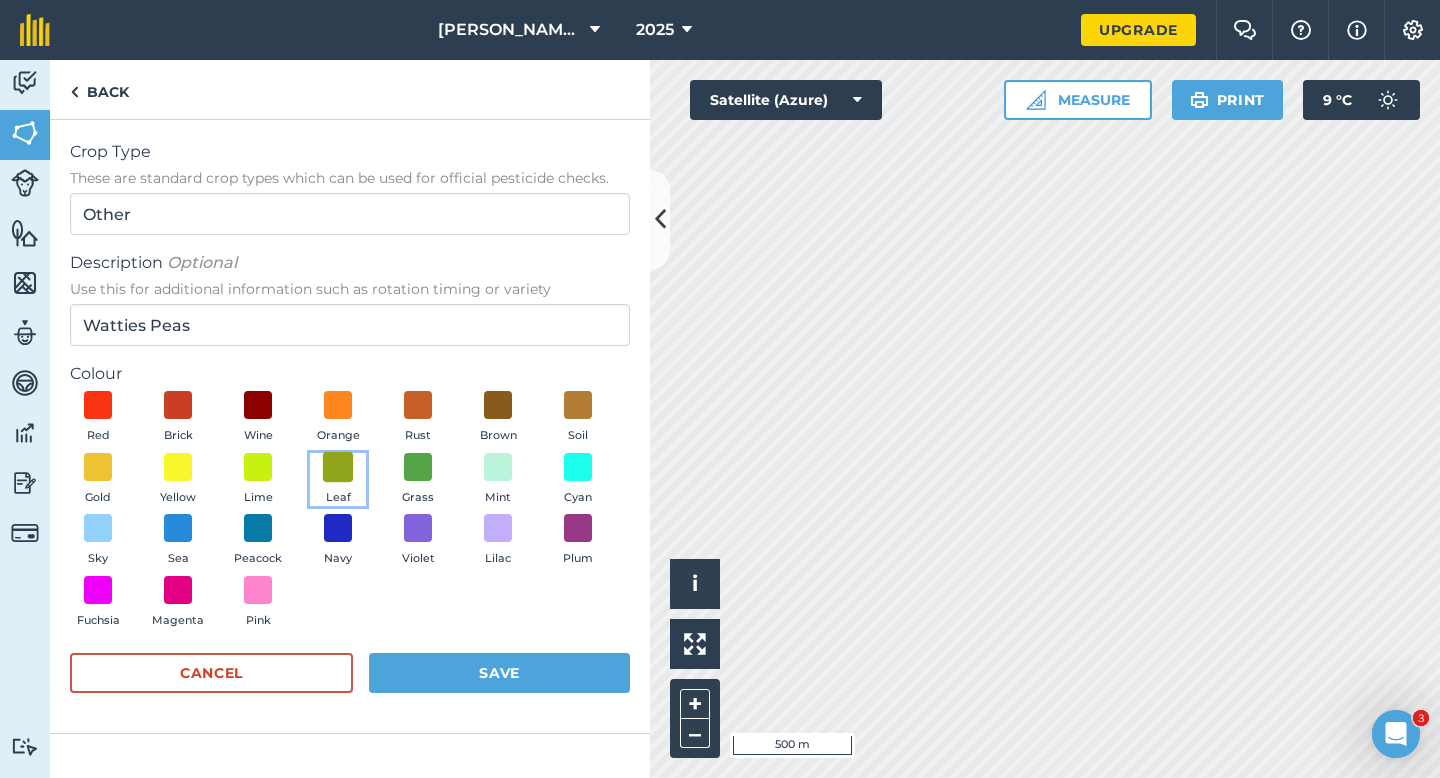 click at bounding box center (338, 466) 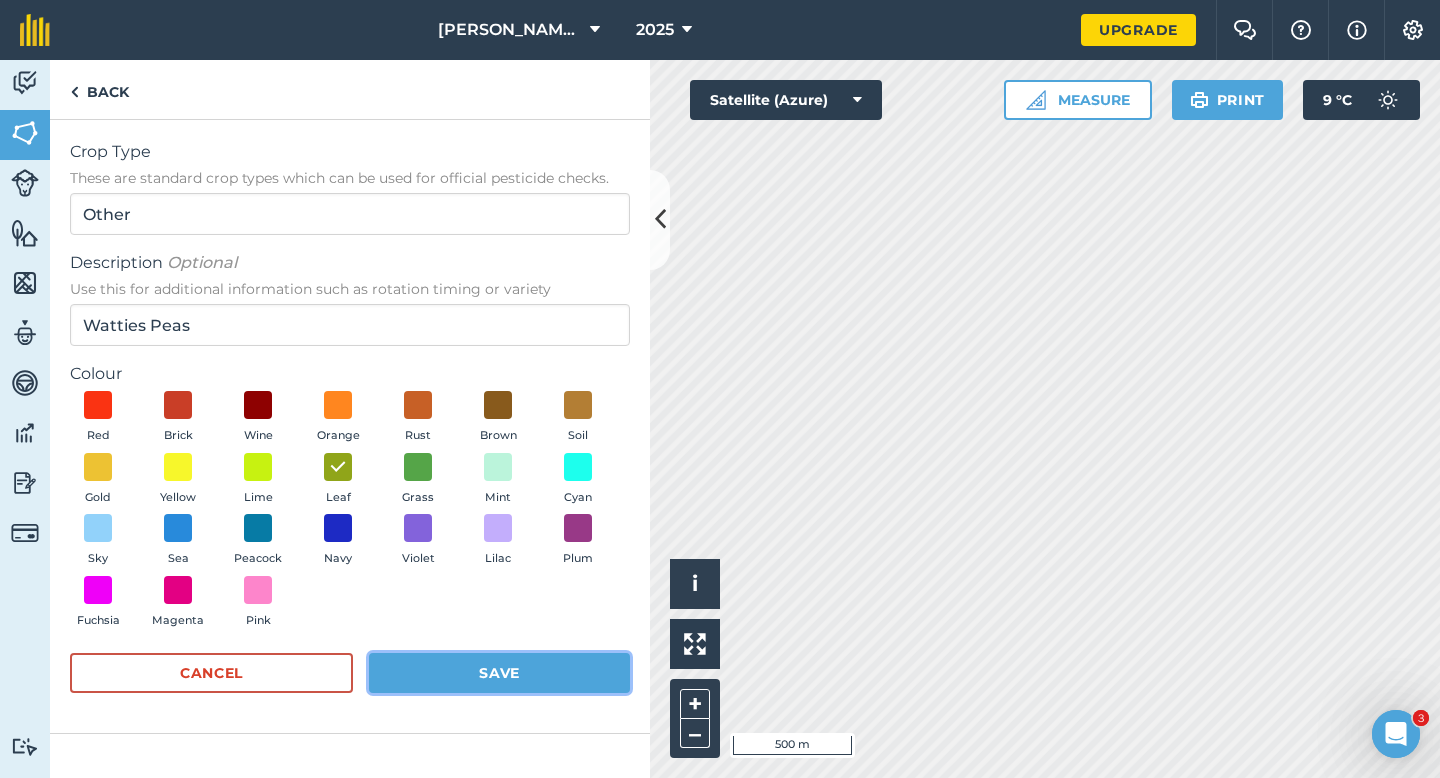 click on "Save" at bounding box center [499, 673] 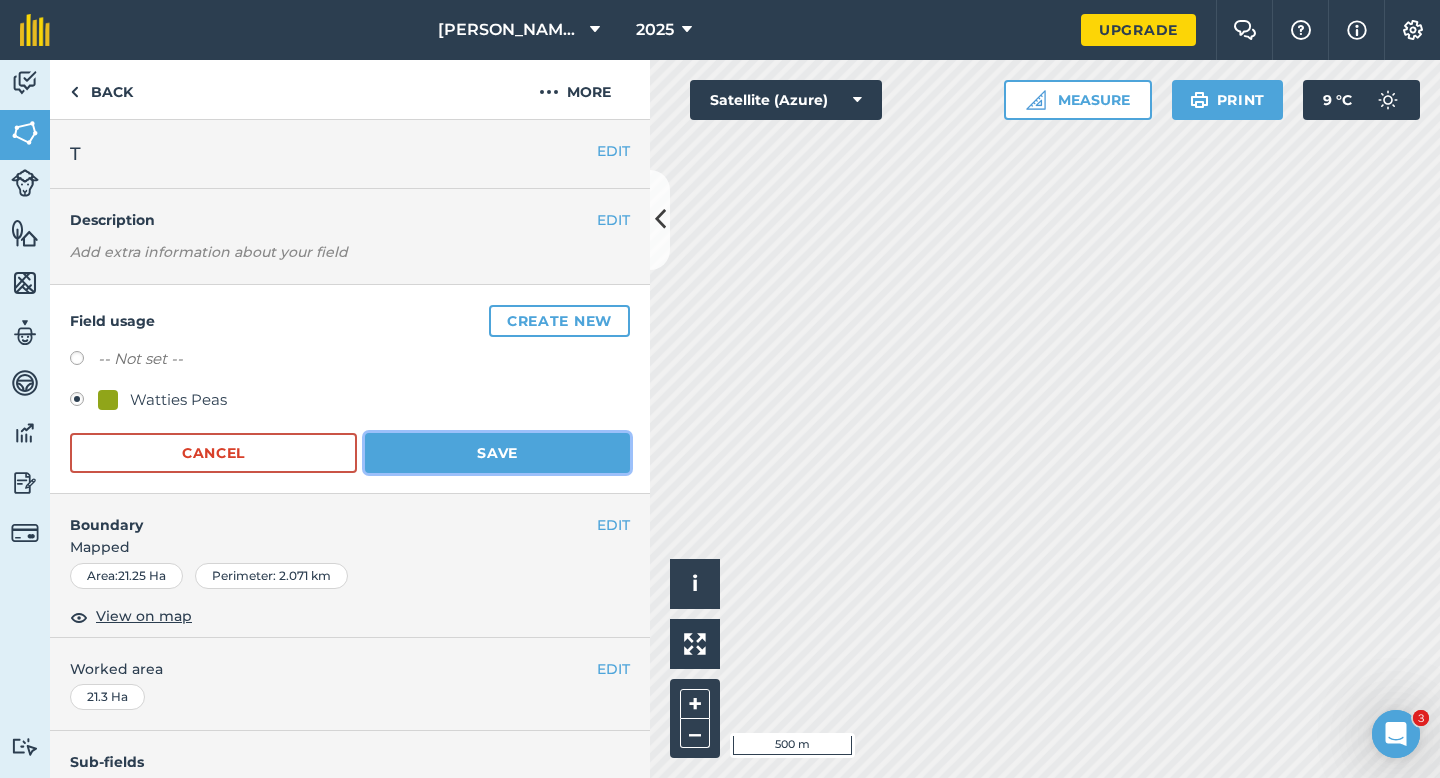 click on "Save" at bounding box center (497, 453) 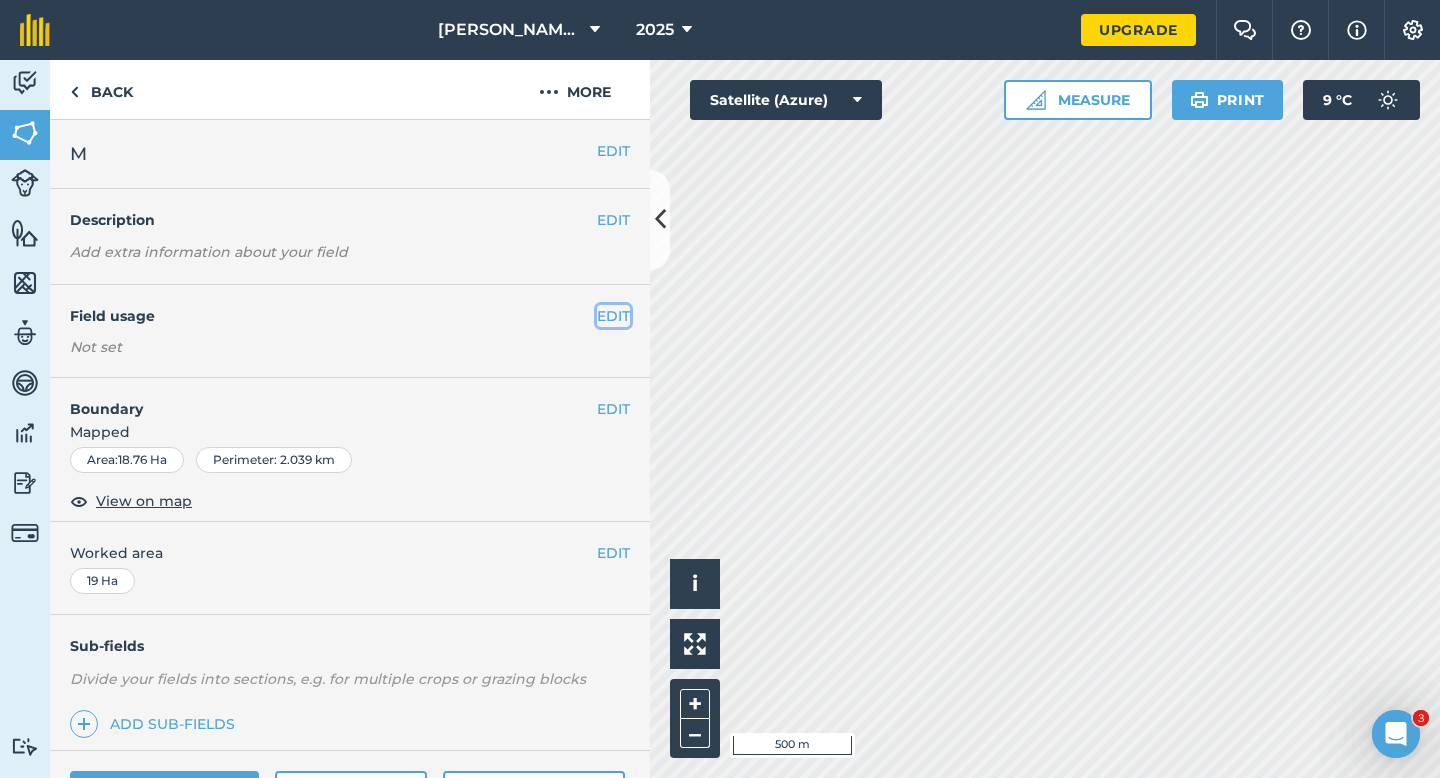 click on "EDIT" at bounding box center (613, 316) 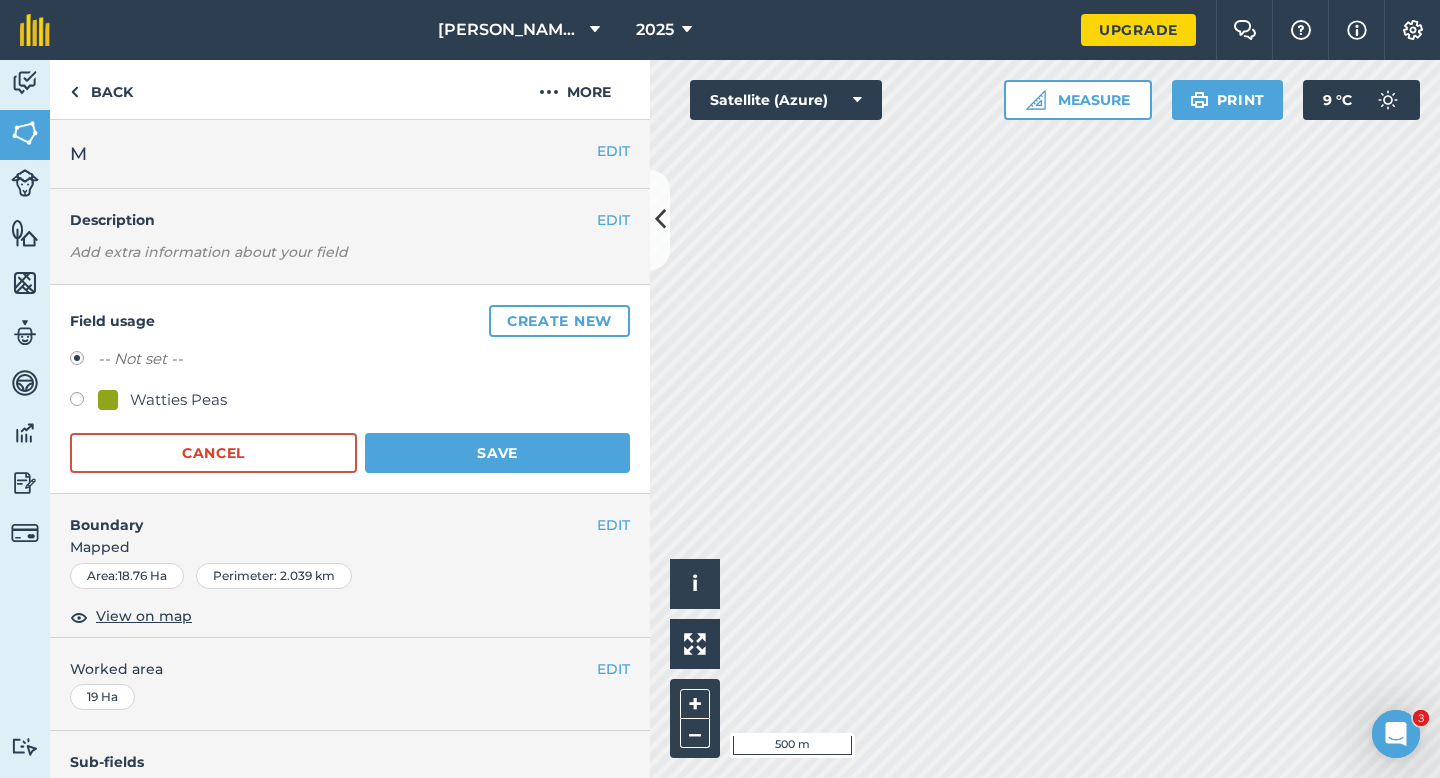 click on "Watties Peas" at bounding box center (178, 400) 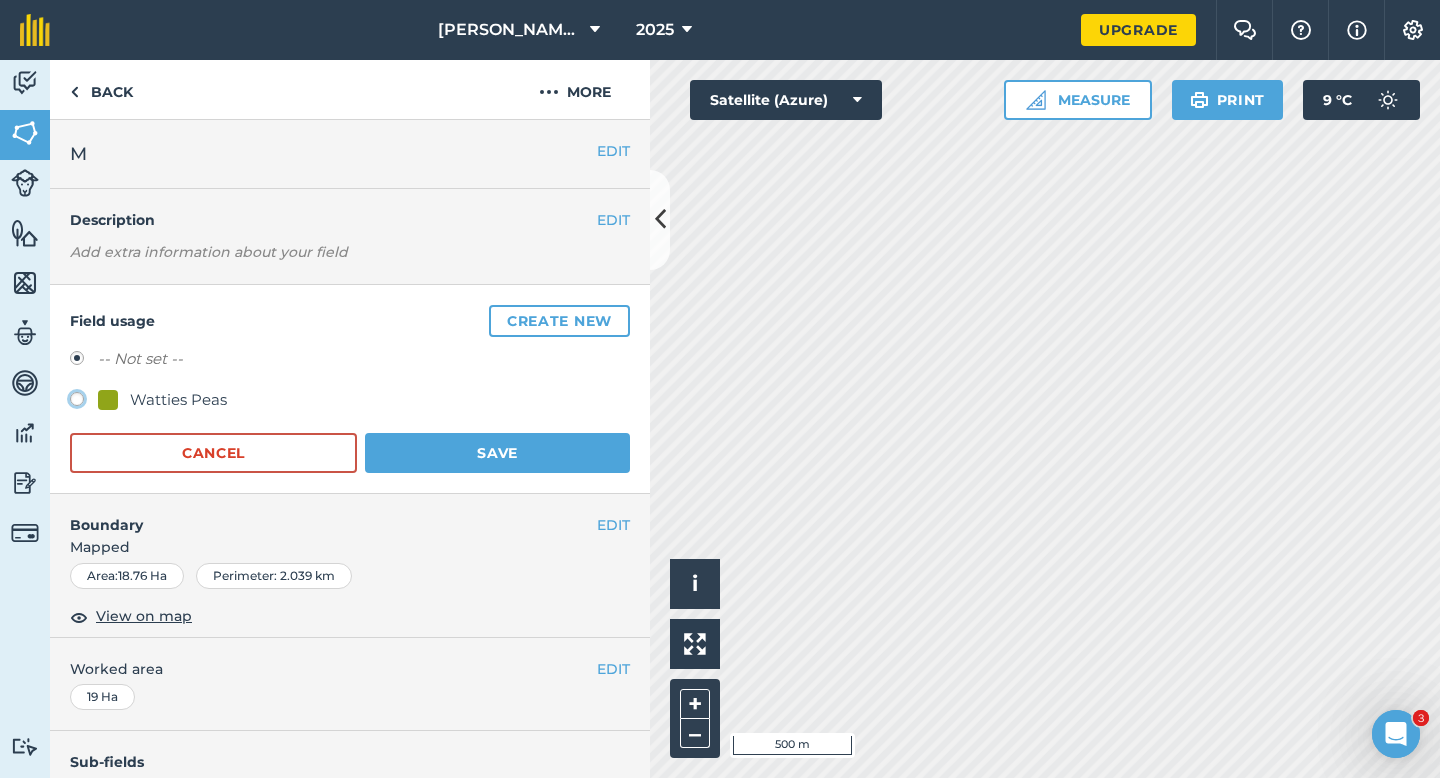 click on "Watties Peas" at bounding box center [-9923, 398] 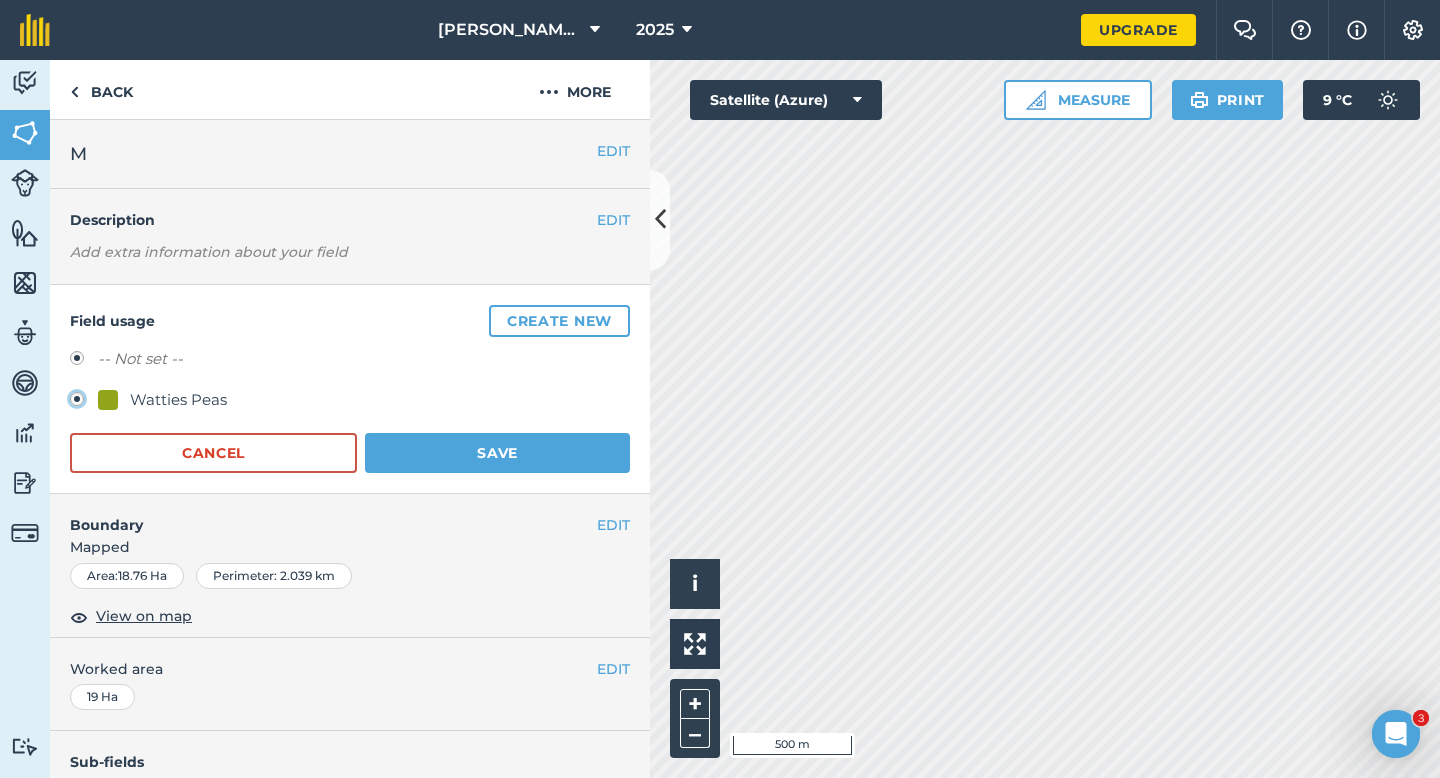 radio on "true" 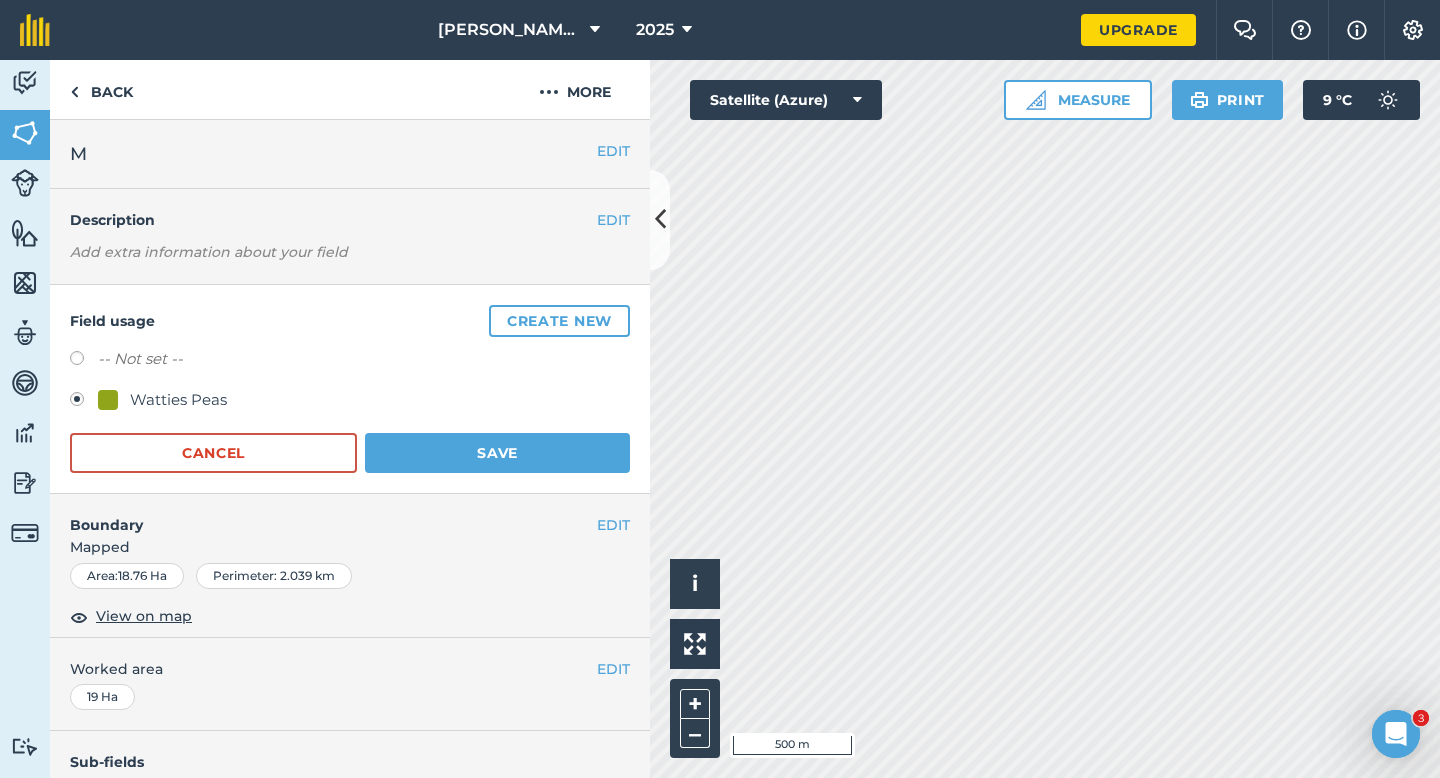 click on "Field usage   Create new -- Not set -- Watties Peas Cancel Save" at bounding box center (350, 389) 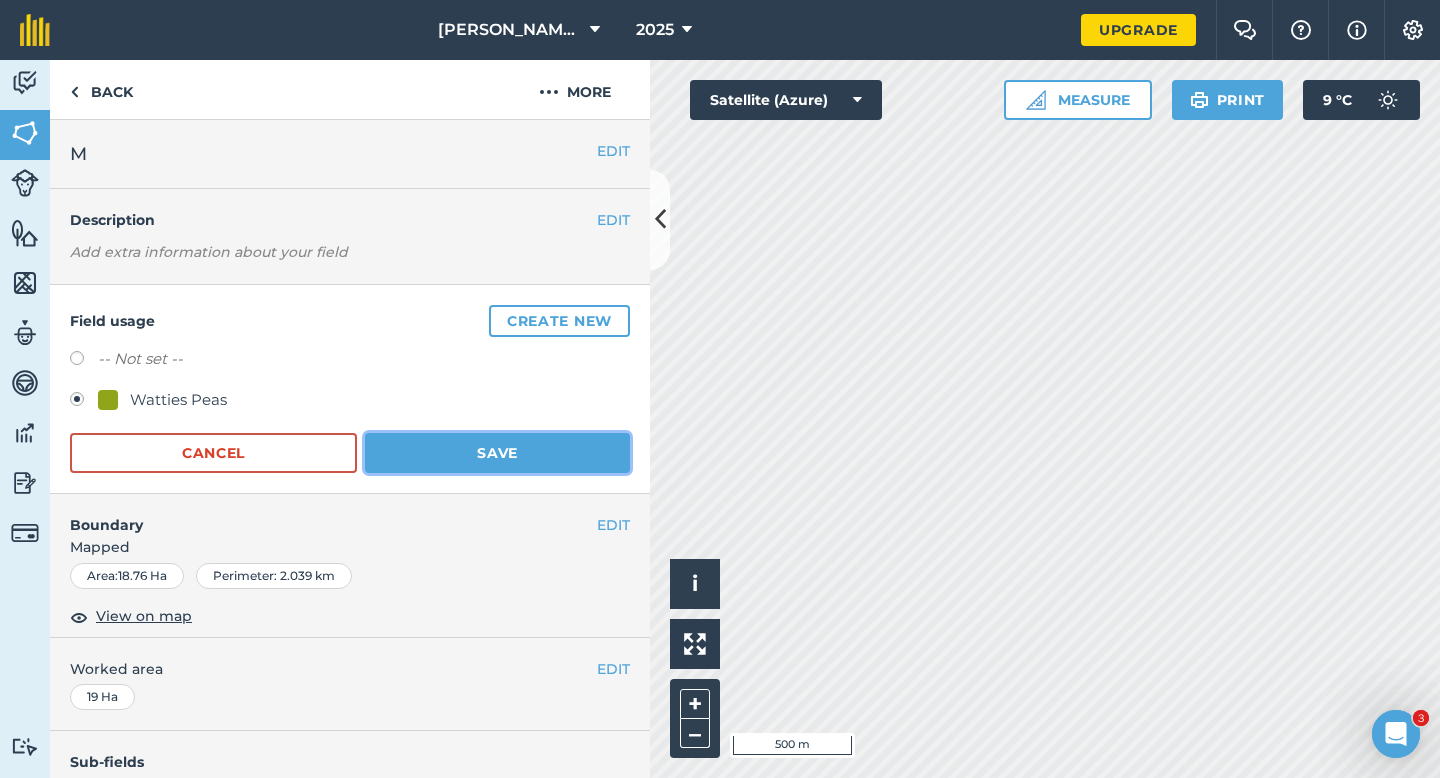 click on "Save" at bounding box center [497, 453] 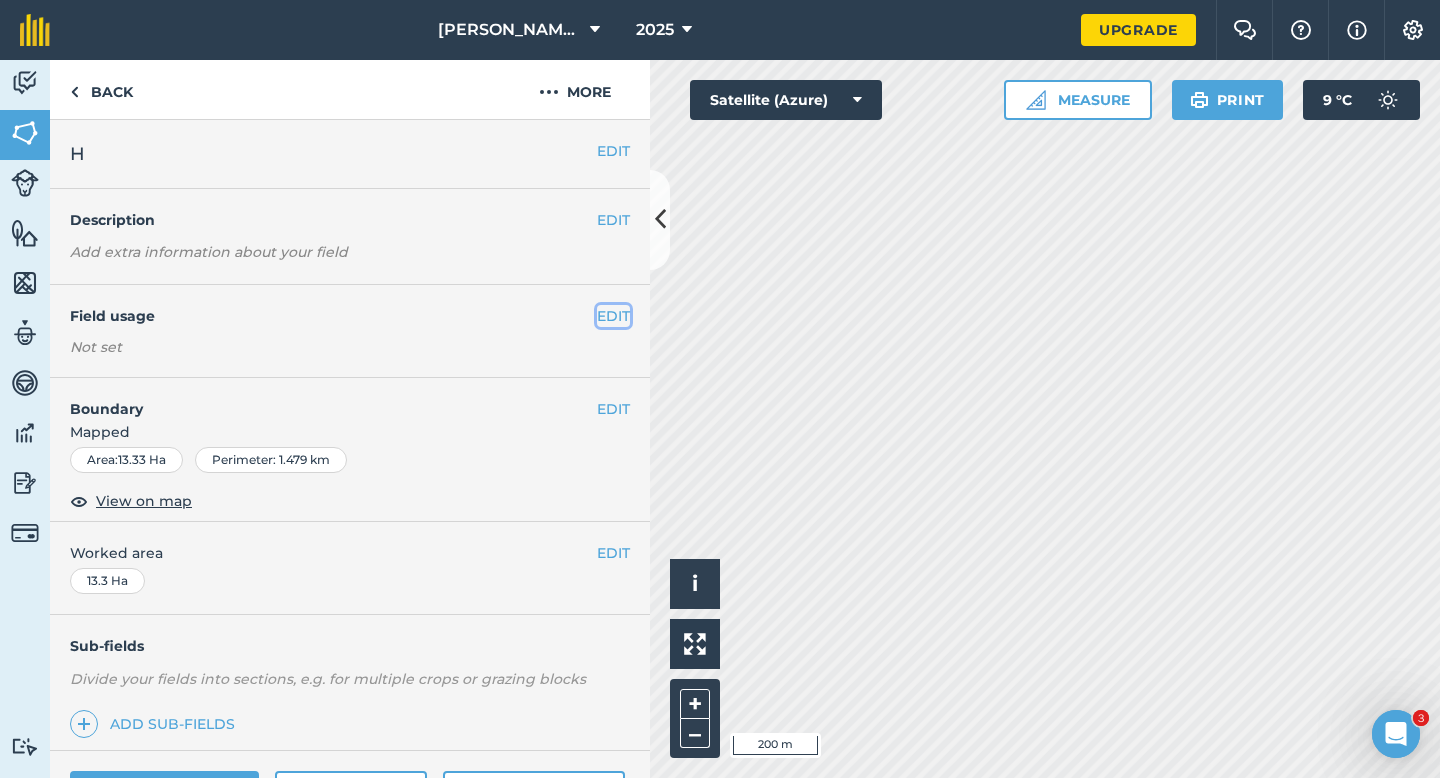 click on "EDIT" at bounding box center [613, 316] 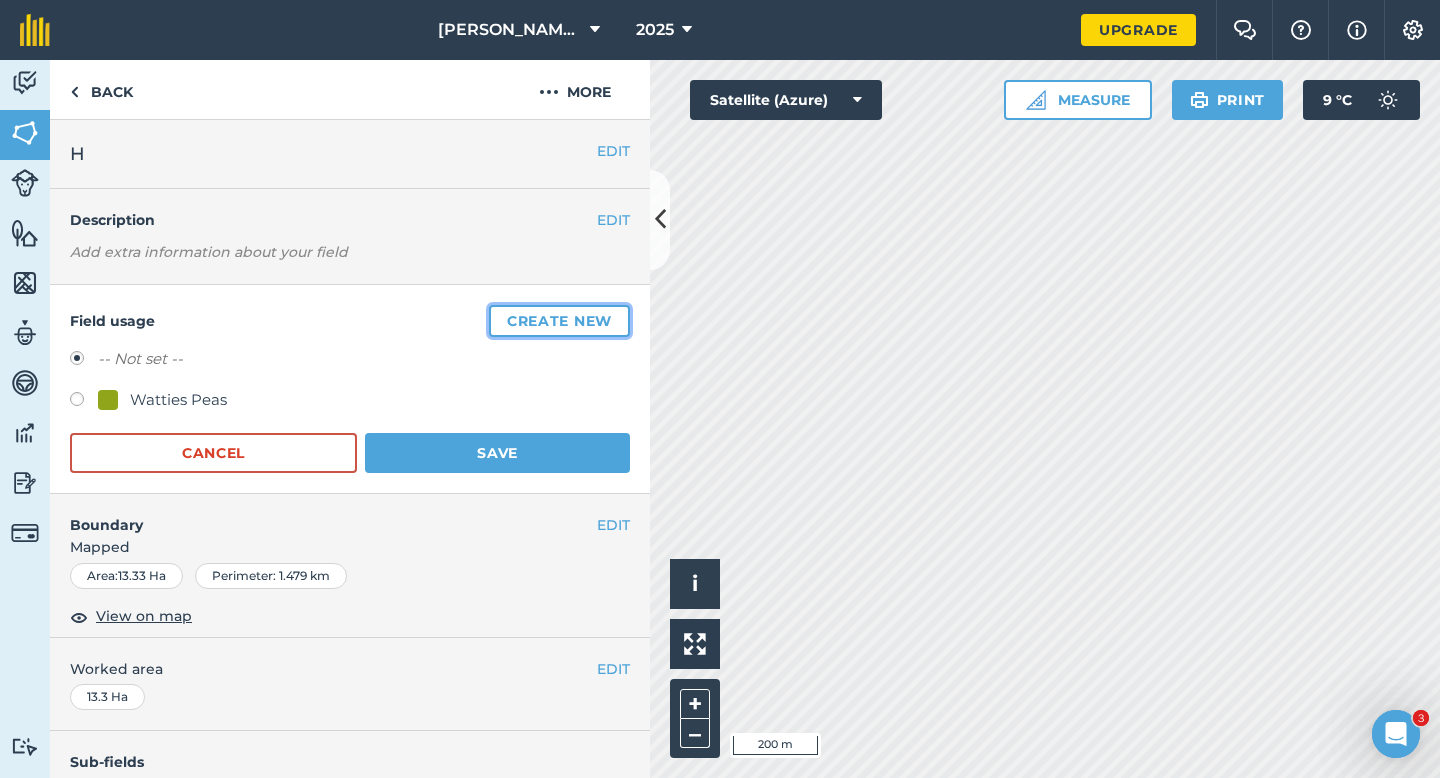 click on "Create new" at bounding box center (559, 321) 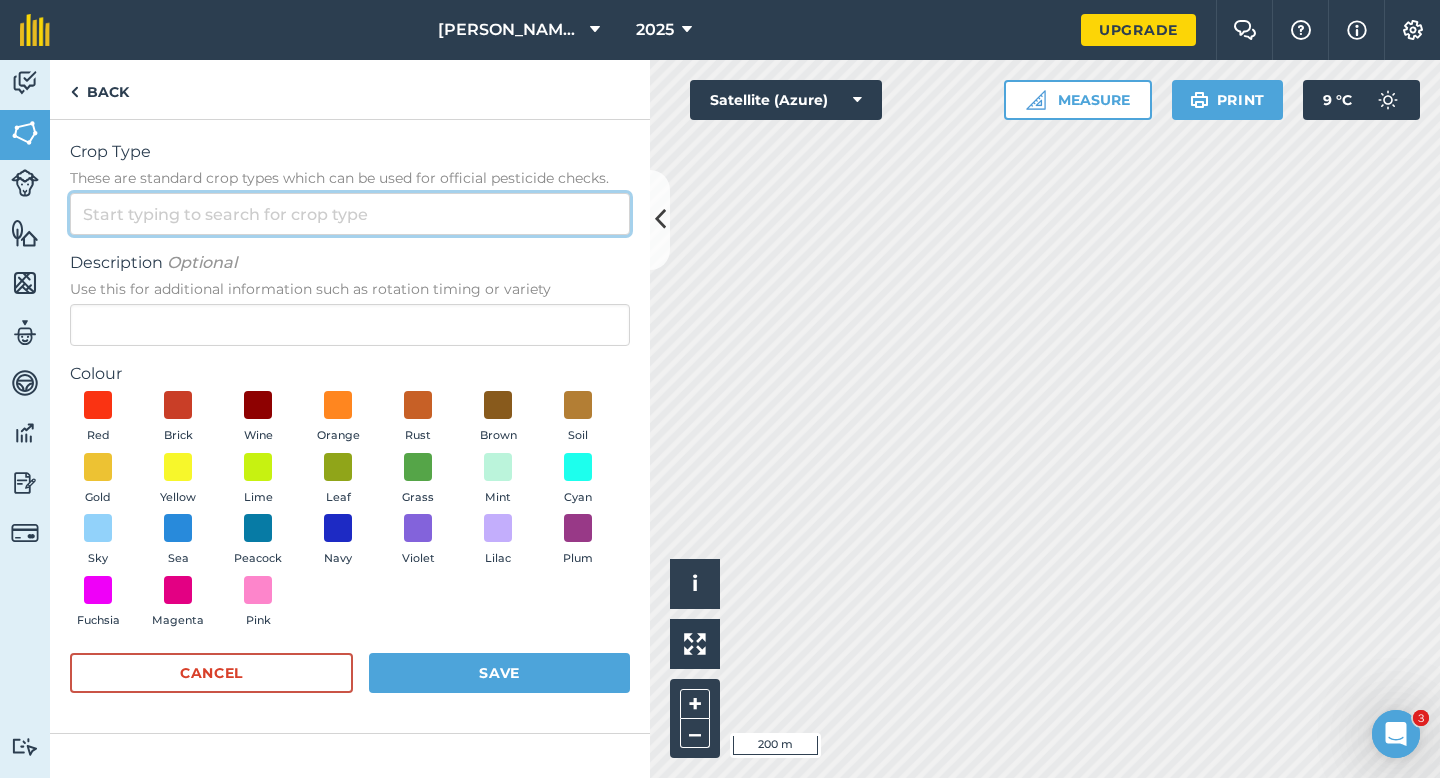 click on "Crop Type These are standard crop types which can be used for official pesticide checks." at bounding box center [350, 214] 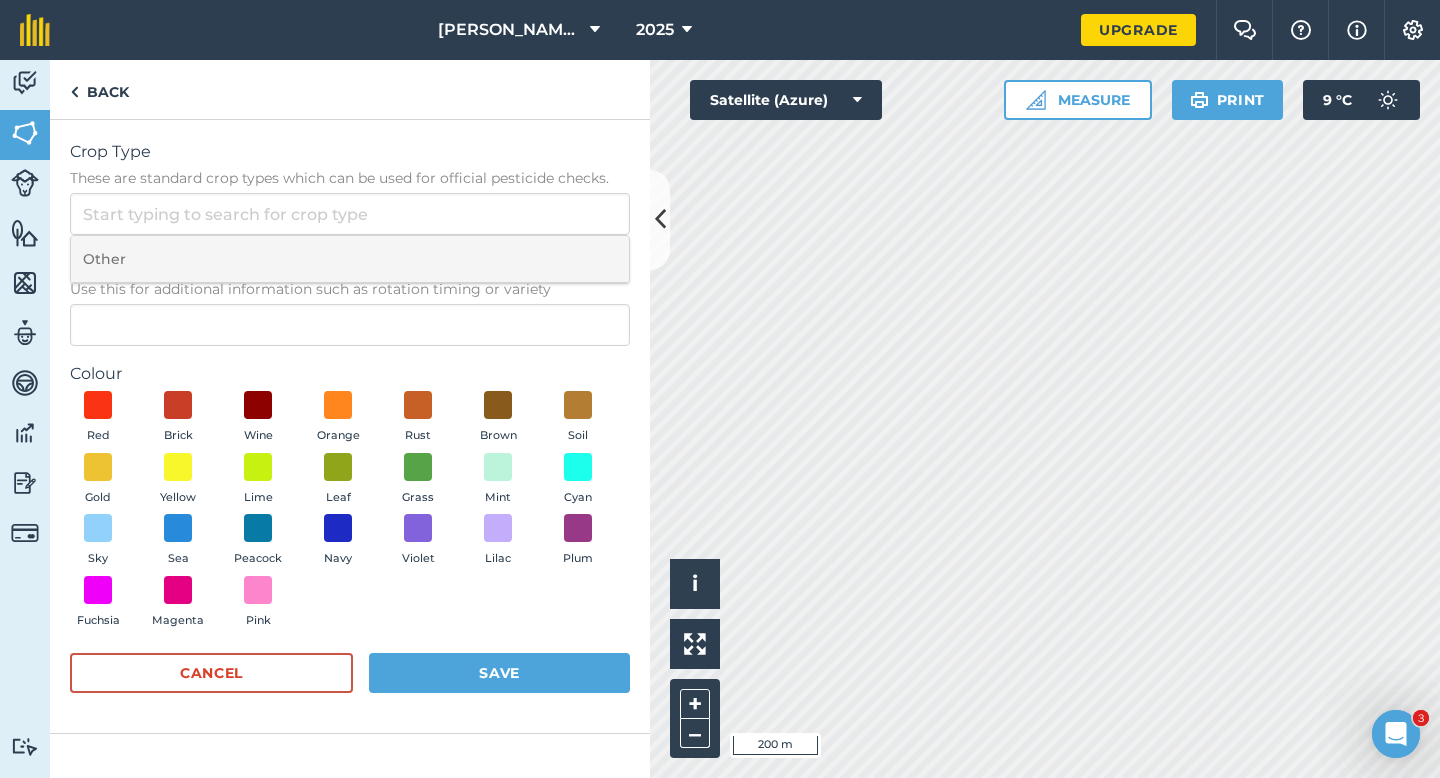click on "Other" at bounding box center [350, 259] 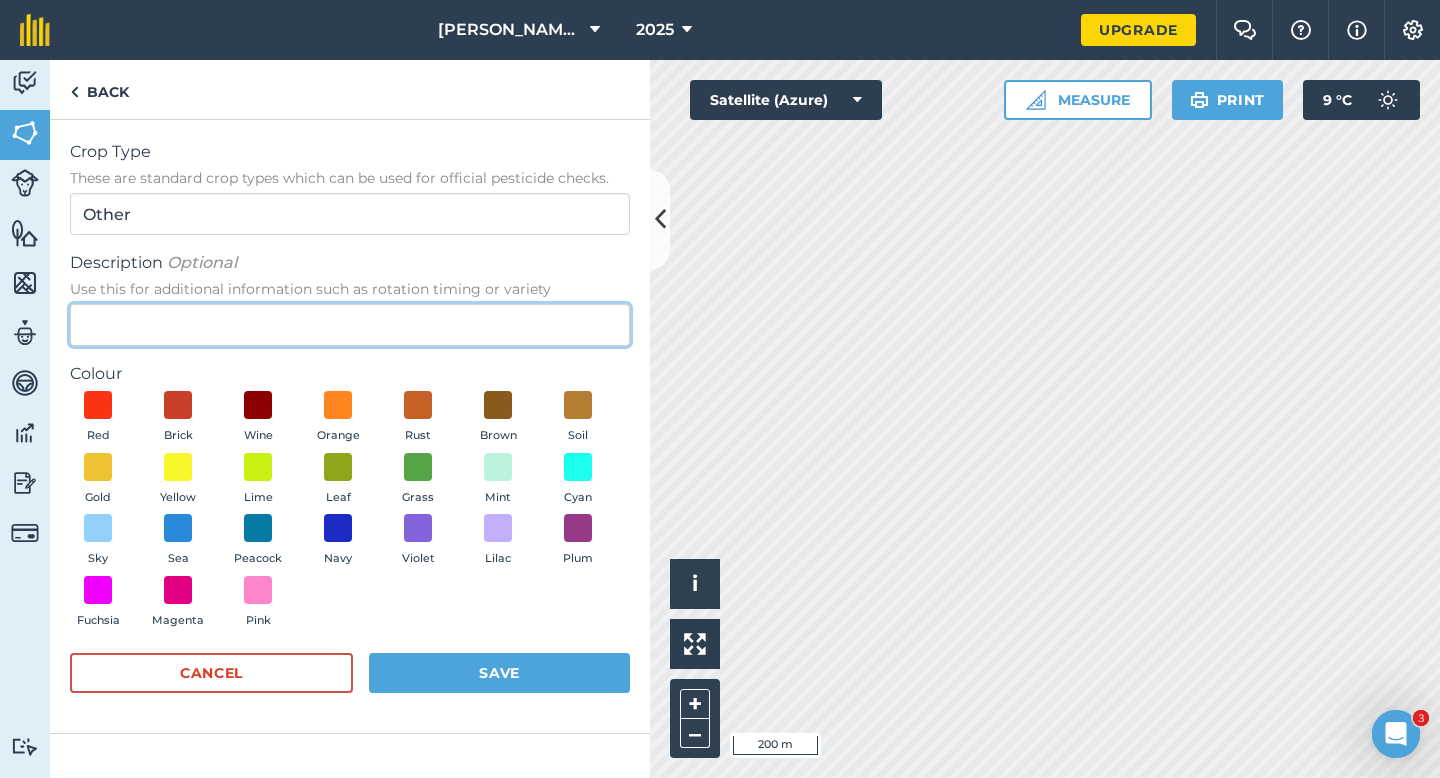 click on "Description   Optional Use this for additional information such as rotation timing or variety" at bounding box center (350, 325) 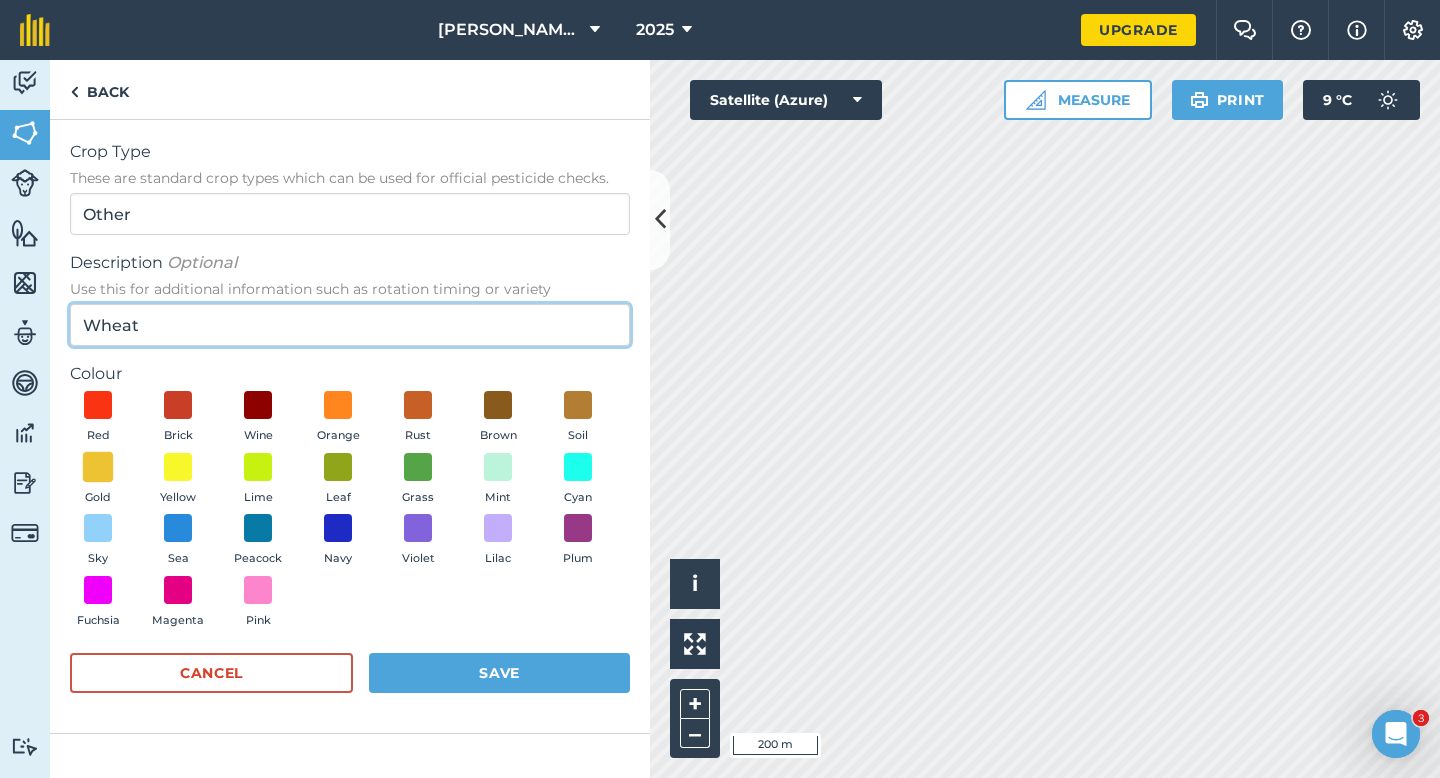 type on "Wheat" 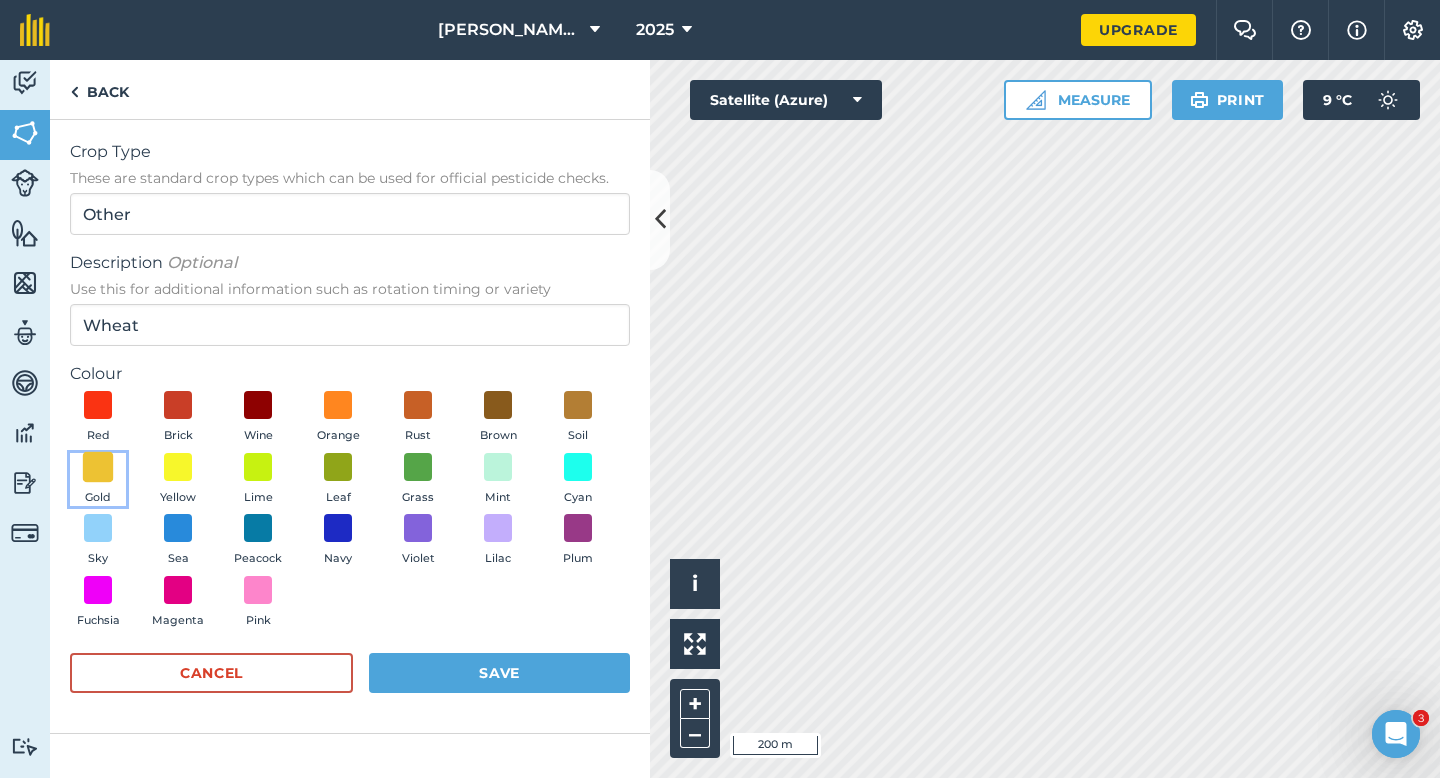 click at bounding box center [98, 466] 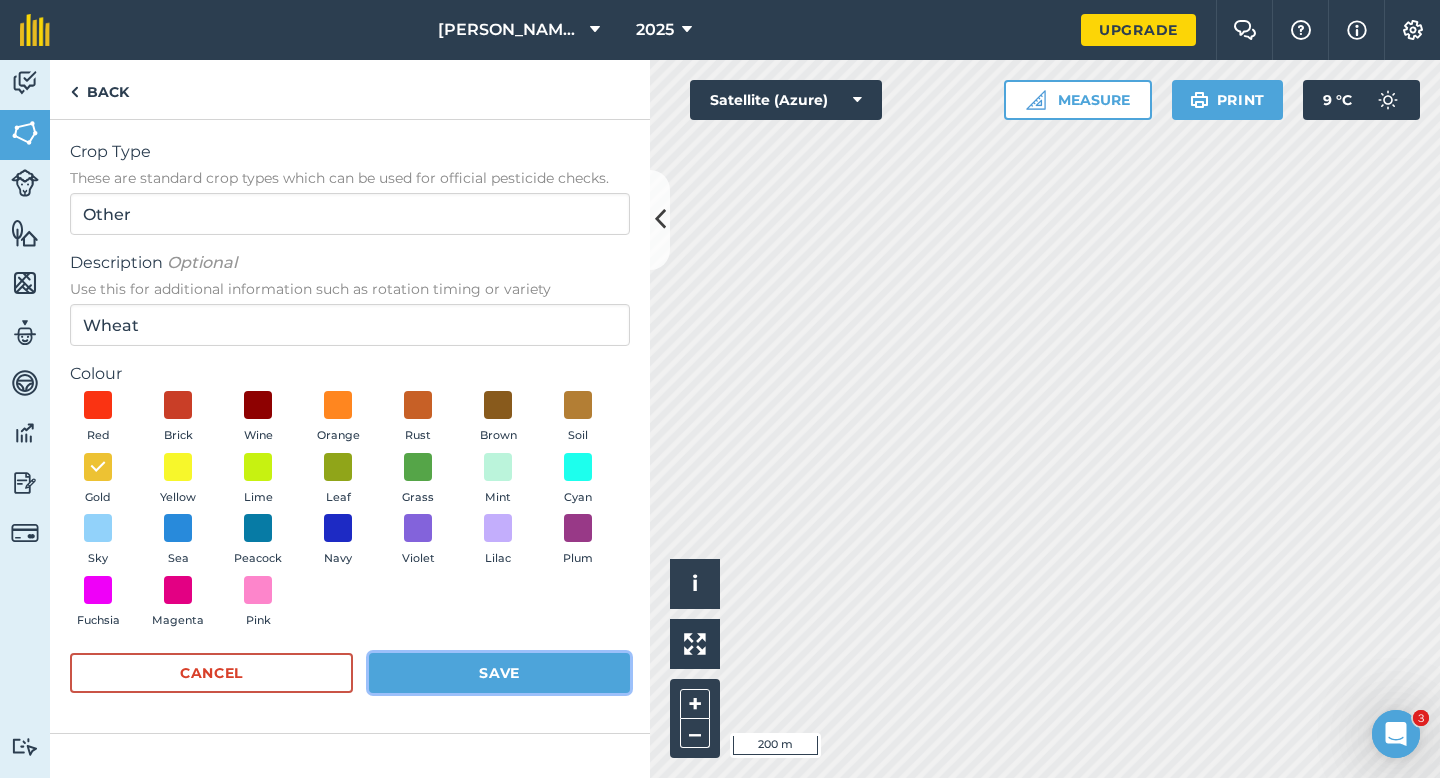click on "Save" at bounding box center [499, 673] 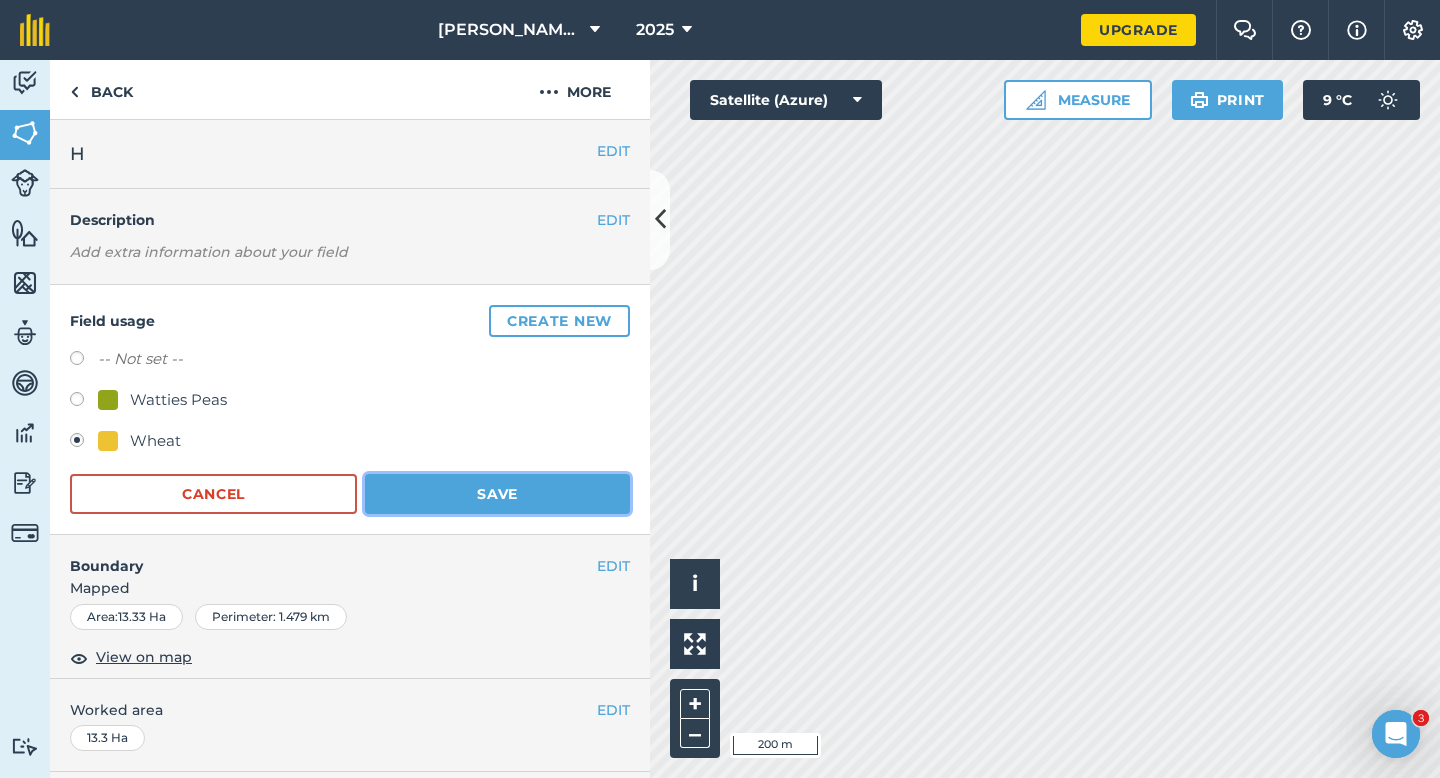 click on "Save" at bounding box center (497, 494) 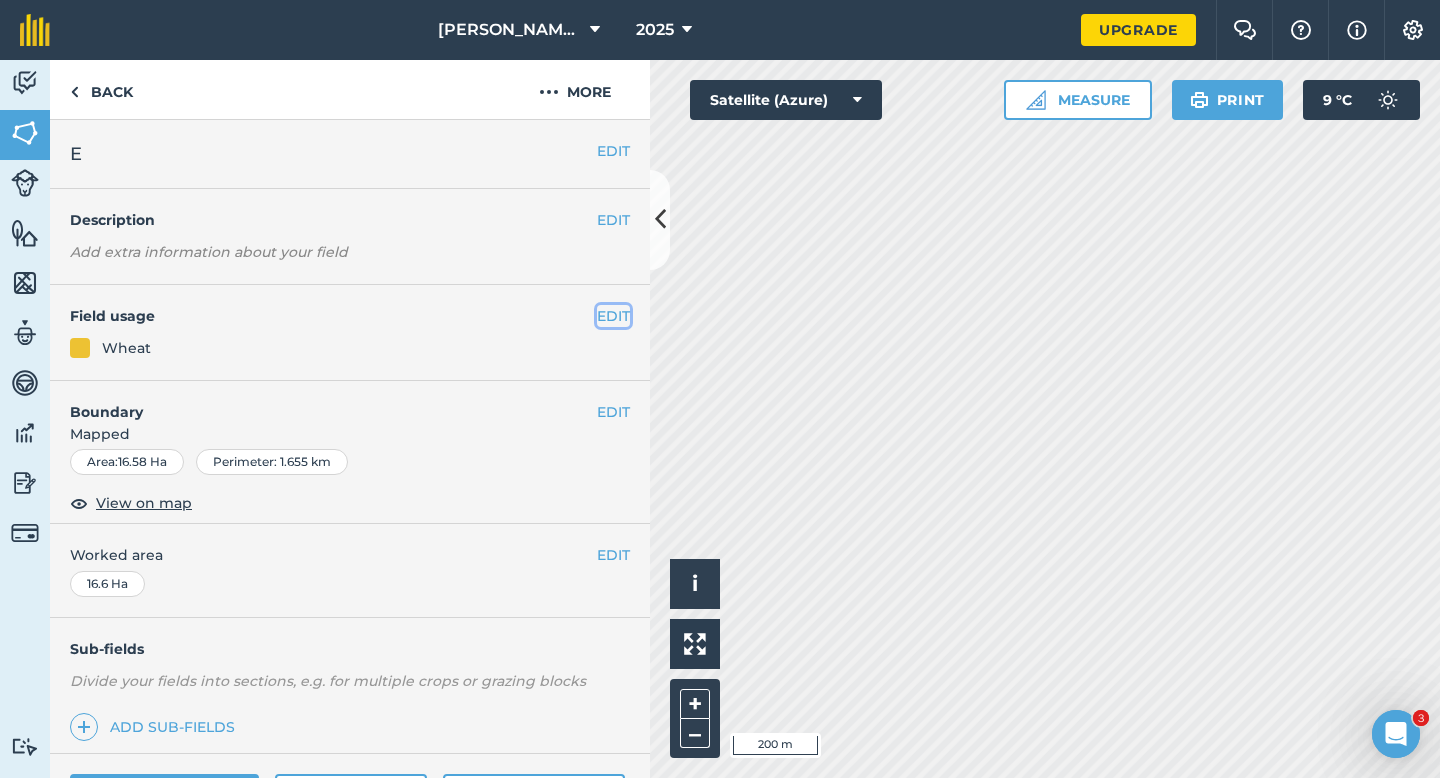 click on "EDIT" at bounding box center (613, 316) 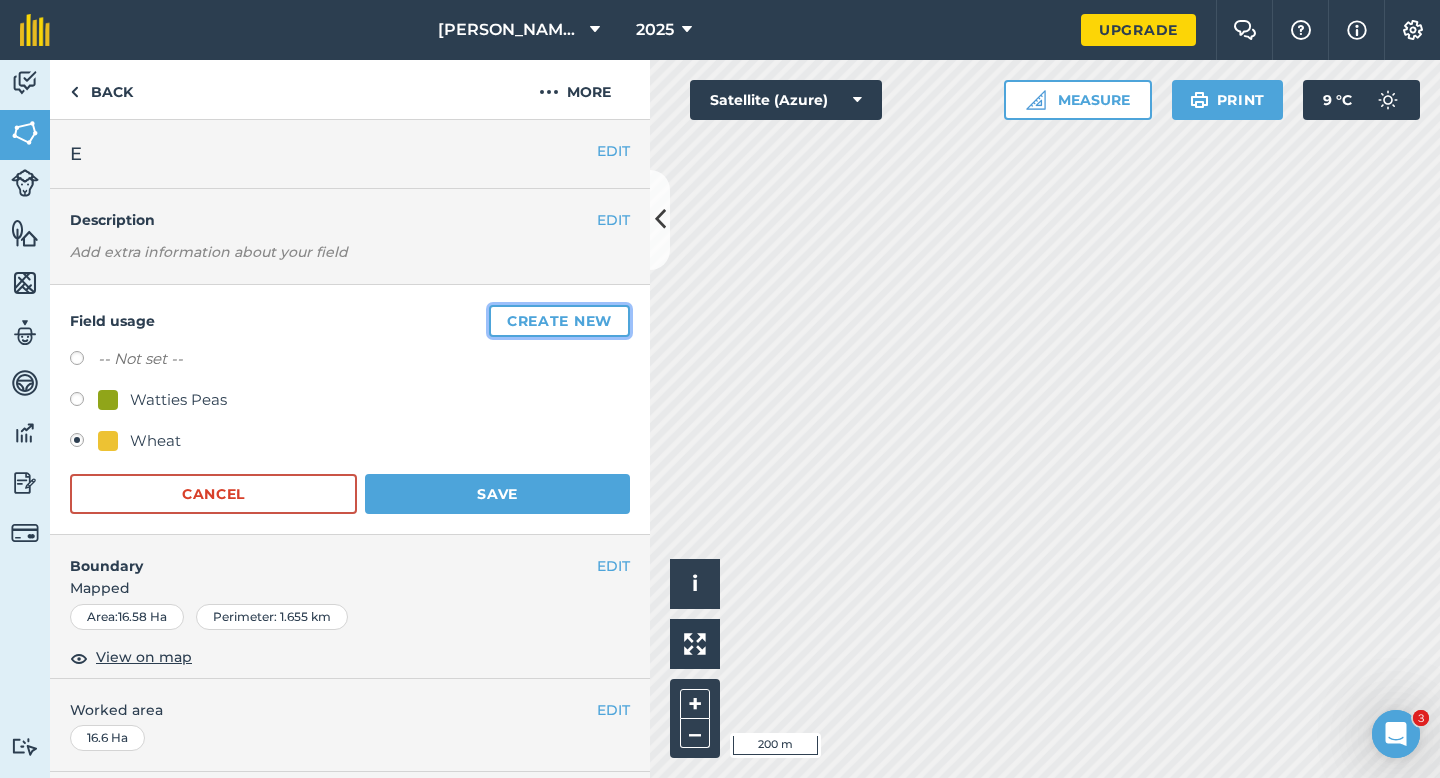 click on "Create new" at bounding box center (559, 321) 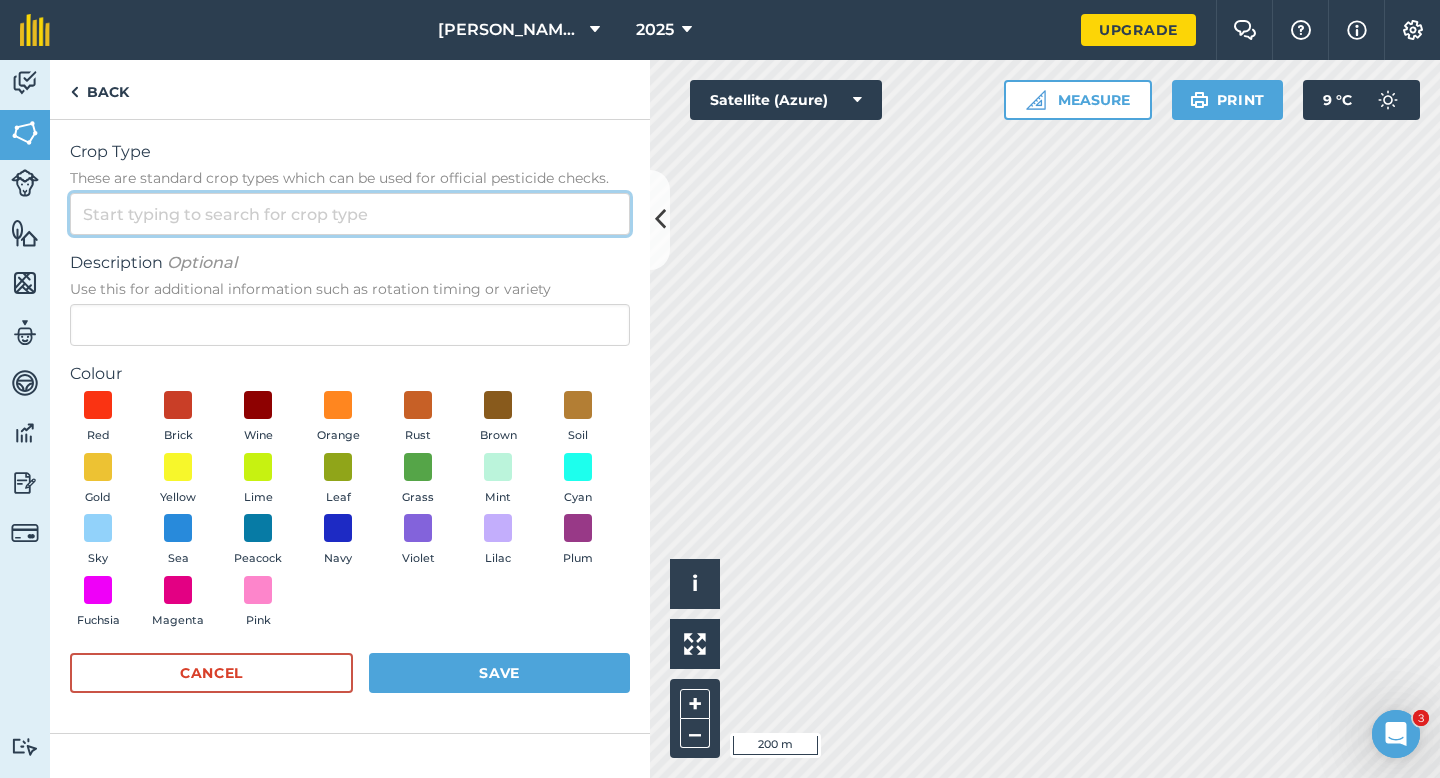 click on "Crop Type These are standard crop types which can be used for official pesticide checks." at bounding box center [350, 214] 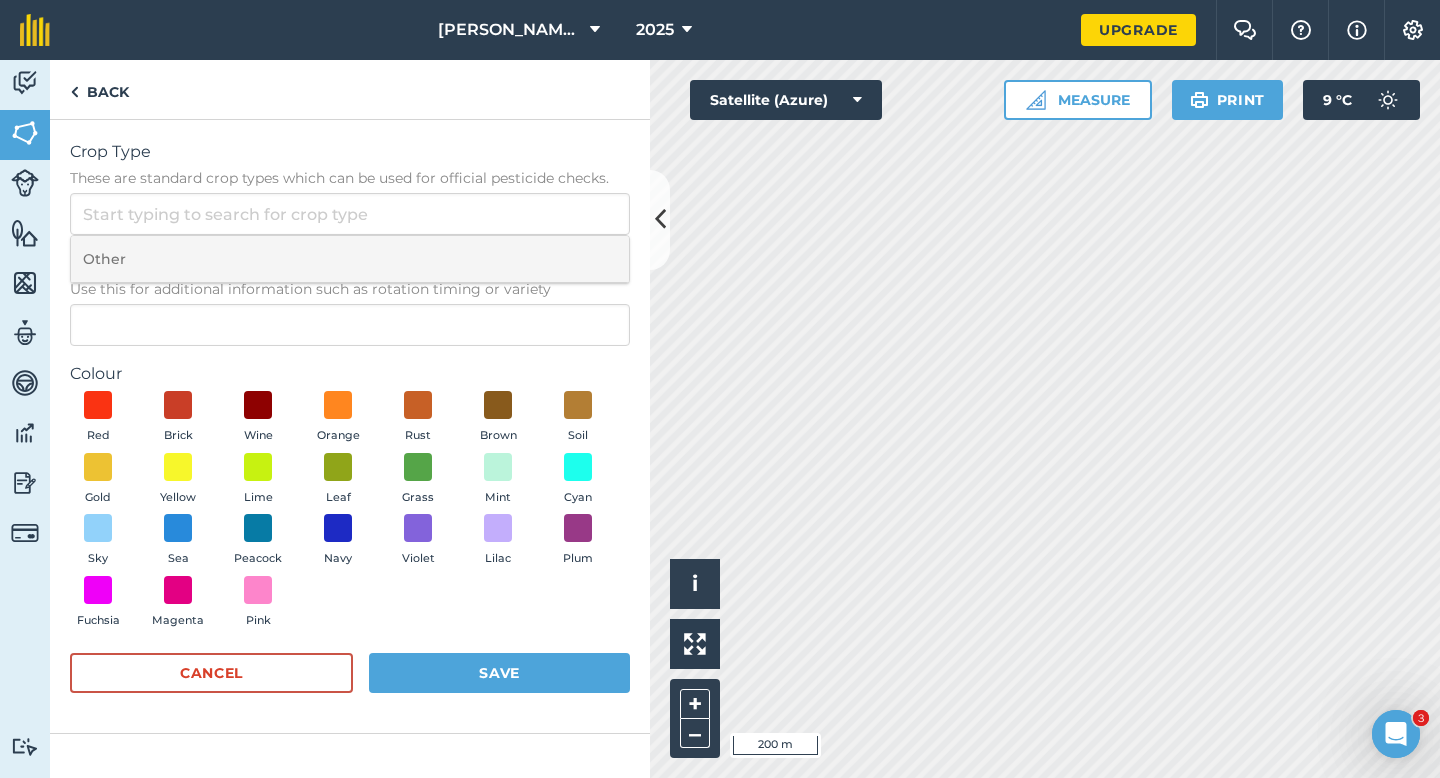 click on "Other" at bounding box center (350, 259) 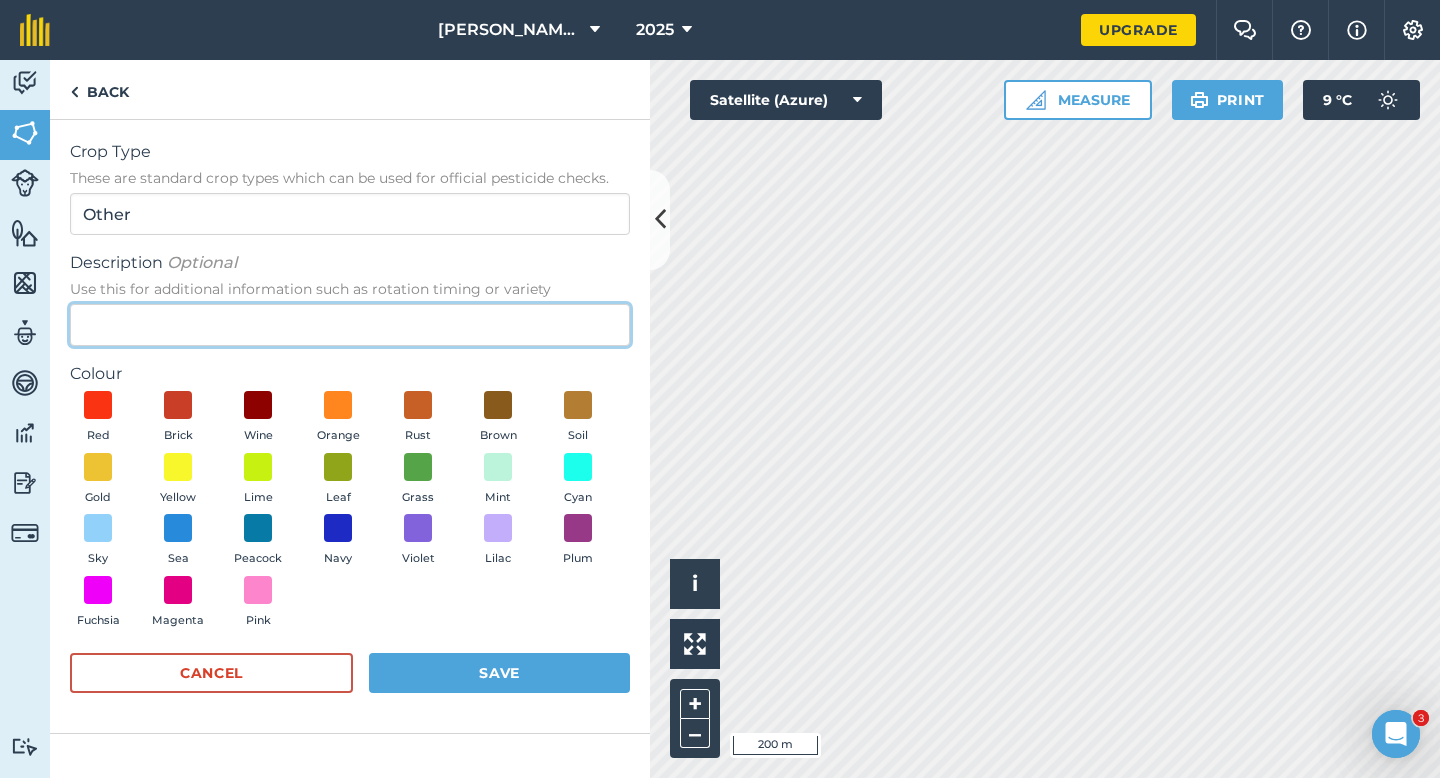 click on "Description   Optional Use this for additional information such as rotation timing or variety" at bounding box center [350, 325] 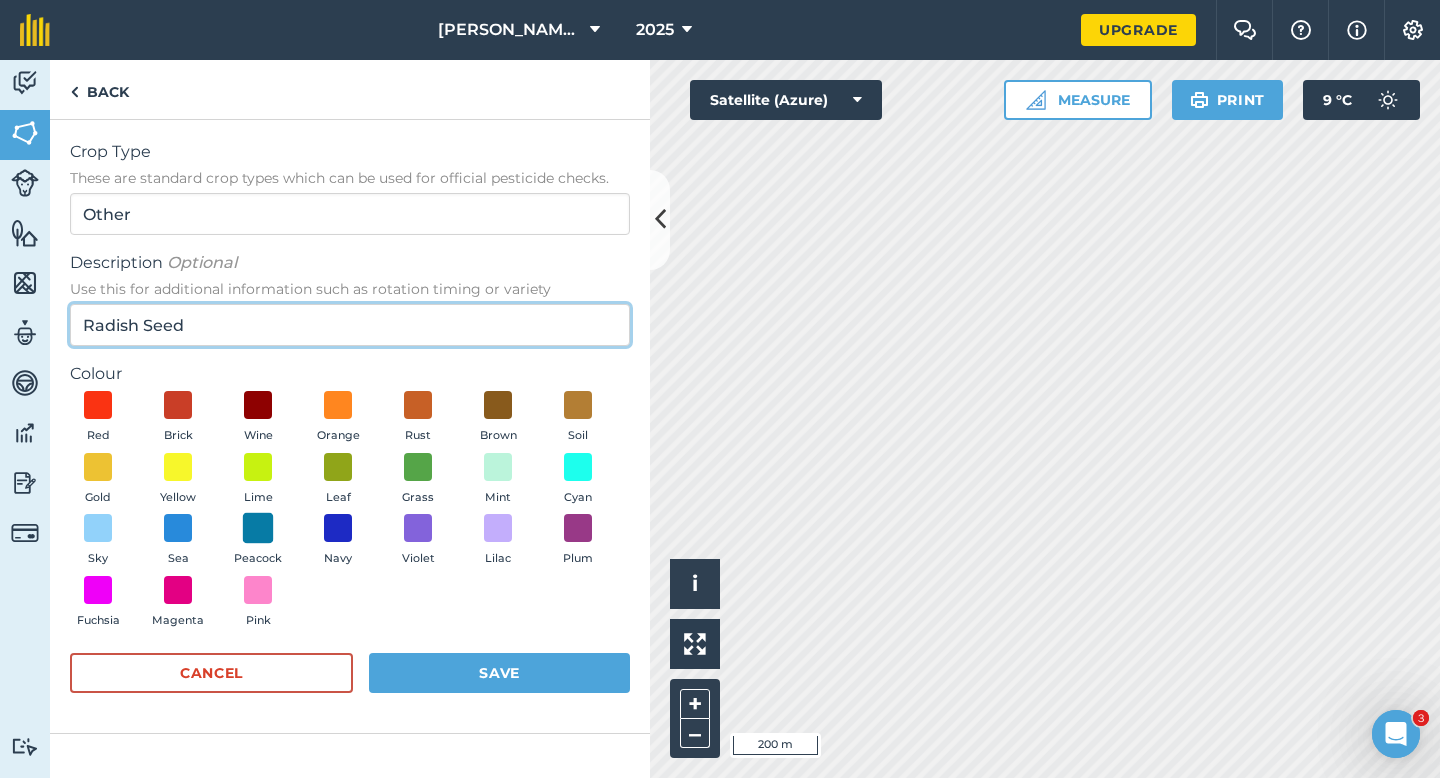type on "Radish Seed" 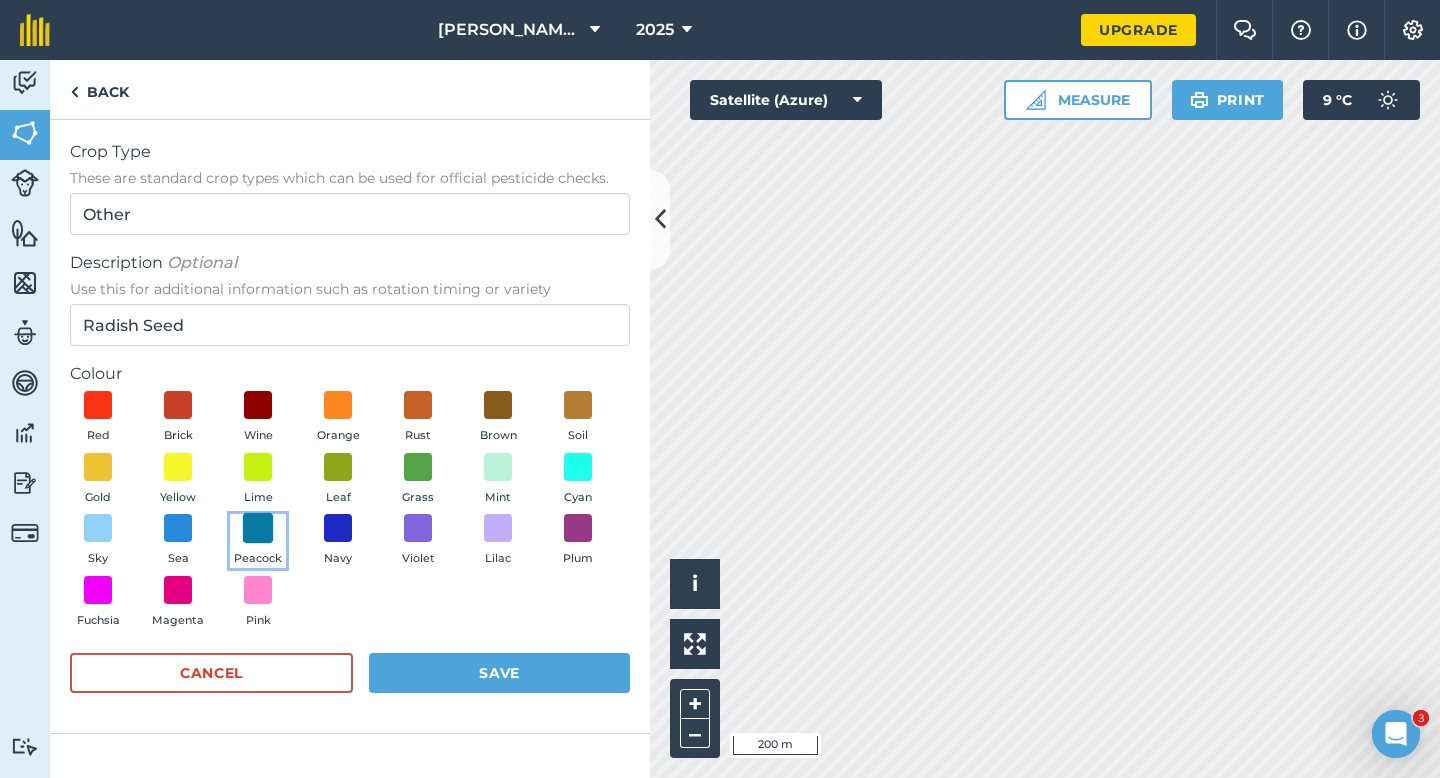 click at bounding box center [258, 528] 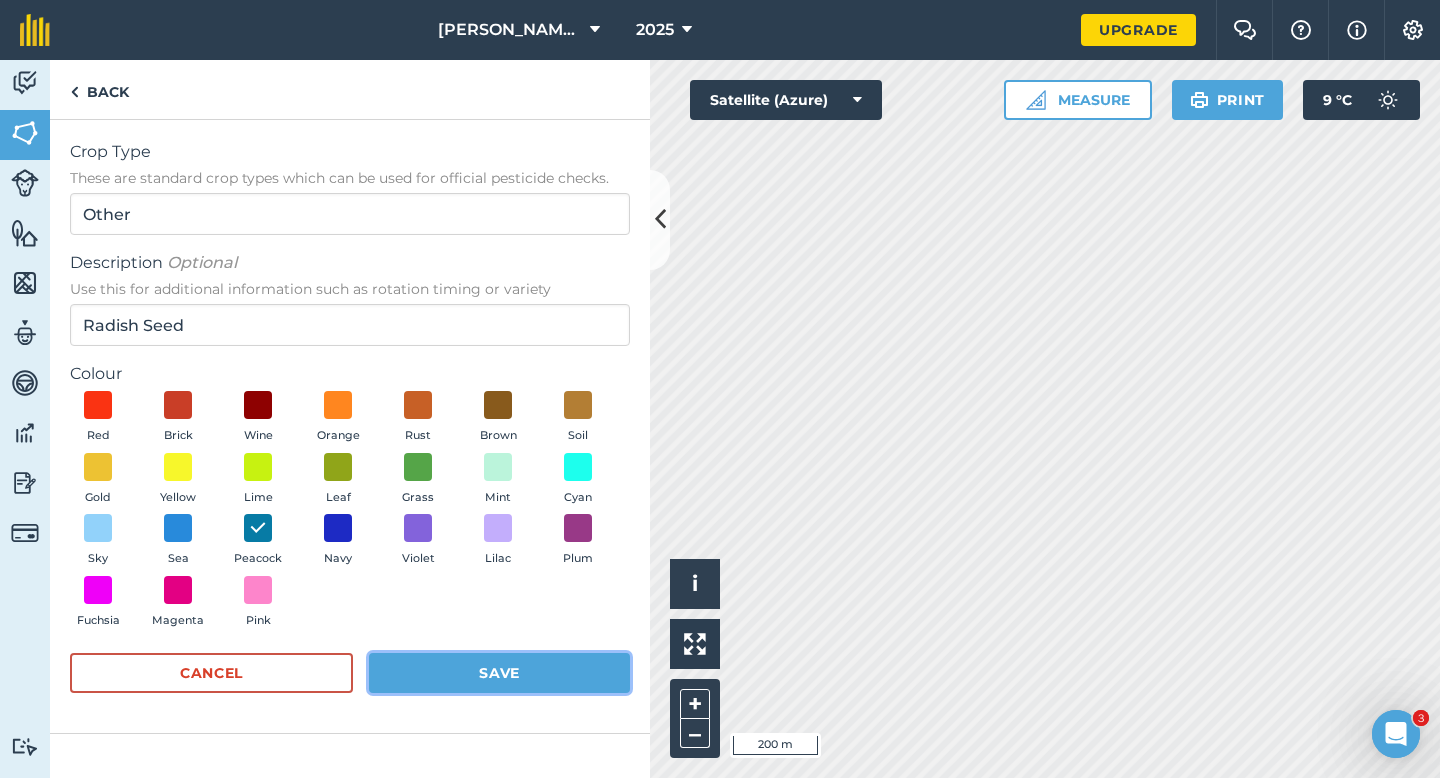 click on "Save" at bounding box center [499, 673] 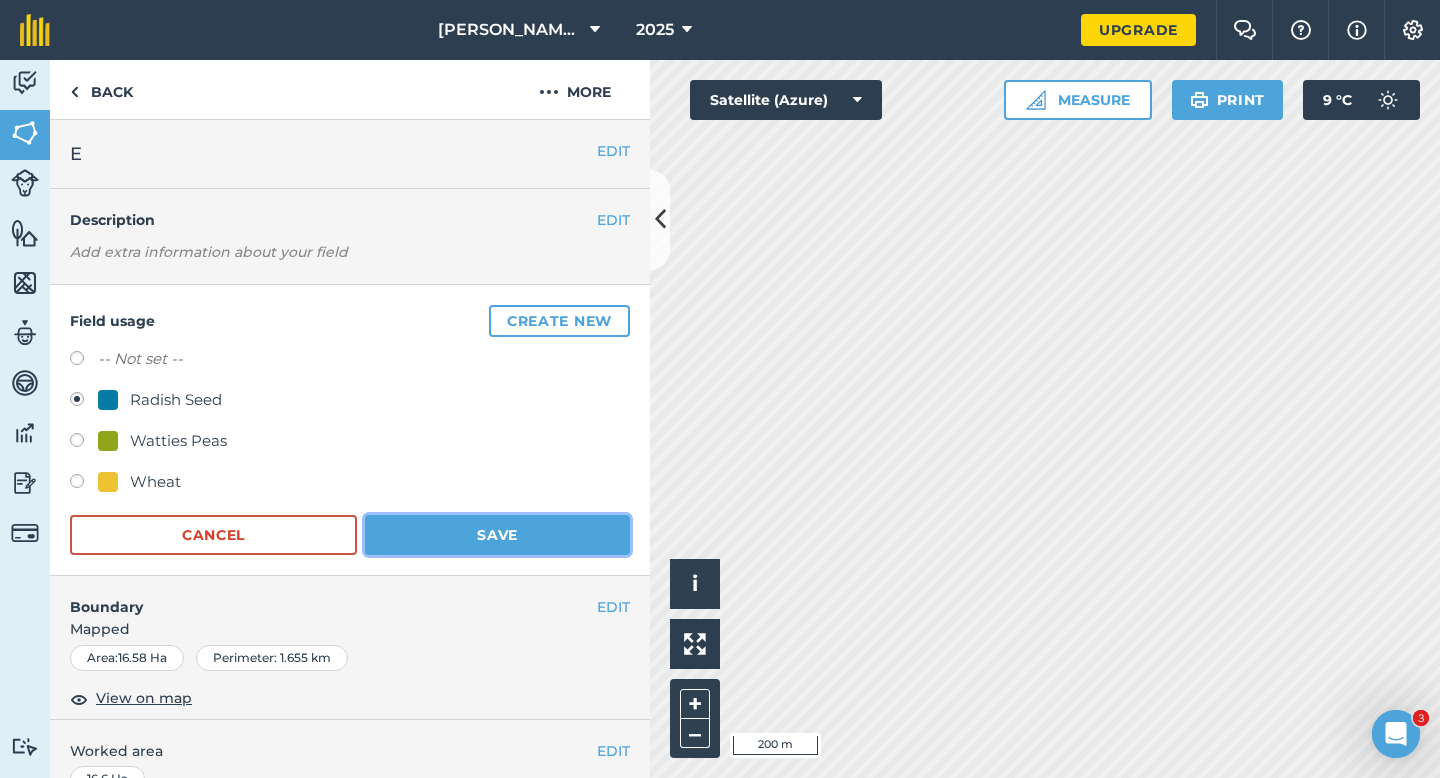 click on "Save" at bounding box center [497, 535] 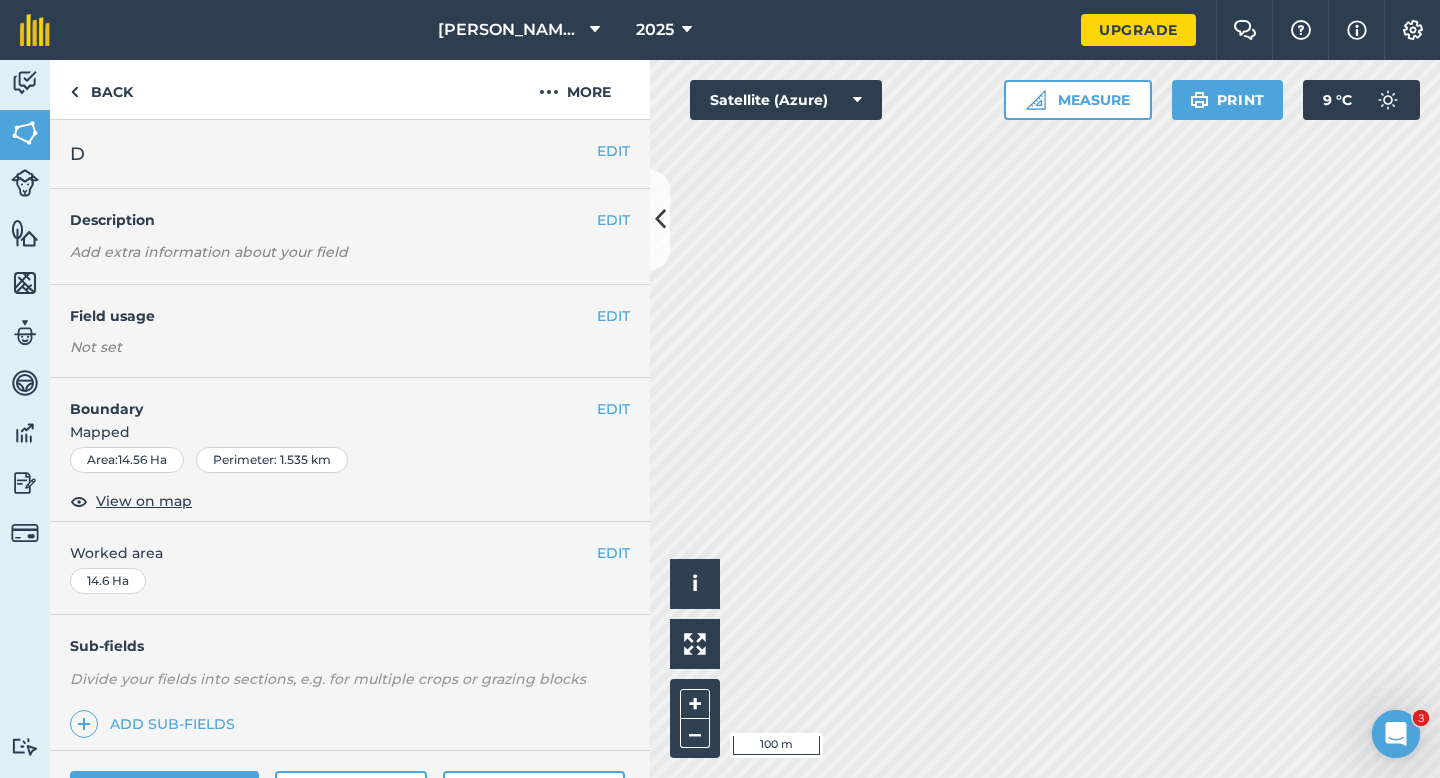 click on "EDIT Field usage Not set" at bounding box center [350, 331] 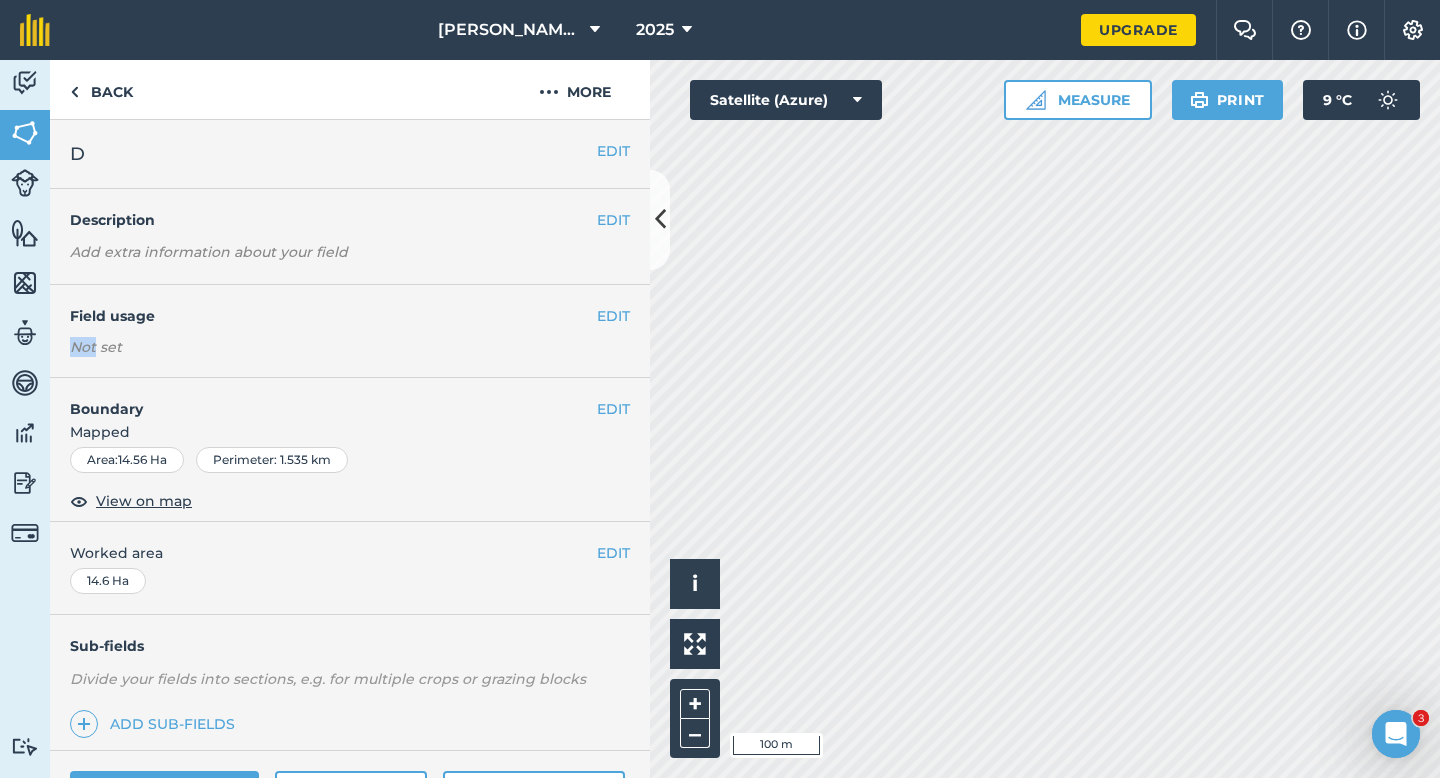 click on "EDIT Field usage Not set" at bounding box center [350, 331] 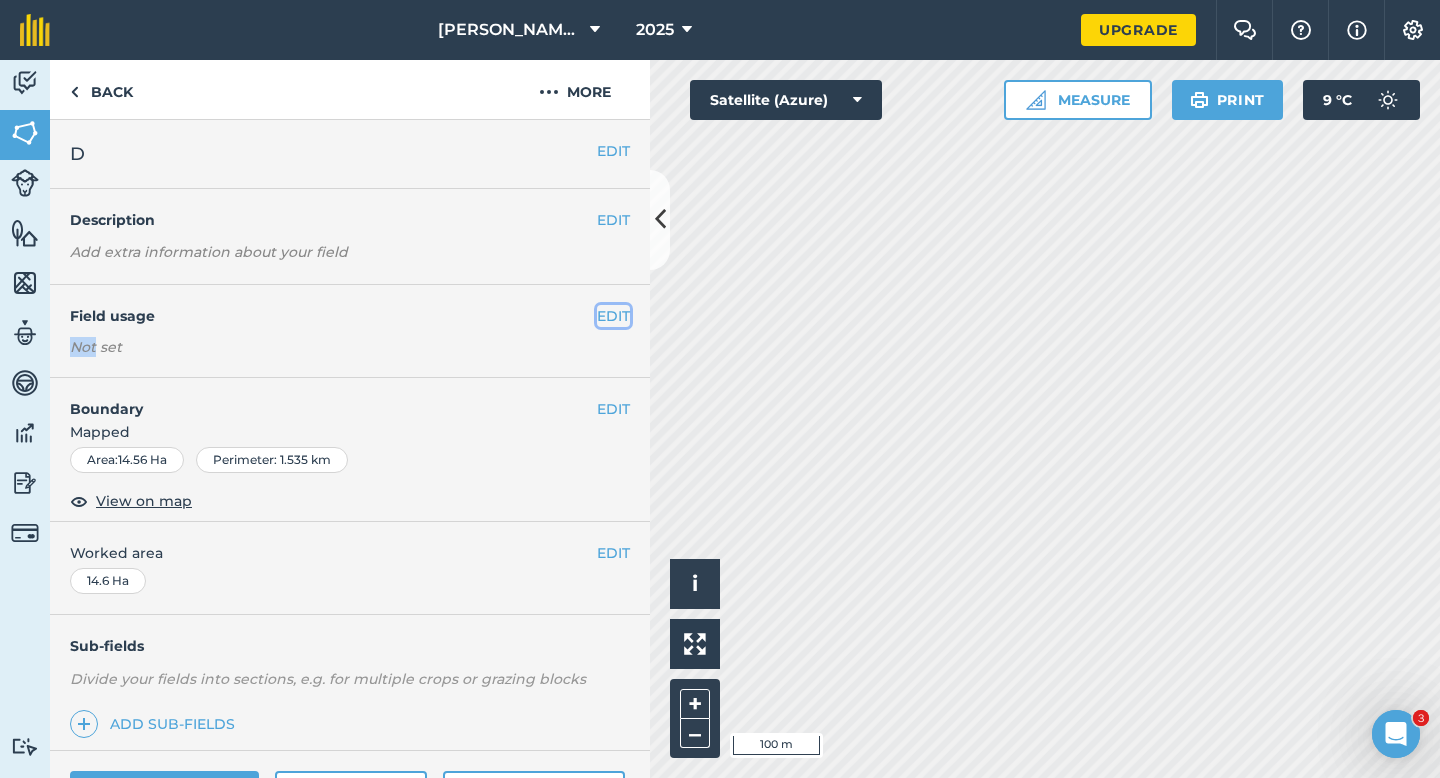 click on "EDIT" at bounding box center (613, 316) 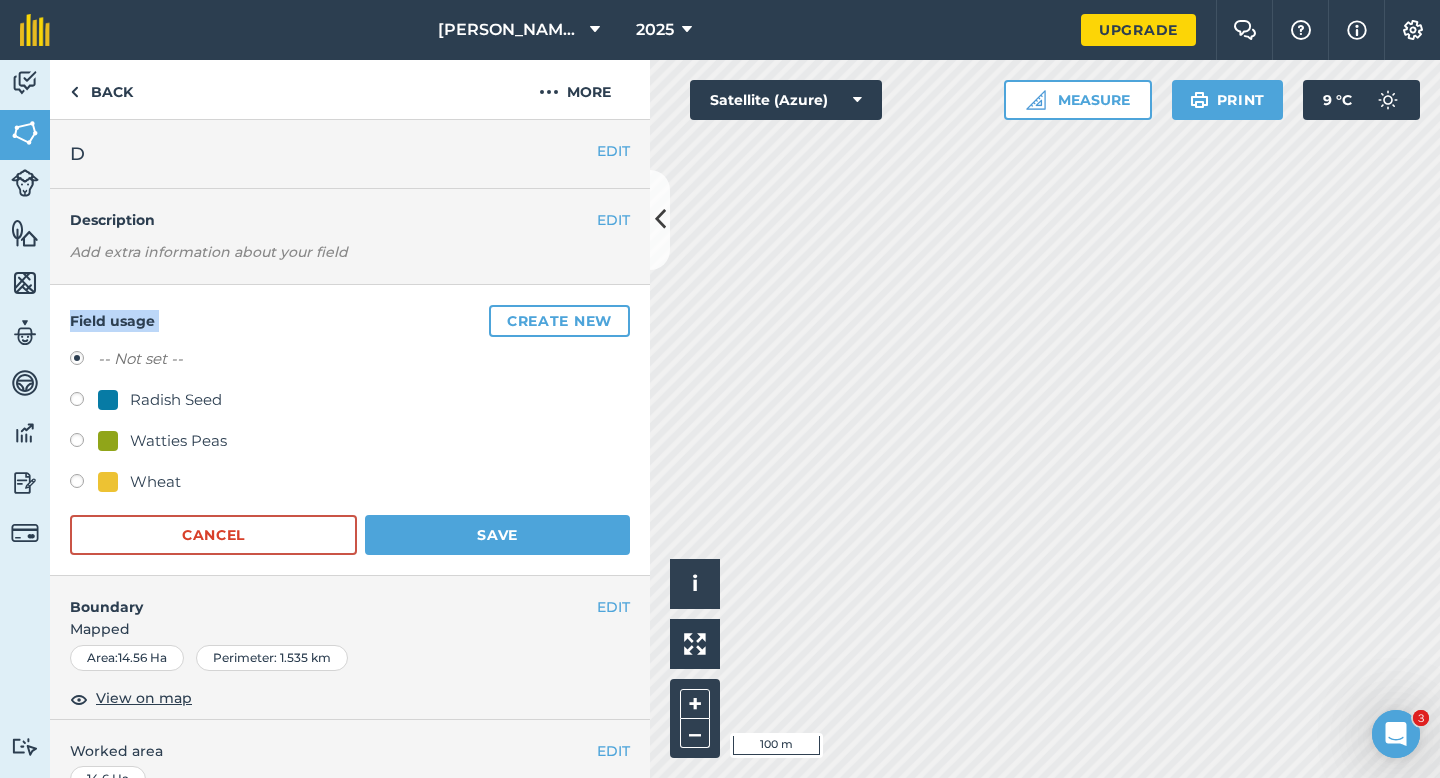 click on "Field usage   Create new -- Not set -- Radish Seed Watties Peas Wheat Cancel Save" at bounding box center (350, 430) 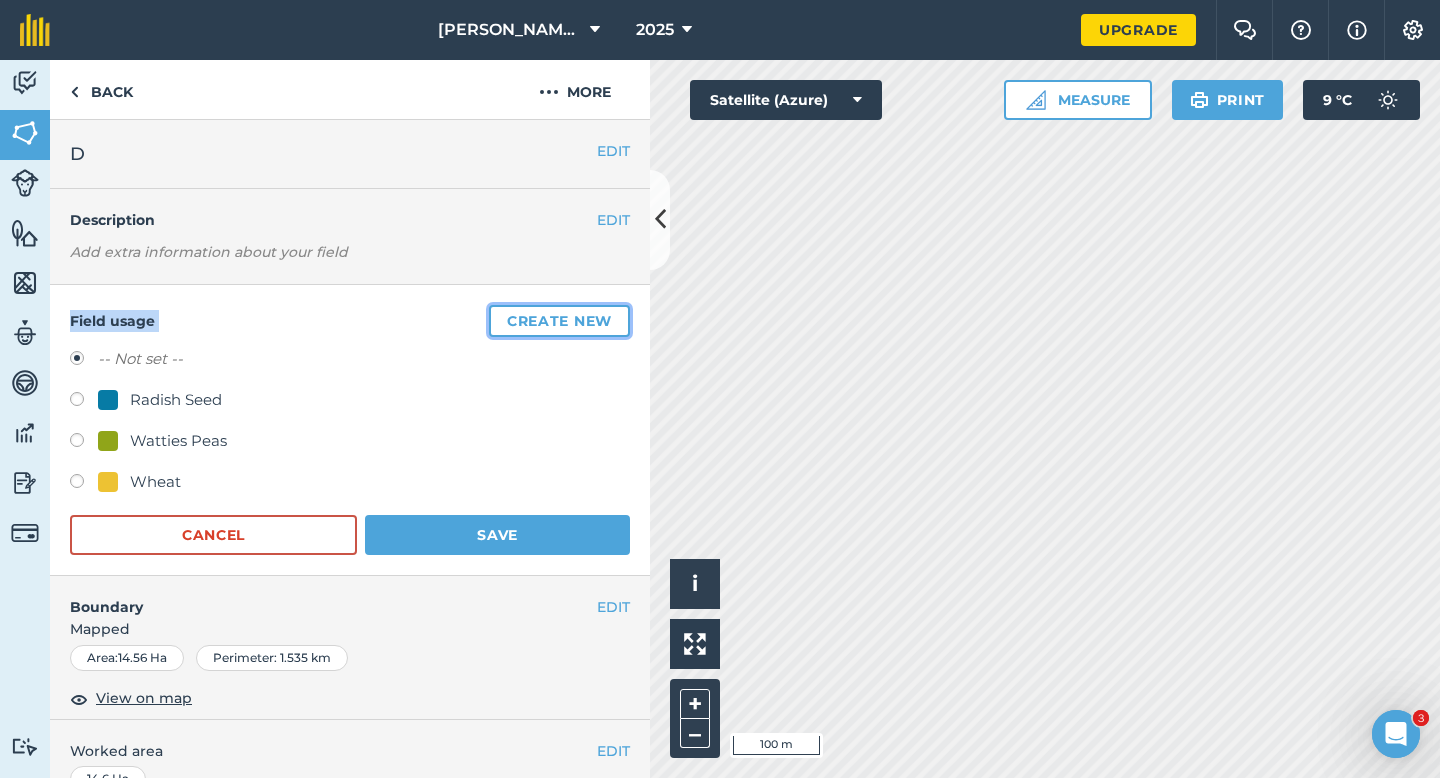 click on "Create new" at bounding box center (559, 321) 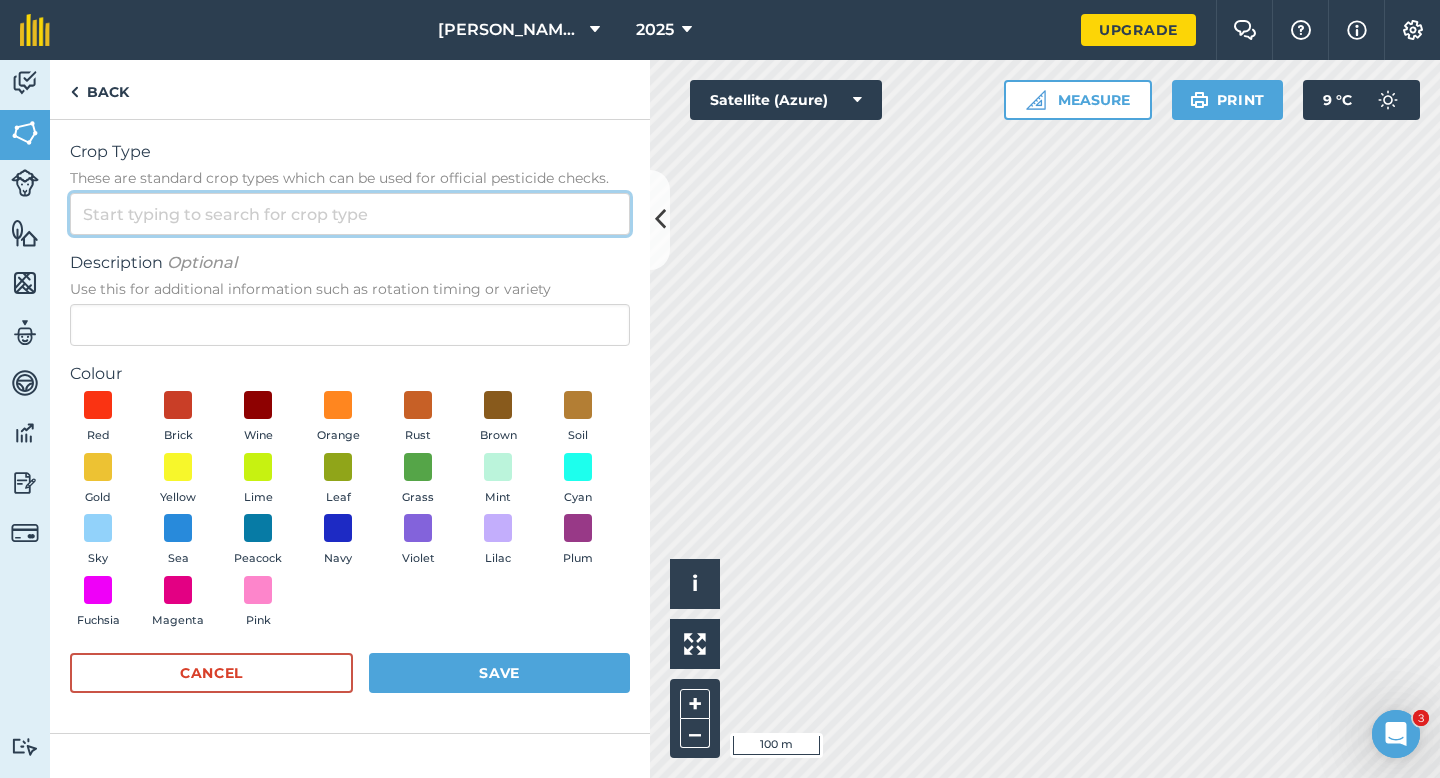 click on "Crop Type These are standard crop types which can be used for official pesticide checks." at bounding box center [350, 214] 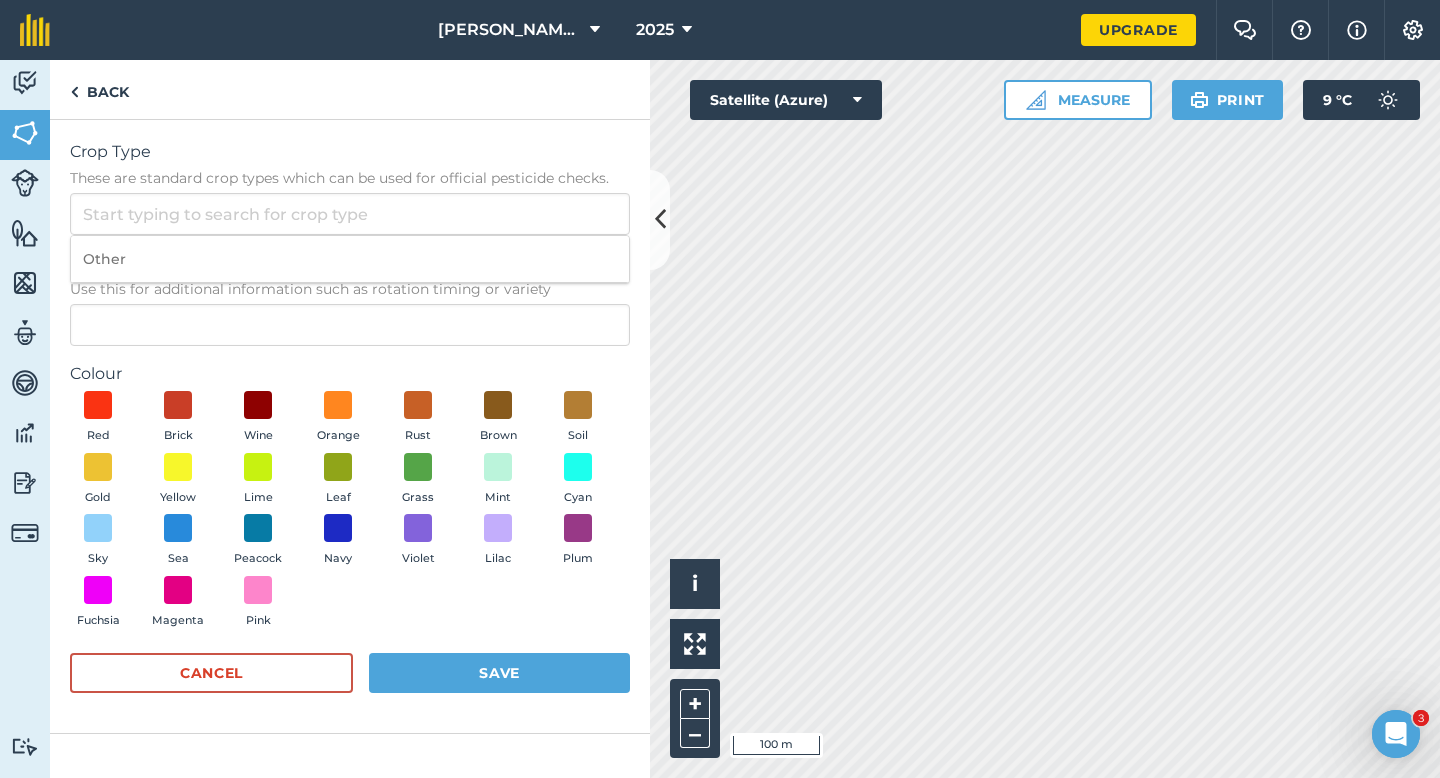 click on "Other" at bounding box center [350, 259] 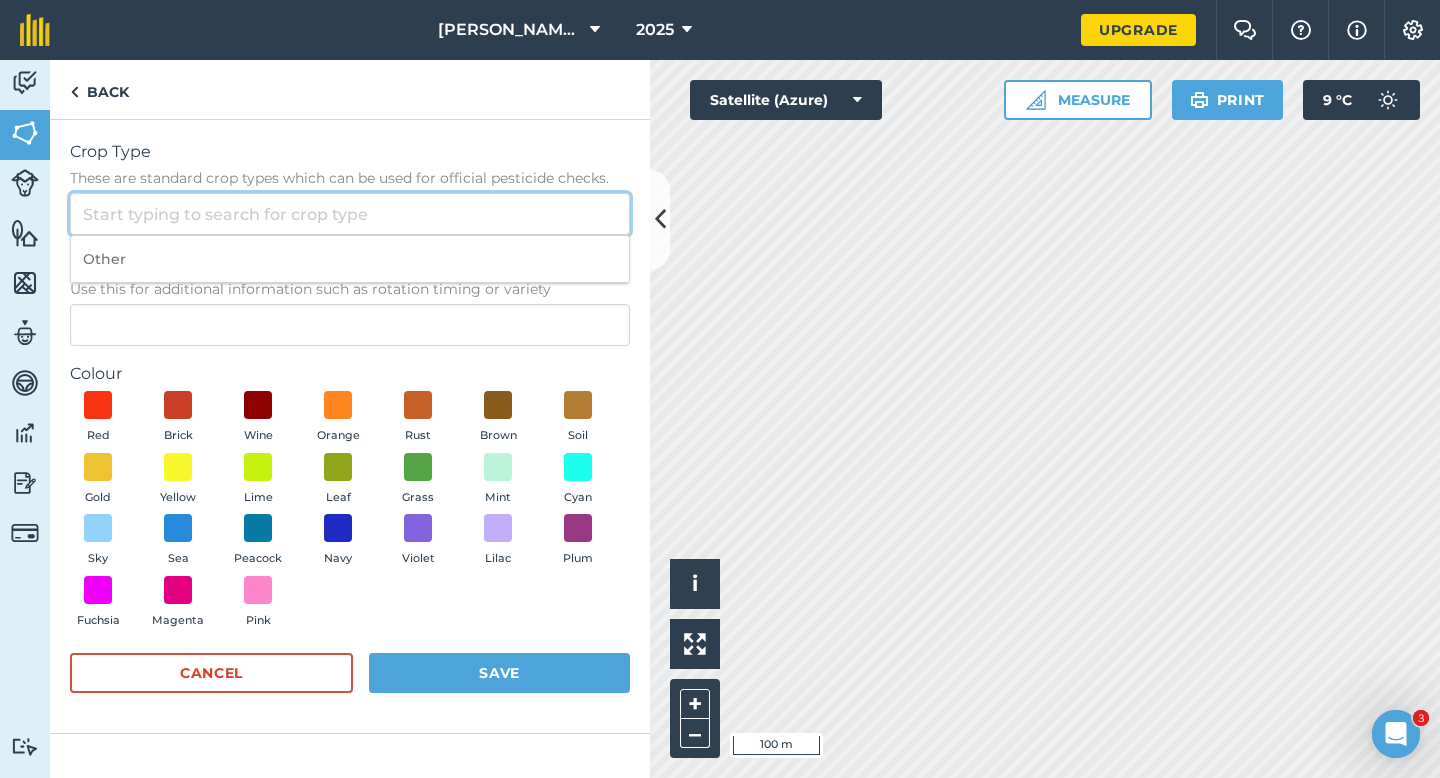 click on "Crop Type These are standard crop types which can be used for official pesticide checks." at bounding box center (350, 214) 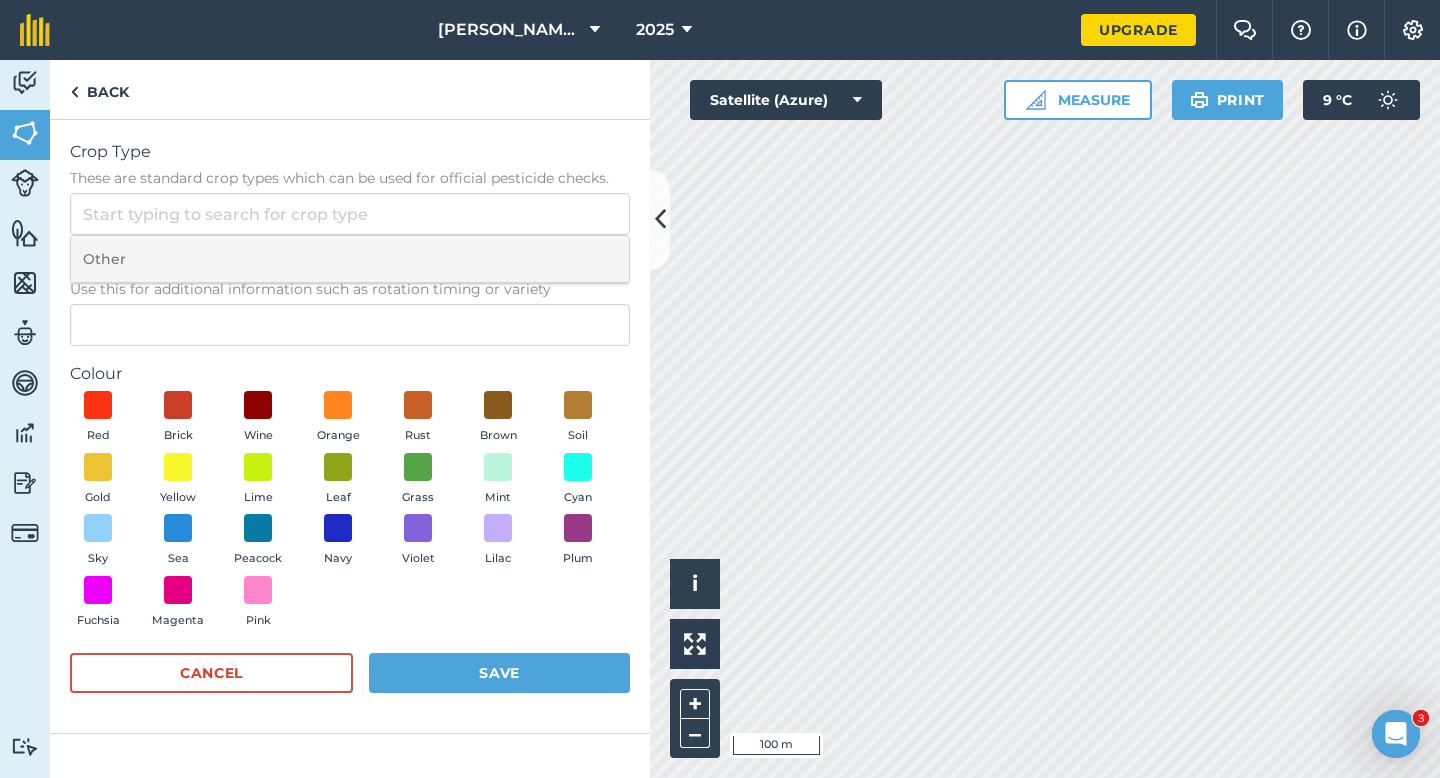 click on "Other" at bounding box center (350, 259) 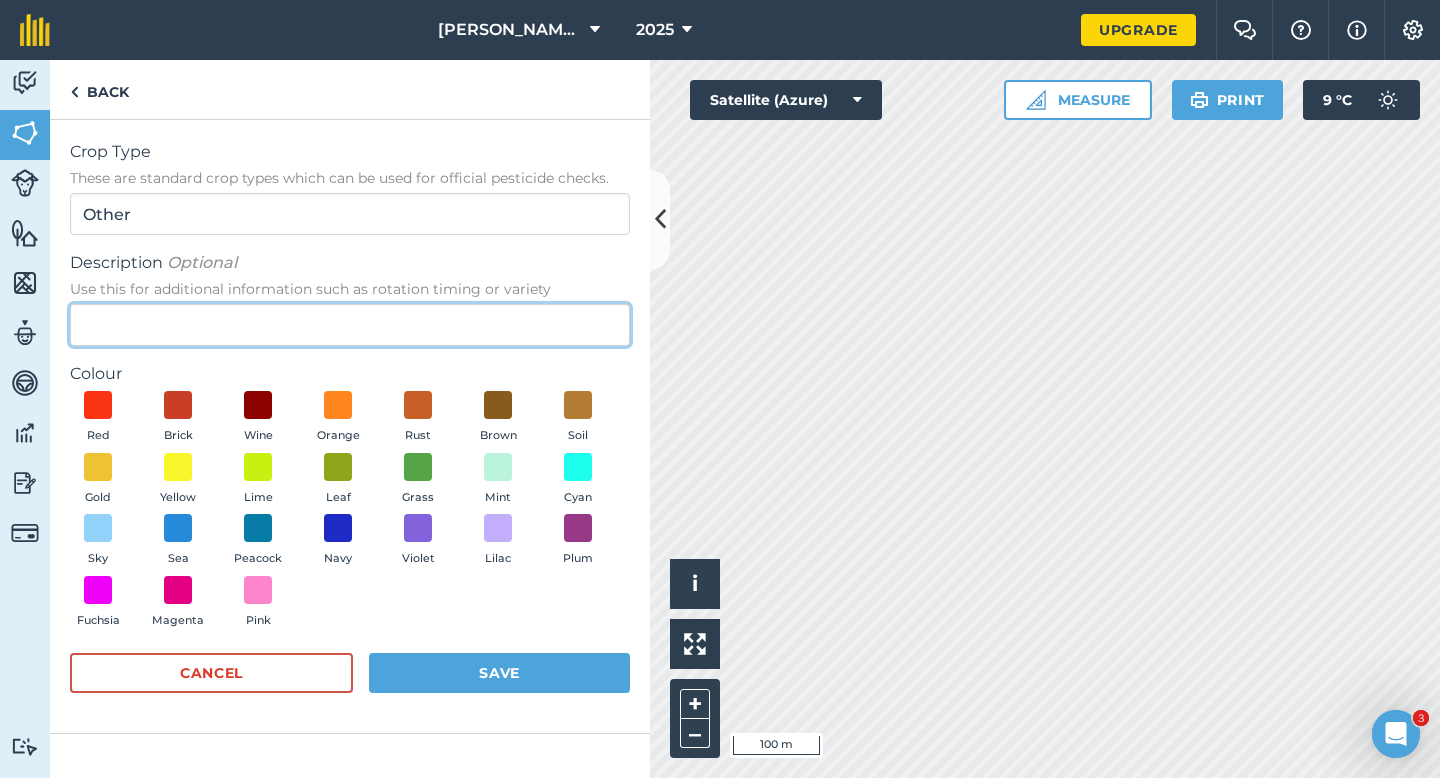 click on "Description   Optional Use this for additional information such as rotation timing or variety" at bounding box center [350, 325] 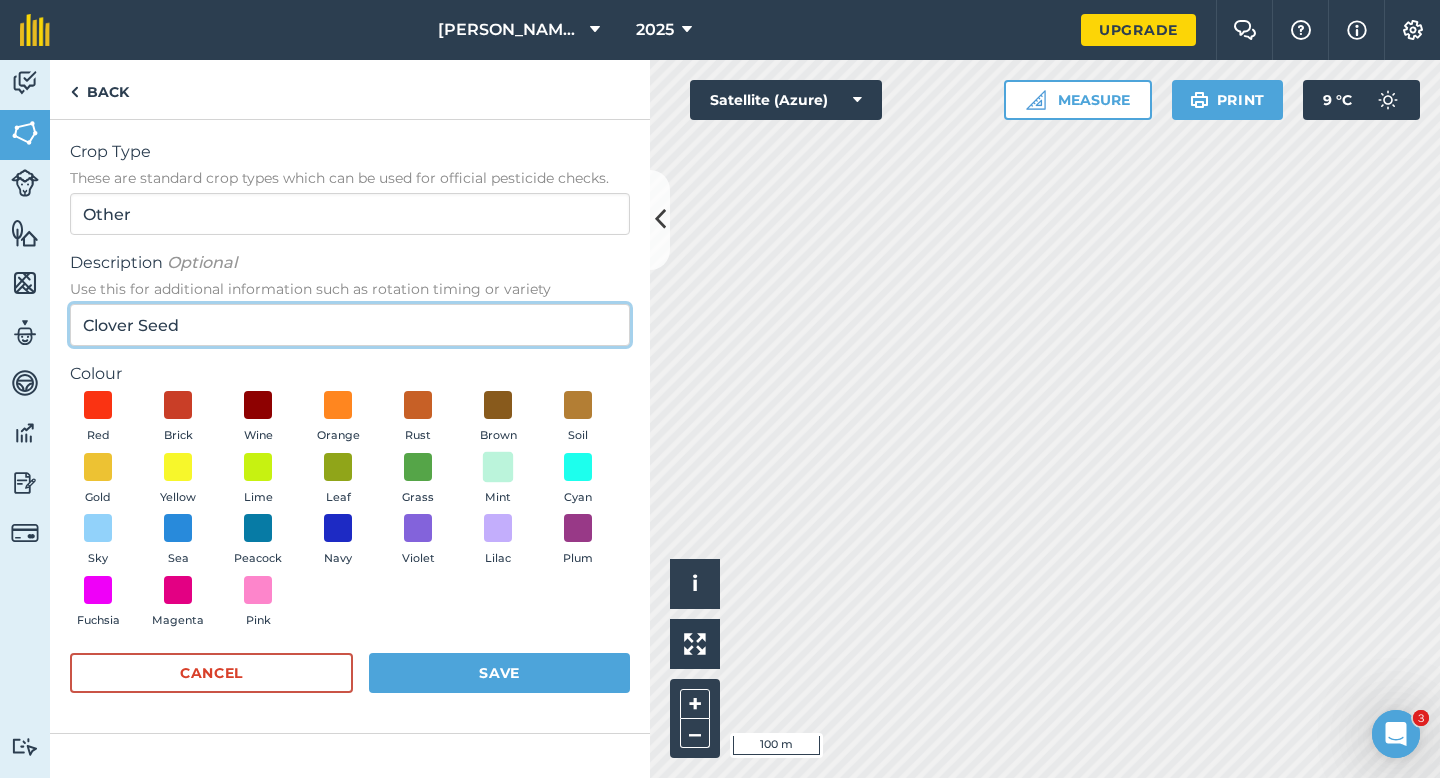 type on "Clover Seed" 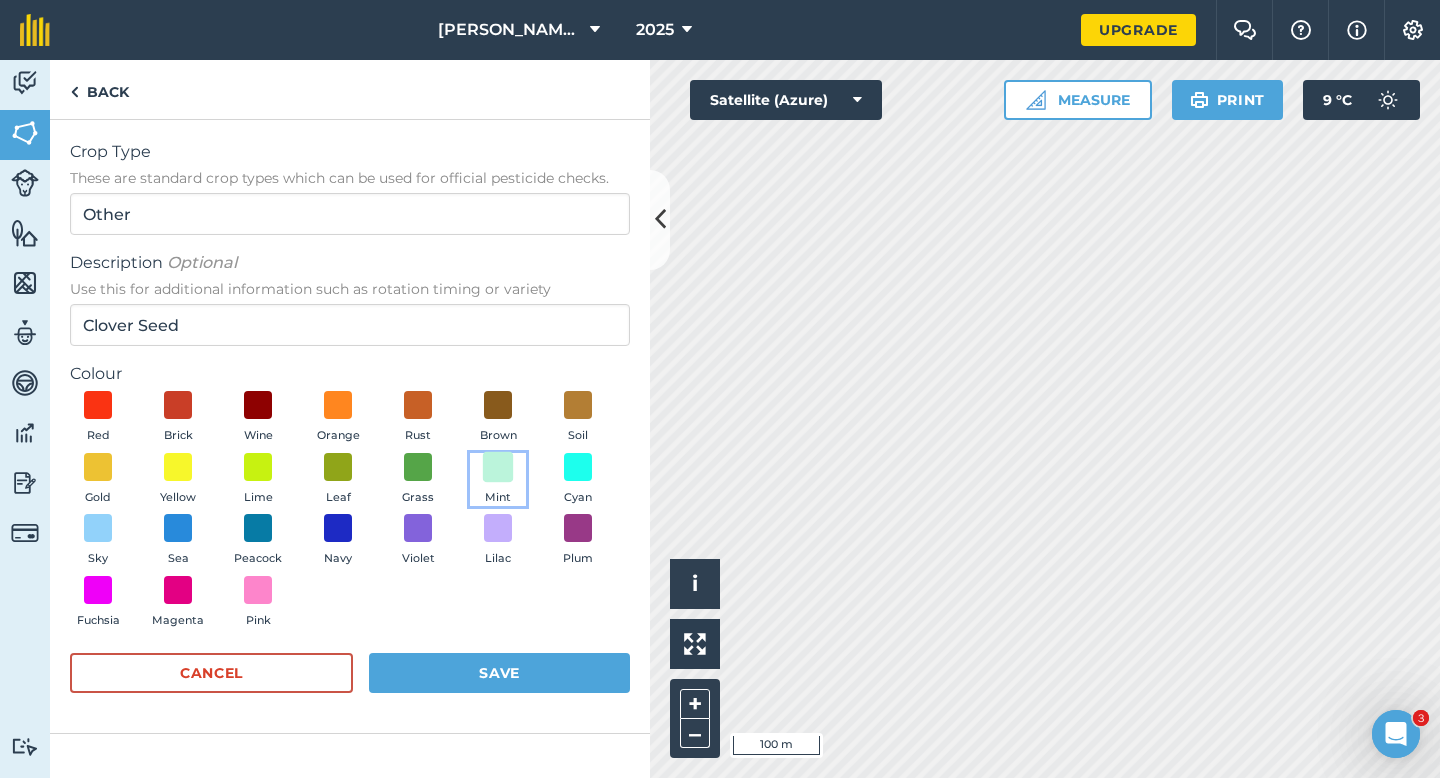 click at bounding box center (498, 466) 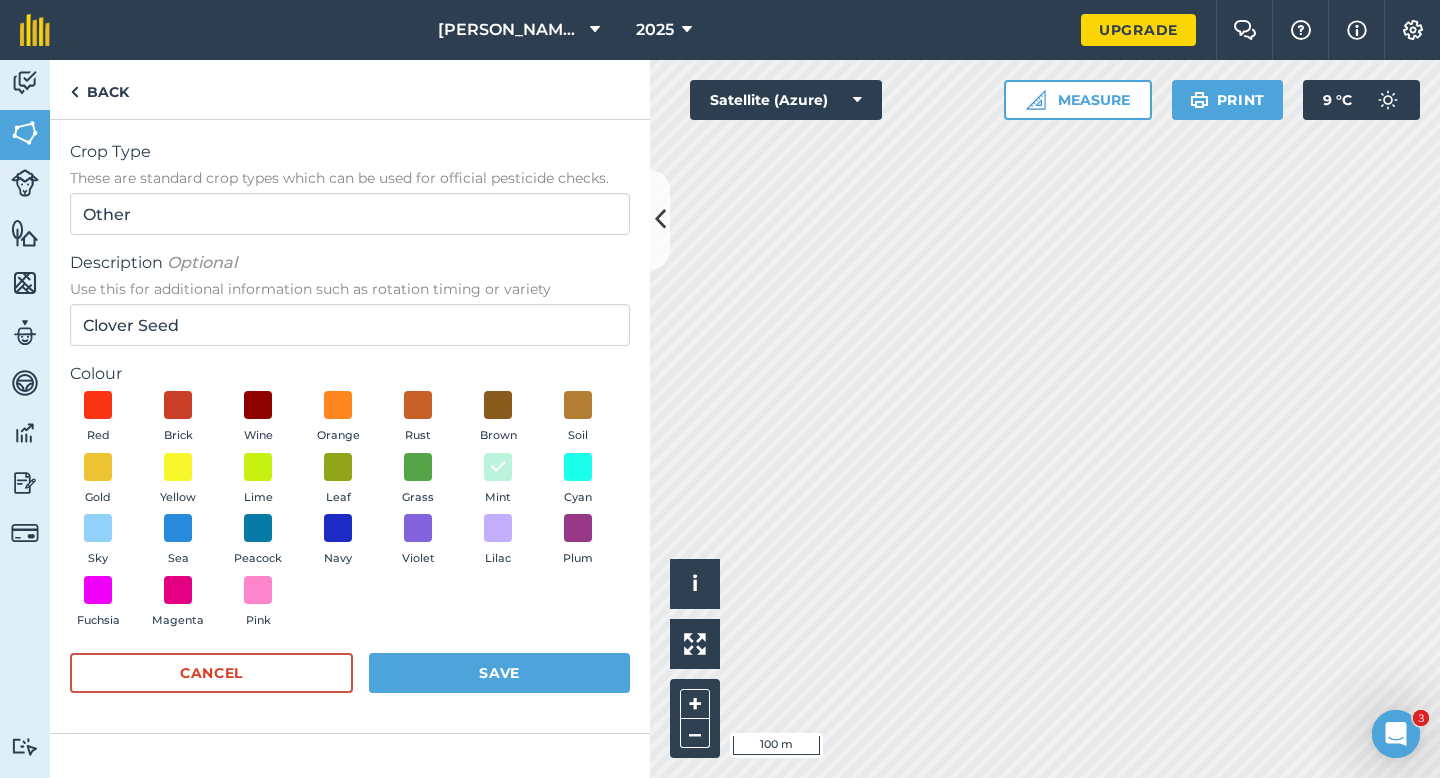click on "Red Brick Wine Orange Rust Brown Soil Gold Yellow Lime Leaf Grass Mint Cyan Sky Sea Peacock Navy Violet Lilac Plum Fuchsia Magenta Pink" at bounding box center (350, 514) 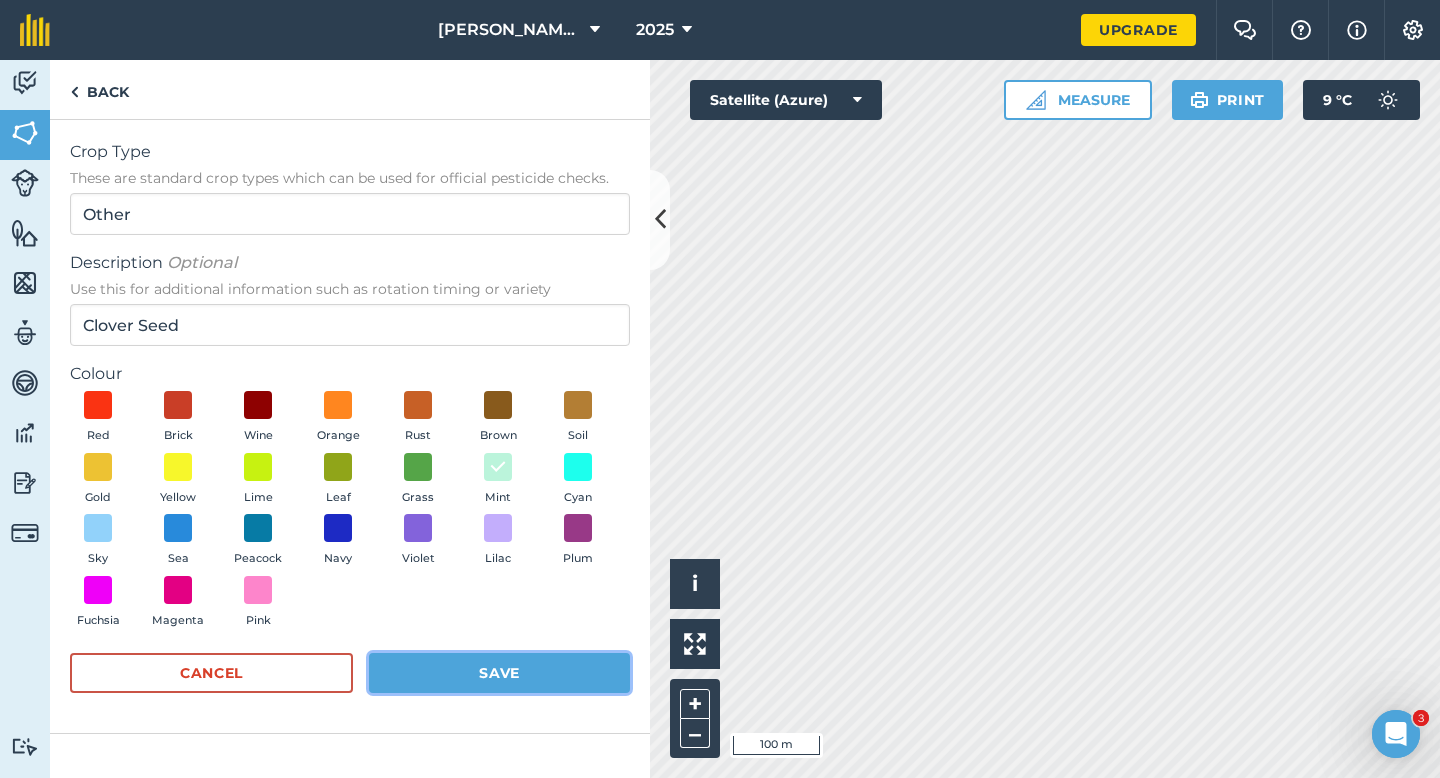 click on "Save" at bounding box center (499, 673) 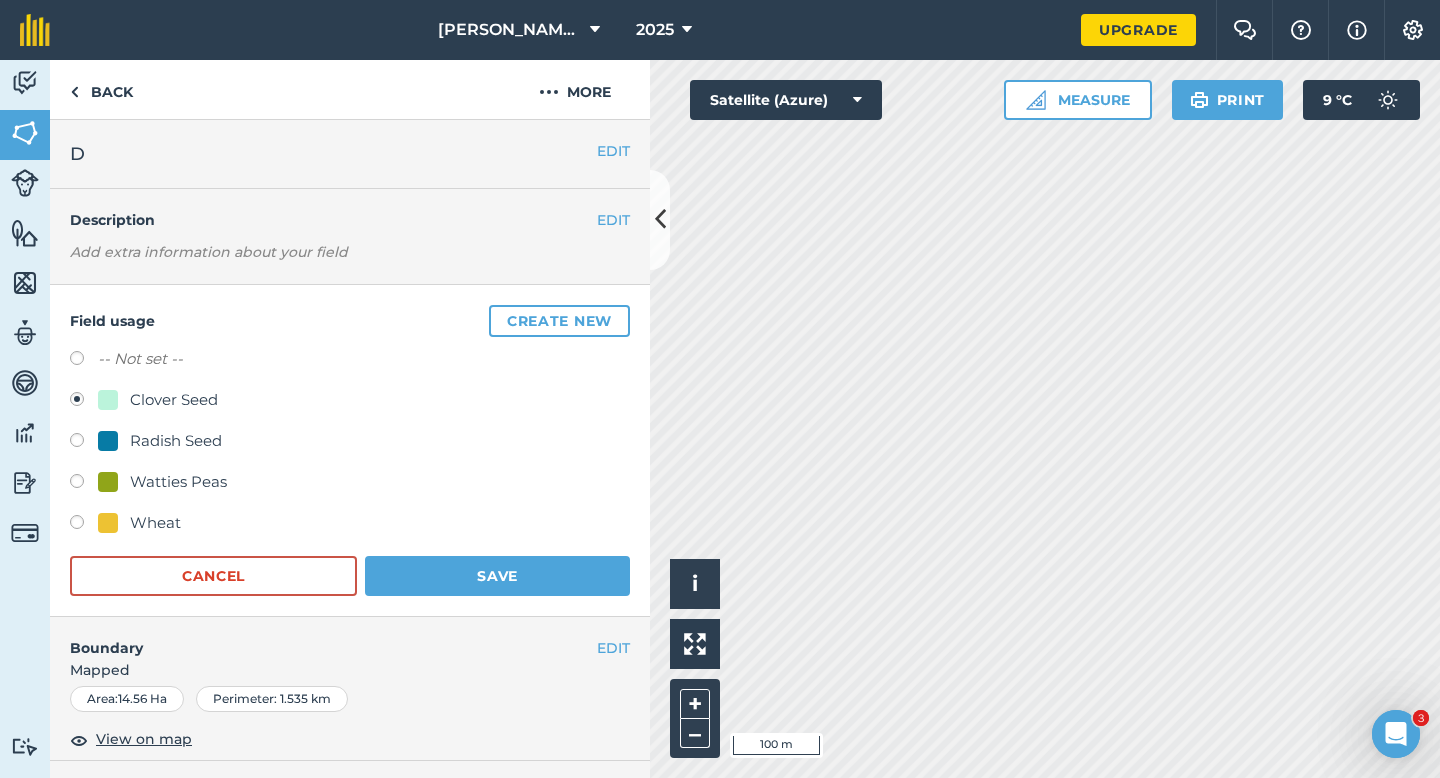 click on "Wheat" at bounding box center (350, 525) 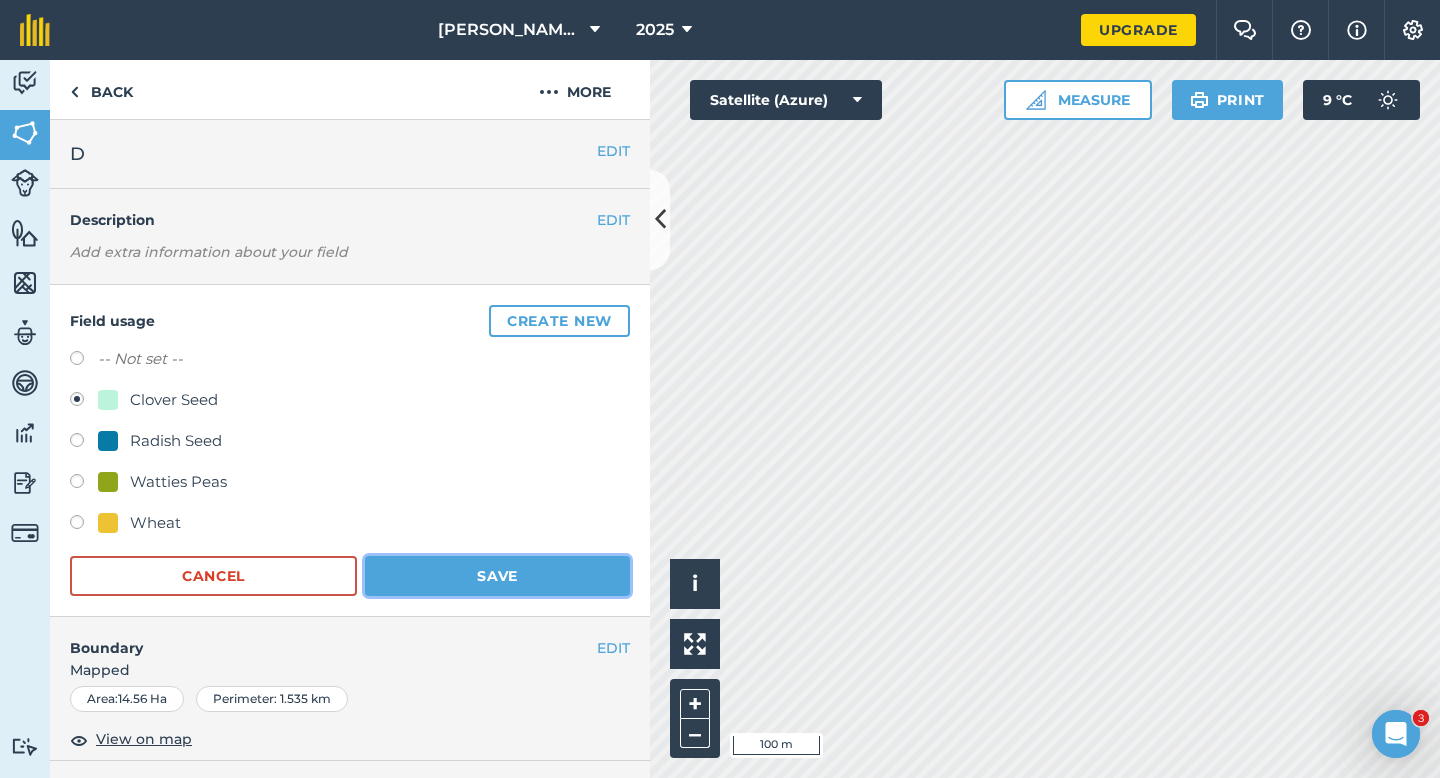click on "Save" at bounding box center [497, 576] 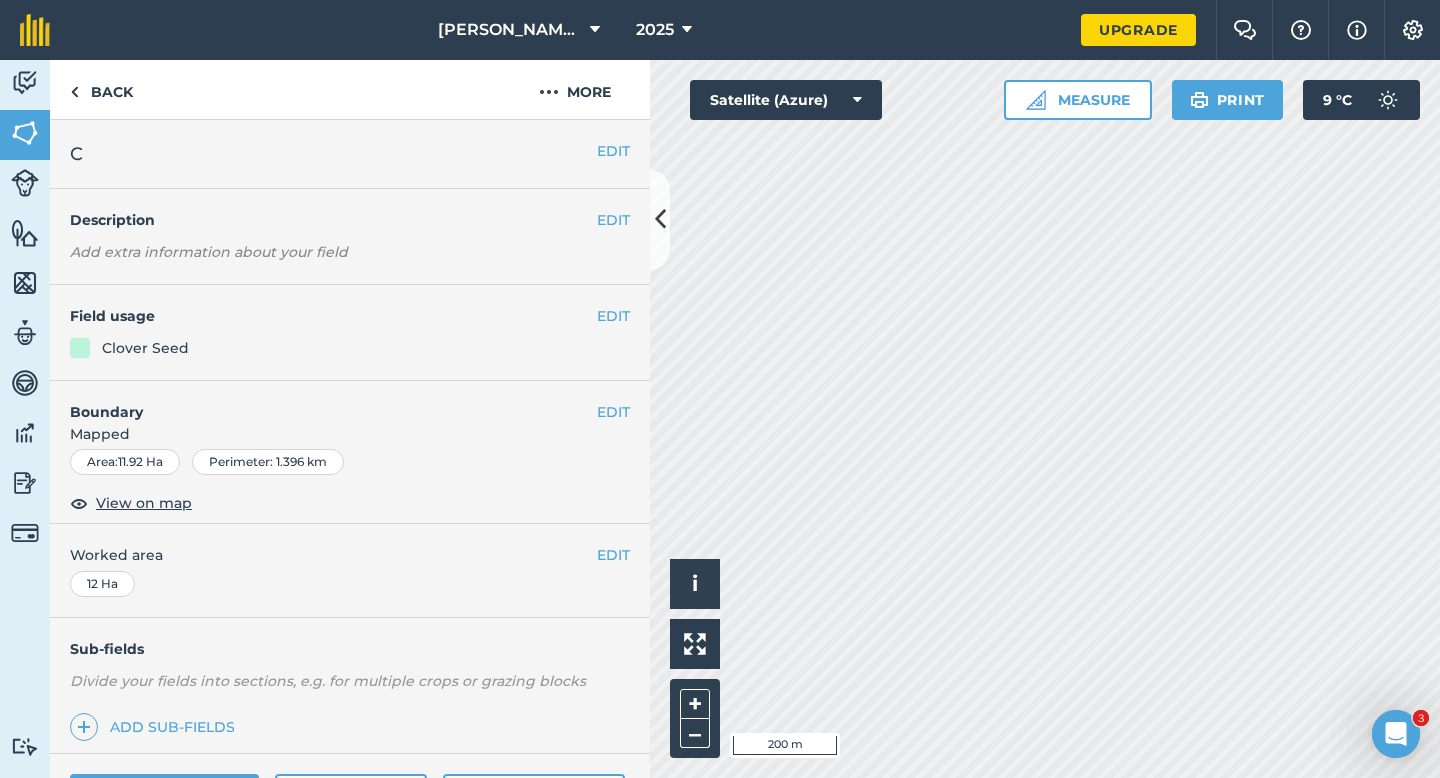 click on "EDIT Field usage Clover Seed" at bounding box center (350, 333) 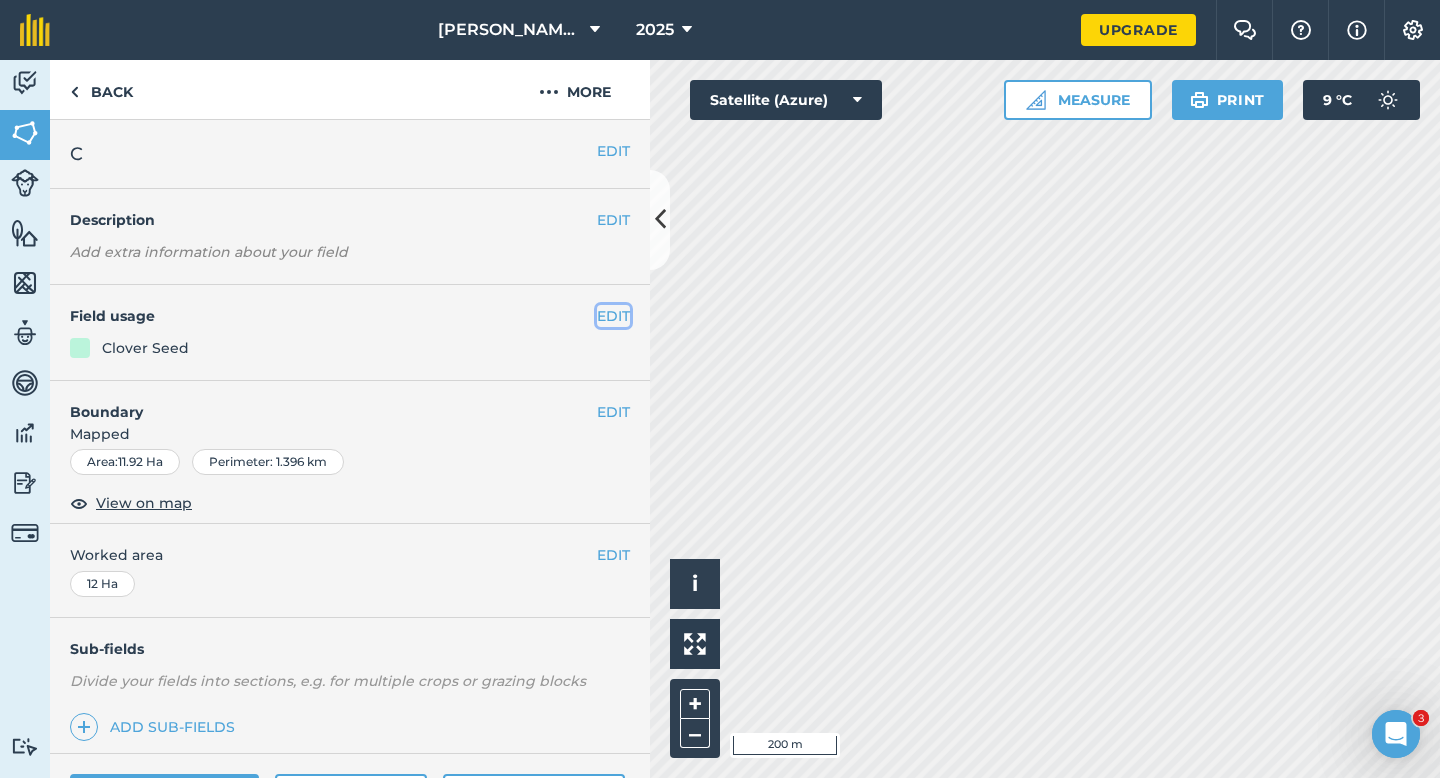 click on "EDIT" at bounding box center (613, 316) 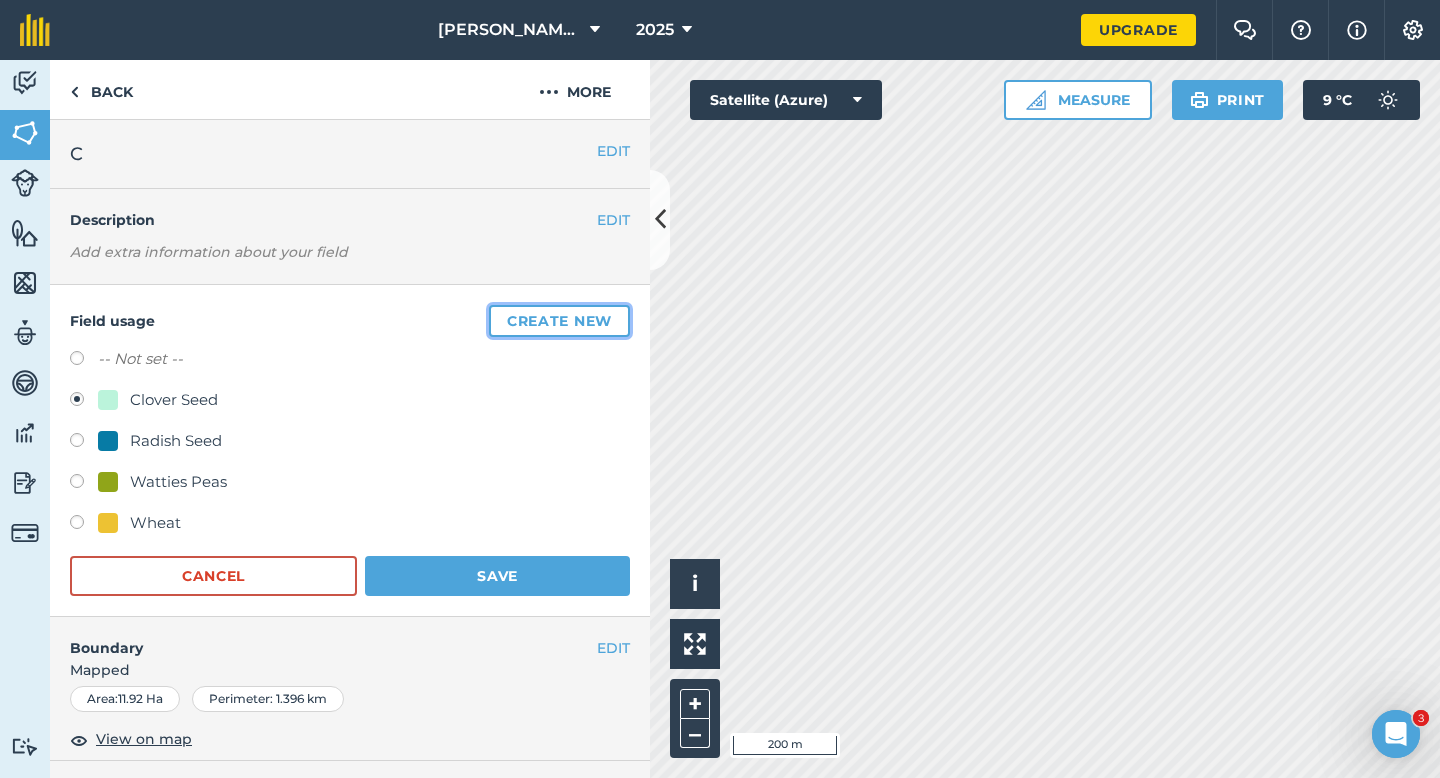 click on "Create new" at bounding box center (559, 321) 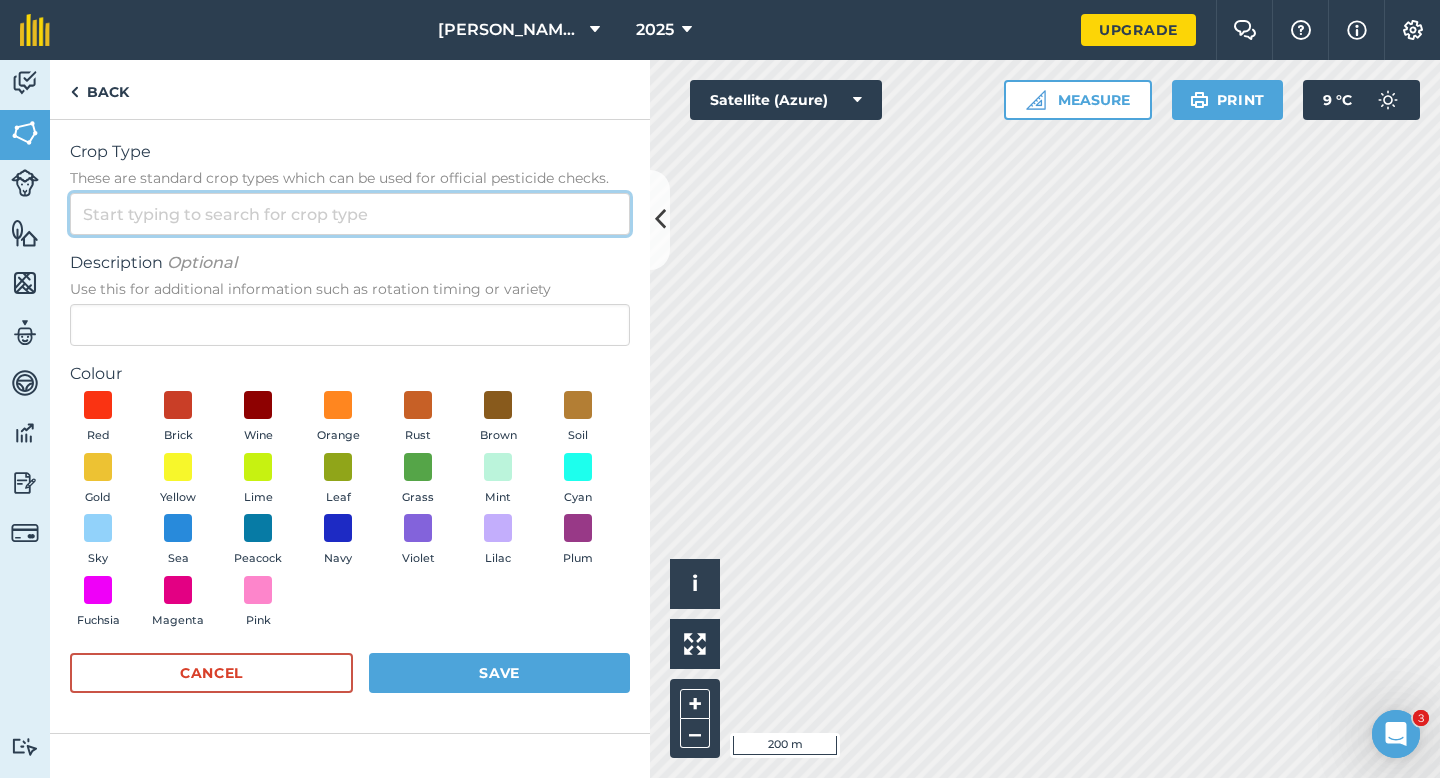 click on "Crop Type These are standard crop types which can be used for official pesticide checks." at bounding box center [350, 214] 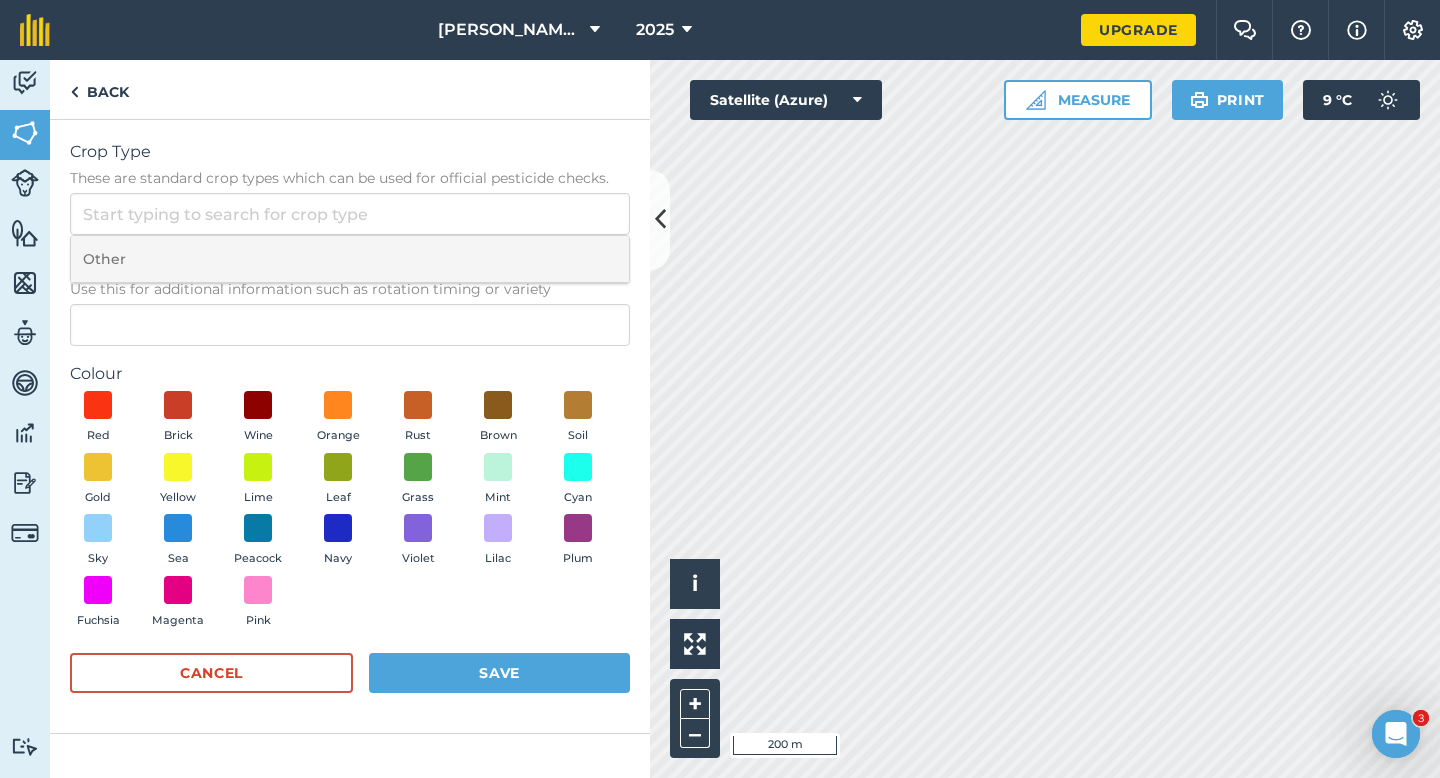 click on "Other" at bounding box center (350, 259) 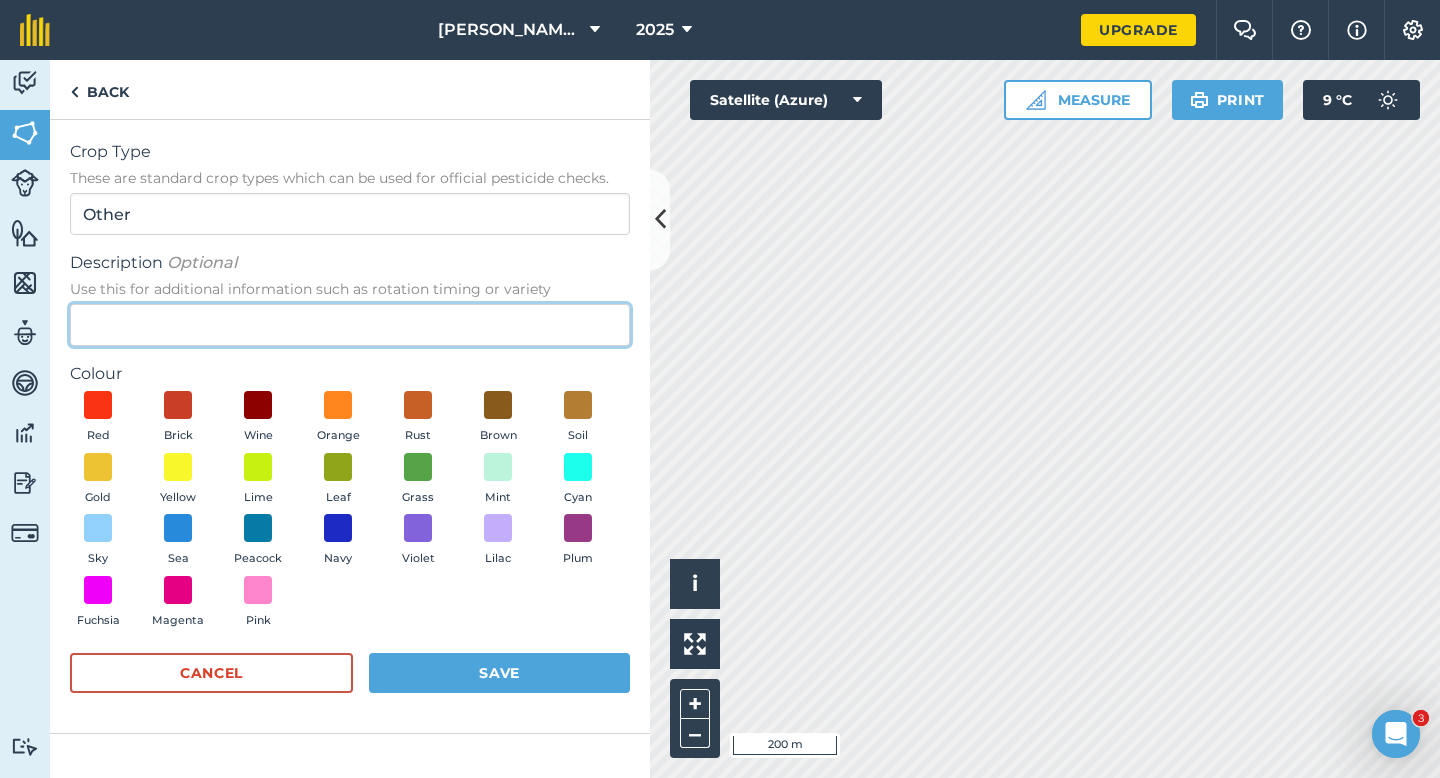 click on "Description   Optional Use this for additional information such as rotation timing or variety" at bounding box center (350, 325) 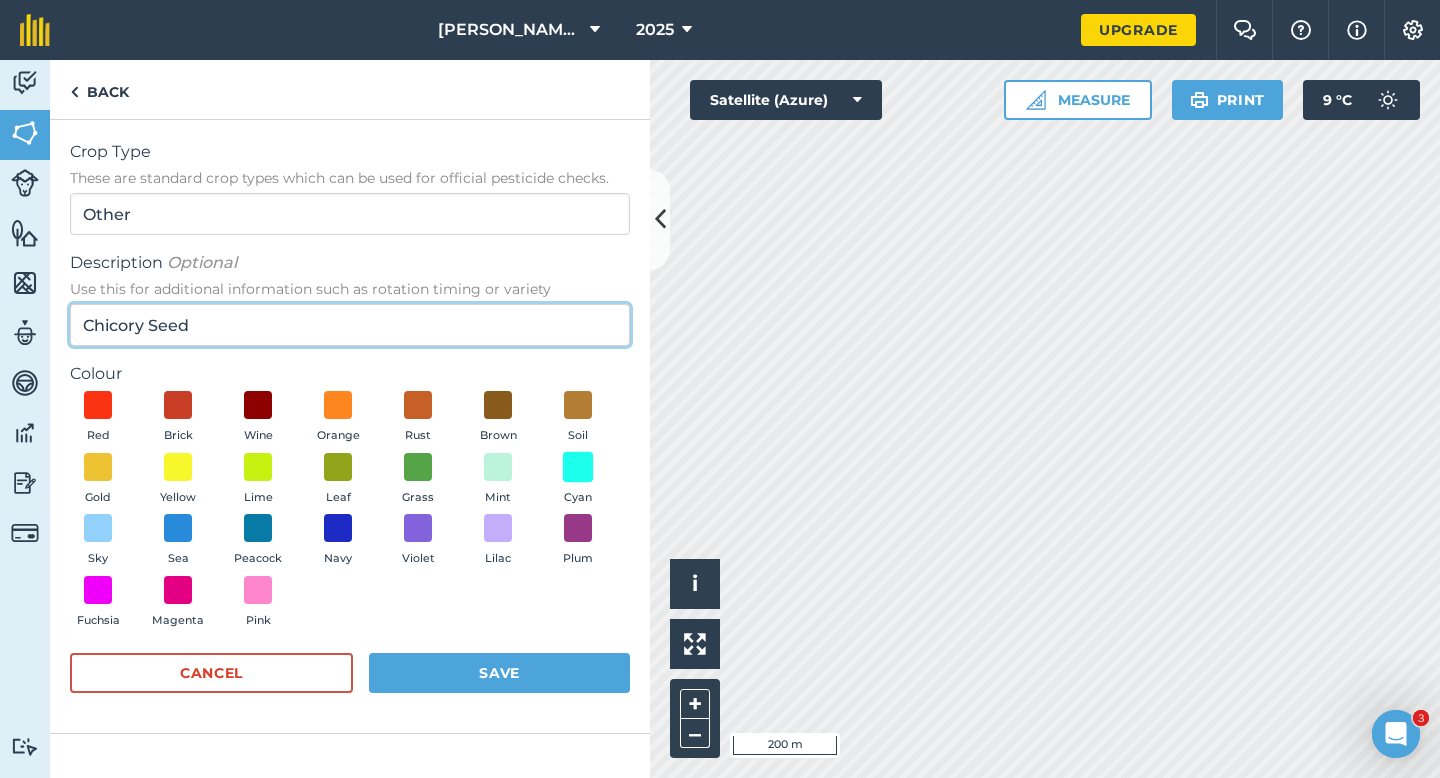 type on "Chicory Seed" 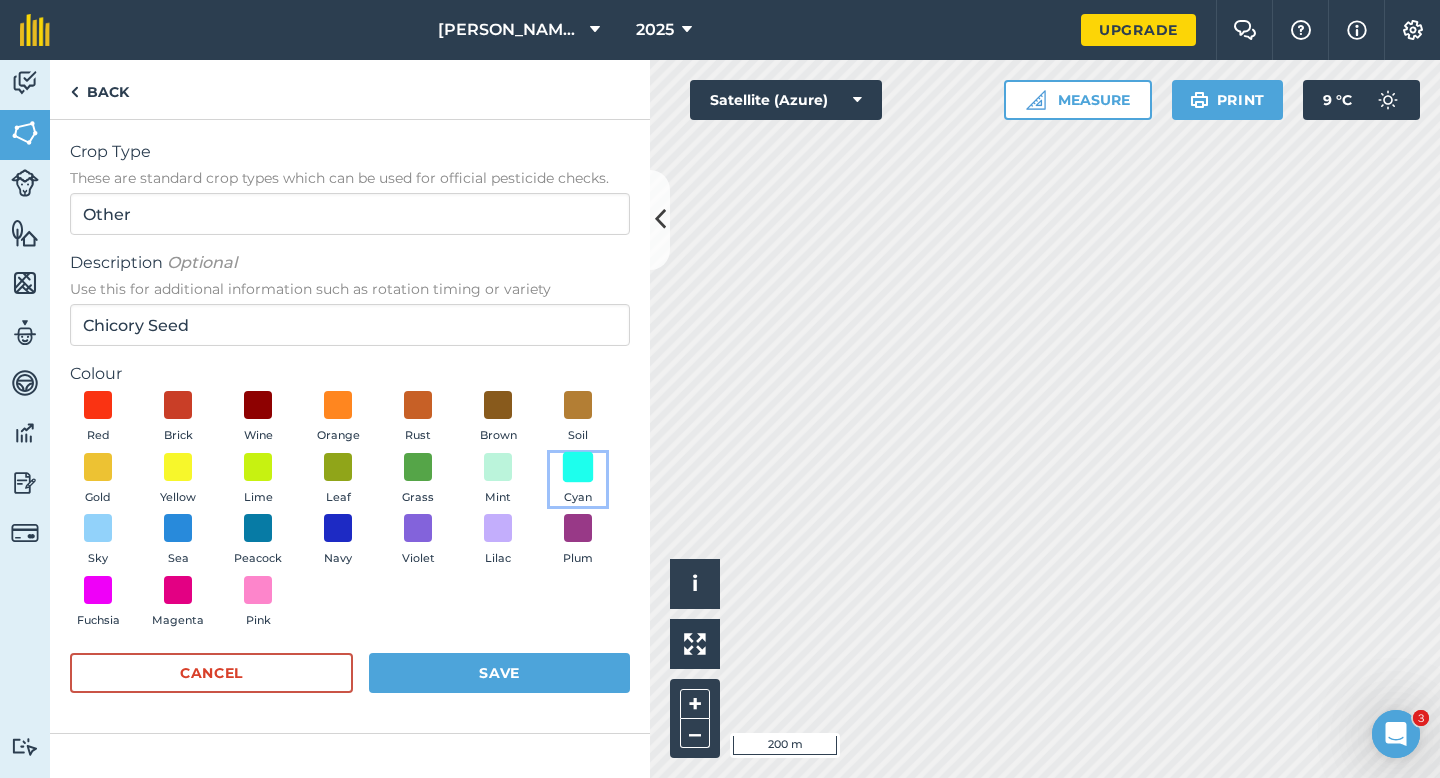 click at bounding box center (578, 466) 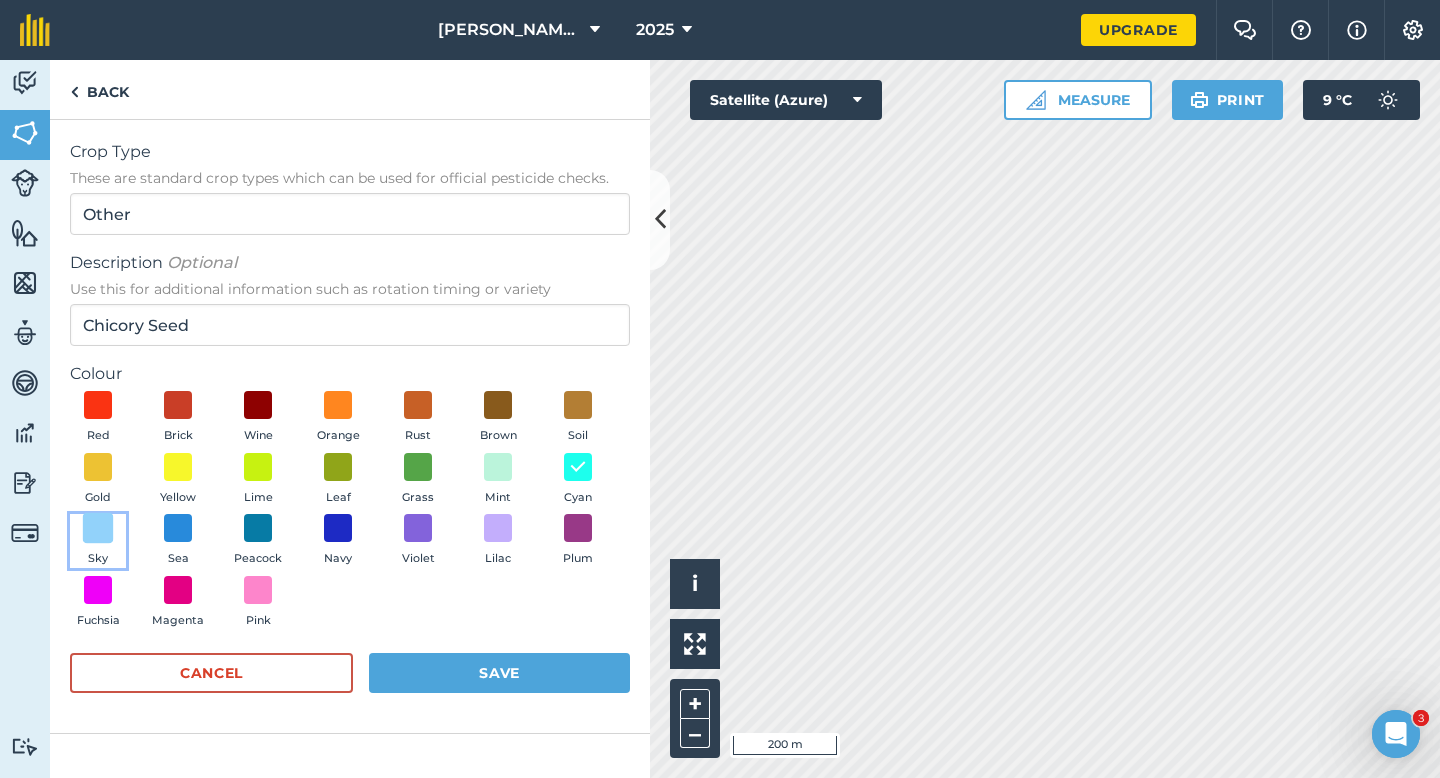 click at bounding box center [98, 528] 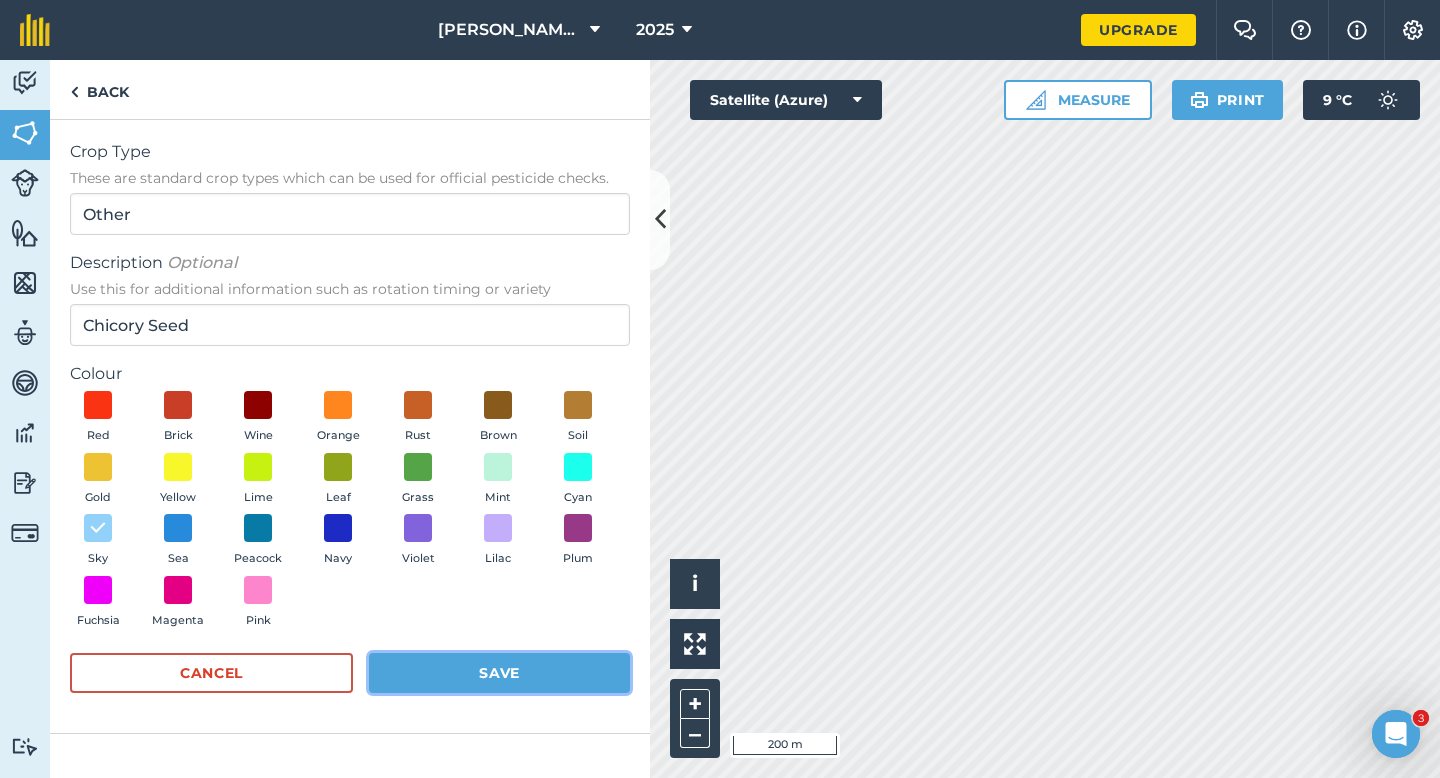 click on "Save" at bounding box center (499, 673) 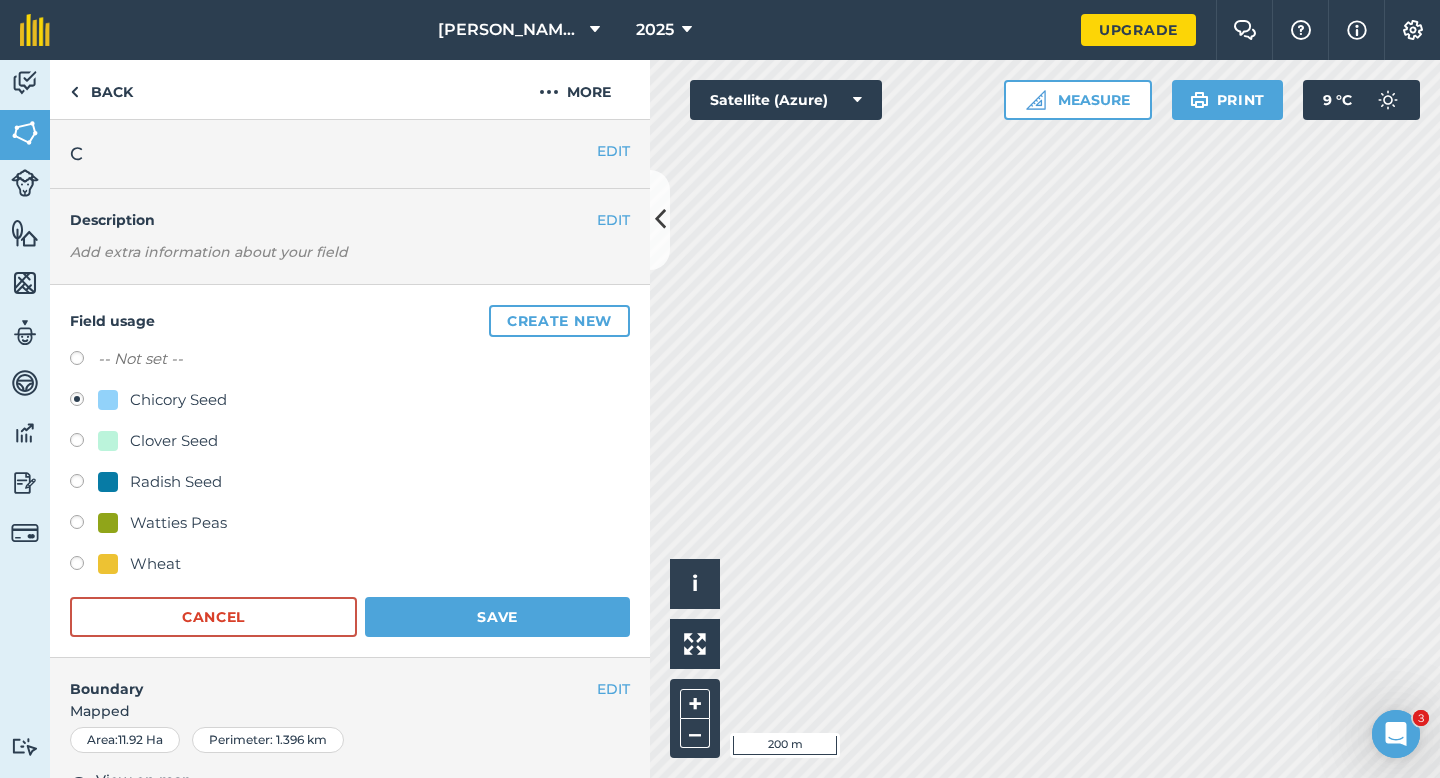 click on "Field usage   Create new -- Not set -- Chicory Seed Clover Seed Radish Seed Watties Peas Wheat Cancel Save" at bounding box center (350, 471) 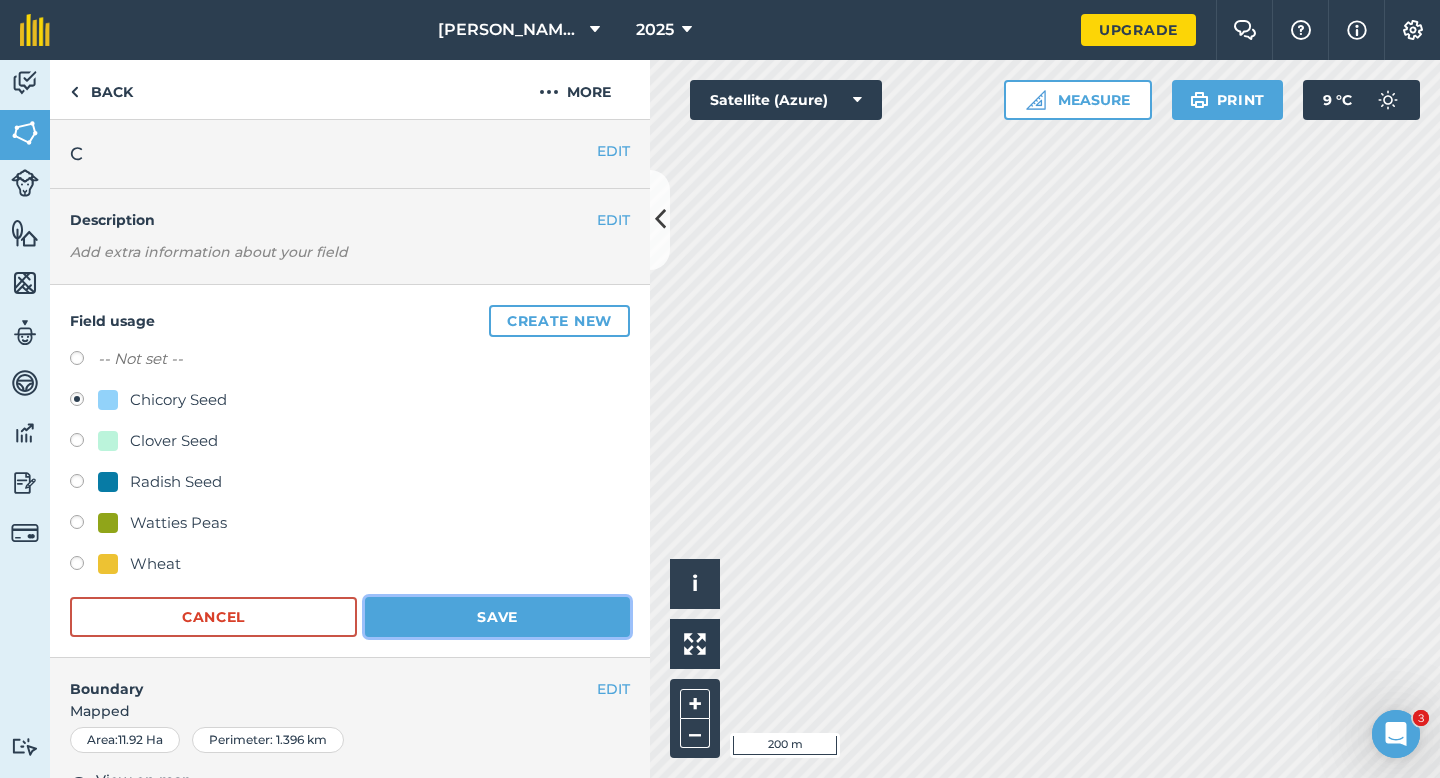 click on "Save" at bounding box center [497, 617] 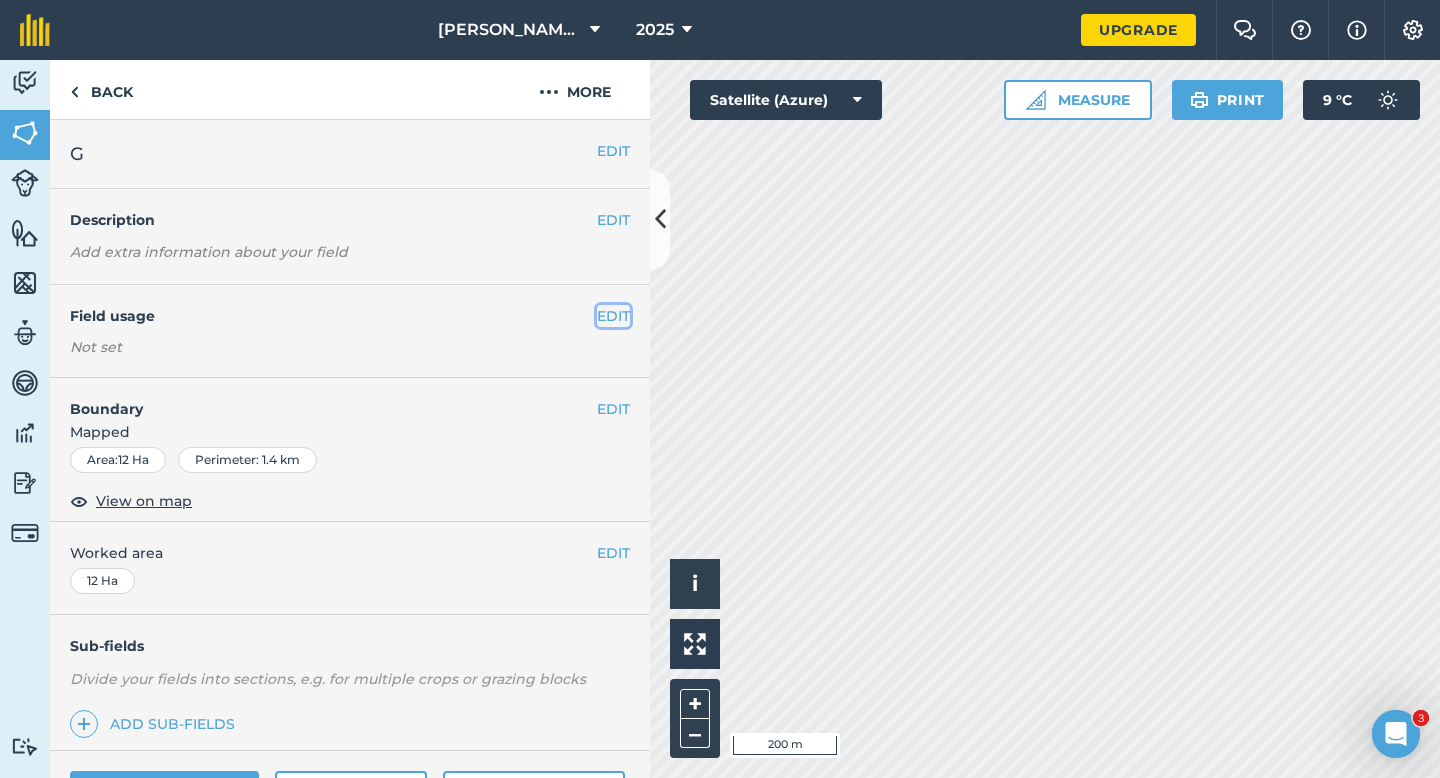 click on "EDIT" at bounding box center (613, 316) 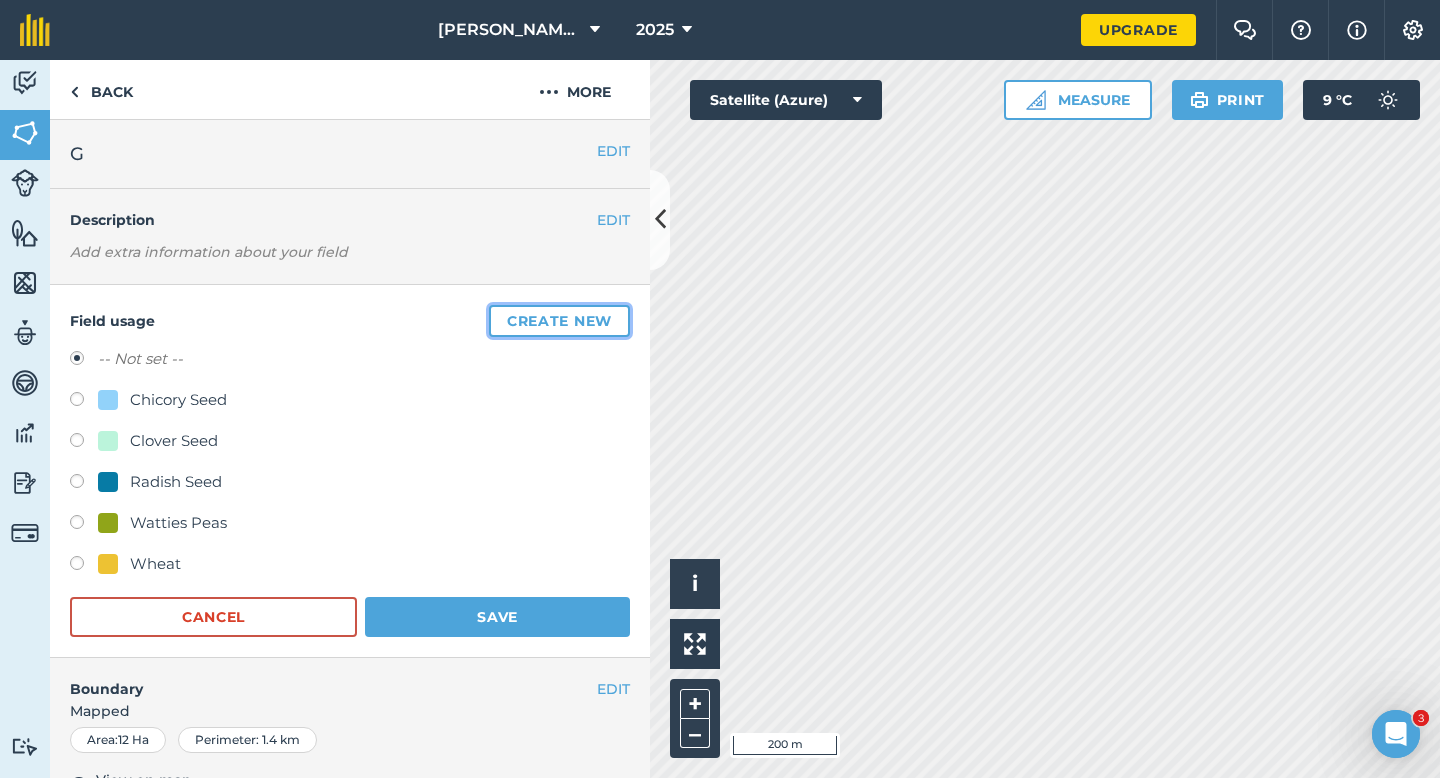 click on "Create new" at bounding box center [559, 321] 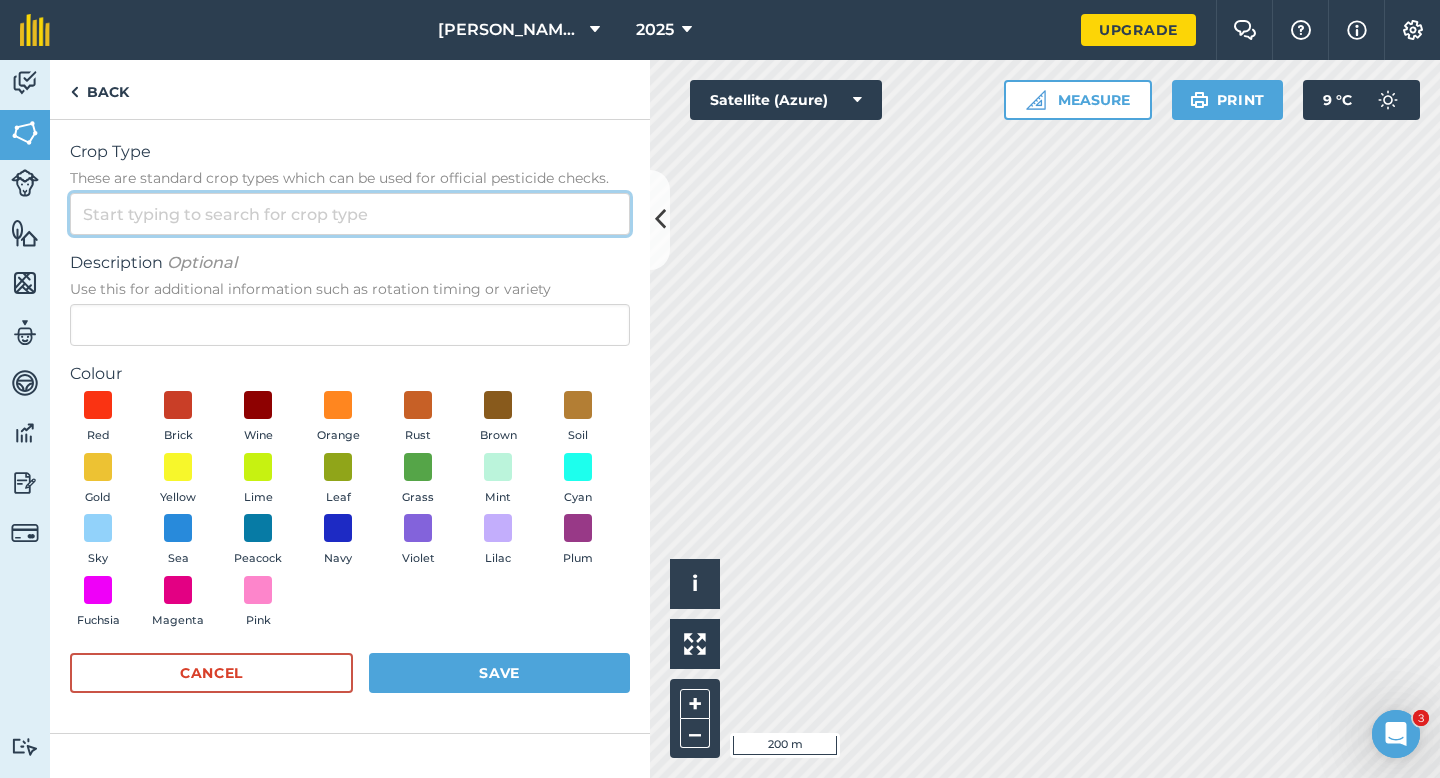 click on "Crop Type These are standard crop types which can be used for official pesticide checks." at bounding box center [350, 214] 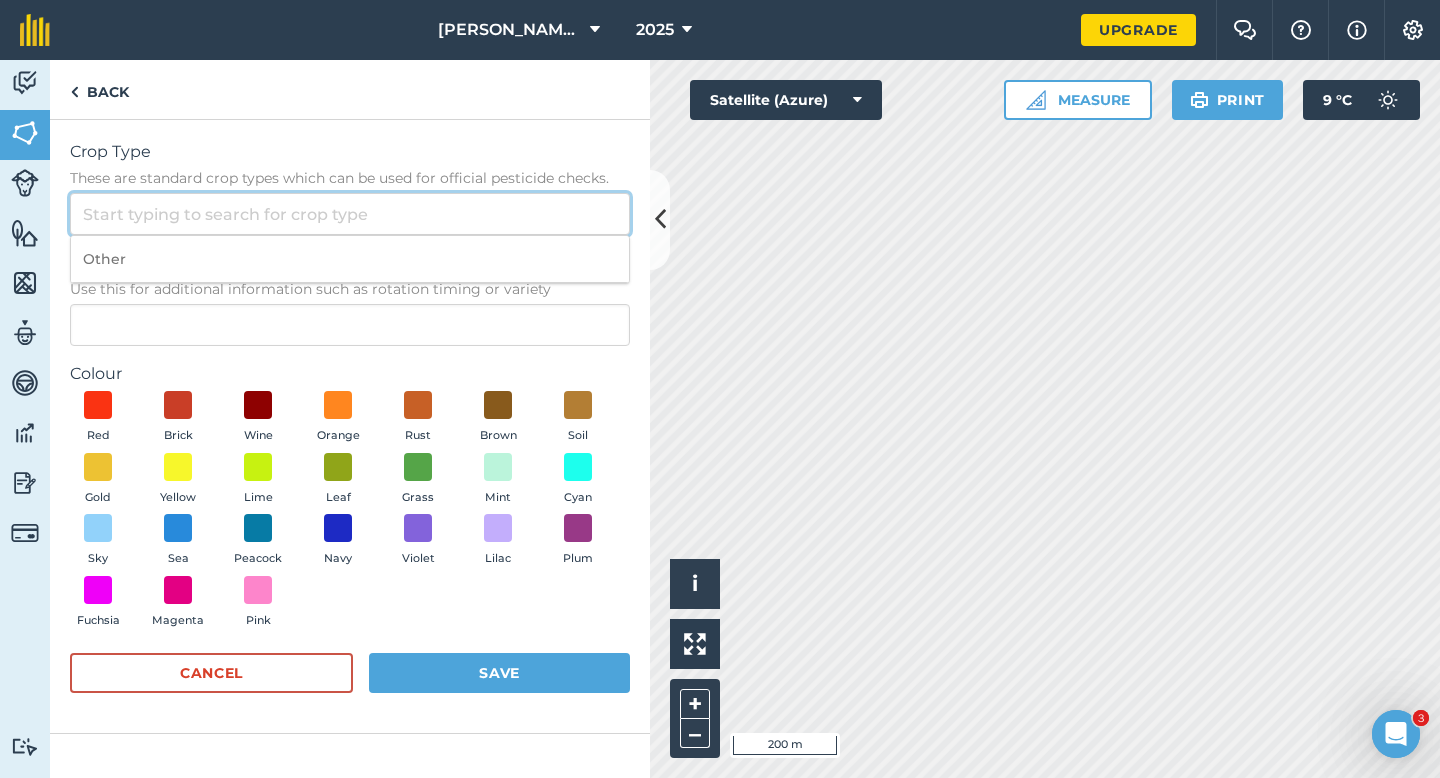 click on "Crop Type These are standard crop types which can be used for official pesticide checks." at bounding box center (350, 214) 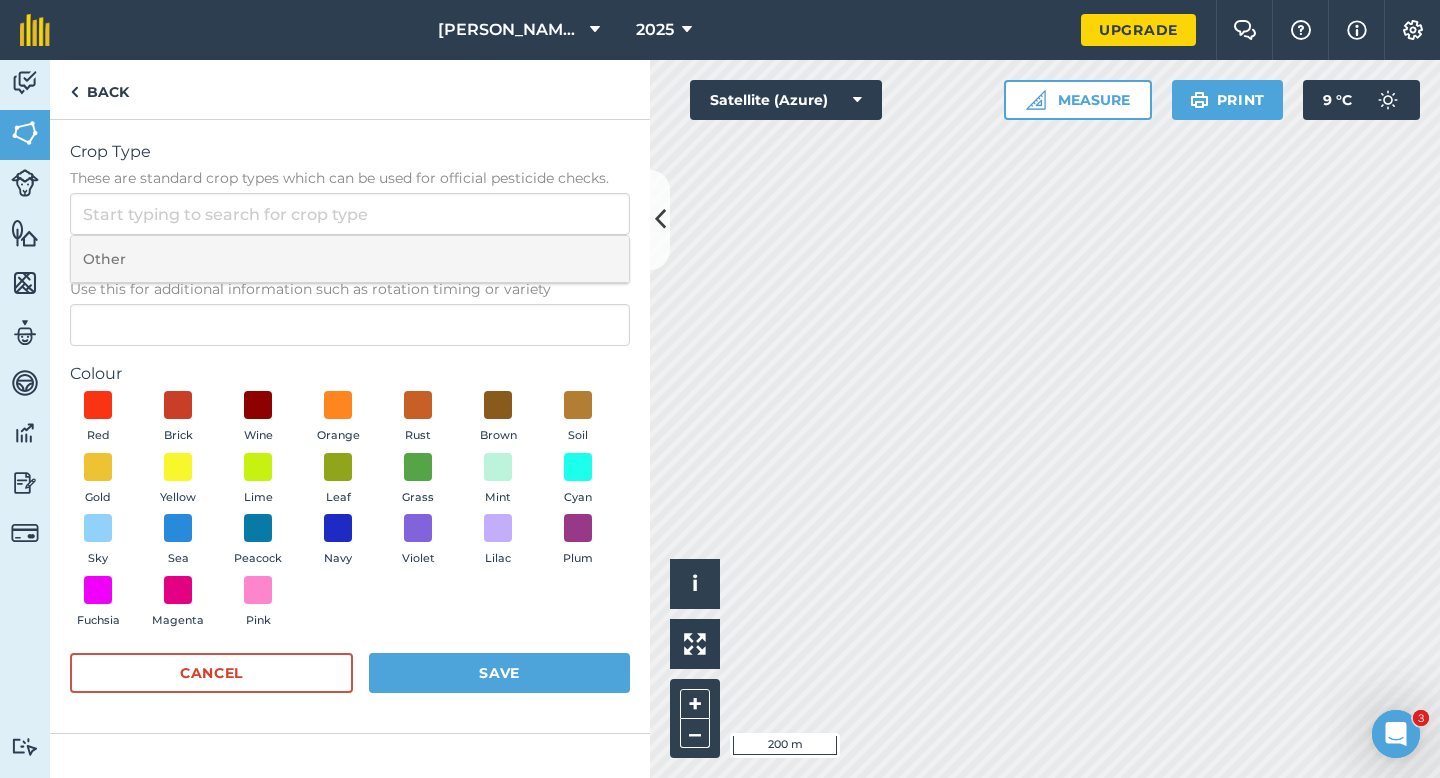 click on "Other" at bounding box center (350, 259) 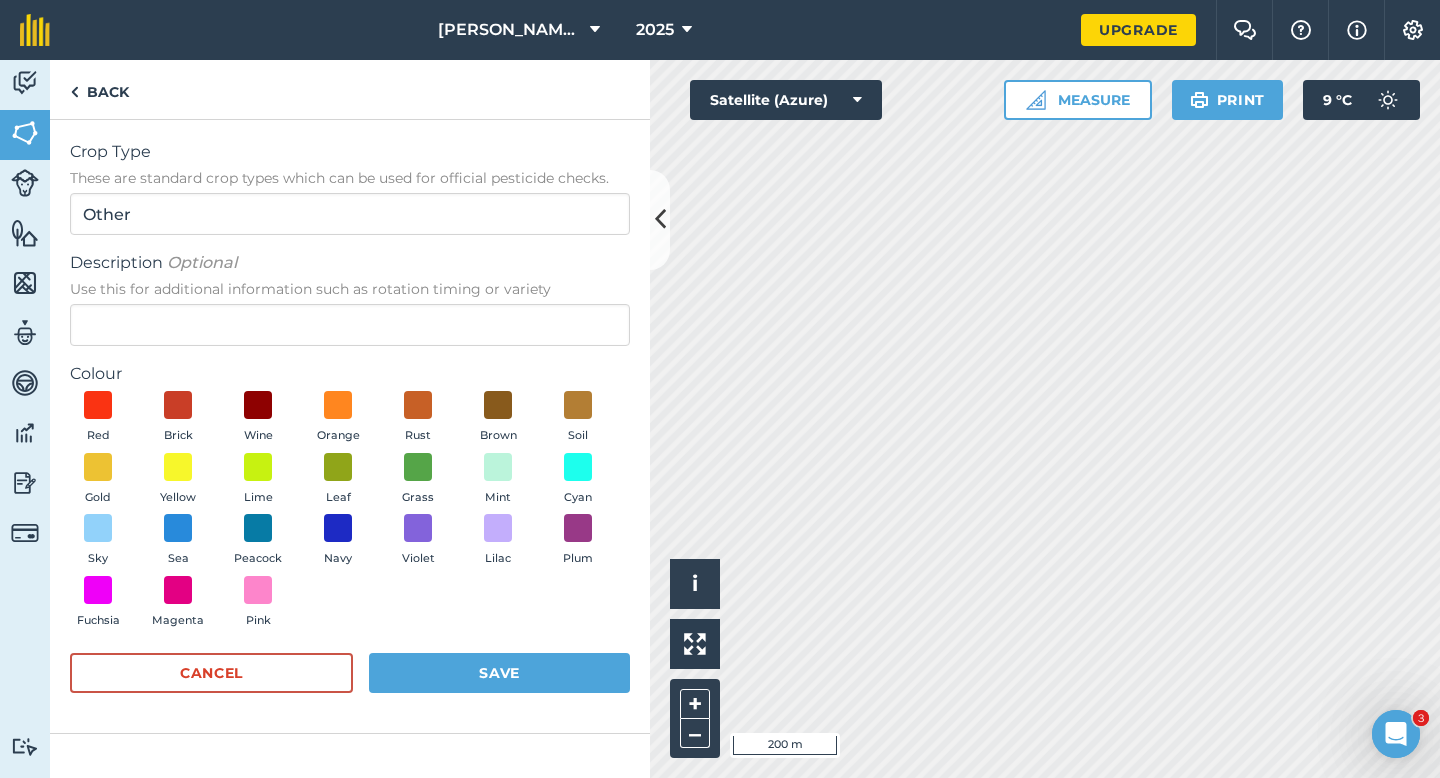click on "Use this for additional information such as rotation timing or variety" at bounding box center [350, 289] 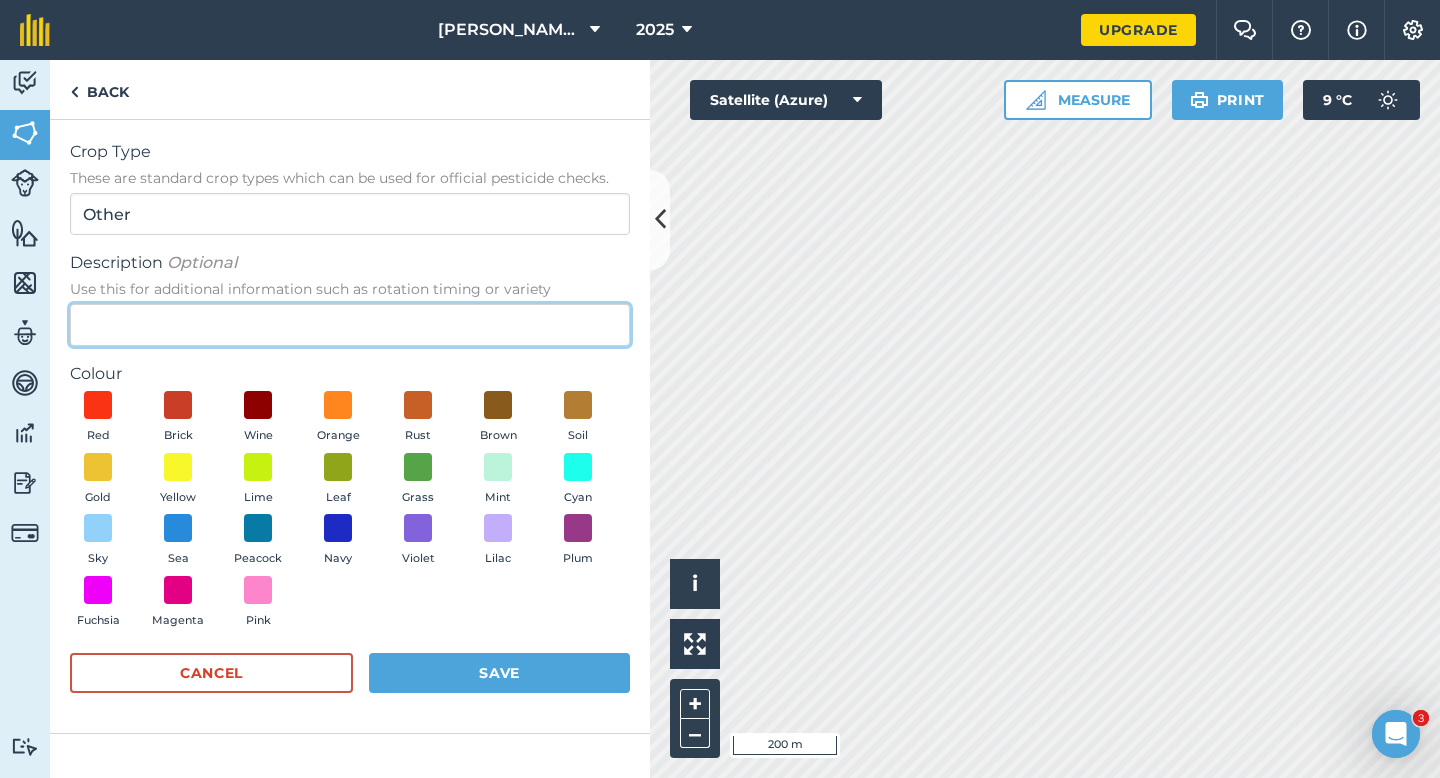 click on "Description   Optional Use this for additional information such as rotation timing or variety" at bounding box center (350, 325) 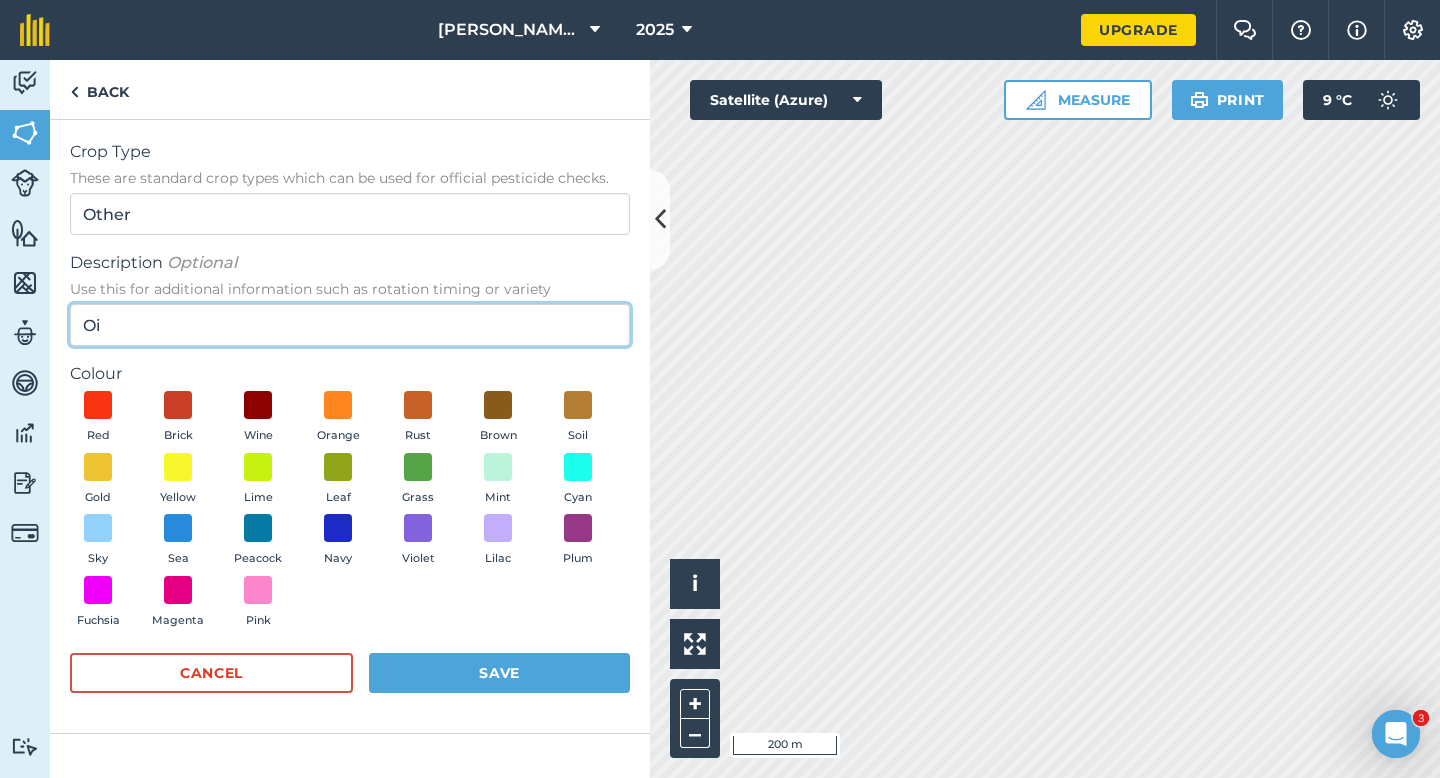 type on "Oi" 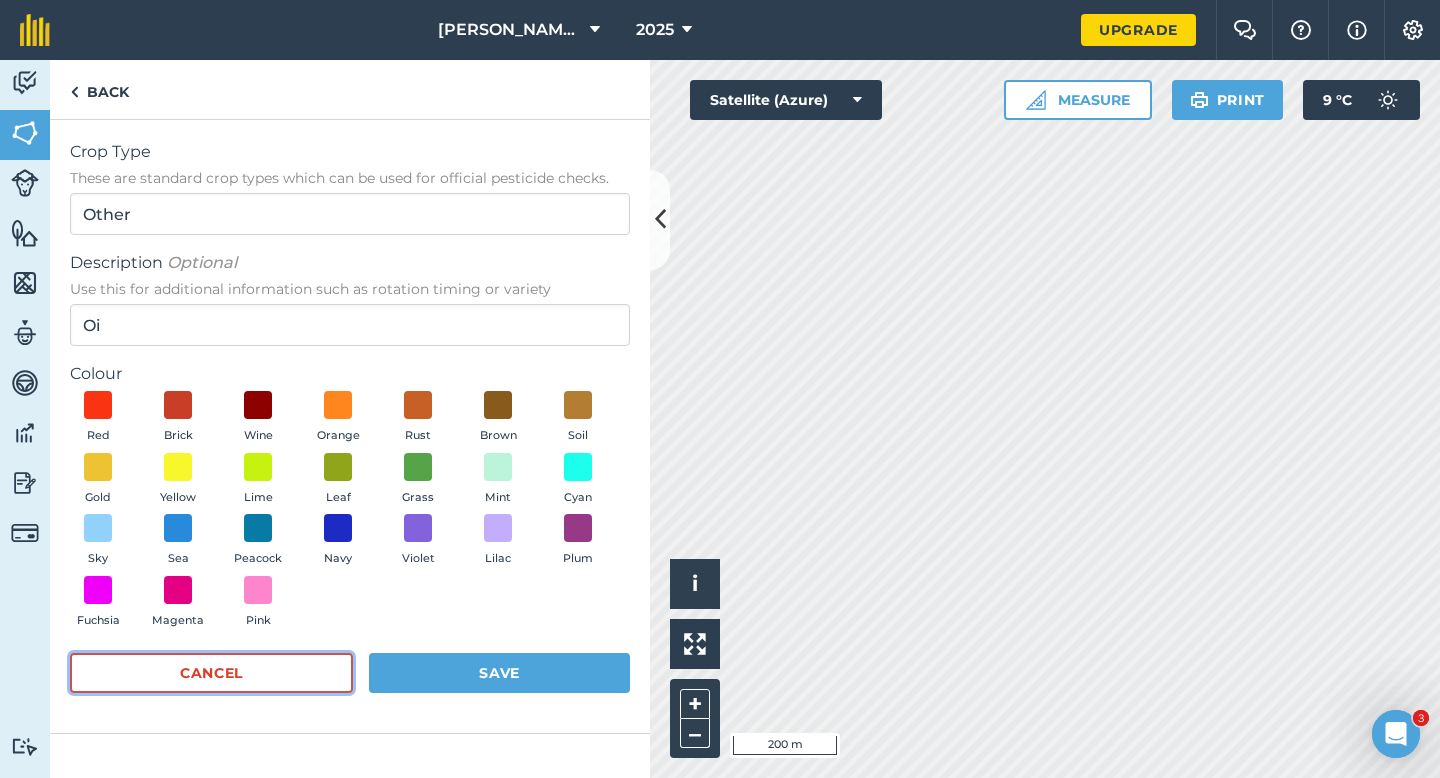 click on "Cancel" at bounding box center (211, 673) 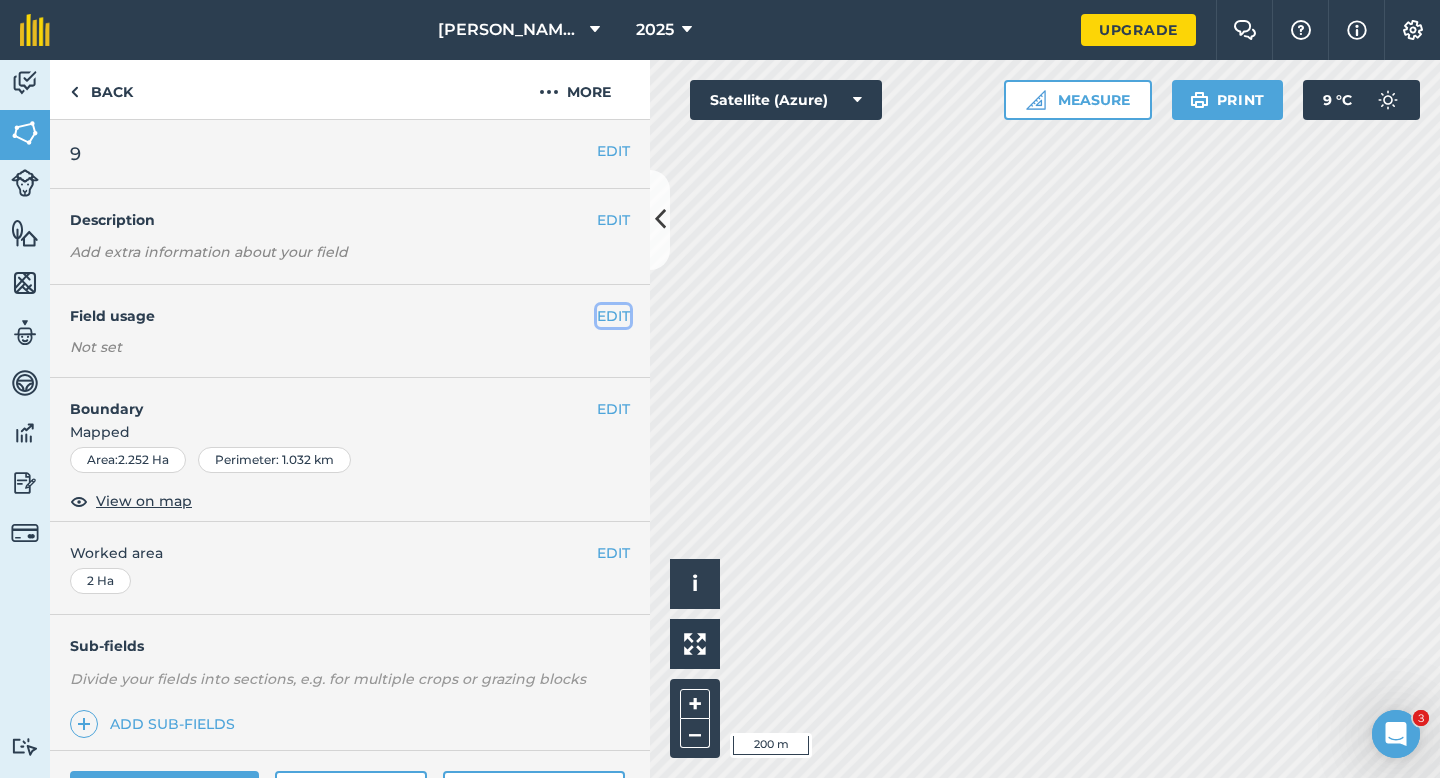 click on "EDIT" at bounding box center (613, 316) 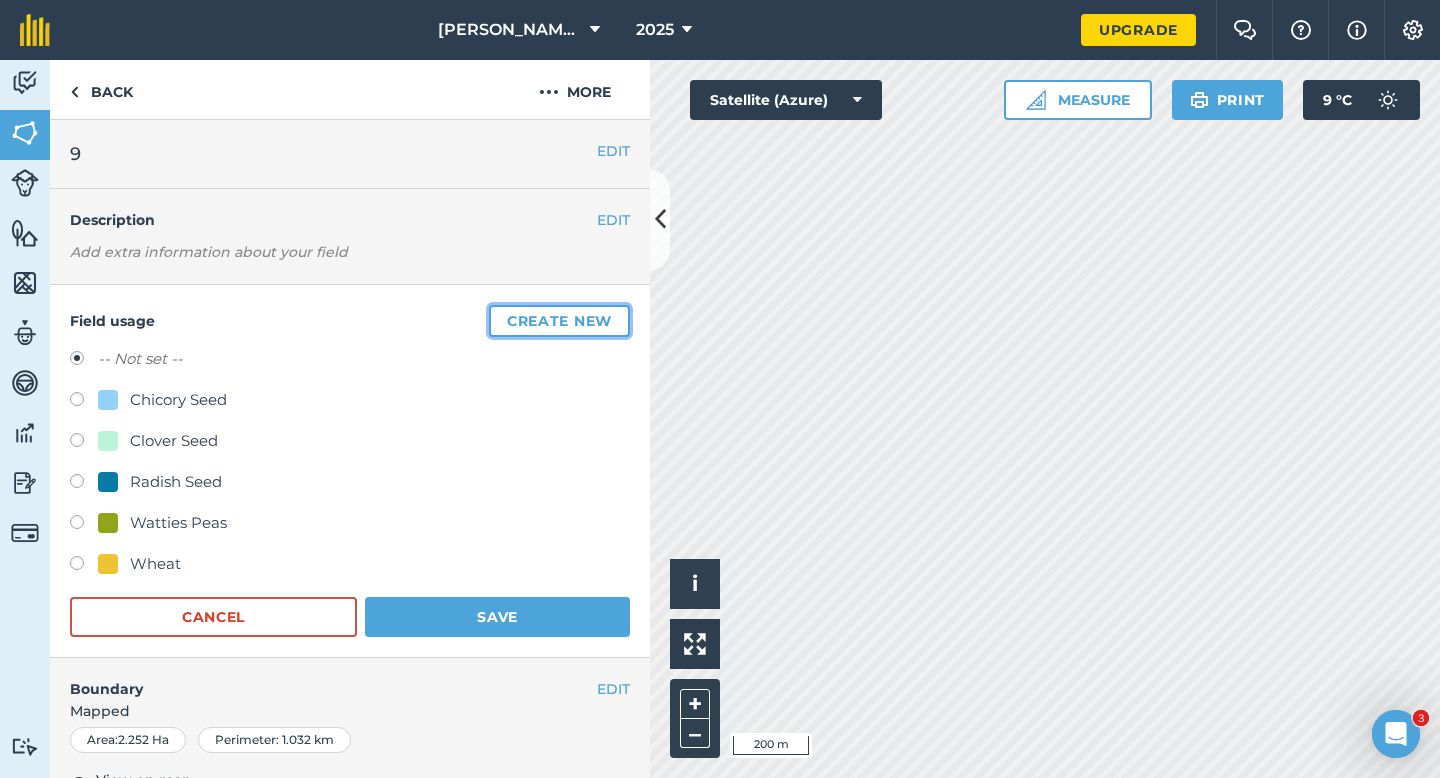 click on "Create new" at bounding box center (559, 321) 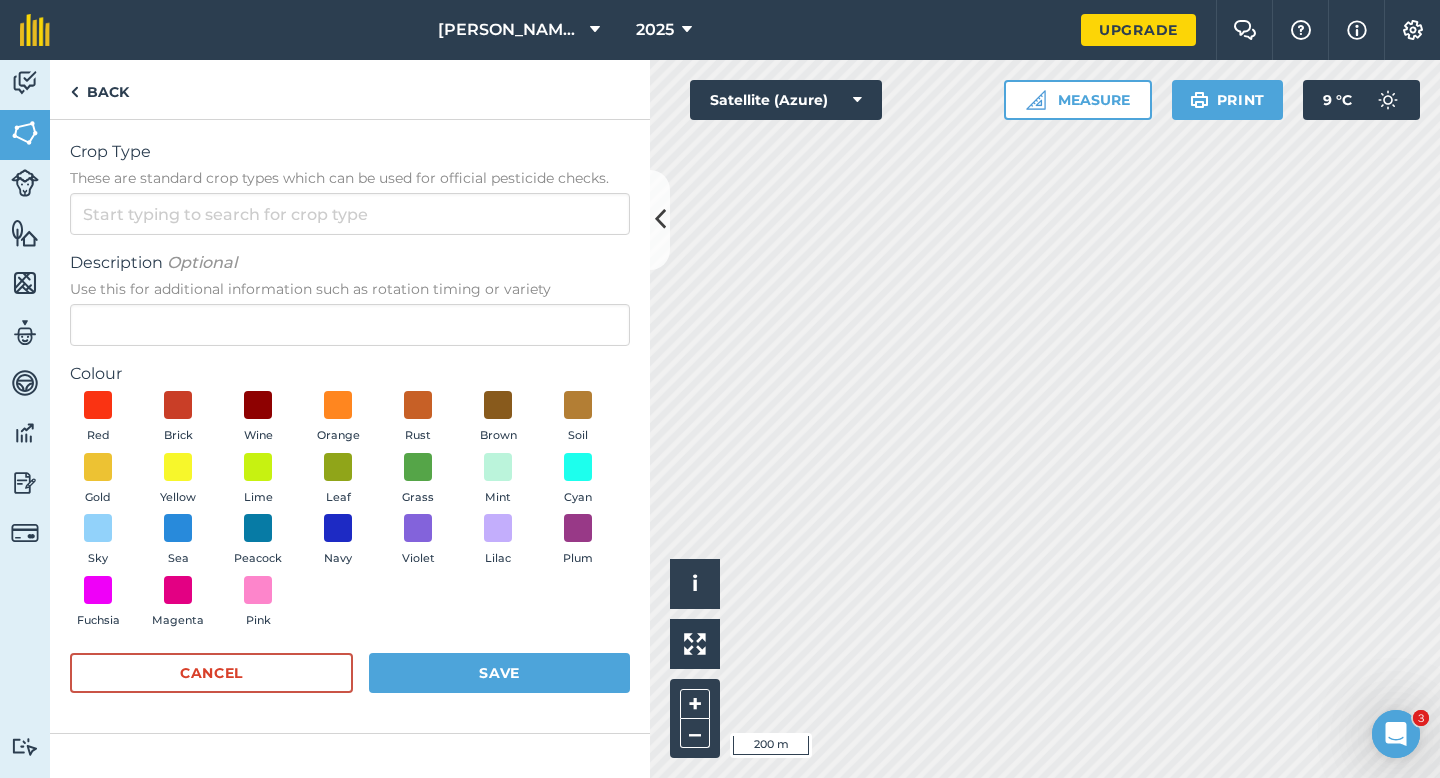 click on "Crop Type These are standard crop types which can be used for official pesticide checks. Description   Optional Use this for additional information such as rotation timing or variety Colour Red Brick Wine Orange Rust Brown Soil Gold Yellow Lime Leaf Grass Mint Cyan Sky Sea Peacock Navy Violet Lilac Plum Fuchsia Magenta Pink Cancel Save" at bounding box center (350, 426) 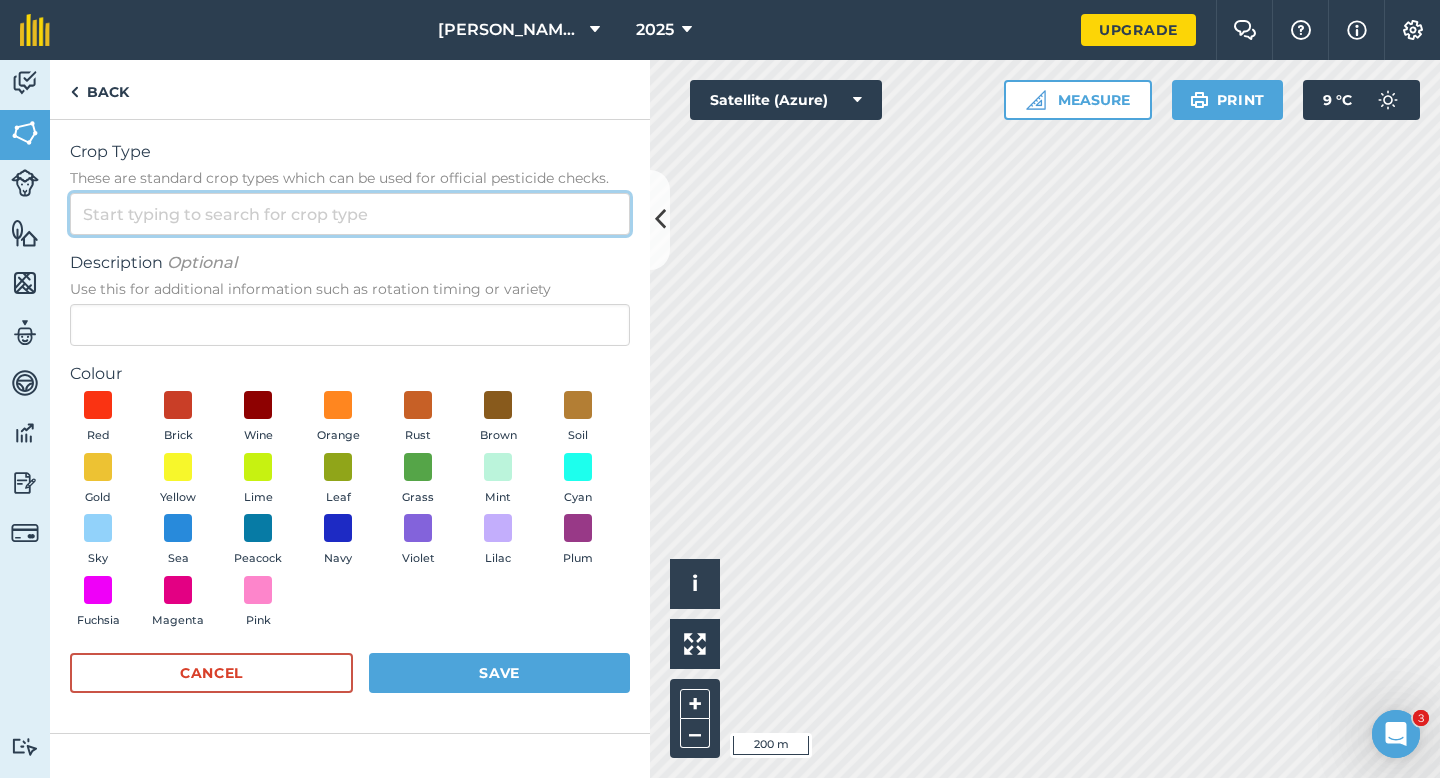 click on "Crop Type These are standard crop types which can be used for official pesticide checks." at bounding box center [350, 214] 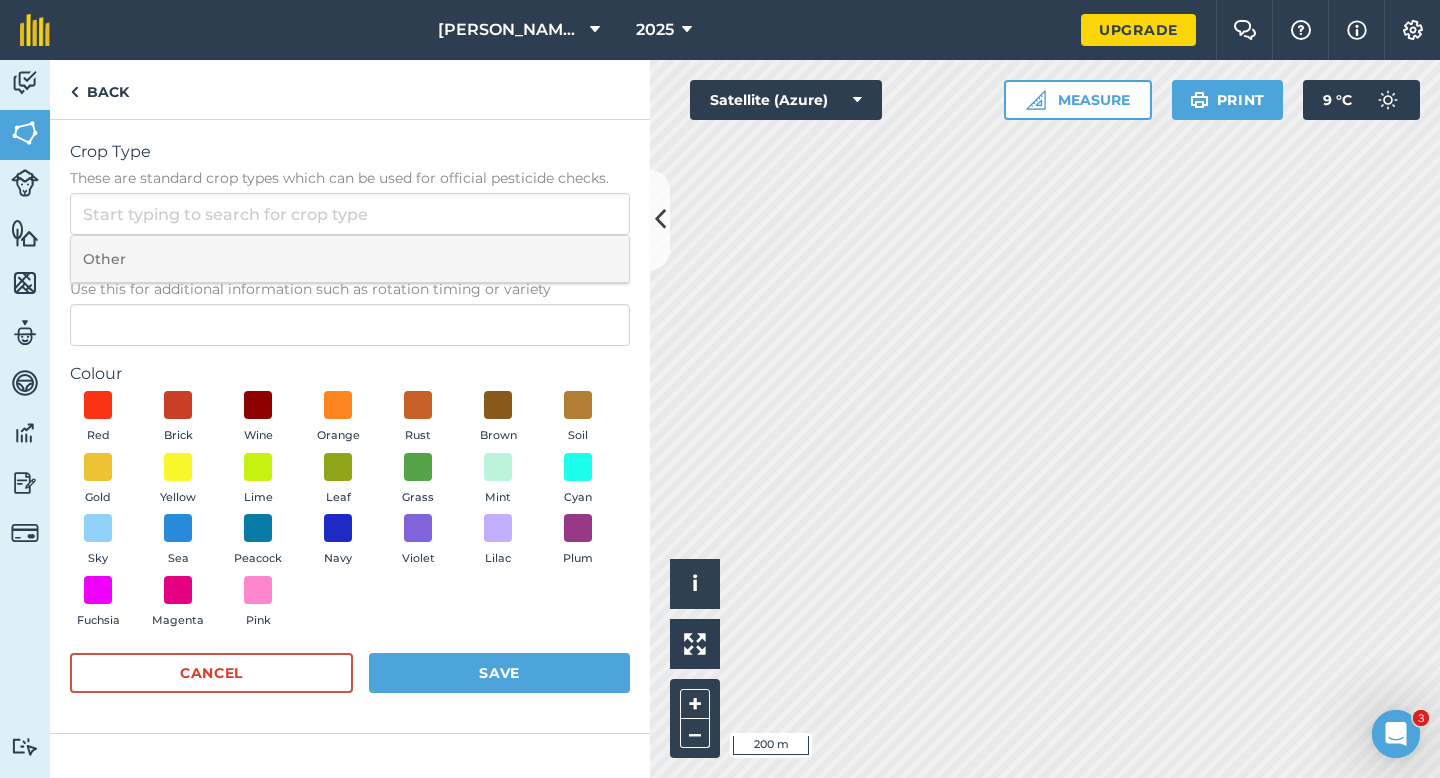 click on "Other" at bounding box center (350, 259) 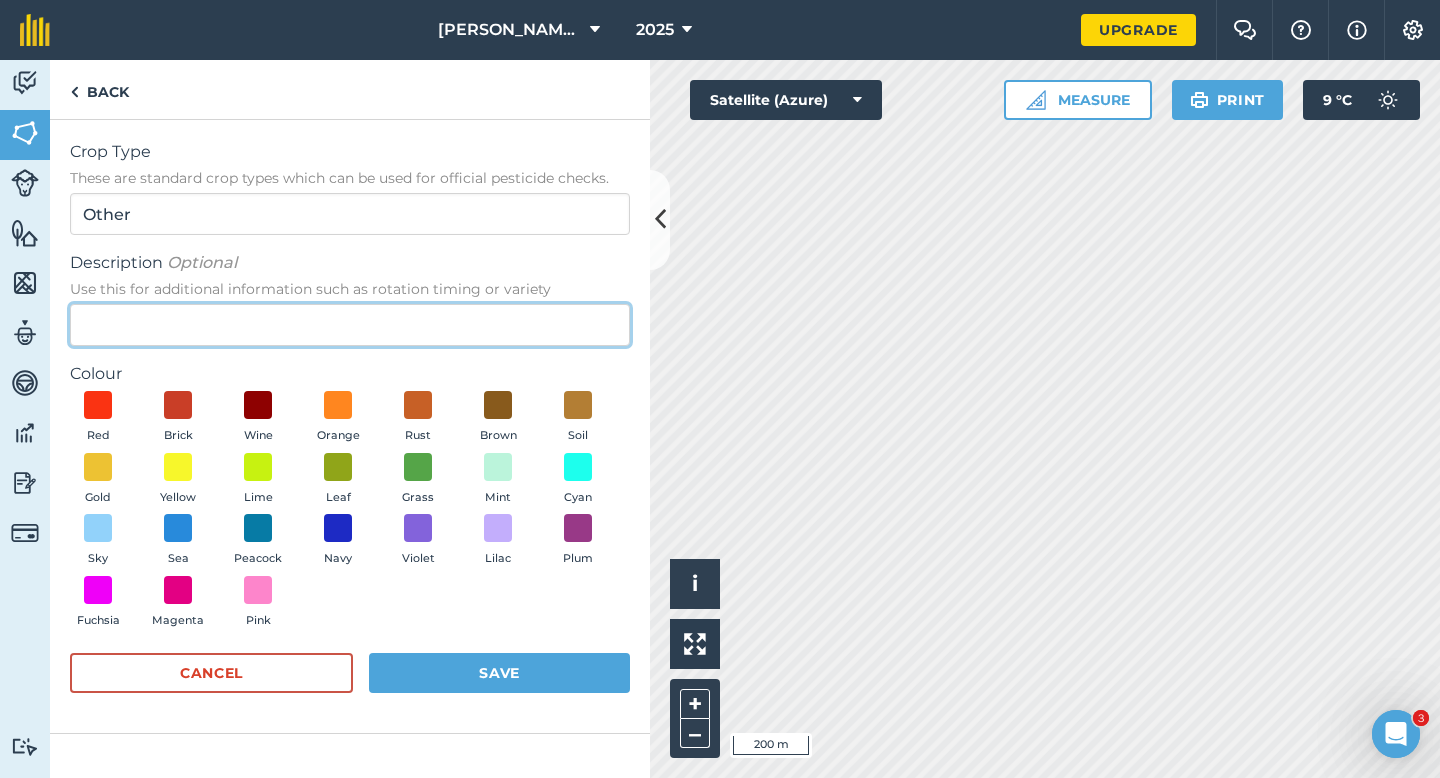 click on "Description   Optional Use this for additional information such as rotation timing or variety" at bounding box center (350, 325) 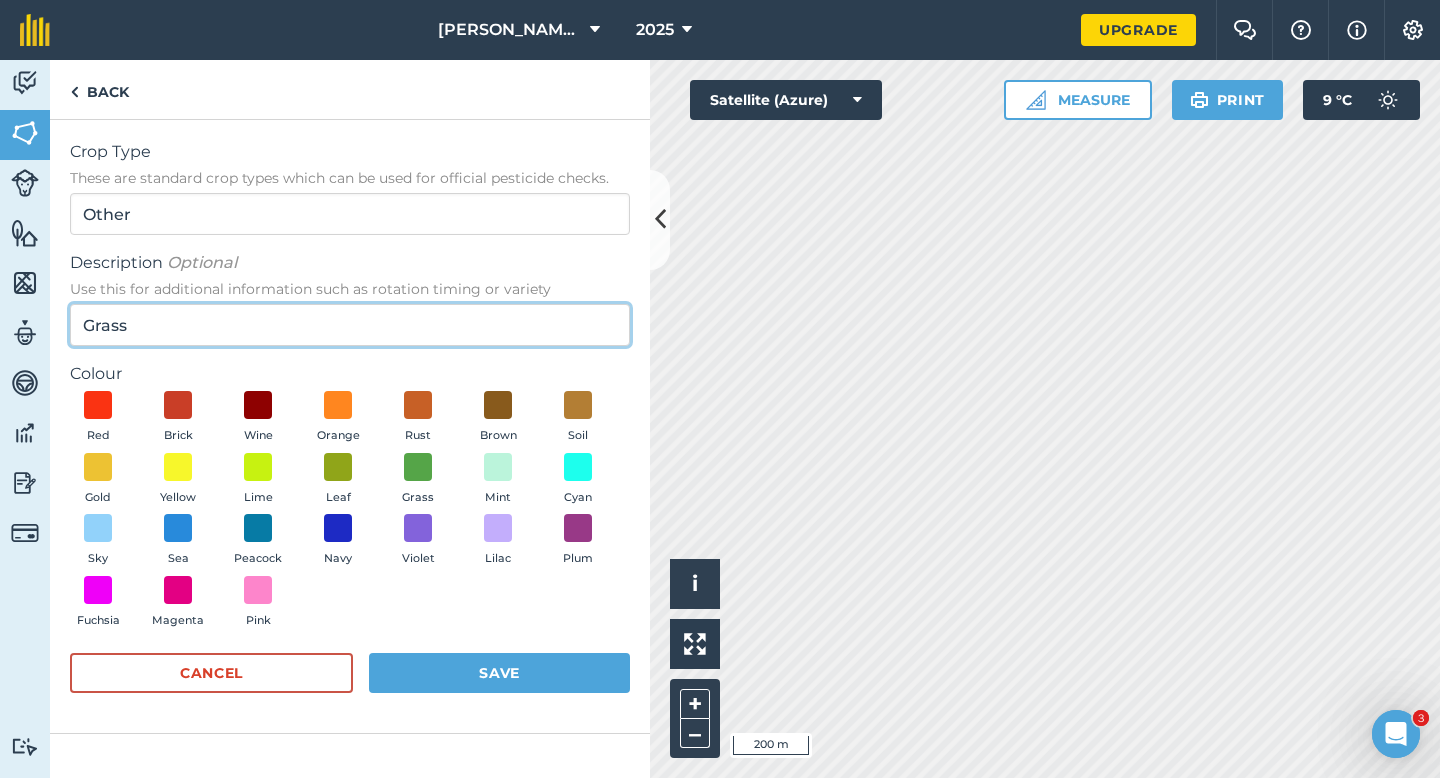 type on "Grass" 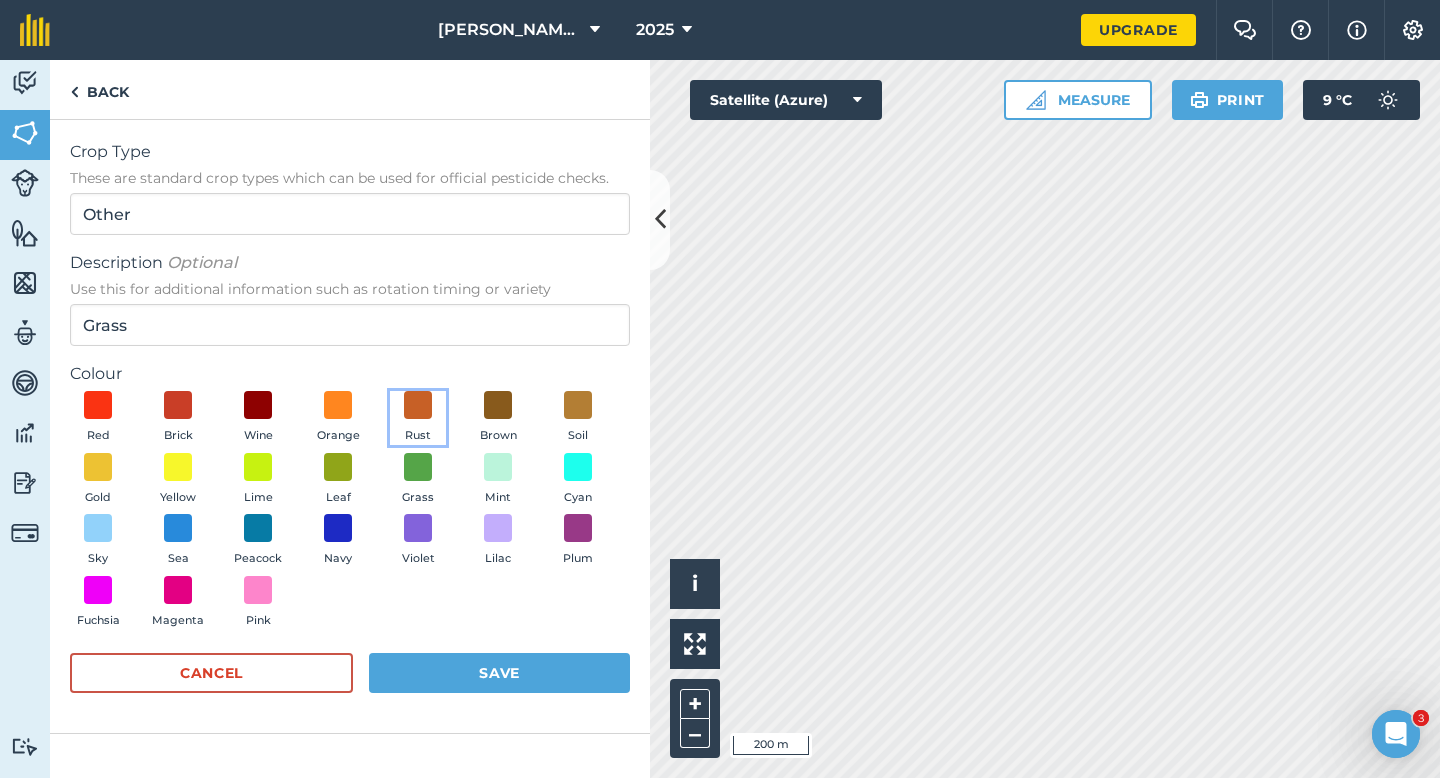 click on "Rust" at bounding box center [418, 418] 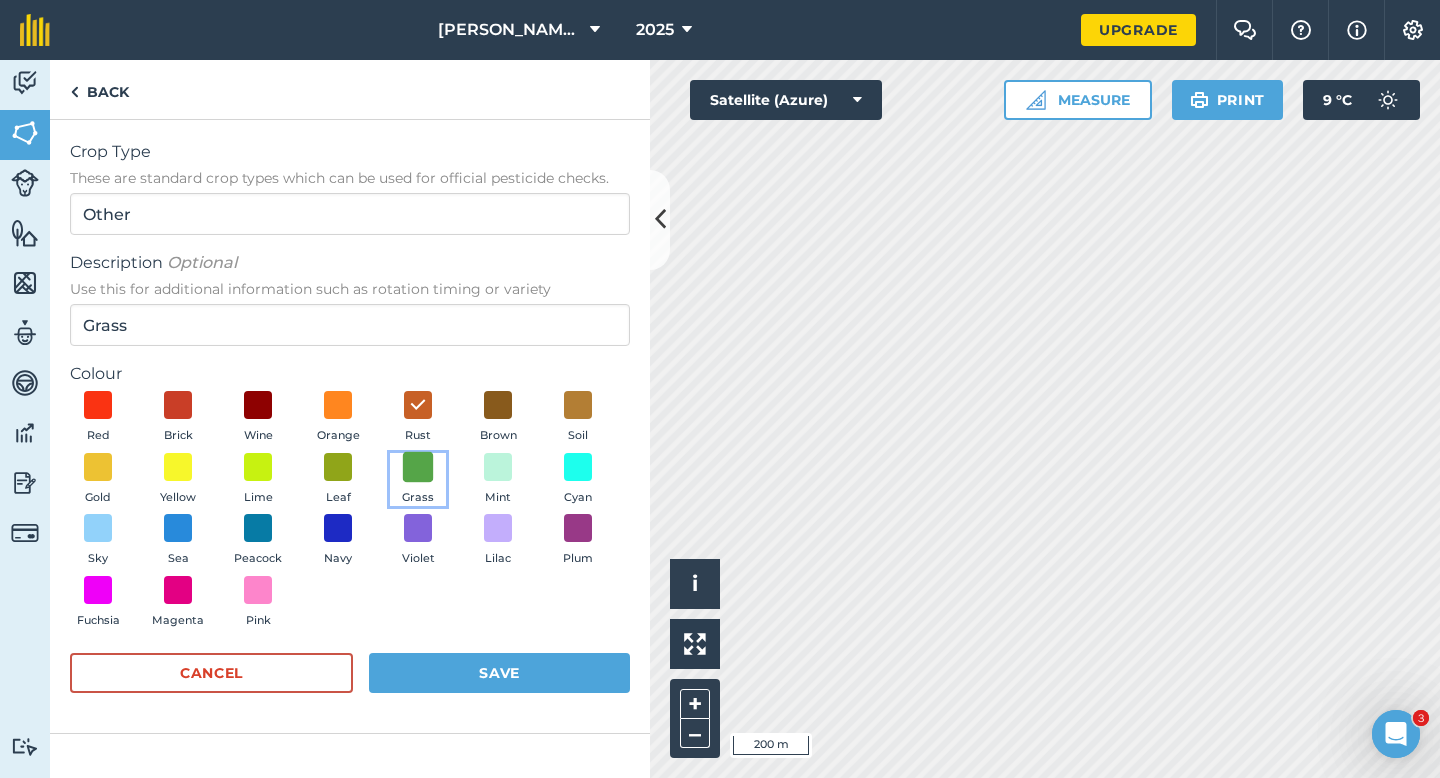 click at bounding box center (418, 466) 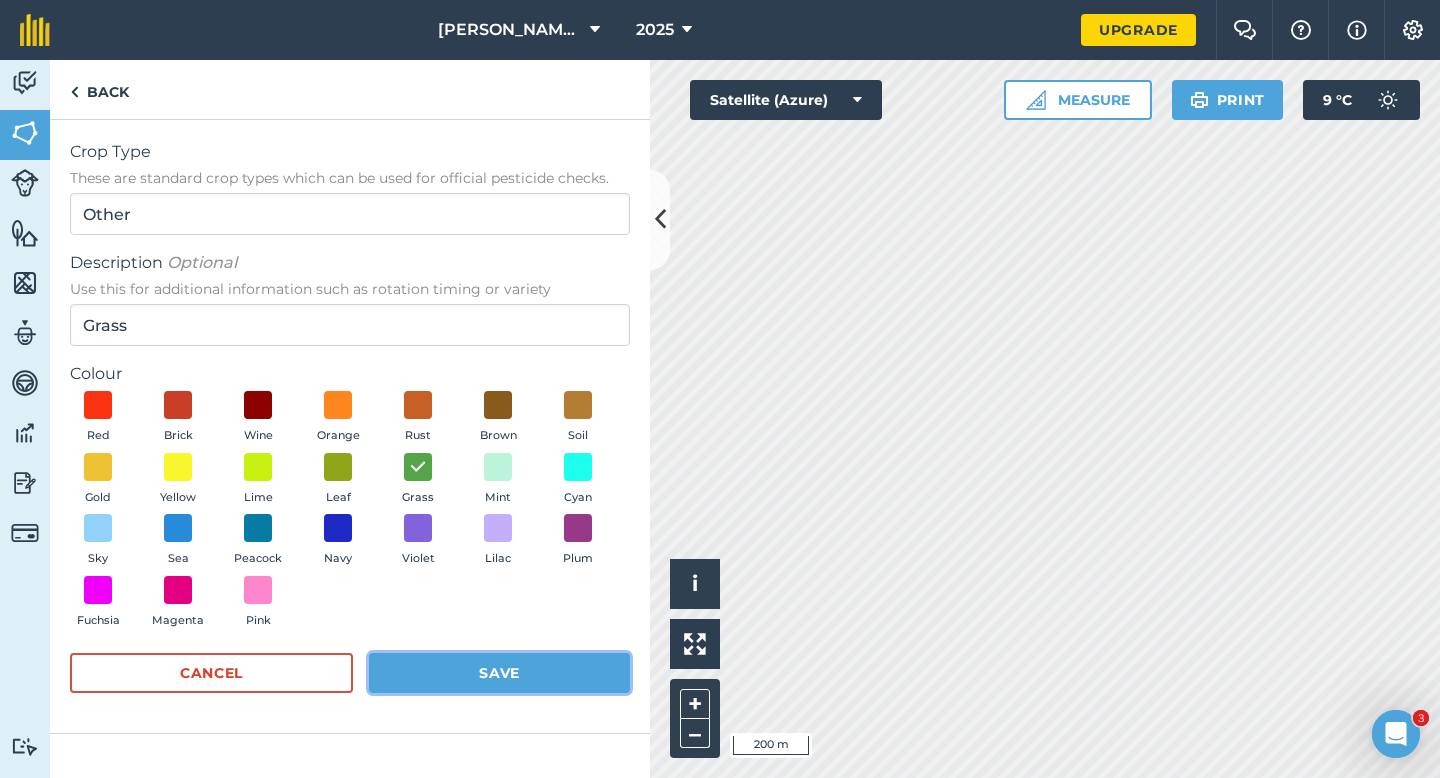 click on "Save" at bounding box center [499, 673] 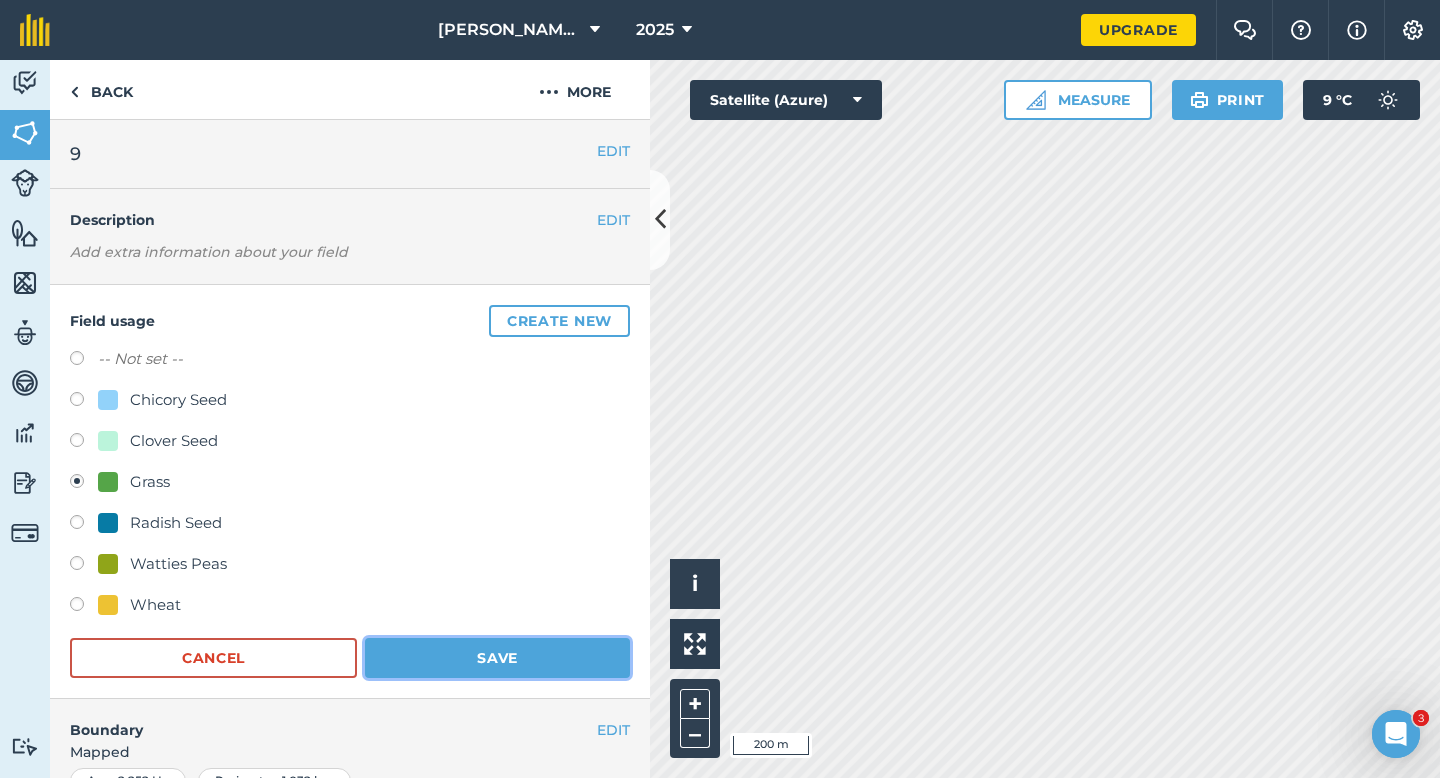 click on "Save" at bounding box center (497, 658) 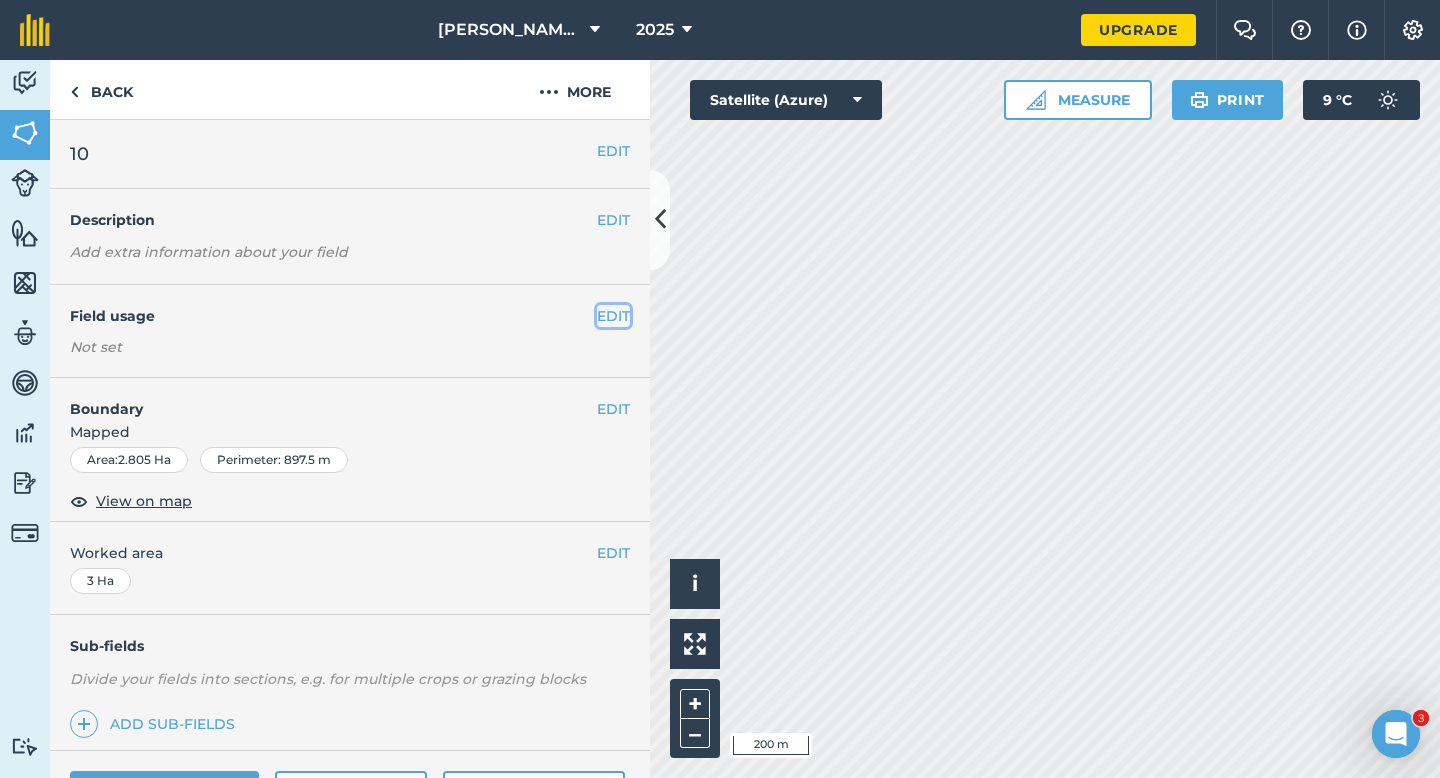 click on "EDIT" at bounding box center (613, 316) 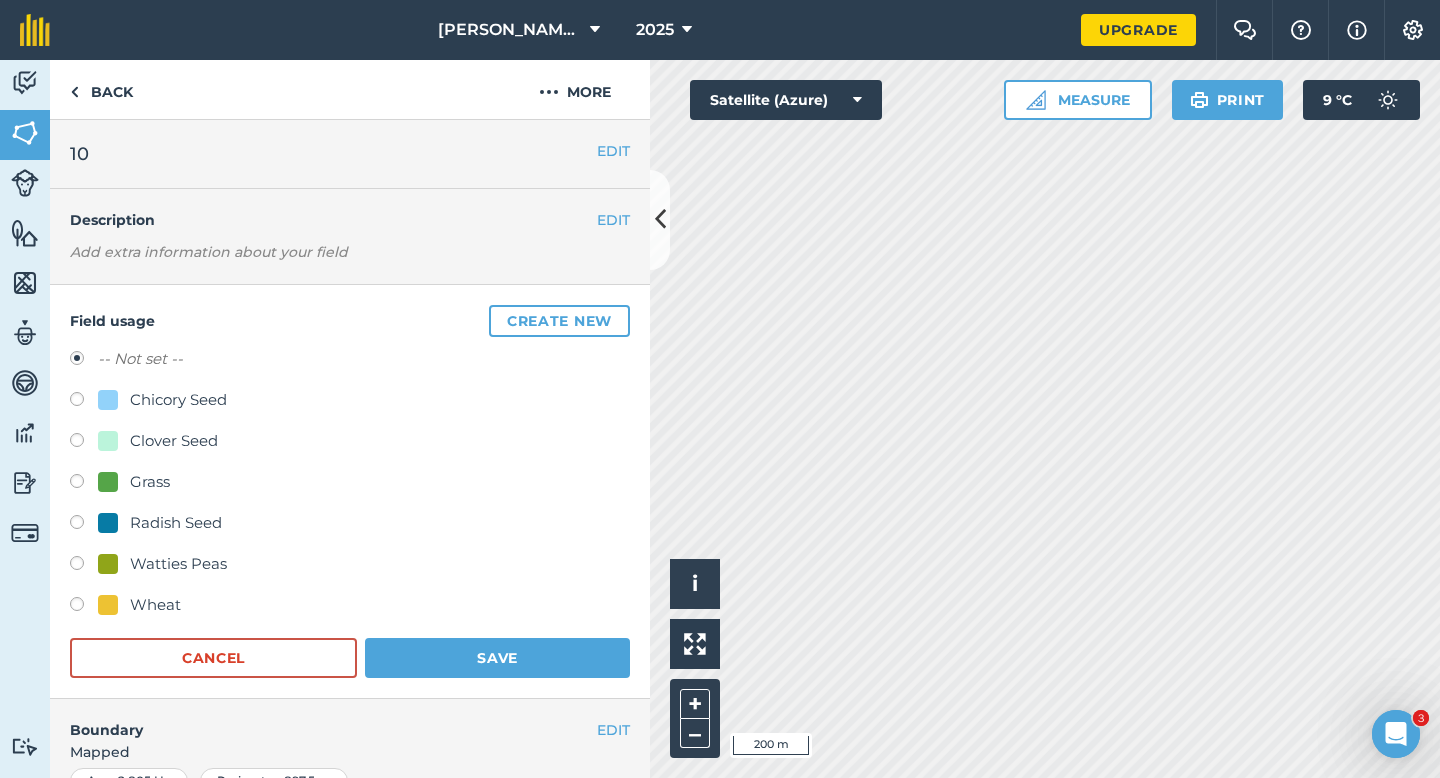 click on "Grass" at bounding box center (350, 484) 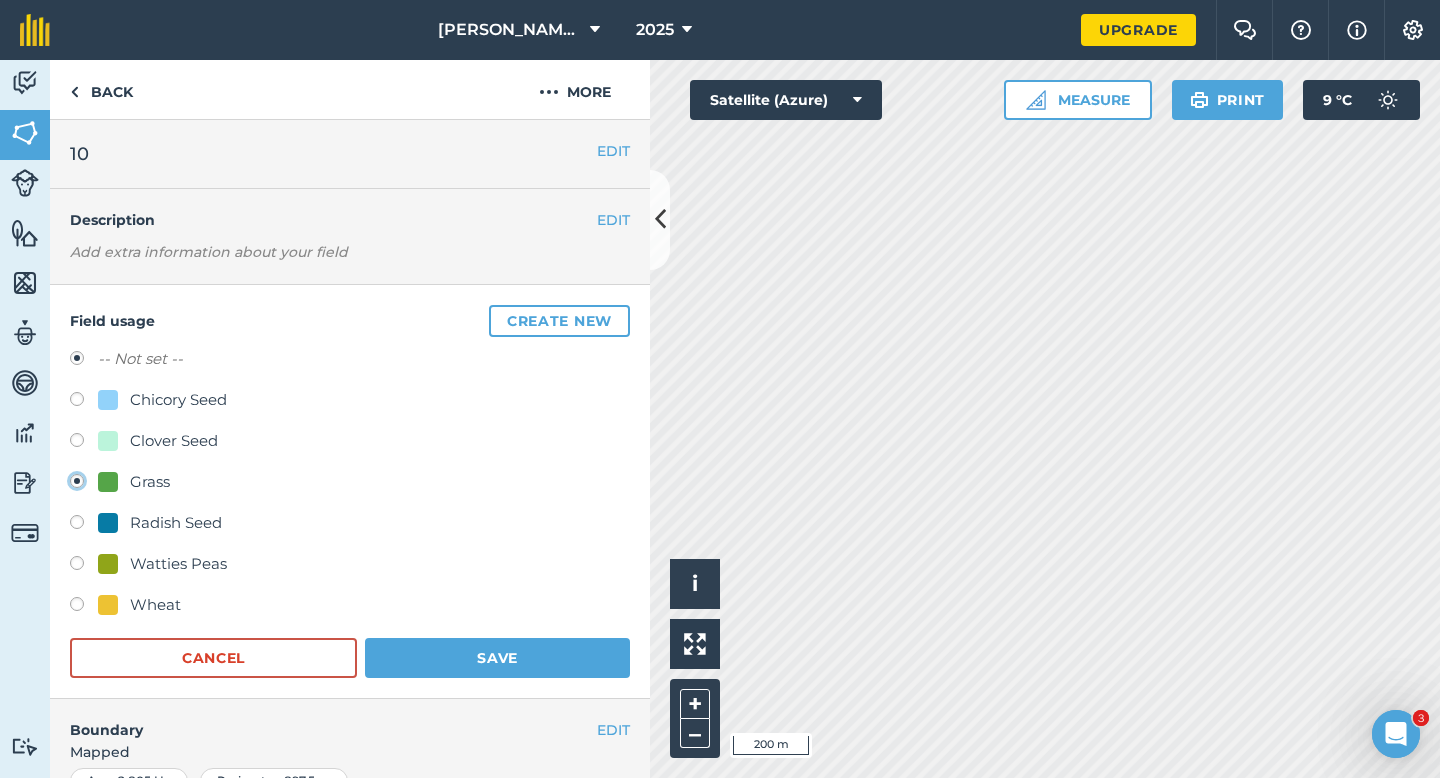 radio on "true" 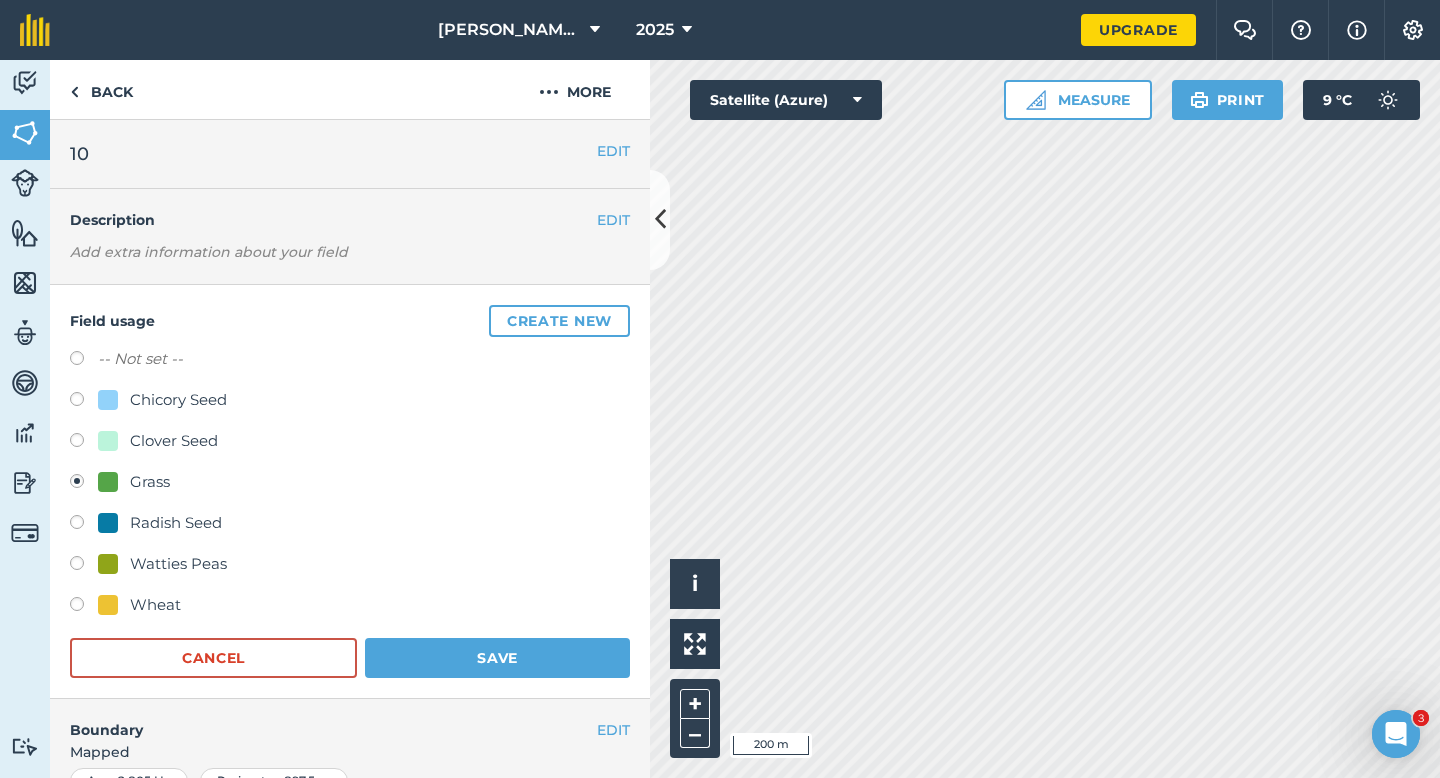 click on "Field usage   Create new -- Not set -- Chicory Seed Clover Seed Grass  Radish Seed Watties Peas Wheat Cancel Save" at bounding box center (350, 492) 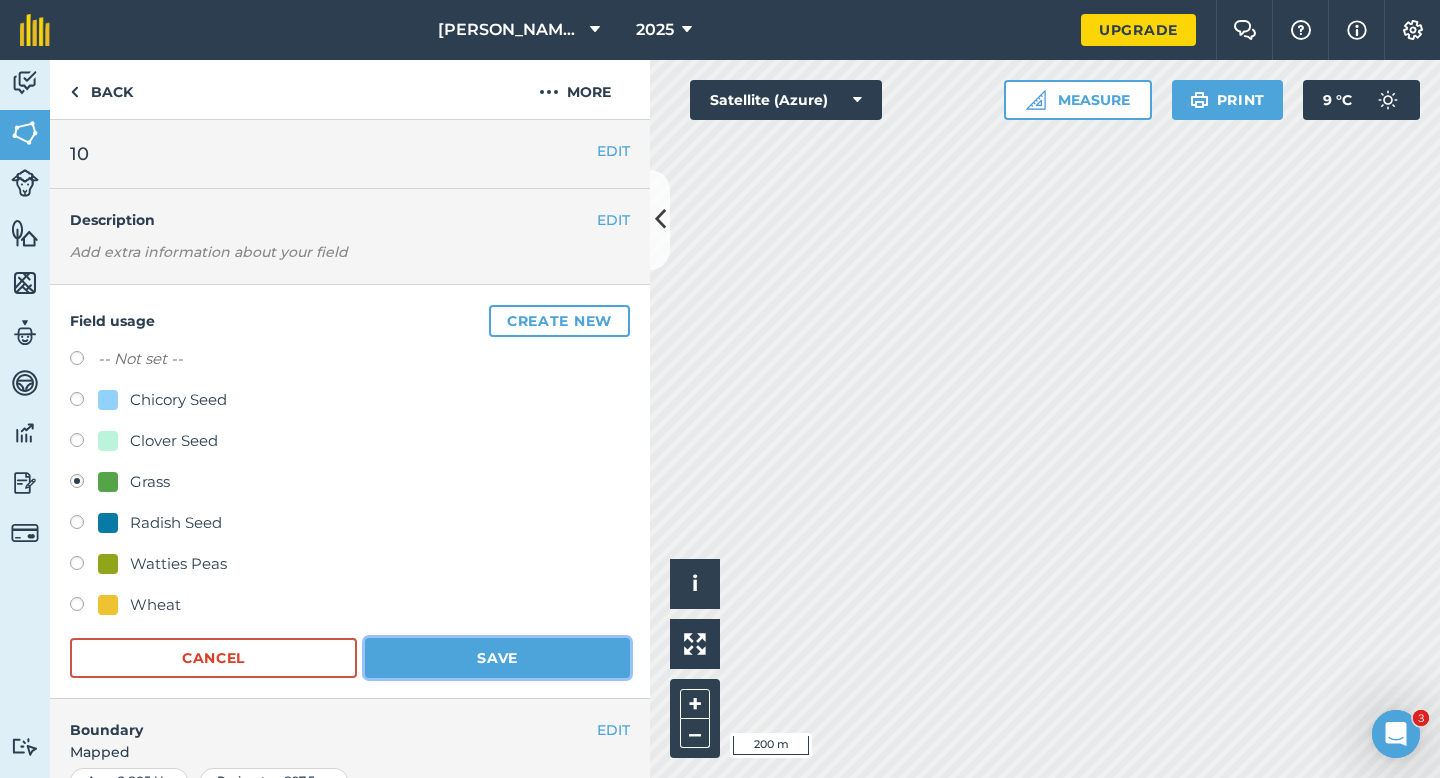 click on "Save" at bounding box center [497, 658] 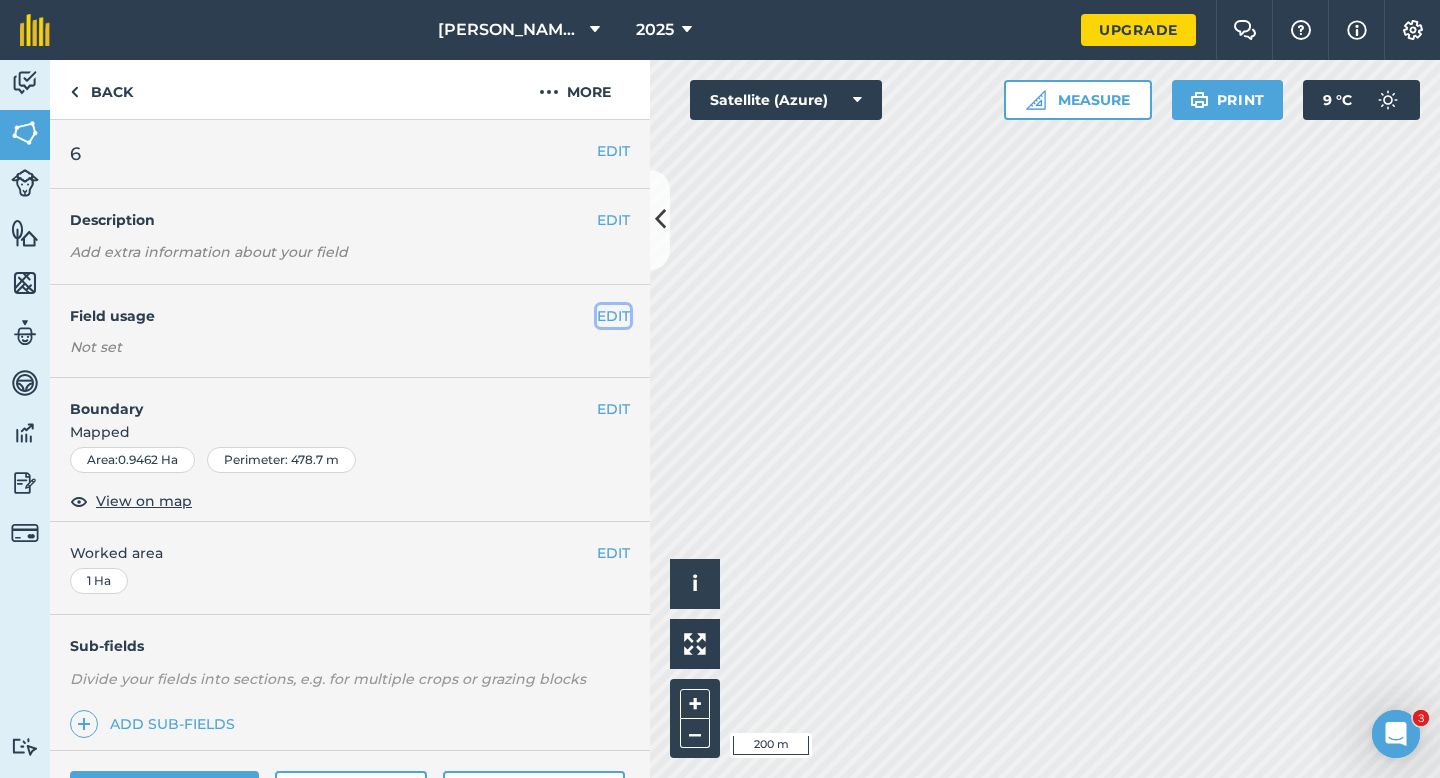 click on "EDIT" at bounding box center (613, 316) 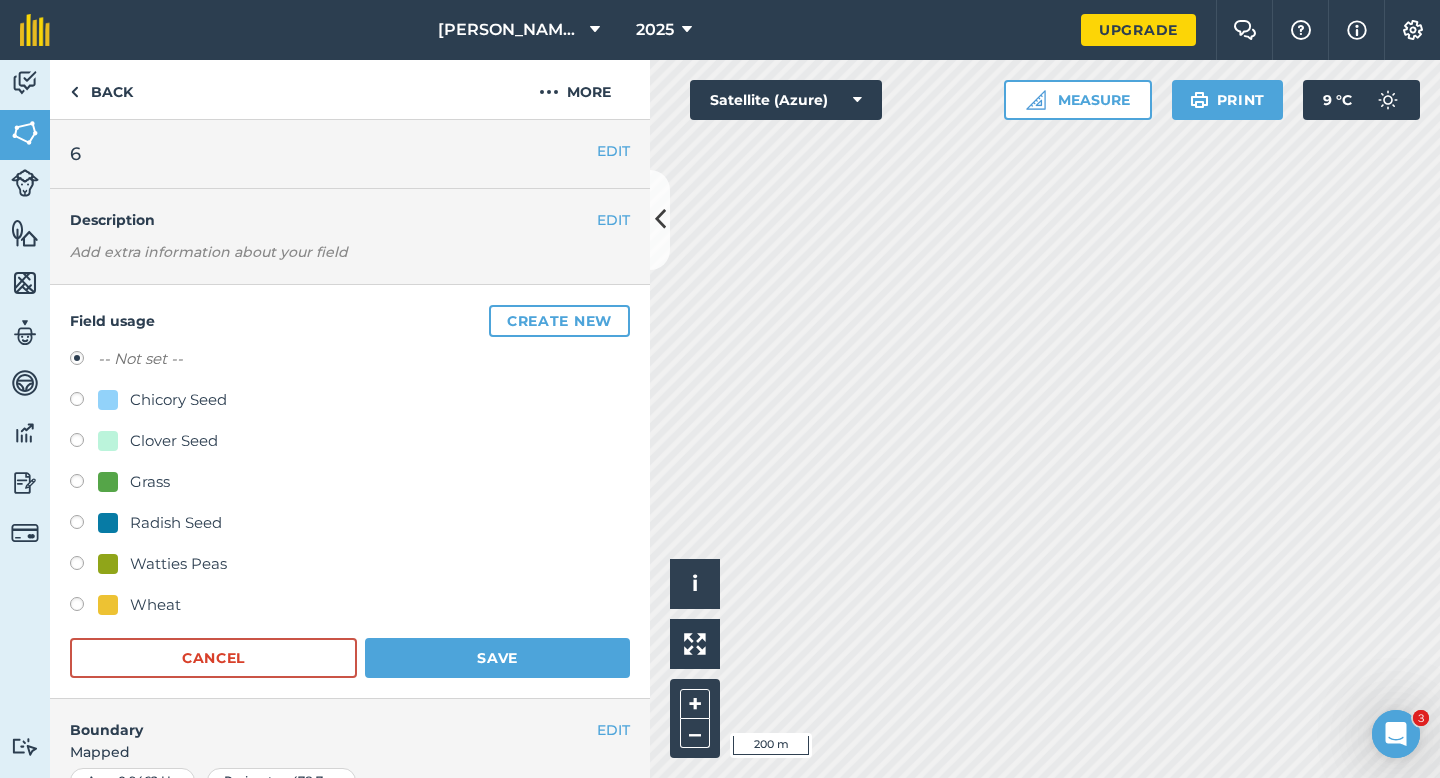 click on "Grass" at bounding box center (150, 482) 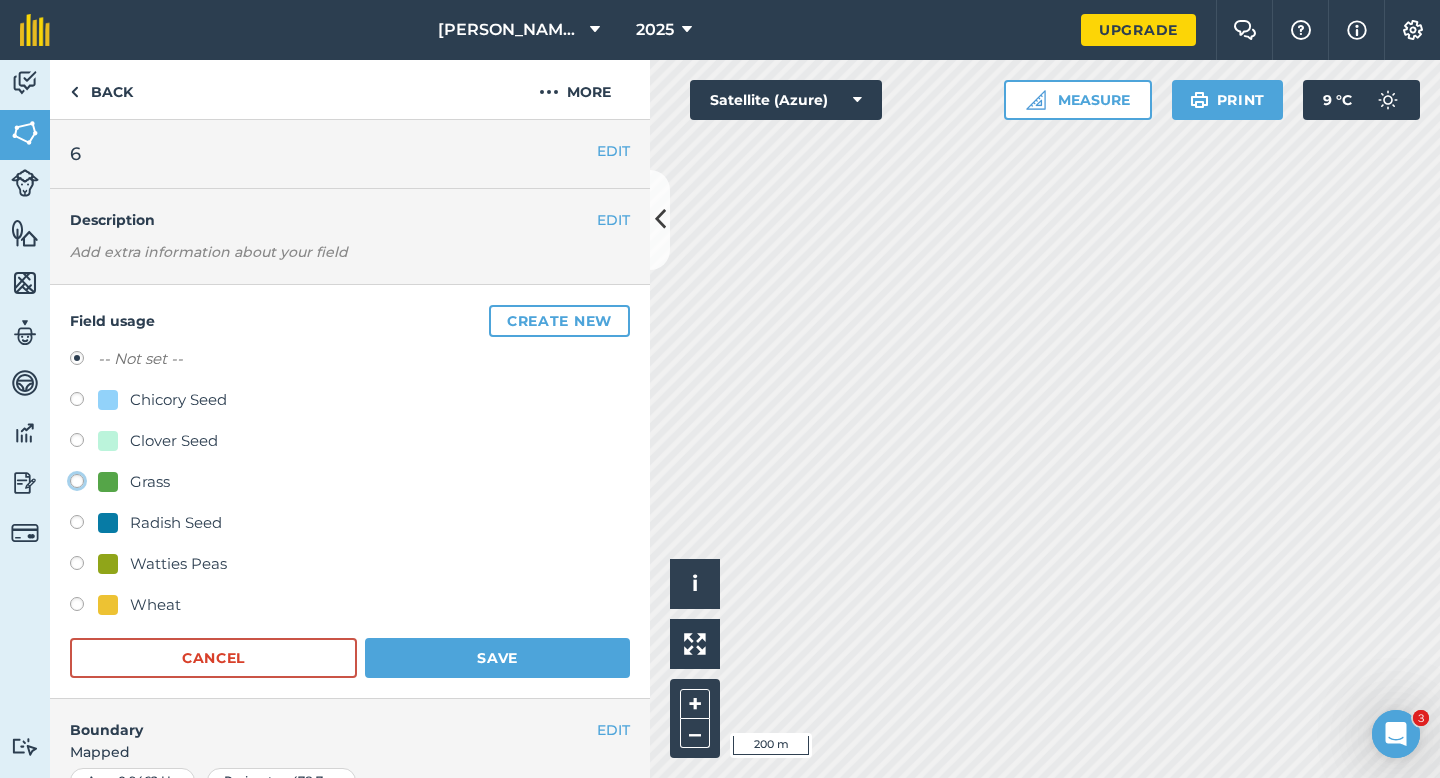 click on "Grass" at bounding box center [-9923, 480] 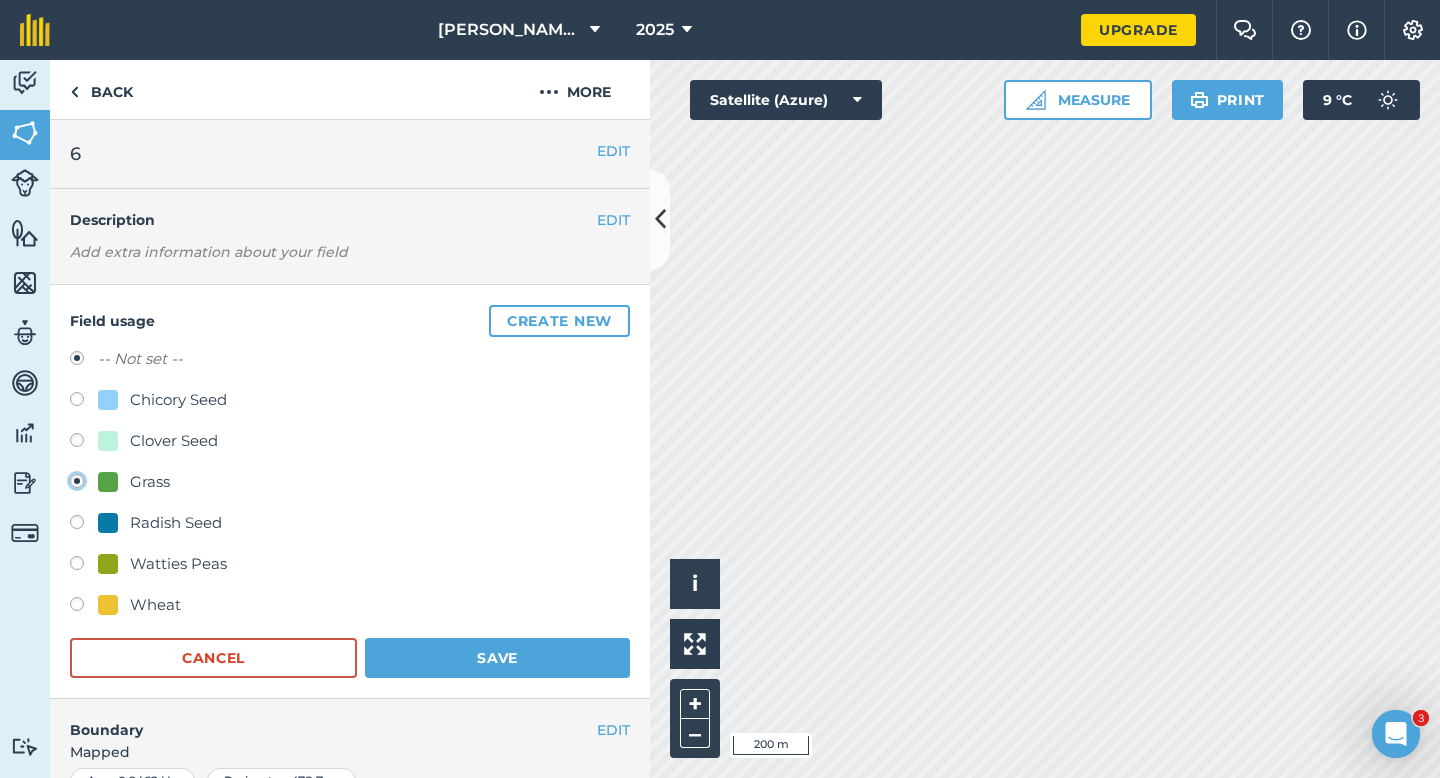 radio on "true" 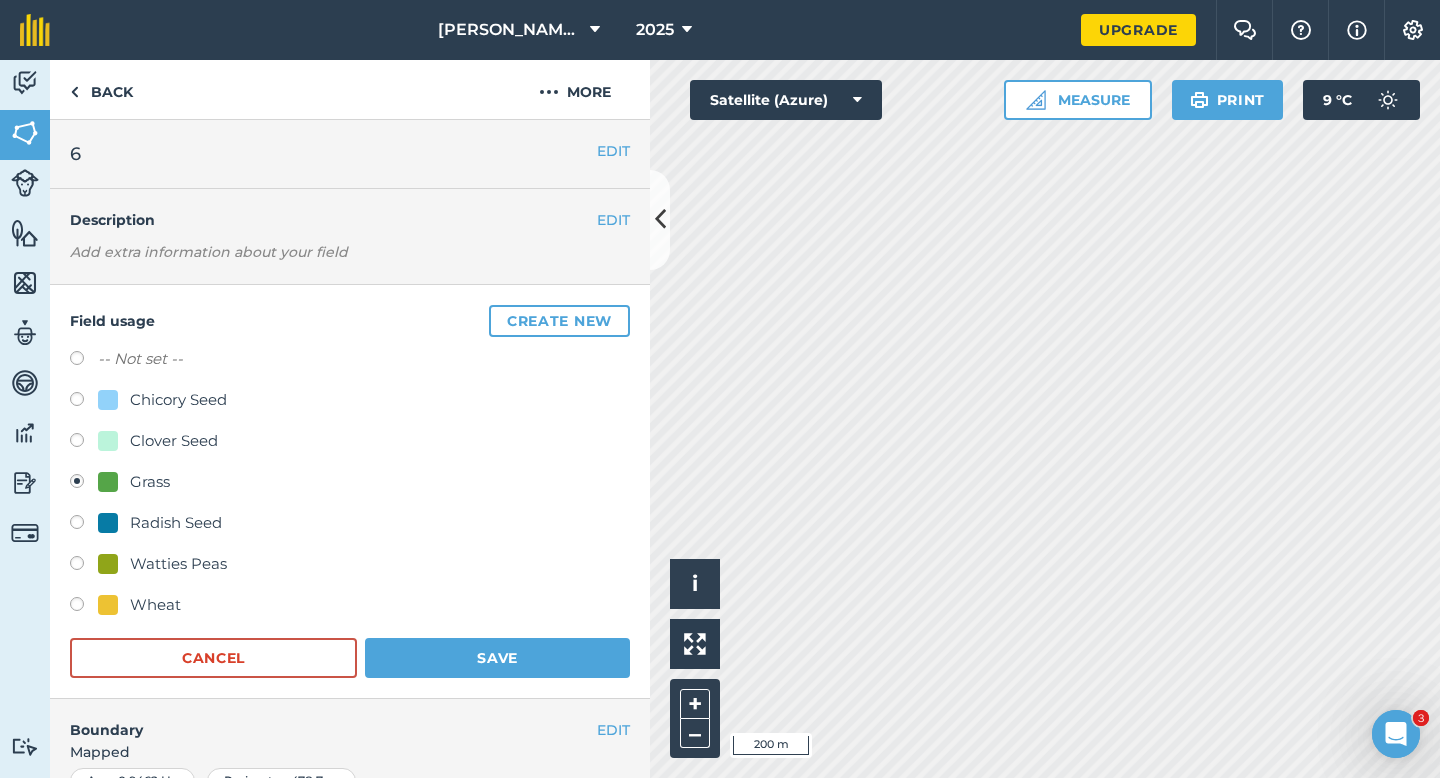 click on "Boundary" at bounding box center [323, 720] 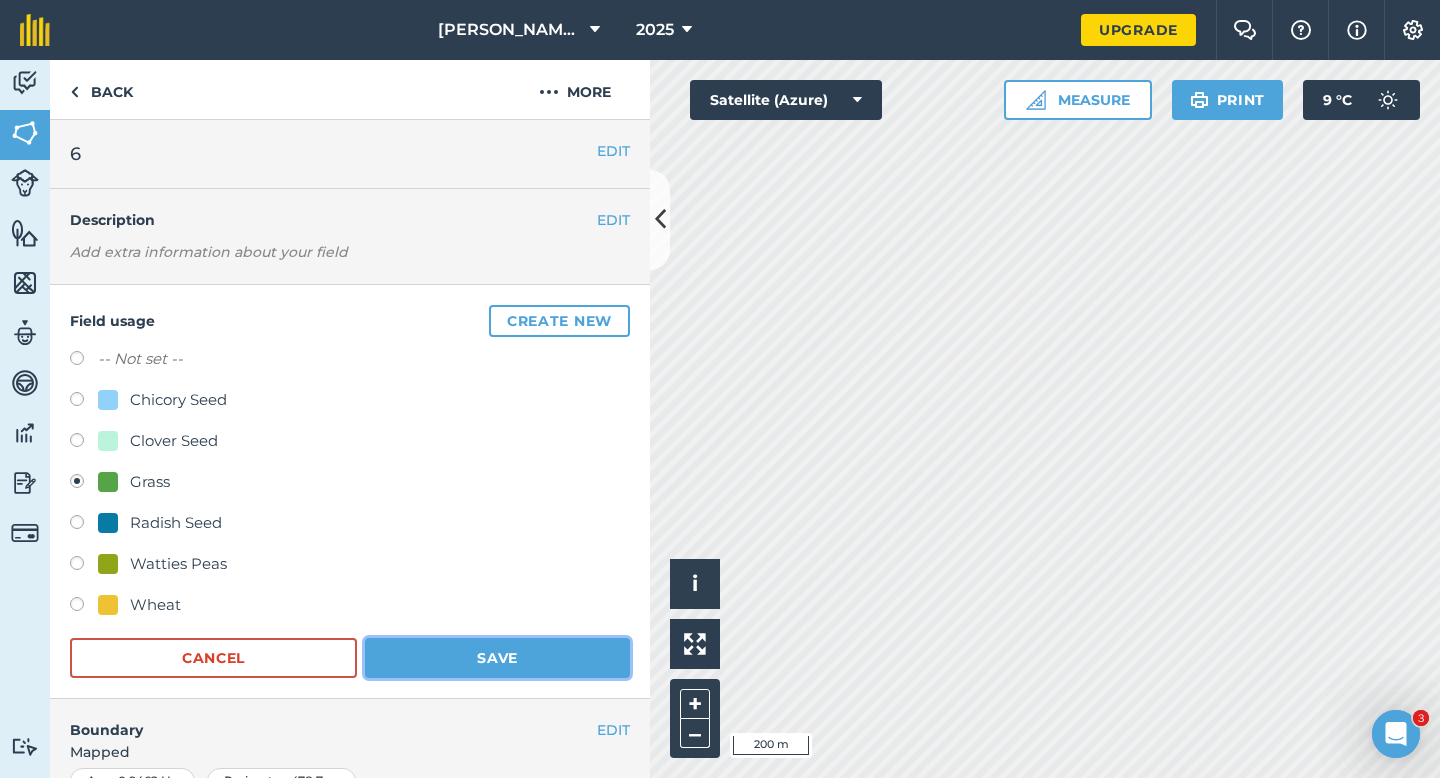 click on "Save" at bounding box center (497, 658) 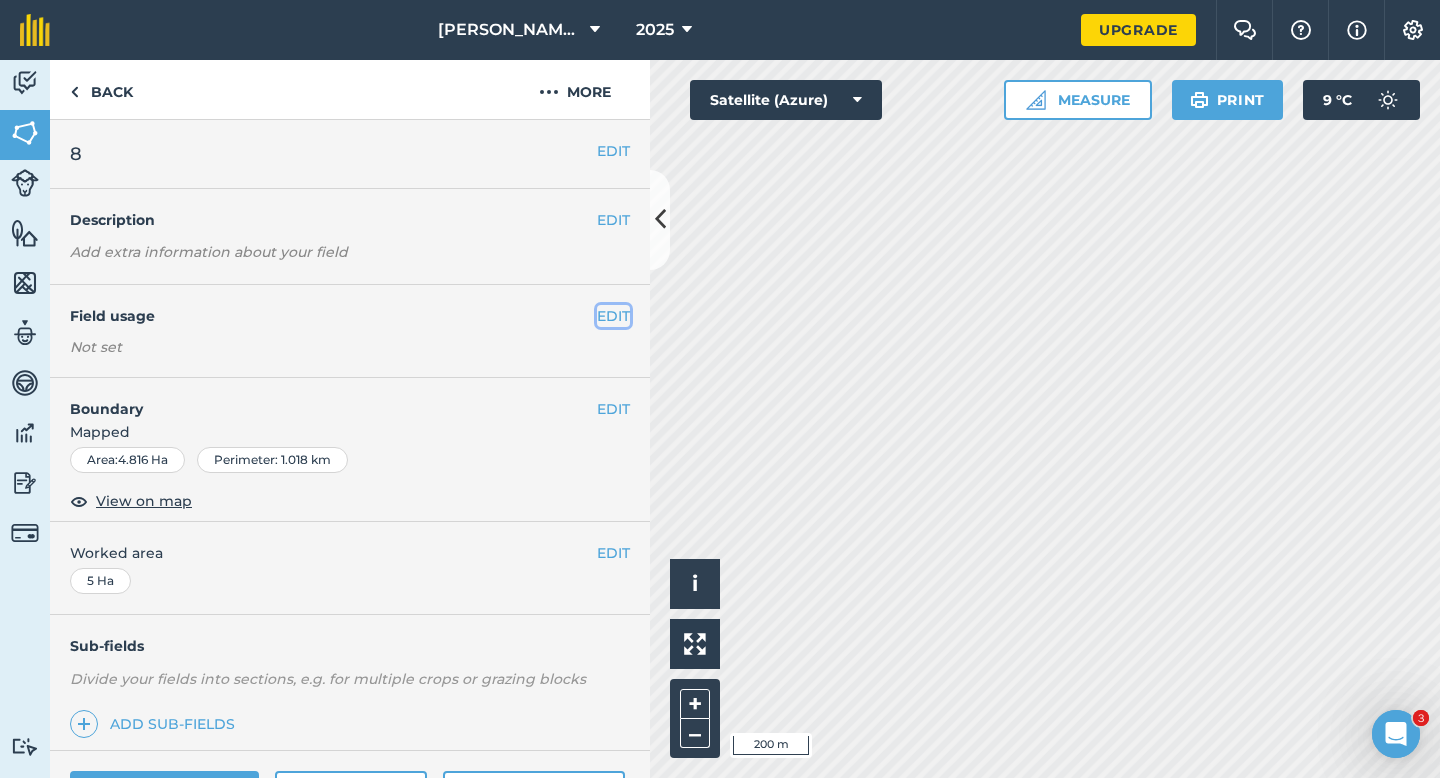 click on "EDIT" at bounding box center [613, 316] 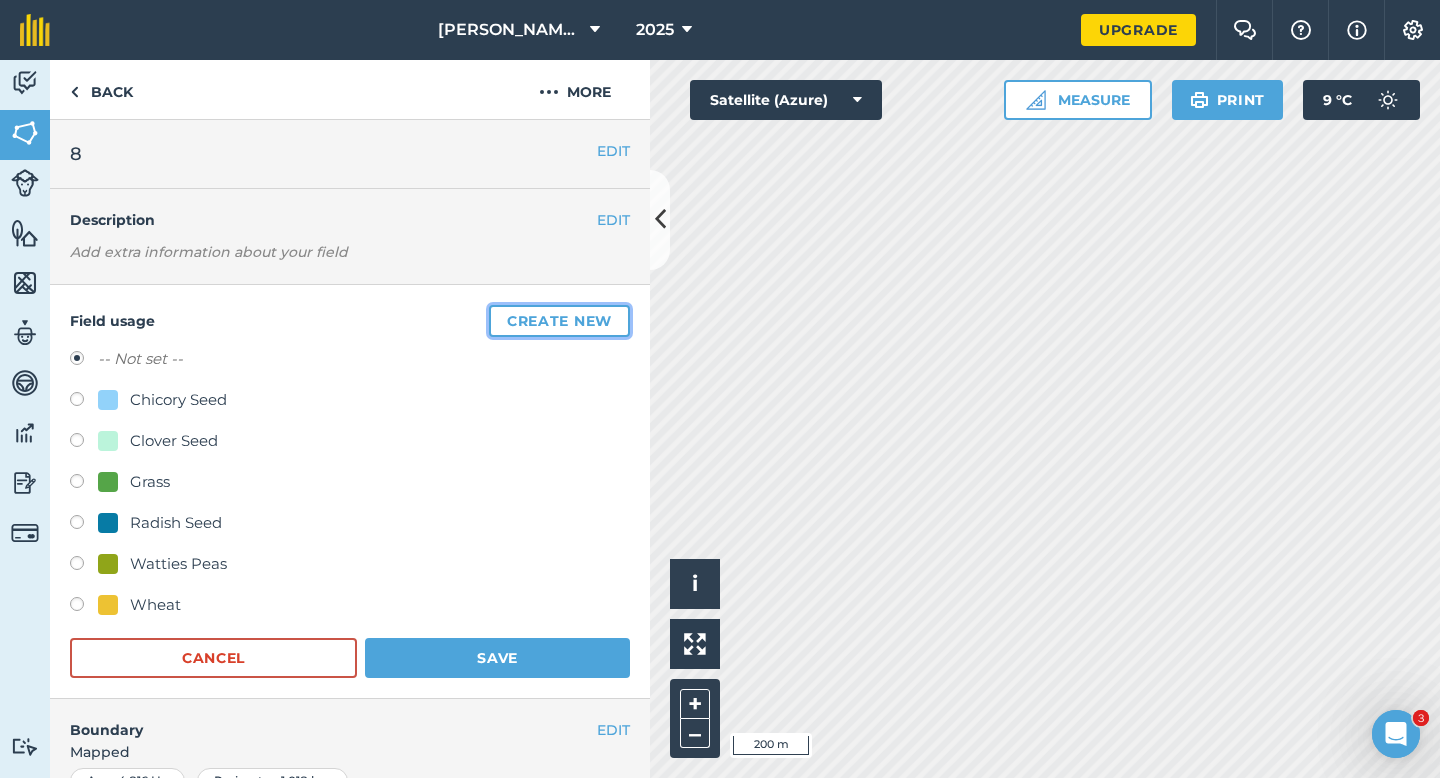 click on "Create new" at bounding box center [559, 321] 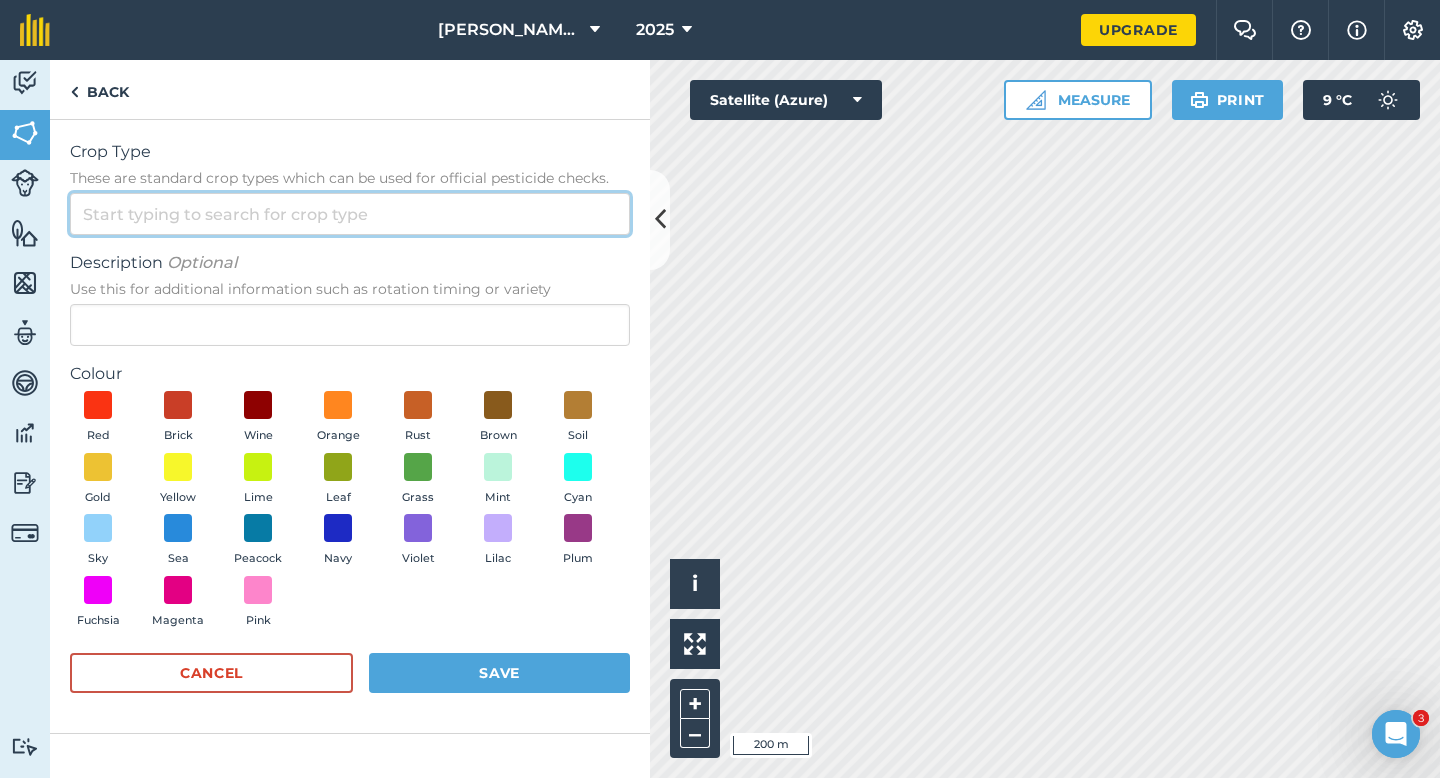 click on "Crop Type These are standard crop types which can be used for official pesticide checks." at bounding box center (350, 214) 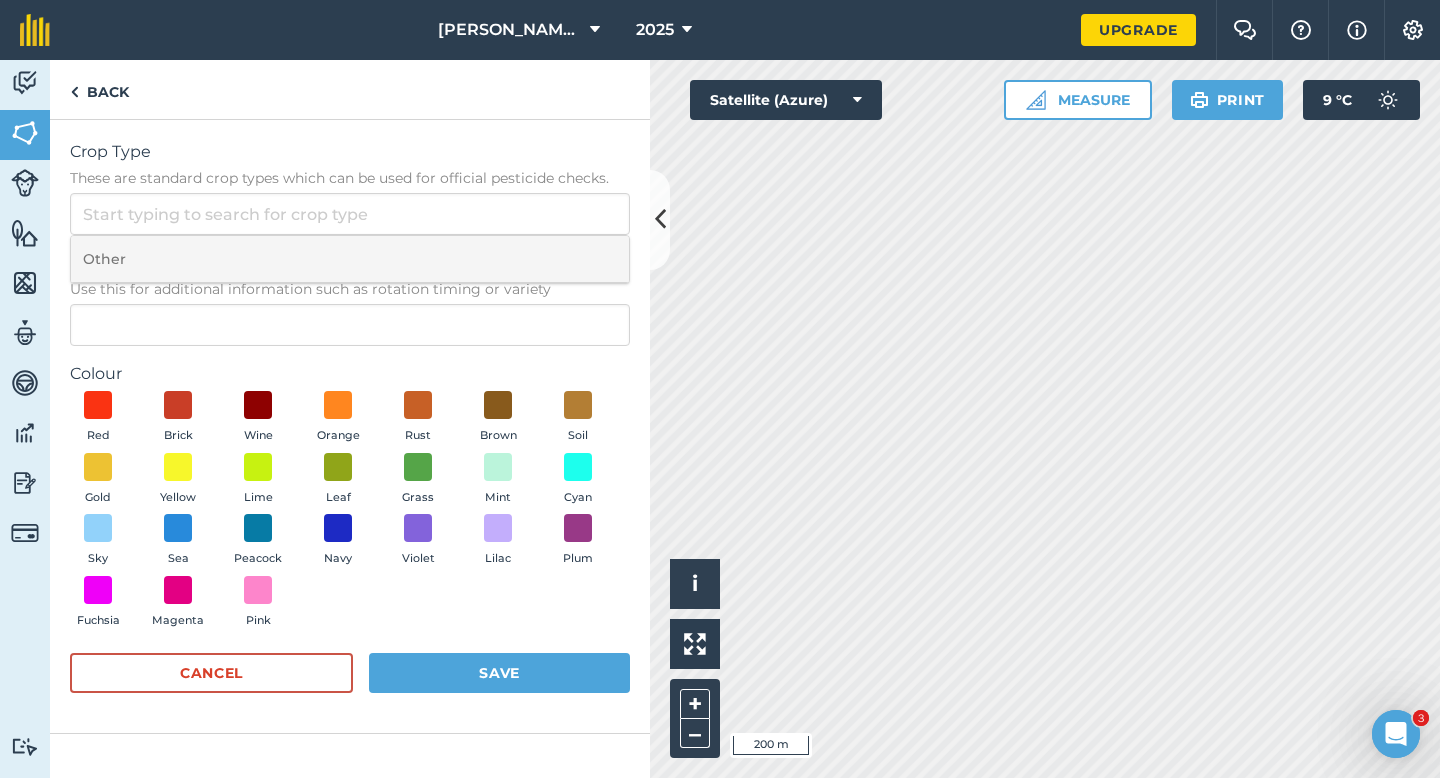 click on "Other" at bounding box center (350, 259) 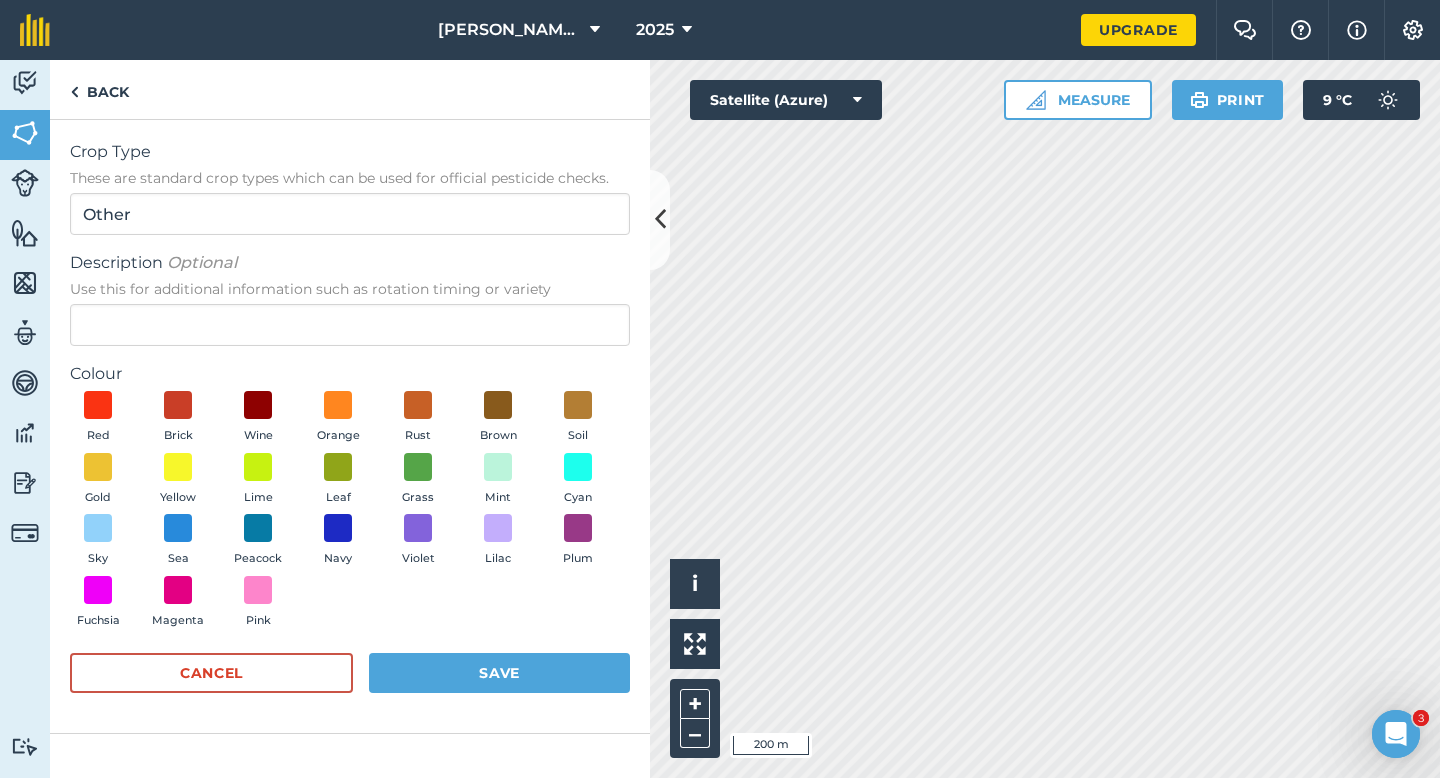 click on "Use this for additional information such as rotation timing or variety" at bounding box center [350, 289] 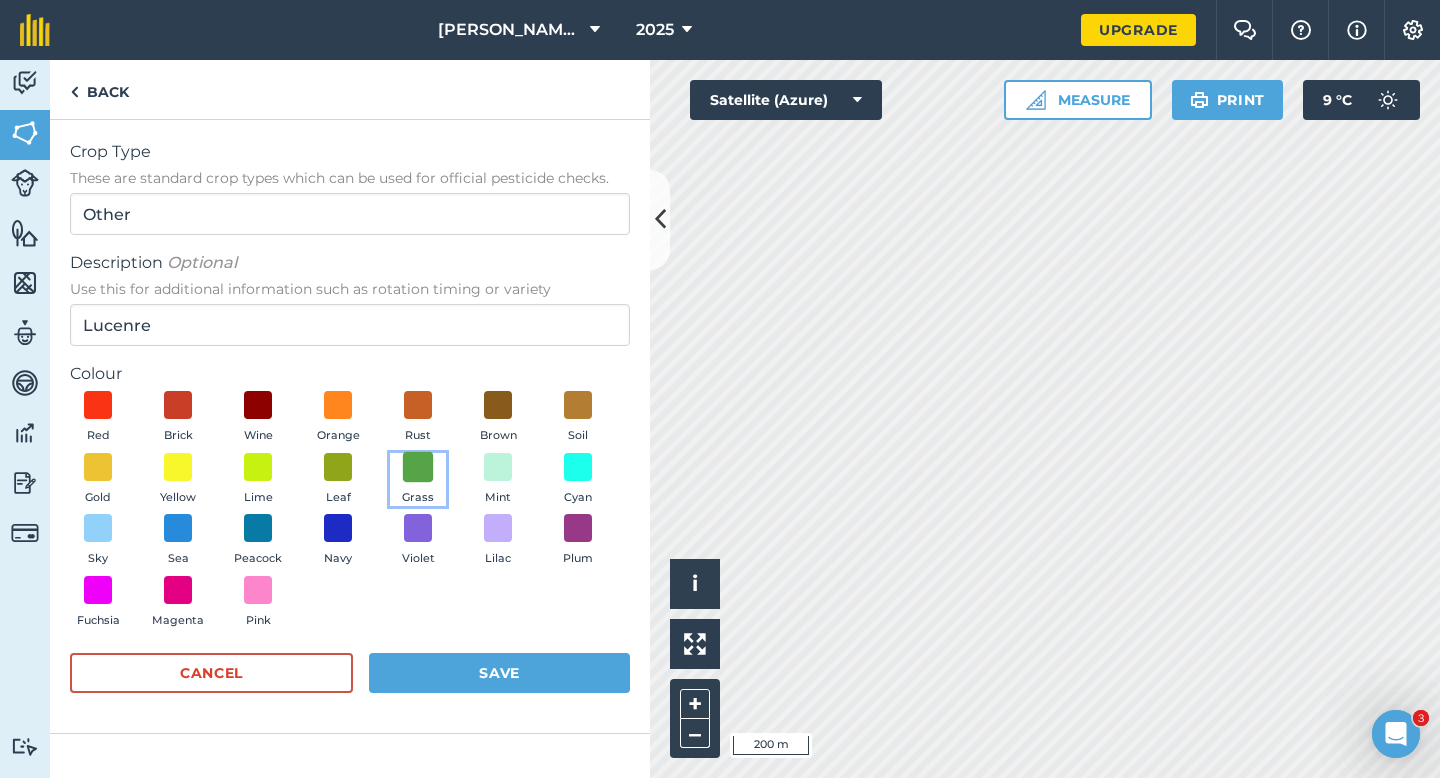 click at bounding box center [418, 466] 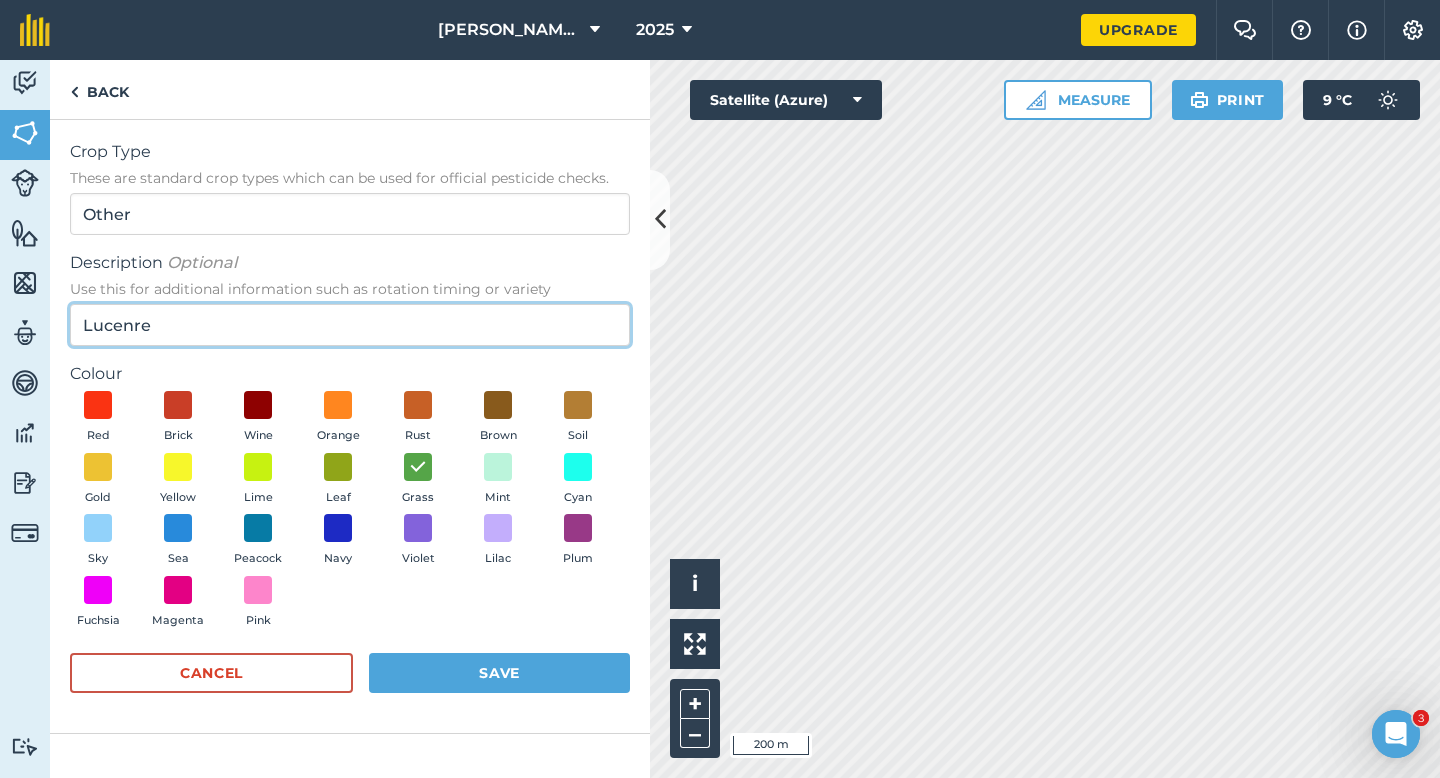 click on "Lucenre" at bounding box center (350, 325) 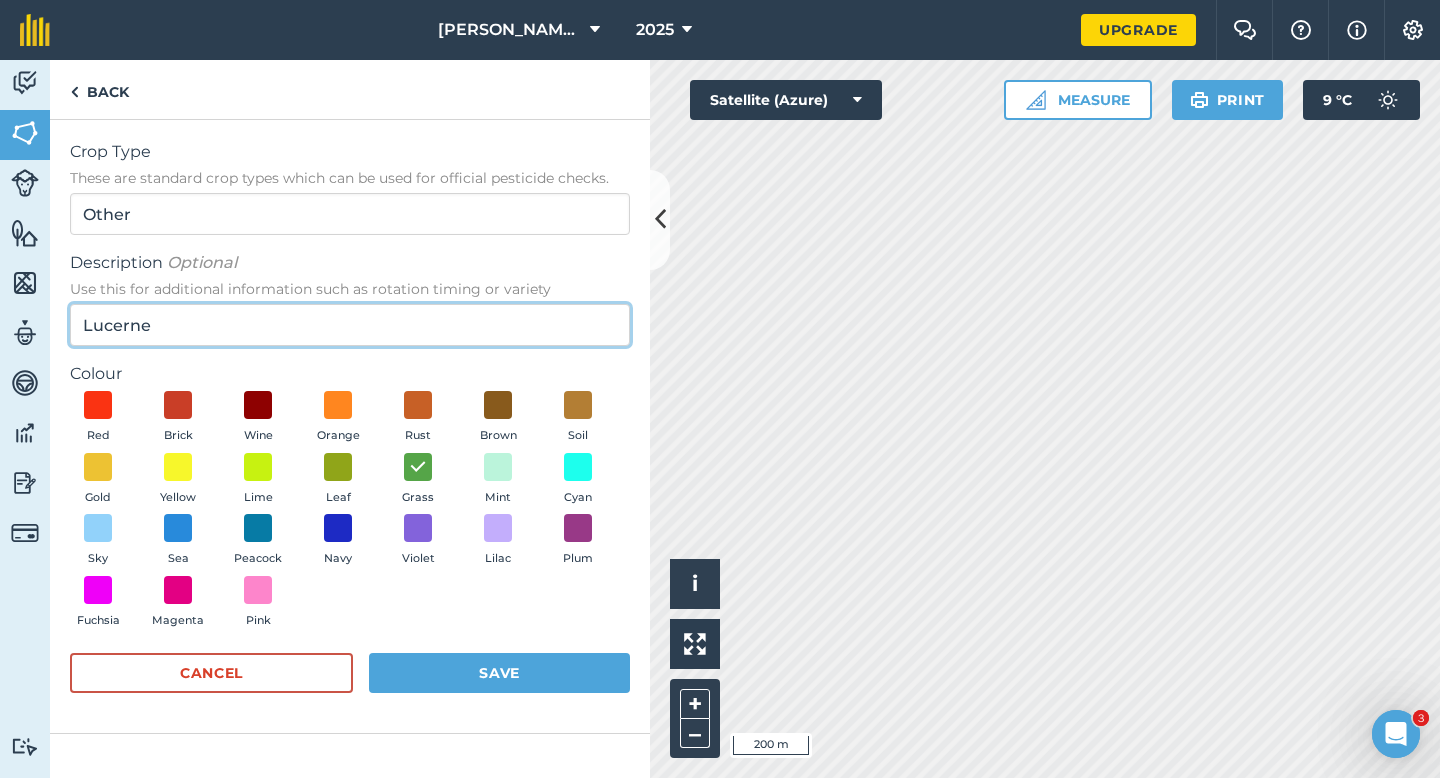type on "Lucerne" 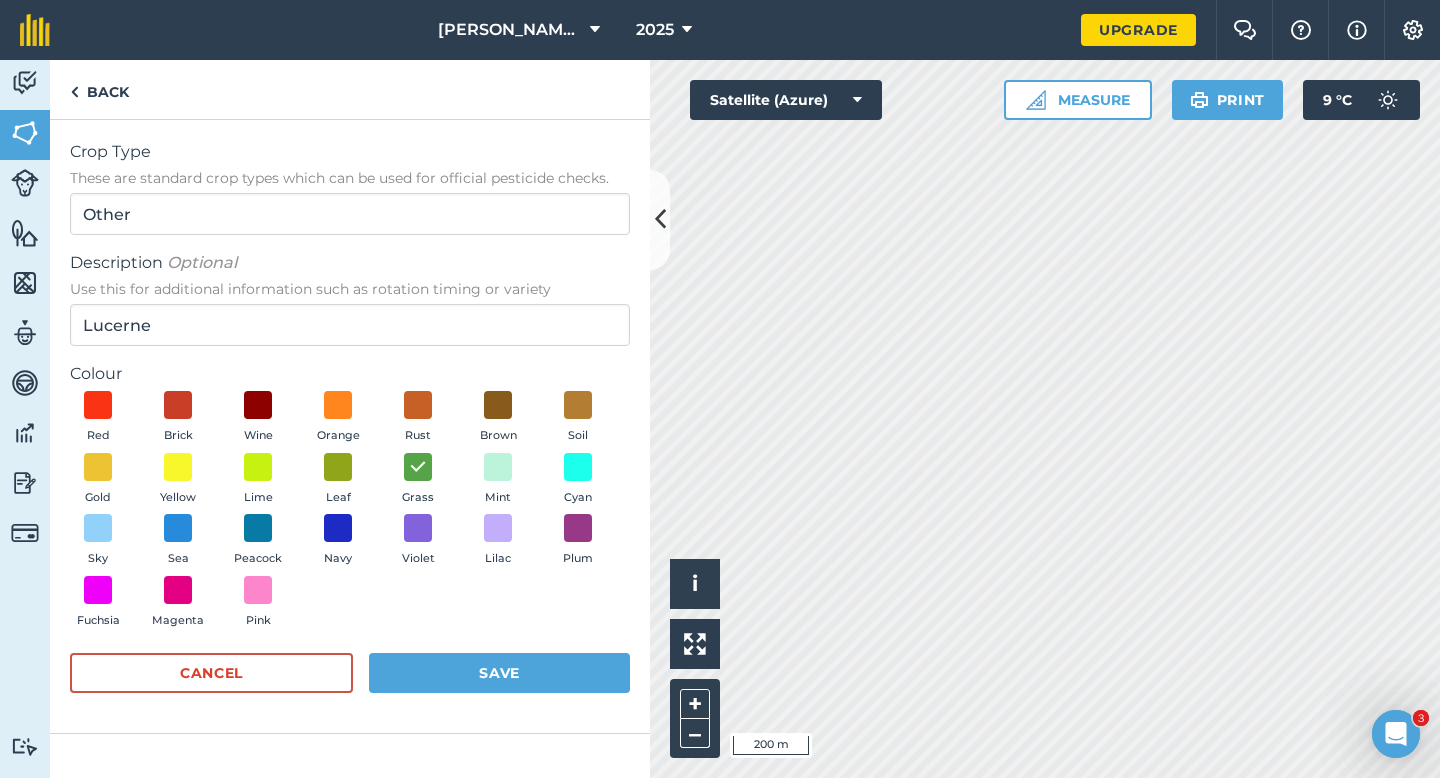click on "Crop Type These are standard crop types which can be used for official pesticide checks. Other Description   Optional Use this for additional information such as rotation timing or variety Lucerne Colour Red Brick Wine Orange Rust Brown Soil Gold Yellow Lime Leaf Grass Mint Cyan Sky Sea Peacock Navy Violet Lilac Plum Fuchsia Magenta Pink Cancel Save" at bounding box center [350, 426] 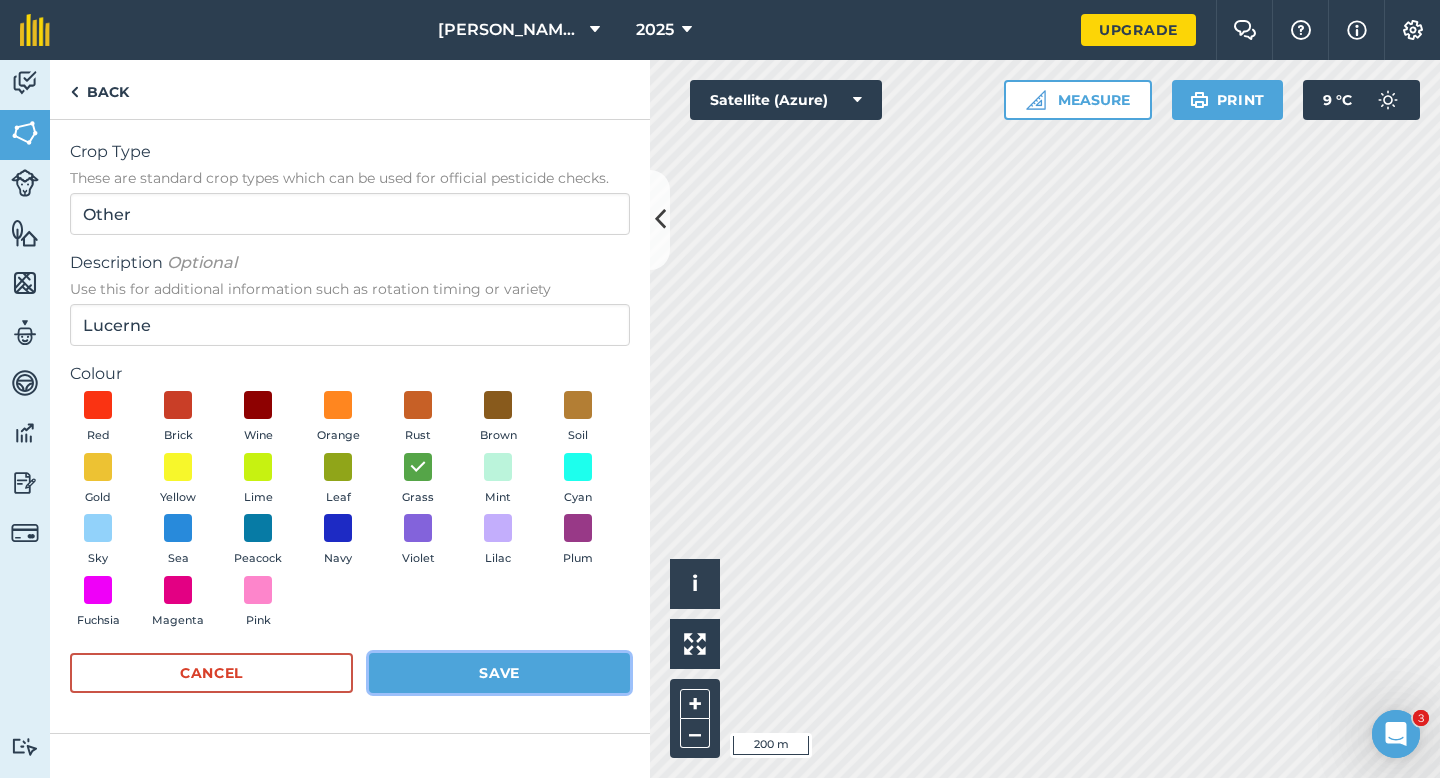 click on "Save" at bounding box center [499, 673] 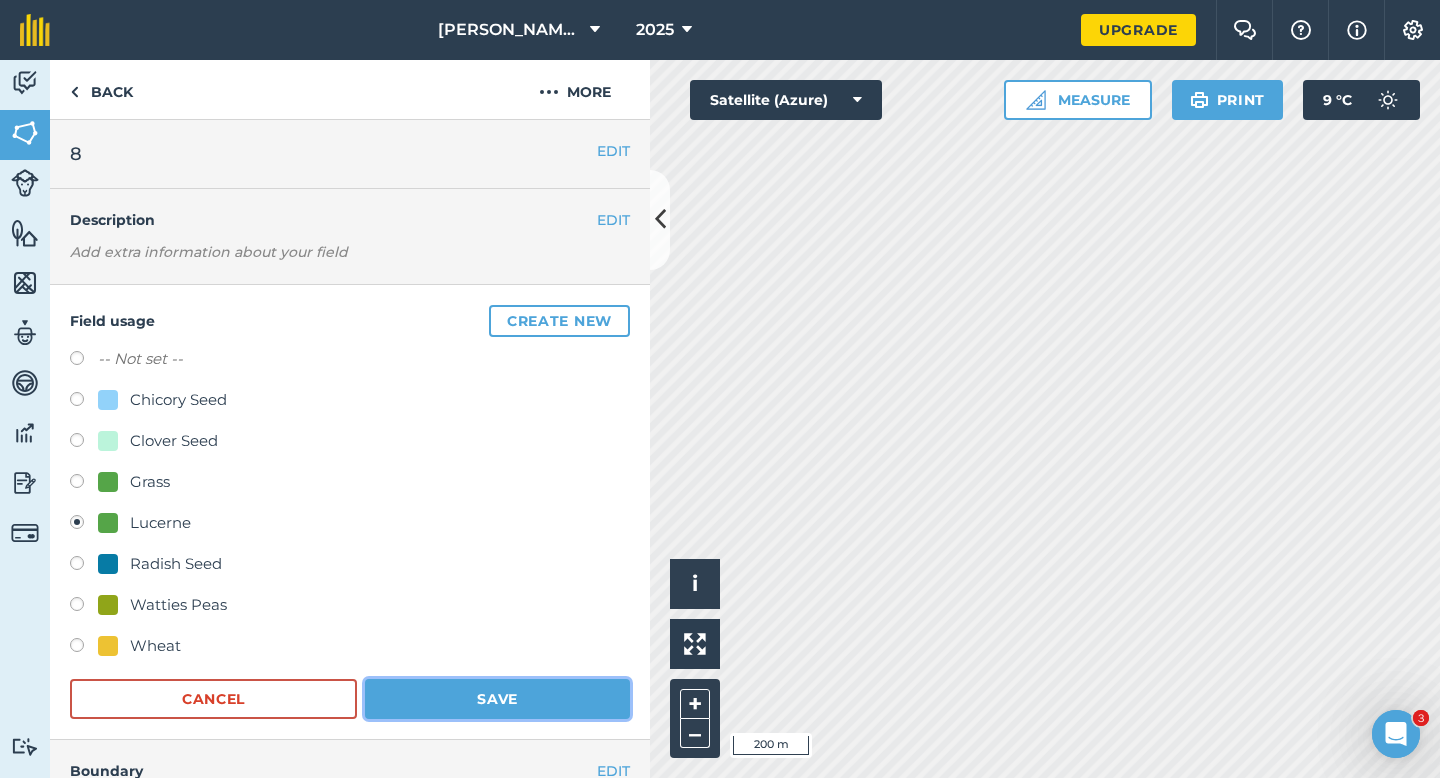 click on "Save" at bounding box center (497, 699) 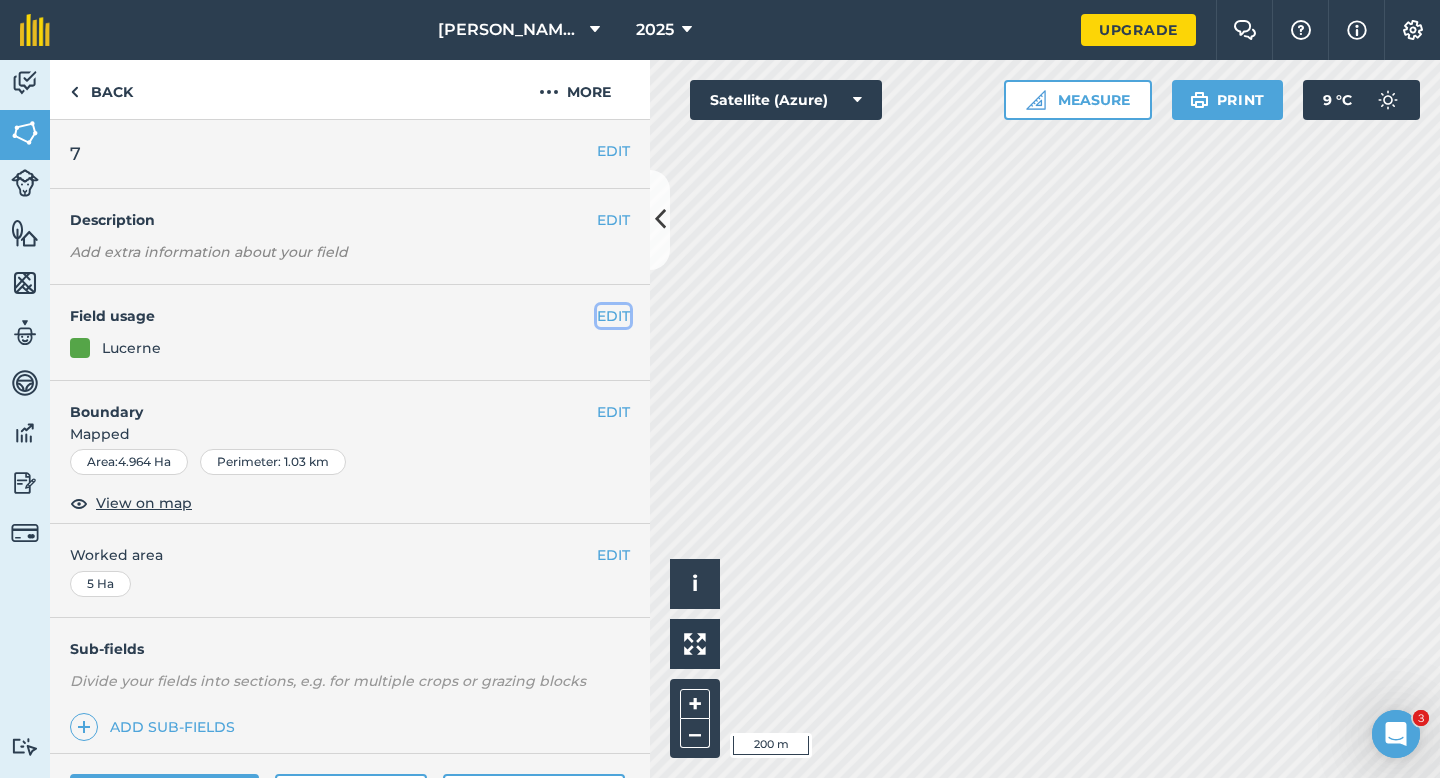 click on "EDIT" at bounding box center (613, 316) 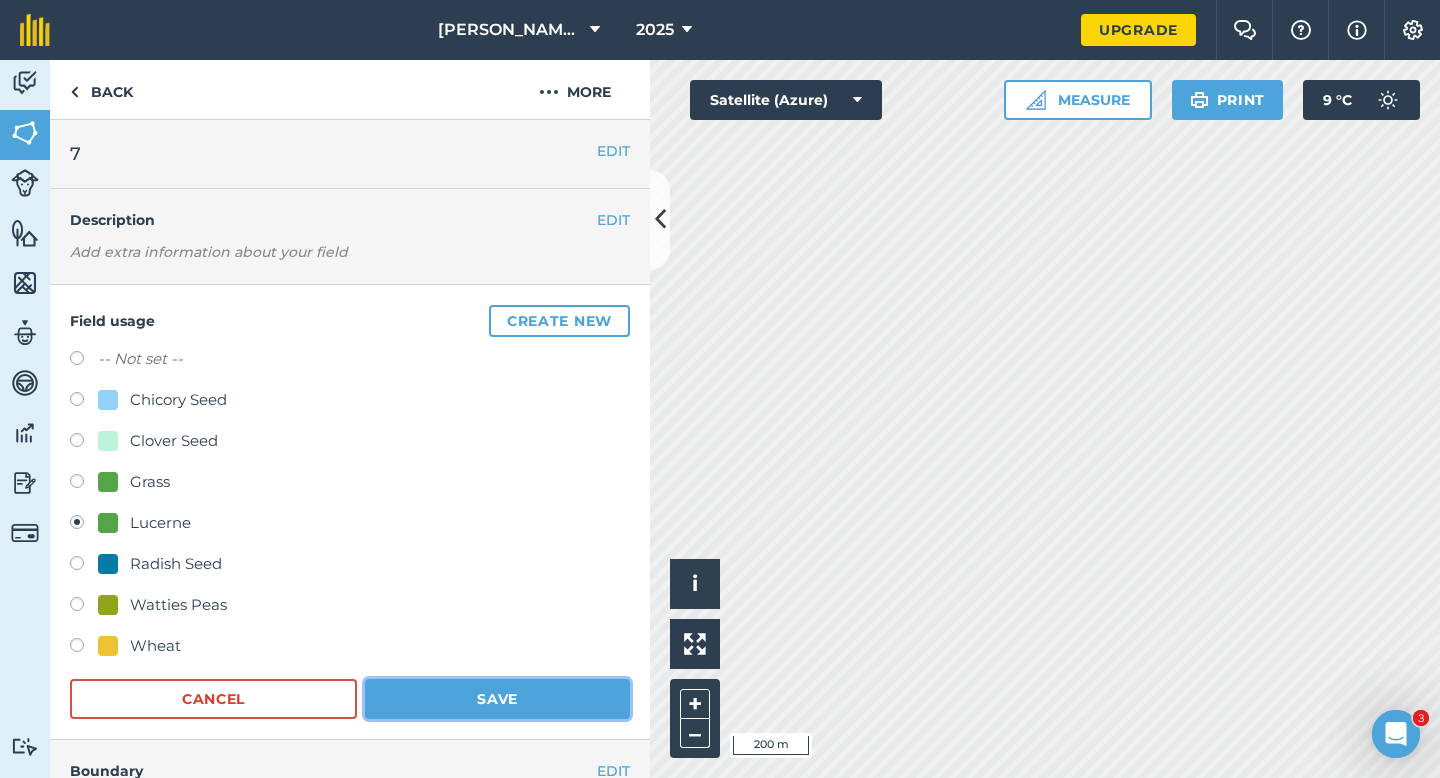 click on "Save" at bounding box center [497, 699] 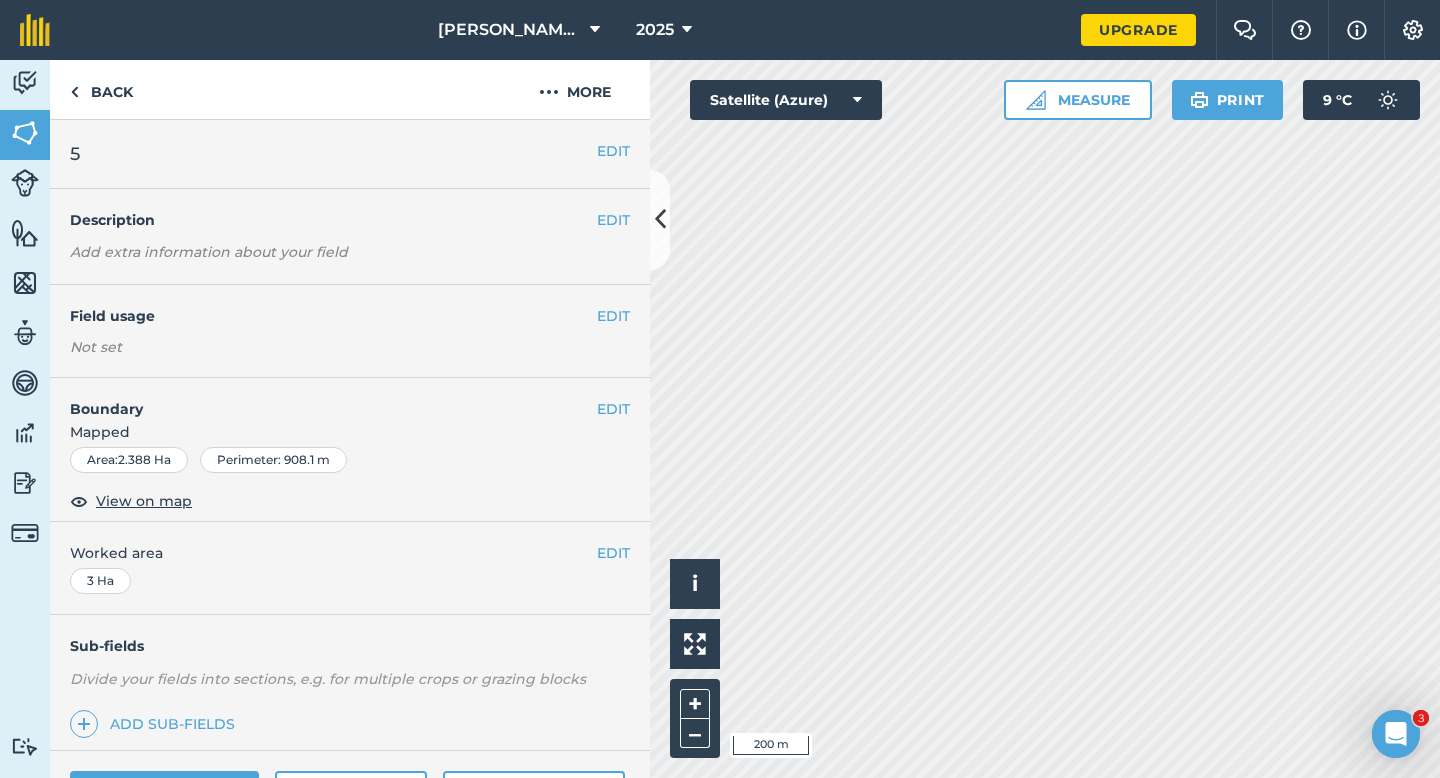 click on "EDIT Field usage Not set" at bounding box center [350, 331] 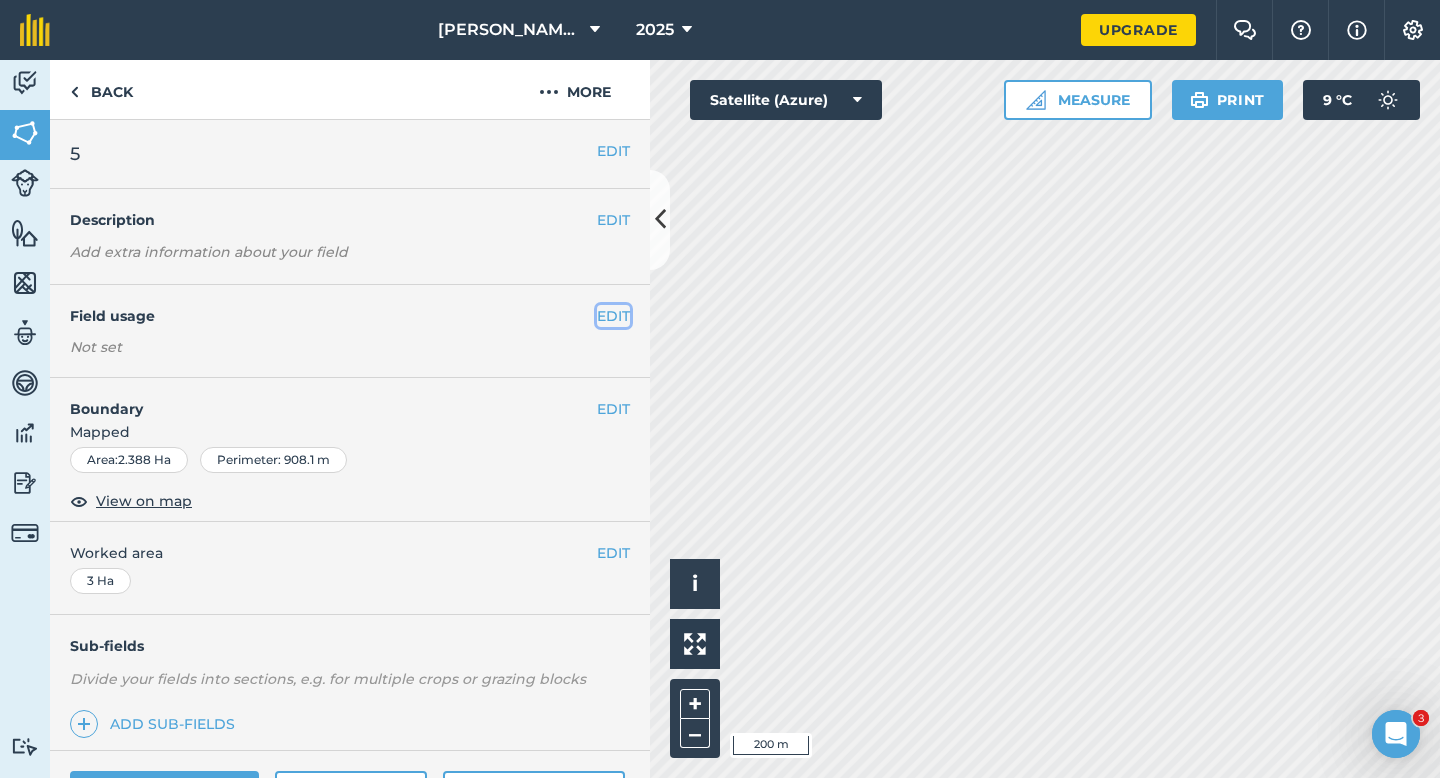 click on "EDIT" at bounding box center (613, 316) 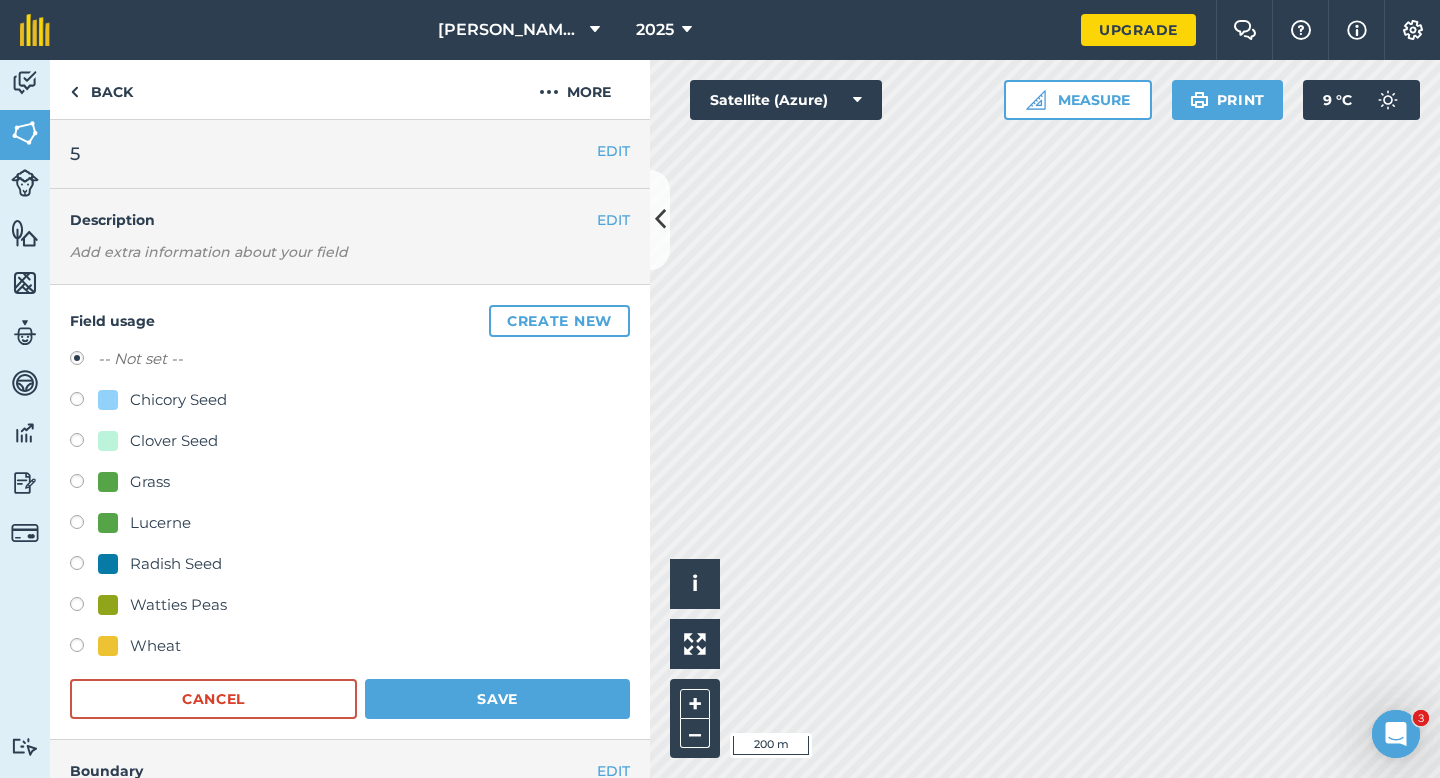 click on "Lucerne" at bounding box center [160, 523] 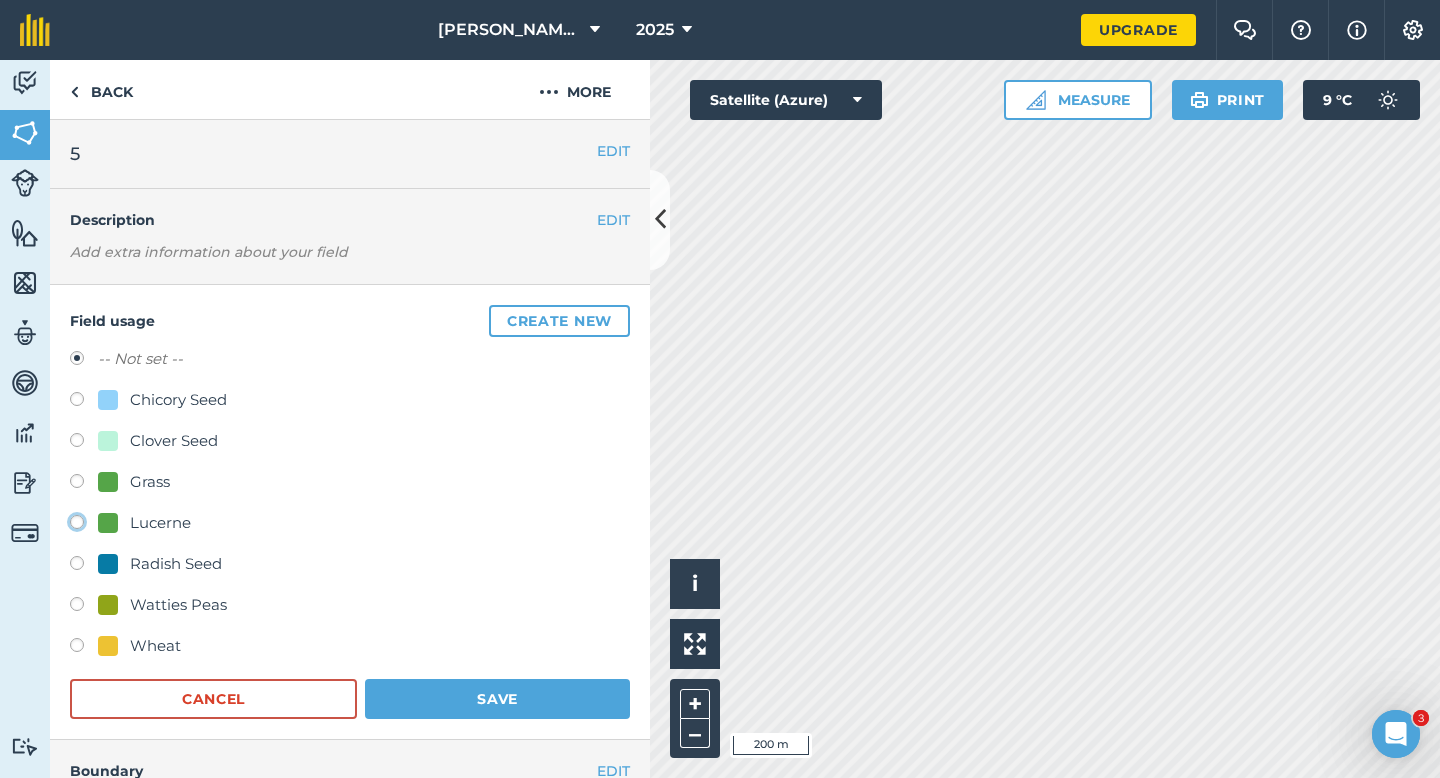 click on "Lucerne" at bounding box center [-9923, 521] 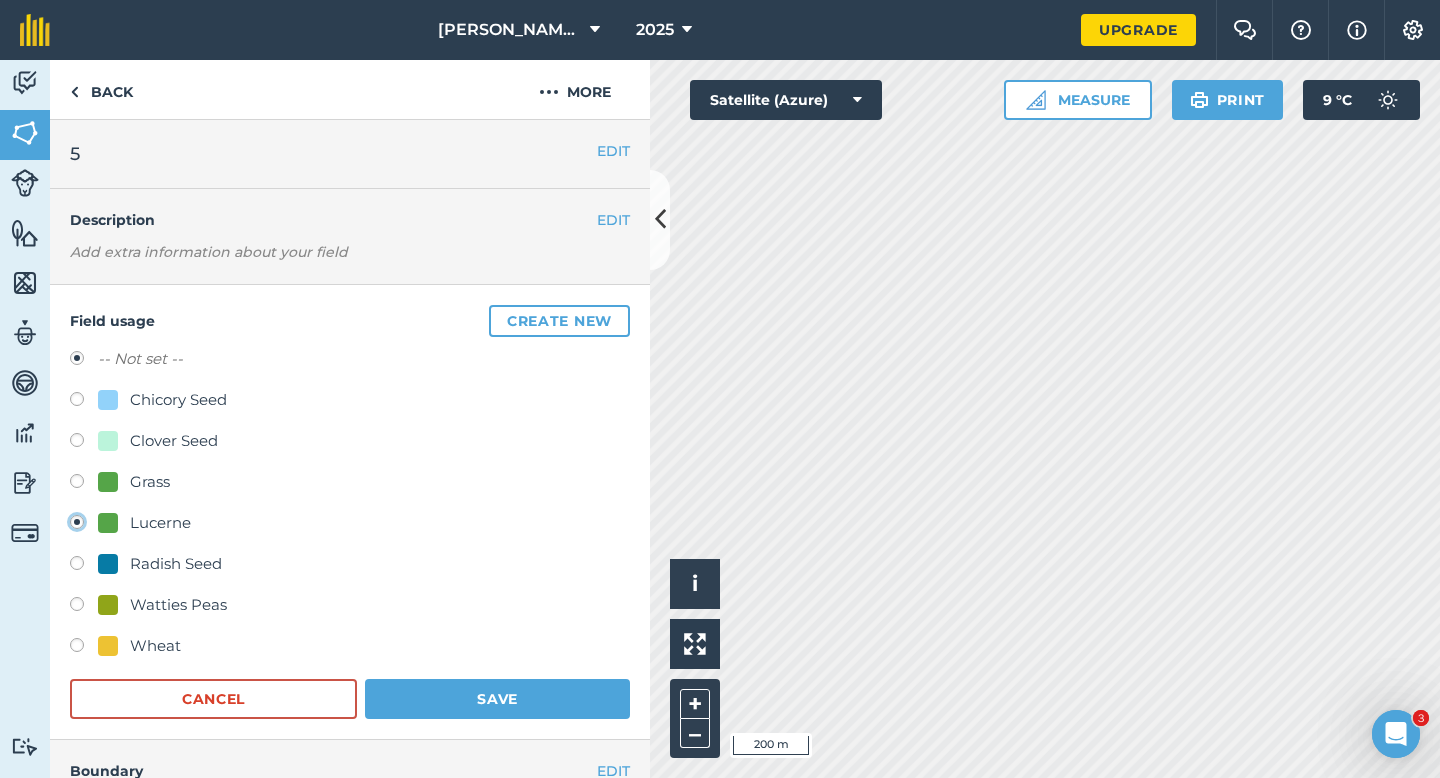 radio on "true" 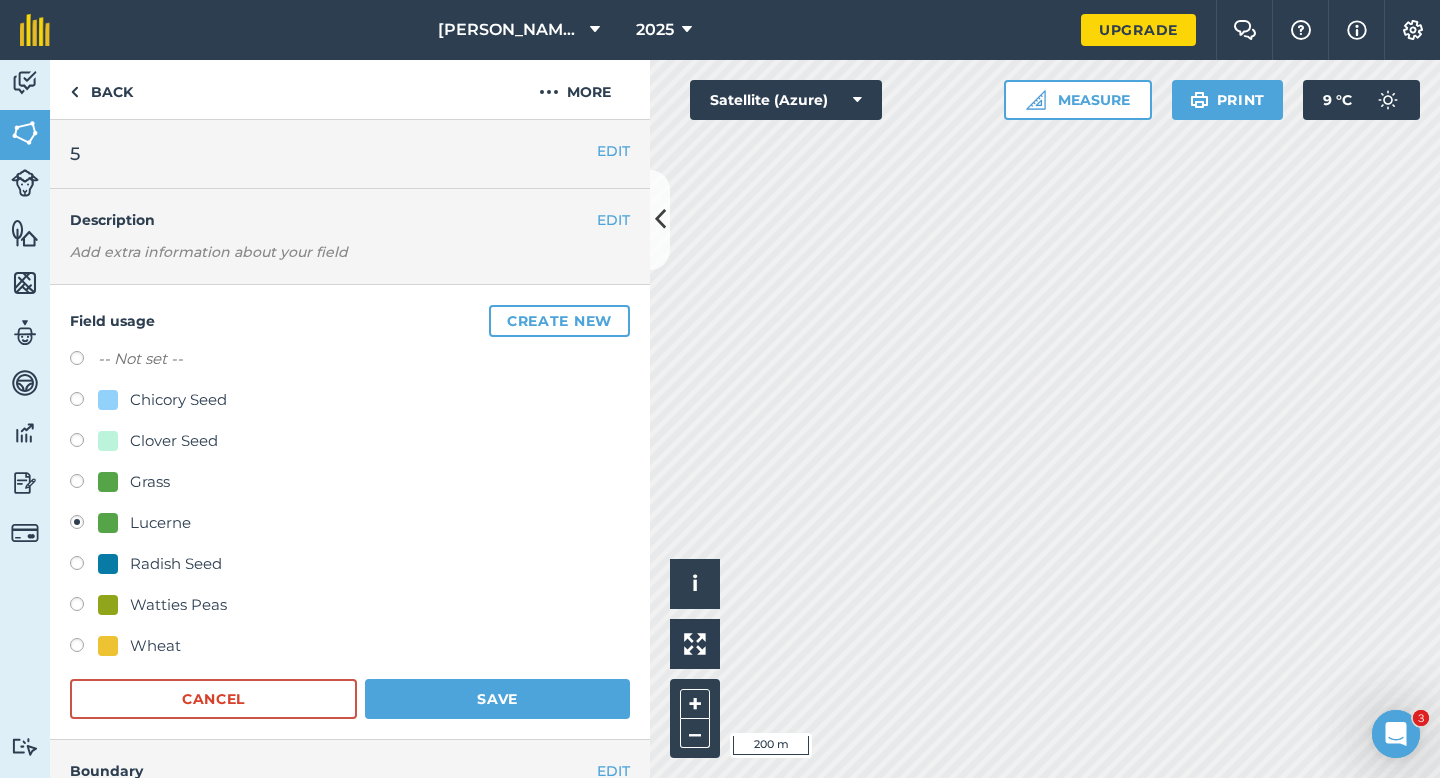 click on "-- Not set -- Chicory Seed Clover Seed Grass  Lucerne  Radish Seed Watties Peas Wheat Cancel Save" at bounding box center [350, 533] 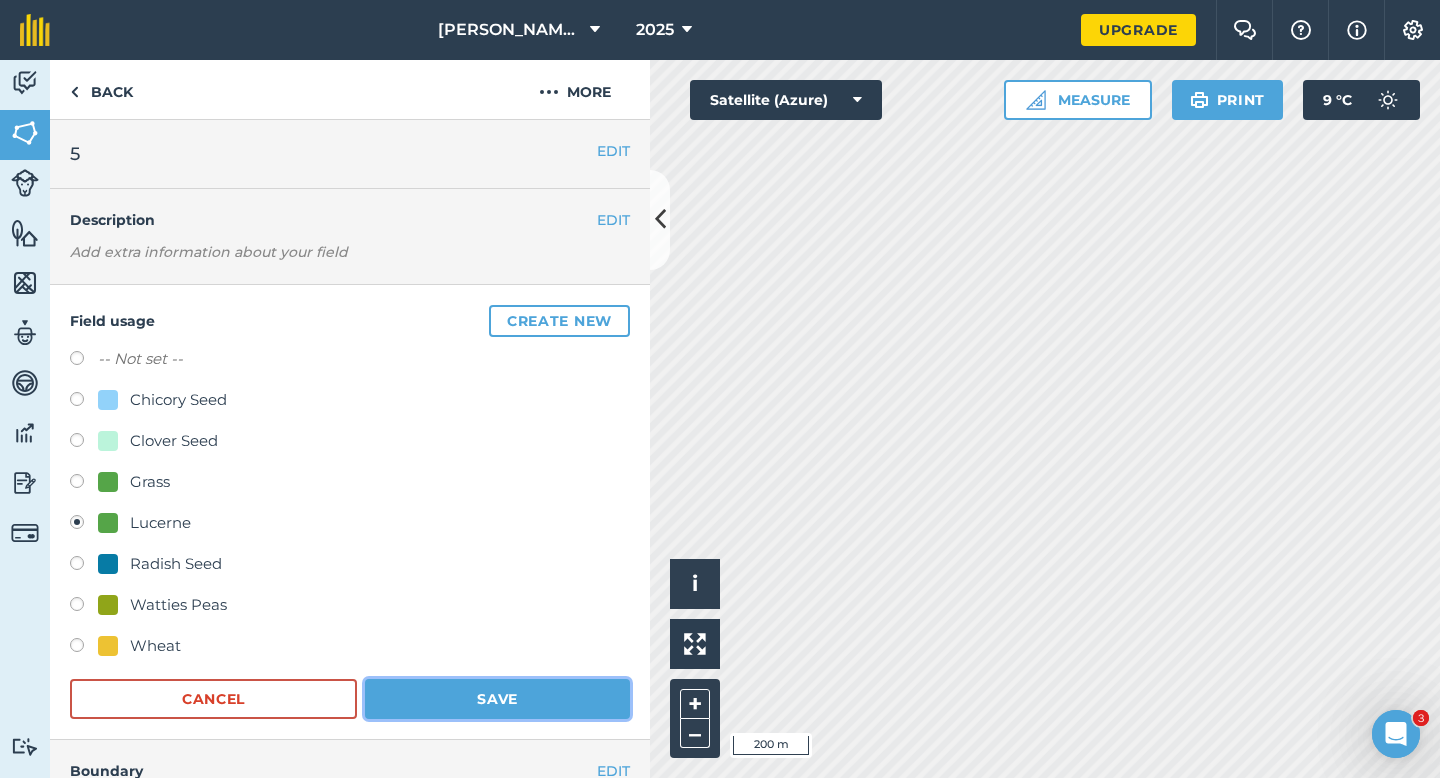 click on "Save" at bounding box center (497, 699) 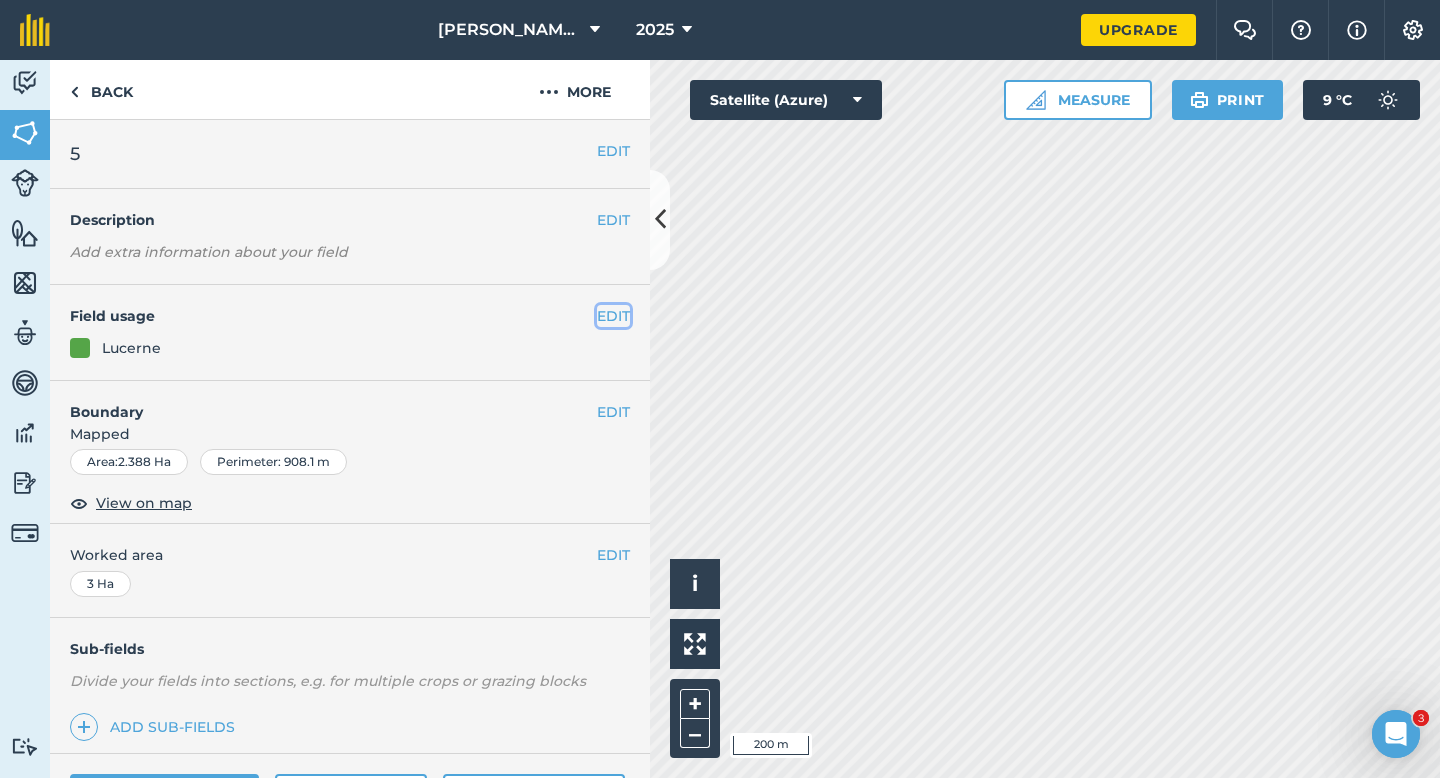 click on "EDIT" at bounding box center (613, 316) 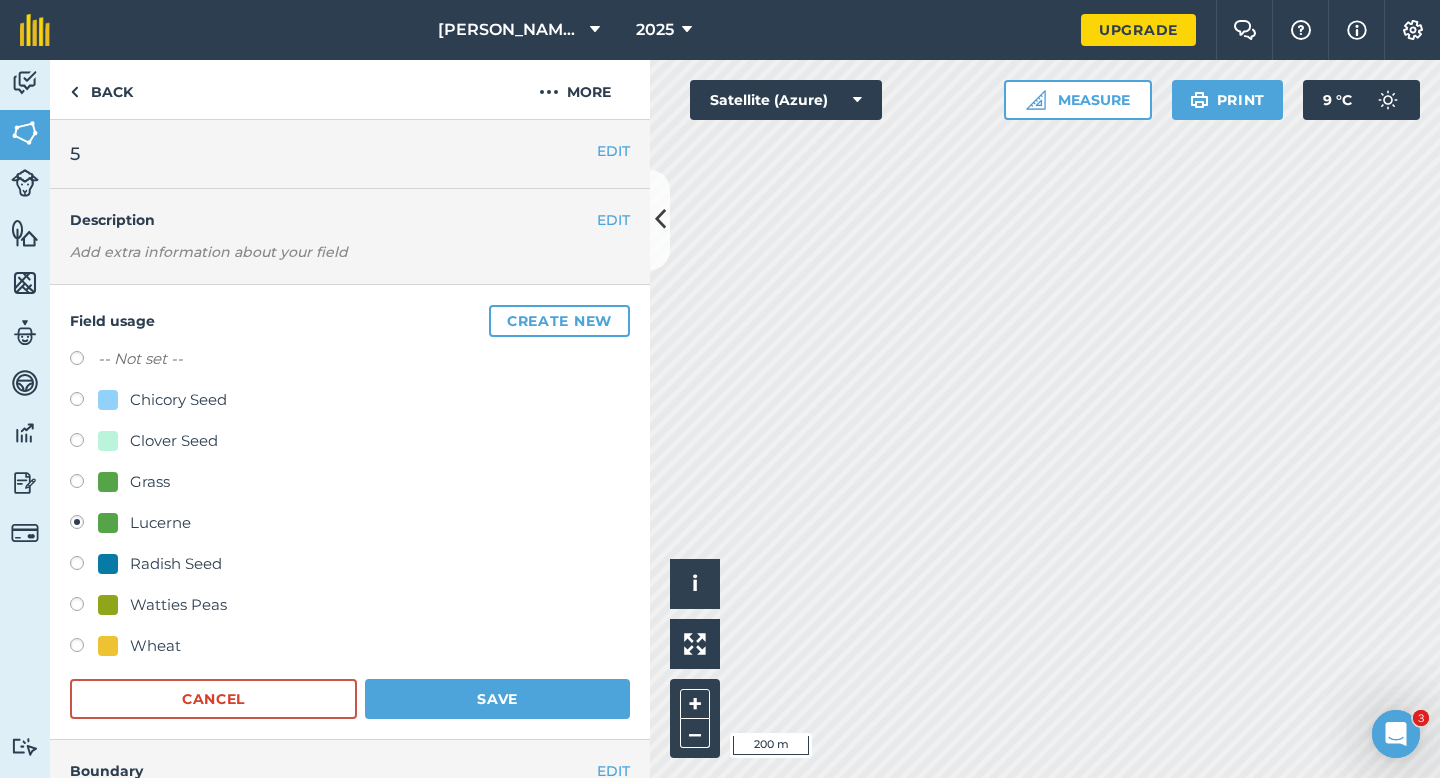 click on "Grass" at bounding box center (150, 482) 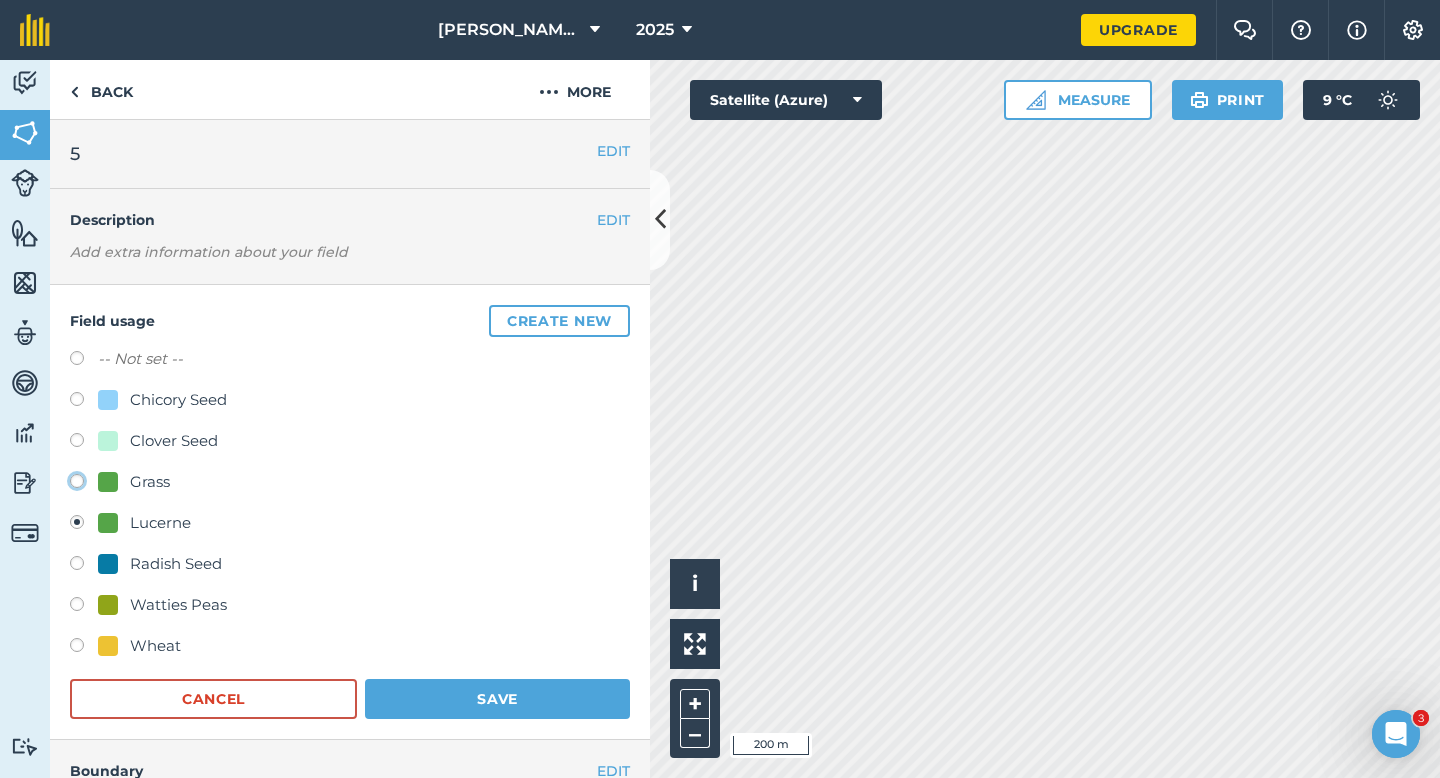 click on "Grass" at bounding box center [-9923, 480] 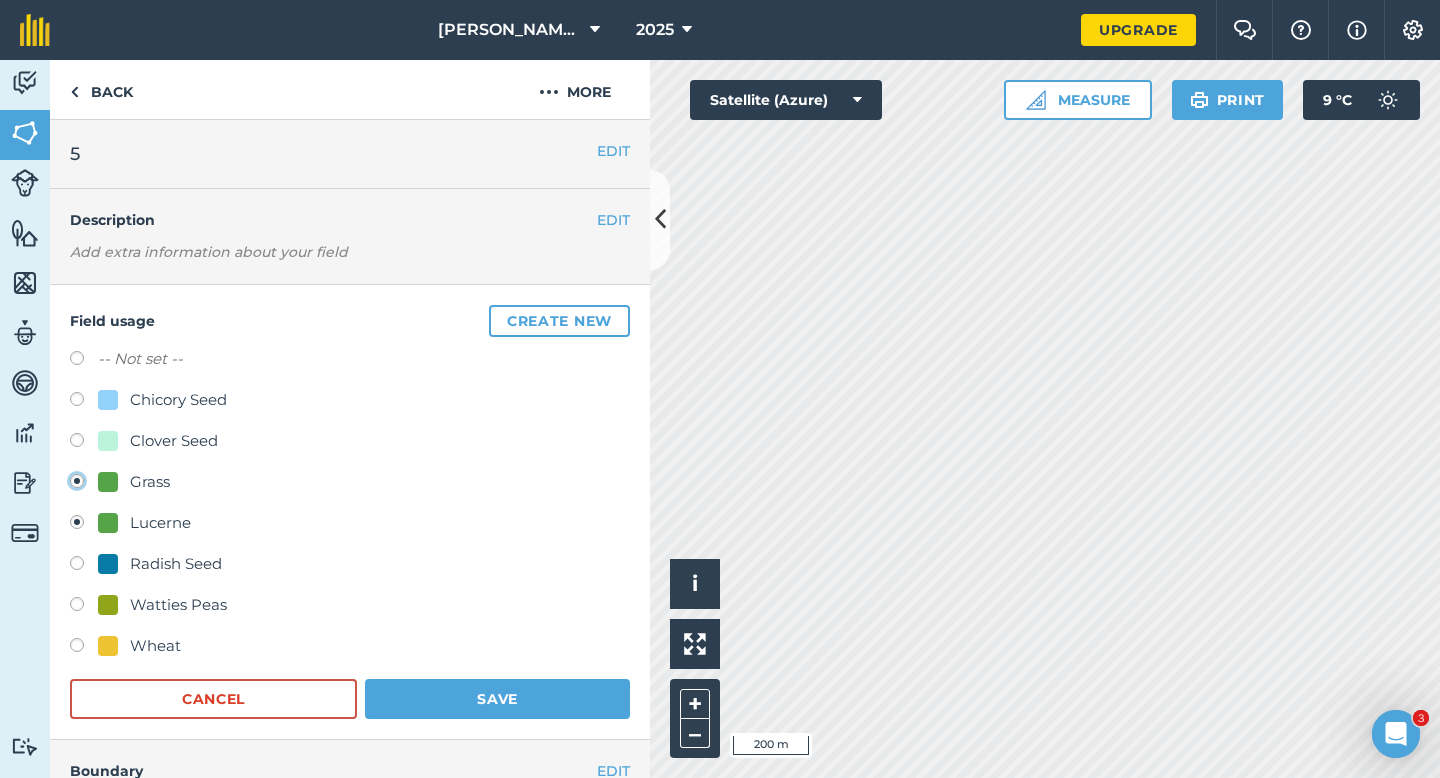 radio on "true" 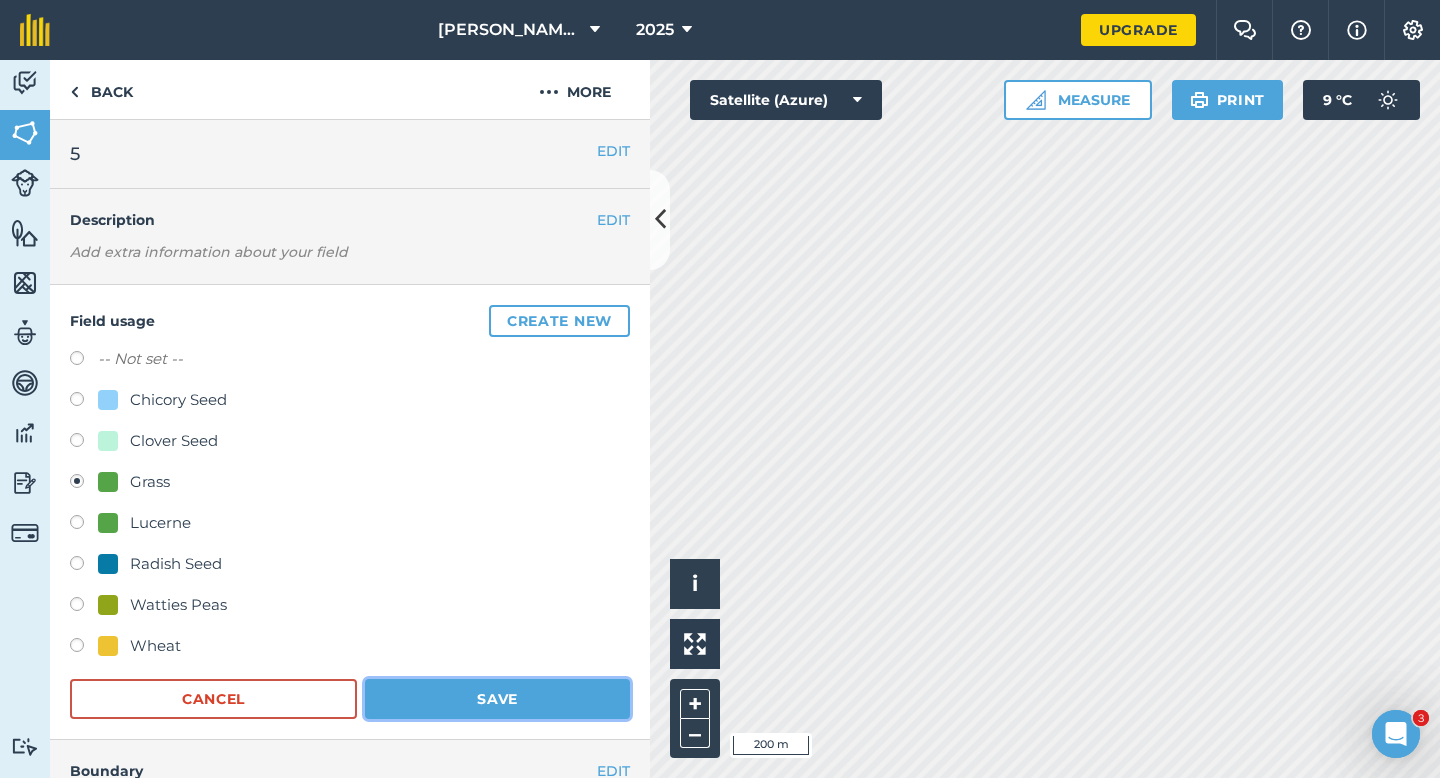 click on "Save" at bounding box center (497, 699) 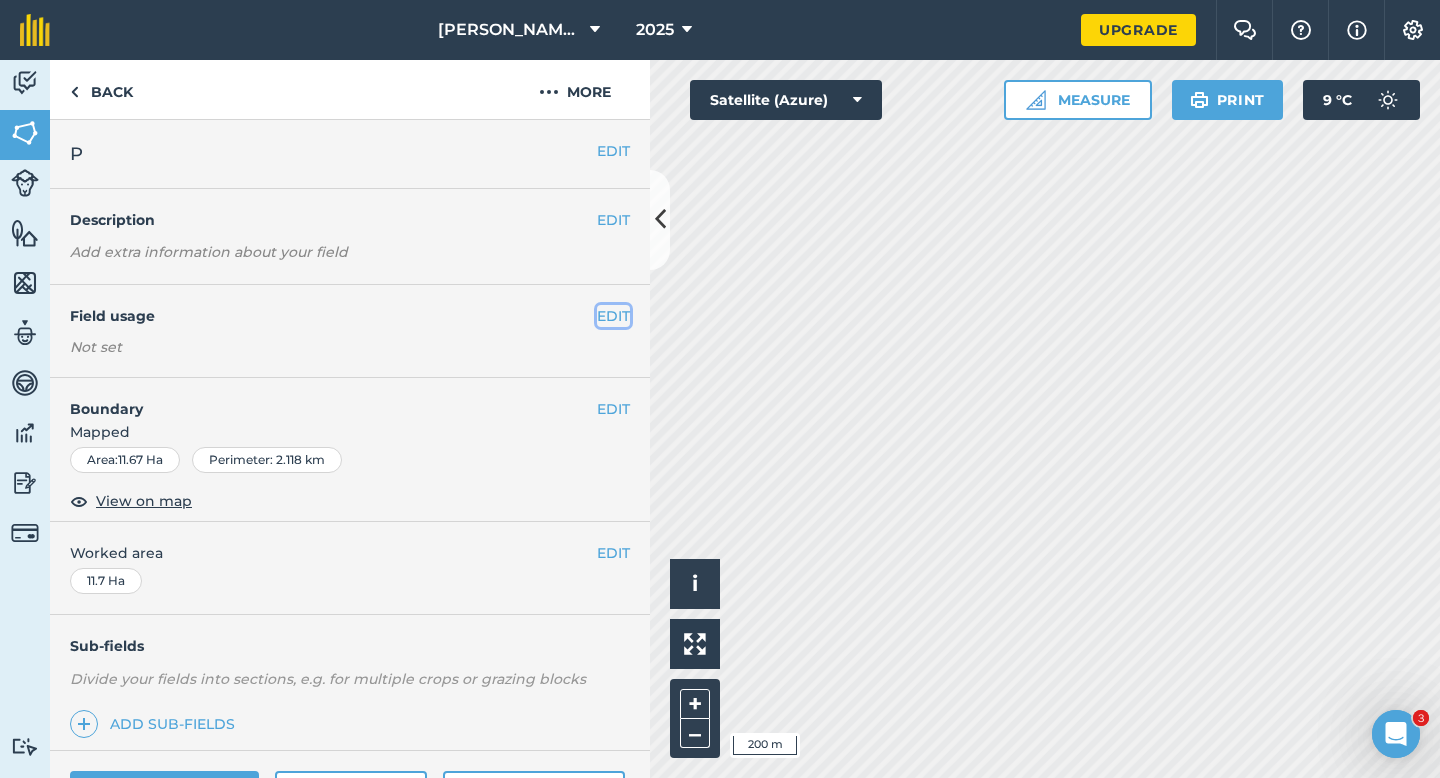 click on "EDIT" at bounding box center (613, 316) 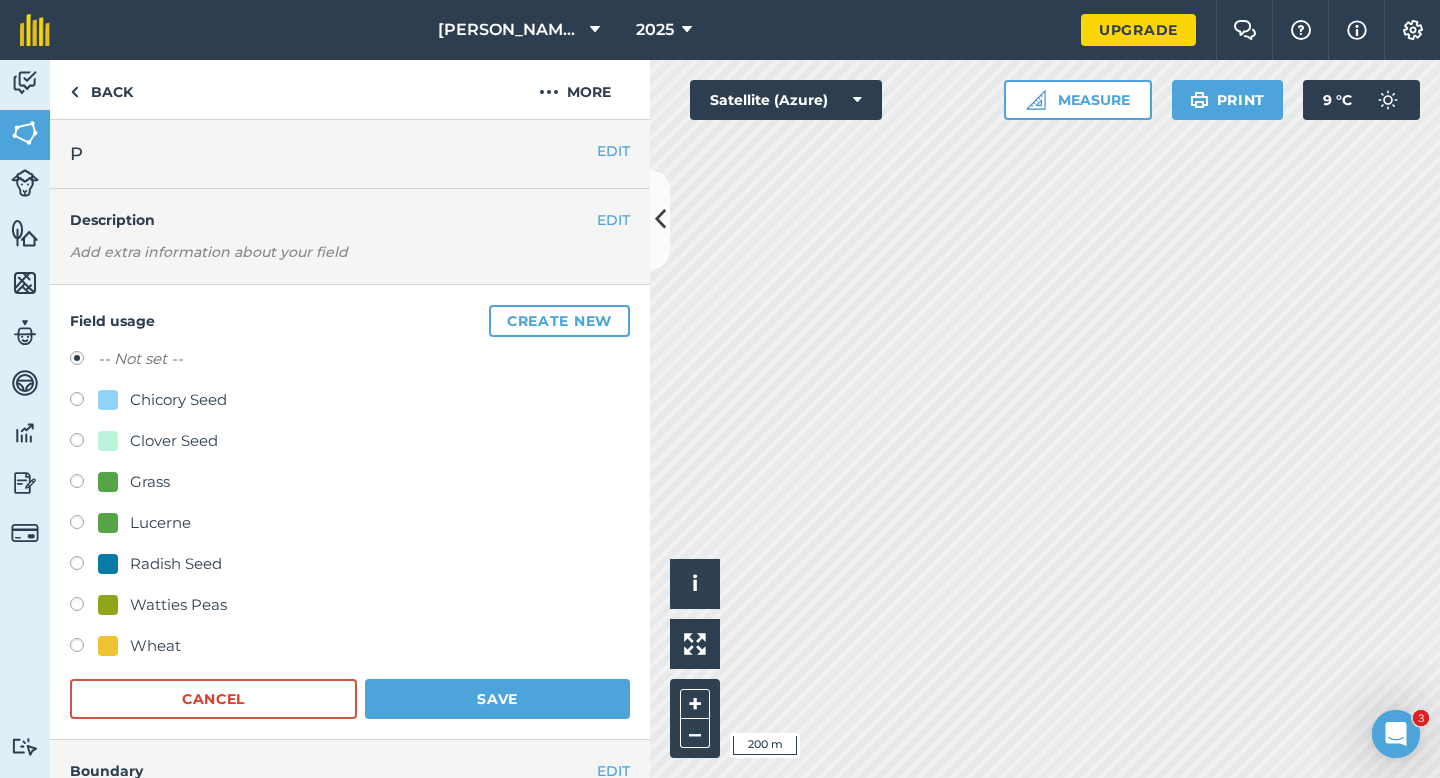 click on "Clover Seed" at bounding box center [174, 441] 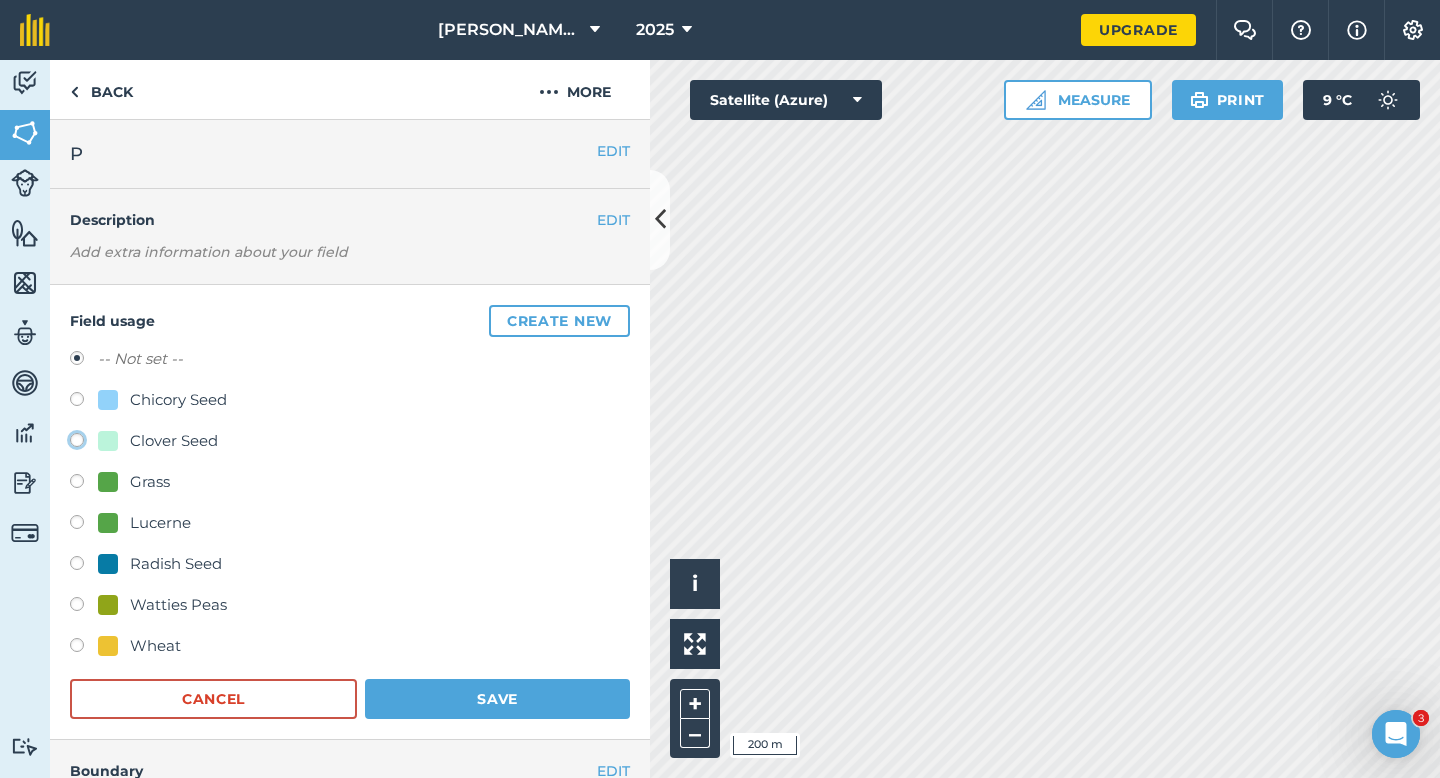 radio on "true" 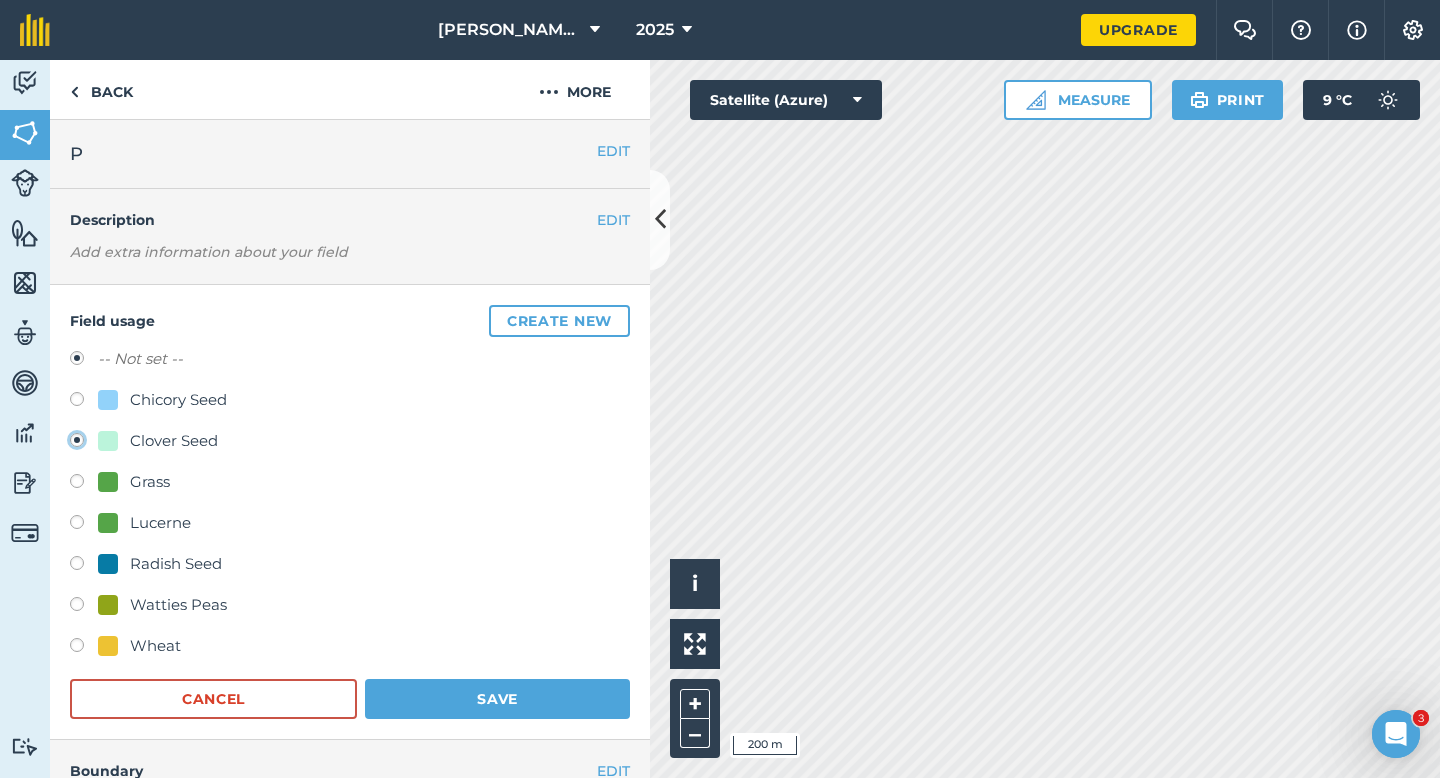 radio on "false" 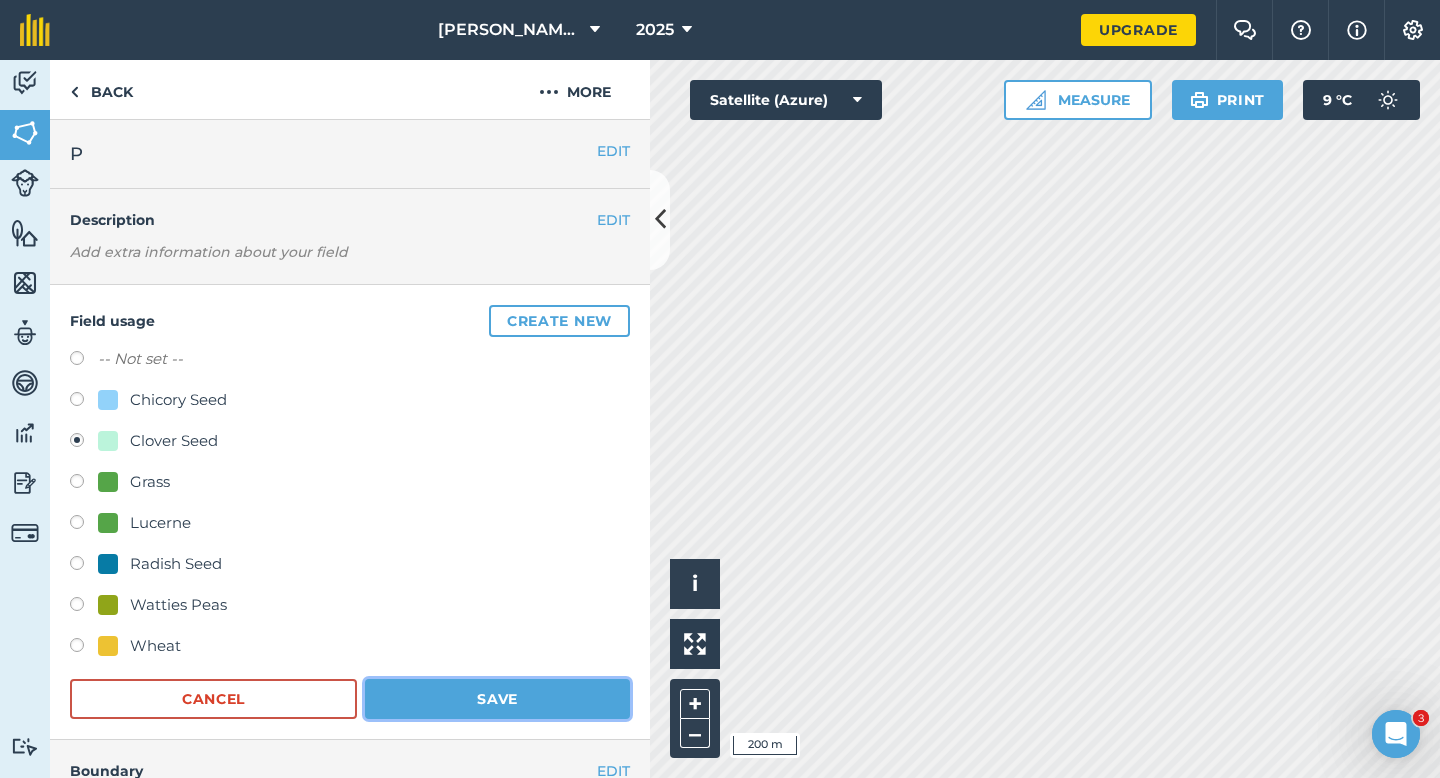 click on "Save" at bounding box center [497, 699] 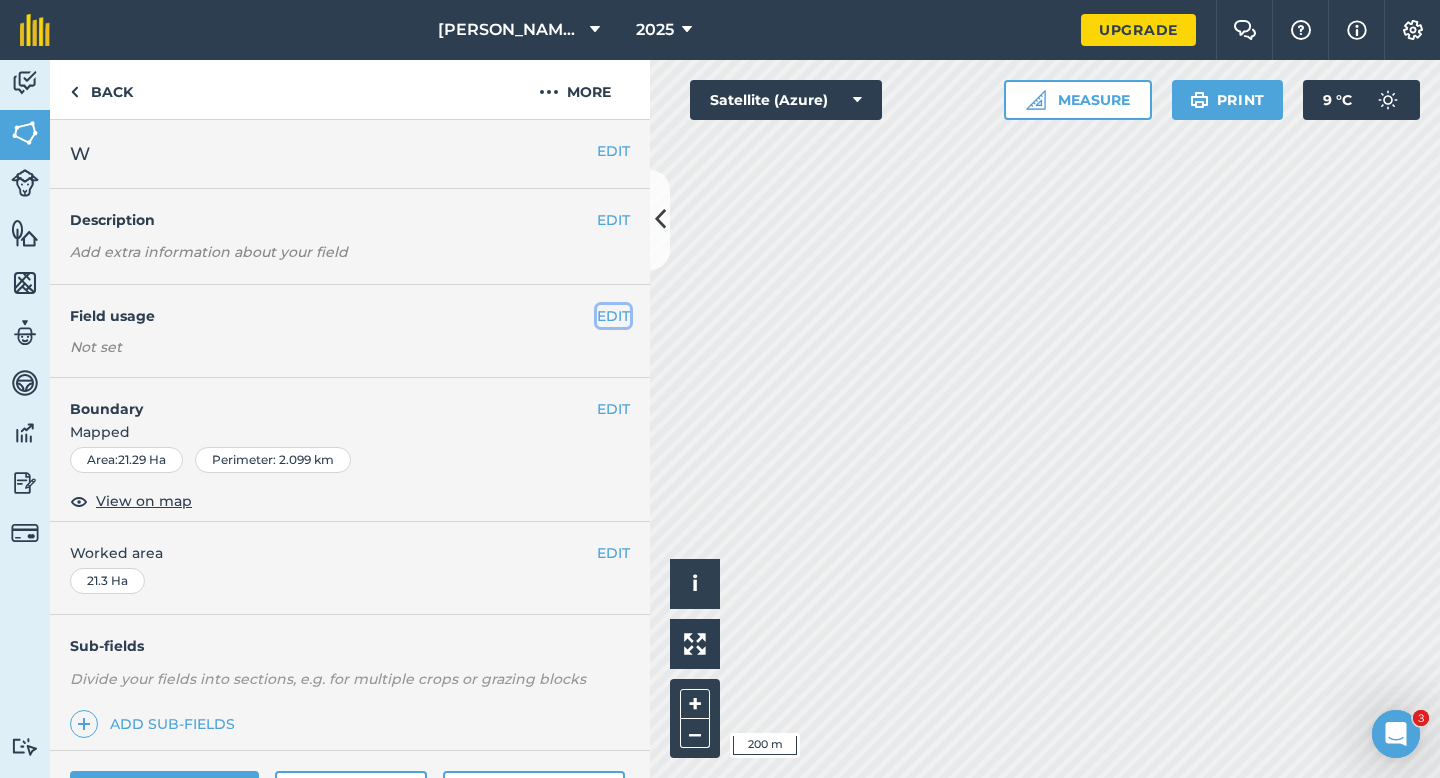 click on "EDIT" at bounding box center (613, 316) 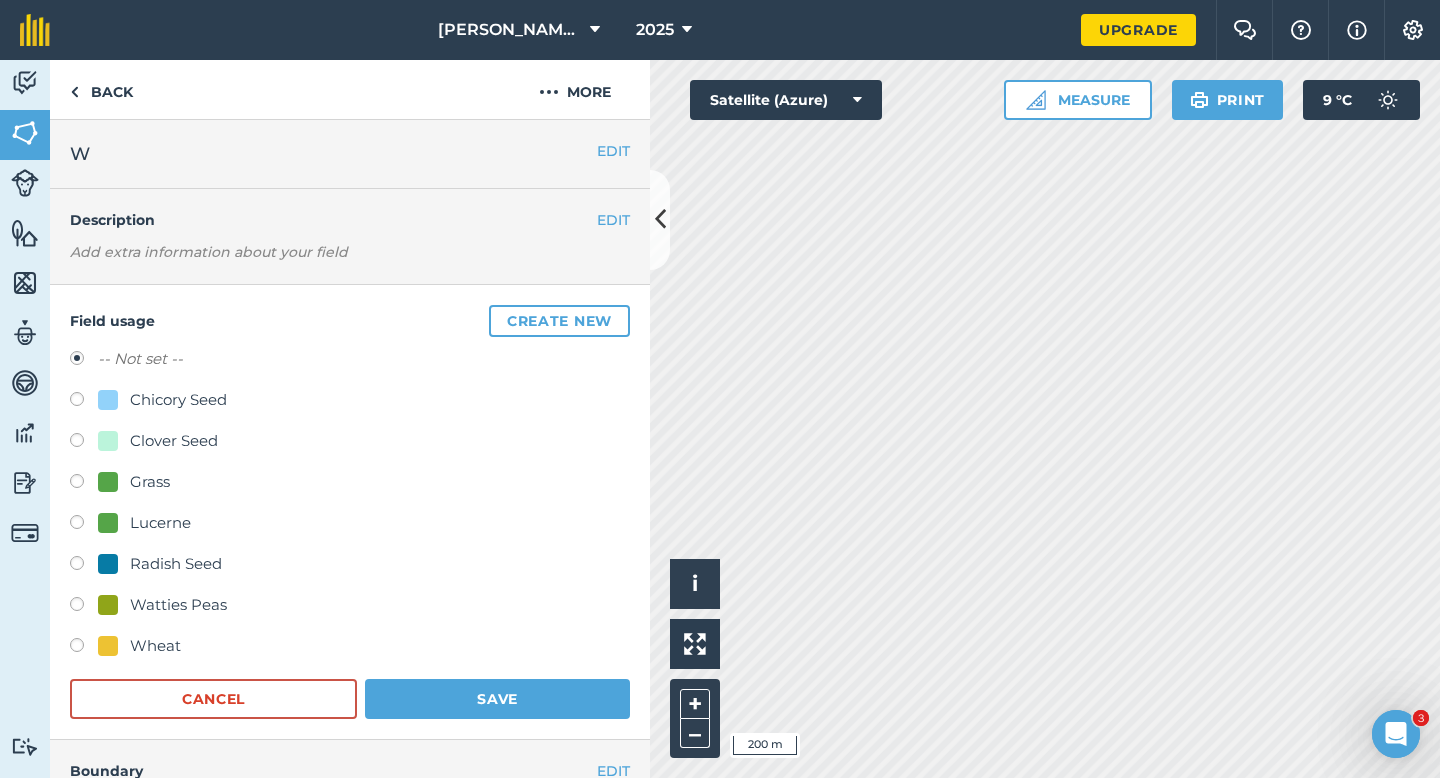 click on "Wheat" at bounding box center [139, 646] 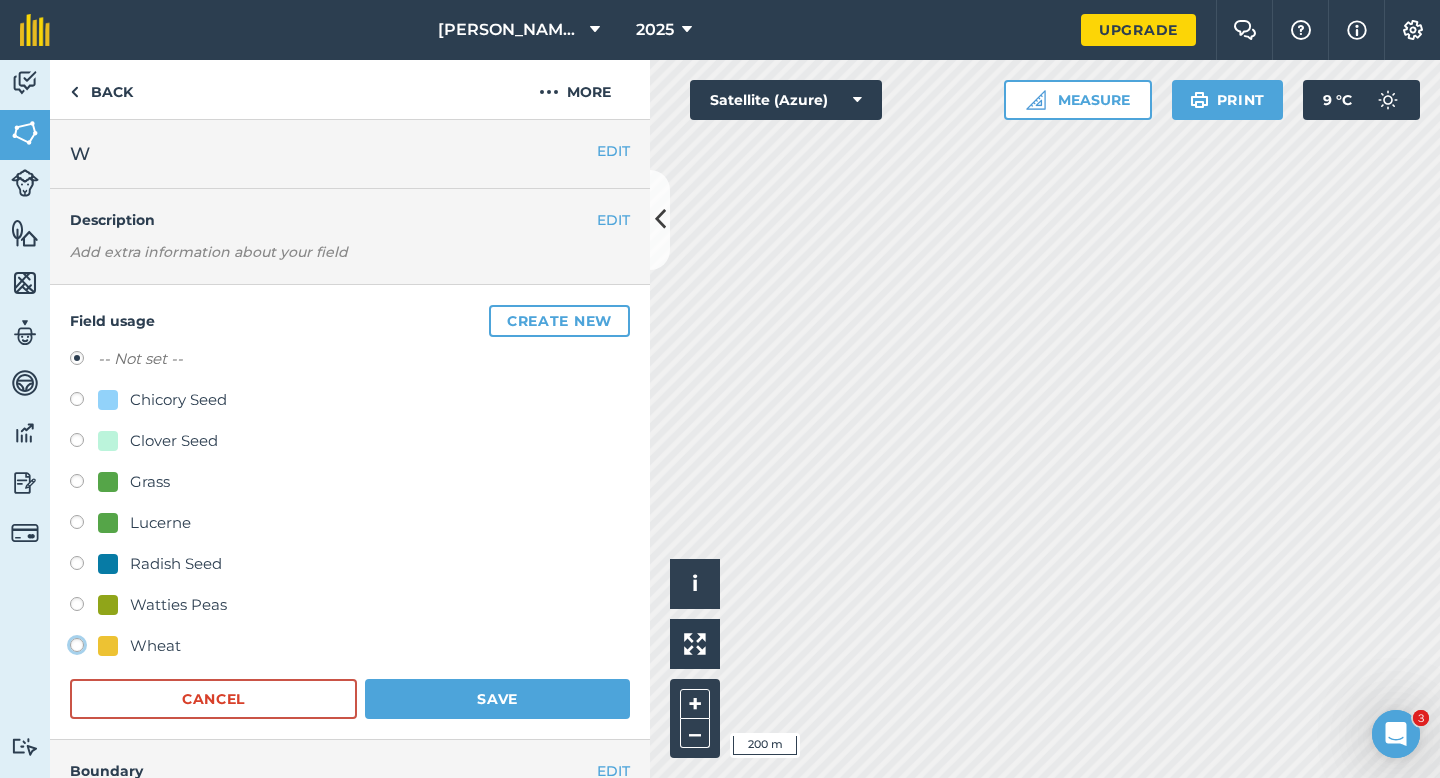 click on "Wheat" at bounding box center (-9923, 644) 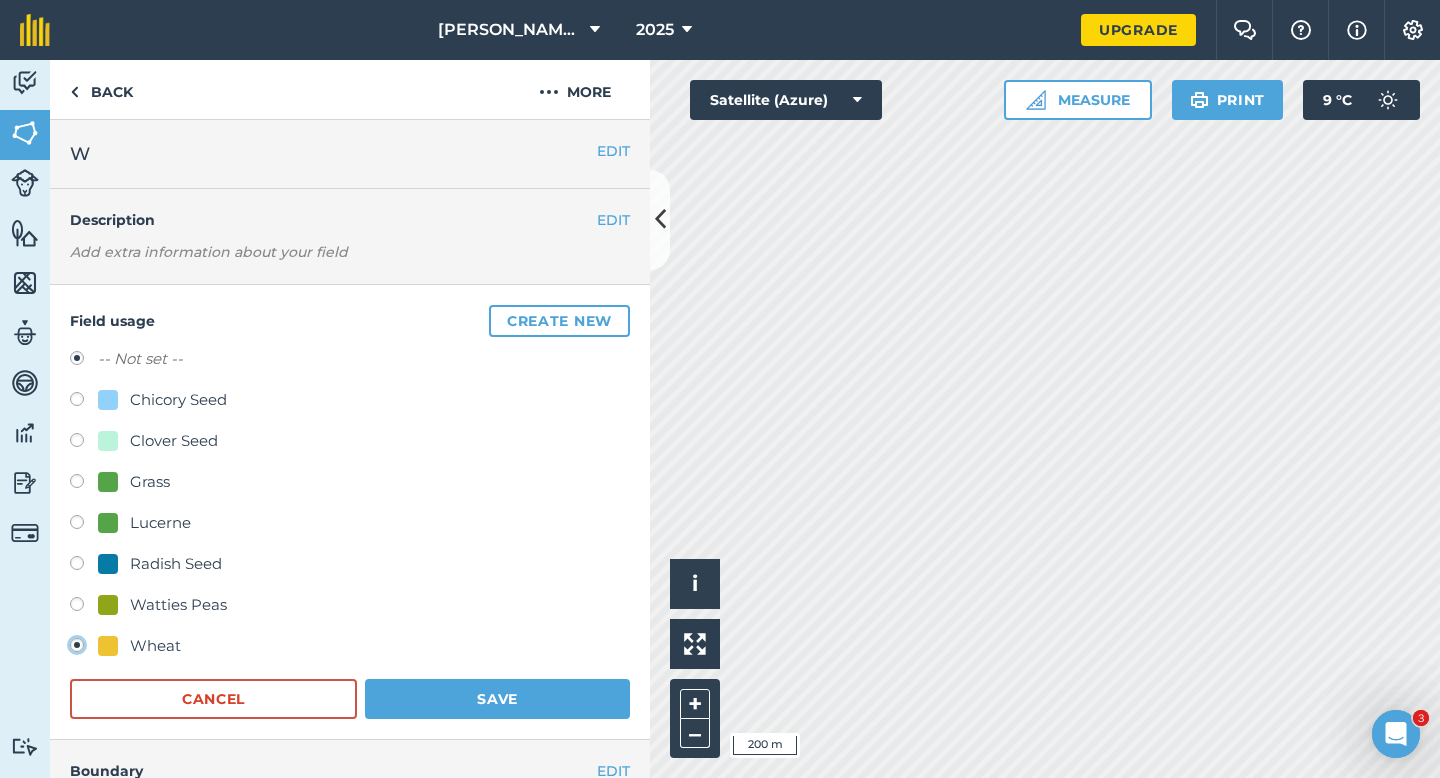 radio on "true" 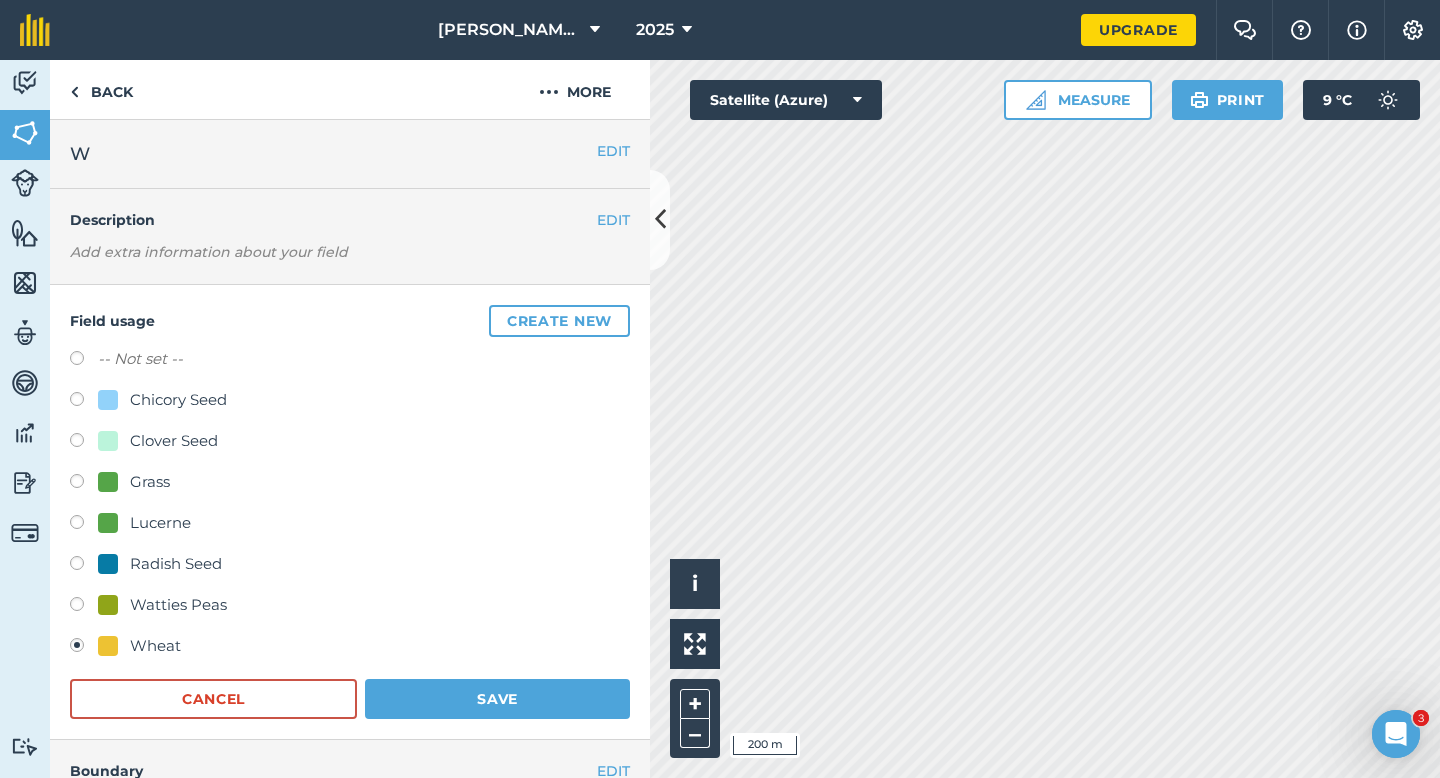 click on "-- Not set -- Chicory Seed Clover Seed Grass  Lucerne  Radish Seed Watties Peas Wheat Cancel Save" at bounding box center (350, 533) 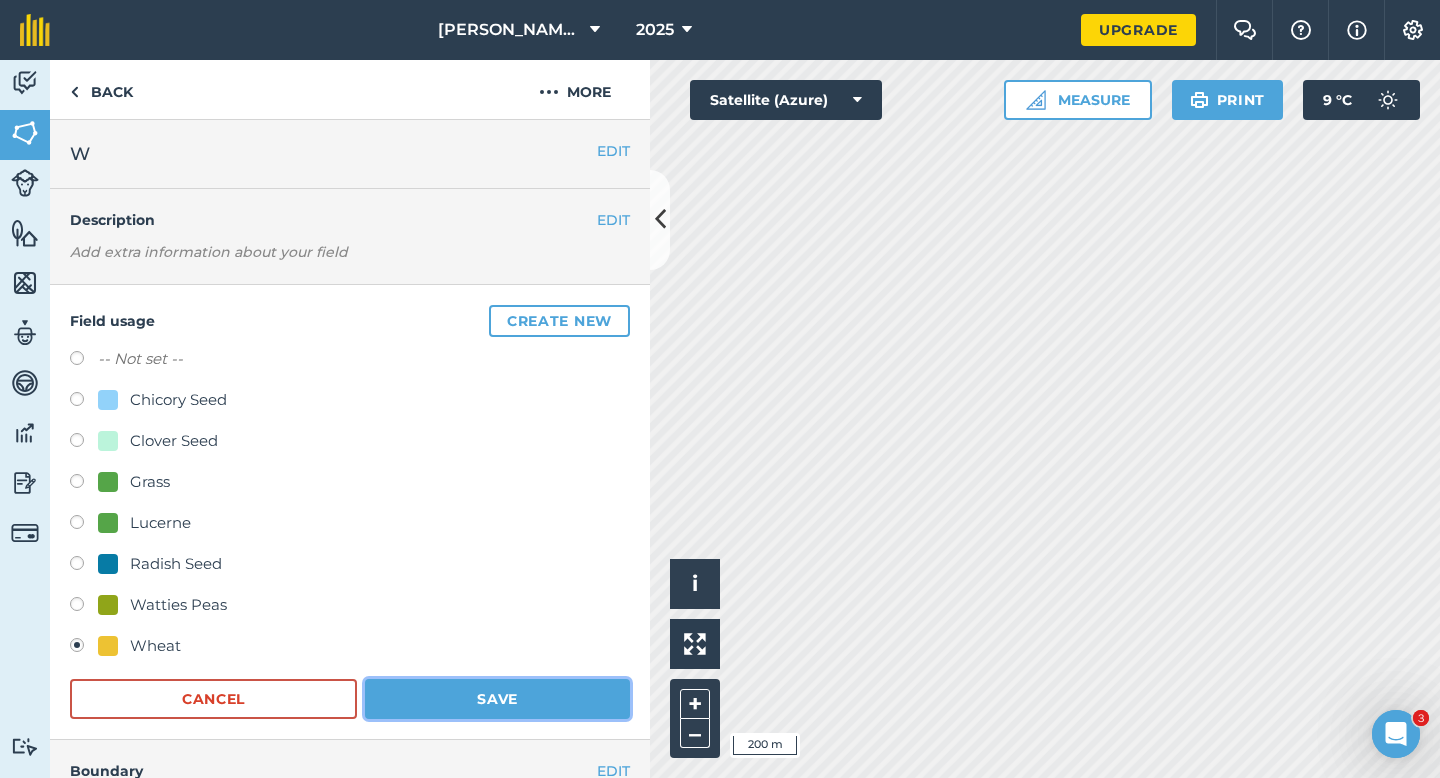 click on "Save" at bounding box center [497, 699] 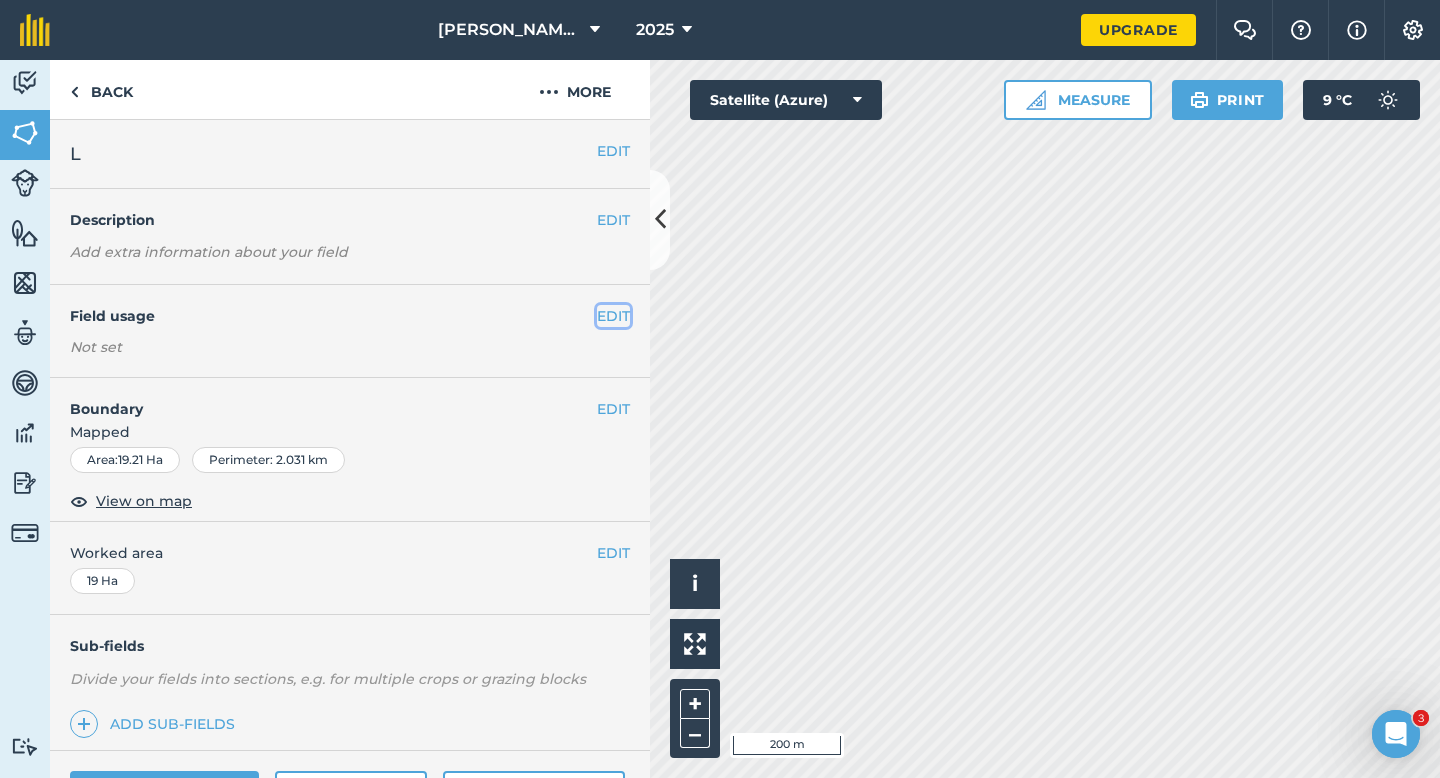 click on "EDIT" at bounding box center [613, 316] 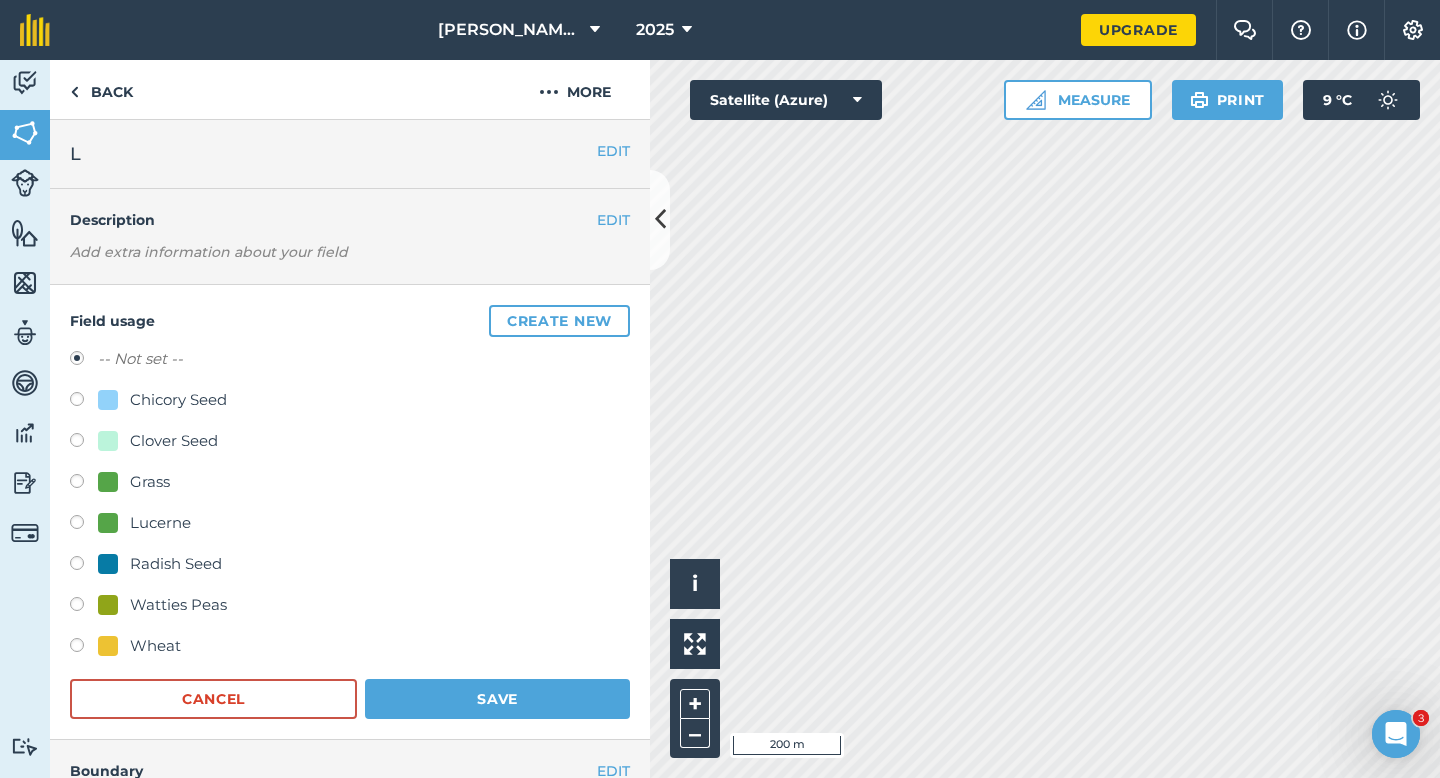 click on "Wheat" at bounding box center (155, 646) 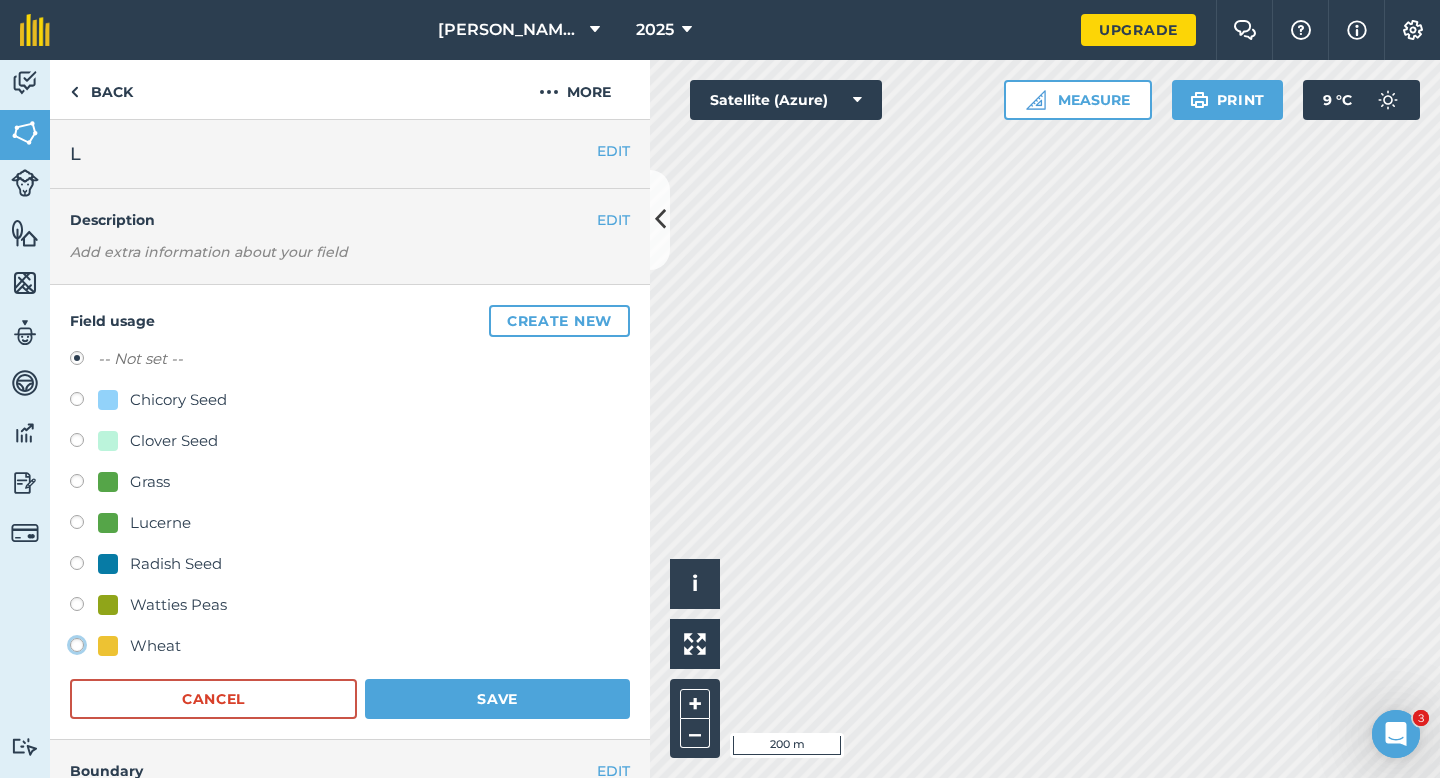 click on "Wheat" at bounding box center (-9923, 644) 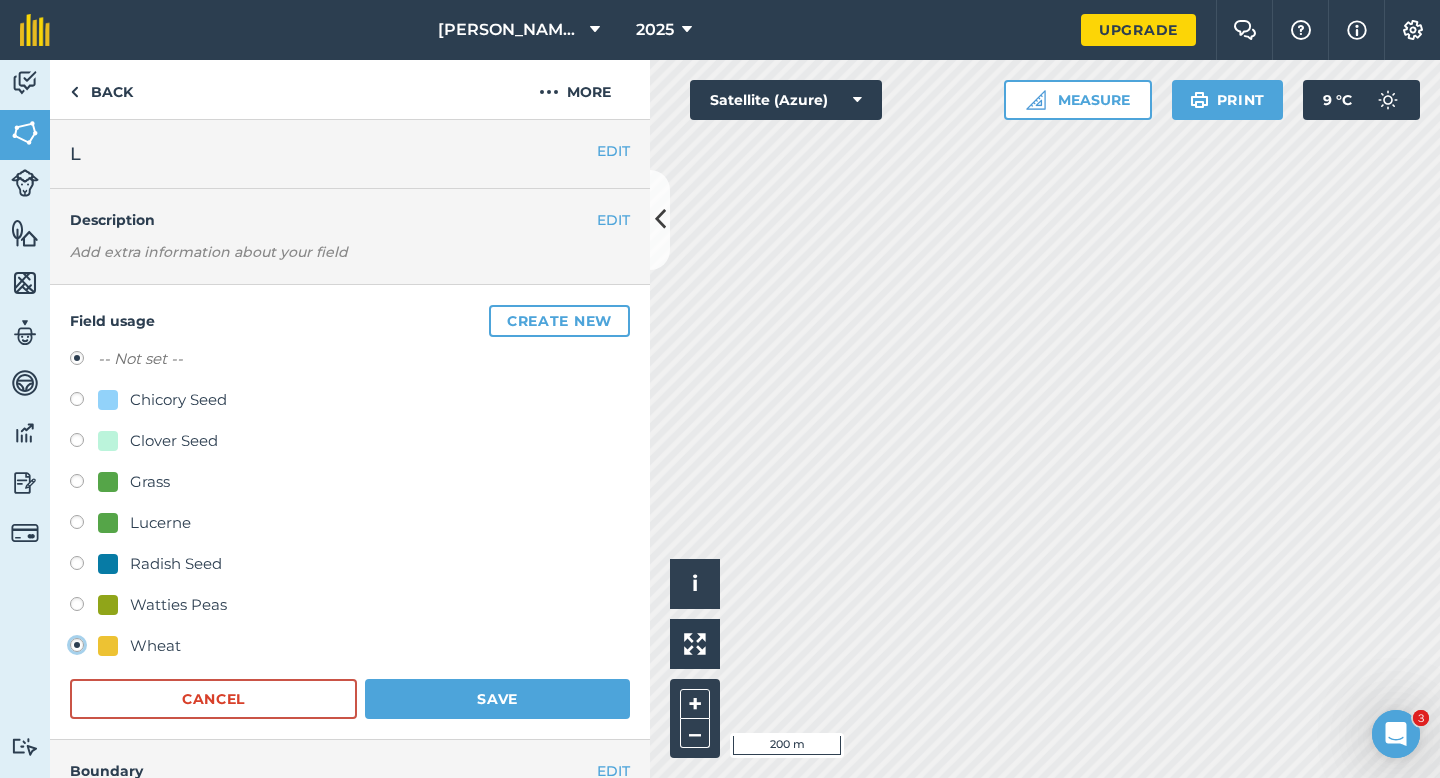 radio on "true" 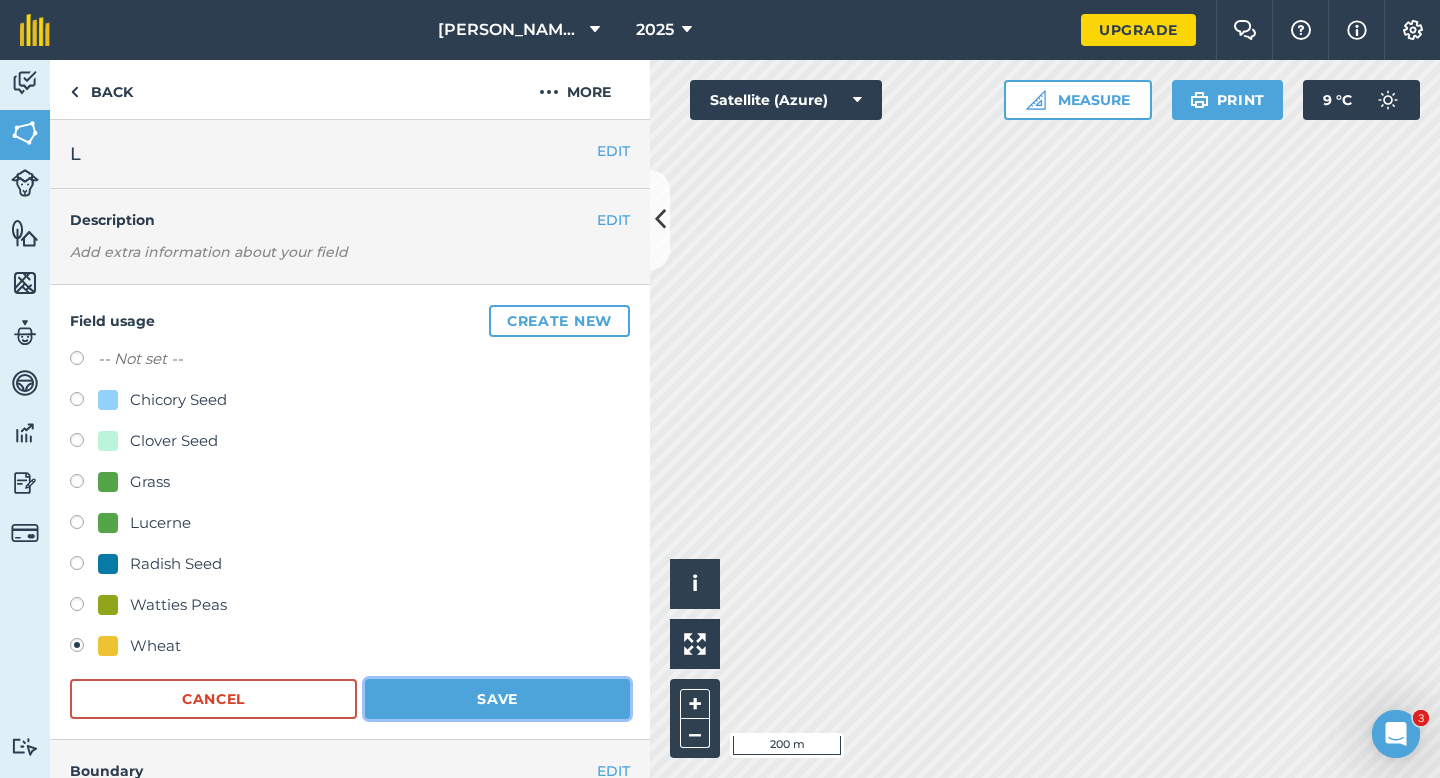 click on "Save" at bounding box center [497, 699] 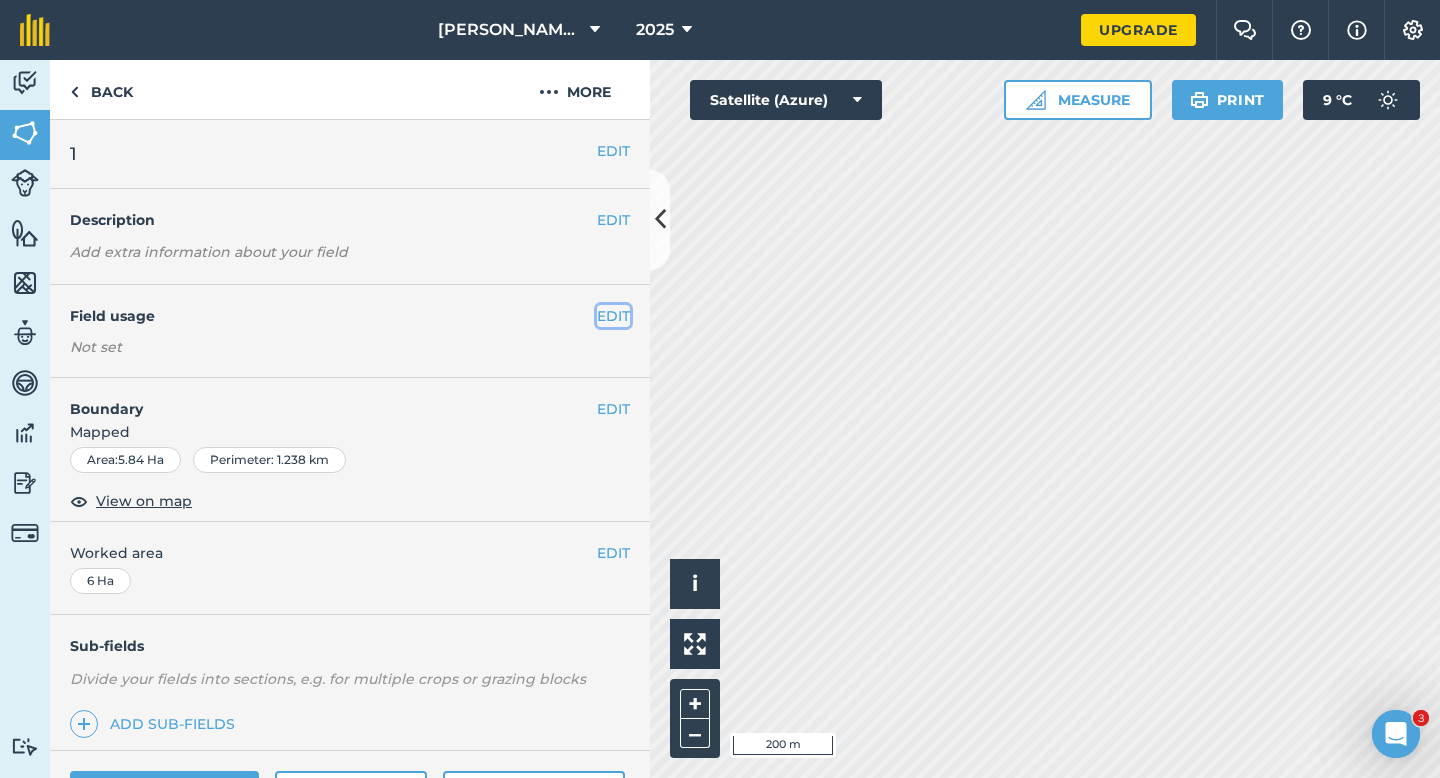 click on "EDIT" at bounding box center [613, 316] 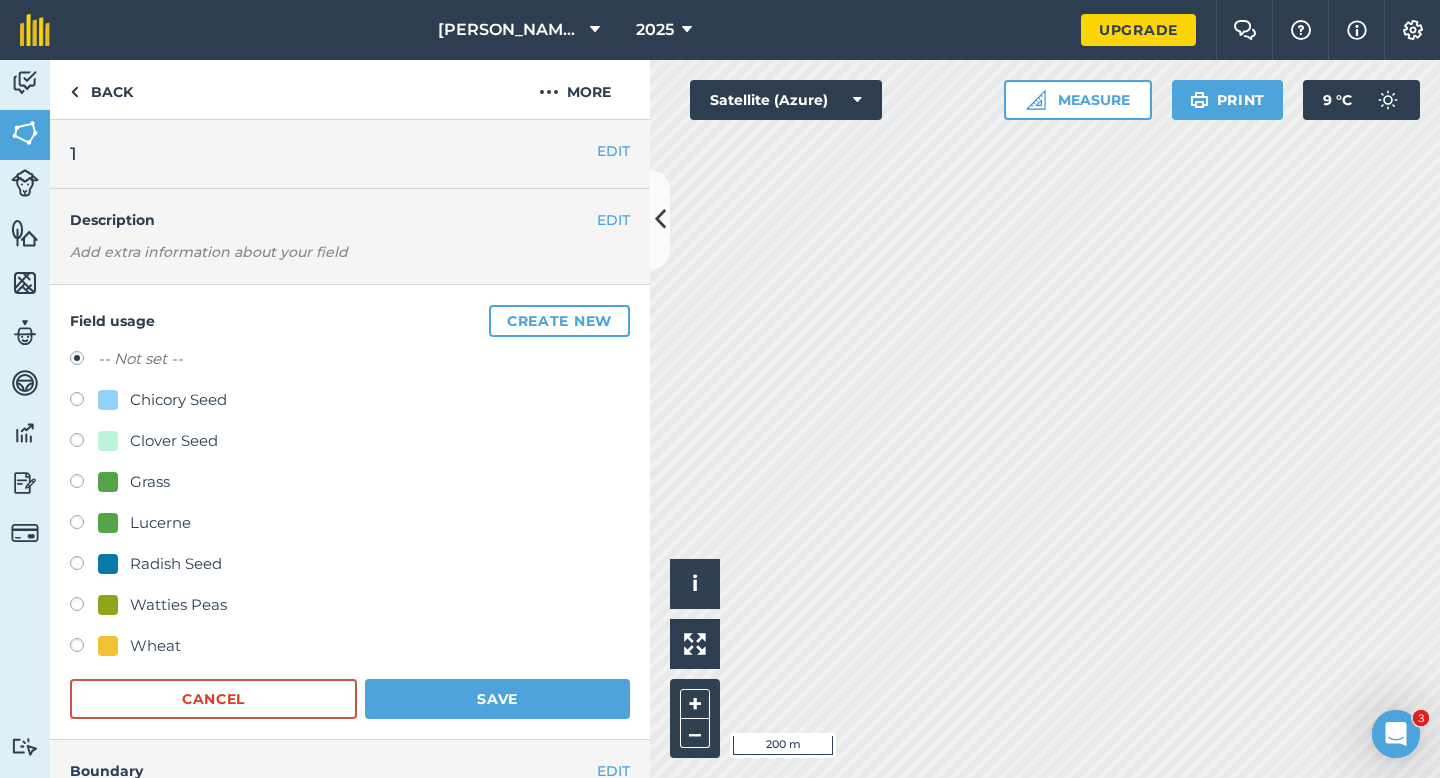 click on "Lucerne" at bounding box center [350, 525] 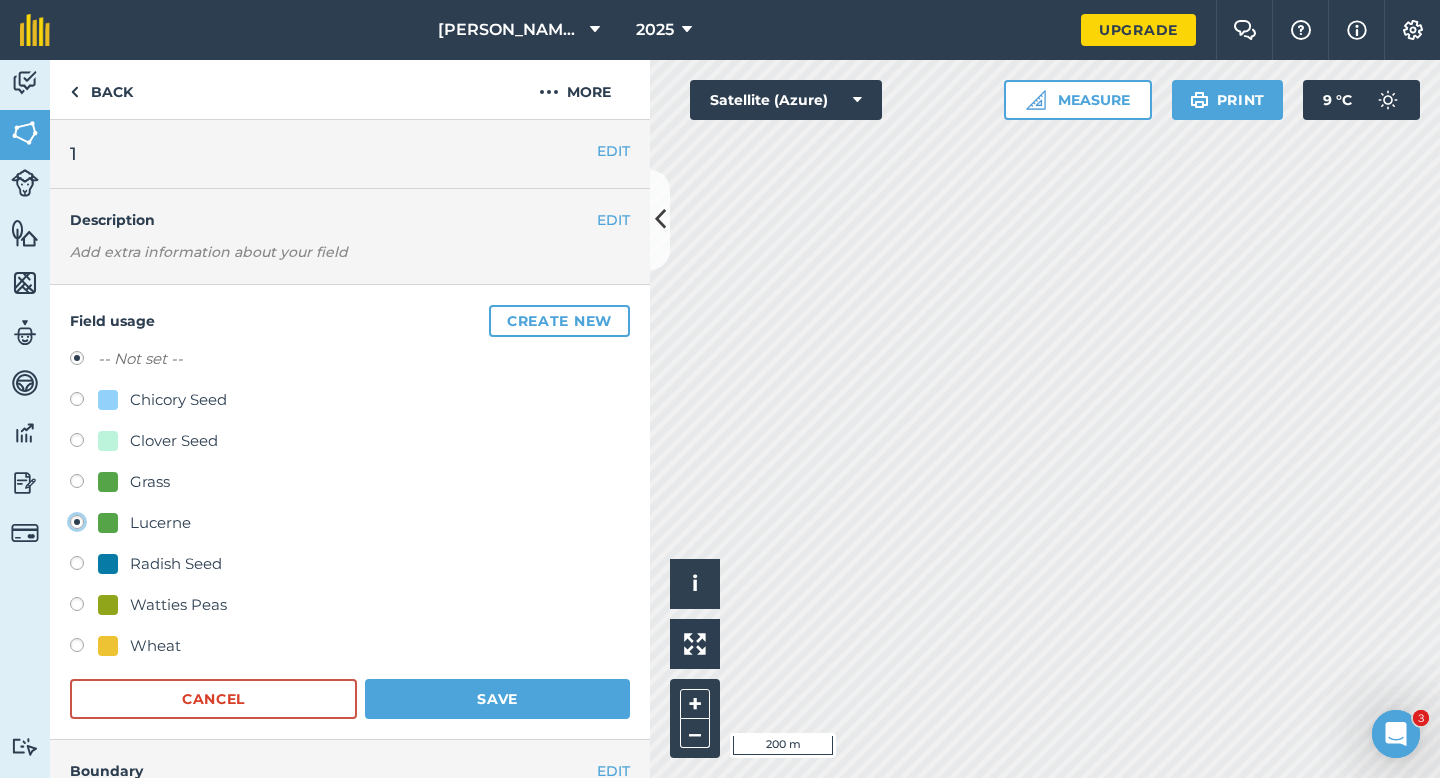 radio on "true" 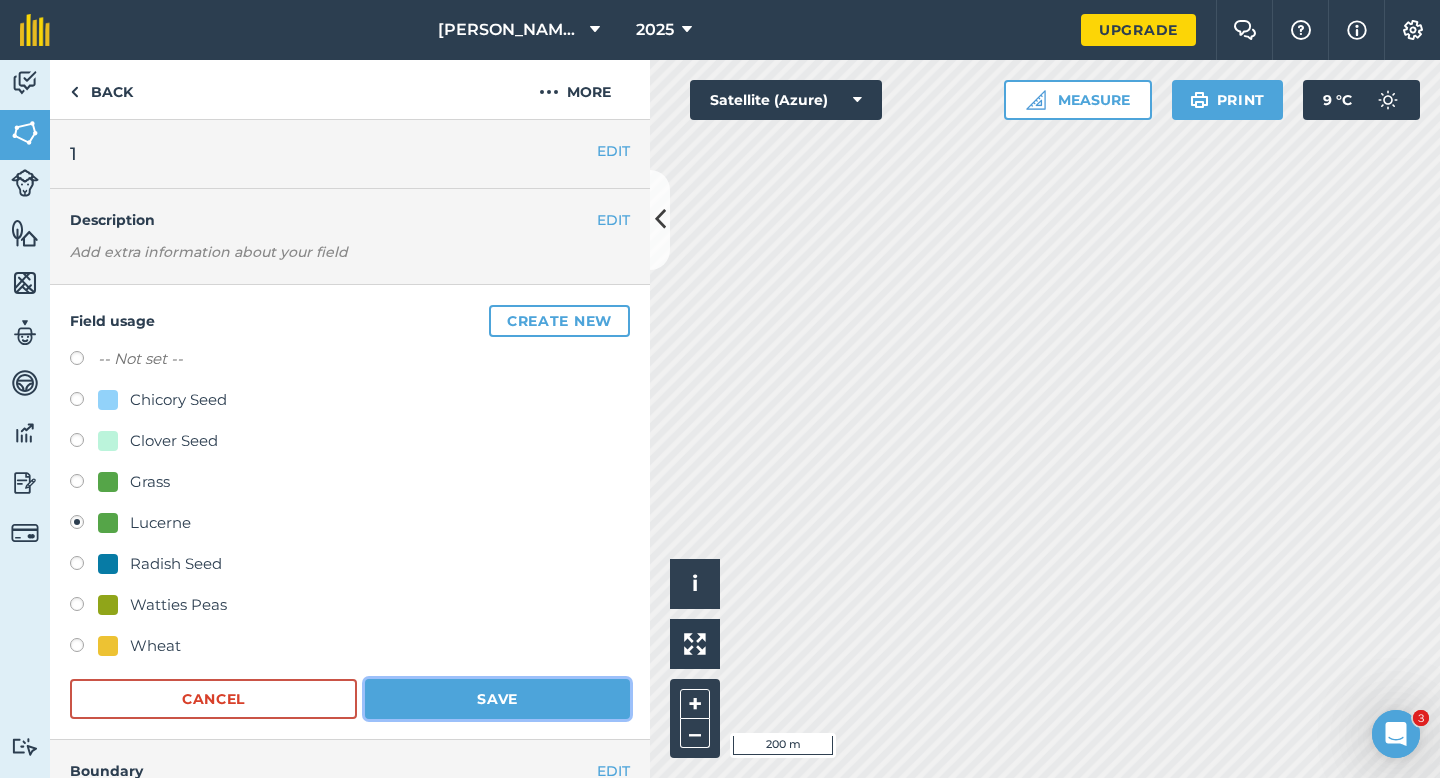 click on "Save" at bounding box center [497, 699] 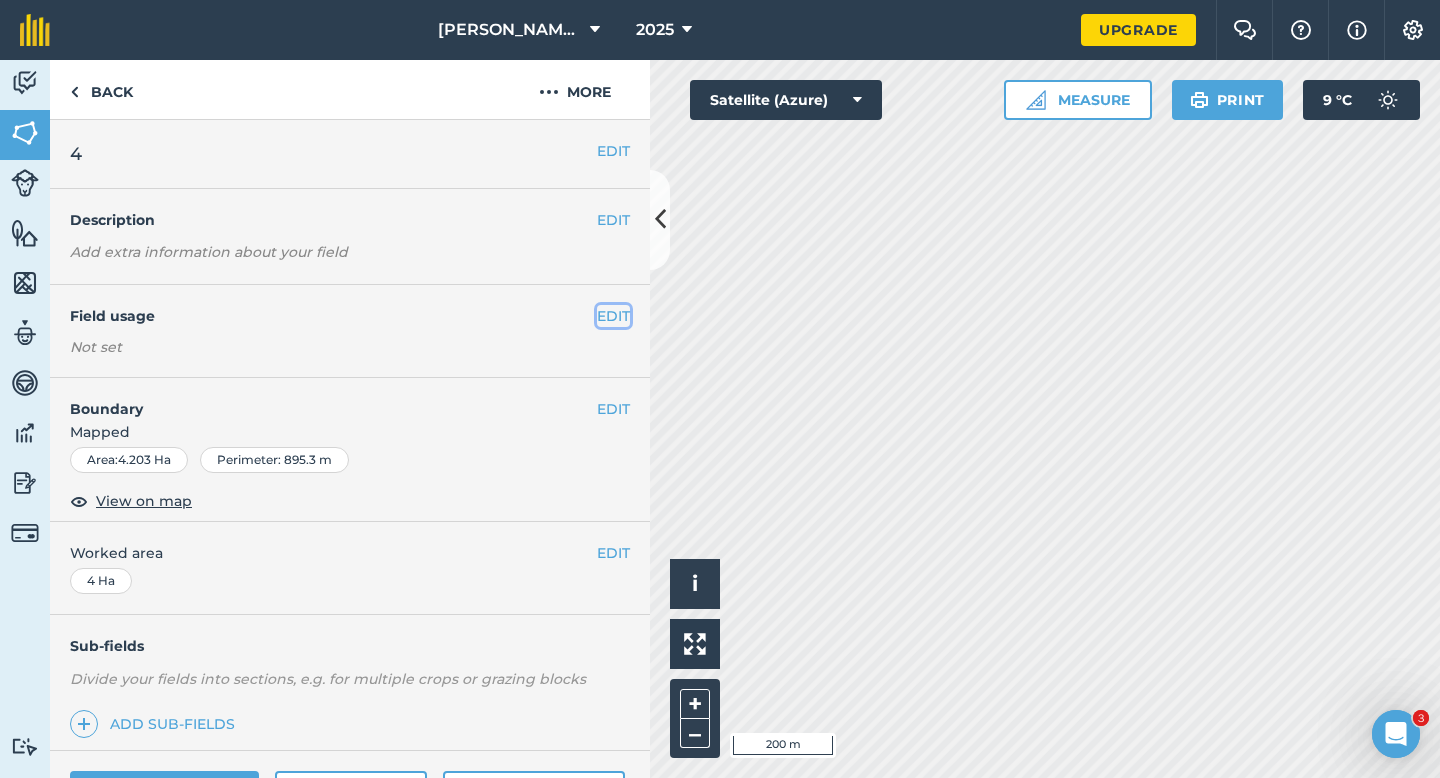 click on "EDIT" at bounding box center [613, 316] 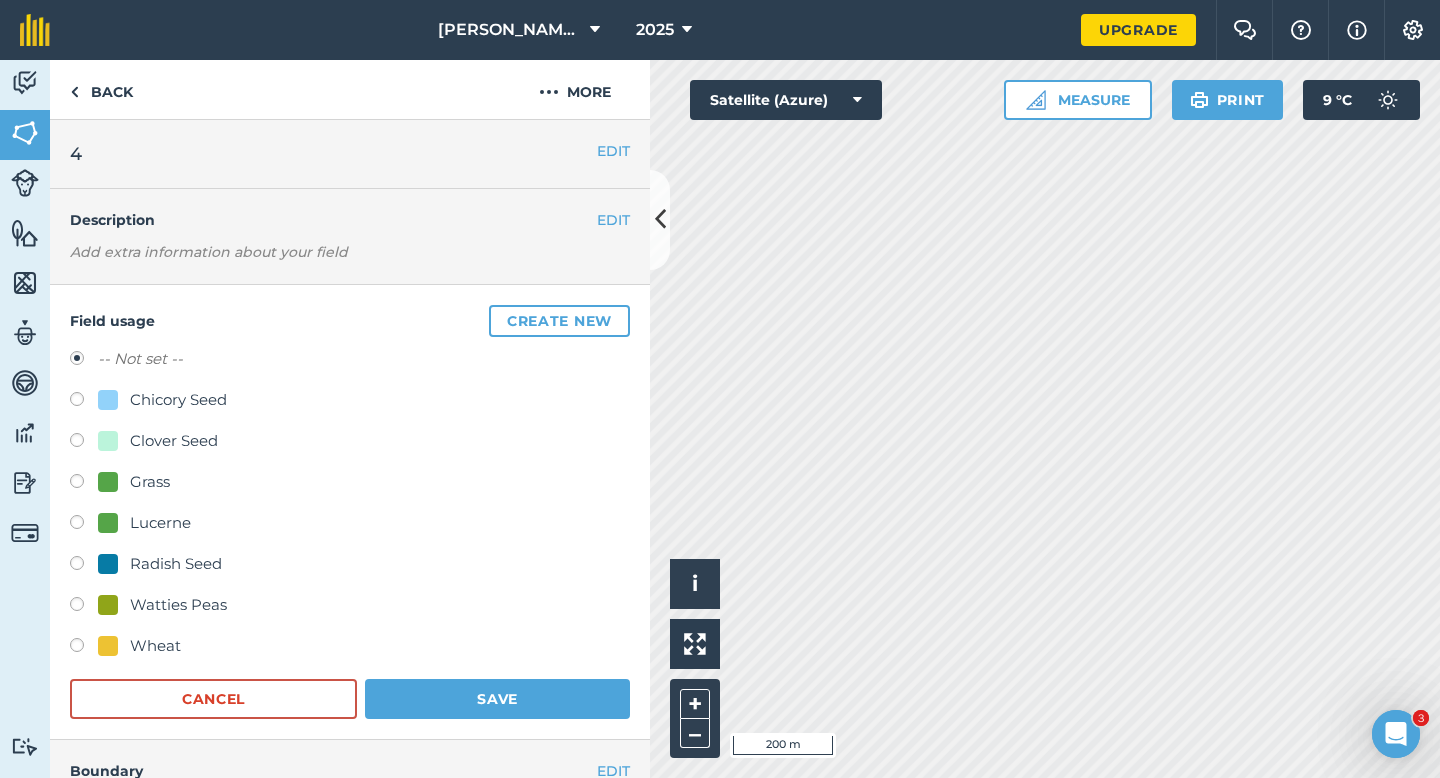 click on "Lucerne" at bounding box center [160, 523] 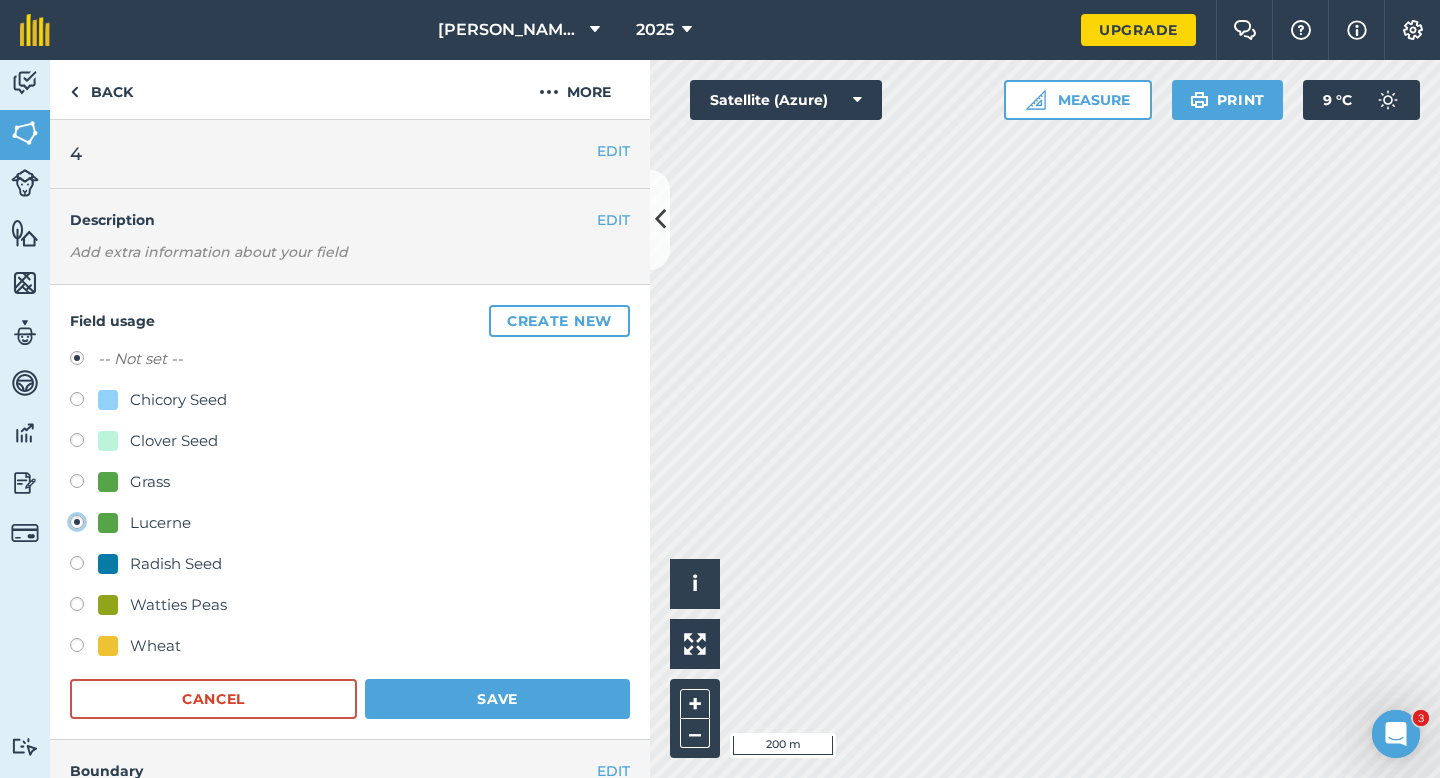 radio on "true" 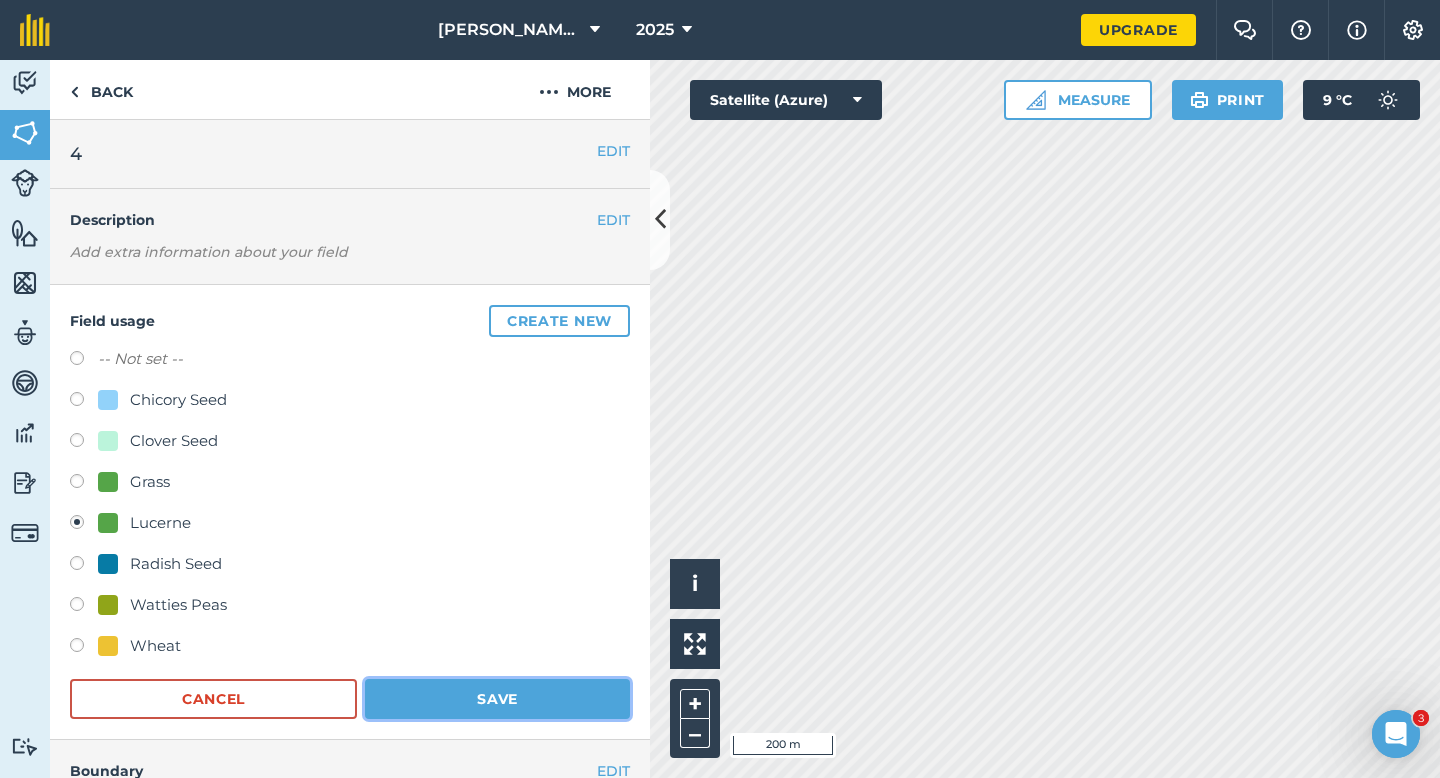 click on "Save" at bounding box center (497, 699) 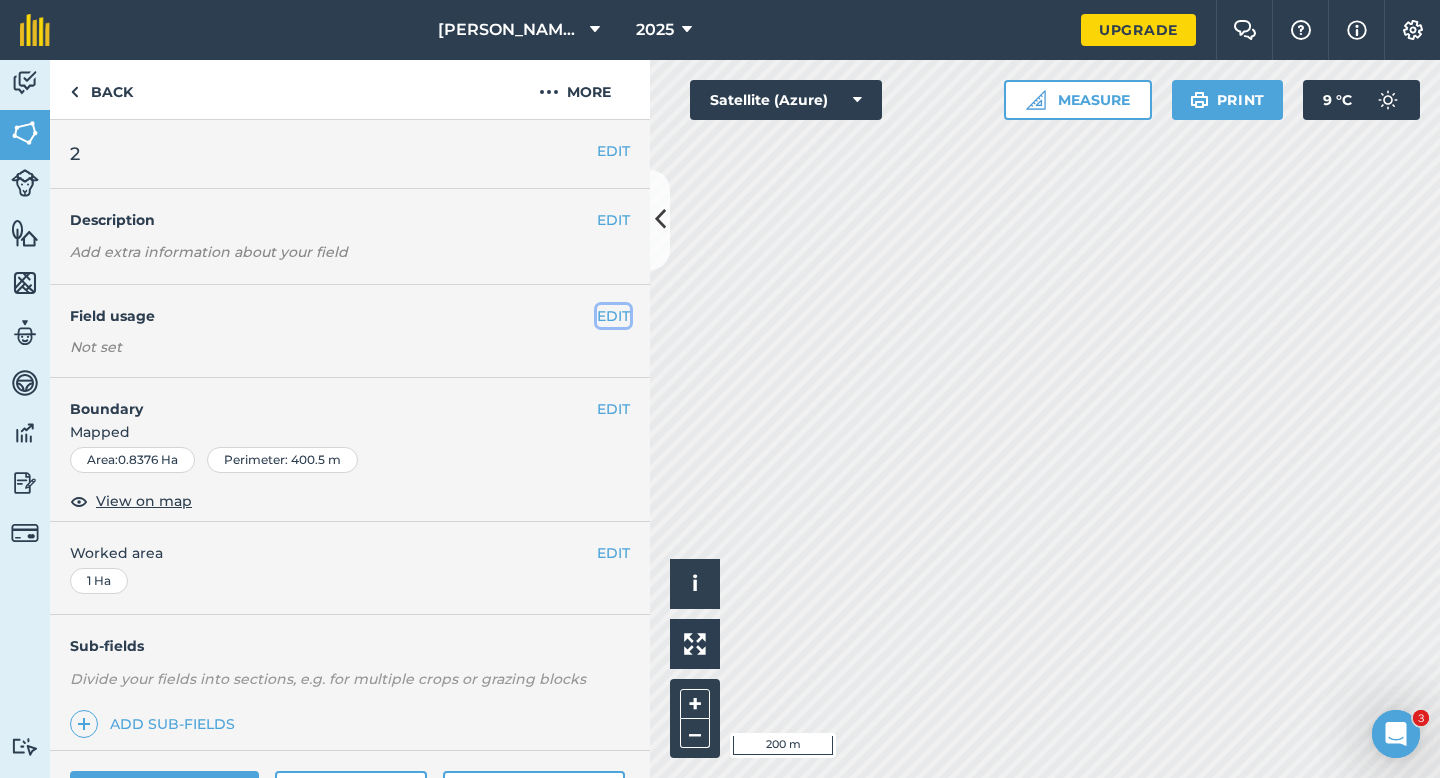 click on "EDIT" at bounding box center [613, 316] 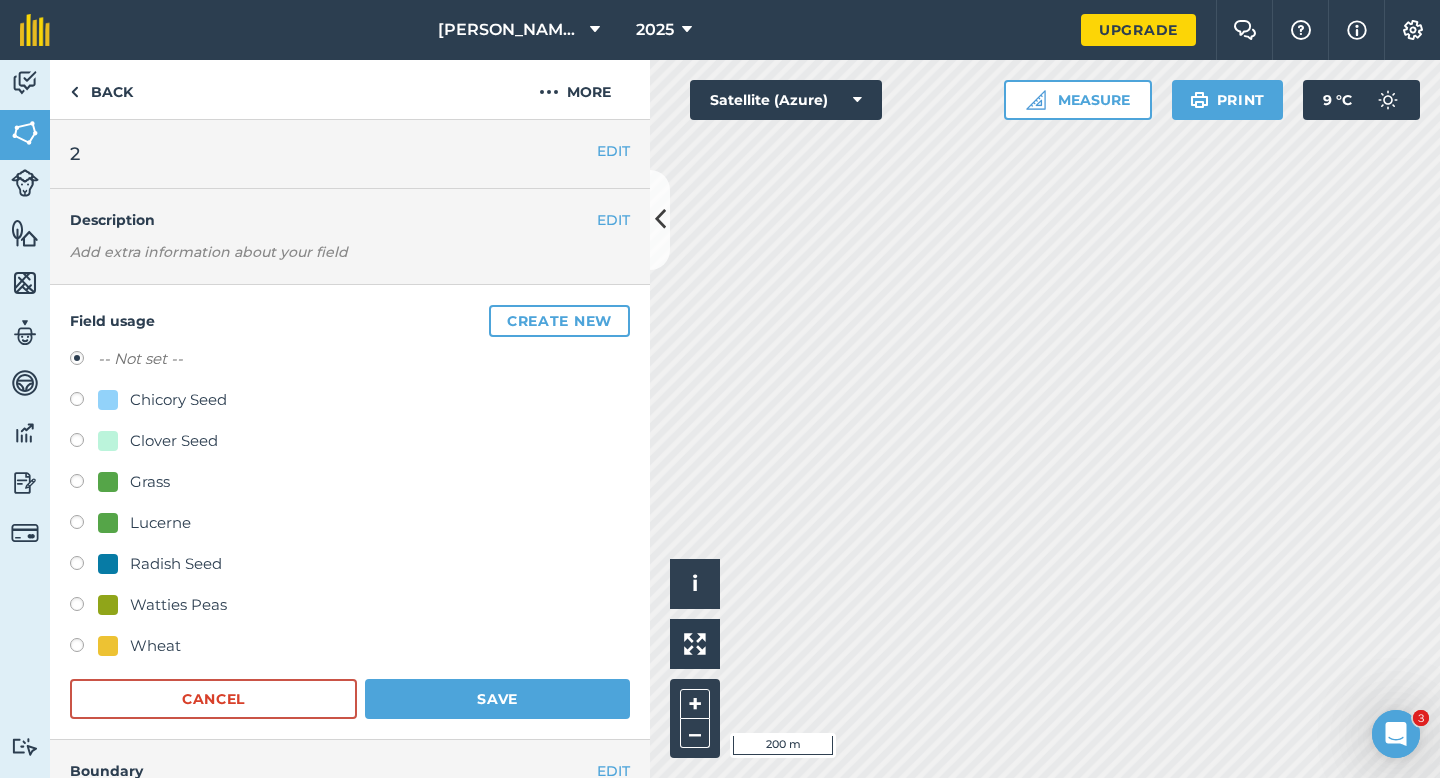 click on "Grass" at bounding box center [150, 482] 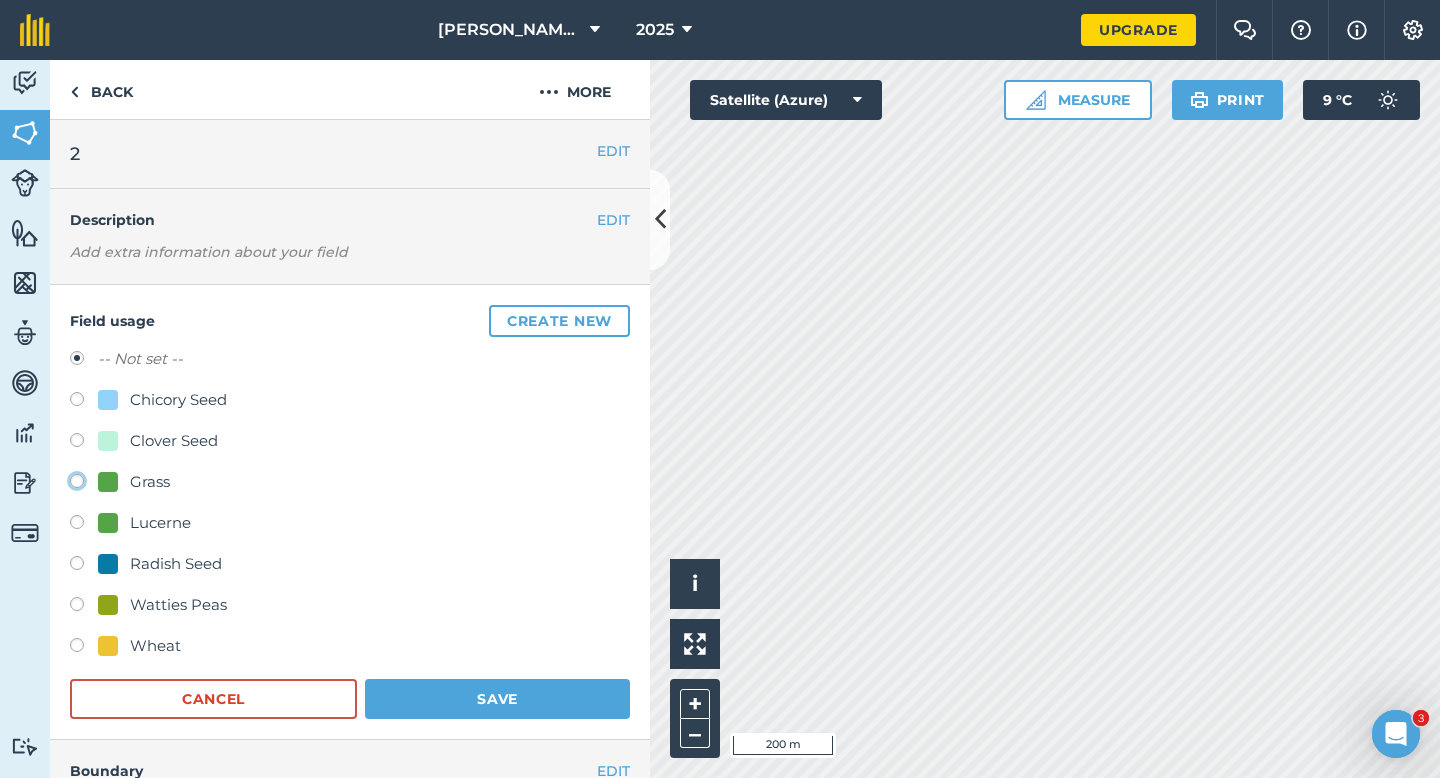 click on "Grass" at bounding box center [-9923, 480] 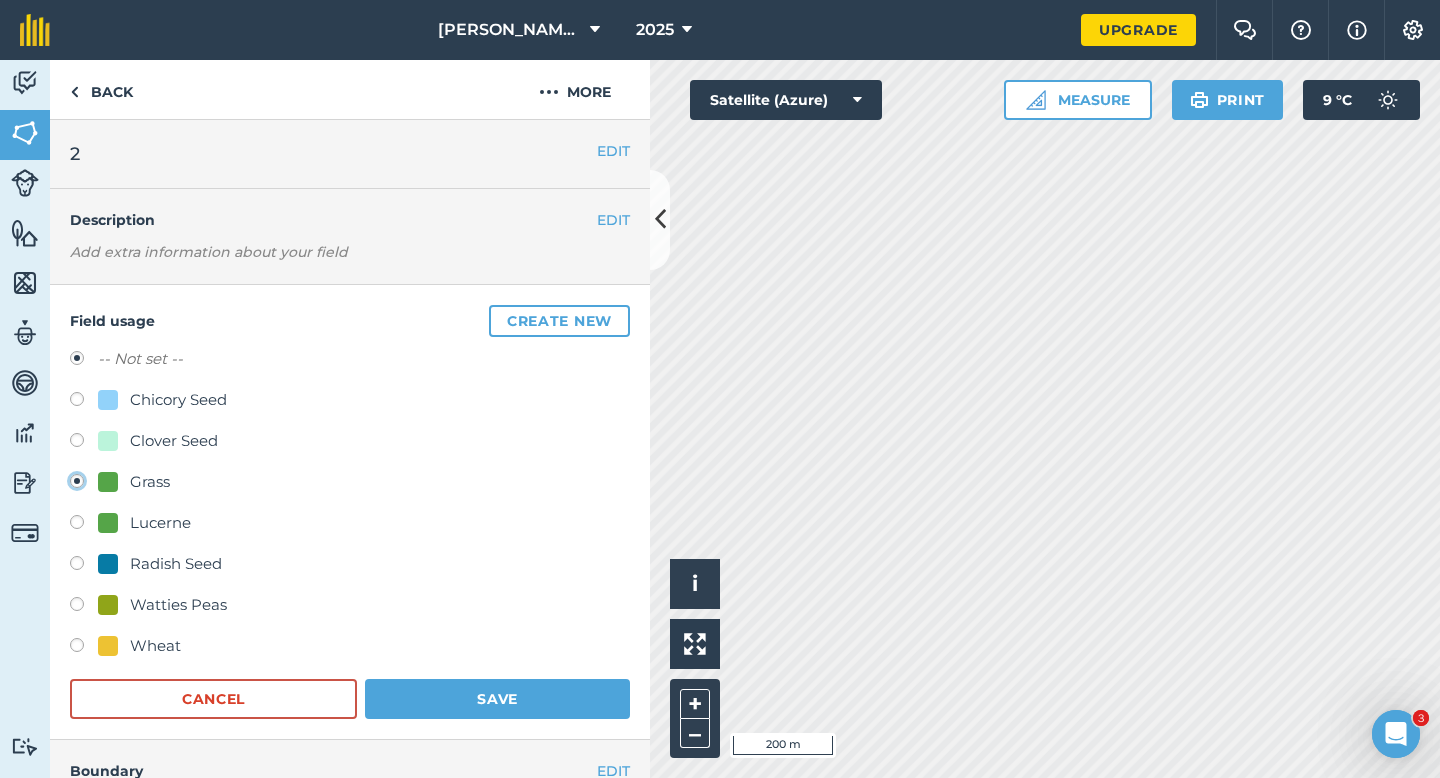 radio on "true" 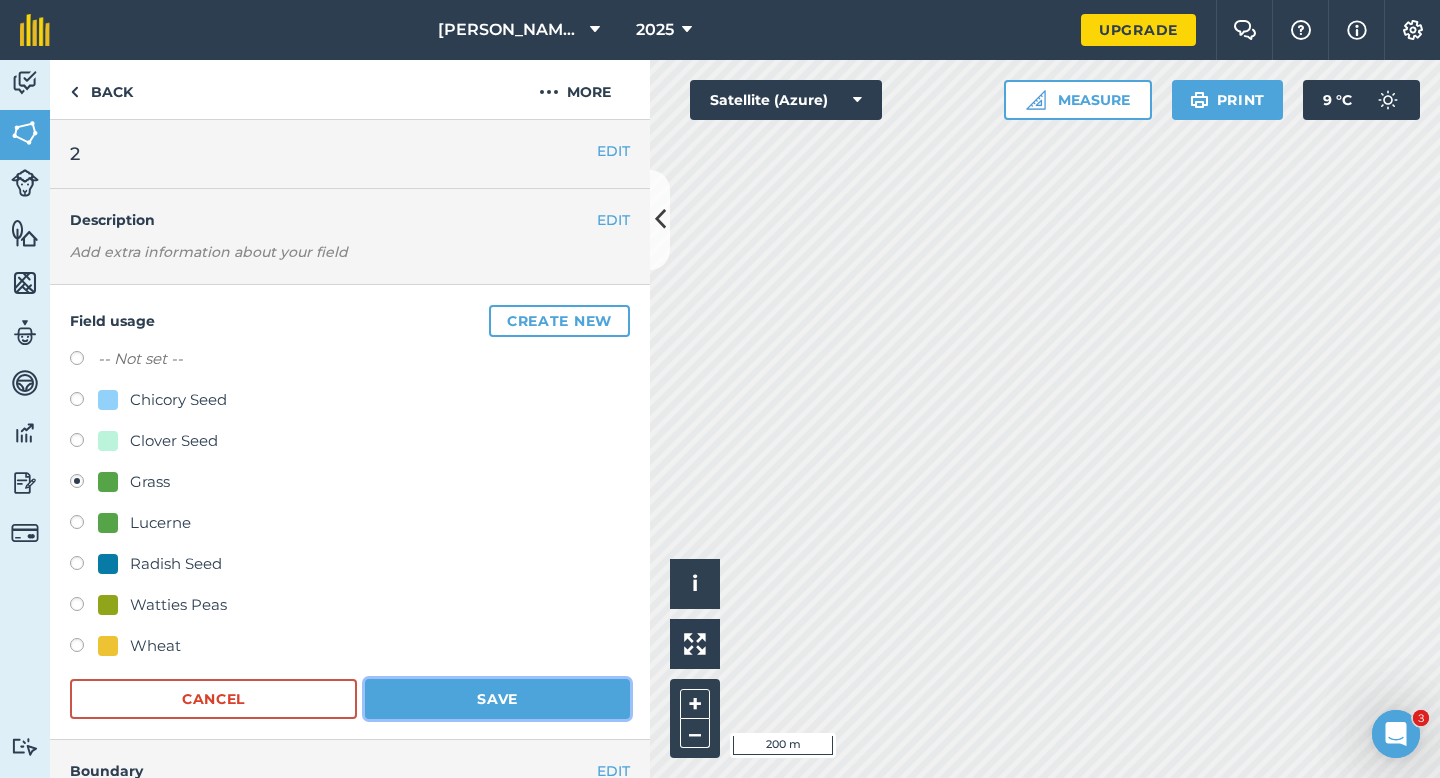 click on "Save" at bounding box center (497, 699) 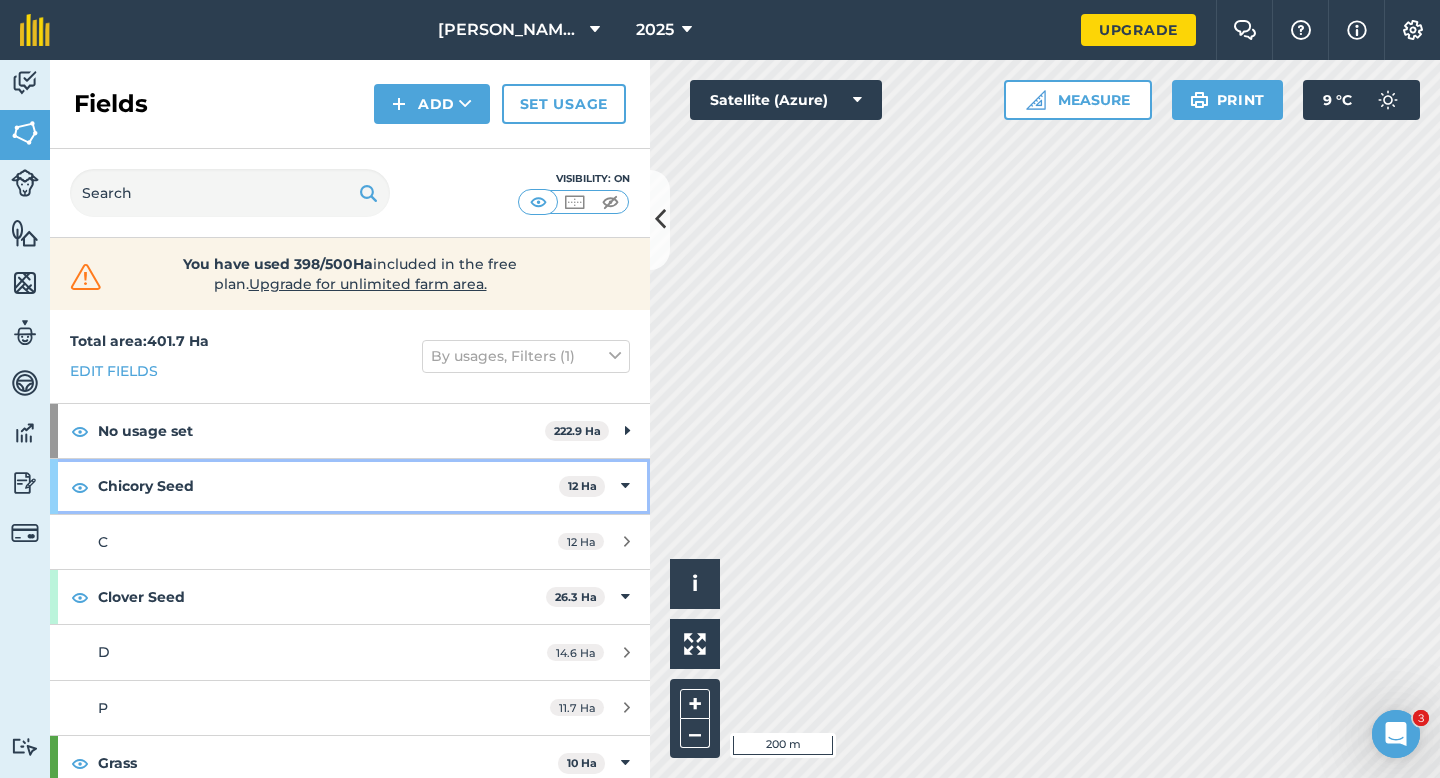 click on "Chicory Seed" at bounding box center [328, 486] 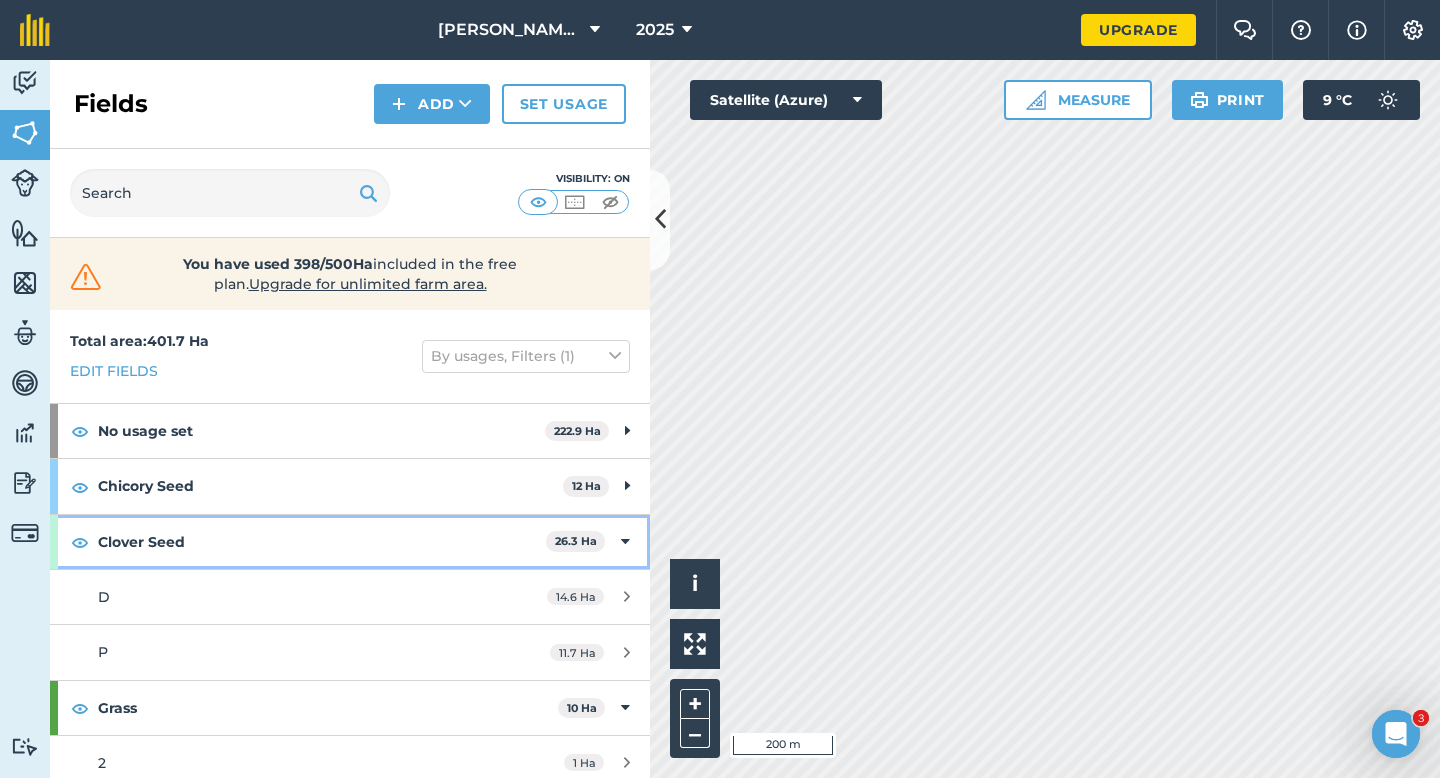 click on "Clover Seed" at bounding box center [322, 542] 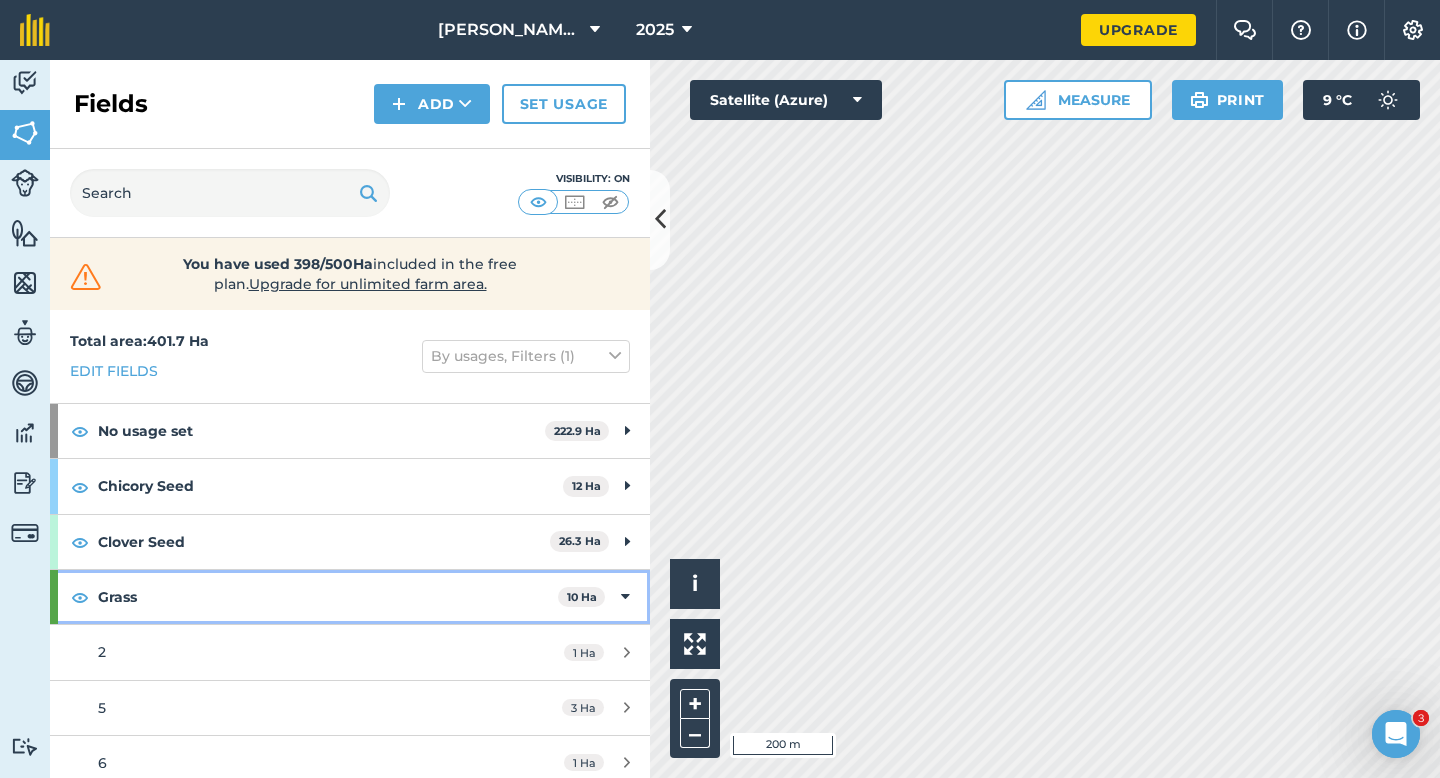 click on "Grass" at bounding box center [328, 597] 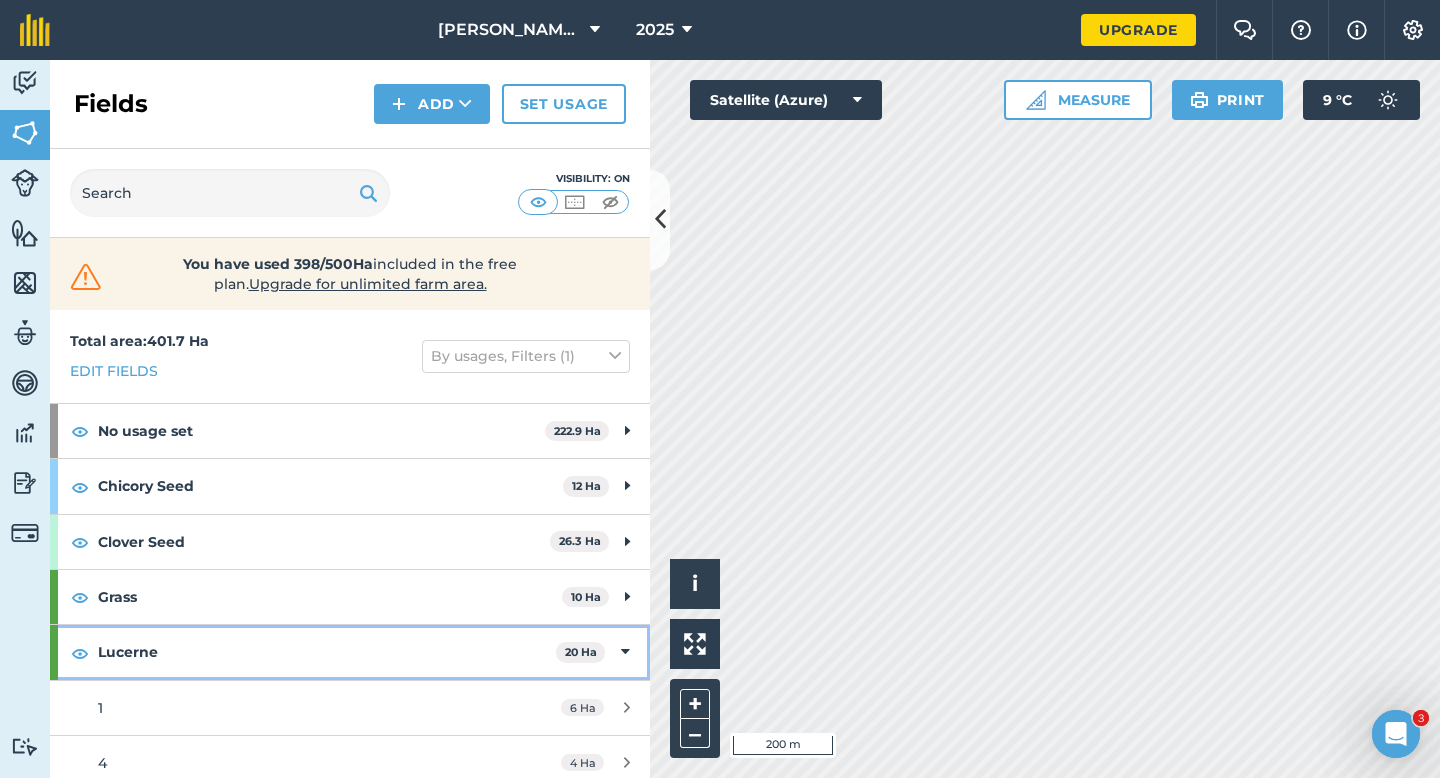 click on "Lucerne" at bounding box center [327, 652] 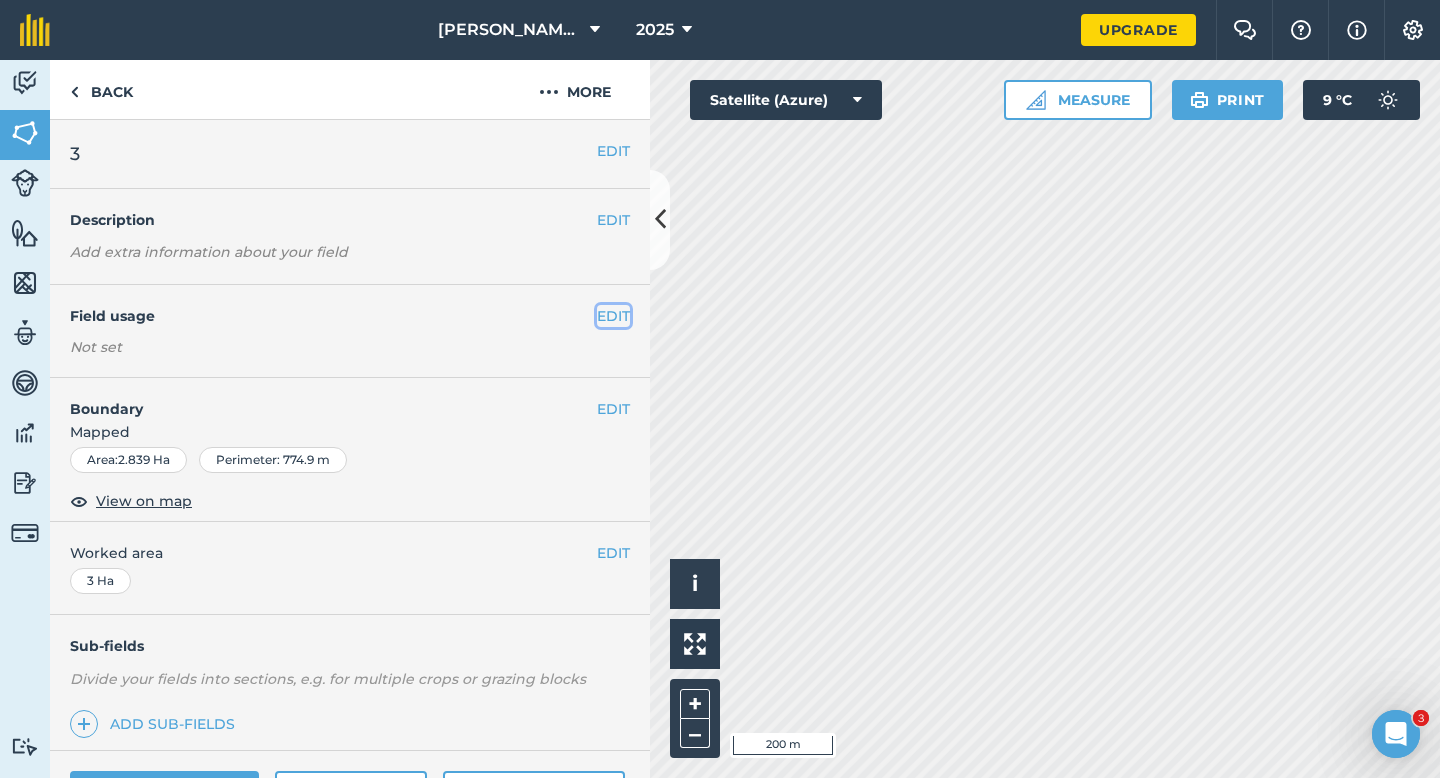 click on "EDIT" at bounding box center (613, 316) 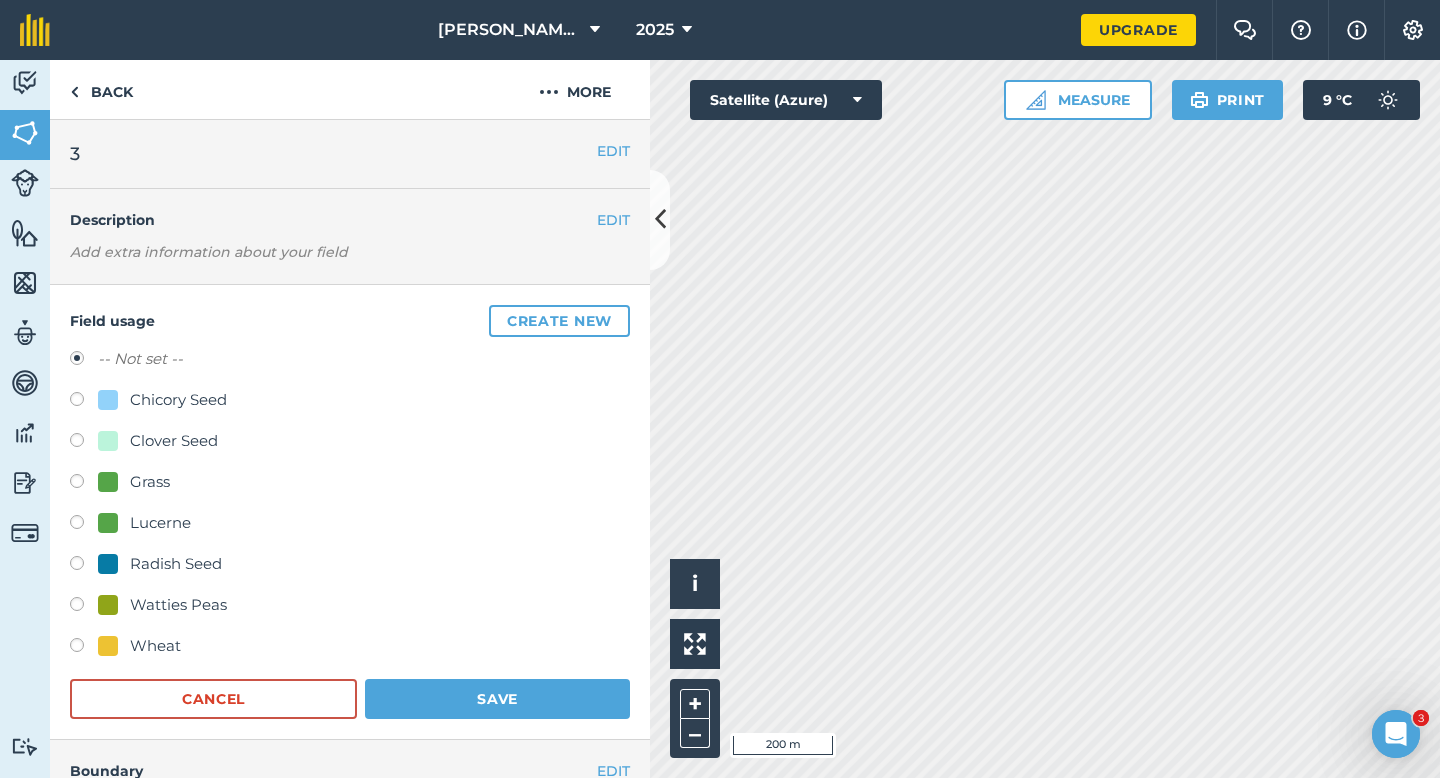 click at bounding box center (84, 484) 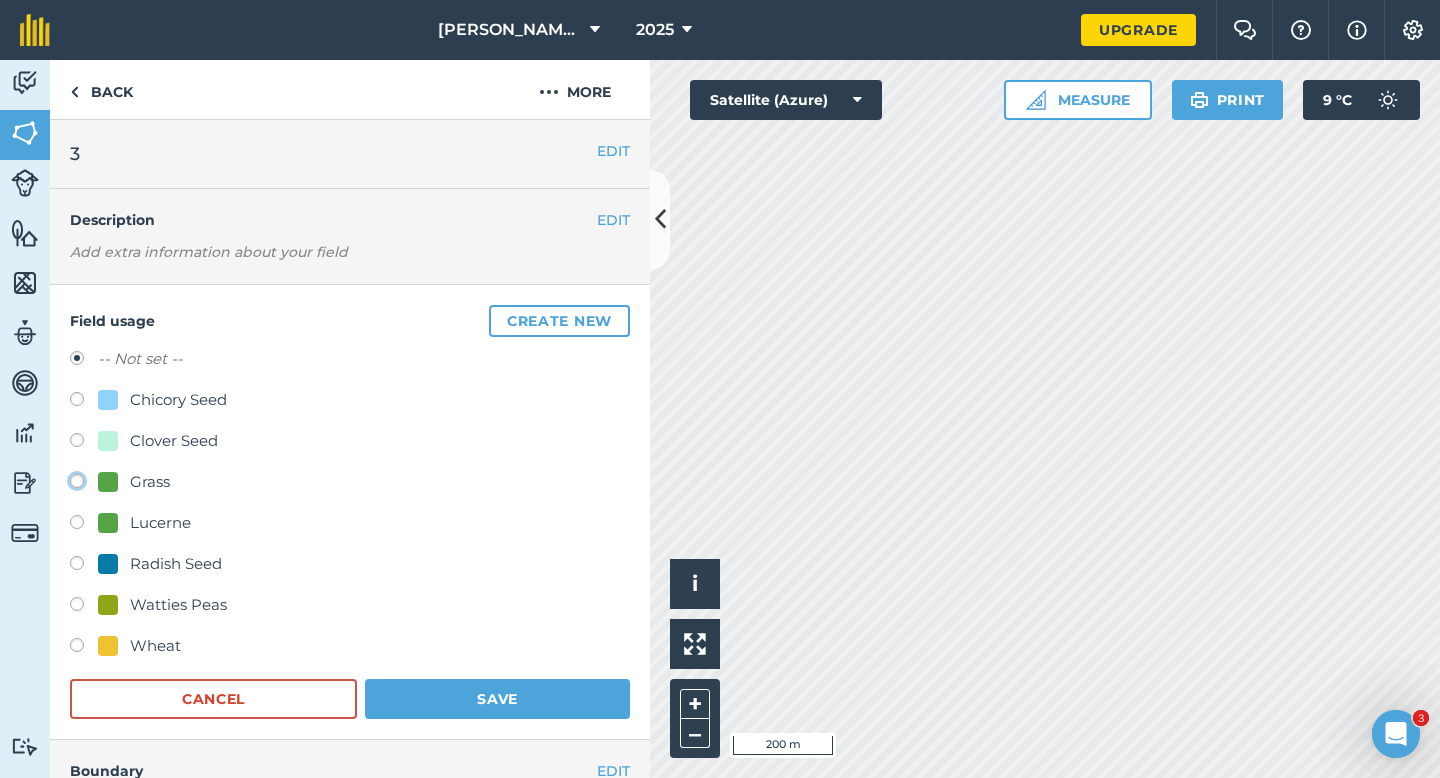 click on "Grass" at bounding box center [-9923, 480] 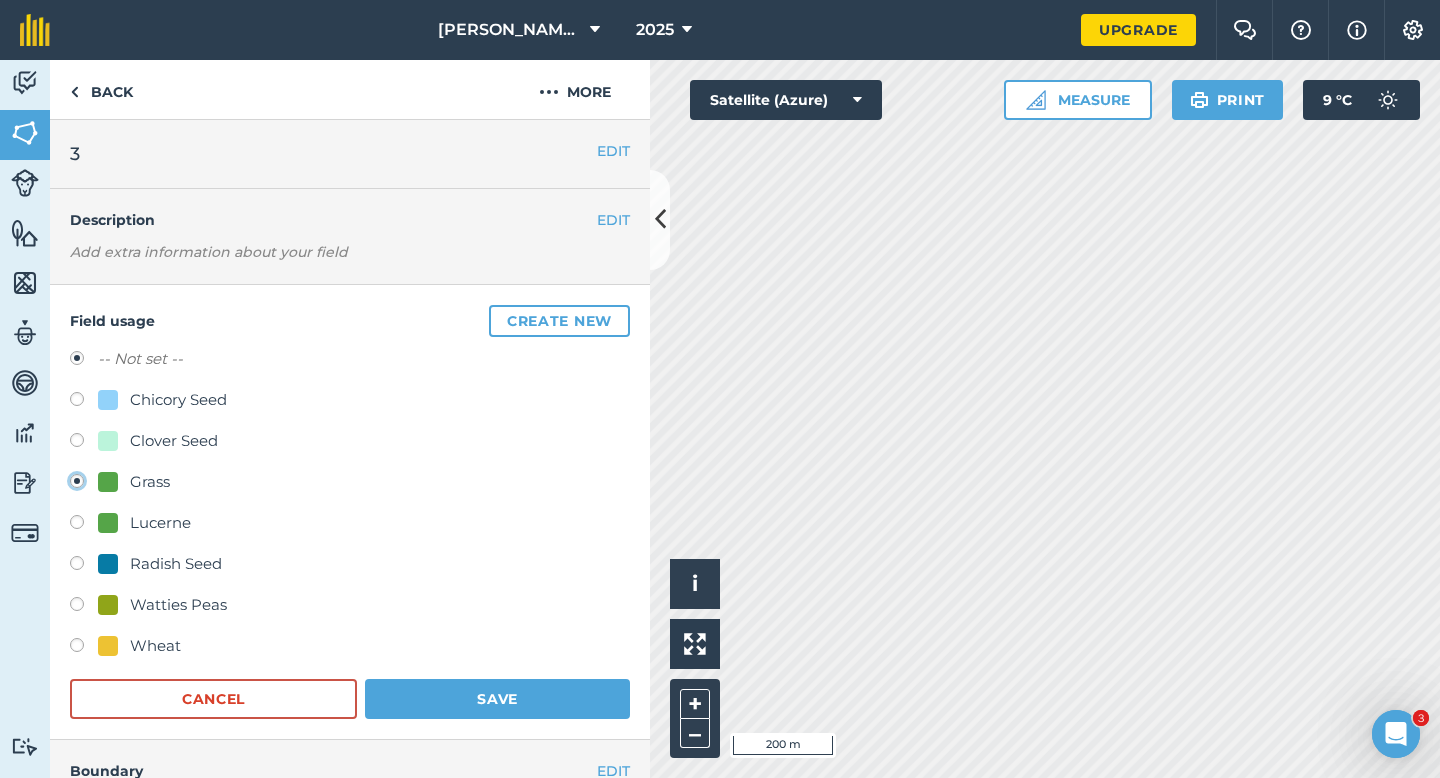 radio on "true" 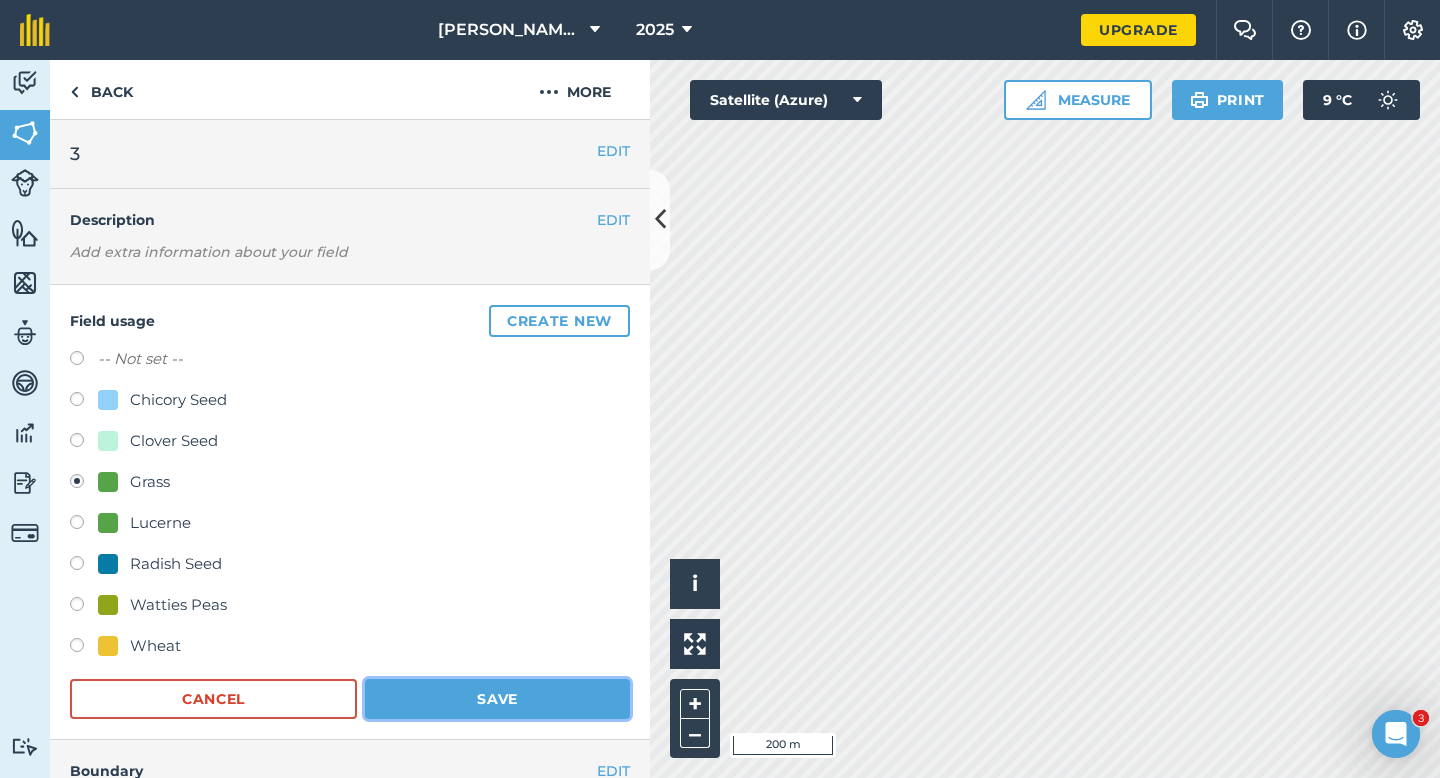 click on "Save" at bounding box center (497, 699) 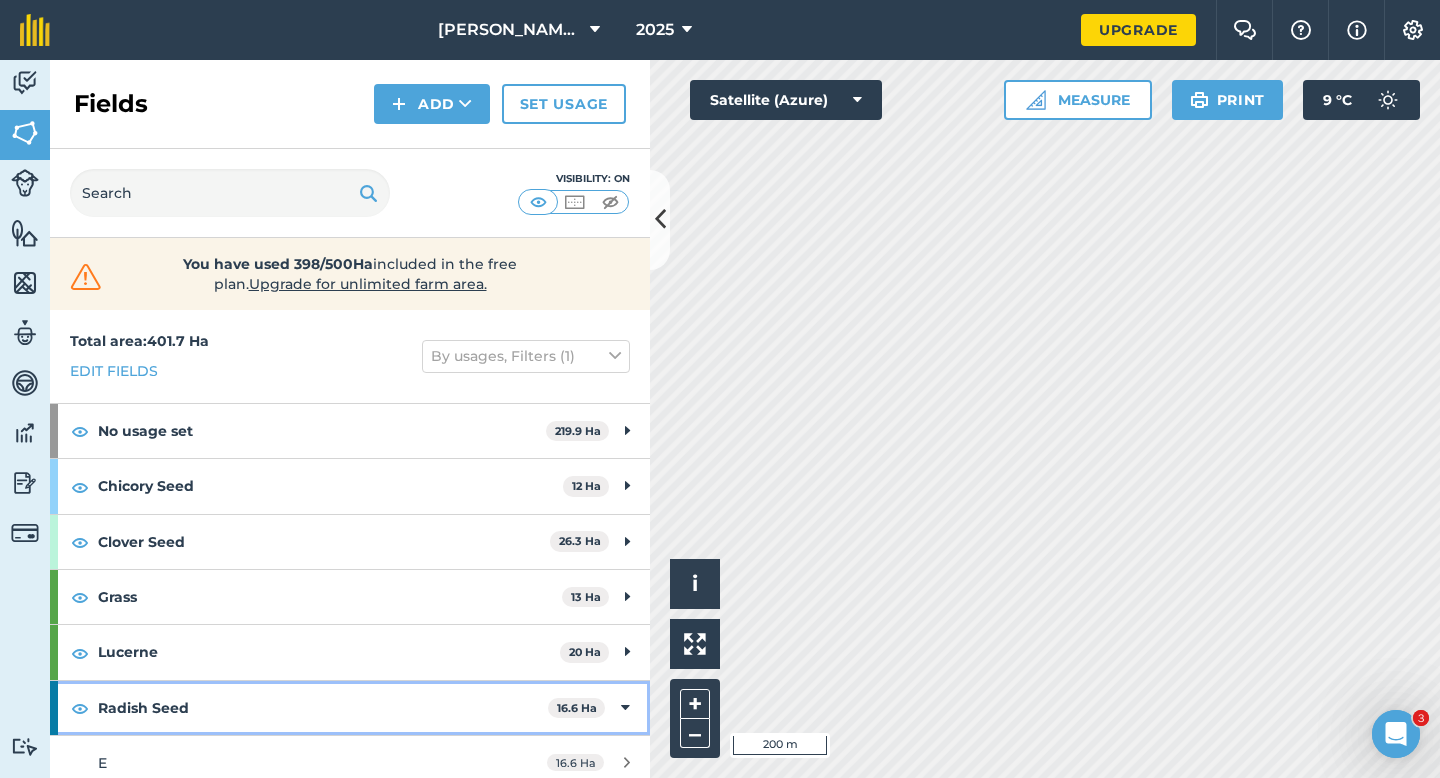 click on "Radish Seed 16.6   Ha" at bounding box center (350, 708) 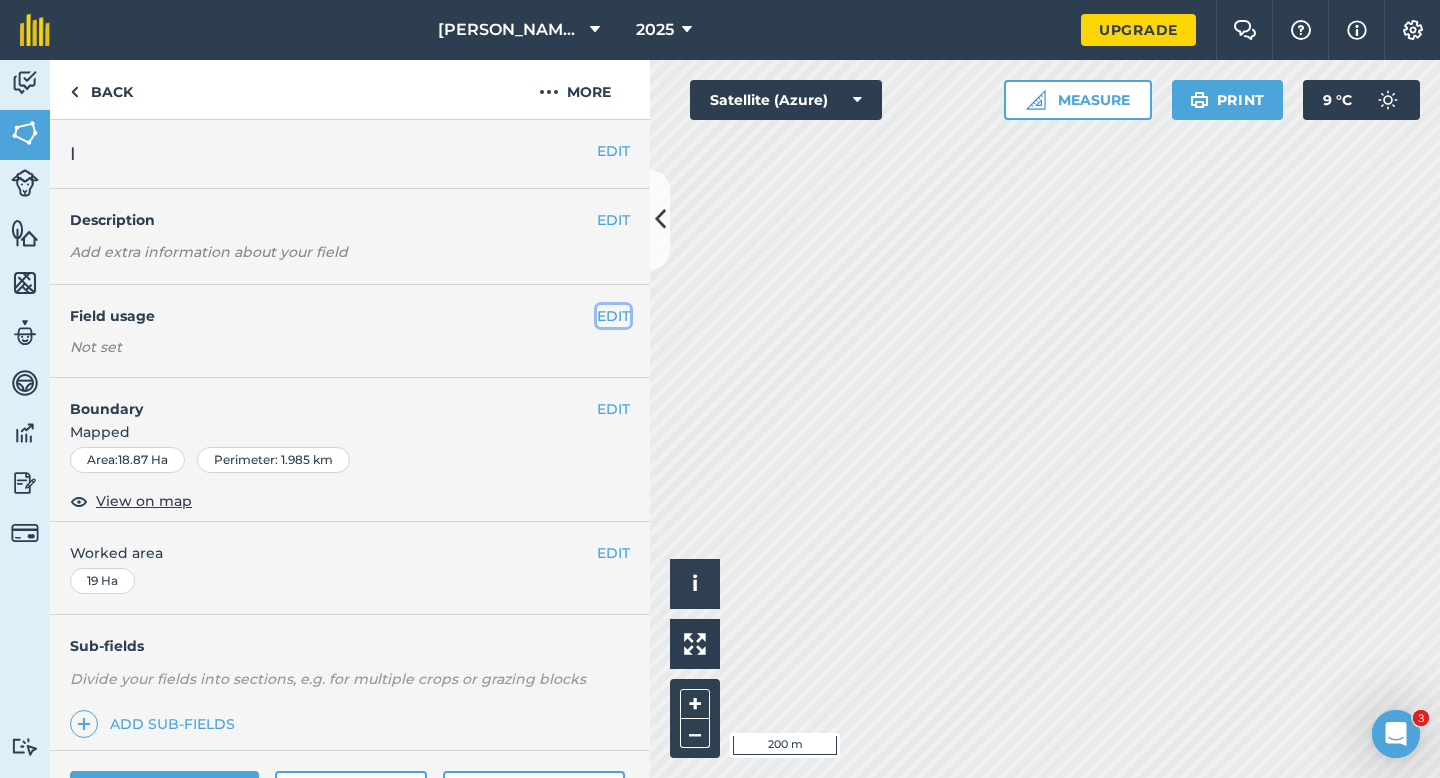 click on "EDIT" at bounding box center (613, 316) 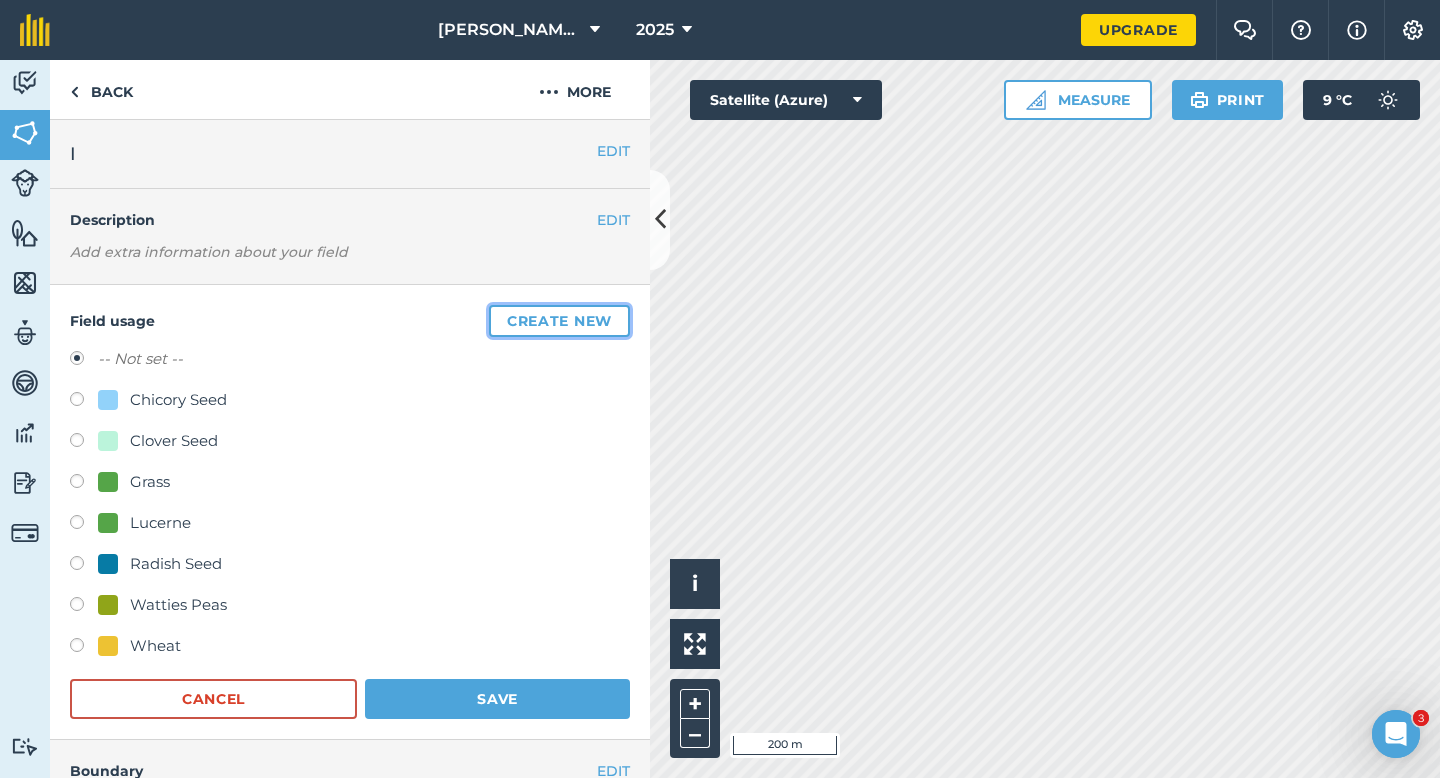 click on "Create new" at bounding box center [559, 321] 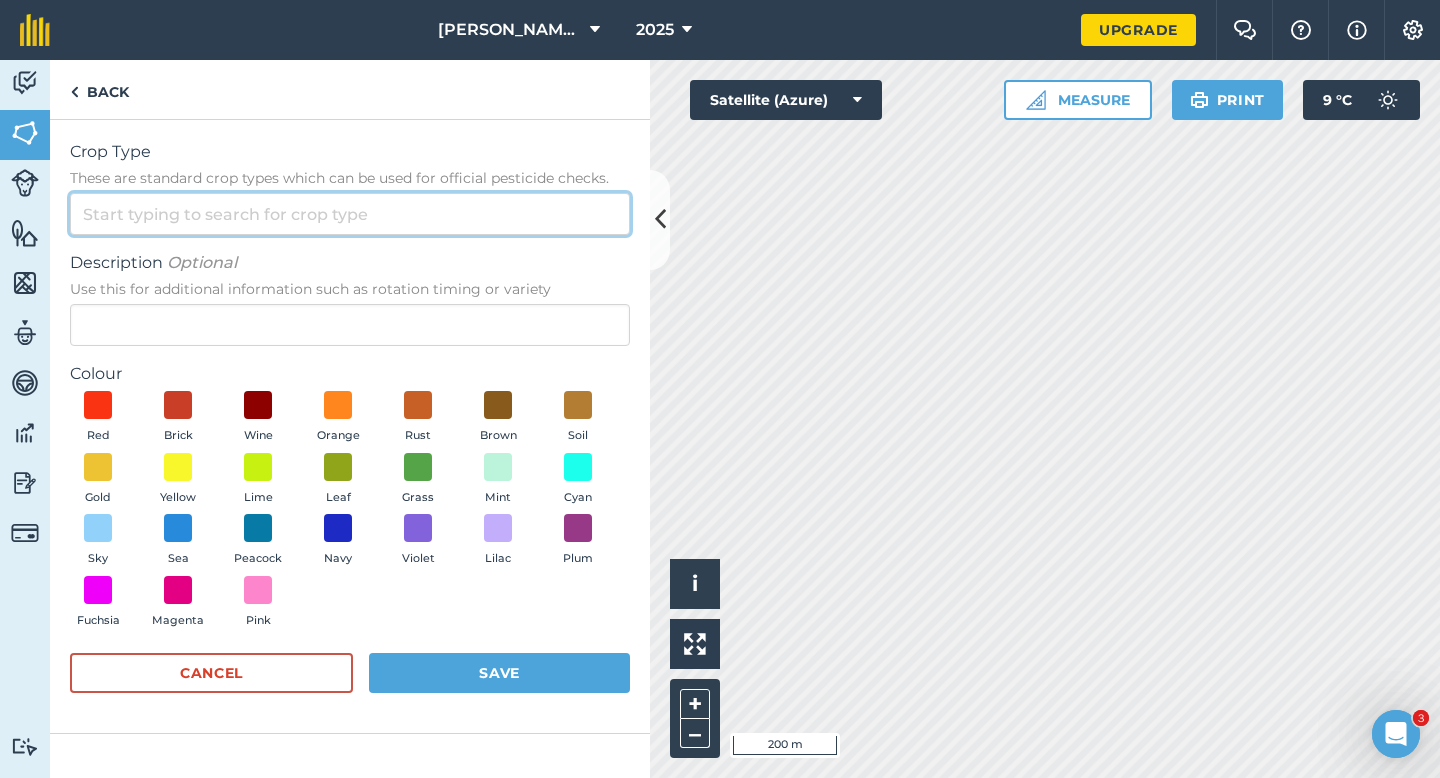 click on "Crop Type These are standard crop types which can be used for official pesticide checks." at bounding box center [350, 214] 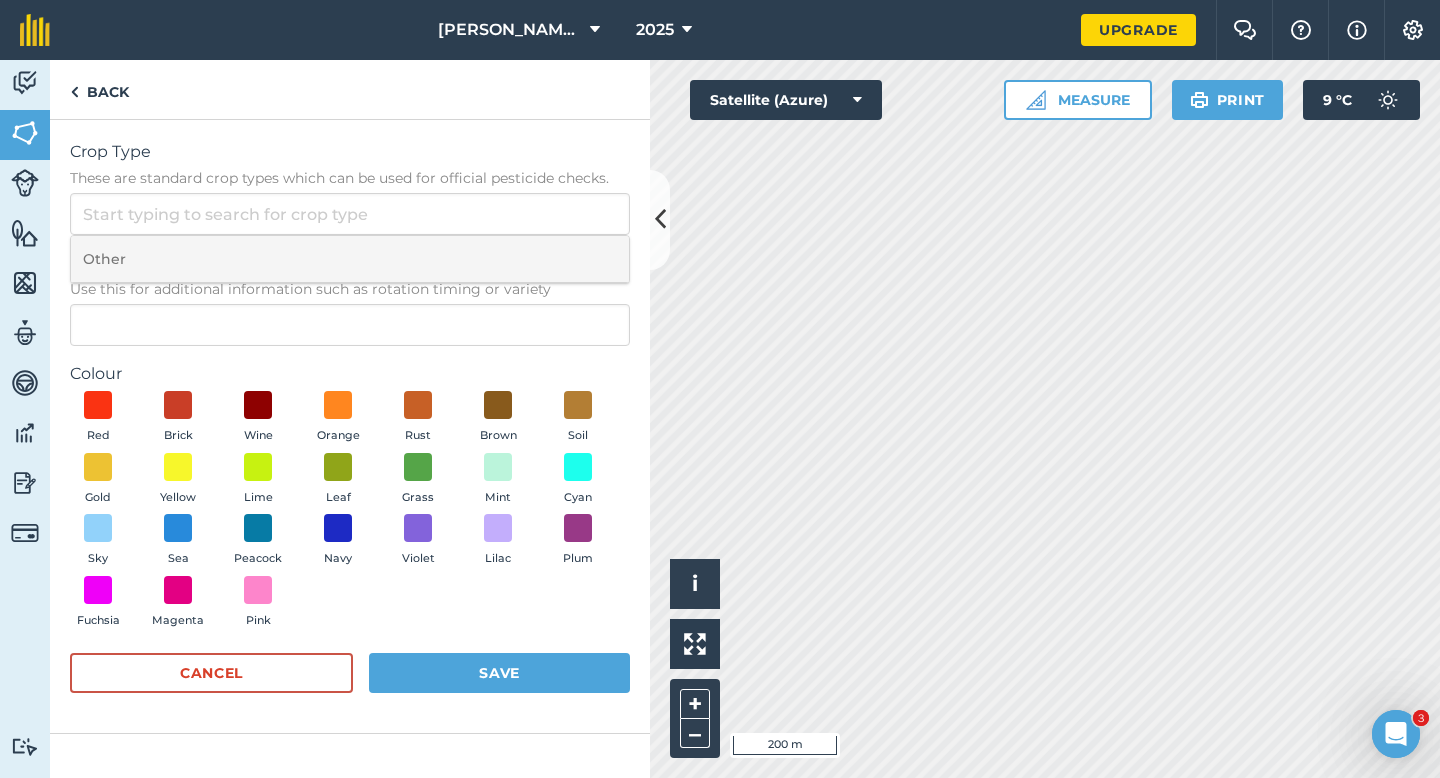 click on "Other" at bounding box center (350, 259) 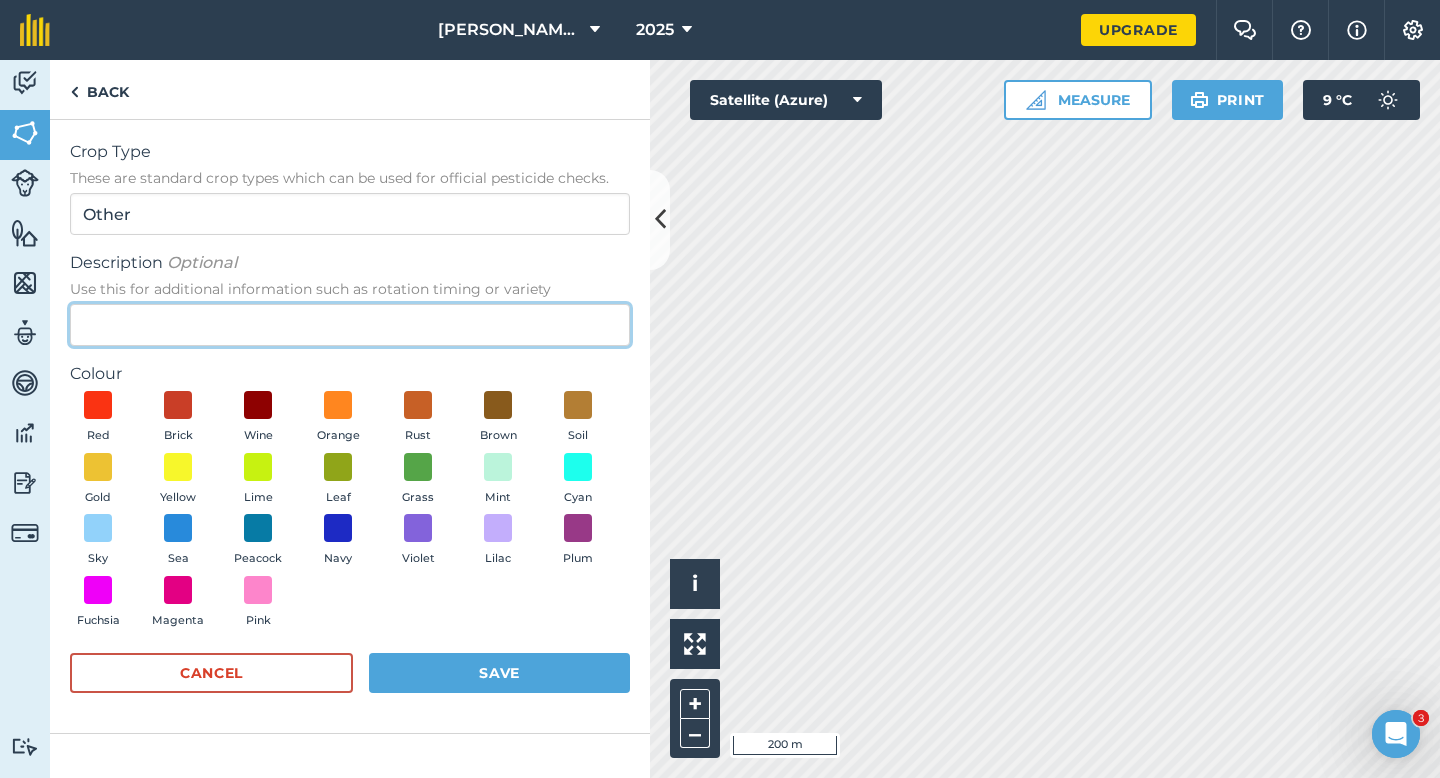 click on "Description   Optional Use this for additional information such as rotation timing or variety" at bounding box center (350, 325) 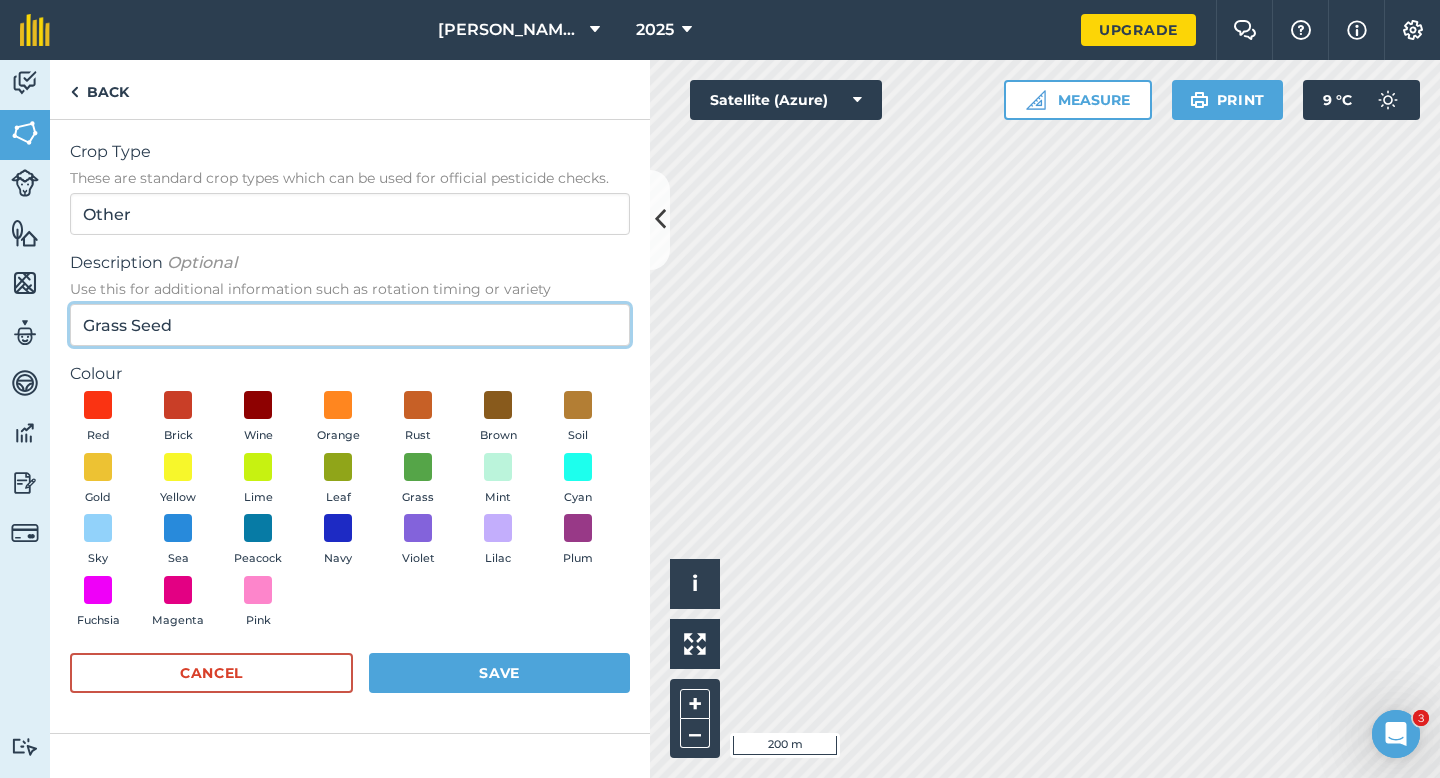 type on "Grass Seed" 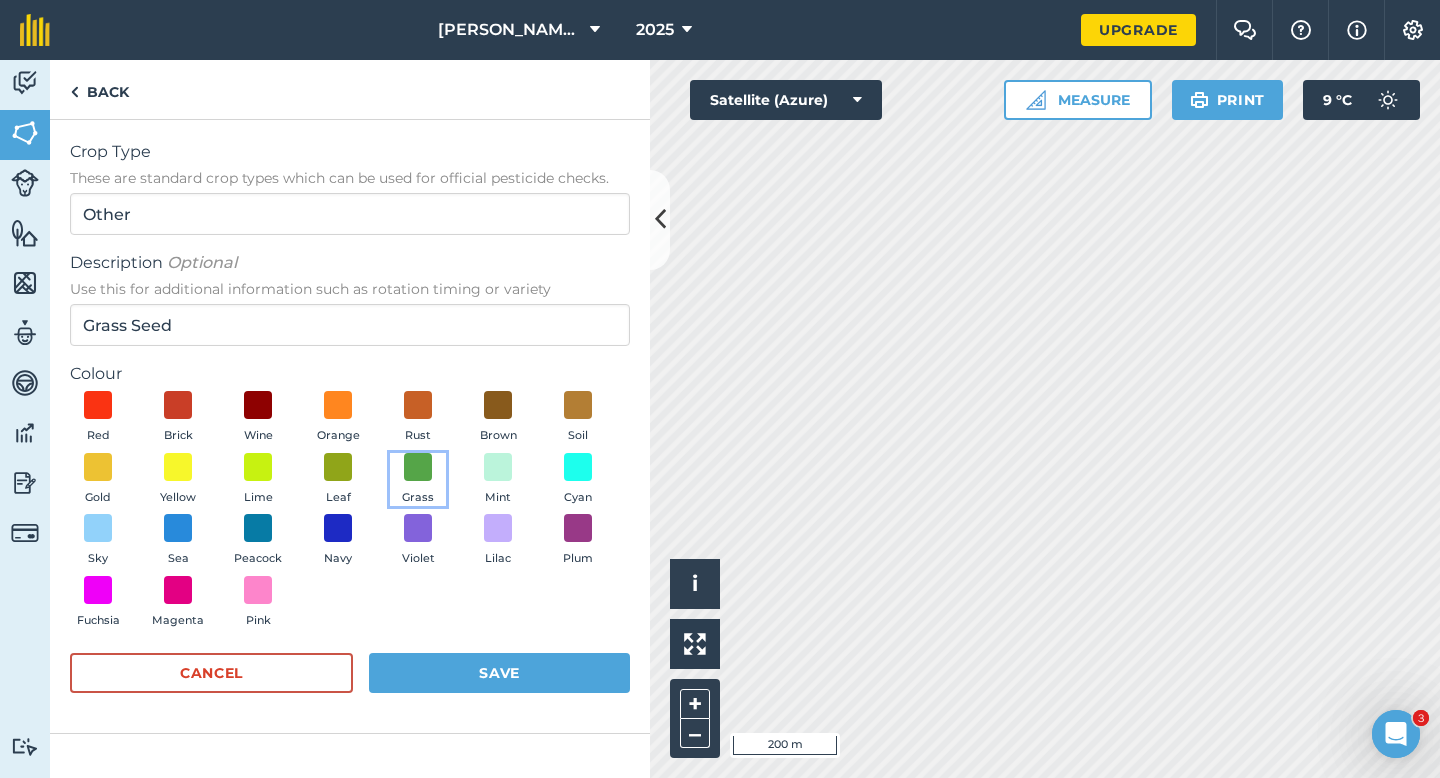 click on "Grass" at bounding box center [418, 480] 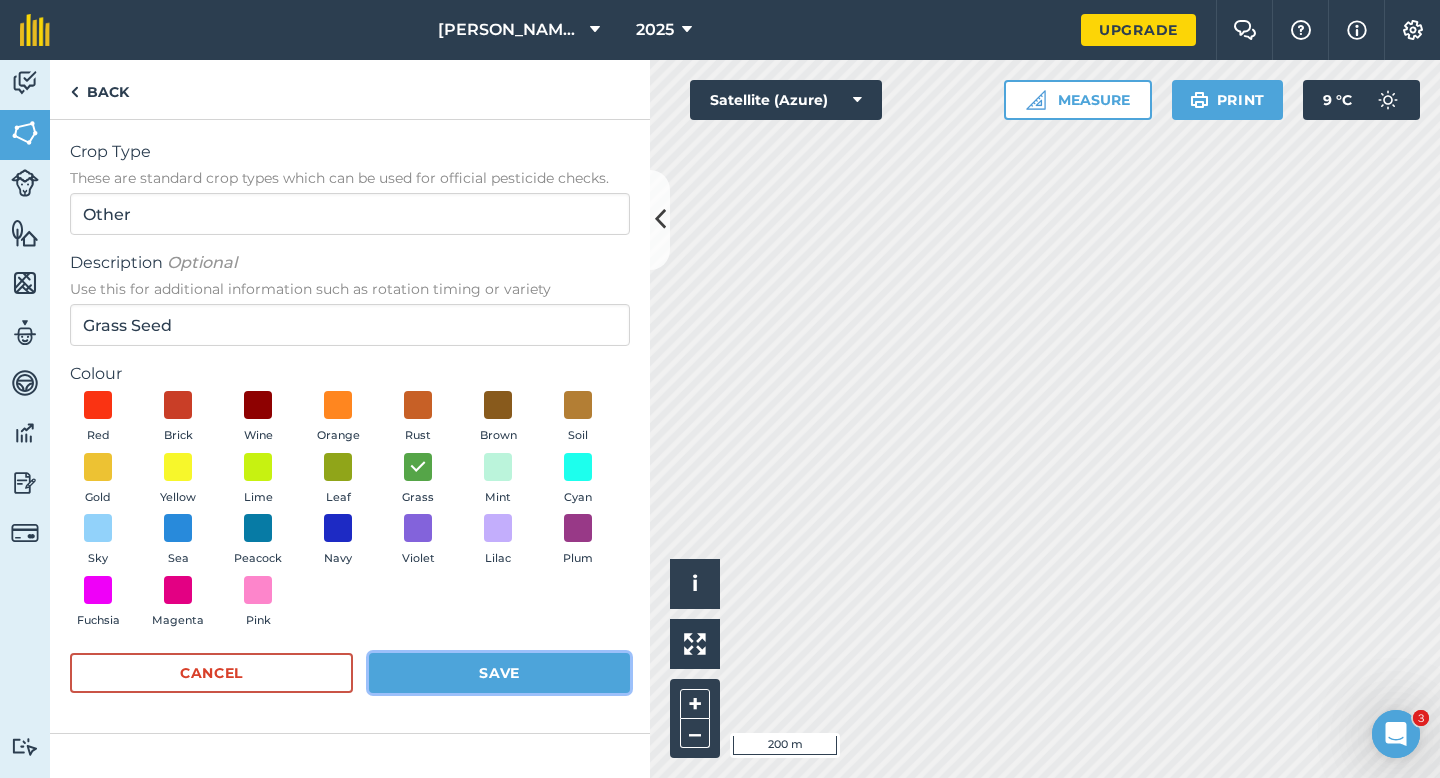 click on "Save" at bounding box center [499, 673] 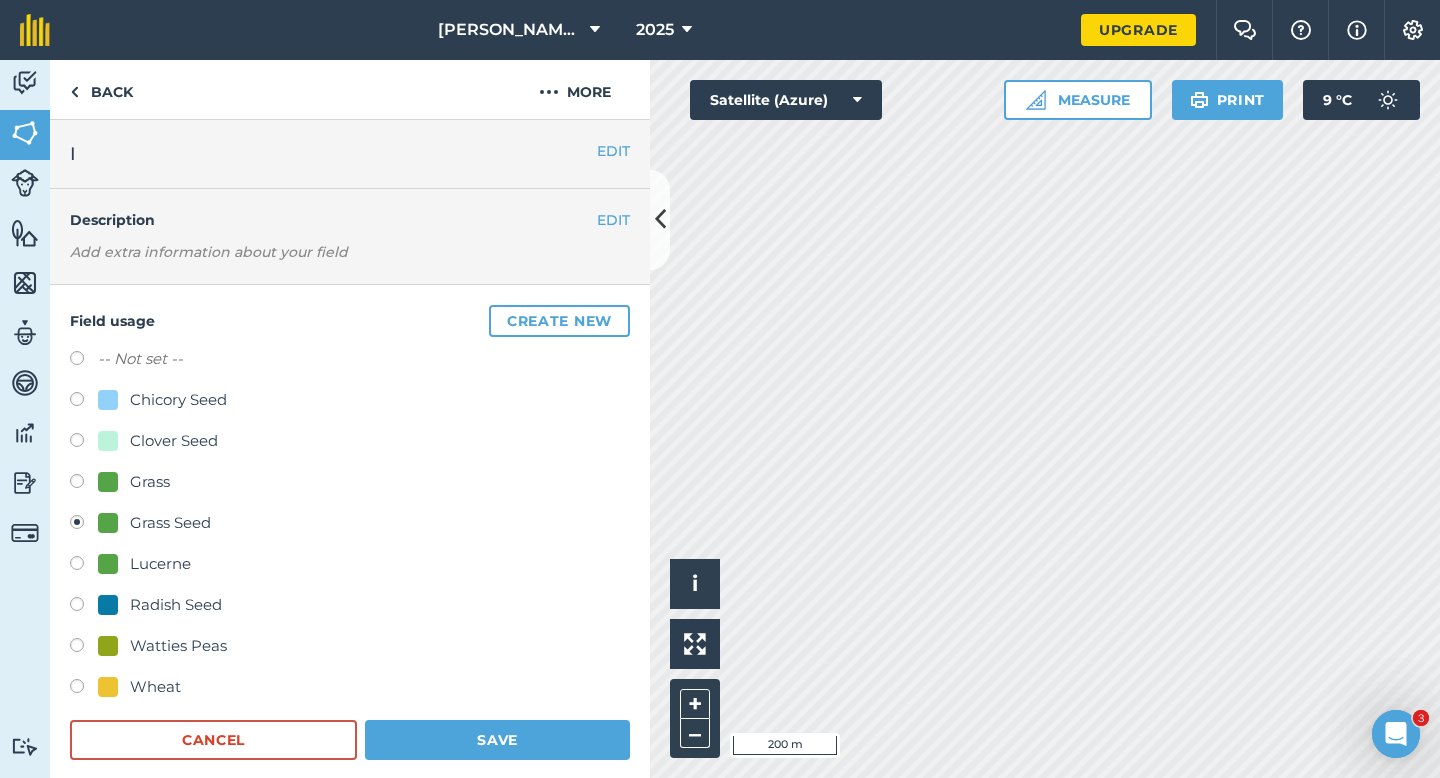 click on "-- Not set -- Chicory Seed Clover Seed Grass  Grass Seed Lucerne  Radish Seed Watties Peas Wheat Cancel Save" at bounding box center (350, 553) 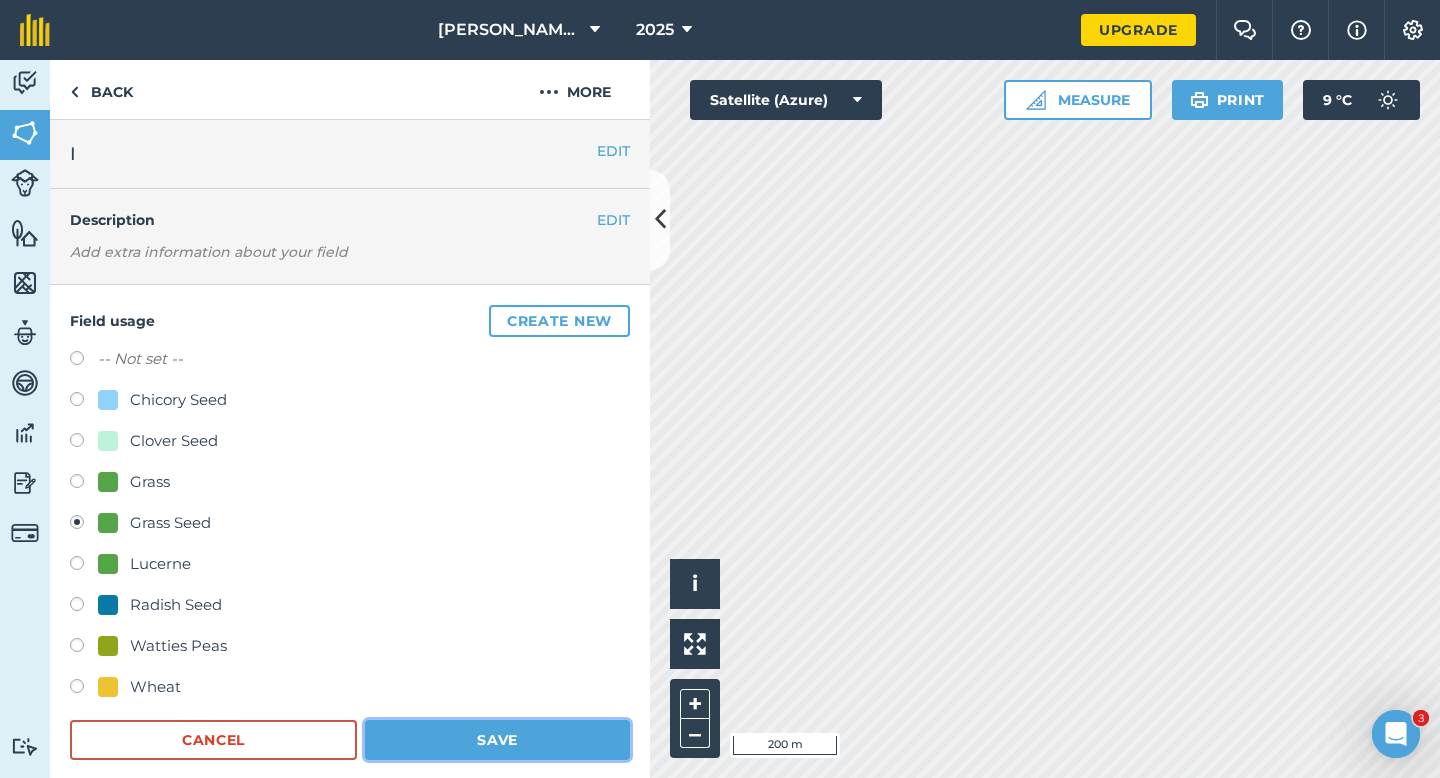 click on "Save" at bounding box center (497, 740) 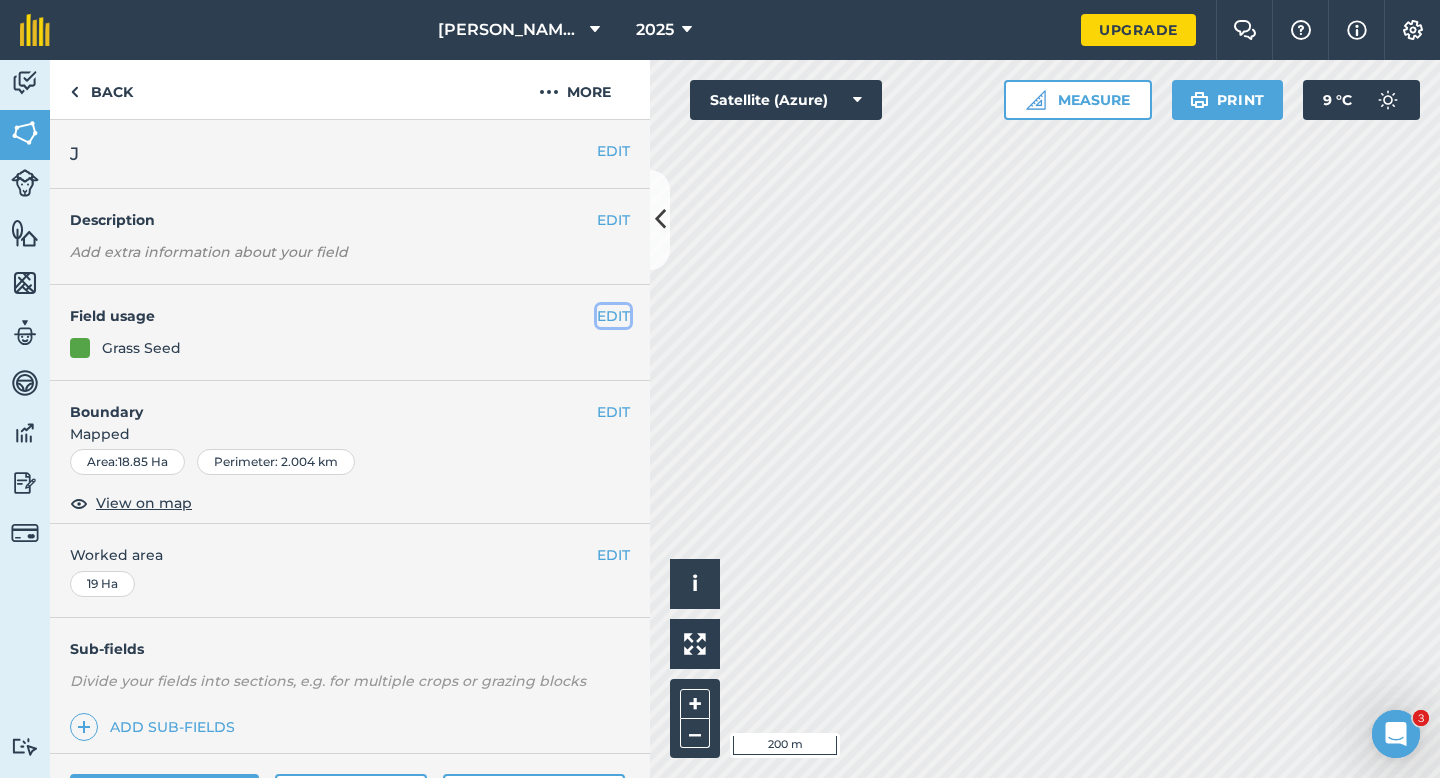 click on "EDIT" at bounding box center (613, 316) 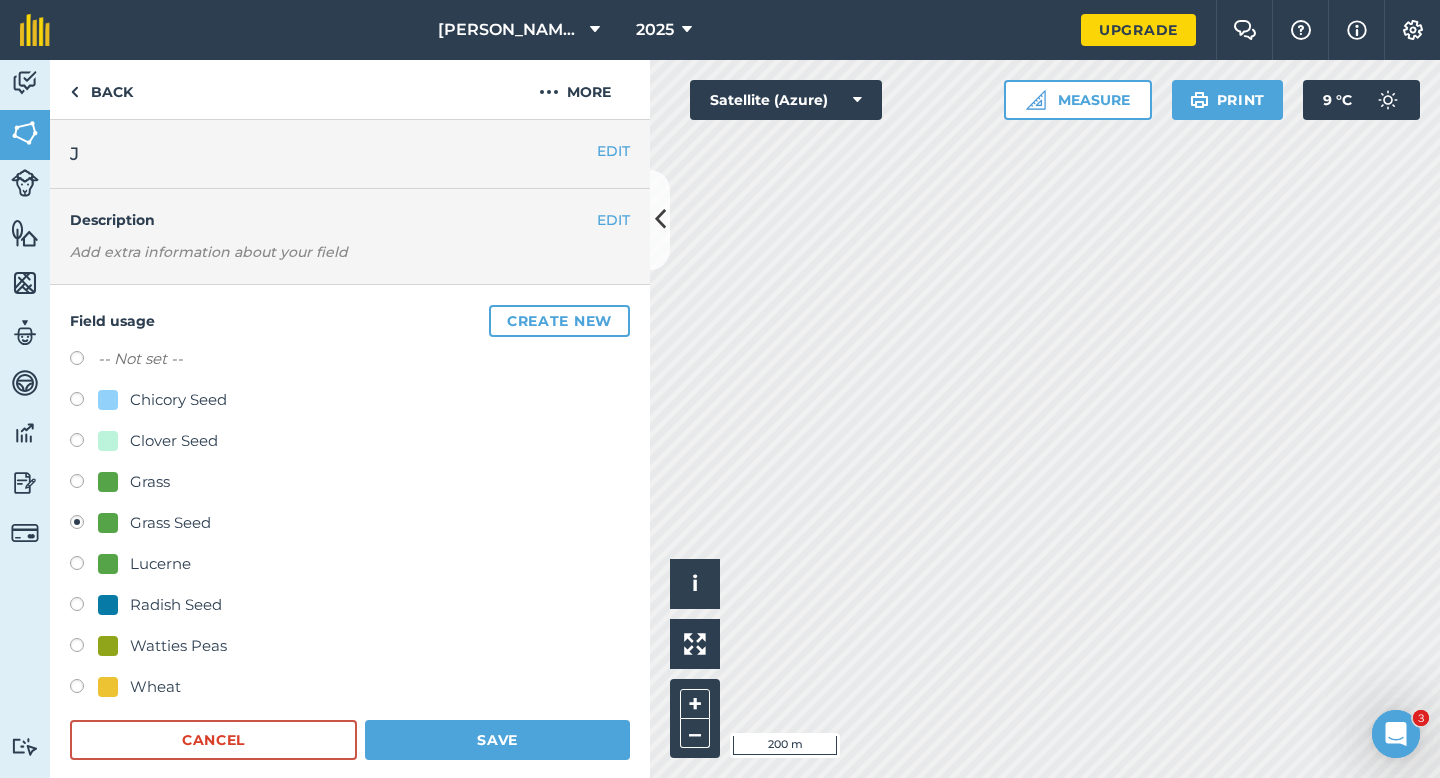 click on "Clover Seed" at bounding box center [174, 441] 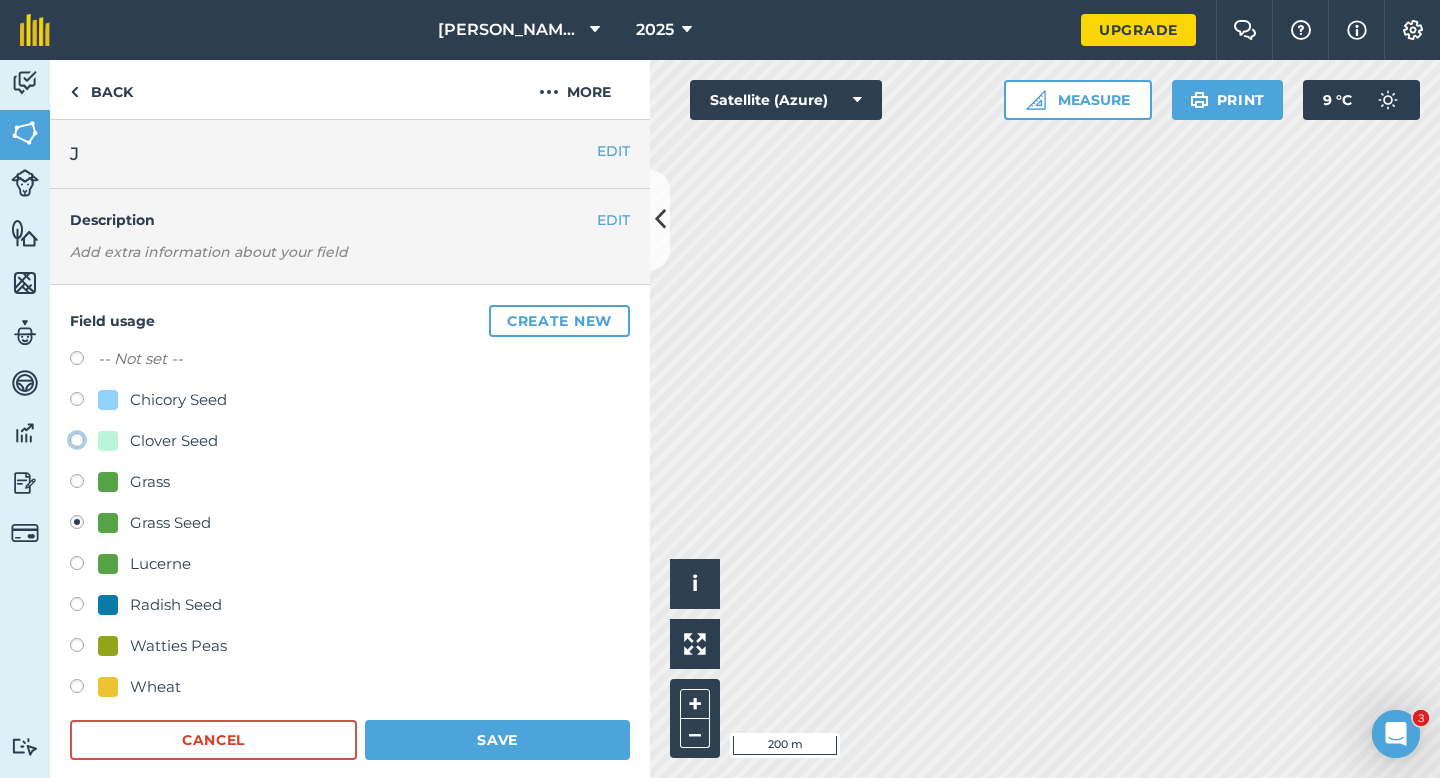 click on "Clover Seed" at bounding box center (-9923, 439) 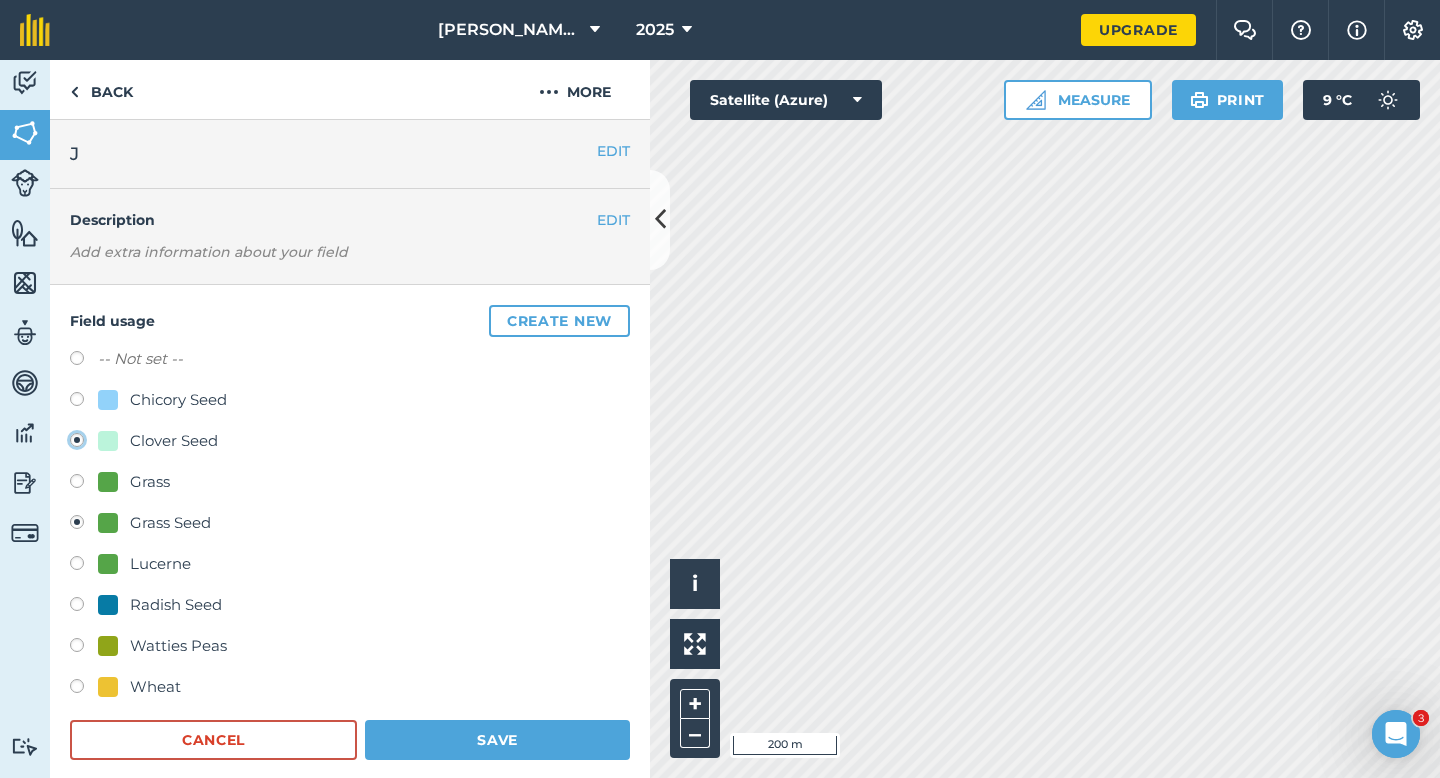 radio on "true" 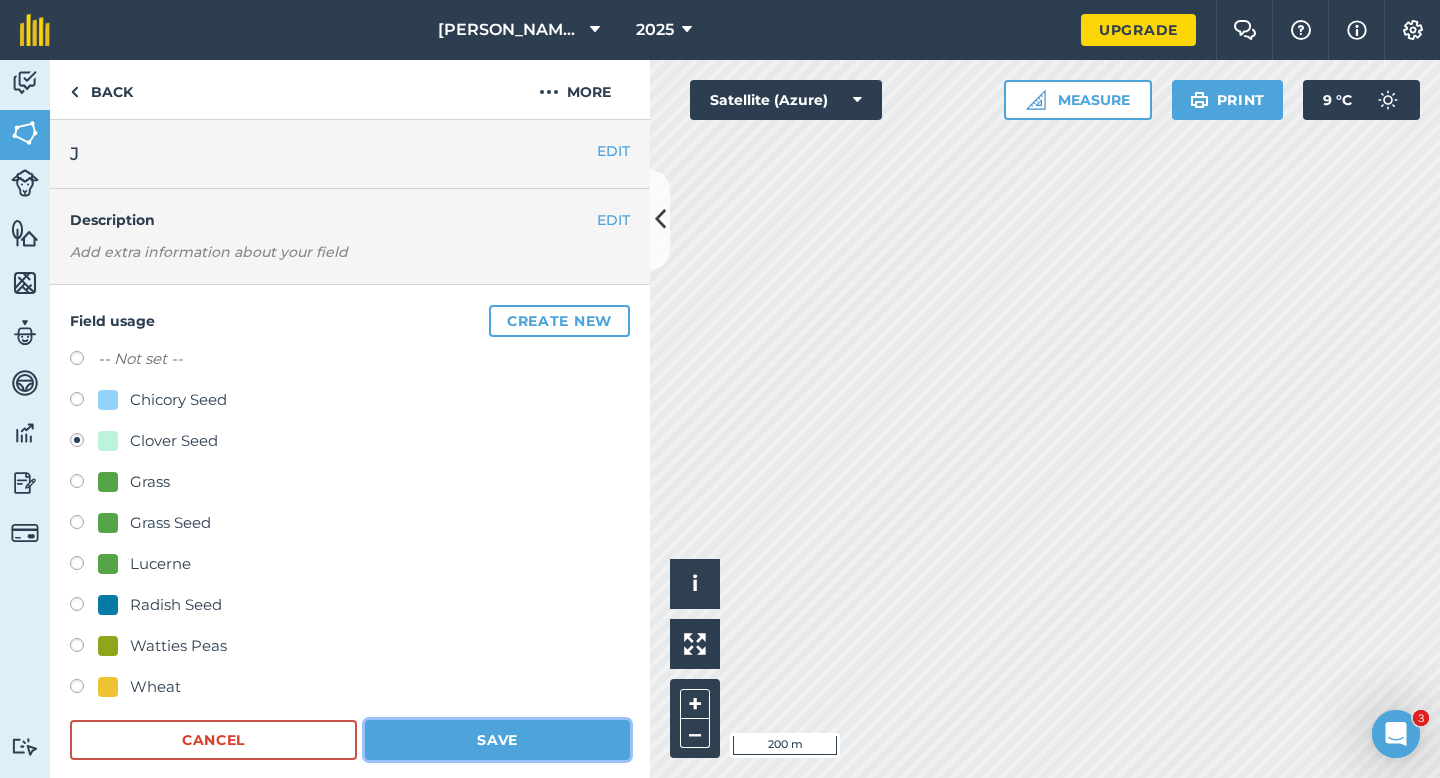 click on "Save" at bounding box center [497, 740] 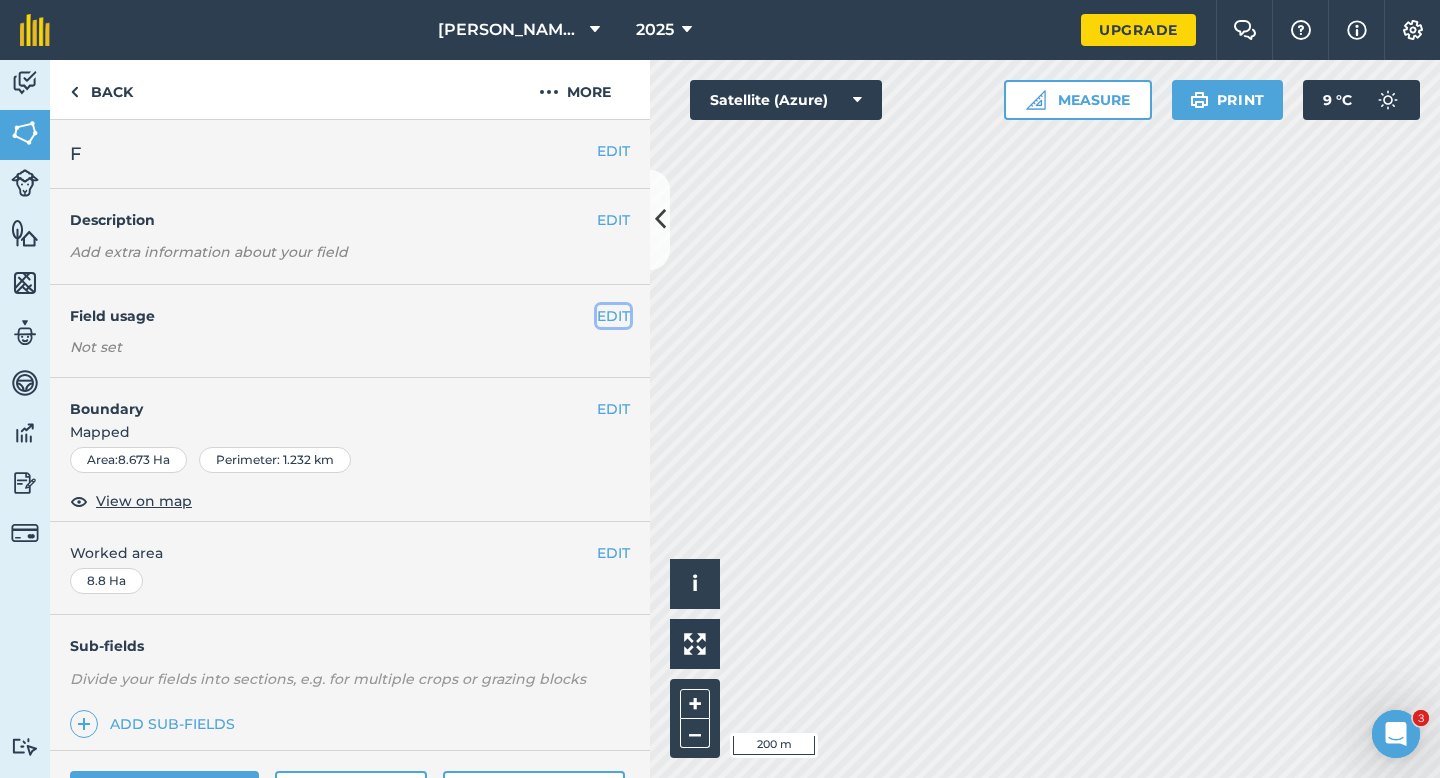 click on "EDIT" at bounding box center (613, 316) 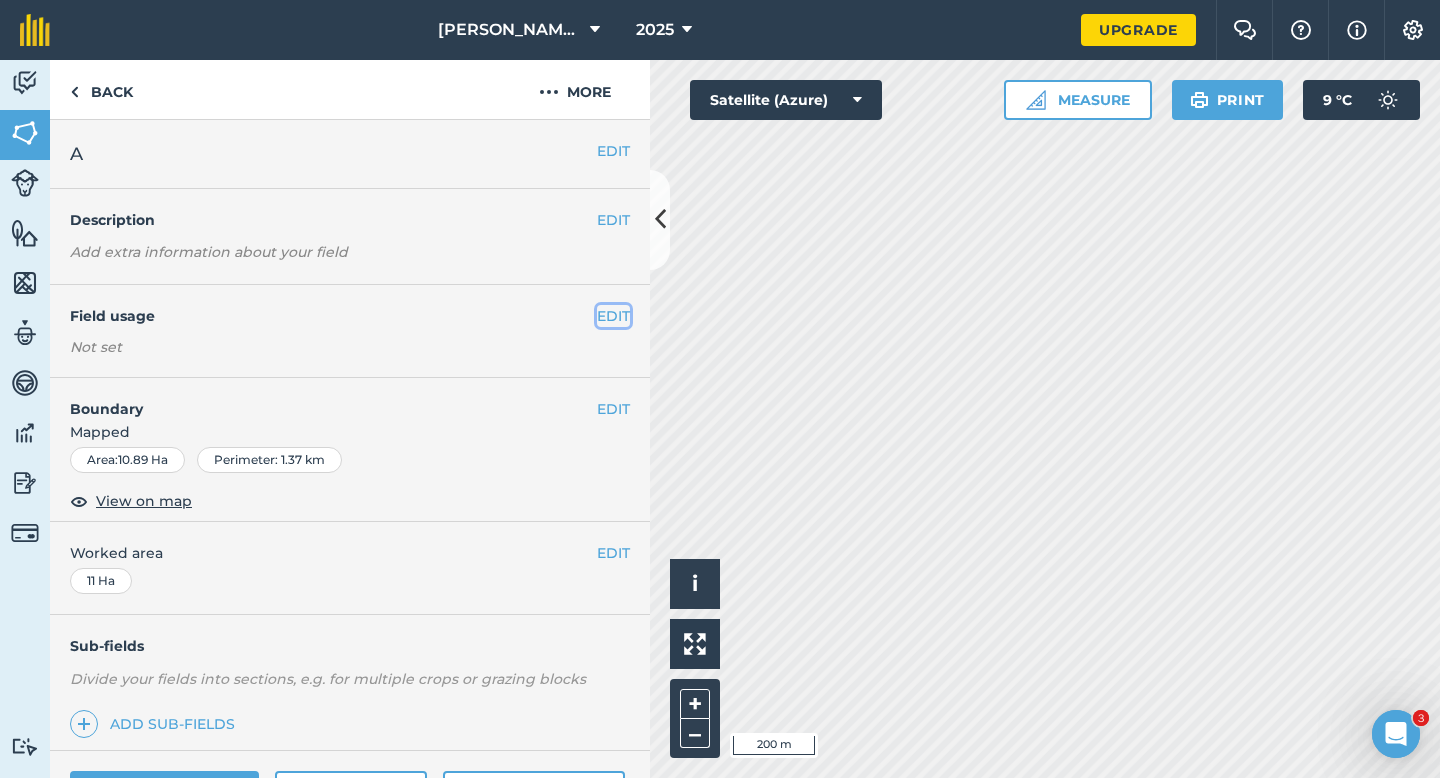click on "EDIT" at bounding box center [613, 316] 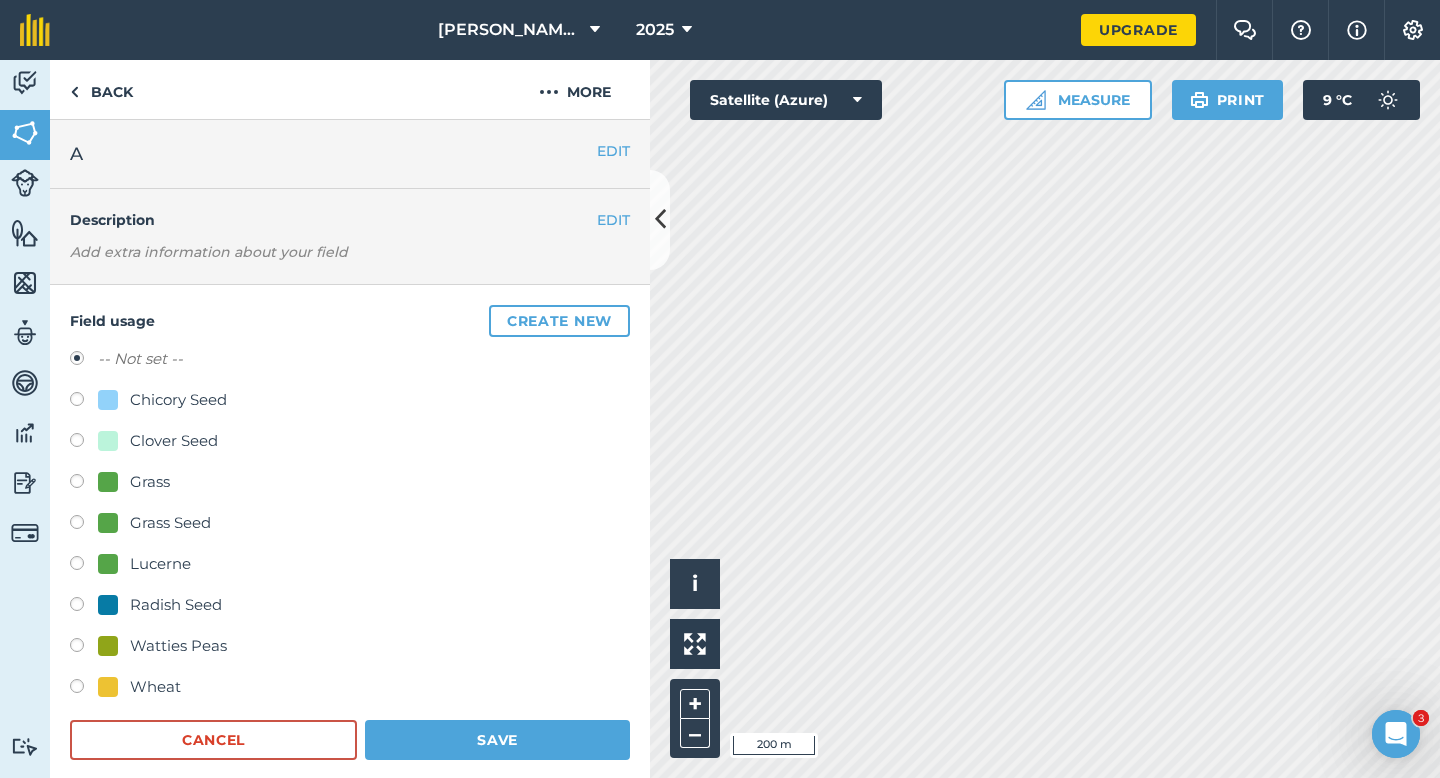 click on "Grass Seed" at bounding box center (170, 523) 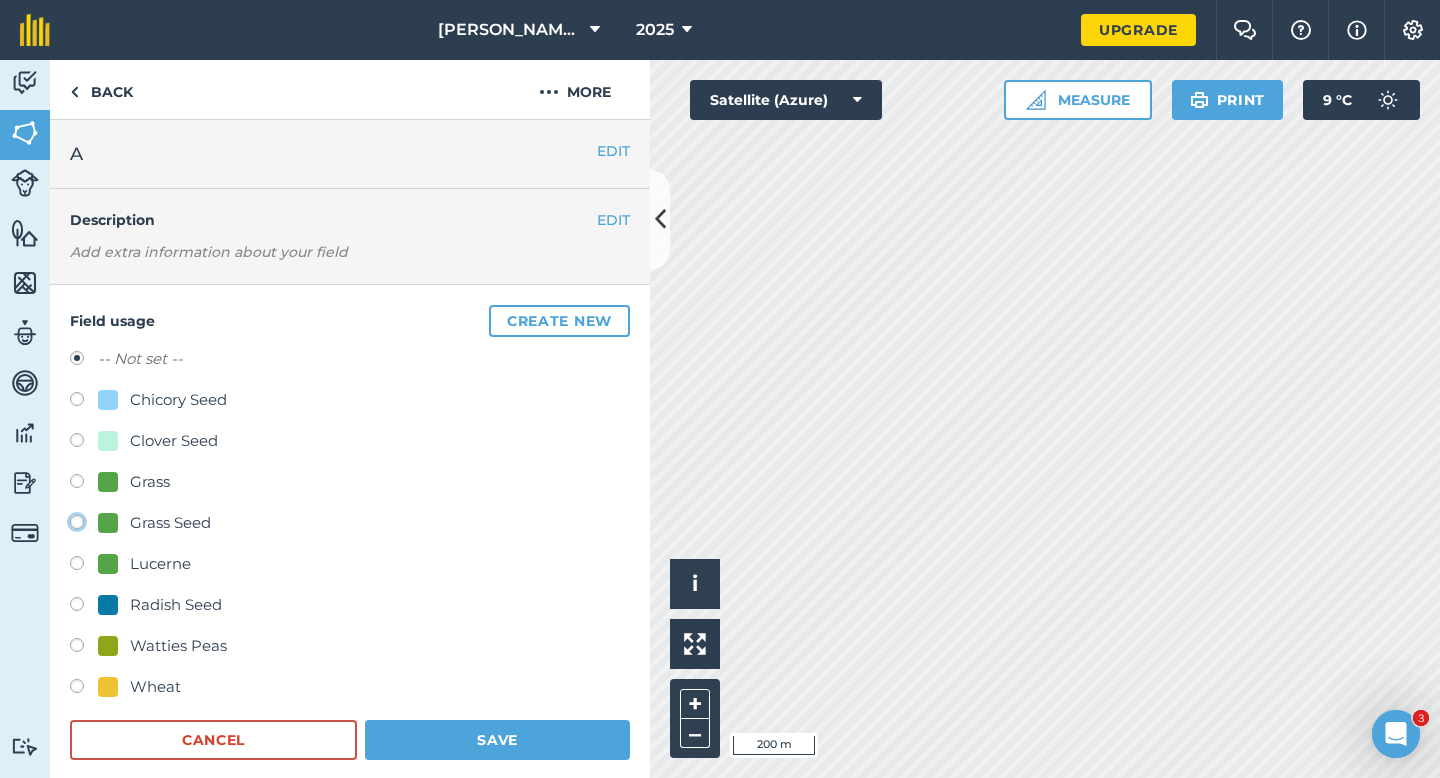click on "Grass Seed" at bounding box center [-9923, 521] 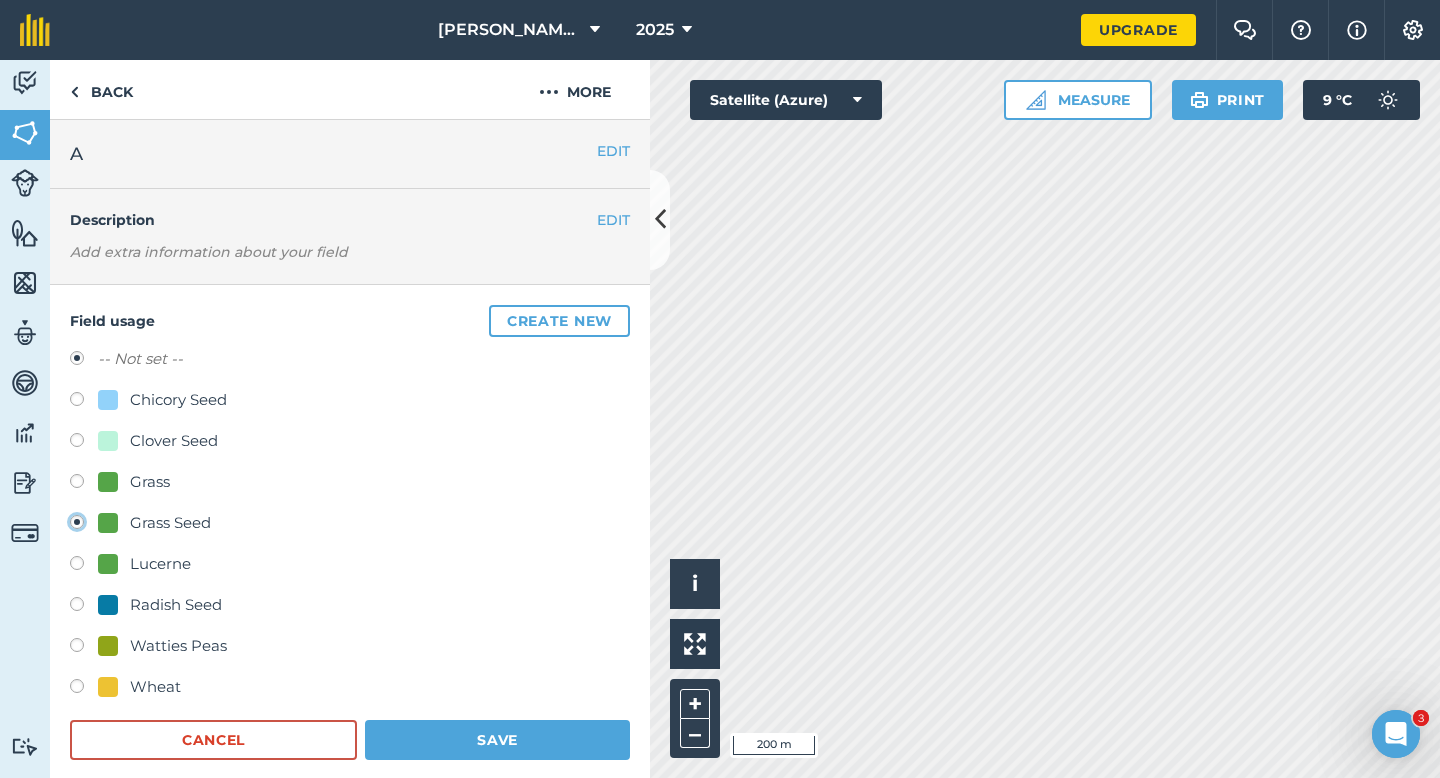 radio on "true" 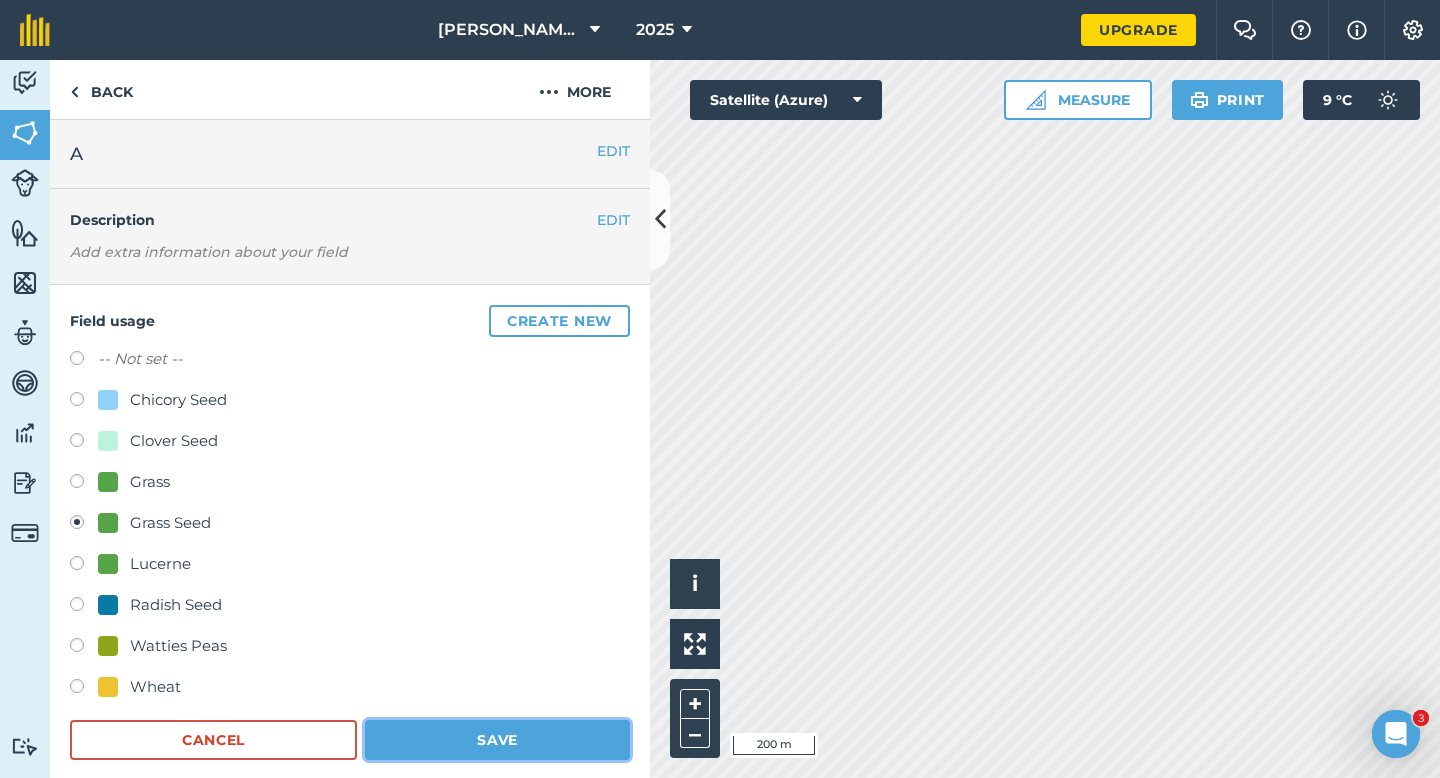 click on "Save" at bounding box center [497, 740] 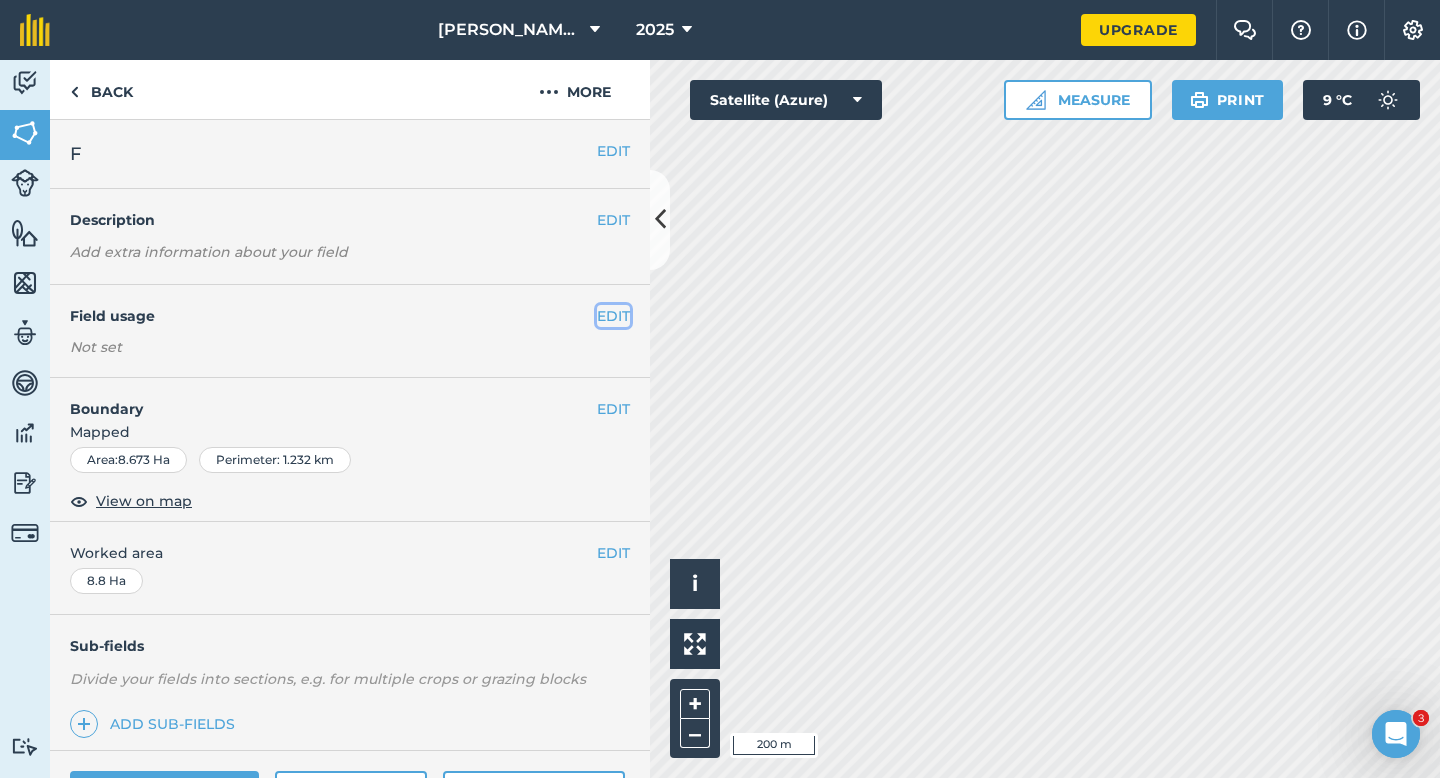 click on "EDIT" at bounding box center (613, 316) 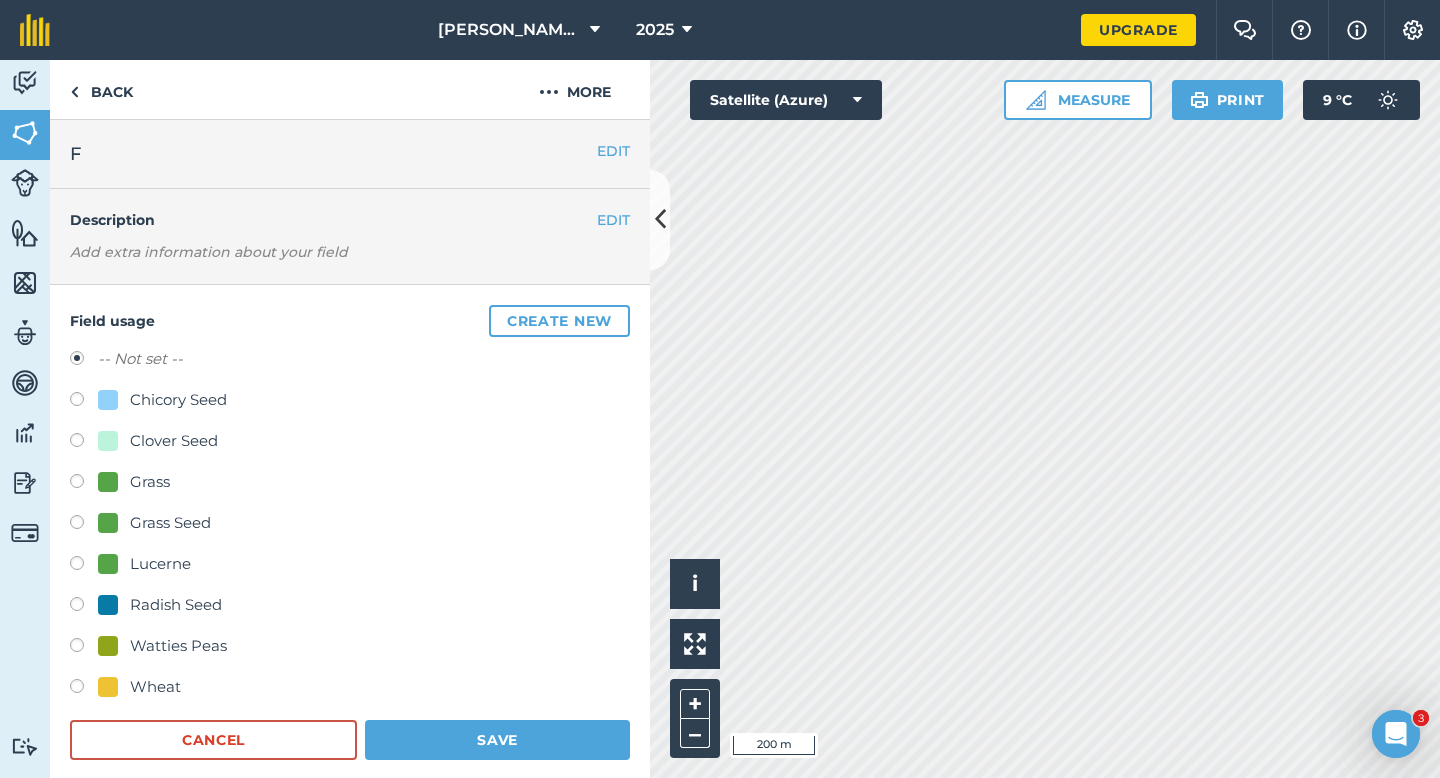 click on "Grass Seed" at bounding box center (170, 523) 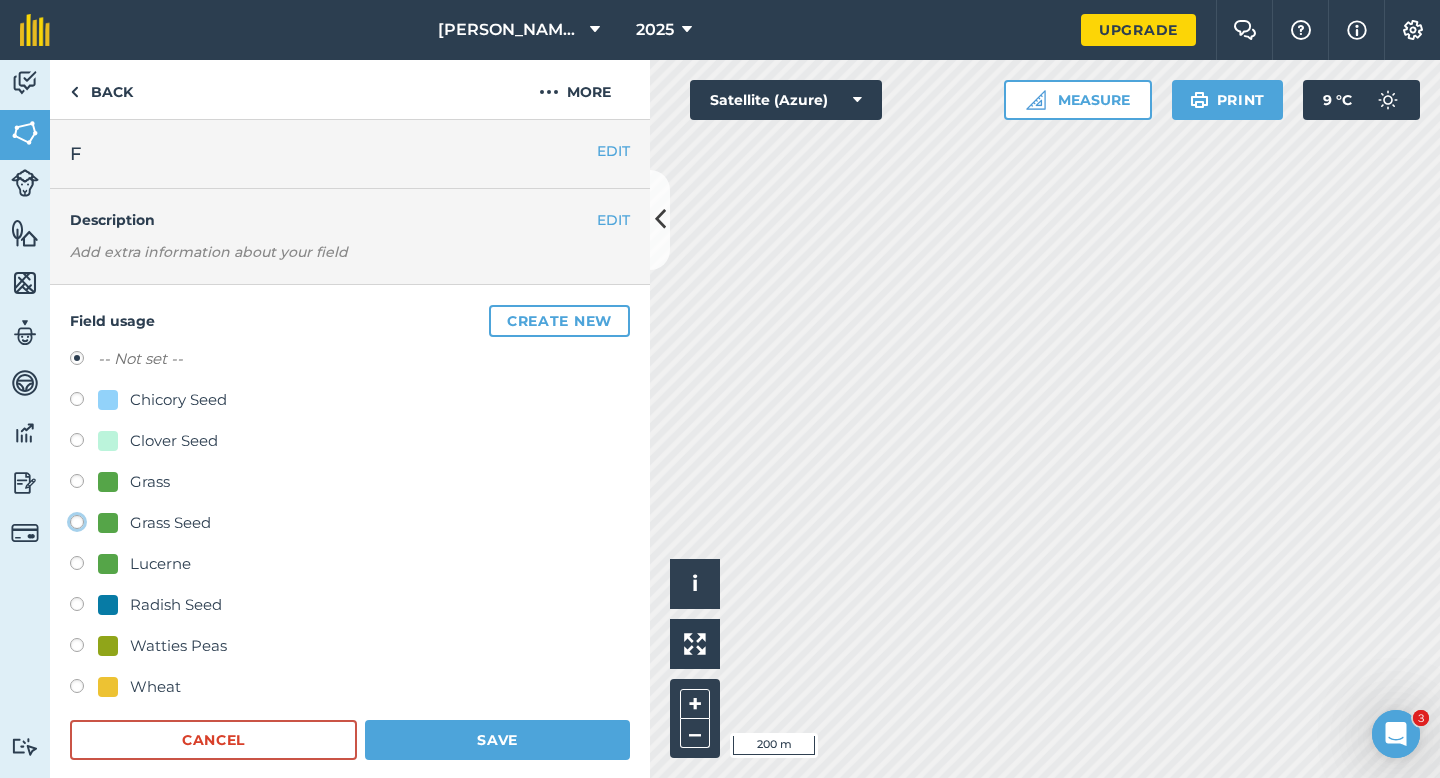 click on "Grass Seed" at bounding box center (-9923, 521) 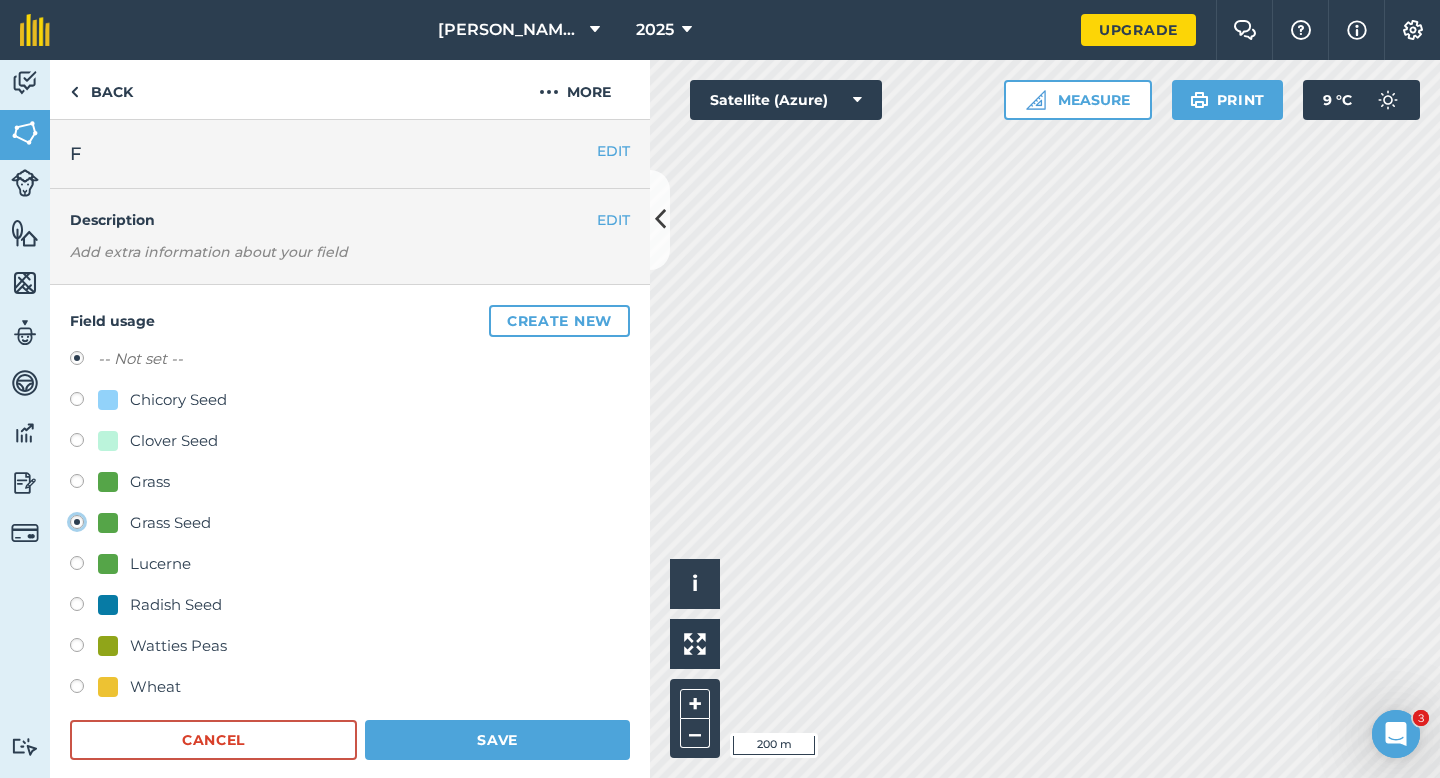 radio on "true" 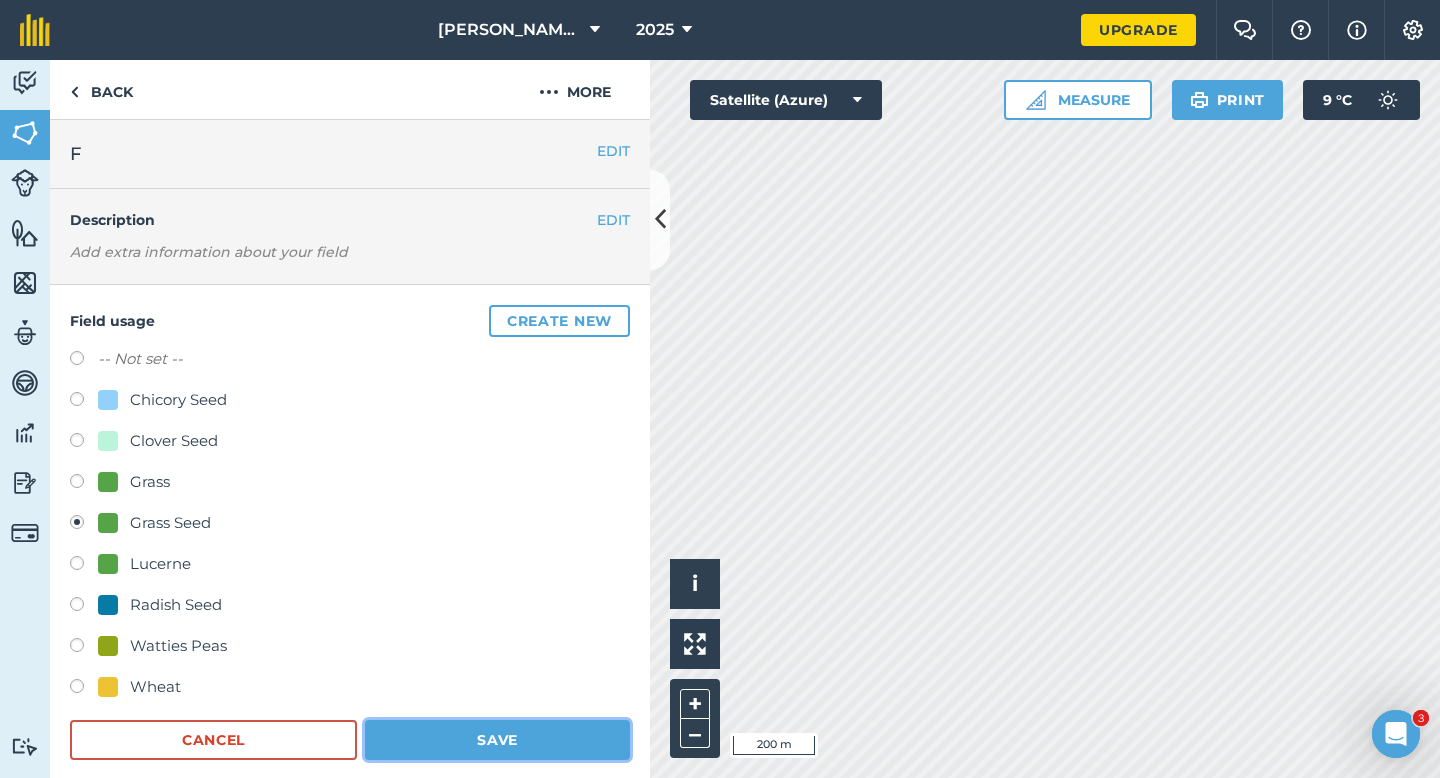 click on "Save" at bounding box center (497, 740) 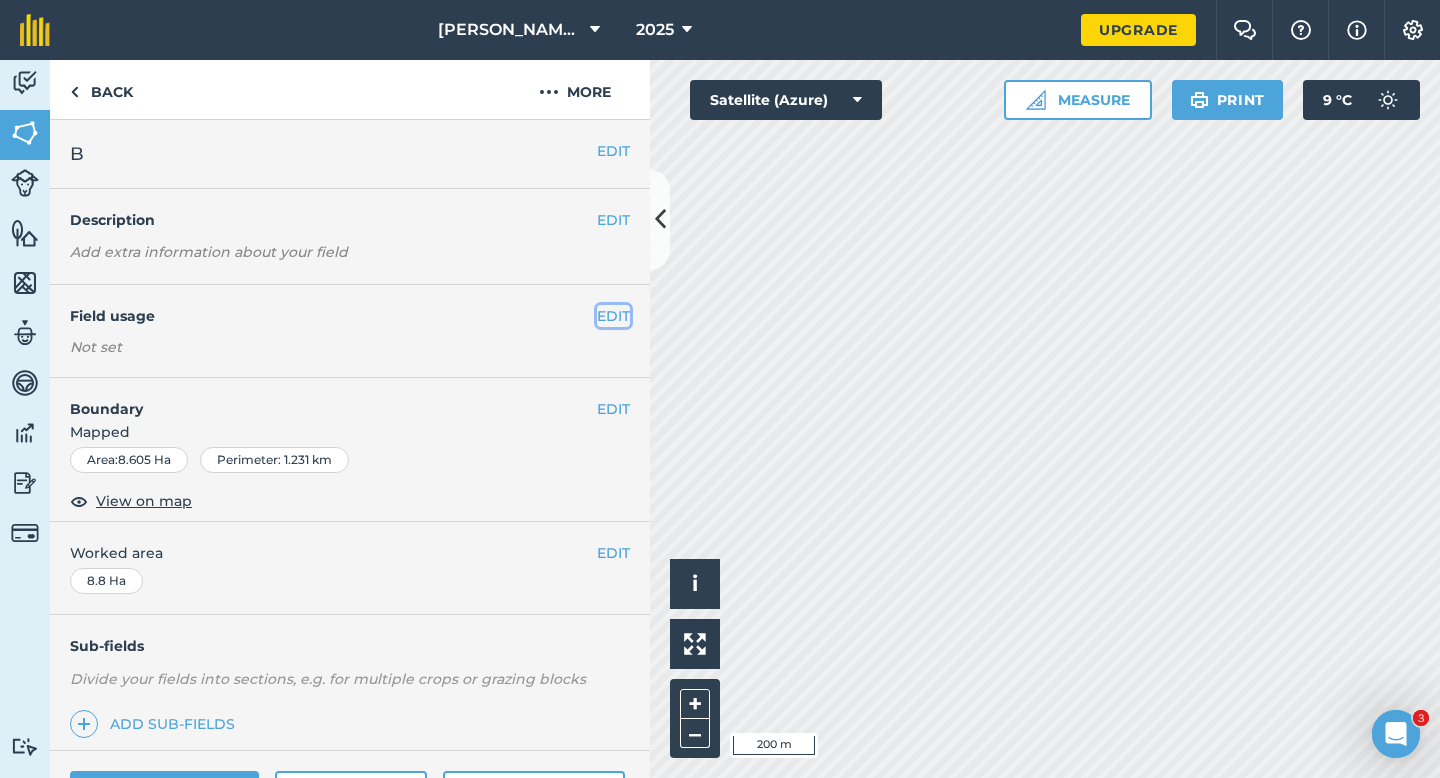 click on "EDIT" at bounding box center [613, 316] 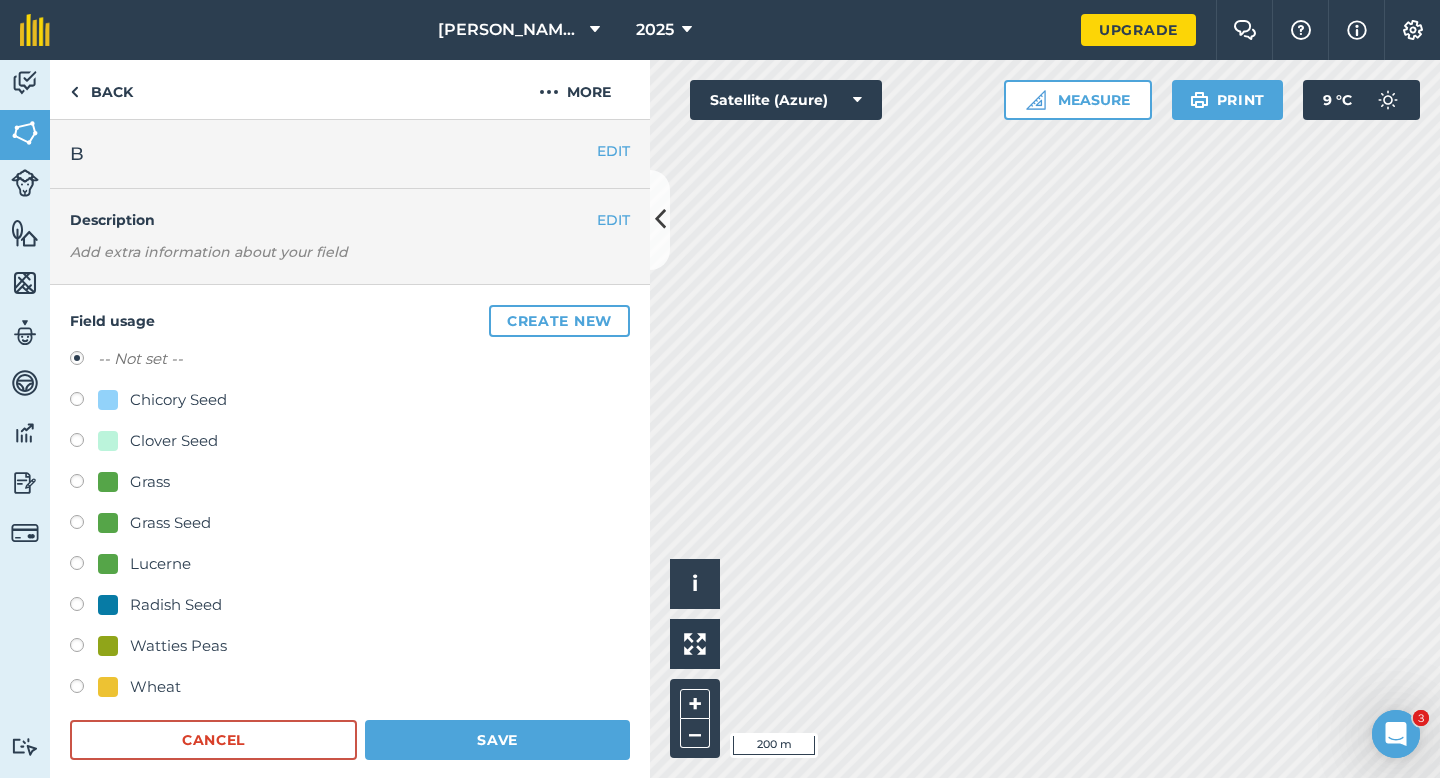 click on "Watties Peas" at bounding box center [178, 646] 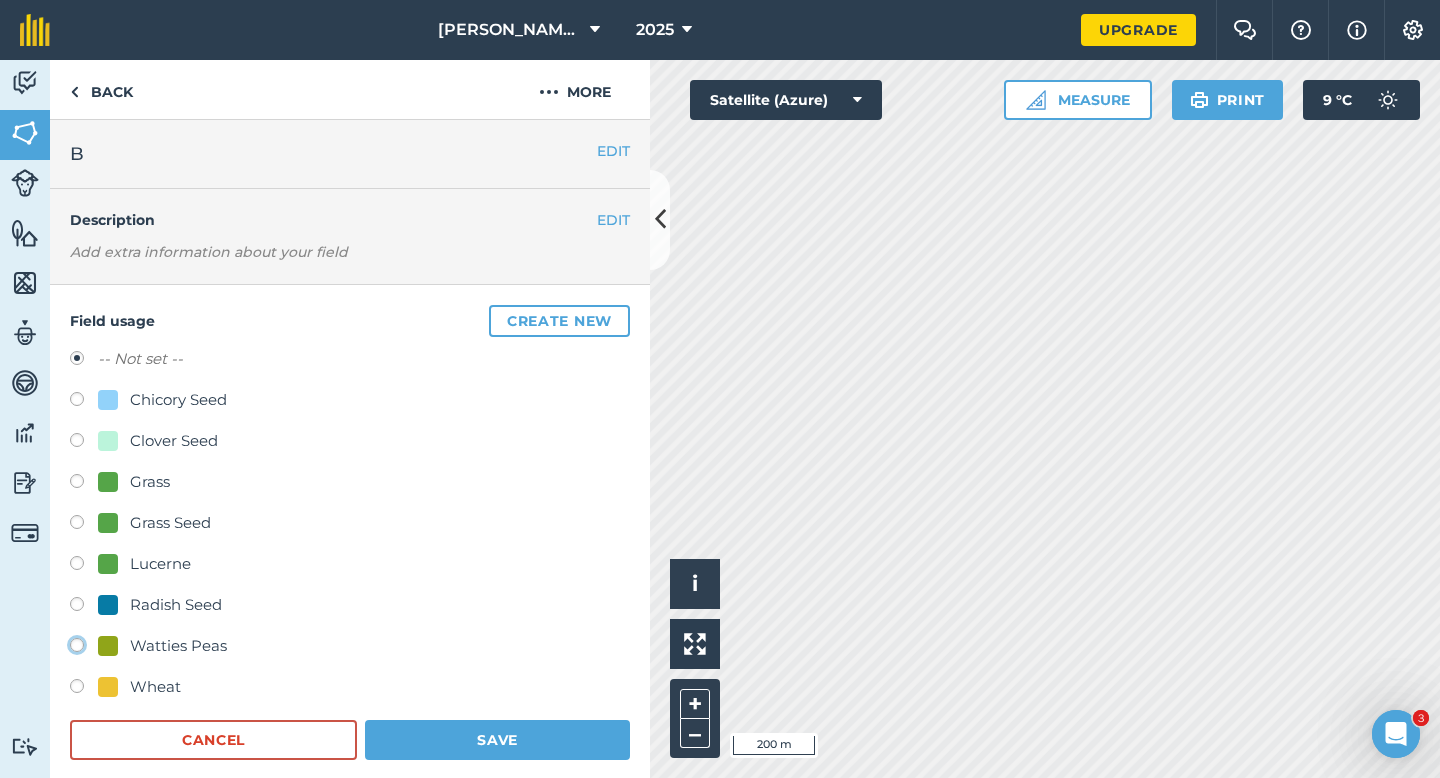 click on "Watties Peas" at bounding box center (-9923, 644) 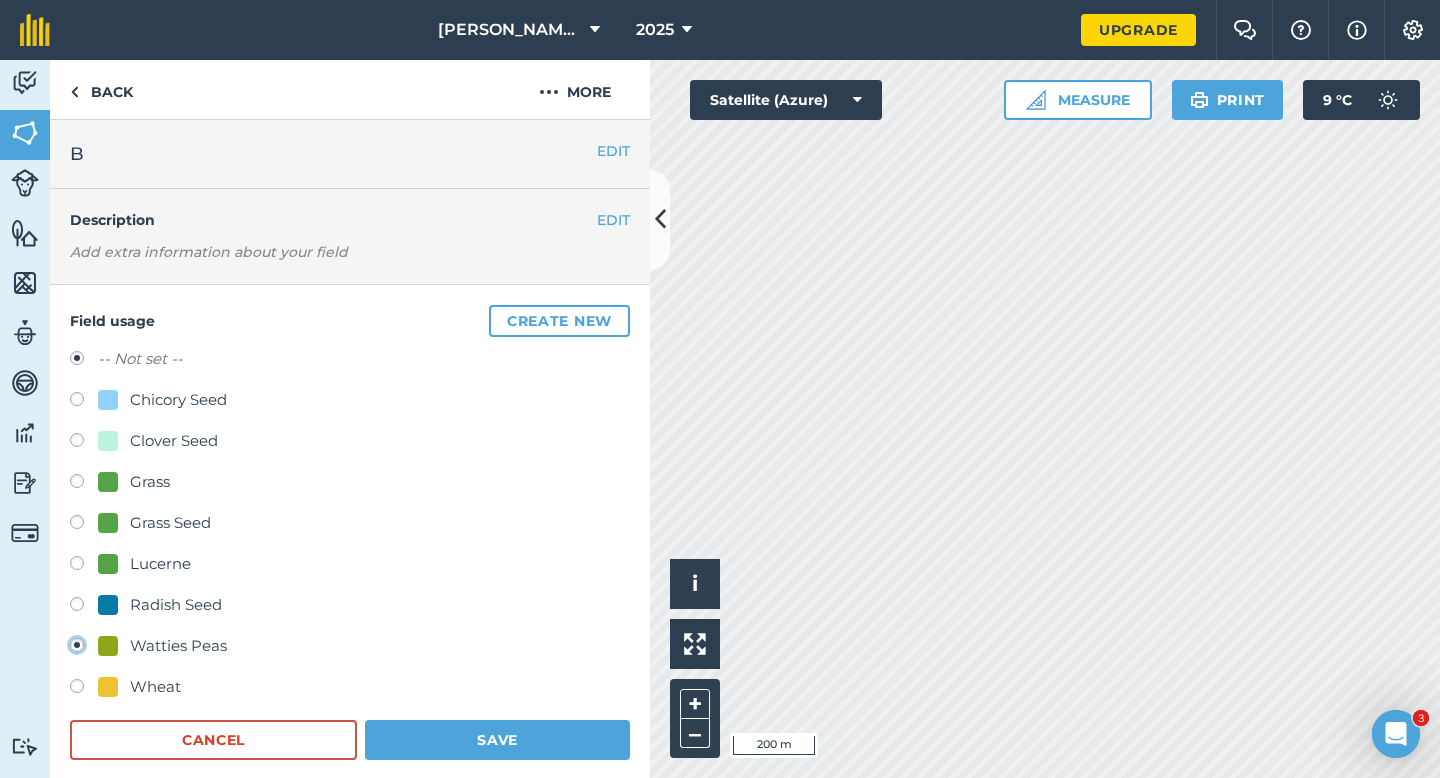 radio on "true" 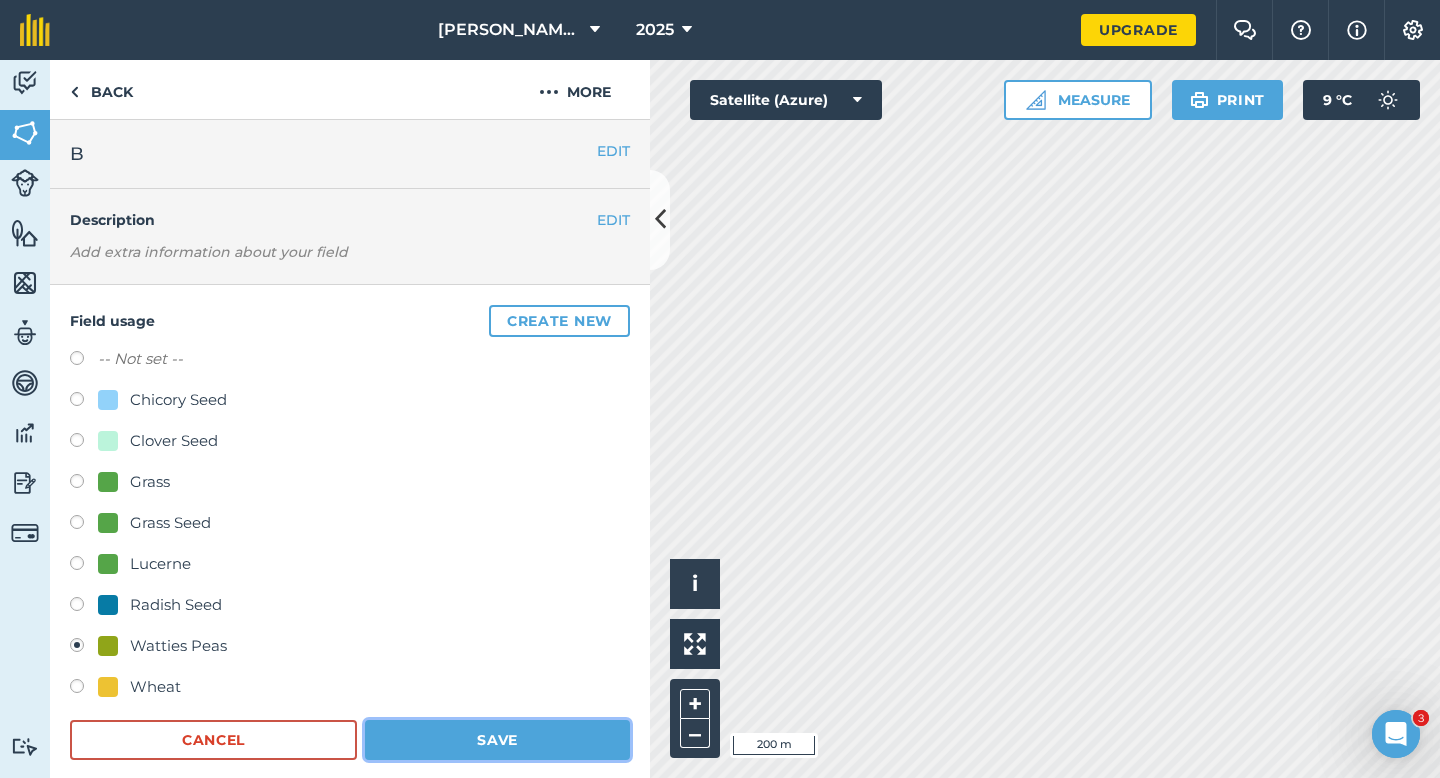 click on "Save" at bounding box center [497, 740] 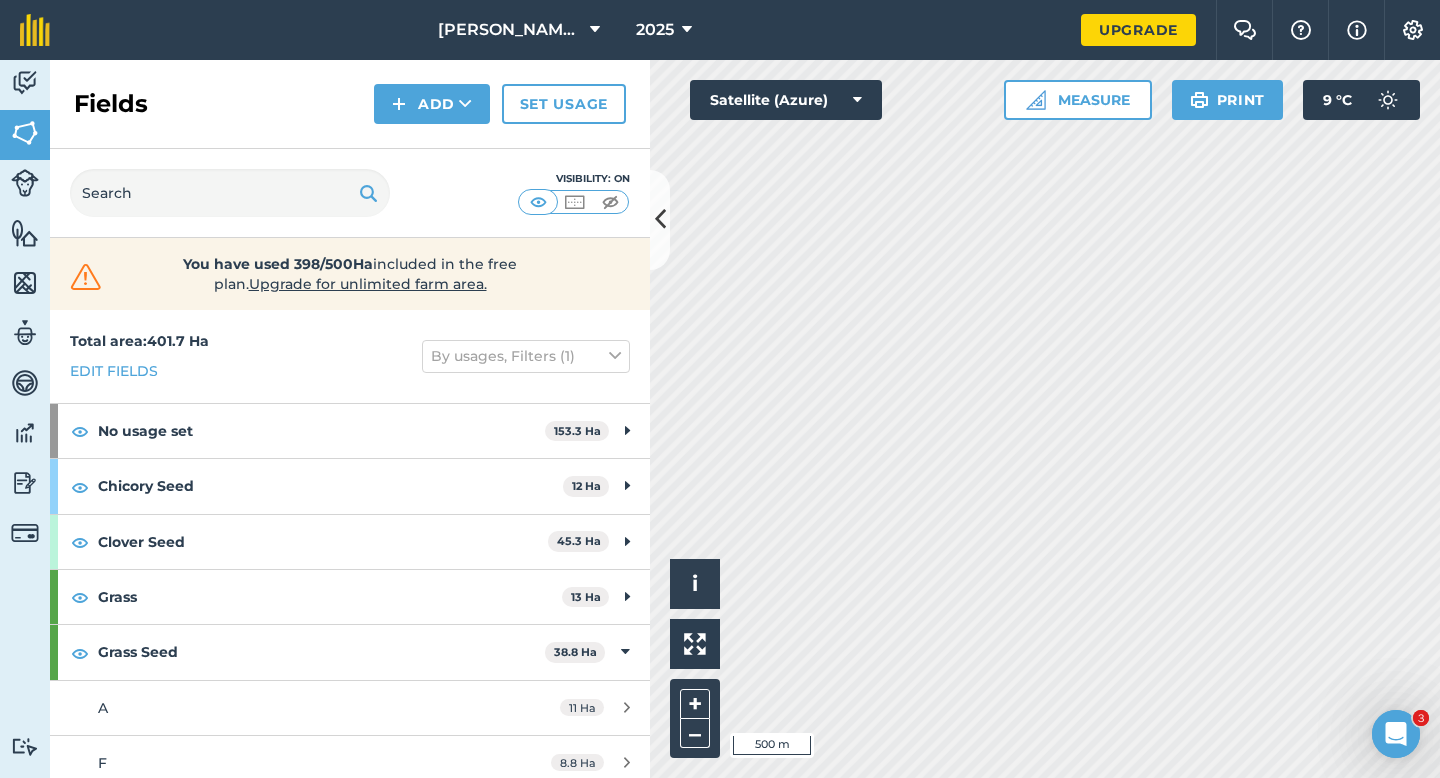 click on "Click to start drawing i © 2025 TomTom, Microsoft 500 m + – Satellite (Azure) Measure Print 9   ° C" at bounding box center (1045, 419) 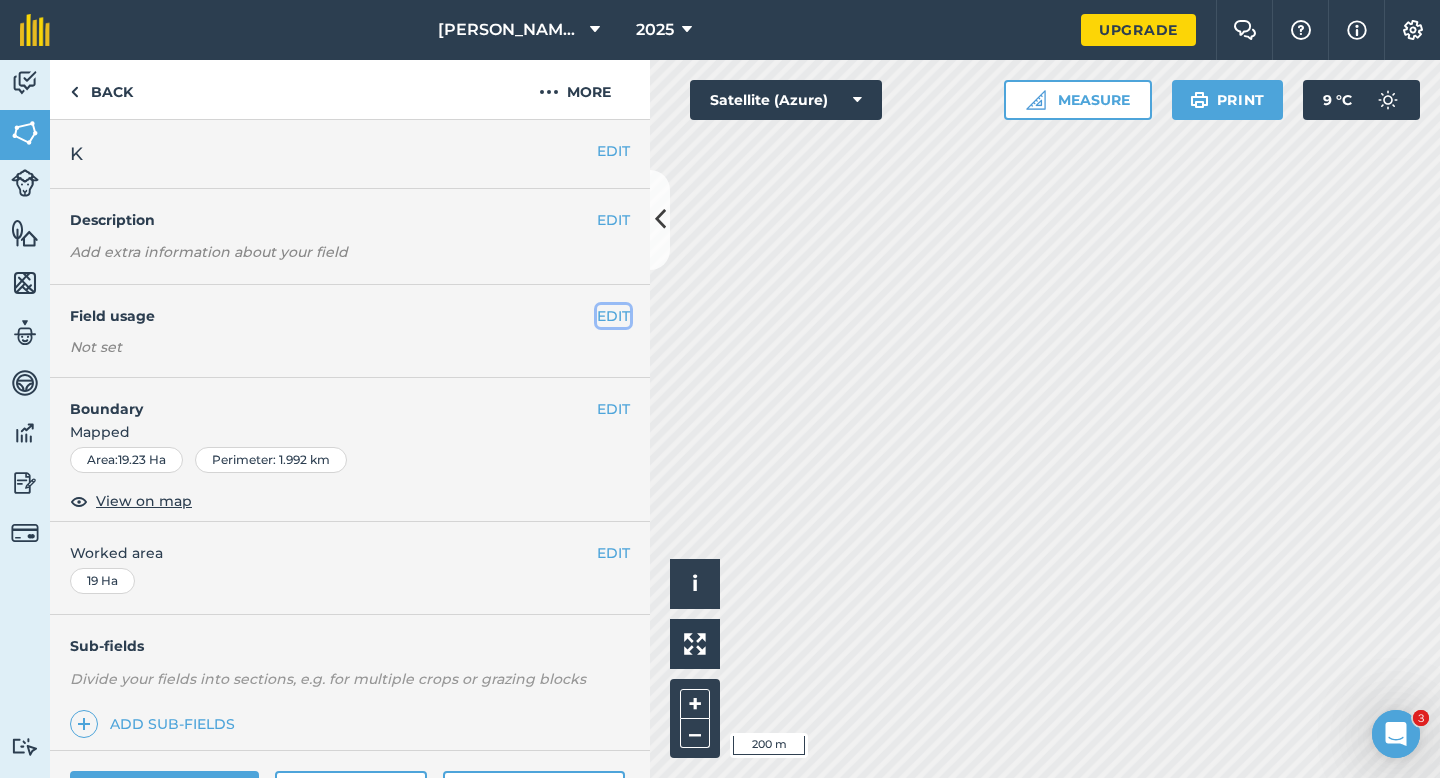 click on "EDIT" at bounding box center [613, 316] 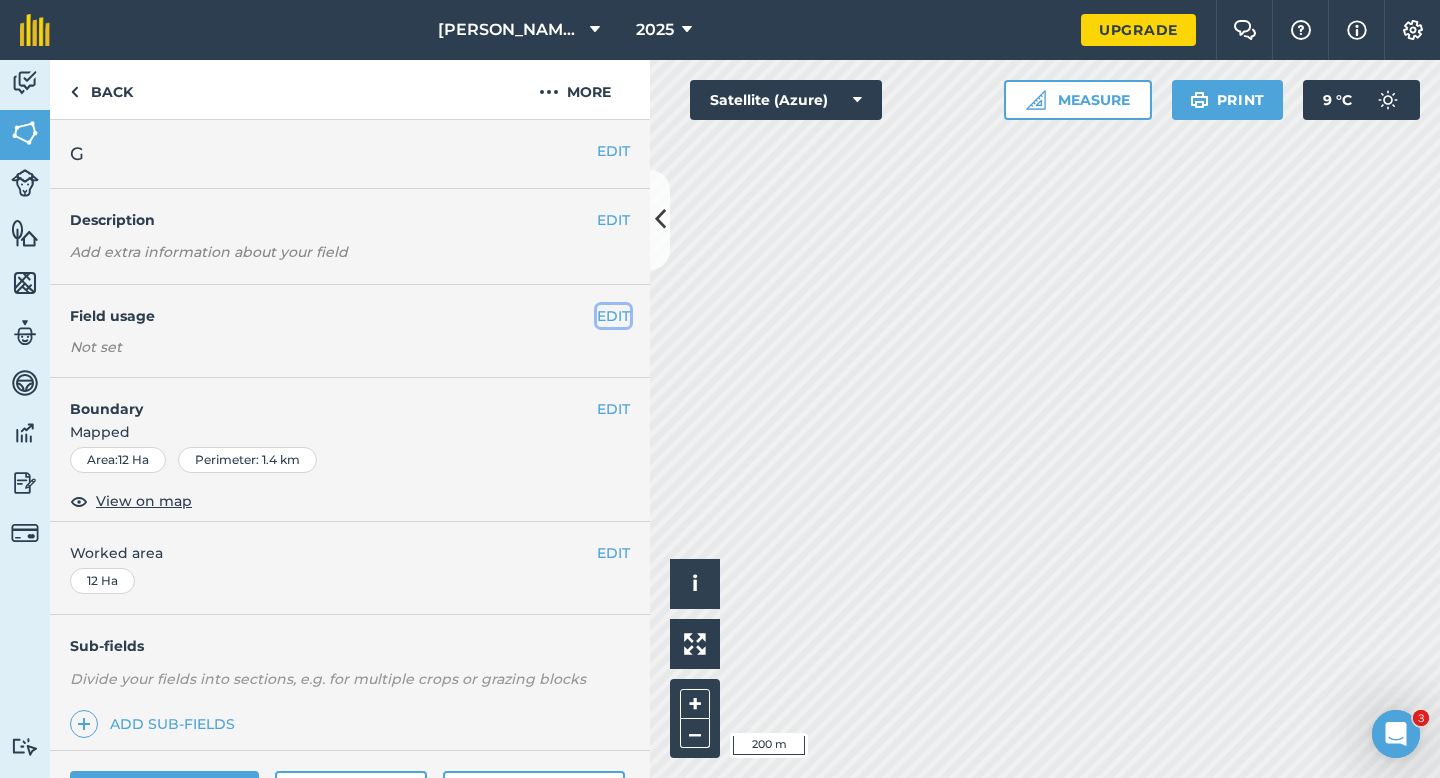 click on "EDIT" at bounding box center [613, 316] 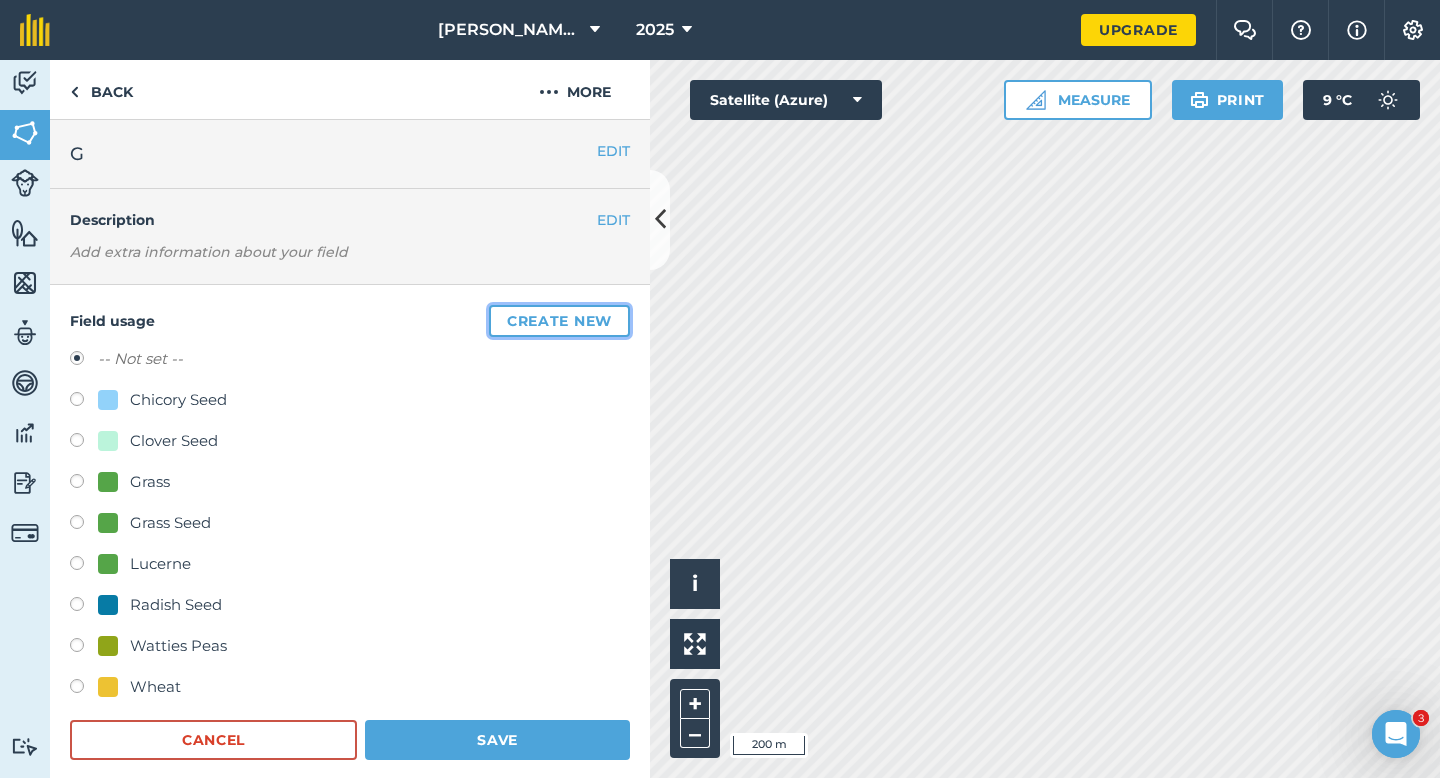 click on "Create new" at bounding box center [559, 321] 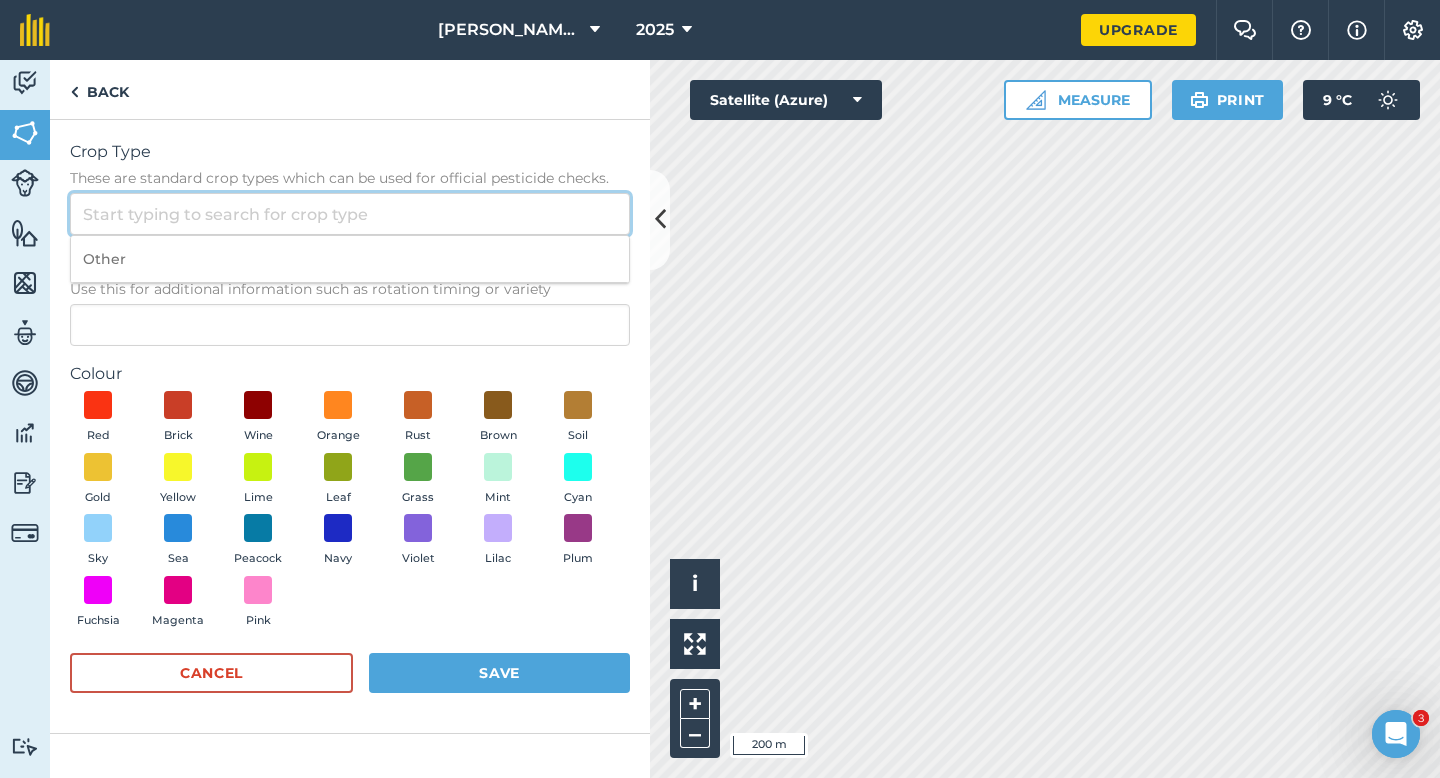 click on "Crop Type These are standard crop types which can be used for official pesticide checks." at bounding box center [350, 214] 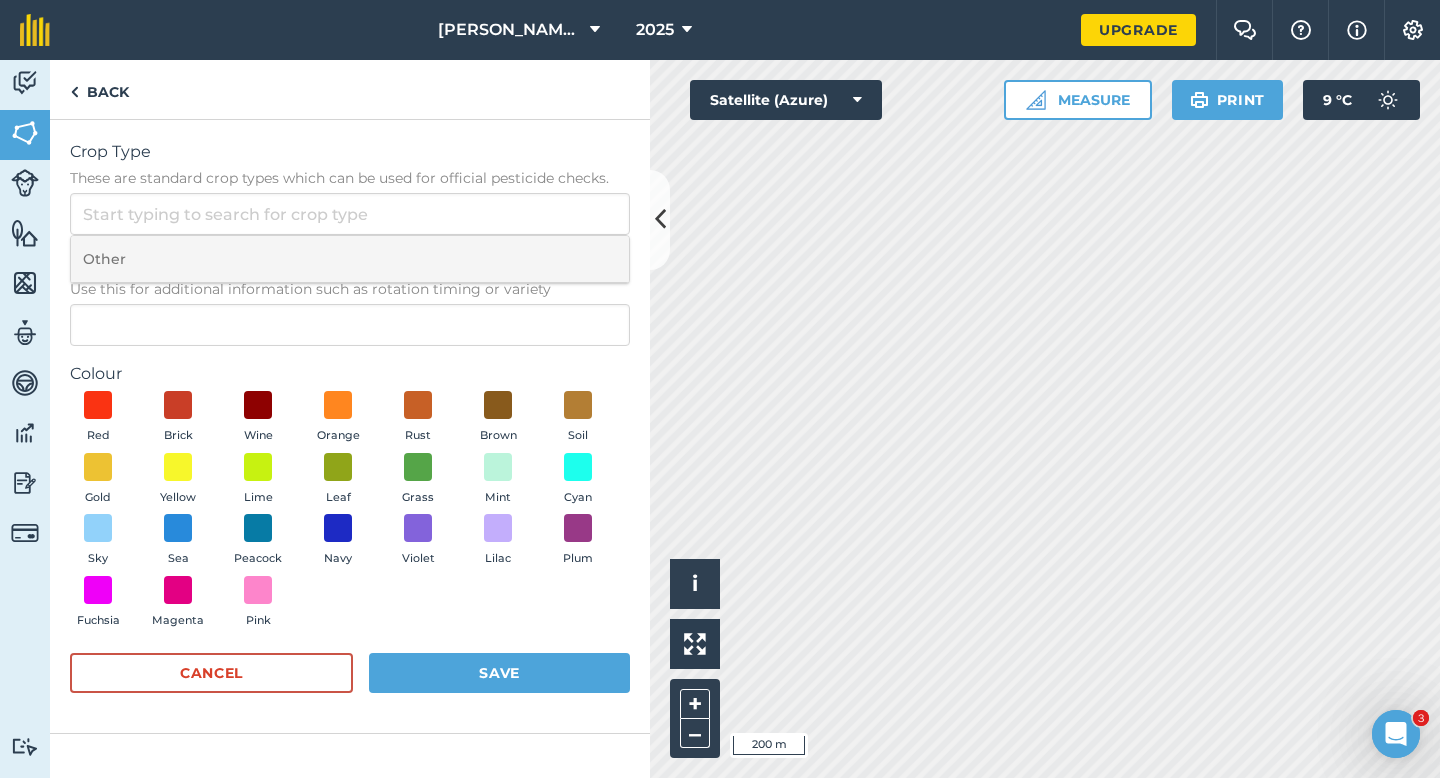 click on "Other" at bounding box center [350, 259] 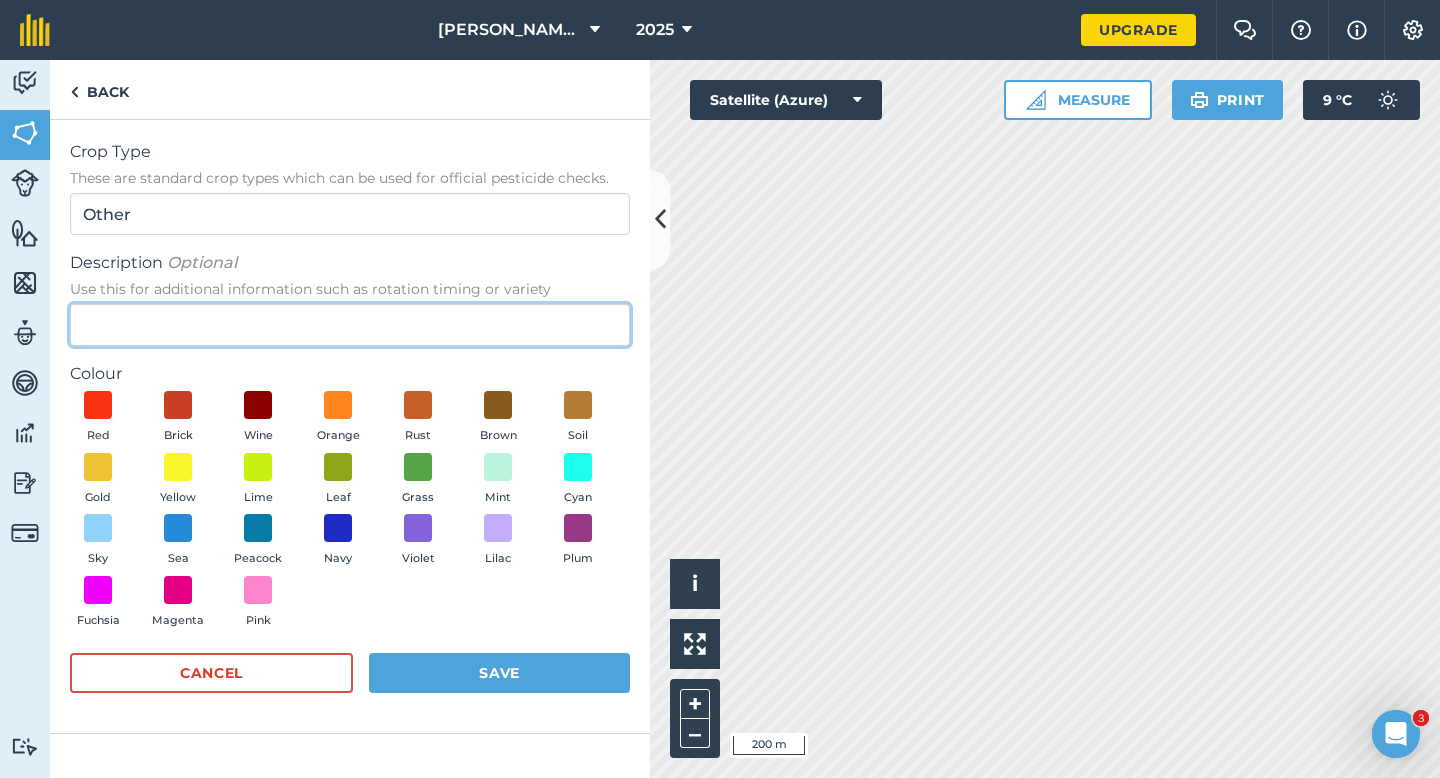 click on "Description   Optional Use this for additional information such as rotation timing or variety" at bounding box center (350, 325) 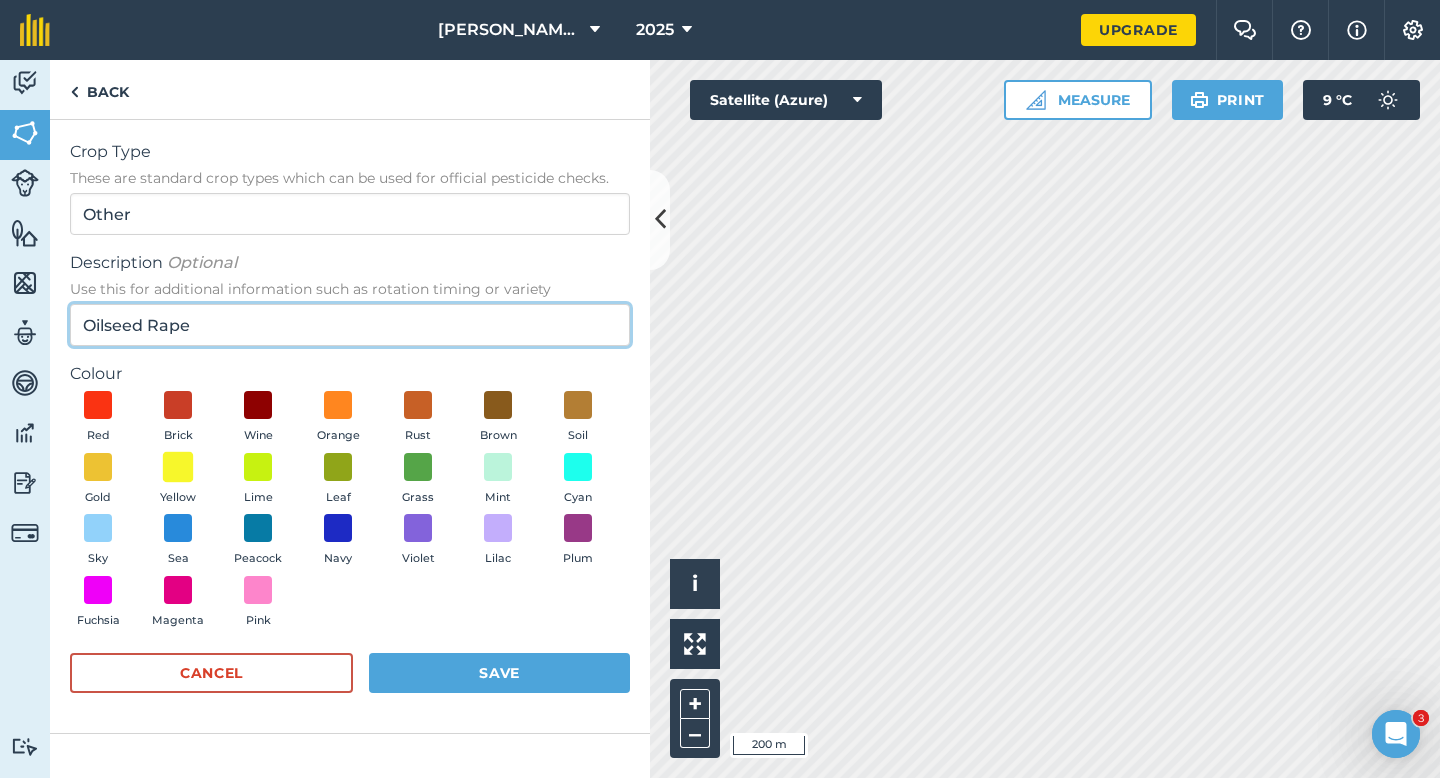 type on "Oilseed Rape" 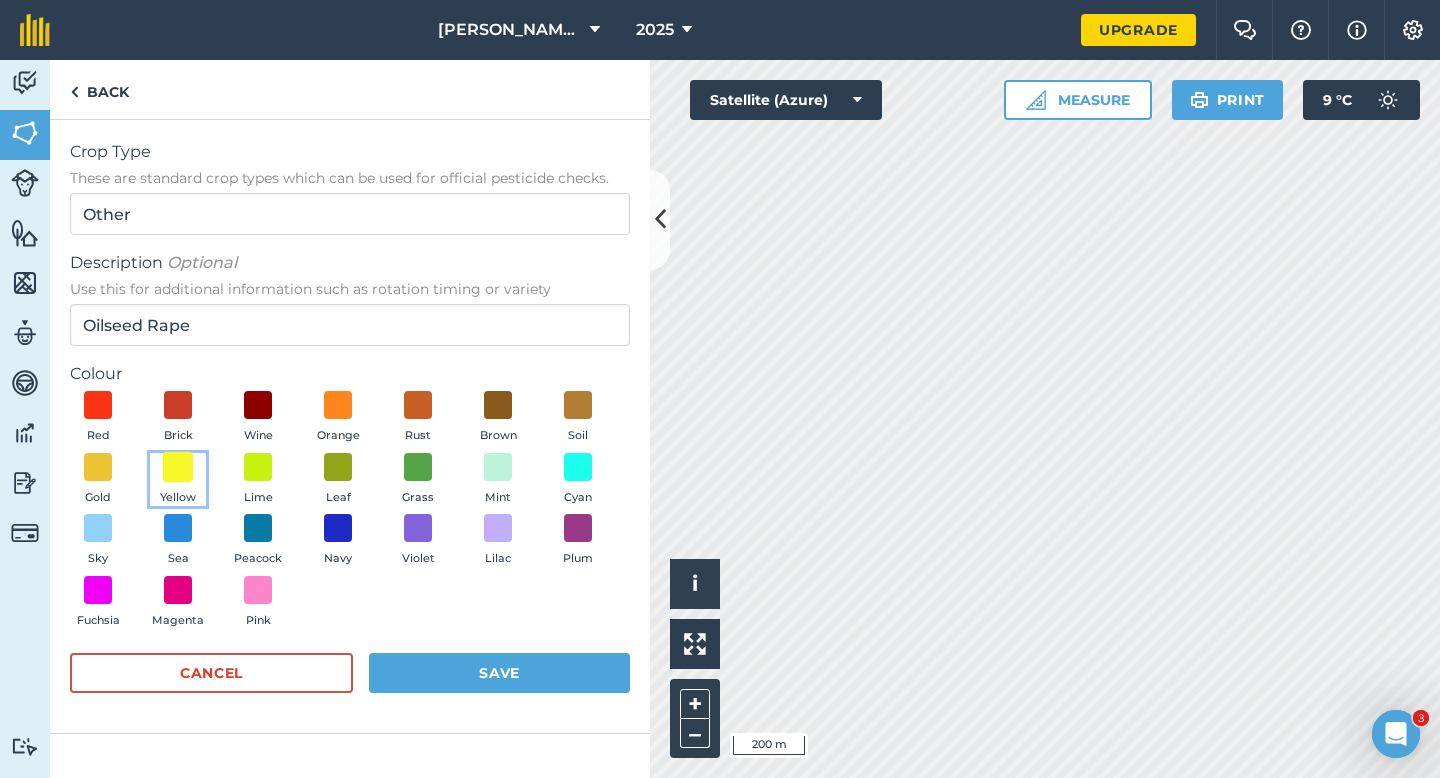click at bounding box center [178, 466] 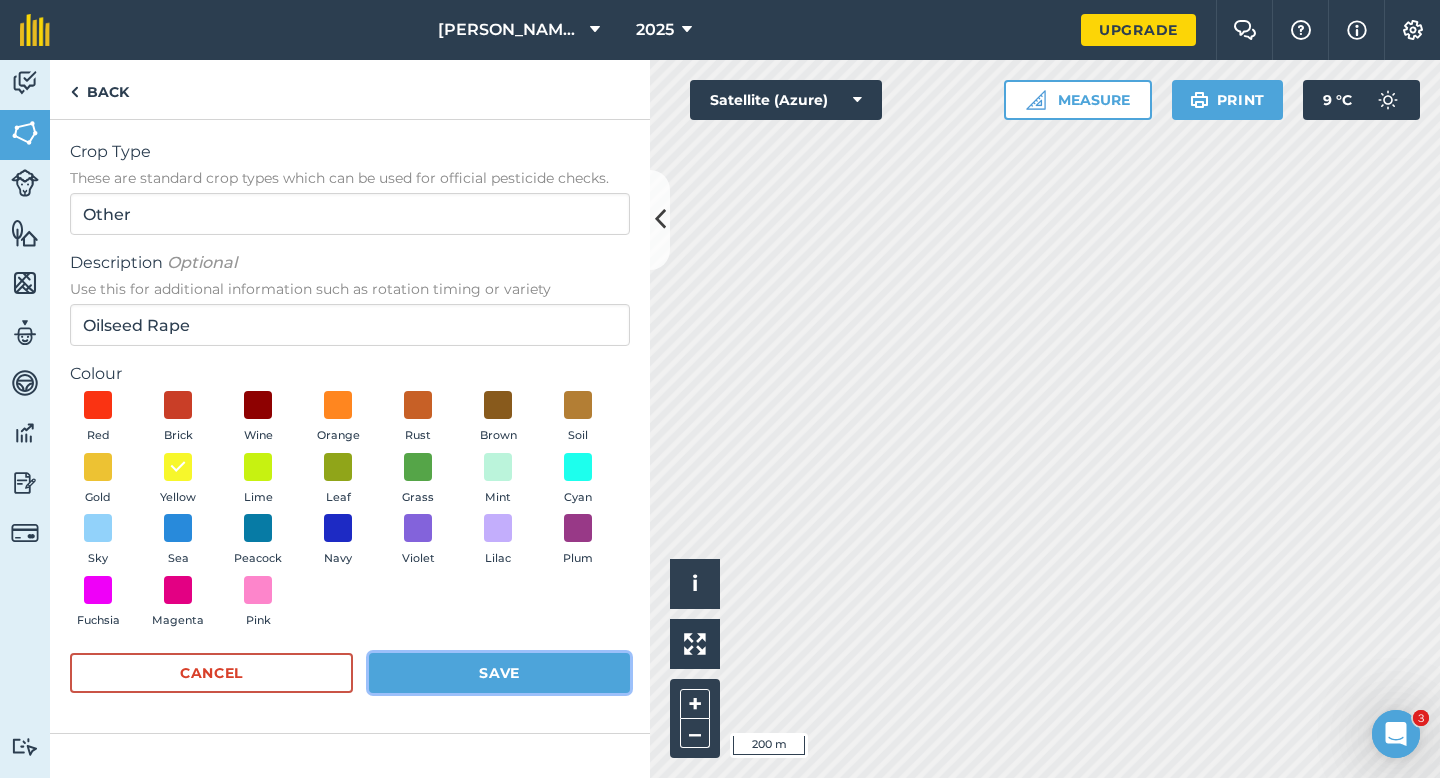 click on "Save" at bounding box center (499, 673) 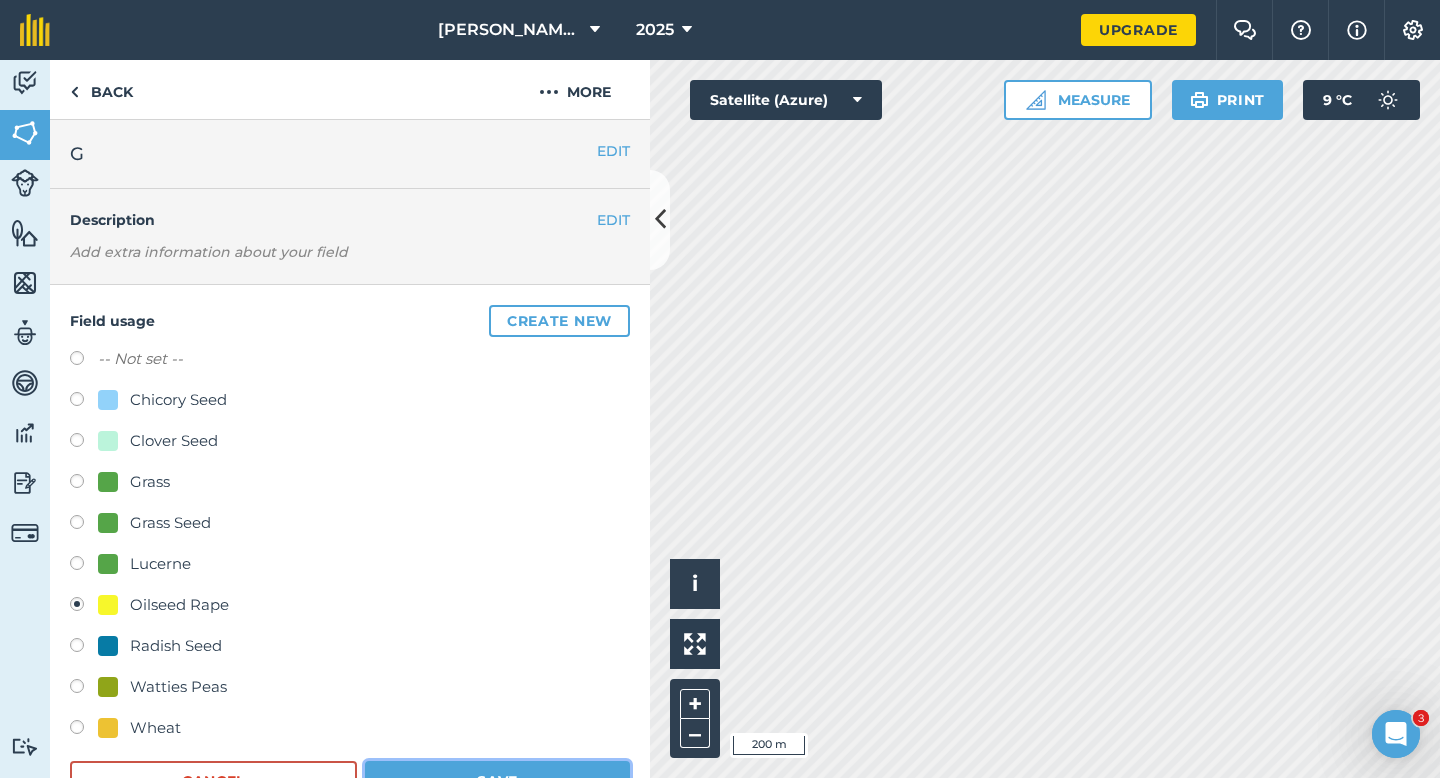 click on "Save" at bounding box center (497, 781) 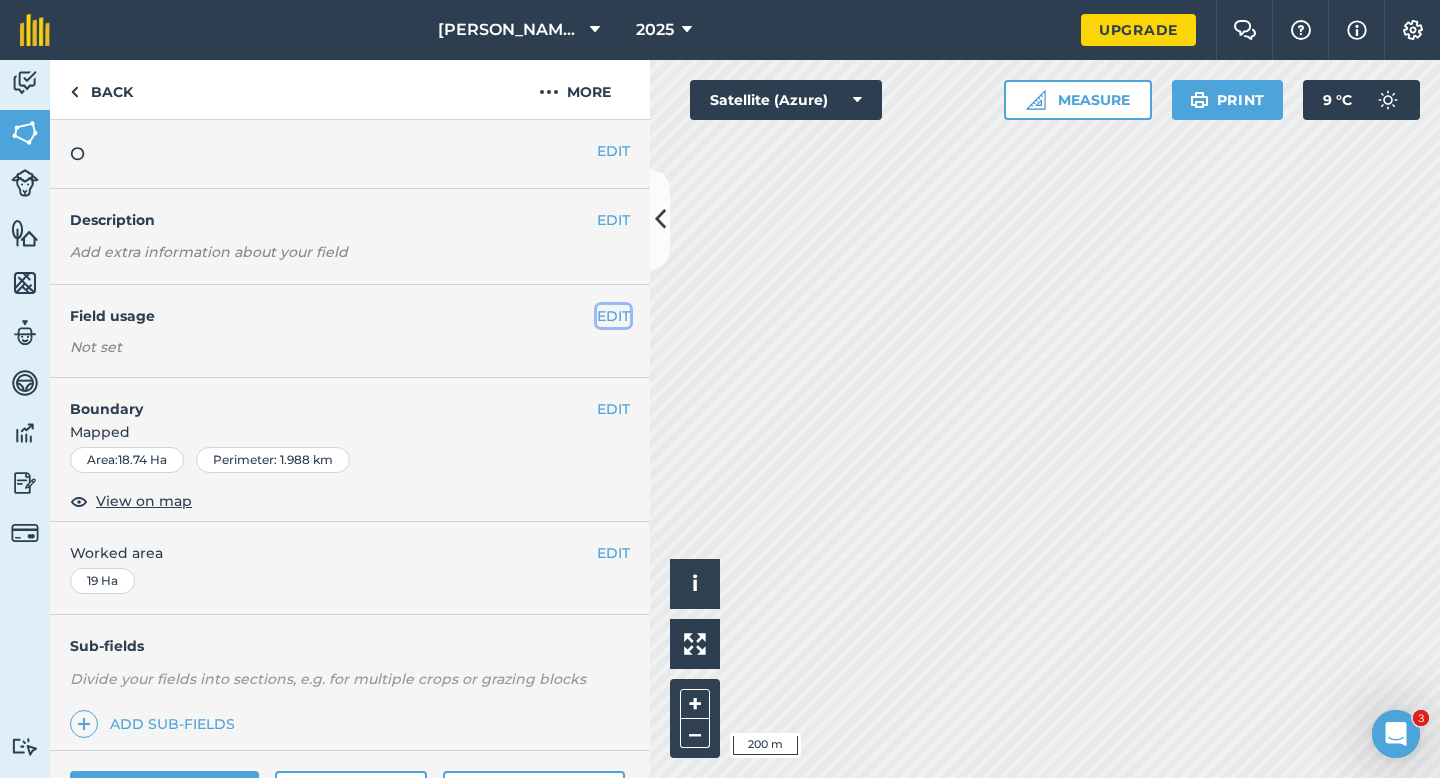 click on "EDIT" at bounding box center [613, 316] 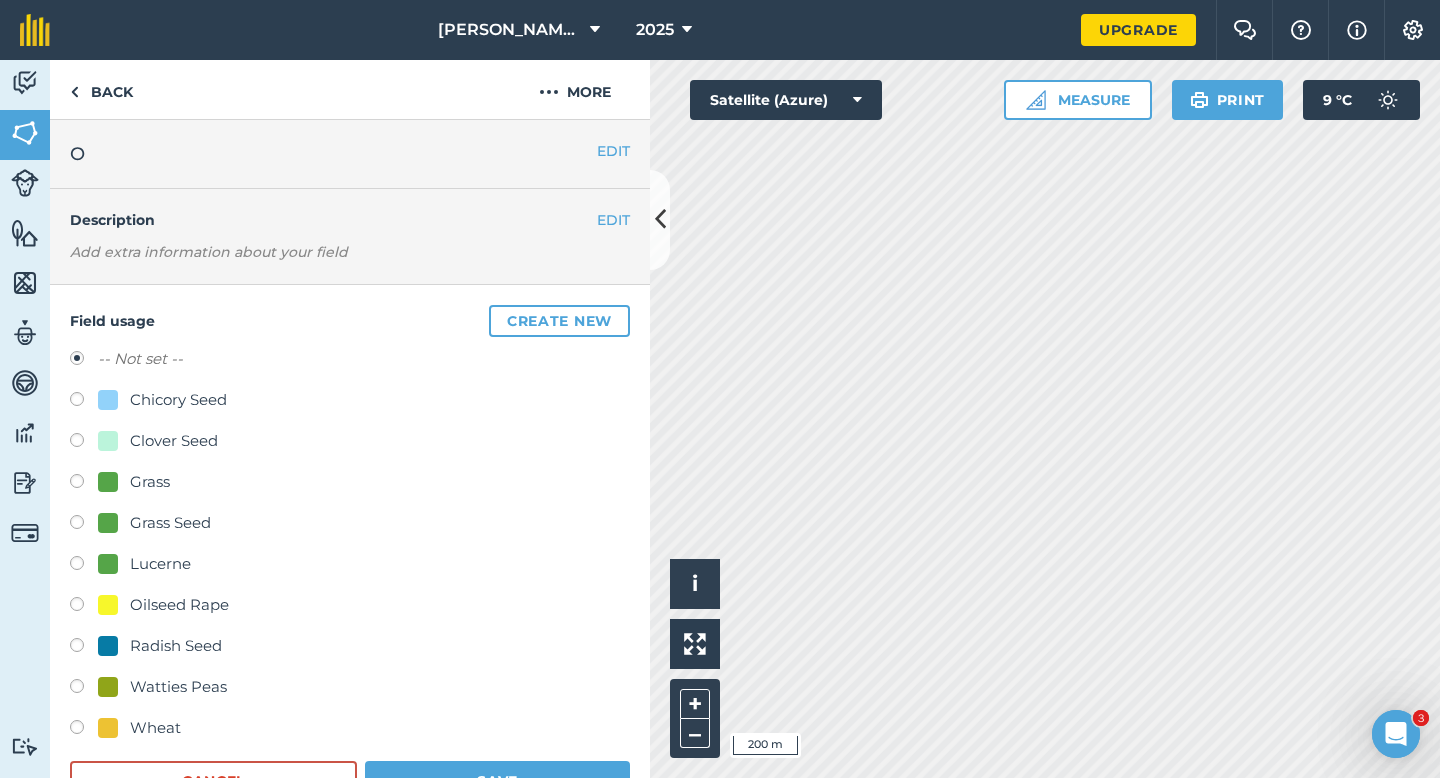 click on "Oilseed Rape" at bounding box center [179, 605] 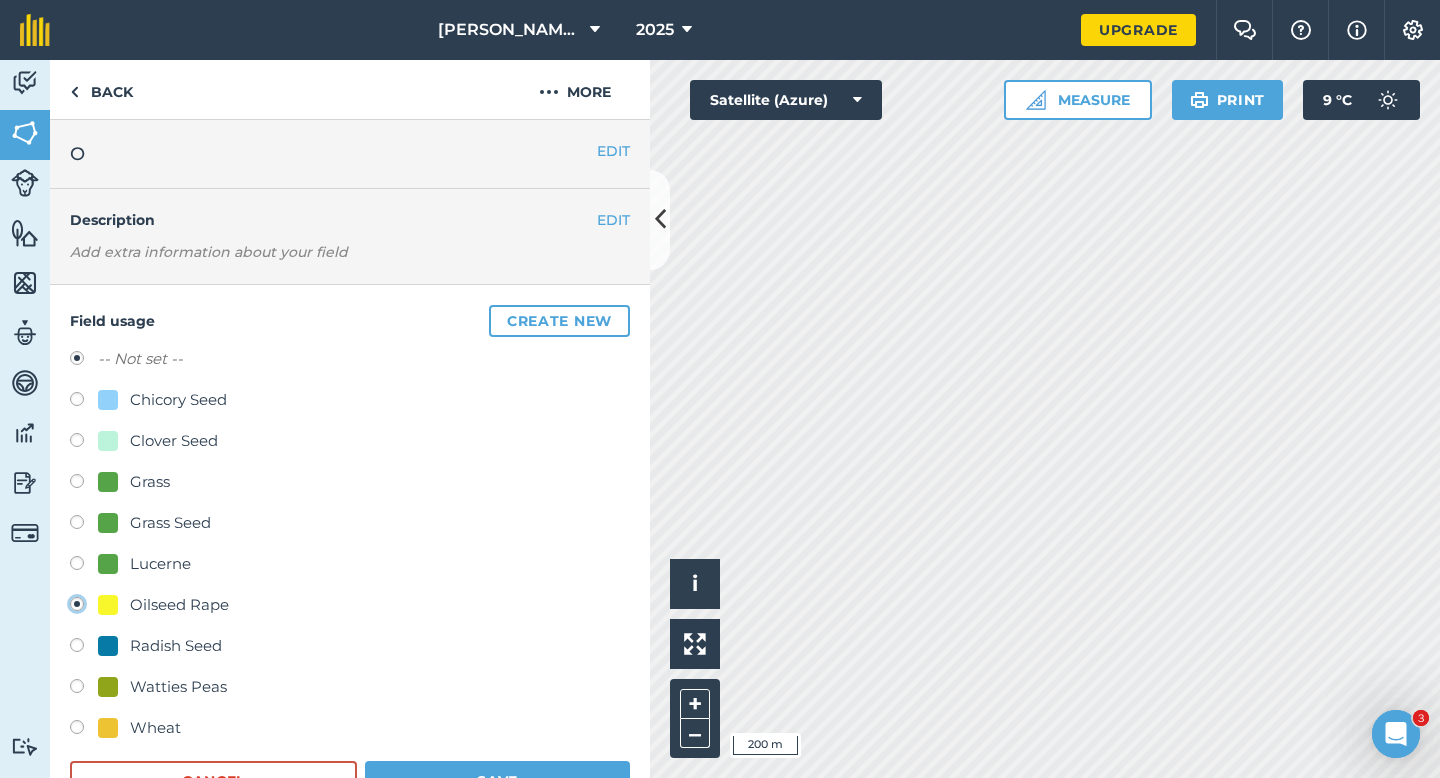 radio on "true" 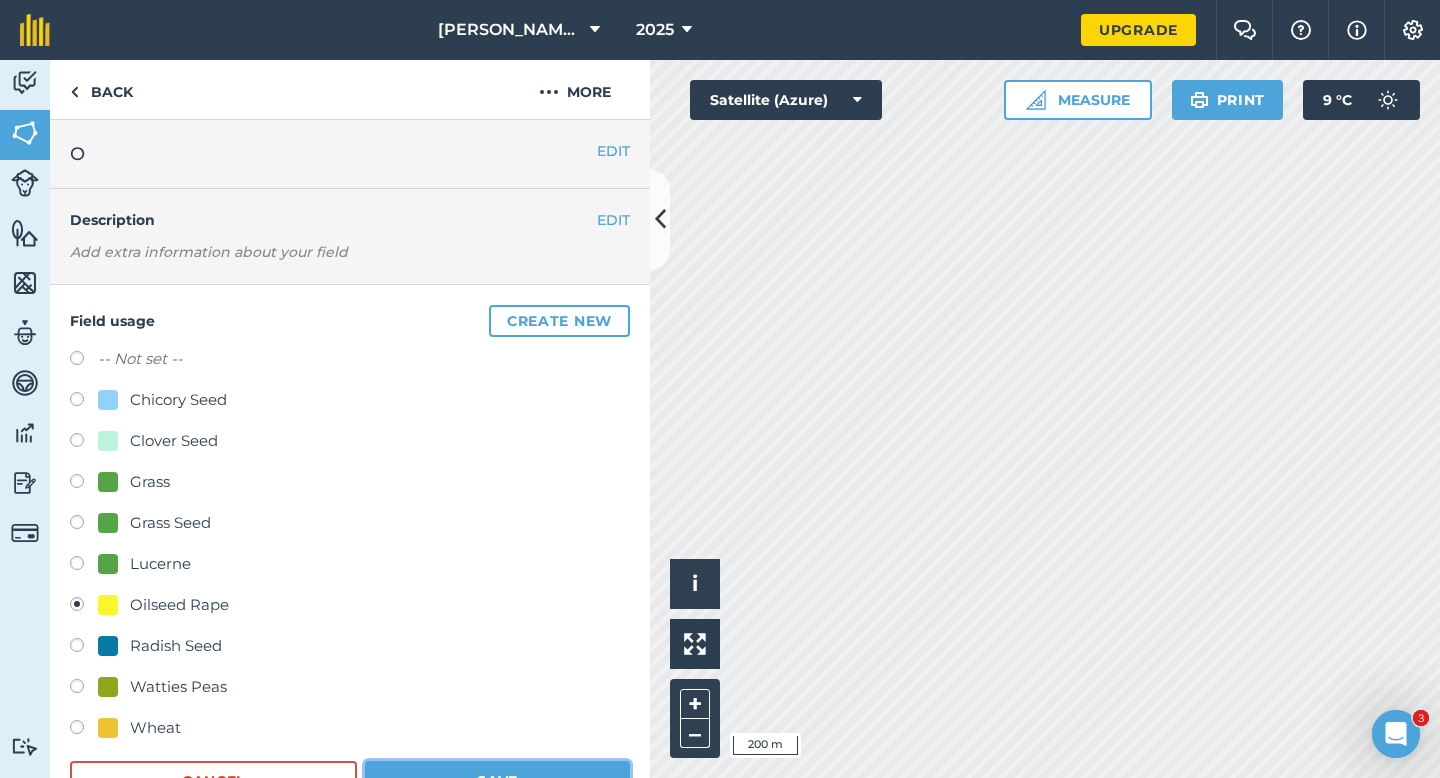 click on "Save" at bounding box center [497, 781] 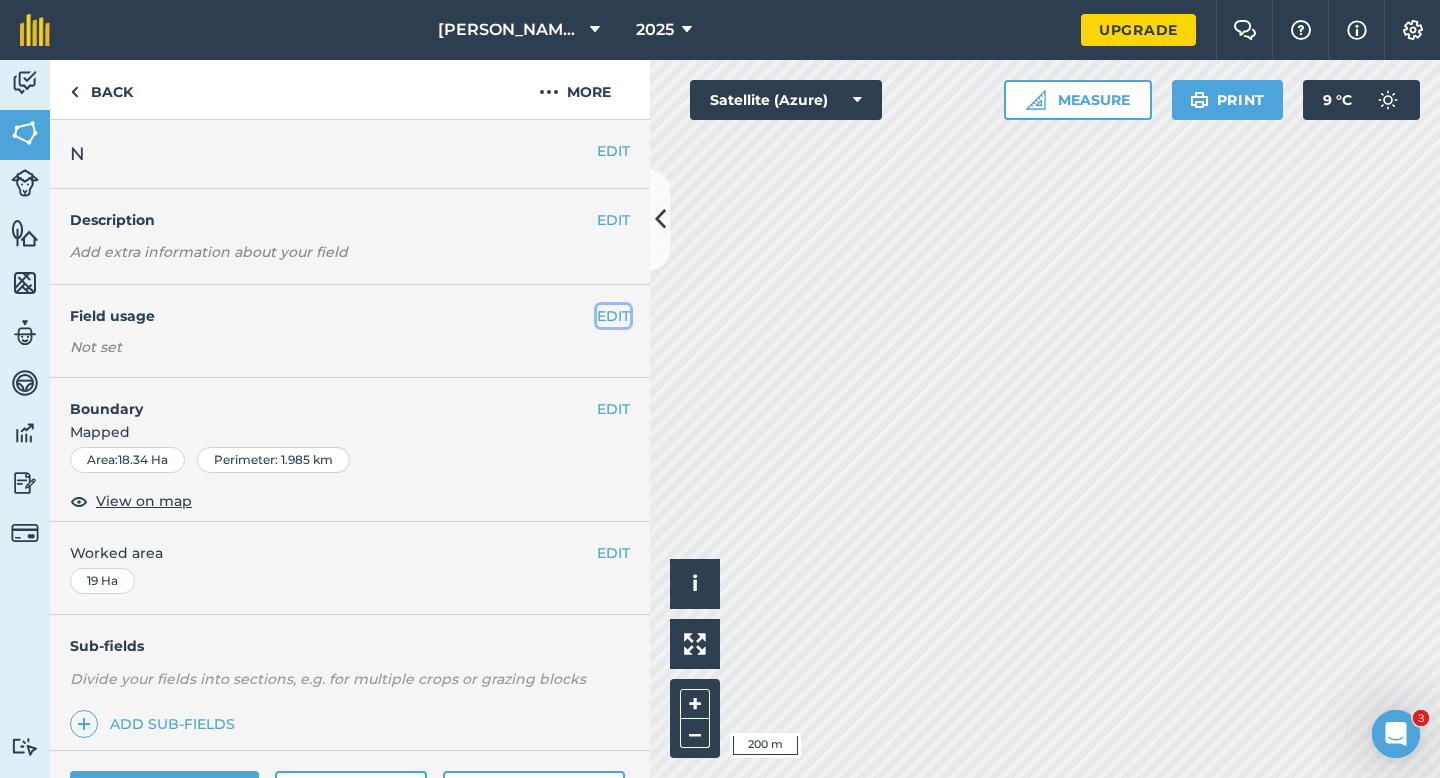 click on "EDIT" at bounding box center (613, 316) 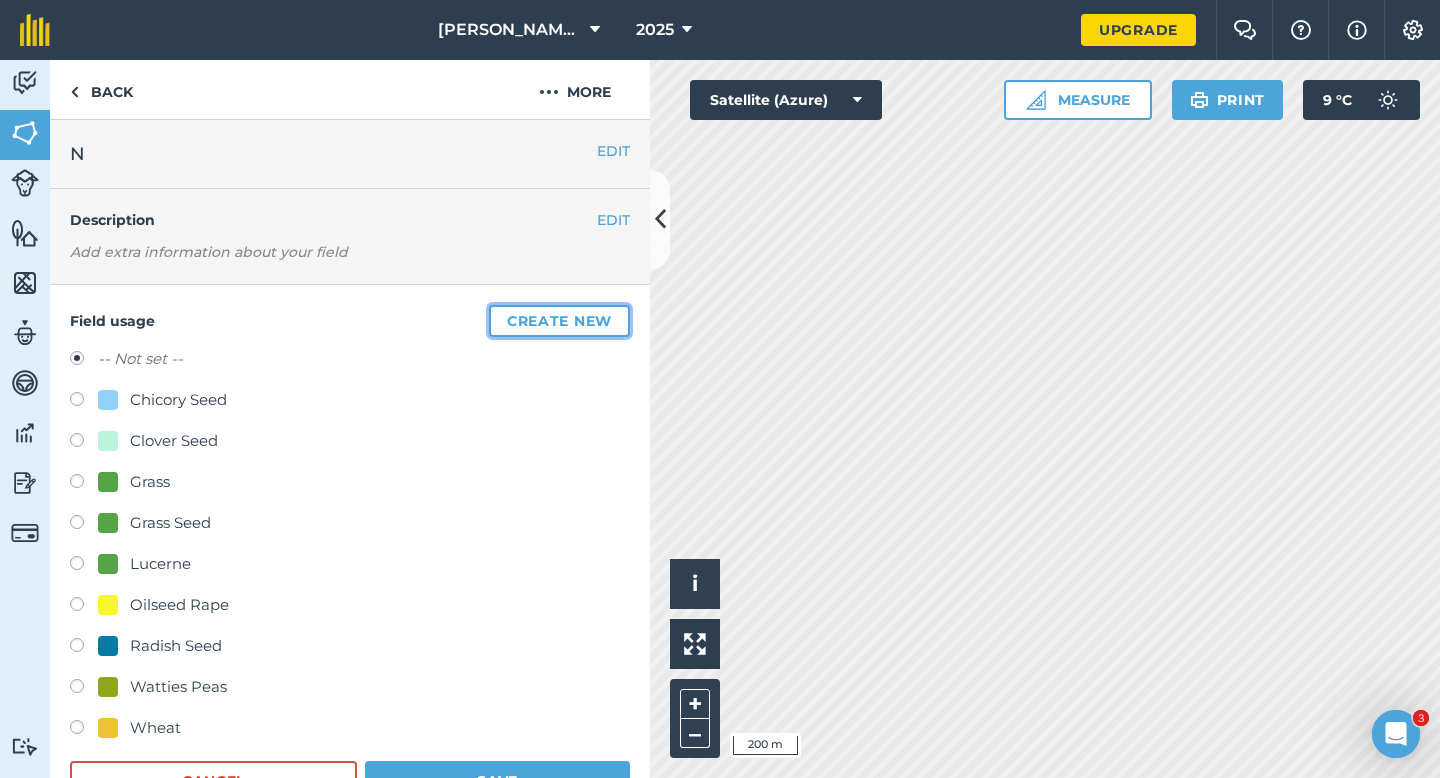click on "Create new" at bounding box center (559, 321) 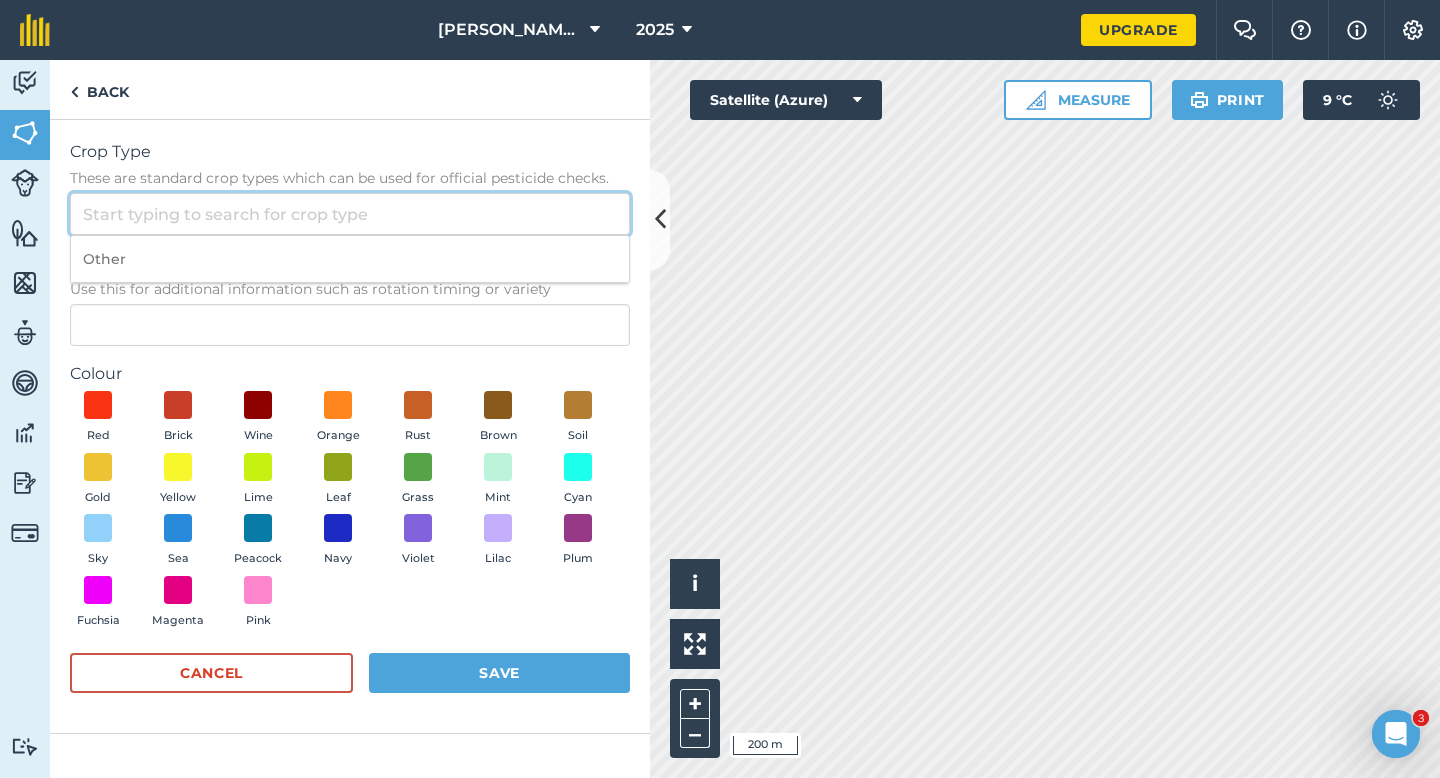 click on "Crop Type These are standard crop types which can be used for official pesticide checks." at bounding box center [350, 214] 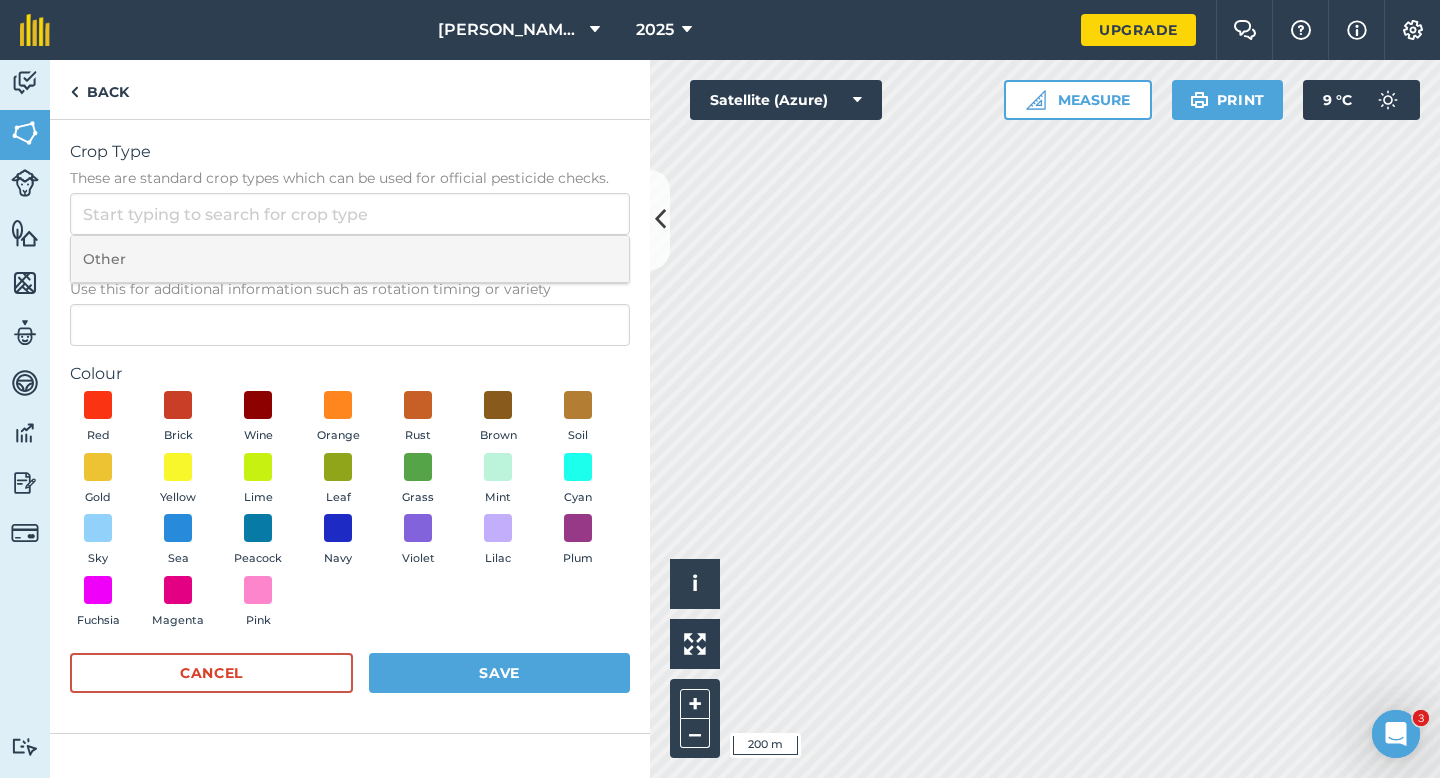 click on "Other" at bounding box center (350, 259) 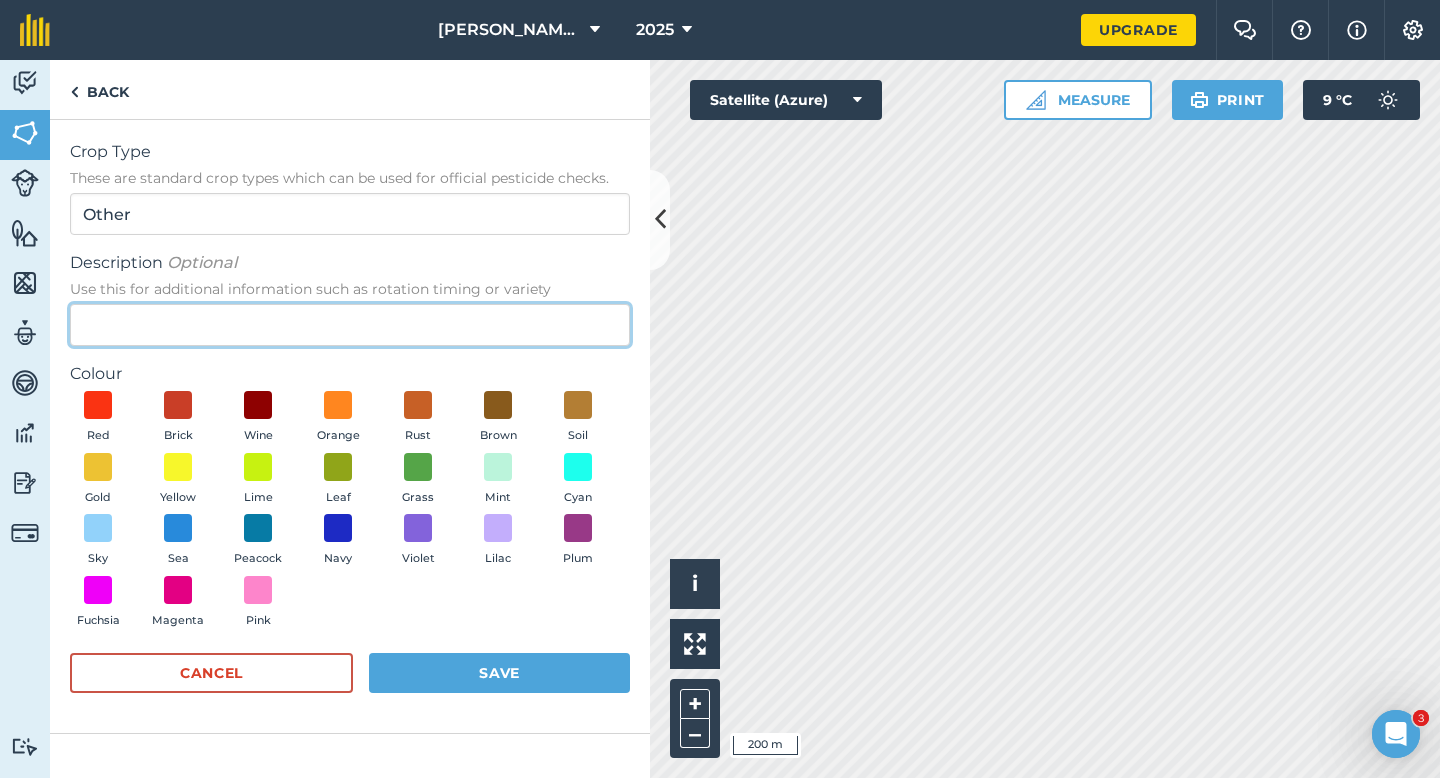 click on "Description   Optional Use this for additional information such as rotation timing or variety" at bounding box center [350, 325] 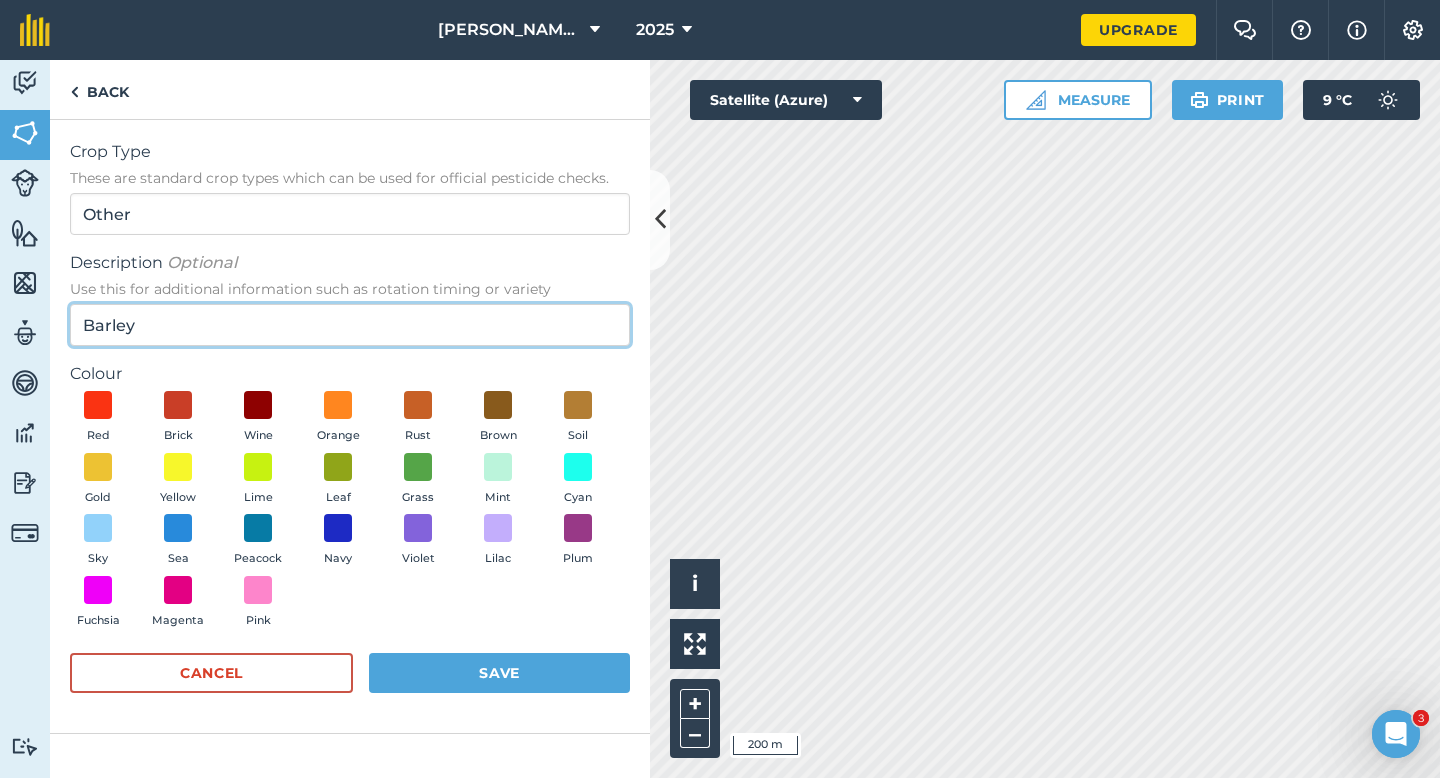 type on "Barley" 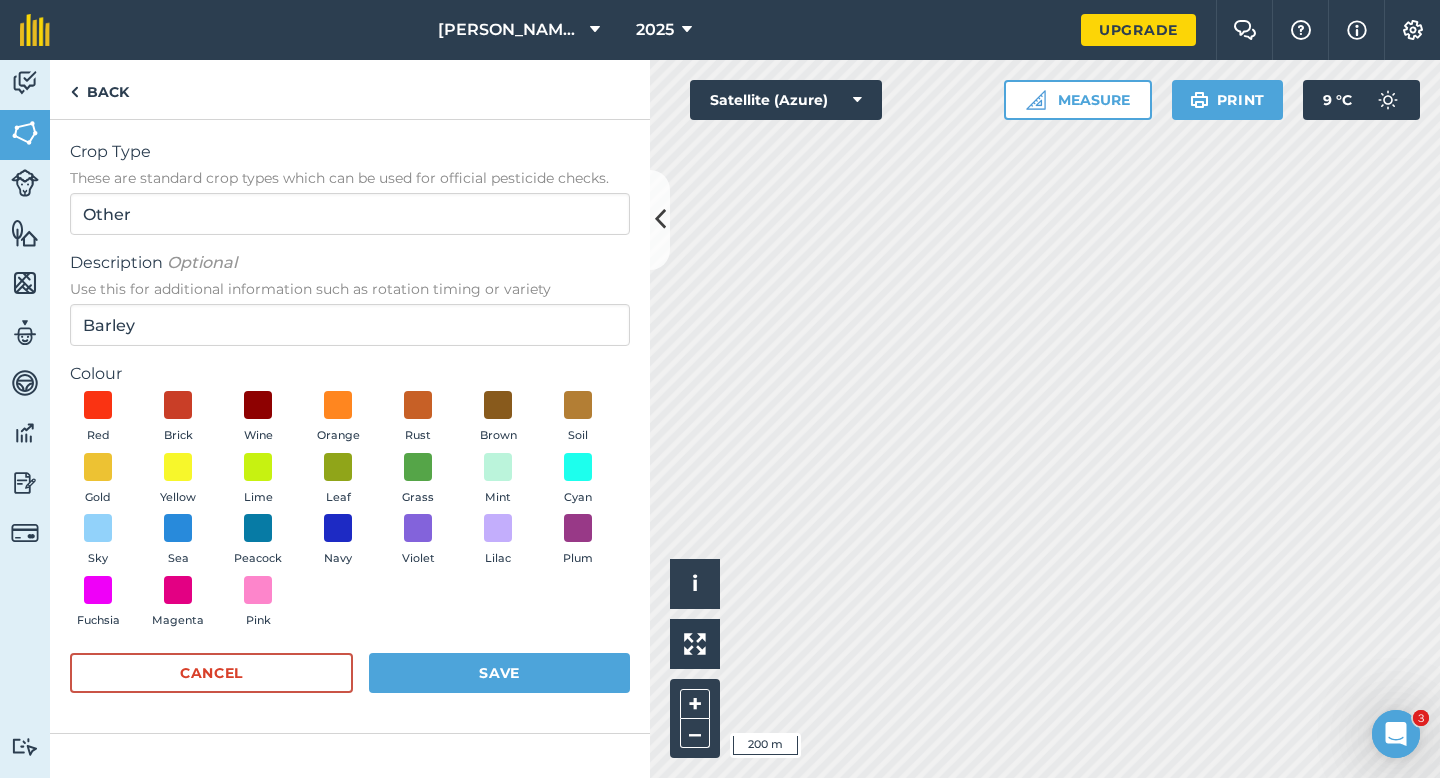 click on "Red Brick Wine Orange Rust Brown Soil Gold Yellow Lime Leaf Grass Mint Cyan Sky Sea Peacock Navy Violet Lilac Plum Fuchsia Magenta Pink" at bounding box center [350, 514] 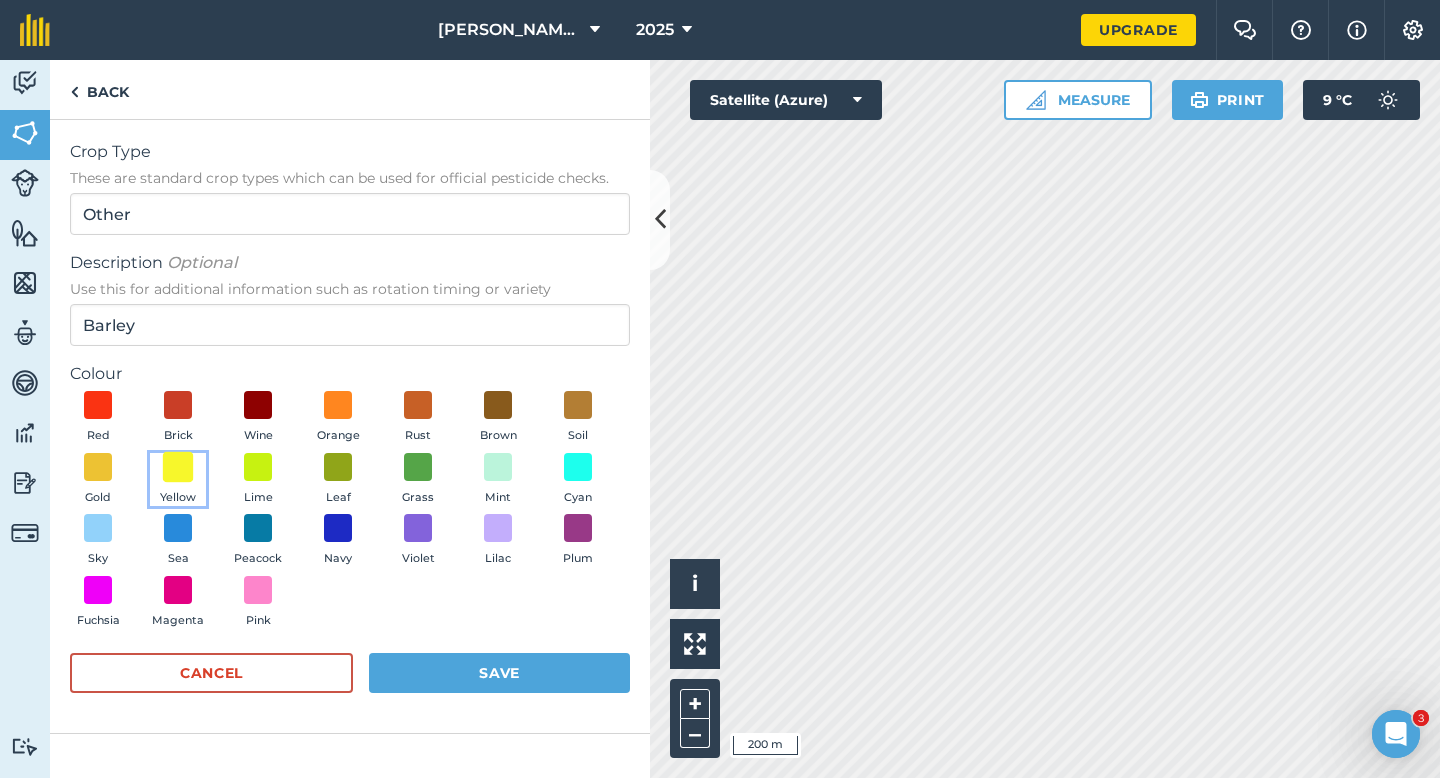 click at bounding box center (178, 466) 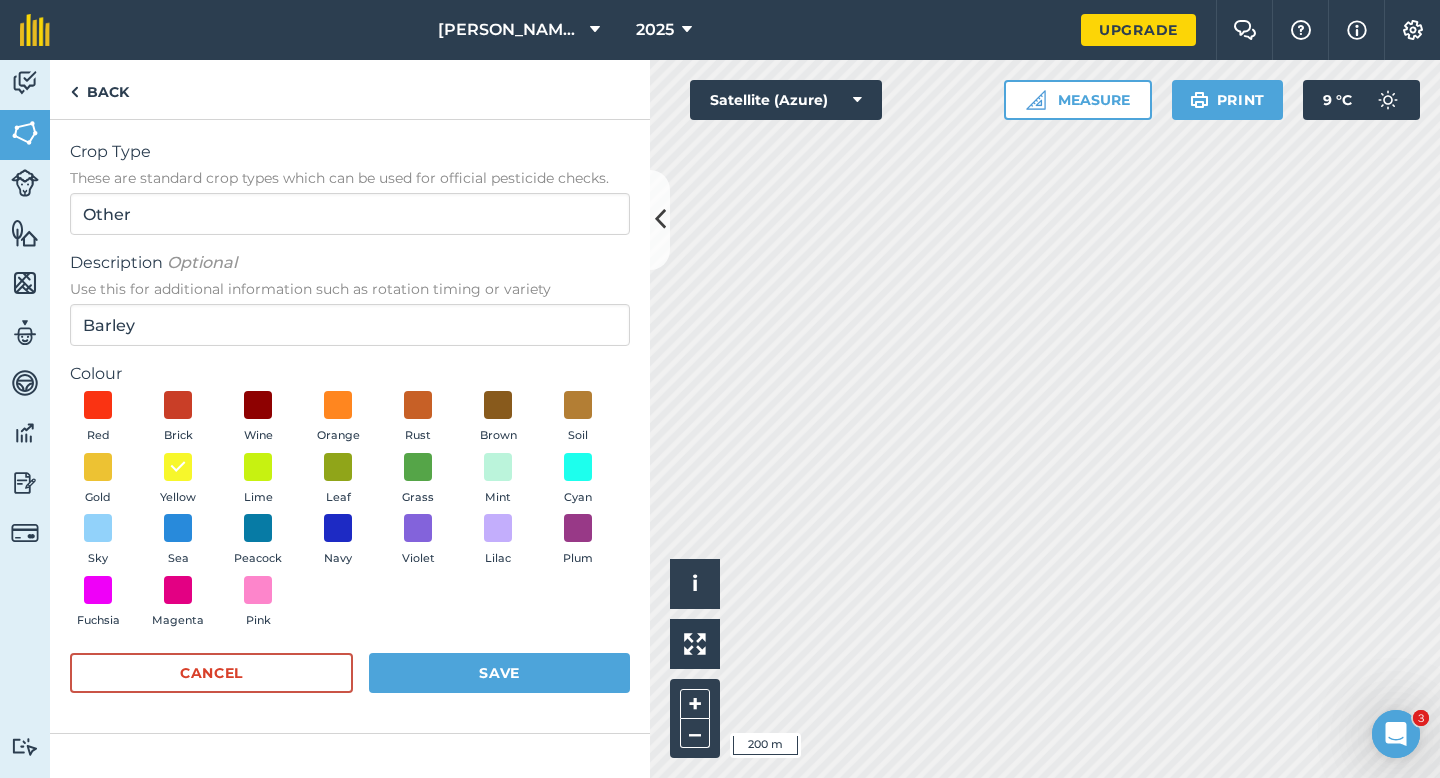 click on "Cancel Save" at bounding box center (350, 683) 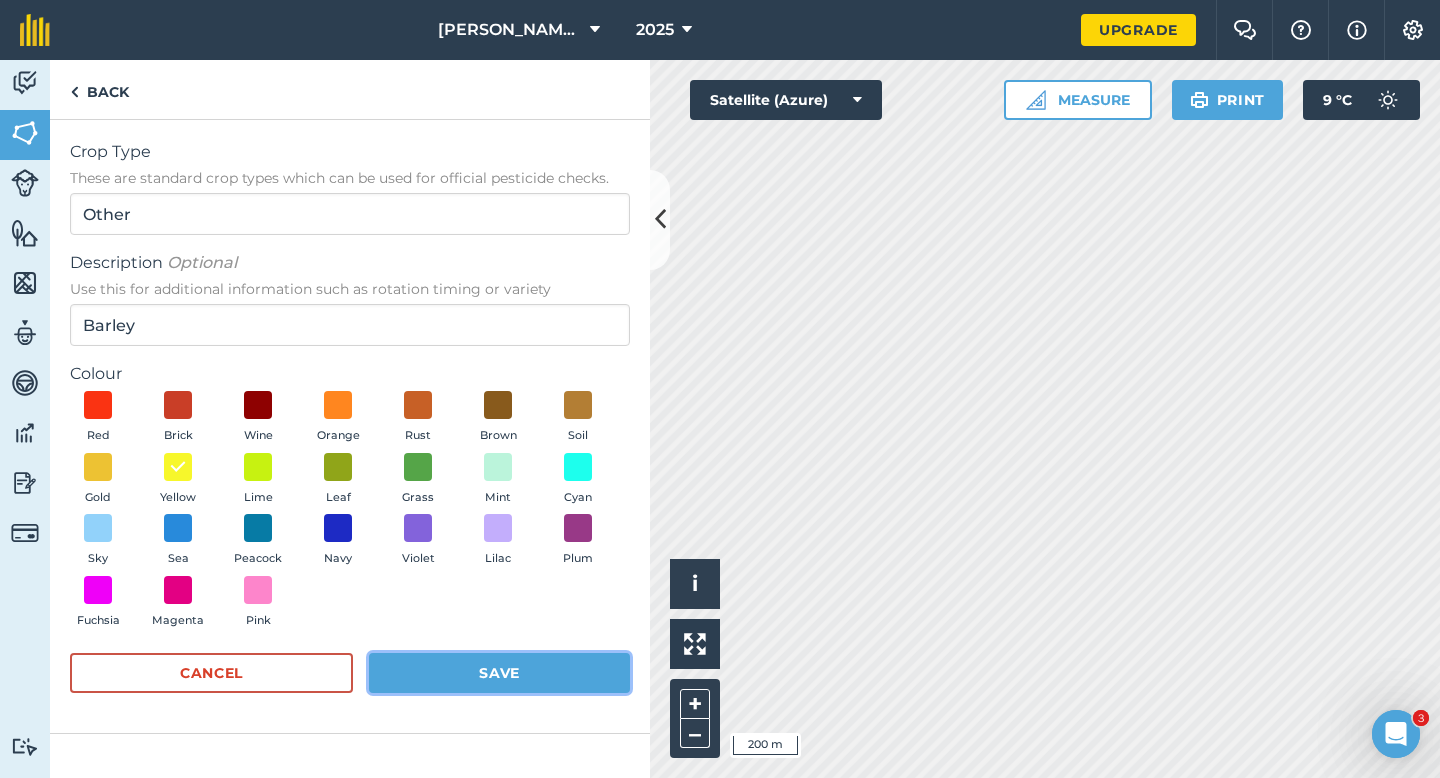 click on "Save" at bounding box center [499, 673] 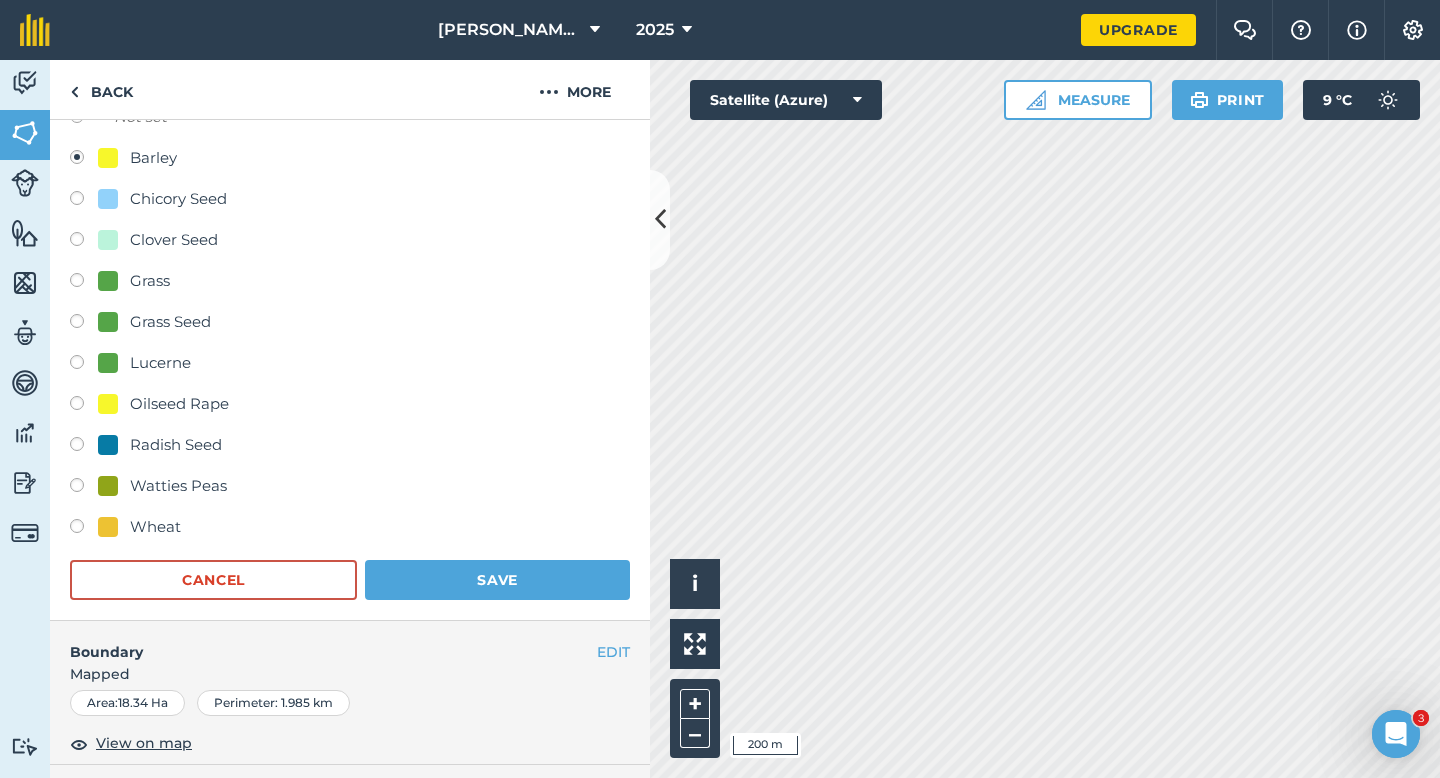 scroll, scrollTop: 271, scrollLeft: 0, axis: vertical 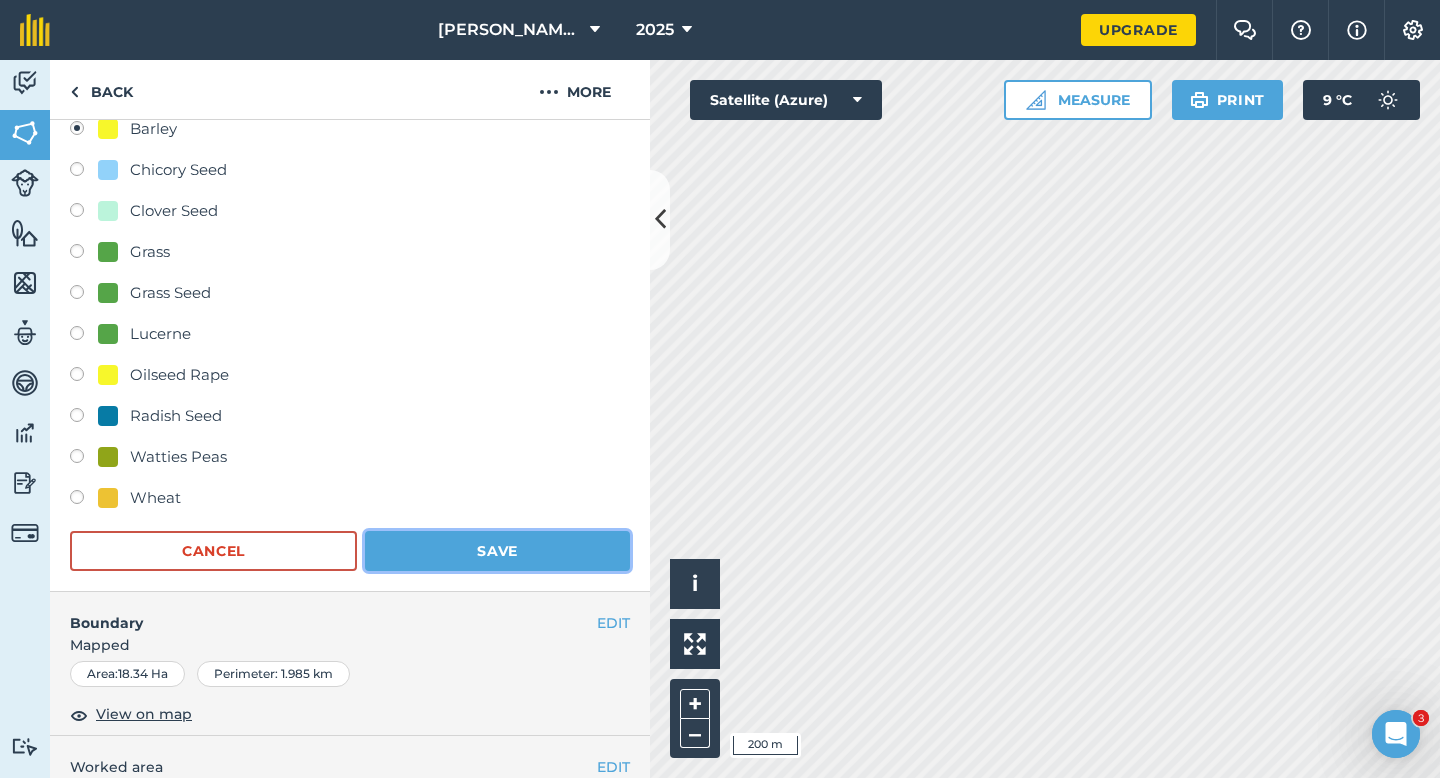 click on "Save" at bounding box center [497, 551] 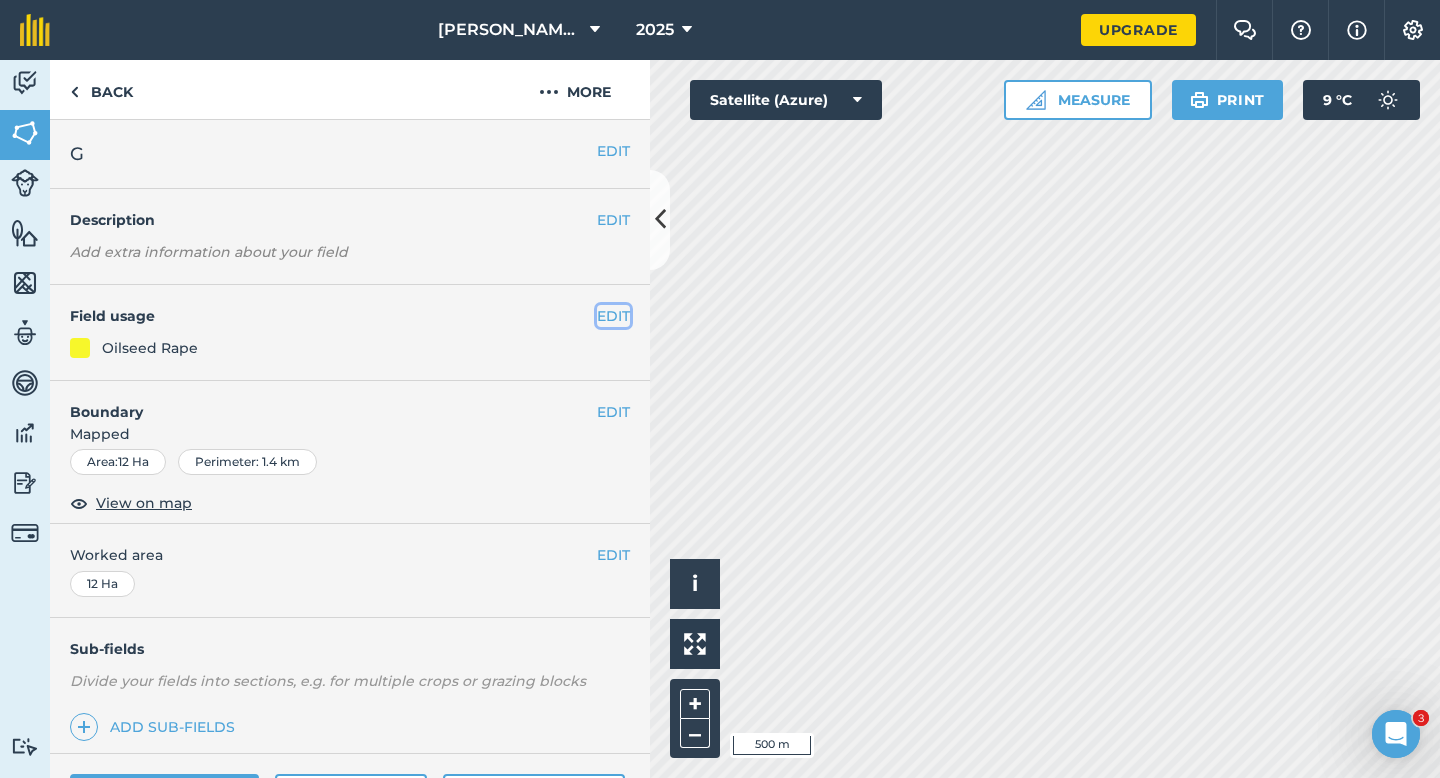 click on "EDIT" at bounding box center (613, 316) 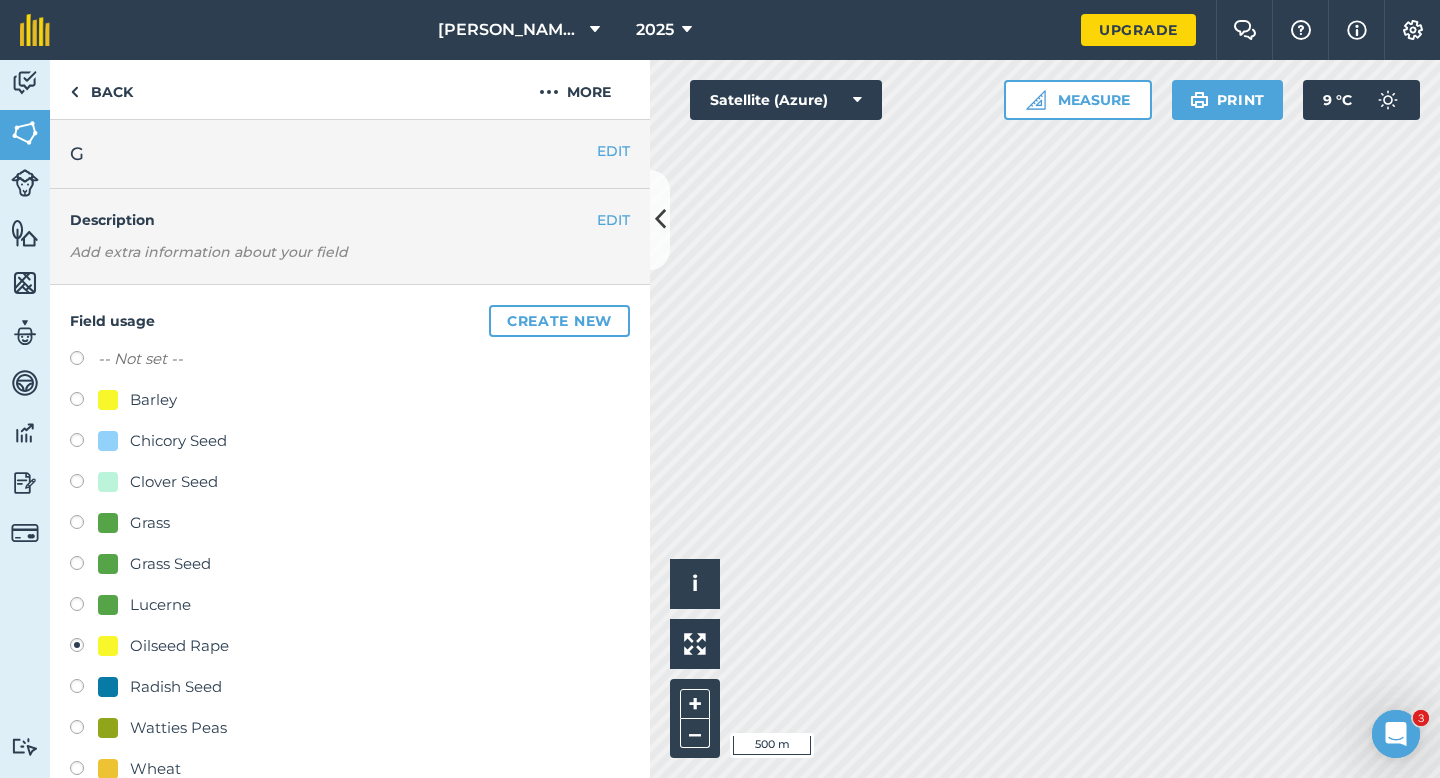 click on "Barley" at bounding box center [153, 400] 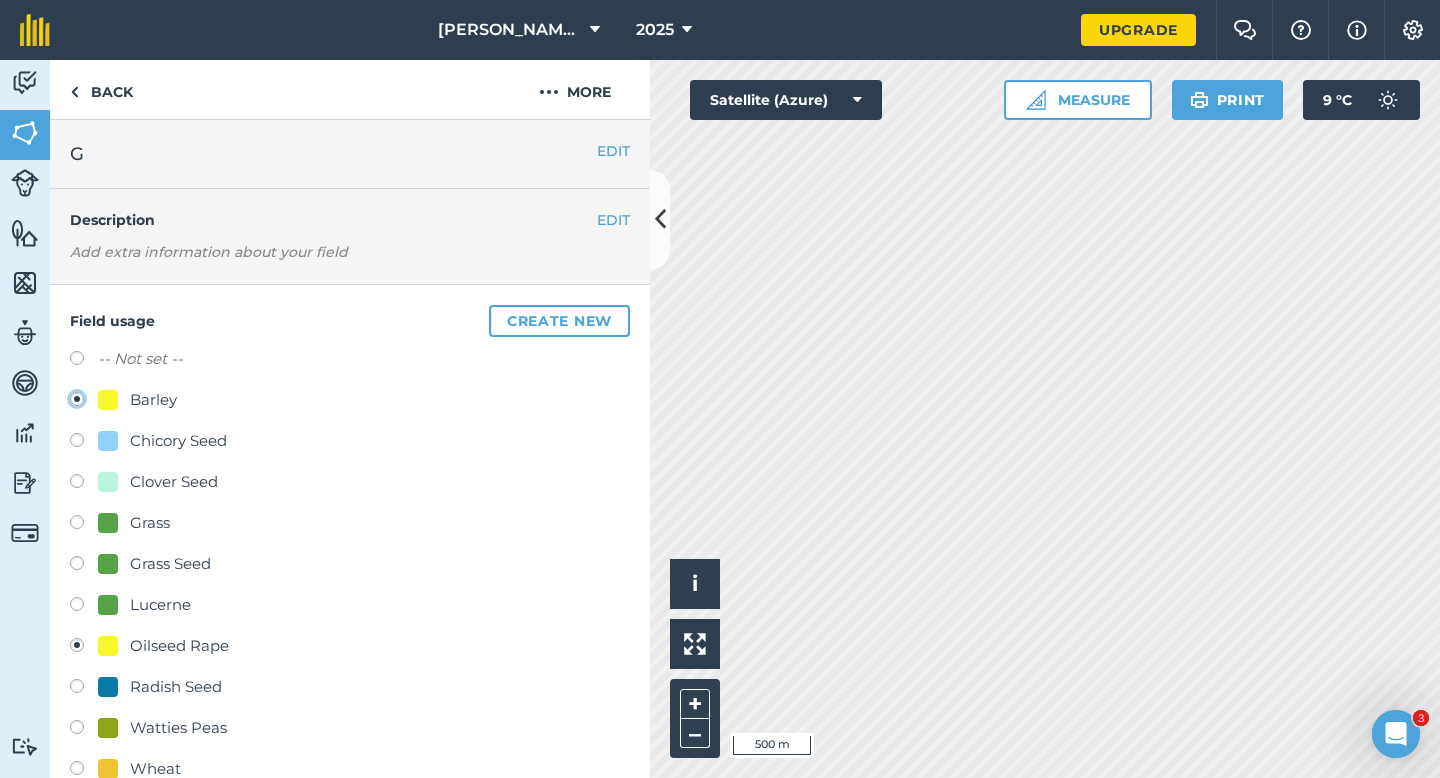 radio on "true" 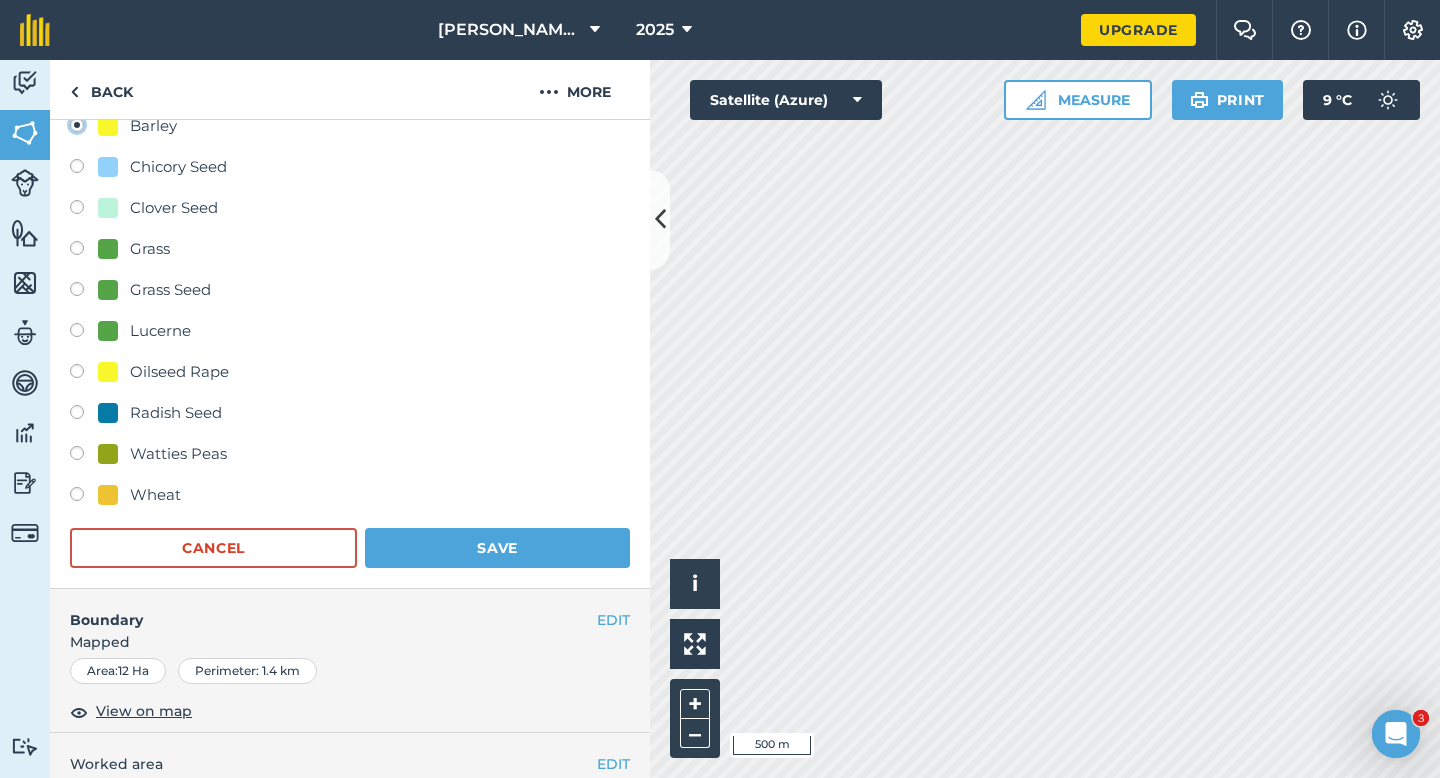 scroll, scrollTop: 301, scrollLeft: 0, axis: vertical 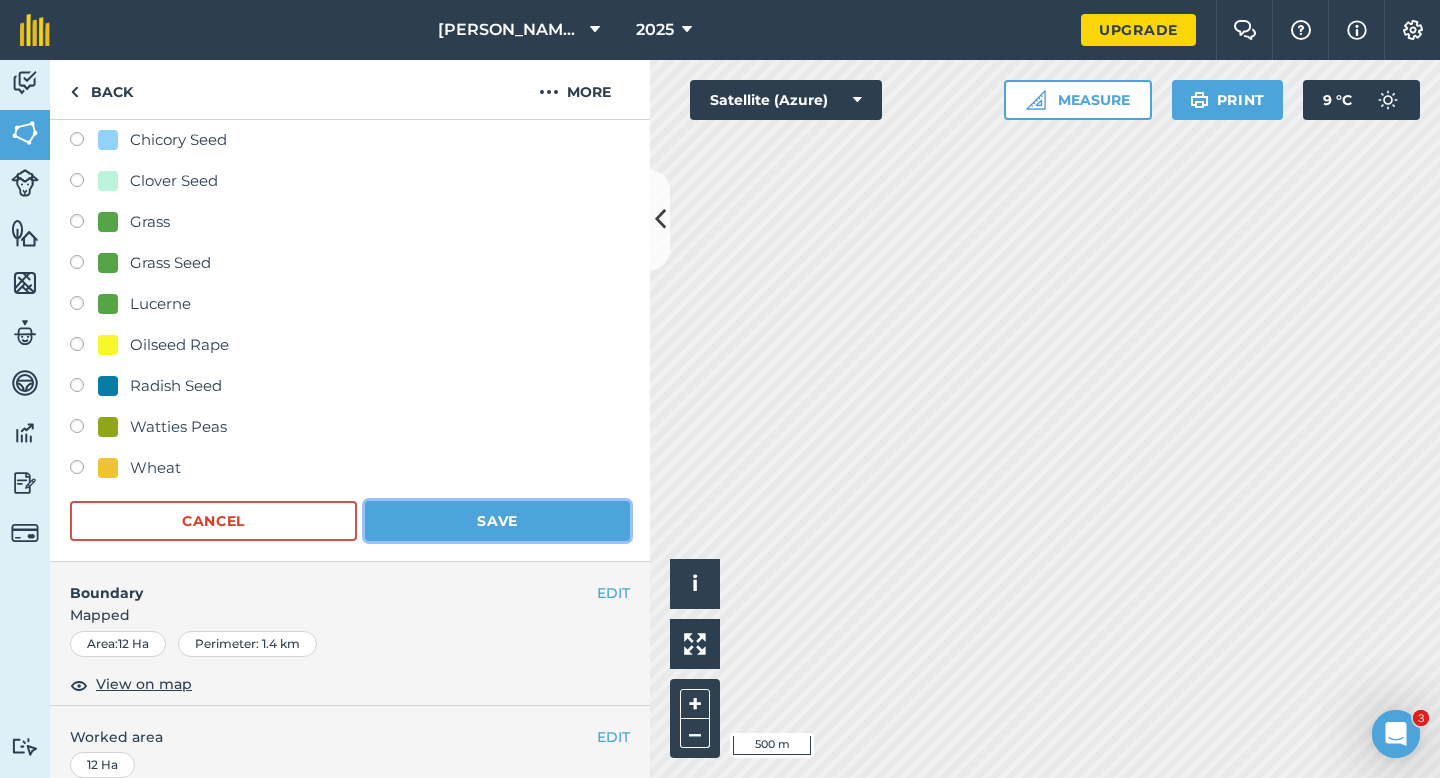 click on "Save" at bounding box center (497, 521) 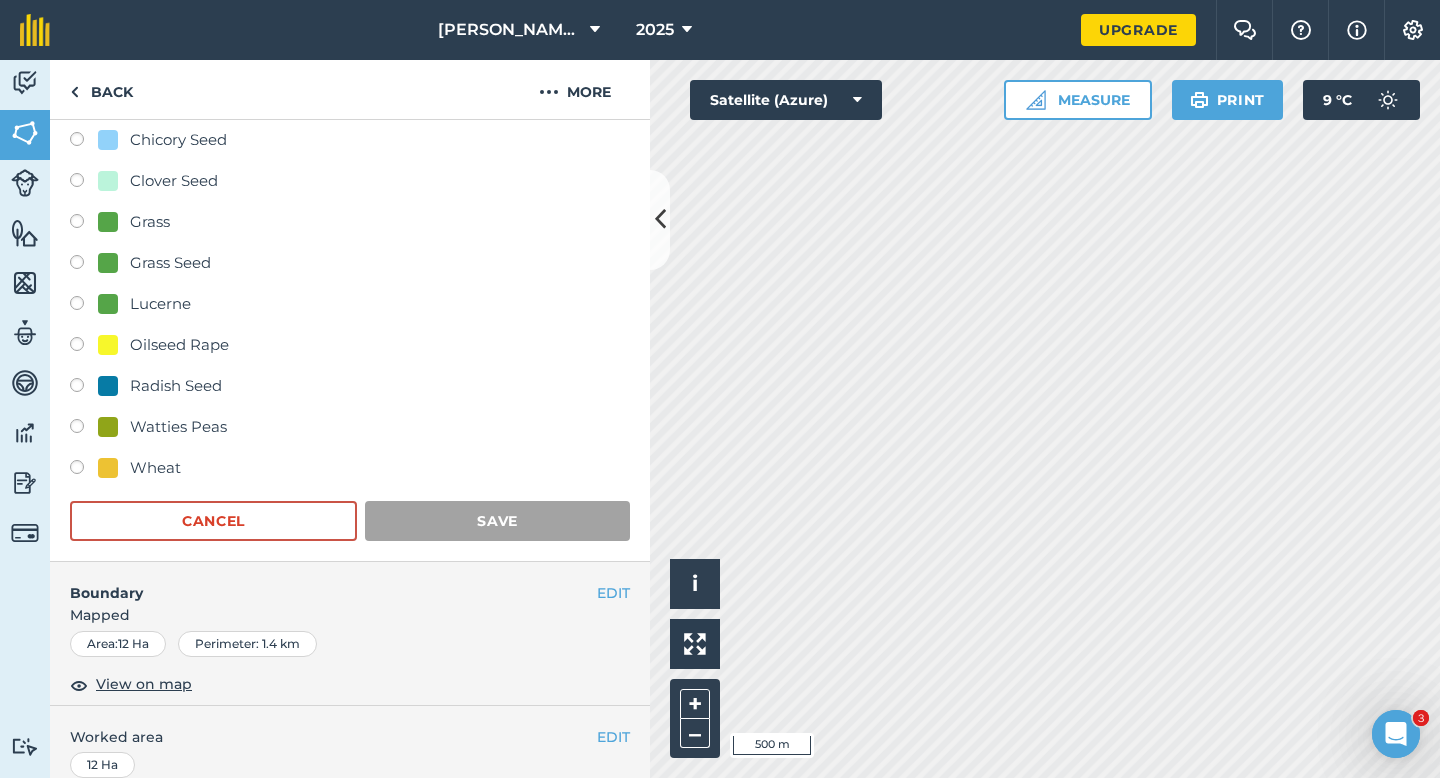 scroll, scrollTop: 163, scrollLeft: 0, axis: vertical 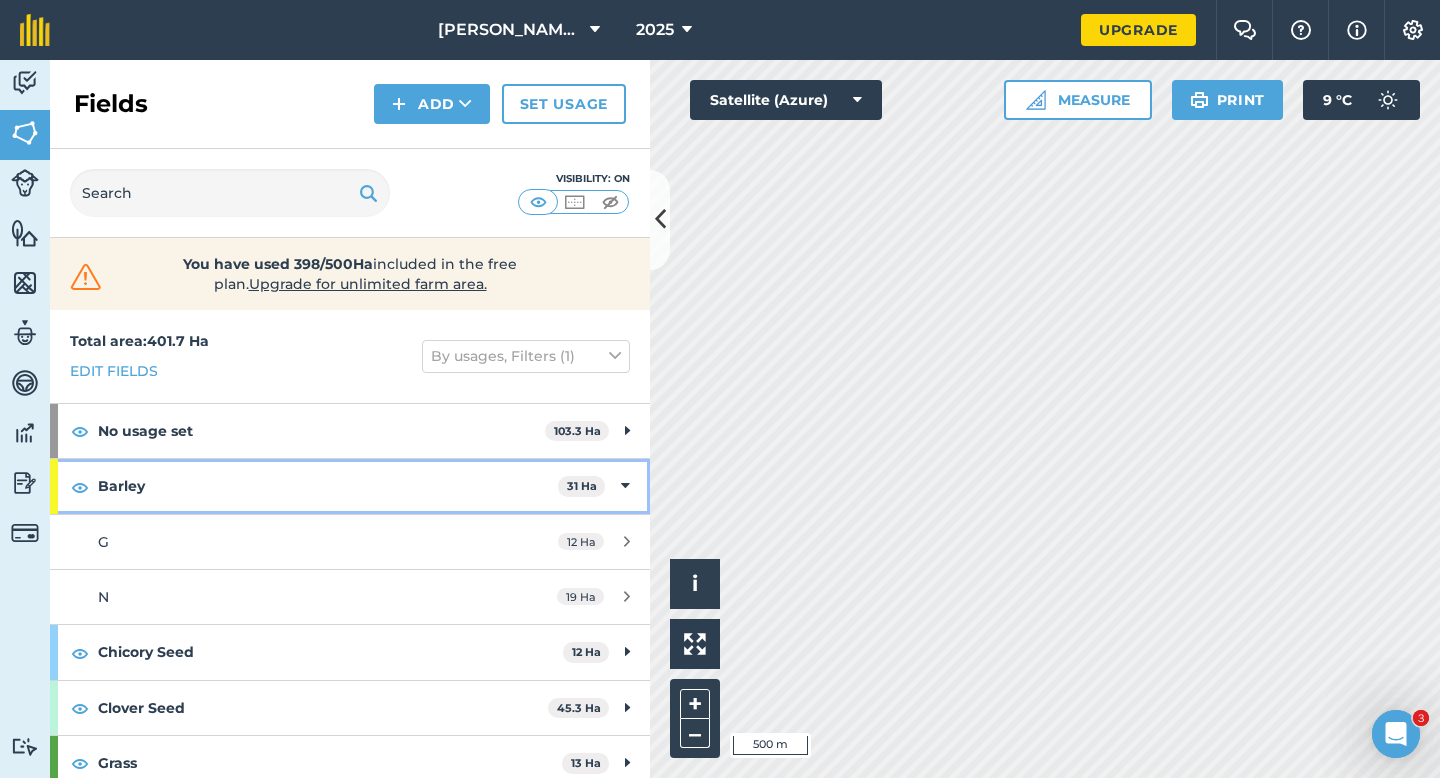 click on "Barley 31   Ha" at bounding box center (350, 486) 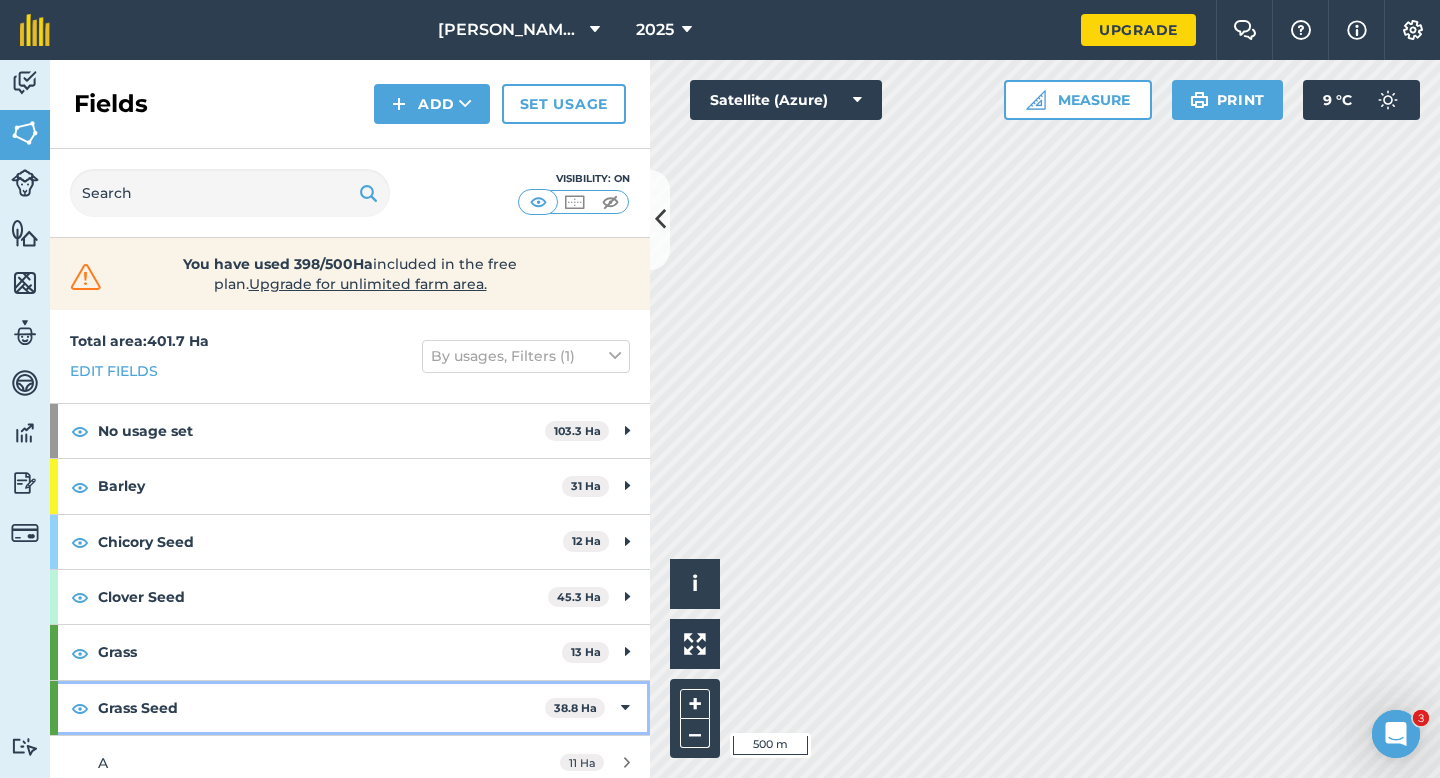 click at bounding box center [625, 708] 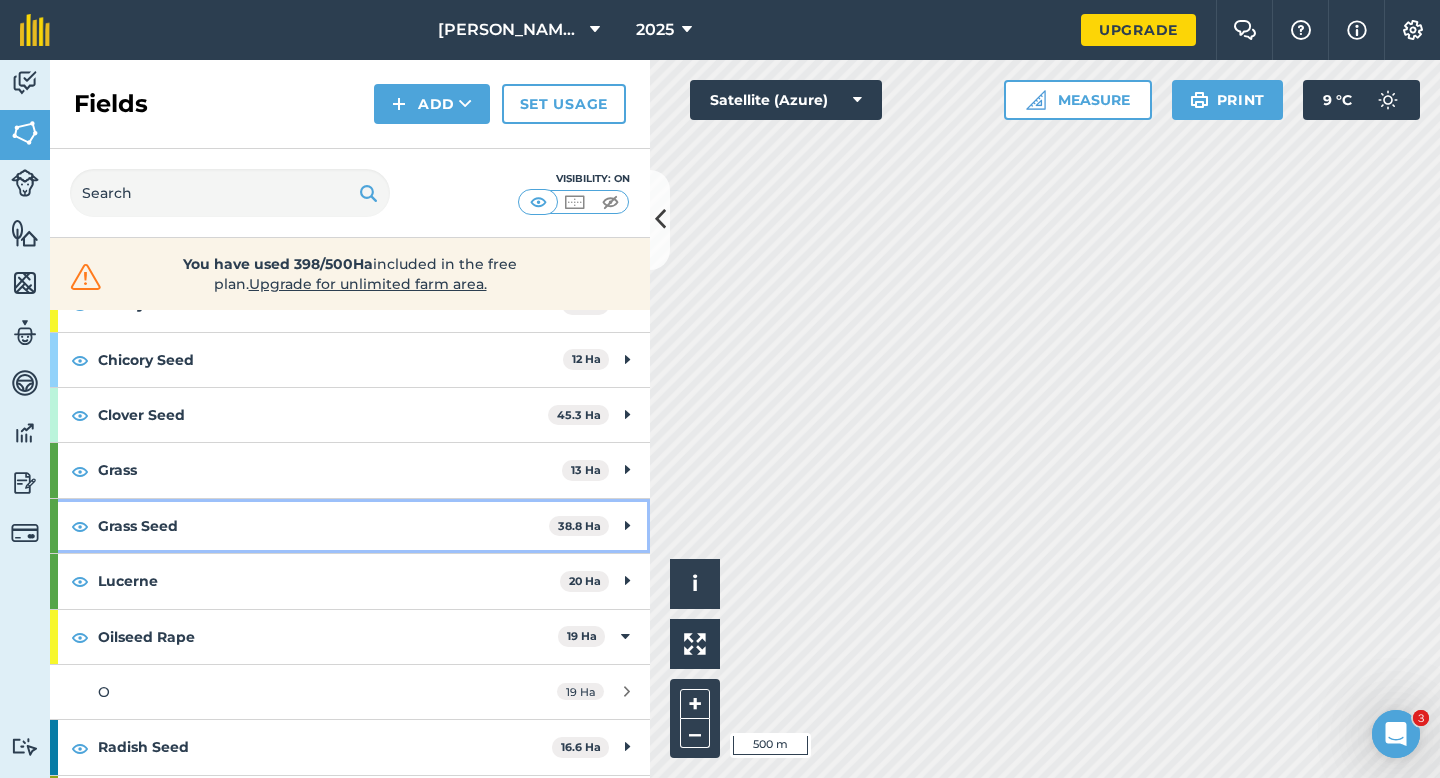 scroll, scrollTop: 231, scrollLeft: 0, axis: vertical 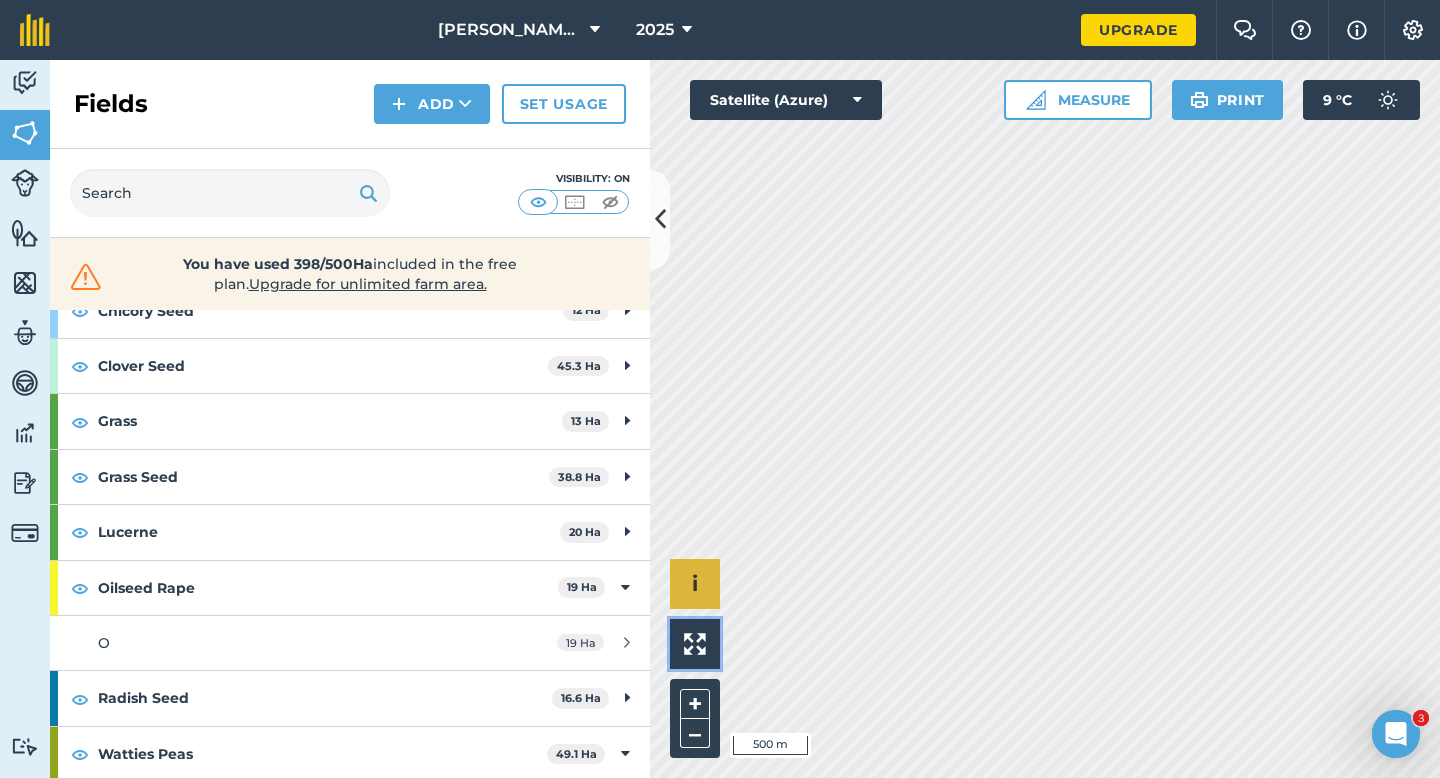 click on "Click to start drawing i © 2025 TomTom, Microsoft 500 m + – Satellite (Azure) Measure Print 9   ° C" at bounding box center (1045, 419) 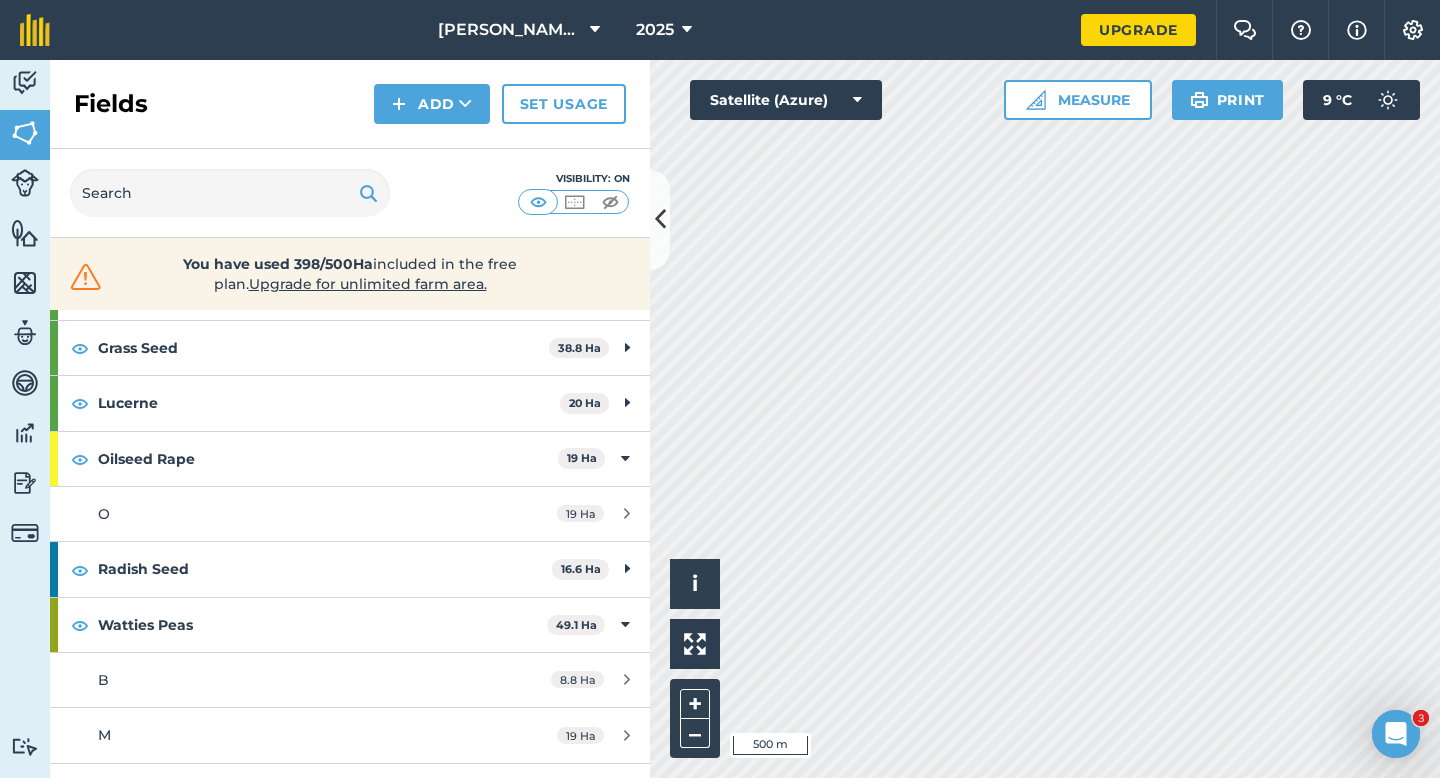 scroll, scrollTop: 470, scrollLeft: 0, axis: vertical 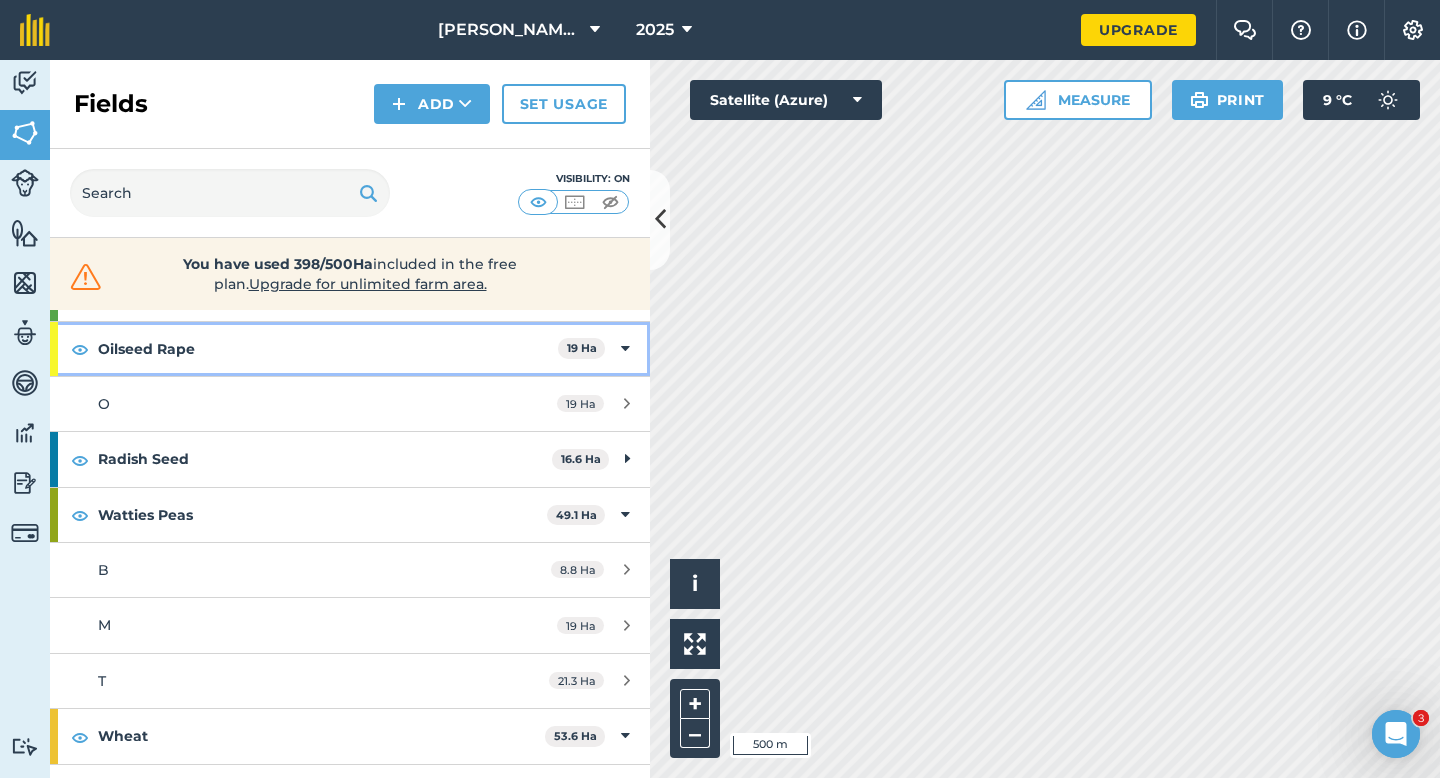 click on "Oilseed Rape" at bounding box center [328, 349] 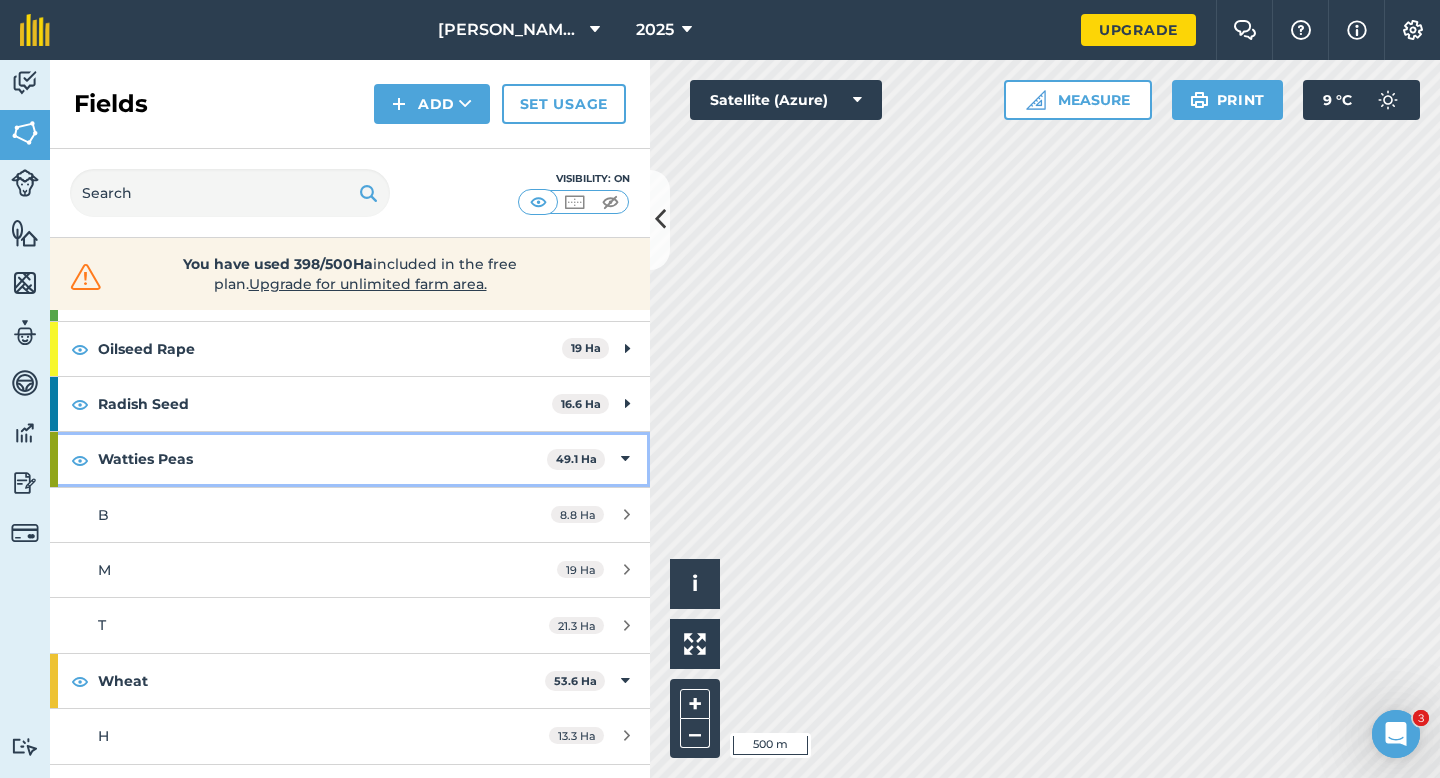 click on "Watties Peas 49.1   Ha" at bounding box center (350, 459) 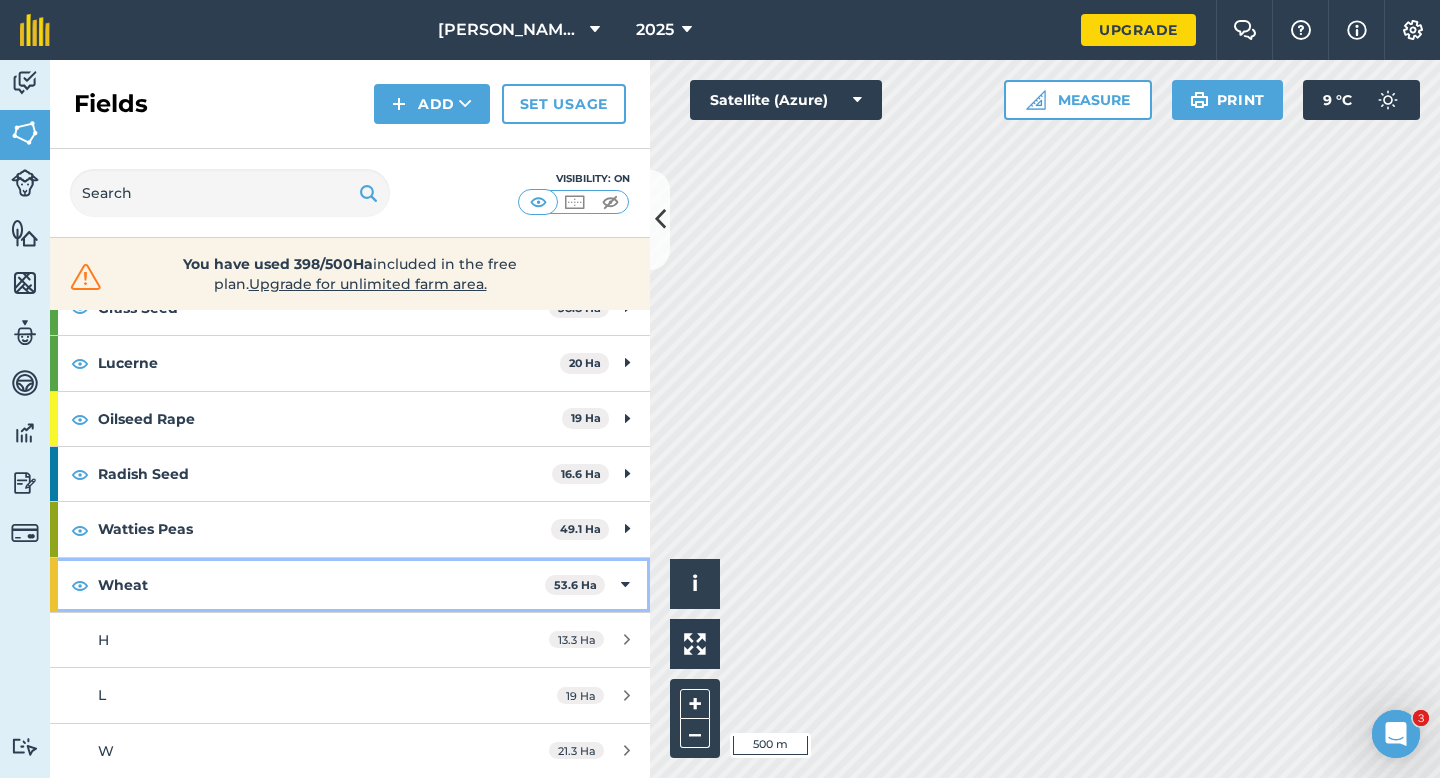 click at bounding box center (625, 585) 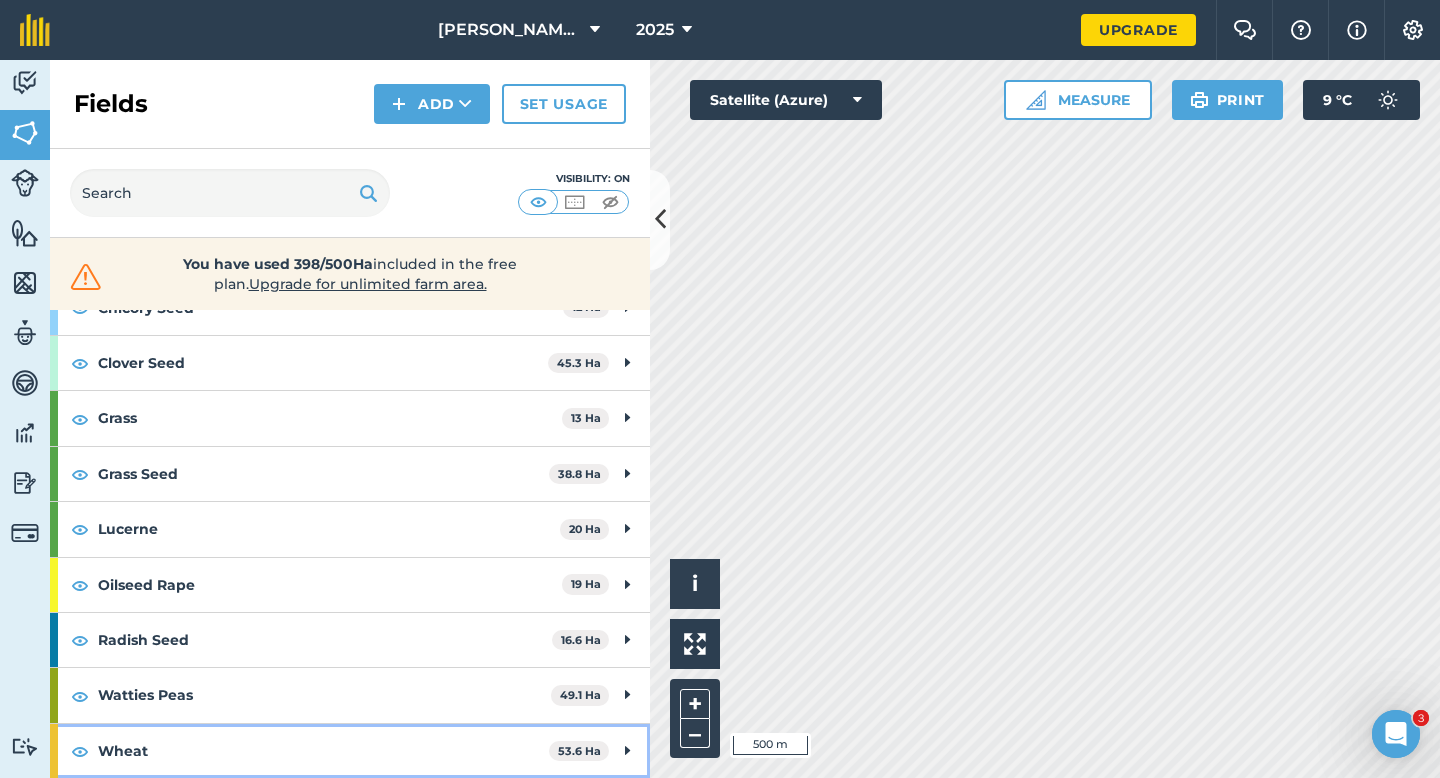 scroll, scrollTop: 234, scrollLeft: 0, axis: vertical 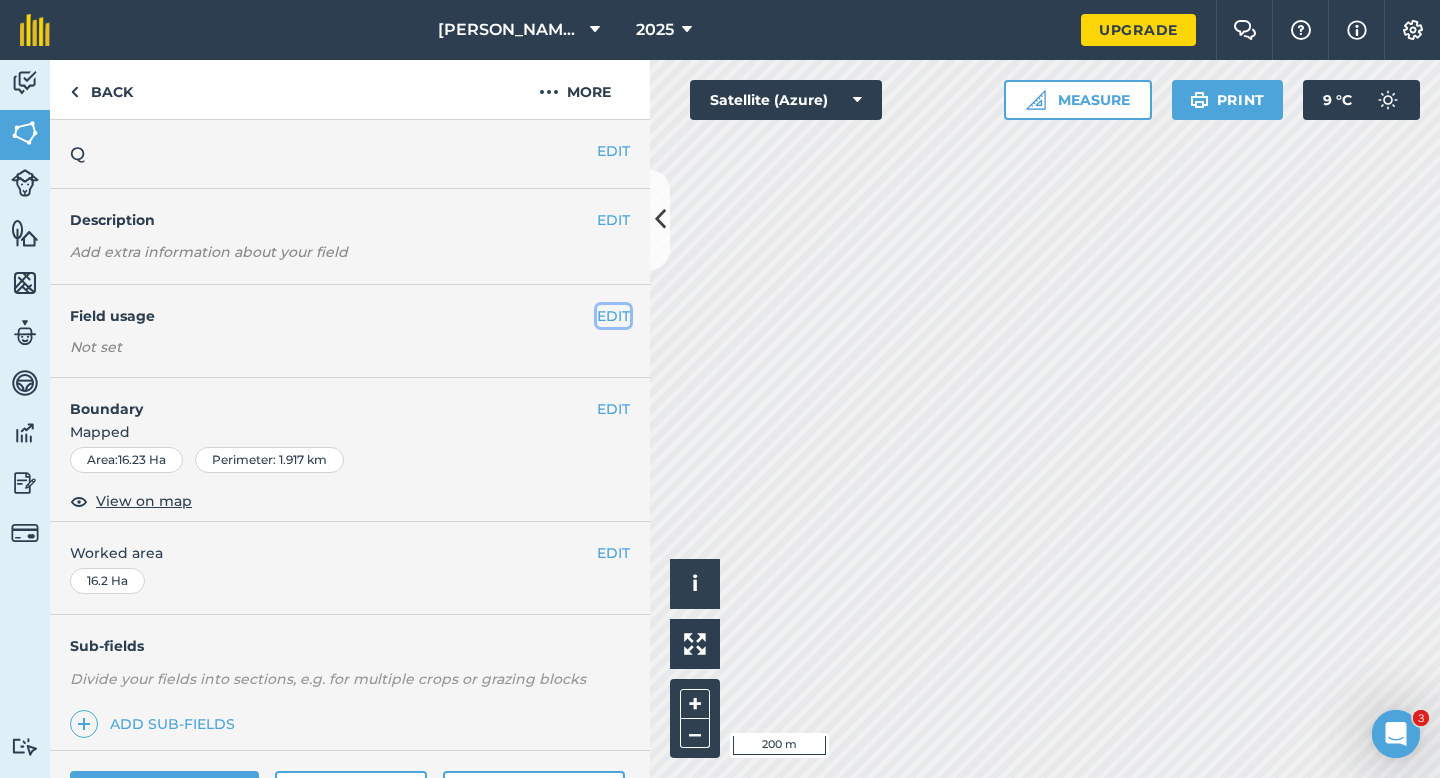 click on "EDIT" at bounding box center (613, 316) 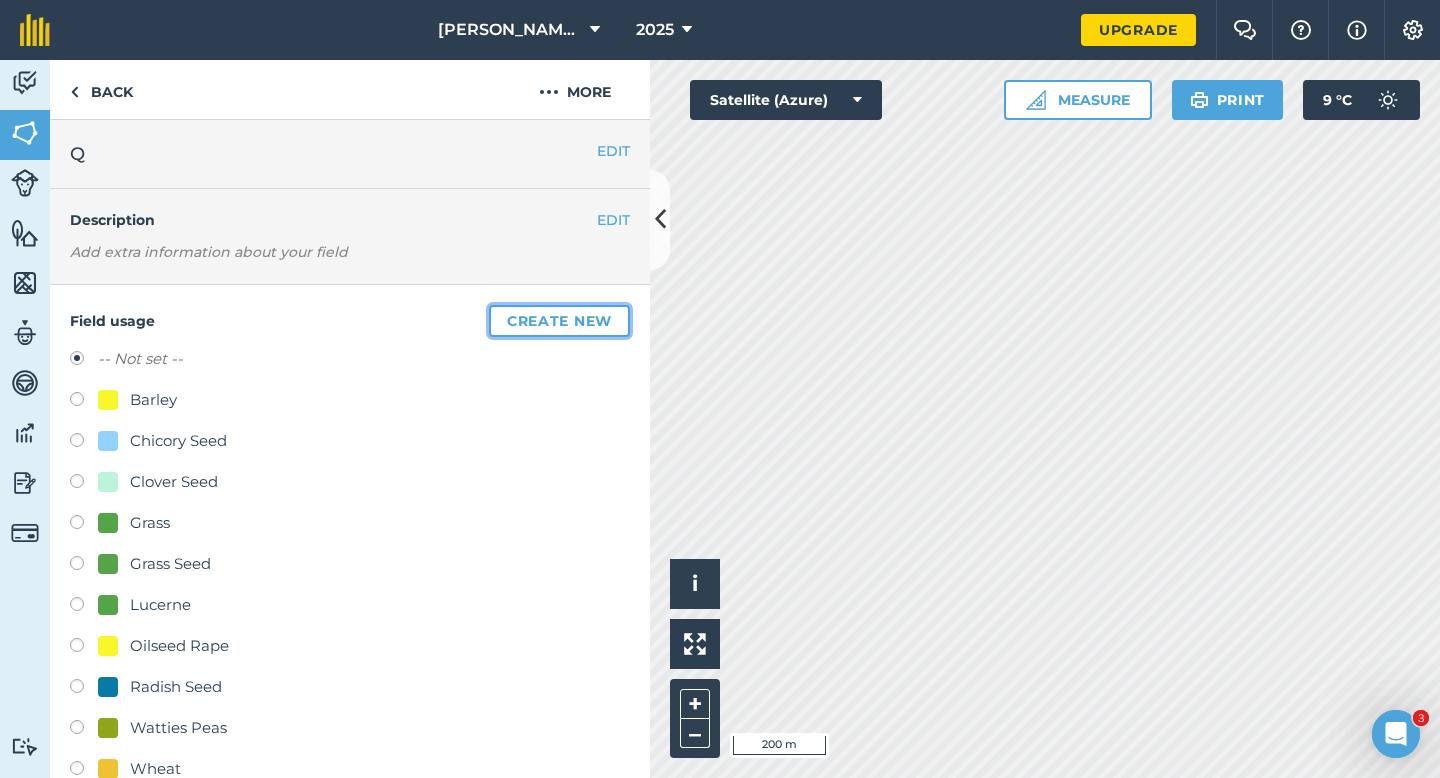 click on "Create new" at bounding box center [559, 321] 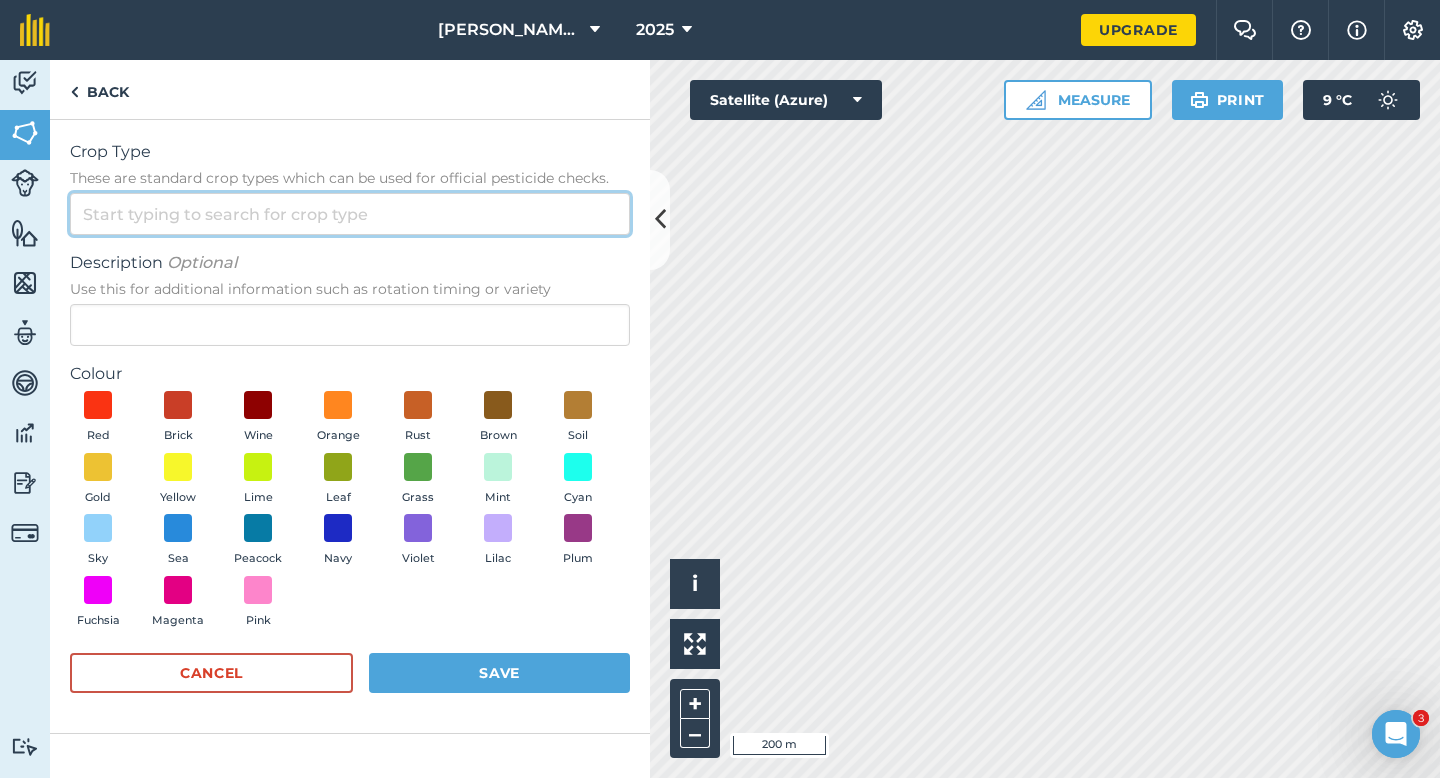 click on "Crop Type These are standard crop types which can be used for official pesticide checks." at bounding box center [350, 214] 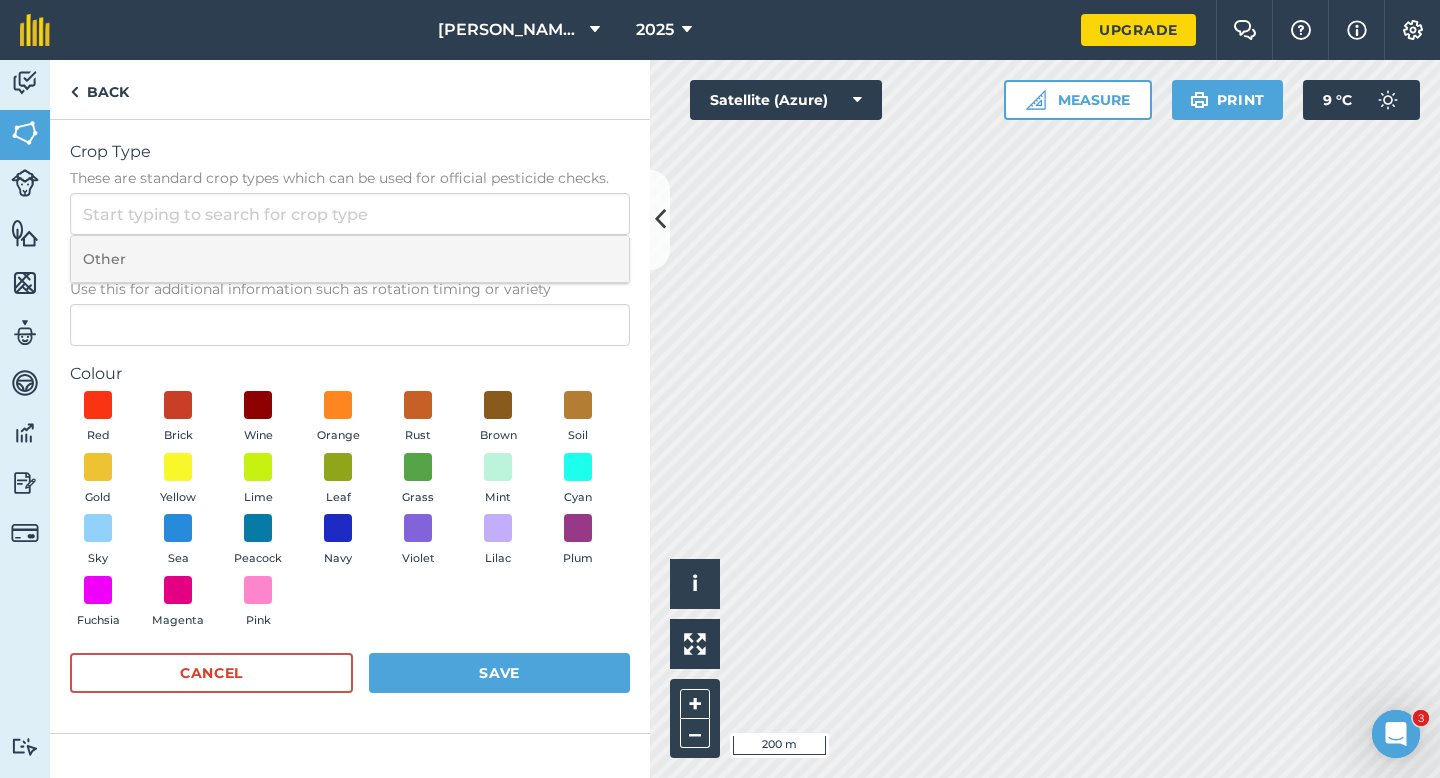 click on "Other" at bounding box center (350, 259) 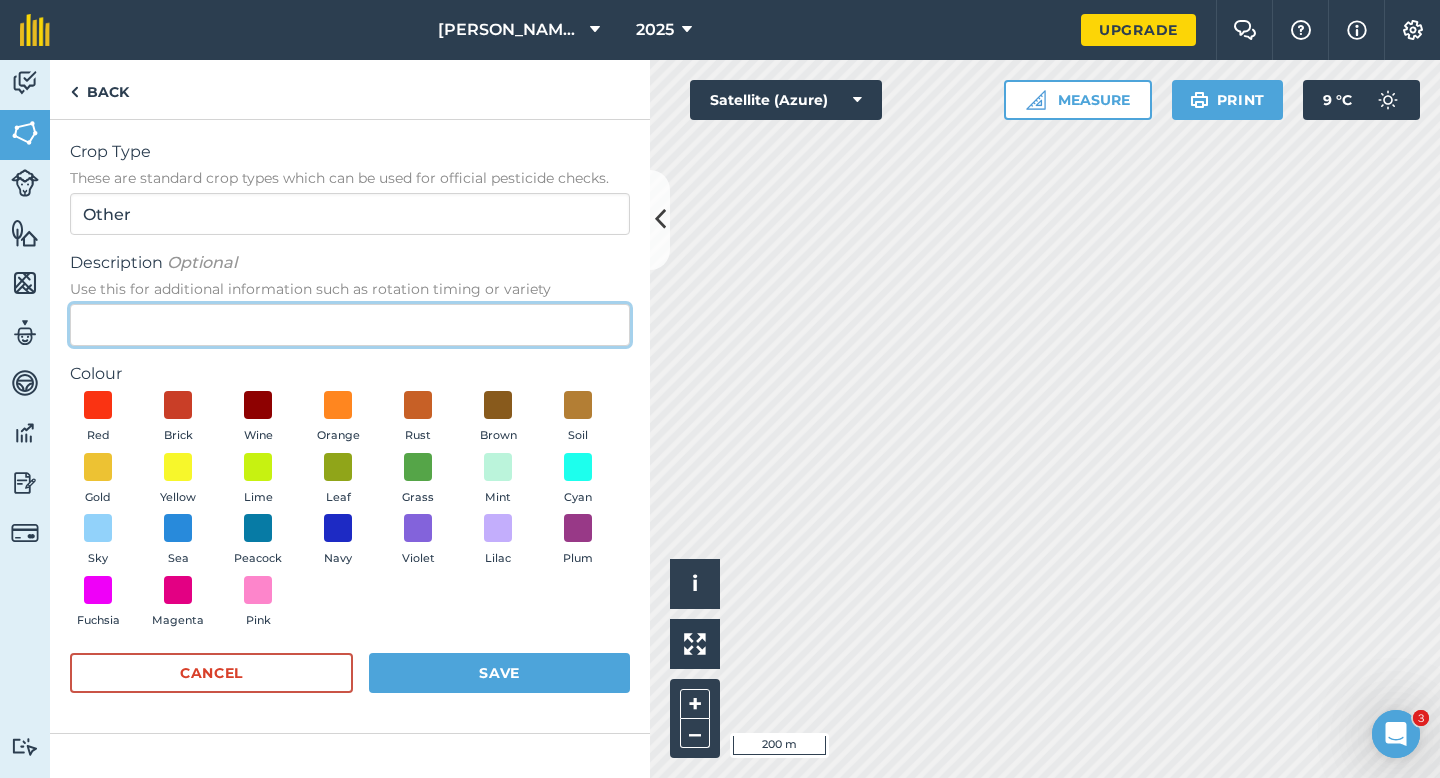 click on "Description   Optional Use this for additional information such as rotation timing or variety" at bounding box center (350, 325) 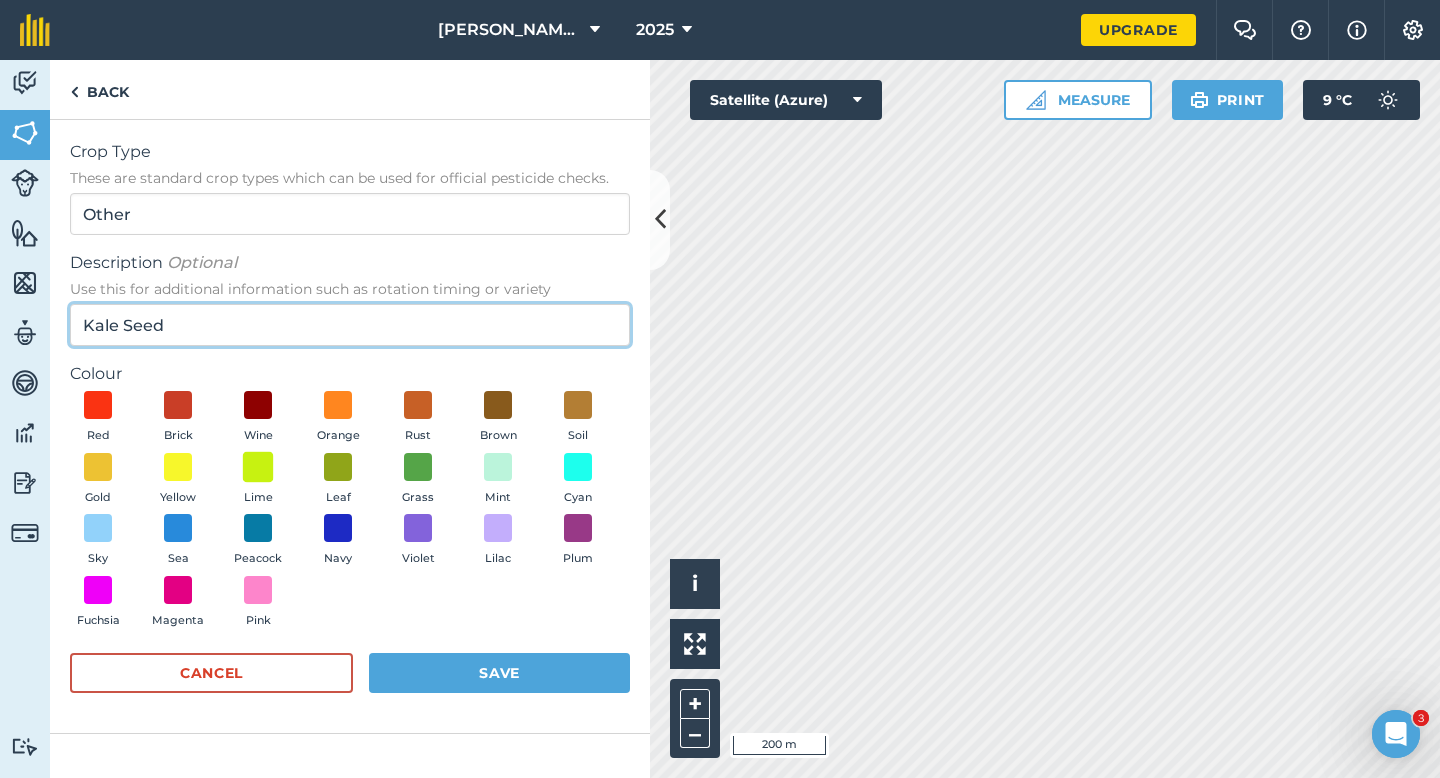 type on "Kale Seed" 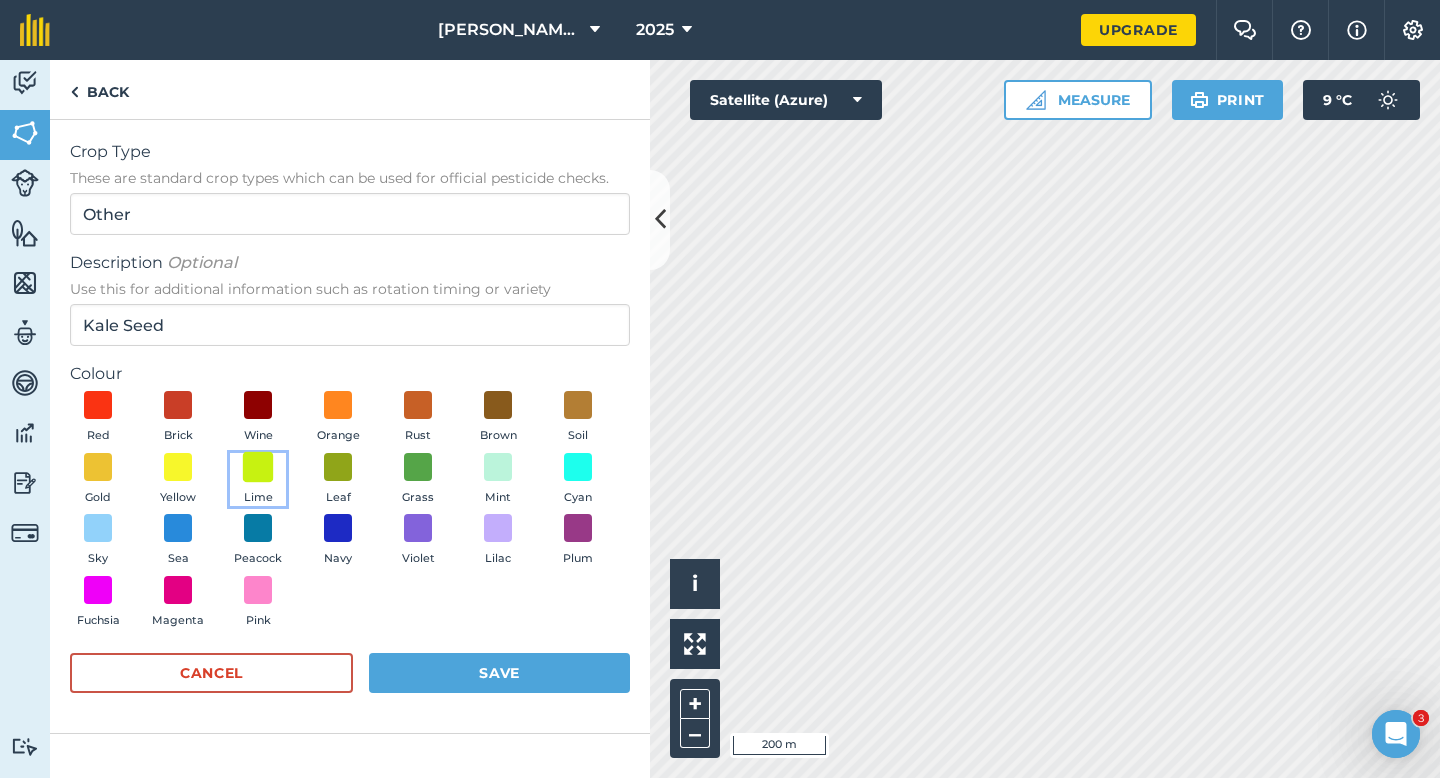 click at bounding box center (258, 466) 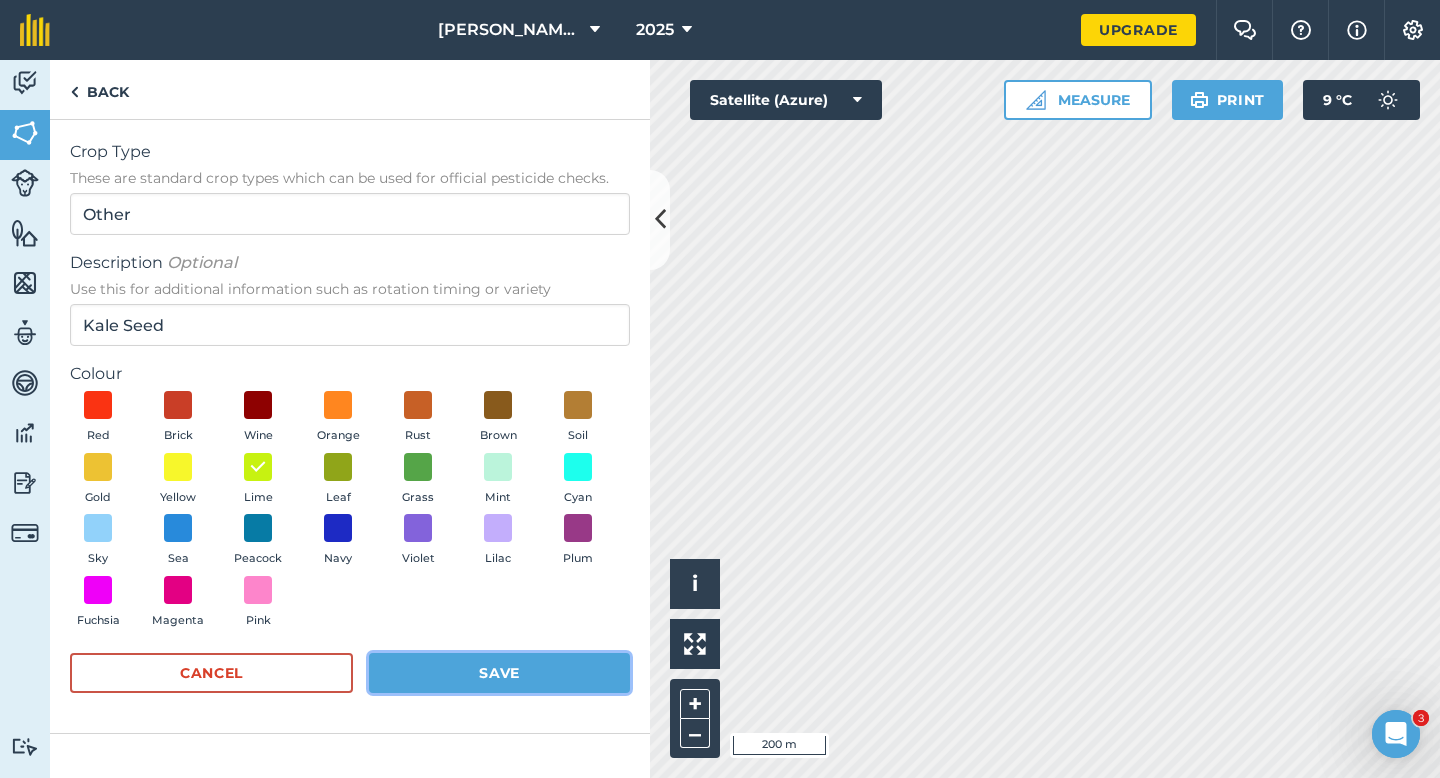 click on "Save" at bounding box center (499, 673) 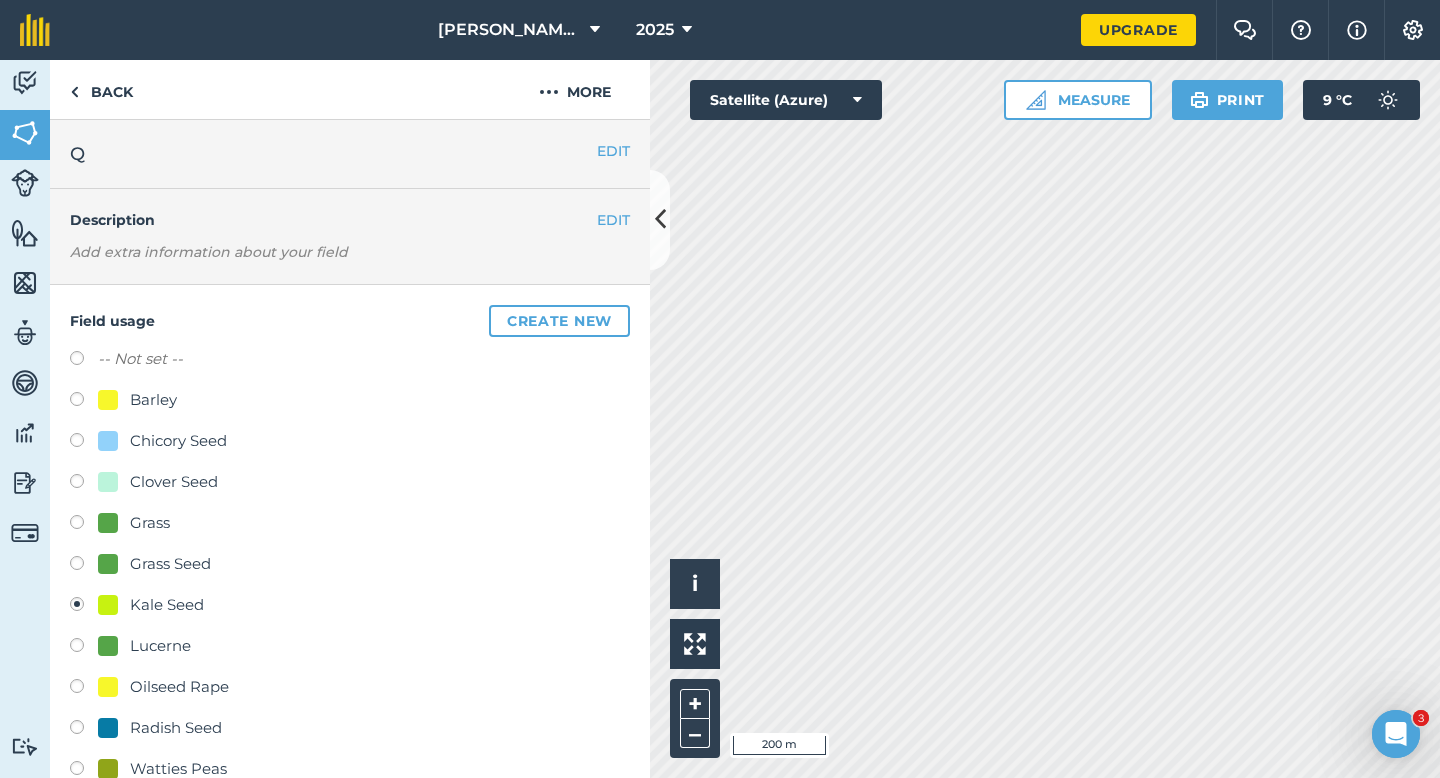 scroll, scrollTop: 142, scrollLeft: 0, axis: vertical 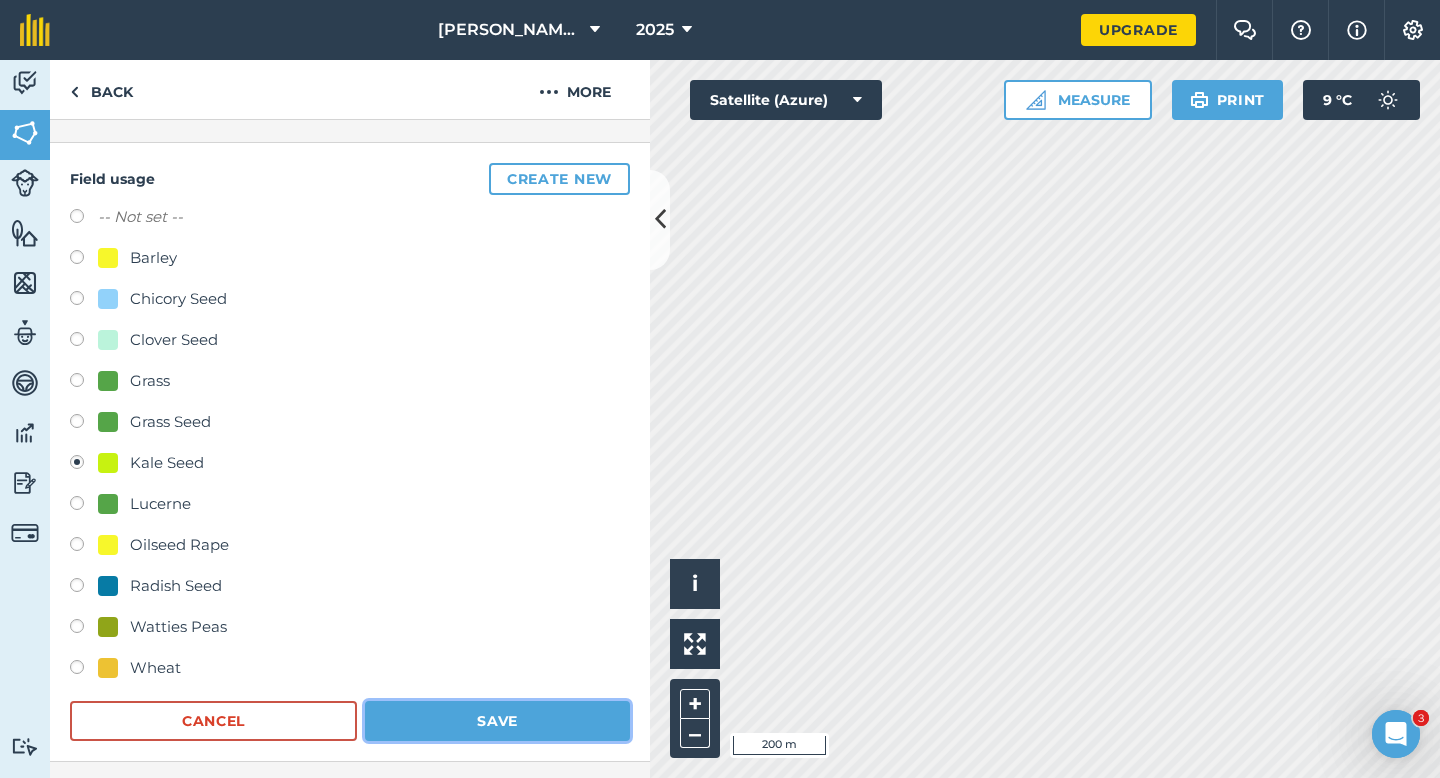 click on "Save" at bounding box center [497, 721] 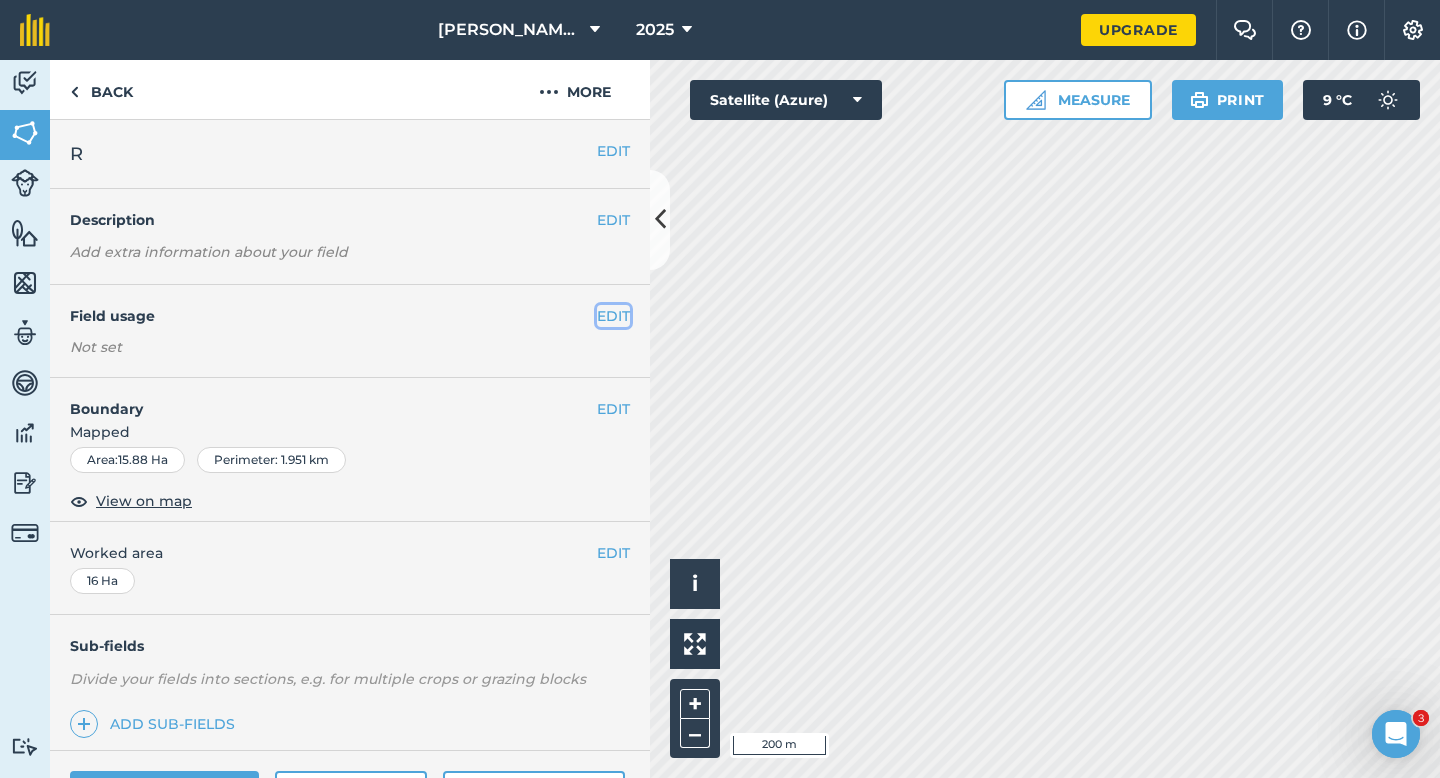 click on "EDIT" at bounding box center [613, 316] 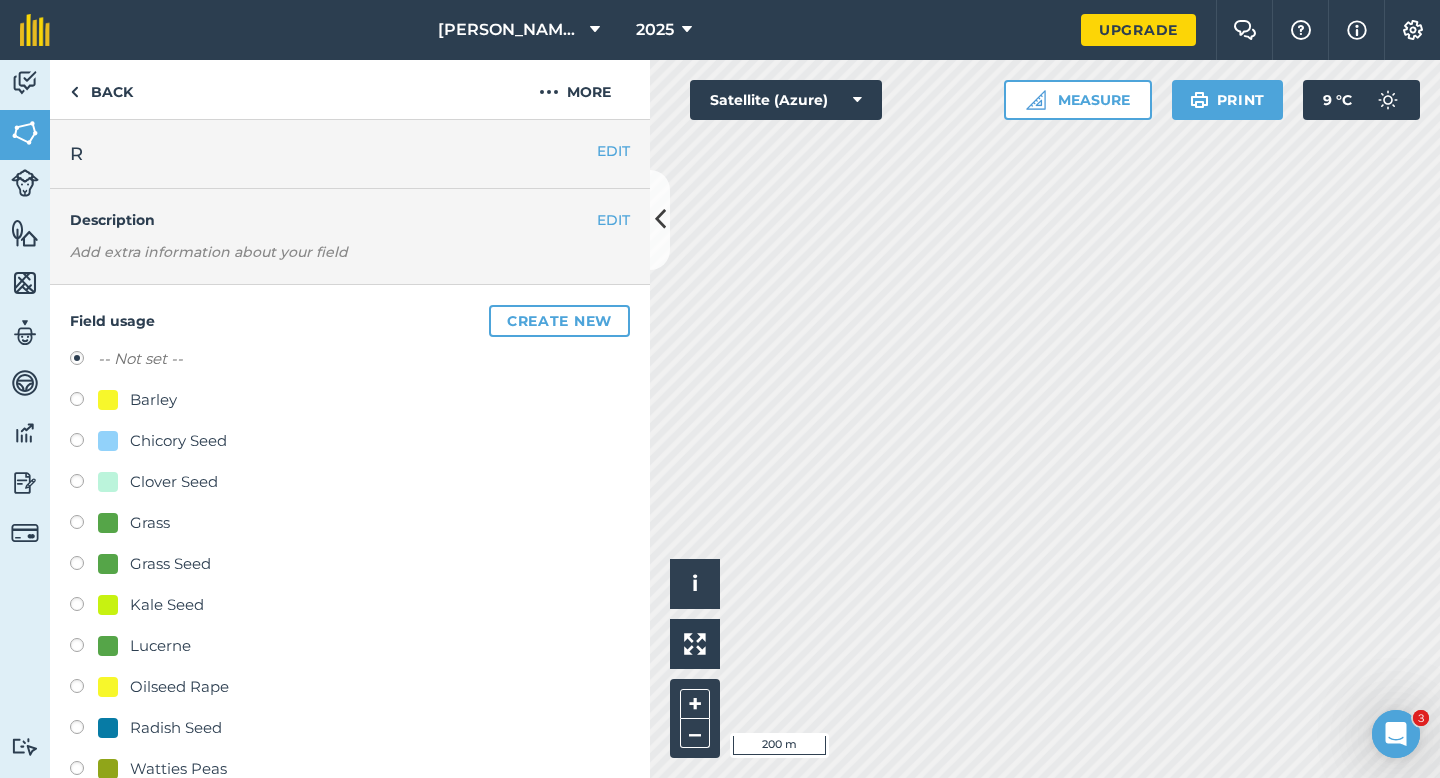 click on "Grass Seed" at bounding box center (170, 564) 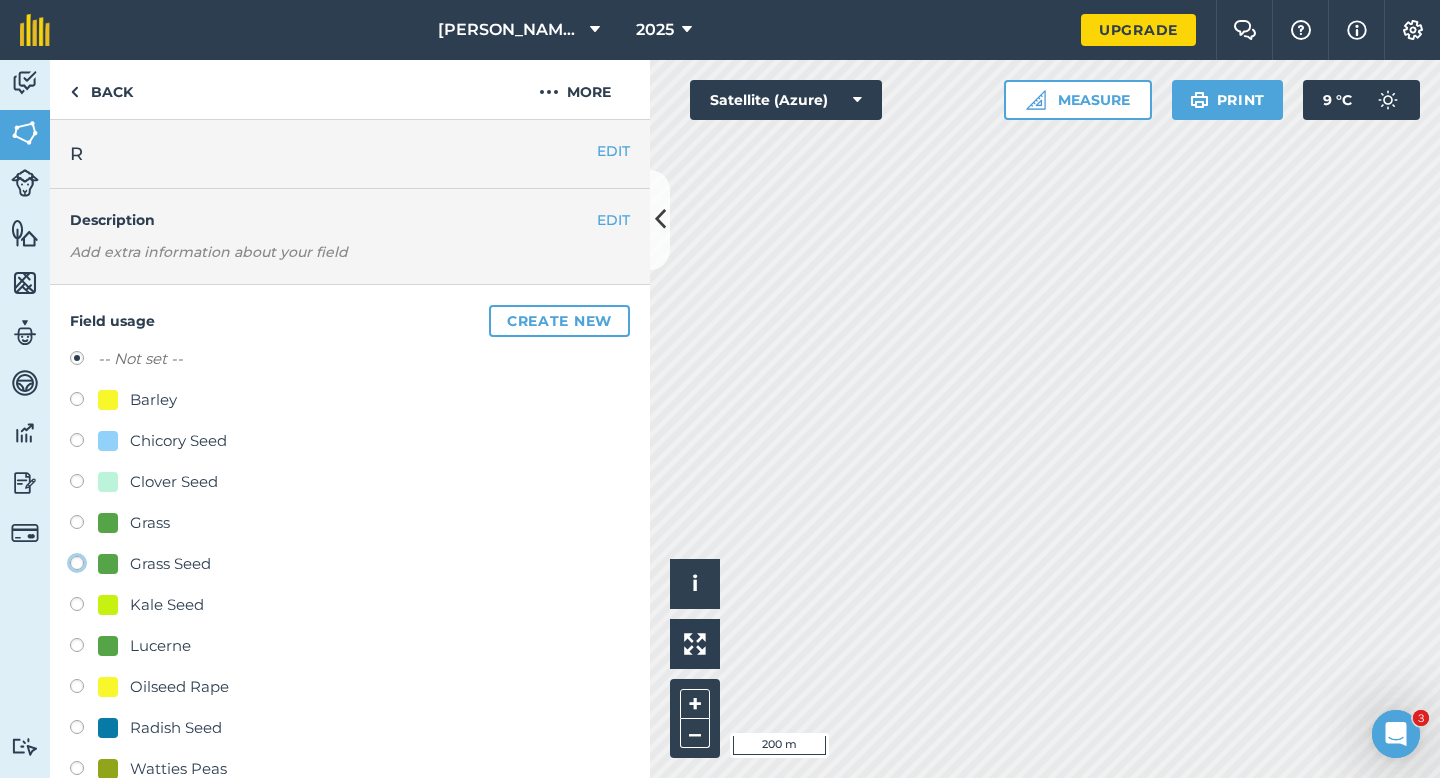 click on "Grass Seed" at bounding box center (-9923, 562) 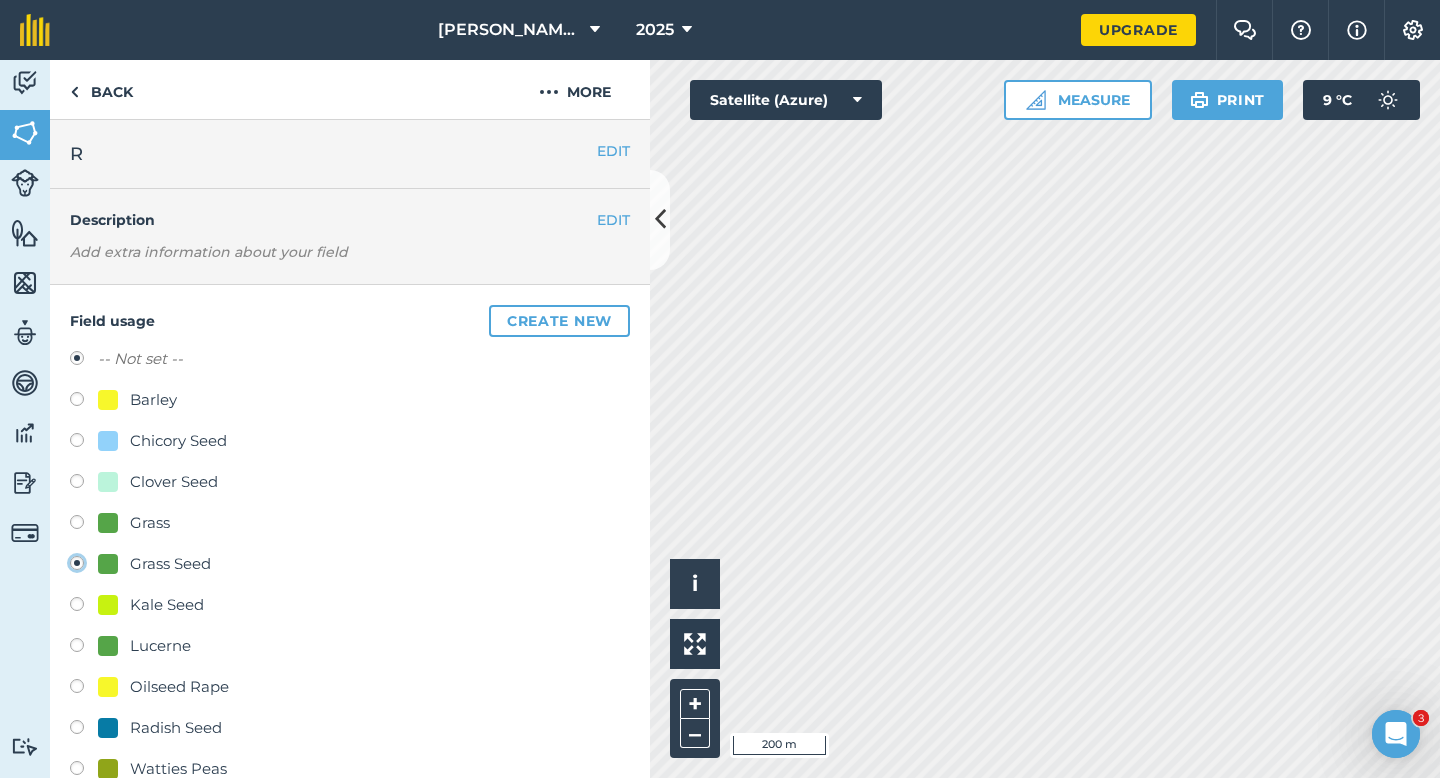 radio on "true" 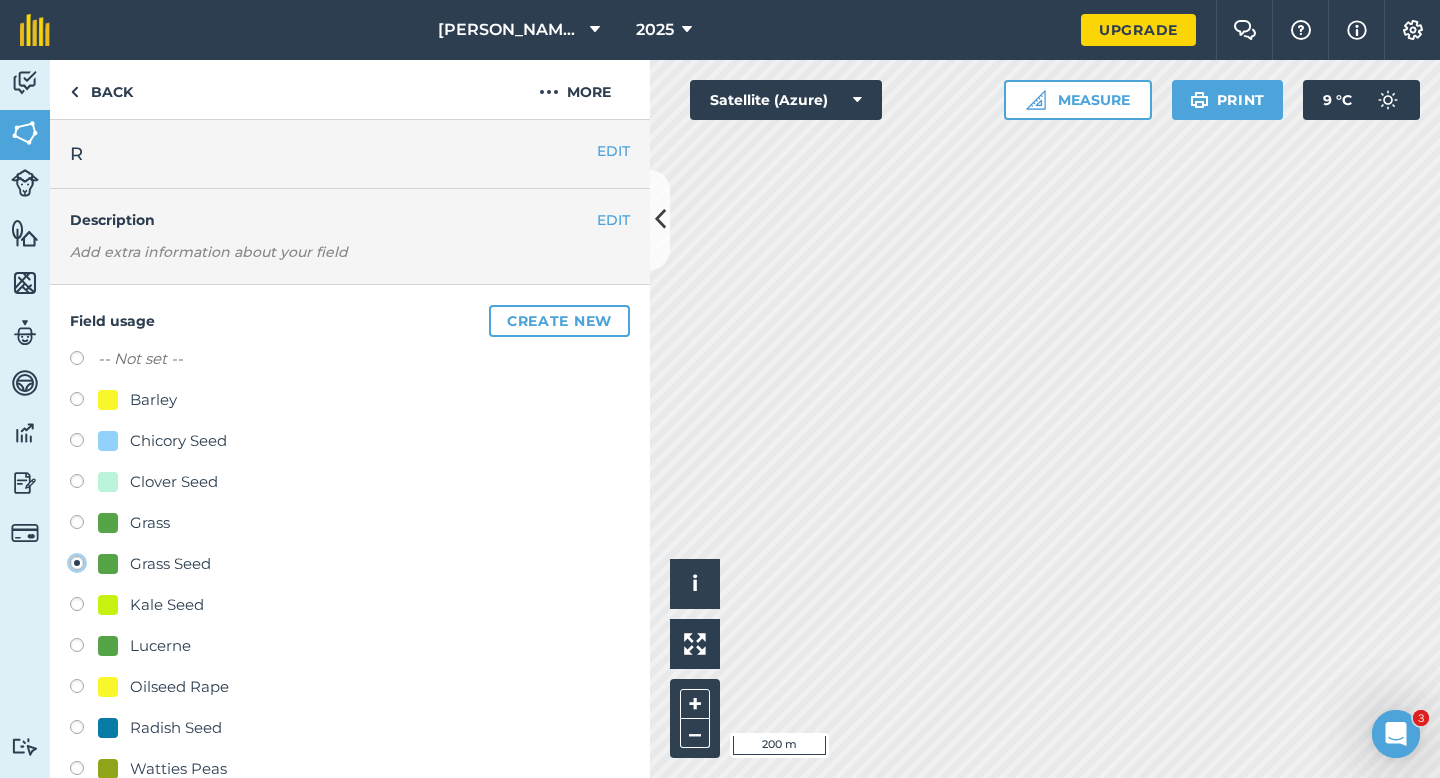 scroll, scrollTop: 144, scrollLeft: 0, axis: vertical 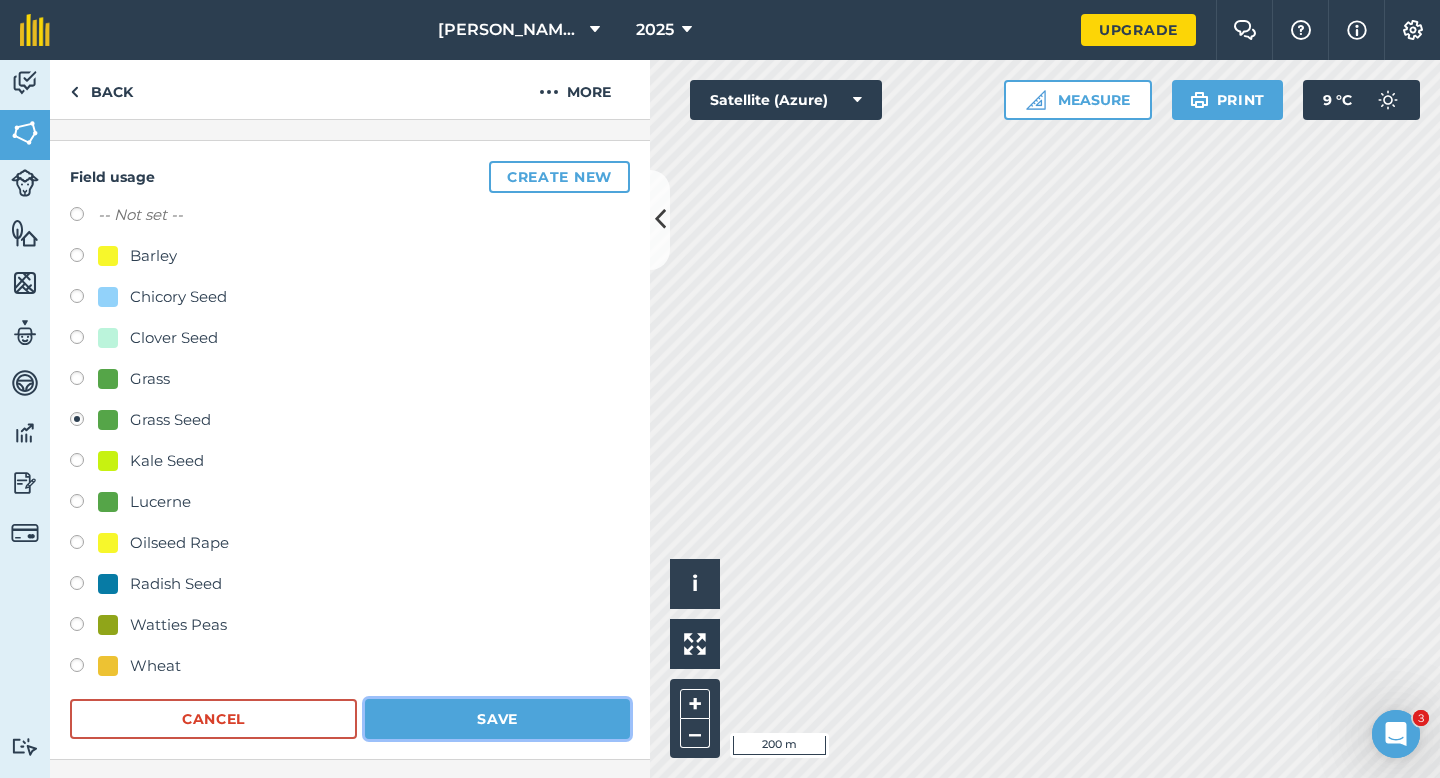click on "Save" at bounding box center (497, 719) 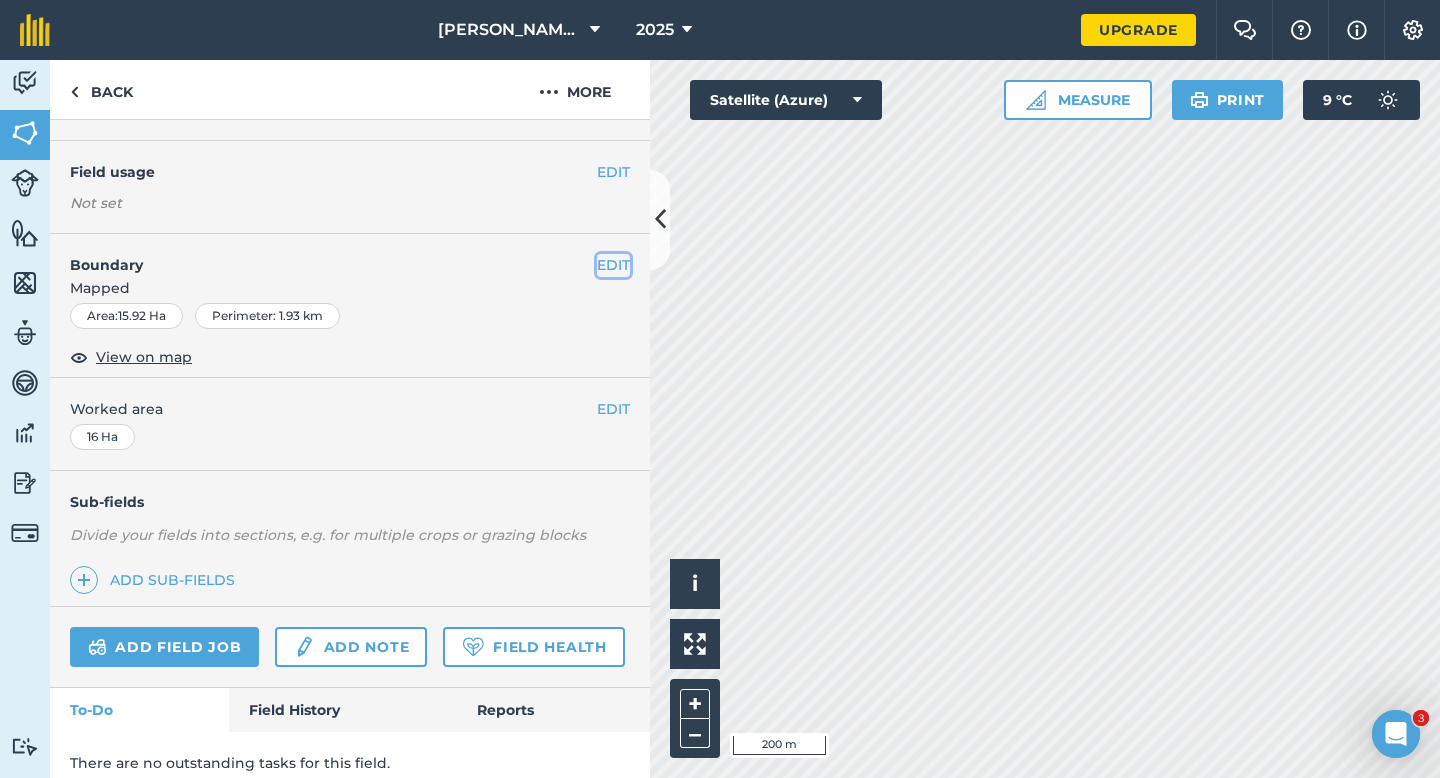 click on "EDIT" at bounding box center (613, 265) 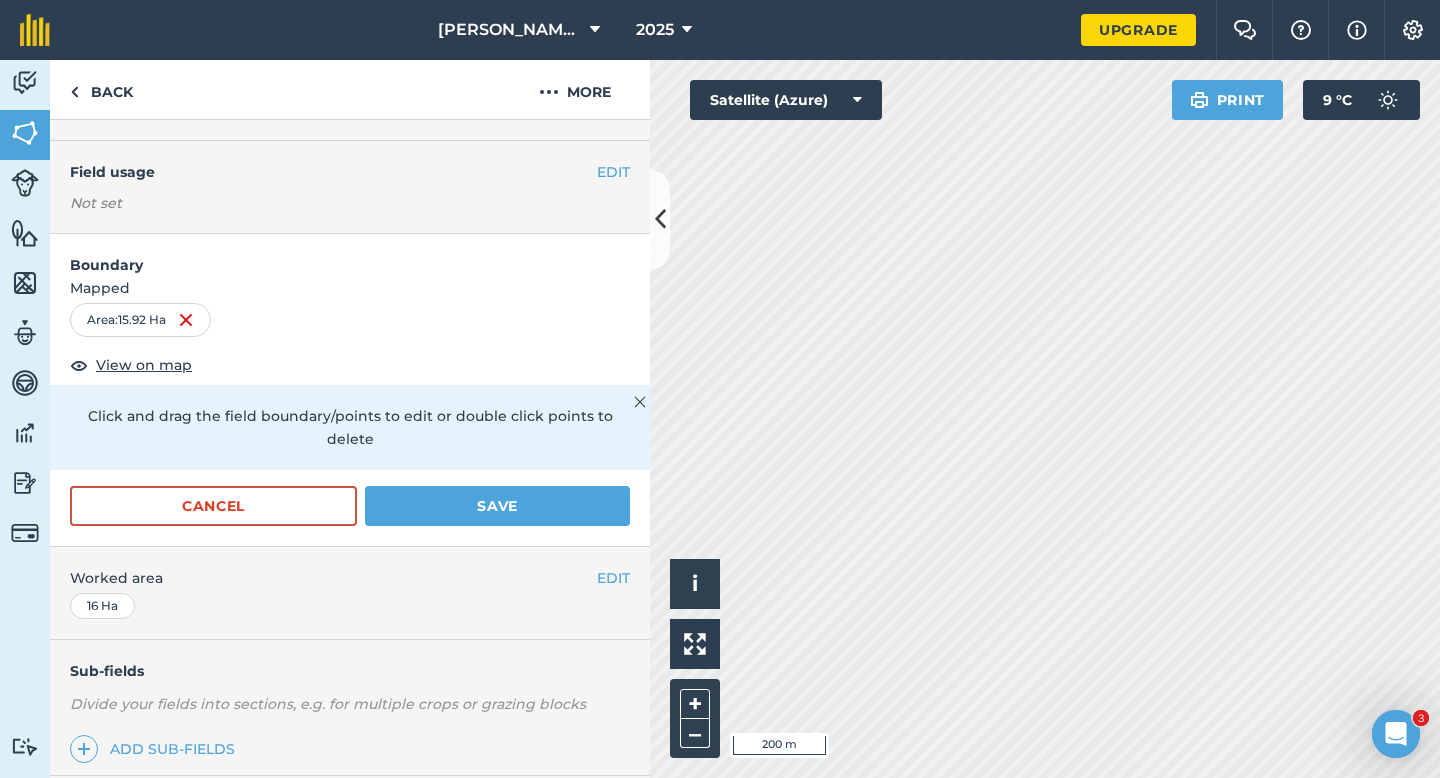 click on "Not set" at bounding box center (350, 203) 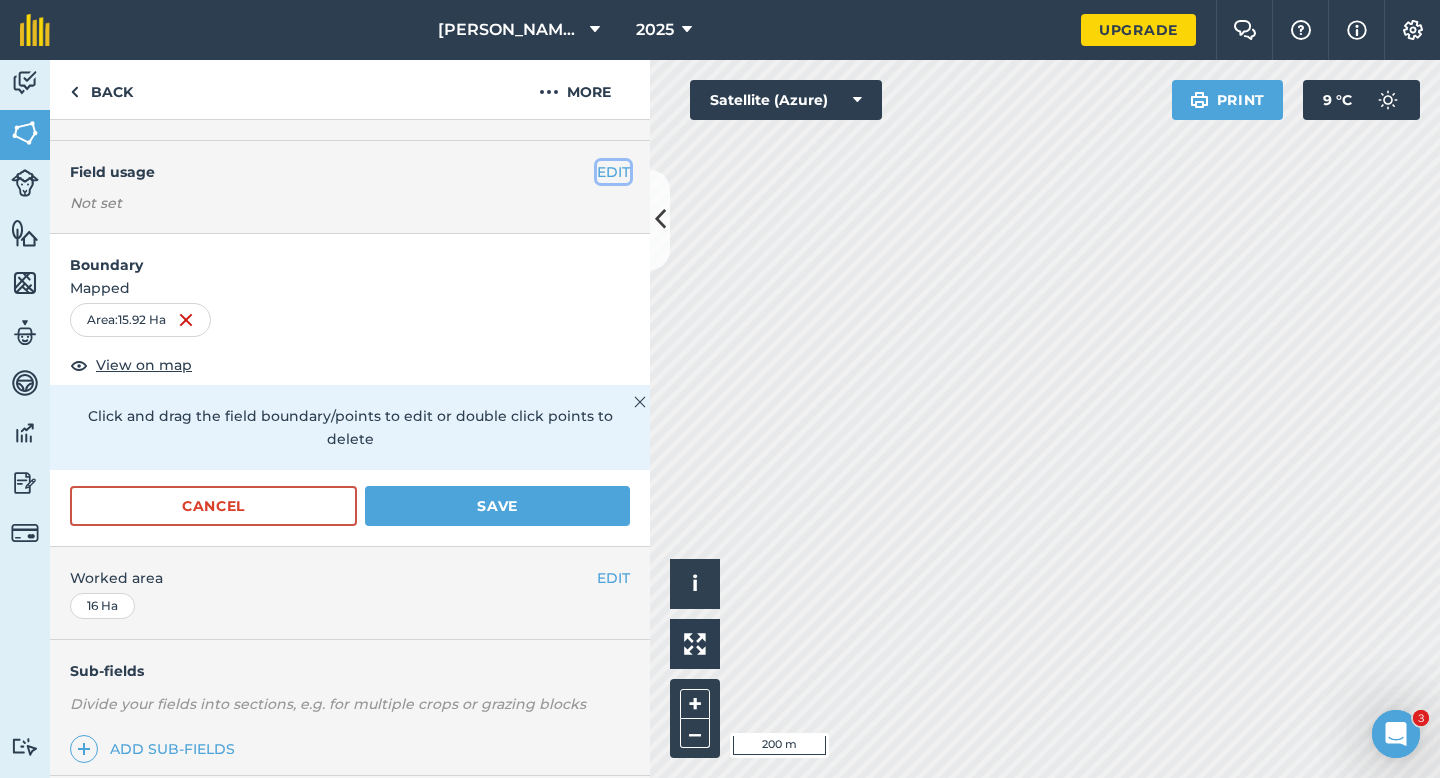 click on "EDIT" at bounding box center (613, 172) 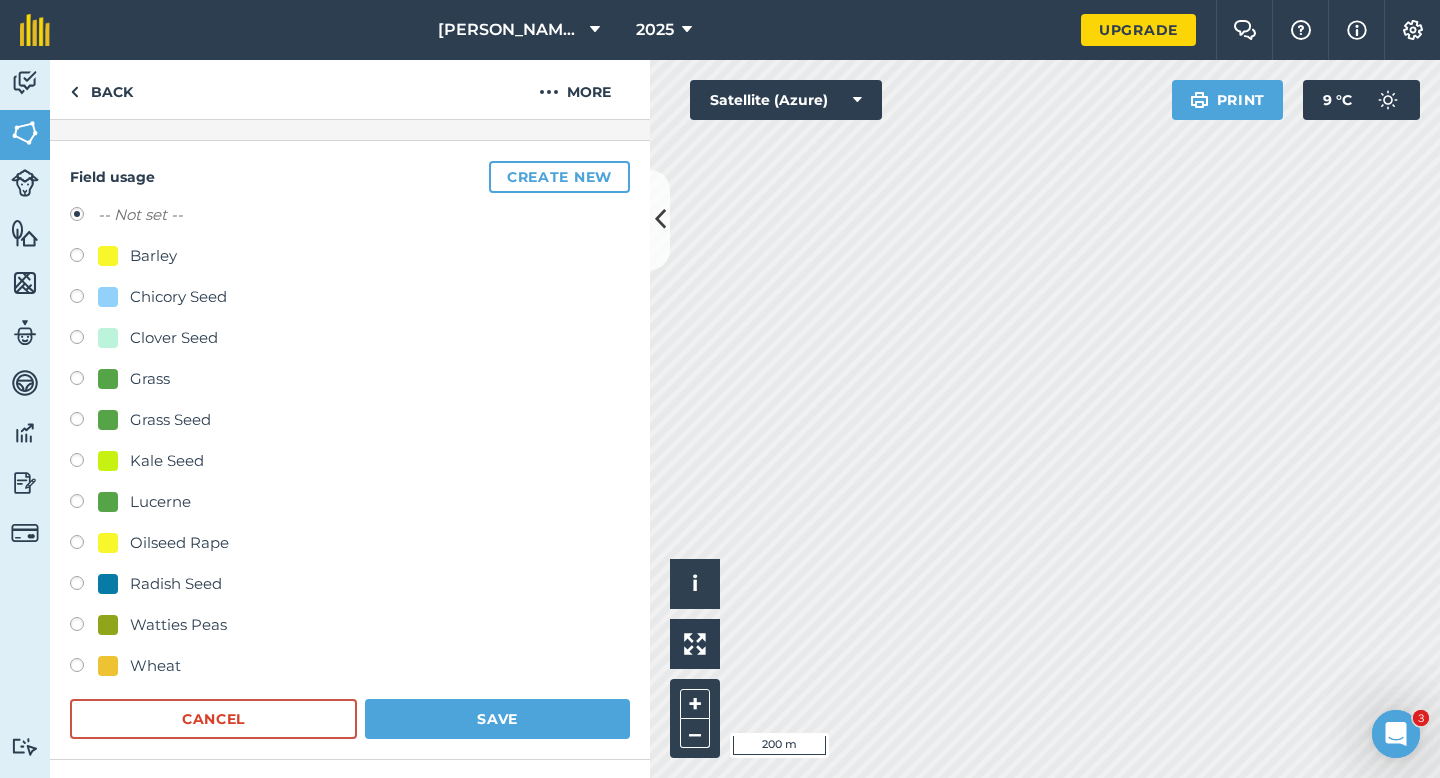 click on "Grass Seed" at bounding box center [154, 420] 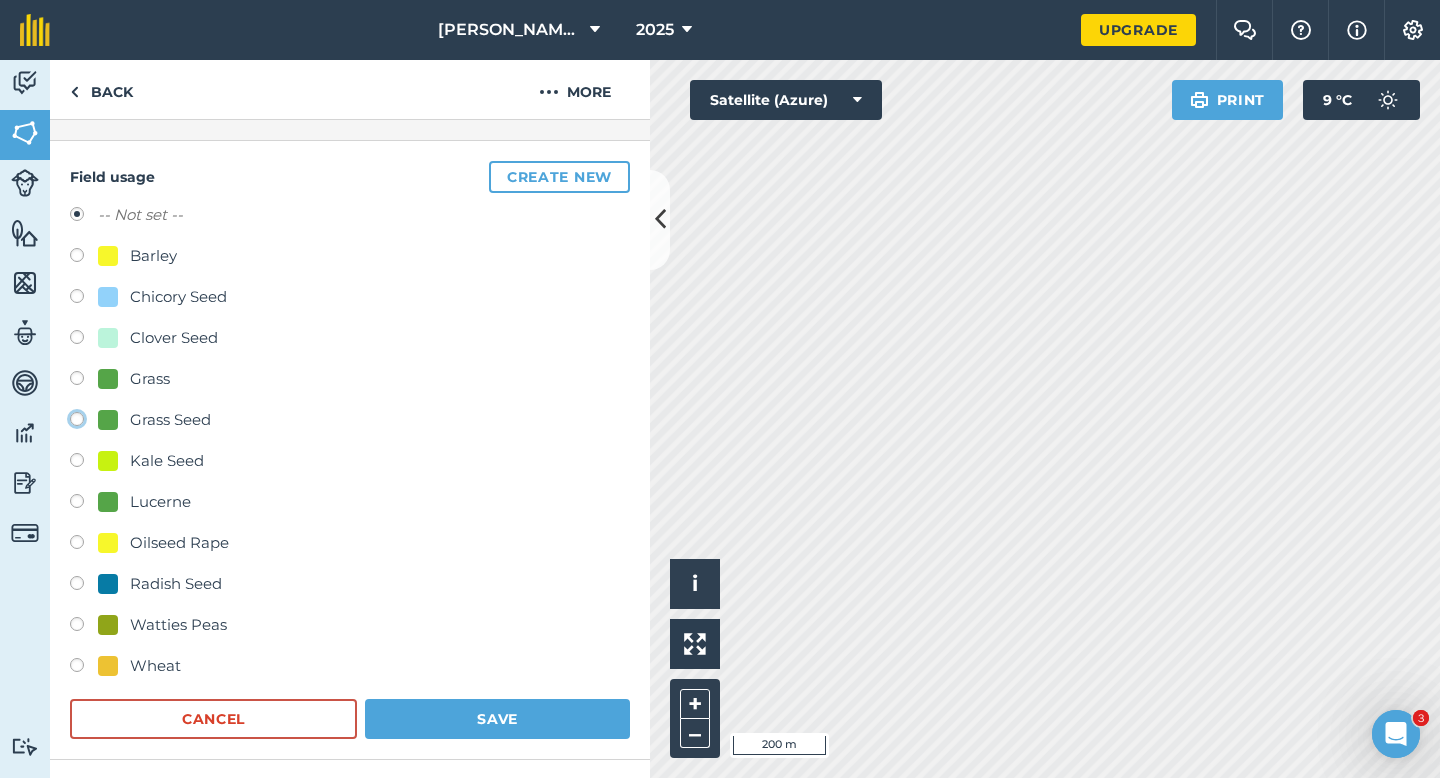 click on "Grass Seed" at bounding box center (-9923, 418) 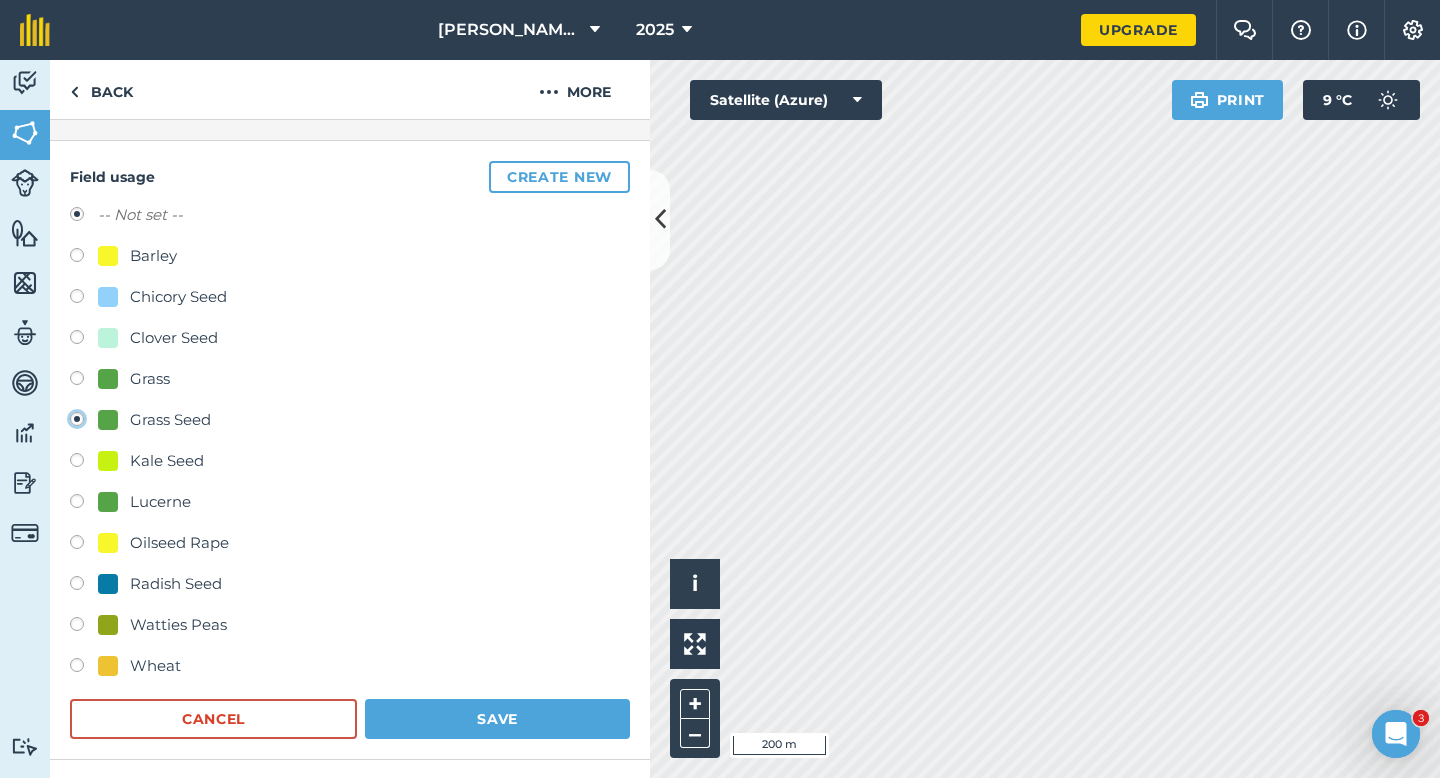 radio on "true" 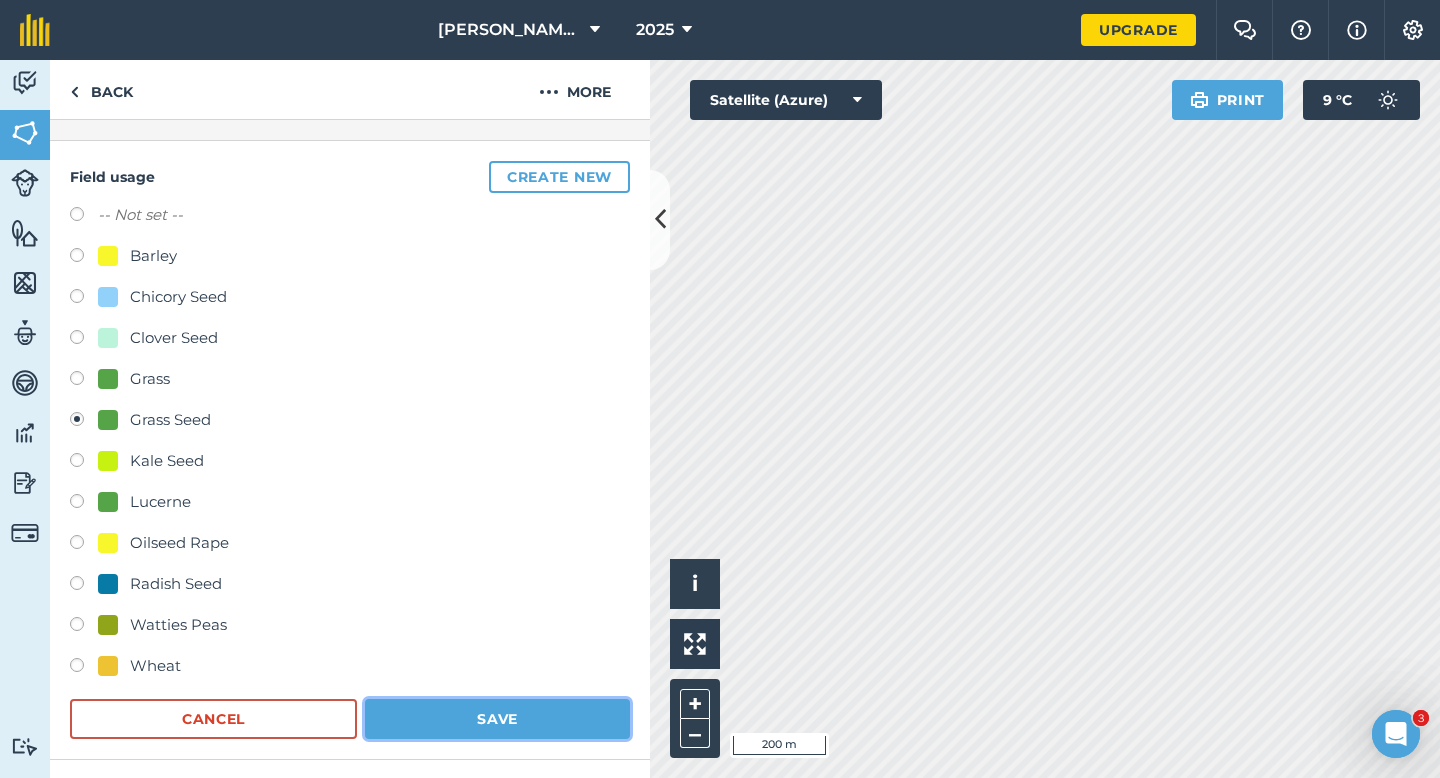 click on "Save" at bounding box center (497, 719) 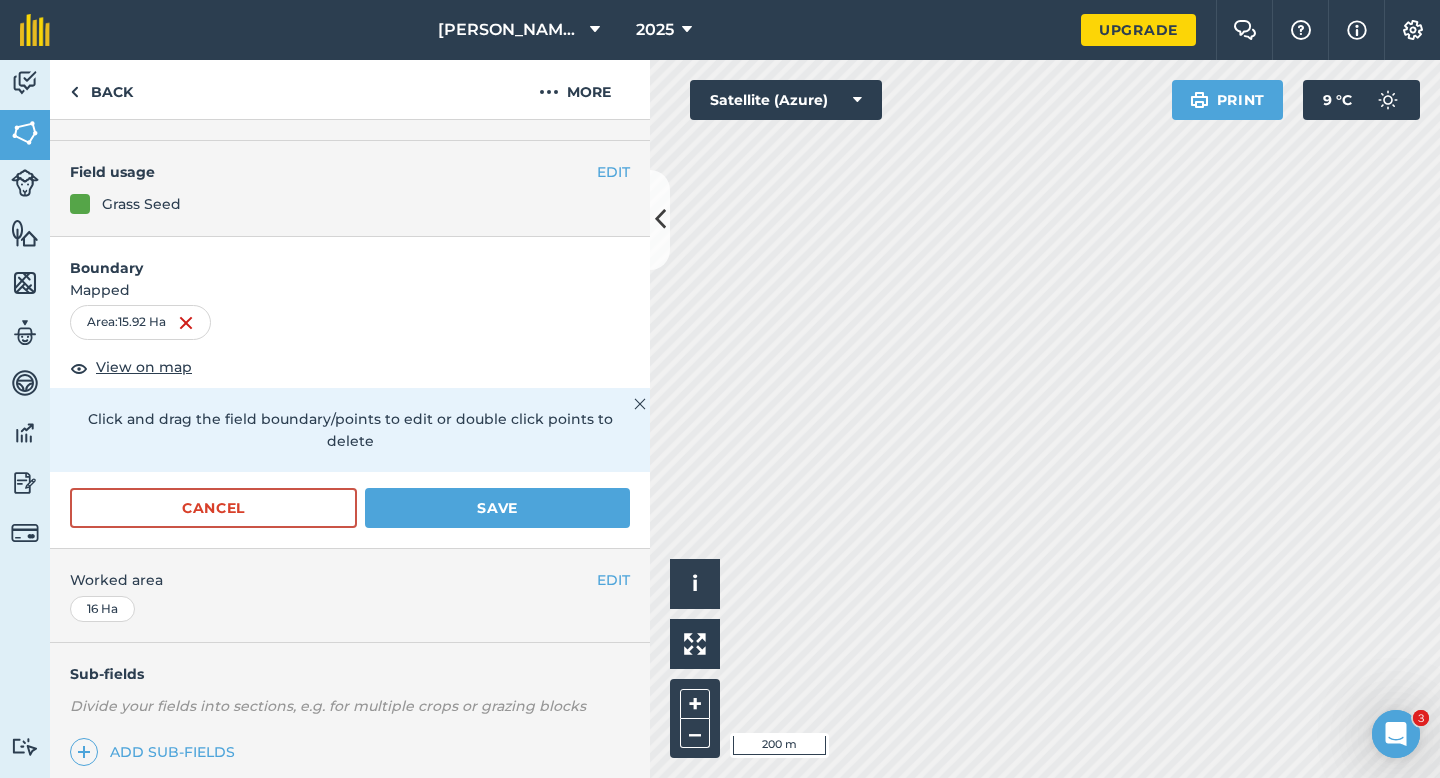 click on "Cancel Save" at bounding box center (350, 518) 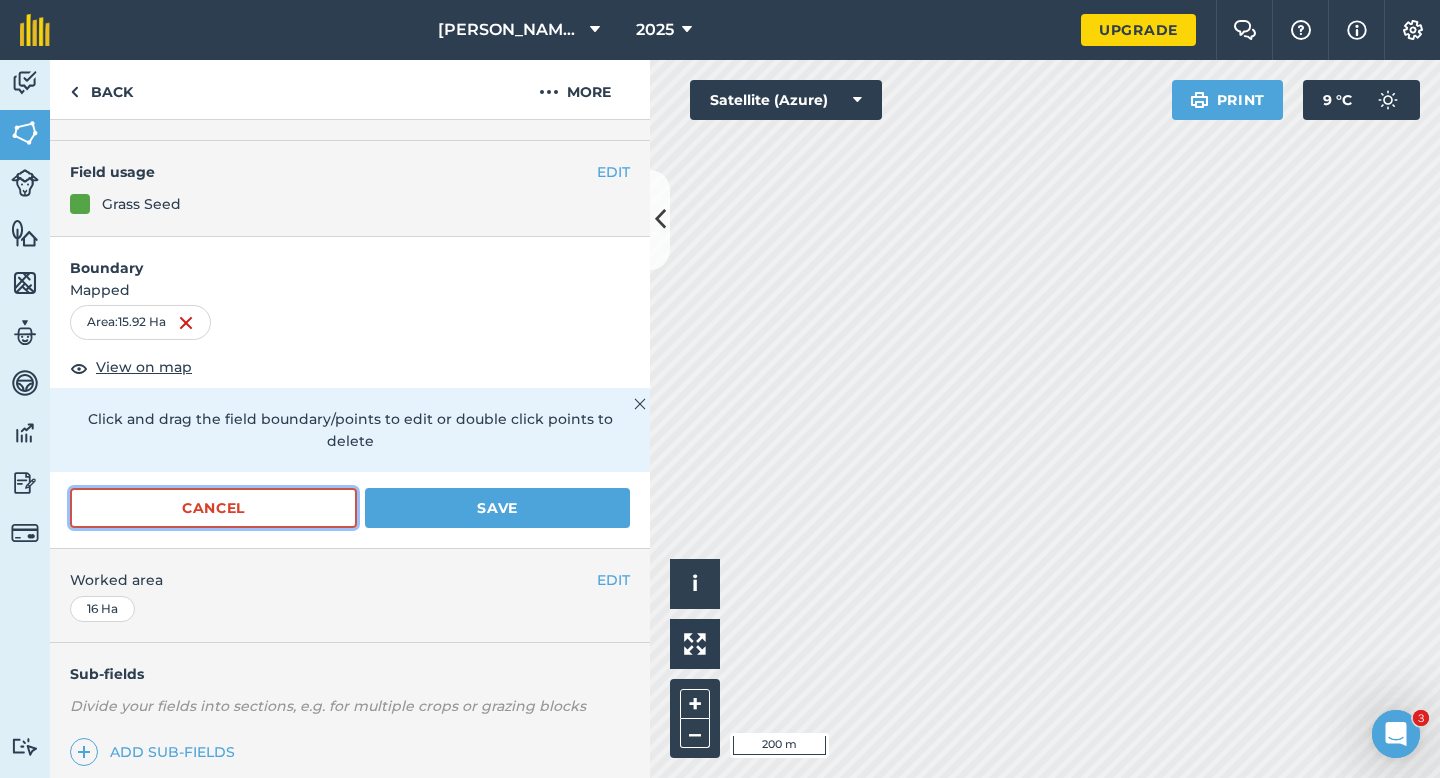 click on "Cancel" at bounding box center [213, 508] 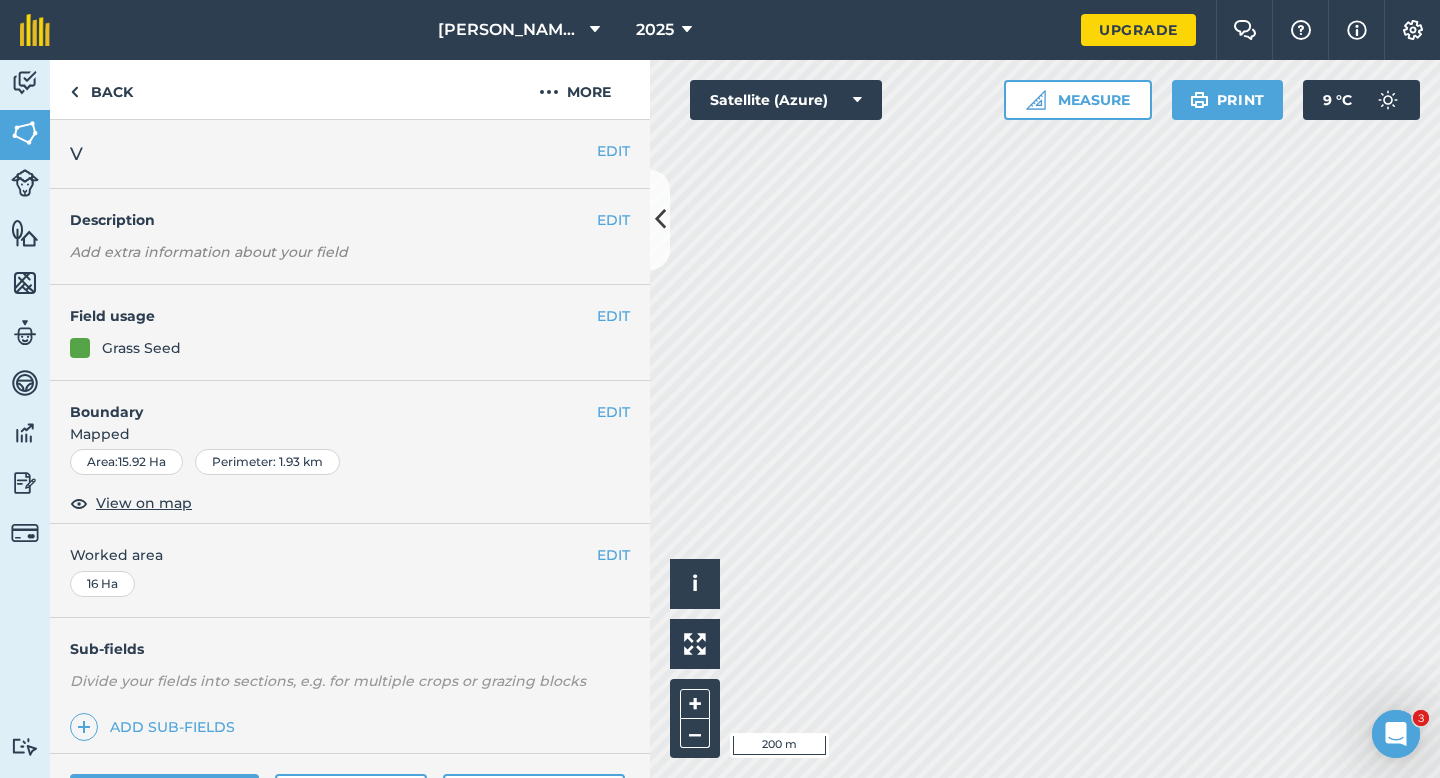 scroll, scrollTop: 4, scrollLeft: 0, axis: vertical 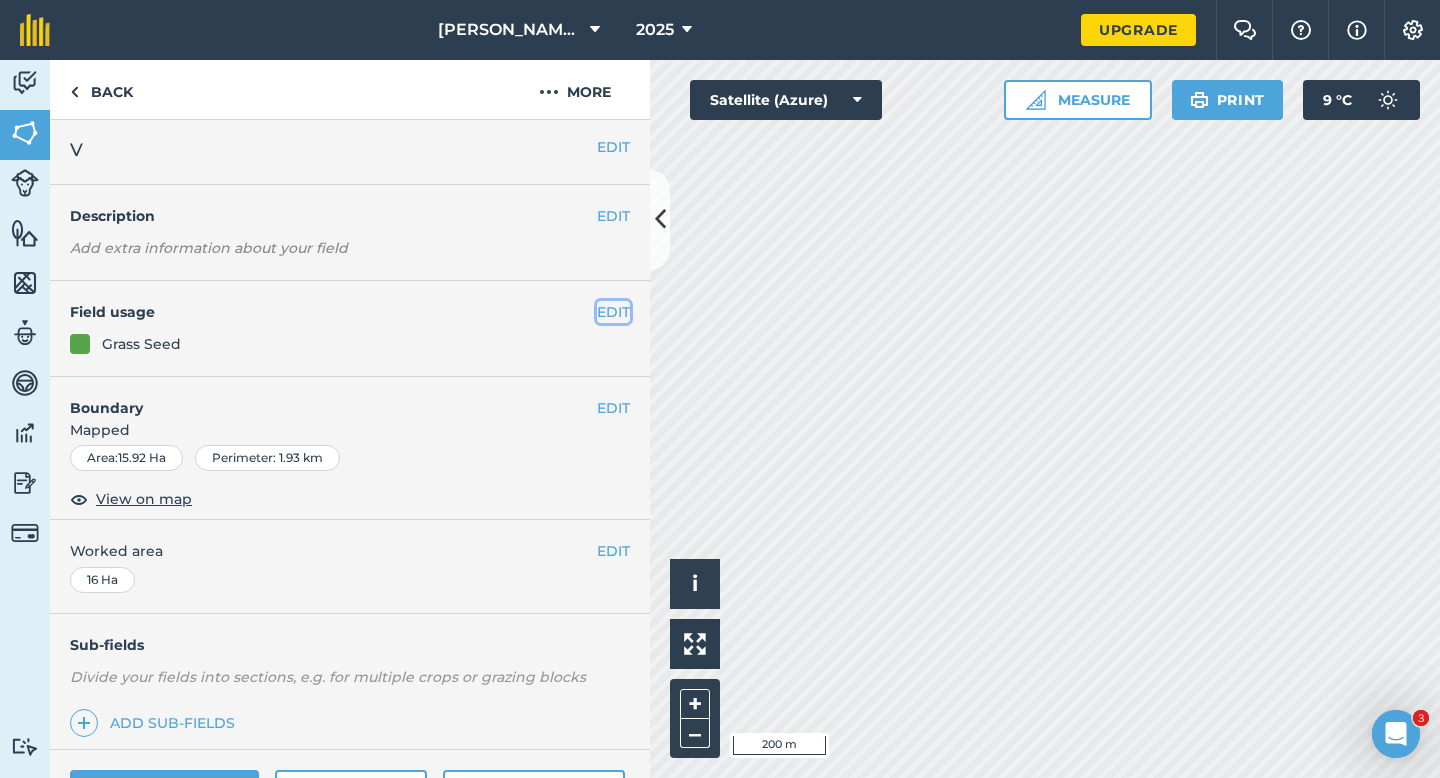 click on "EDIT" at bounding box center (613, 312) 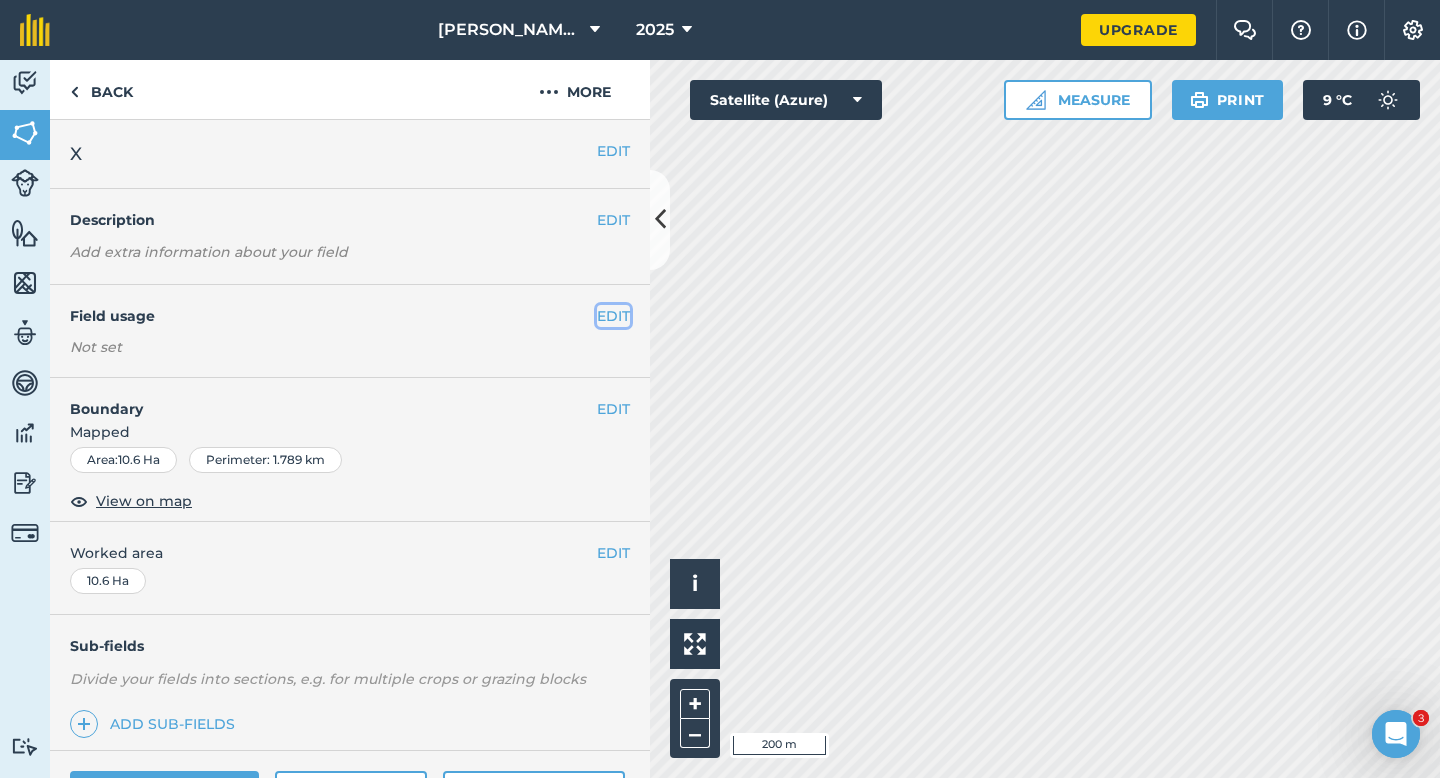 click on "EDIT" at bounding box center (613, 316) 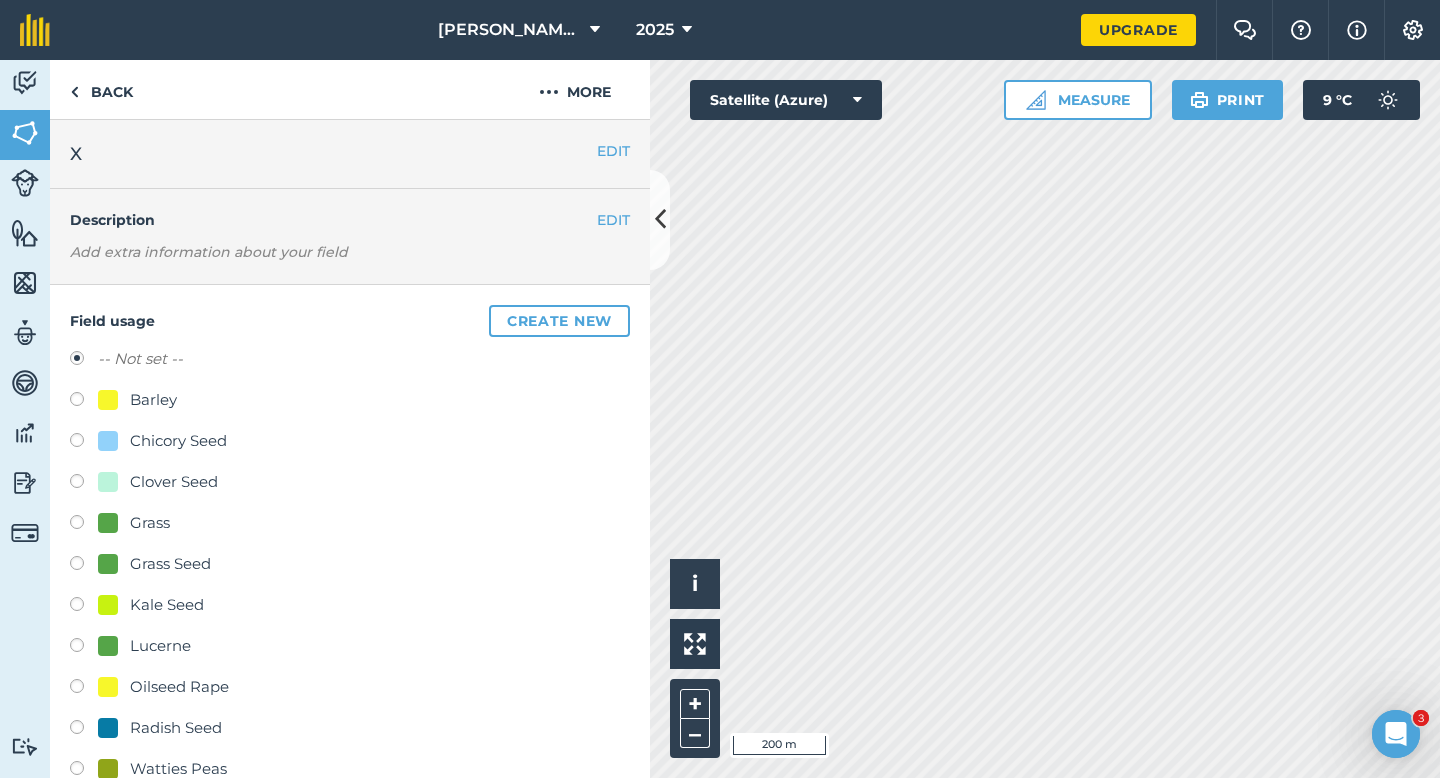 click on "-- Not set -- Barley Chicory Seed Clover Seed Grass  Grass Seed Kale Seed Lucerne  Oilseed Rape Radish Seed Watties Peas Wheat" at bounding box center (350, 587) 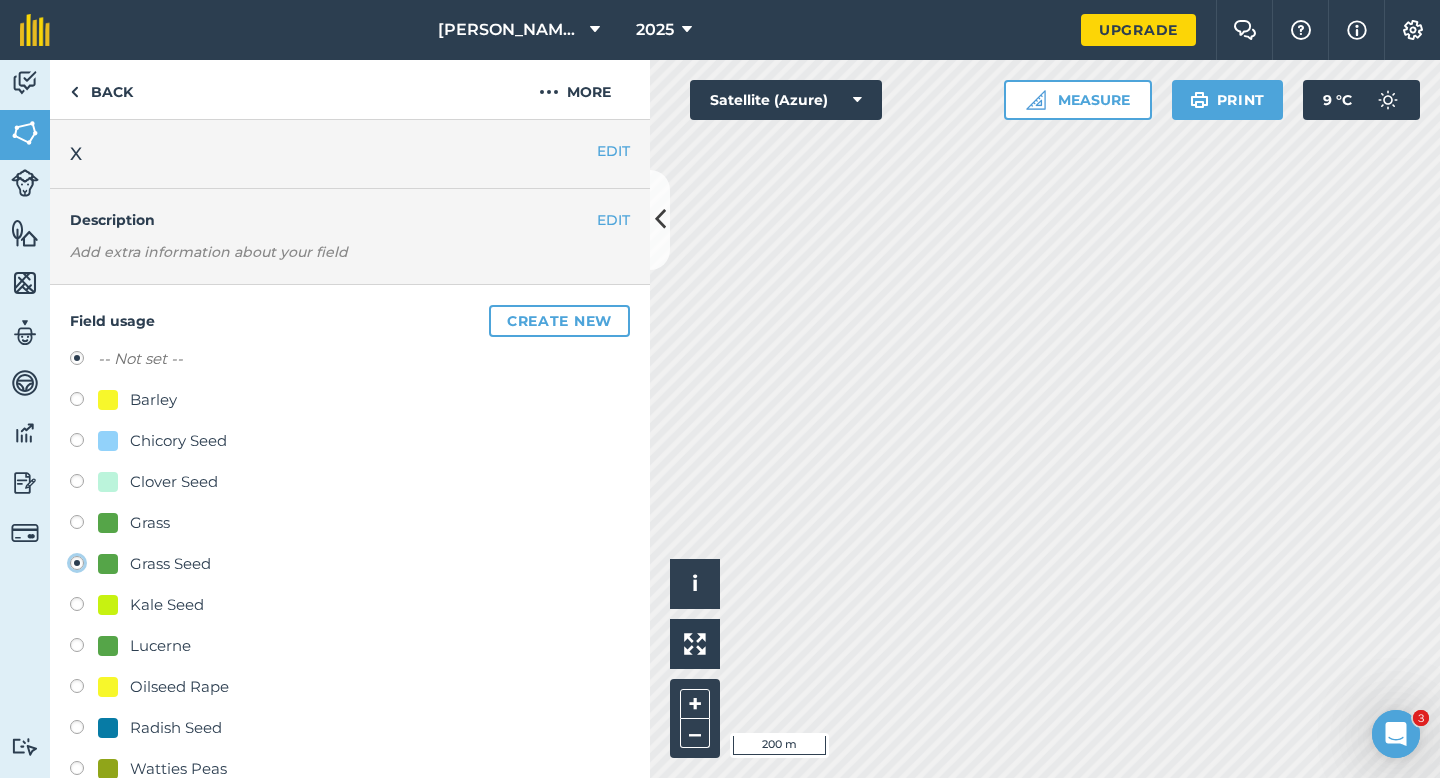 radio on "true" 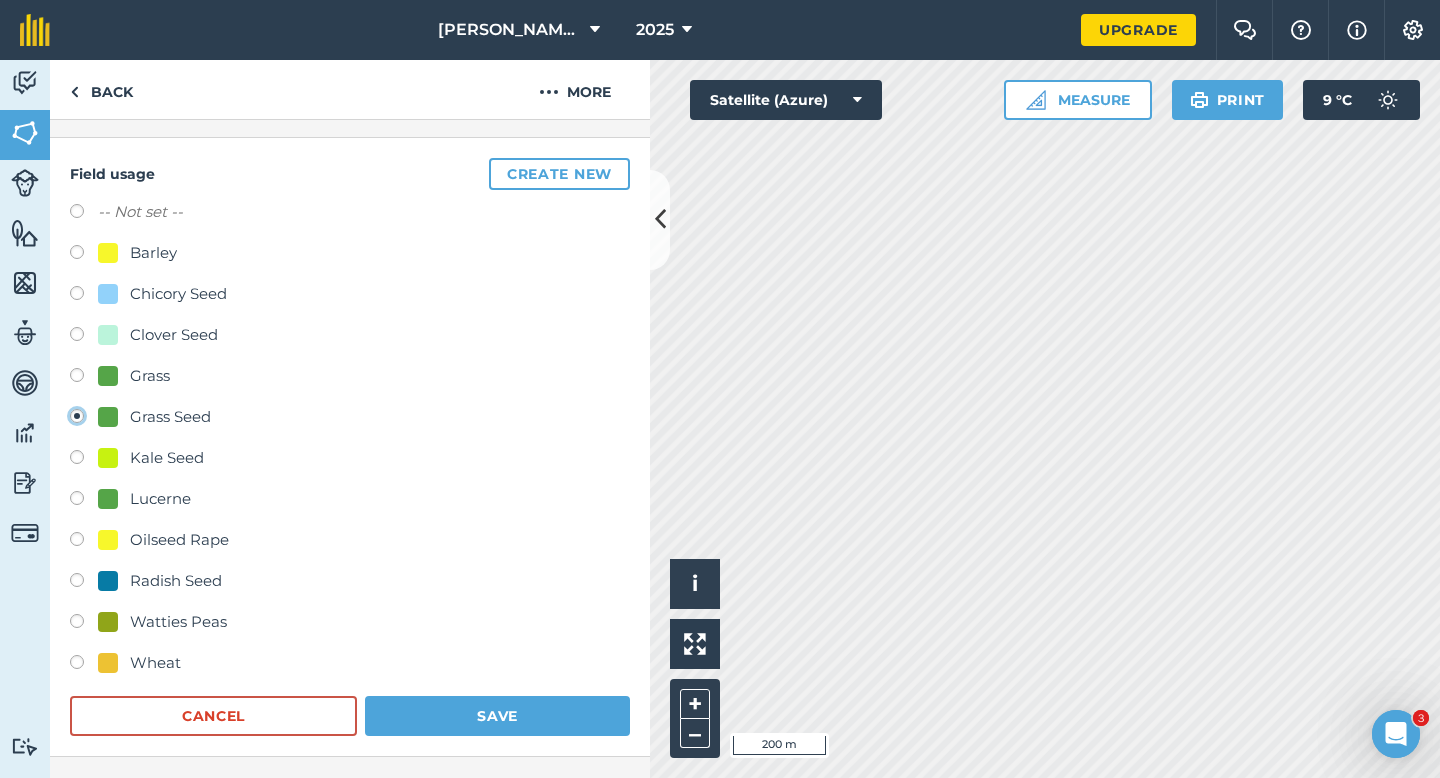 scroll, scrollTop: 278, scrollLeft: 0, axis: vertical 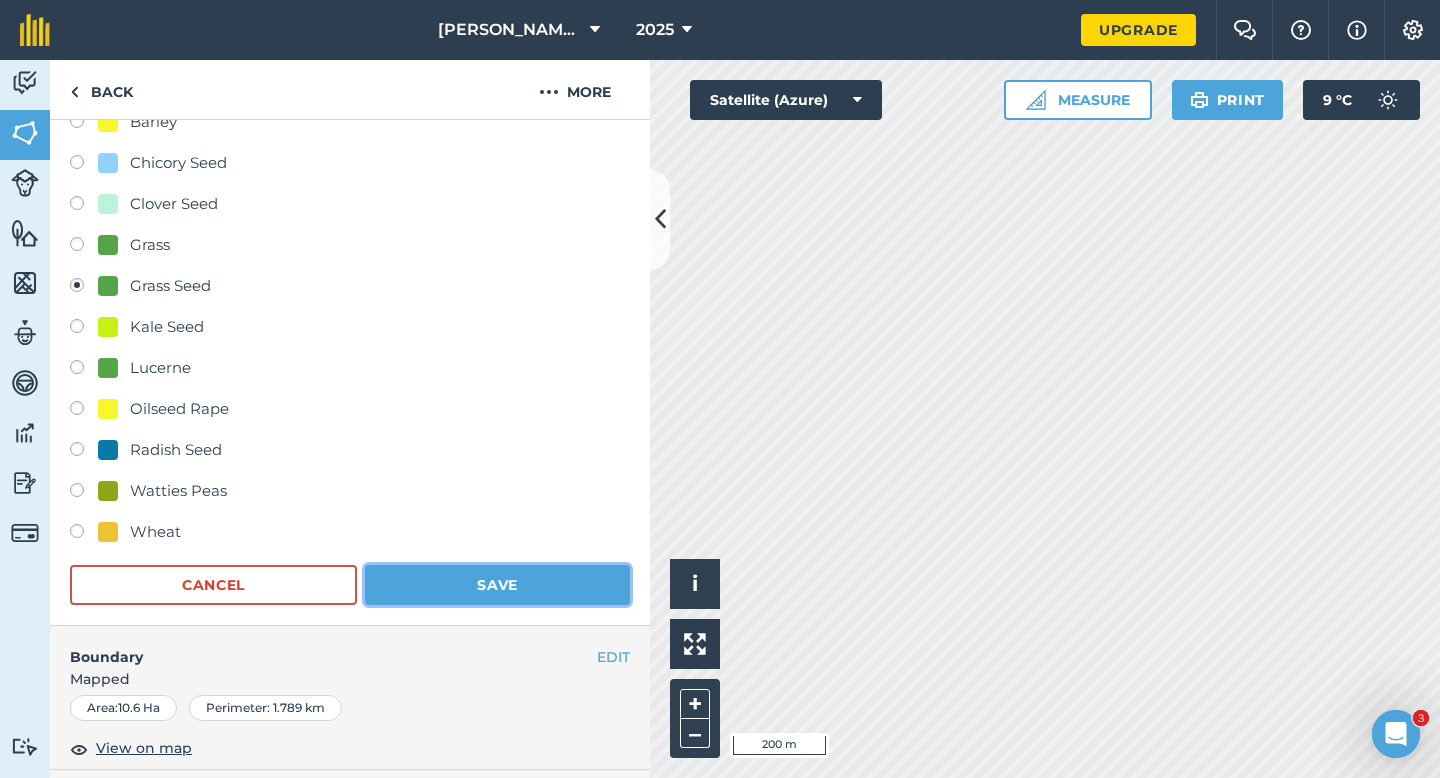 click on "Save" at bounding box center (497, 585) 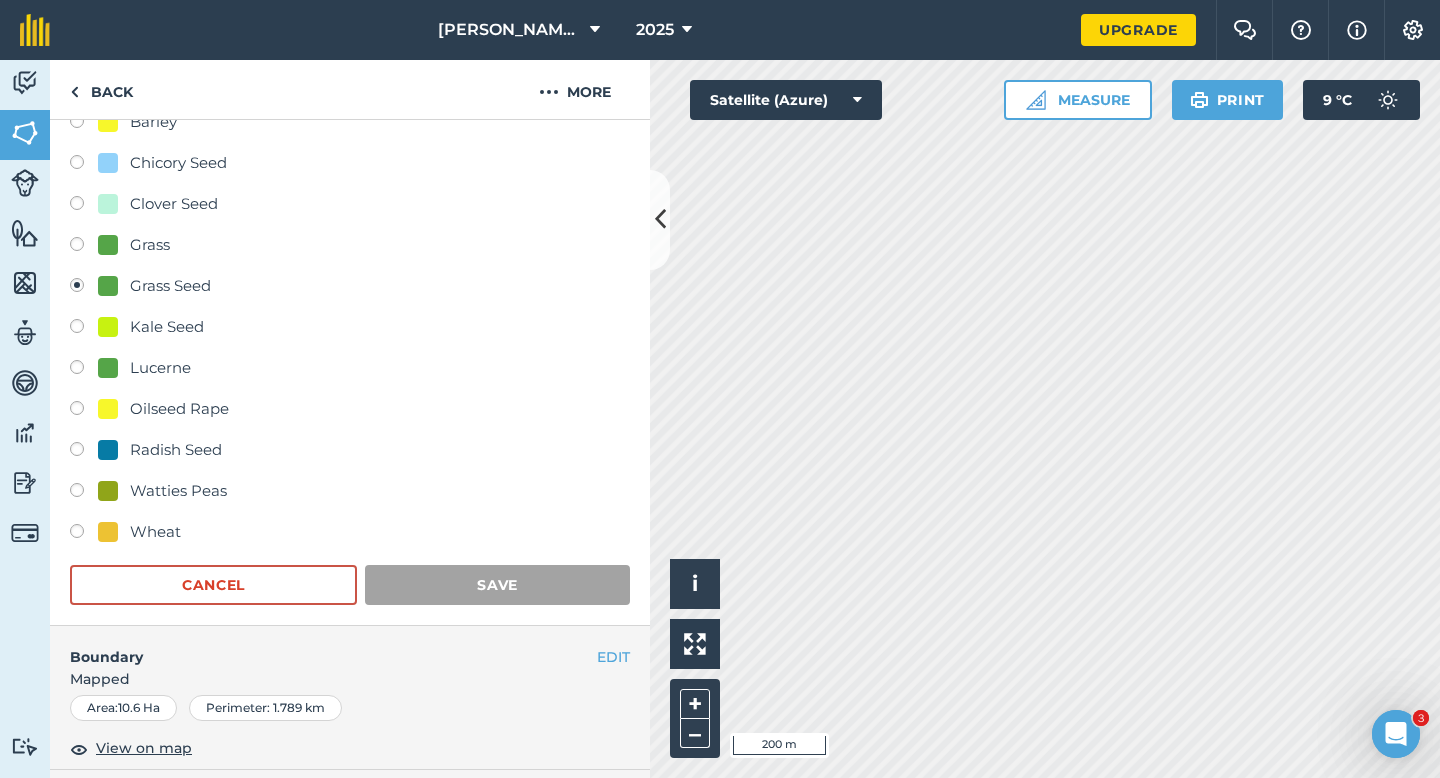 scroll, scrollTop: 0, scrollLeft: 0, axis: both 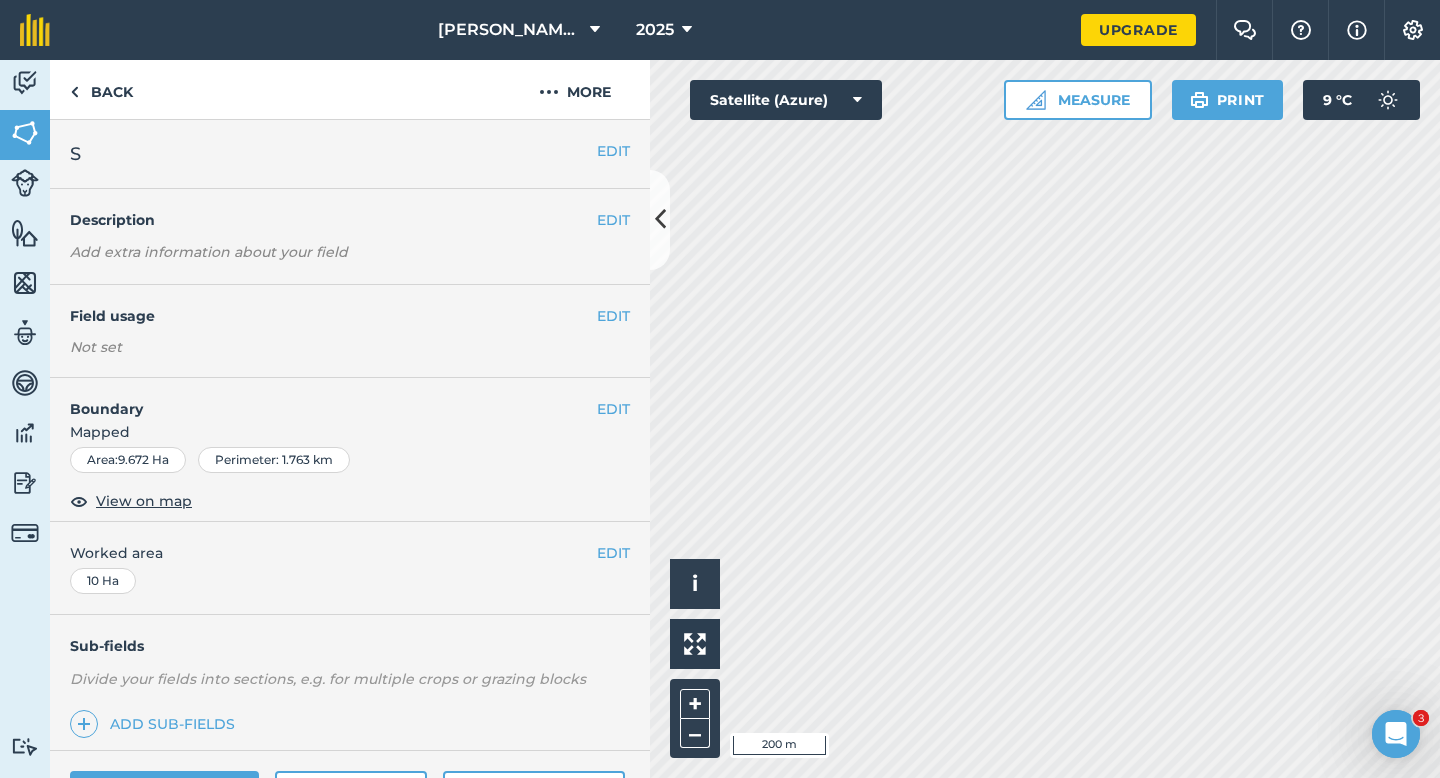 click on "EDIT Field usage Not set" at bounding box center (350, 331) 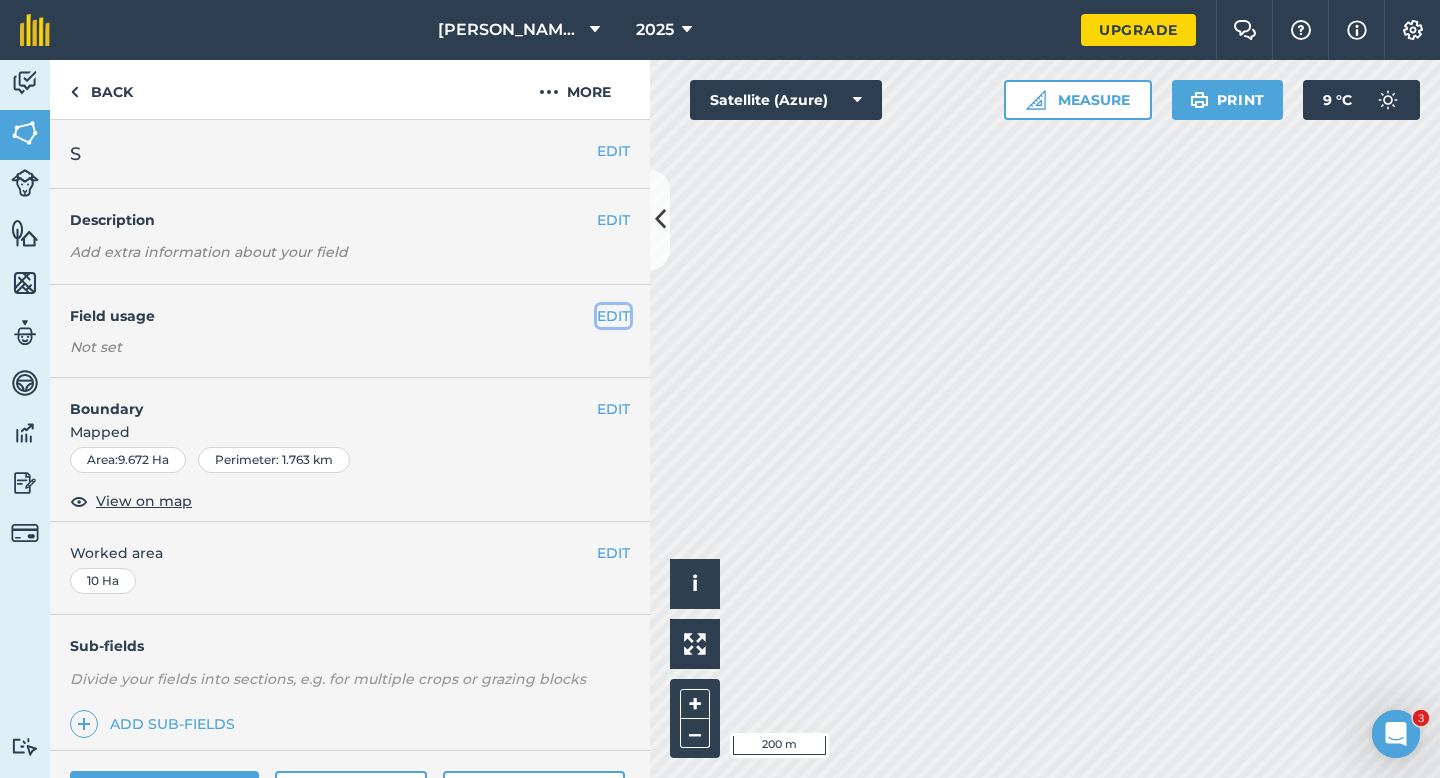 click on "EDIT" at bounding box center [613, 316] 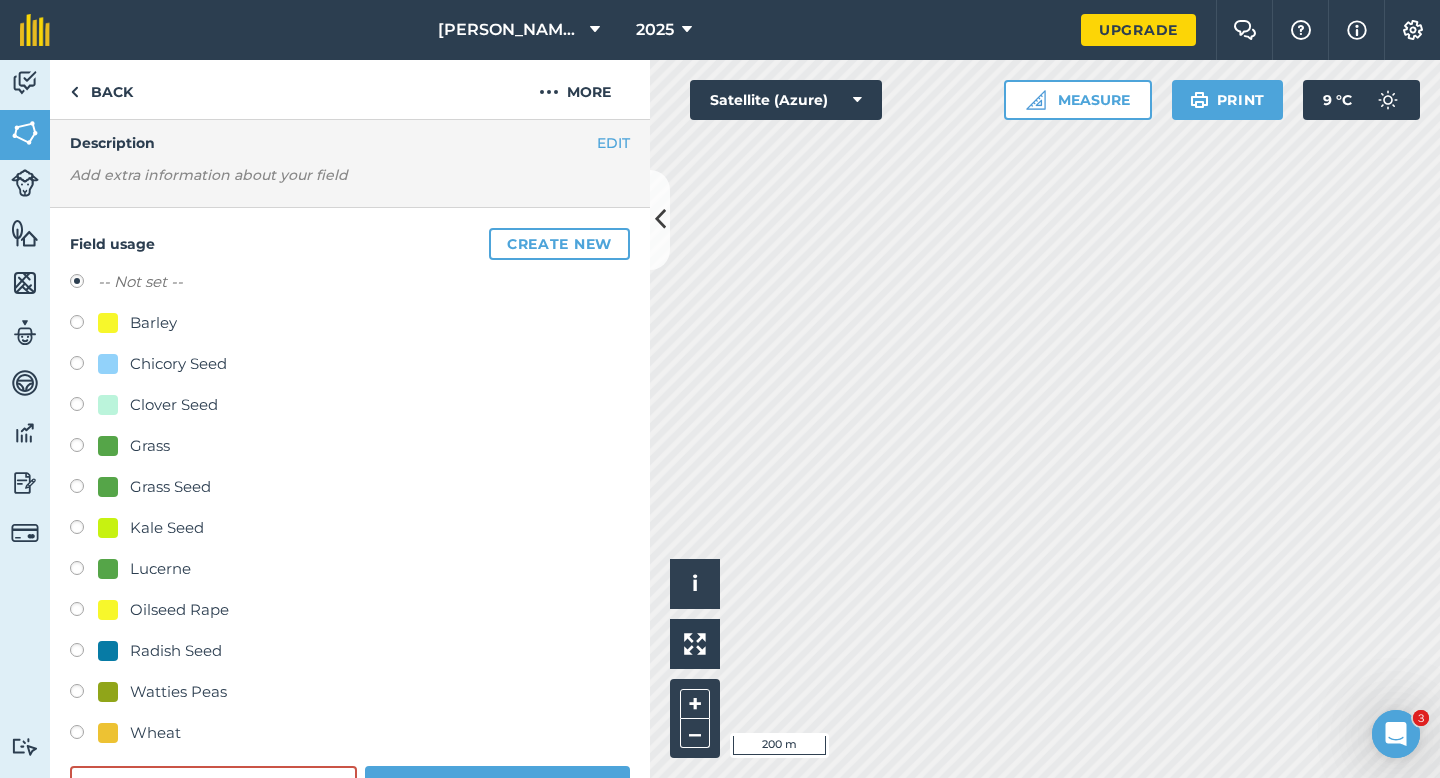 scroll, scrollTop: 126, scrollLeft: 0, axis: vertical 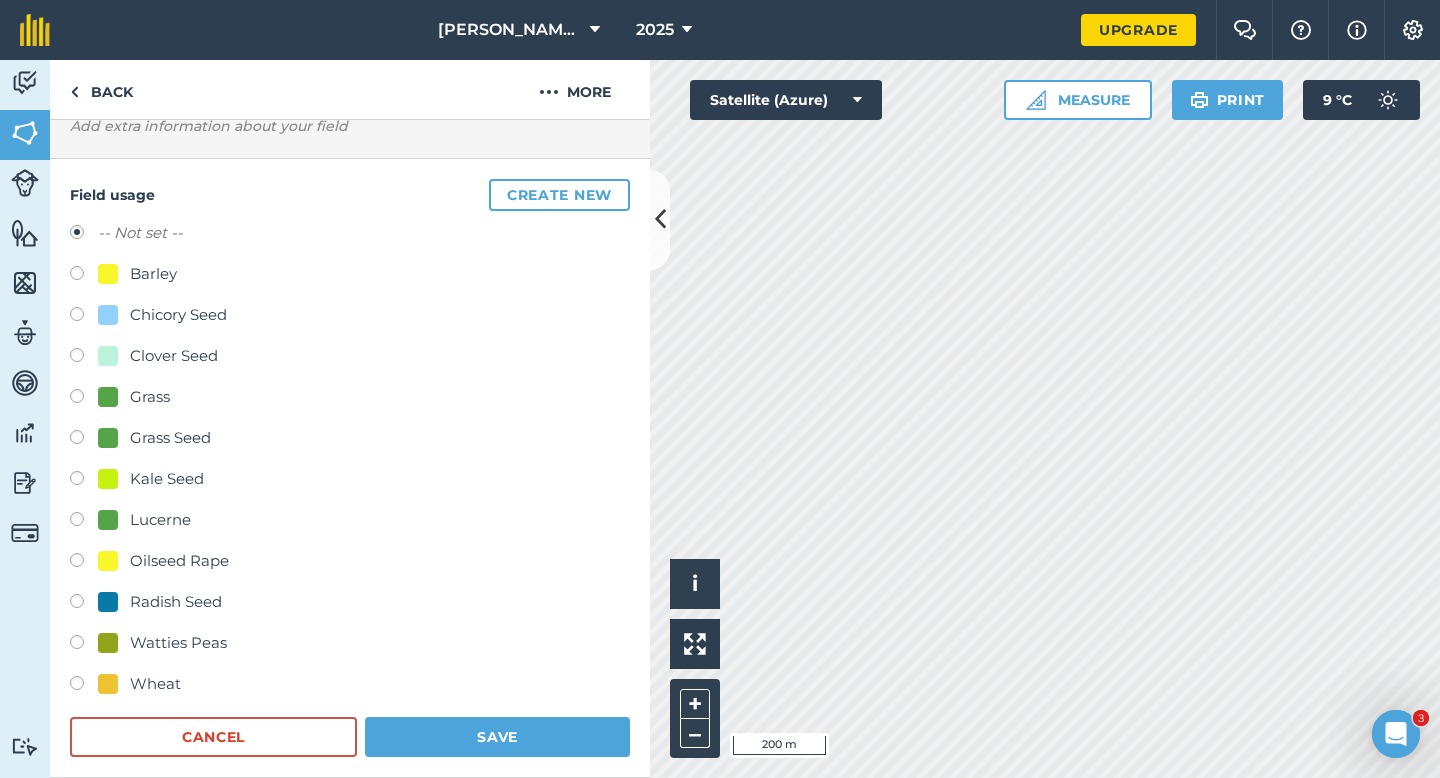 click on "Wheat" at bounding box center (350, 686) 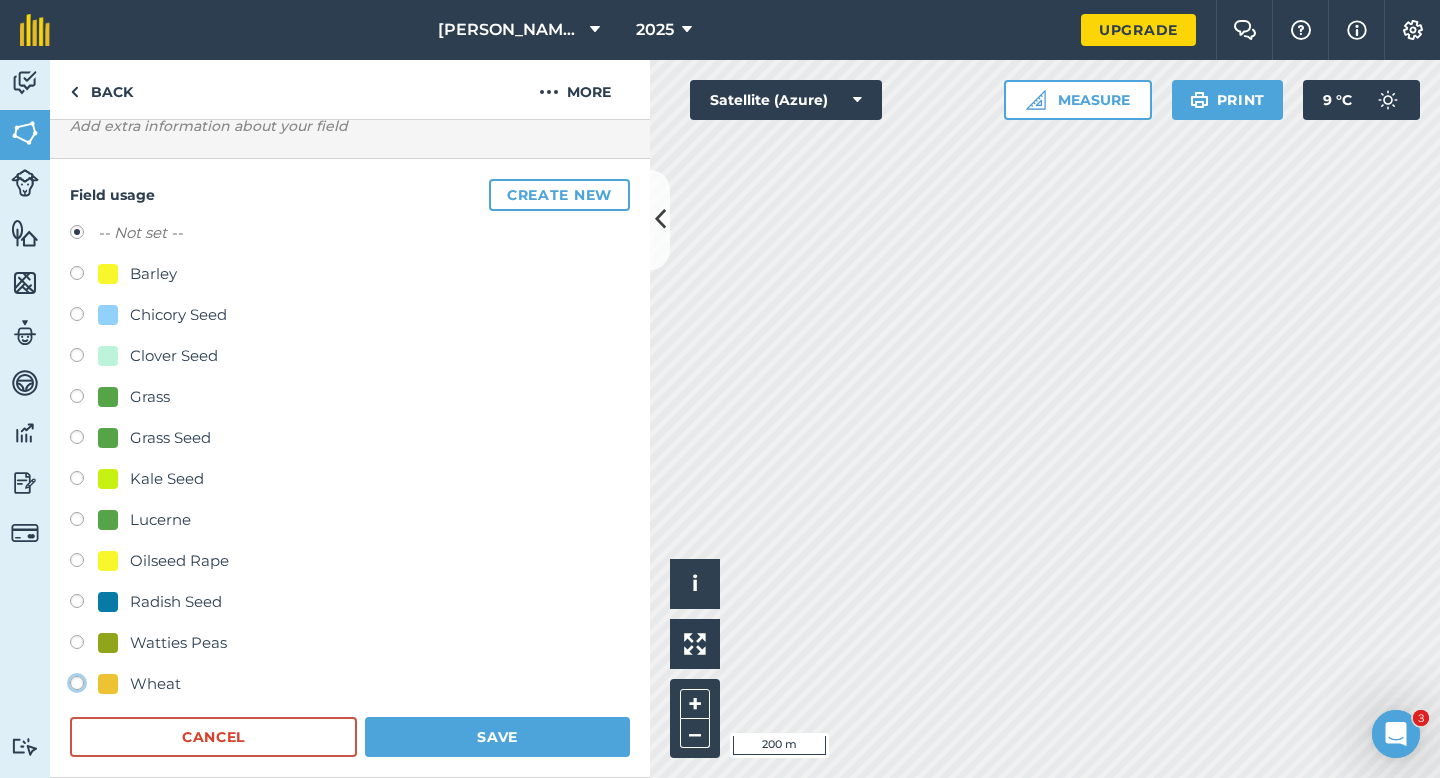 click on "Wheat" at bounding box center (-9923, 682) 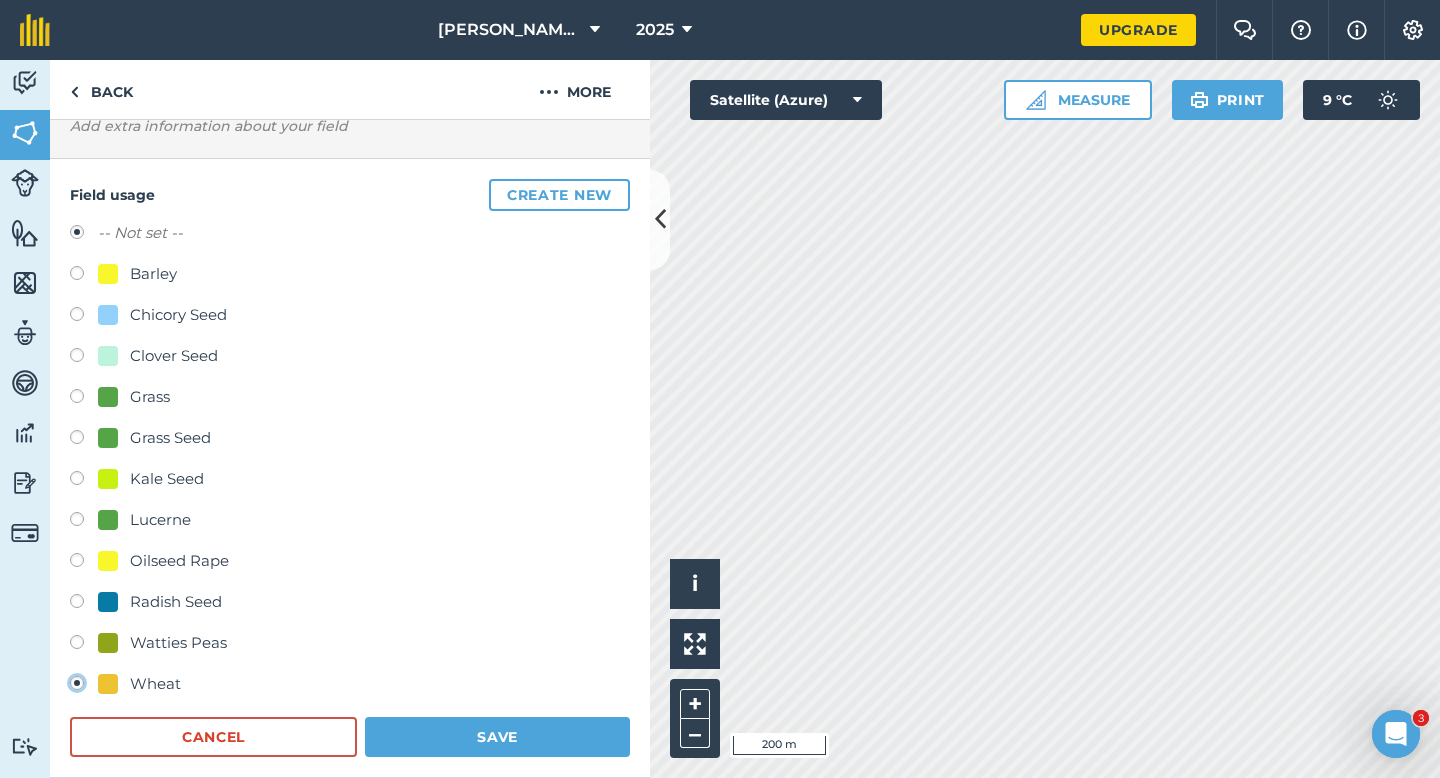 radio on "true" 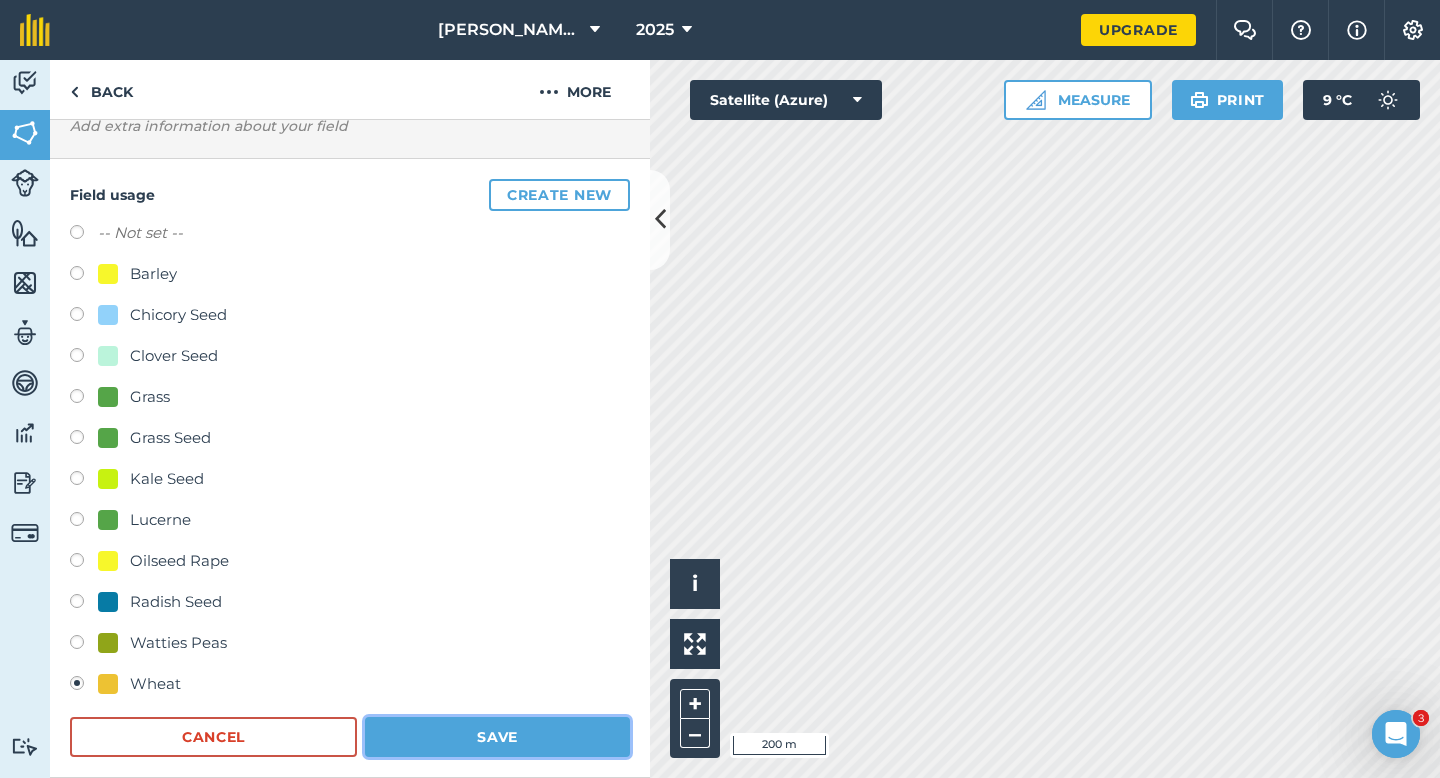 click on "Save" at bounding box center [497, 737] 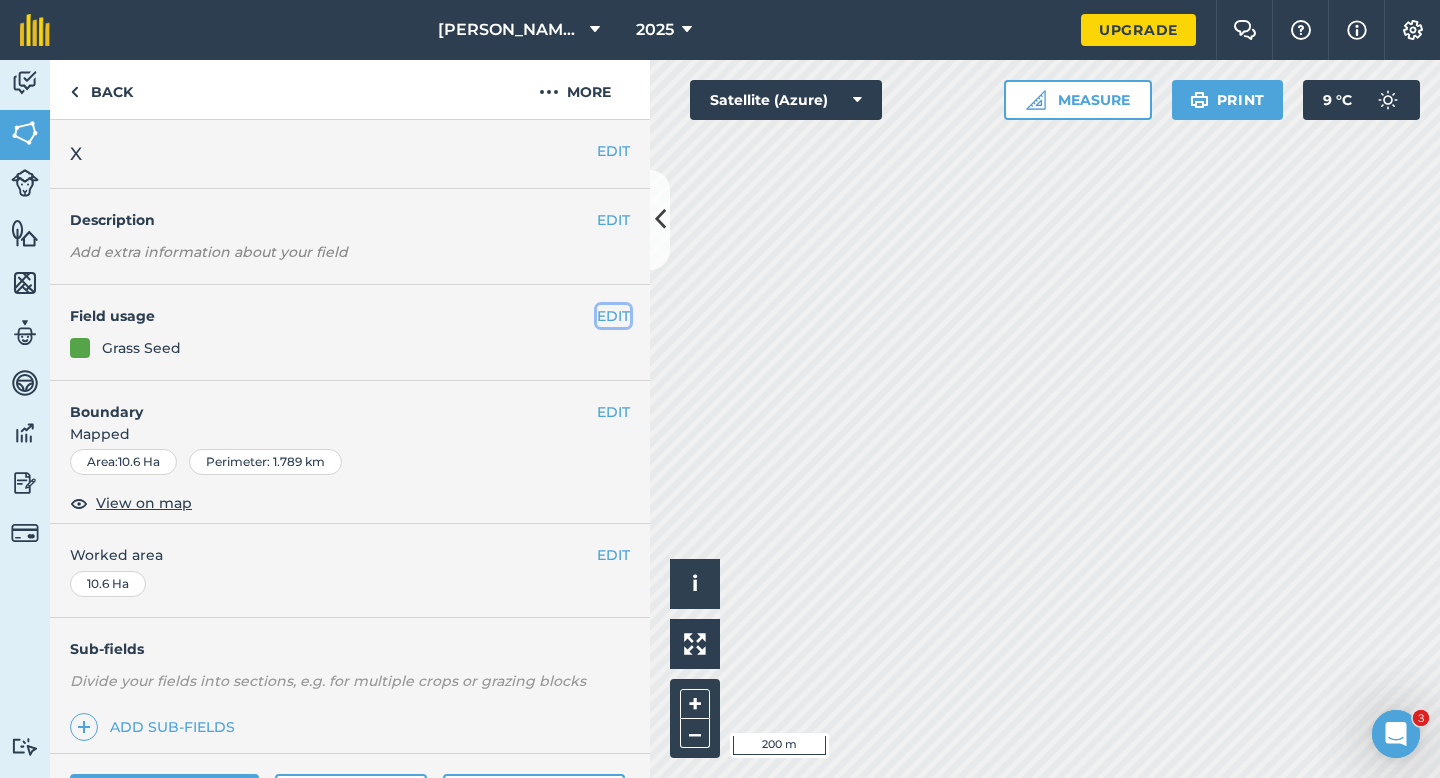 click on "EDIT" at bounding box center (613, 316) 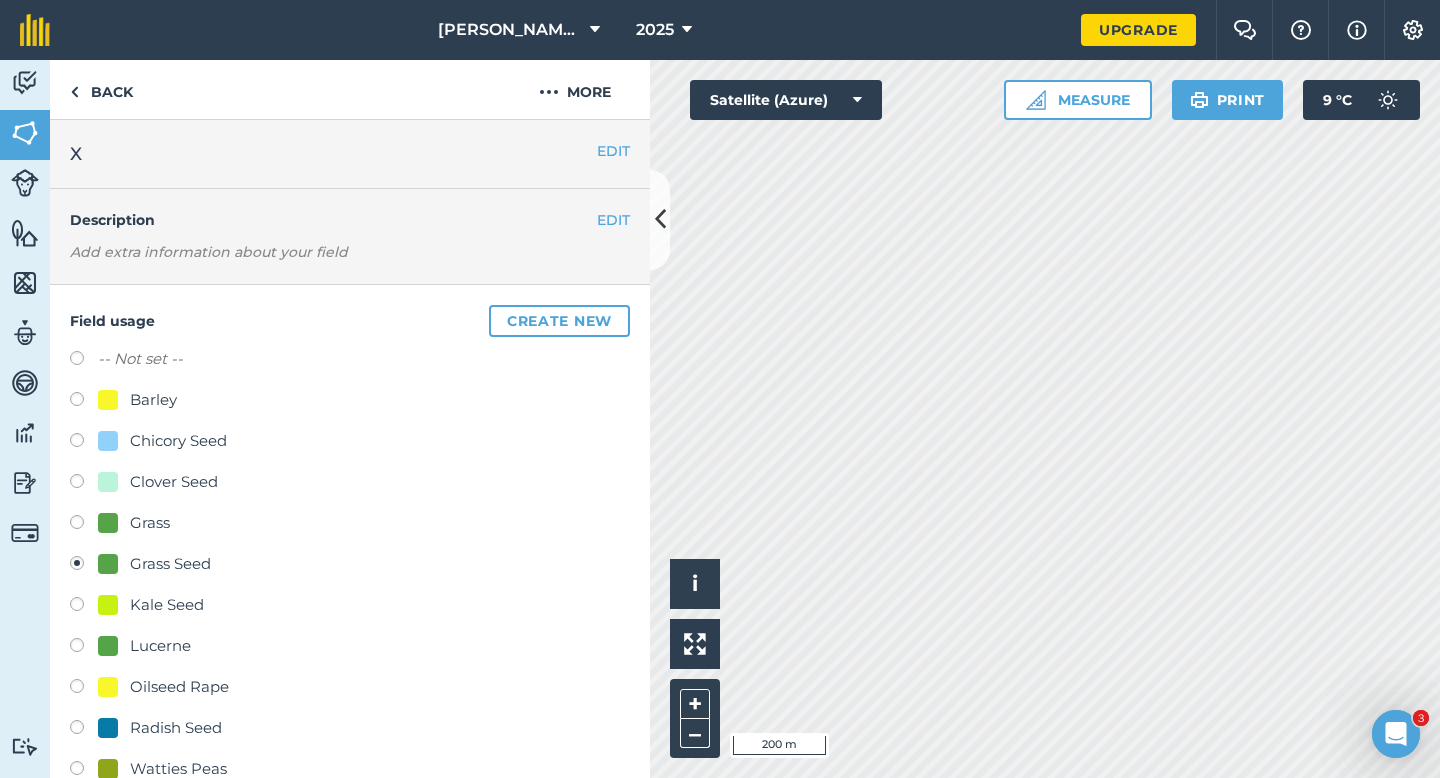 click on "Clover Seed" at bounding box center (174, 482) 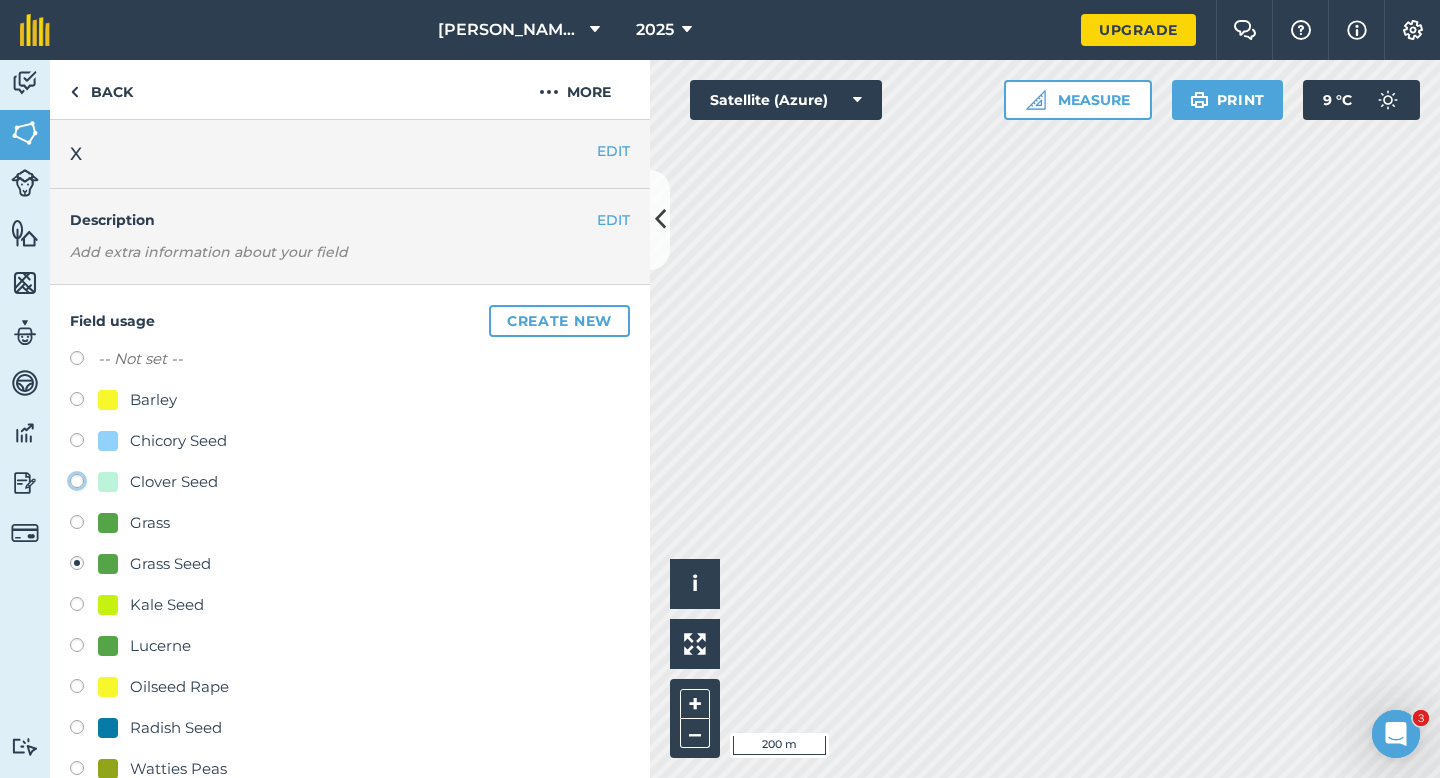 click on "Clover Seed" at bounding box center [-9923, 480] 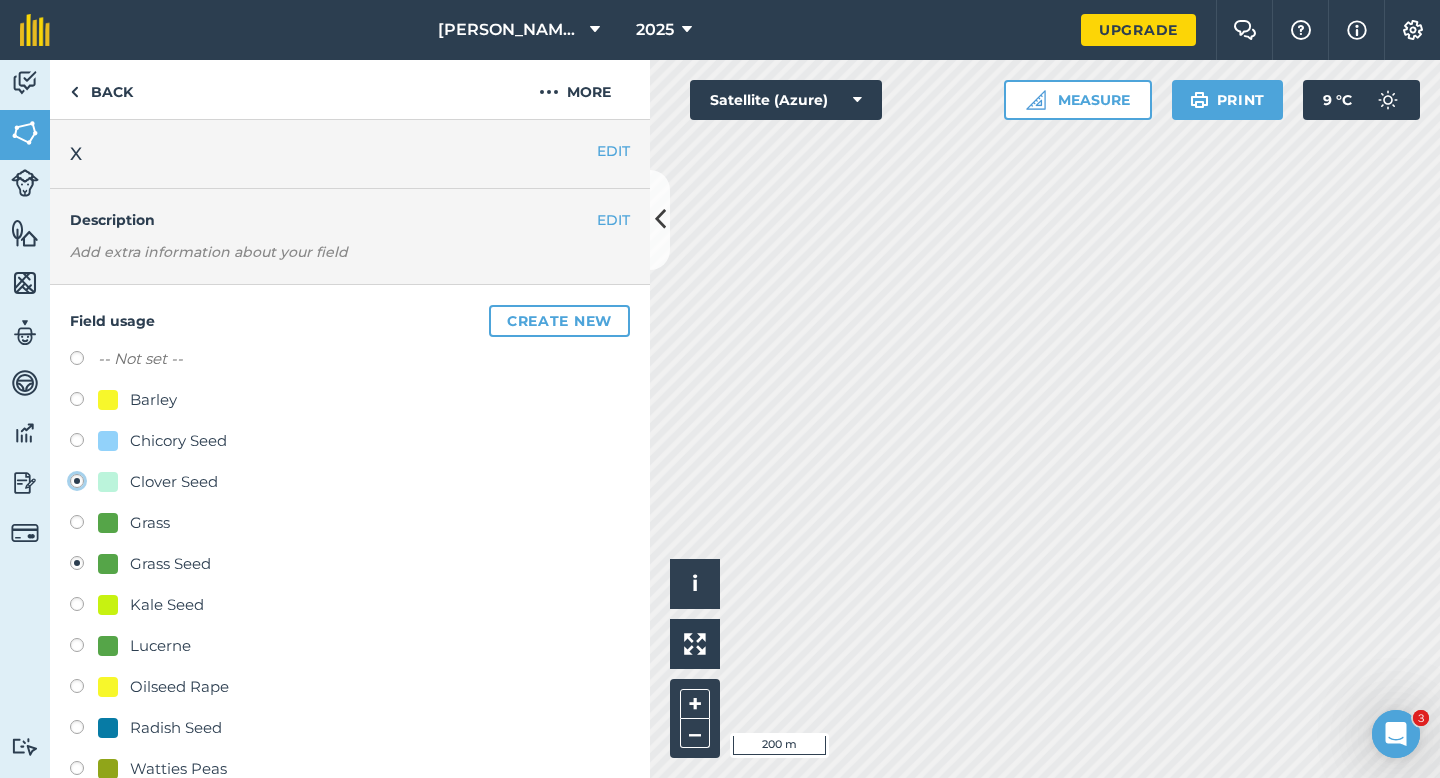radio on "true" 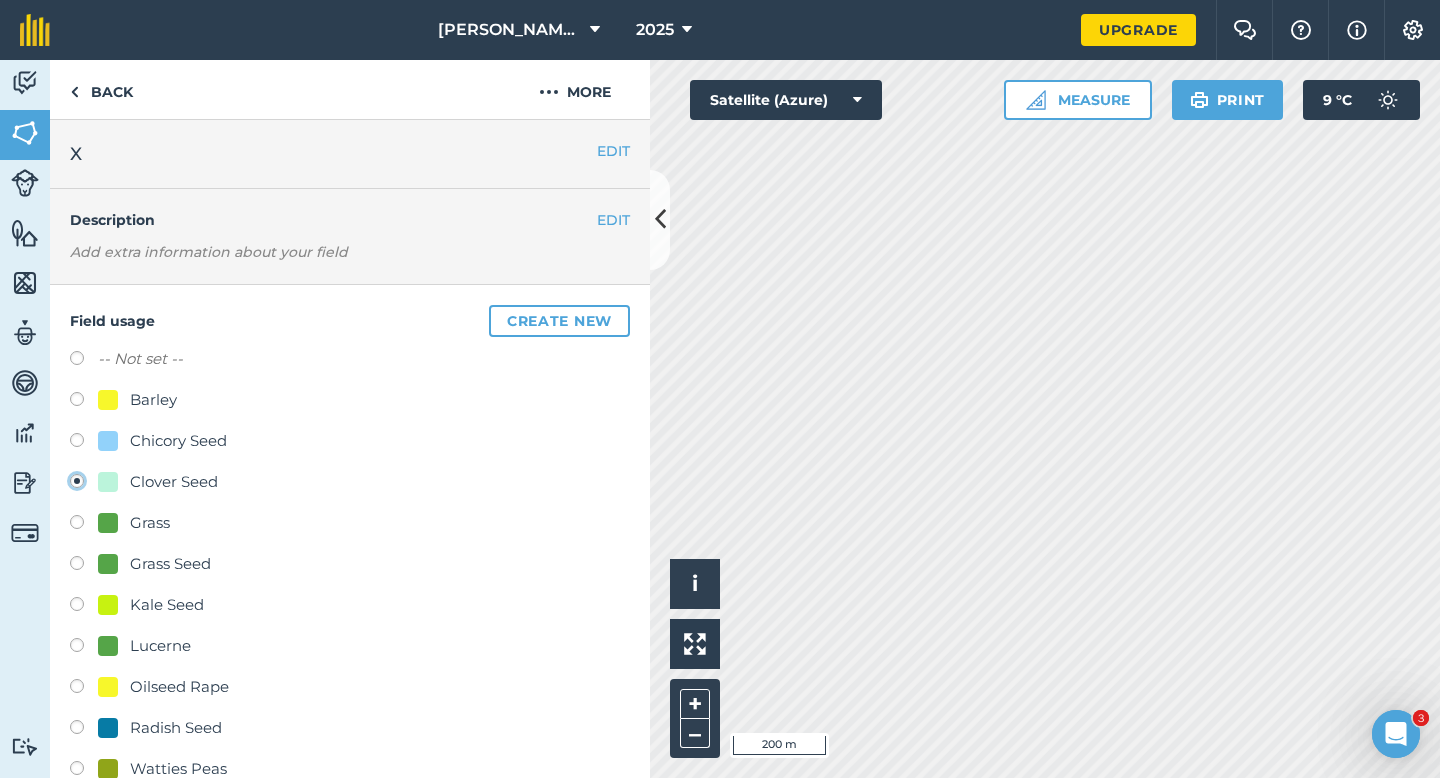 scroll, scrollTop: 135, scrollLeft: 0, axis: vertical 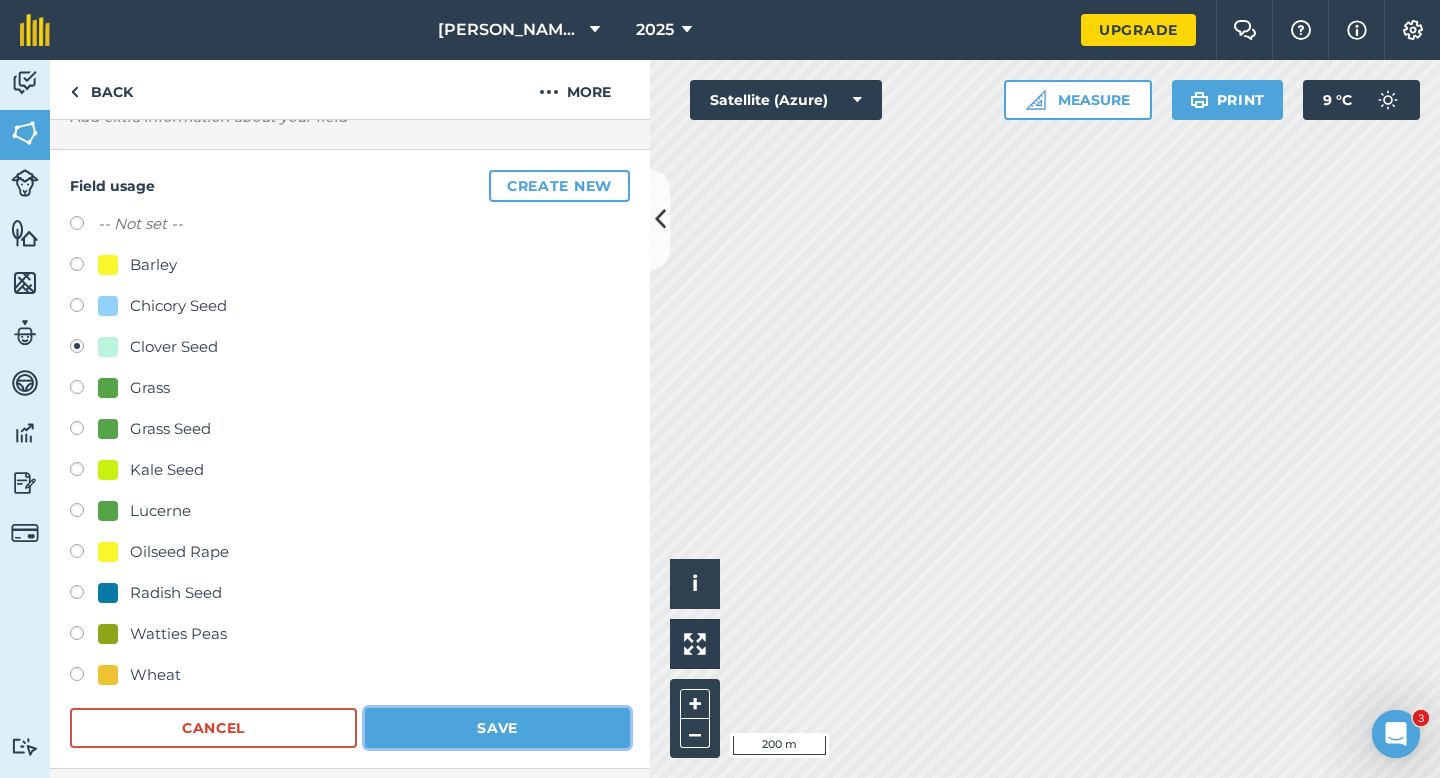 click on "Save" at bounding box center [497, 728] 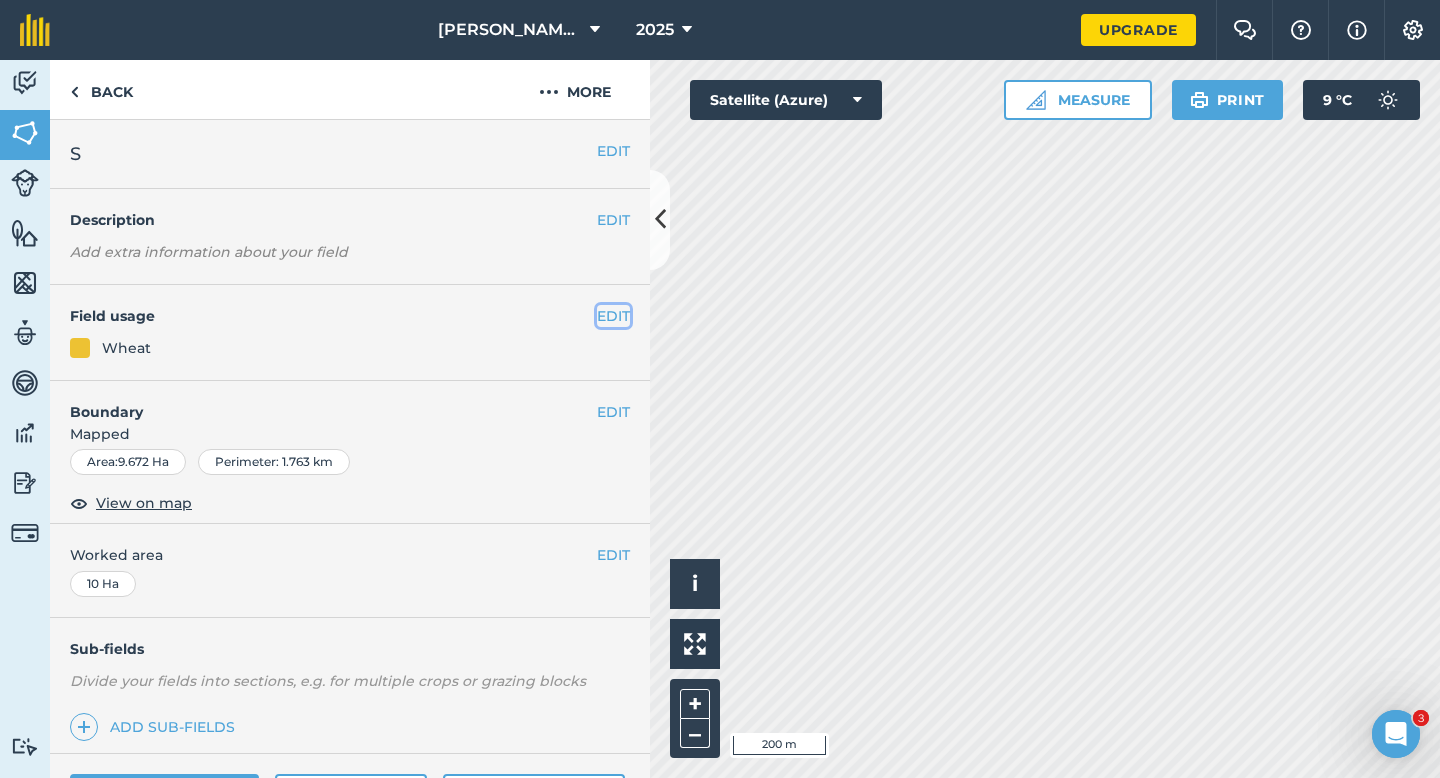 click on "EDIT" at bounding box center [613, 316] 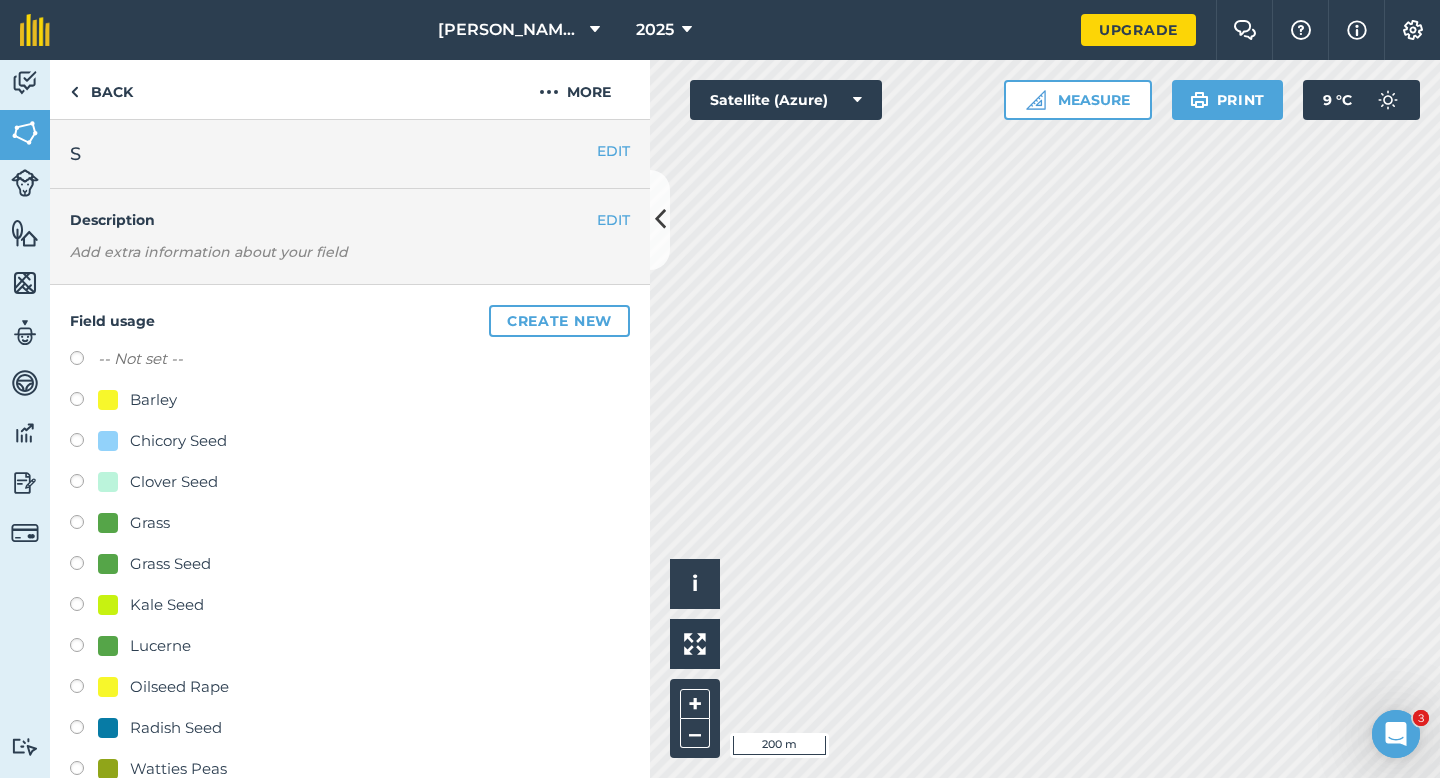 click on "Clover Seed" at bounding box center (174, 482) 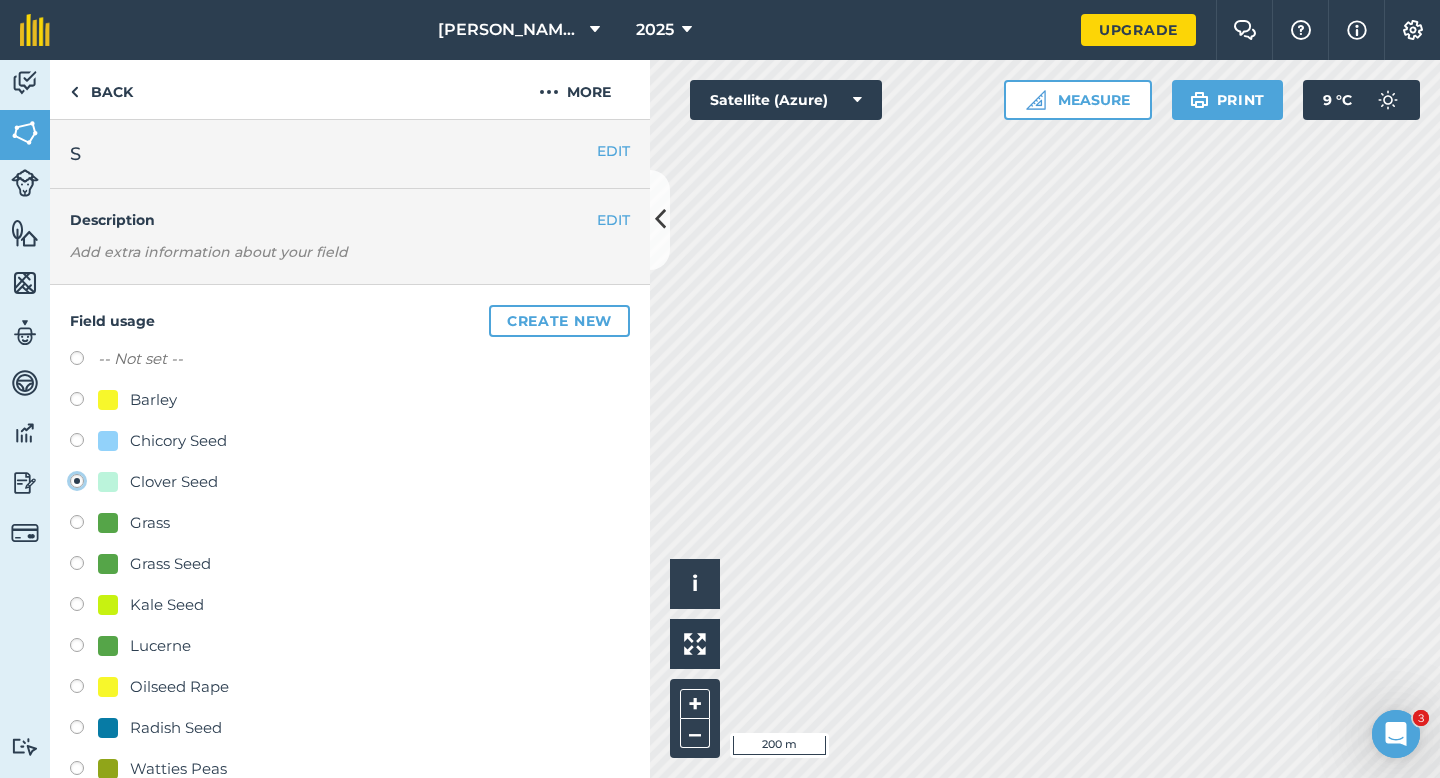 radio on "true" 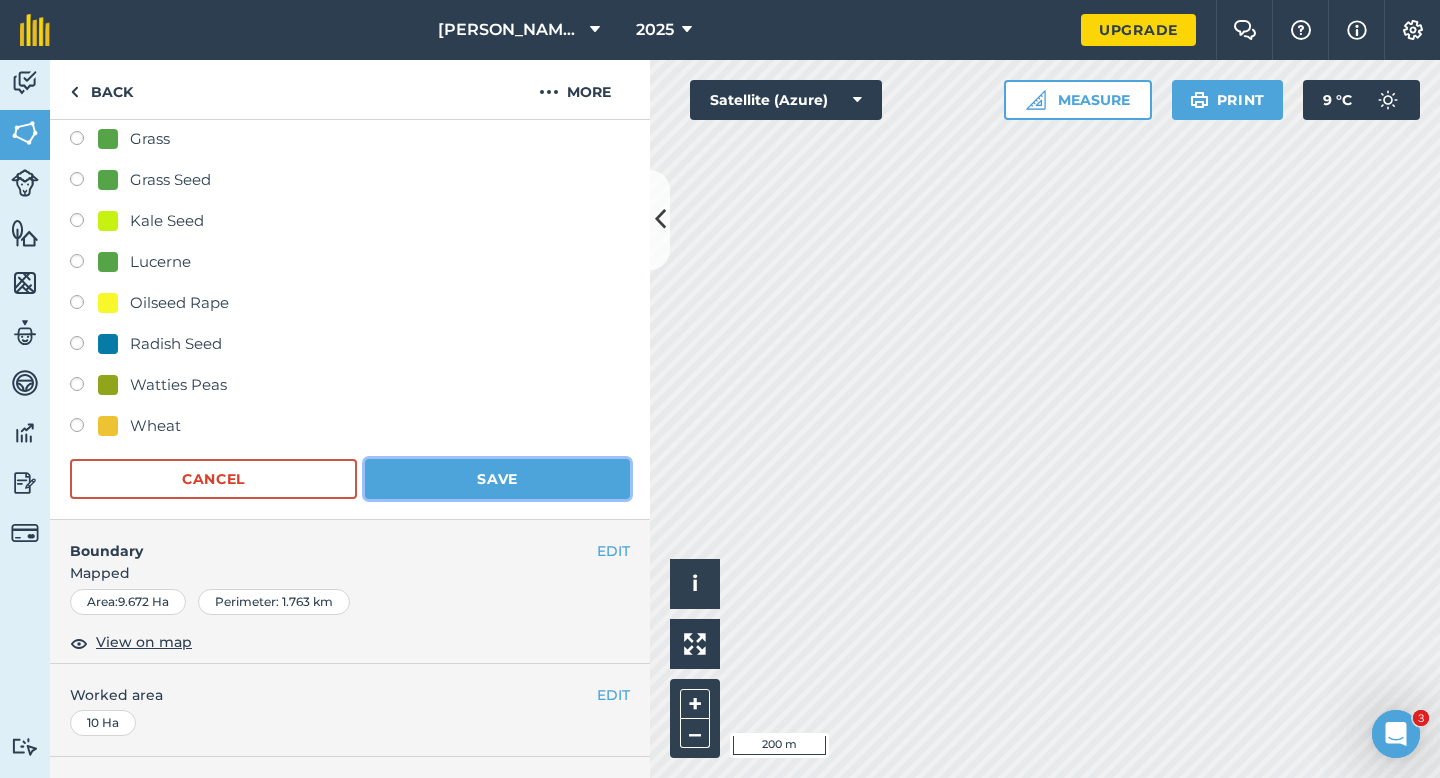 click on "Save" at bounding box center [497, 479] 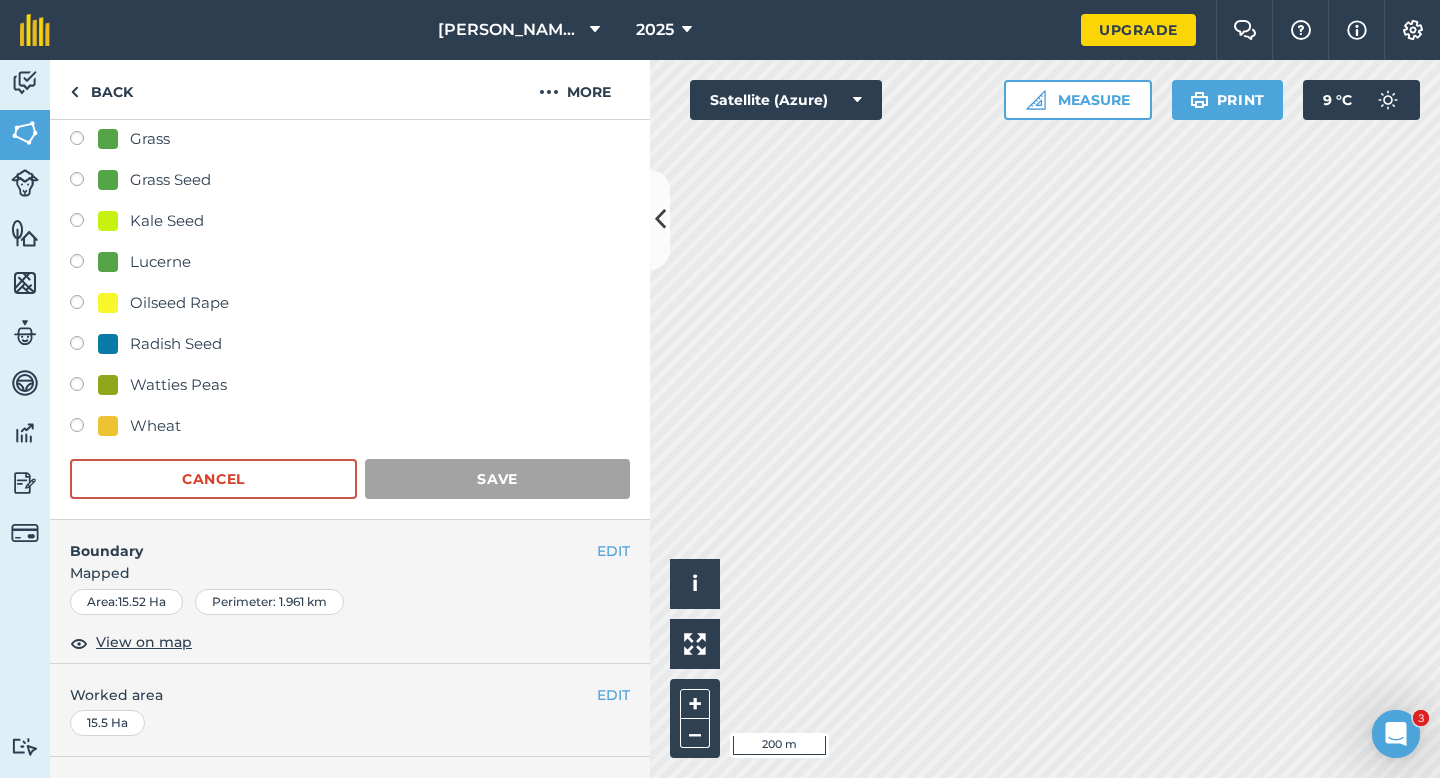 scroll, scrollTop: 160, scrollLeft: 0, axis: vertical 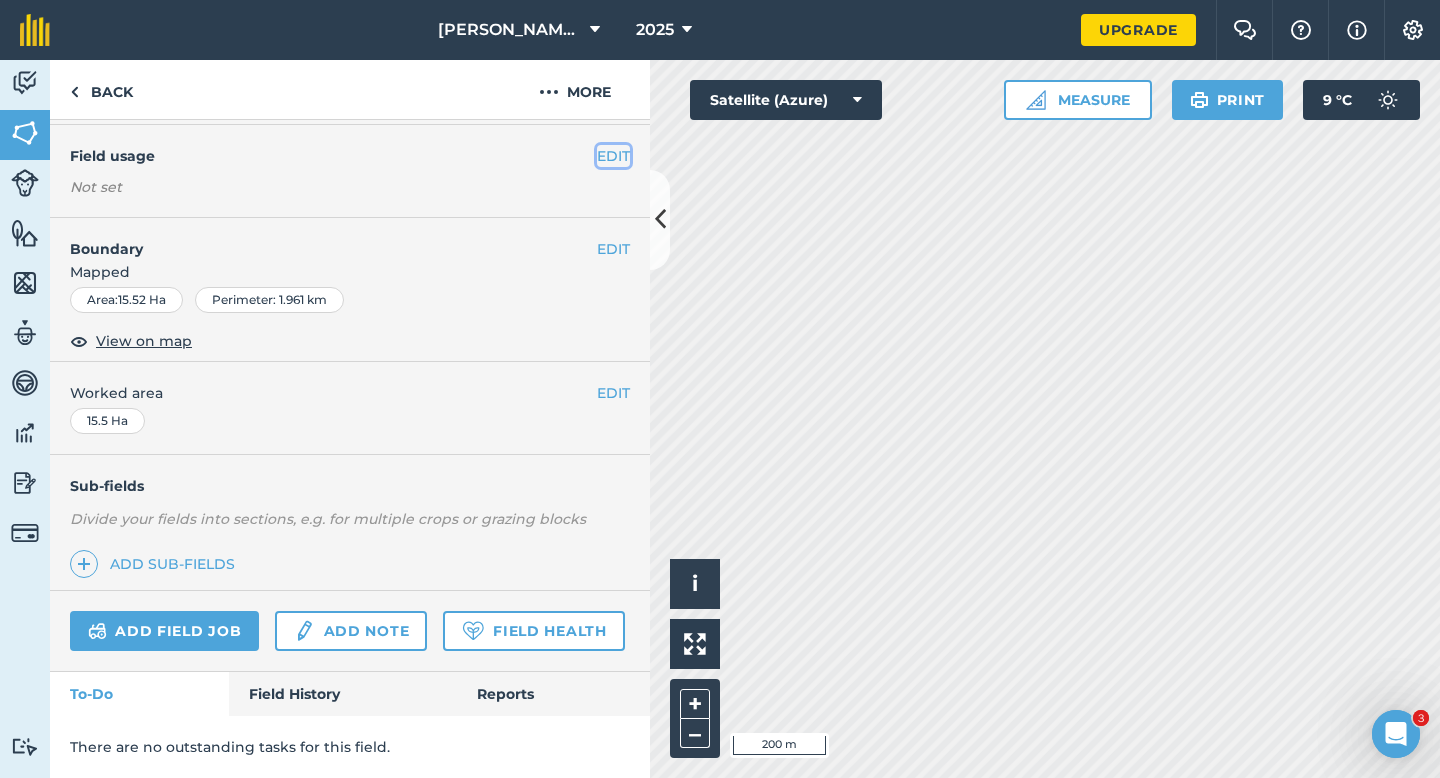click on "EDIT" at bounding box center (613, 156) 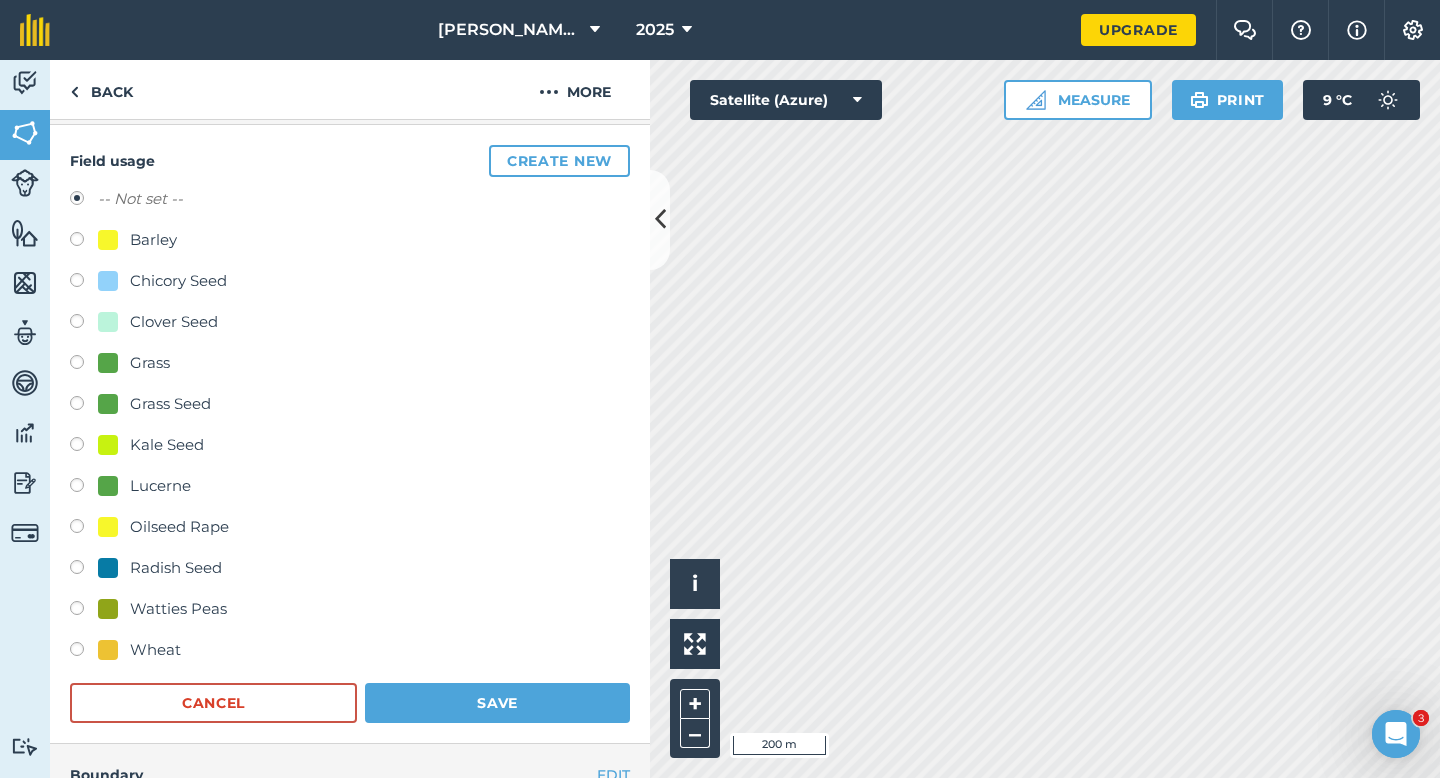 click on "Grass Seed" at bounding box center [170, 404] 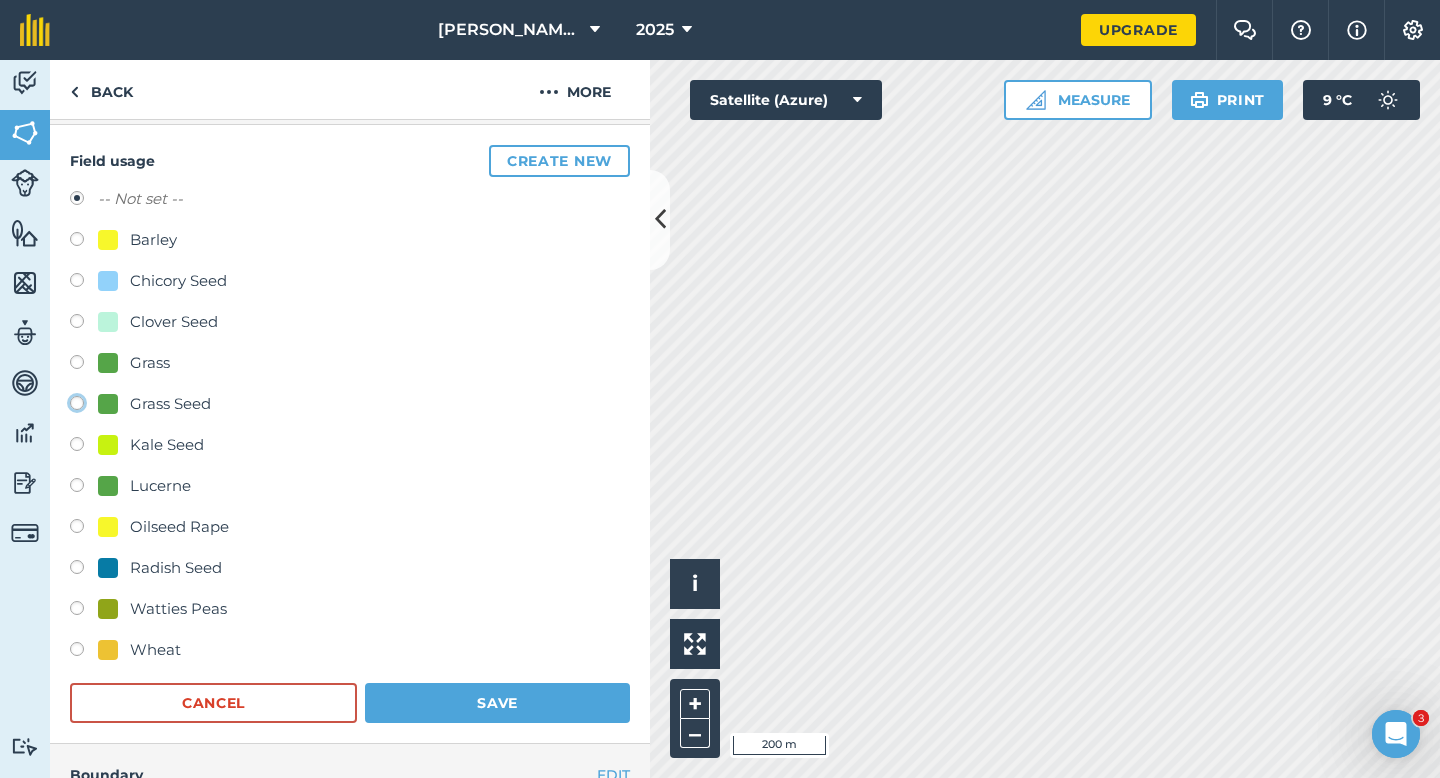 click on "Grass Seed" at bounding box center [-9923, 402] 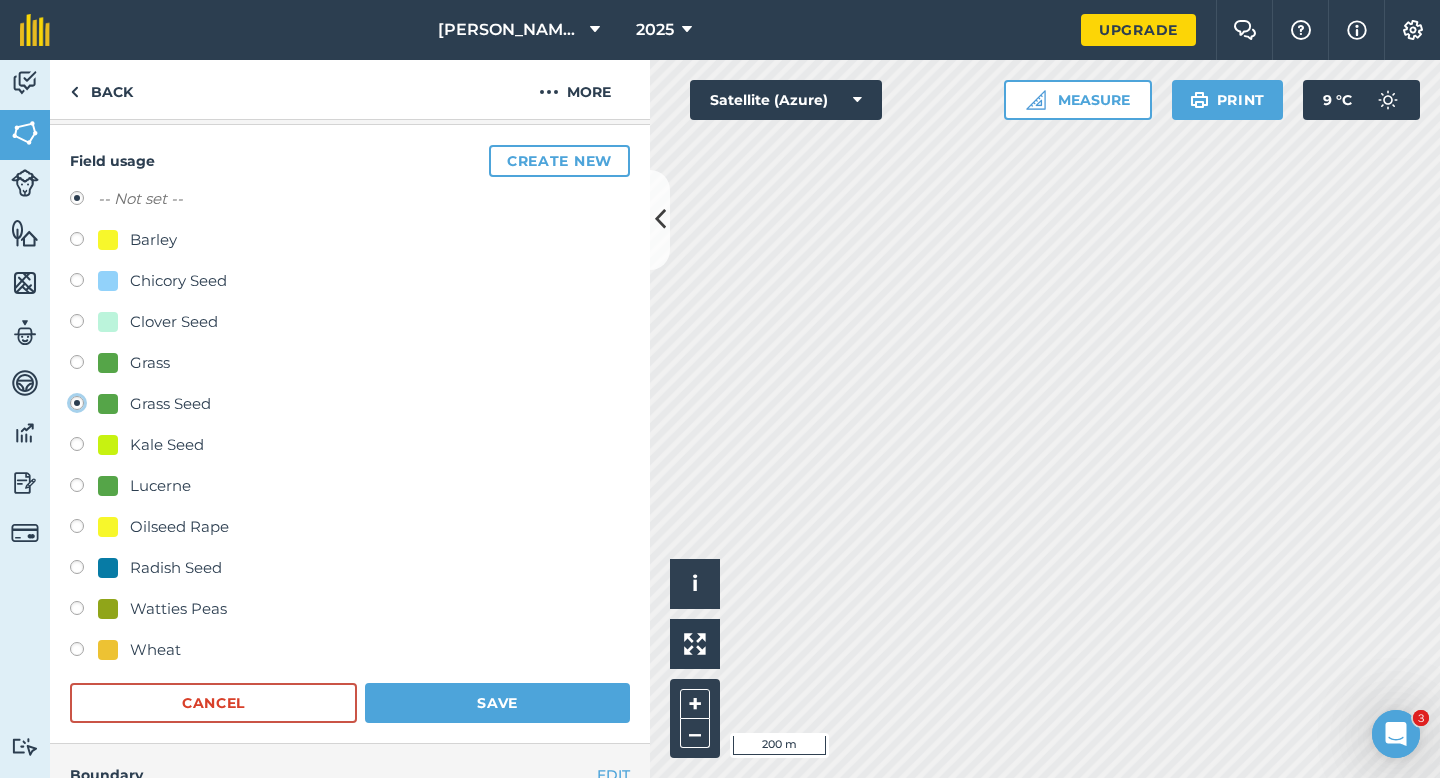 radio on "true" 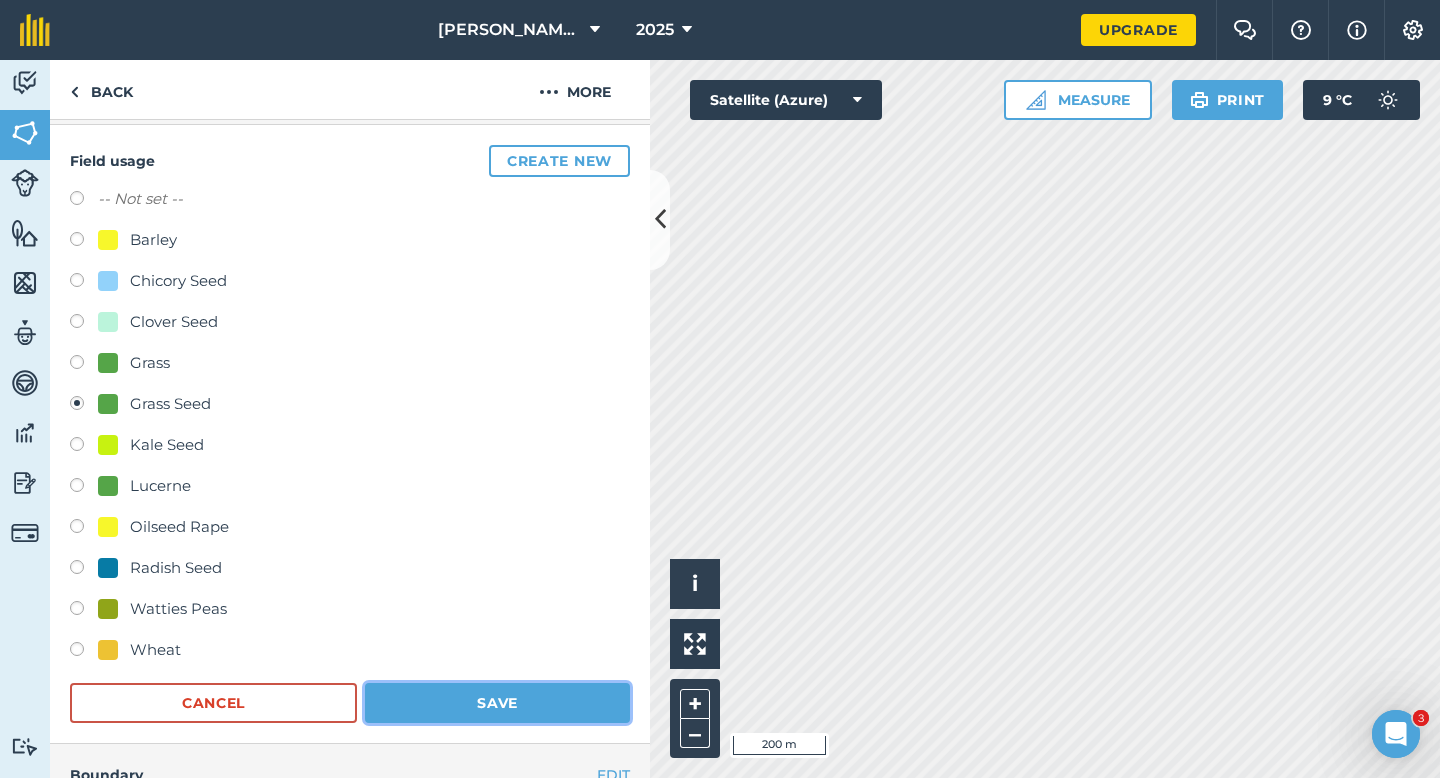 click on "Save" at bounding box center (497, 703) 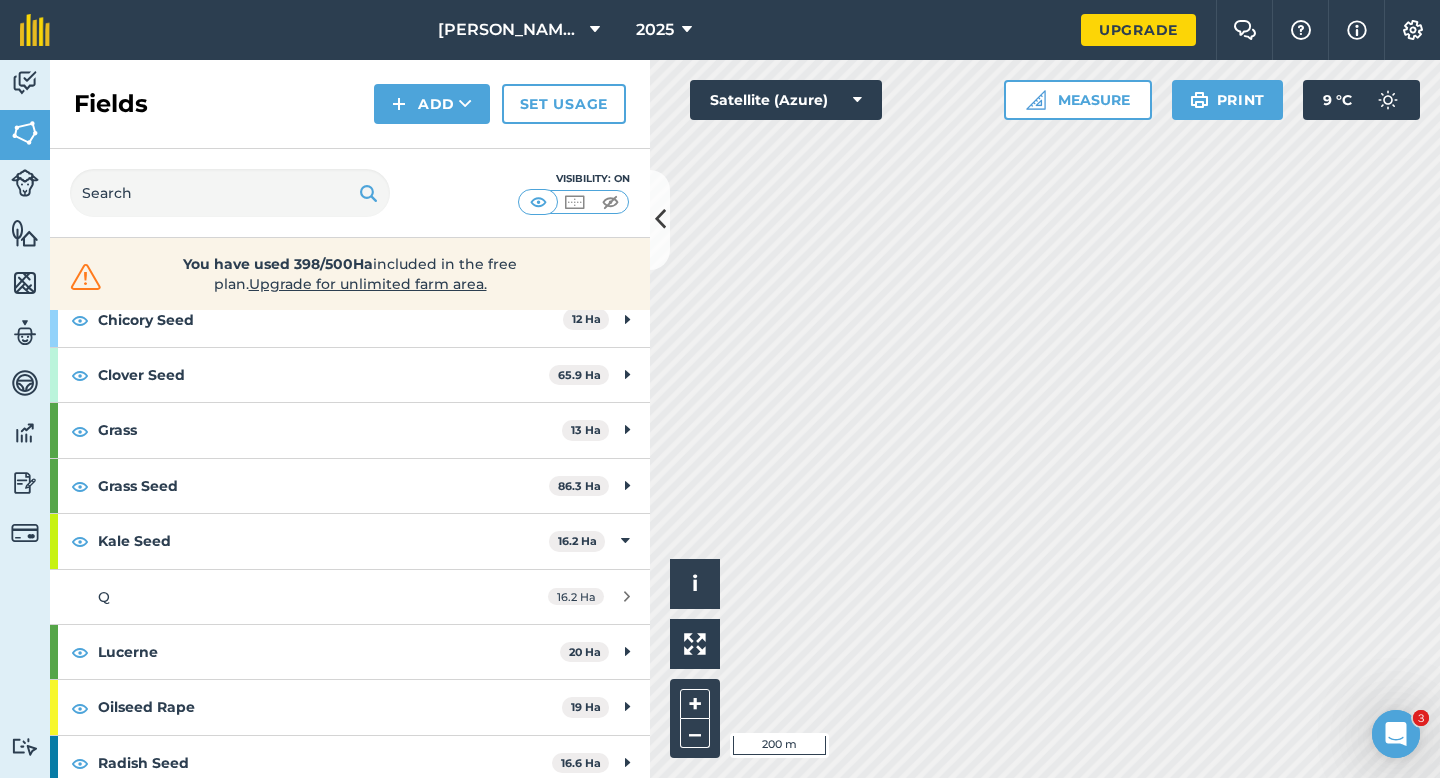 scroll, scrollTop: 169, scrollLeft: 0, axis: vertical 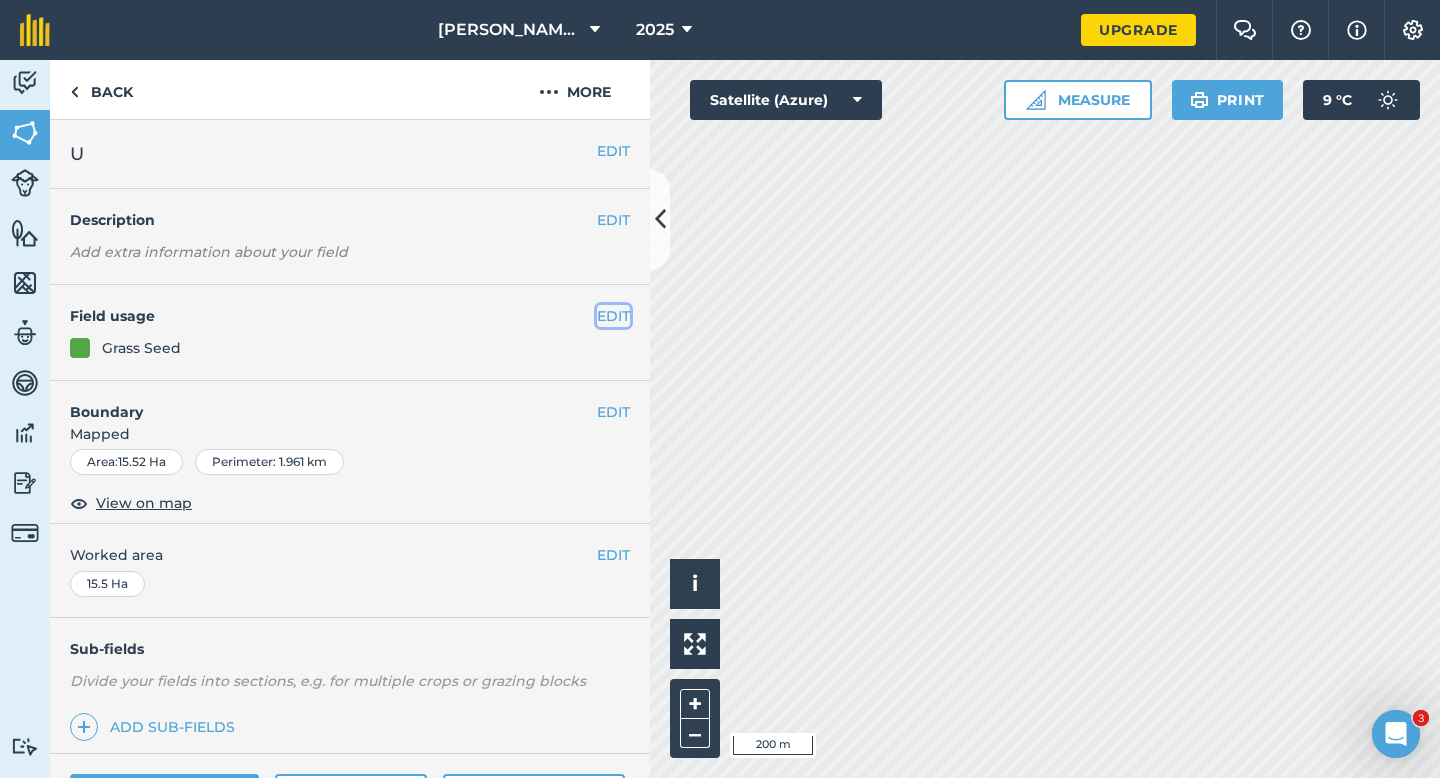 click on "EDIT" at bounding box center [613, 316] 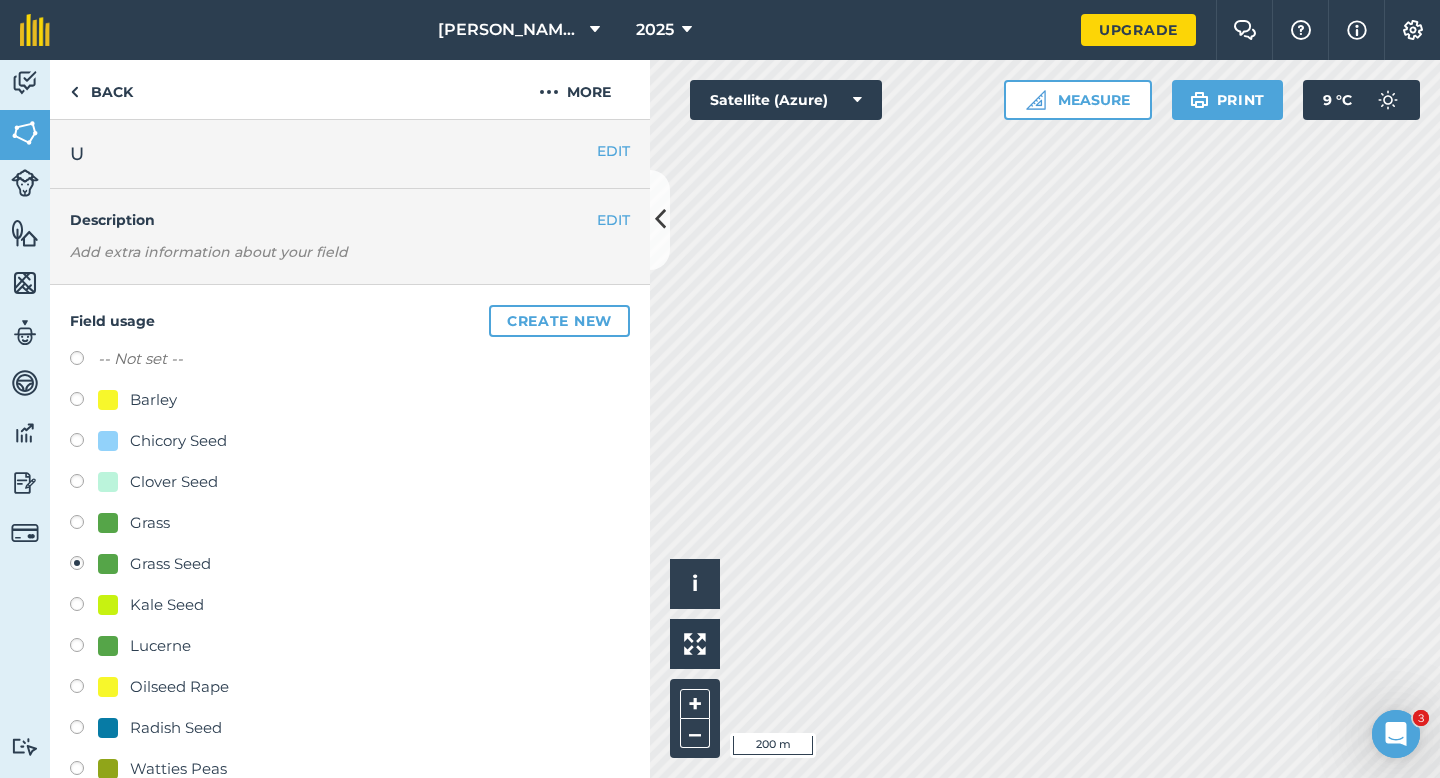 scroll, scrollTop: 208, scrollLeft: 0, axis: vertical 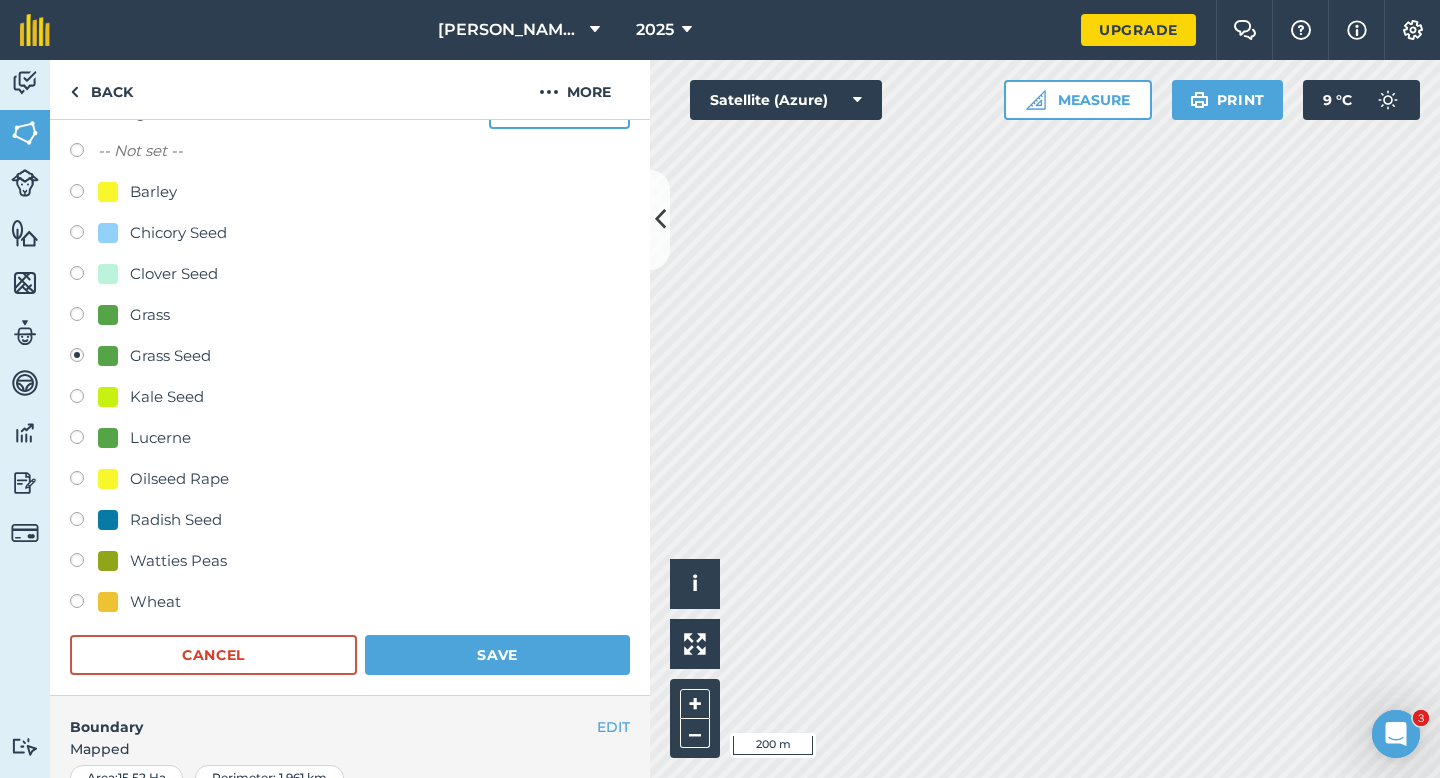 click on "Wheat" at bounding box center [155, 602] 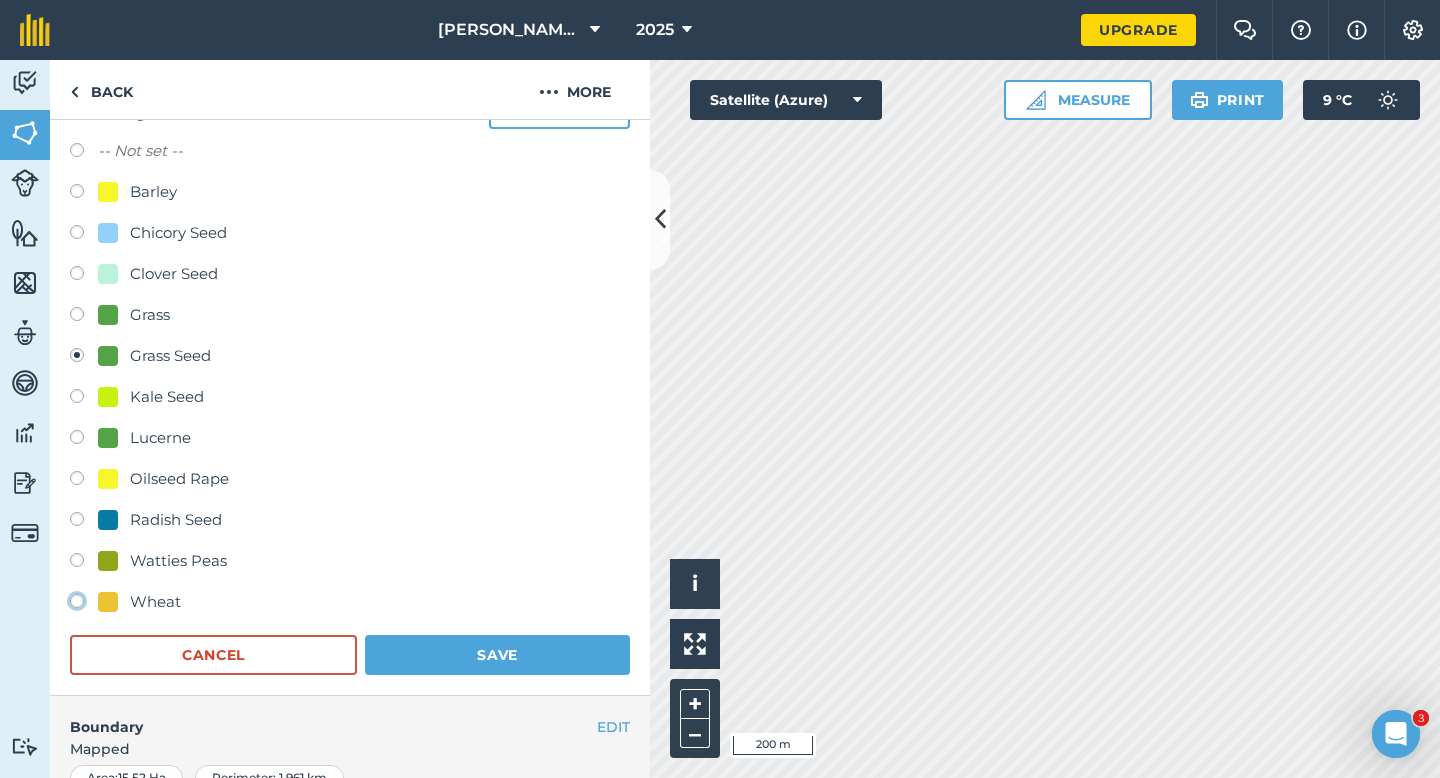 radio on "true" 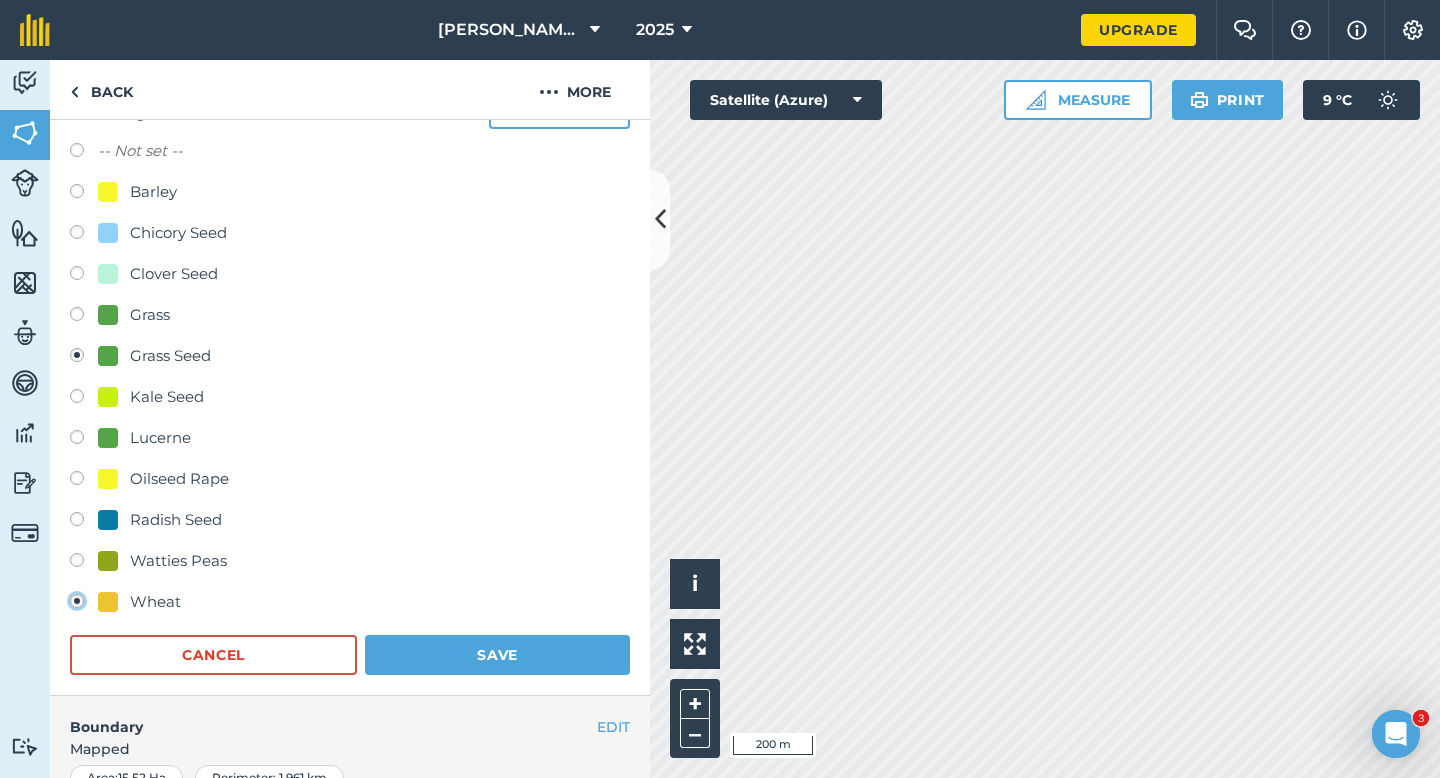 radio on "false" 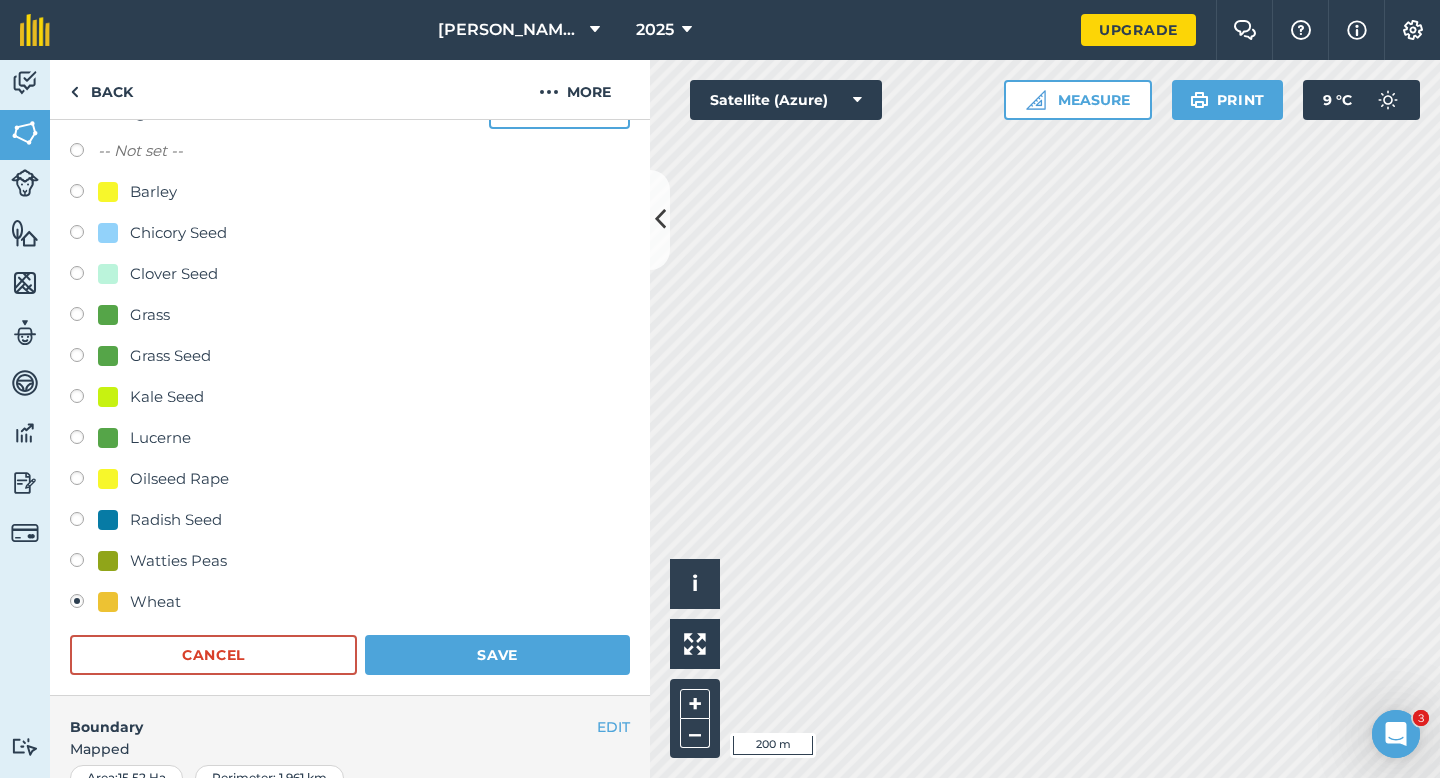 click on "Field usage   Create new -- Not set -- Barley Chicory Seed Clover Seed Grass  Grass Seed Kale Seed Lucerne  Oilseed Rape Radish Seed Watties Peas Wheat Cancel Save" at bounding box center [350, 386] 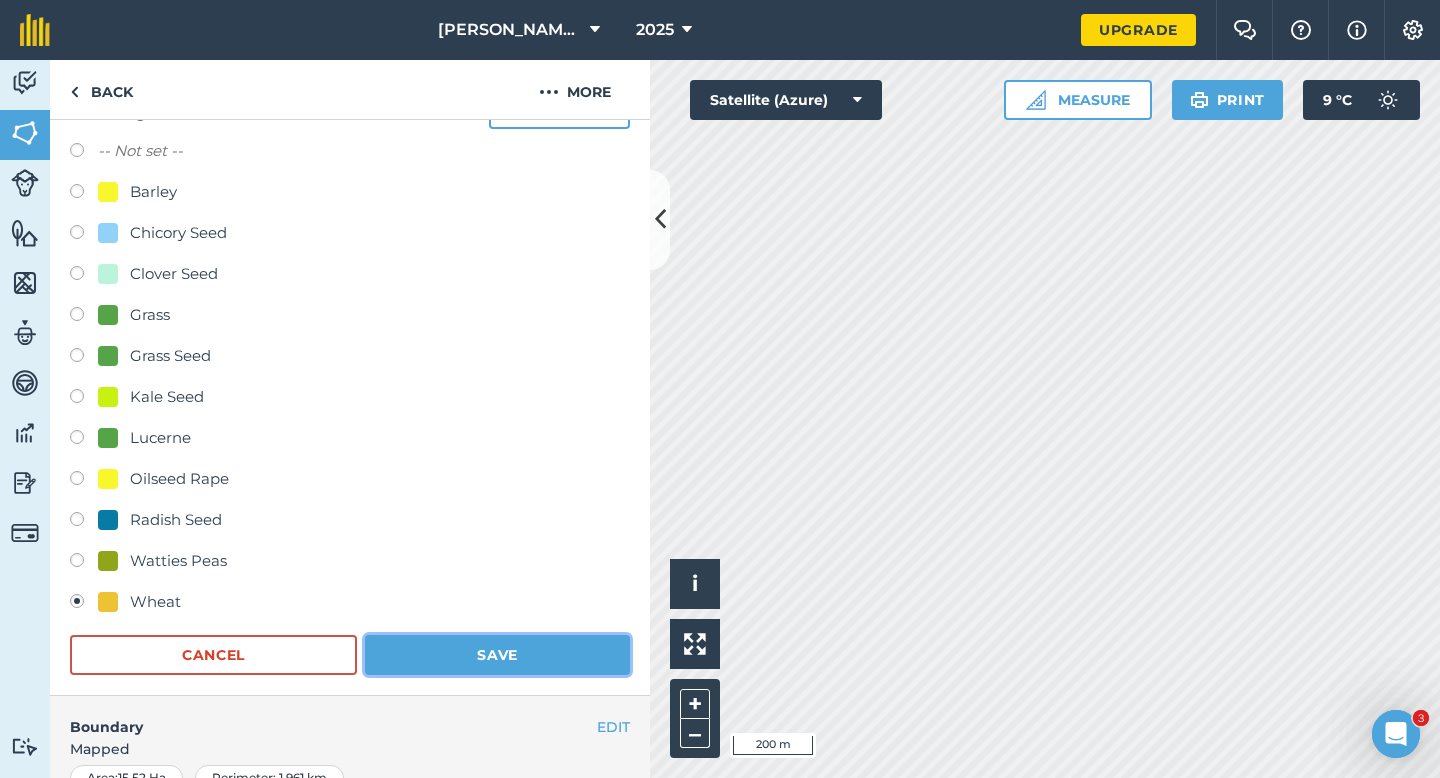 click on "Save" at bounding box center (497, 655) 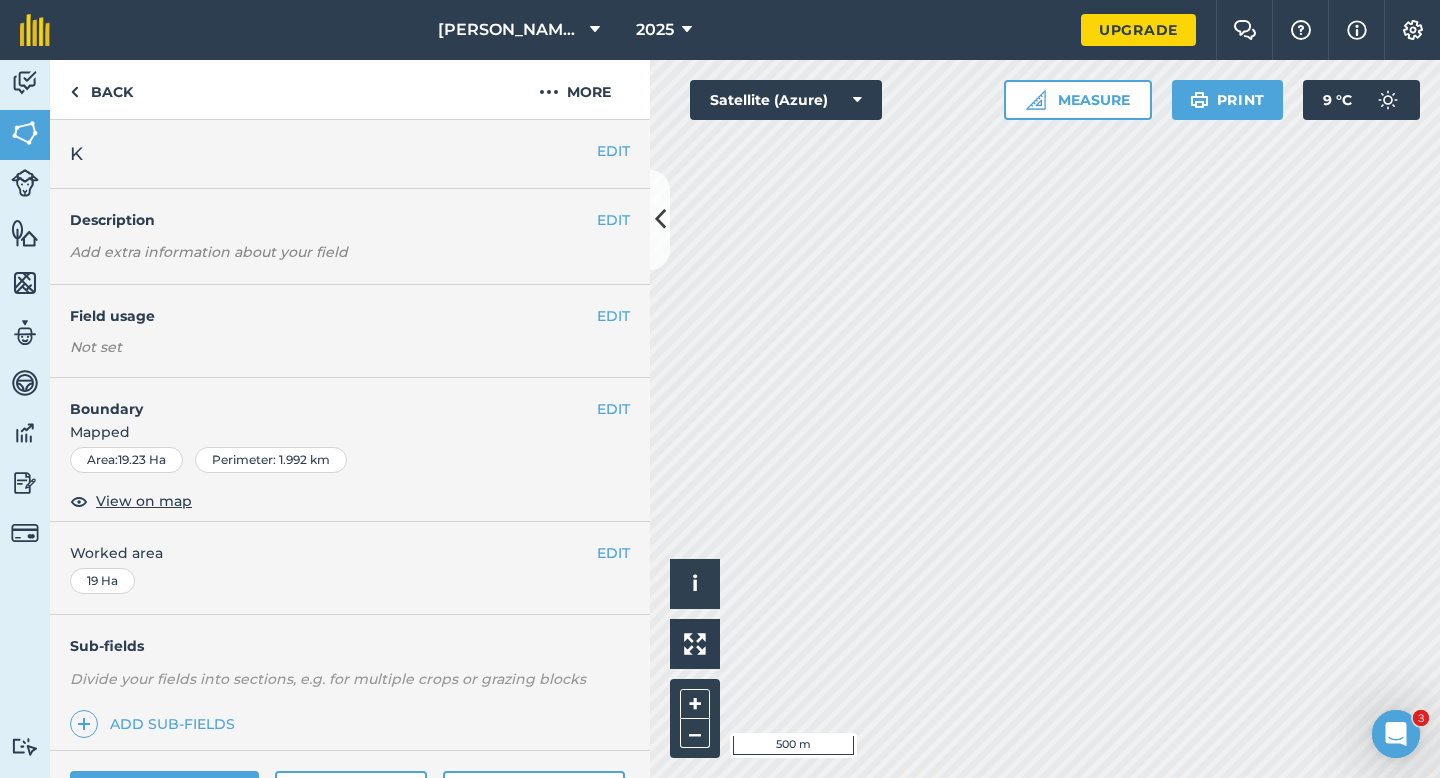 click on "EDIT Field usage Not set" at bounding box center (350, 331) 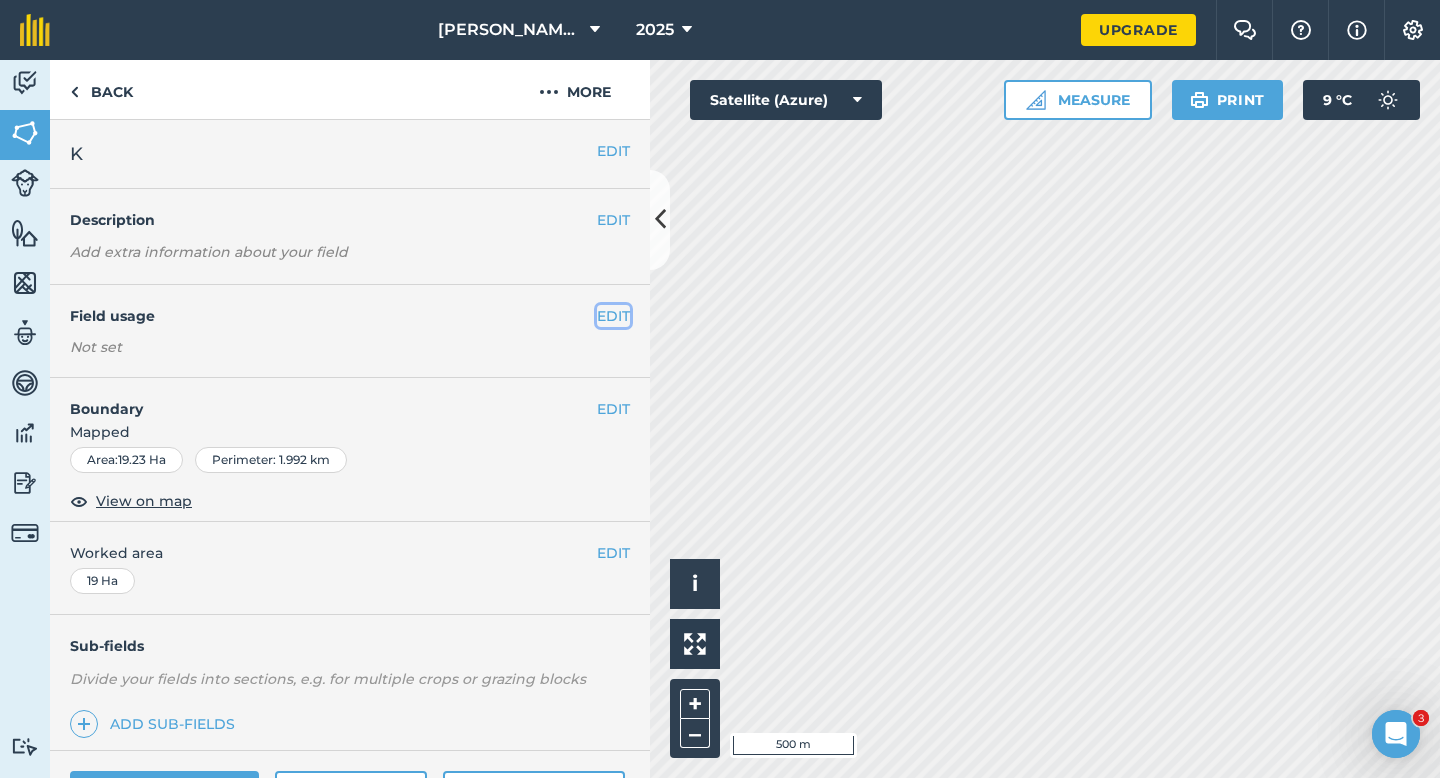 click on "EDIT" at bounding box center (613, 316) 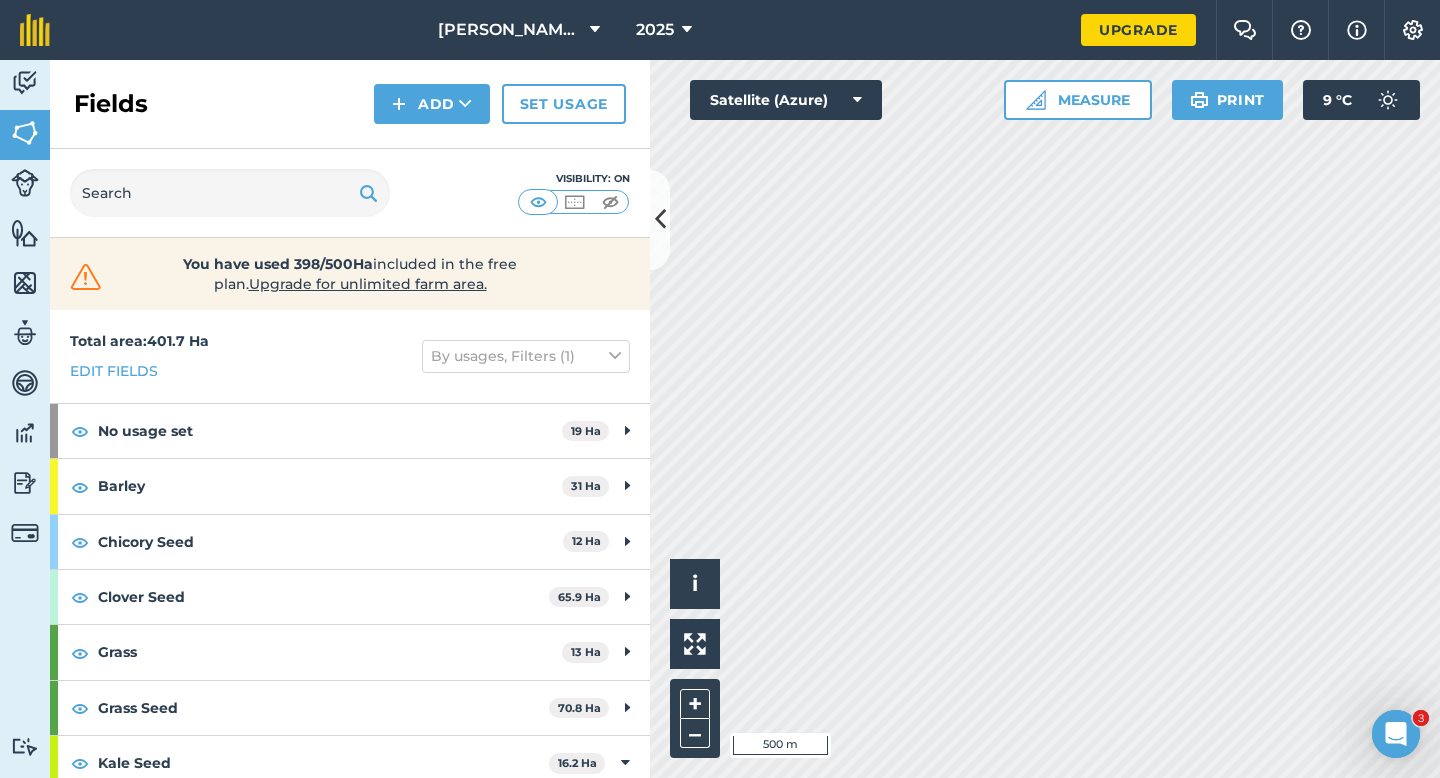 click on "Activity Fields Livestock Features Maps Team Vehicles Data Reporting Billing Tutorials Tutorials Fields   Add   Set usage Visibility: On You have used 398/500Ha  included in the free plan .  Upgrade for unlimited farm area. Total area :  401.7   Ha Edit fields By usages, Filters (1) No usage set 19   Ha K 19   [PERSON_NAME] 31   Ha G 12   Ha N 19   Ha Chicory Seed 12   Ha C 12   Ha Clover Seed 65.9   Ha D 14.6   Ha J 19   Ha P 11.7   Ha S 10   Ha X 10.6   Ha Grass  13   Ha 2 1   Ha 3 3   Ha 5 3   Ha 6 1   Ha 9 2   Ha 10 3   Ha Grass Seed 70.8   Ha A 11   Ha F 8.8   Ha I 19   Ha R 16   Ha V 16   [PERSON_NAME] Seed 16.2   Ha Q 16.2   Ha Lucerne  20   Ha 1 6   Ha 4 4   Ha 7 5   Ha 8 5   Ha Oilseed Rape 19   Ha O 19   Ha Radish Seed 16.6   Ha E 16.6   [PERSON_NAME] Peas 49.1   Ha B 8.8   Ha M 19   Ha T 21.3   Ha Wheat 69.1   Ha H 13.3   Ha L 19   Ha U 15.5   Ha W 21.3   Ha Click to start drawing i © 2025 TomTom, Microsoft 500 m + – Satellite (Azure) Measure Print 9   ° C" at bounding box center [720, 419] 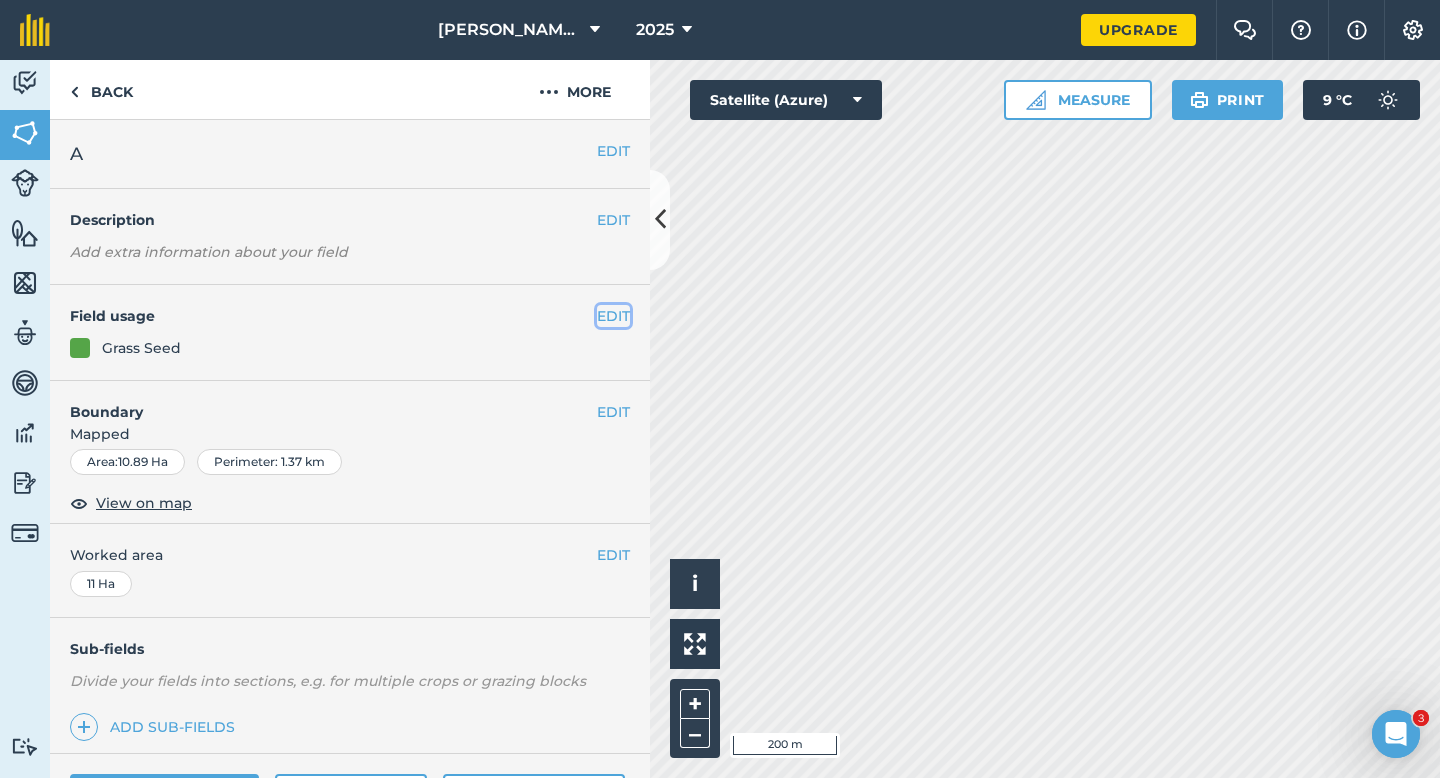 click on "EDIT" at bounding box center [613, 316] 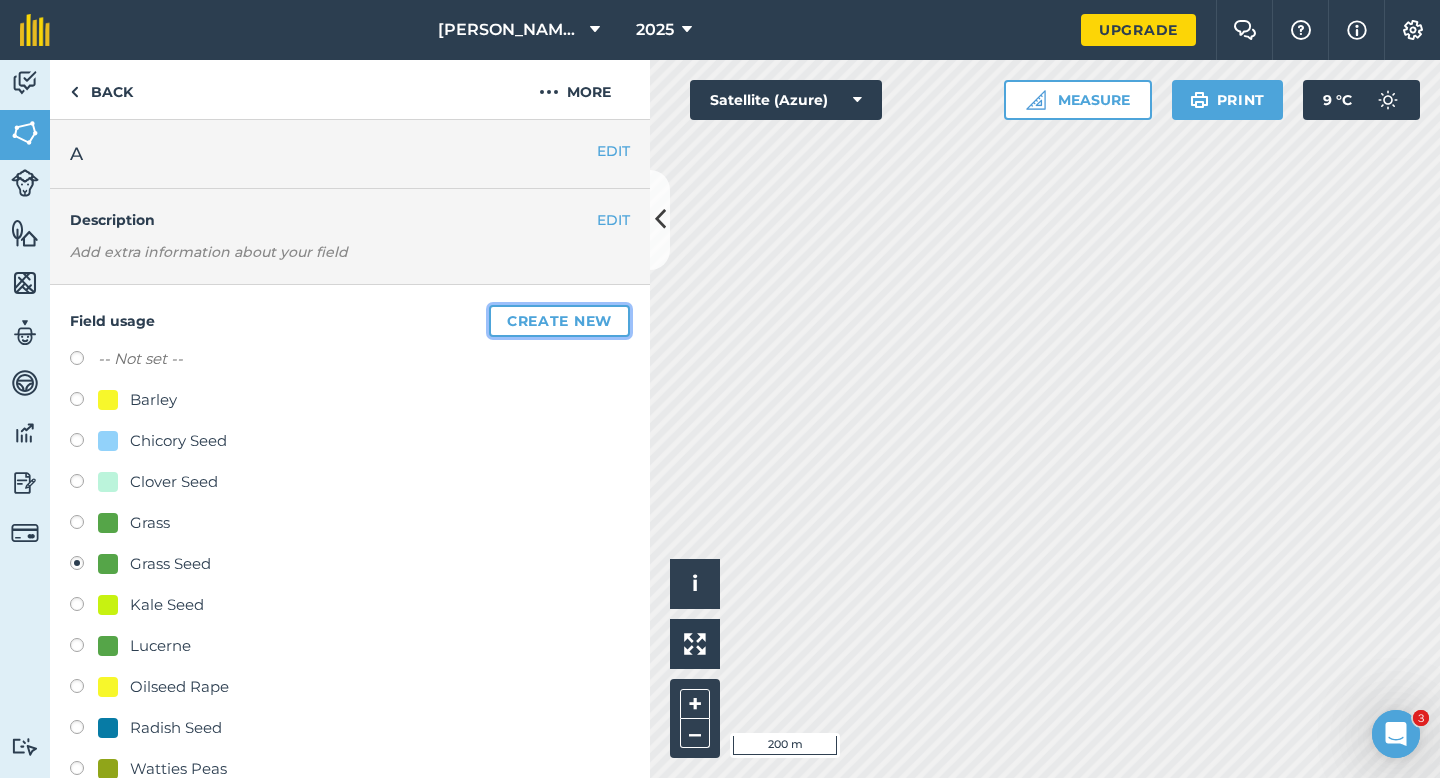 click on "Create new" at bounding box center (559, 321) 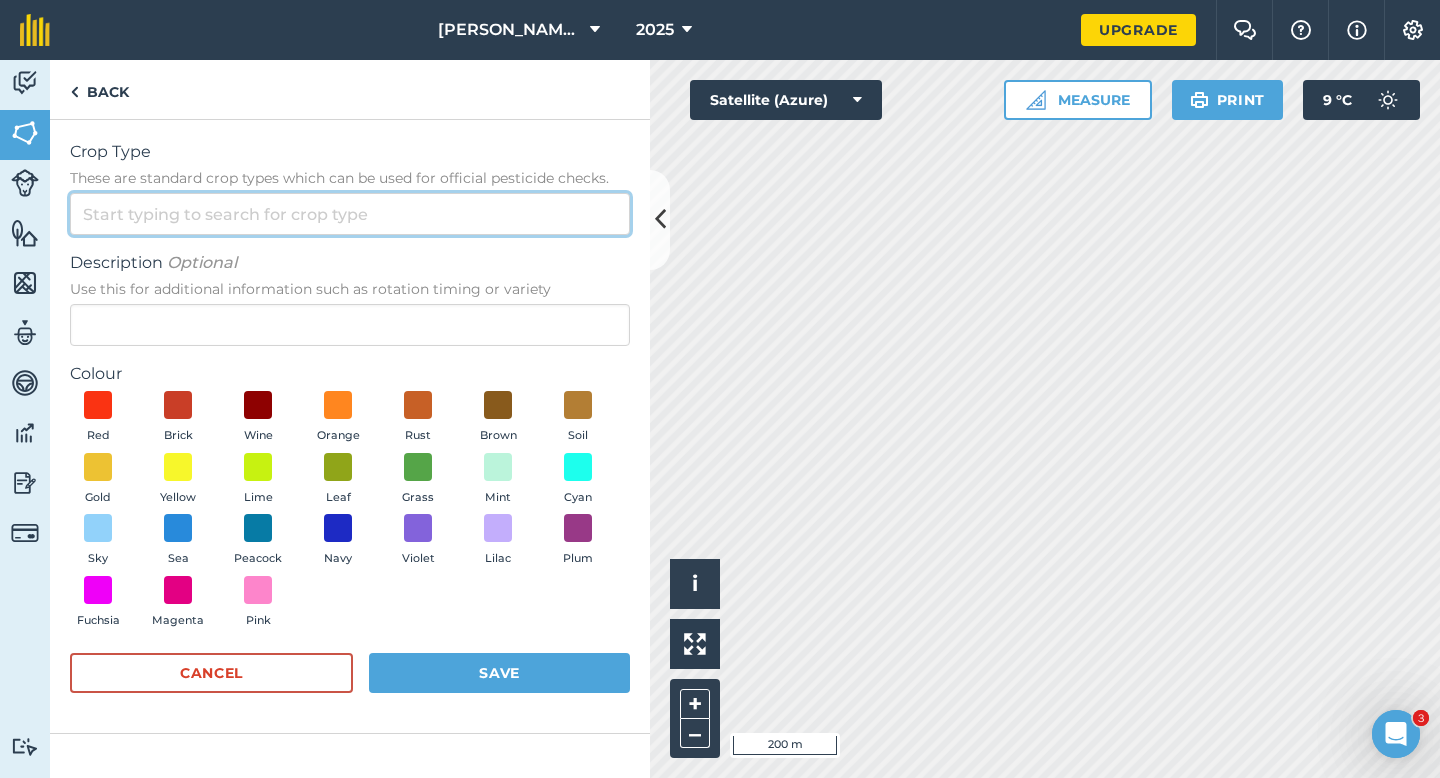 click on "Crop Type These are standard crop types which can be used for official pesticide checks." at bounding box center [350, 214] 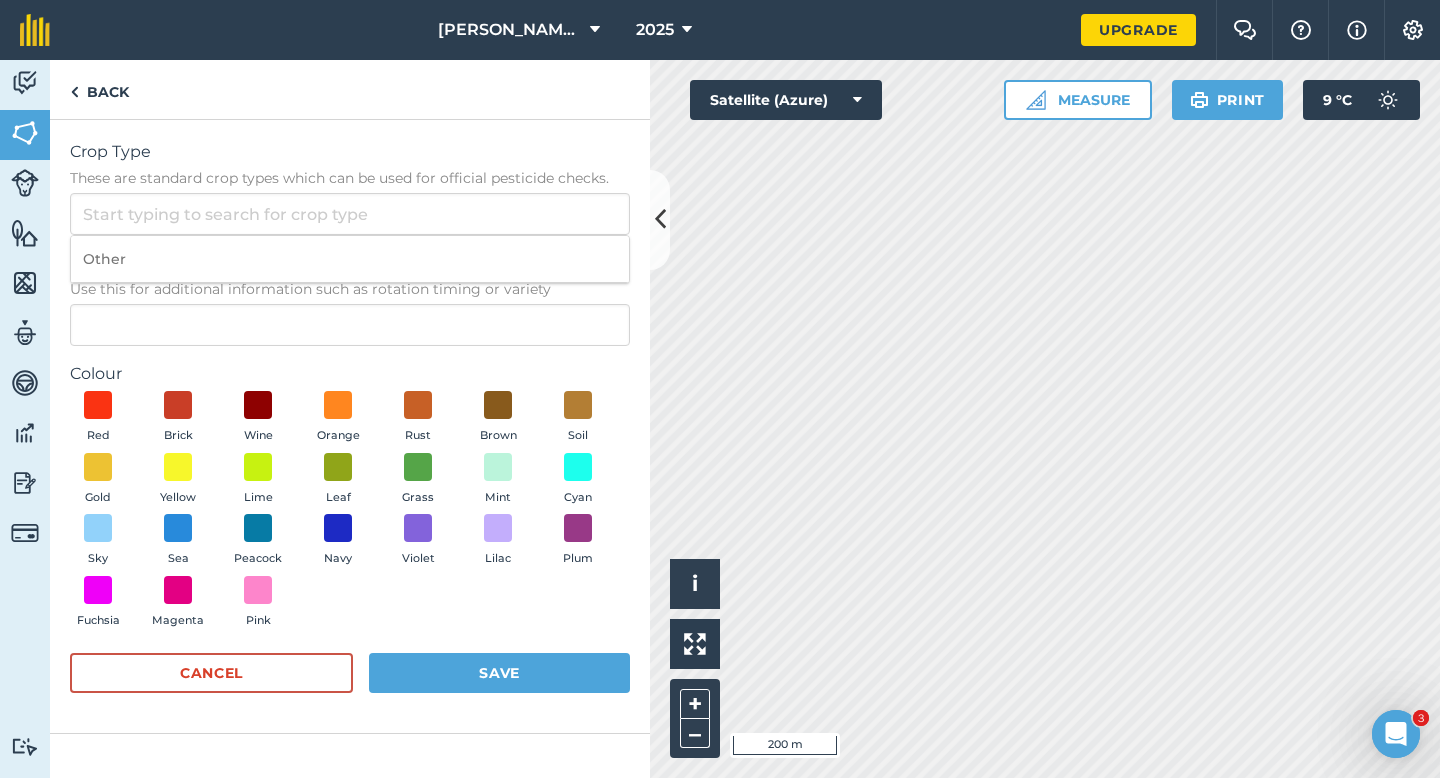 click on "Other" at bounding box center (350, 259) 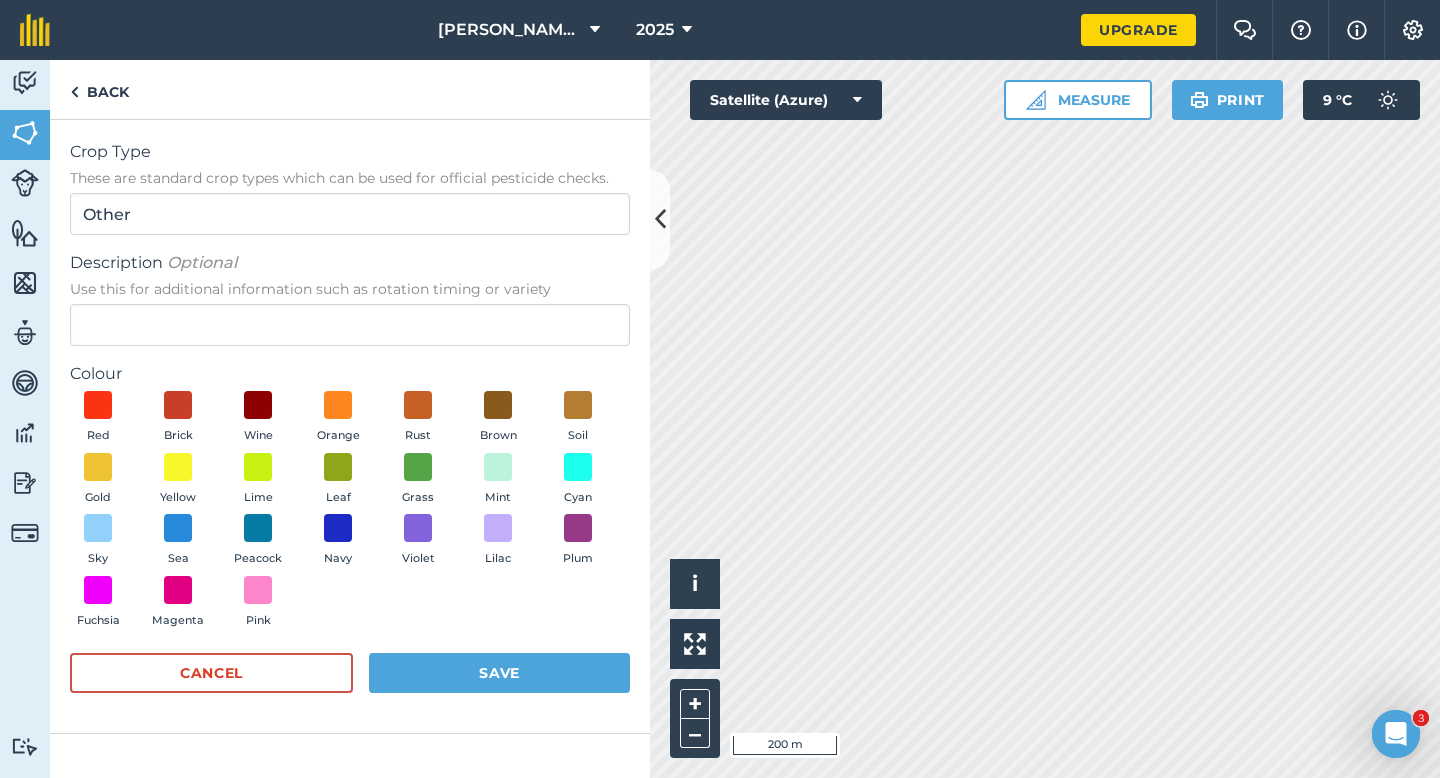 click on "Use this for additional information such as rotation timing or variety" at bounding box center (350, 289) 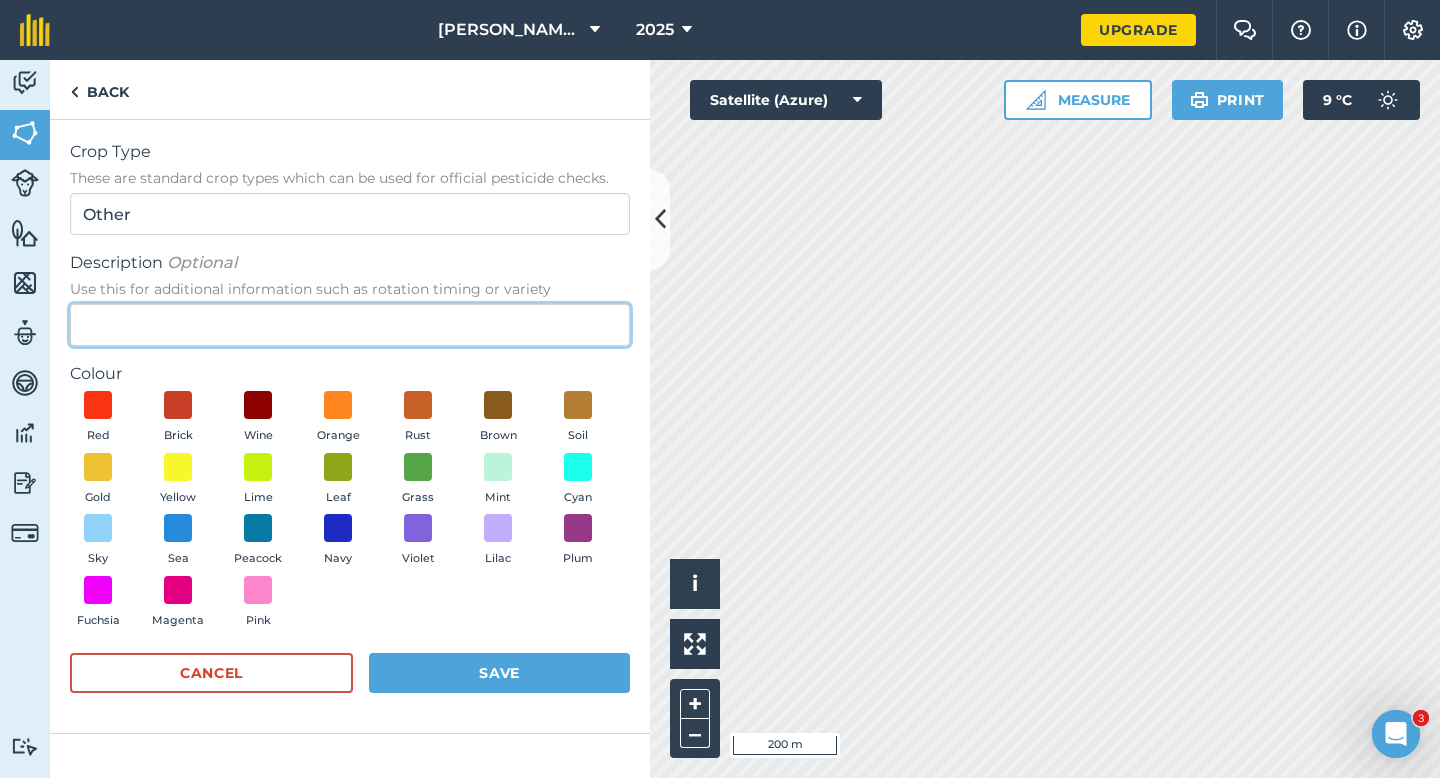 click on "Description   Optional Use this for additional information such as rotation timing or variety" at bounding box center (350, 325) 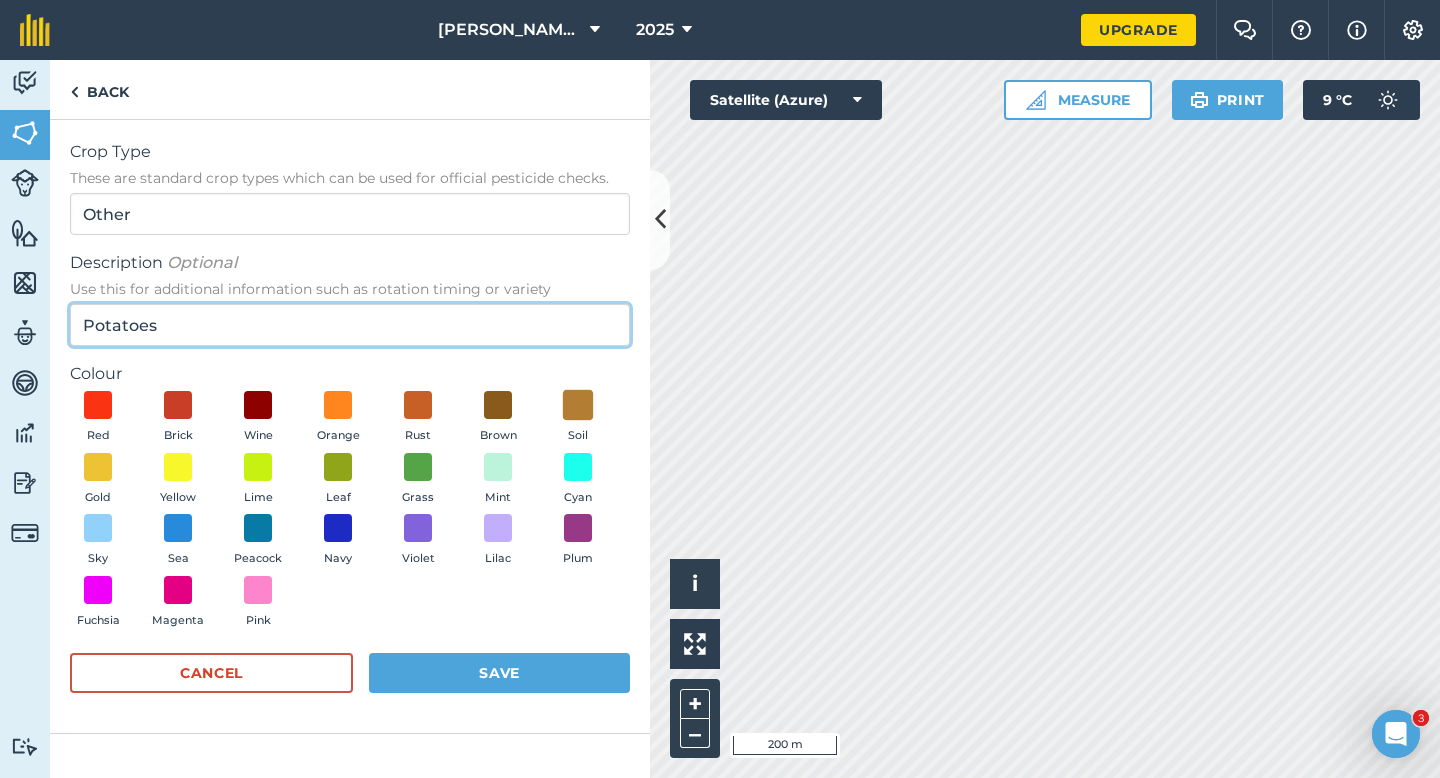 type on "Potatoes" 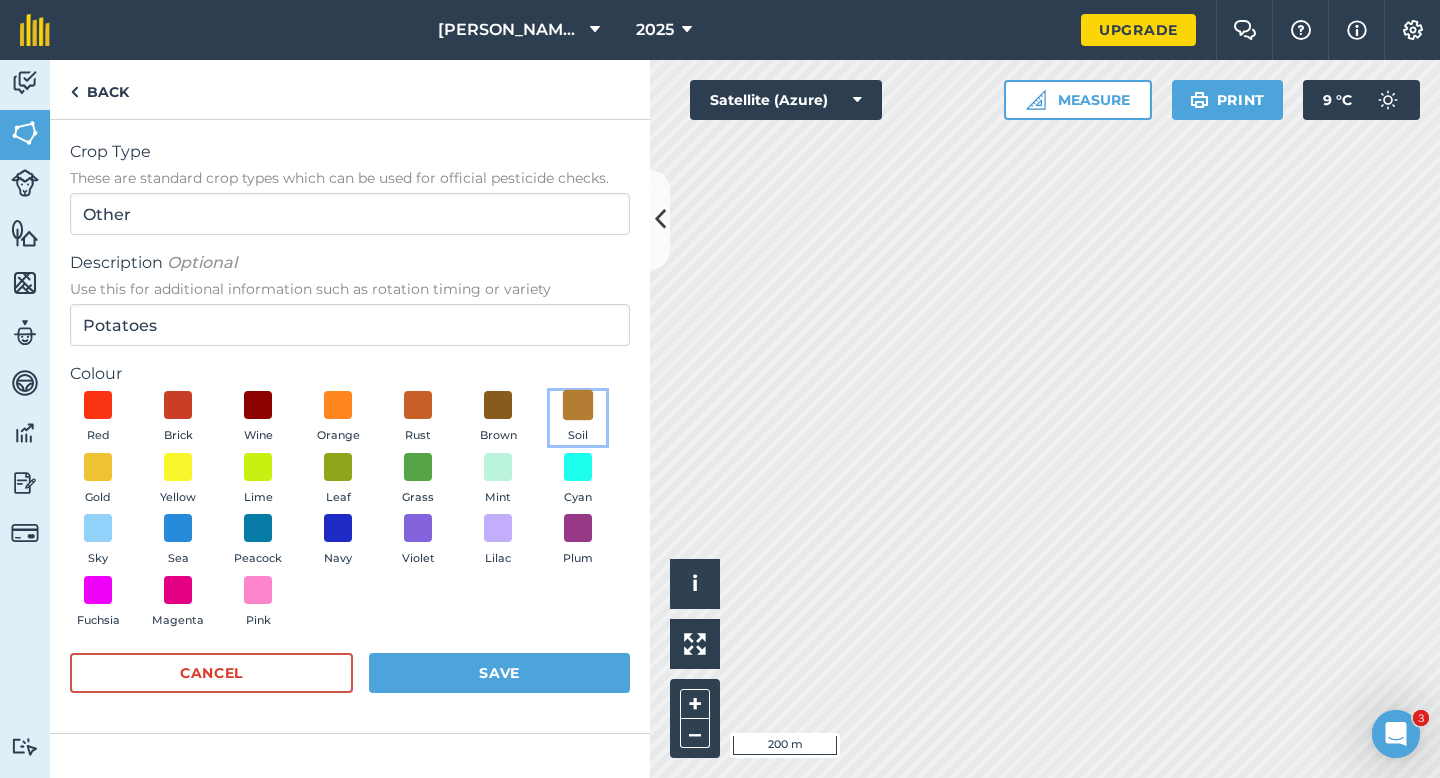click at bounding box center (578, 405) 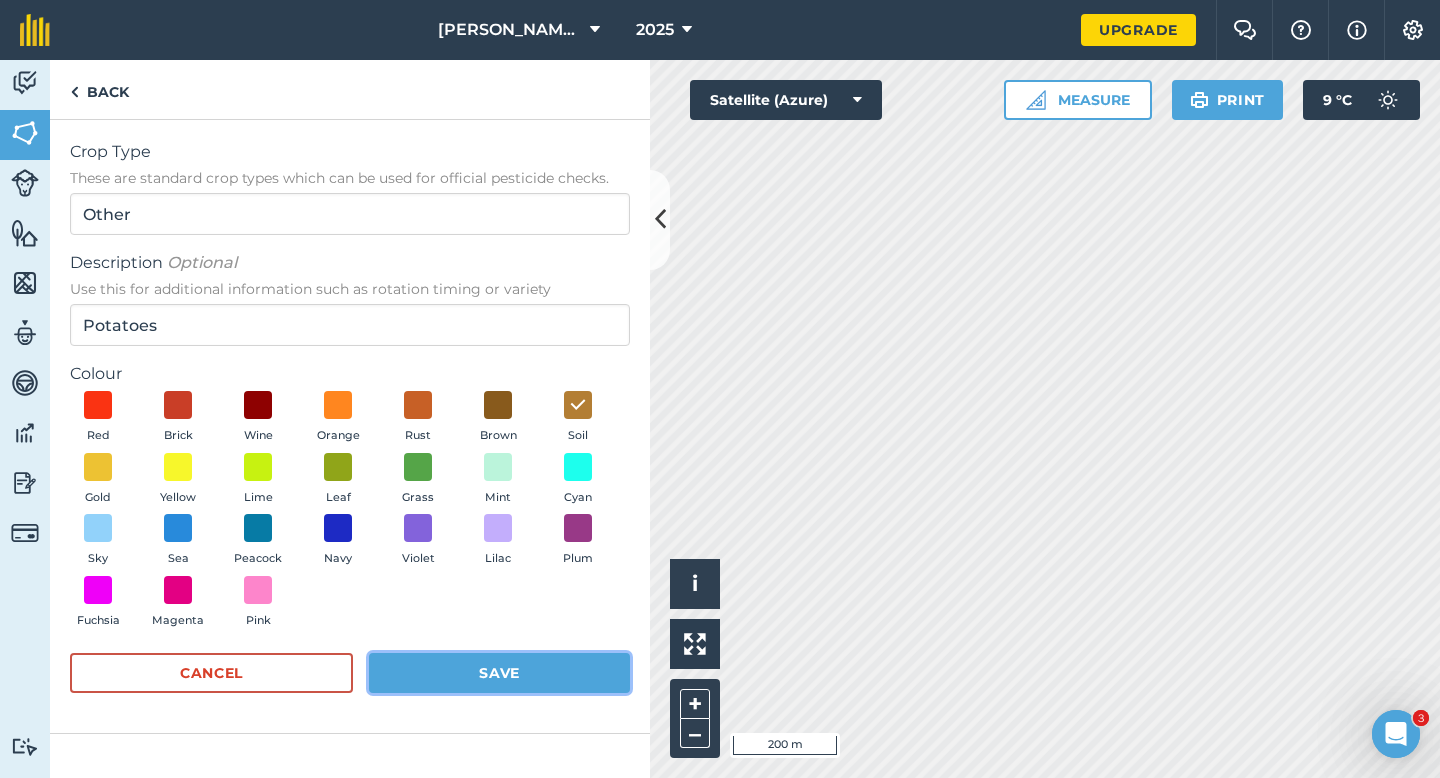 click on "Save" at bounding box center (499, 673) 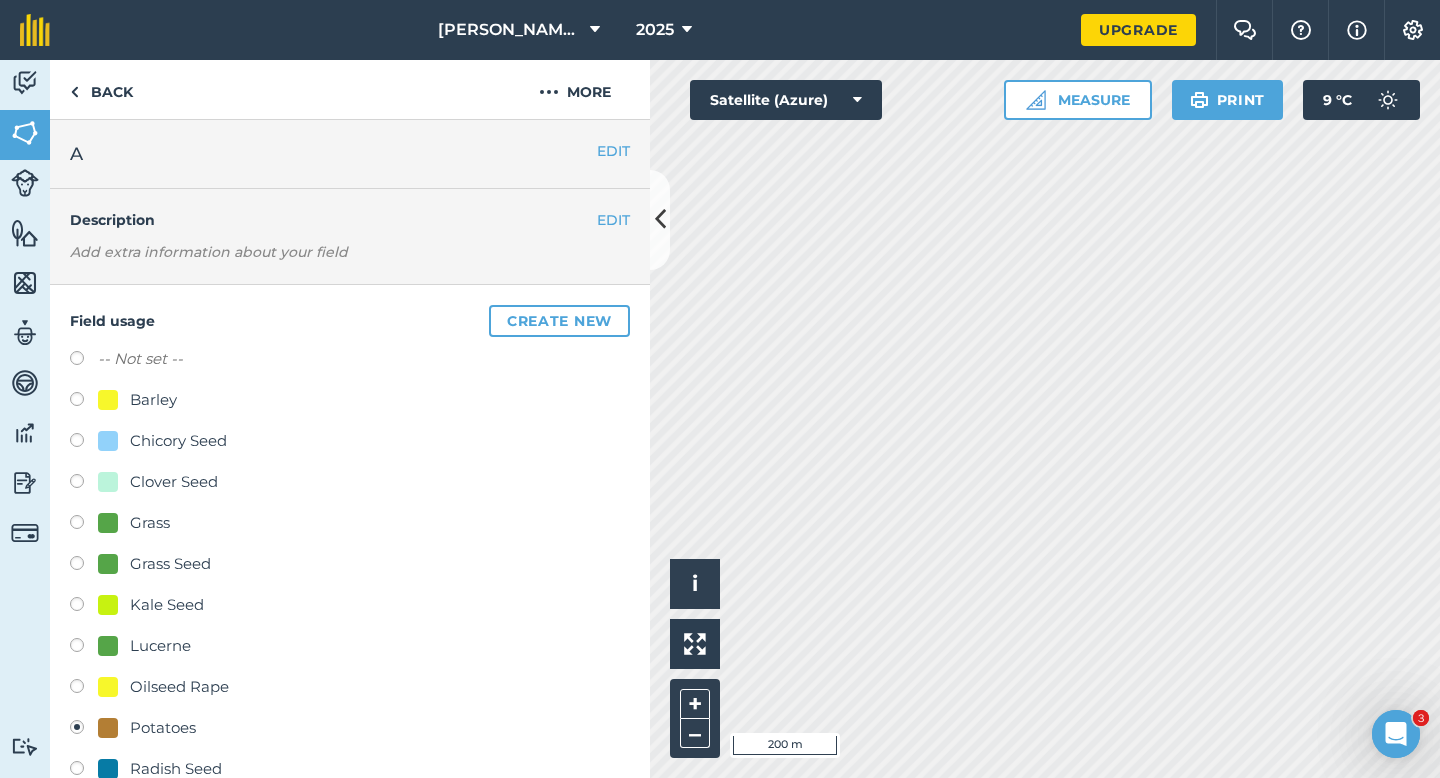 scroll, scrollTop: 319, scrollLeft: 0, axis: vertical 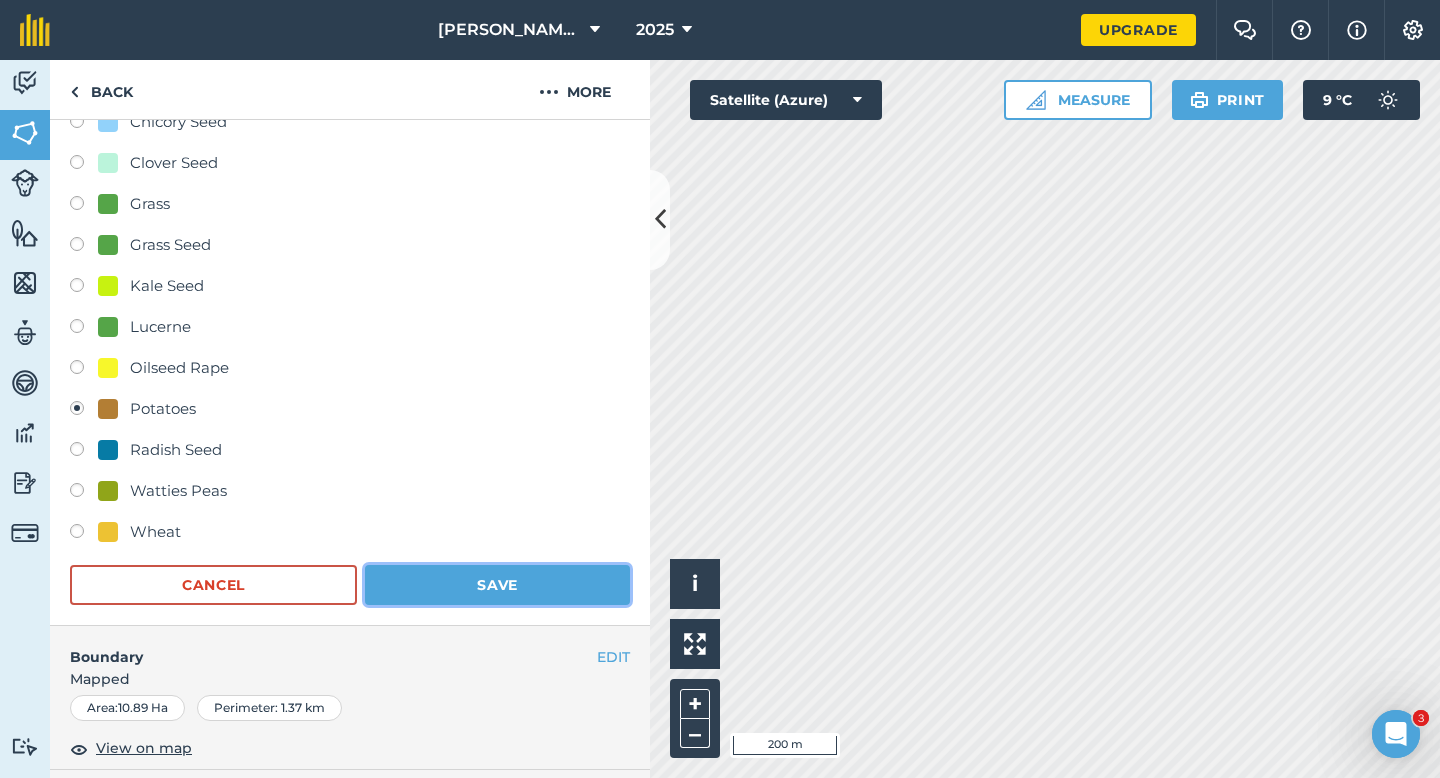 click on "Save" at bounding box center [497, 585] 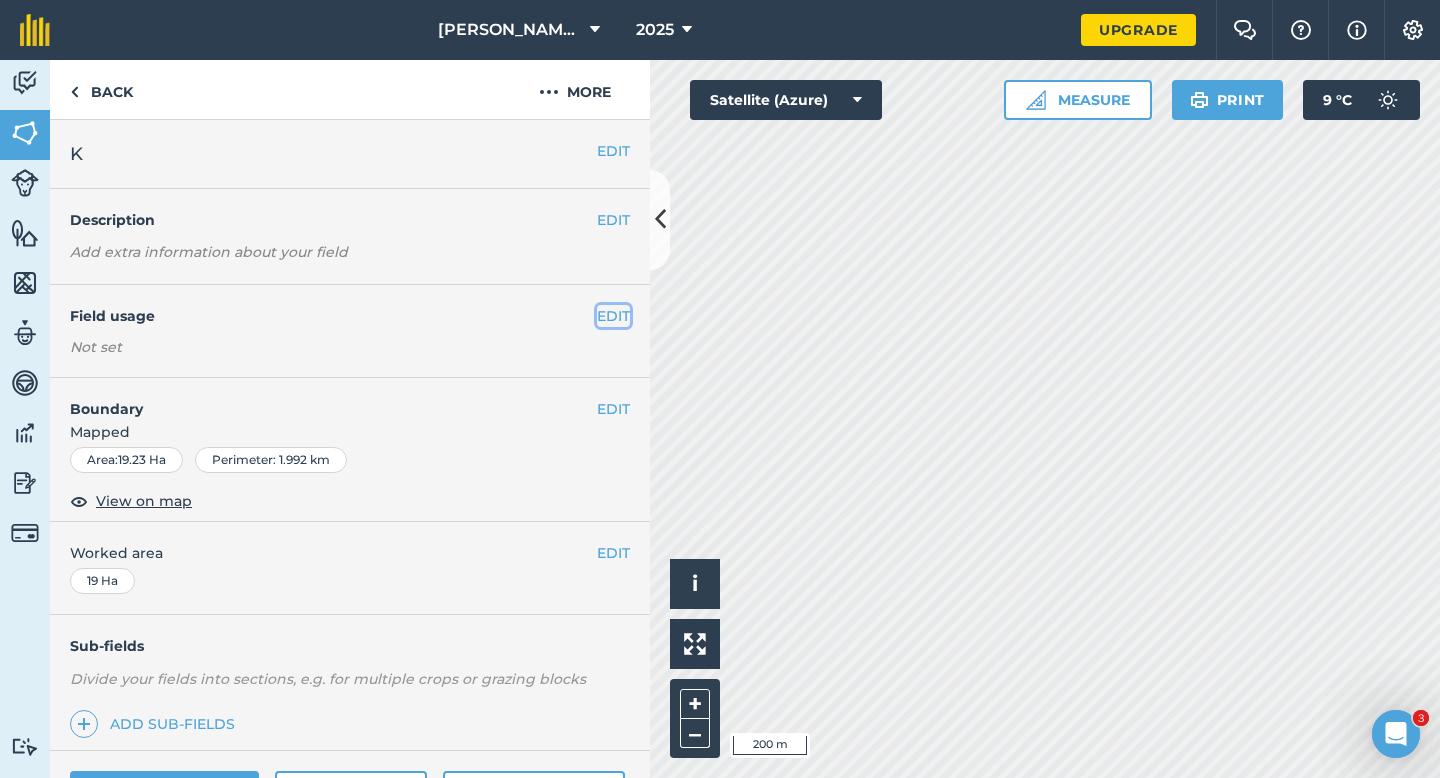click on "EDIT" at bounding box center [613, 316] 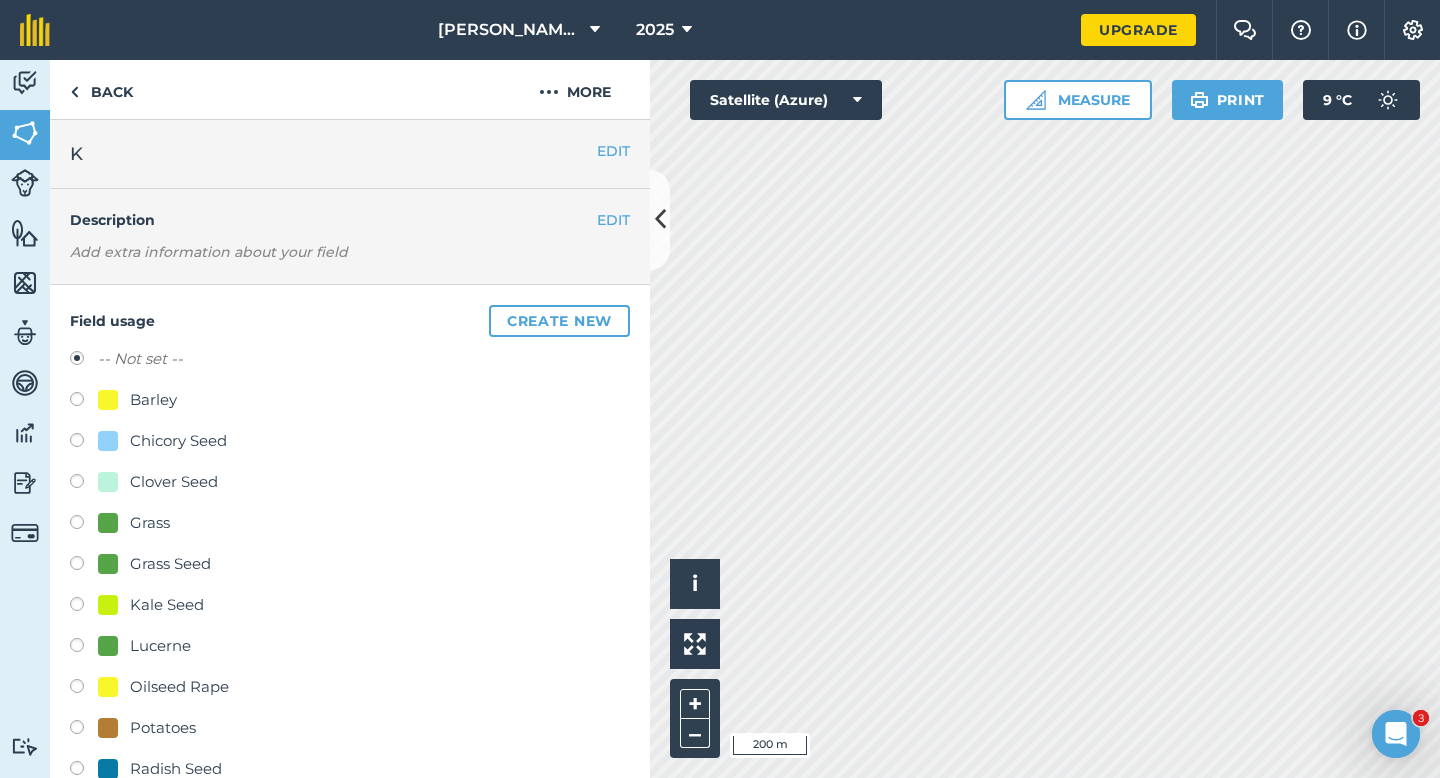click on "Potatoes" at bounding box center [163, 728] 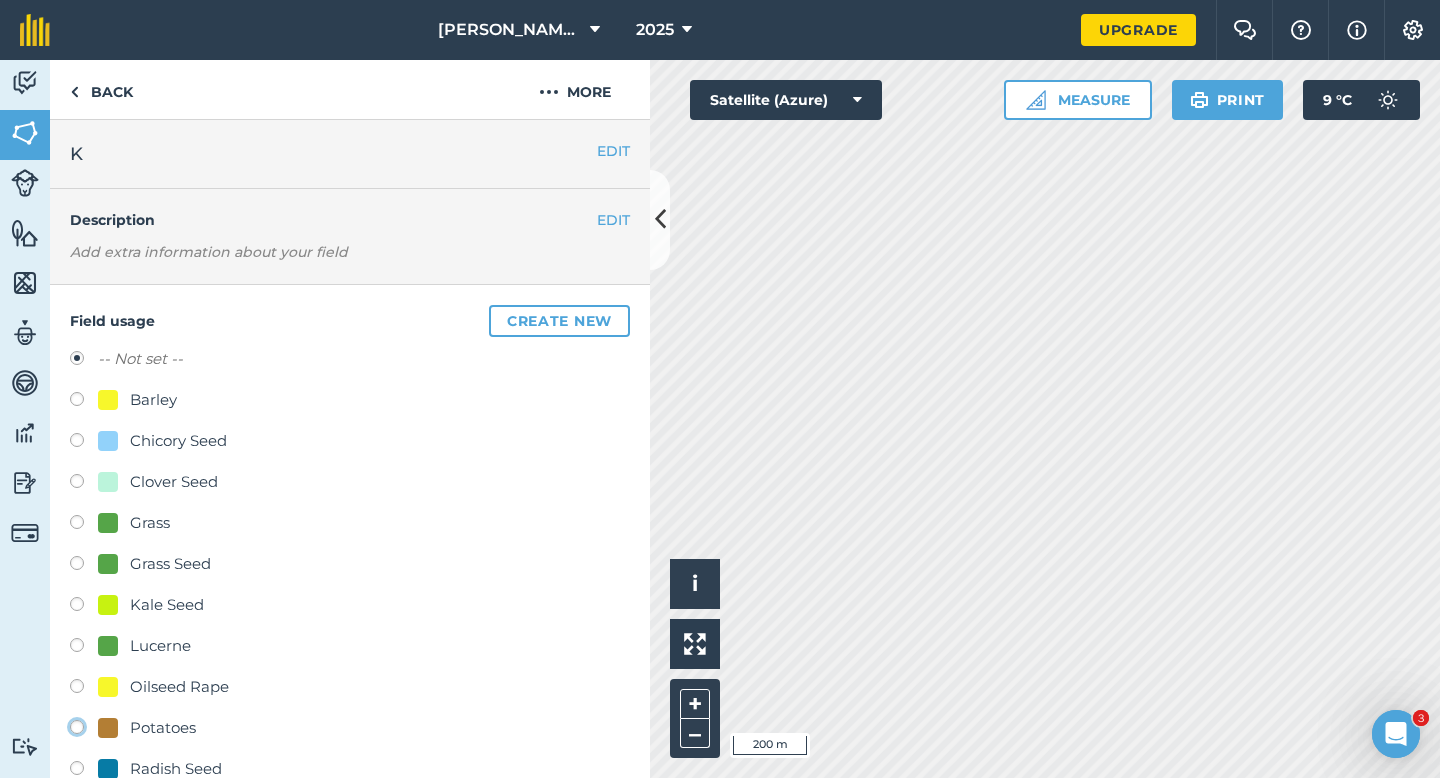click on "Potatoes" at bounding box center (-9923, 726) 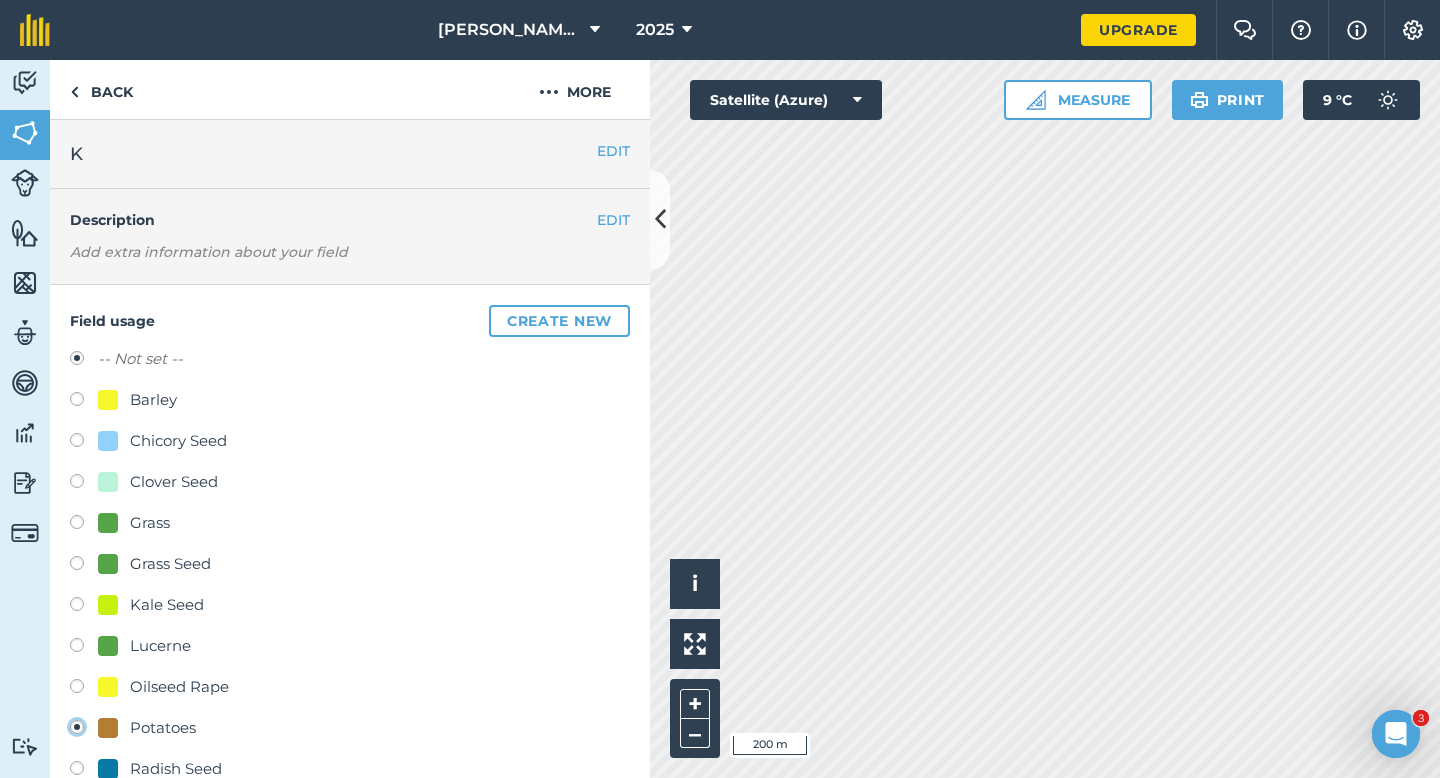 radio on "true" 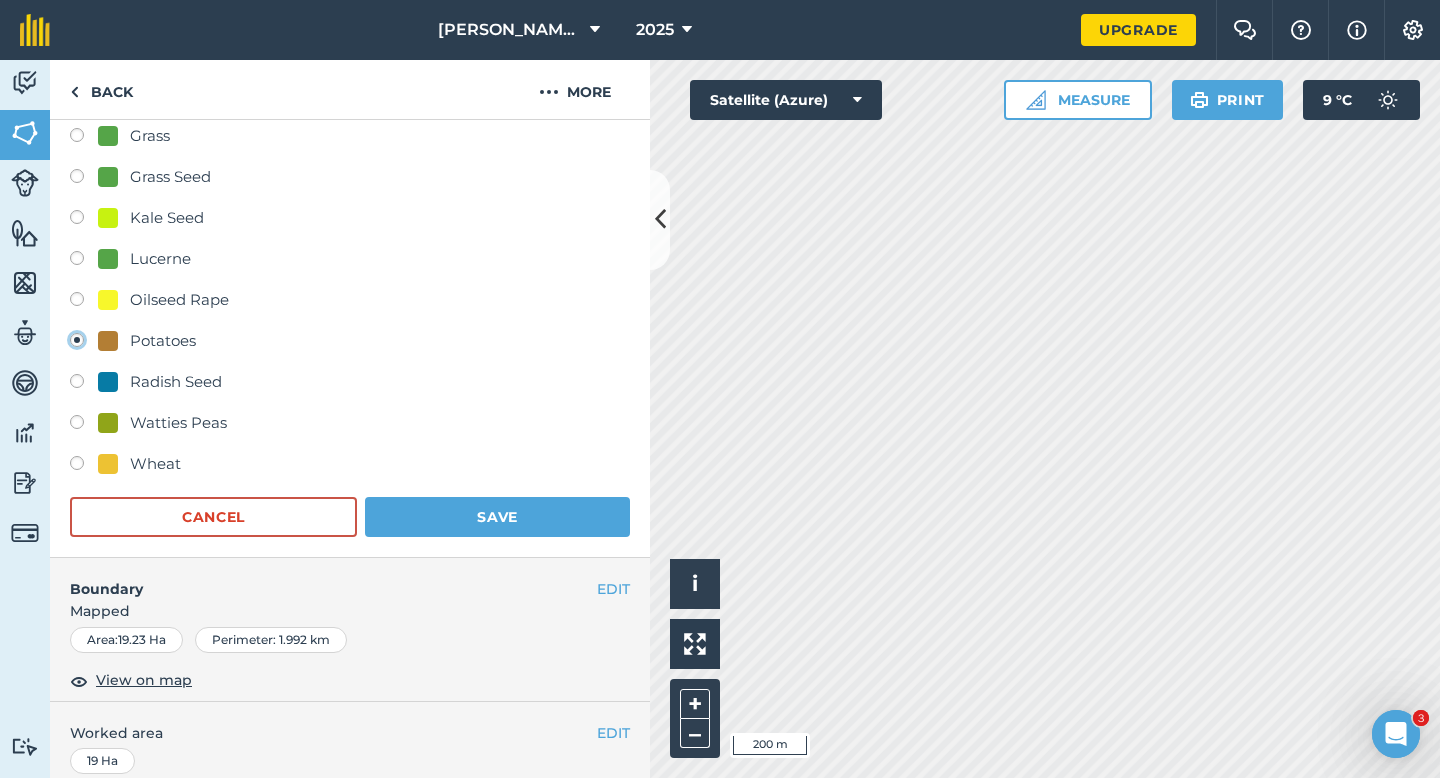 scroll, scrollTop: 426, scrollLeft: 0, axis: vertical 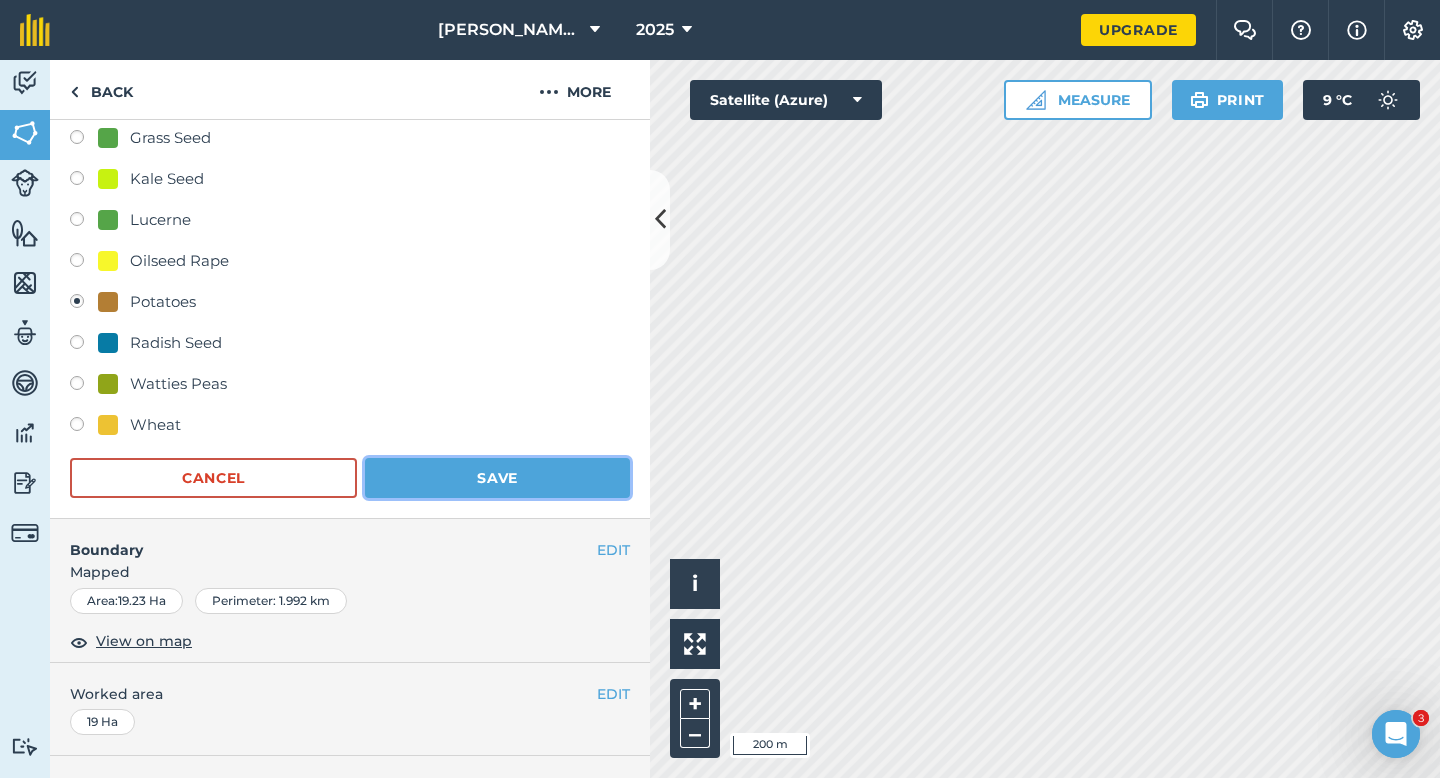 click on "Save" at bounding box center (497, 478) 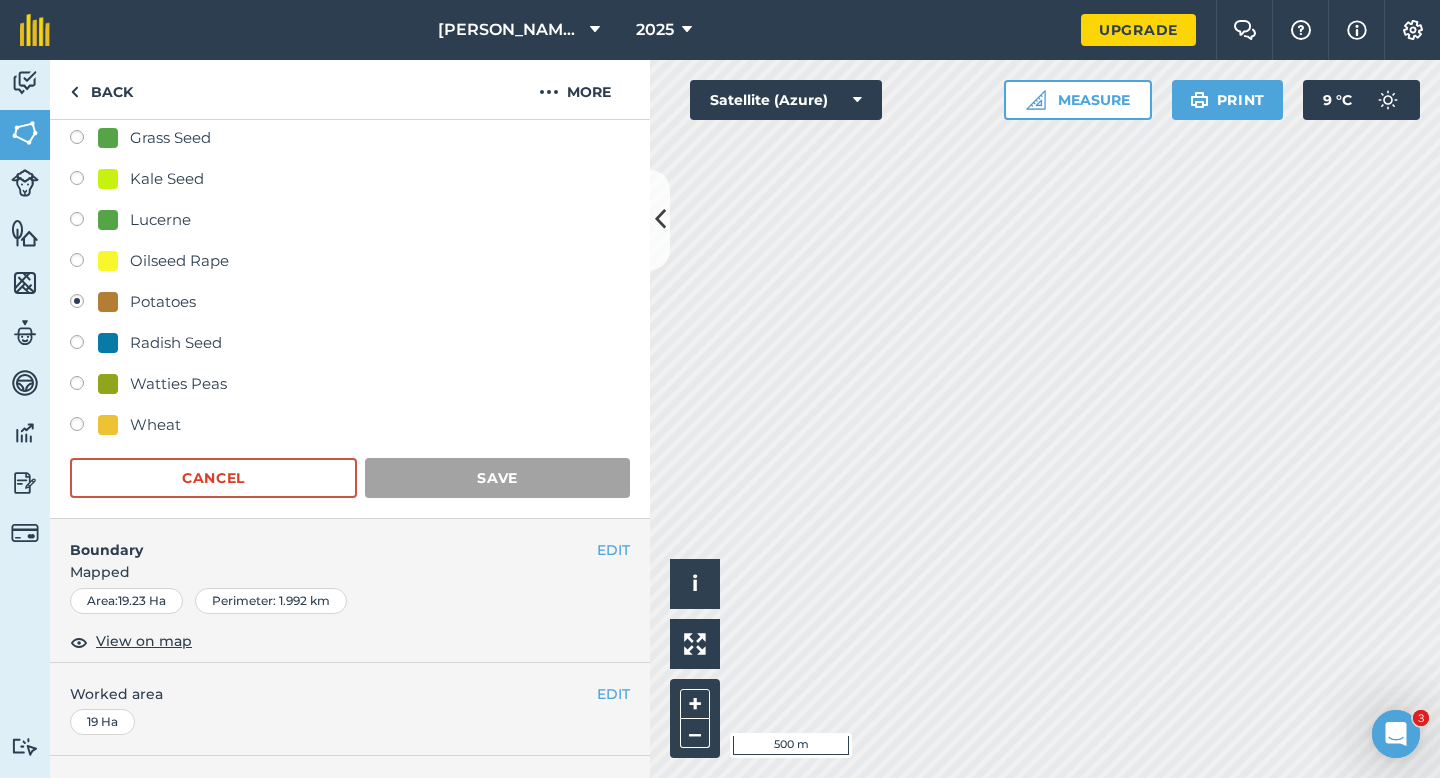 scroll, scrollTop: 163, scrollLeft: 0, axis: vertical 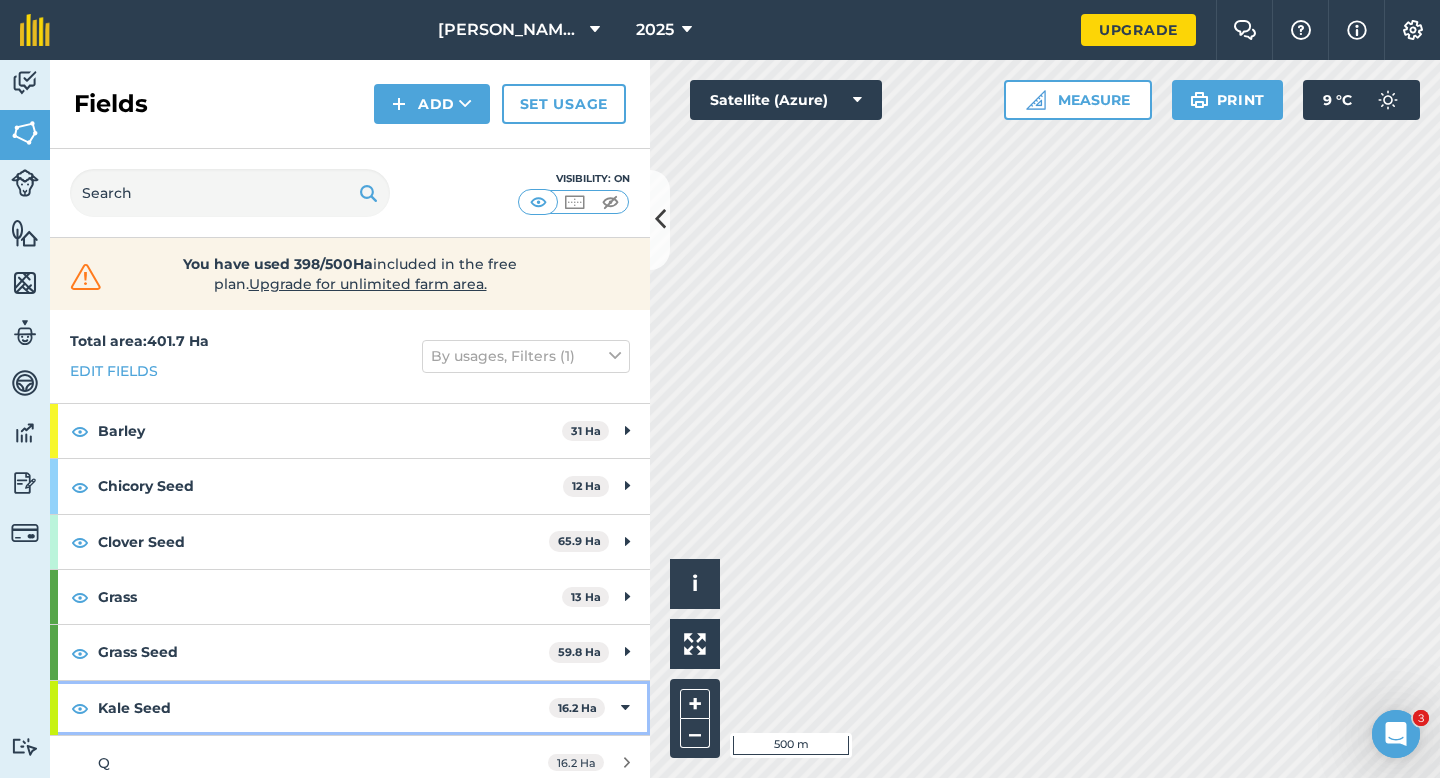 click on "Kale Seed 16.2   Ha" at bounding box center [350, 708] 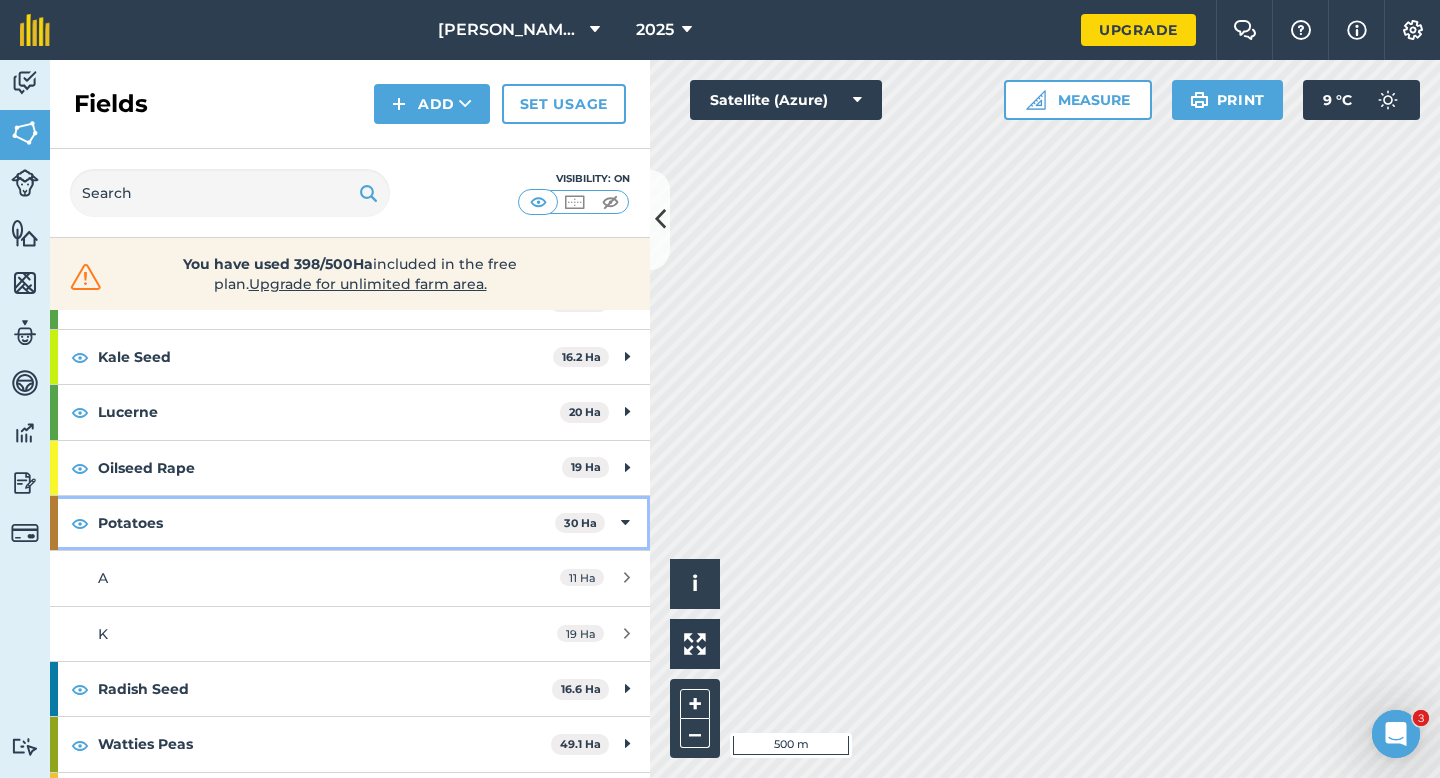 click on "Potatoes 30   Ha" at bounding box center [350, 523] 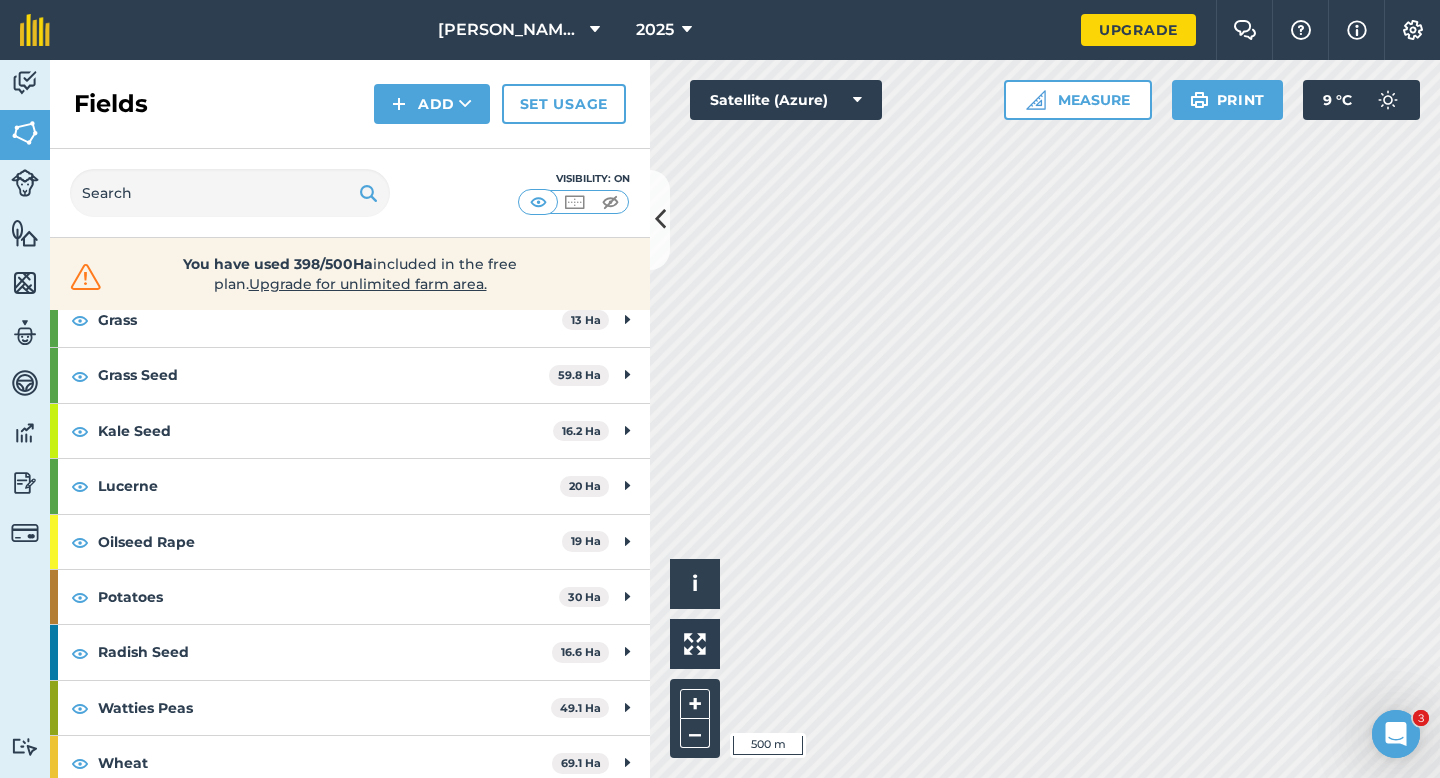 scroll, scrollTop: 289, scrollLeft: 0, axis: vertical 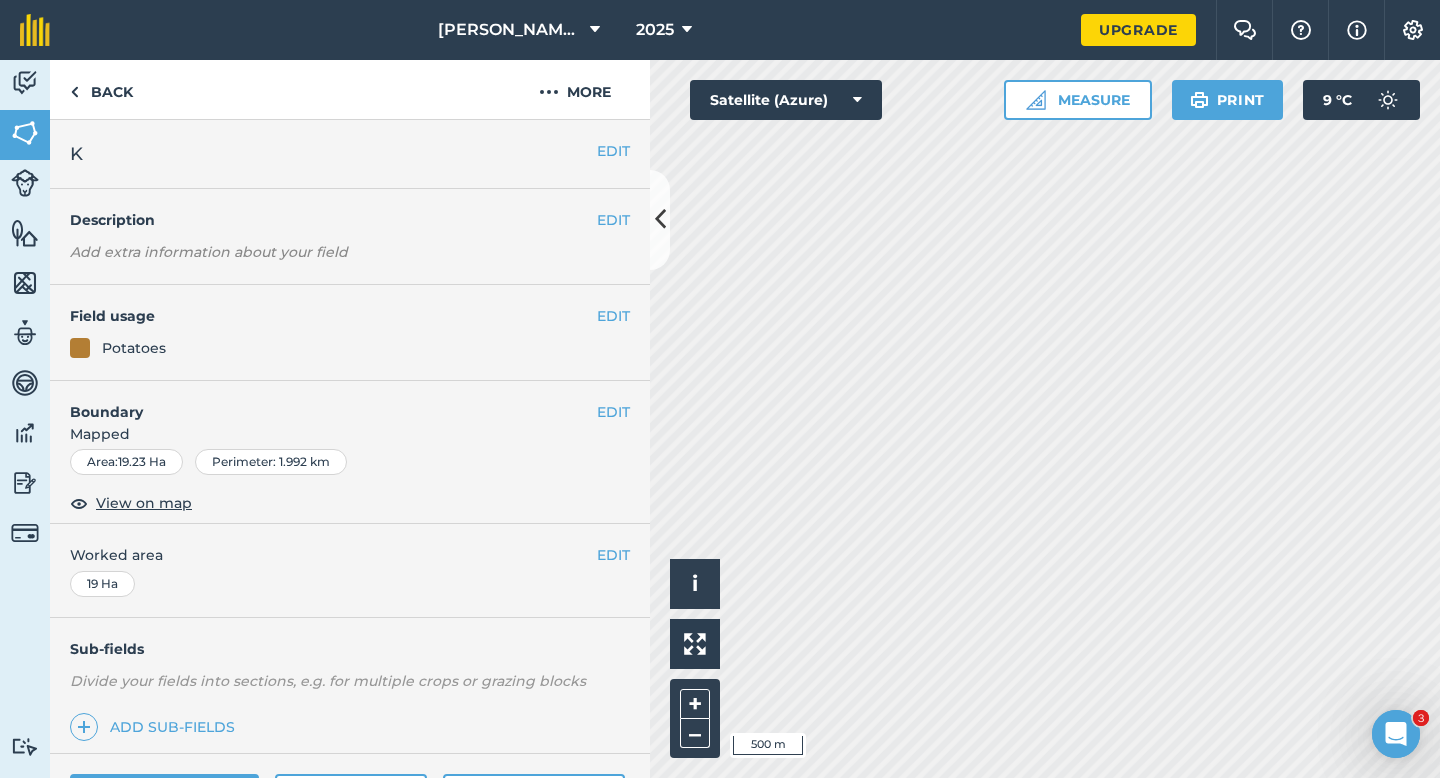 click on "EDIT Field usage Potatoes" at bounding box center (350, 333) 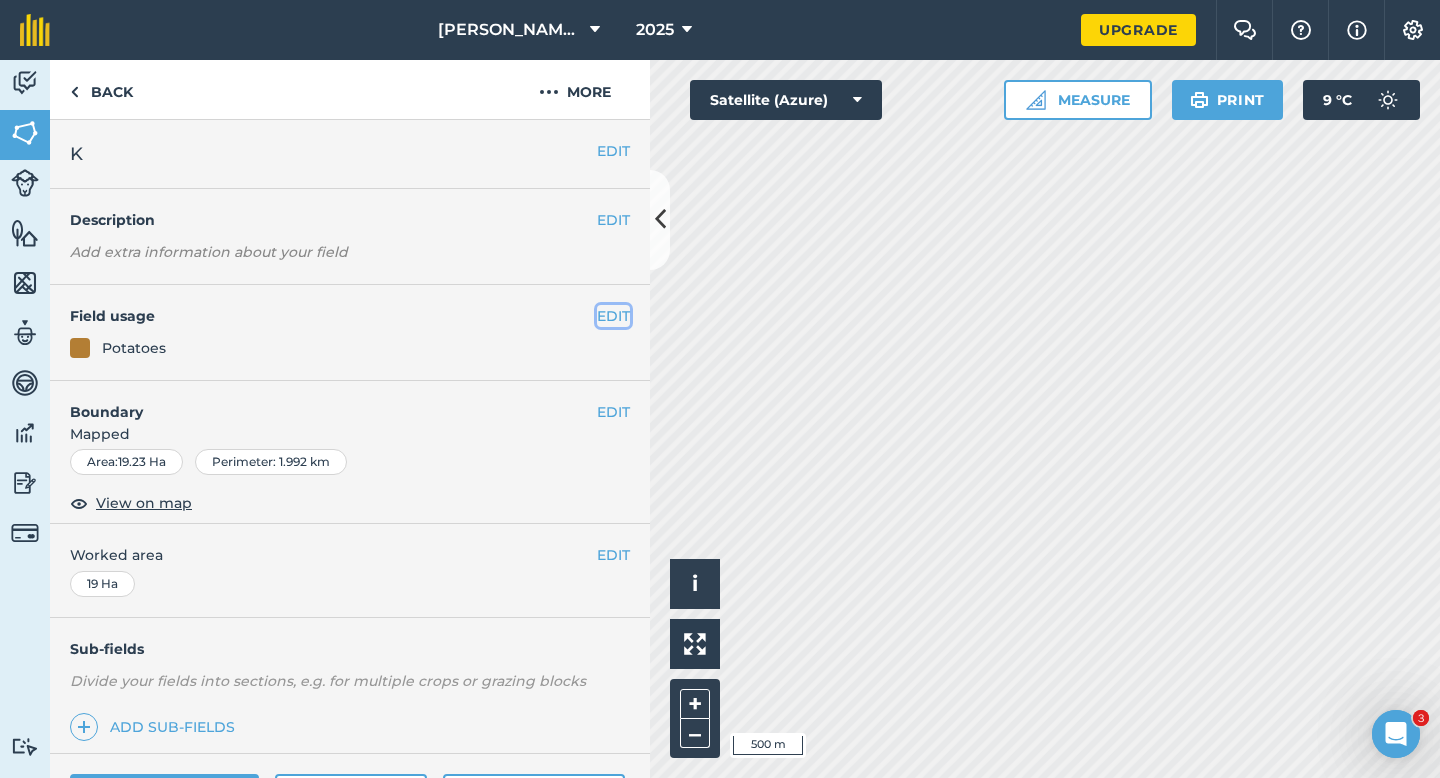 click on "EDIT" at bounding box center [613, 316] 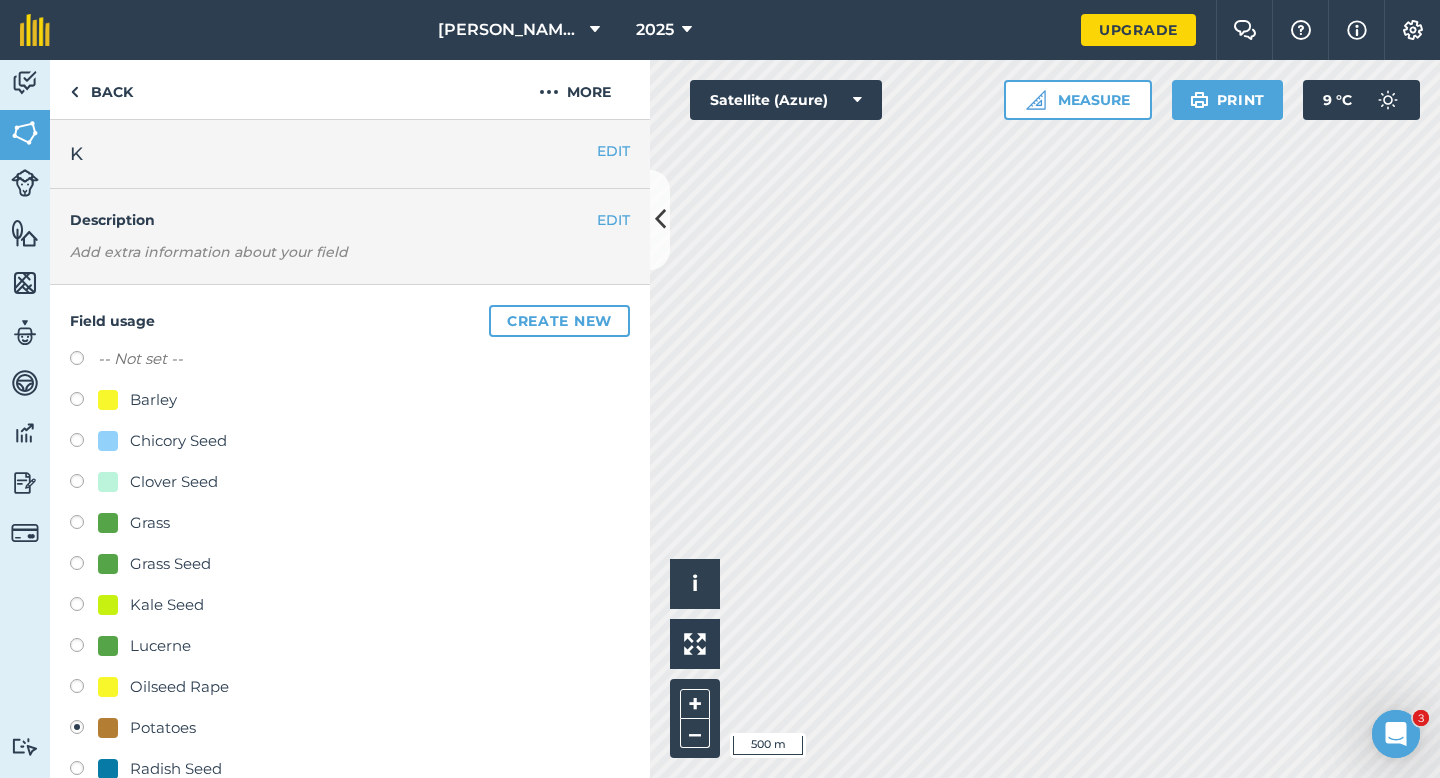 click on "Grass Seed" at bounding box center [170, 564] 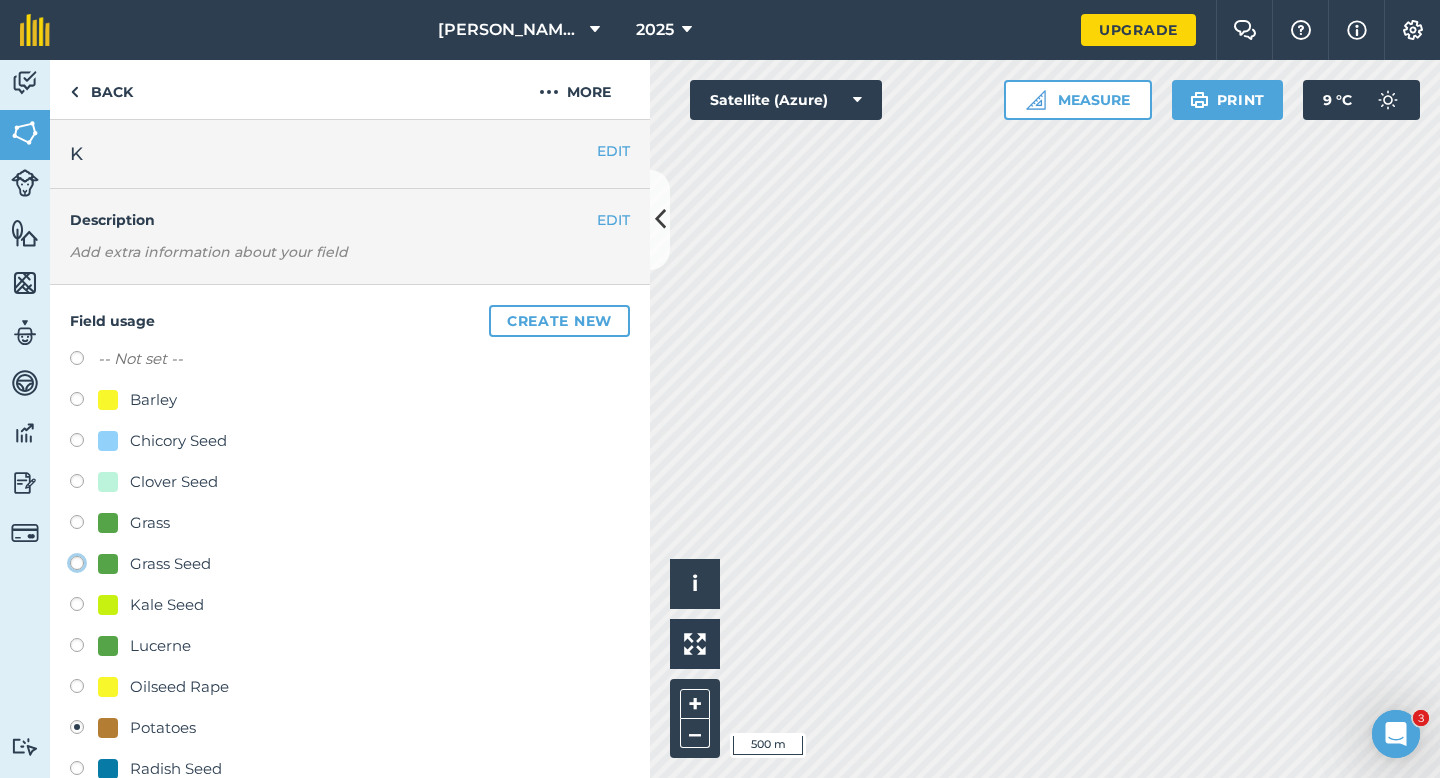 click on "Grass Seed" at bounding box center [-9923, 562] 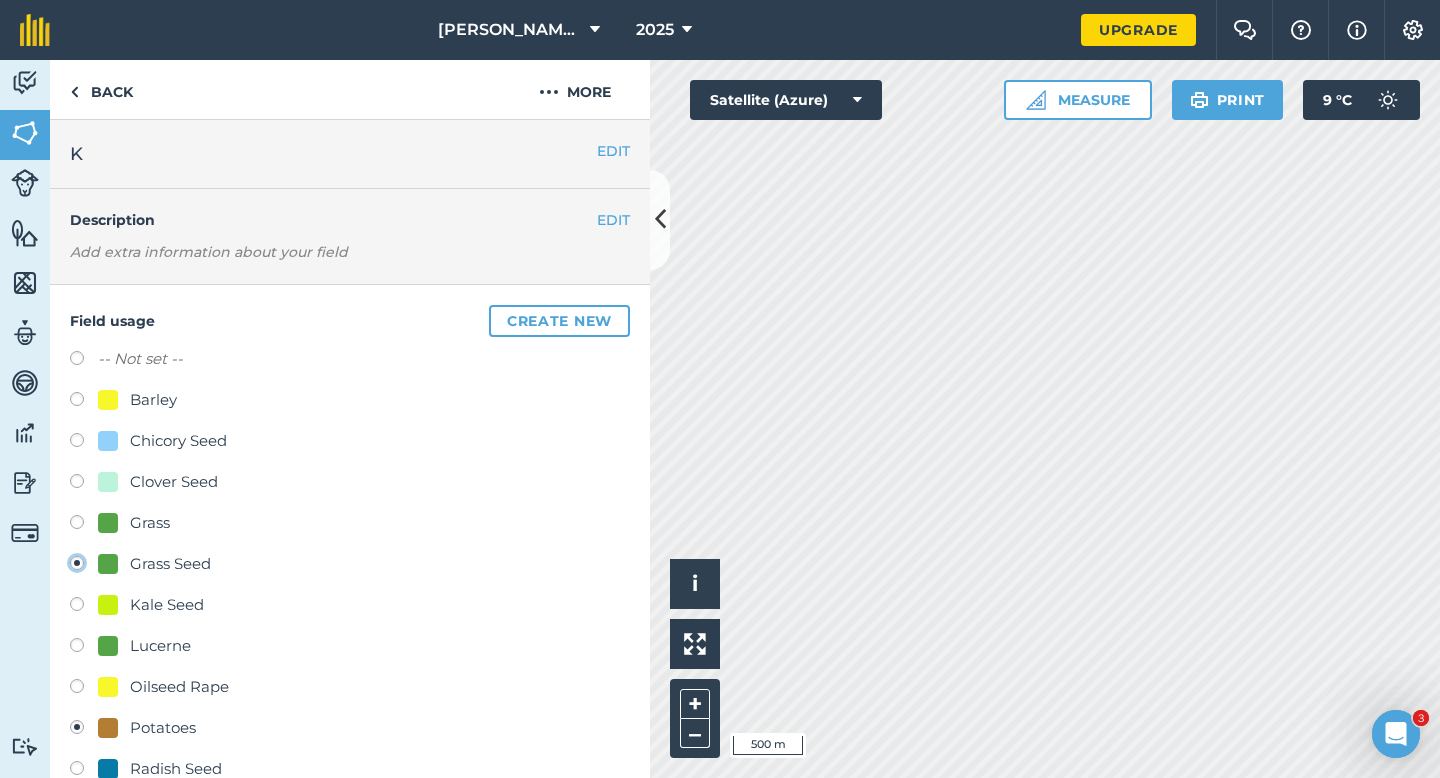 radio on "true" 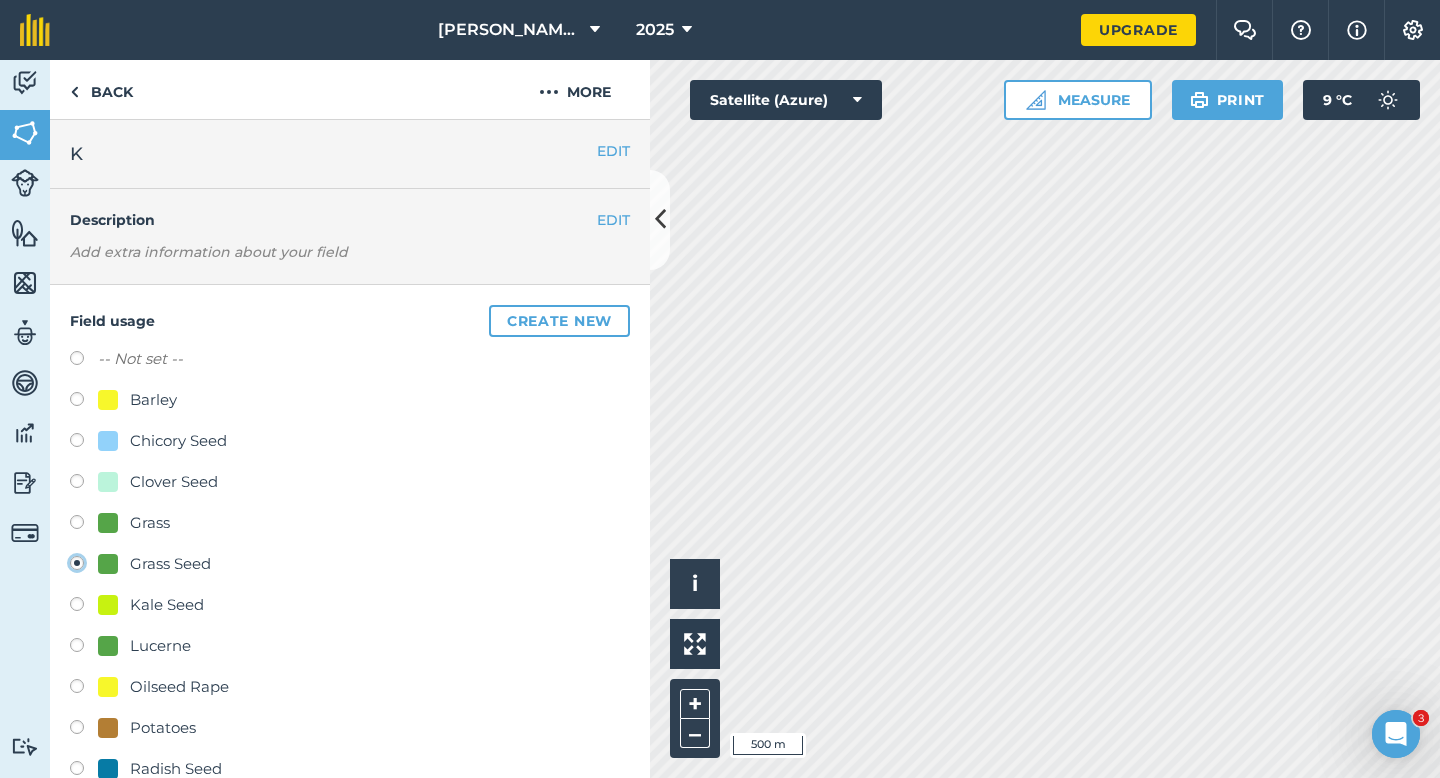 scroll, scrollTop: 212, scrollLeft: 0, axis: vertical 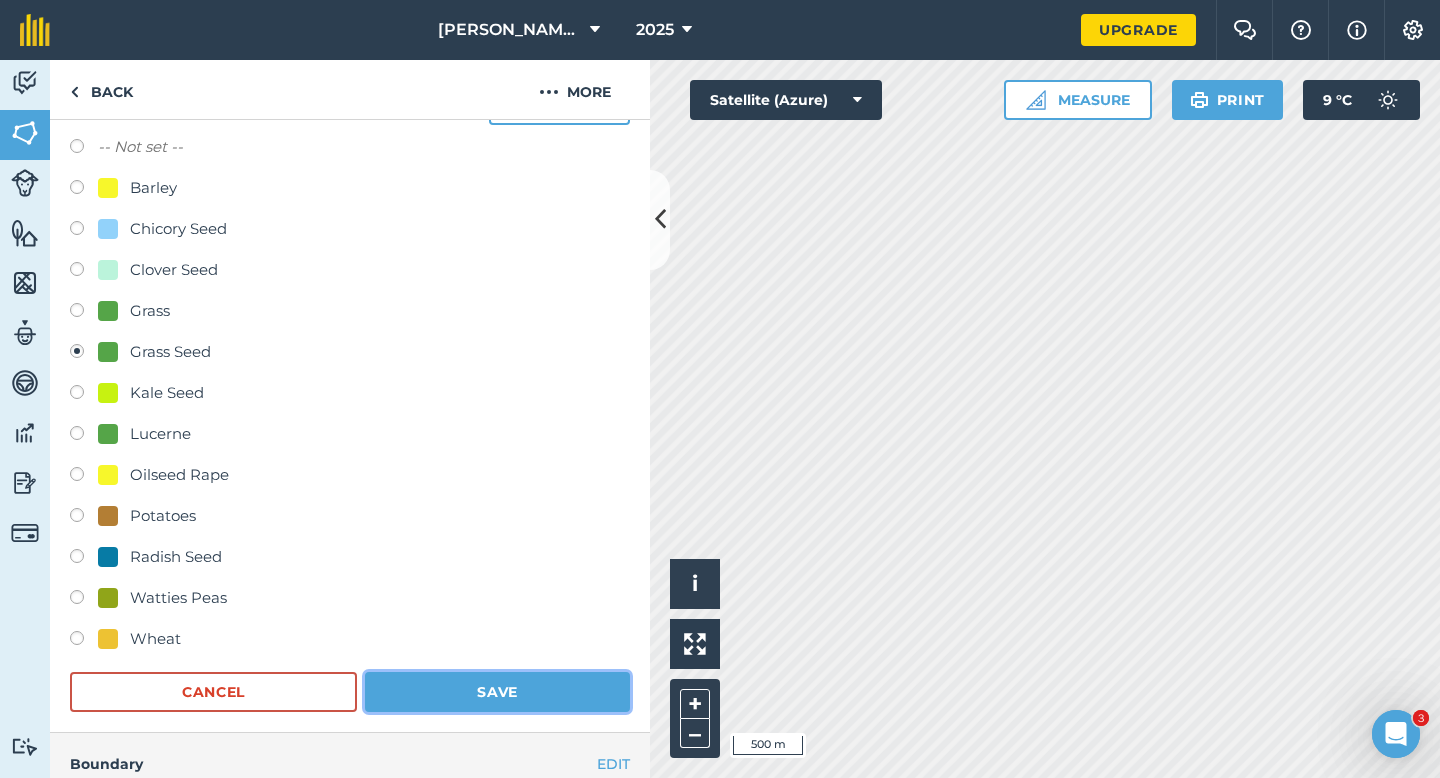click on "Save" at bounding box center [497, 692] 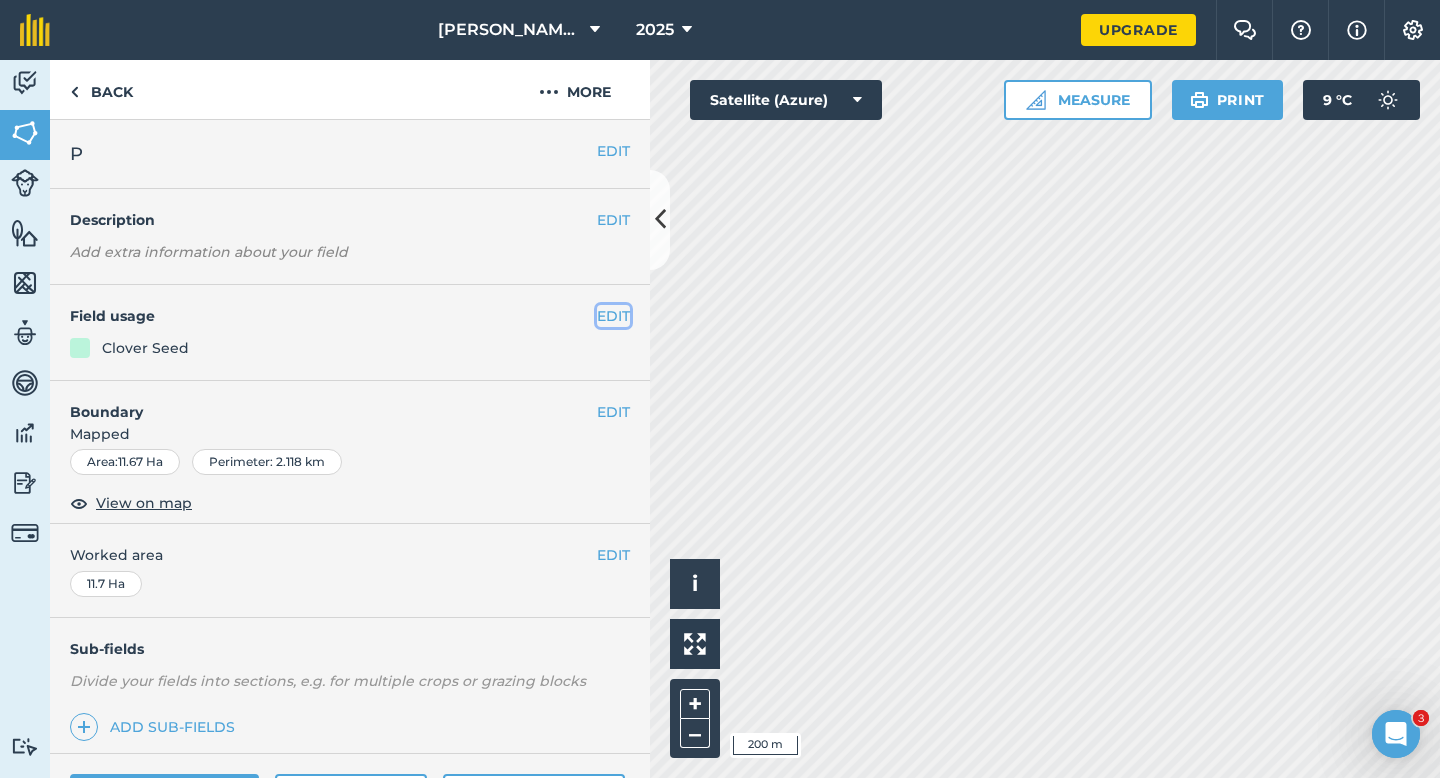 click on "EDIT" at bounding box center (613, 316) 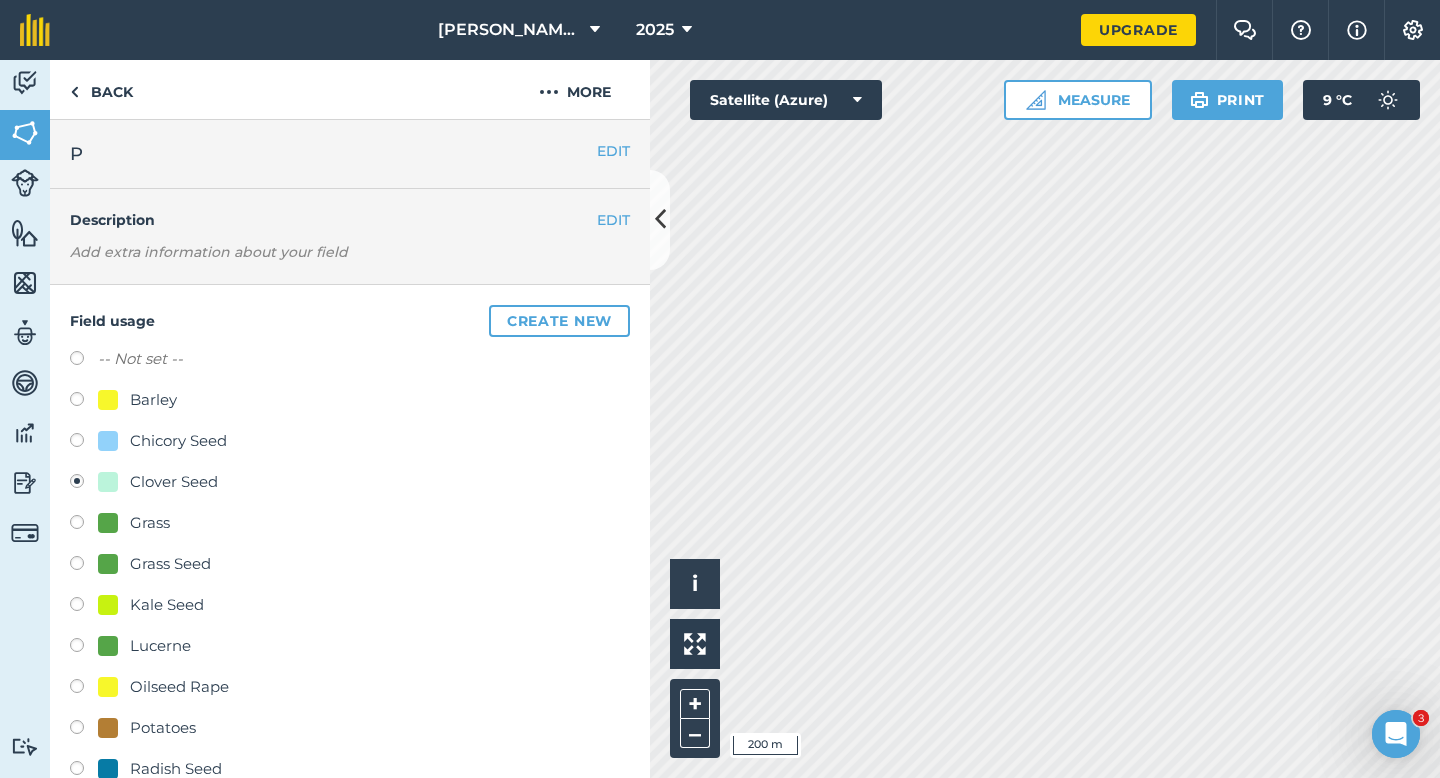 click at bounding box center [108, 400] 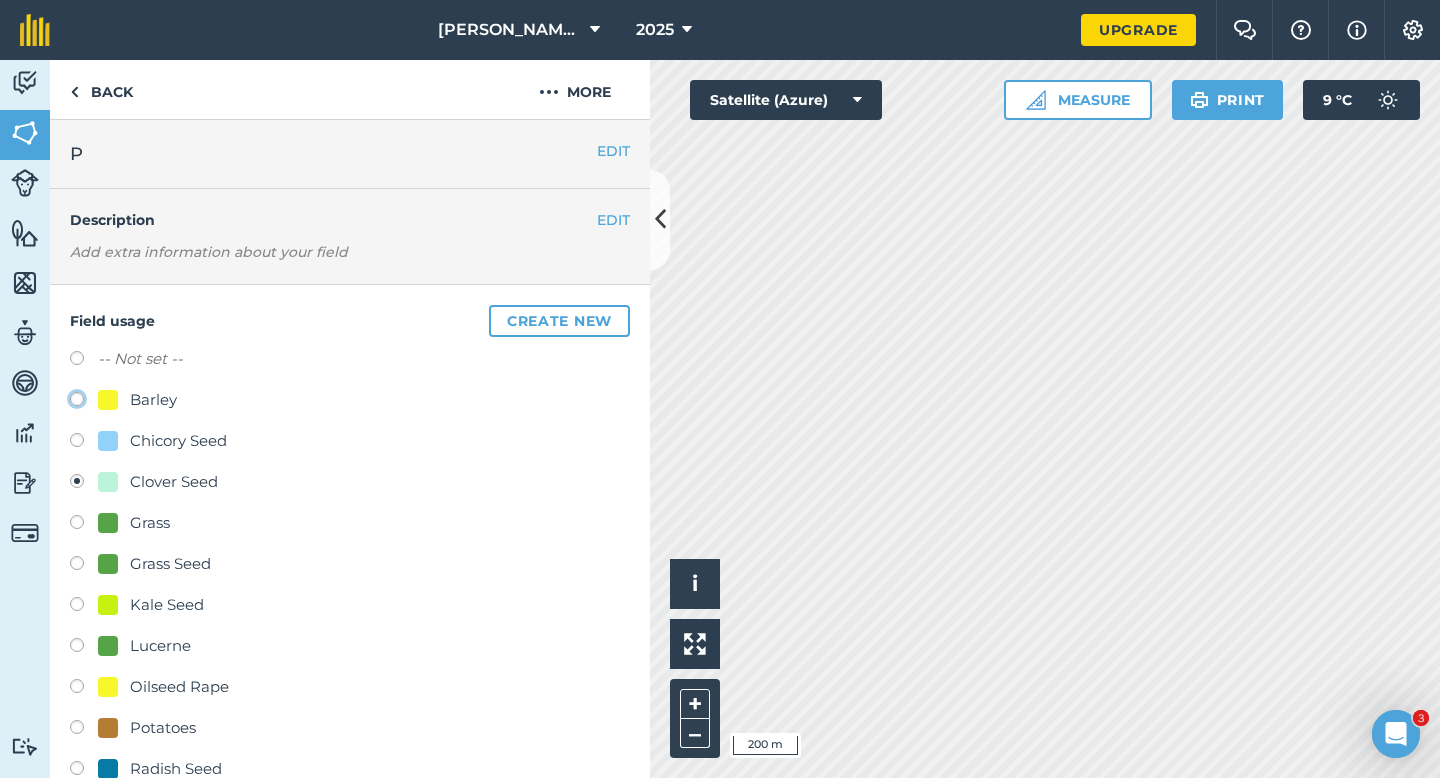click on "Barley" at bounding box center [-9923, 398] 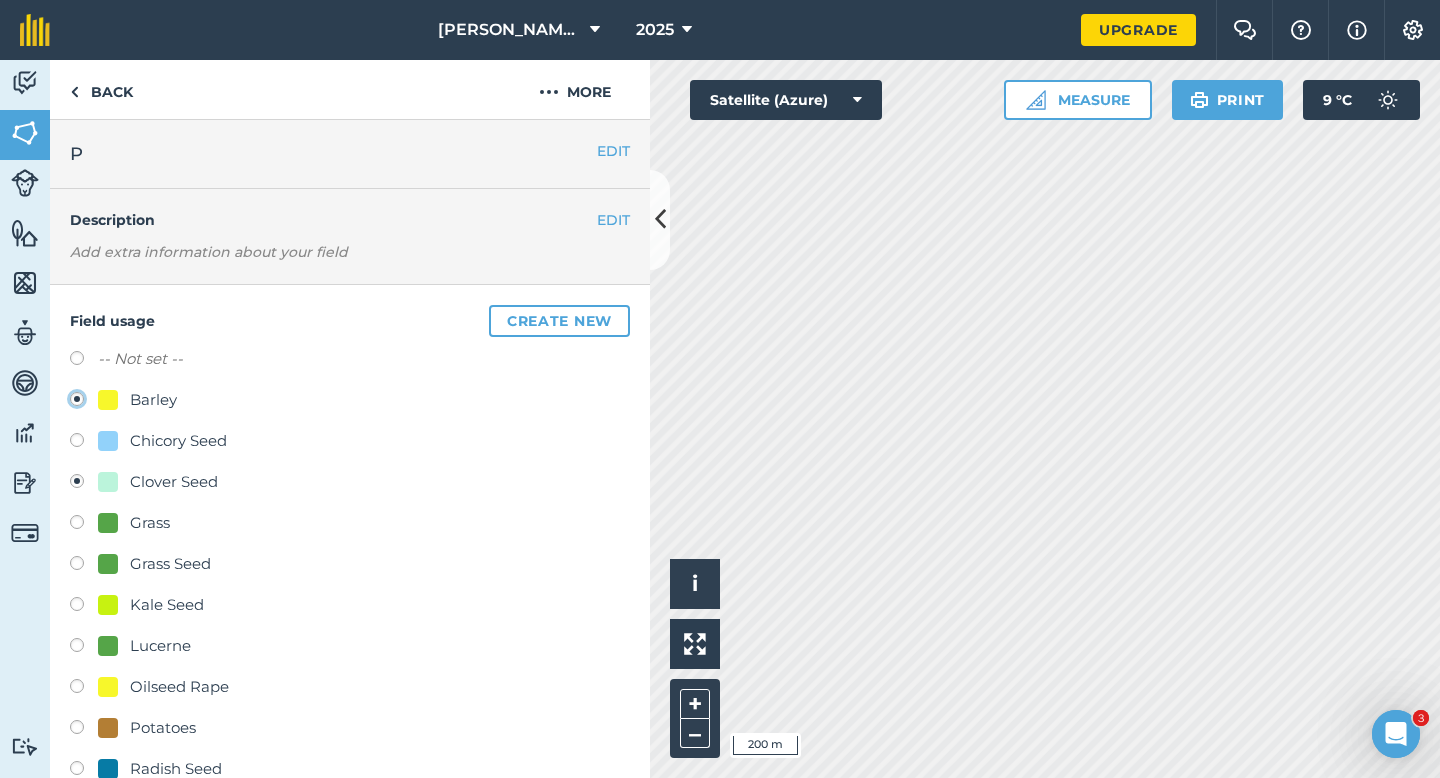 radio on "true" 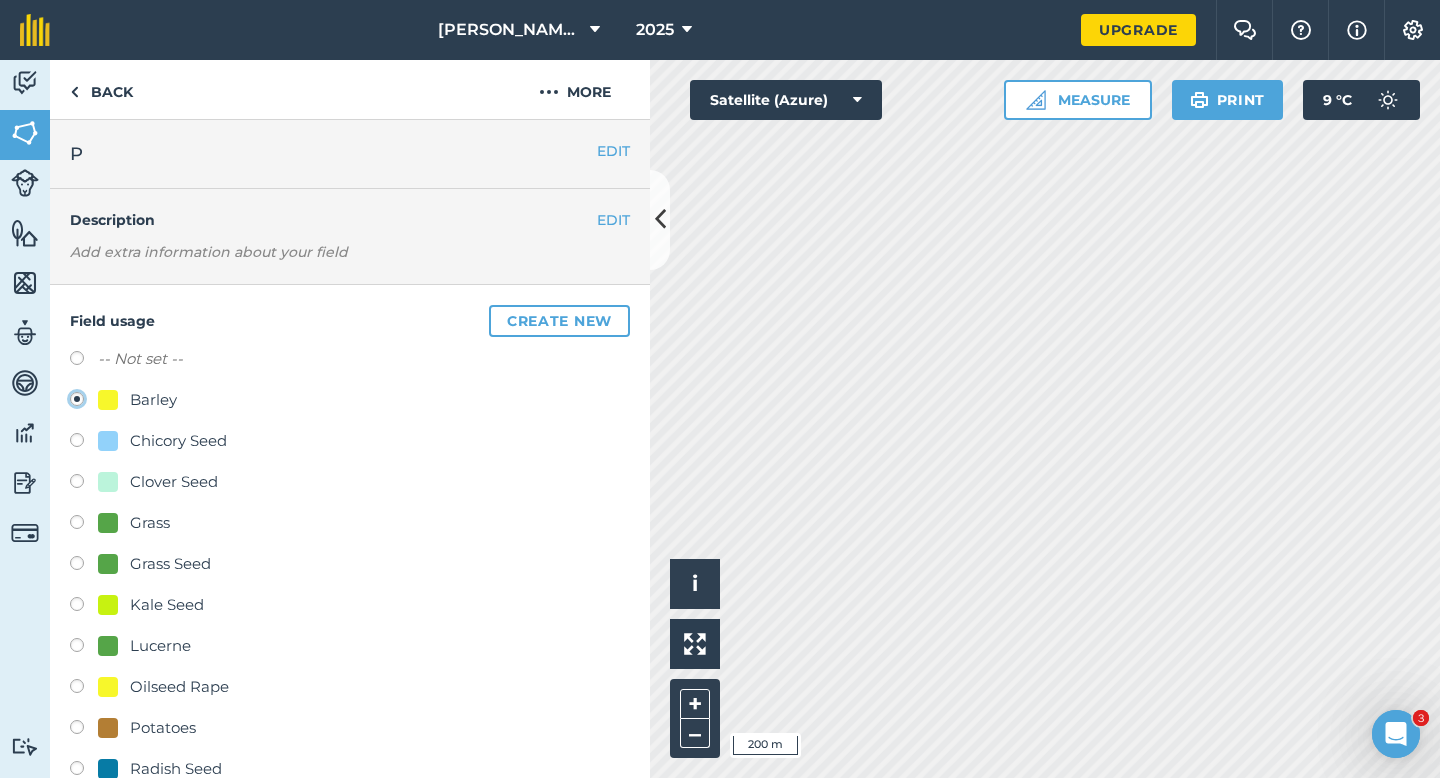 scroll, scrollTop: 382, scrollLeft: 0, axis: vertical 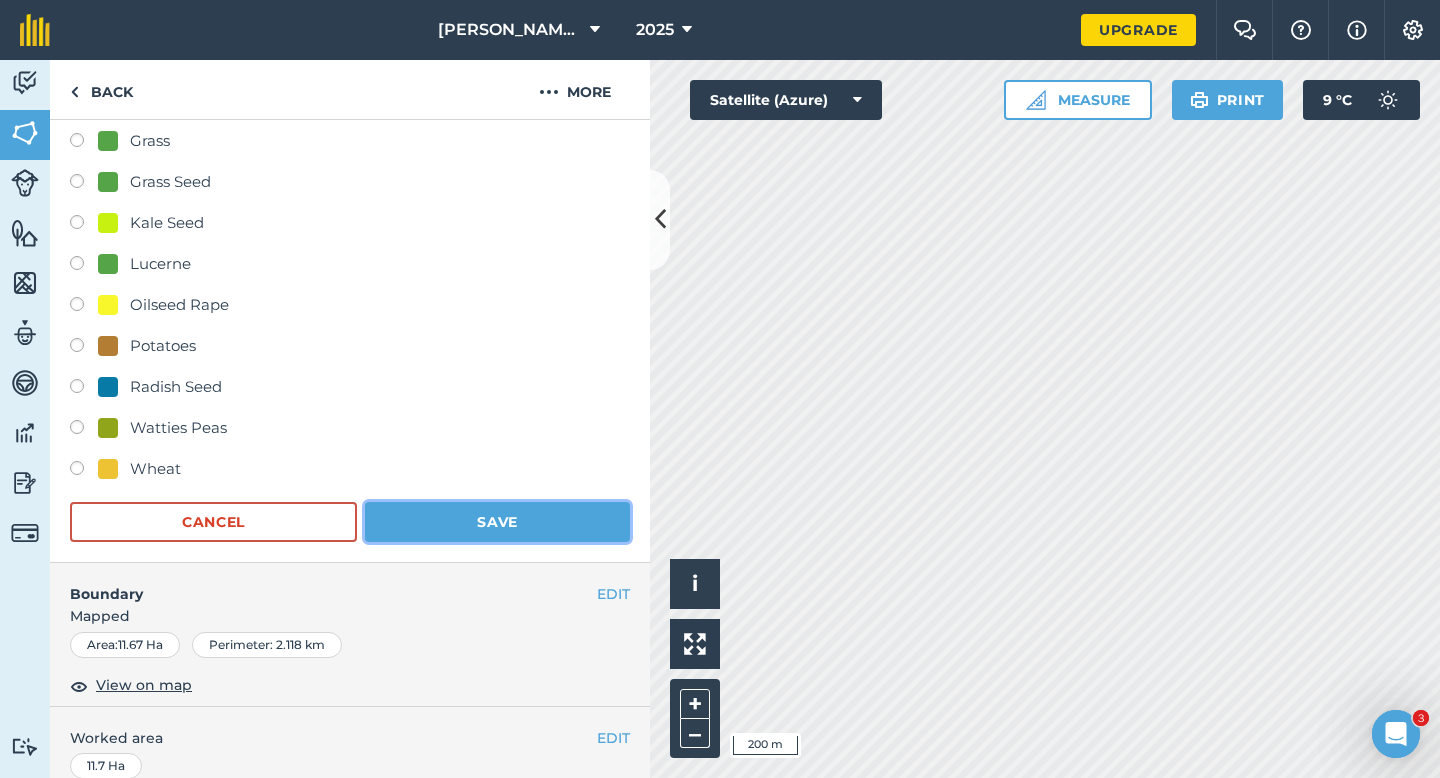 click on "Save" at bounding box center (497, 522) 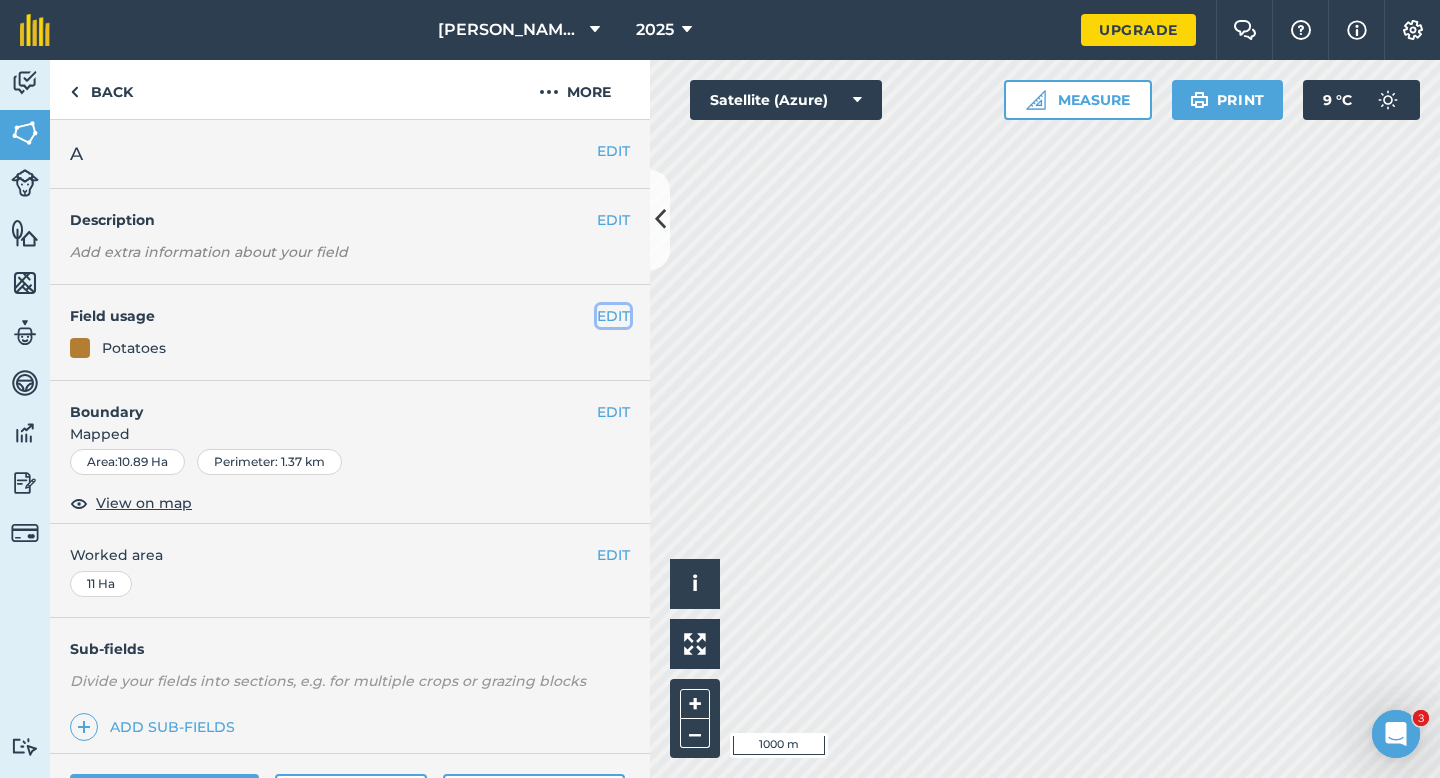 click on "EDIT" at bounding box center [613, 316] 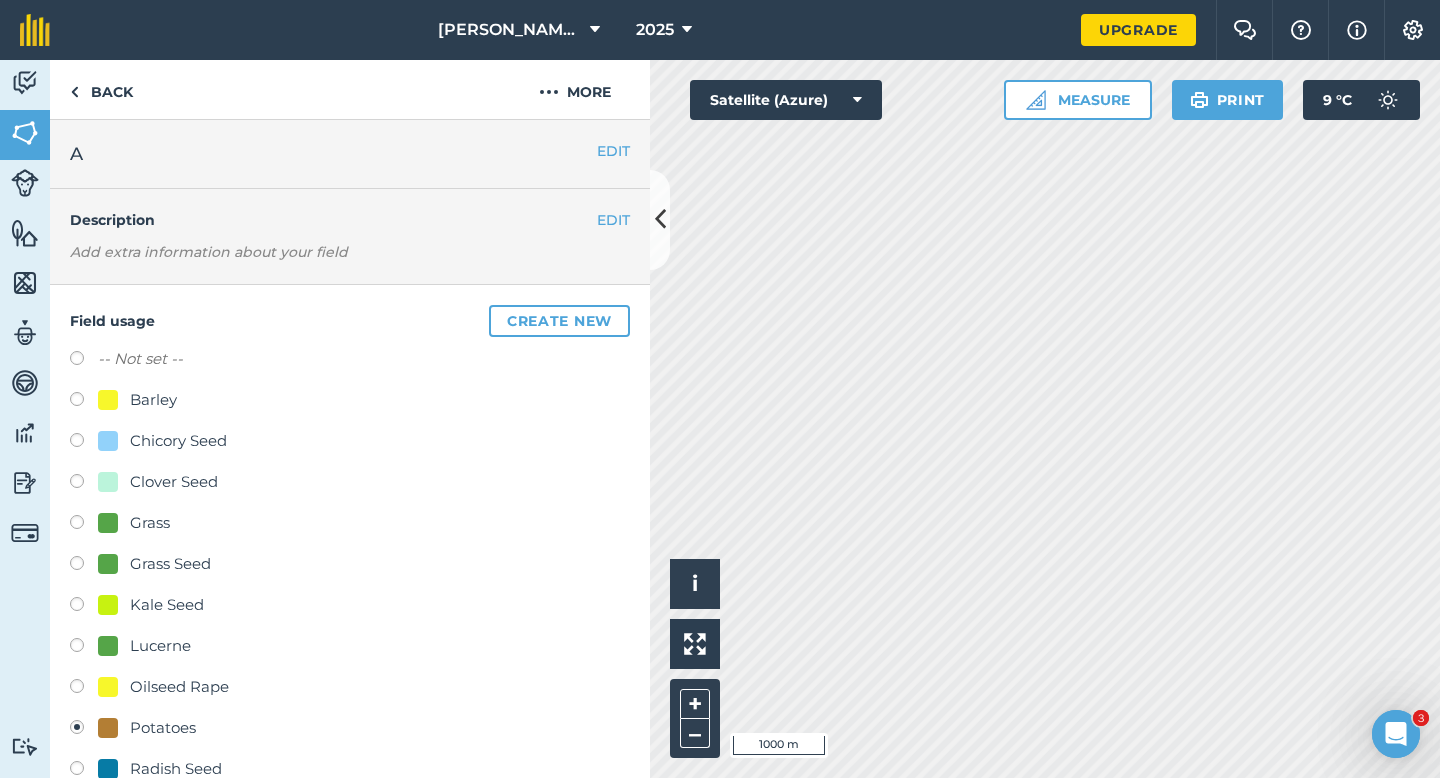 click on "-- Not set -- Barley Chicory Seed Clover Seed Grass  Grass Seed Kale Seed Lucerne  Oilseed Rape Potatoes Radish Seed Watties Peas Wheat" at bounding box center (350, 607) 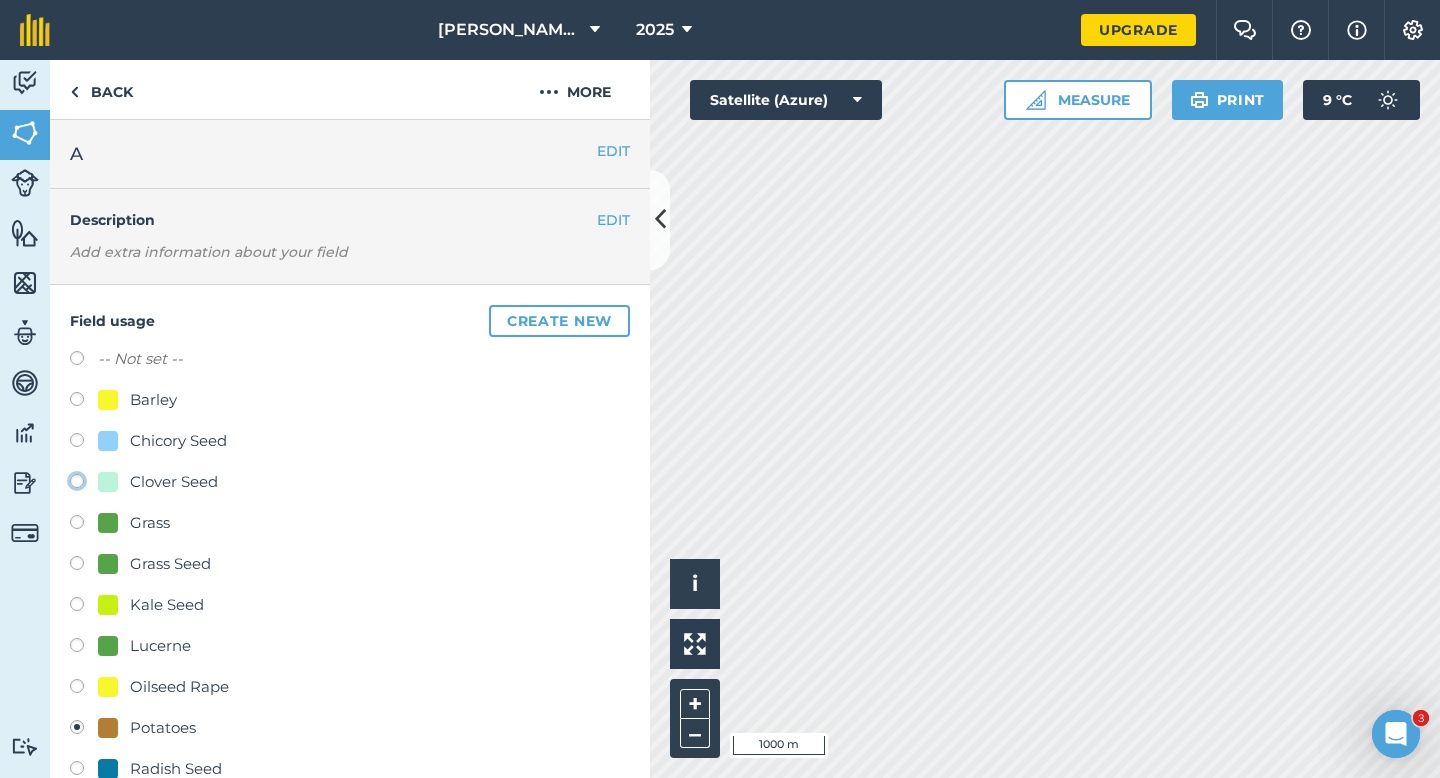 click on "Clover Seed" at bounding box center (-9923, 480) 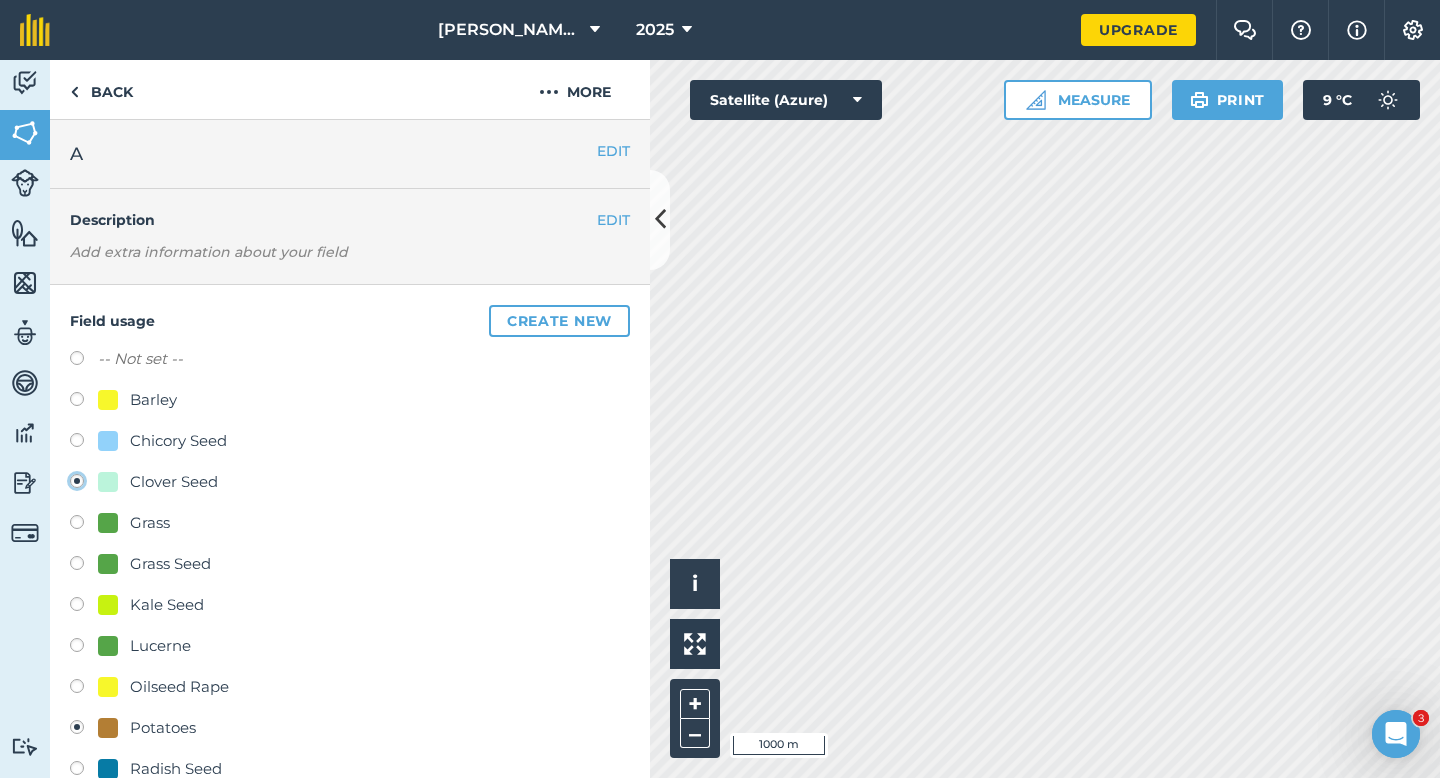 radio on "true" 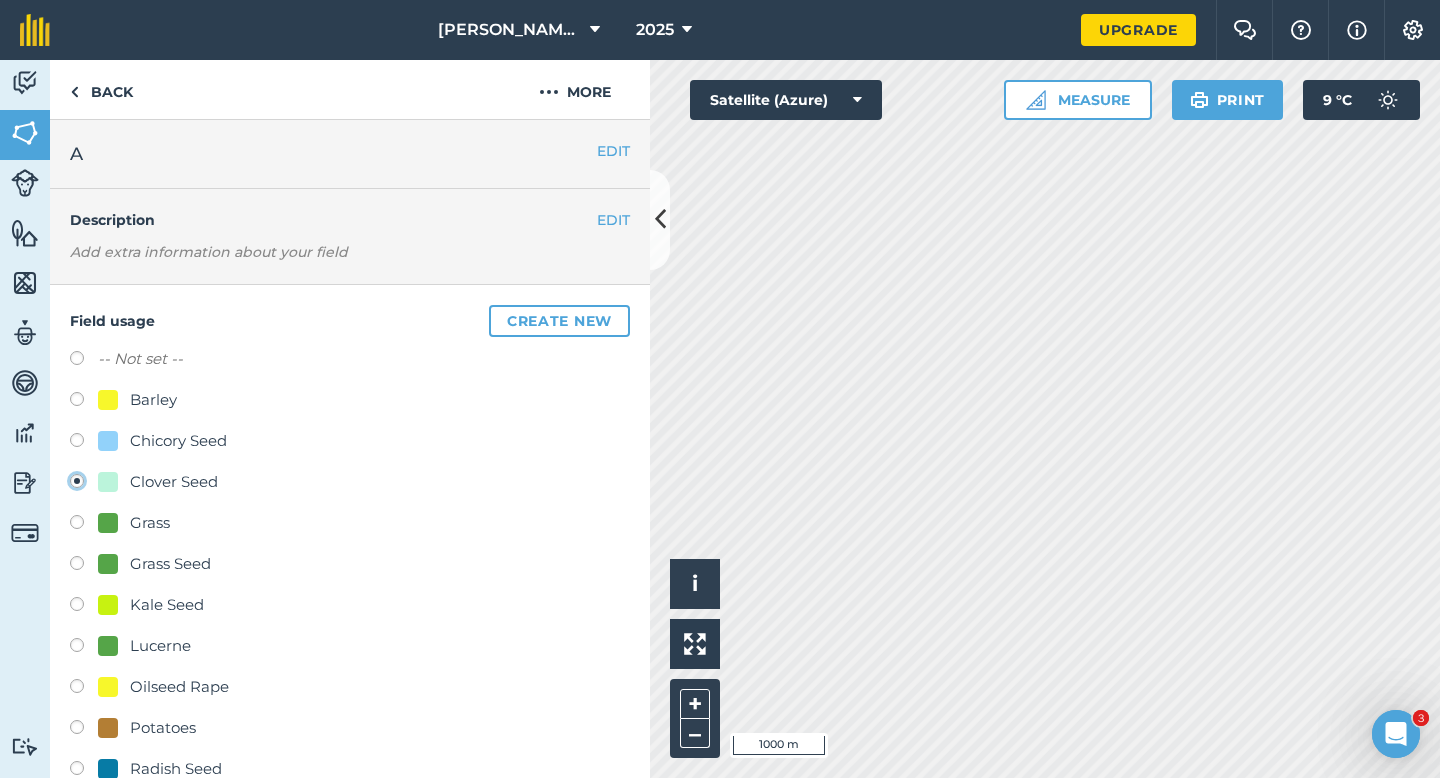 scroll, scrollTop: 245, scrollLeft: 0, axis: vertical 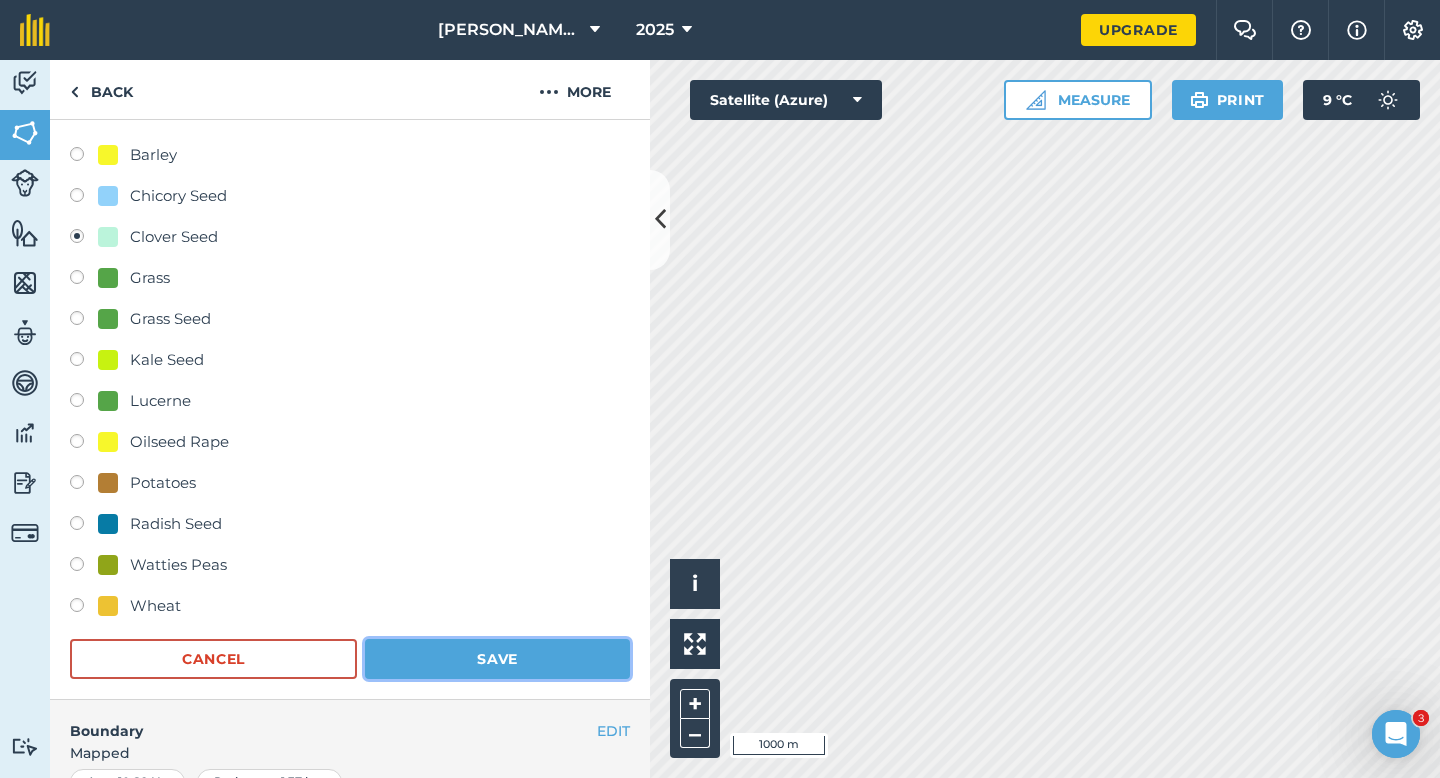 click on "Save" at bounding box center (497, 659) 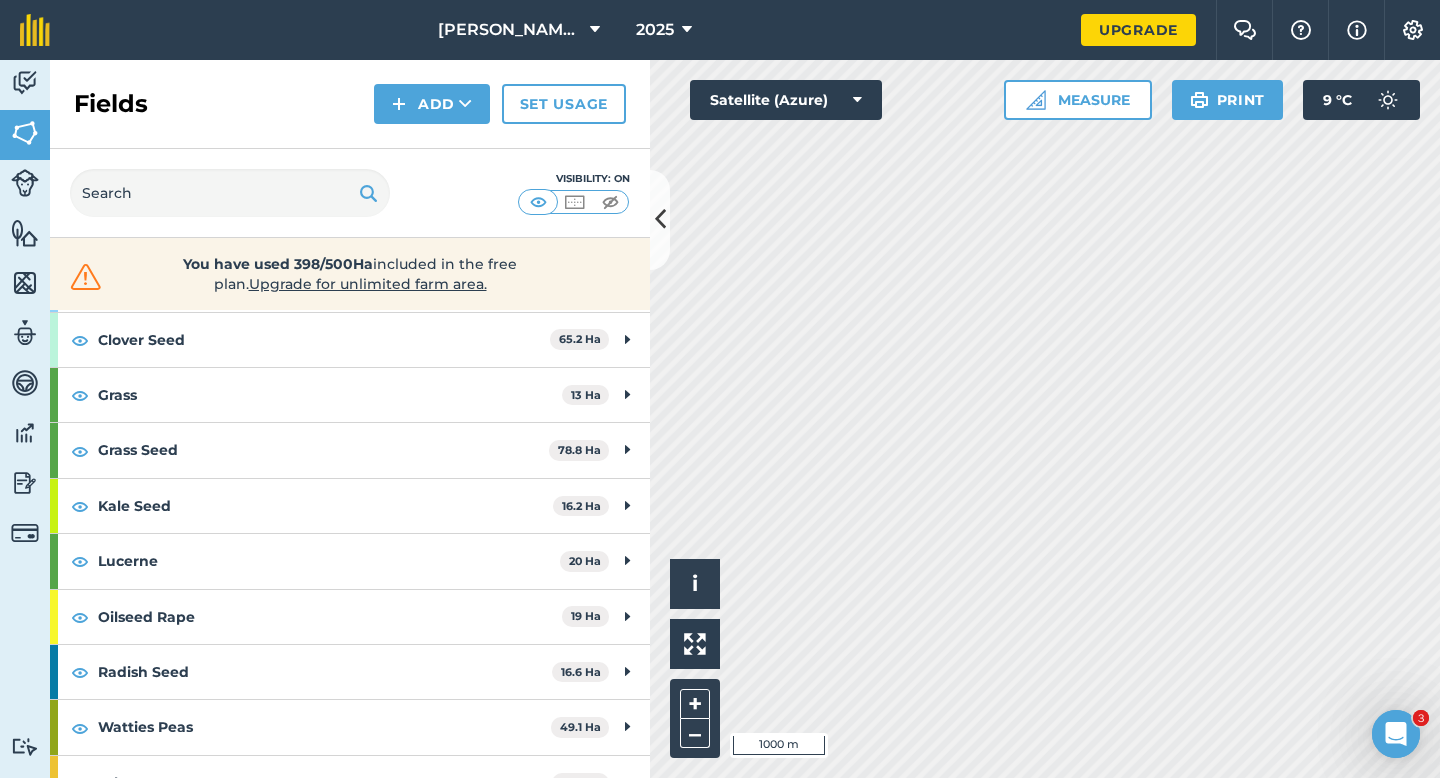 scroll, scrollTop: 0, scrollLeft: 0, axis: both 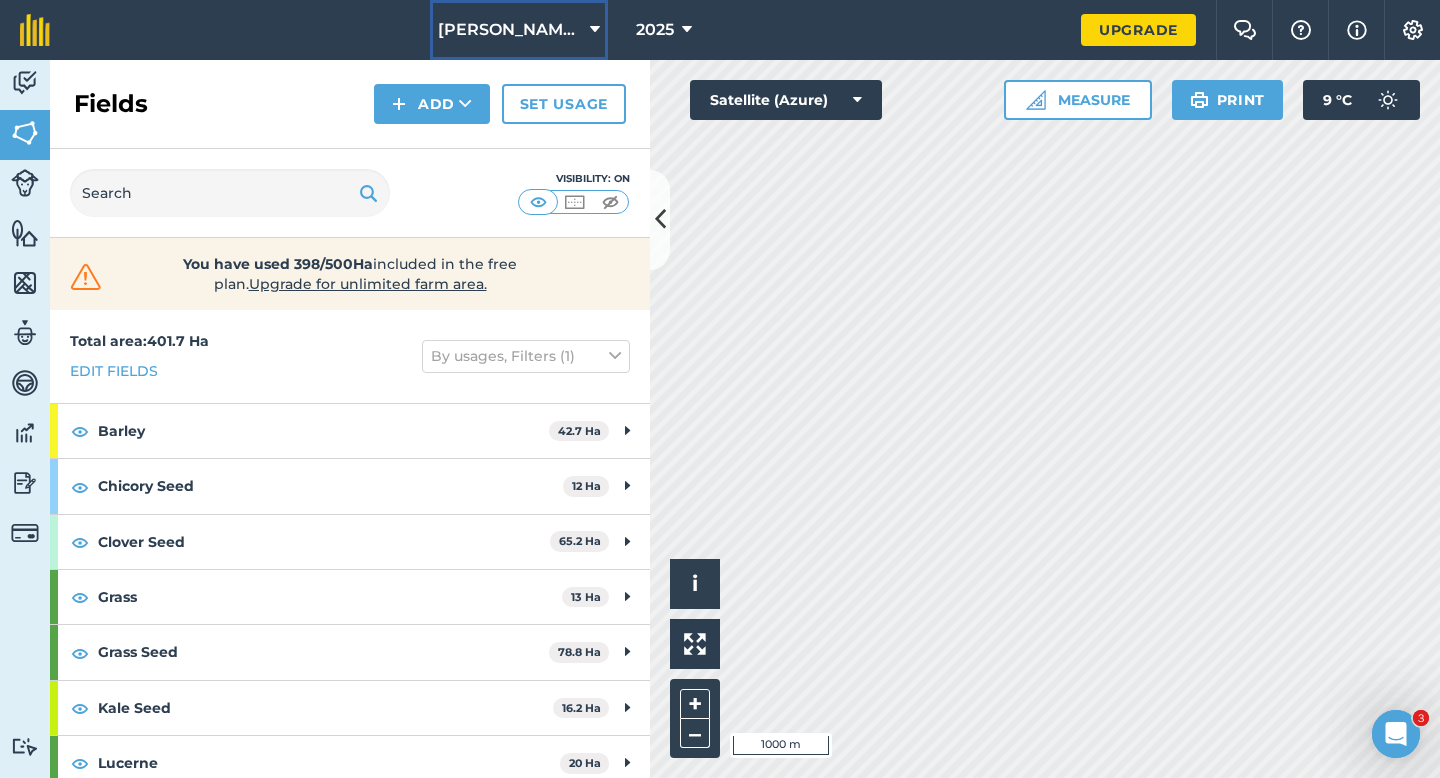 click on "[PERSON_NAME] Farming LTD" at bounding box center [519, 30] 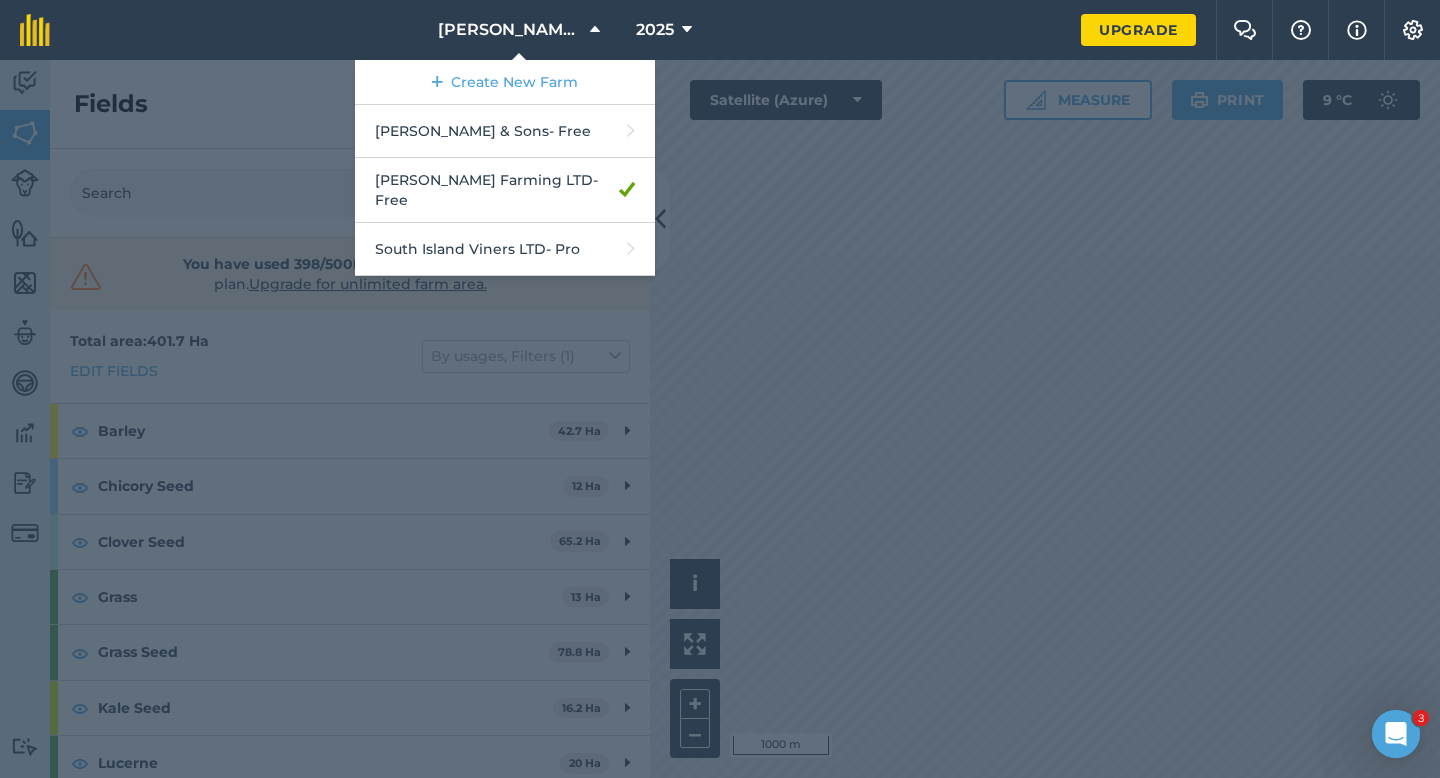 click at bounding box center [720, 419] 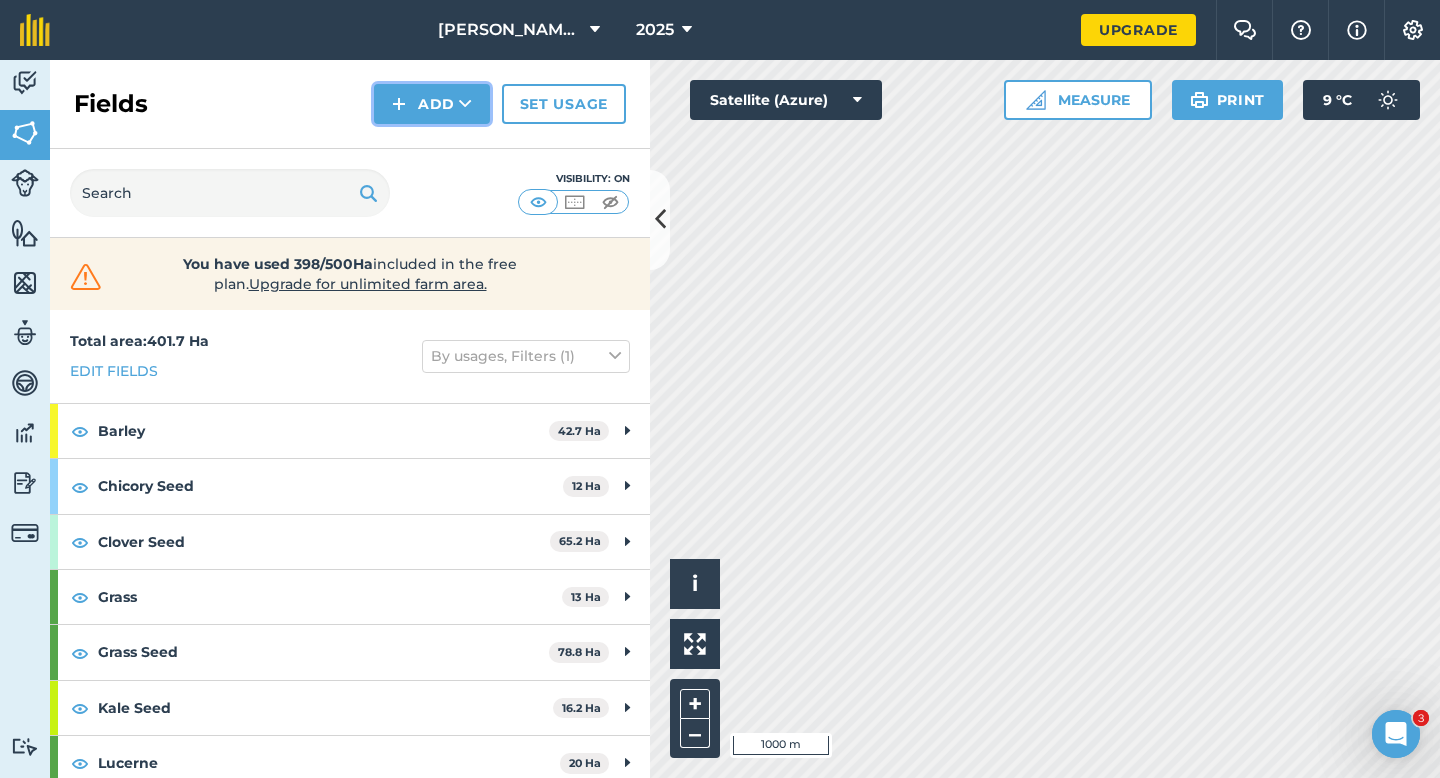 click on "Add" at bounding box center [432, 104] 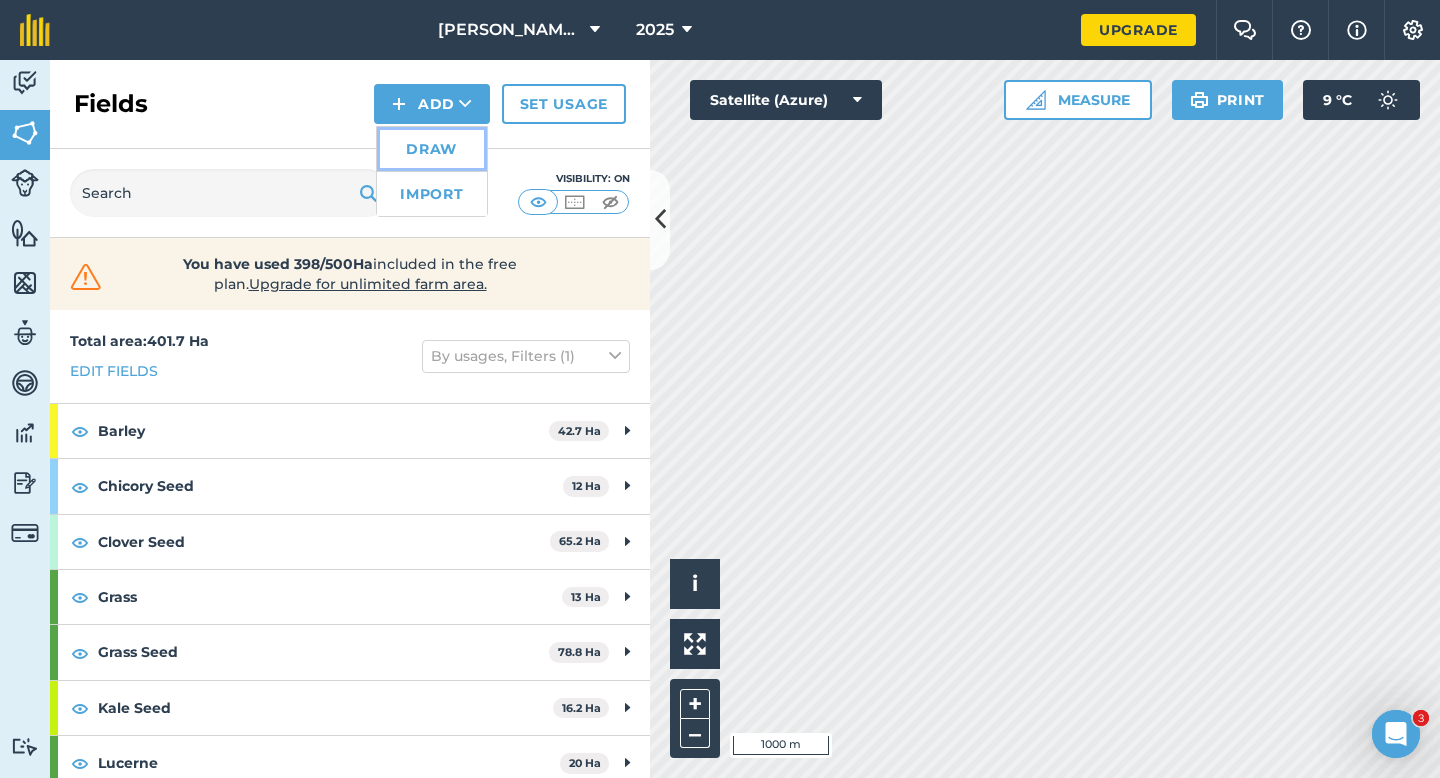 click on "Draw" at bounding box center (432, 149) 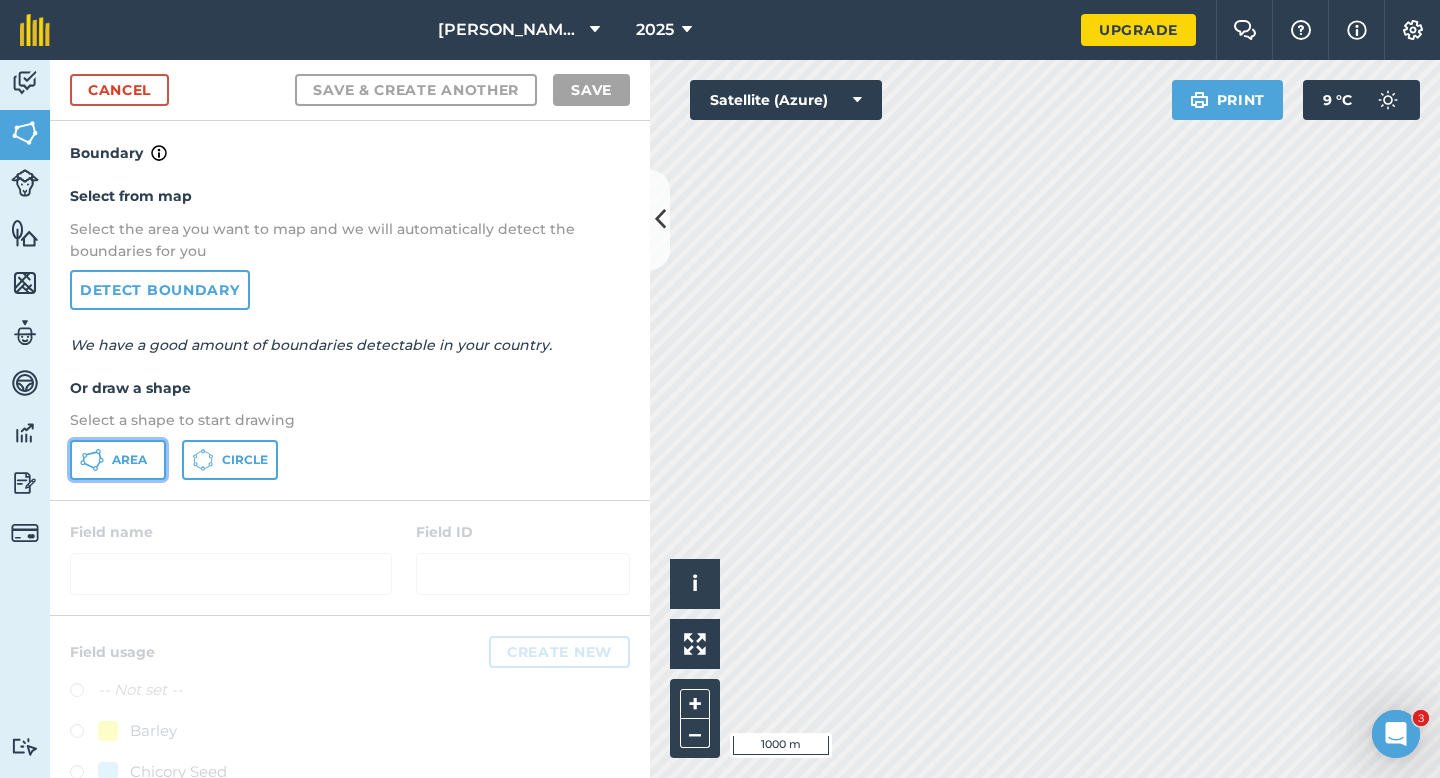 click on "Area" at bounding box center [118, 460] 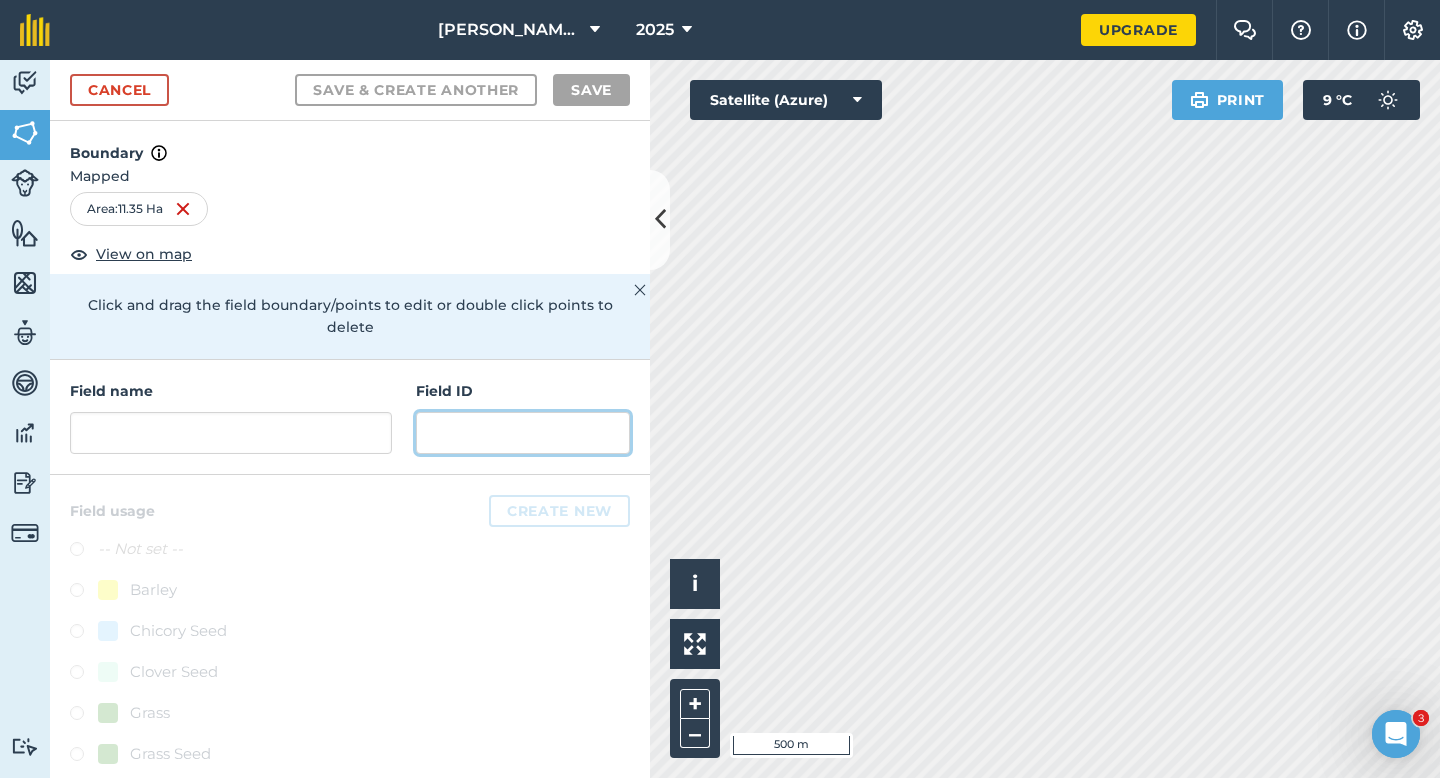 click at bounding box center [523, 433] 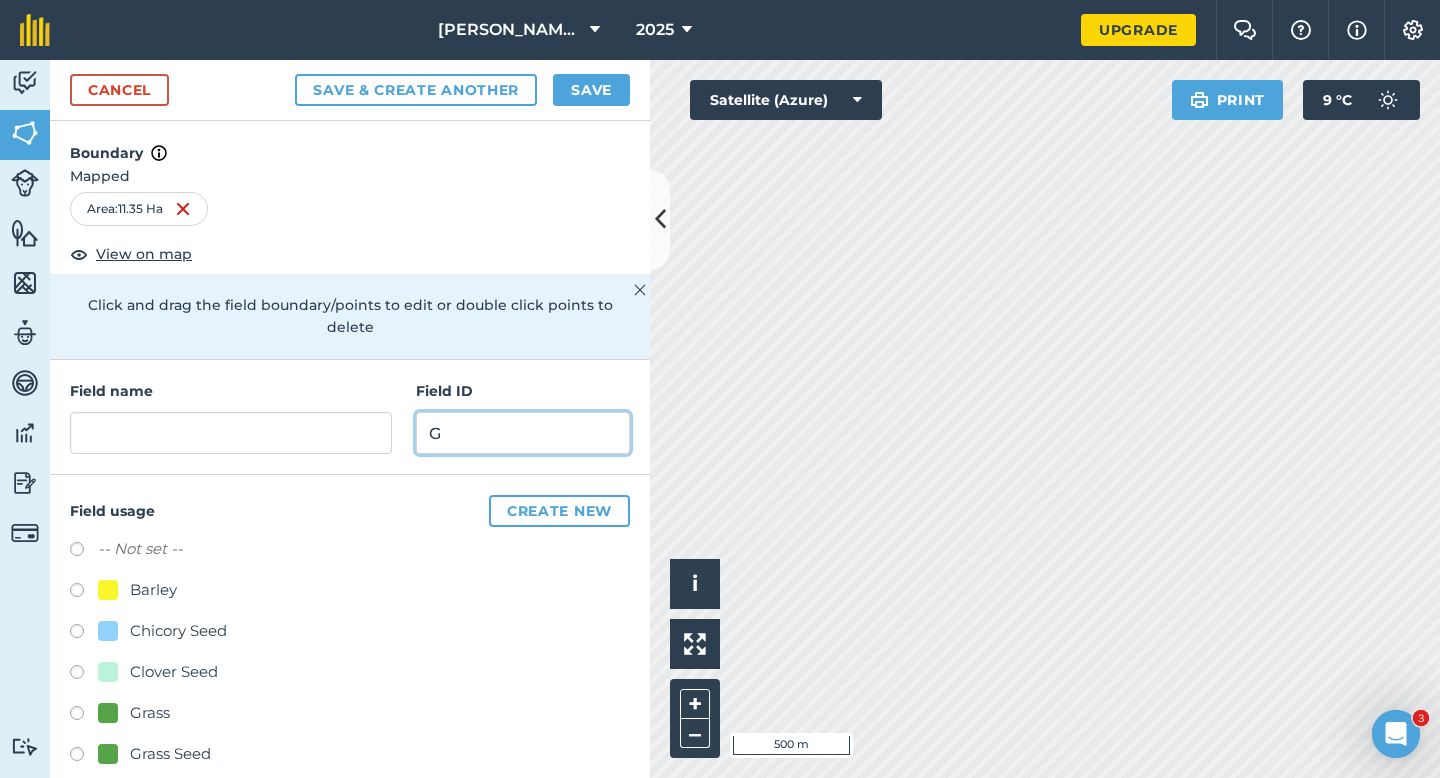 type on "G" 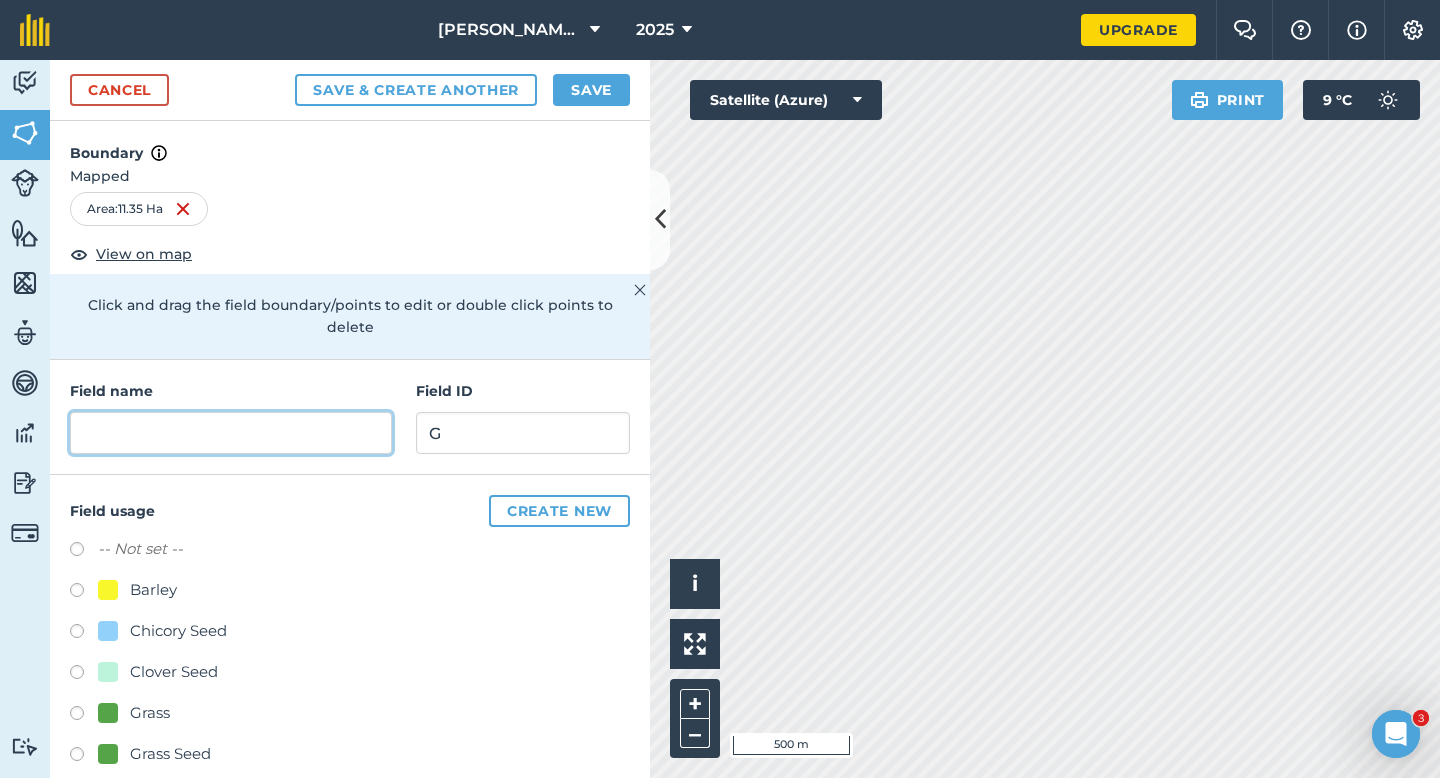 click at bounding box center (231, 433) 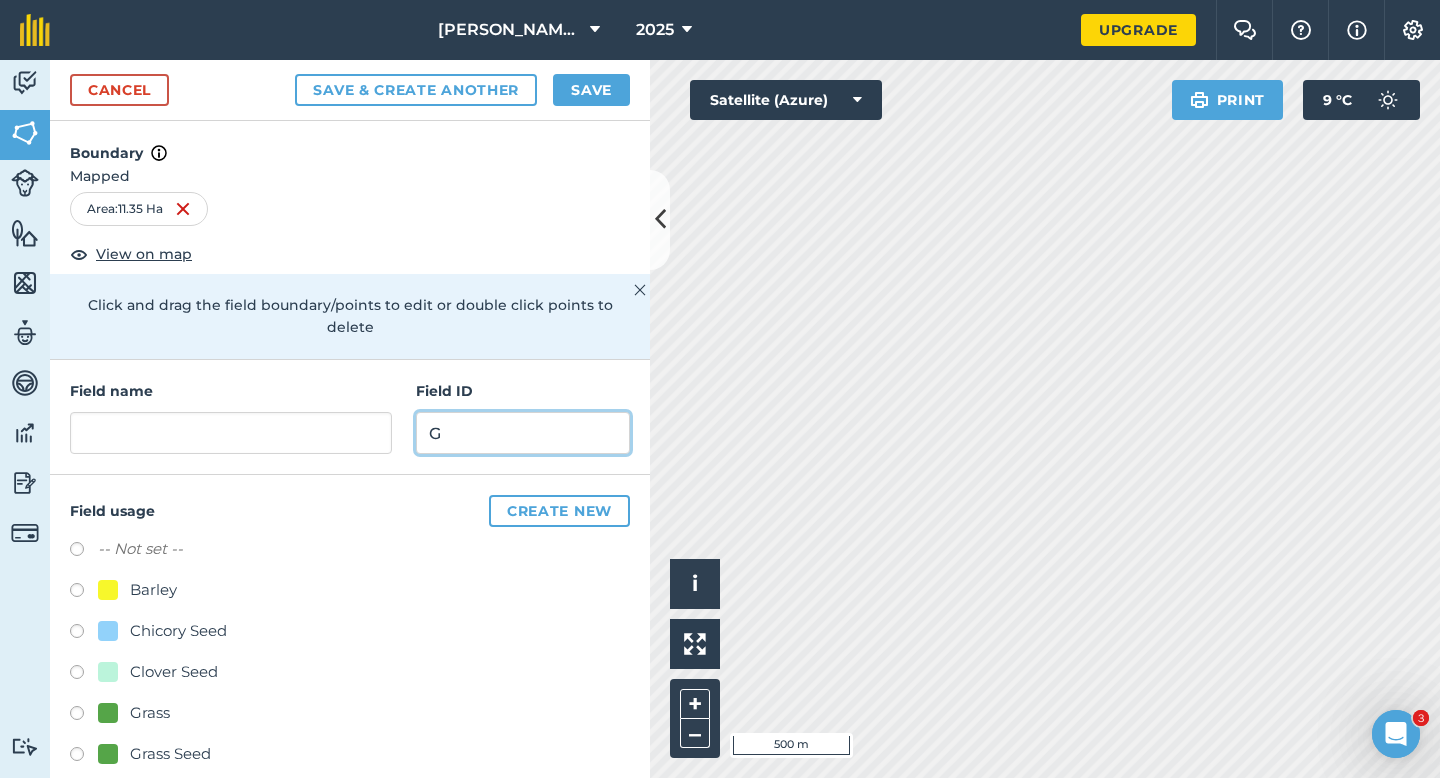 click on "G" at bounding box center [523, 433] 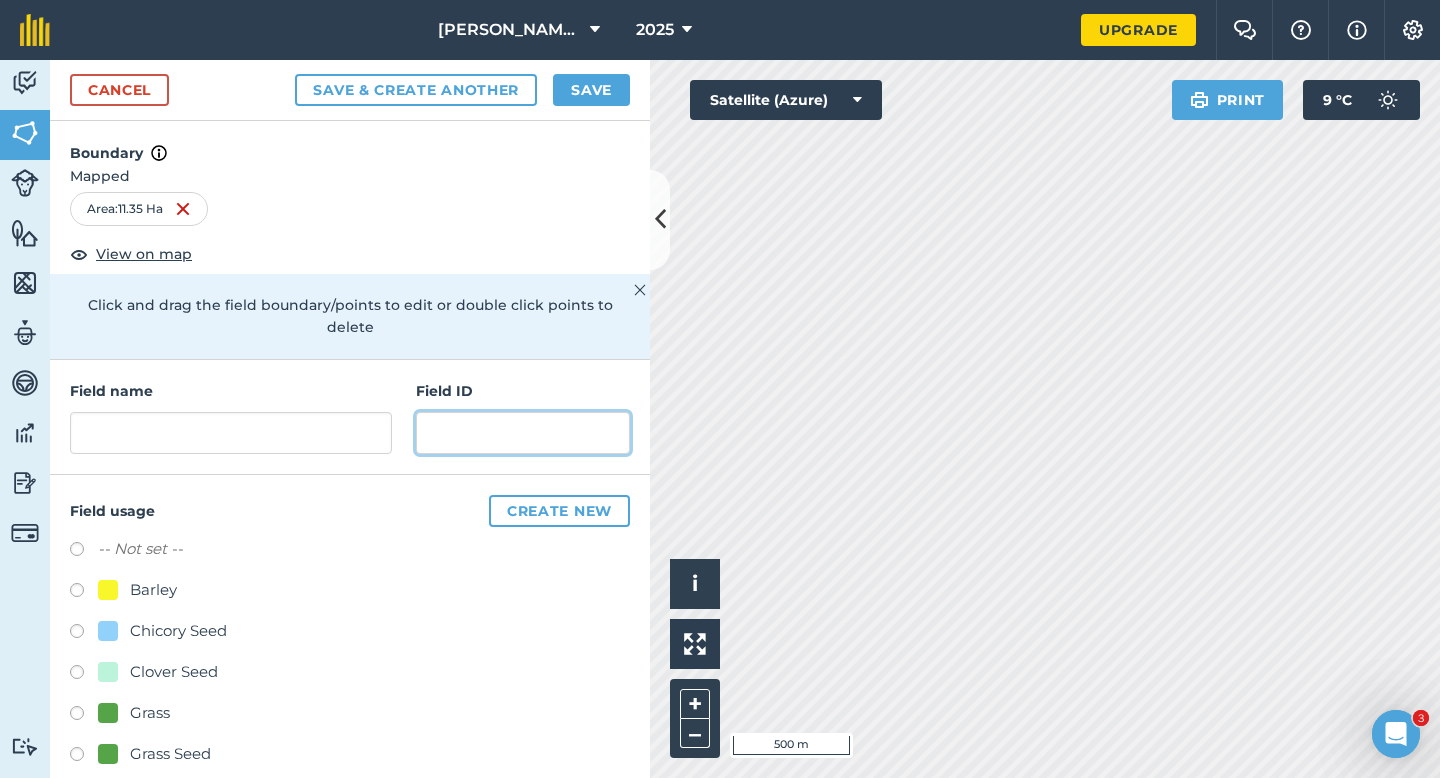 type 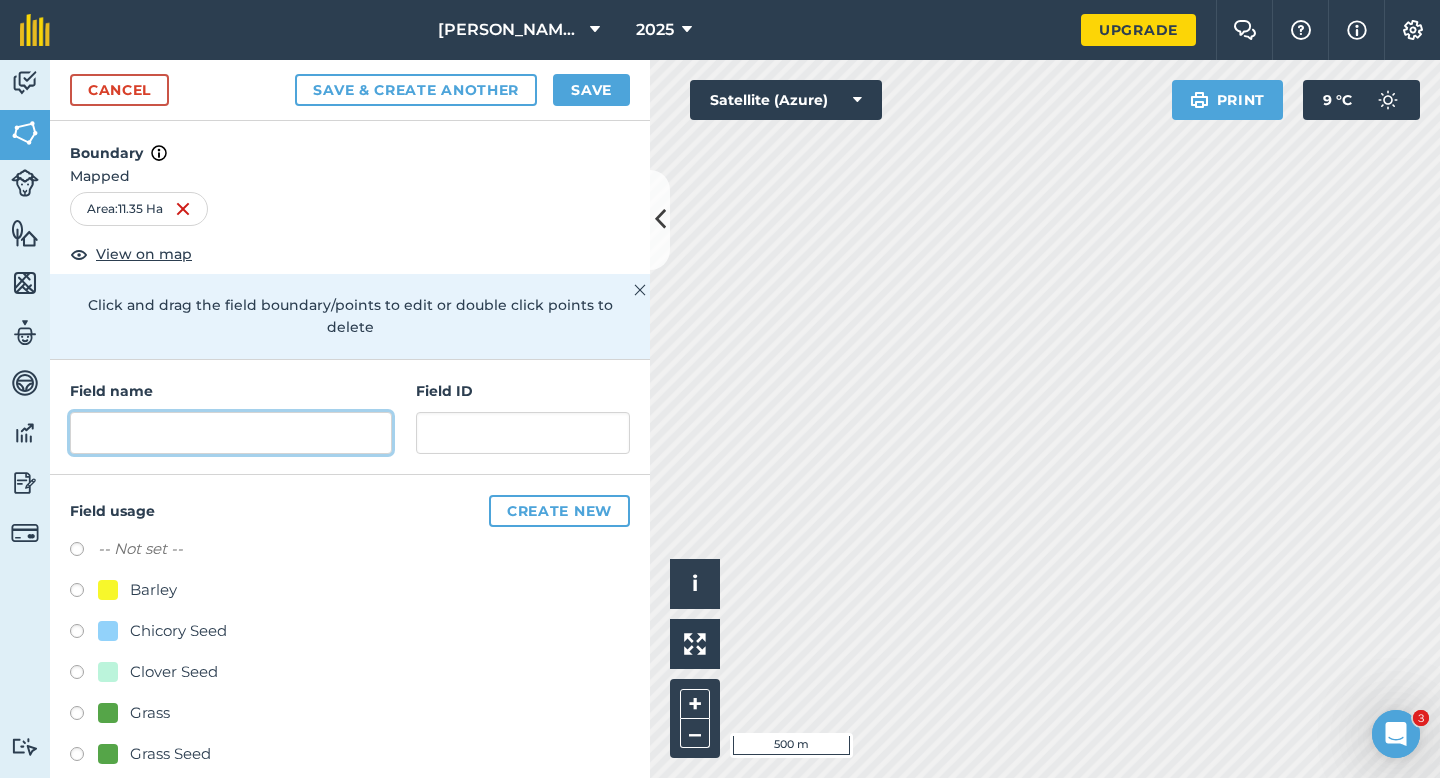 click at bounding box center [231, 433] 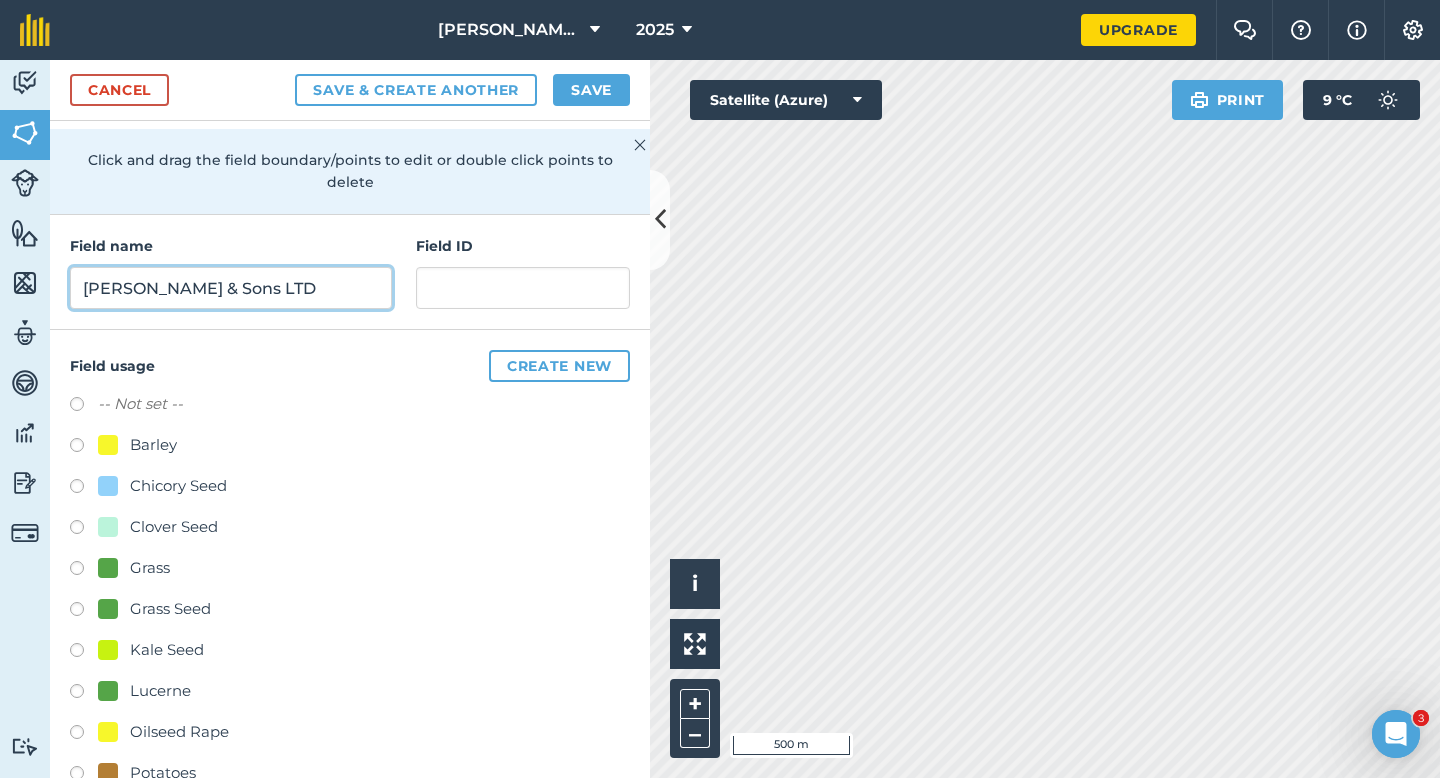 scroll, scrollTop: 291, scrollLeft: 0, axis: vertical 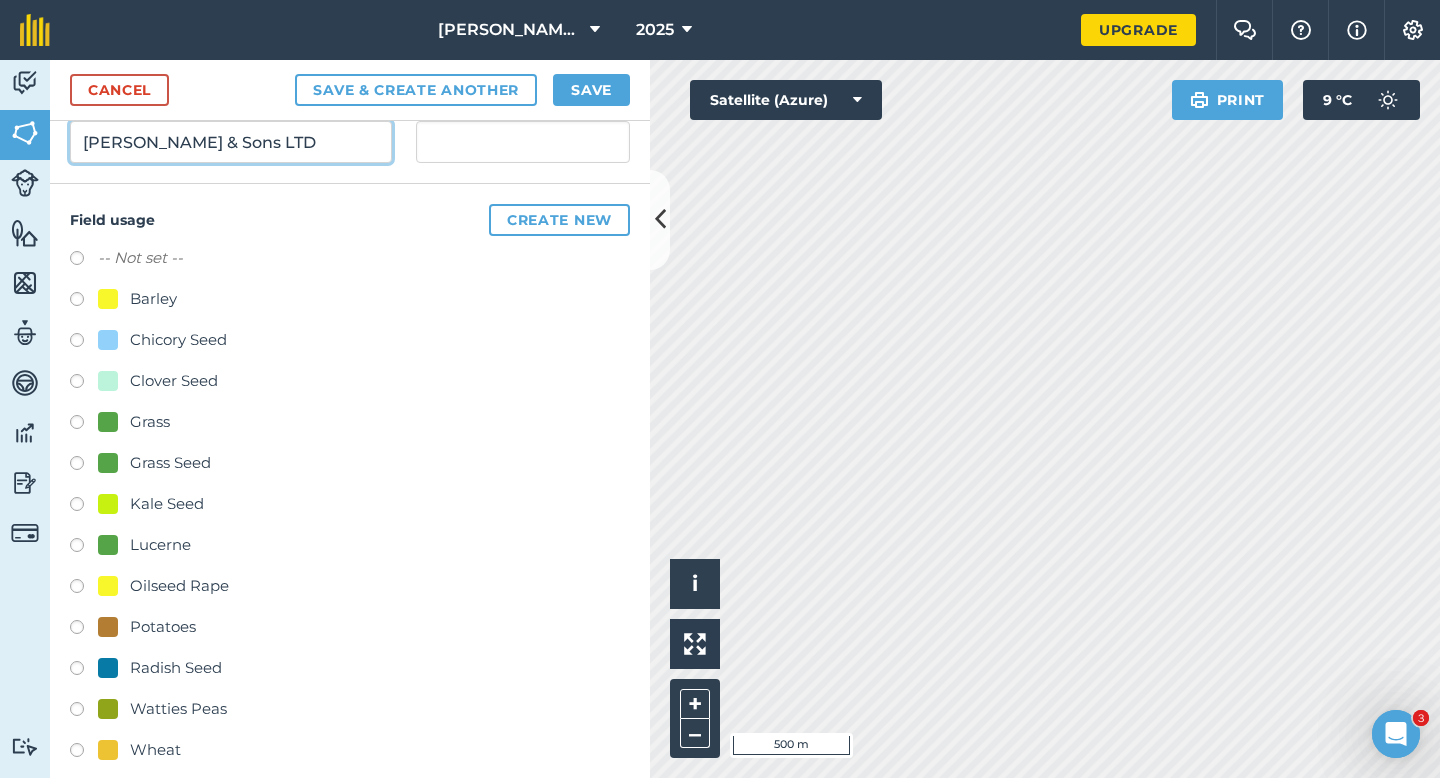 type on "[PERSON_NAME] & Sons LTD" 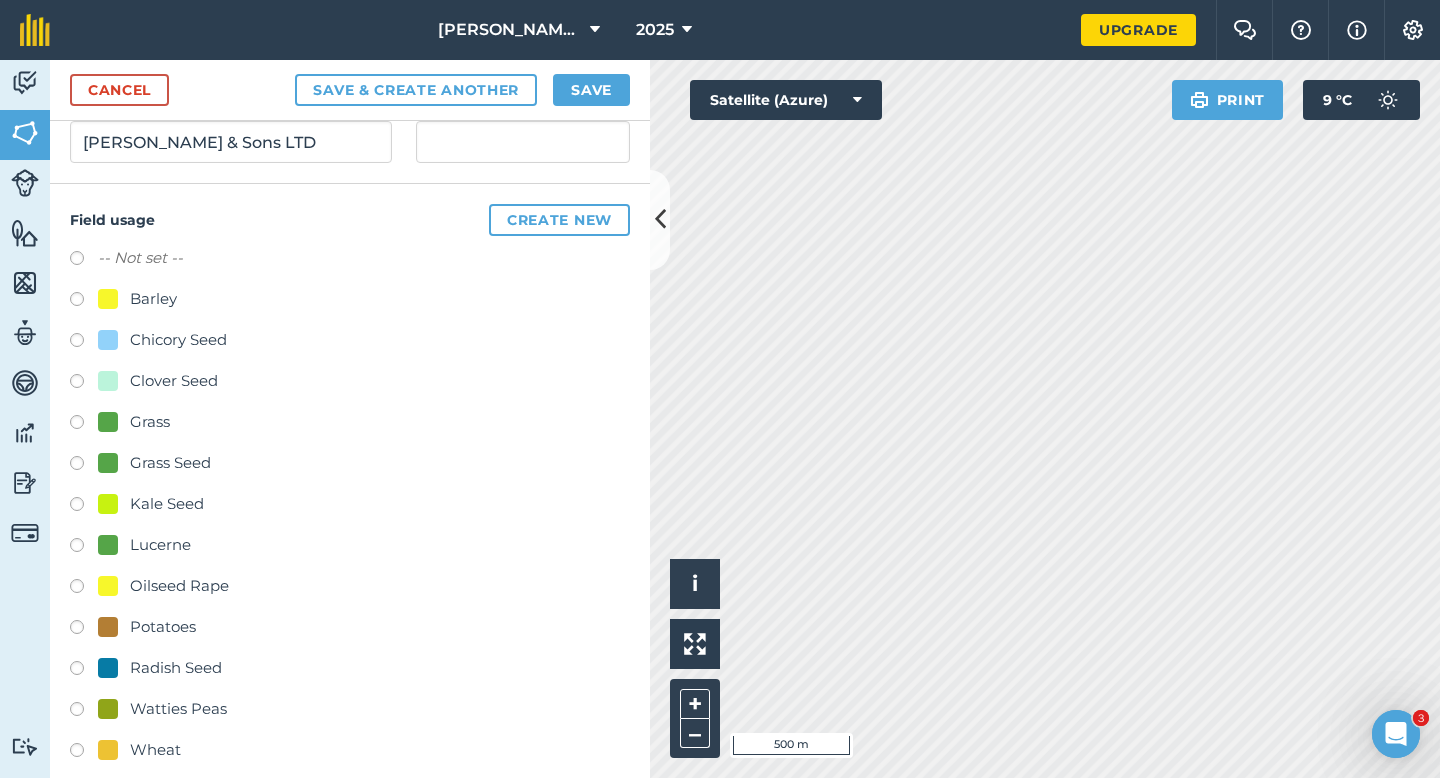 click on "Potatoes" at bounding box center (163, 627) 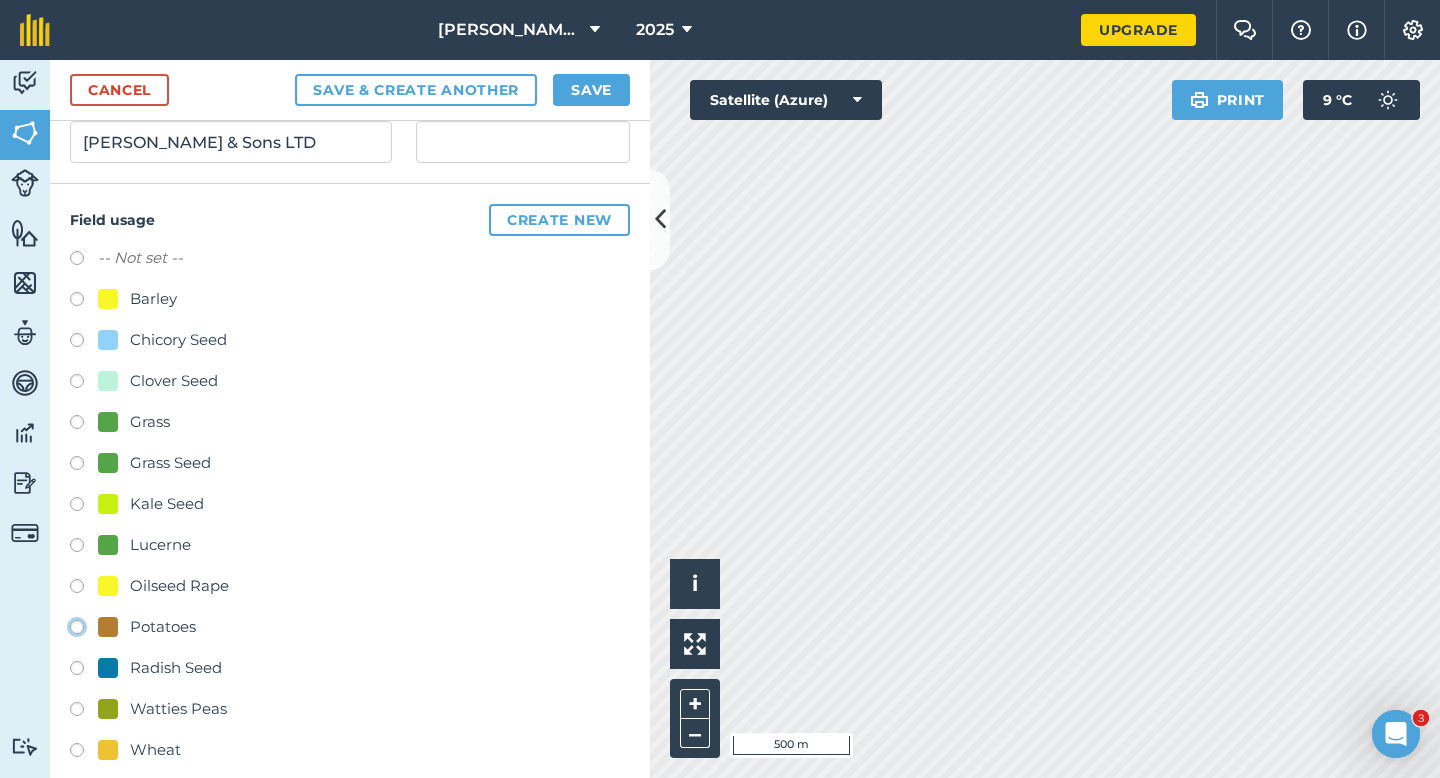 click on "Potatoes" at bounding box center [-9923, 626] 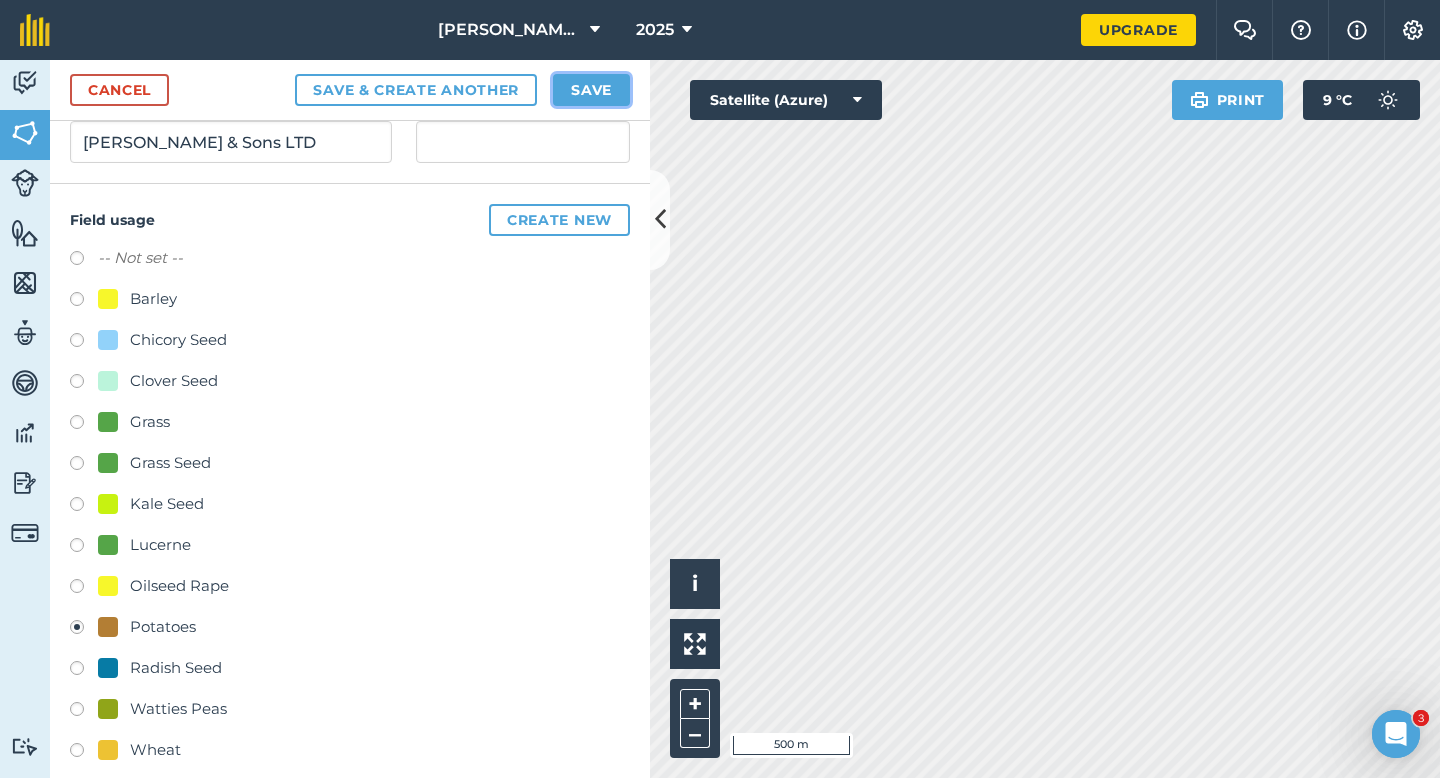 click on "Save" at bounding box center [591, 90] 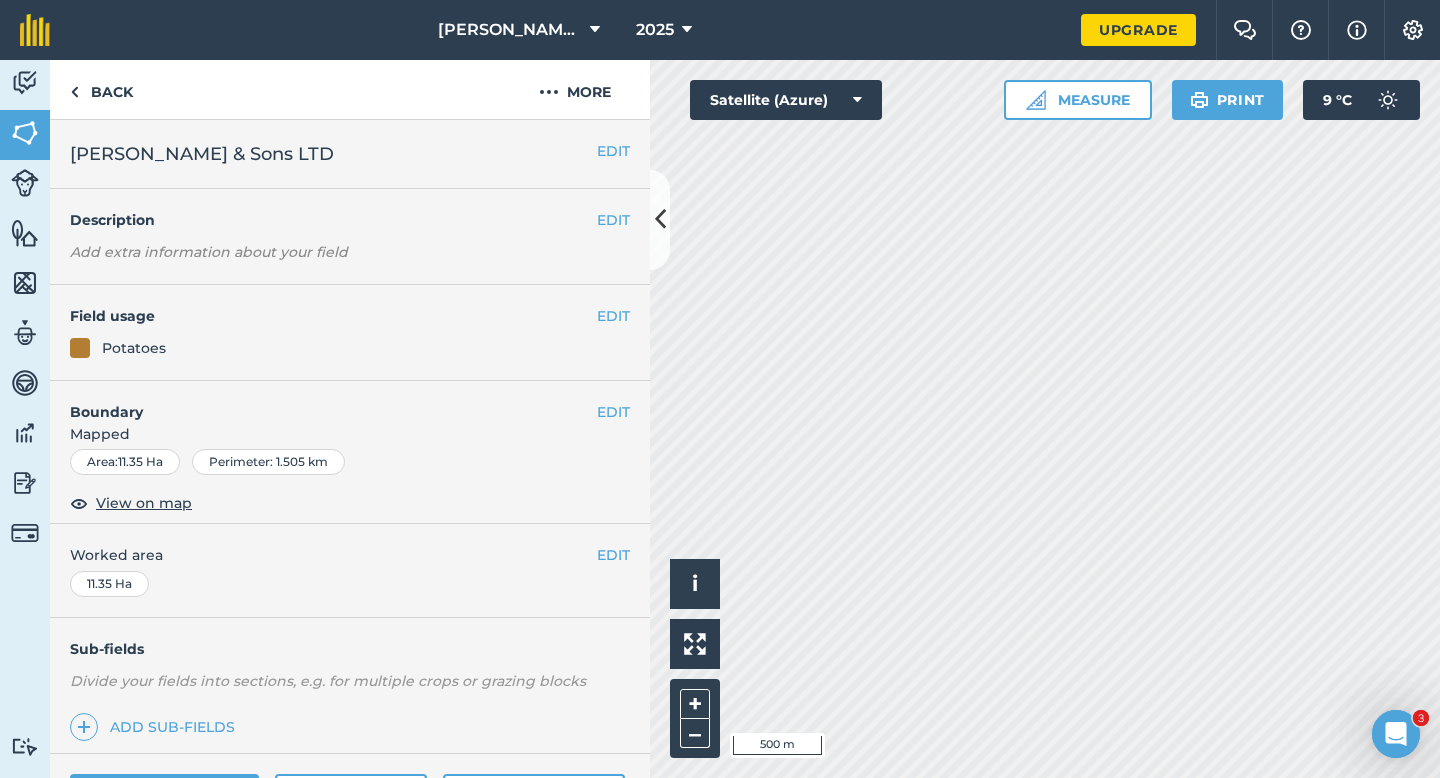 click on "EDIT Worked area 11.35   Ha" at bounding box center (350, 570) 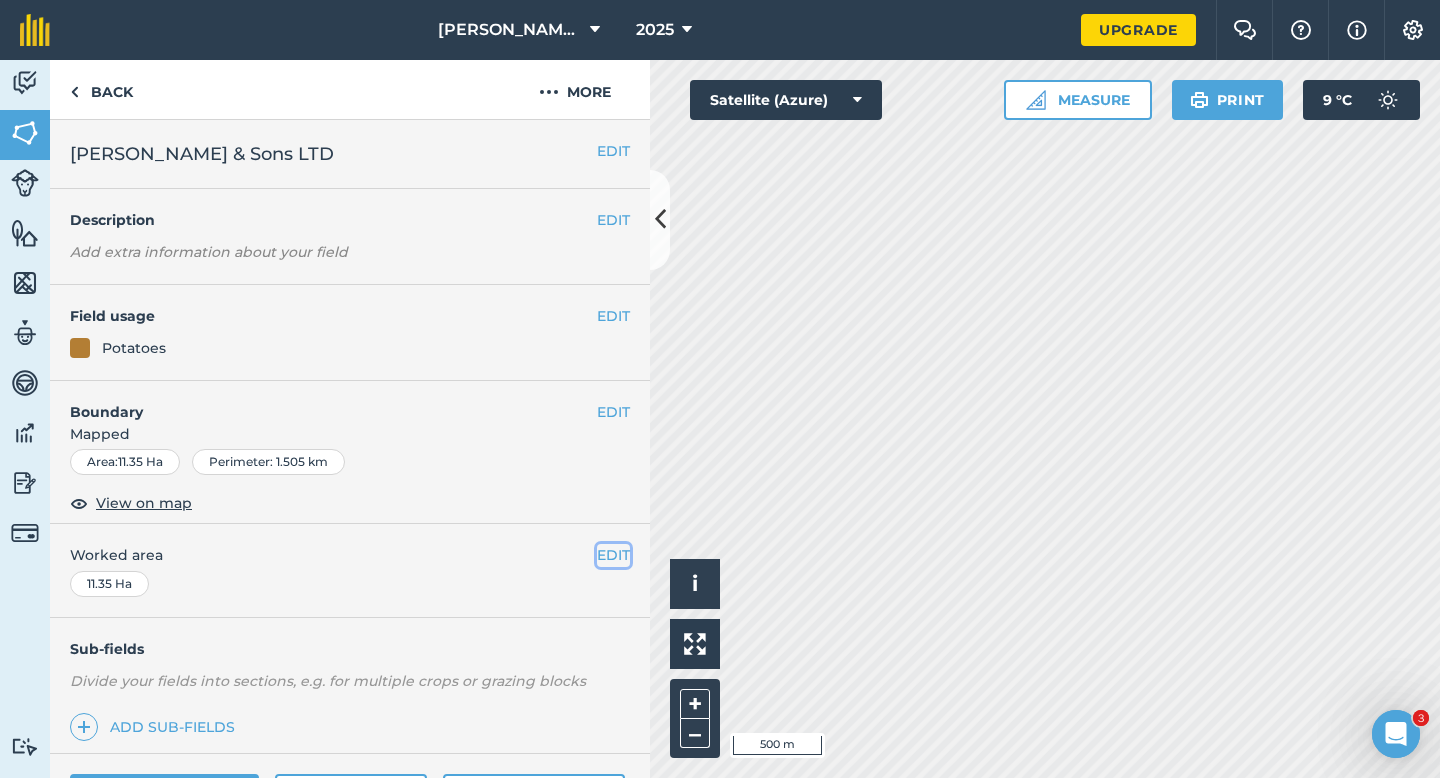 click on "EDIT" at bounding box center [613, 555] 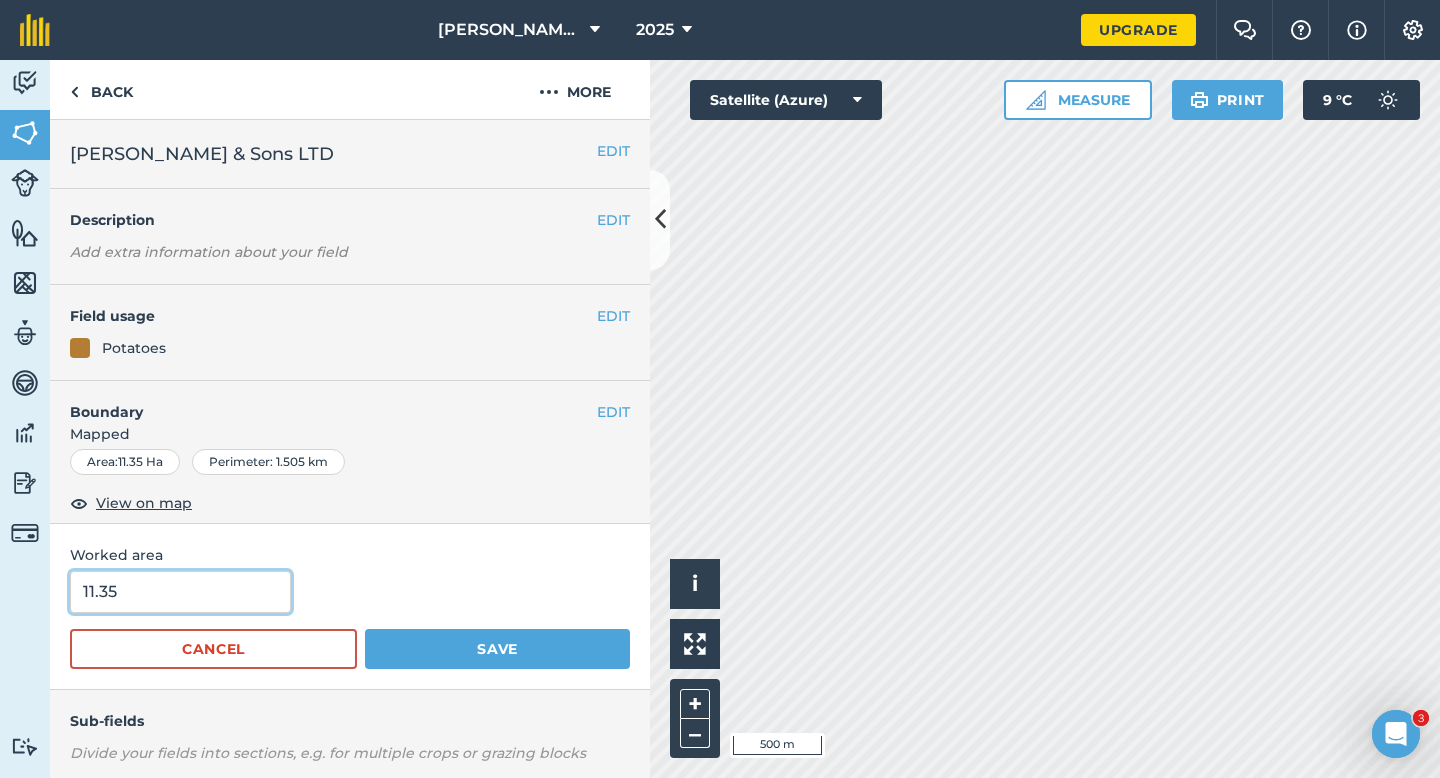 click on "11.35" at bounding box center [180, 592] 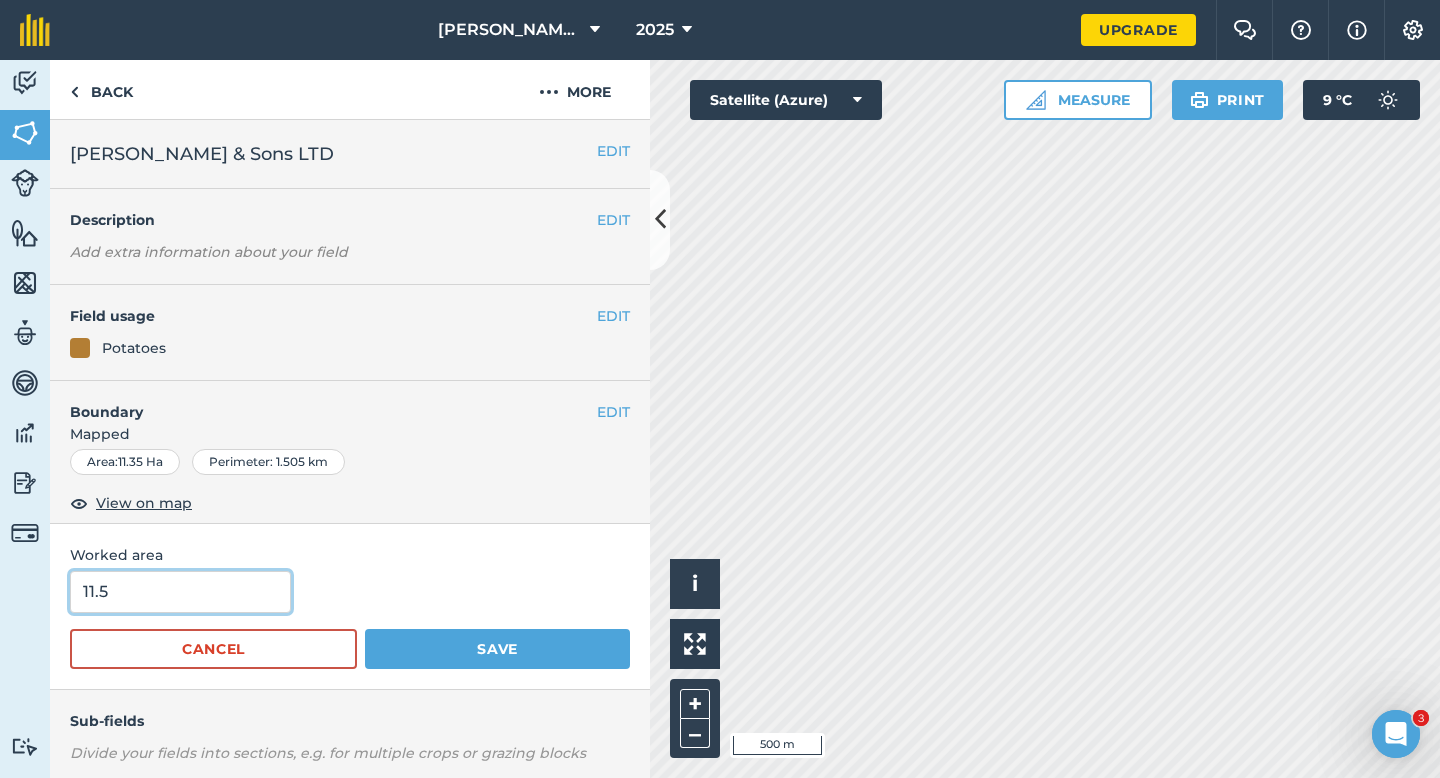 type on "11.5" 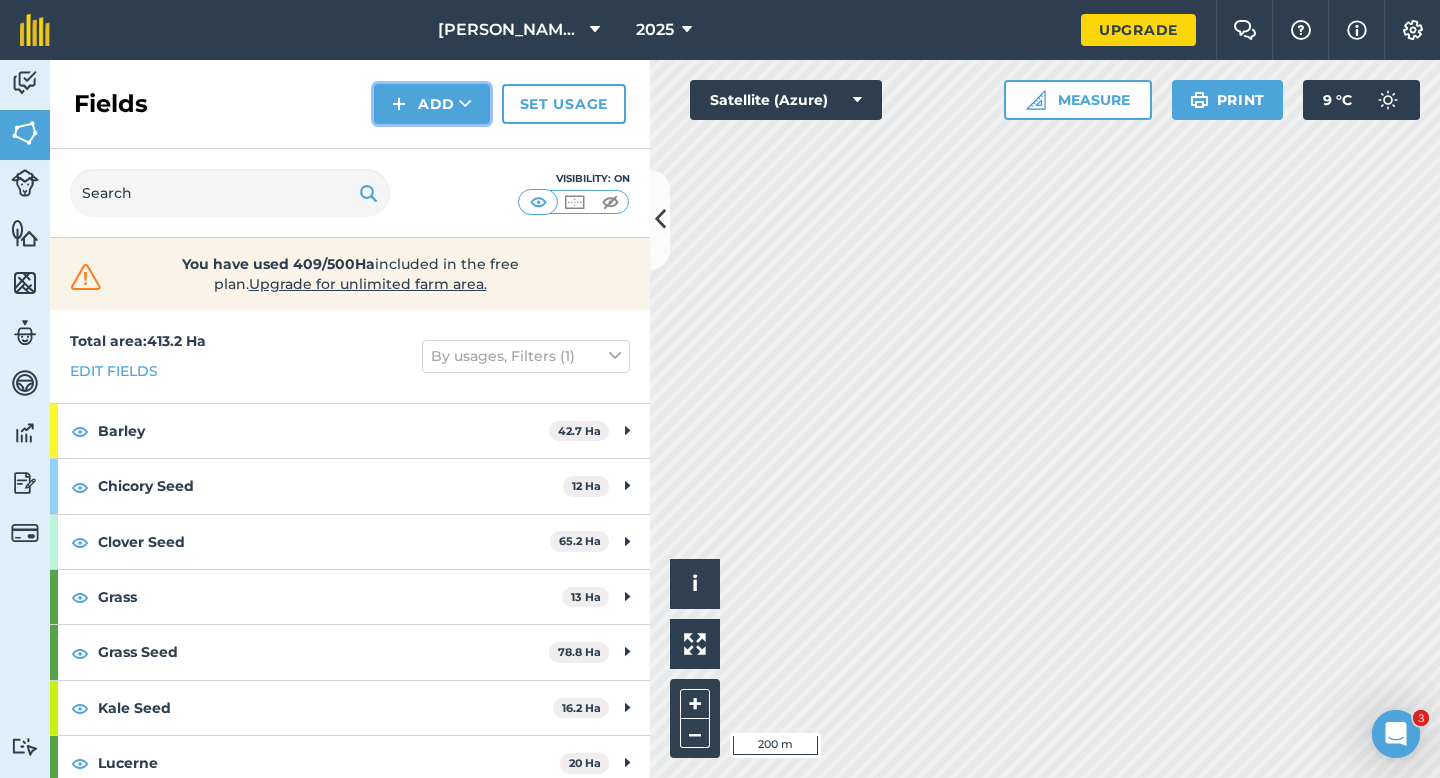 click on "Add" at bounding box center (432, 104) 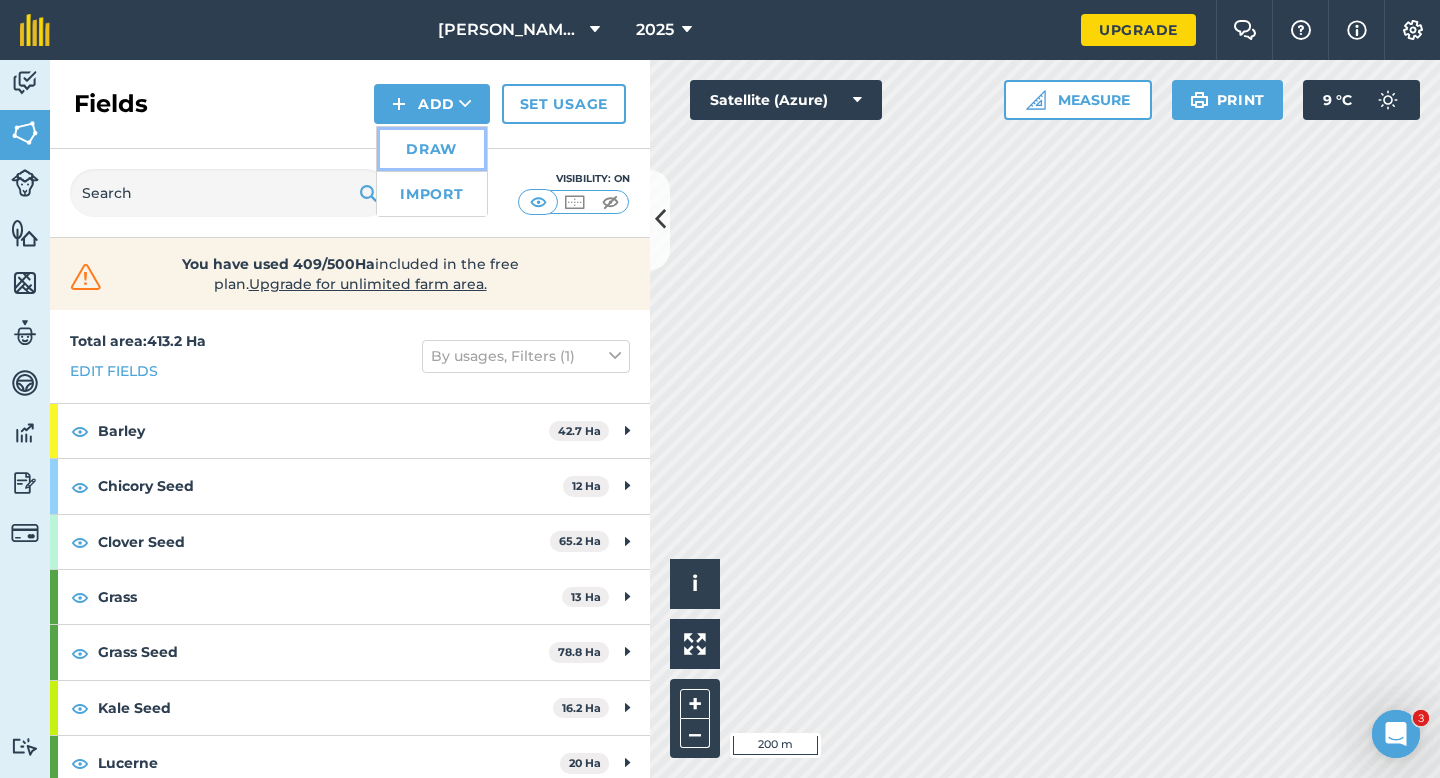 click on "Draw" at bounding box center [432, 149] 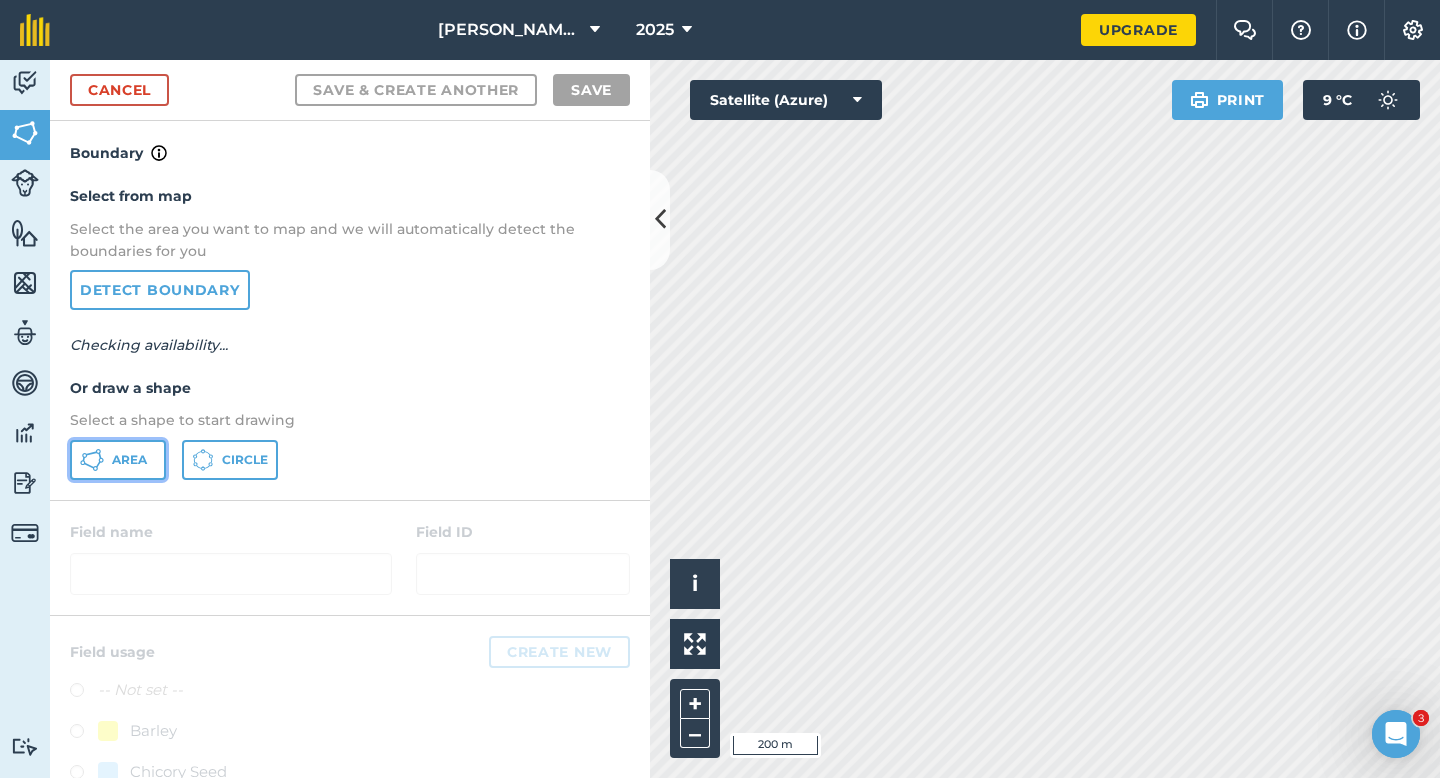 click on "Area" at bounding box center (118, 460) 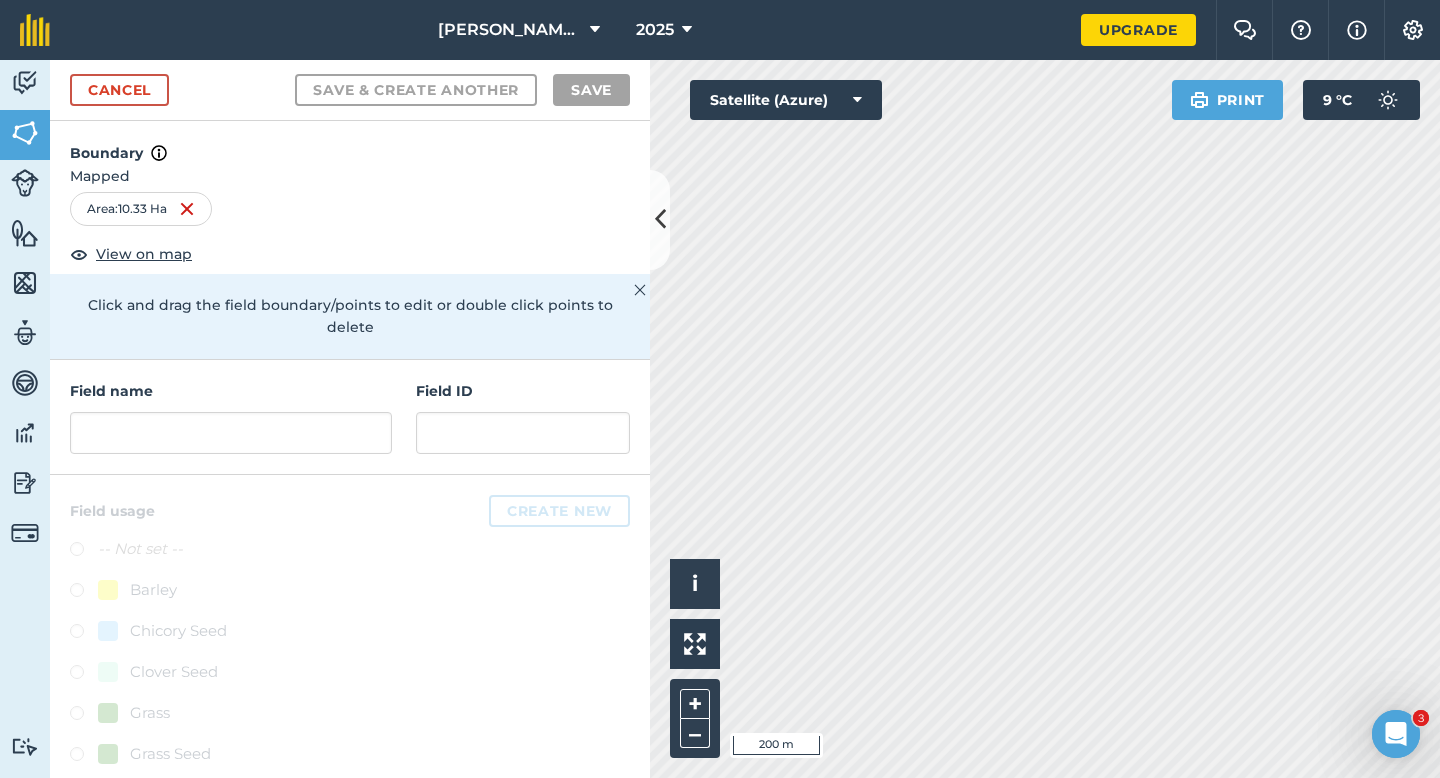 click on "Field name Field ID" at bounding box center (350, 417) 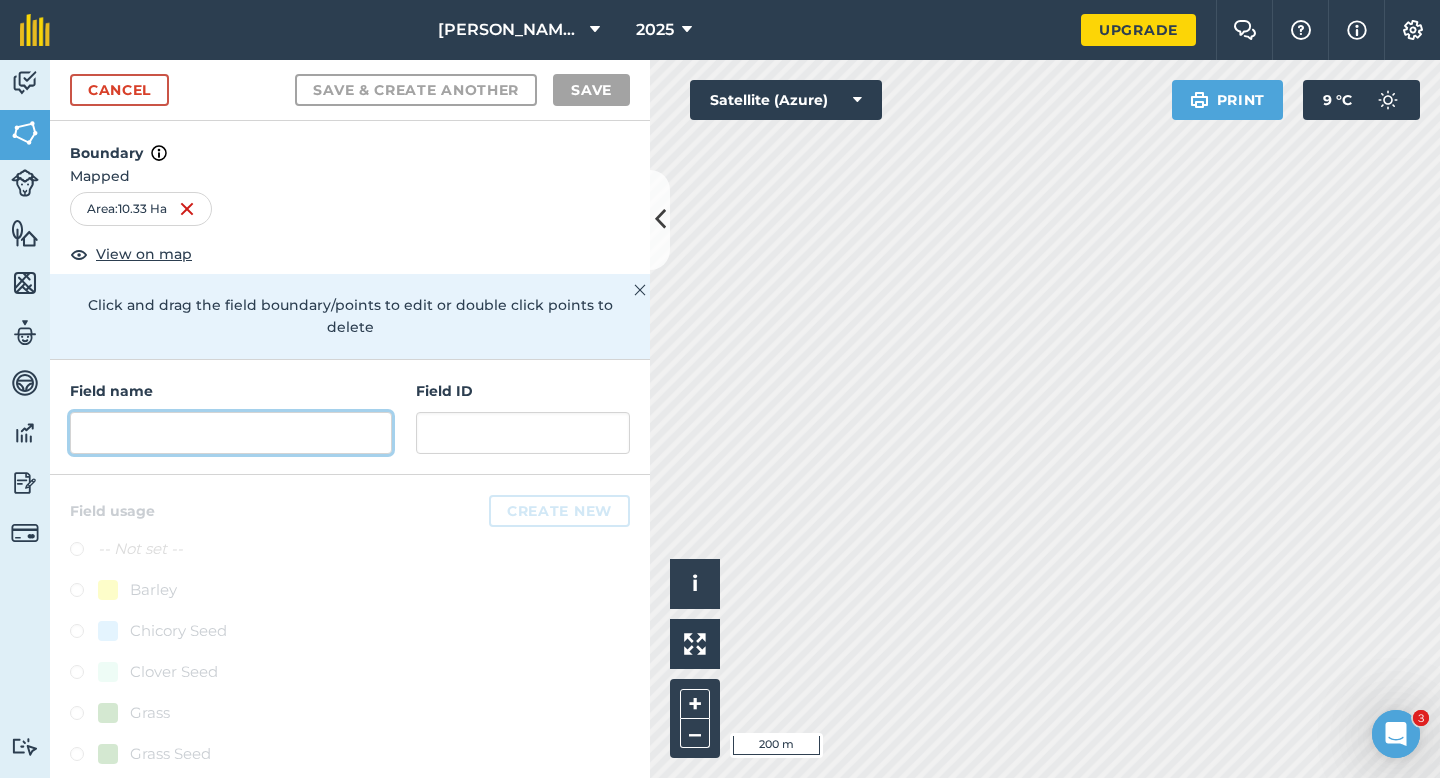 click at bounding box center [231, 433] 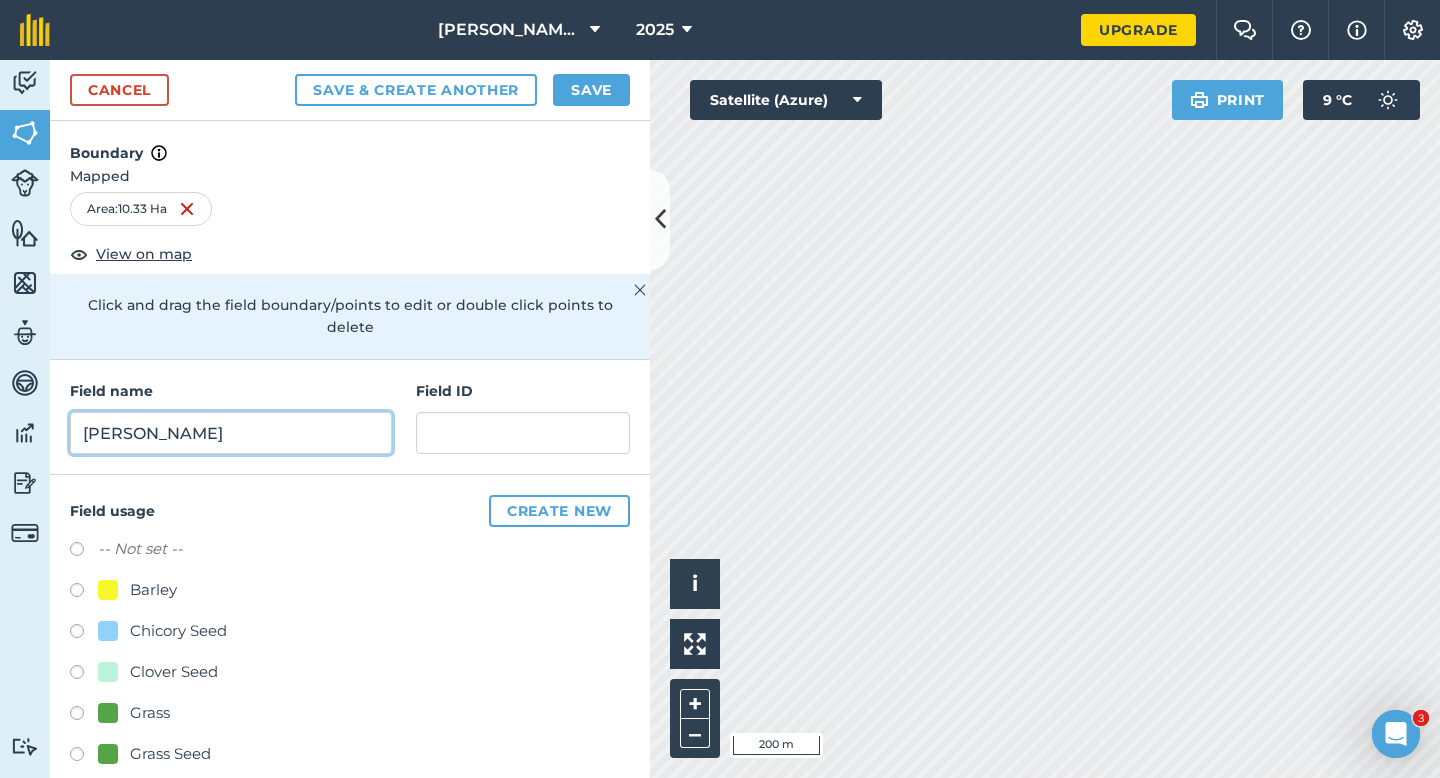 type on "[PERSON_NAME]" 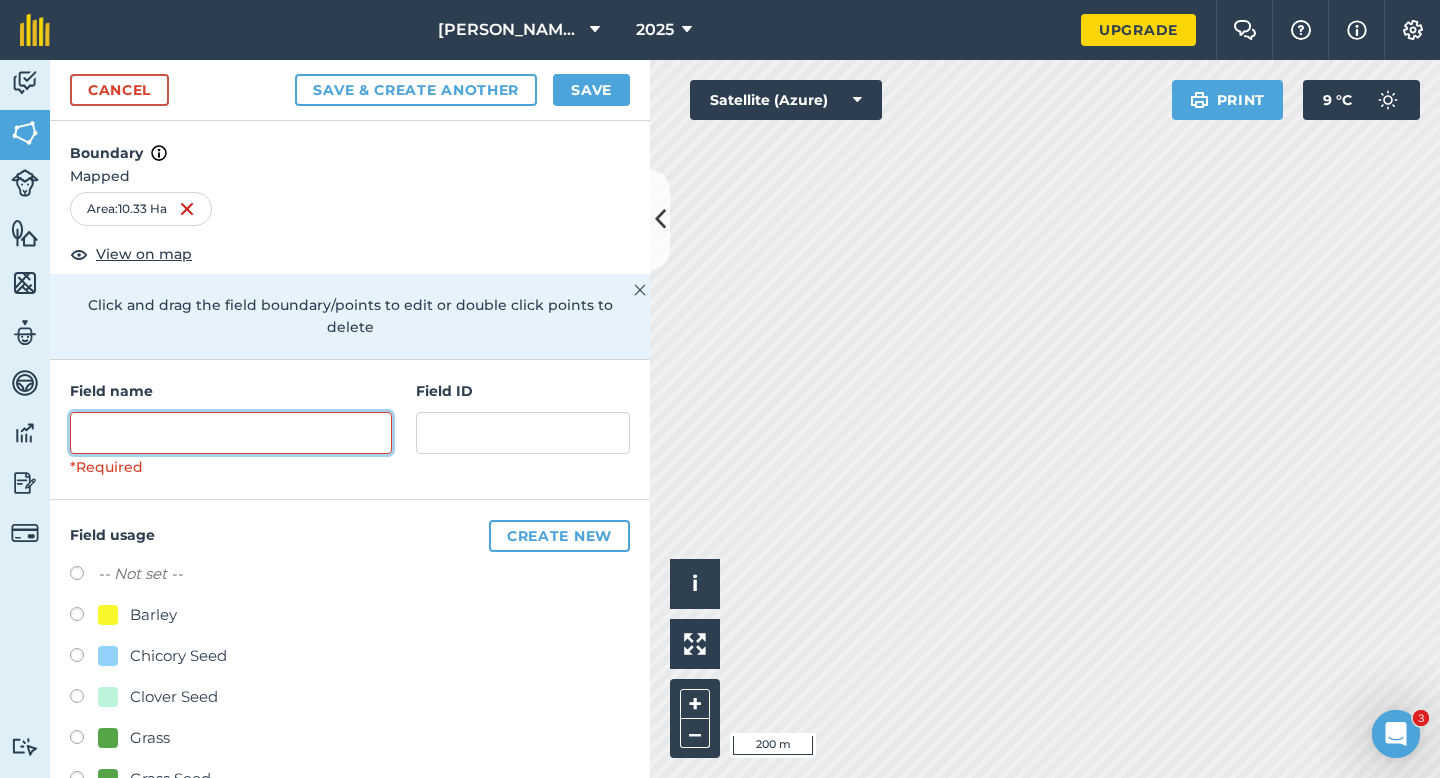 click at bounding box center [231, 433] 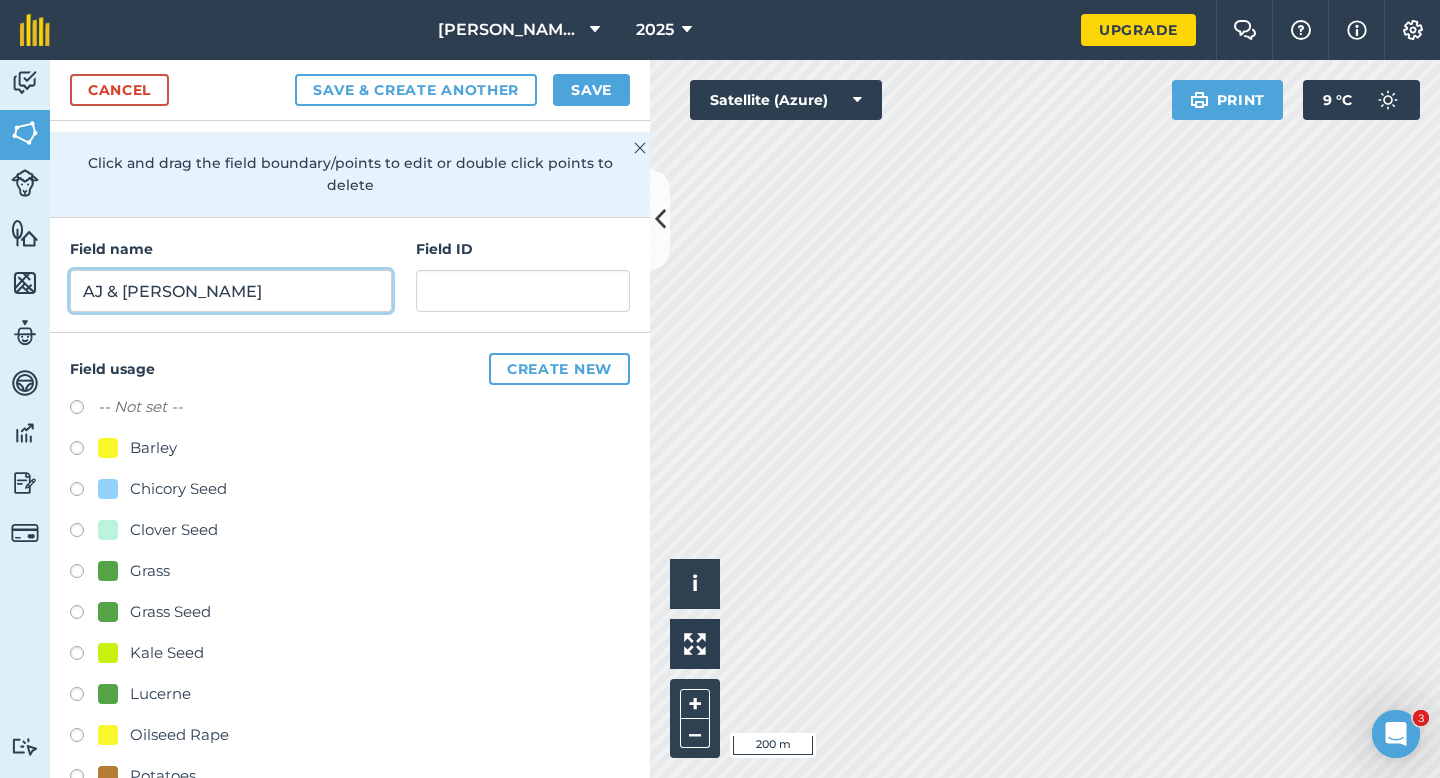 scroll, scrollTop: 291, scrollLeft: 0, axis: vertical 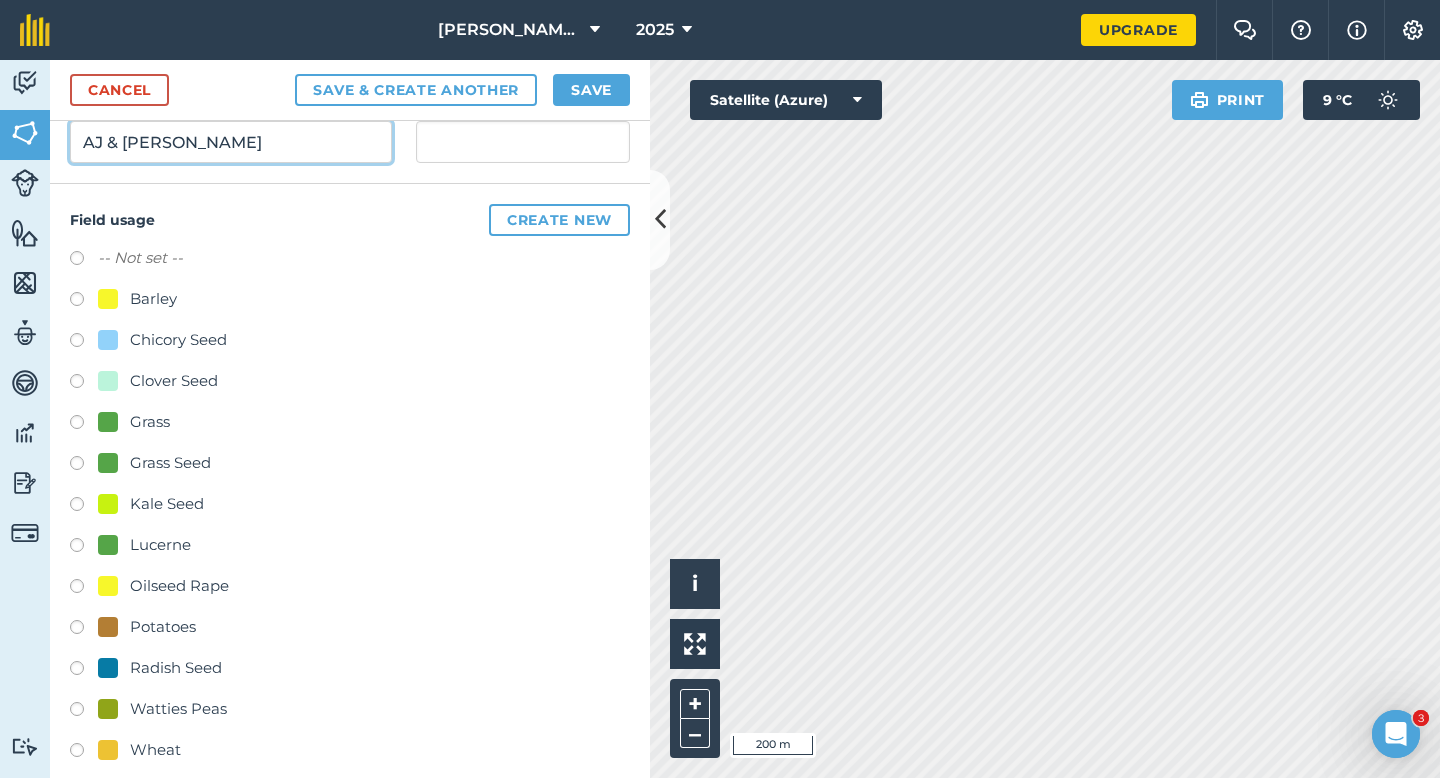type on "AJ & [PERSON_NAME]" 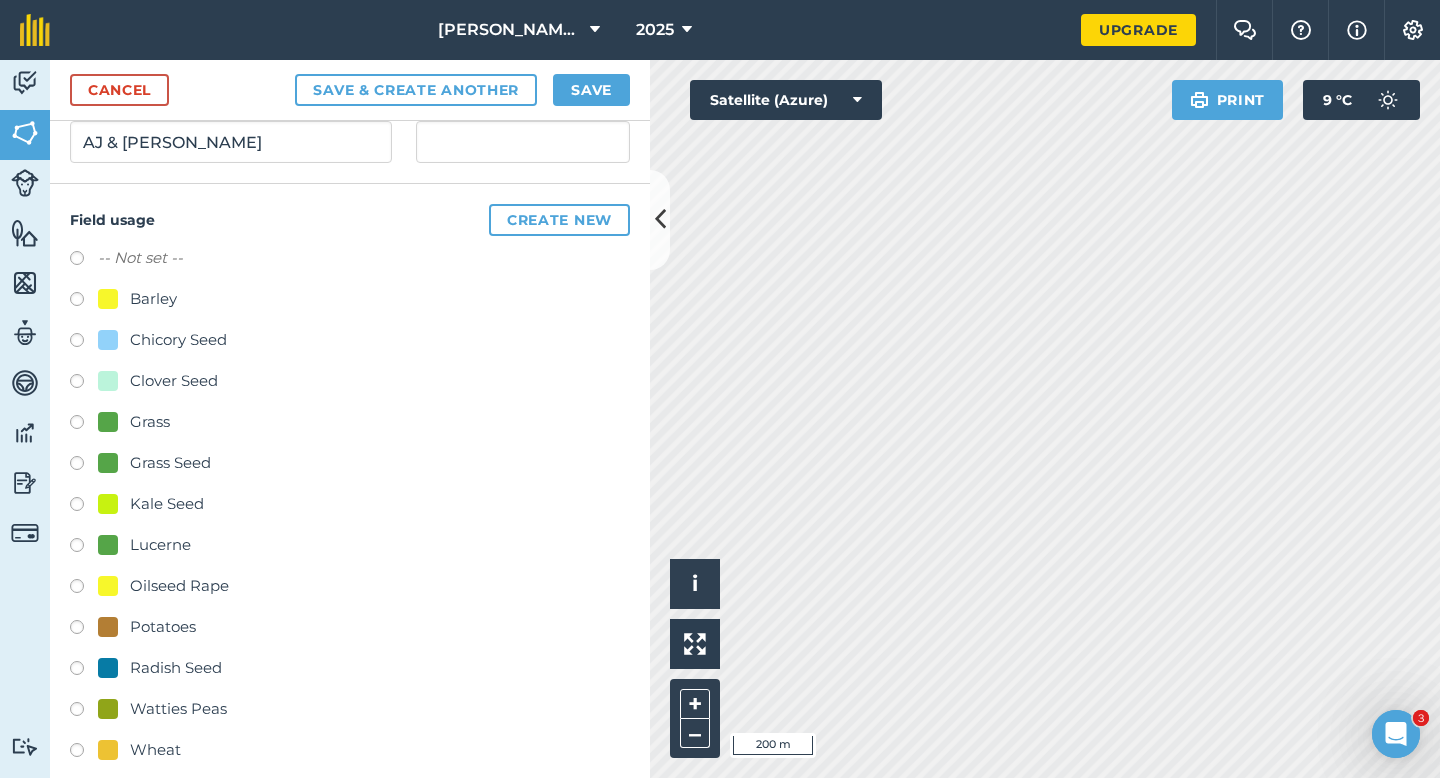 click on "Potatoes" at bounding box center [163, 627] 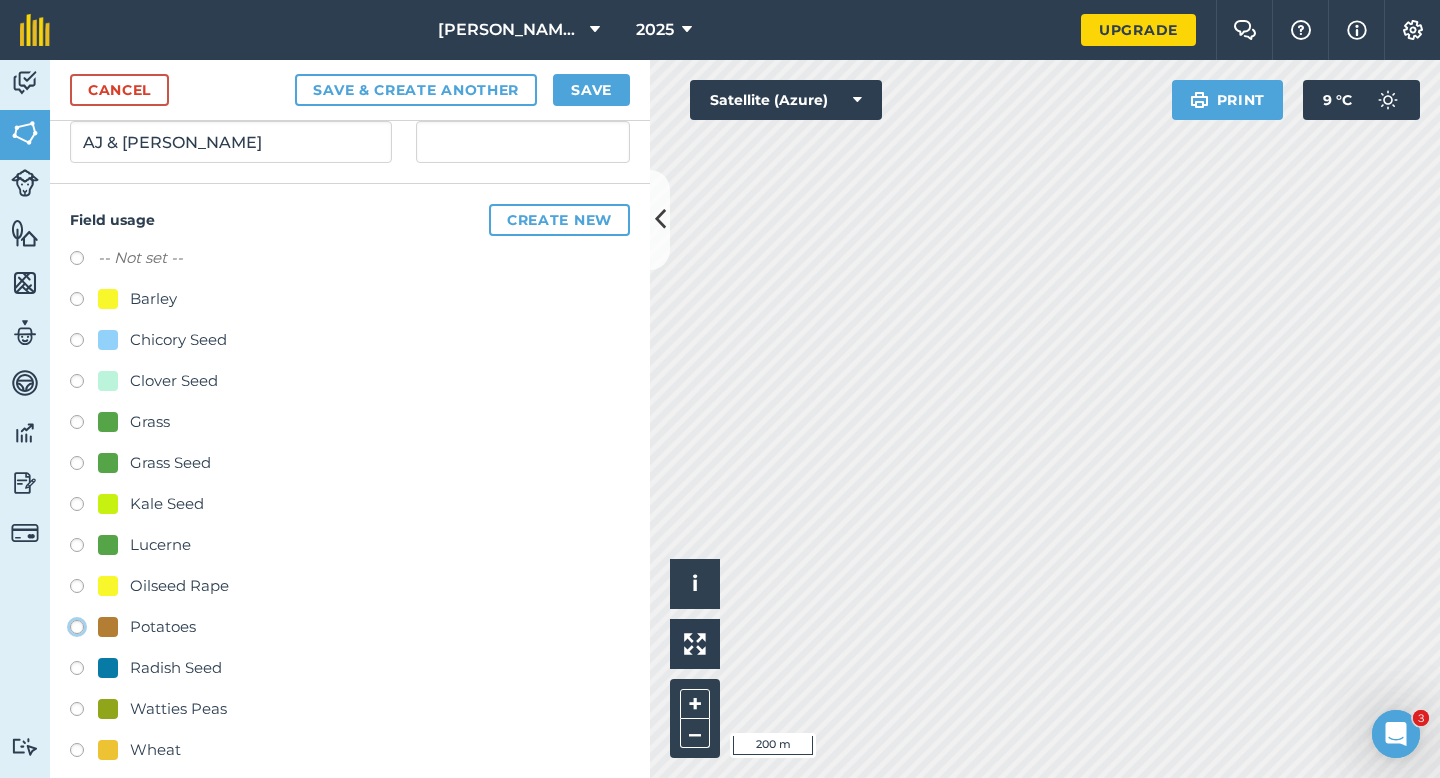 radio on "true" 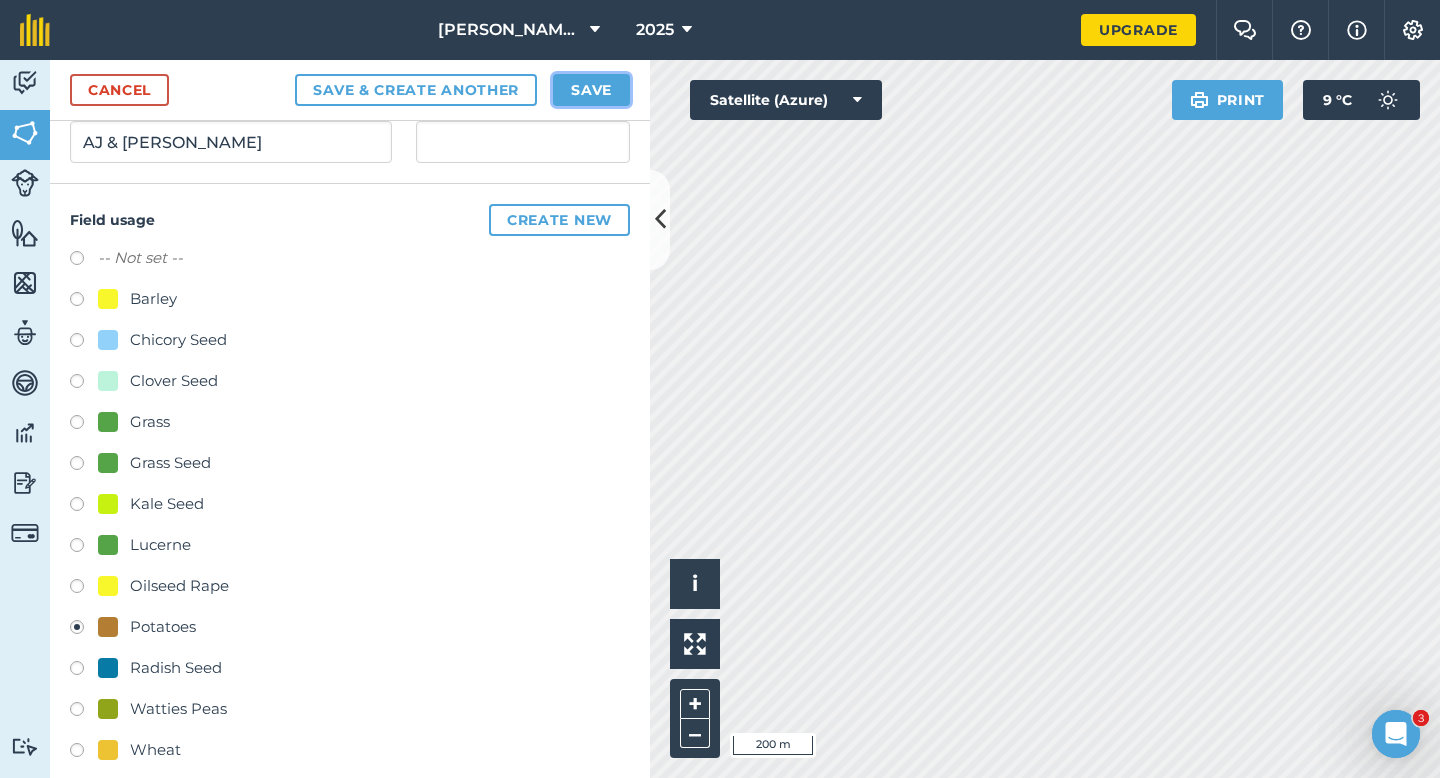 click on "Save" at bounding box center (591, 90) 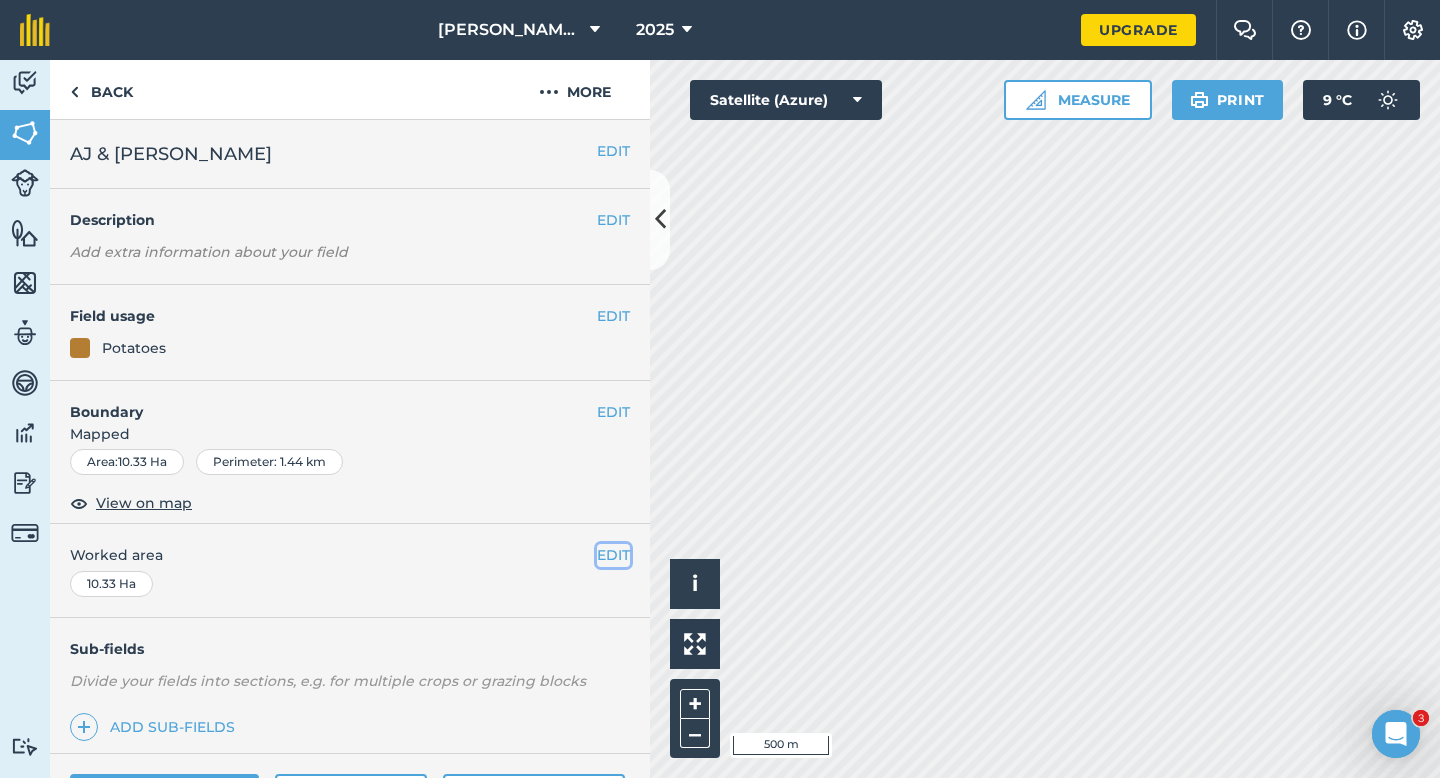 click on "EDIT" at bounding box center (613, 555) 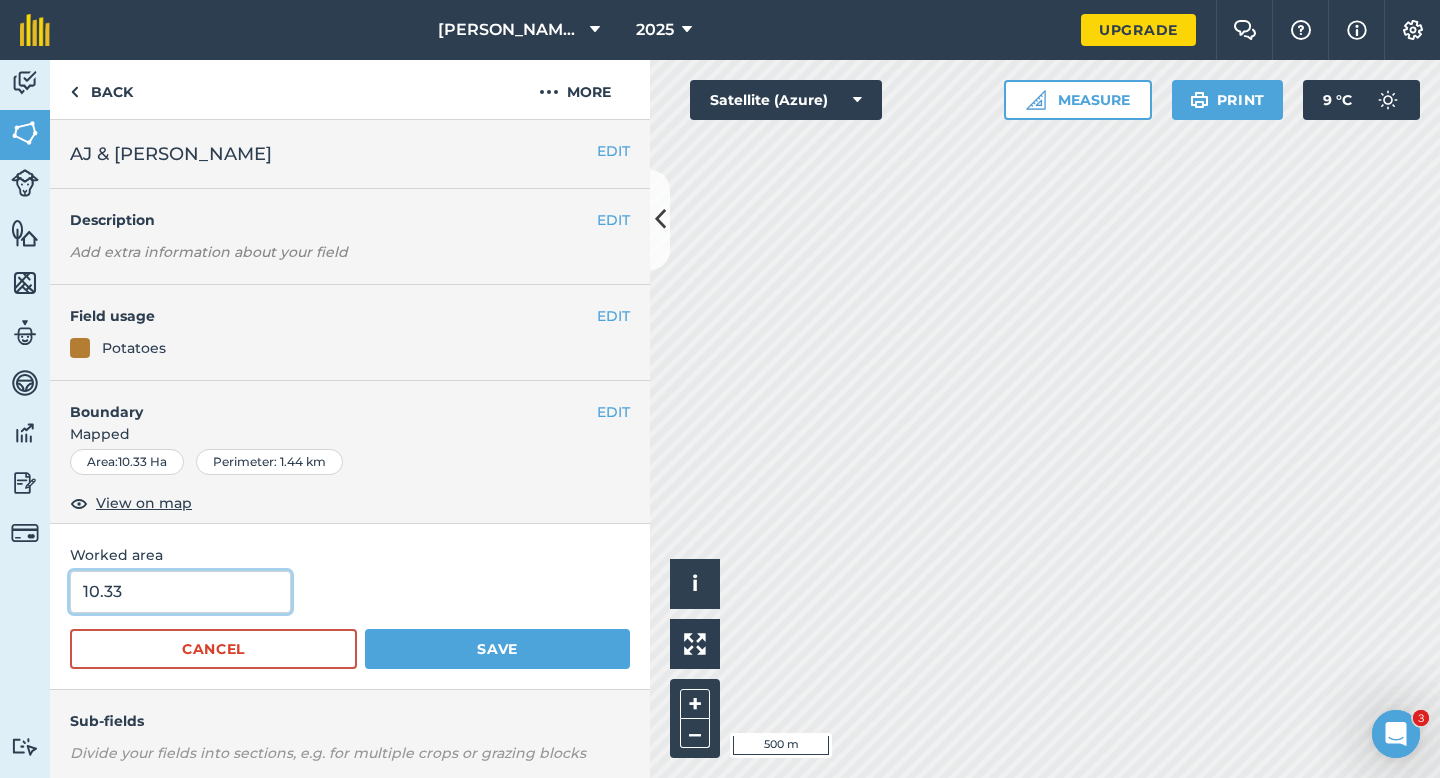 click on "10.33" at bounding box center [180, 592] 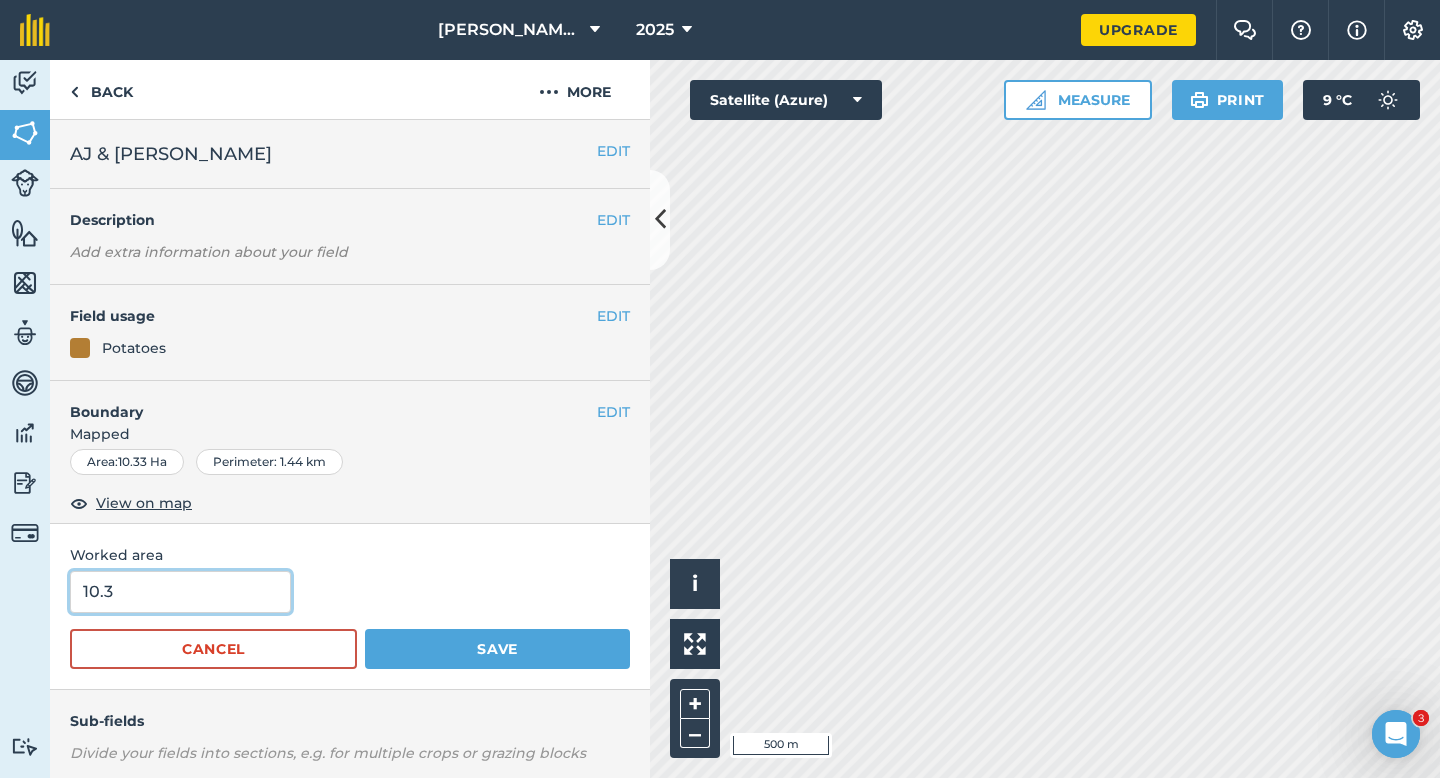 type on "10.3" 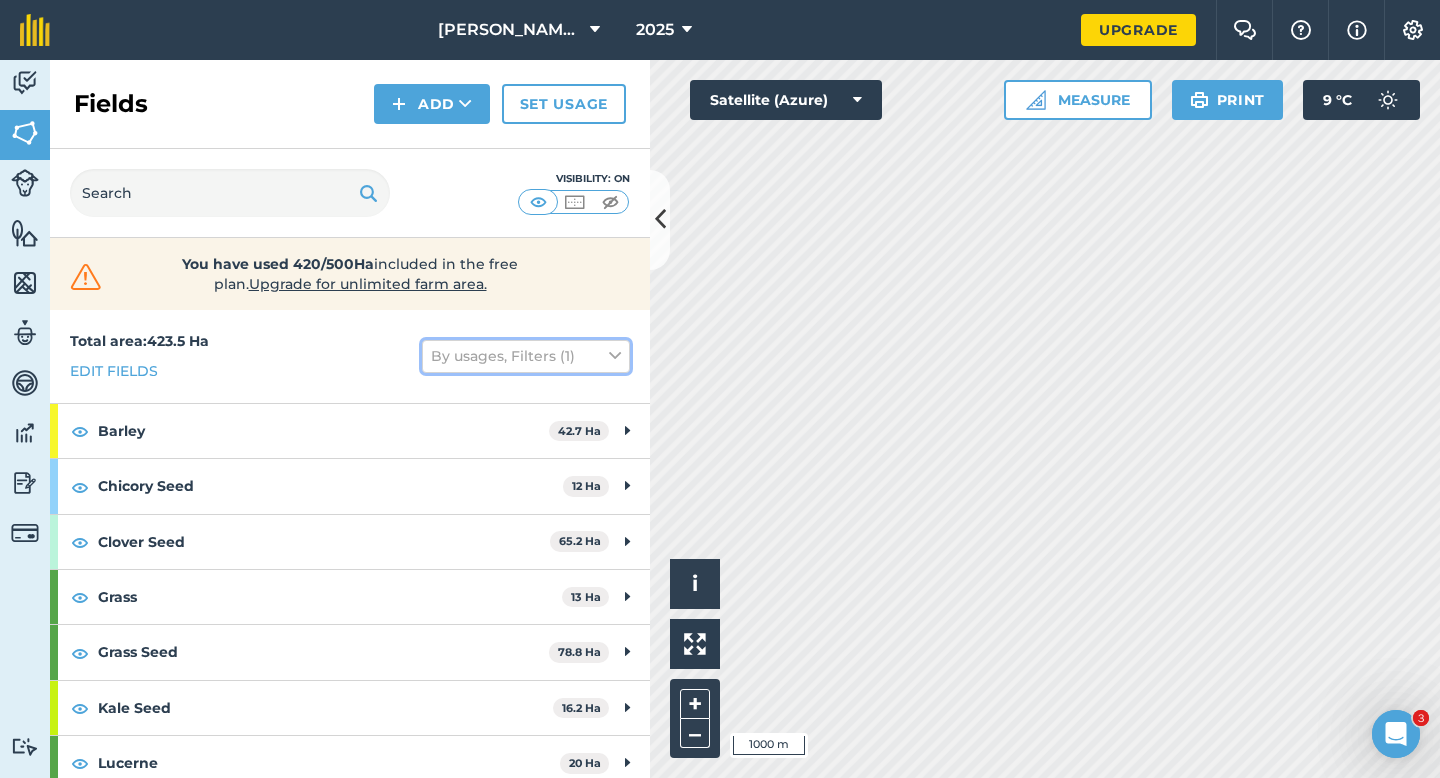 click on "By usages, Filters (1)" at bounding box center [526, 356] 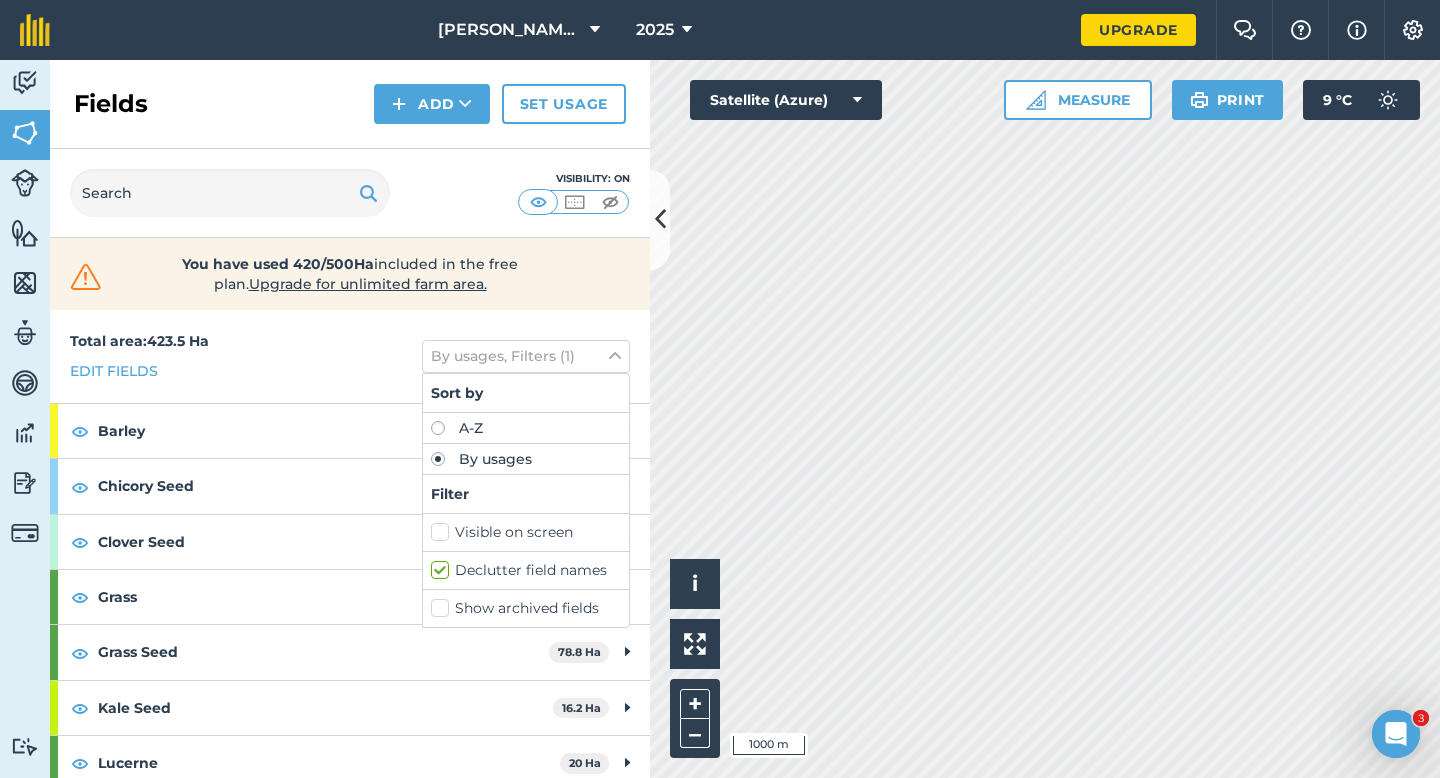 click on "Declutter field names" at bounding box center [526, 570] 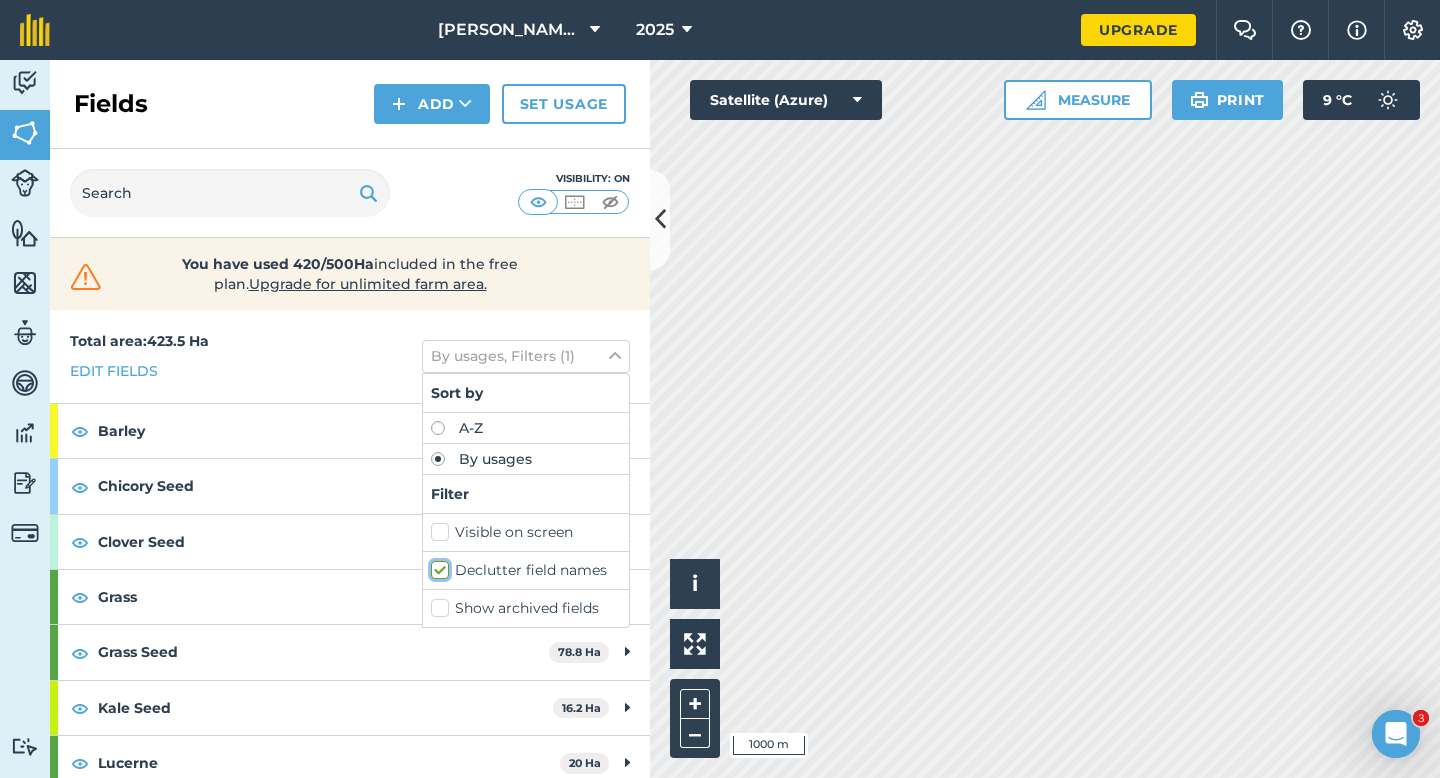 click on "Declutter field names" at bounding box center (437, 566) 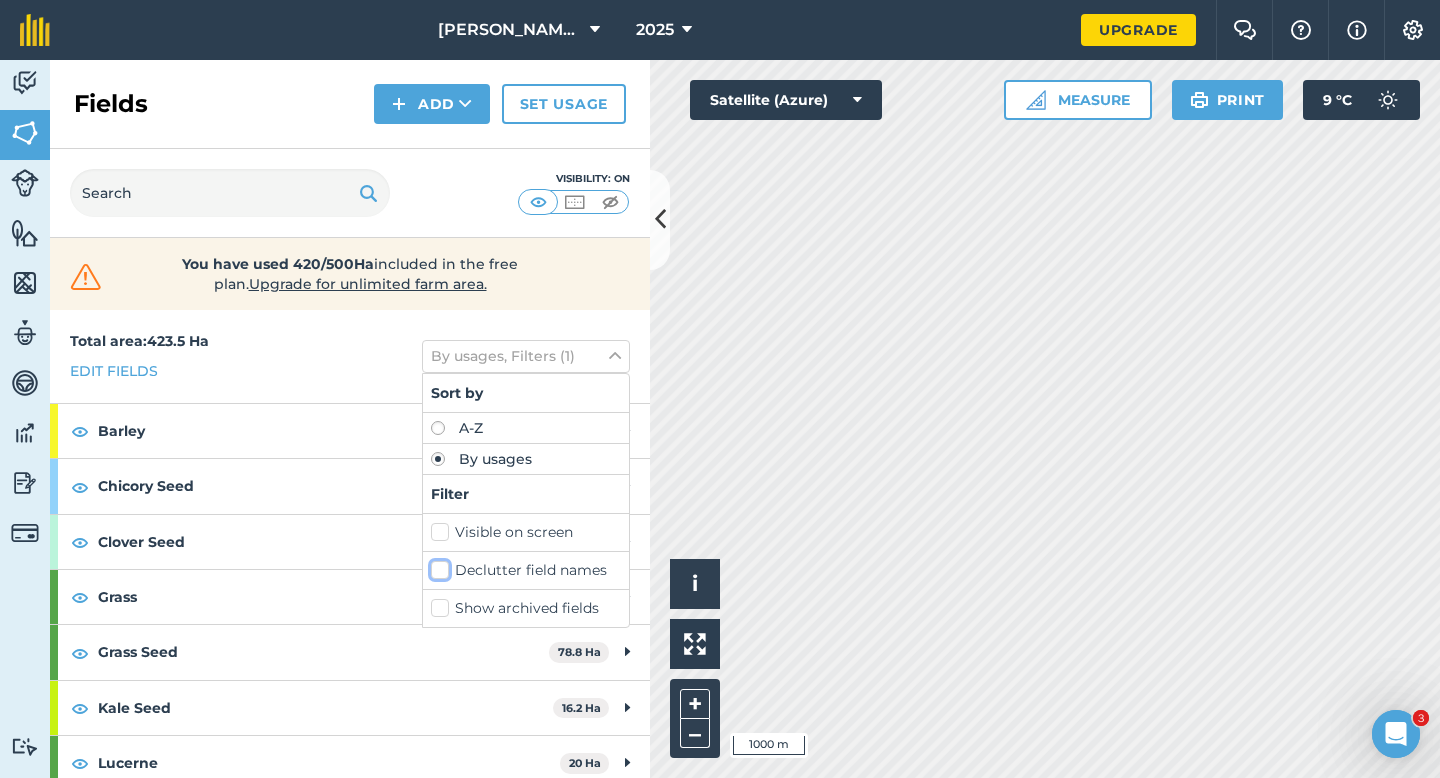checkbox on "false" 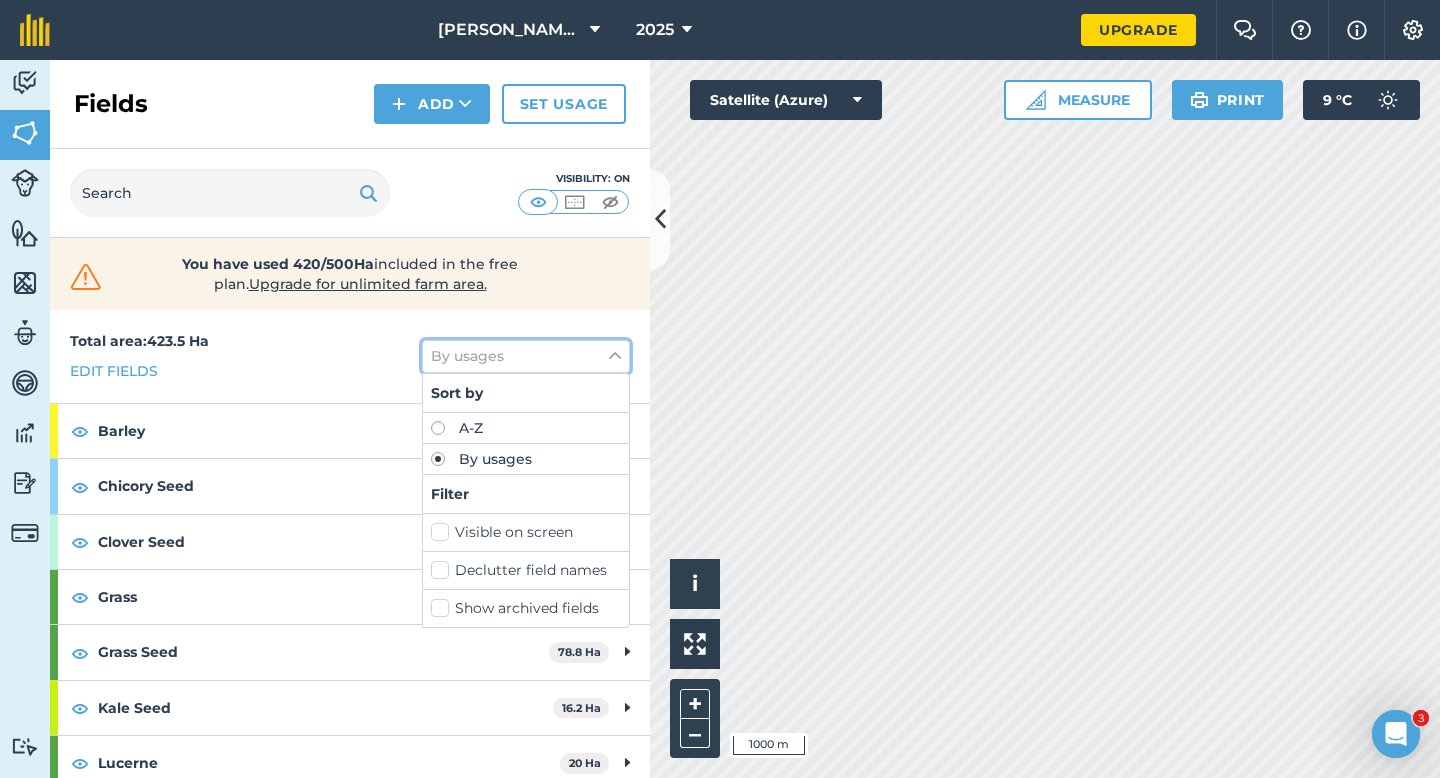 click on "By usages" at bounding box center (526, 356) 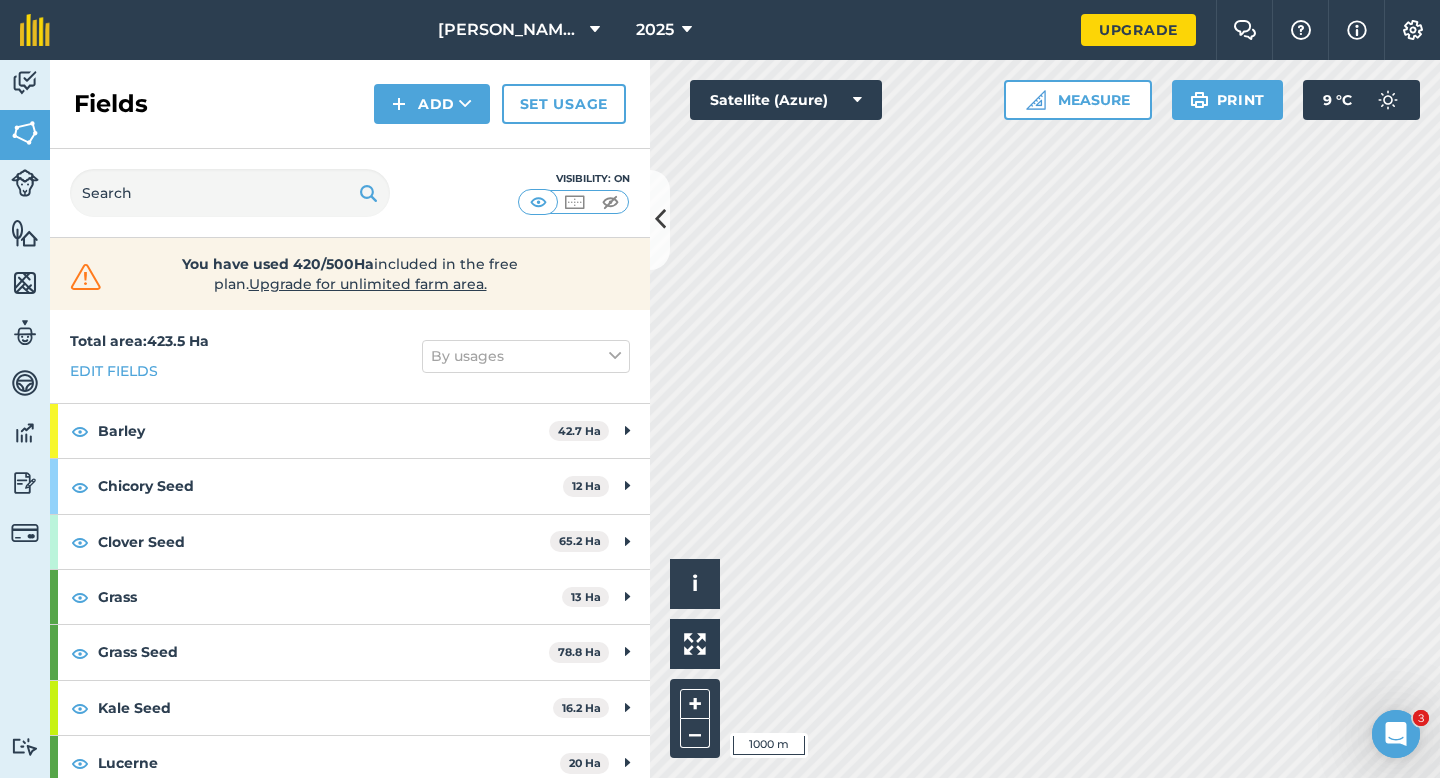 click on "You have used 420/500Ha  included in the free plan .  Upgrade for unlimited farm area." at bounding box center [350, 274] 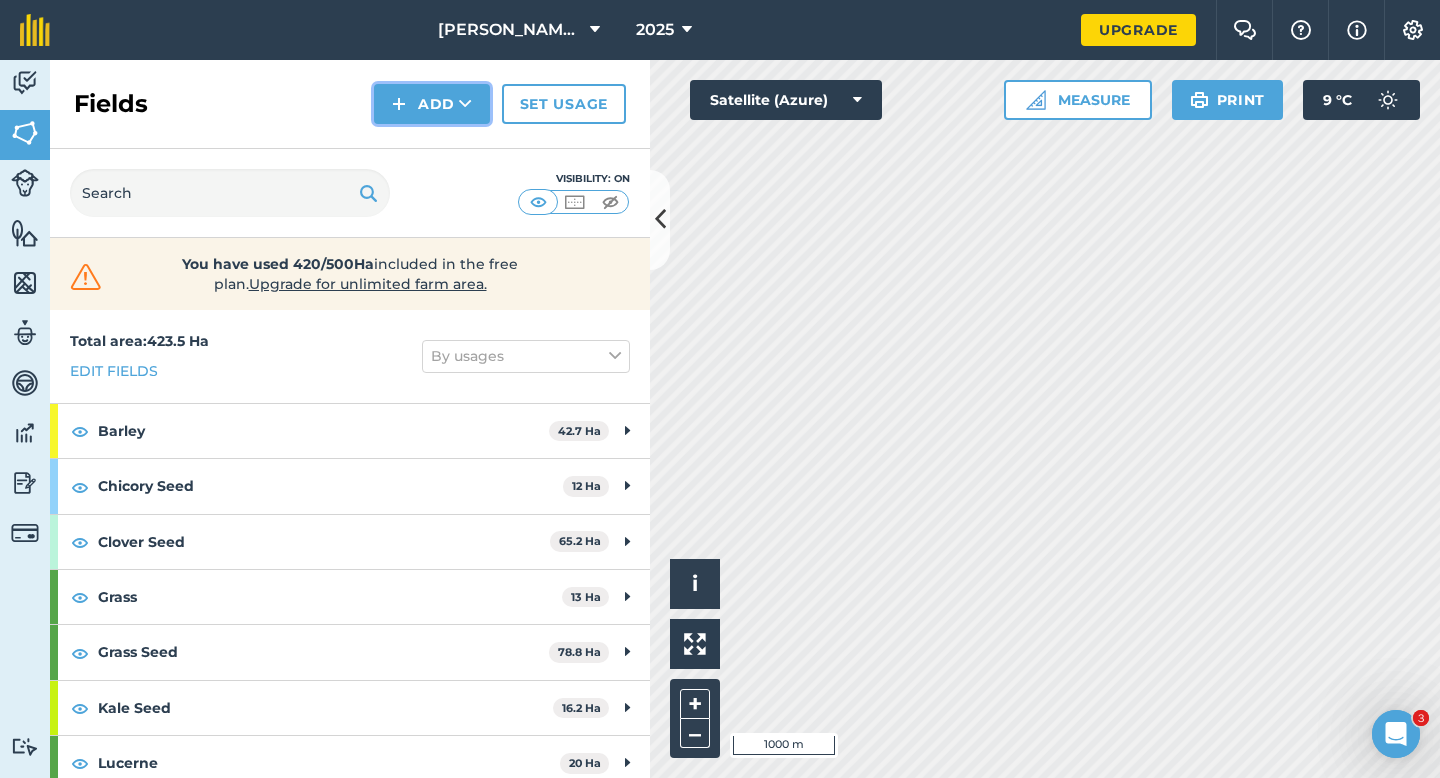 click at bounding box center [399, 104] 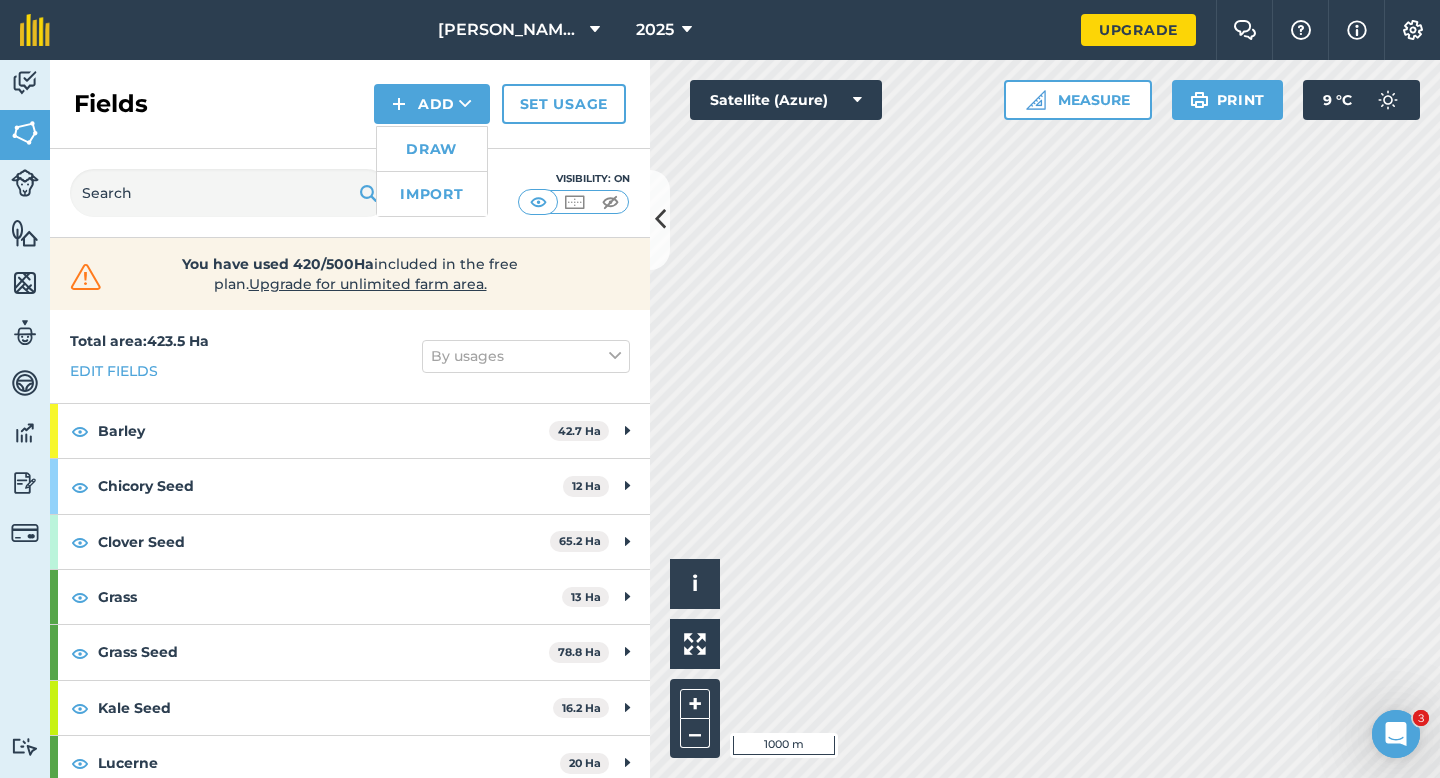 click on "Draw" at bounding box center (432, 149) 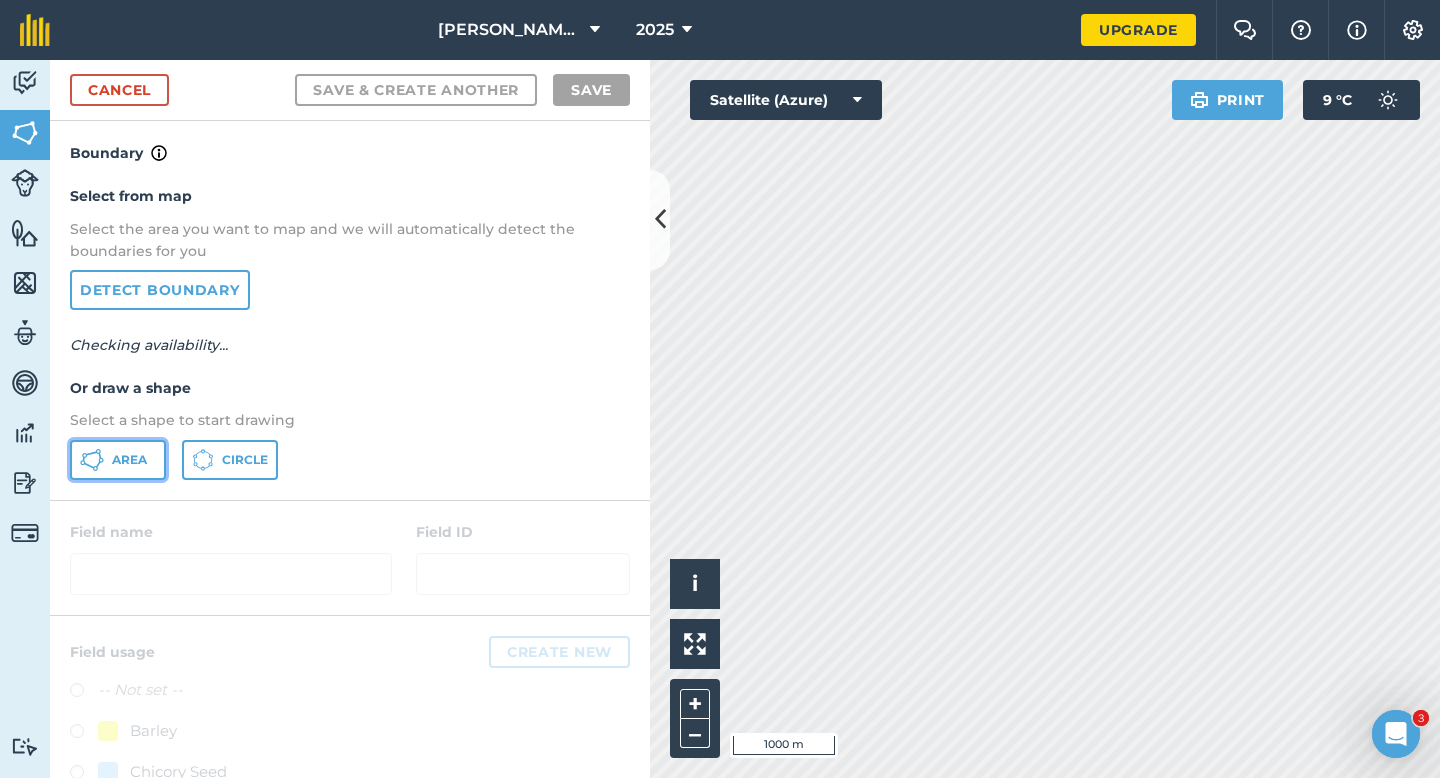 click 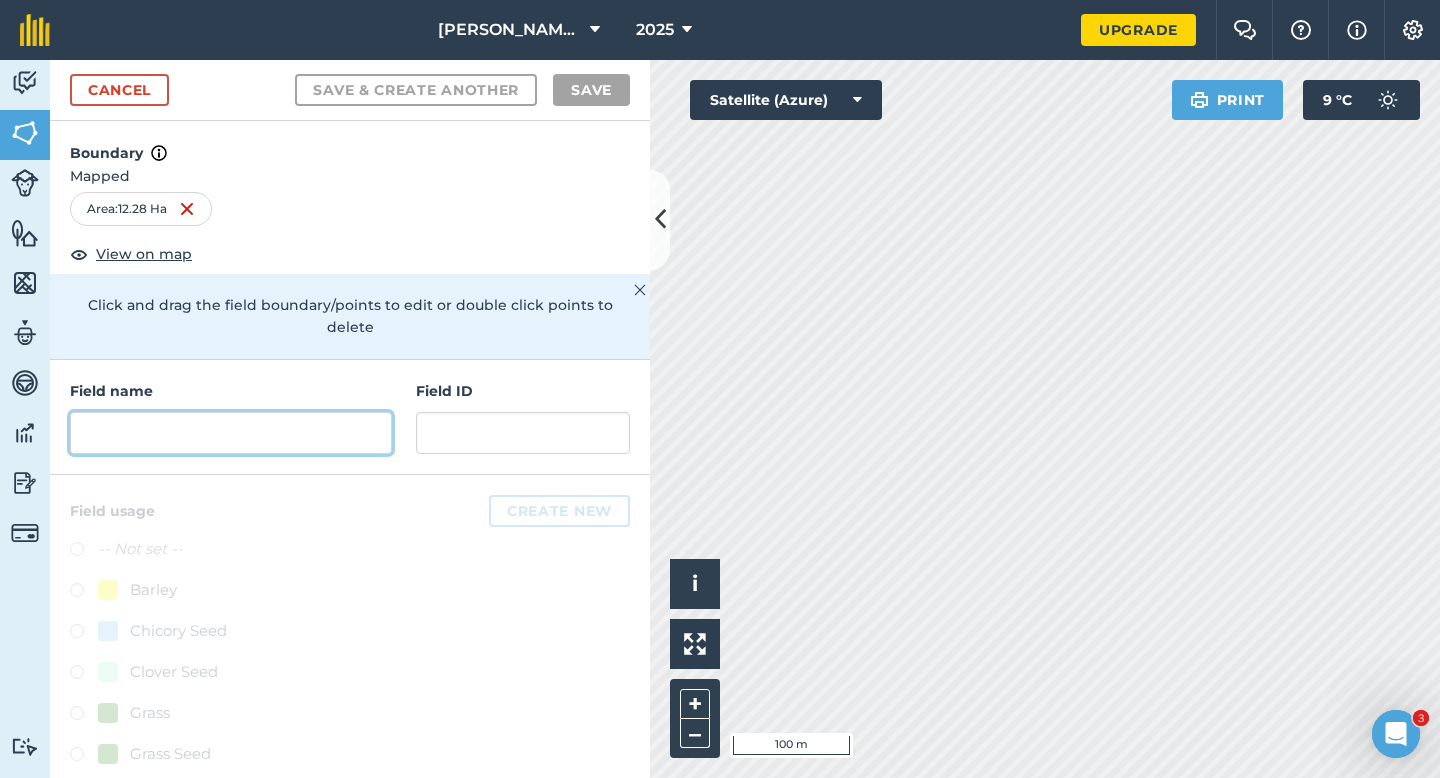 click at bounding box center (231, 433) 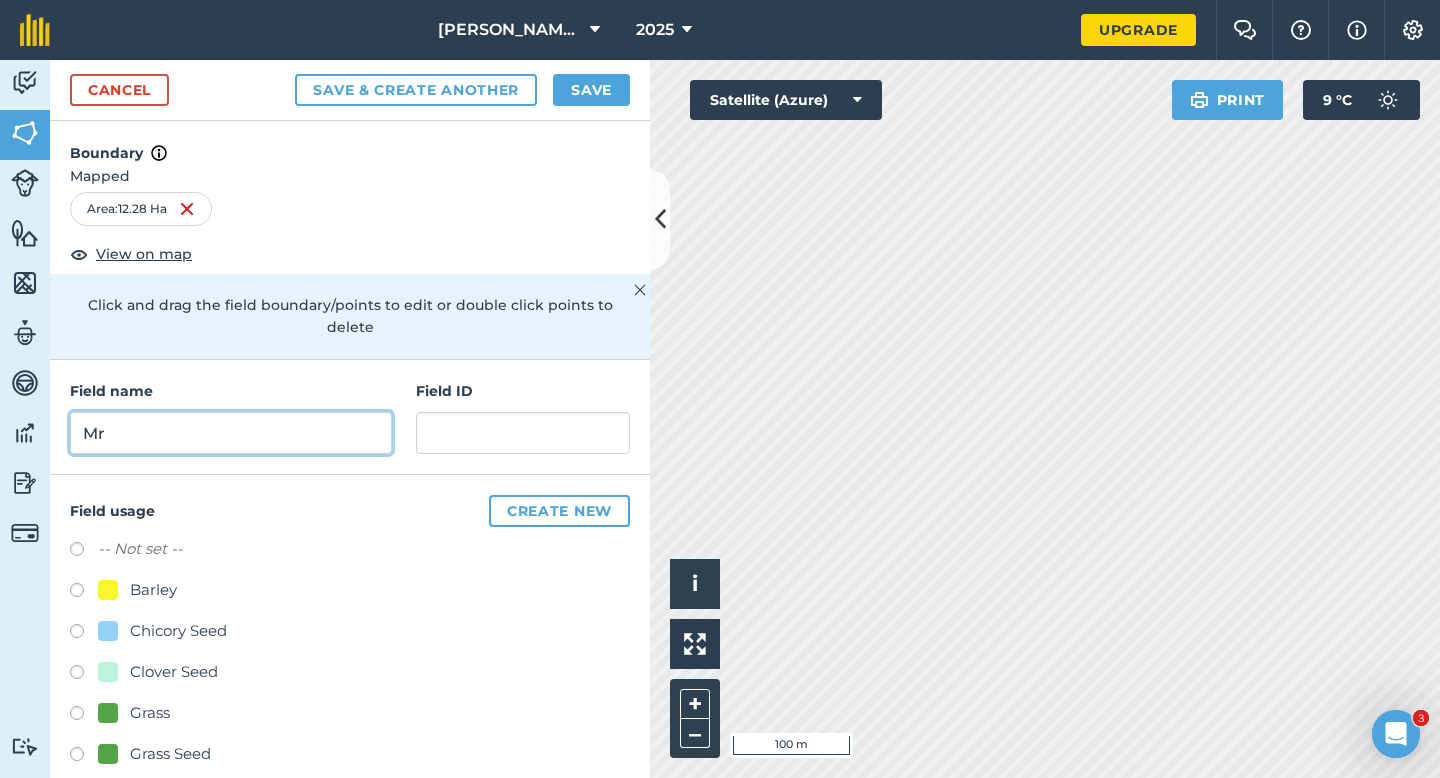 type on "M" 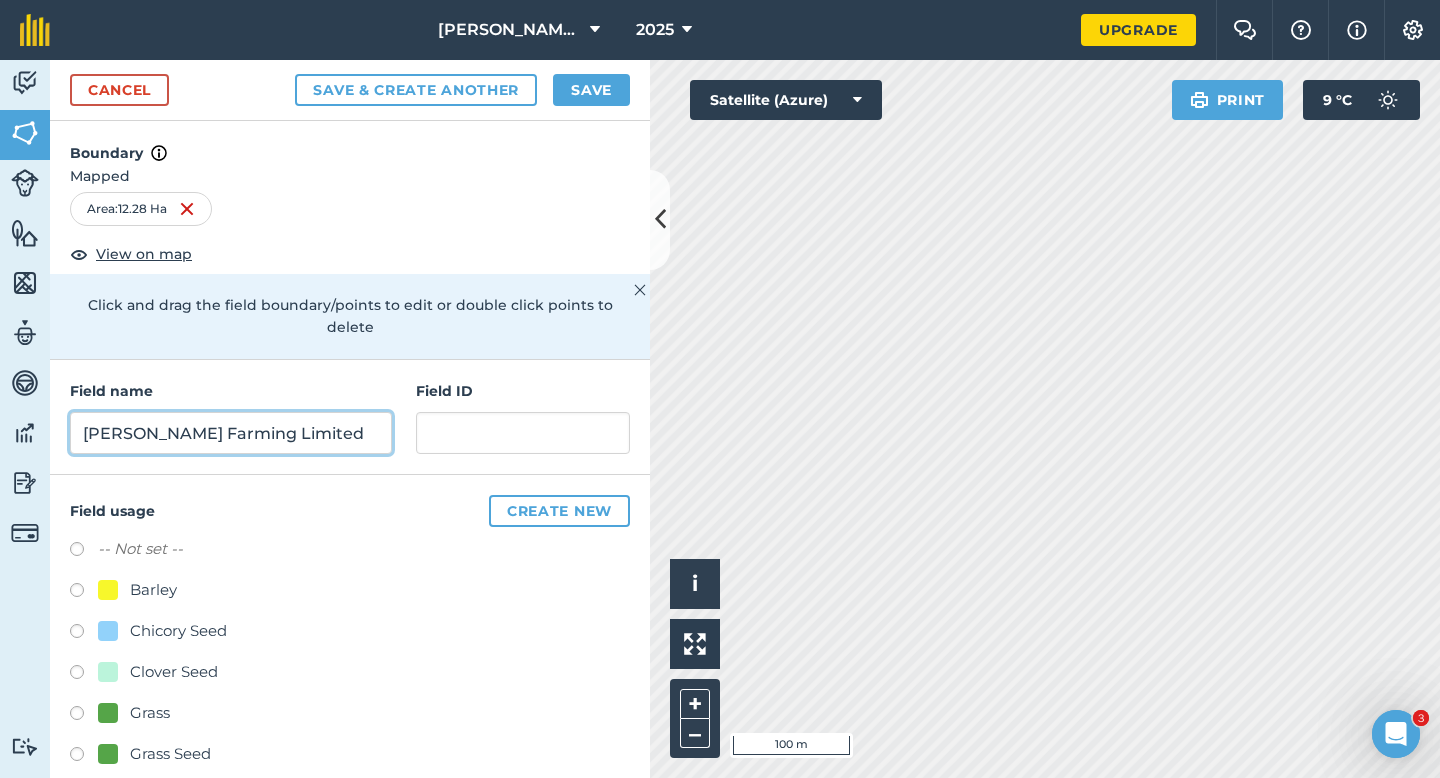 scroll, scrollTop: 291, scrollLeft: 0, axis: vertical 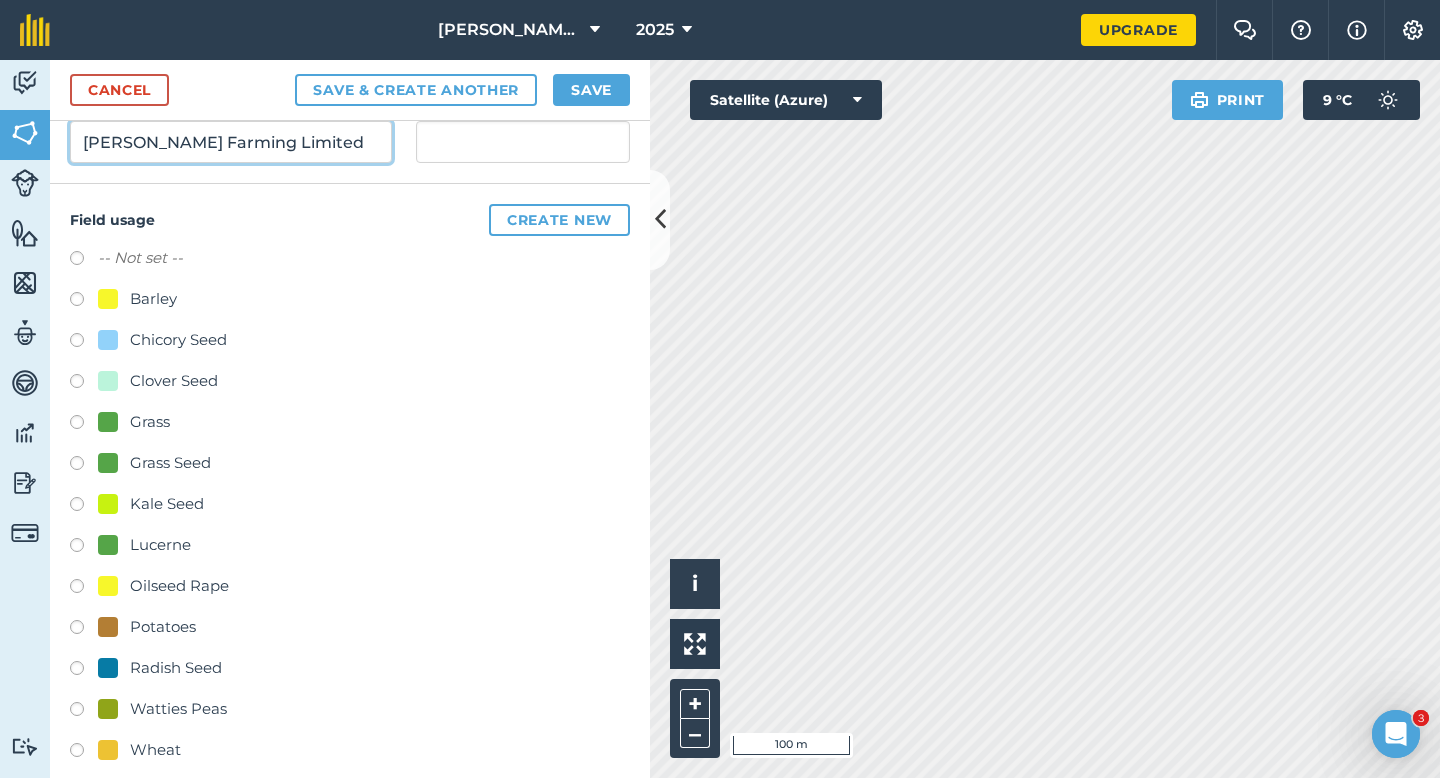 type on "[PERSON_NAME] Farming Limited" 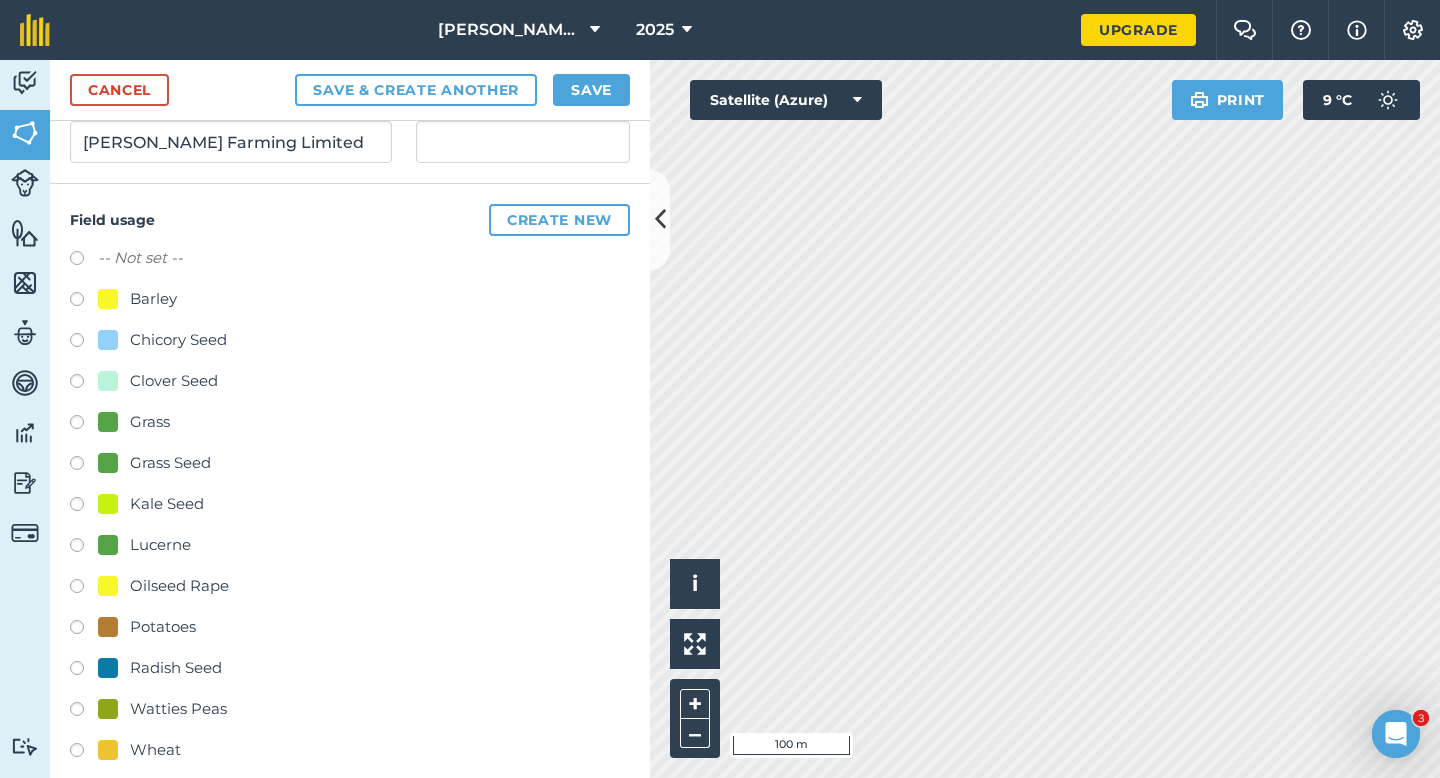click on "Potatoes" at bounding box center [163, 627] 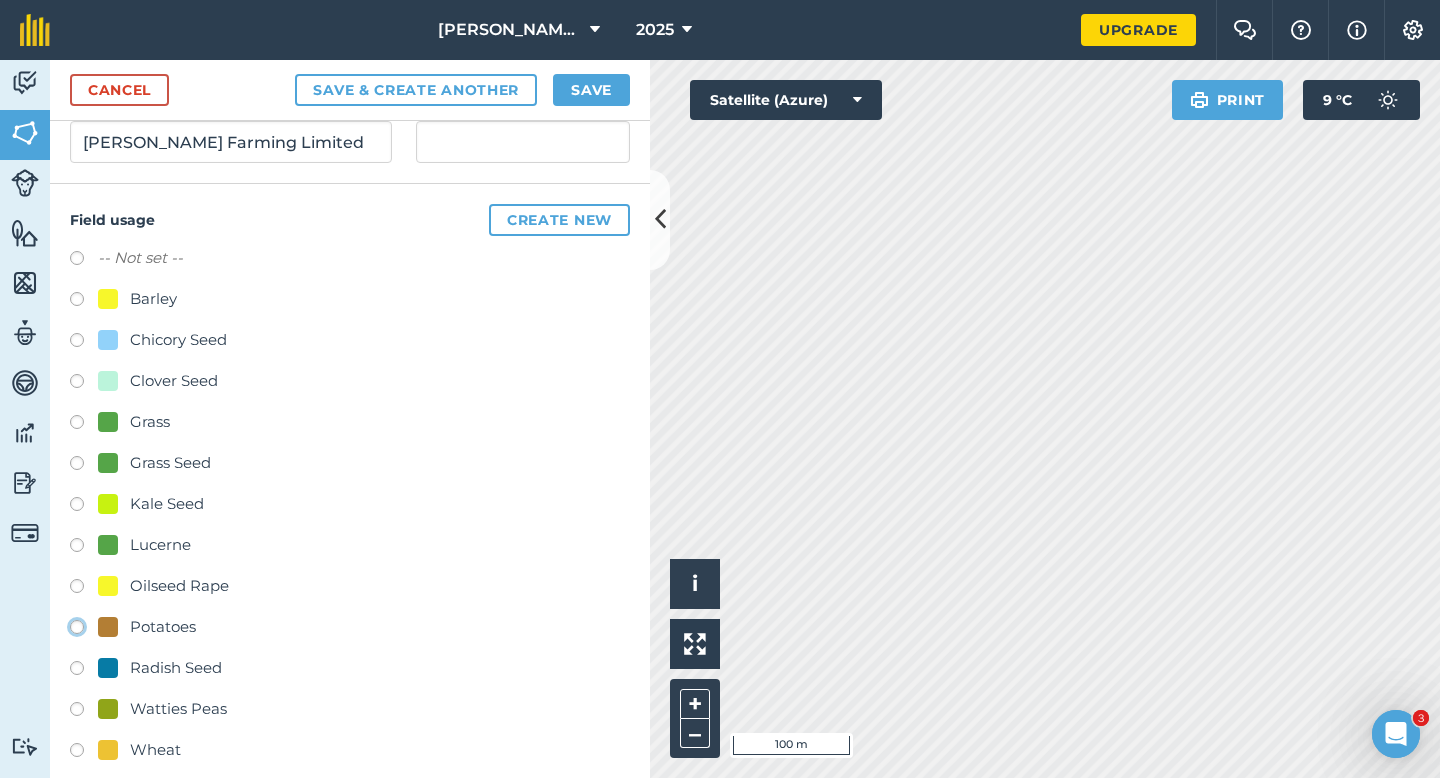 click on "Potatoes" at bounding box center [-9923, 626] 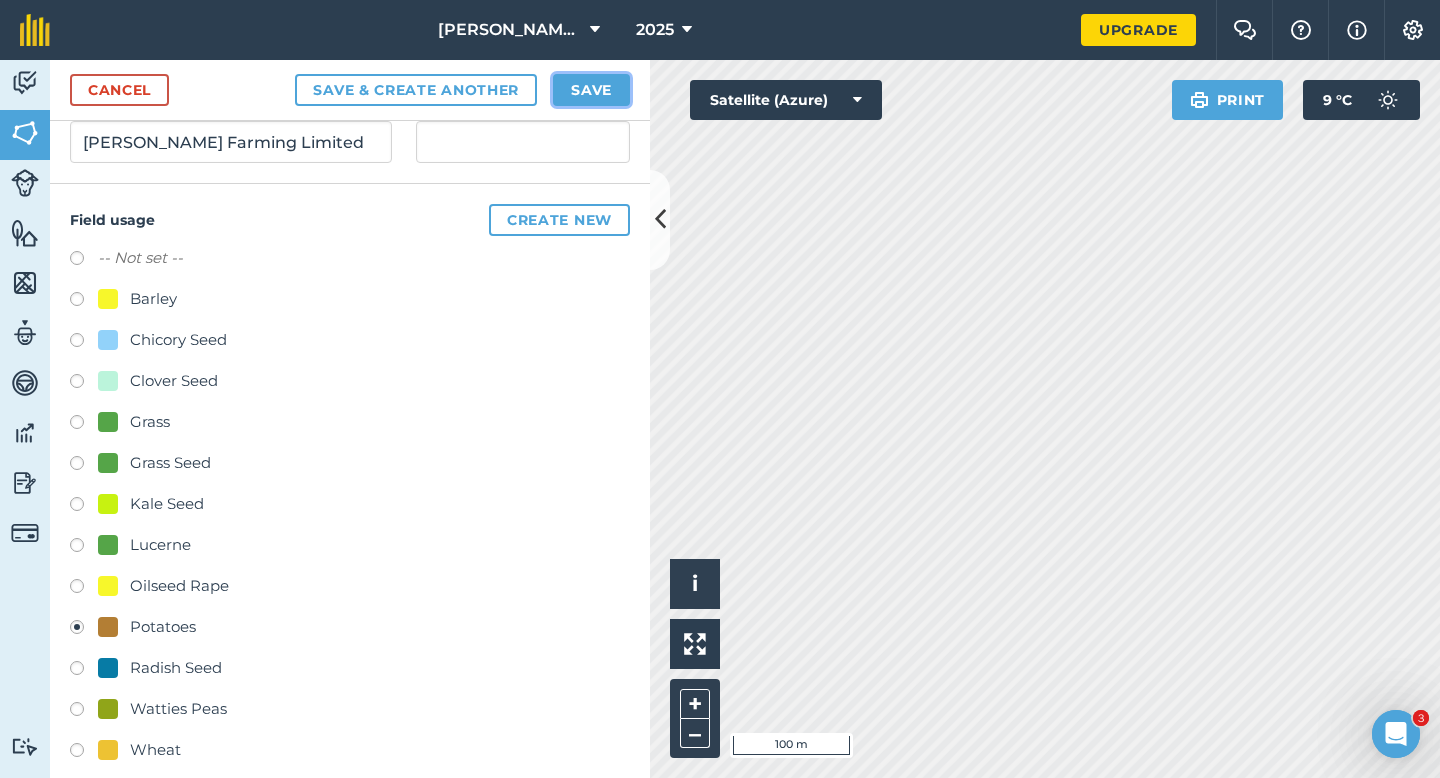 click on "Save" at bounding box center [591, 90] 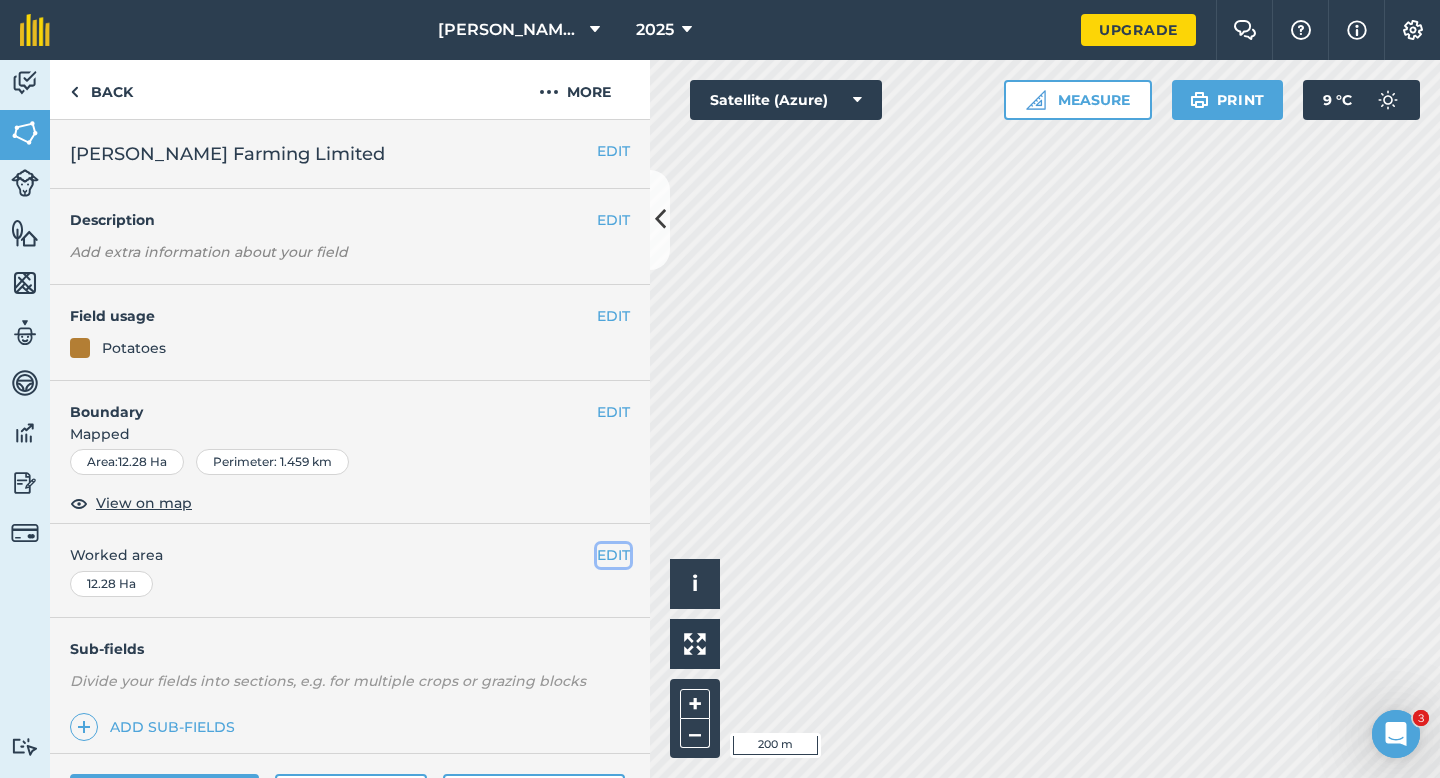 click on "EDIT" at bounding box center [613, 555] 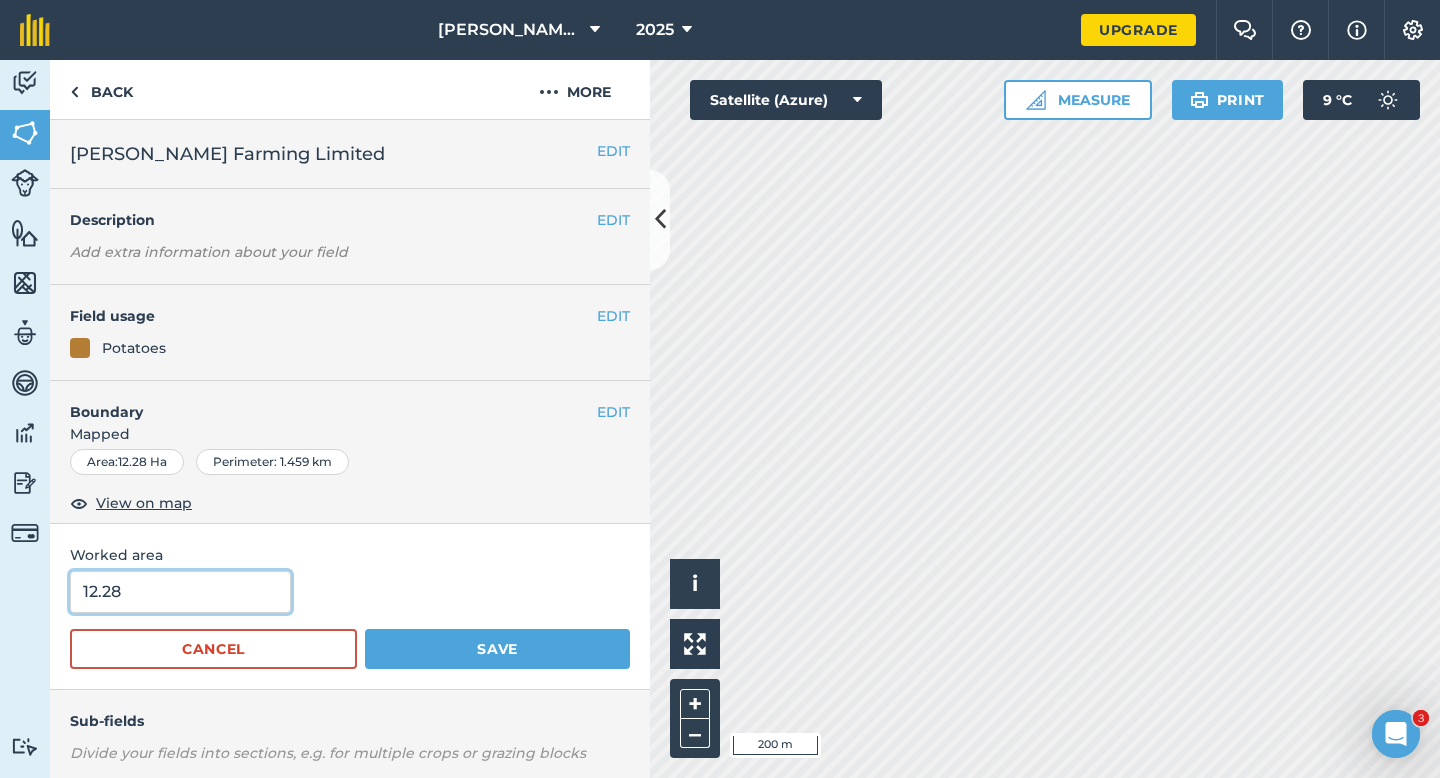 click on "12.28" at bounding box center [180, 592] 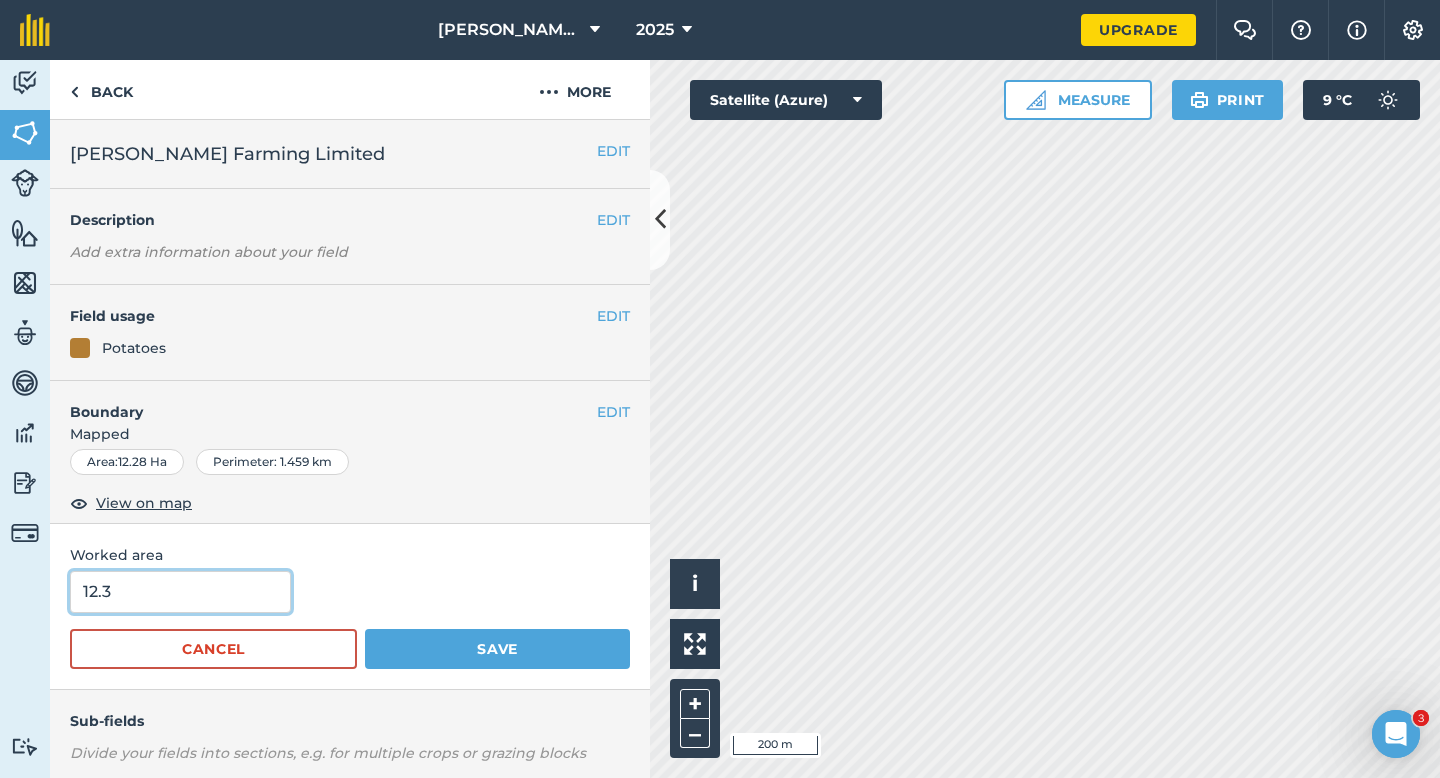 type on "12.3" 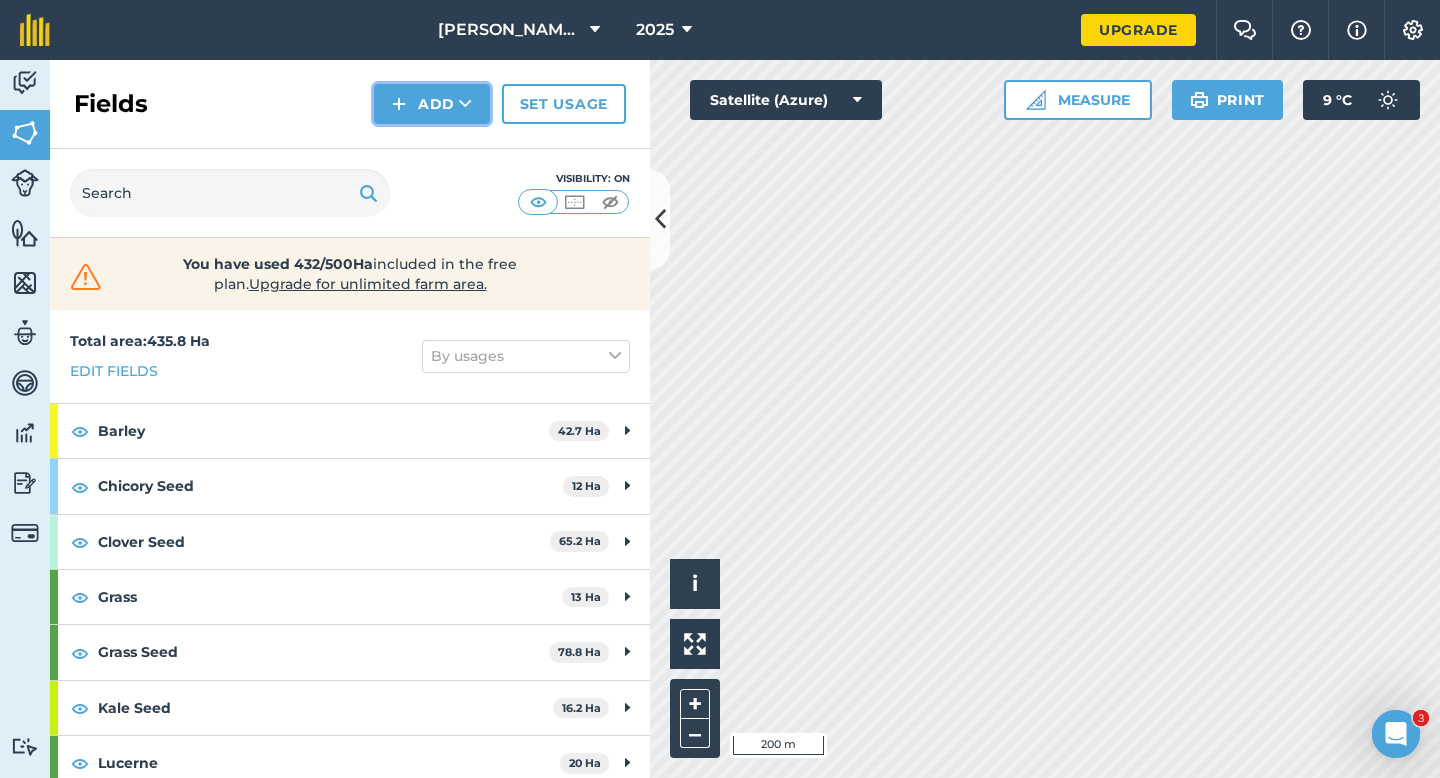 click on "Add" at bounding box center (432, 104) 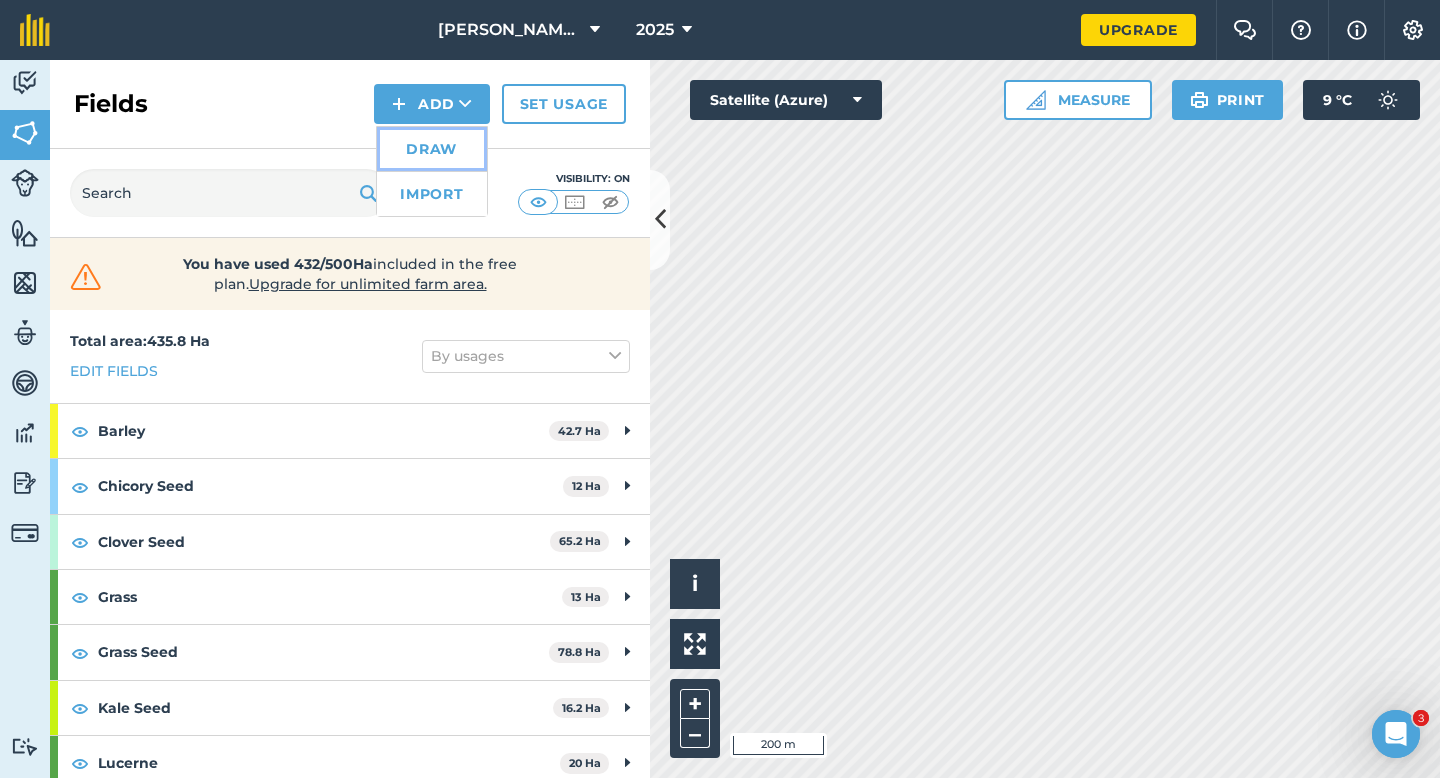 click on "Draw" at bounding box center (432, 149) 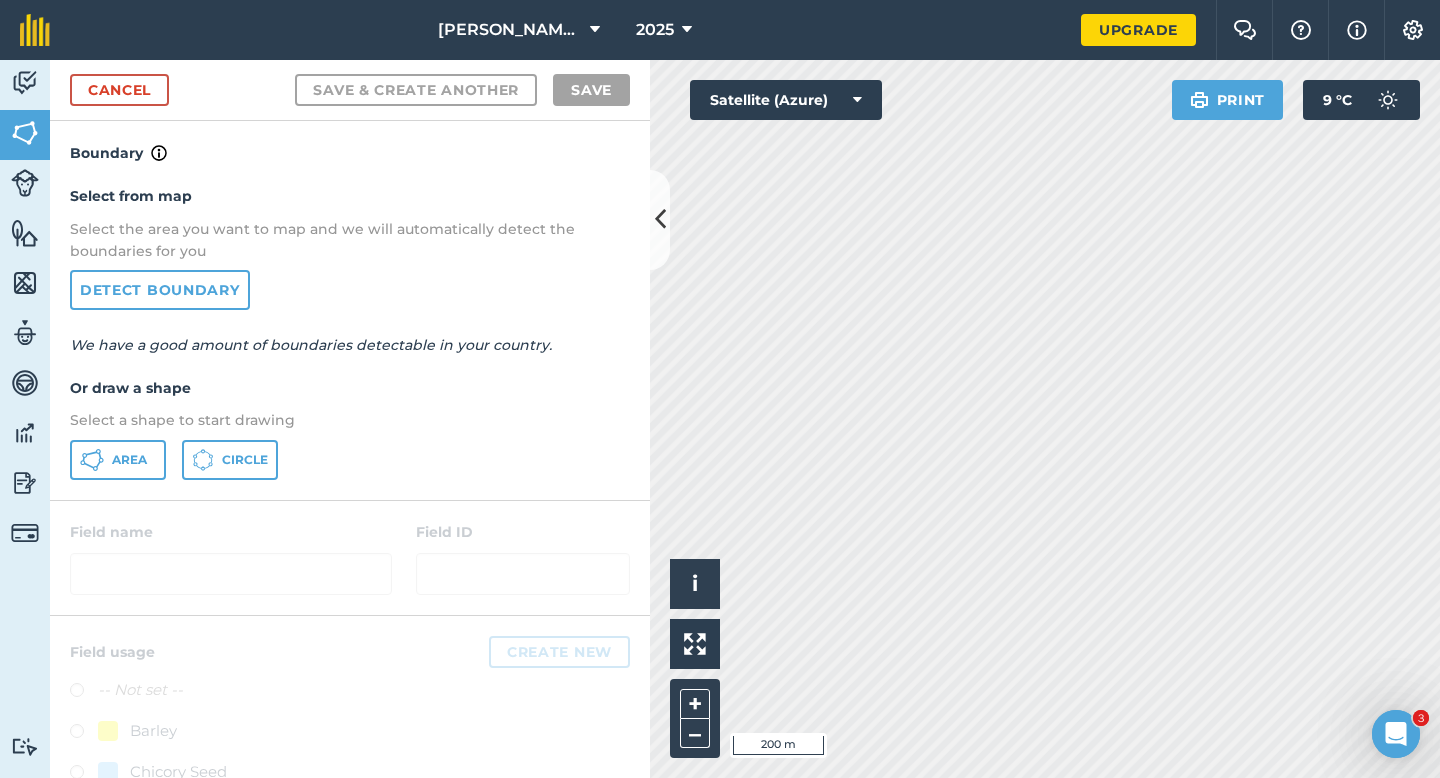 click on "Area Circle" at bounding box center [350, 460] 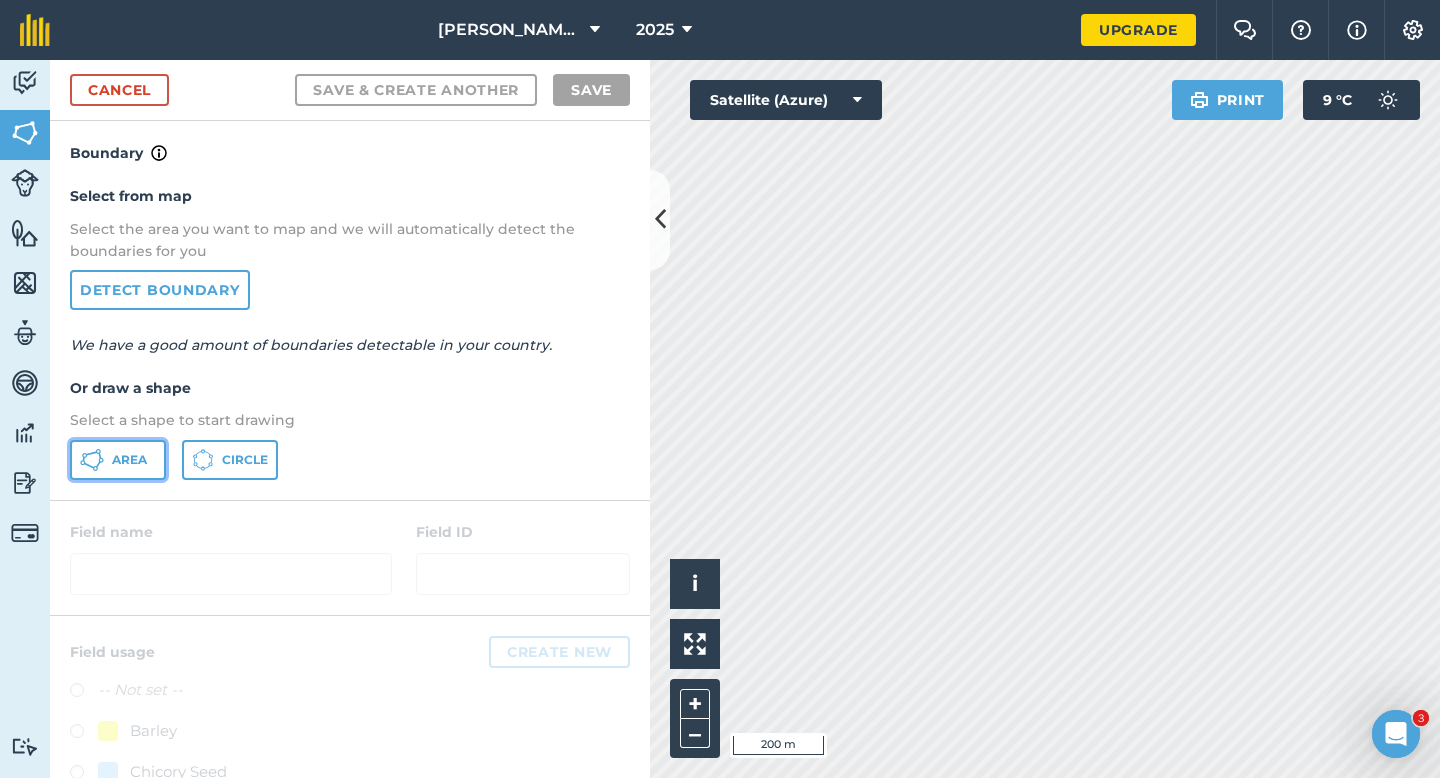 click on "Area" at bounding box center (118, 460) 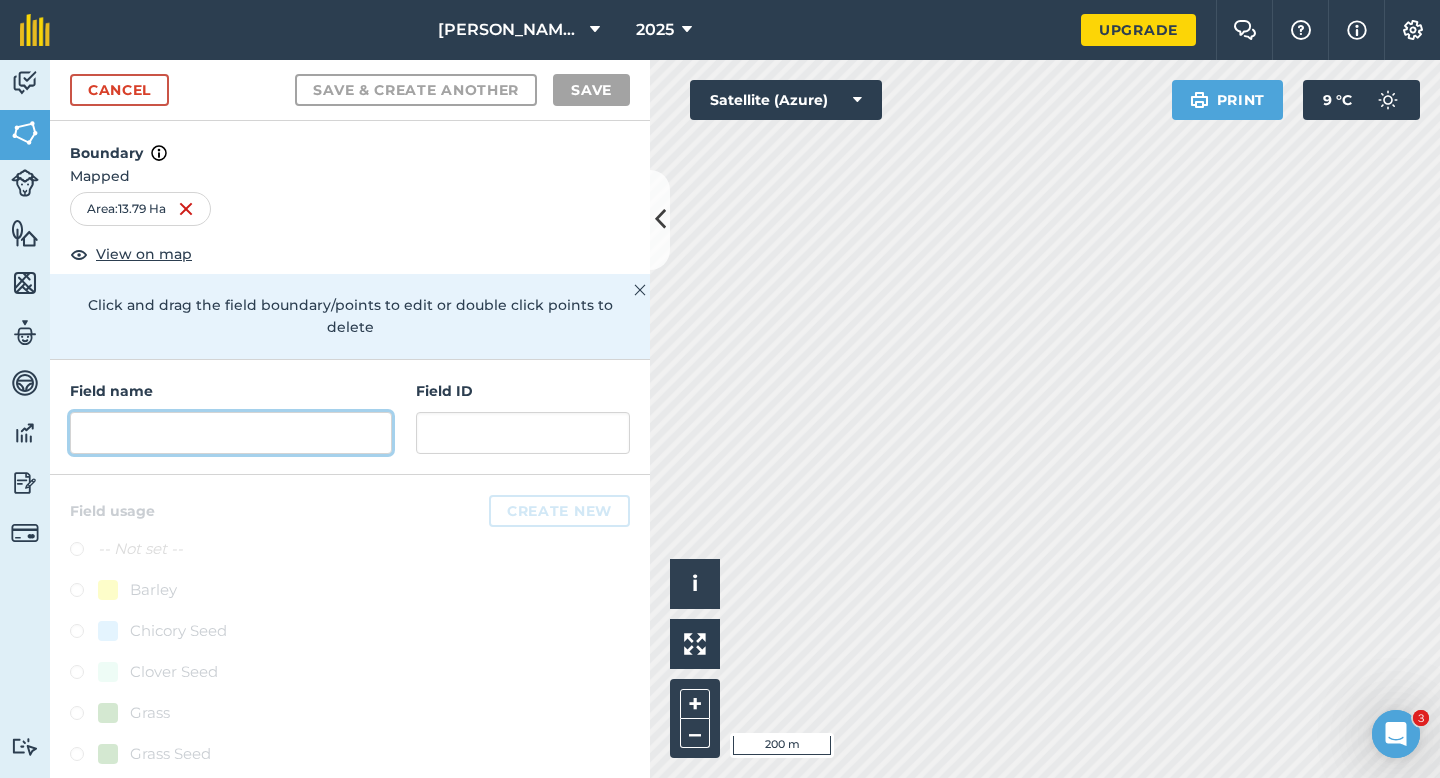 click at bounding box center (231, 433) 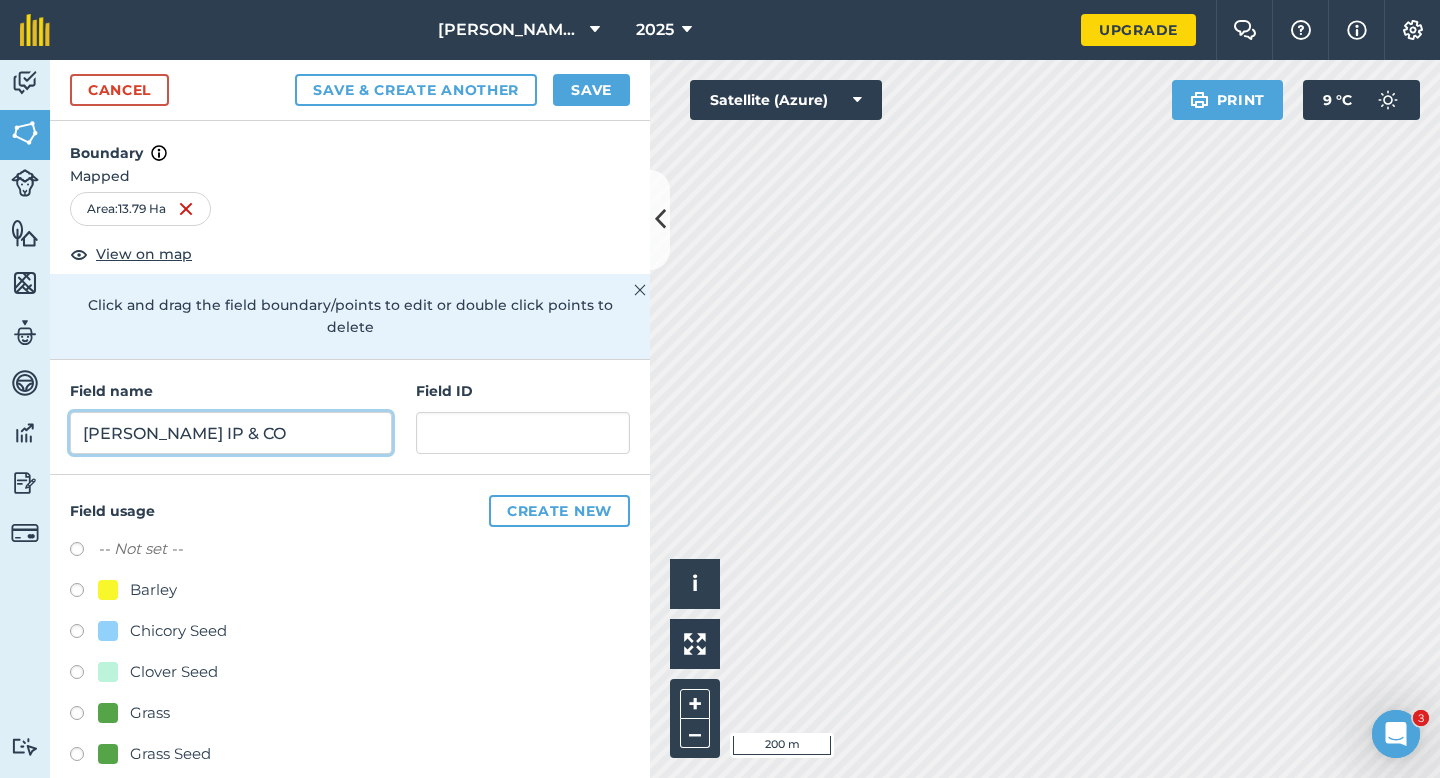 scroll, scrollTop: 172, scrollLeft: 0, axis: vertical 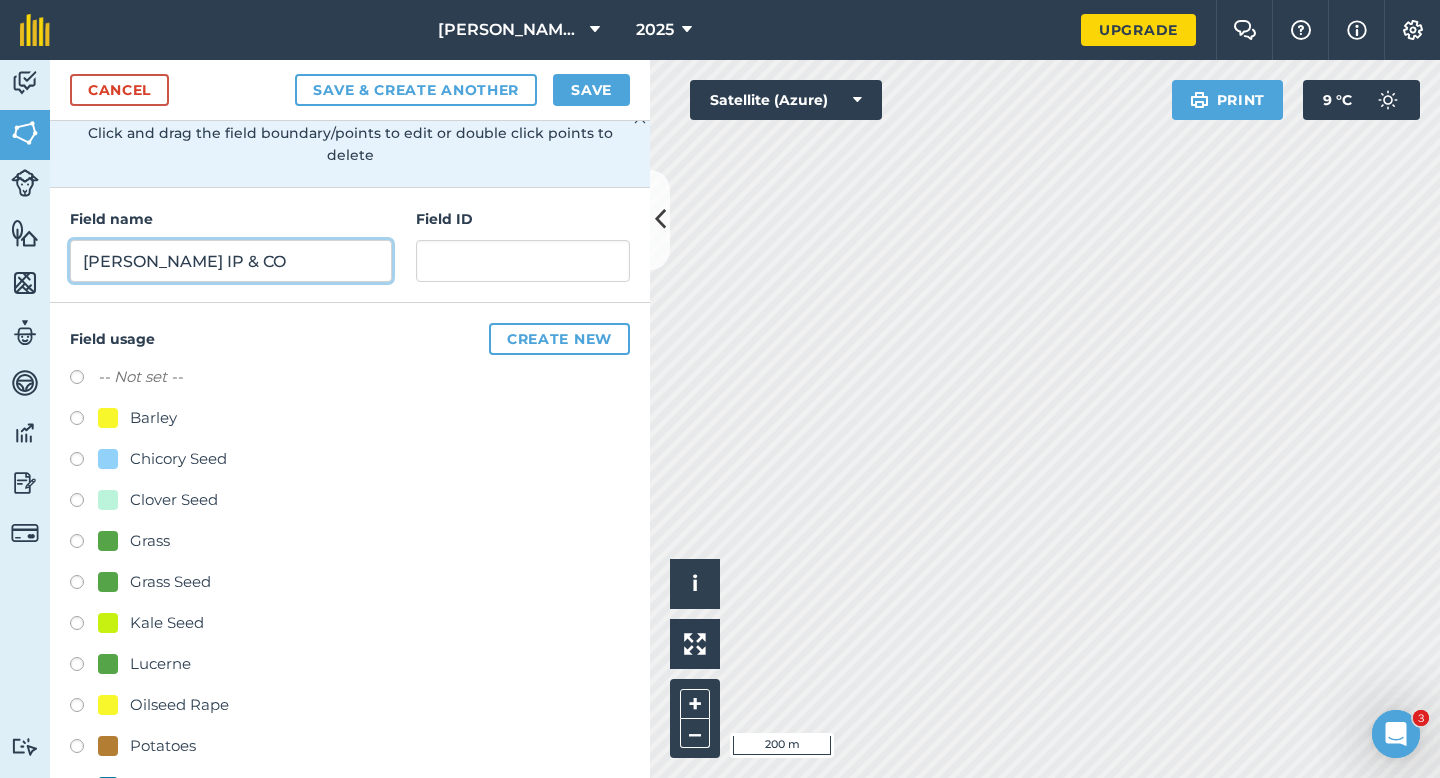 type on "[PERSON_NAME] IP & CO" 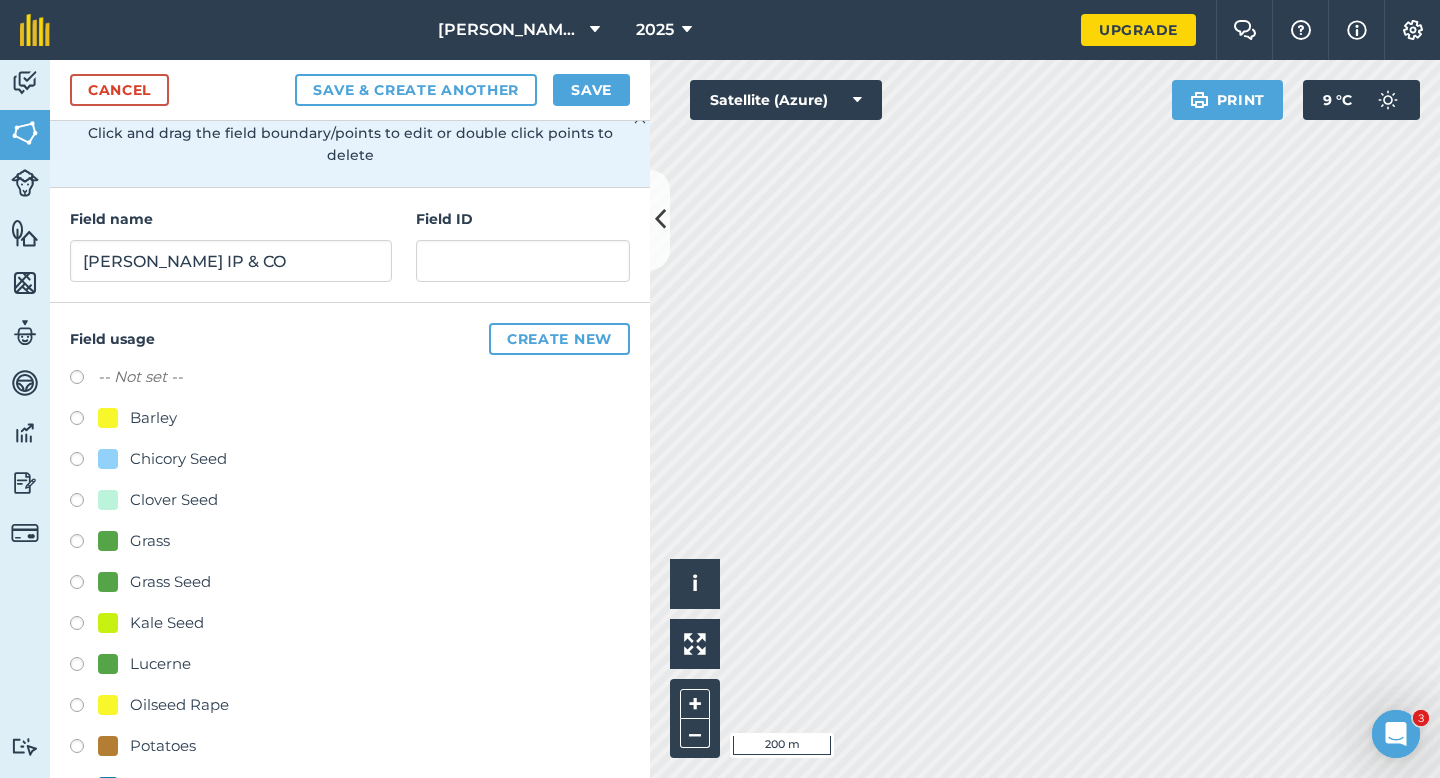 click on "Potatoes" at bounding box center (163, 746) 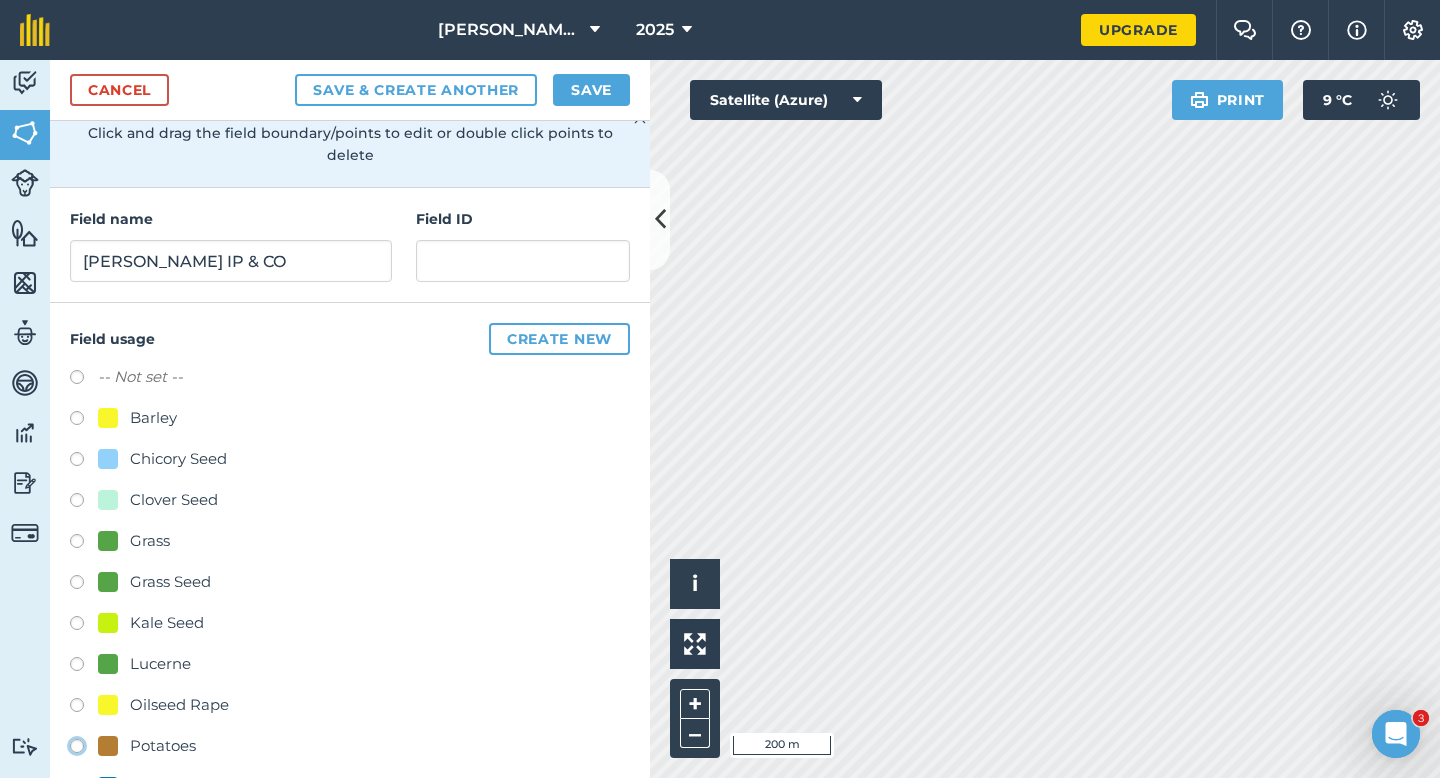 click on "Potatoes" at bounding box center (-9923, 745) 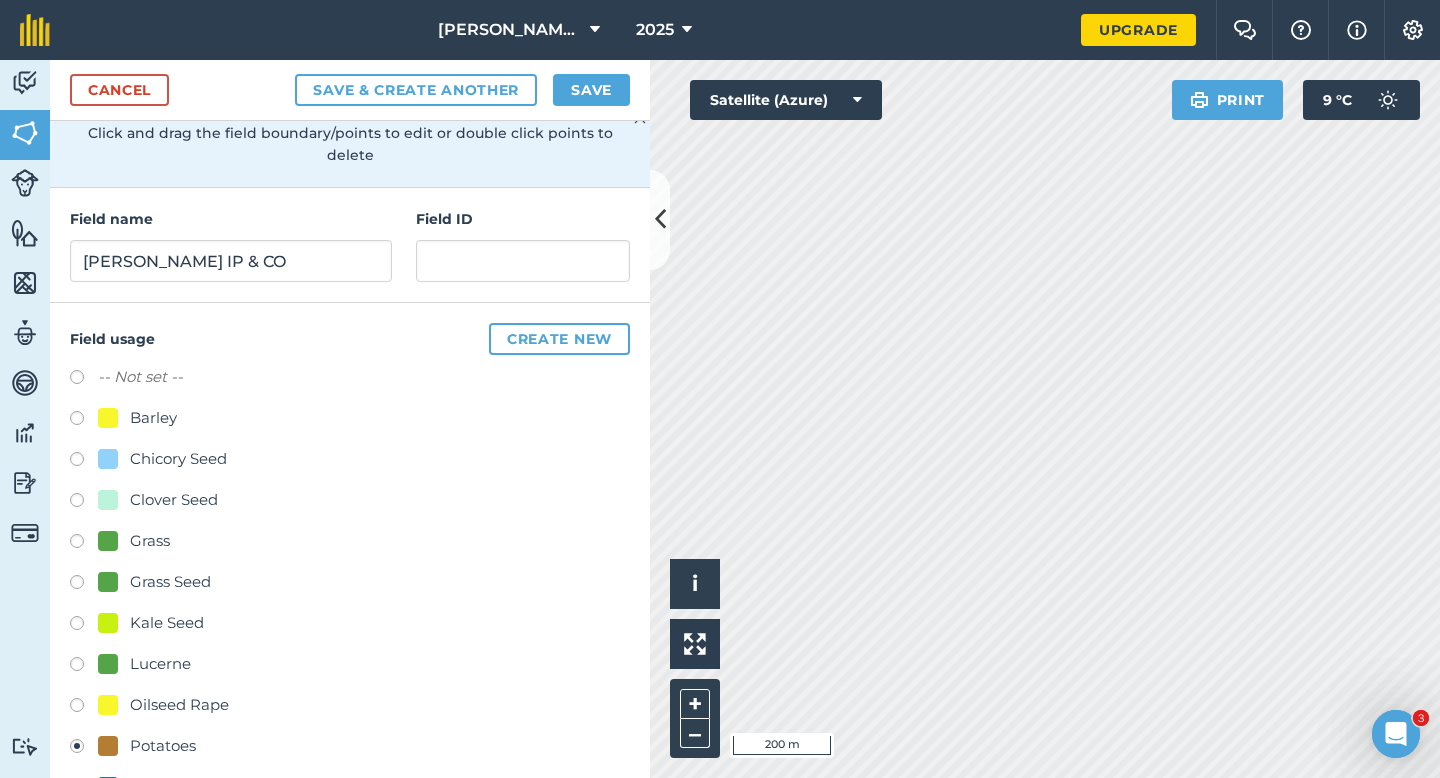 click on "Cancel Save & Create Another Save" at bounding box center [350, 90] 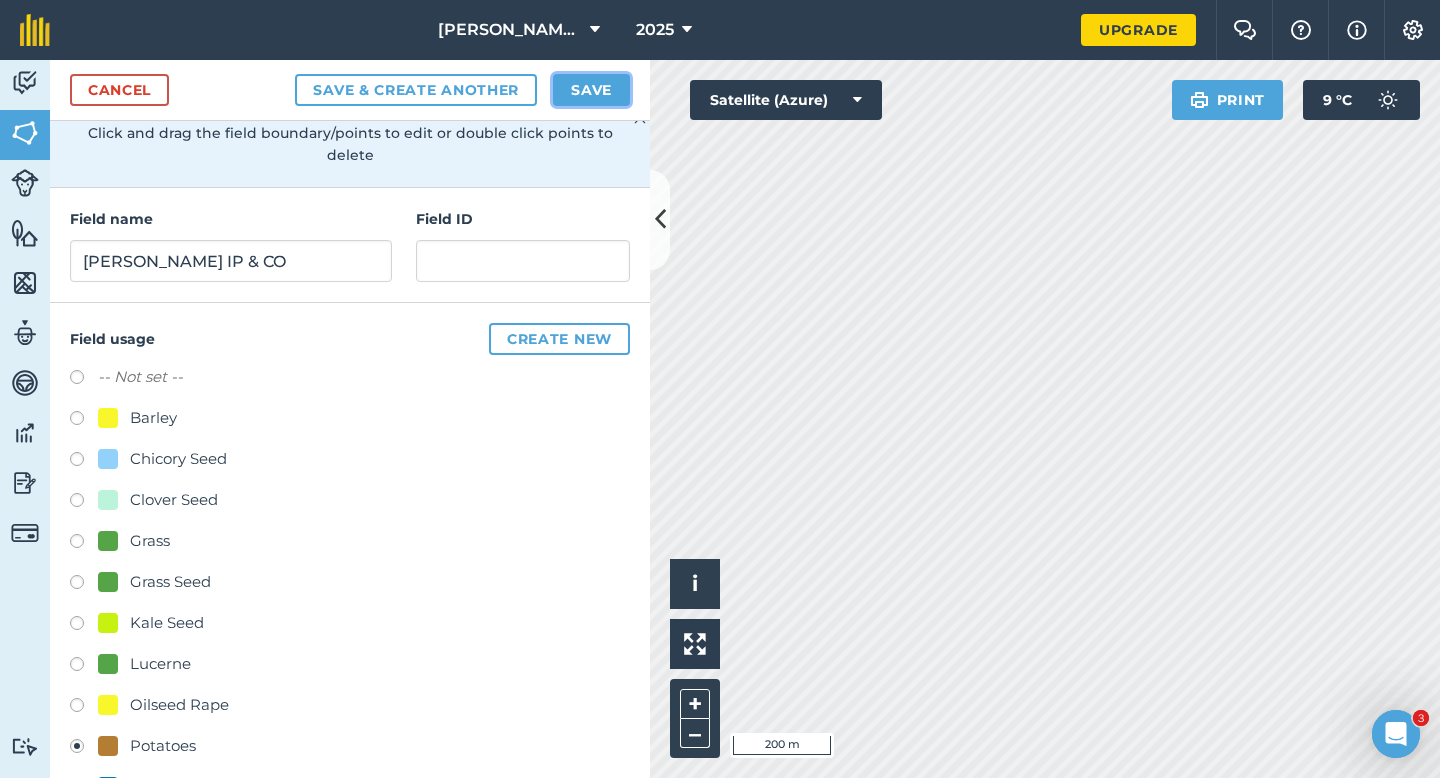click on "Save" at bounding box center (591, 90) 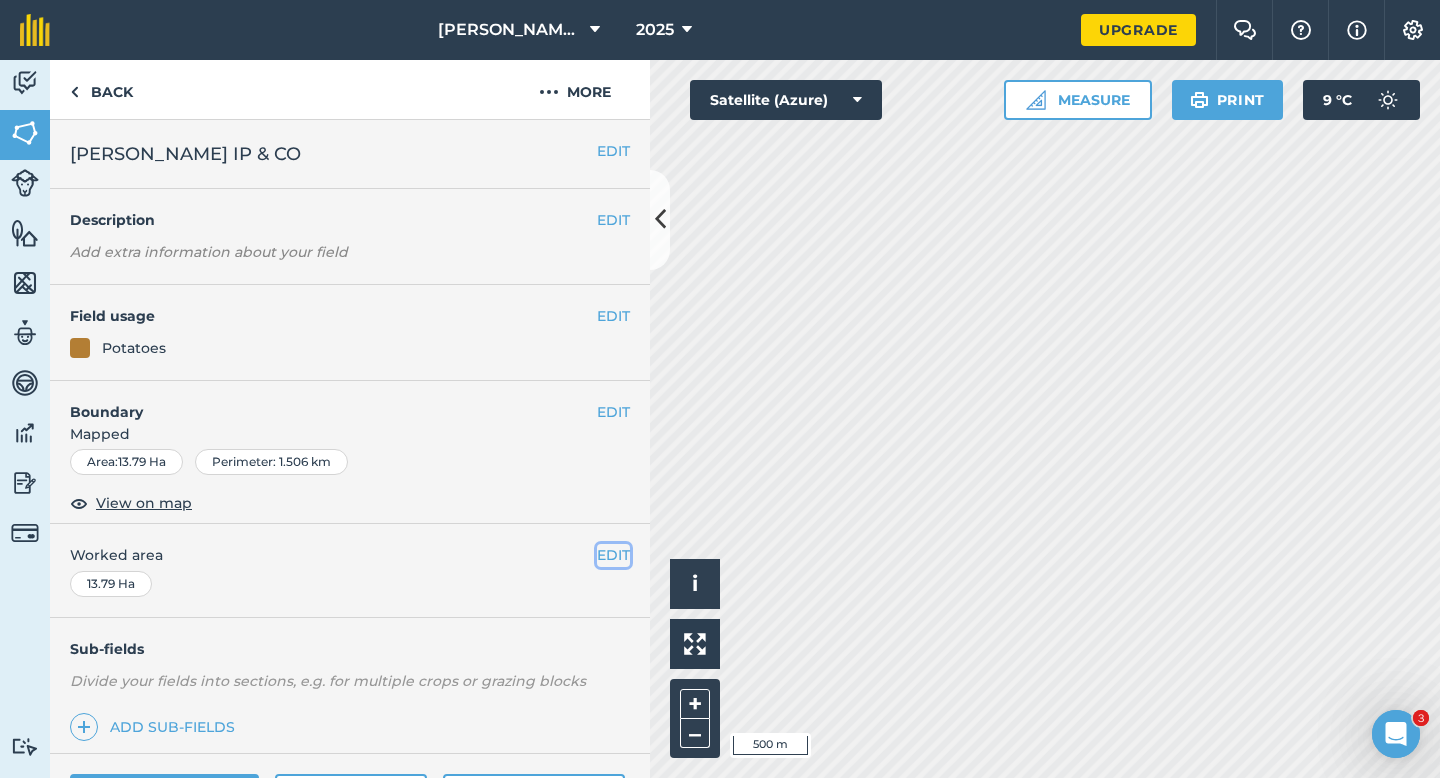 click on "EDIT" at bounding box center [613, 555] 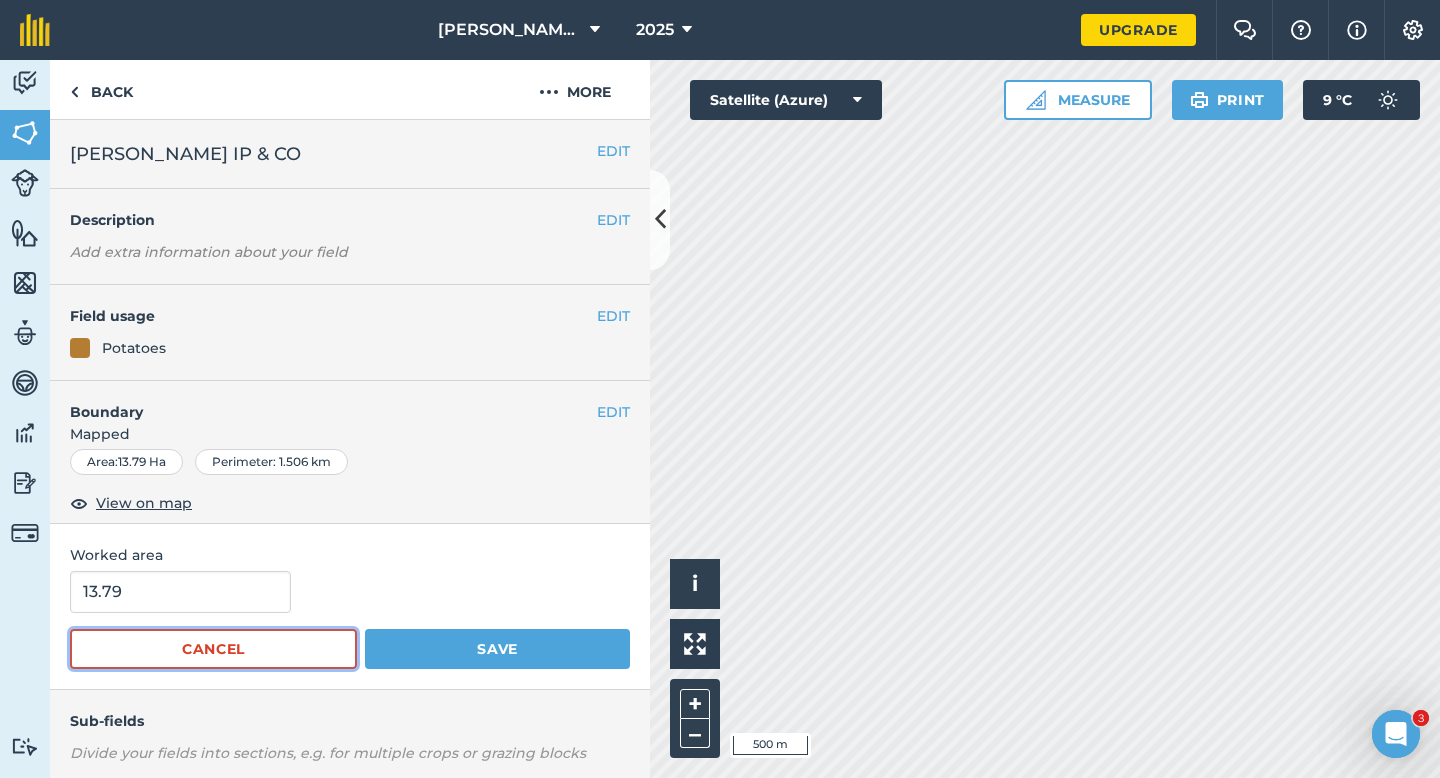 click on "Cancel" at bounding box center [213, 649] 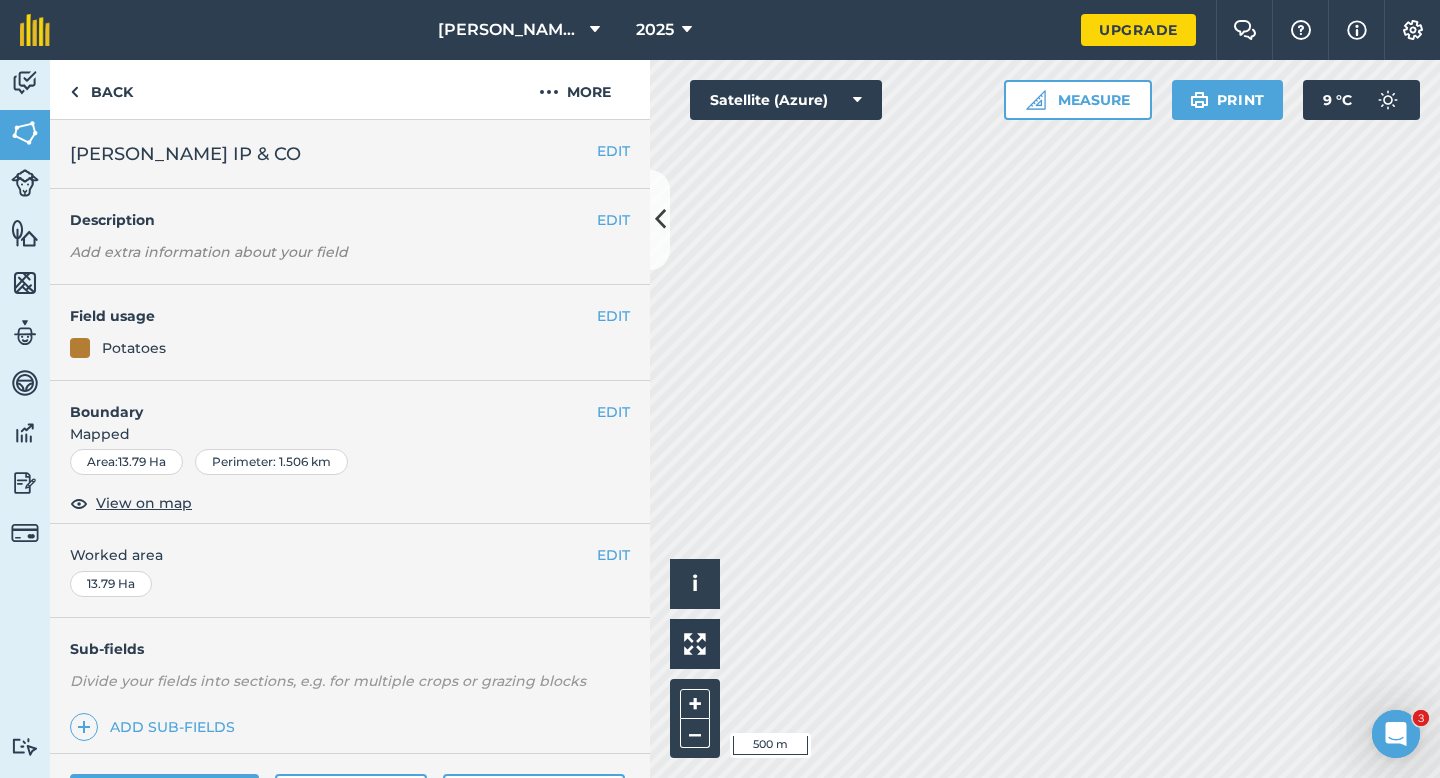 click on "Sub-fields   Divide your fields into sections, e.g. for multiple crops or grazing blocks   Add sub-fields" at bounding box center (350, 686) 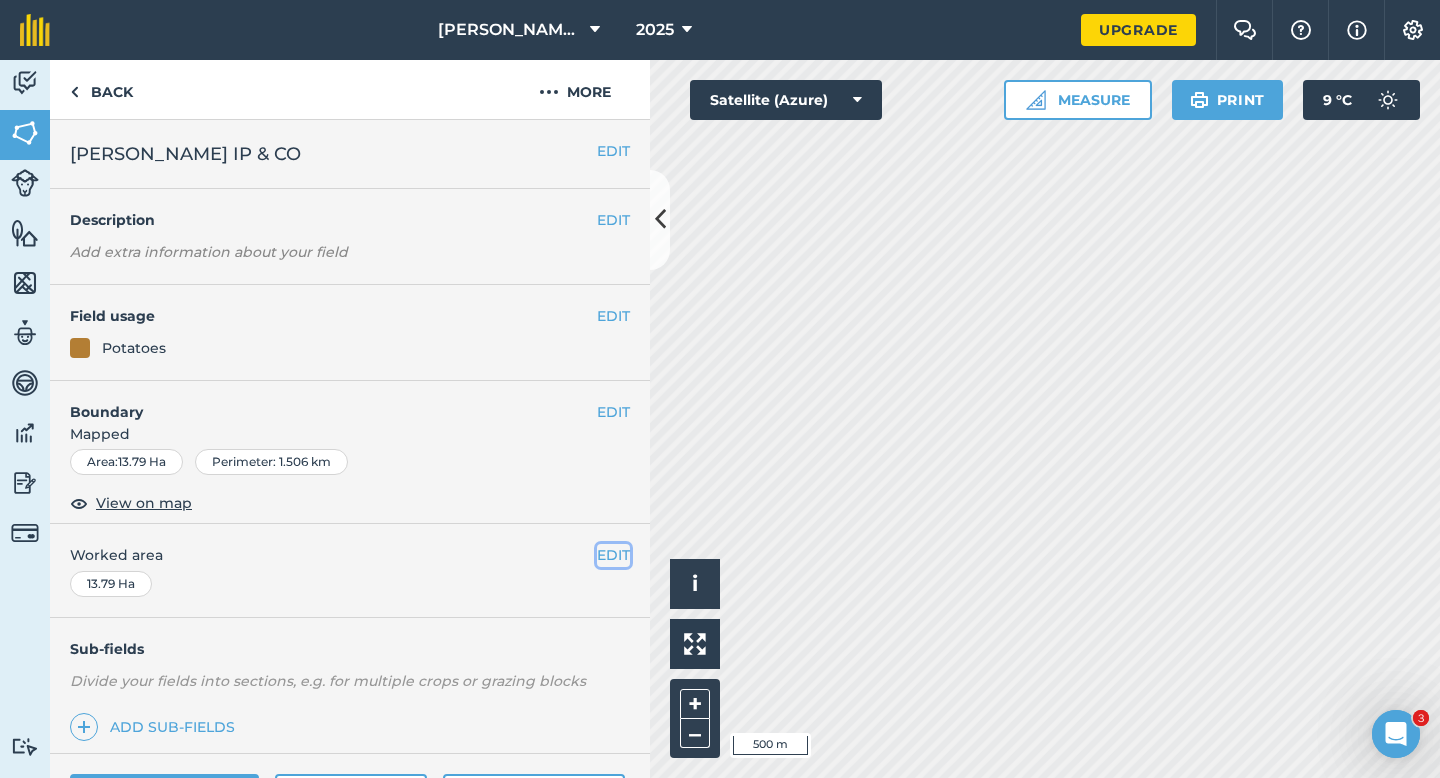 click on "EDIT" at bounding box center (613, 555) 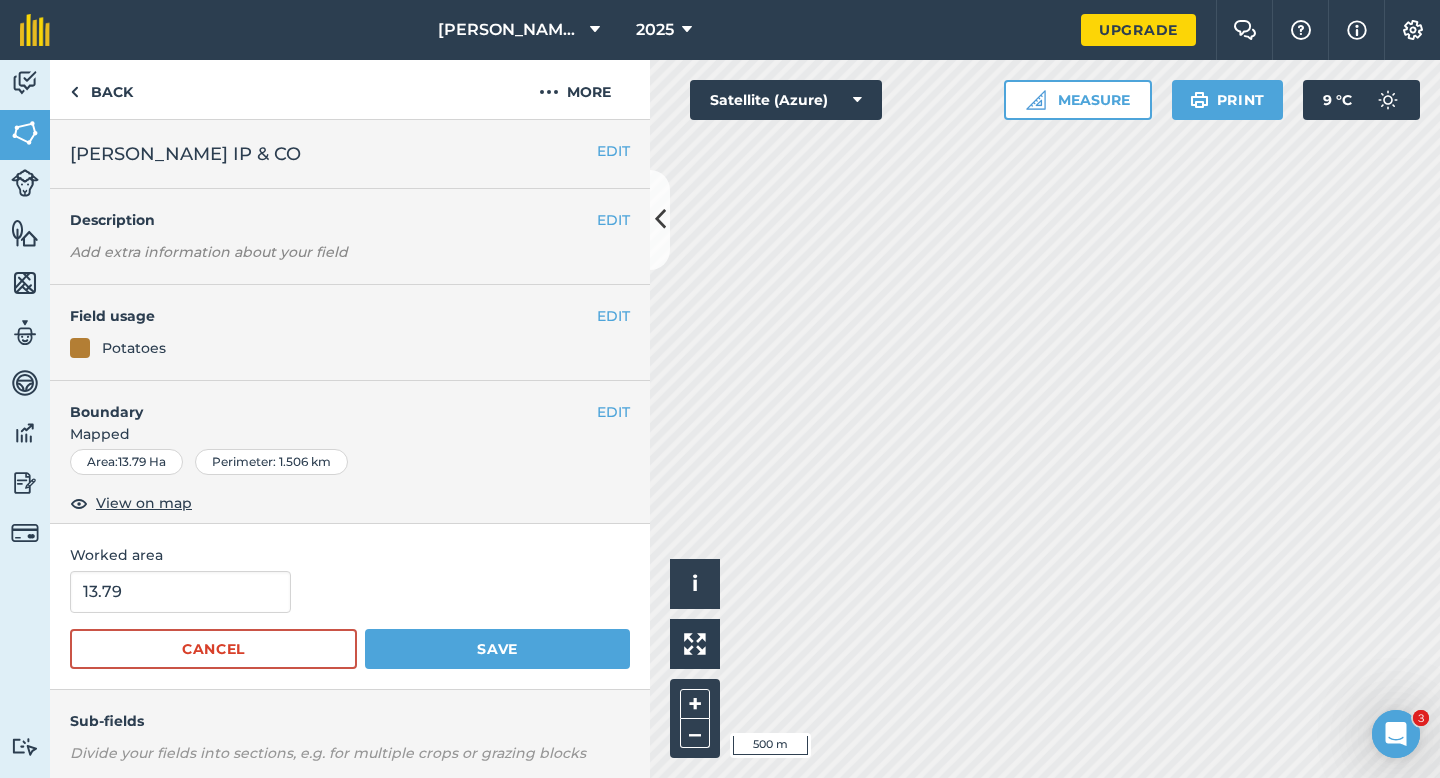 click on "13.79" at bounding box center [350, 592] 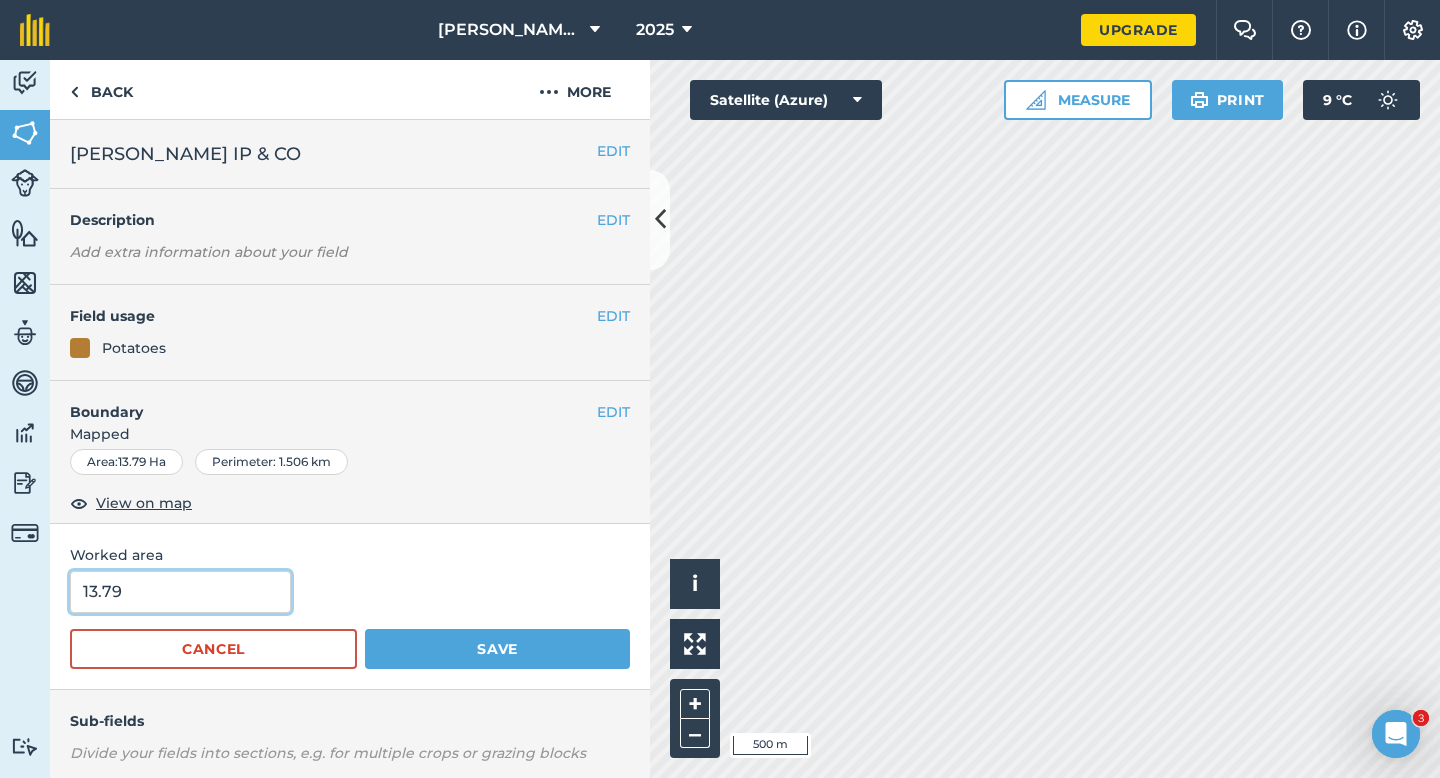 click on "13.79" at bounding box center [180, 592] 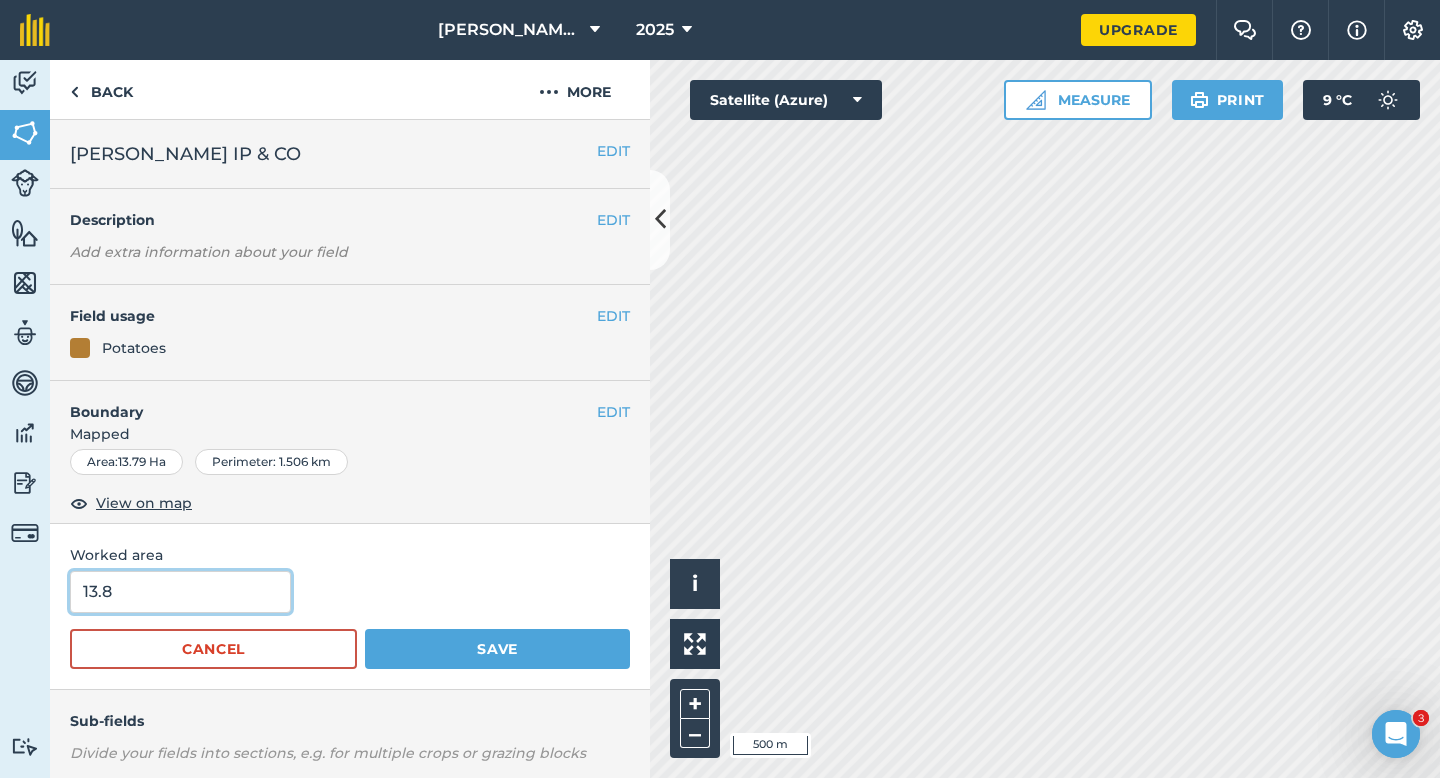 type on "13.8" 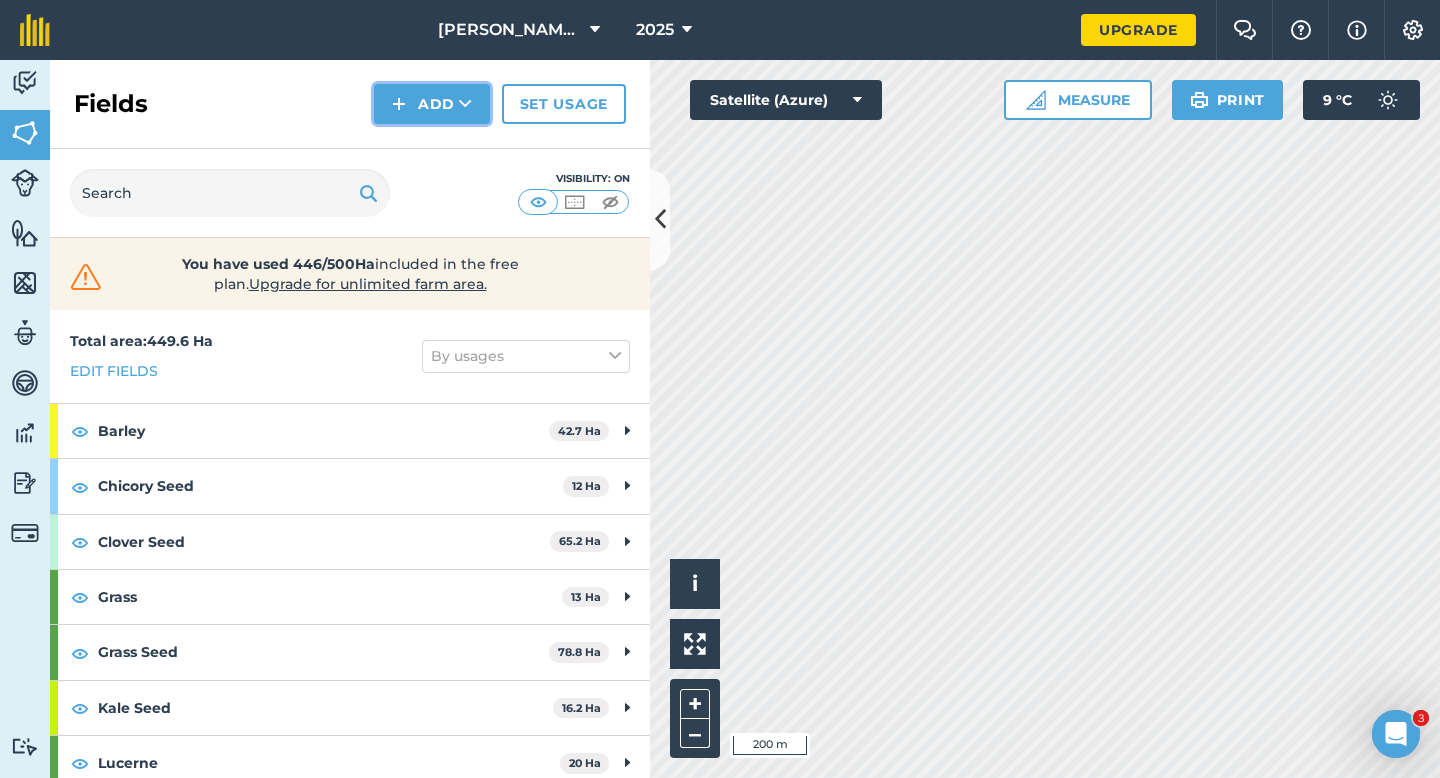 click on "Add" at bounding box center (432, 104) 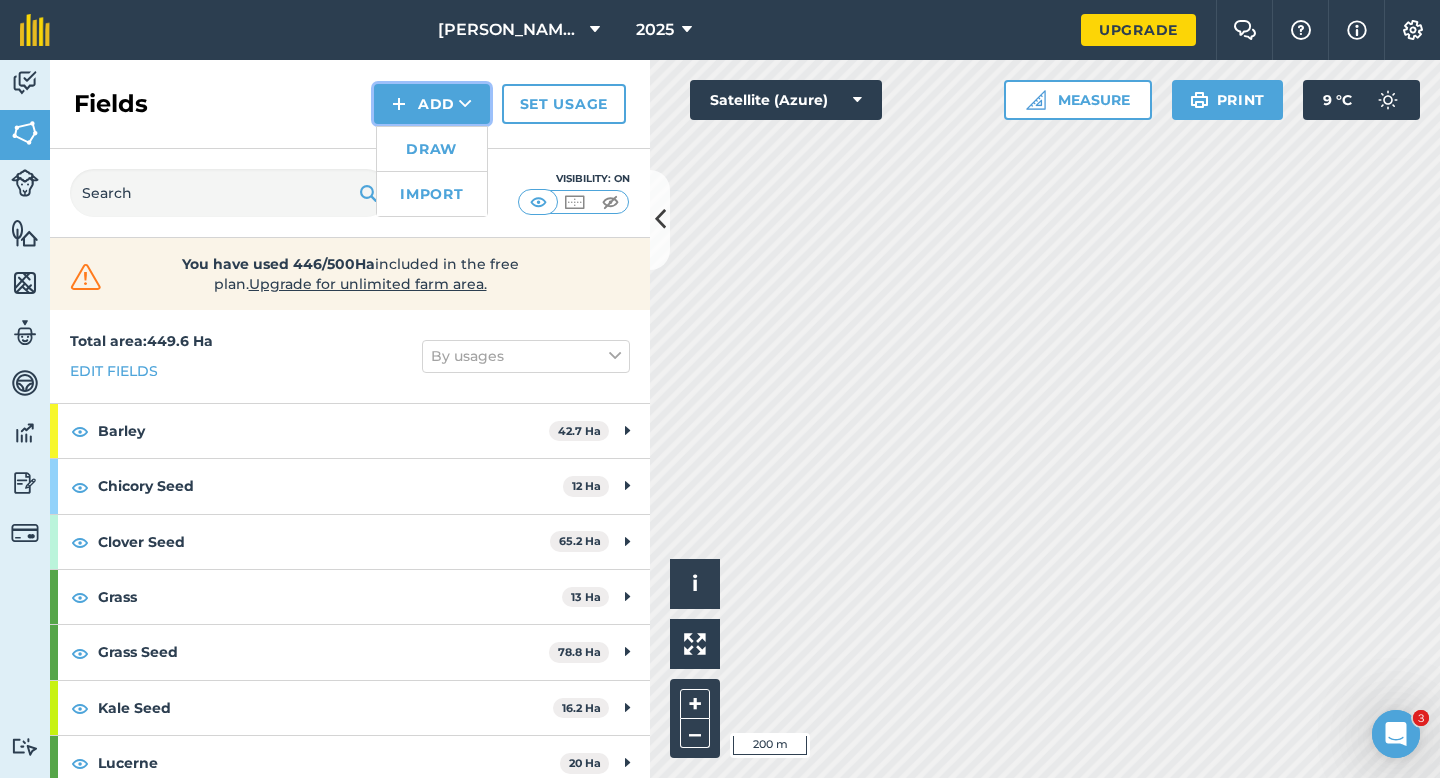 click on "Draw" at bounding box center (432, 149) 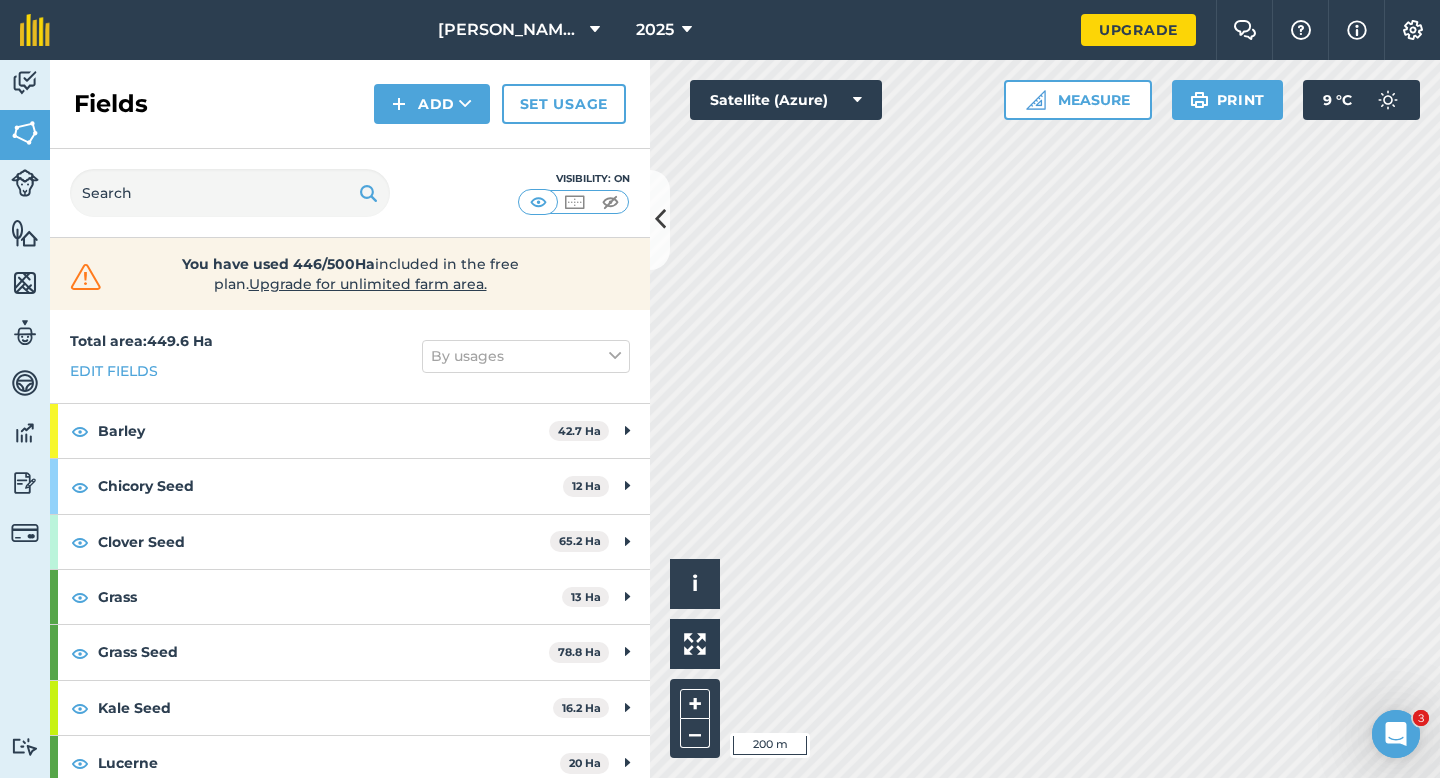 click on "Fields   Add   Set usage" at bounding box center (350, 104) 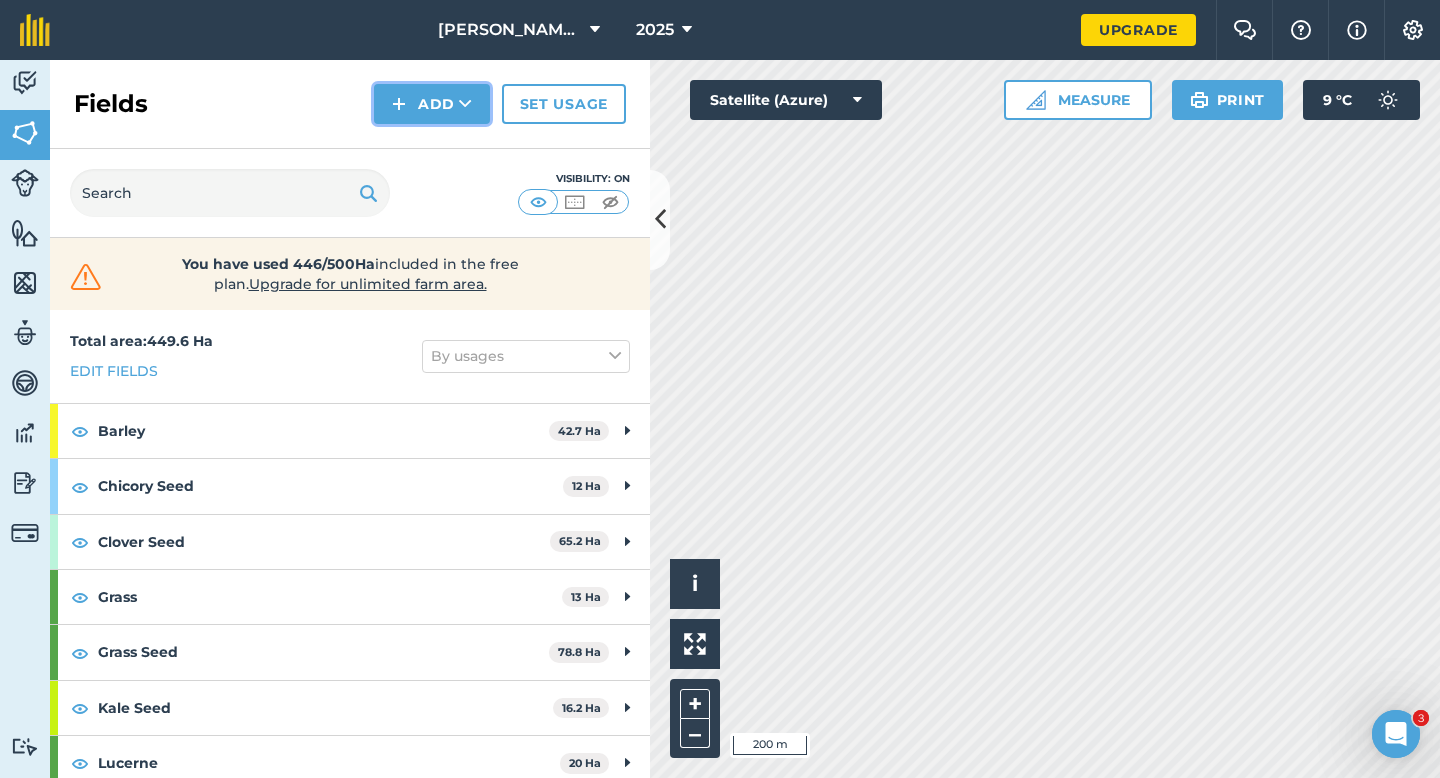 click at bounding box center (399, 104) 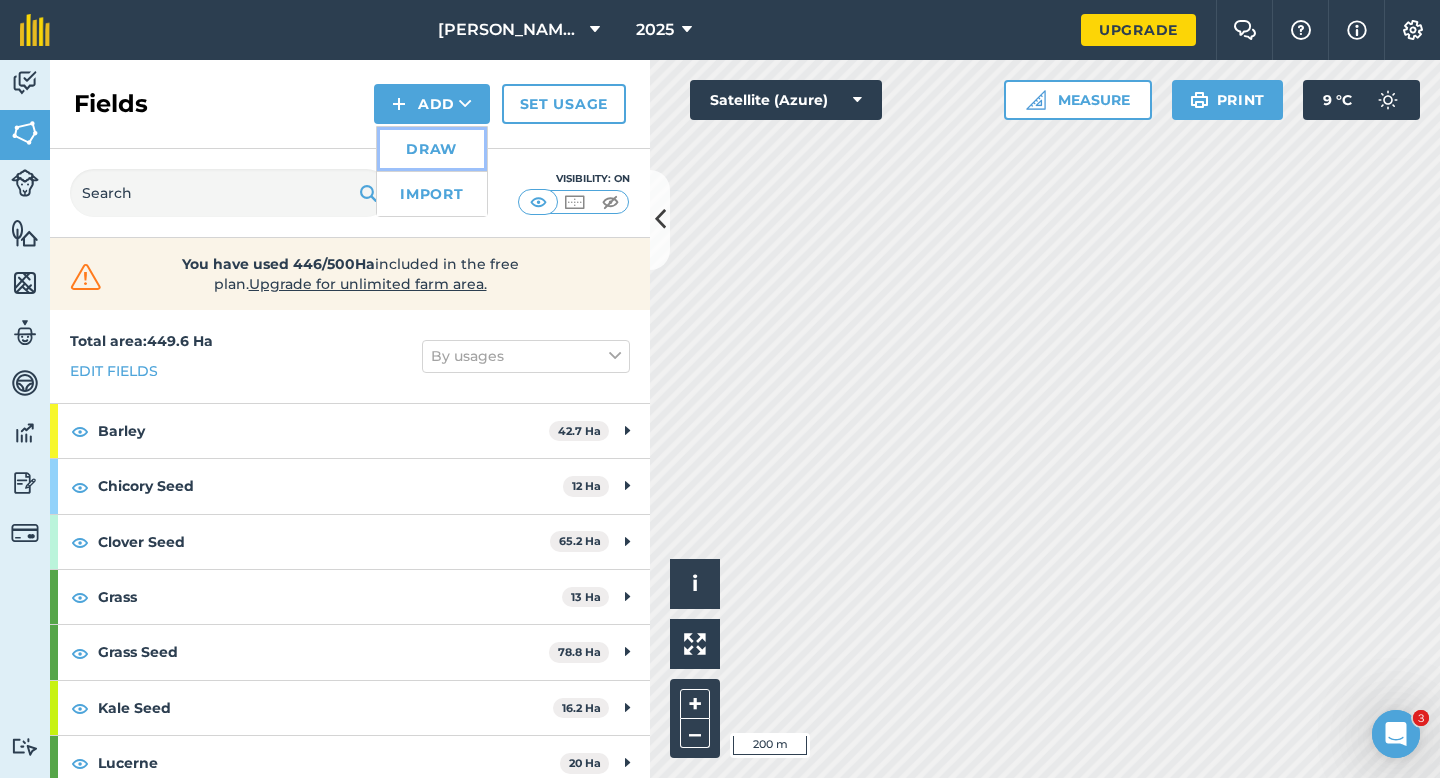 click on "Draw" at bounding box center (432, 149) 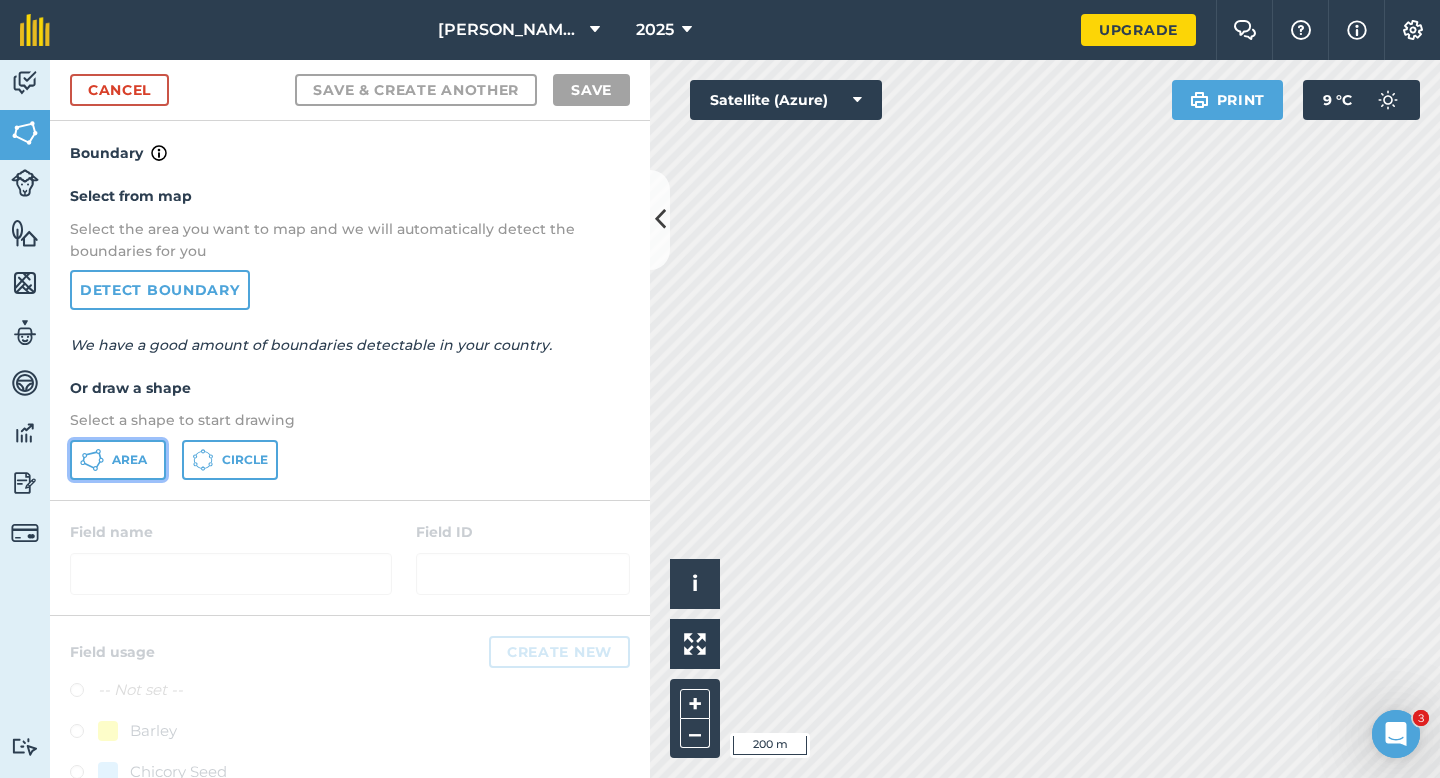 click on "Area" at bounding box center (118, 460) 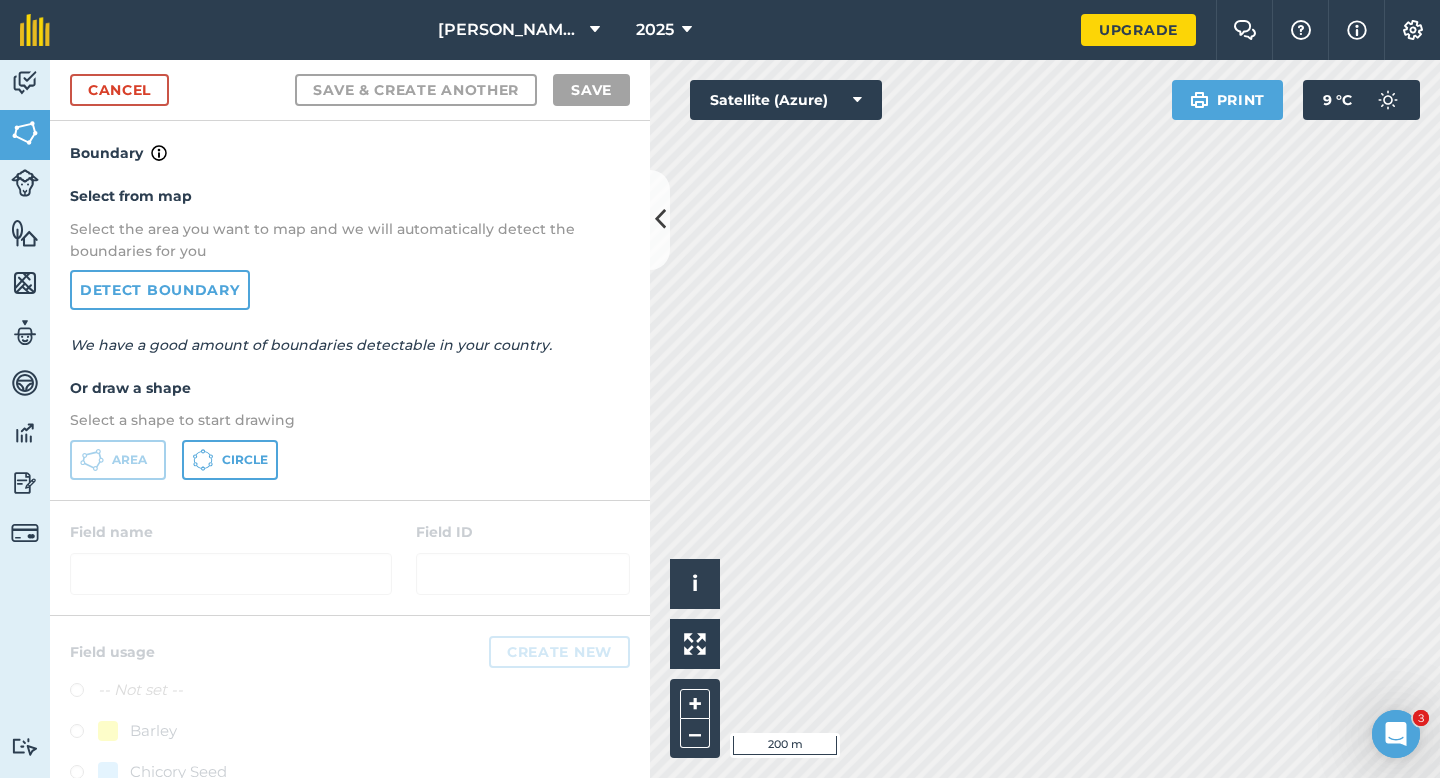 click on "Click to start drawing i © 2025 TomTom, Microsoft 200 m + – Satellite (Azure) Print 9   ° C" at bounding box center (1045, 419) 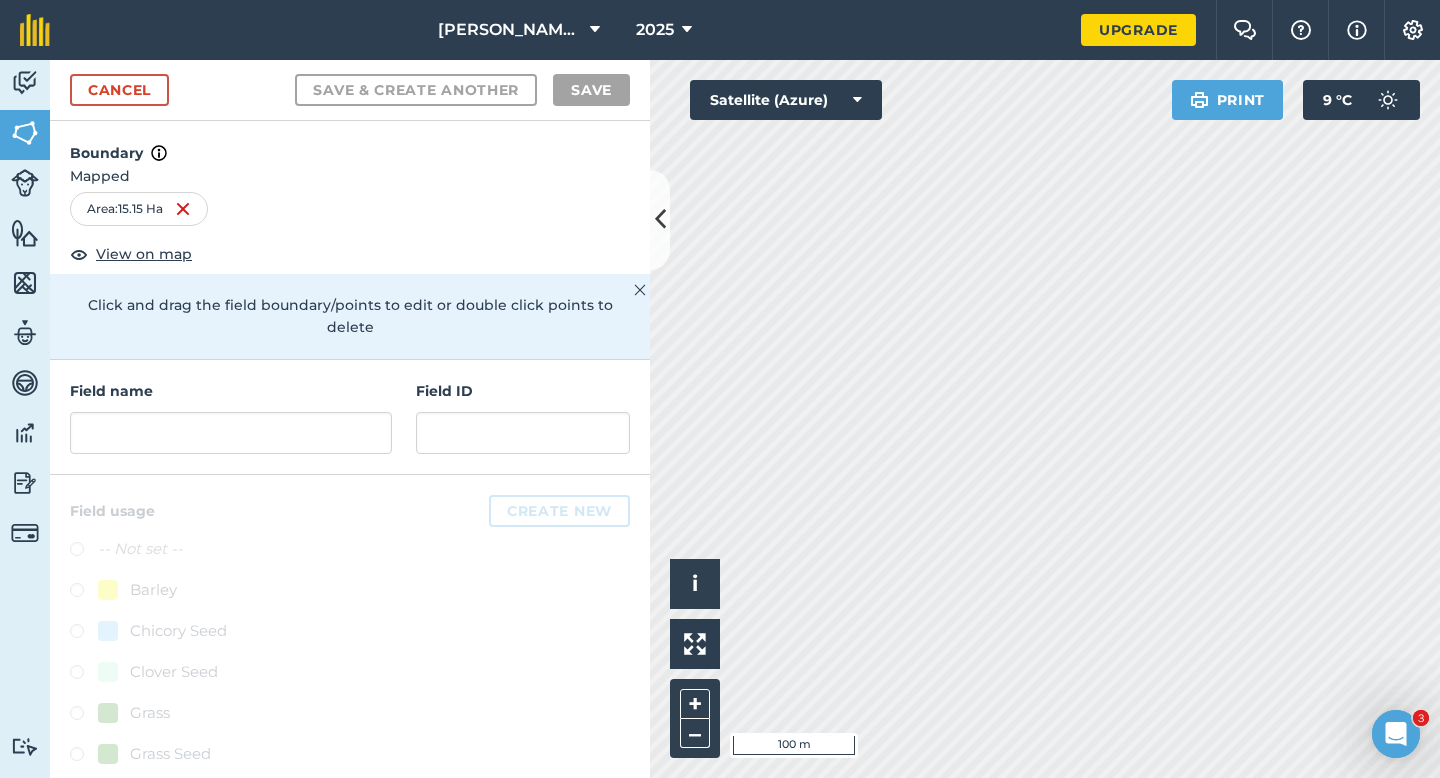 click on "Field name Field ID" at bounding box center [350, 417] 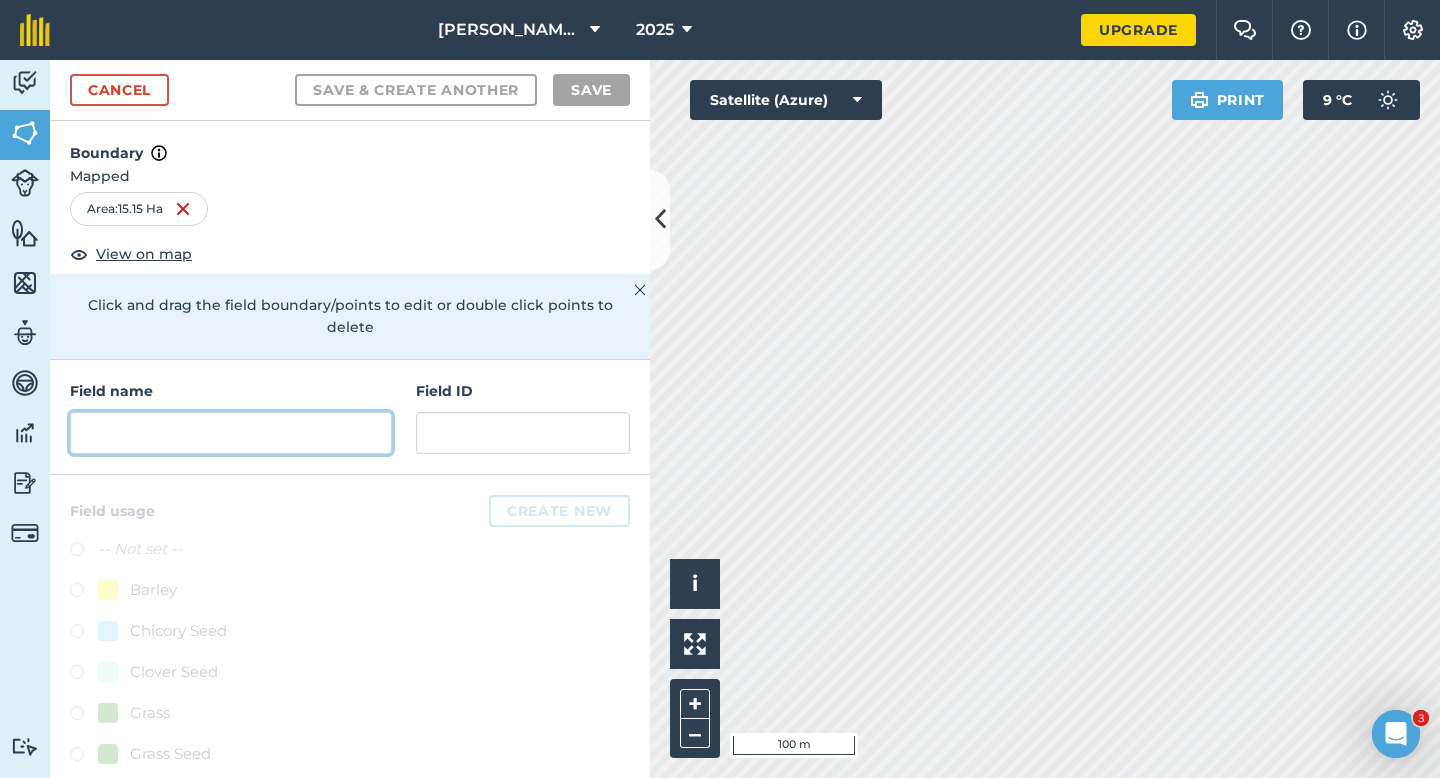 click at bounding box center [231, 433] 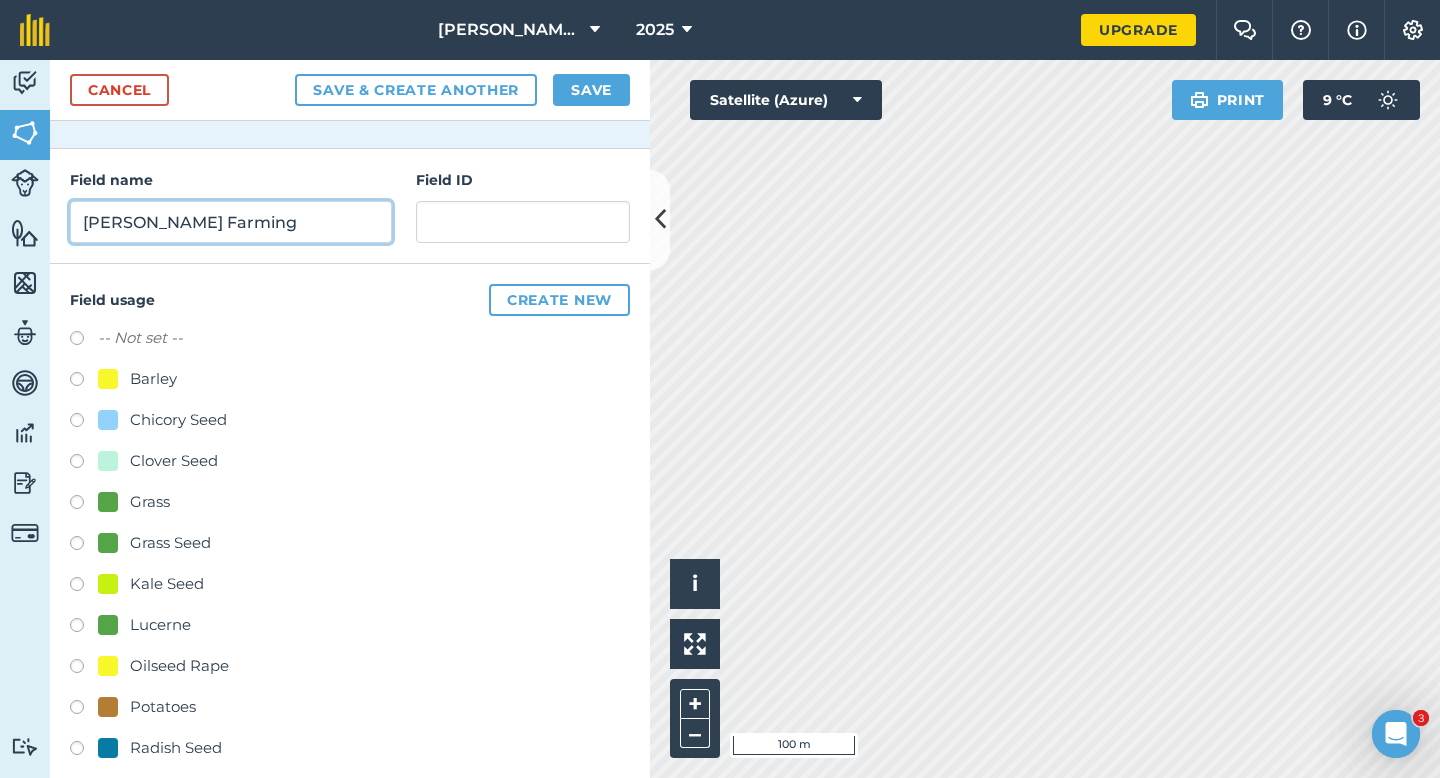 scroll, scrollTop: 291, scrollLeft: 0, axis: vertical 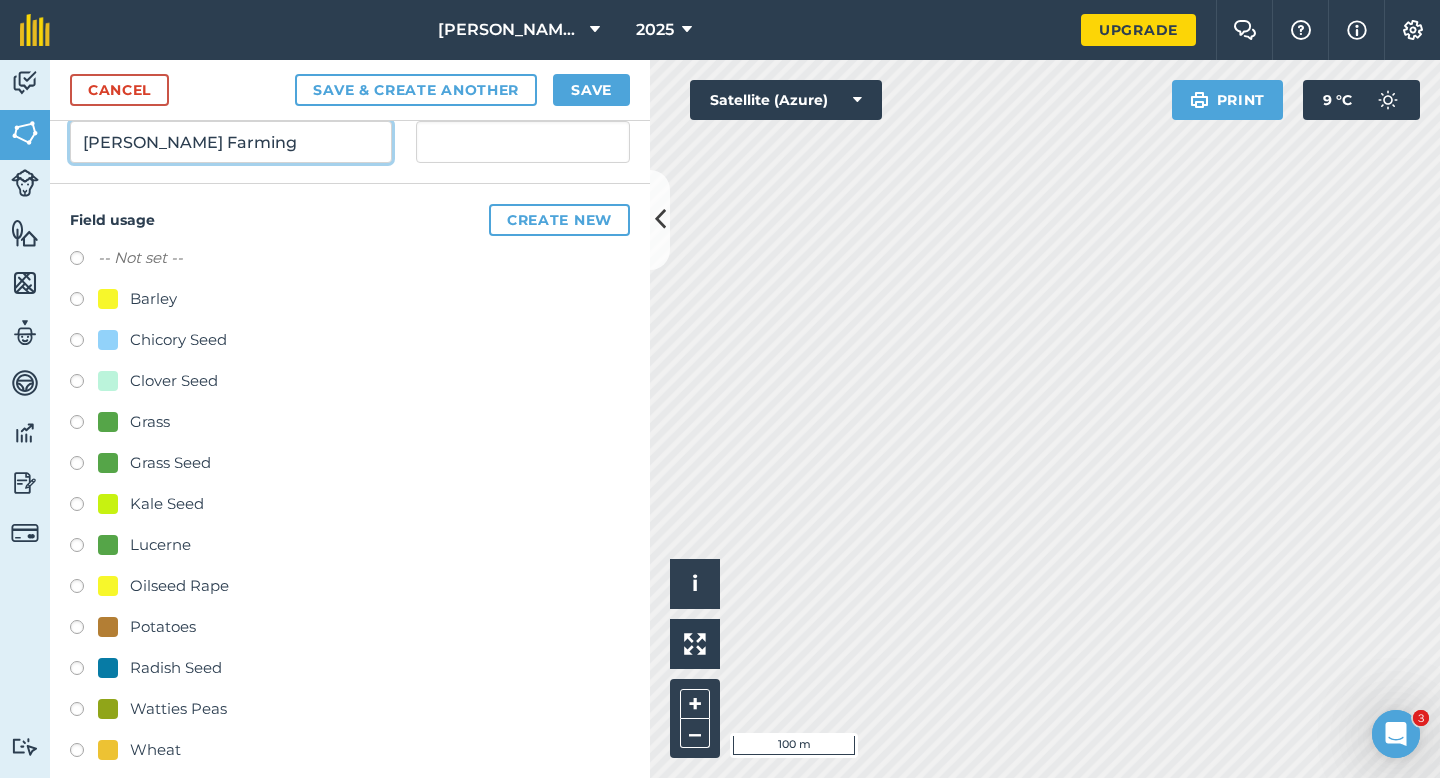 type on "[PERSON_NAME] Farming" 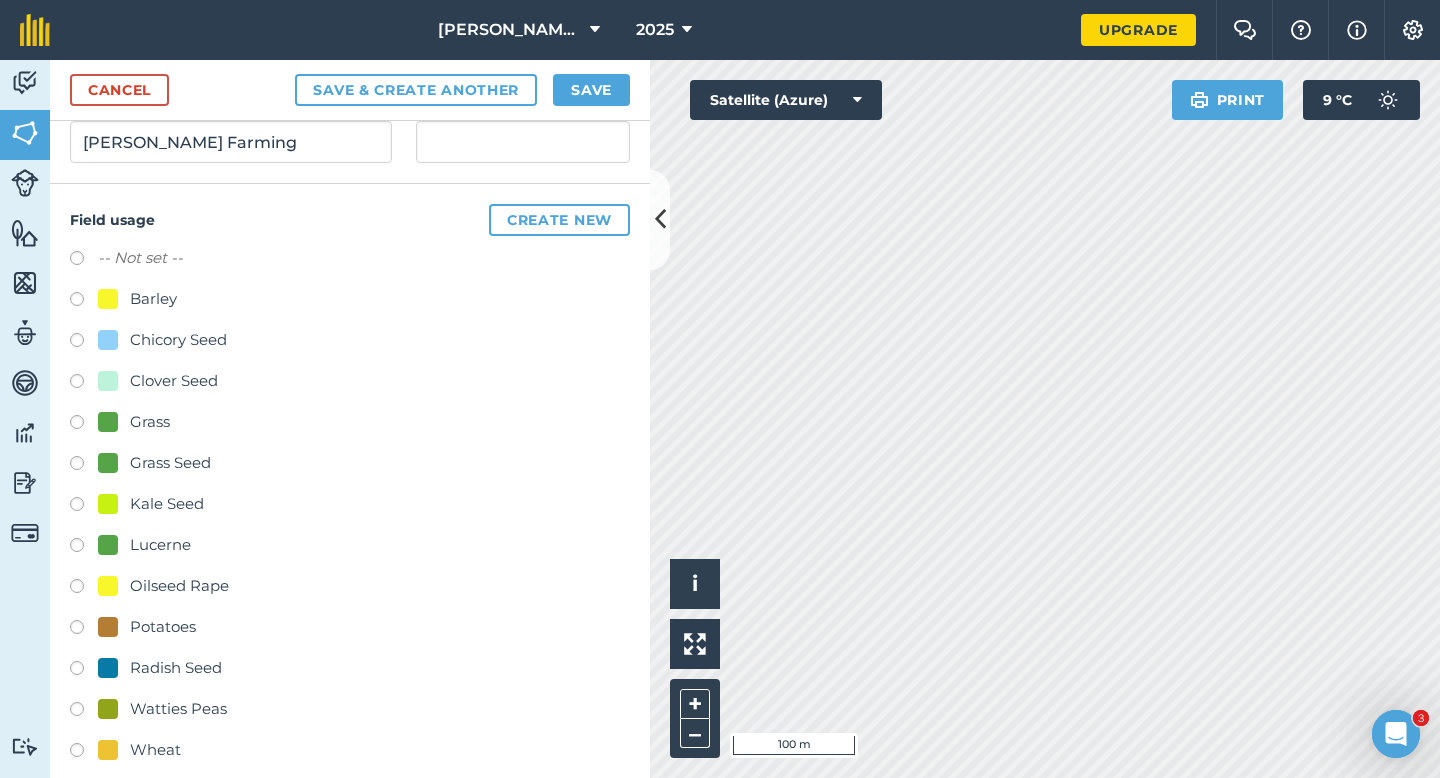 click on "Potatoes" at bounding box center [163, 627] 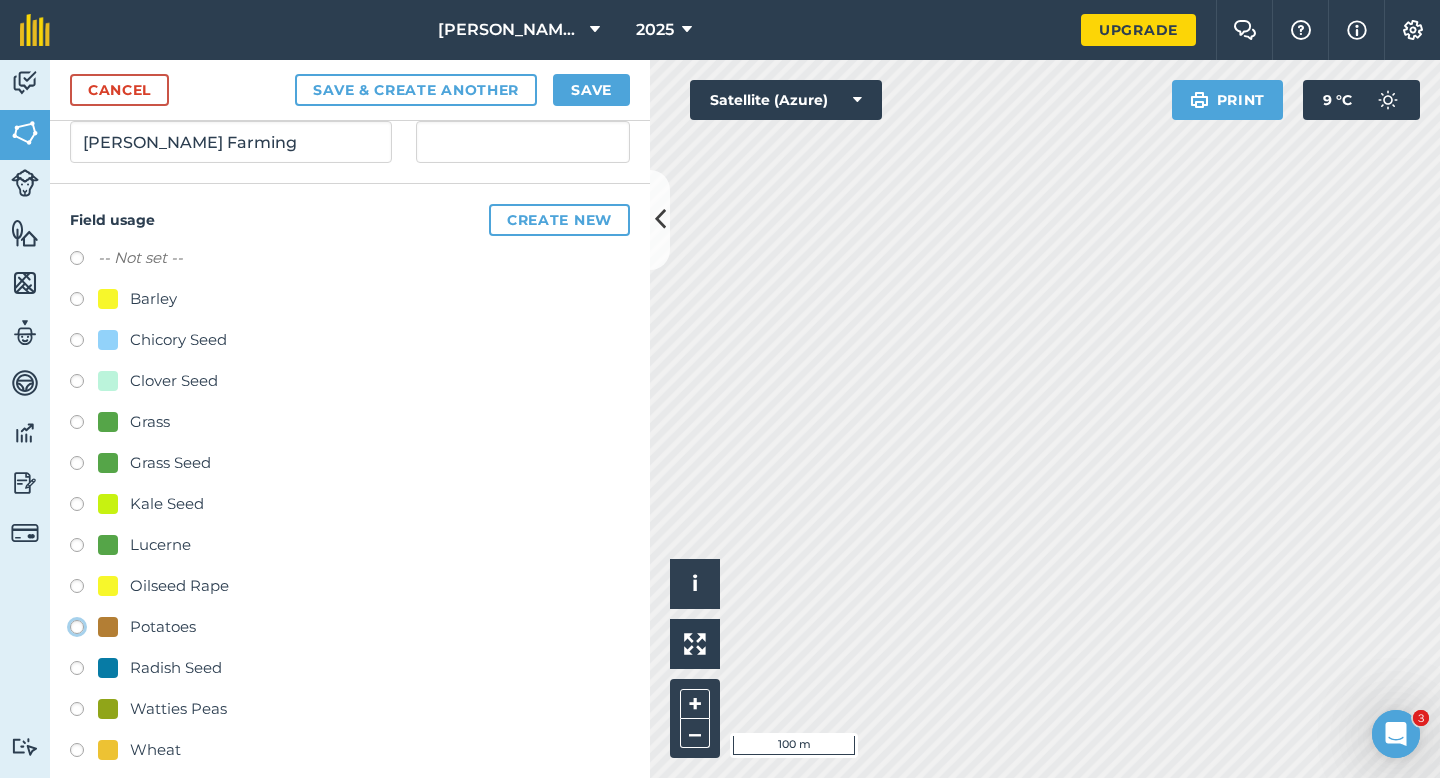 radio on "true" 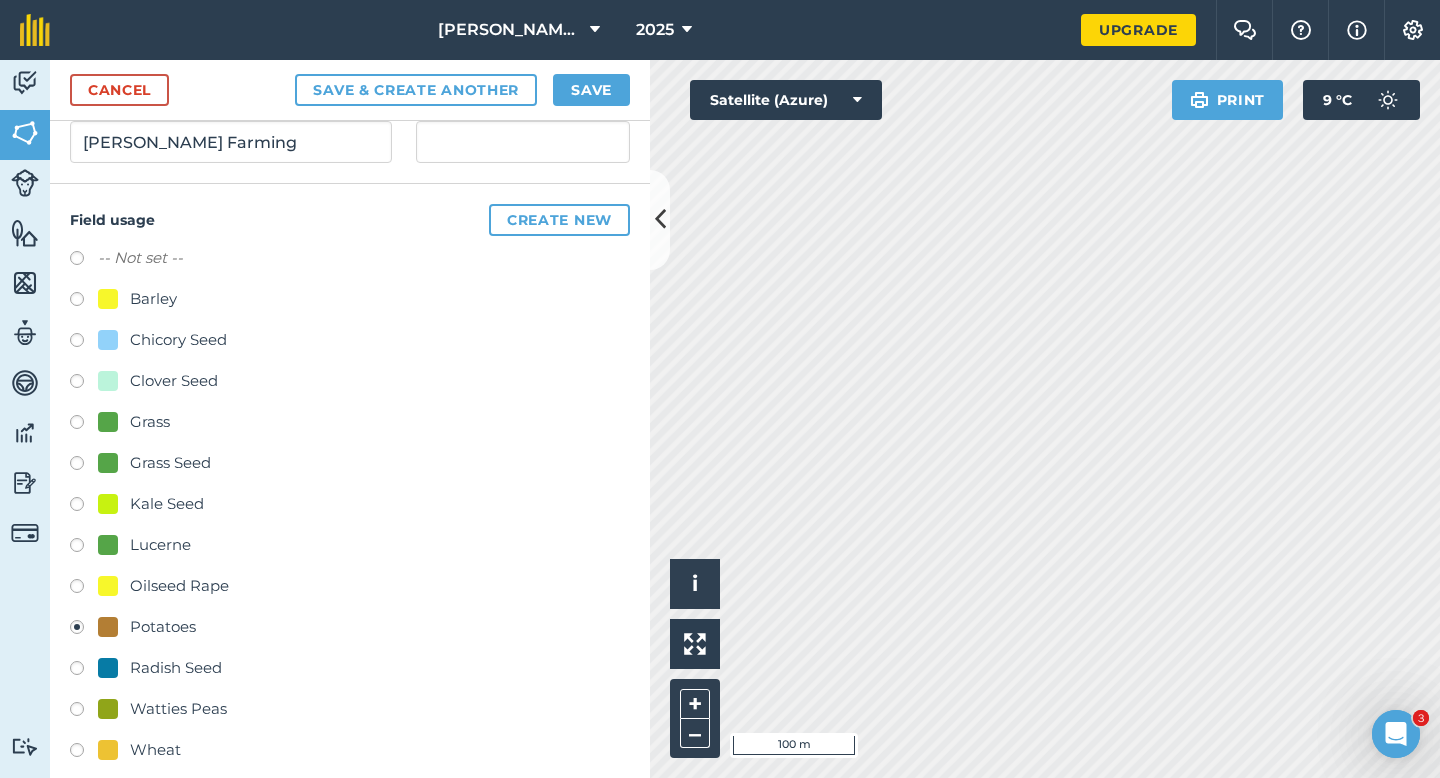 click on "Cancel Save & Create Another Save" at bounding box center (350, 90) 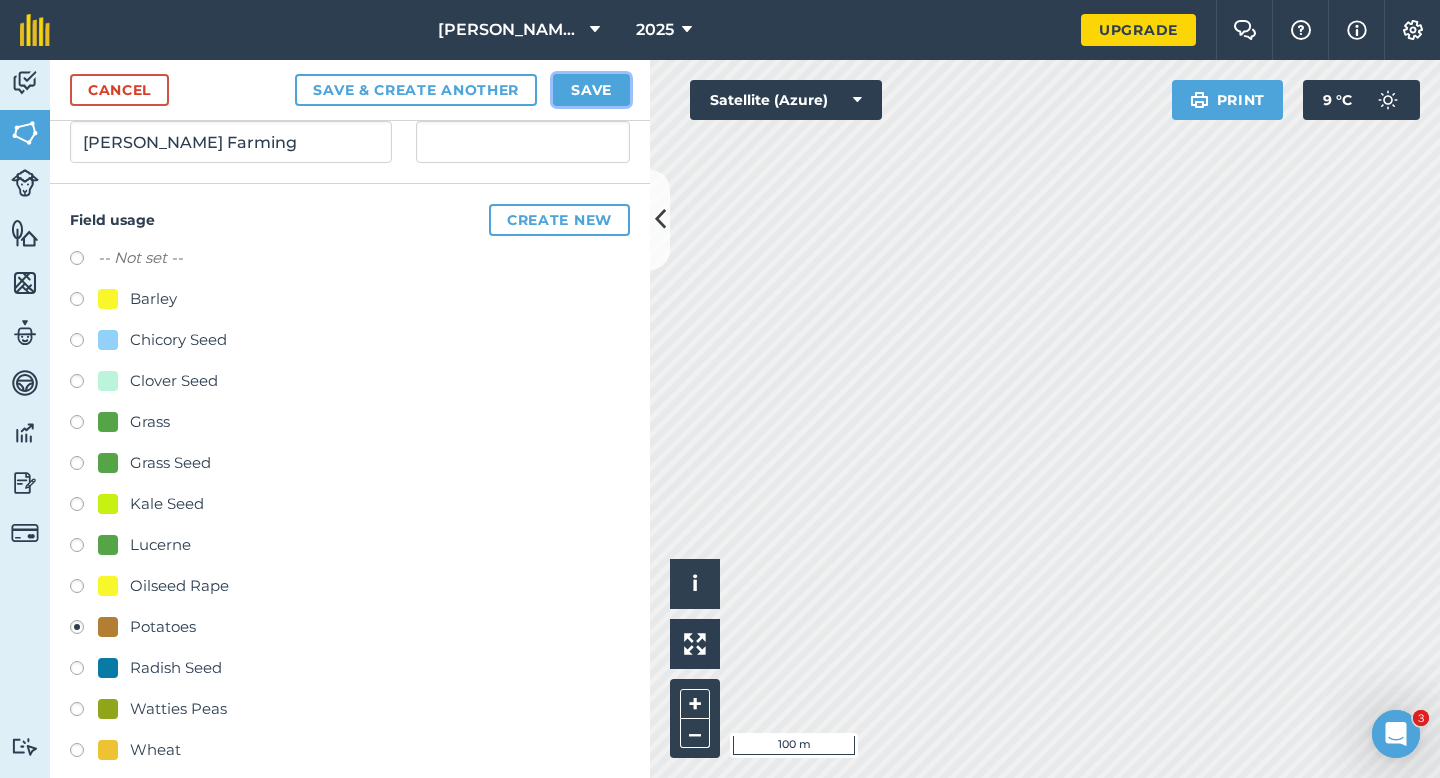 click on "Save" at bounding box center (591, 90) 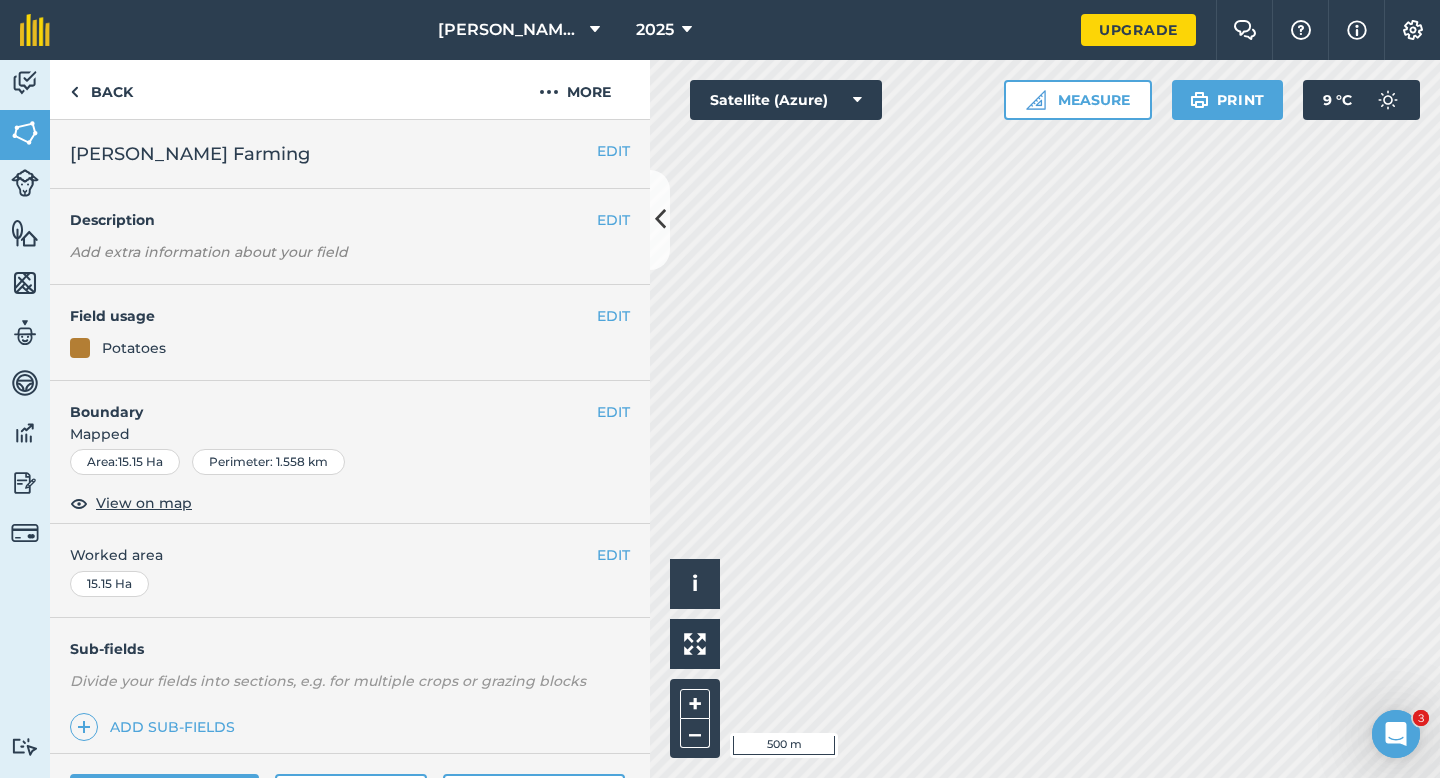 click on "EDIT Worked area 15.15   Ha" at bounding box center [350, 570] 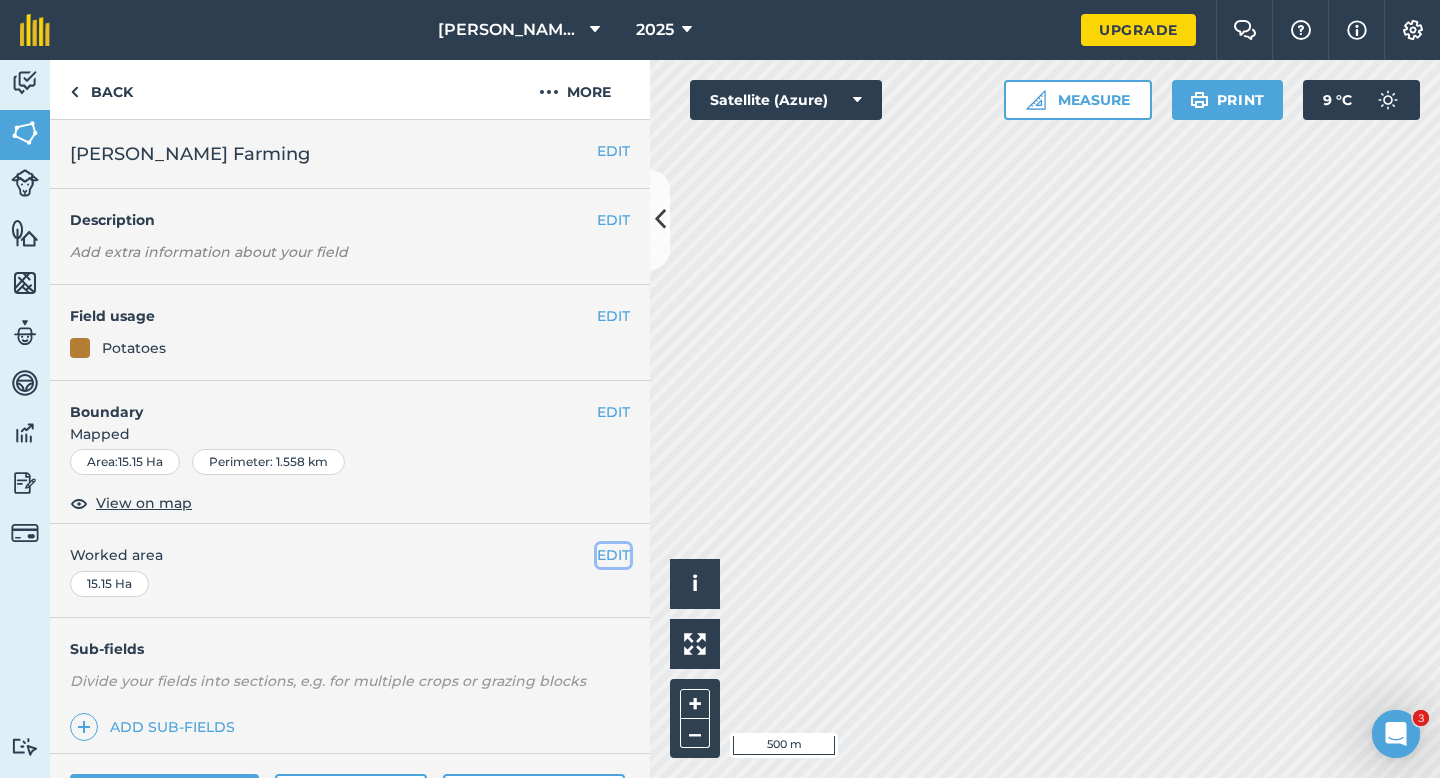 click on "EDIT" at bounding box center [613, 555] 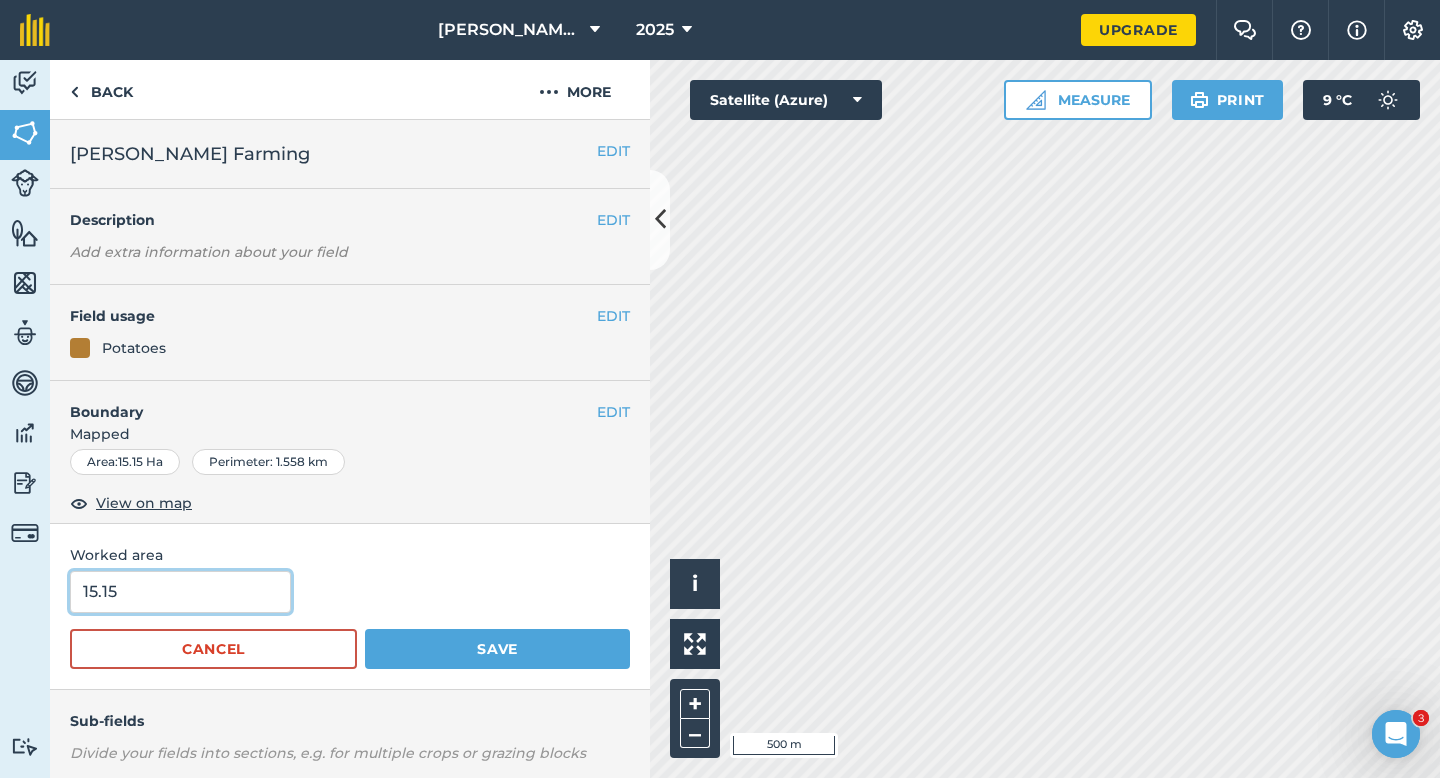 click on "15.15" at bounding box center (180, 592) 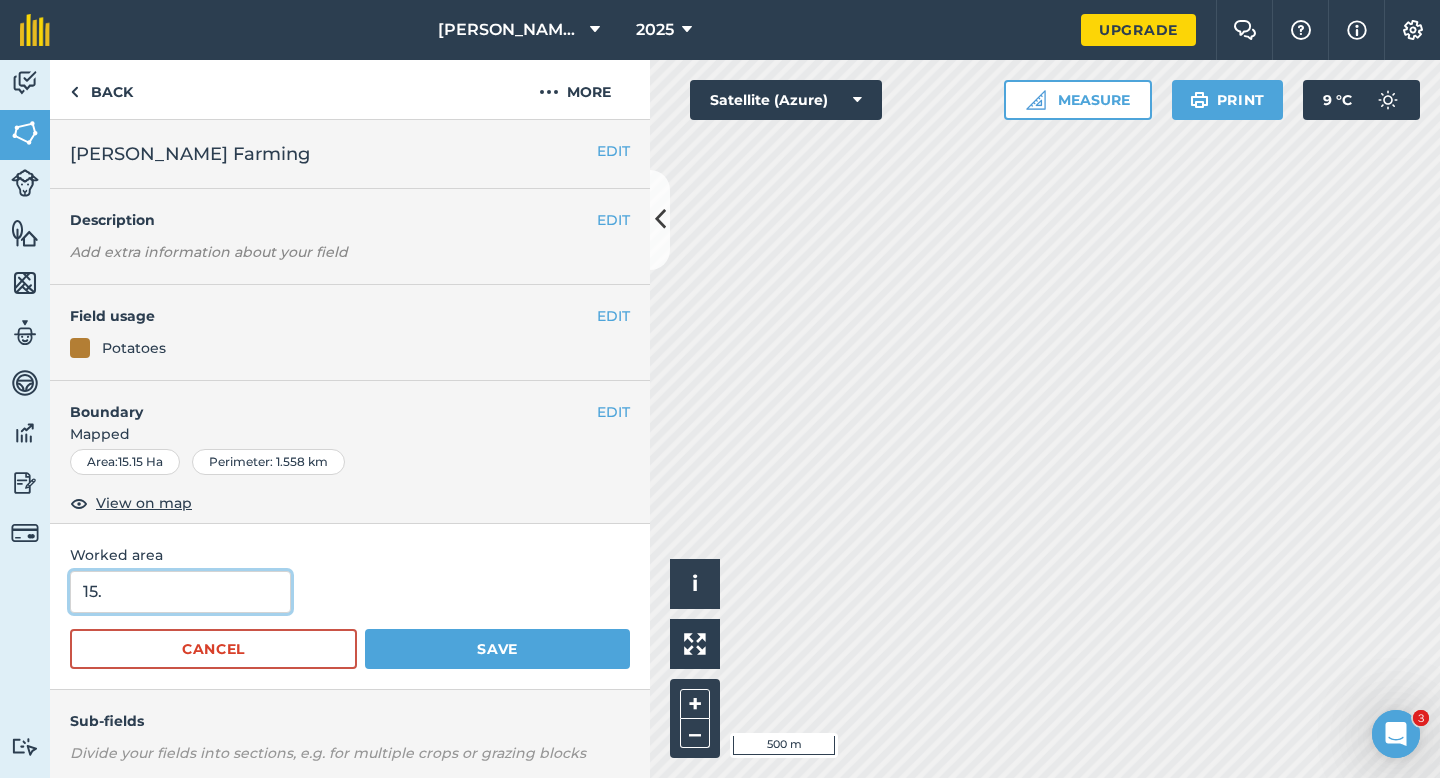 type on "15" 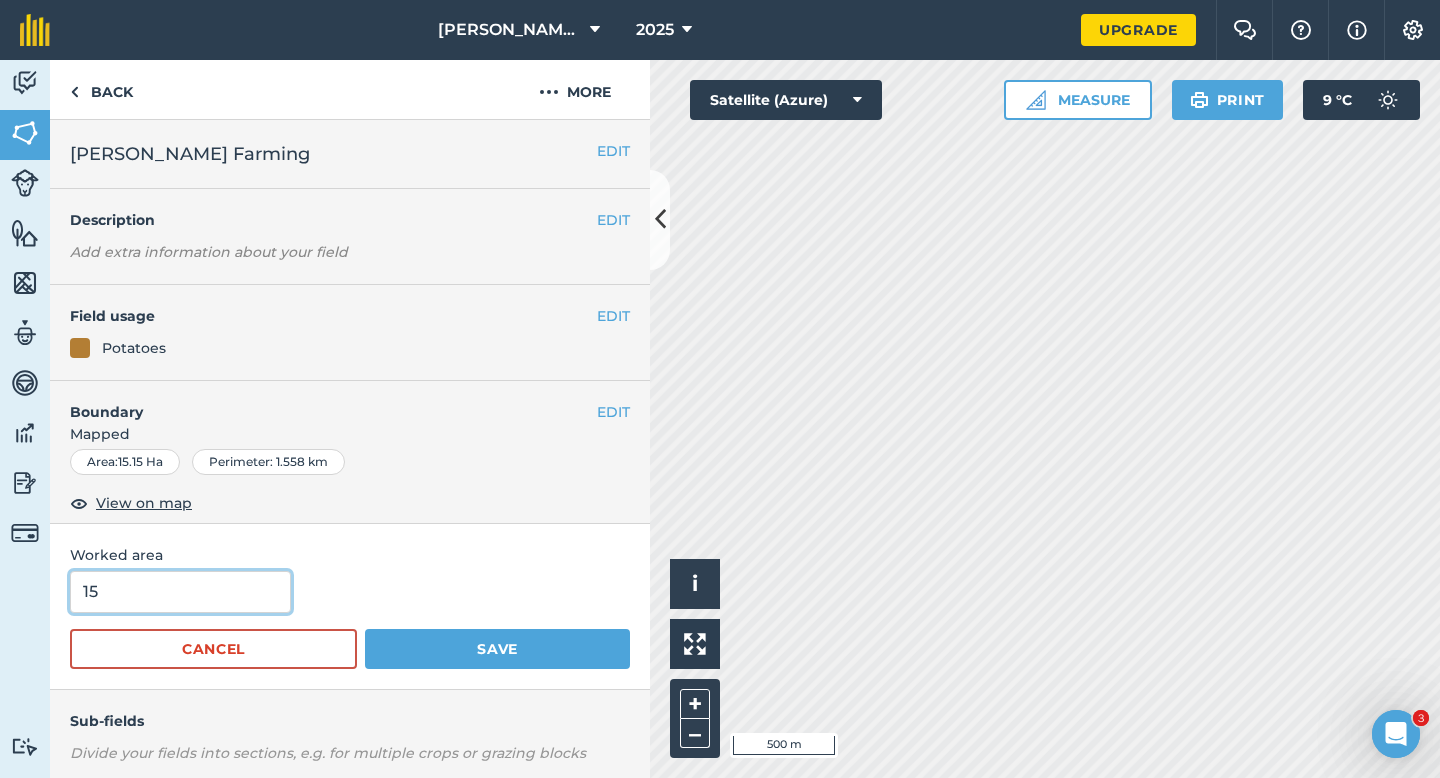 click on "Save" at bounding box center (497, 649) 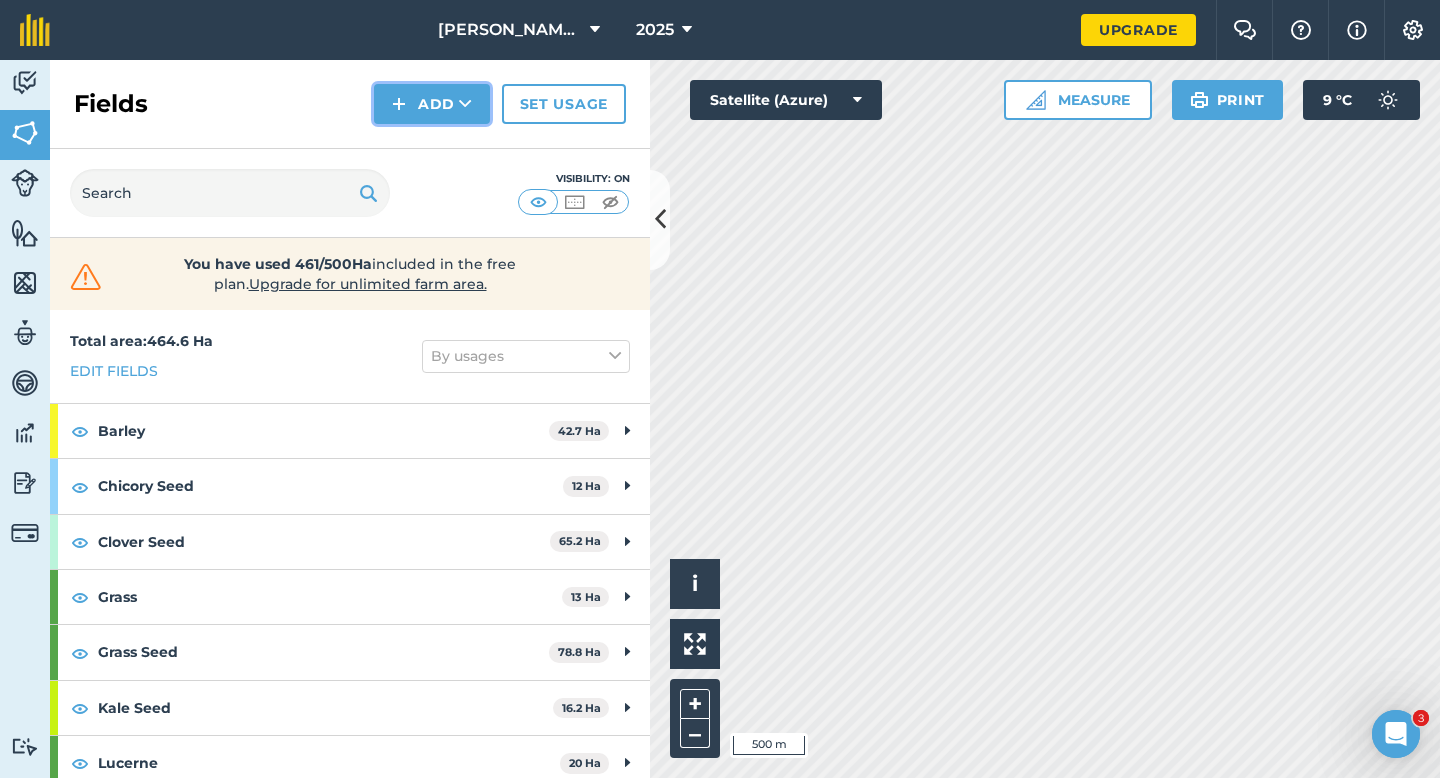 click on "Add" at bounding box center [432, 104] 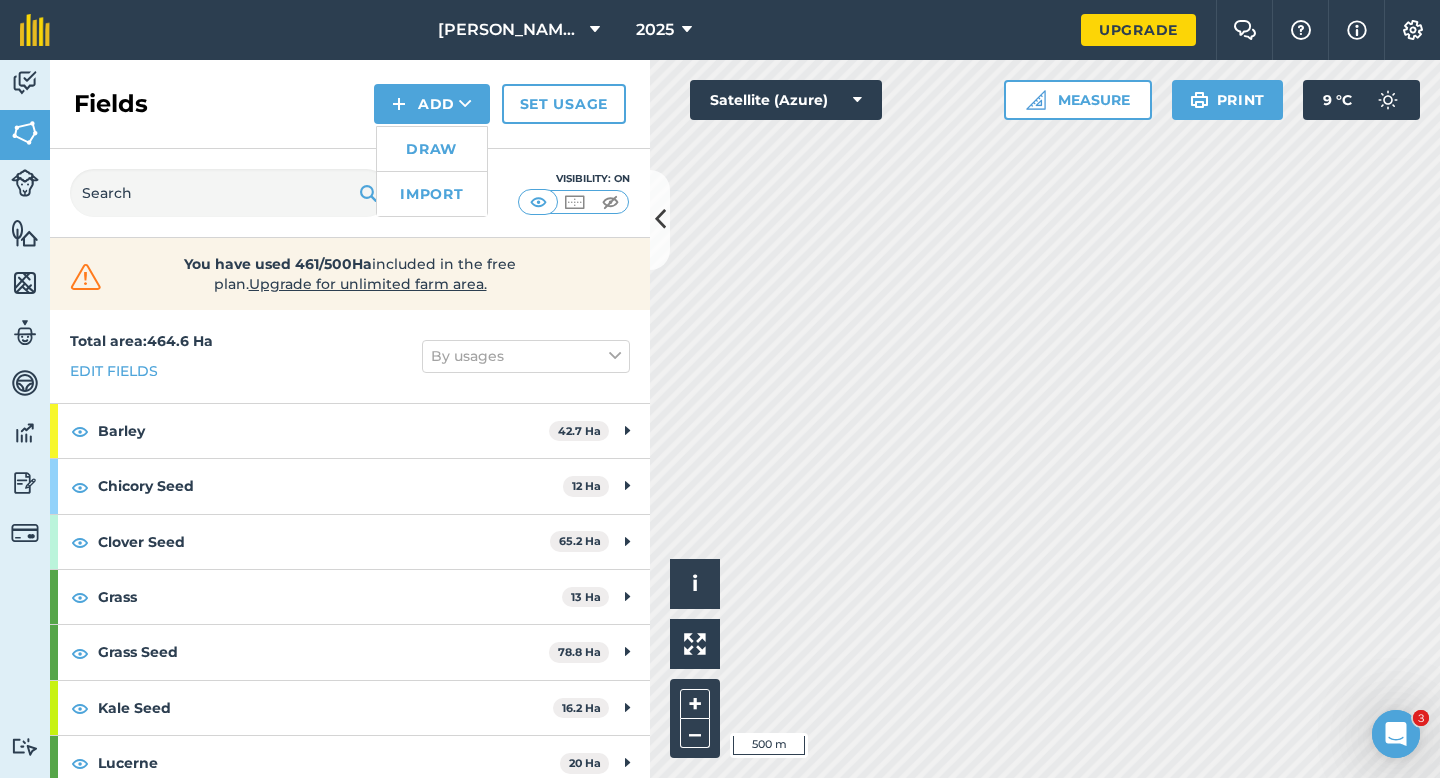 click on "Draw" at bounding box center (432, 149) 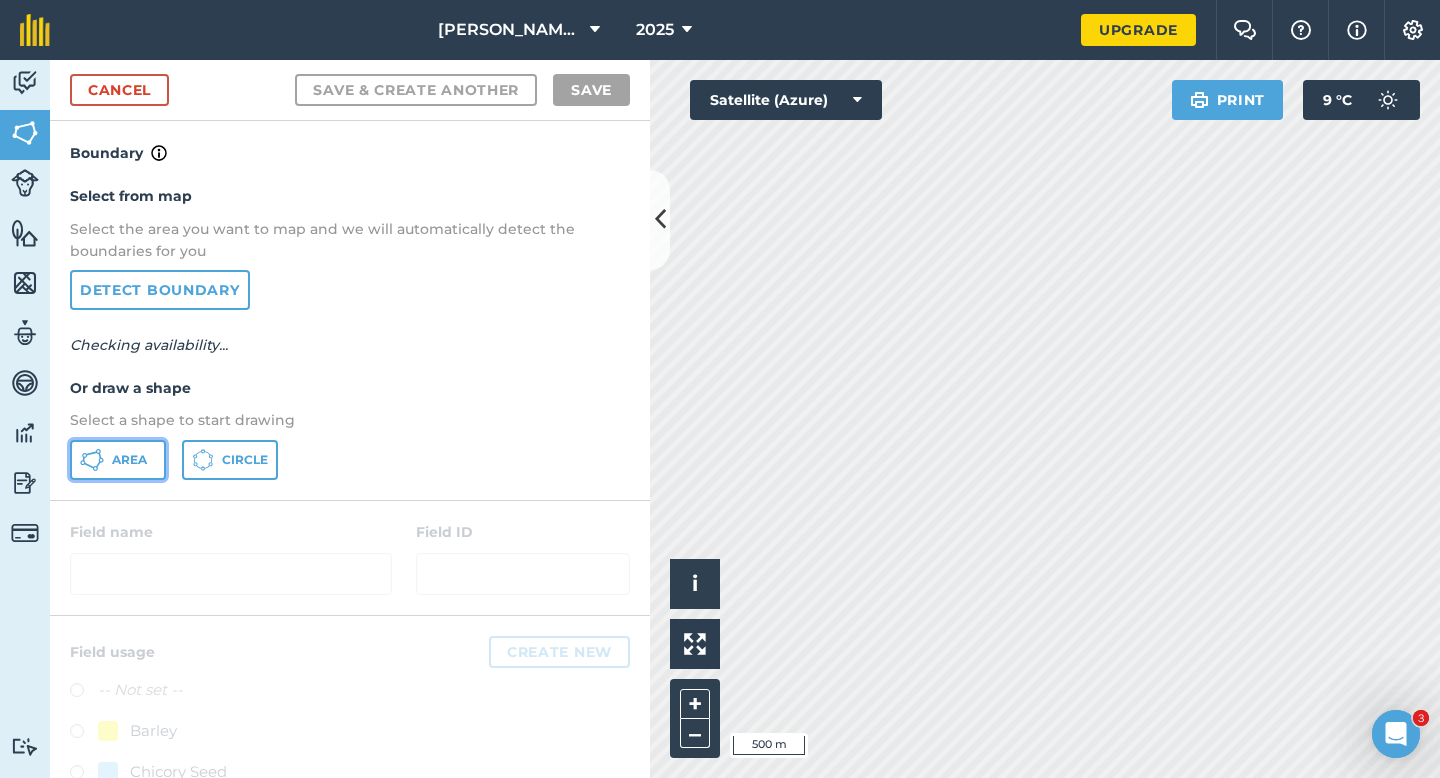 click on "Area" at bounding box center (129, 460) 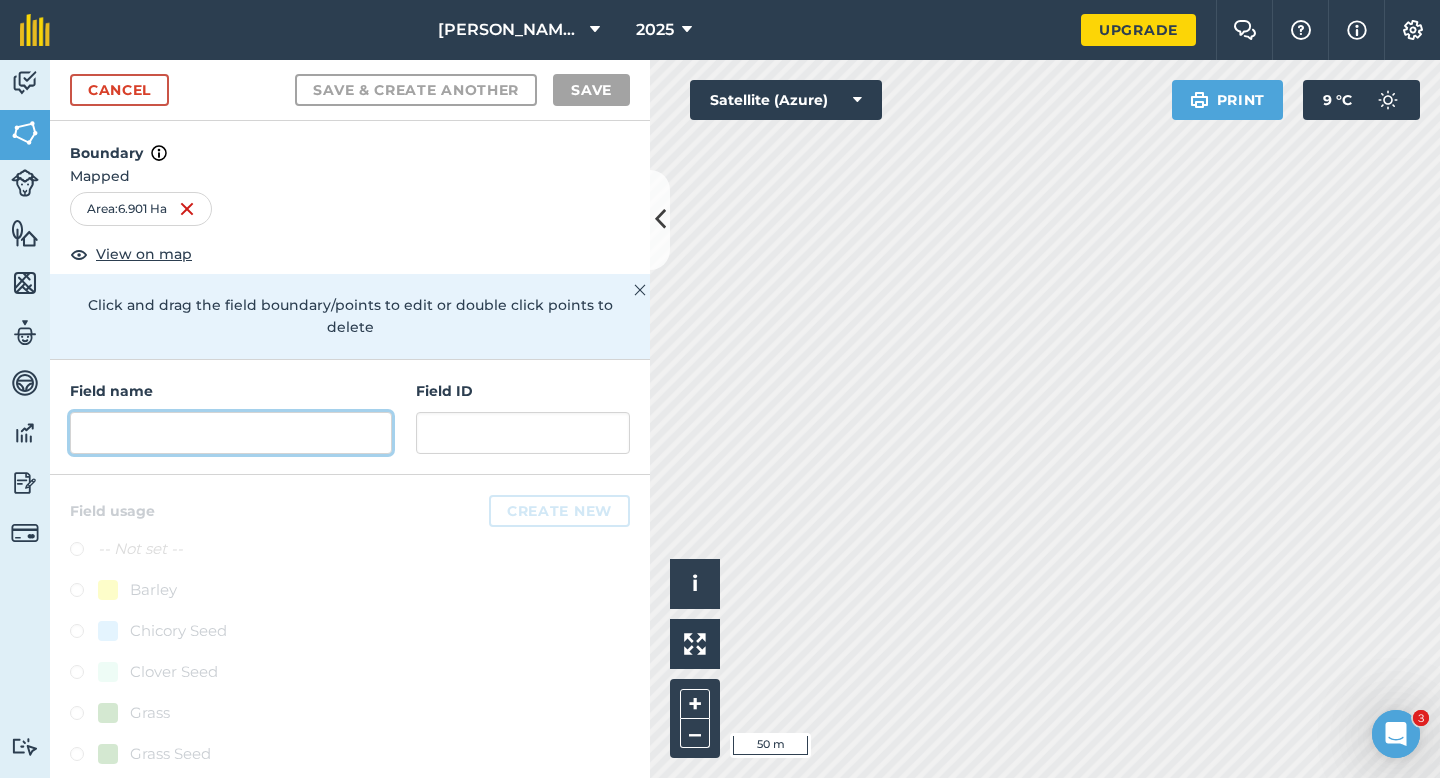click at bounding box center (231, 433) 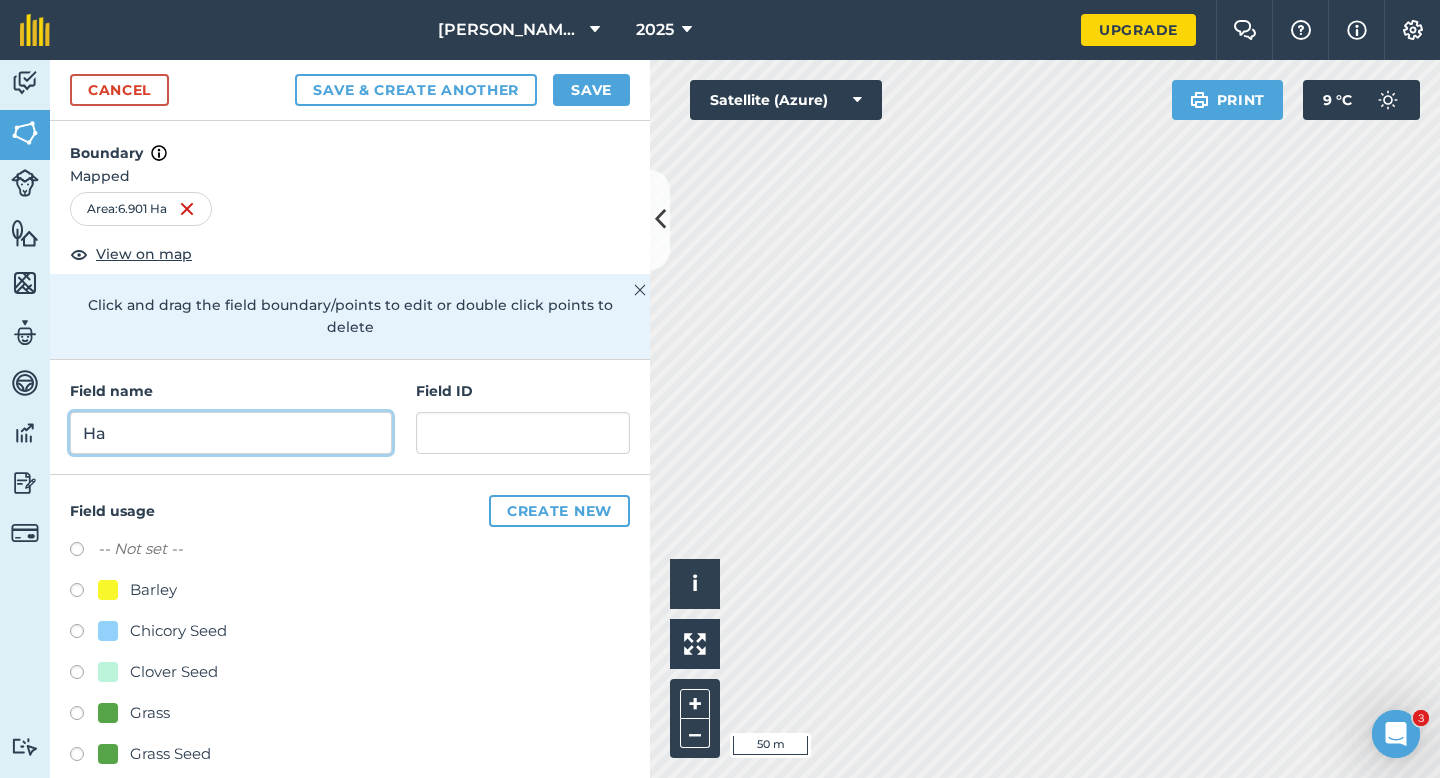 type on "H" 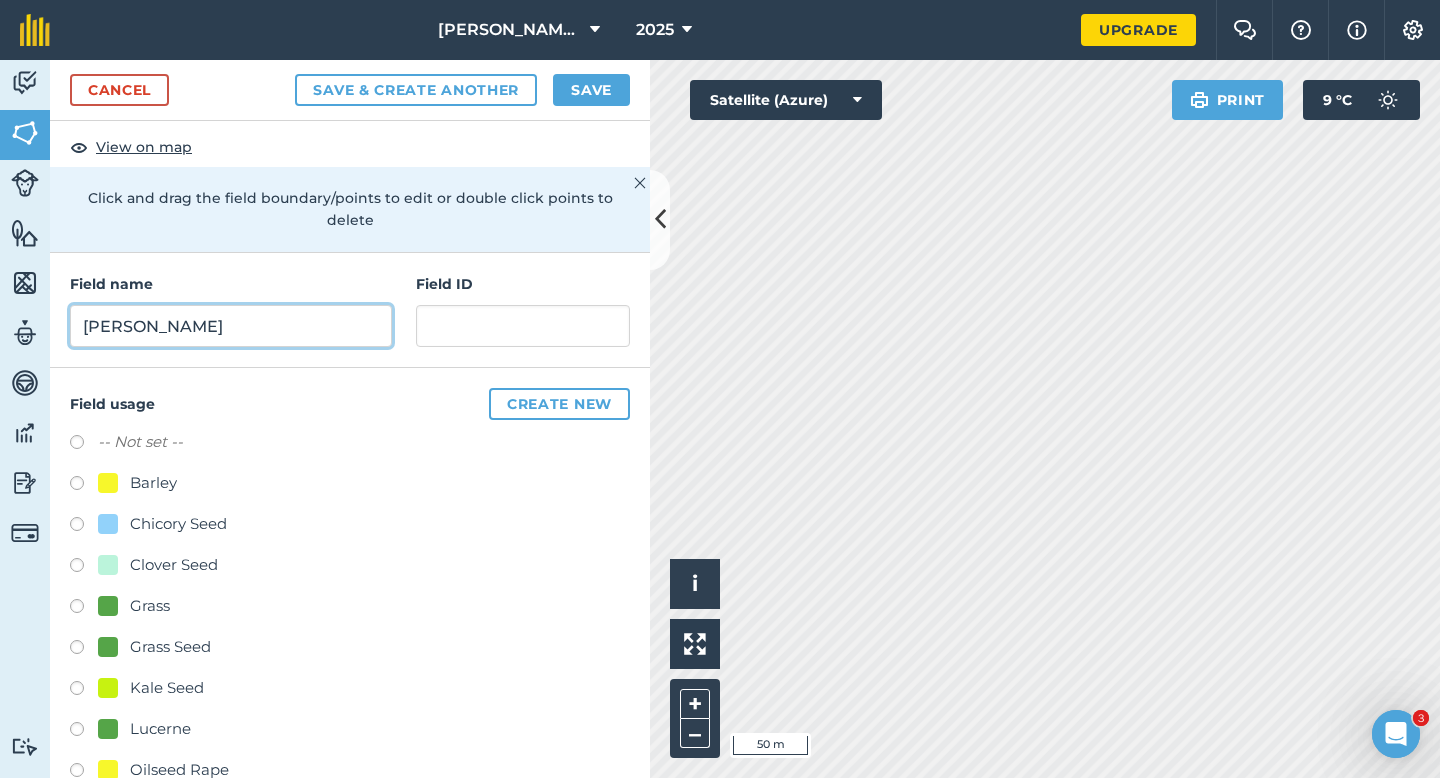 scroll, scrollTop: 207, scrollLeft: 0, axis: vertical 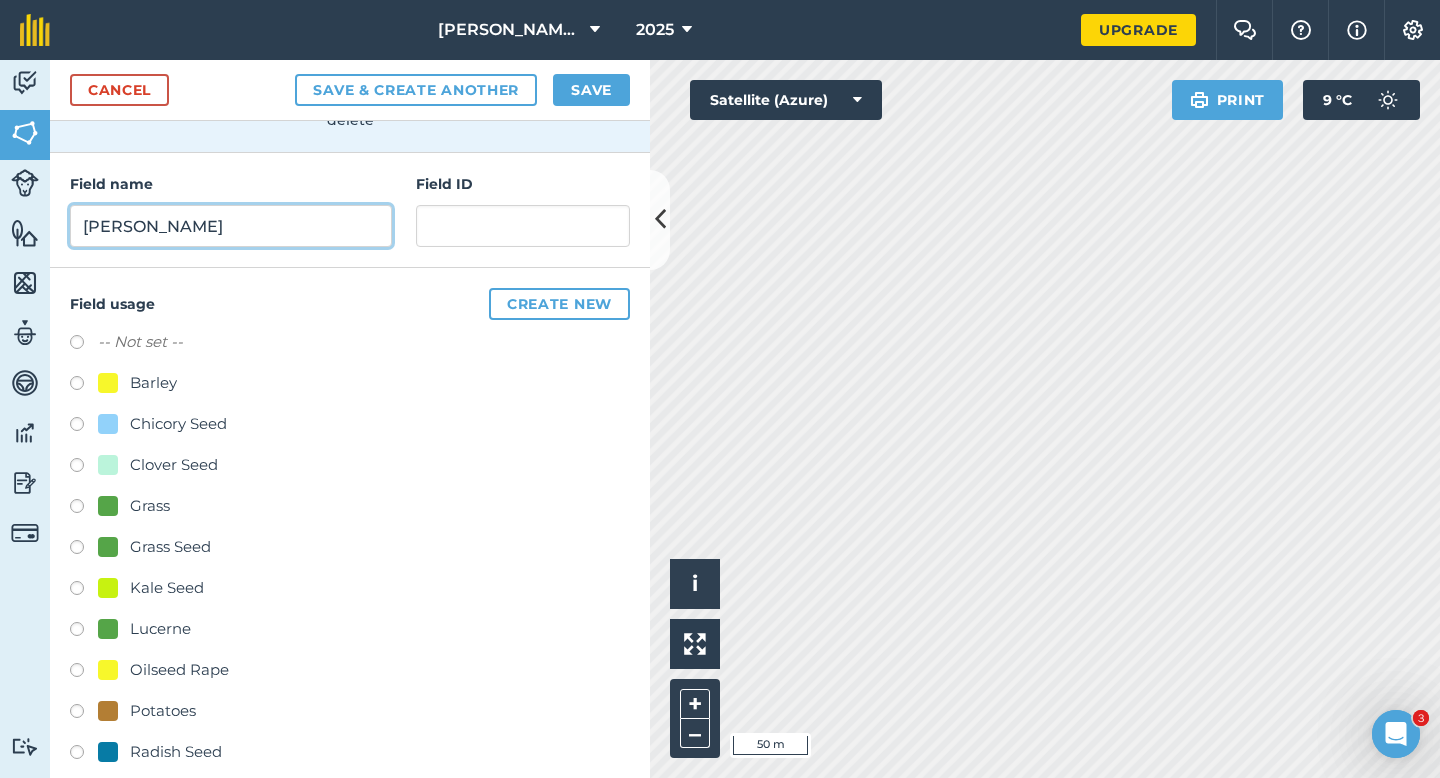 type on "[PERSON_NAME]" 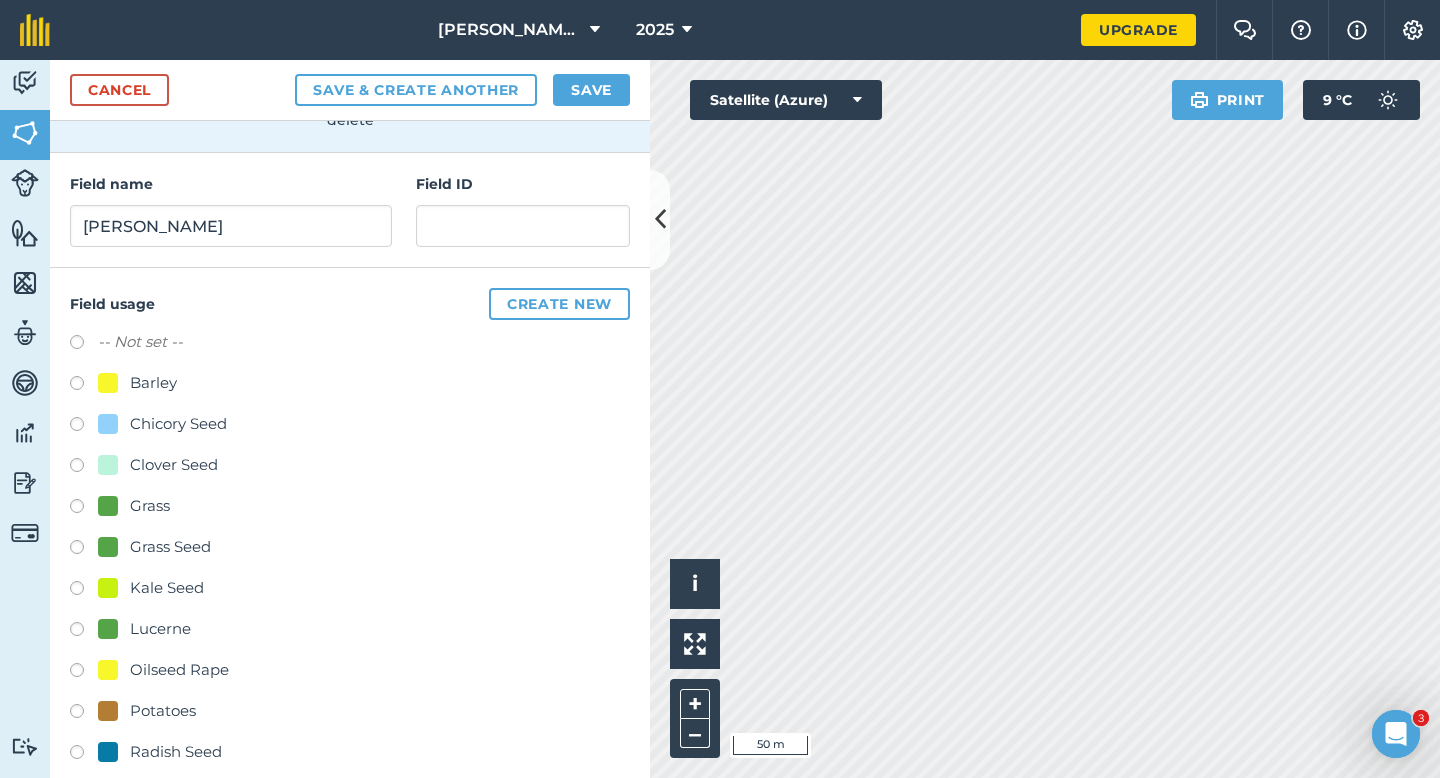 click on "Potatoes" at bounding box center [163, 711] 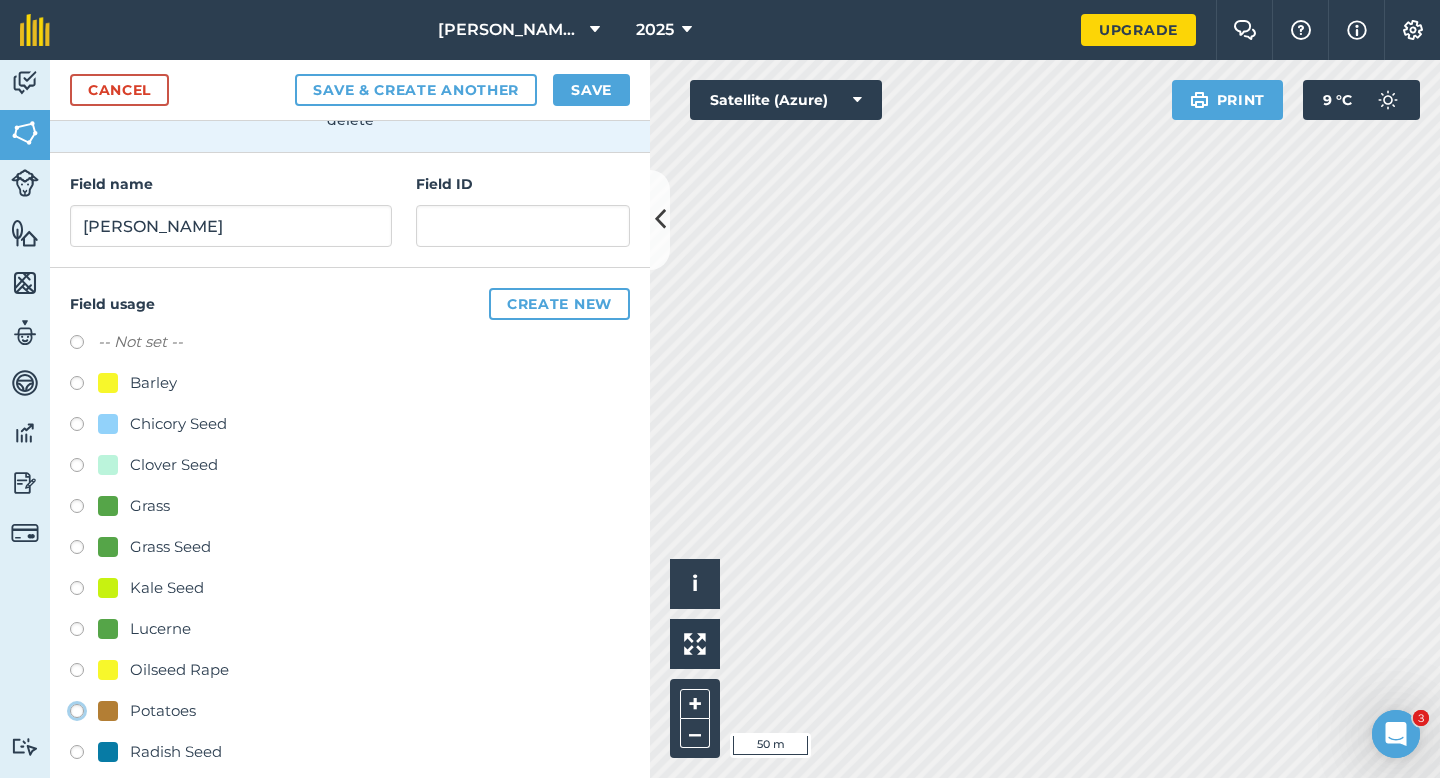 radio on "true" 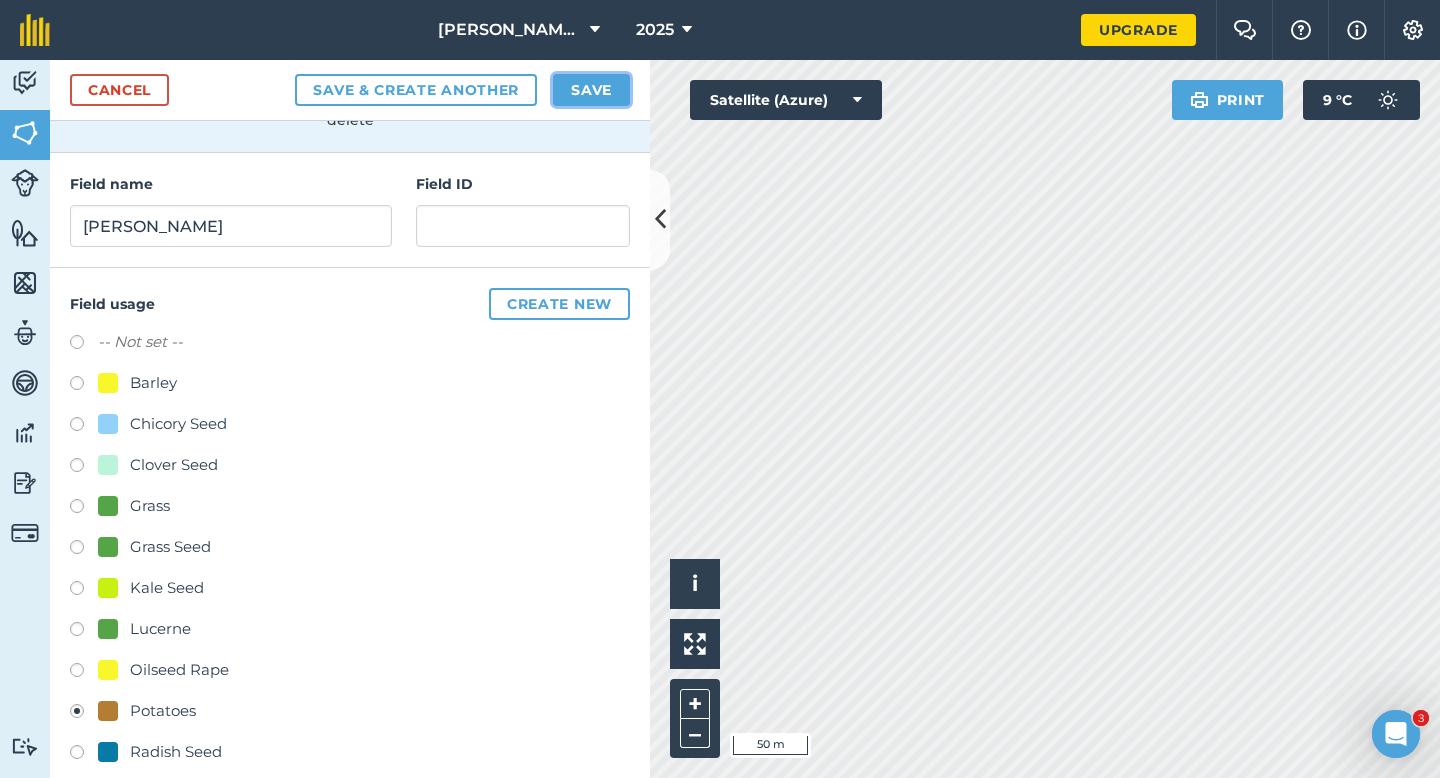 click on "Save" at bounding box center (591, 90) 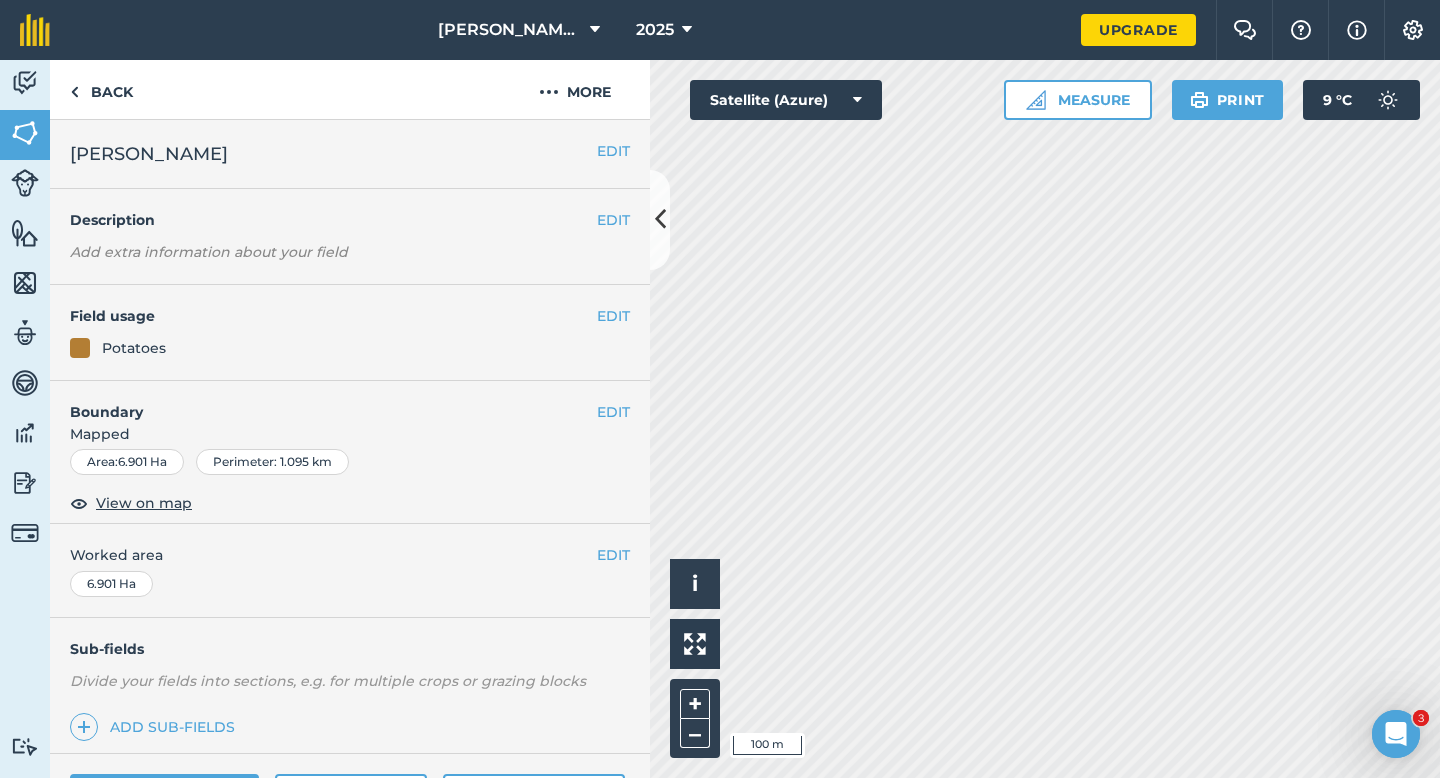 click on "EDIT Worked area 6.901   Ha" at bounding box center [350, 570] 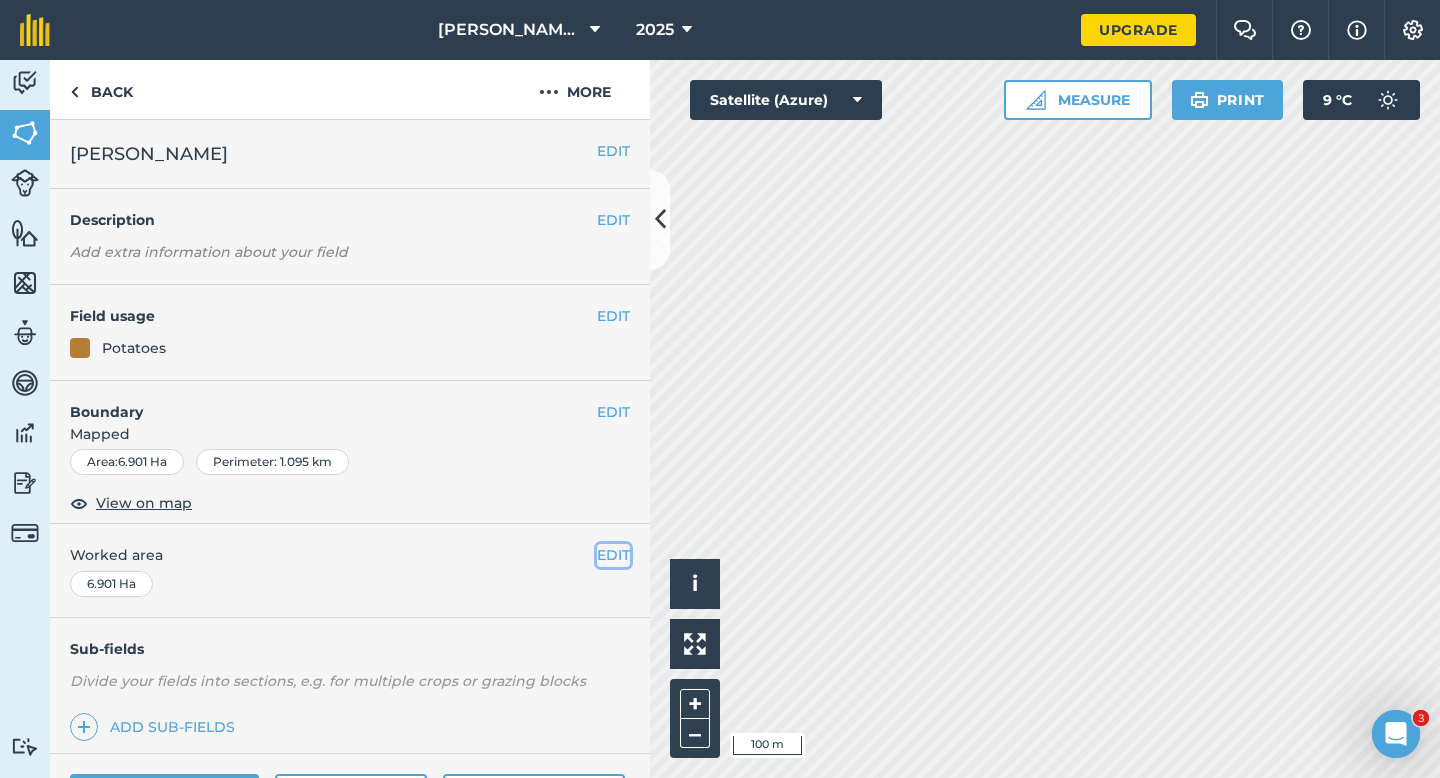 click on "EDIT" at bounding box center (613, 555) 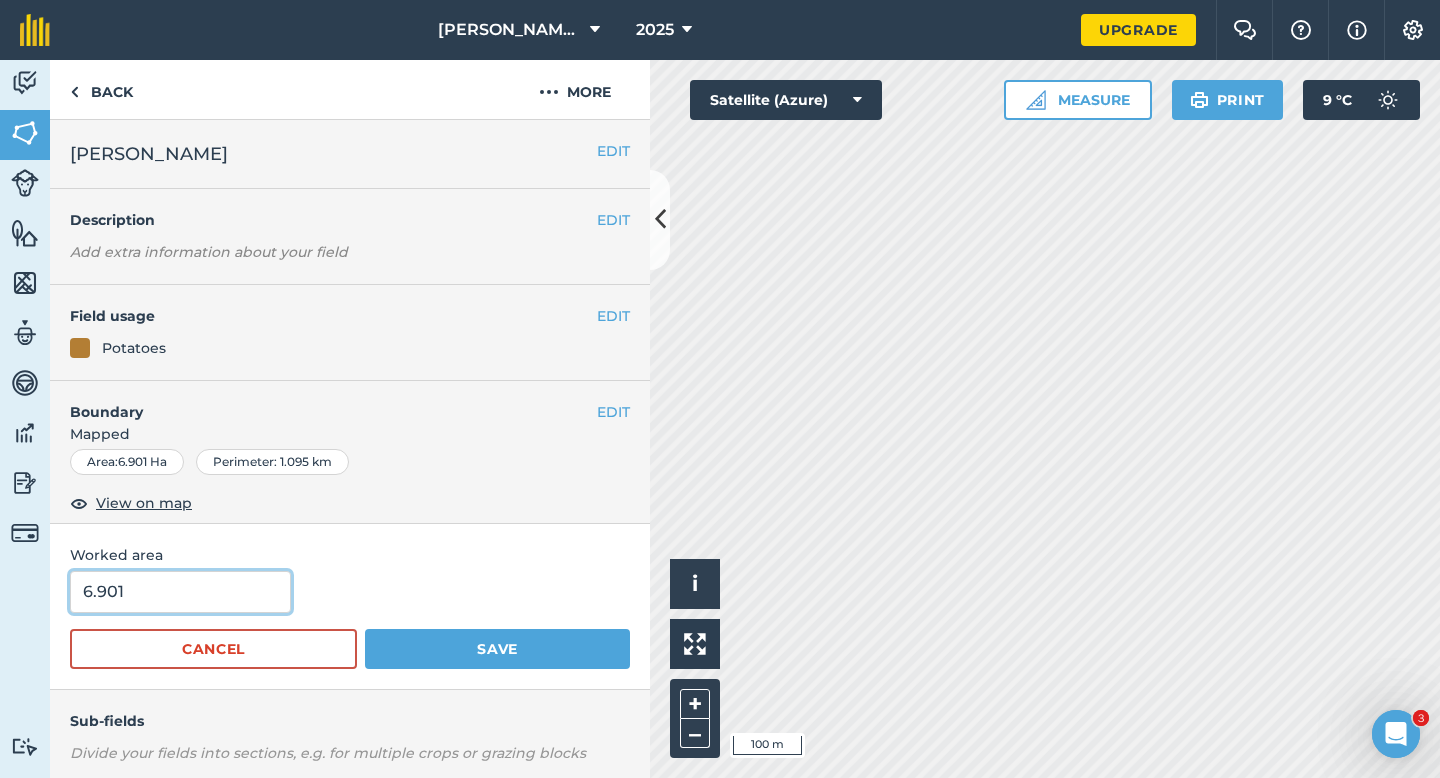 click on "6.901" at bounding box center [180, 592] 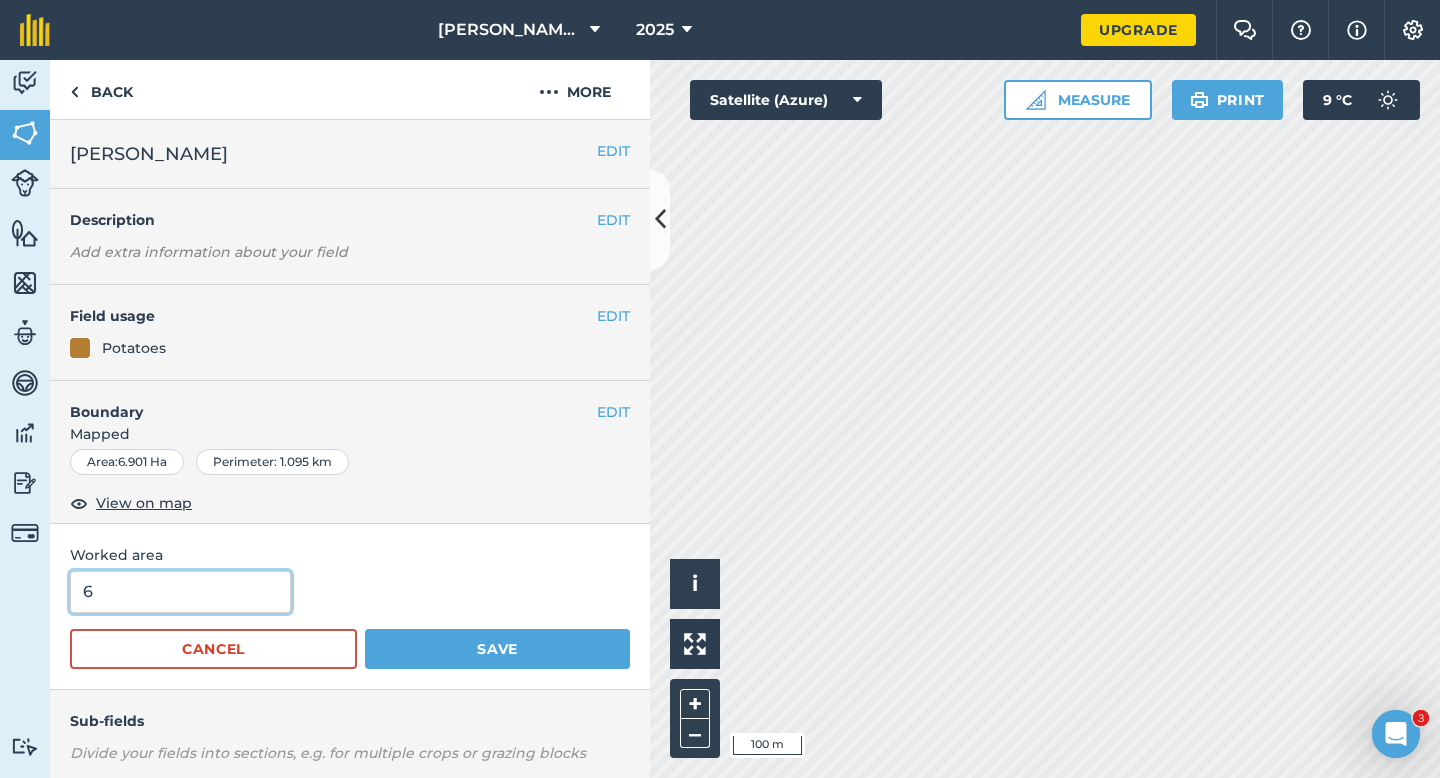 type on "7" 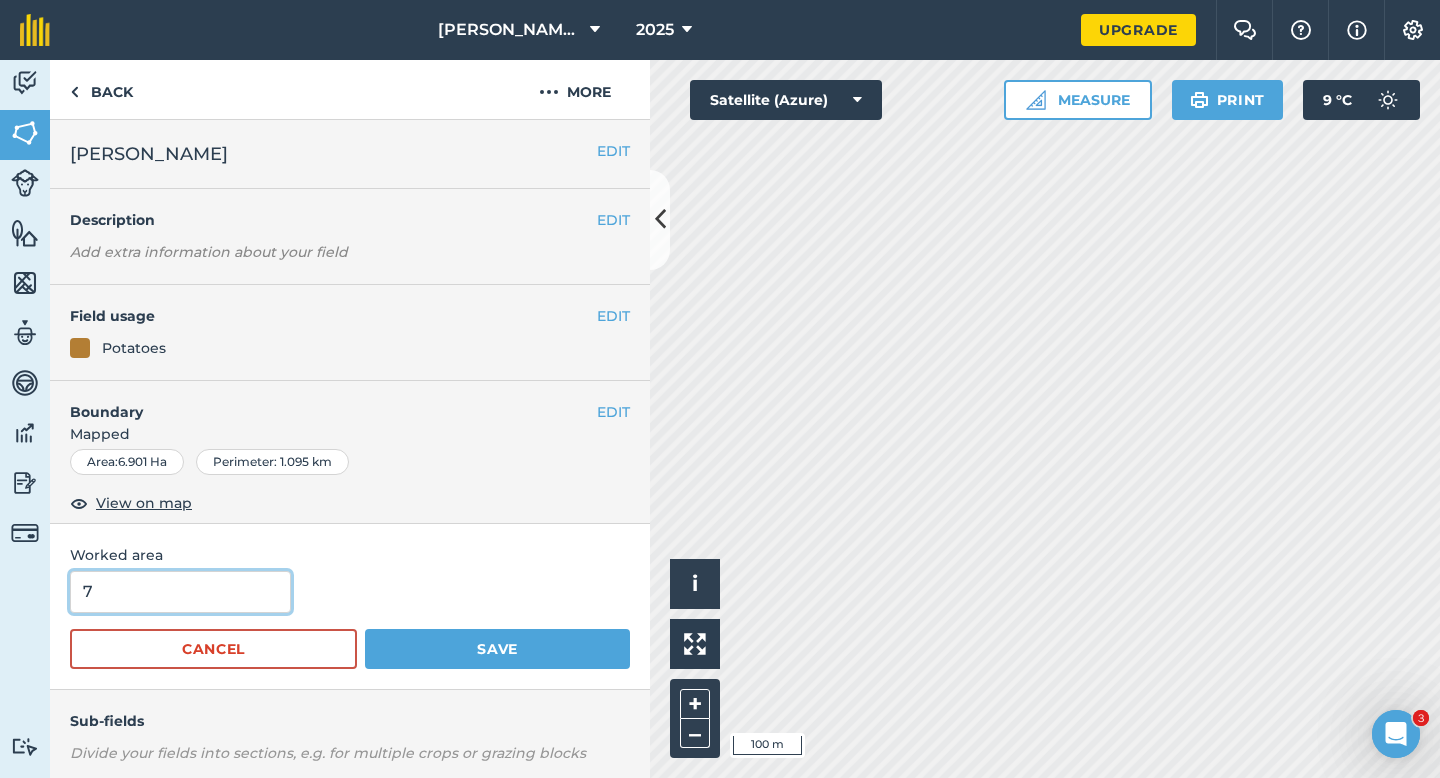 click on "Save" at bounding box center (497, 649) 